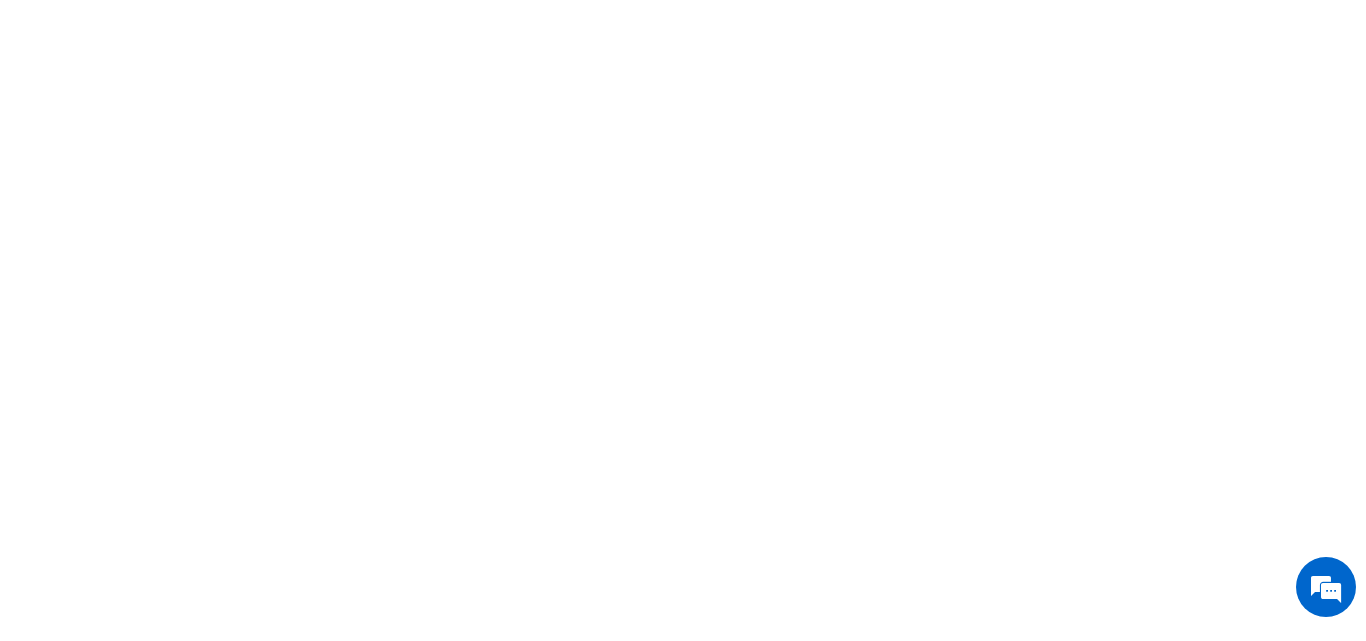 scroll, scrollTop: 0, scrollLeft: 0, axis: both 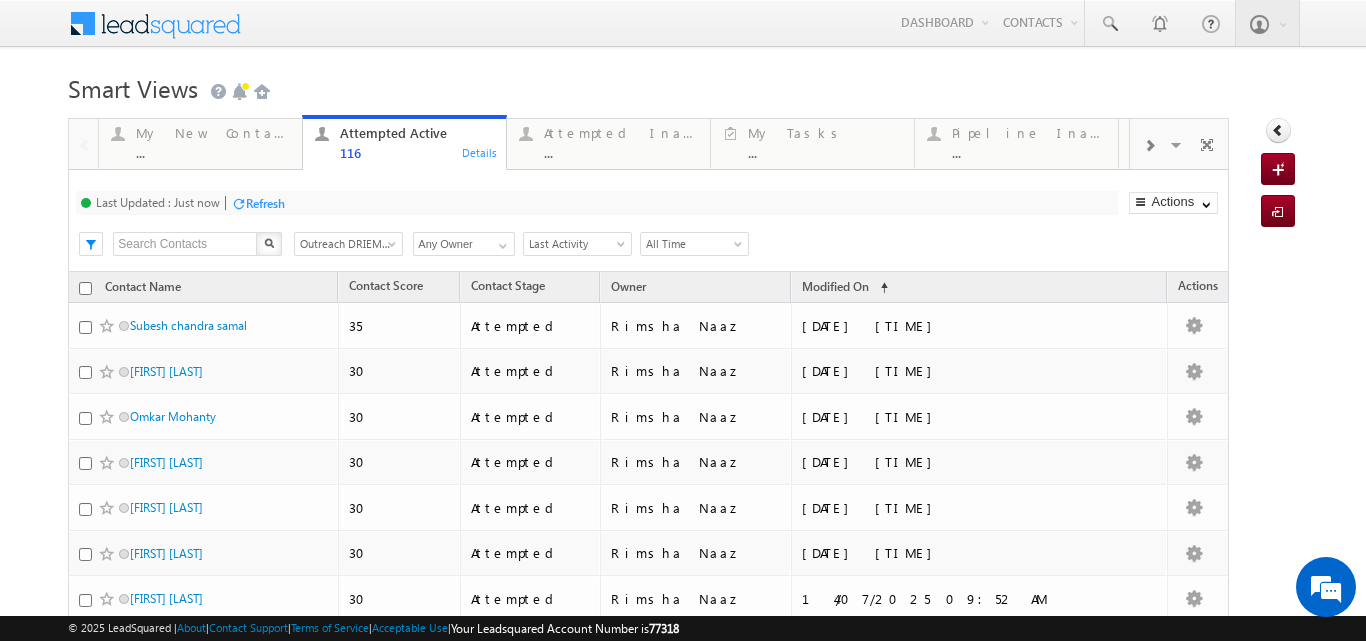 click on "Refresh" at bounding box center (265, 203) 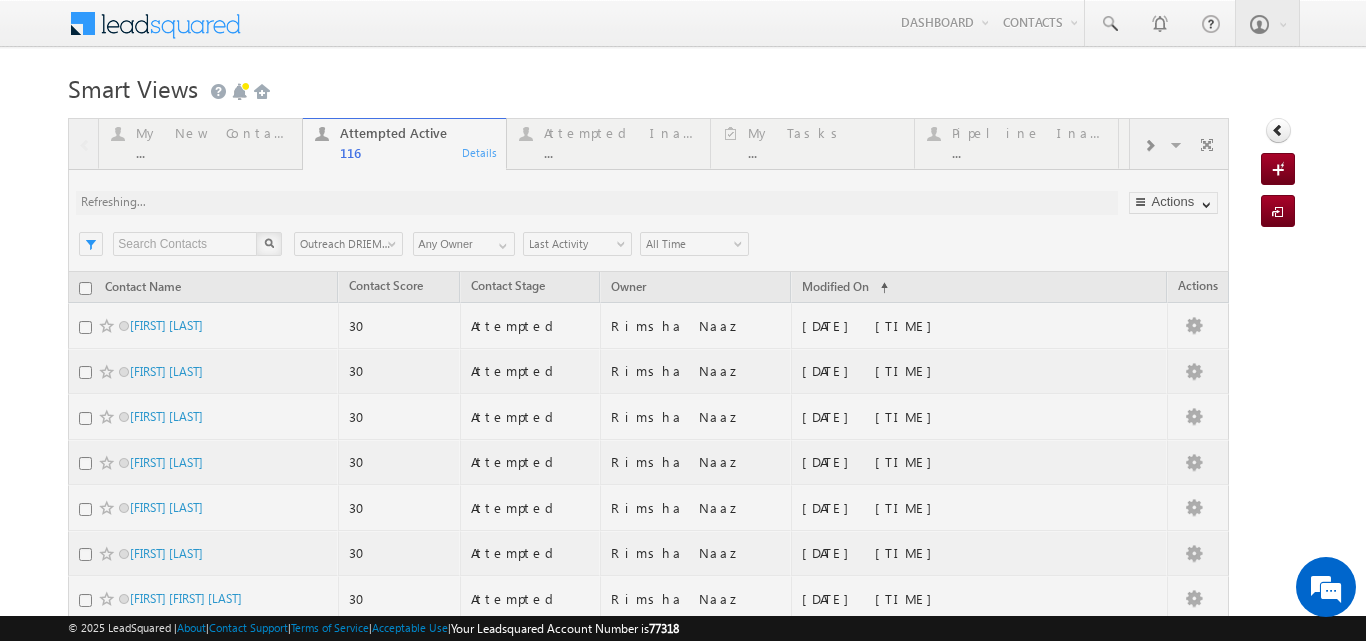 scroll, scrollTop: 0, scrollLeft: 0, axis: both 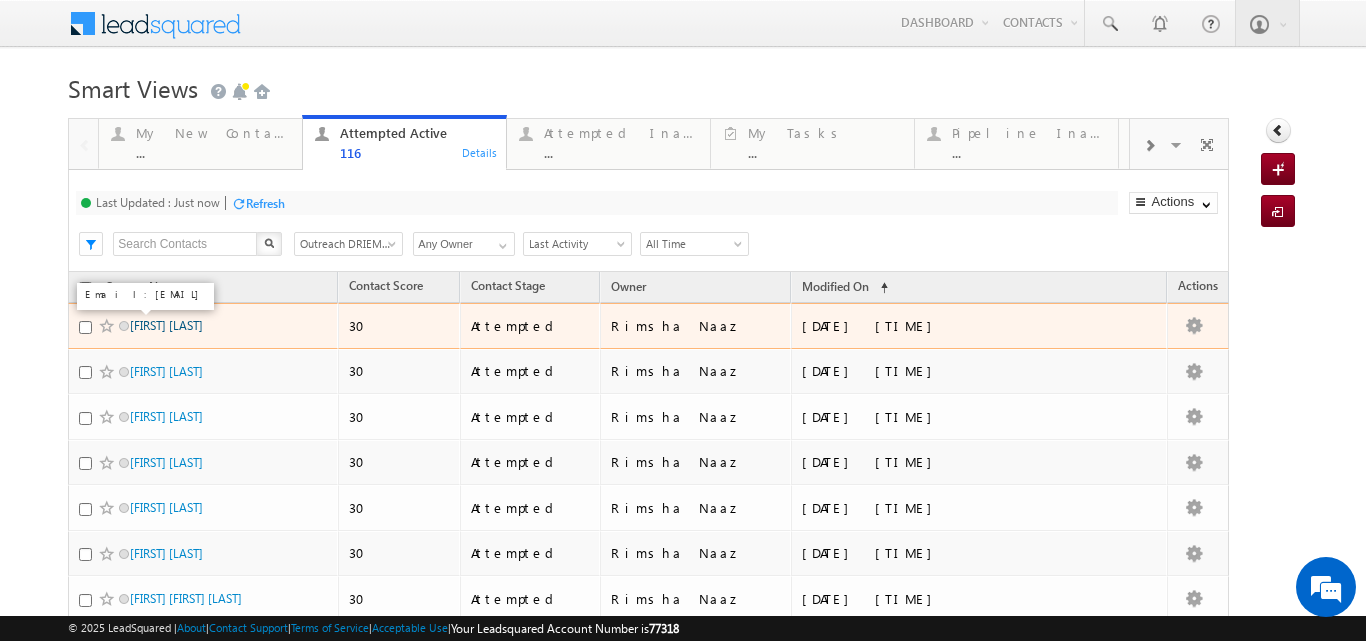 click on "Anup Pradhan" at bounding box center [166, 325] 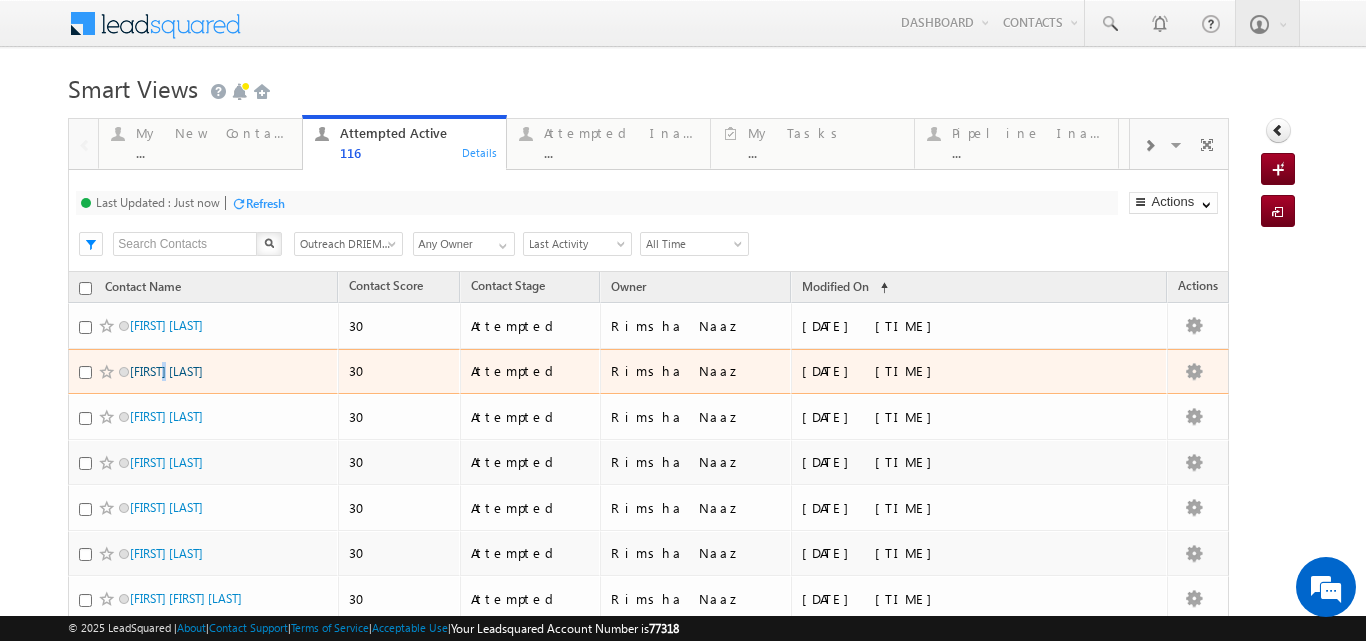 drag, startPoint x: 170, startPoint y: 380, endPoint x: 173, endPoint y: 370, distance: 10.440307 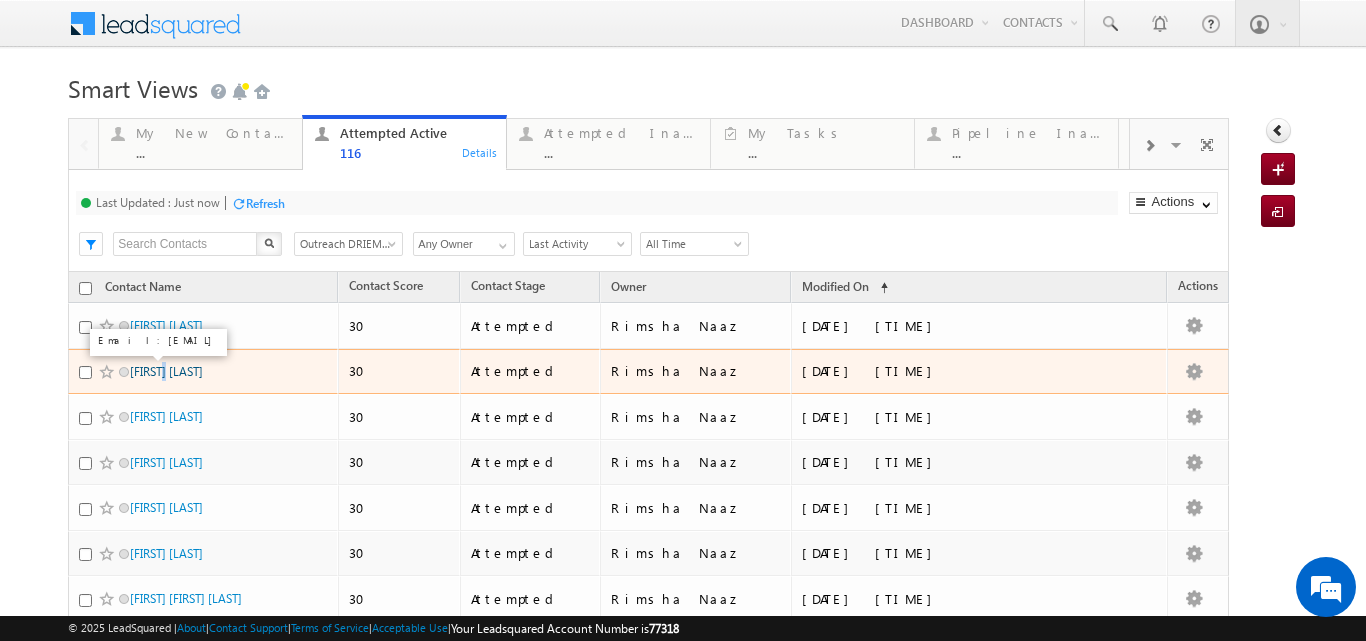 click on "Anasuya Khandai" at bounding box center [166, 371] 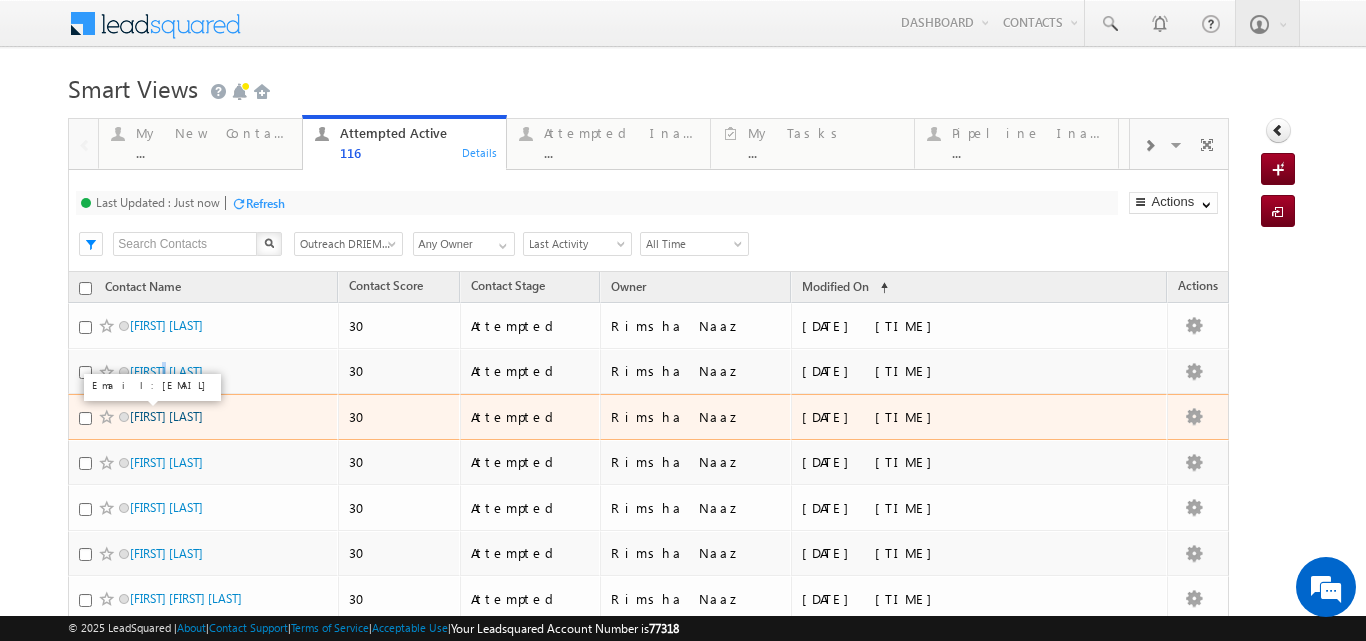 click on "Ruksar Parween" at bounding box center (166, 416) 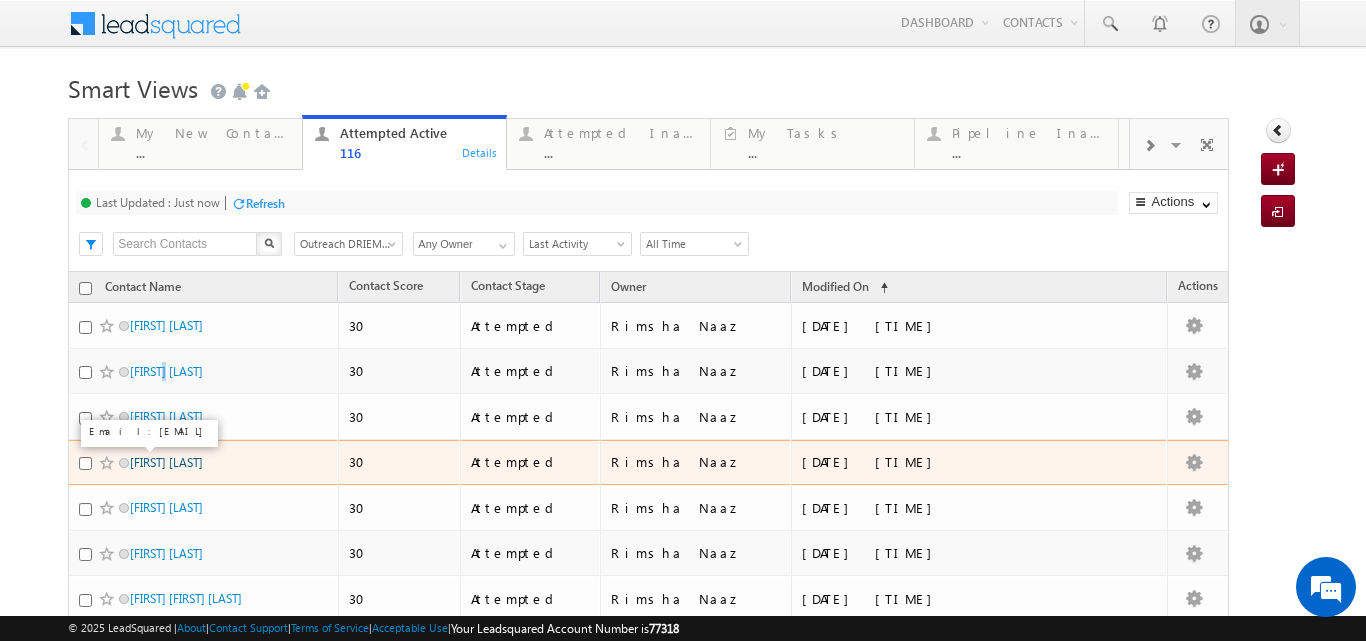 click on "Saswat Kumar Prusty" at bounding box center (166, 462) 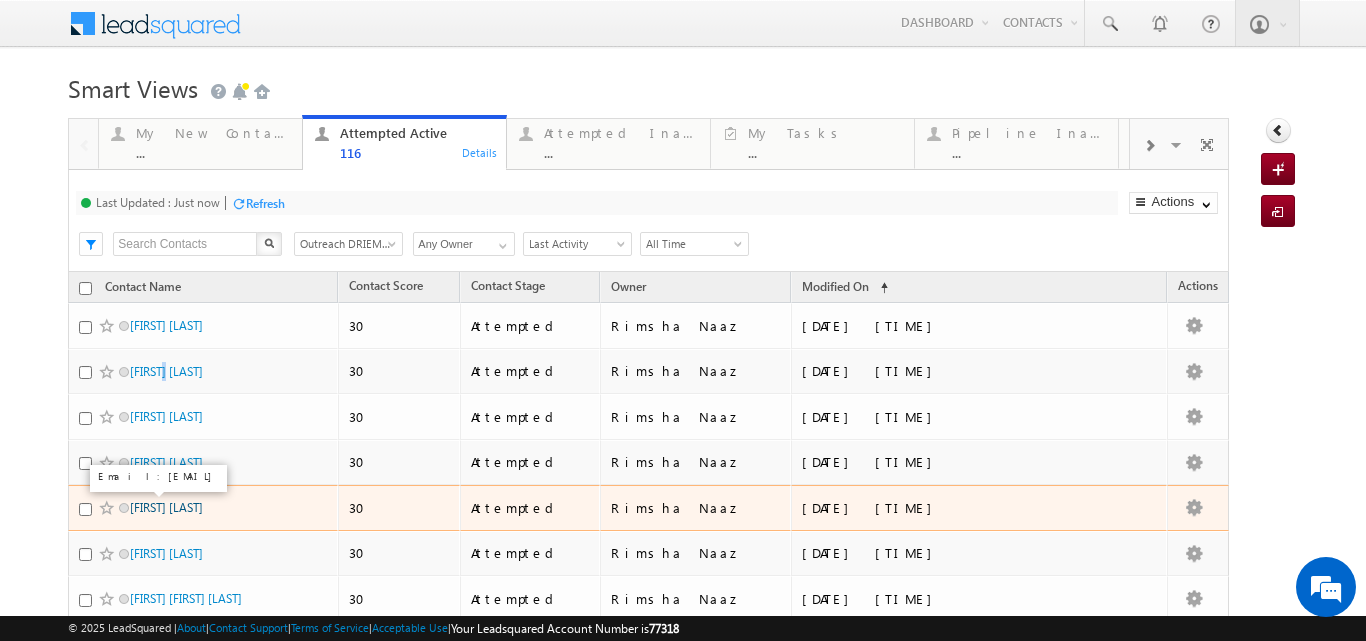click on "Saistuti Mahapatra" at bounding box center (166, 507) 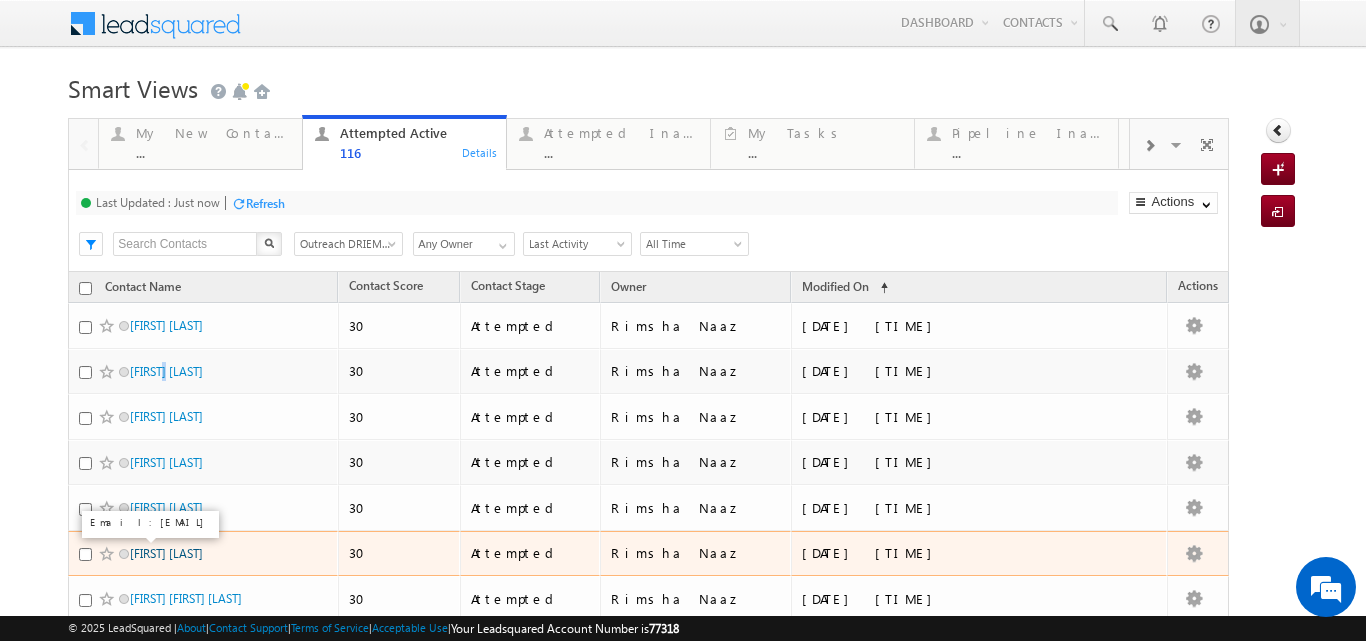 click on "ABINASH DAS" at bounding box center [166, 553] 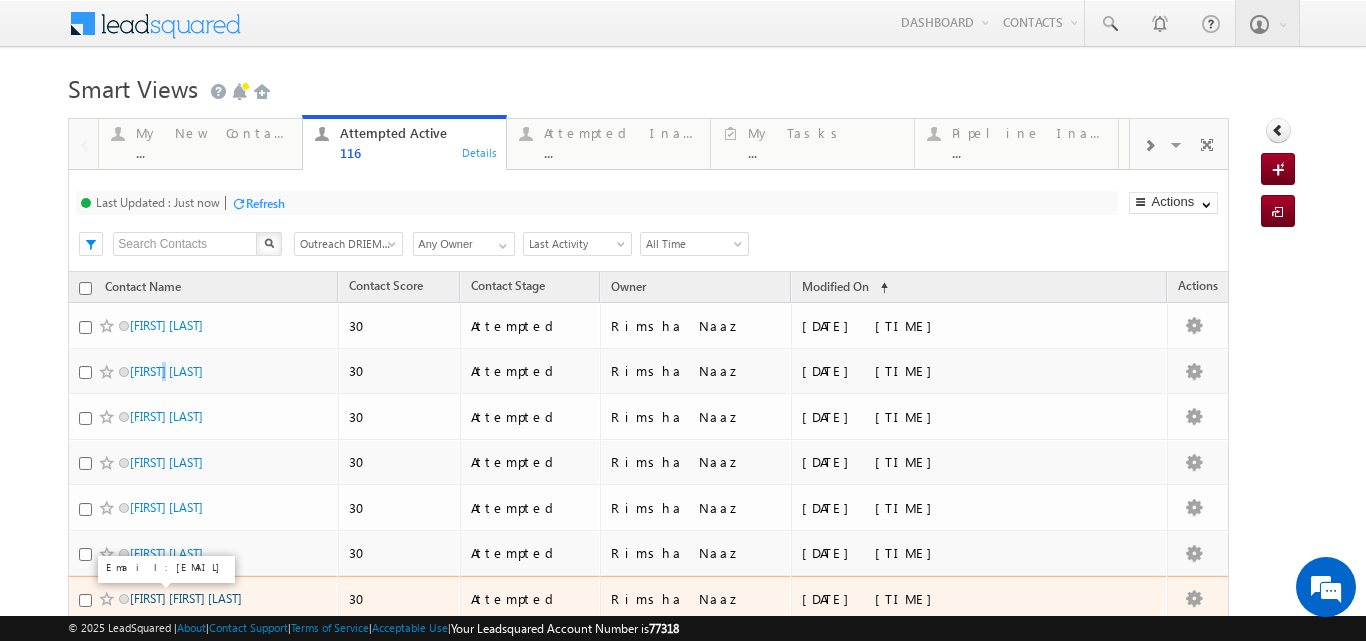click on "Prachi pragyan Puhan" at bounding box center [186, 598] 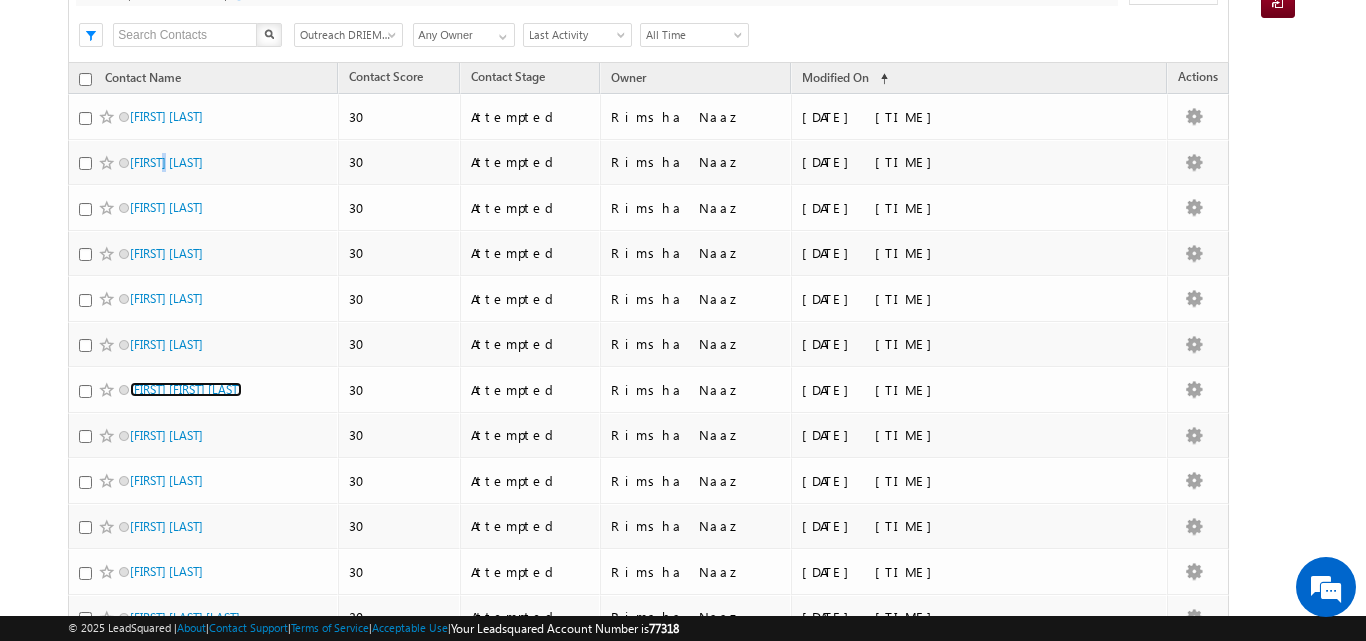 scroll, scrollTop: 267, scrollLeft: 0, axis: vertical 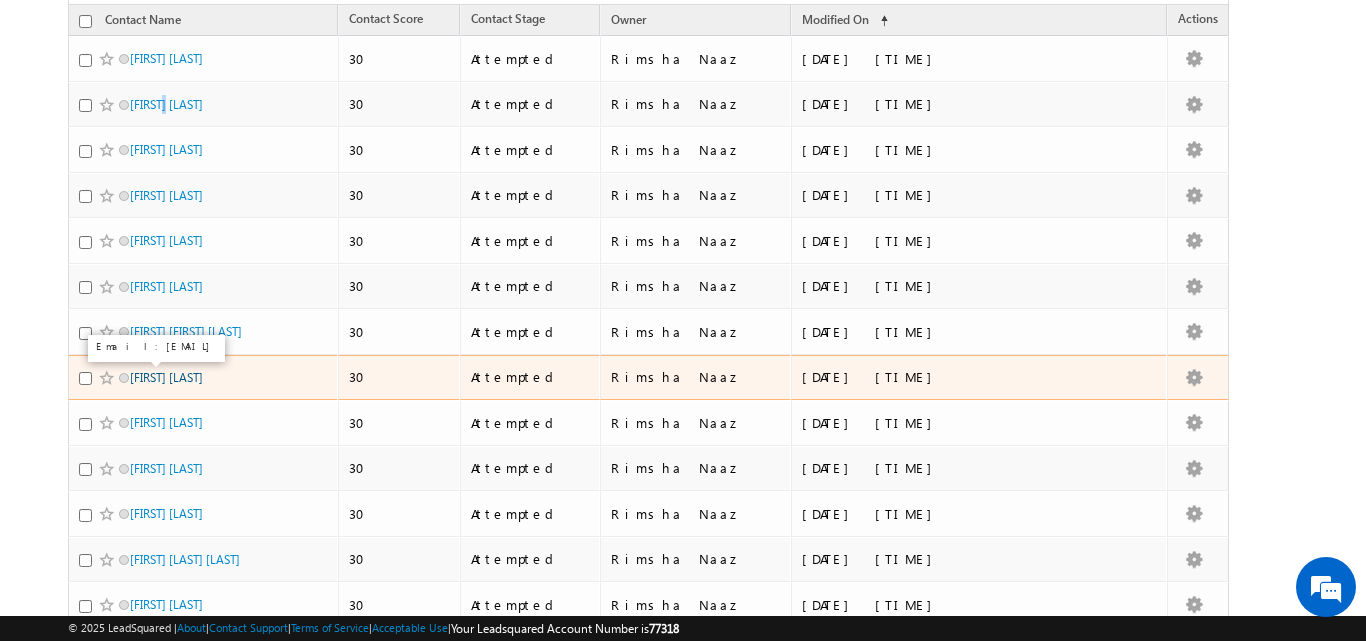 click on "Bhumika Paida" at bounding box center (166, 377) 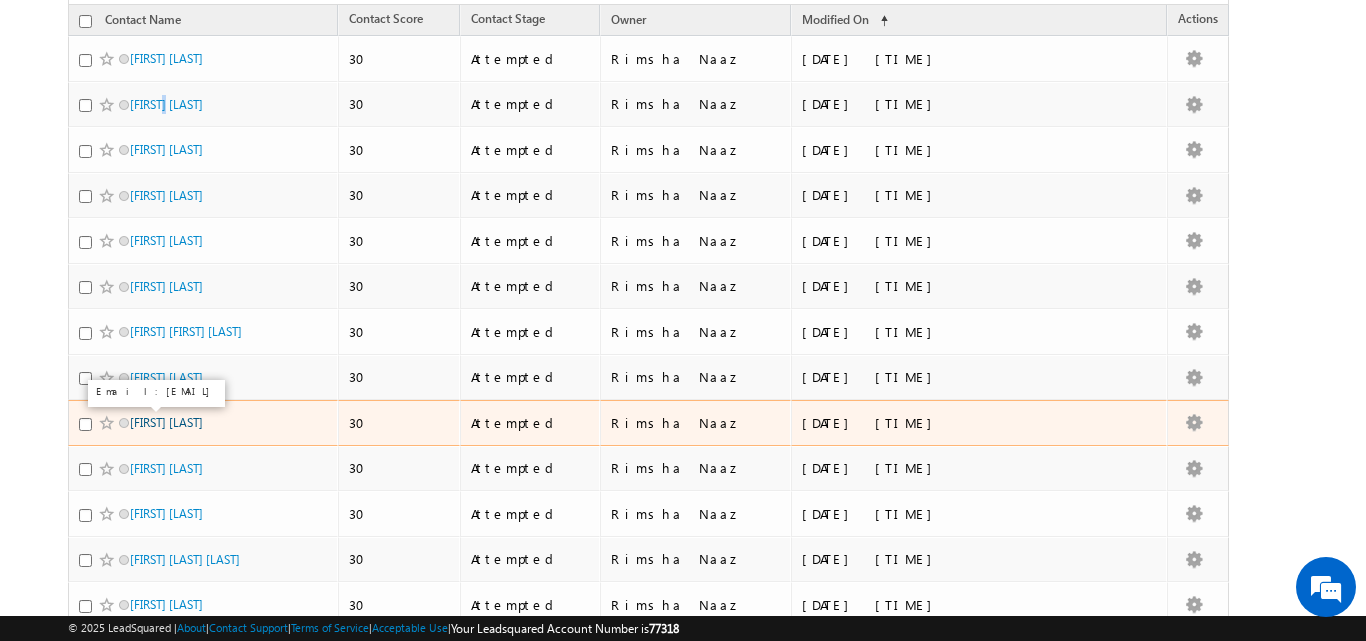 click on "ANIKET PARIDA" at bounding box center (166, 422) 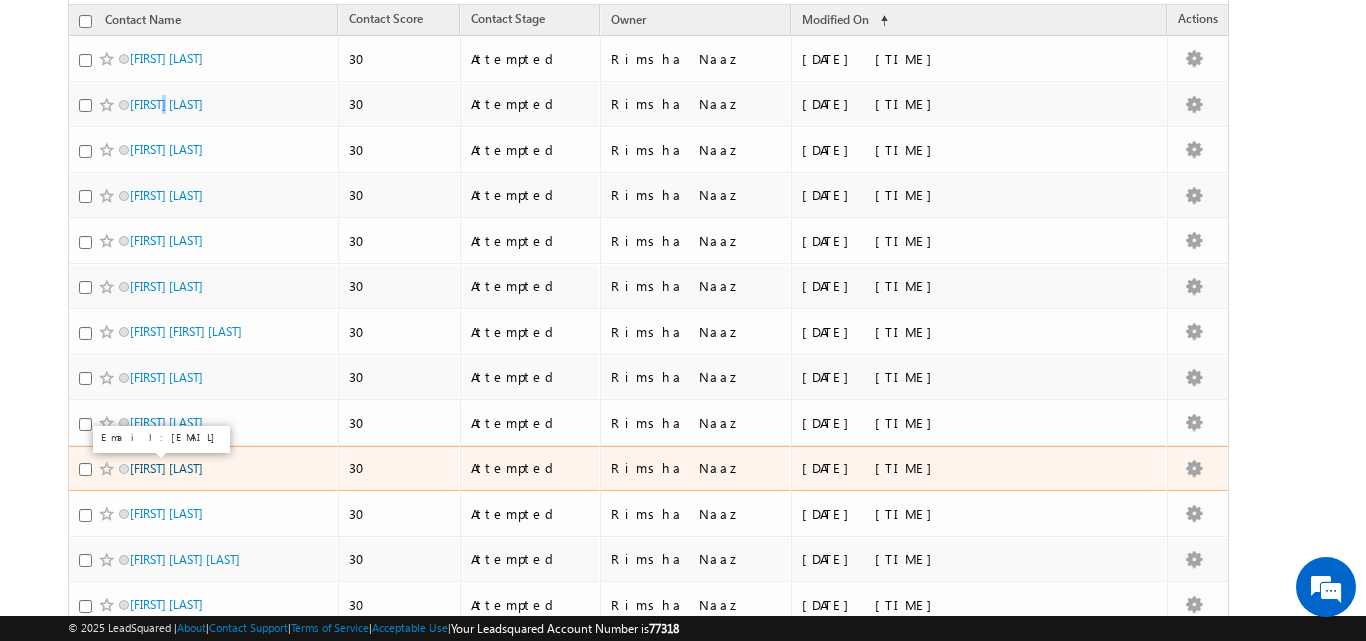 click on "Sayed Mohammad Arquam" at bounding box center (166, 468) 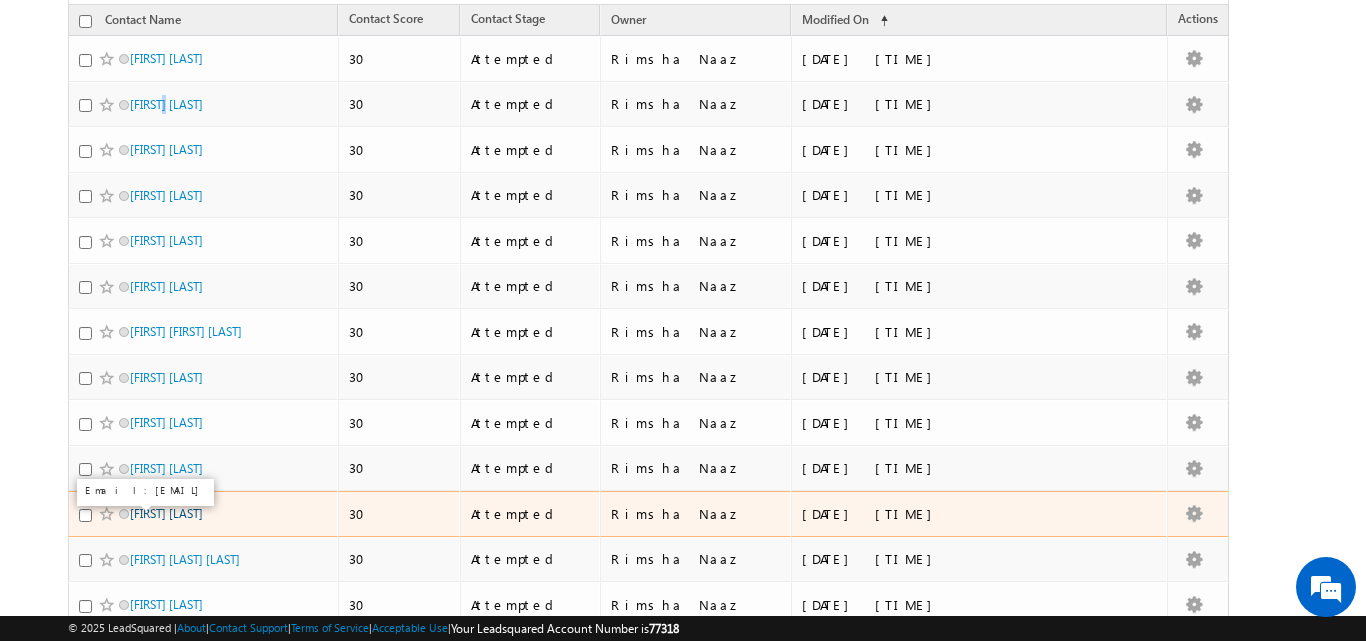 click on "Pritam mohanta" at bounding box center (166, 513) 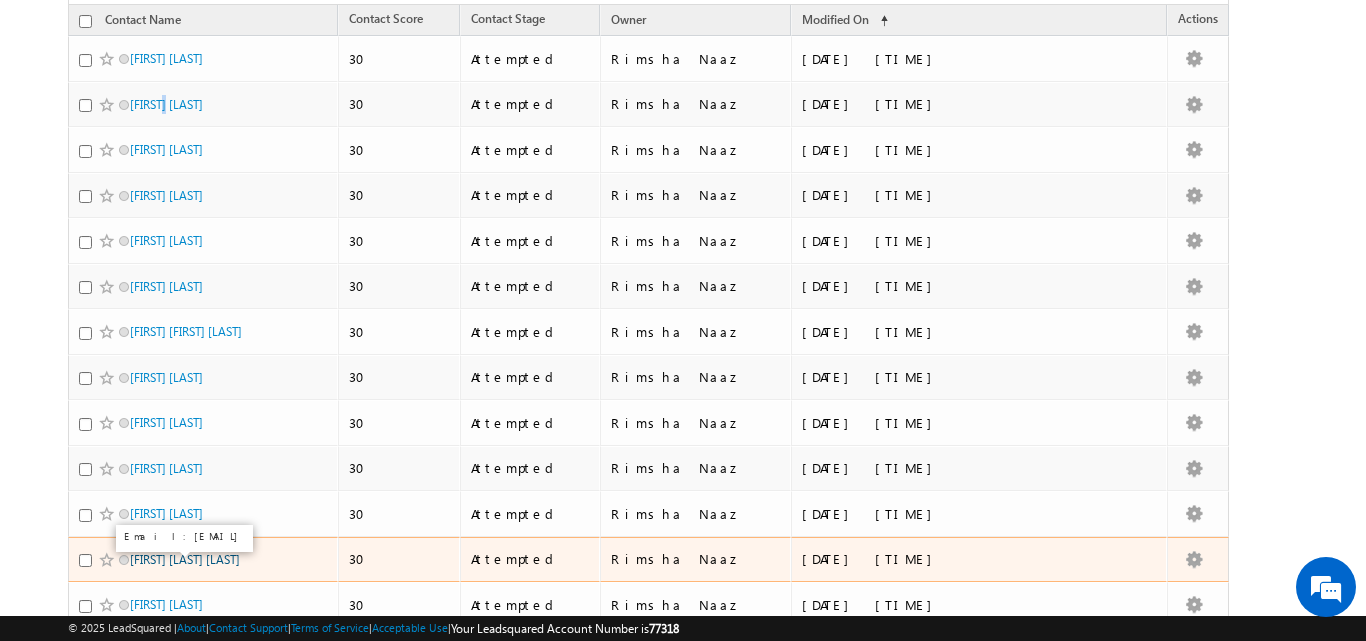 click on "Bajra Panjar Mishra" at bounding box center [185, 559] 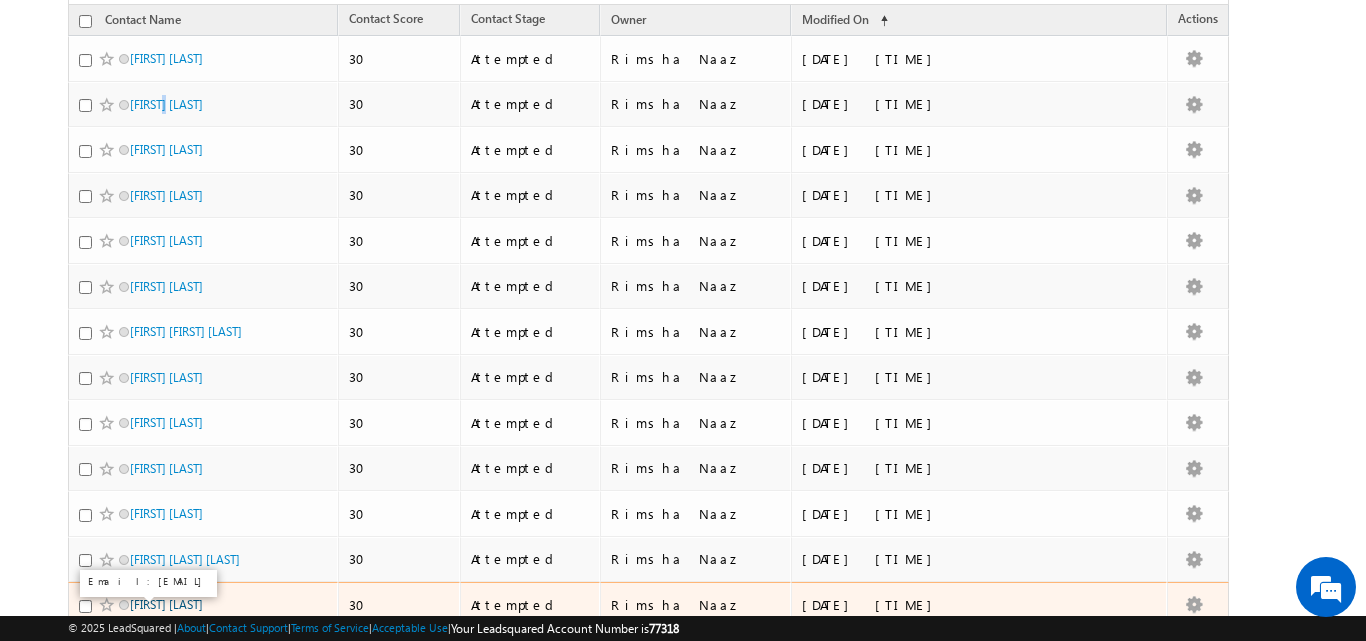 click on "Shradha Swain" at bounding box center (166, 604) 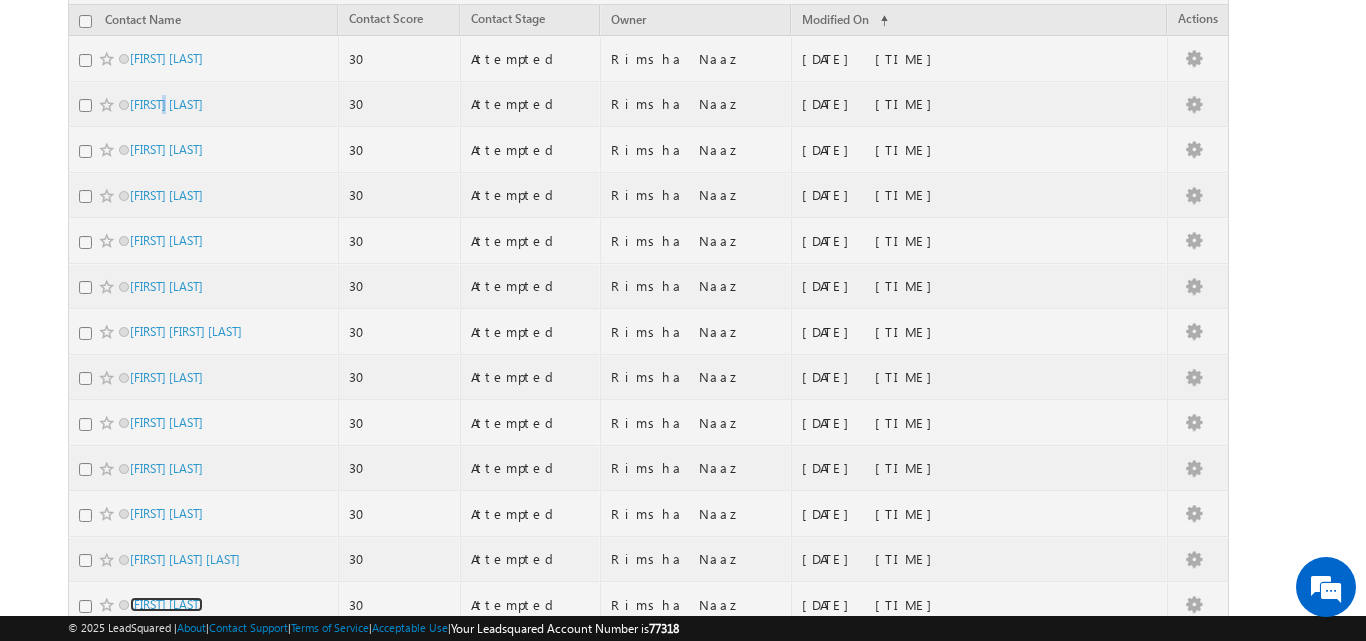 scroll, scrollTop: 0, scrollLeft: 0, axis: both 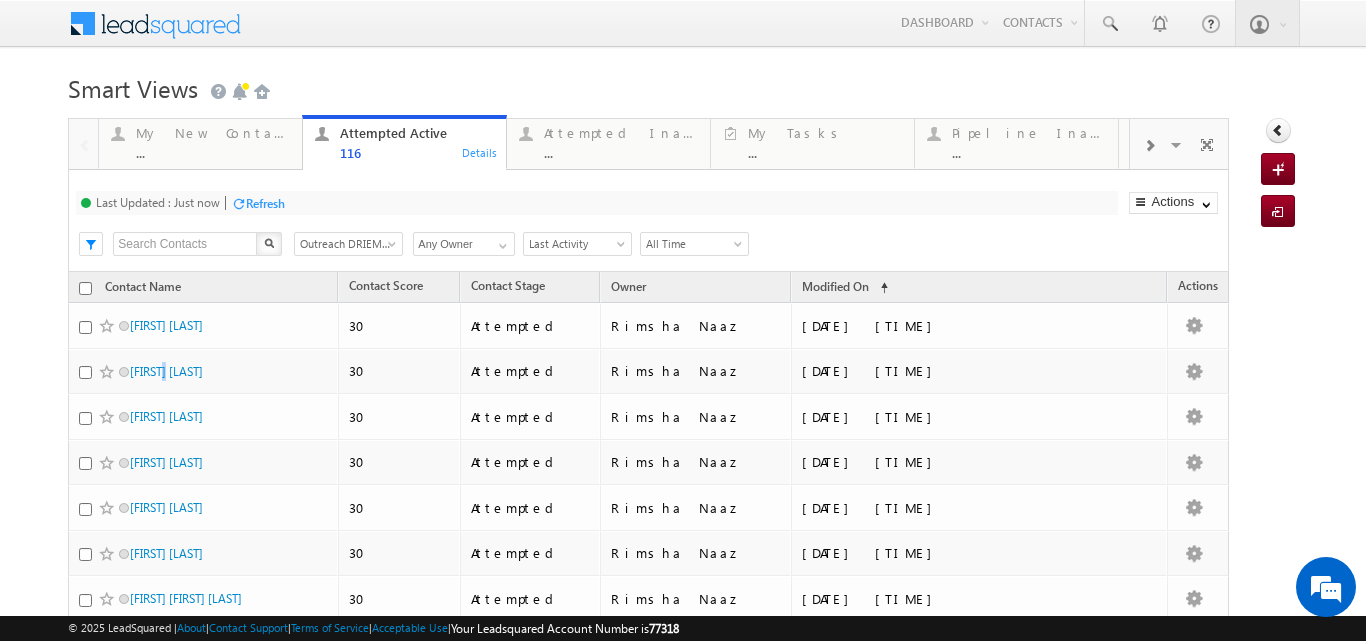 click on "Refresh" at bounding box center (265, 203) 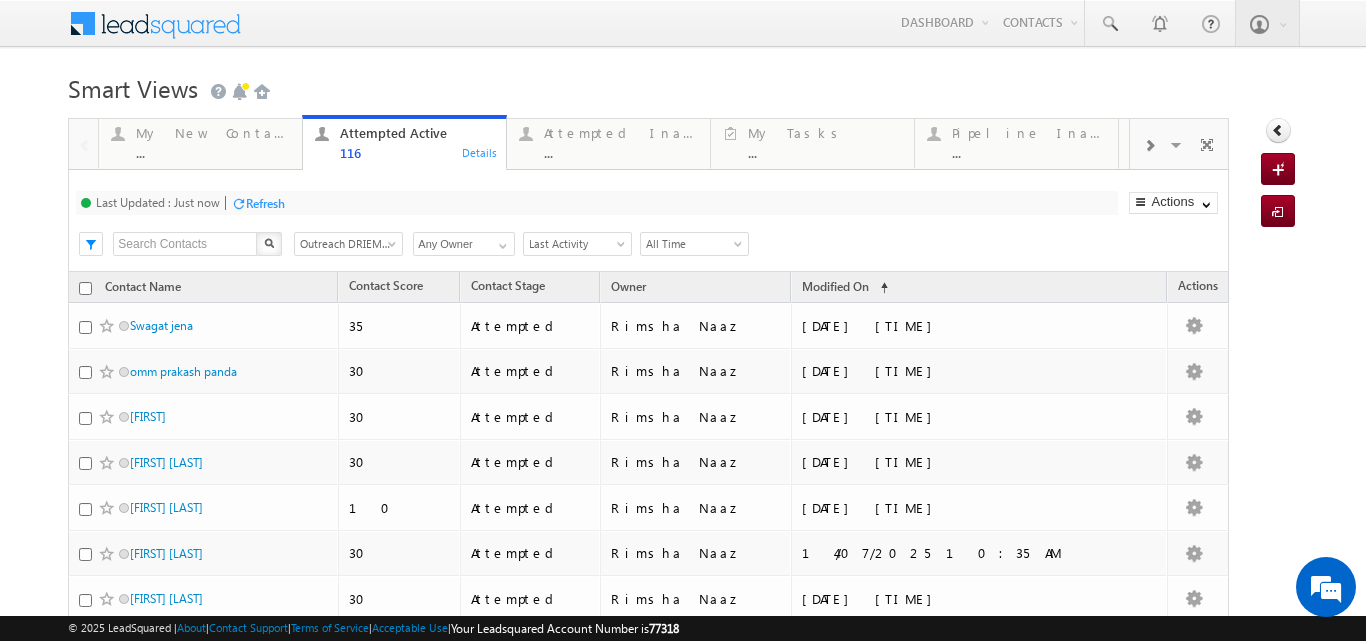 click at bounding box center [238, 203] 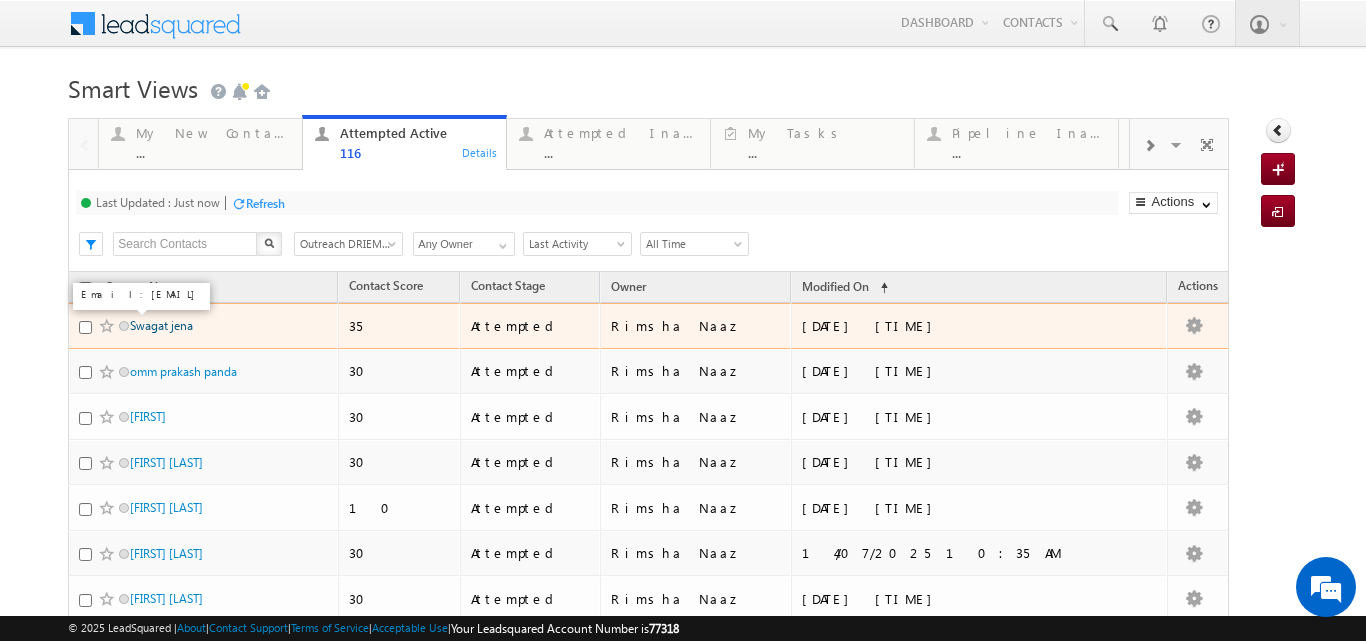 click on "Swagat jena" at bounding box center (161, 325) 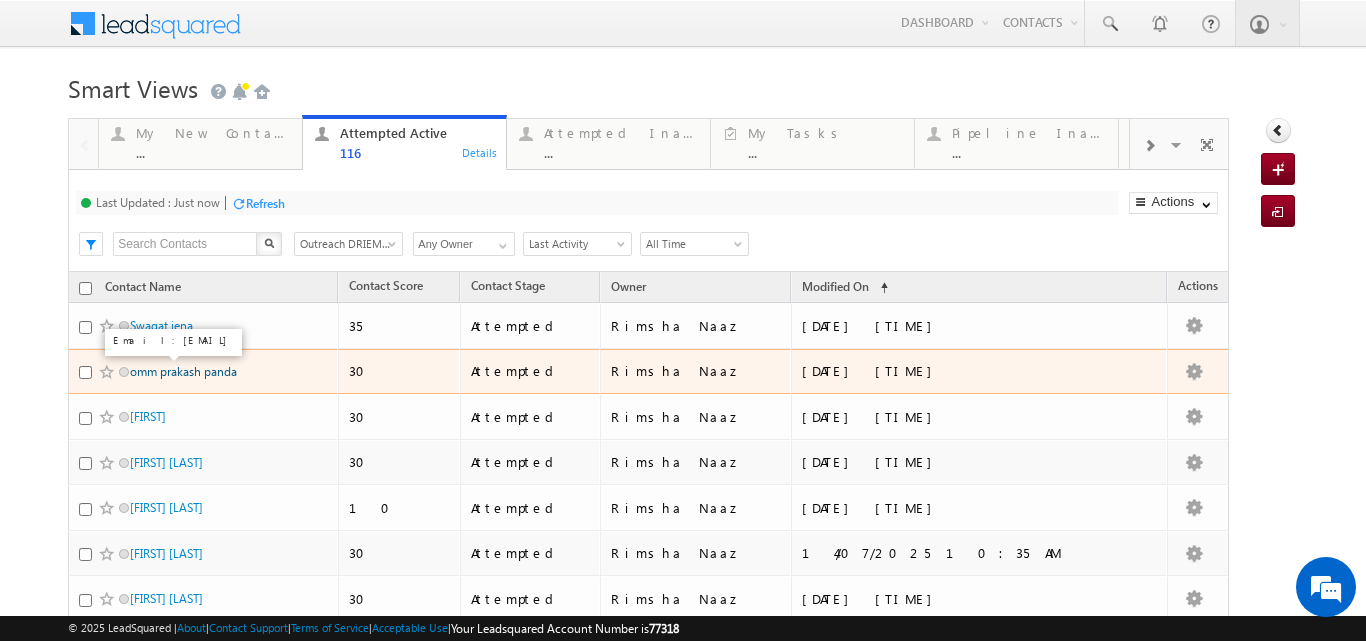 click on "omm prakash panda" at bounding box center (183, 371) 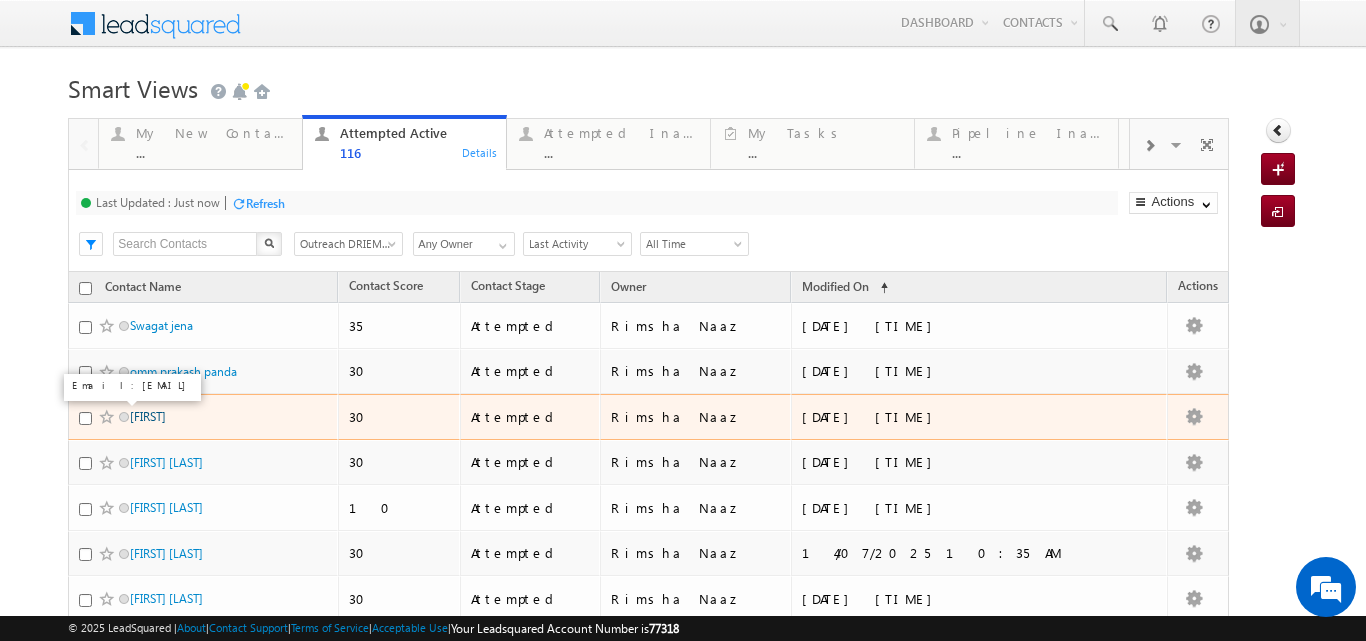 click on "Priyabrata" at bounding box center (148, 416) 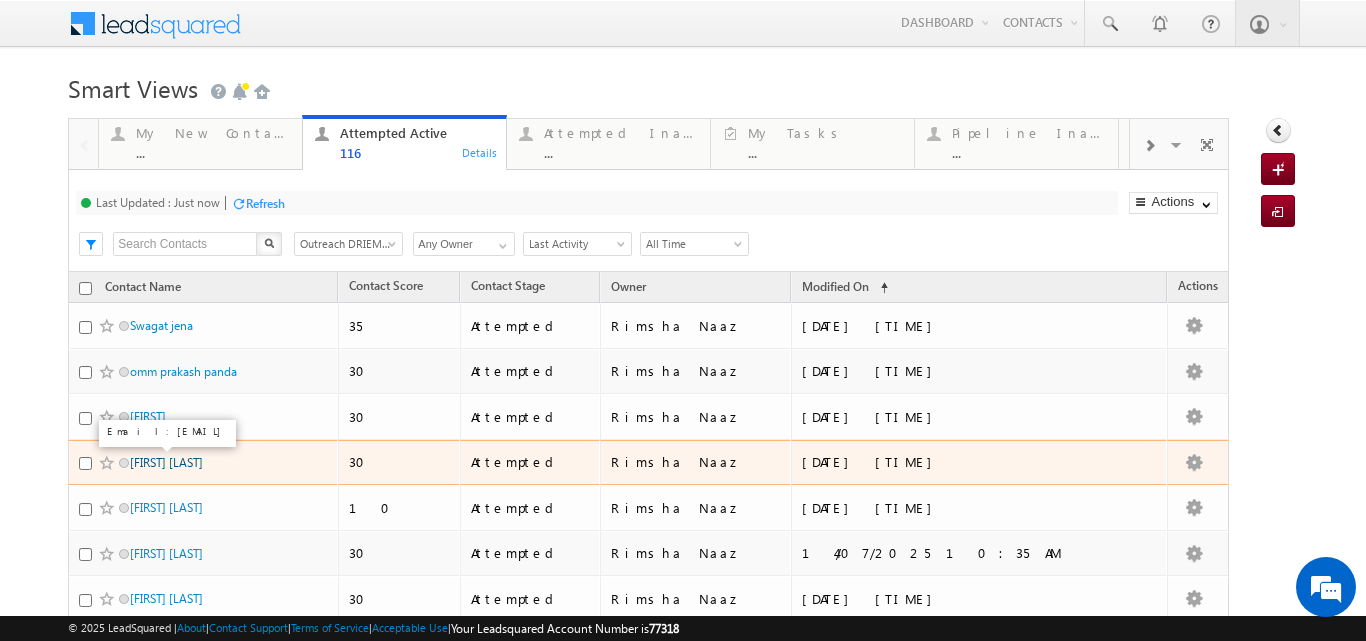 click on "Sibasundar Barik" at bounding box center [166, 462] 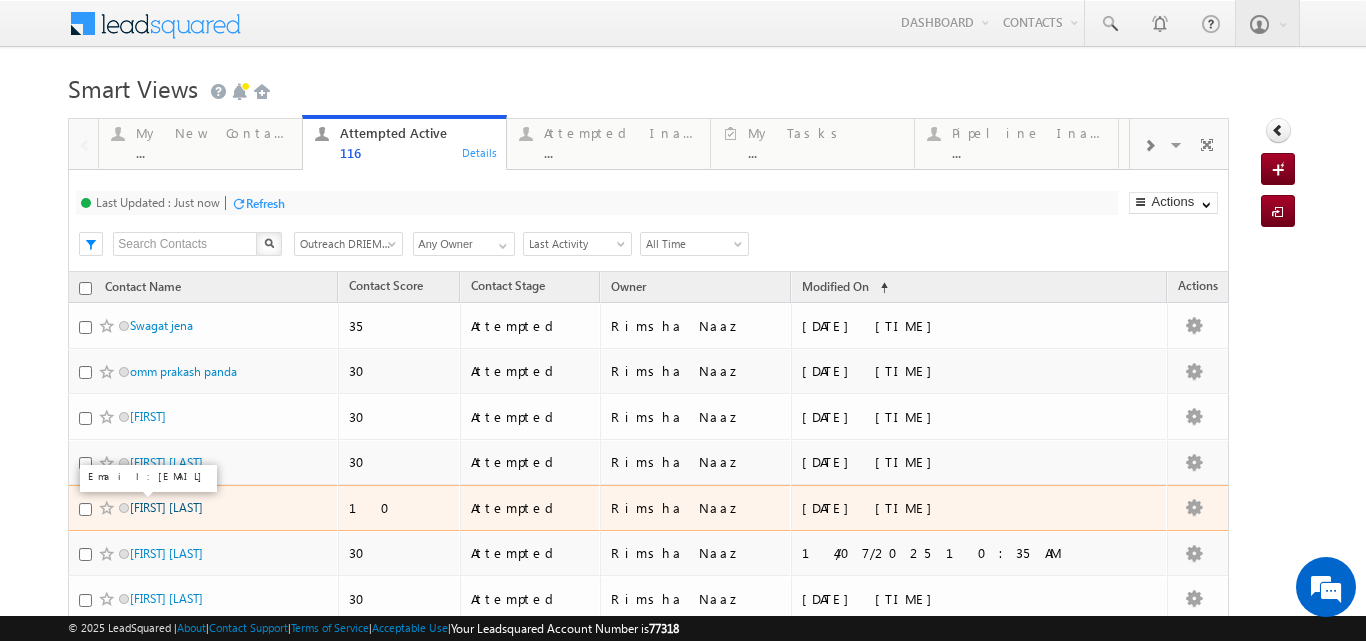 click on "Anisha Dash" at bounding box center (166, 507) 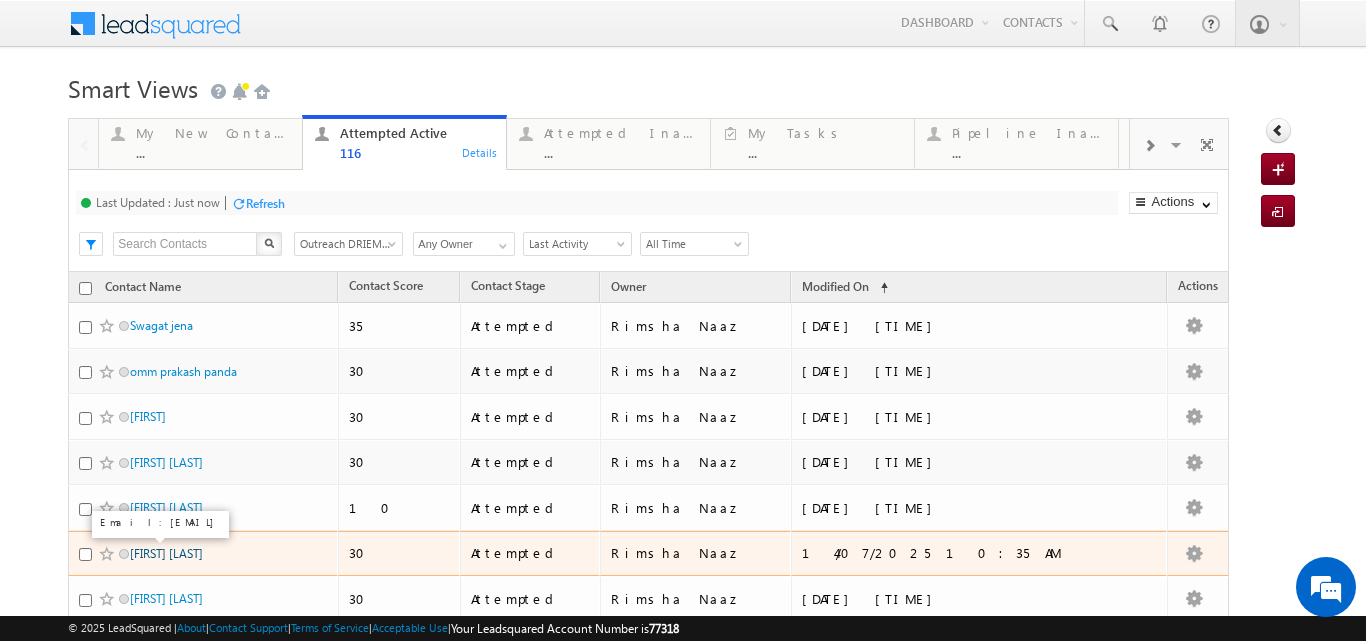 click on "Swarnnapriya mohanty" at bounding box center [166, 553] 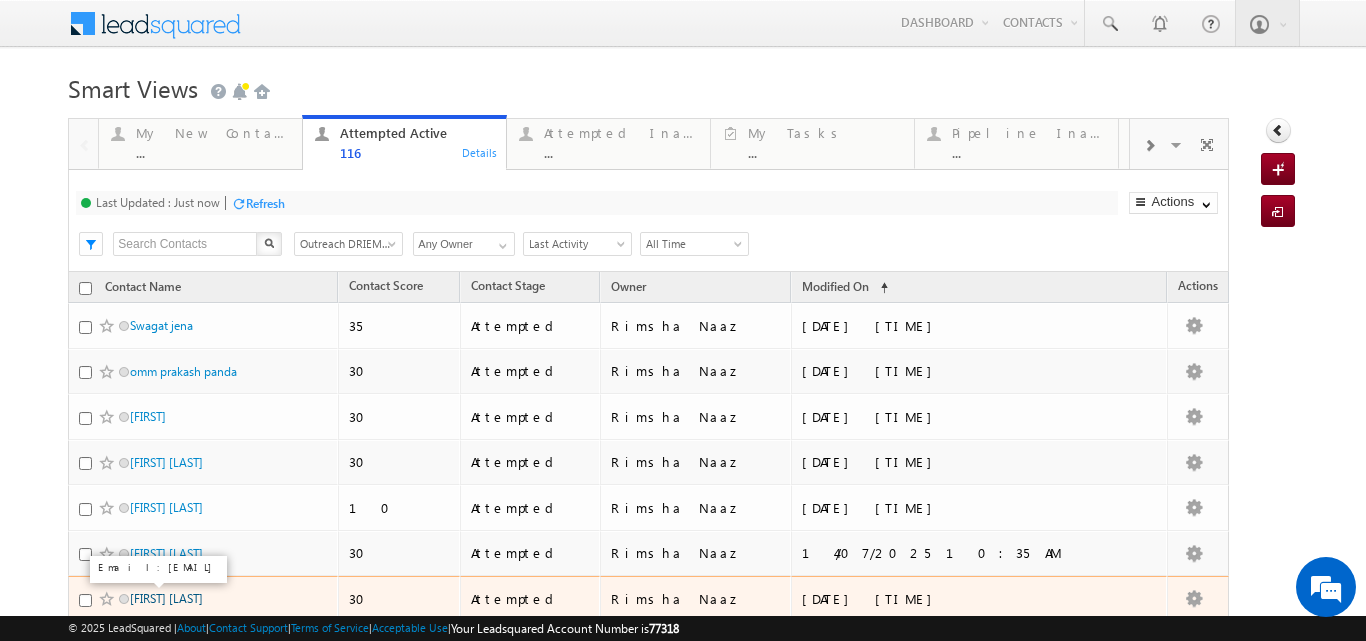 click on "Ankita Biswal" at bounding box center [166, 598] 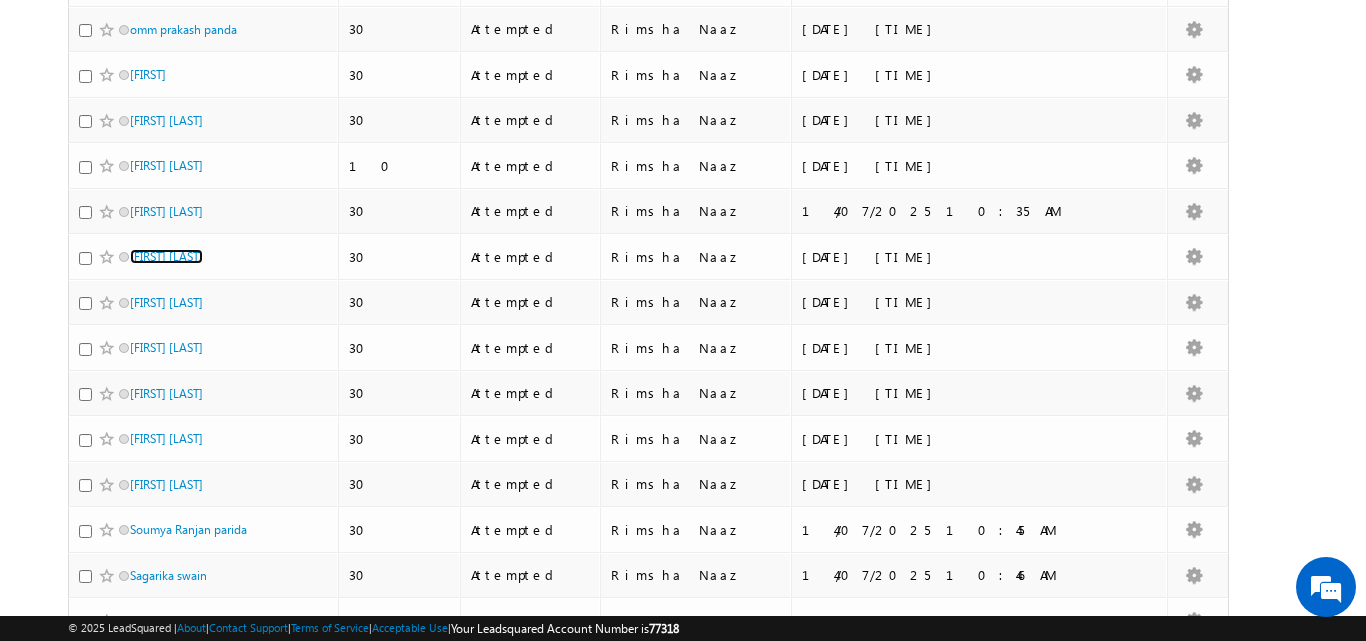 scroll, scrollTop: 350, scrollLeft: 0, axis: vertical 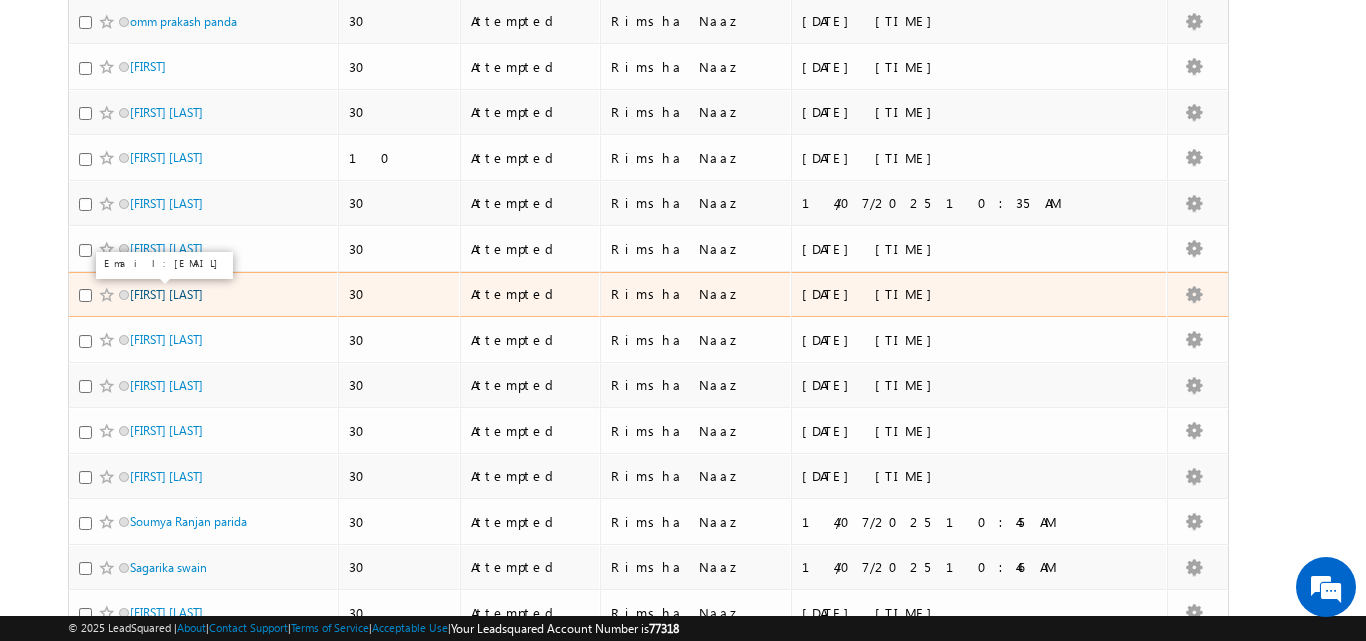 click on "Tapaswini Dash" at bounding box center [166, 294] 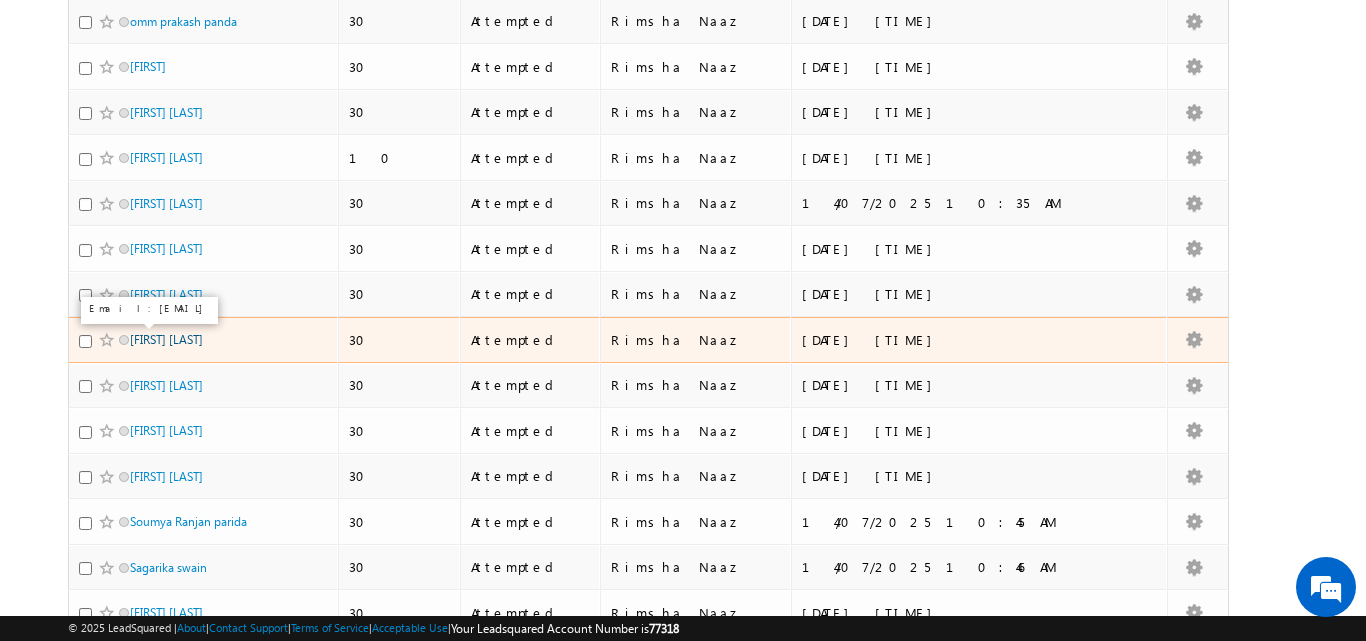 click on "Abhisek khatua" at bounding box center (166, 339) 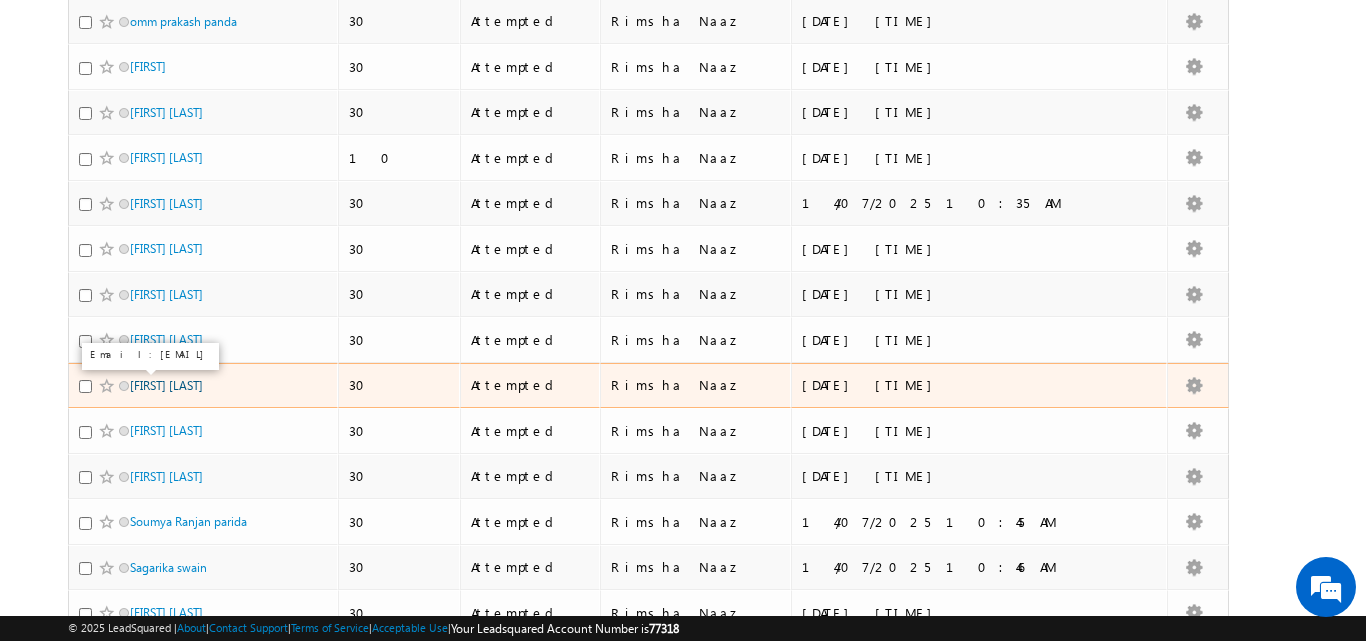click on "Mukesh keshari" at bounding box center (166, 385) 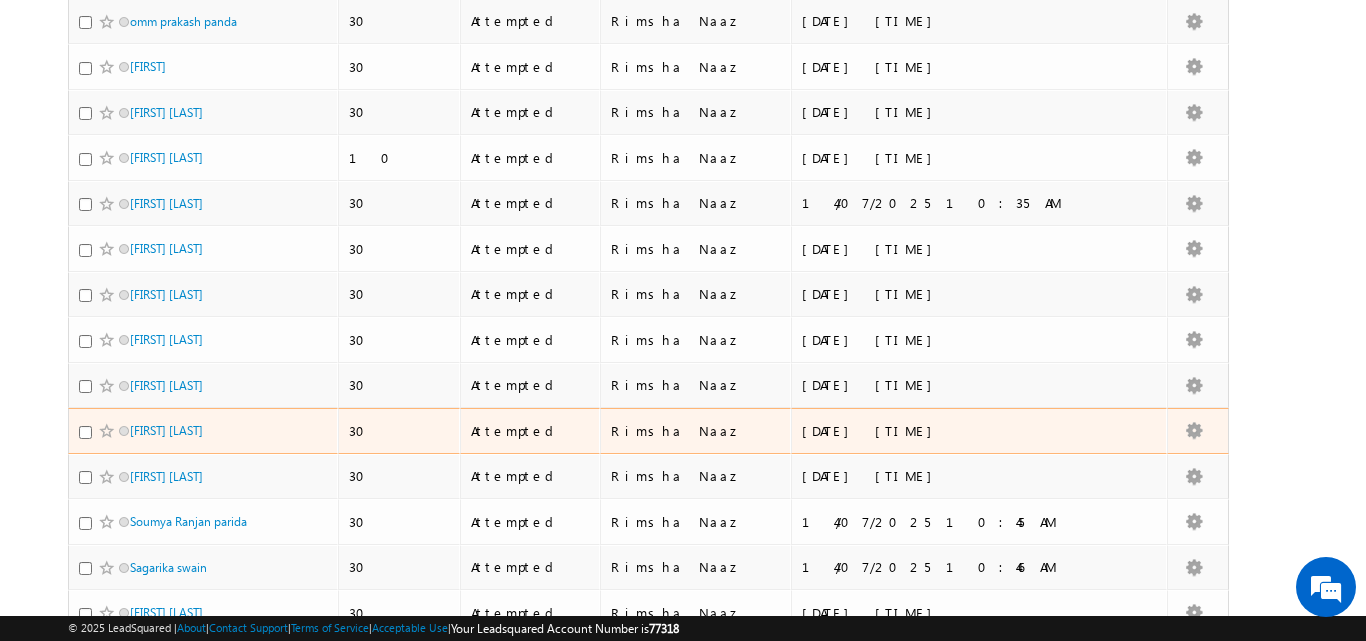click on "Snehali mohapatra" at bounding box center [203, 431] 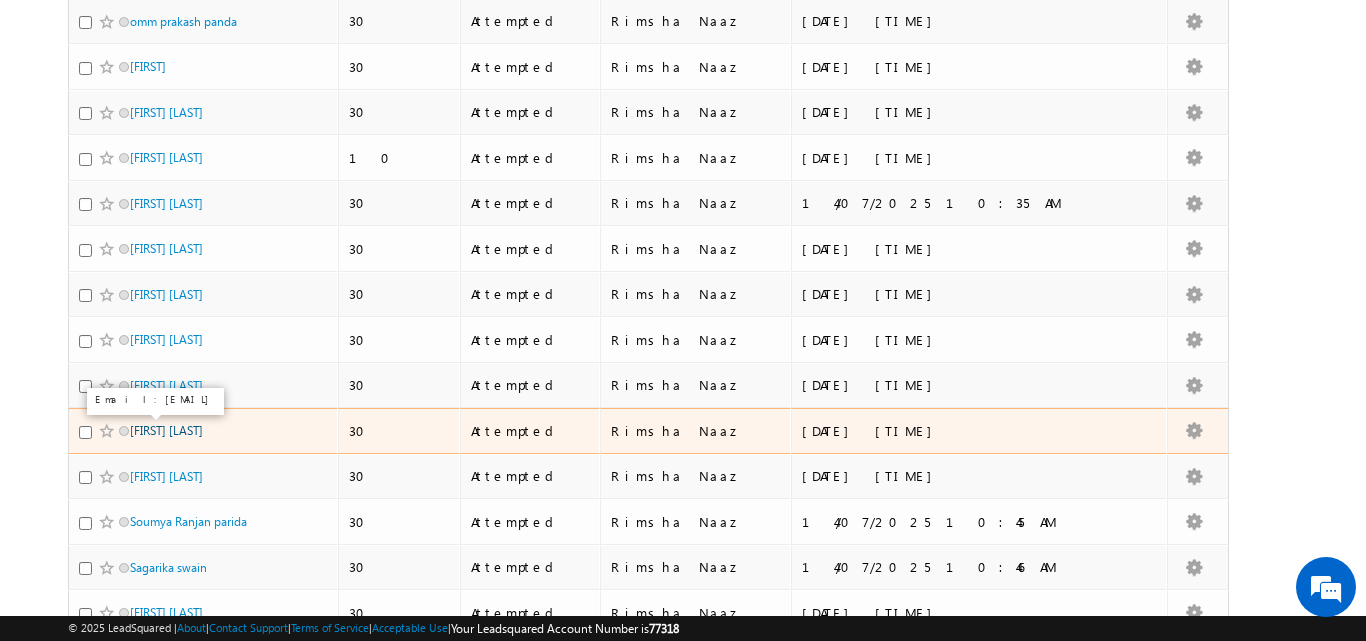 click on "Snehali mohapatra" at bounding box center [166, 430] 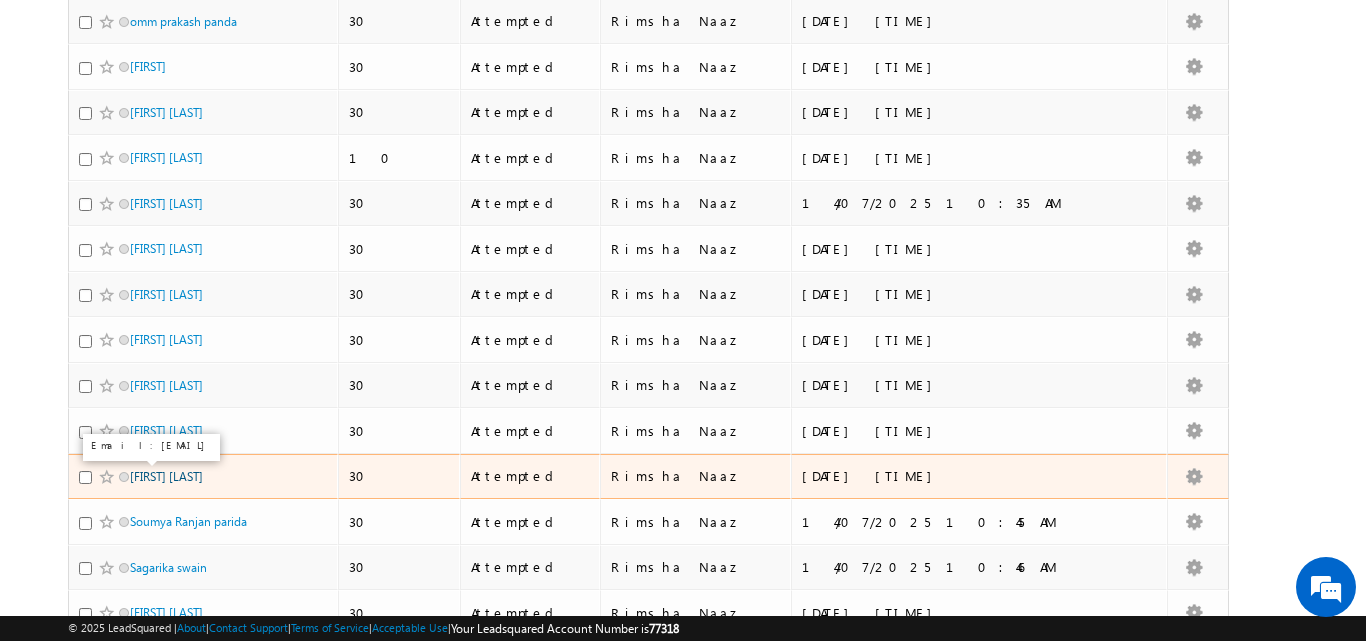 click on "Chinmayee kar" at bounding box center (166, 476) 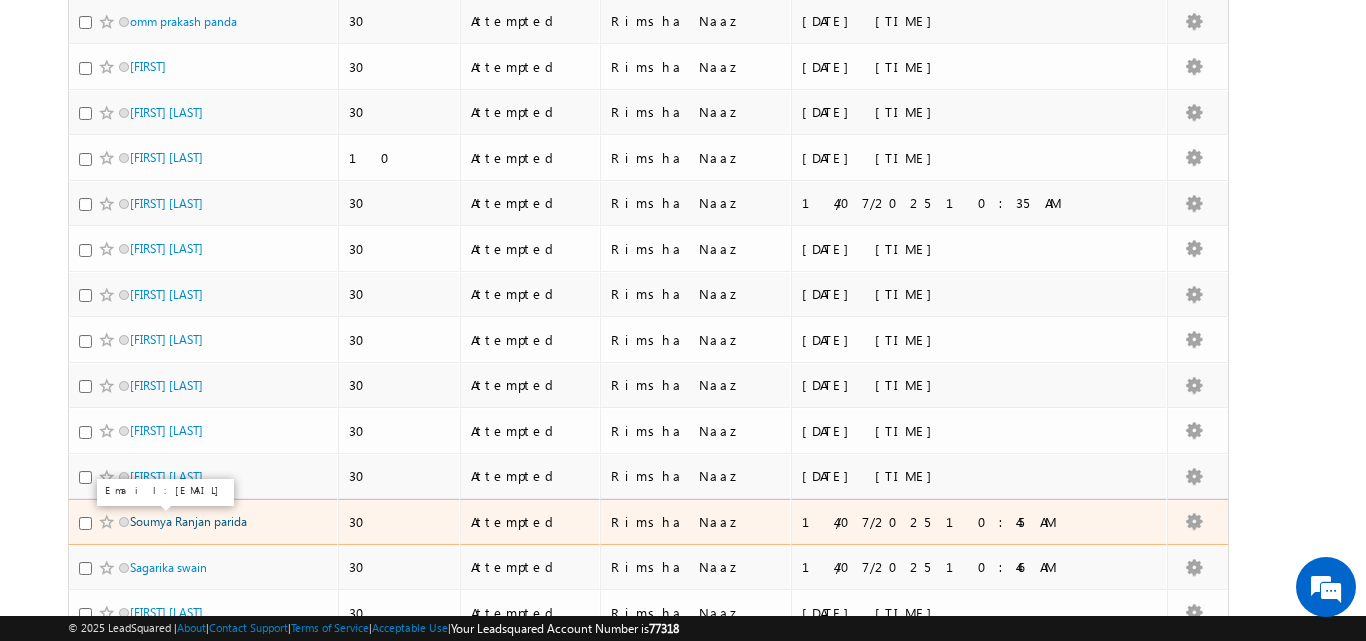 click on "Soumya Ranjan parida" at bounding box center [188, 521] 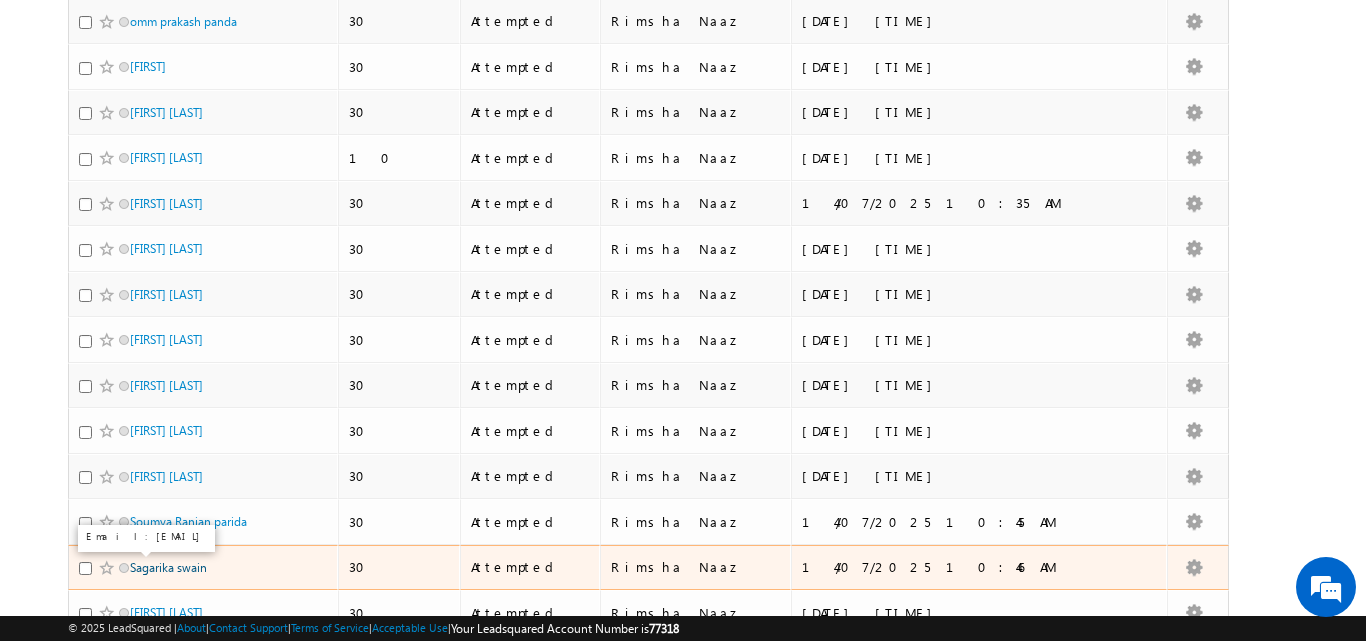 click on "Sagarika swain" at bounding box center (168, 567) 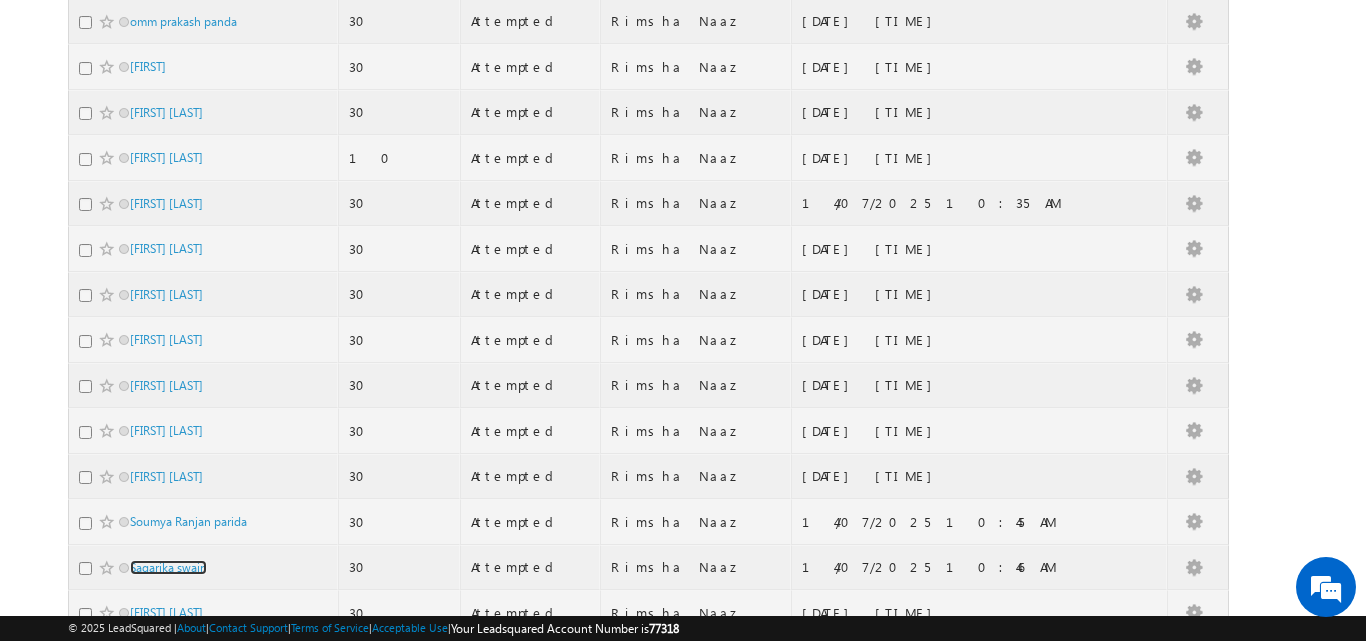 scroll, scrollTop: 0, scrollLeft: 0, axis: both 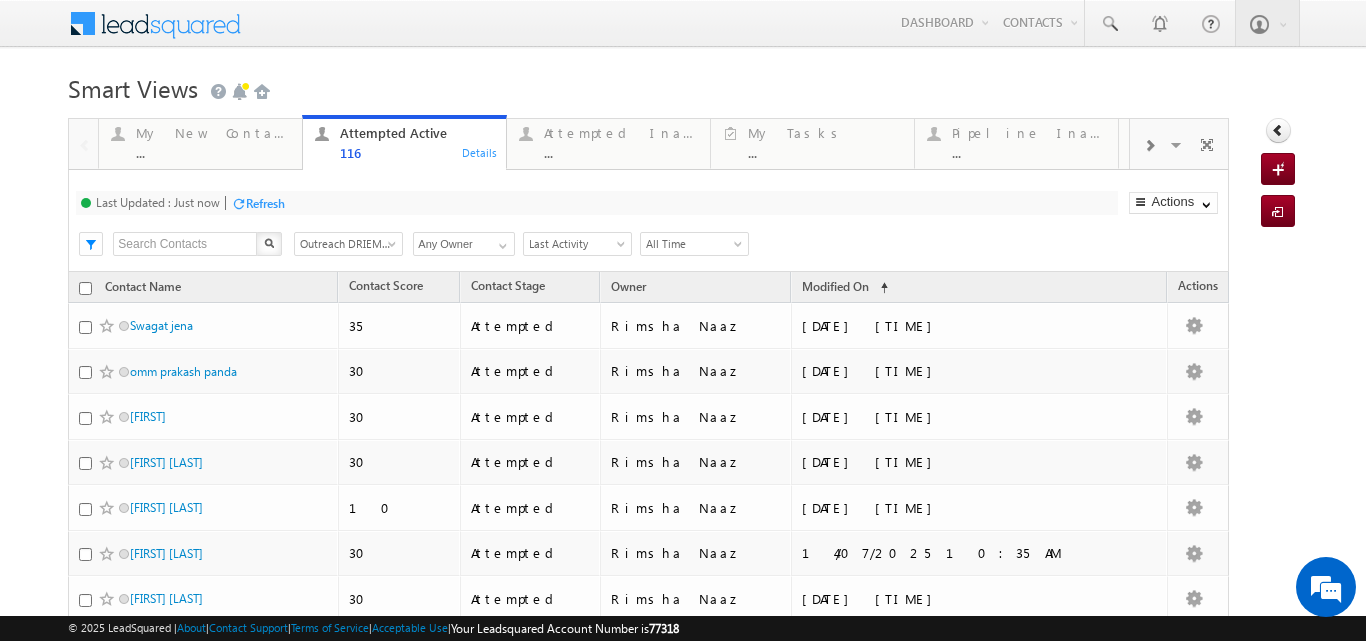 click on "Refresh" at bounding box center (265, 203) 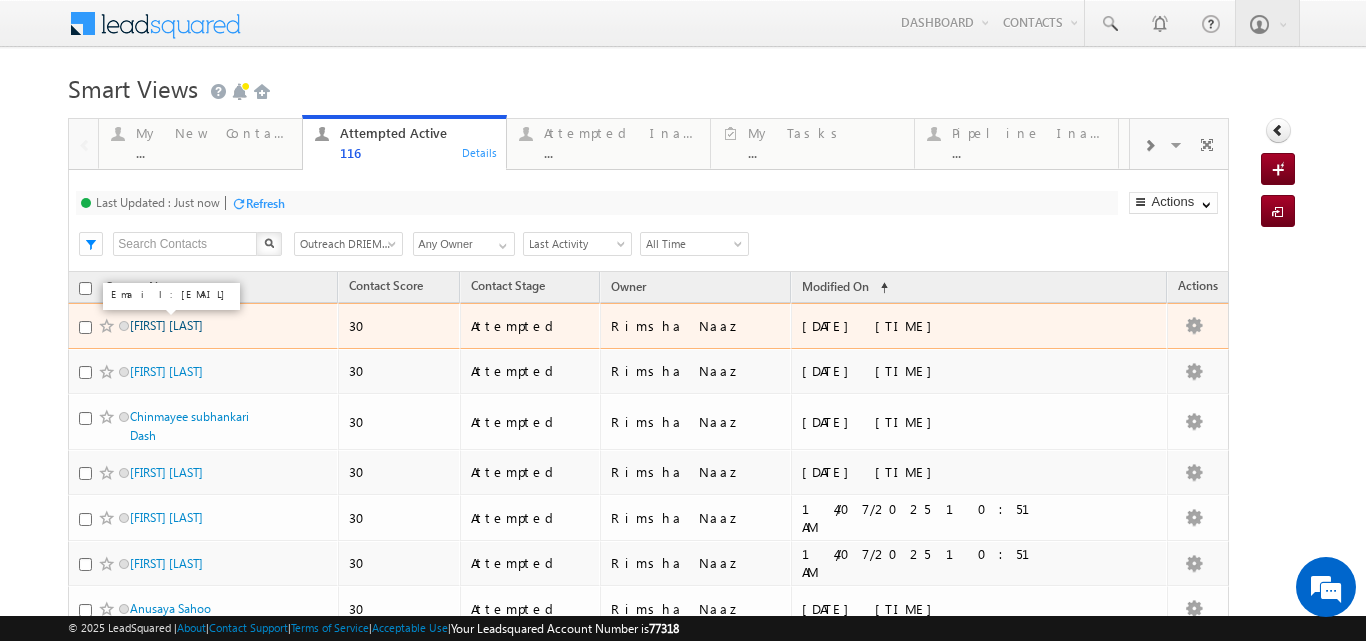 click on "Rudra narayan sahoo" at bounding box center [166, 325] 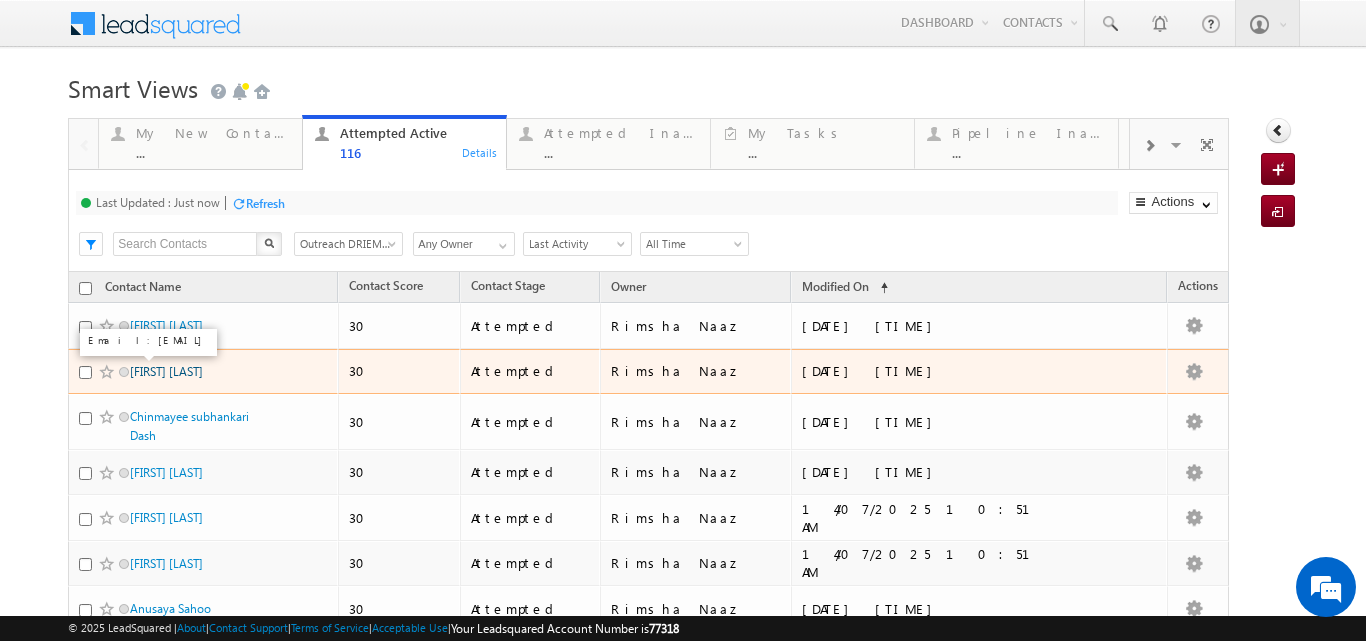 click on "Aditya senapati" at bounding box center (166, 371) 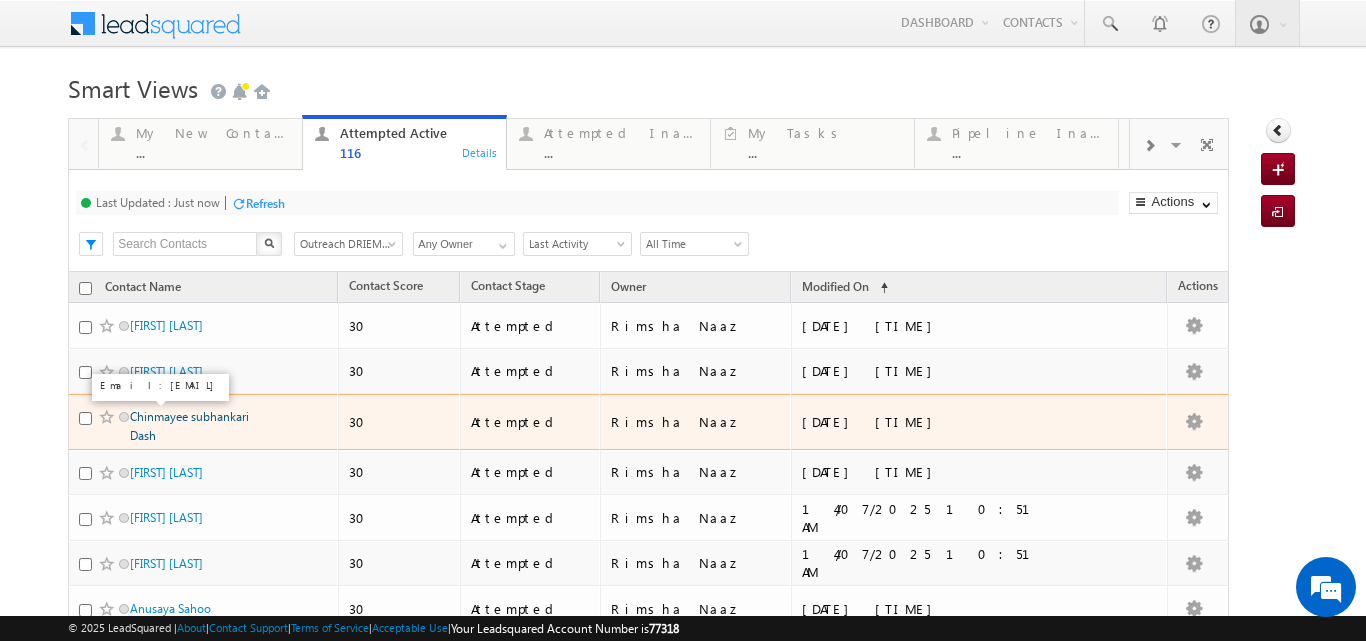 click on "Chinmayee subhankari Dash" at bounding box center (189, 426) 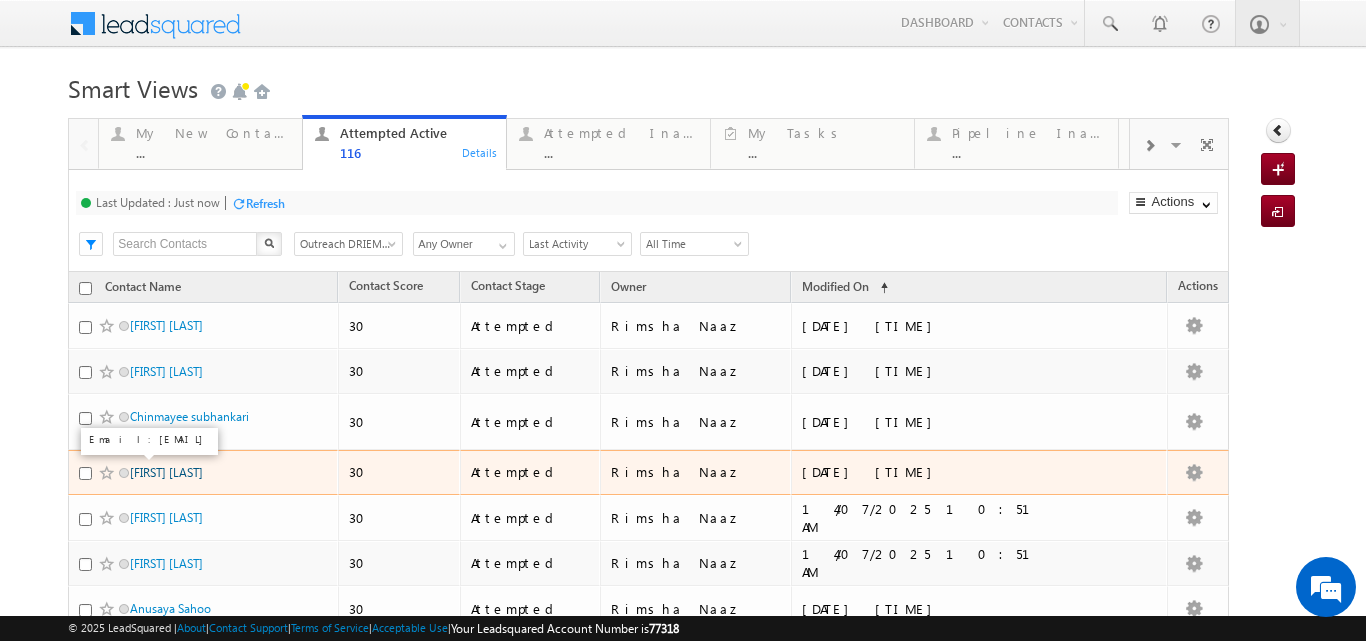click on "Abhisek Mahali" at bounding box center (166, 472) 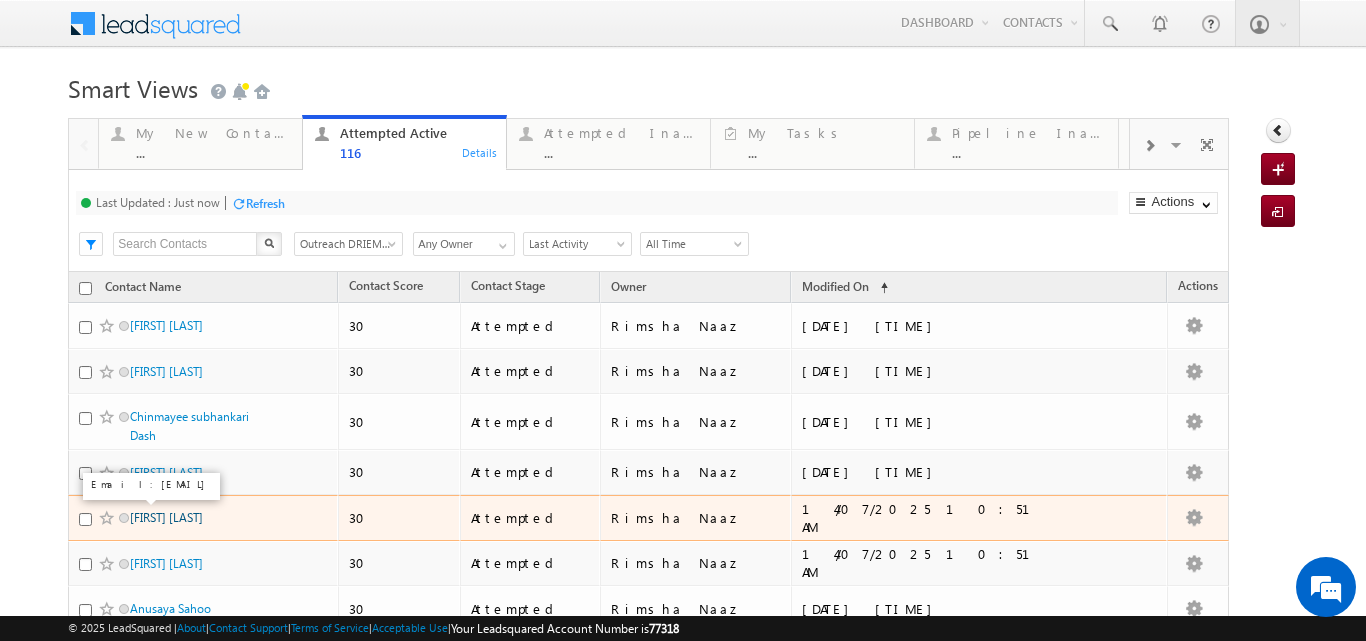 click on "Sumitra Santy" at bounding box center (166, 517) 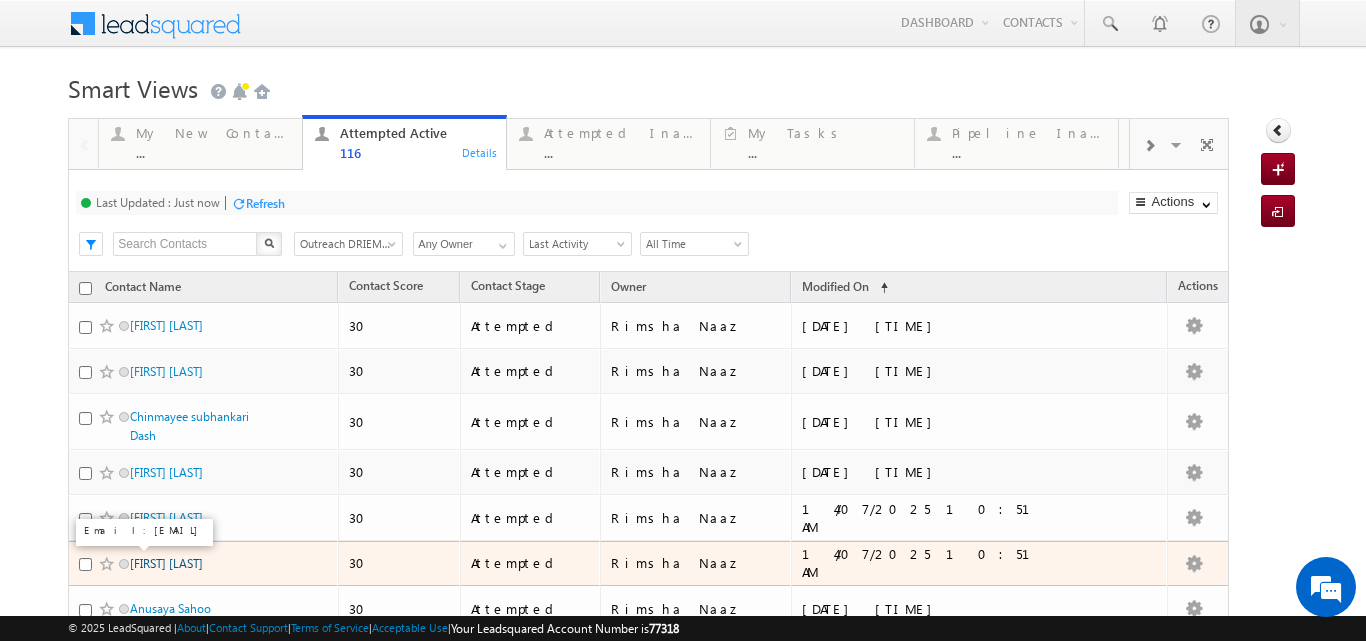 click on "Saloni Mallik" at bounding box center (166, 563) 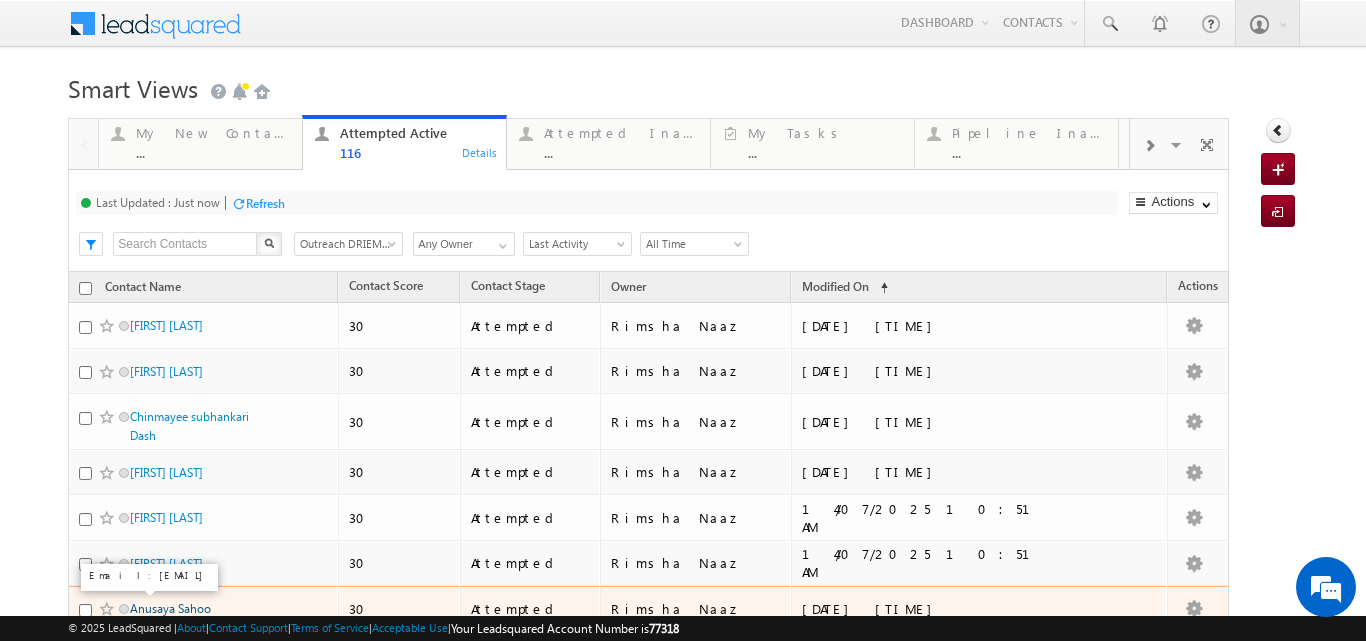 click on "Anusaya Sahoo" at bounding box center (170, 608) 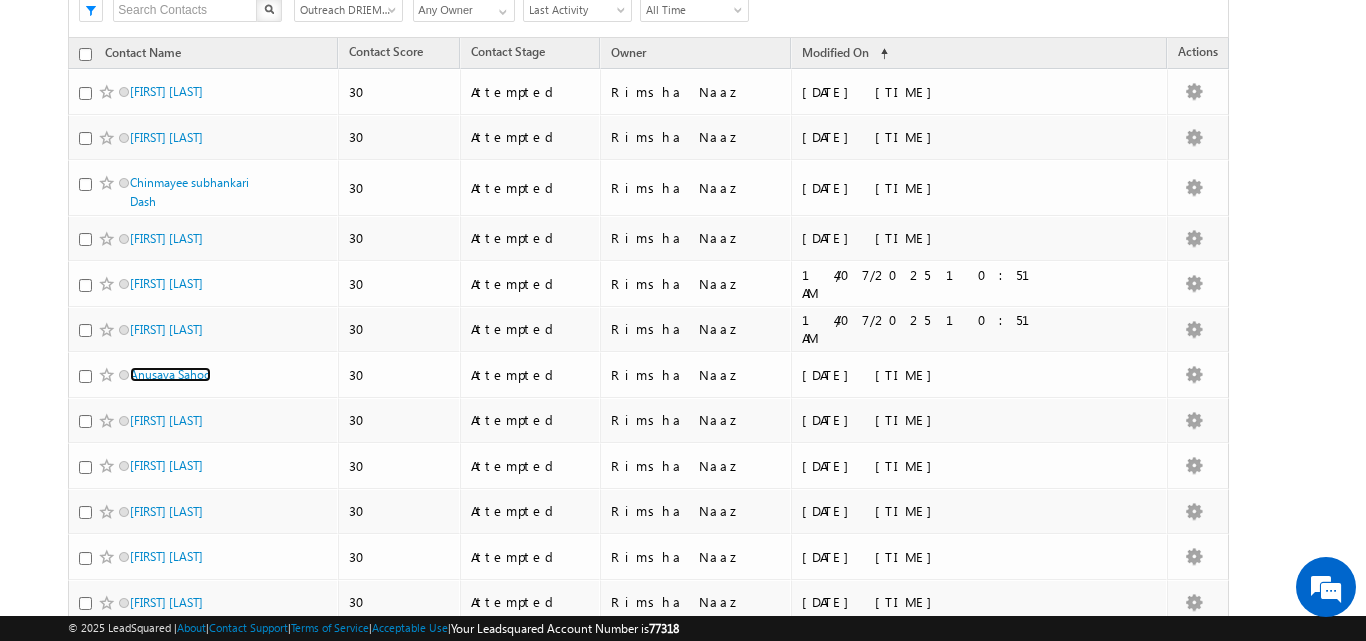 scroll, scrollTop: 292, scrollLeft: 0, axis: vertical 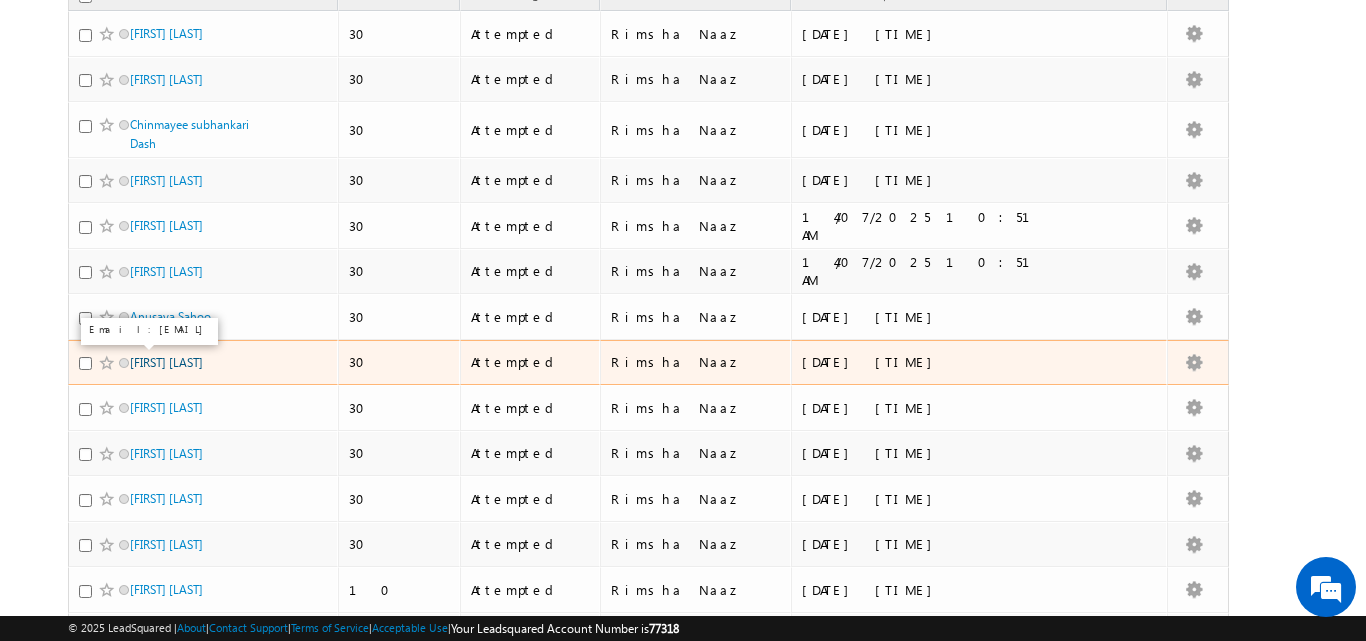 click on "Somya Mohanty" at bounding box center (166, 362) 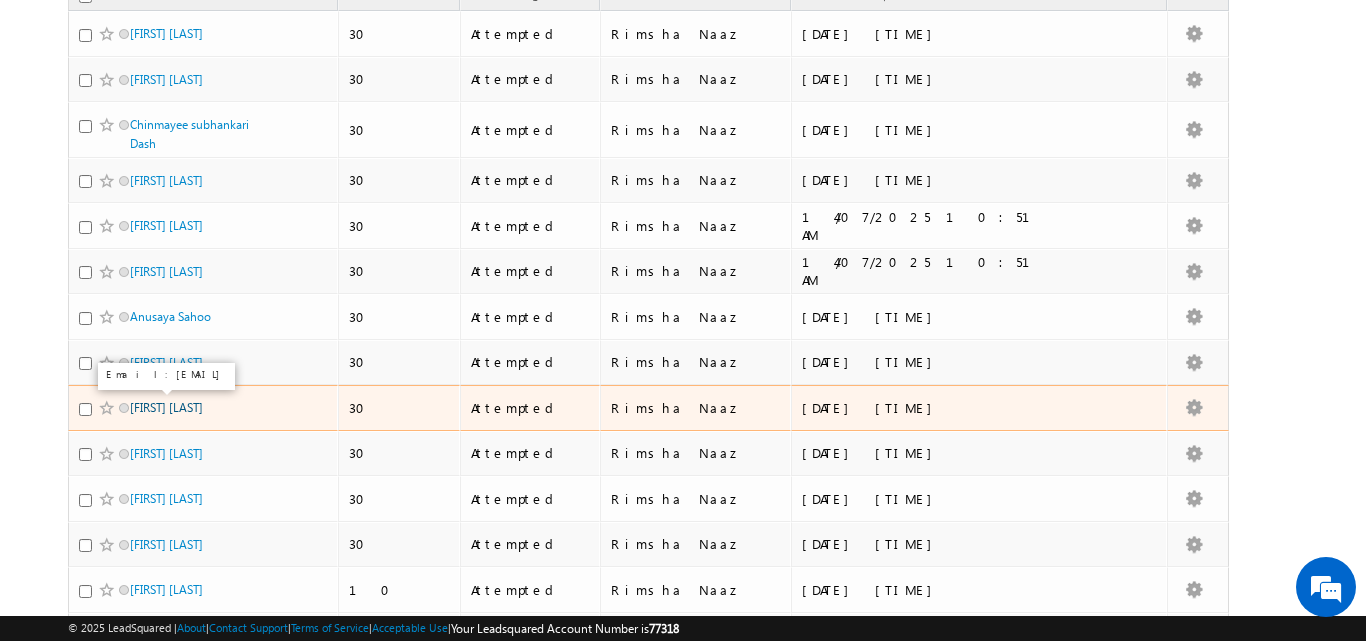 click on "Subhashree Acharya" at bounding box center (166, 407) 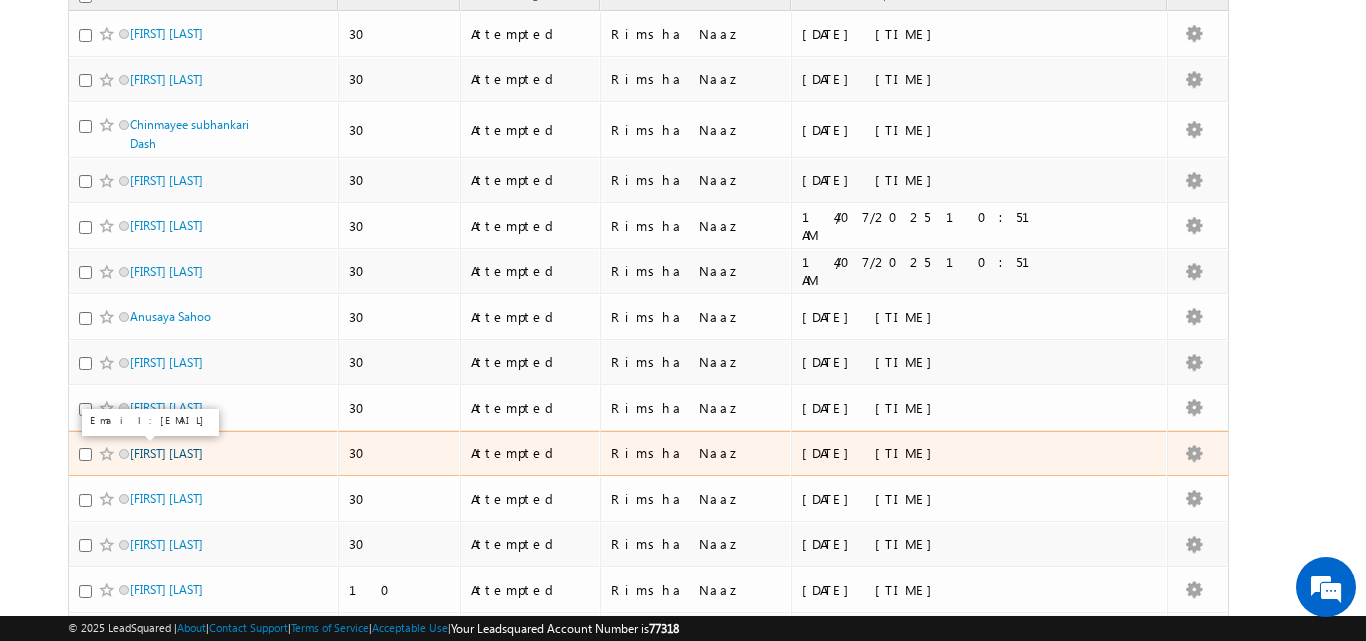 click on "Aditi Burma" at bounding box center [166, 453] 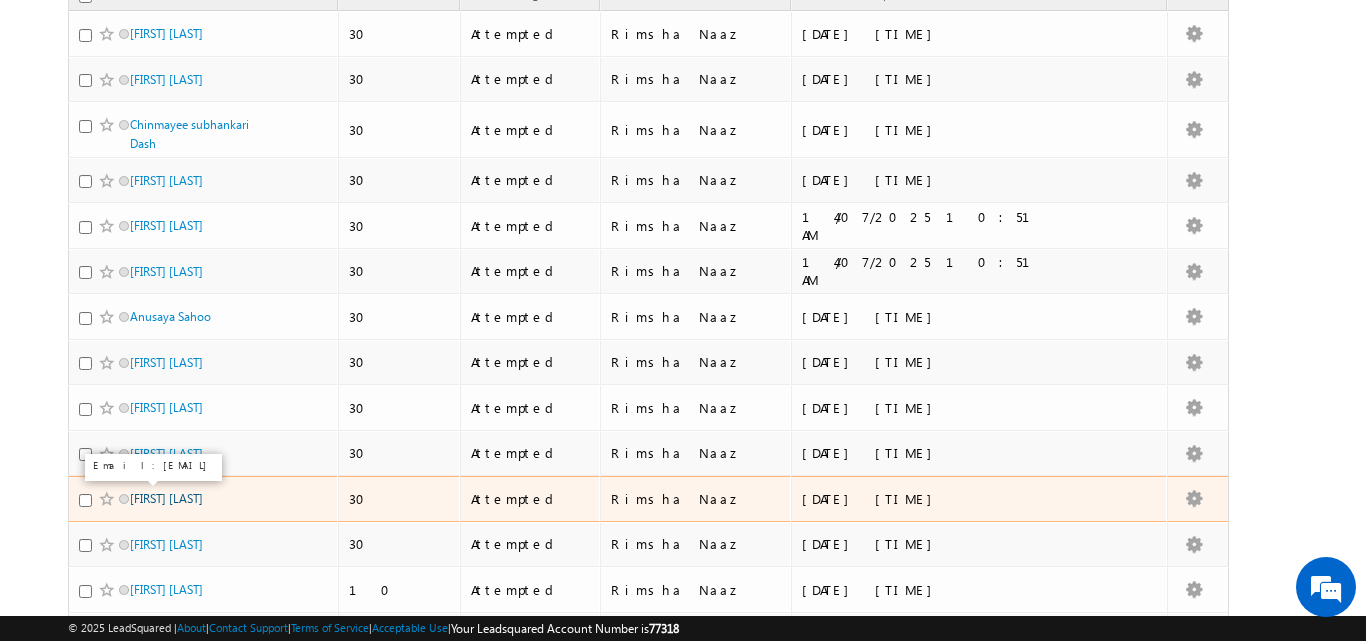 click on "Aditya jayaprakash" at bounding box center (166, 498) 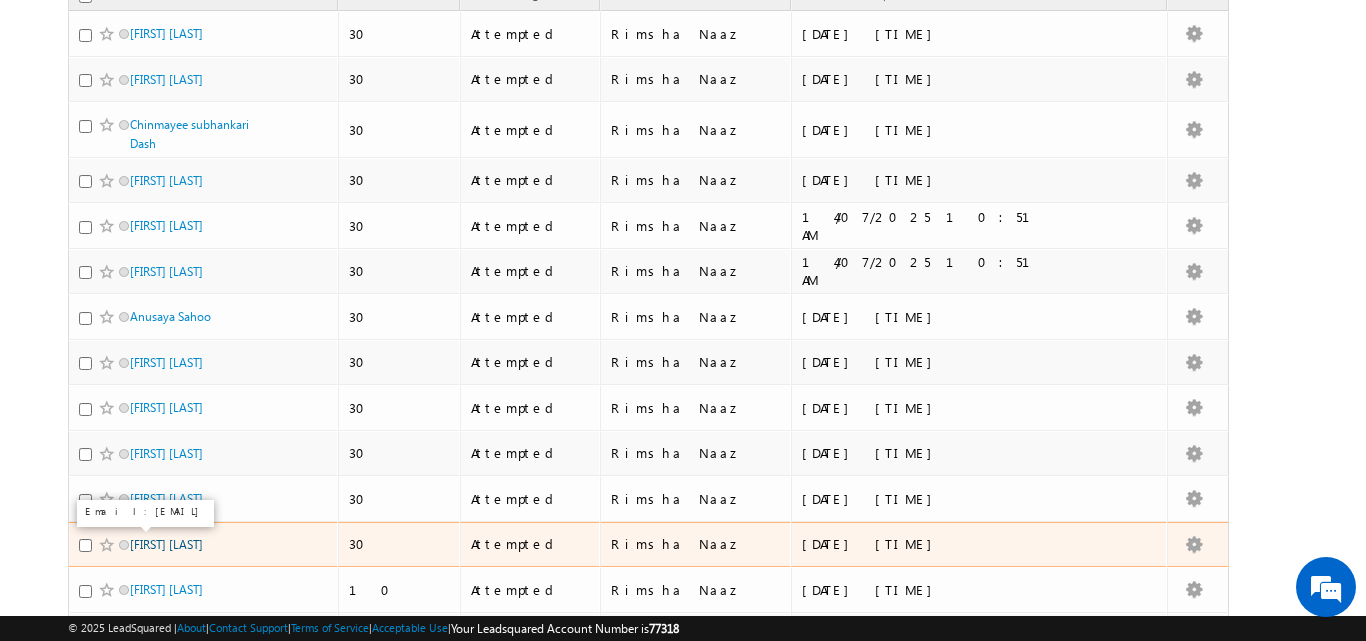 click on "Sonali Sahoo" at bounding box center [166, 544] 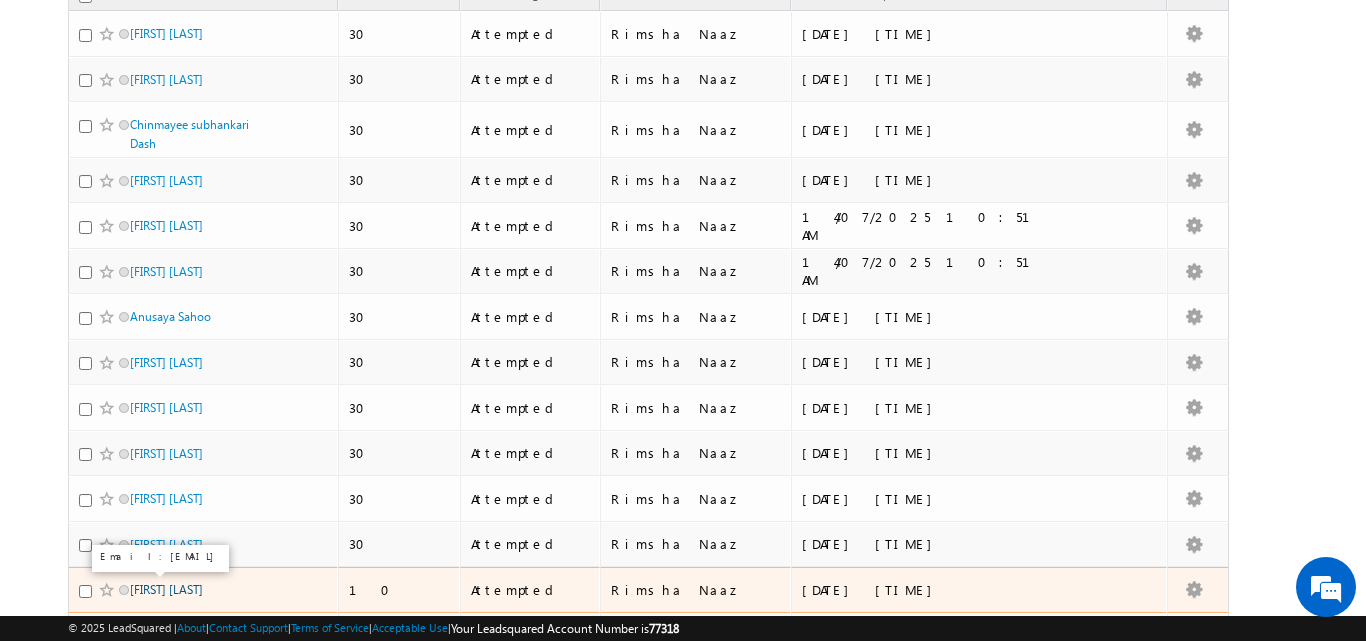 click on "Soffiya parween" at bounding box center (166, 589) 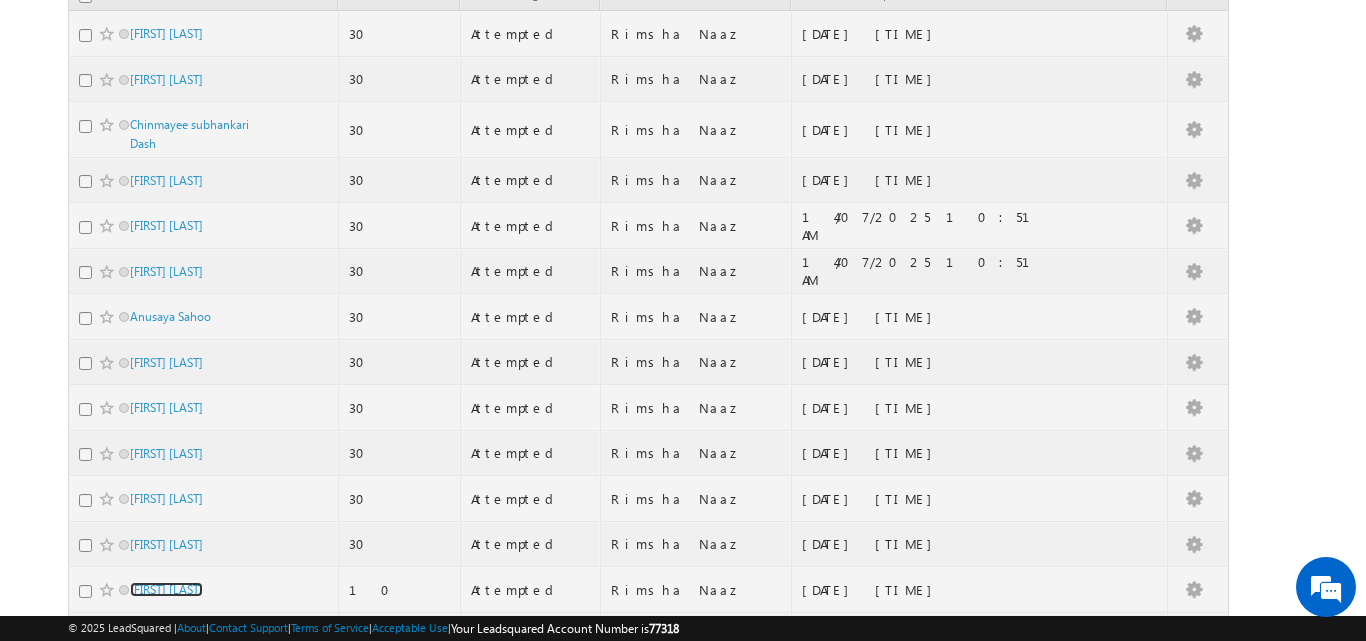 scroll, scrollTop: 0, scrollLeft: 0, axis: both 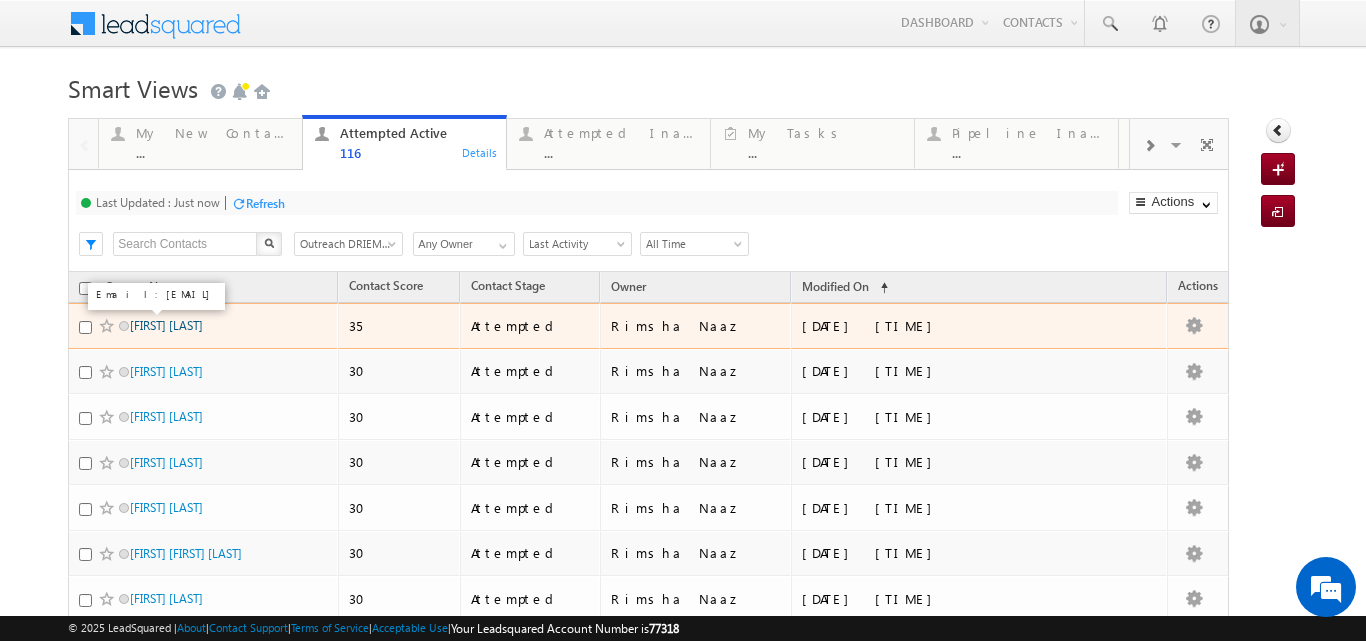 click on "Jayashree barik" at bounding box center (166, 325) 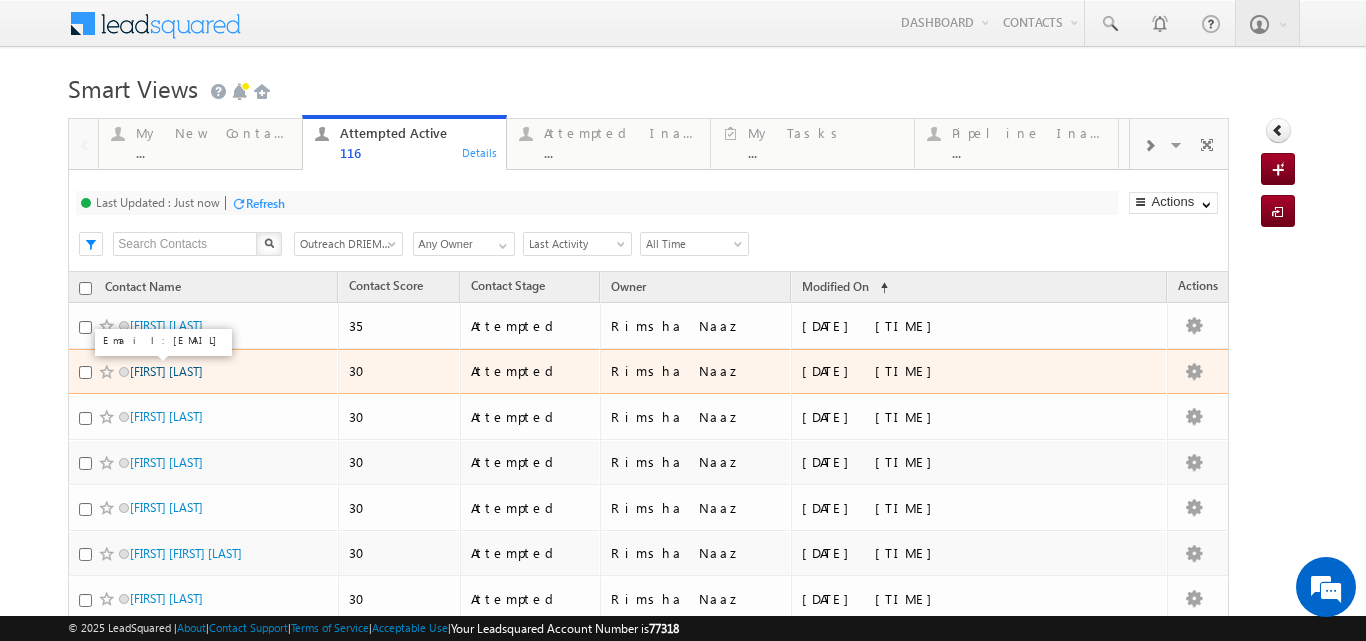 click on "Chittaranjan Behera" at bounding box center [166, 371] 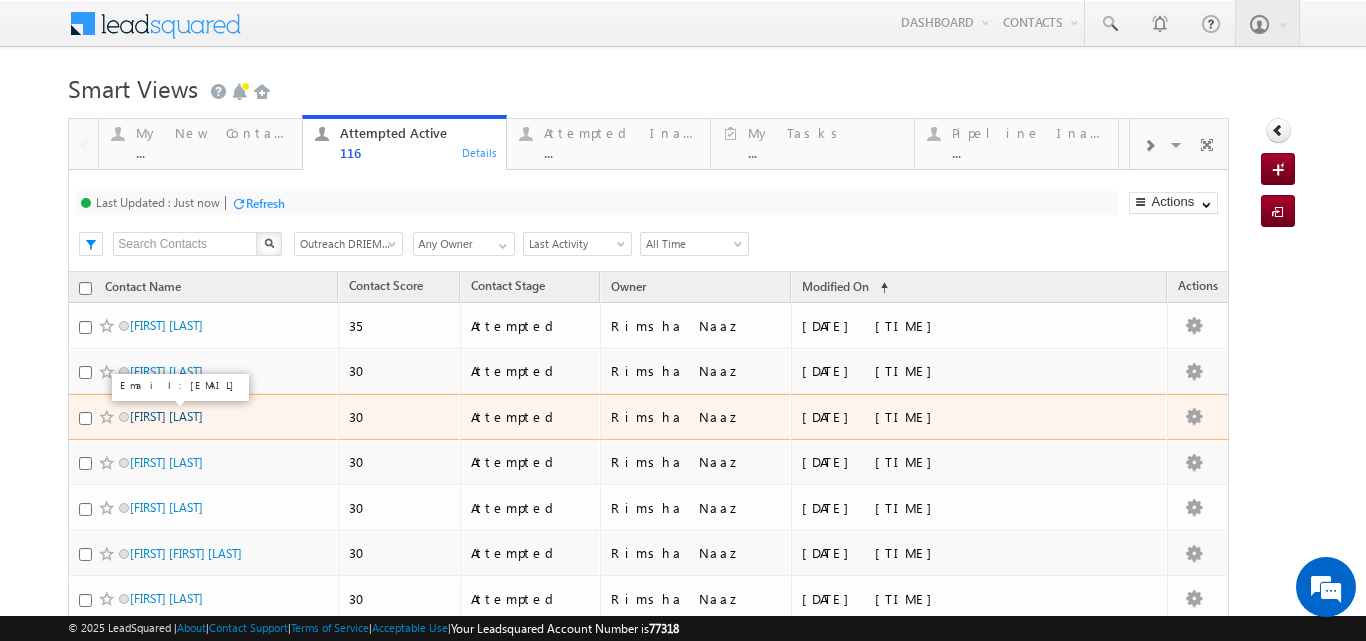 click on "Smitika Priyadarshini Das" at bounding box center [166, 416] 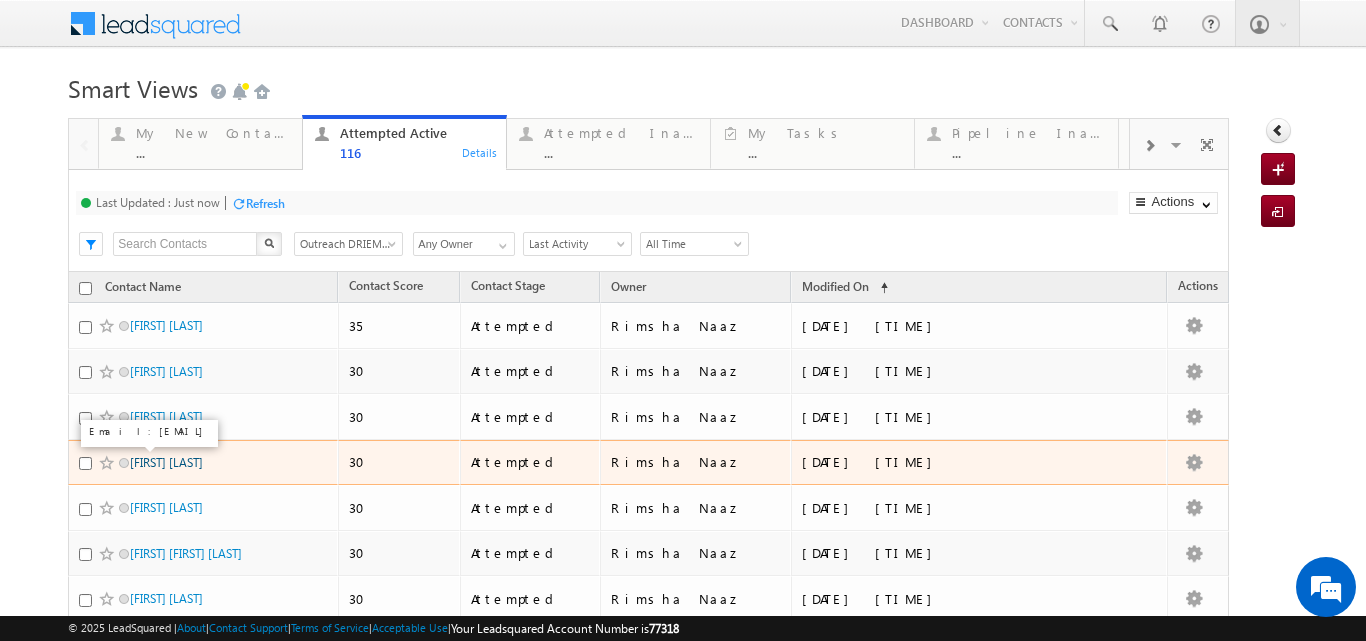 click on "Debidatta parida" at bounding box center (166, 462) 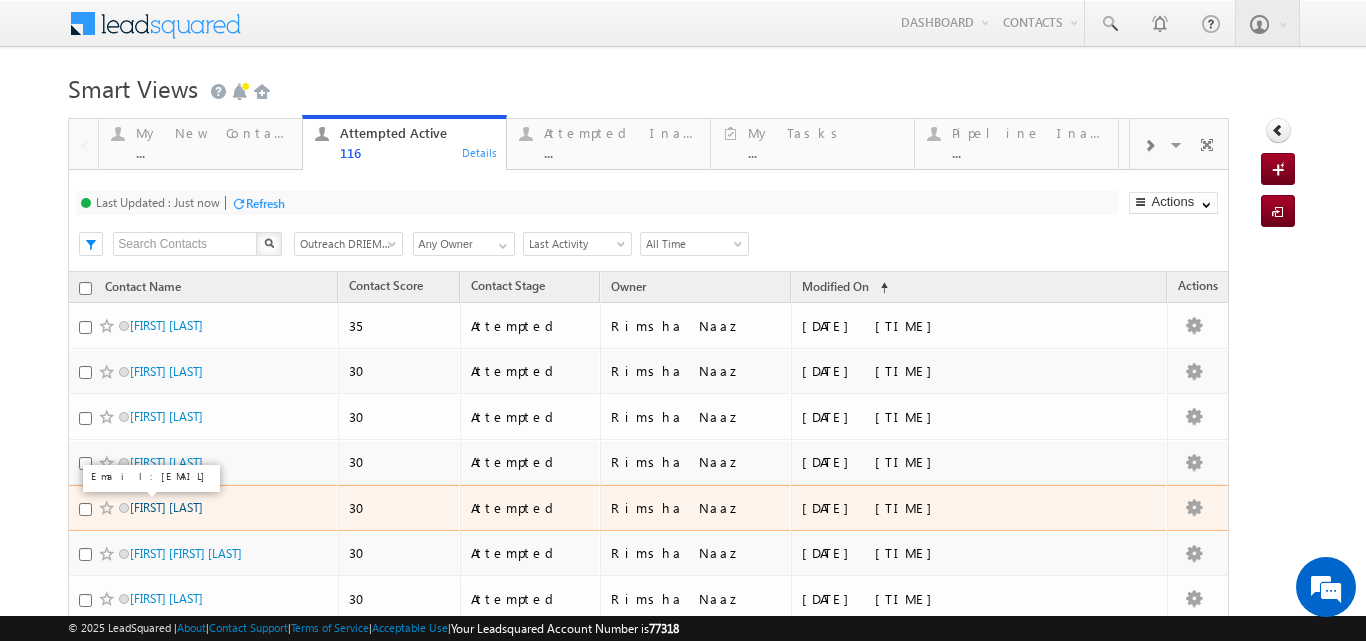 click on "IPSITA DASH" at bounding box center (166, 507) 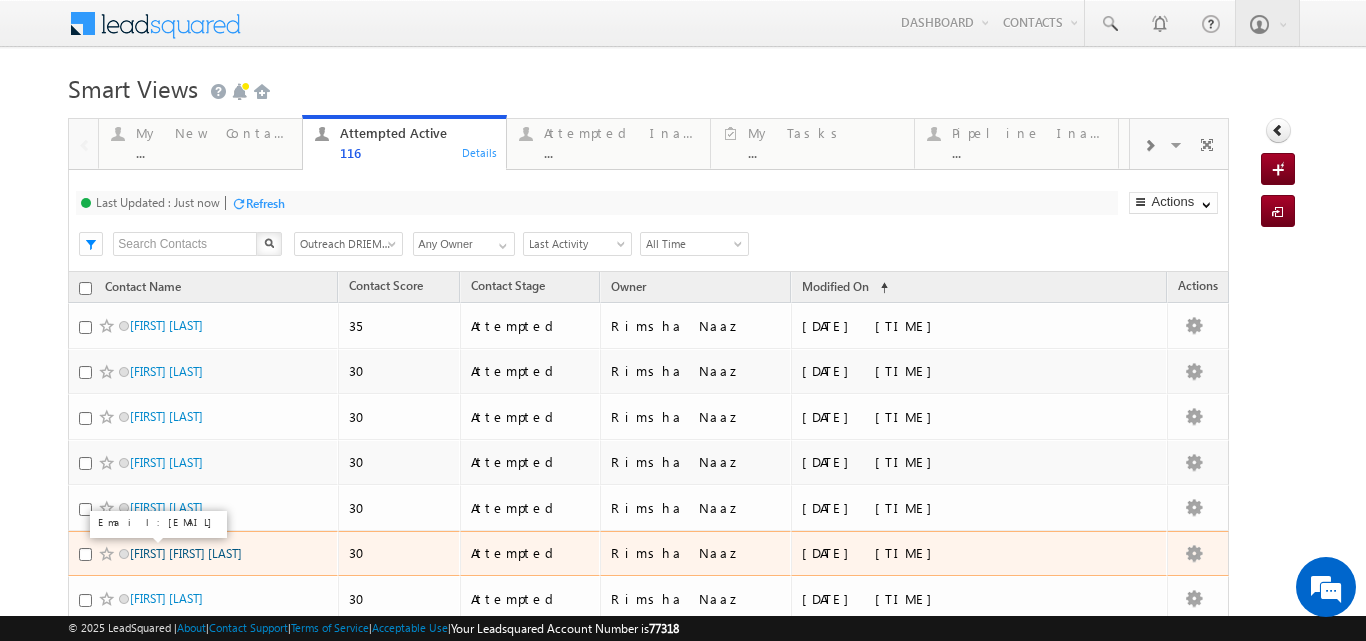 click on "Smita prangya swain" at bounding box center [186, 553] 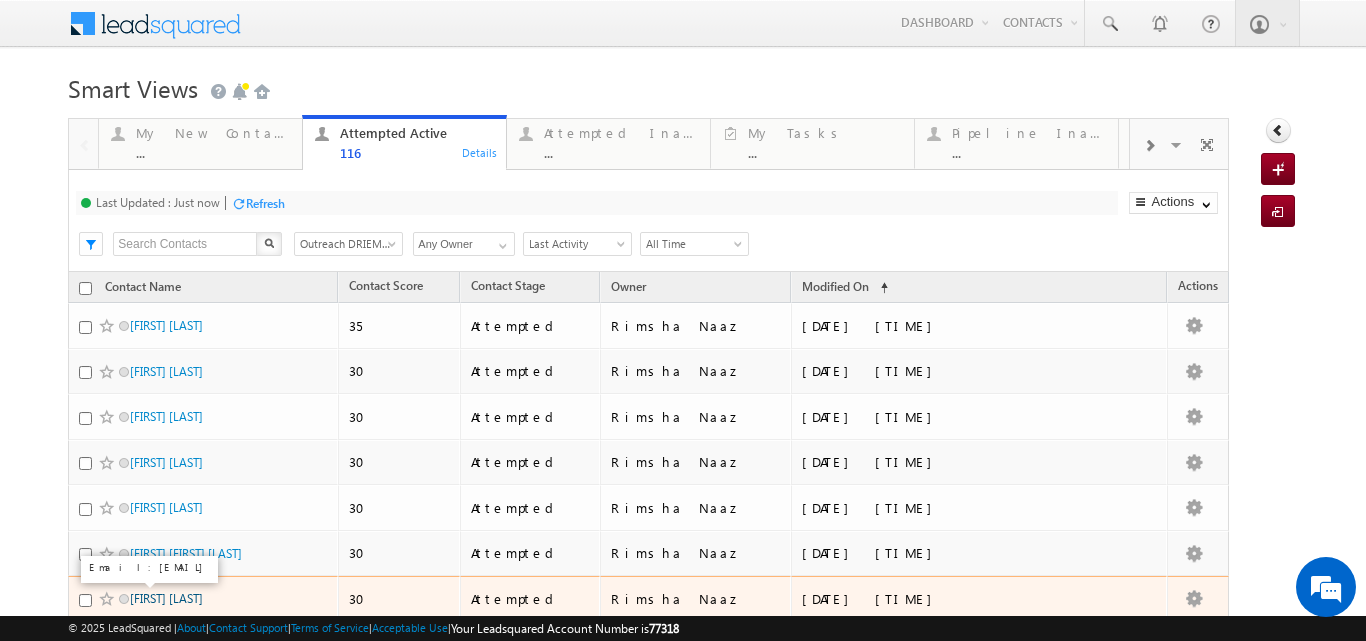 click on "Manorama sahoo" at bounding box center (166, 598) 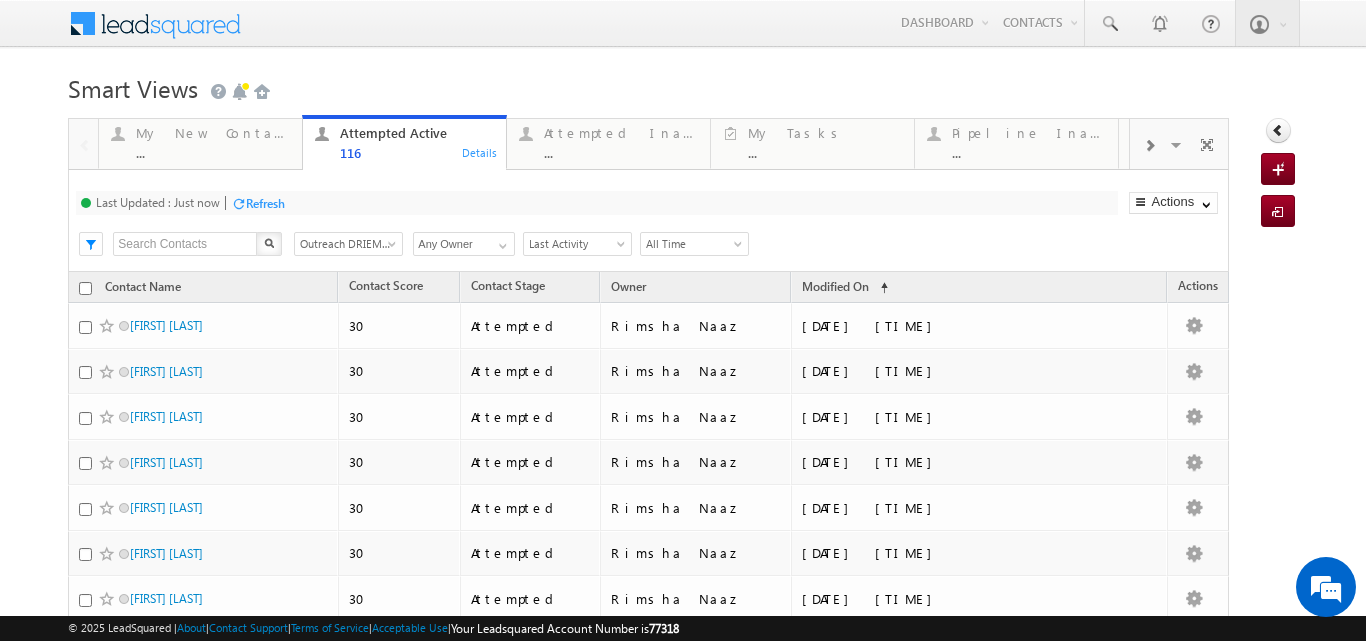 click on "Refresh" at bounding box center [265, 203] 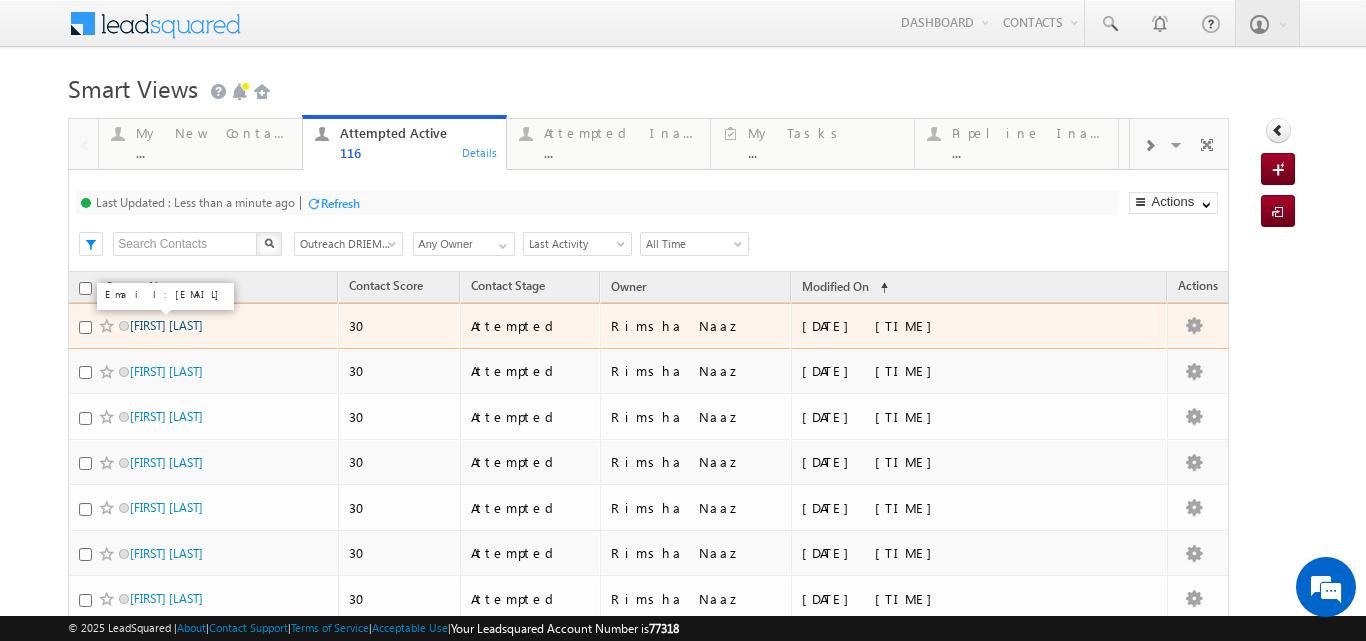 click on "Somesh kumar das" at bounding box center (166, 325) 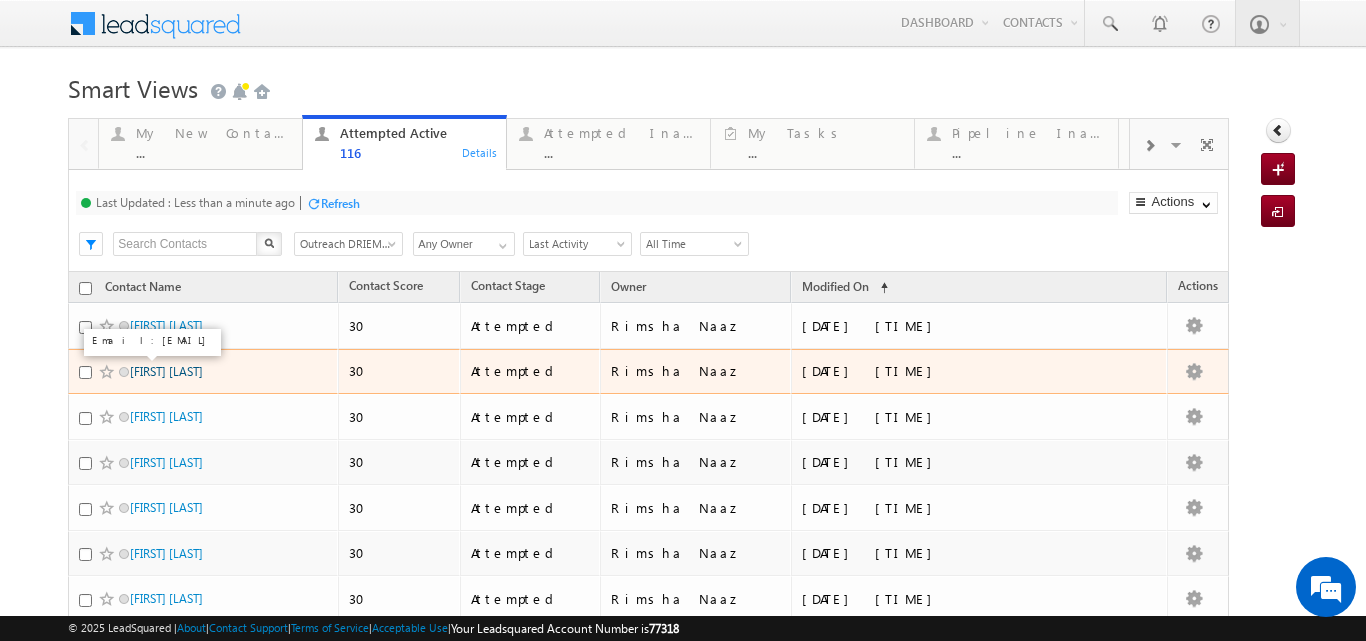 click on "Nazim khan" at bounding box center (166, 371) 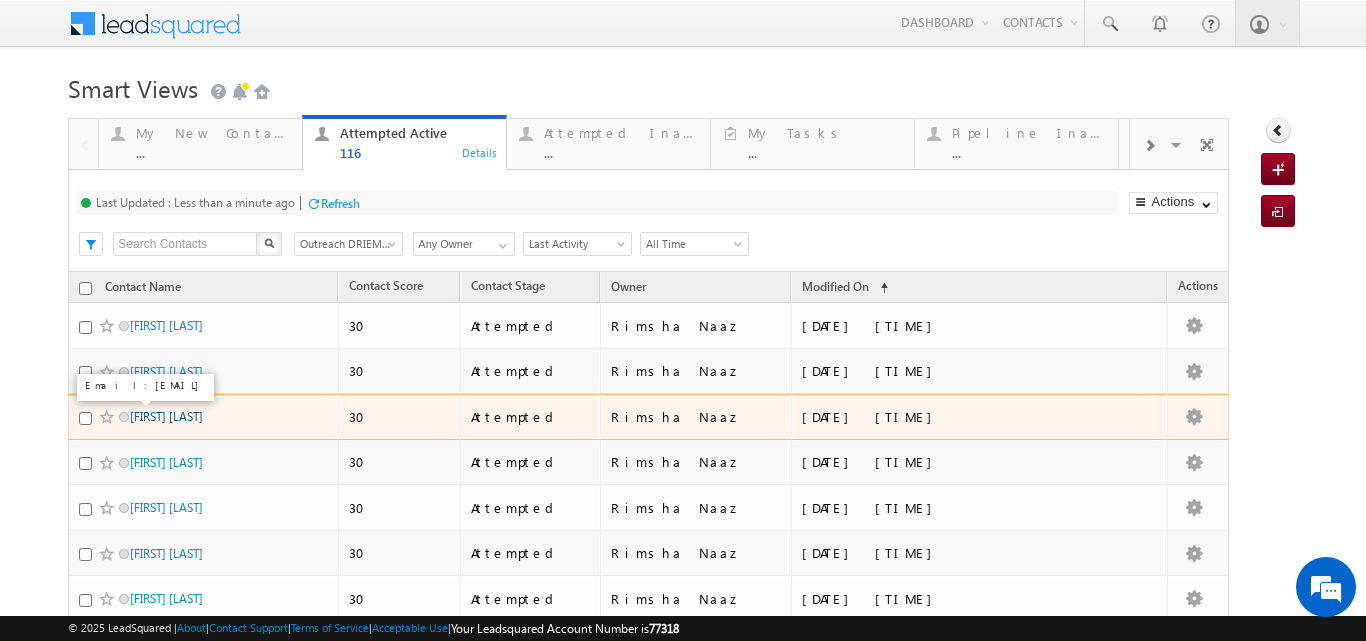 click on "Mahesh swain" at bounding box center (166, 416) 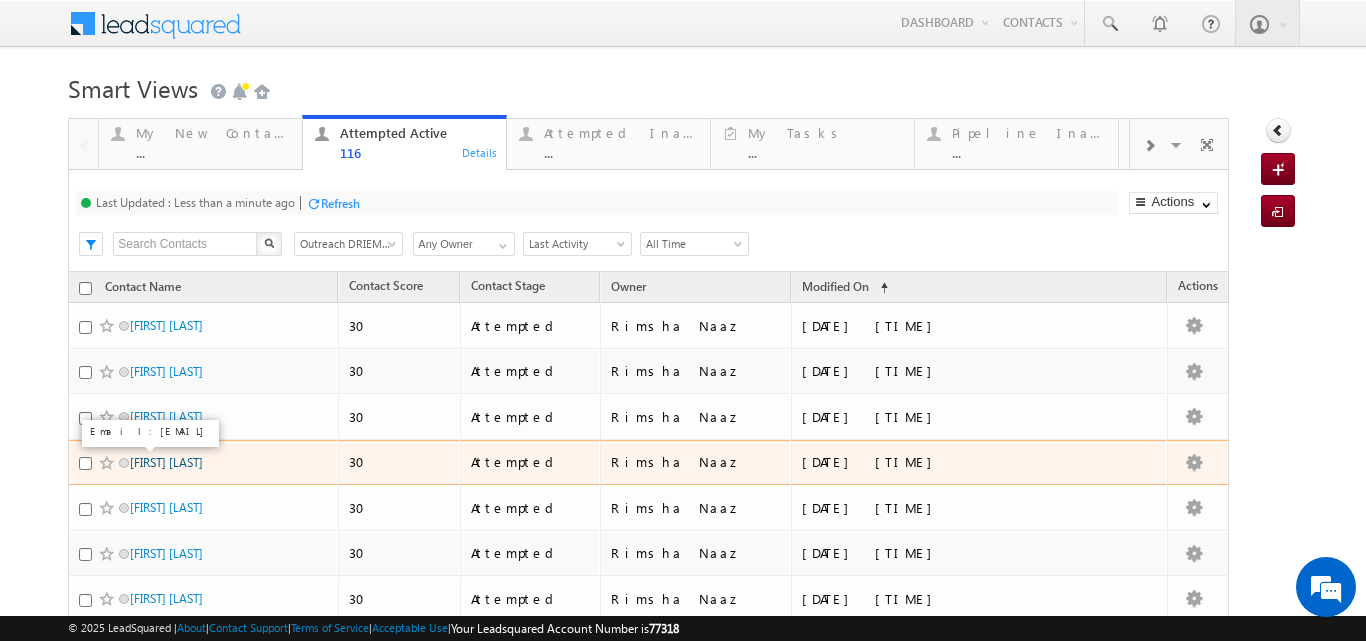 click on "Monalisha Nayak" at bounding box center [166, 462] 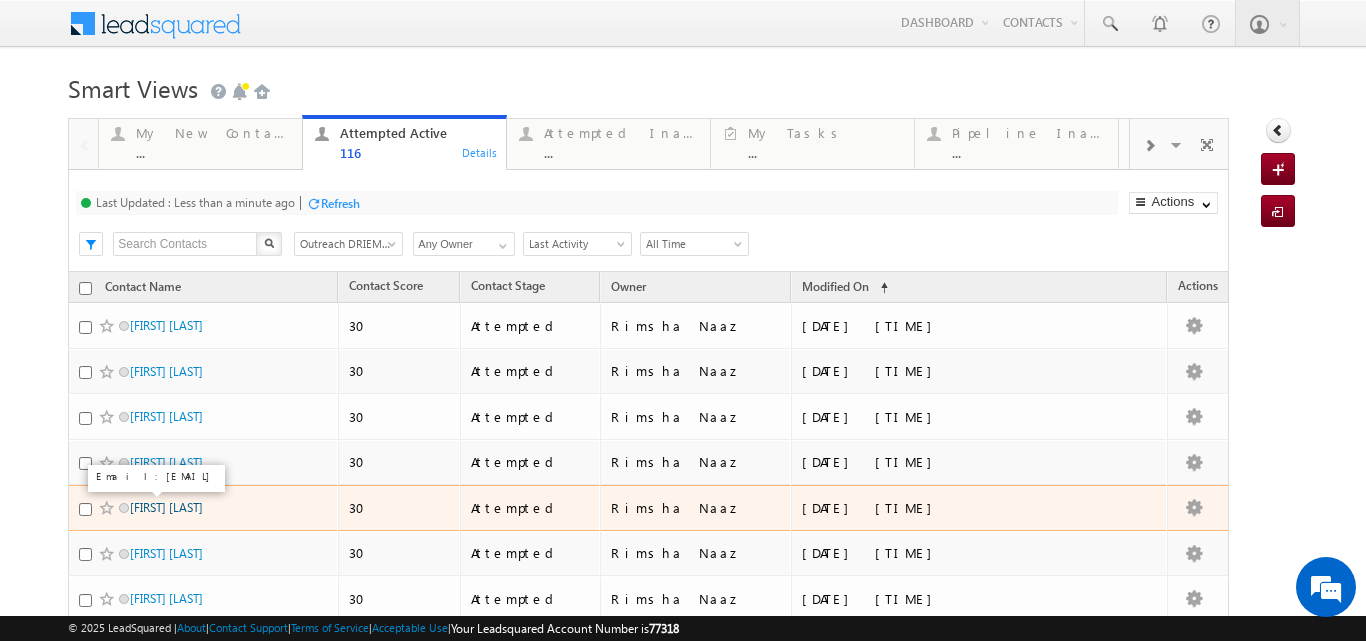 click on "Smruti Ray" at bounding box center (166, 507) 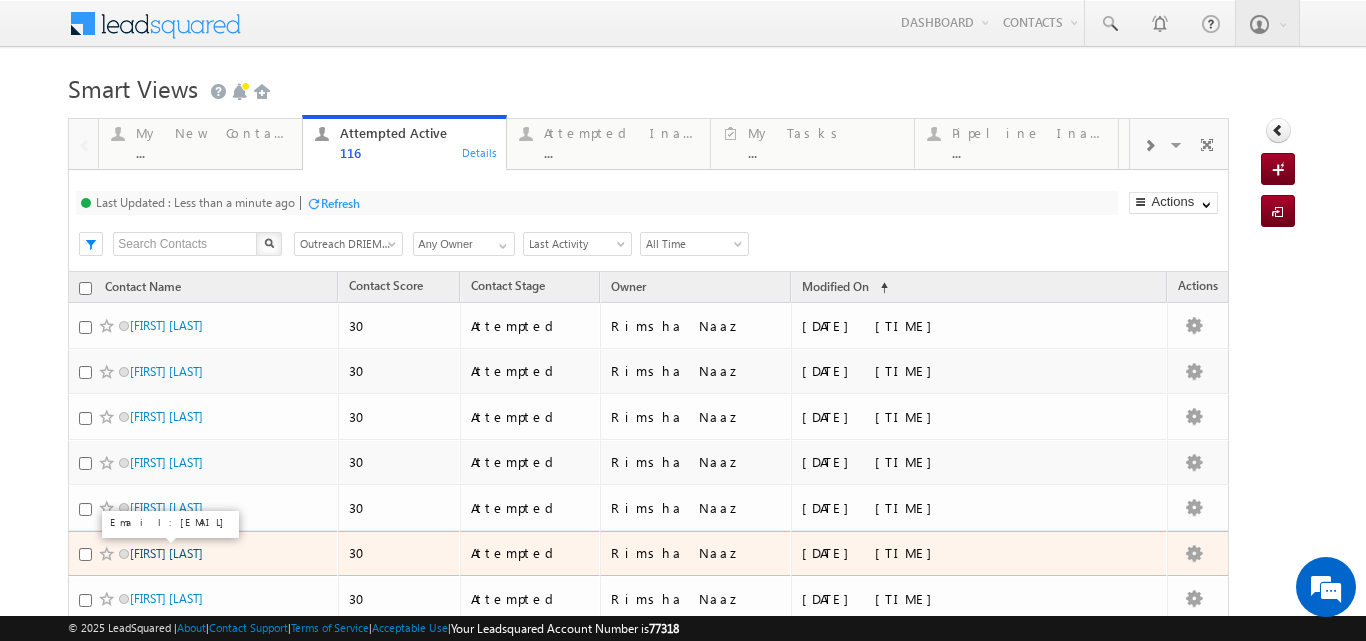 click on "Shreetam Mohapatra" at bounding box center [166, 553] 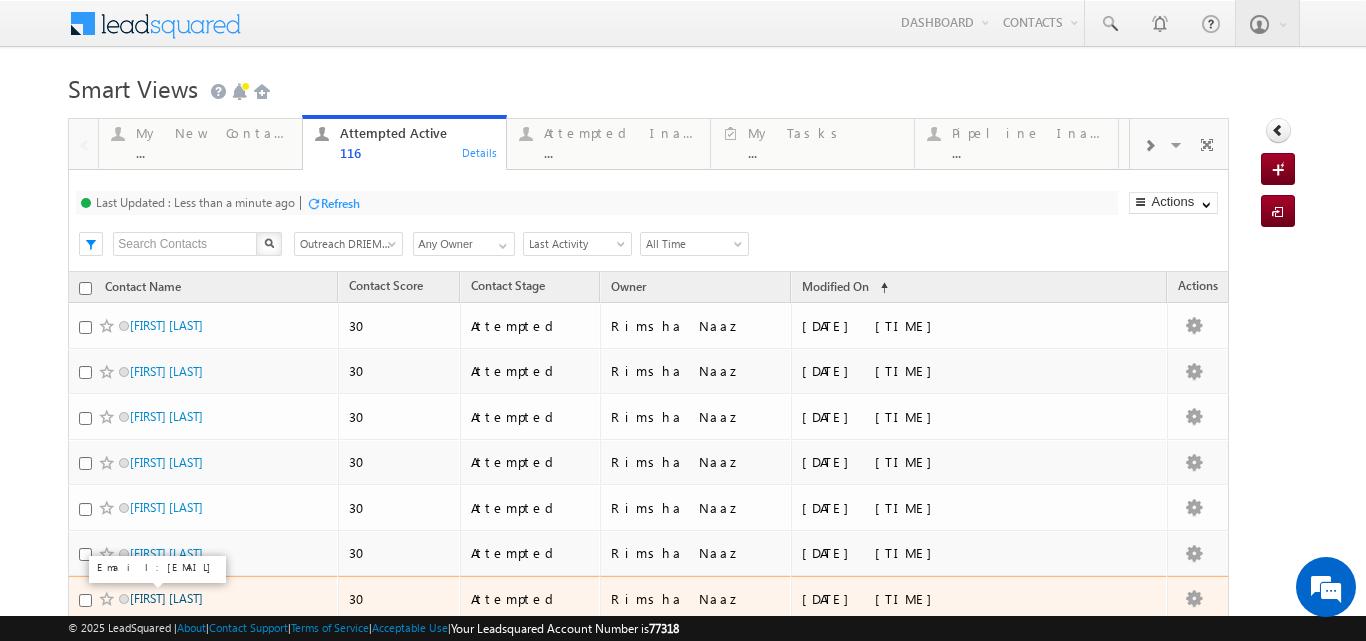 click on "Sandhyrani sahoo" at bounding box center (166, 598) 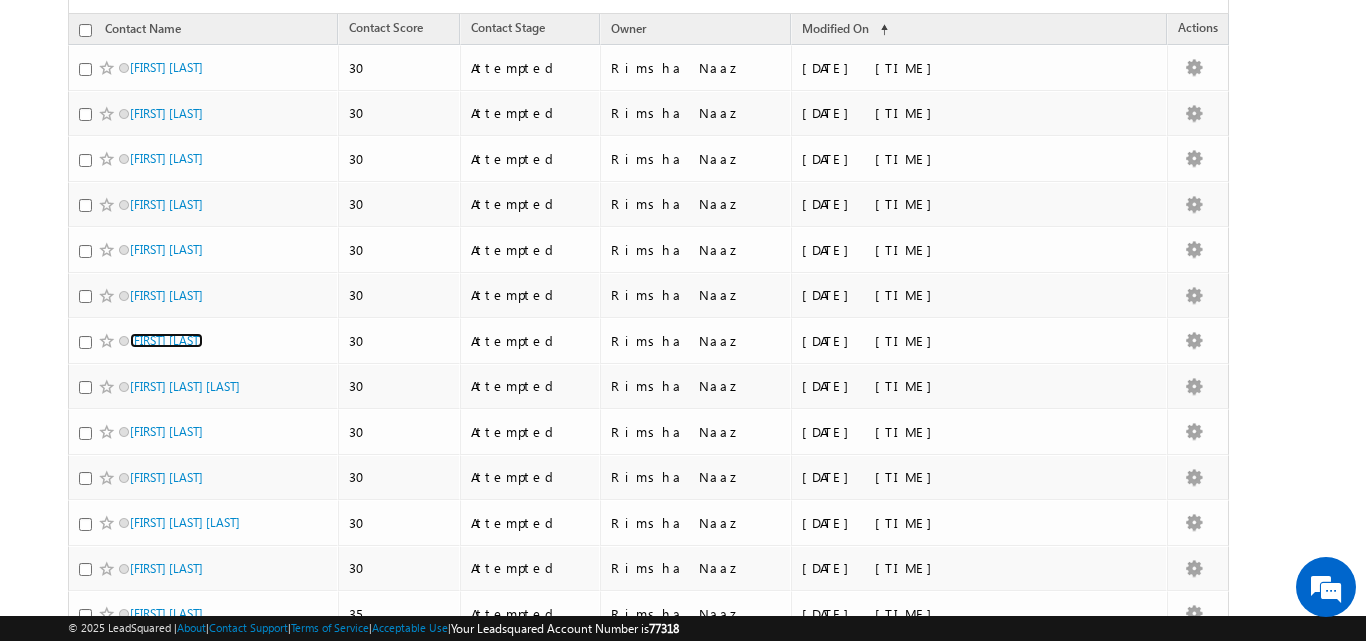 scroll, scrollTop: 333, scrollLeft: 0, axis: vertical 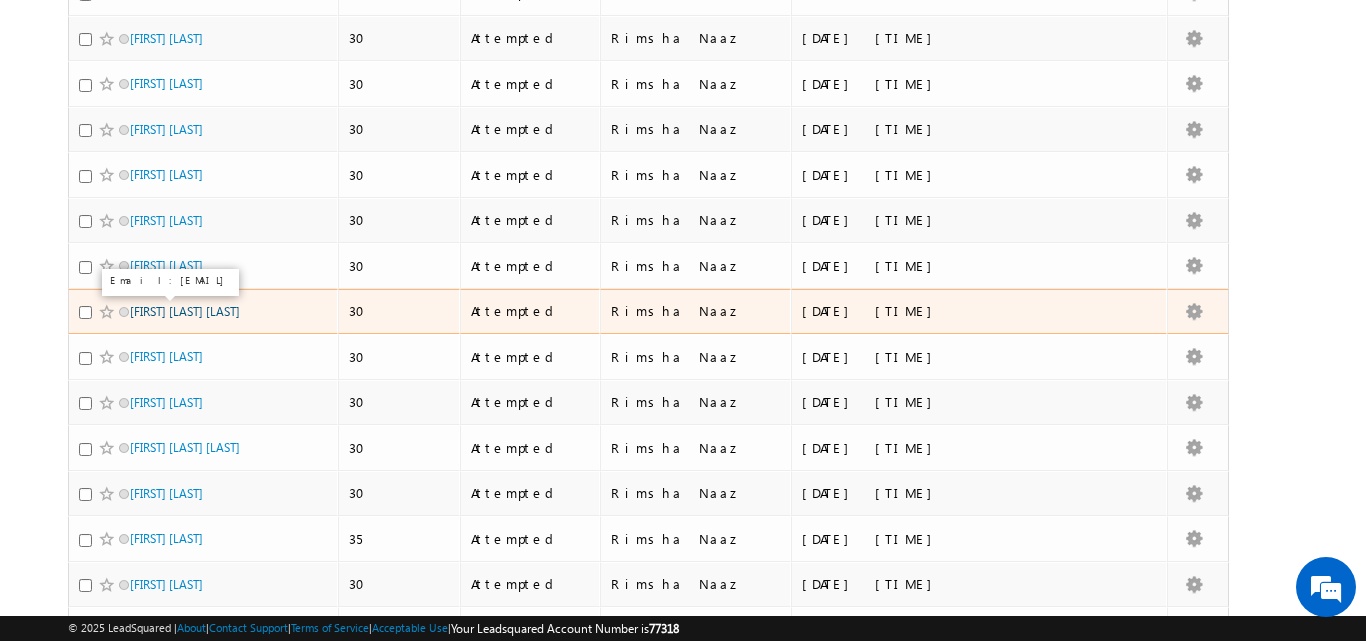 click on "Nihar Ranjan Mohapatra" at bounding box center [185, 311] 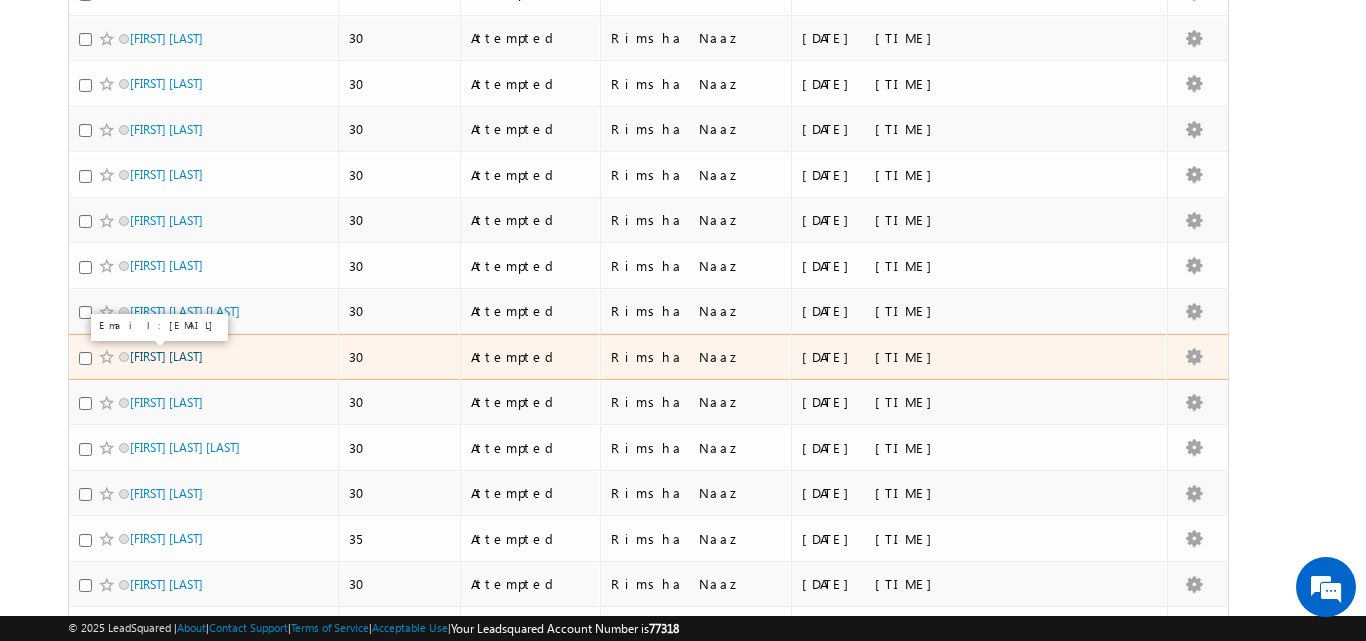 click on "Supriya Mohanty" at bounding box center (166, 356) 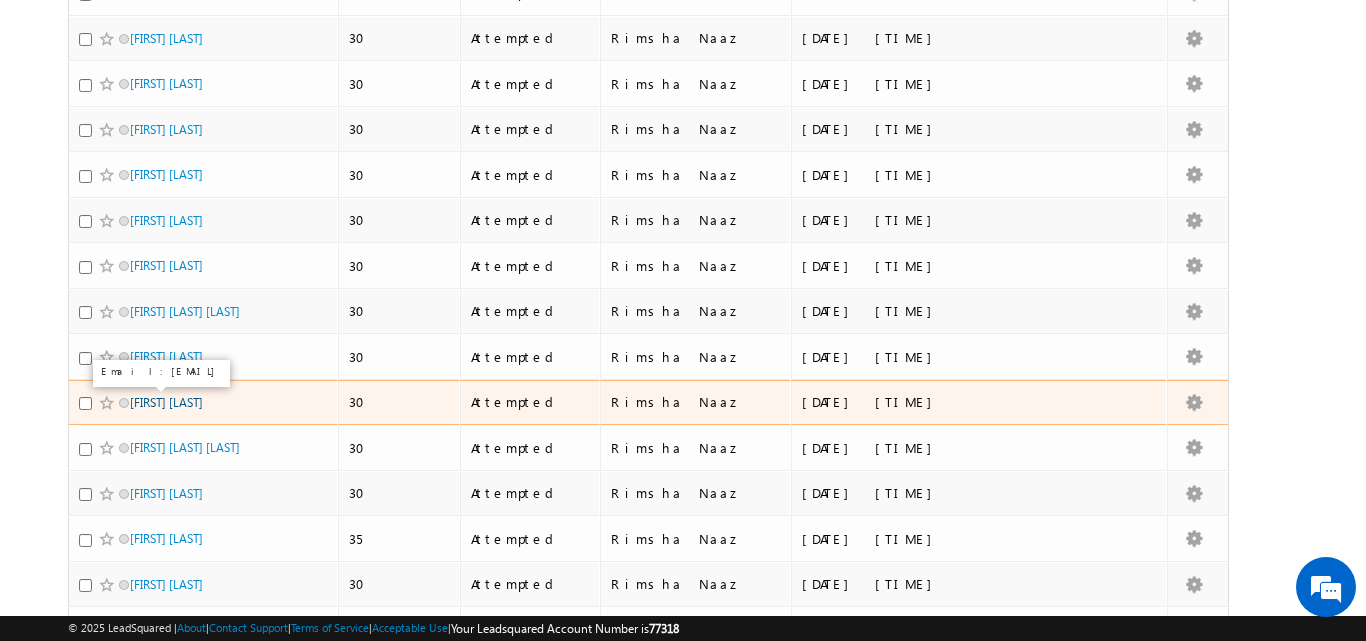 click on "Sk kefayatulla" at bounding box center [166, 402] 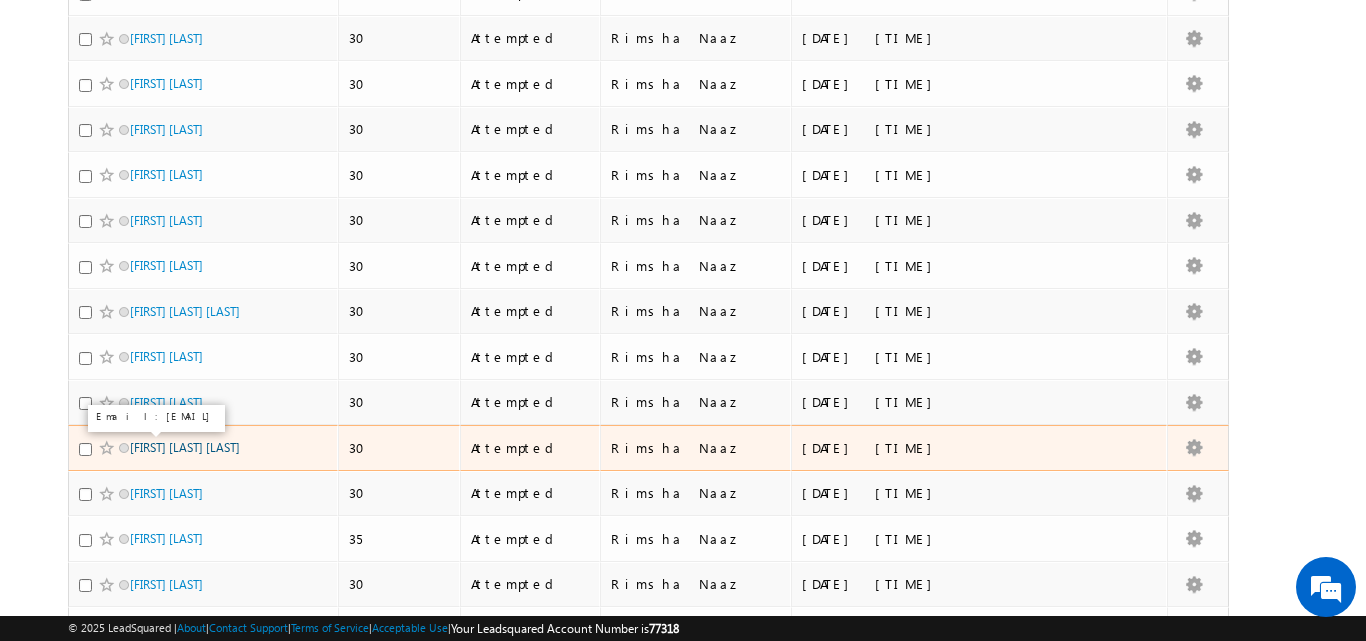 click on "Aswini Kumar Sahoo" at bounding box center [185, 447] 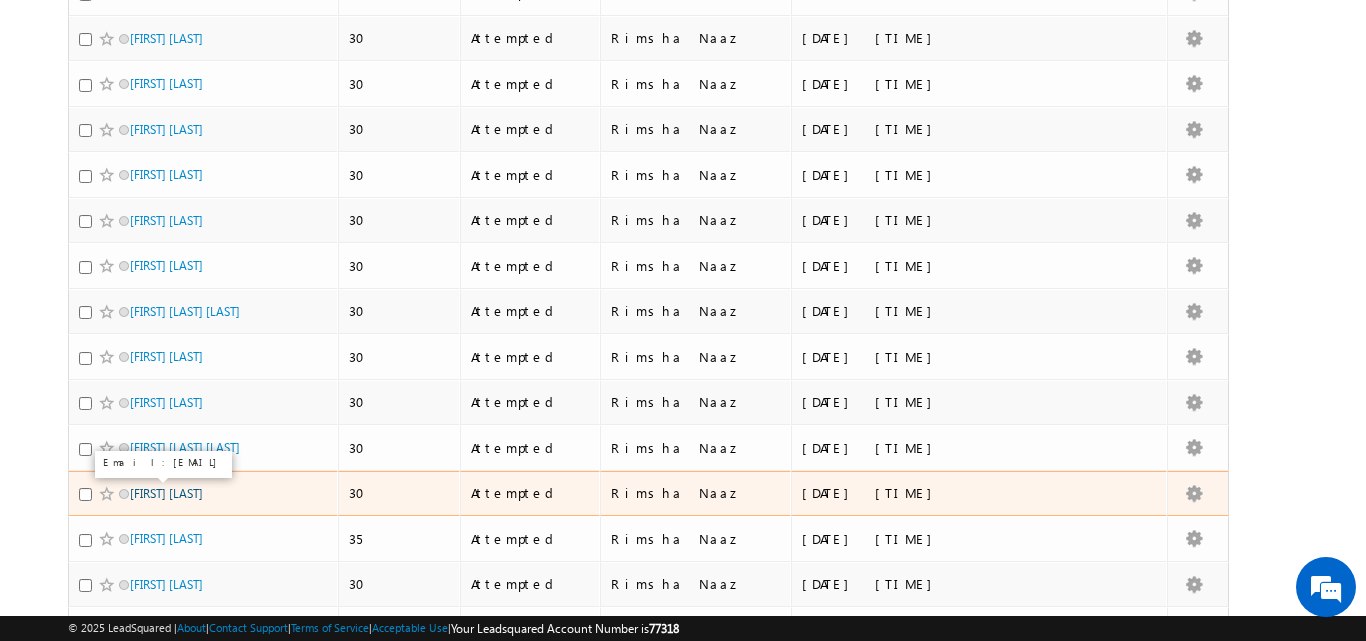 click on "Sk Atahar Iqbal" at bounding box center [166, 493] 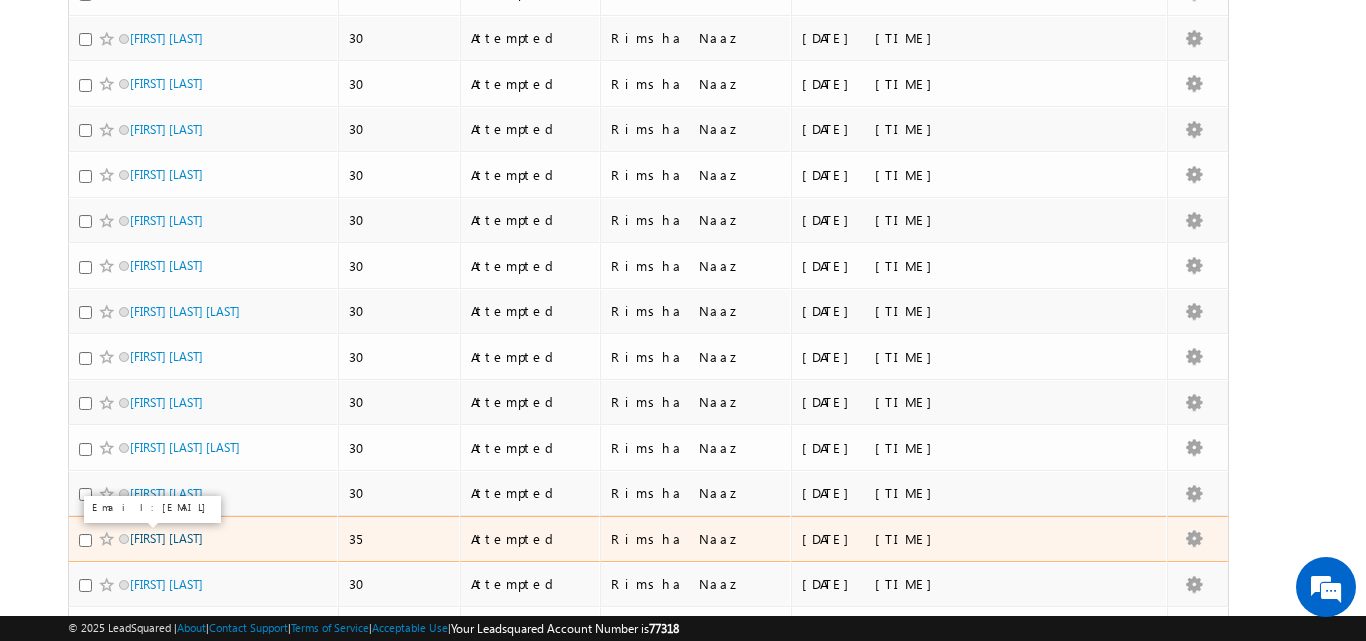 click on "Gatikrushna samal" at bounding box center [166, 538] 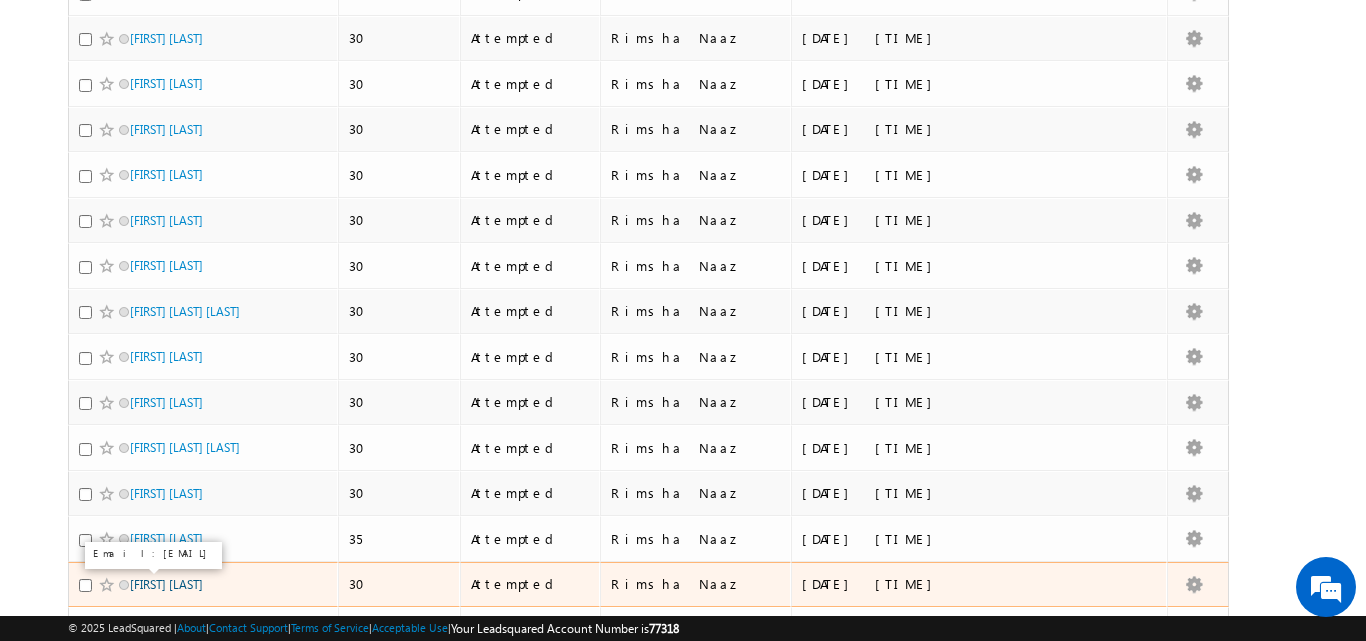 click on "Arnob Samanta" at bounding box center [166, 584] 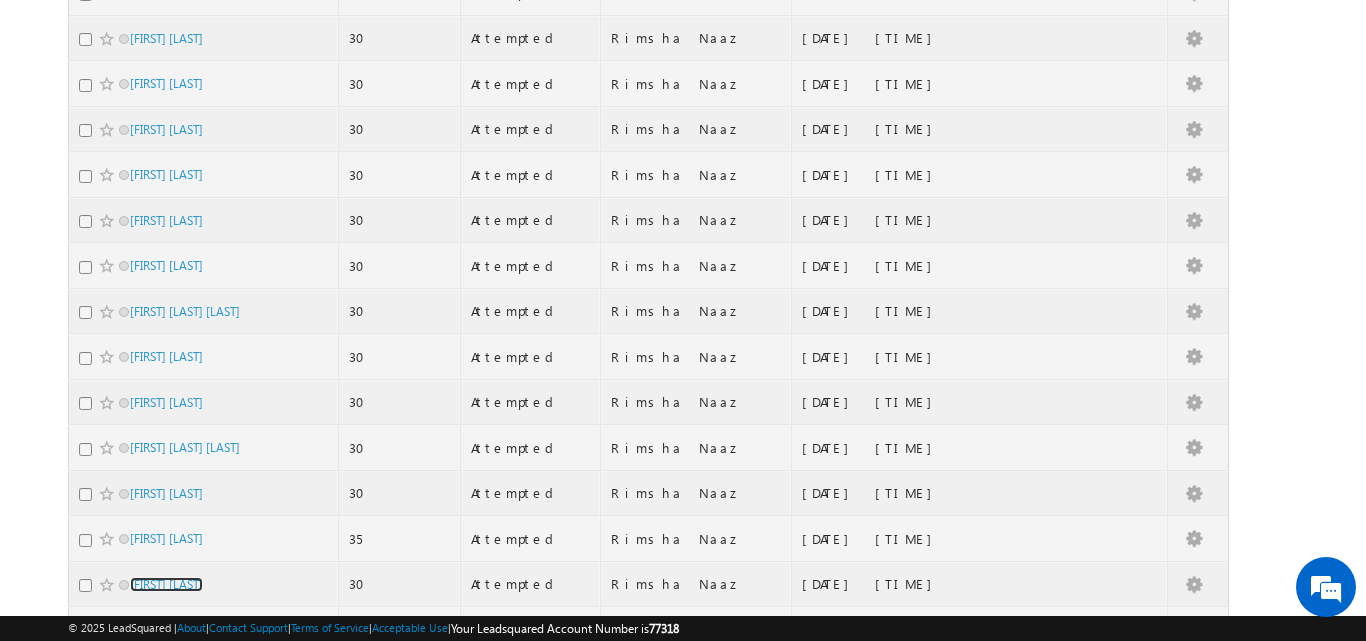 scroll, scrollTop: 0, scrollLeft: 0, axis: both 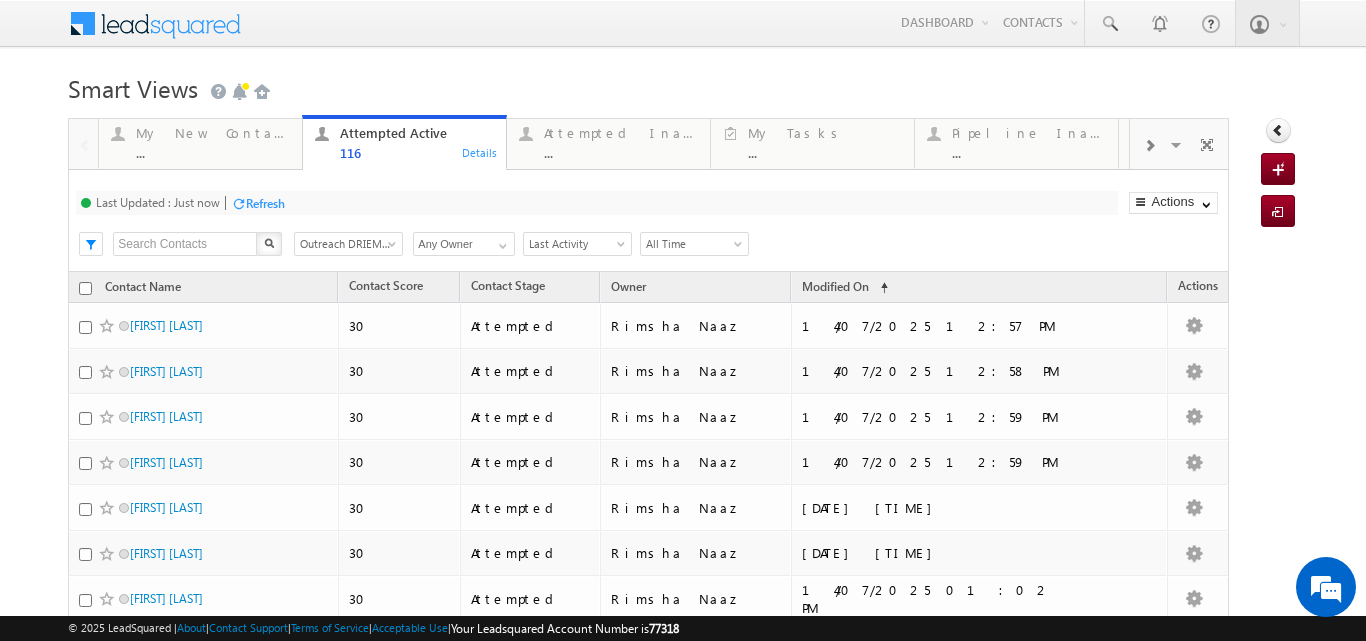 click on "Refresh" at bounding box center [265, 203] 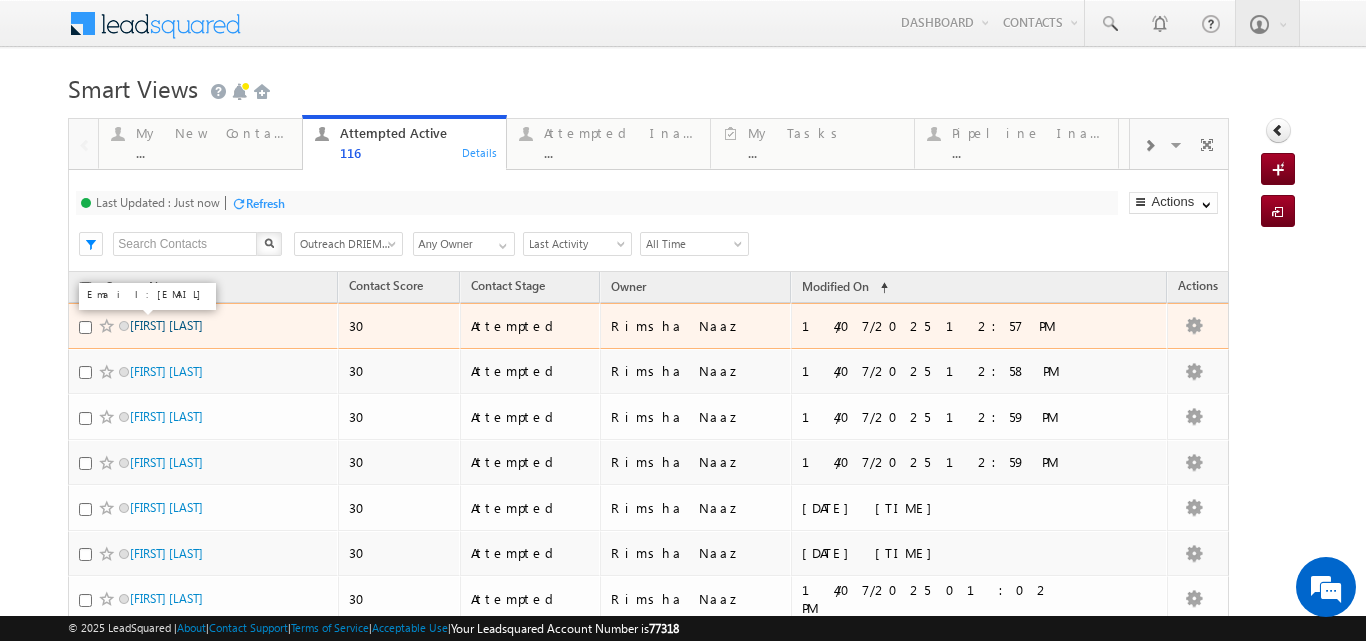click on "Sairam sahoo" at bounding box center [166, 325] 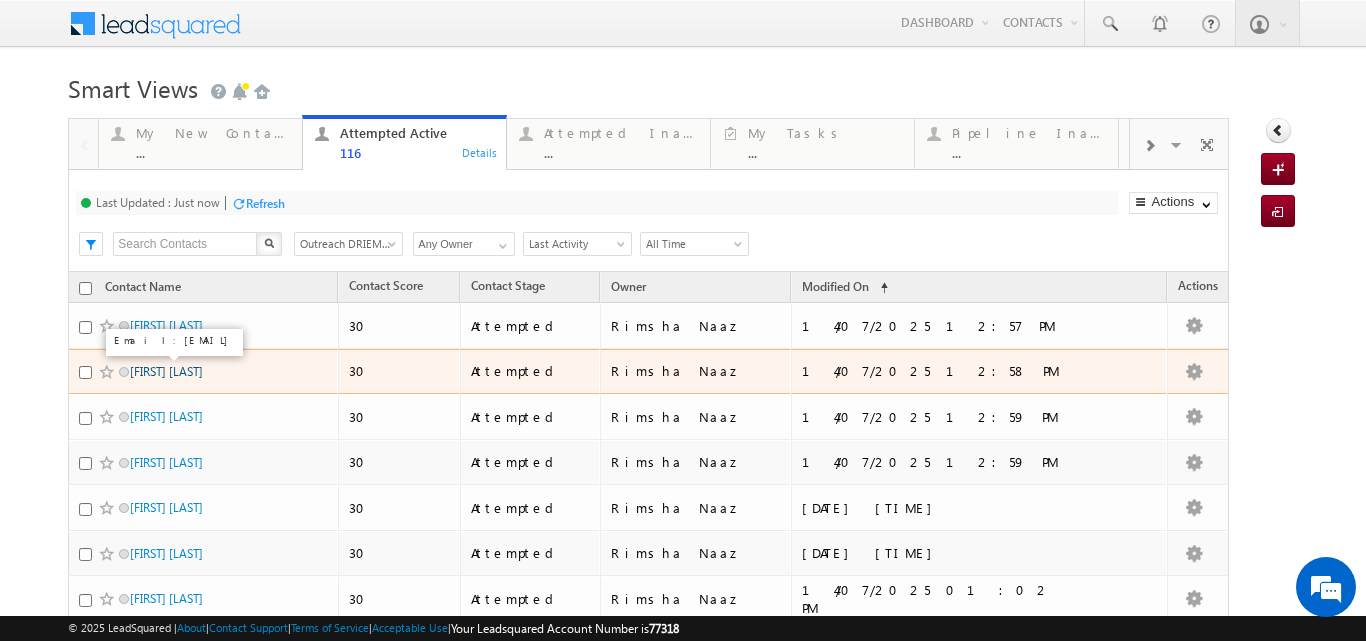 click on "Sruti lopamudra Behera" at bounding box center [166, 371] 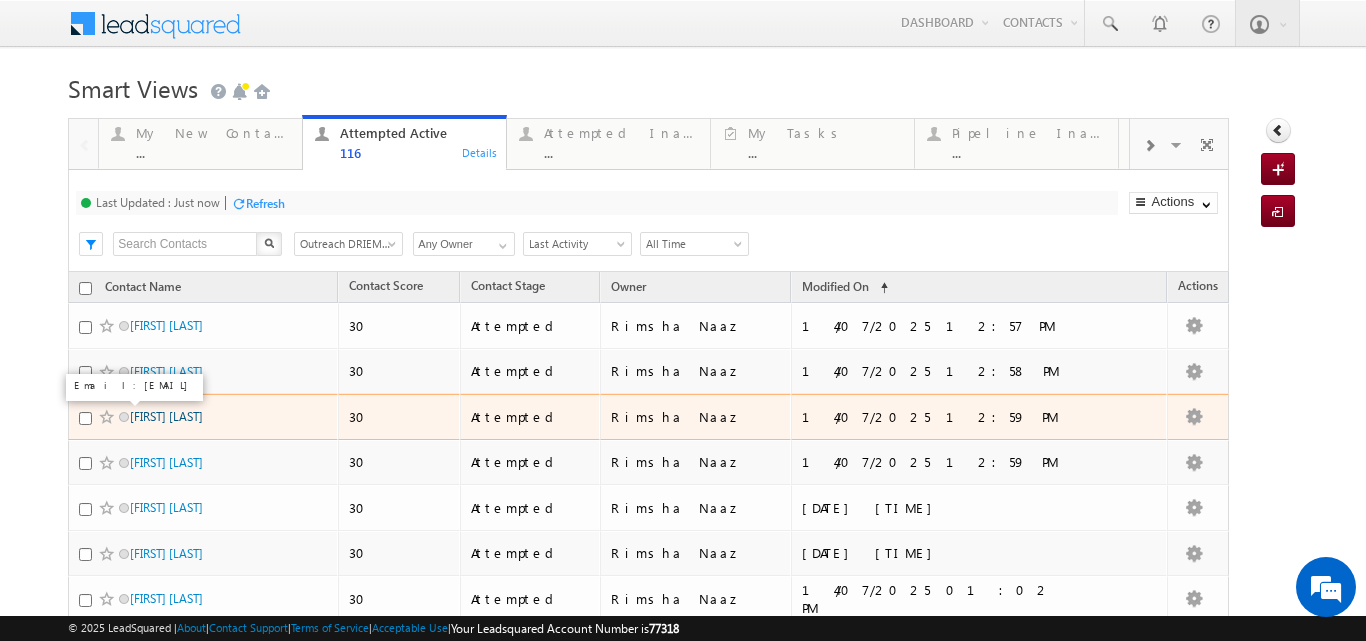 click on "Debasis acharya" at bounding box center [166, 416] 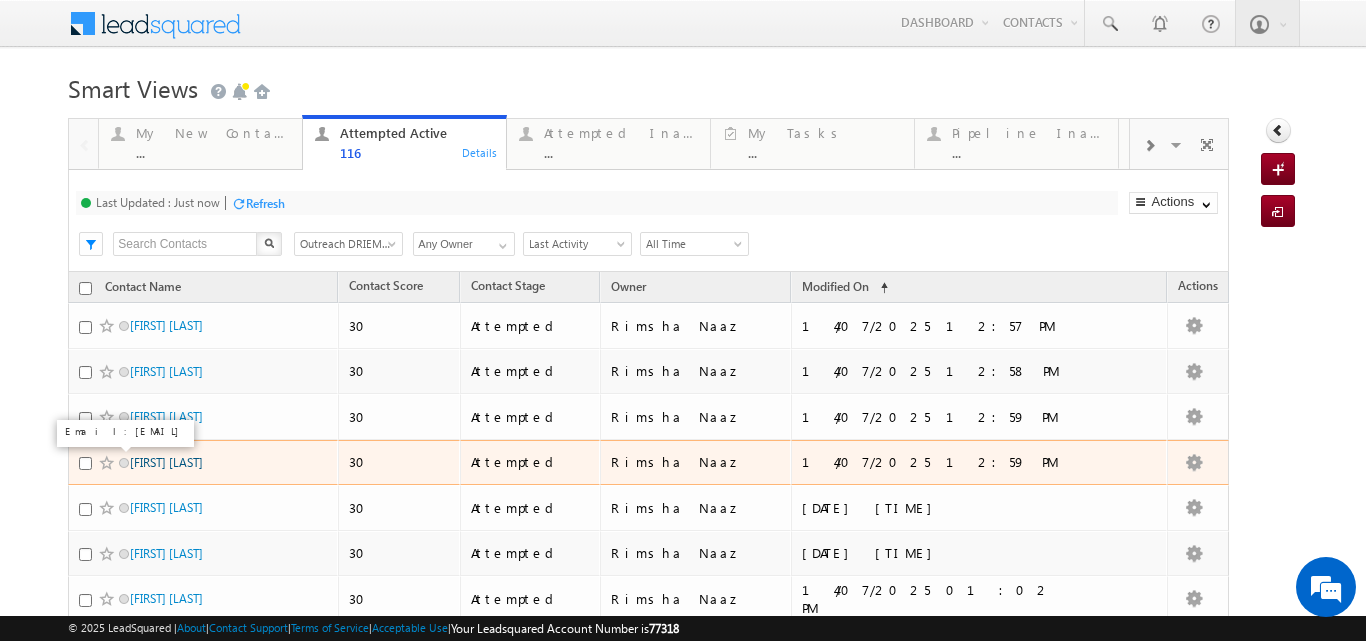 click on "Shiv kumar" at bounding box center (166, 462) 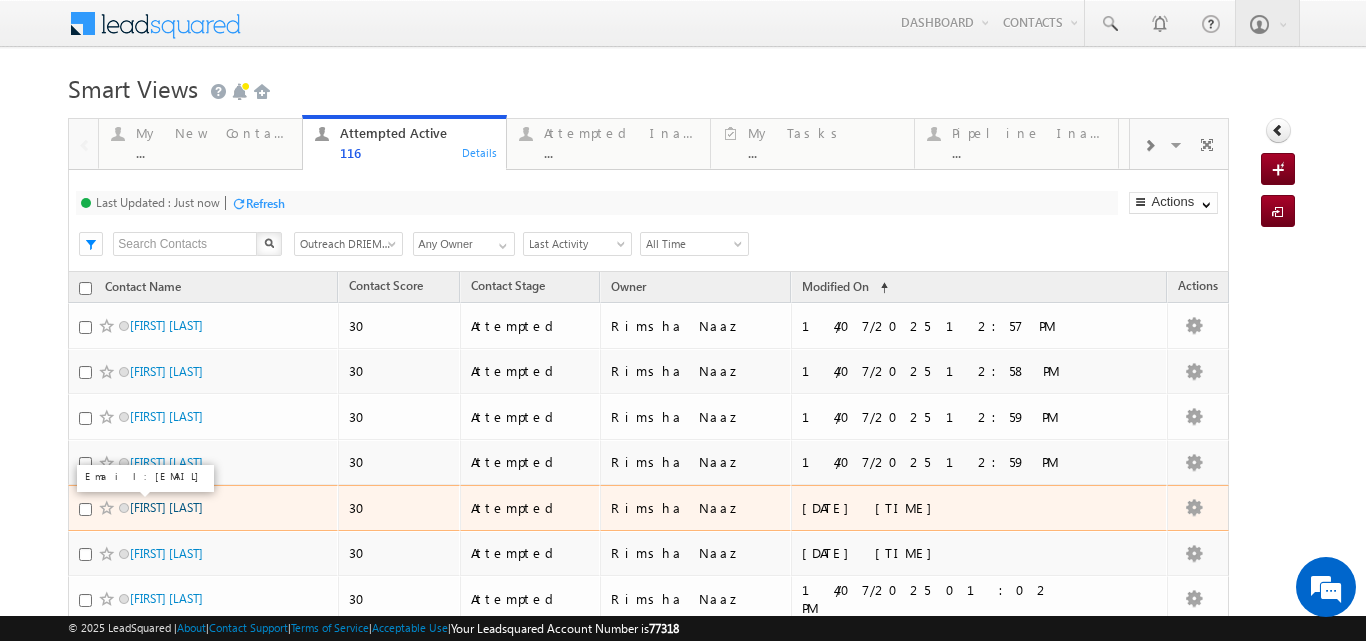 click on "Biswajit Behera" at bounding box center [166, 507] 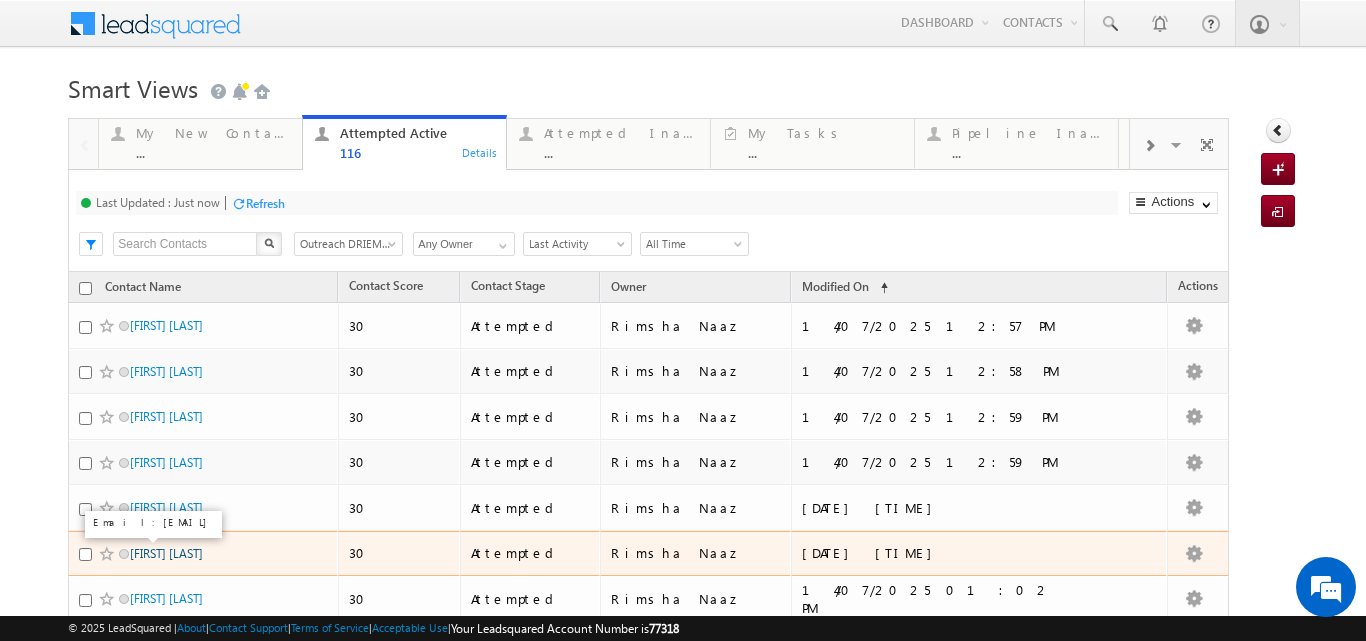 click on "Narendra senapati" at bounding box center [166, 553] 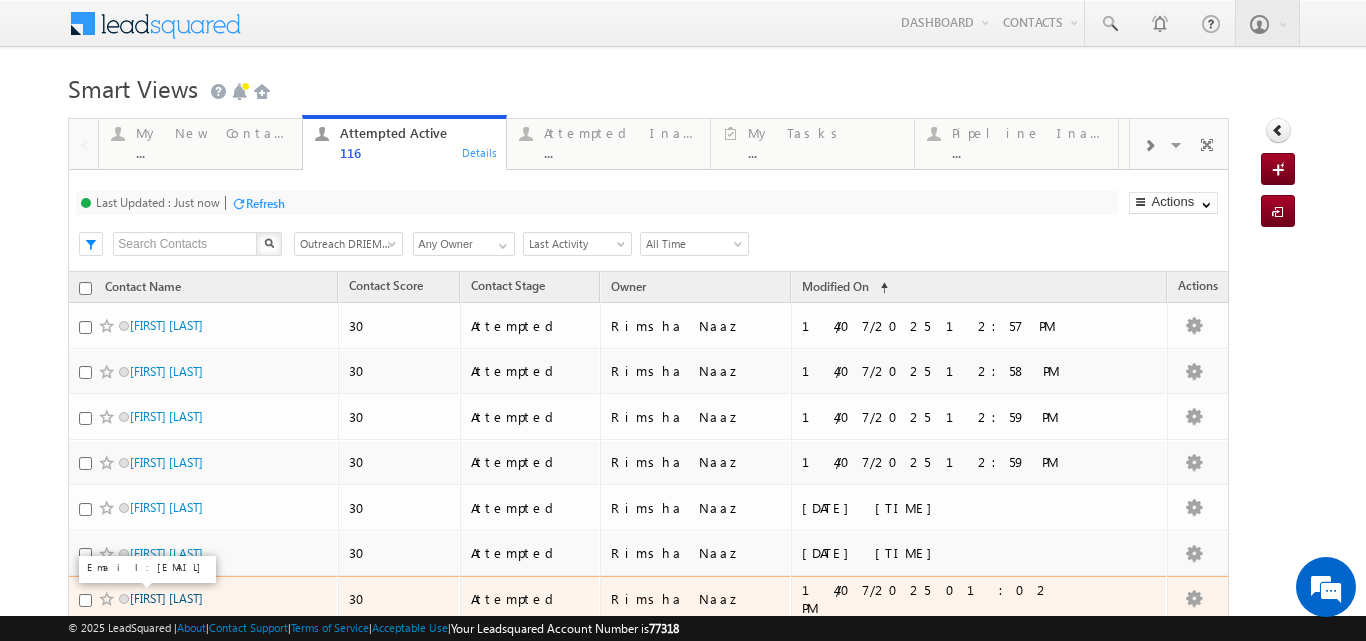 click on "Mousumi Nayak" at bounding box center [166, 598] 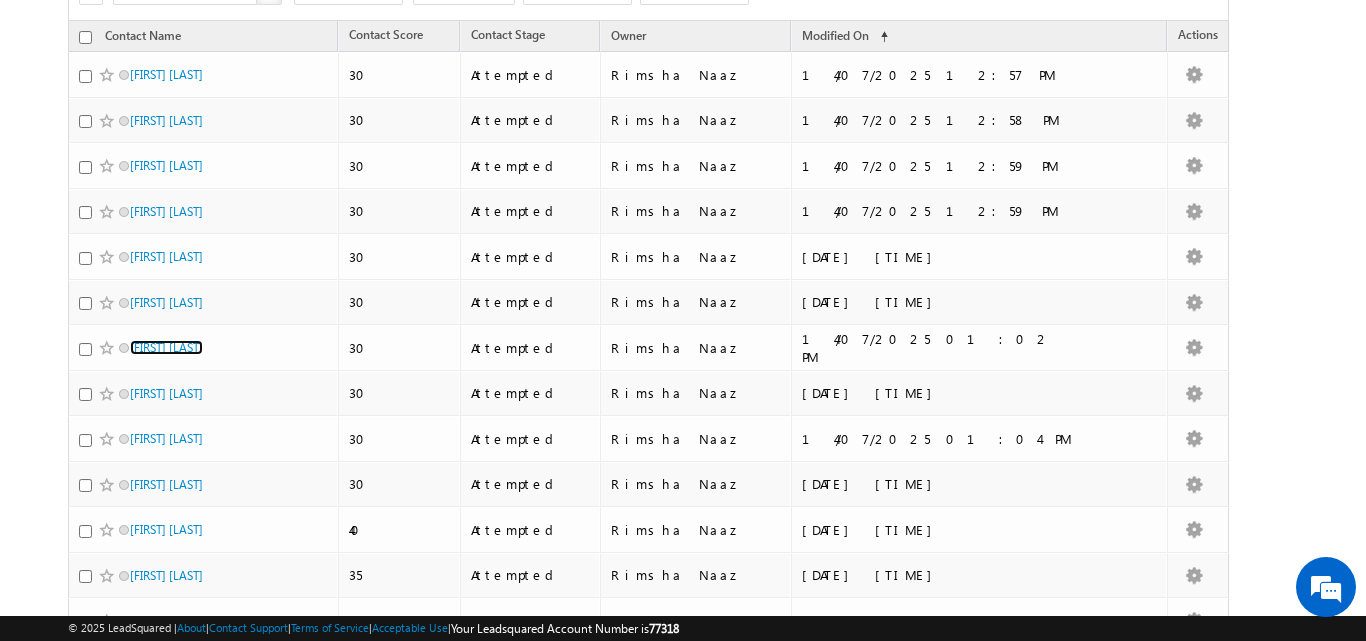 scroll, scrollTop: 292, scrollLeft: 0, axis: vertical 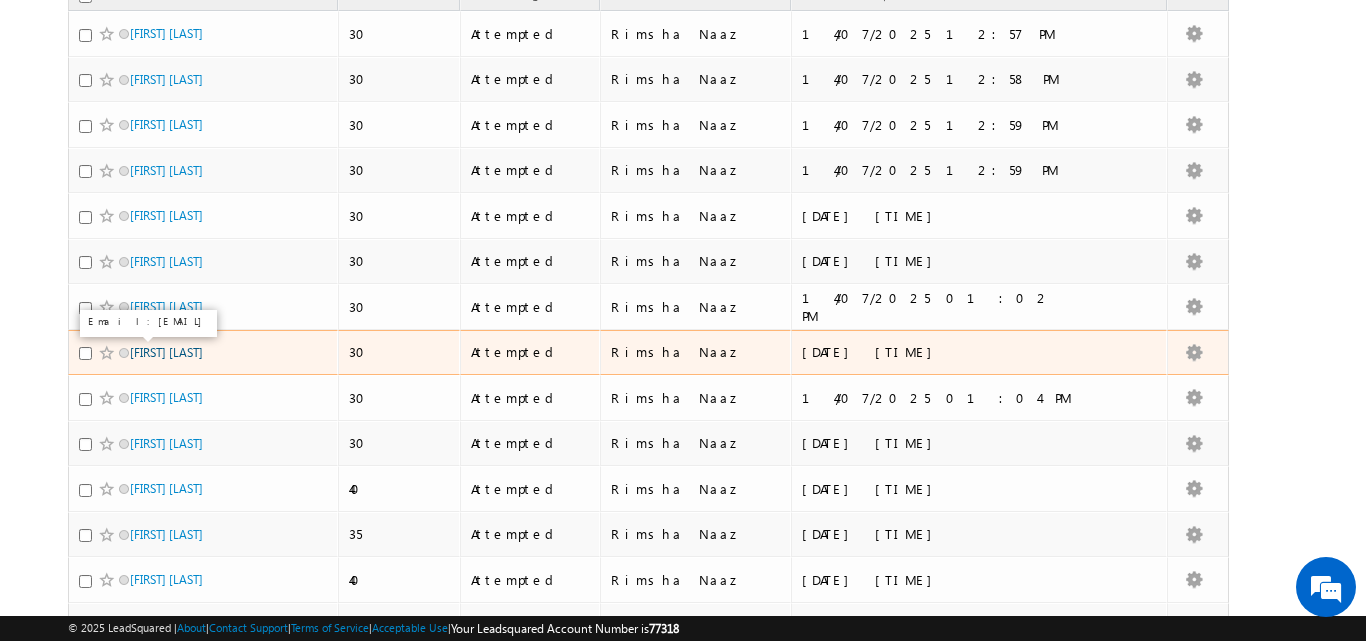 click on "Abhilash Behera" at bounding box center [166, 352] 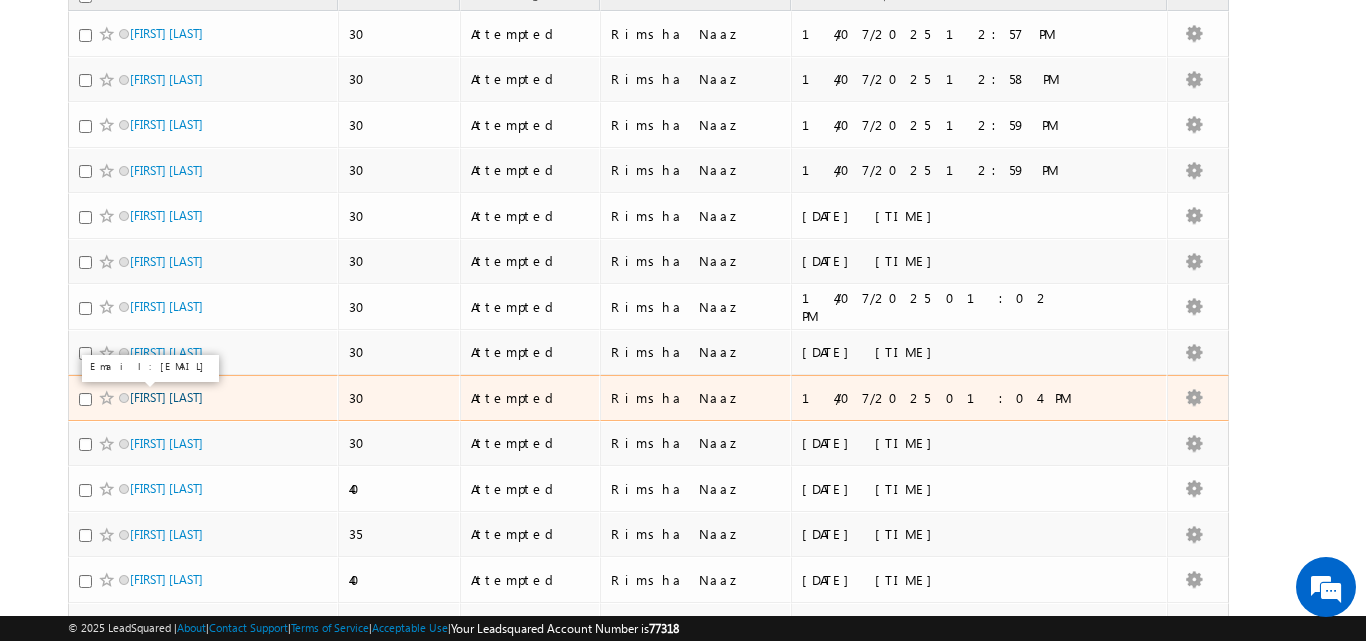 click on "Mandakini Sahoo" at bounding box center [166, 397] 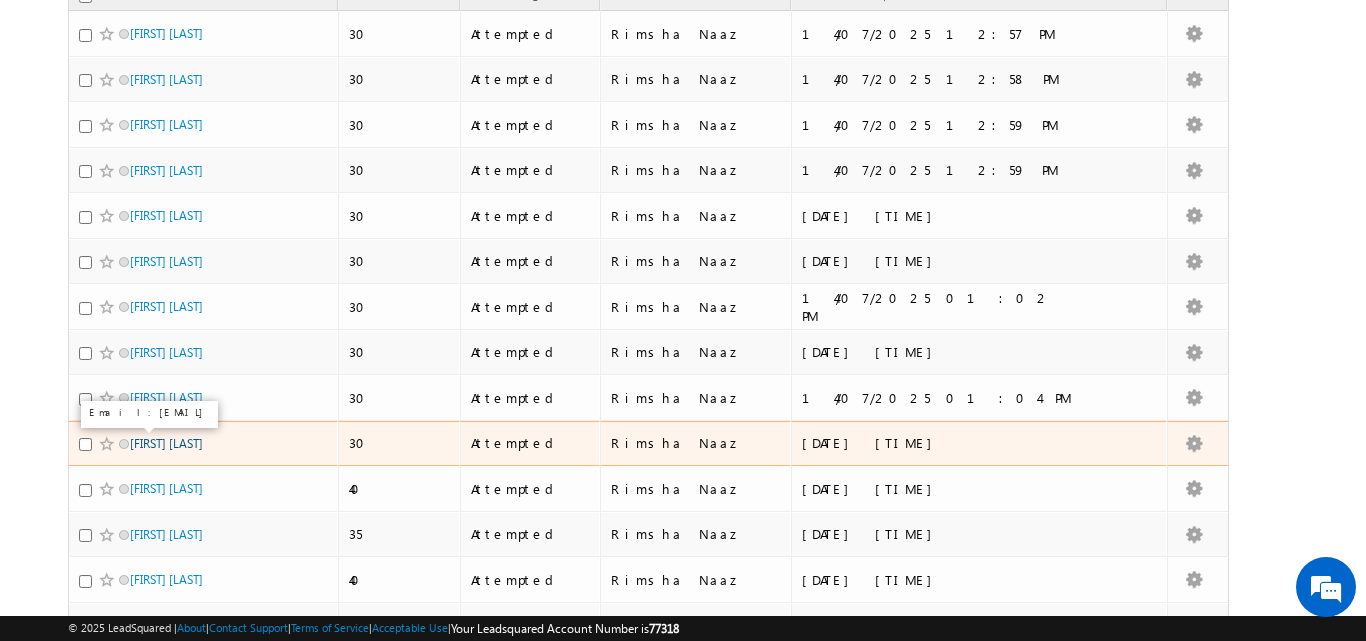 click on "Sasmita mandal" at bounding box center (166, 443) 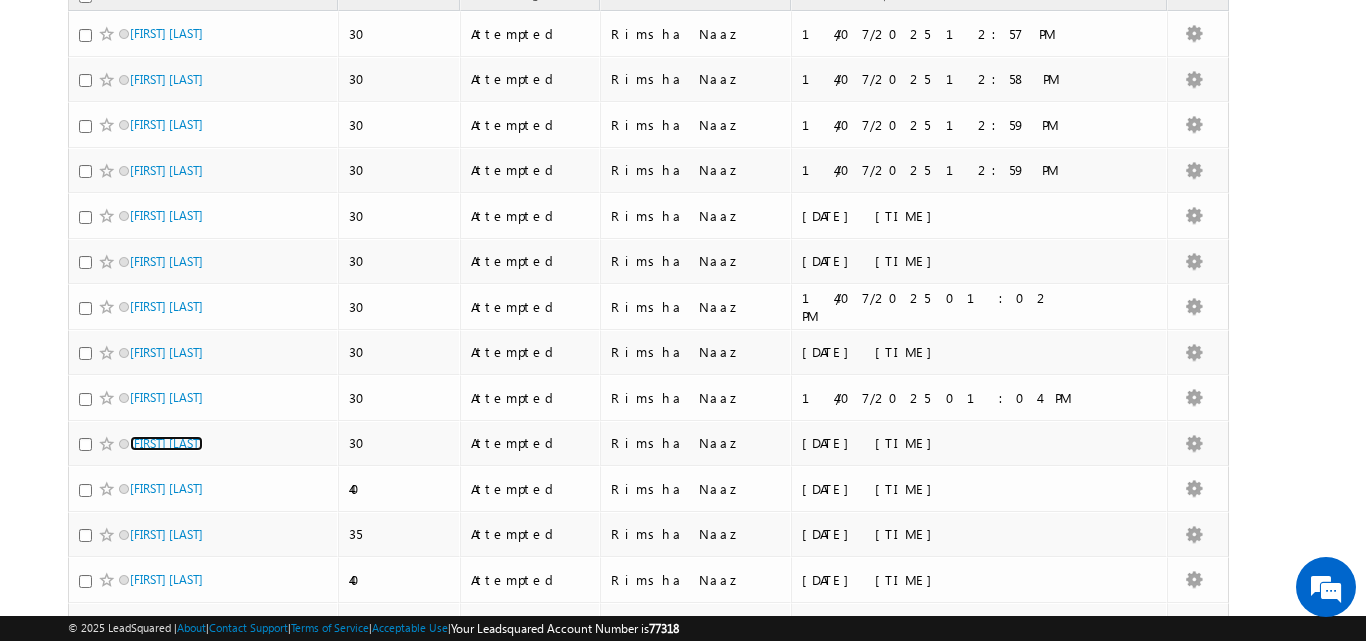 scroll, scrollTop: 0, scrollLeft: 0, axis: both 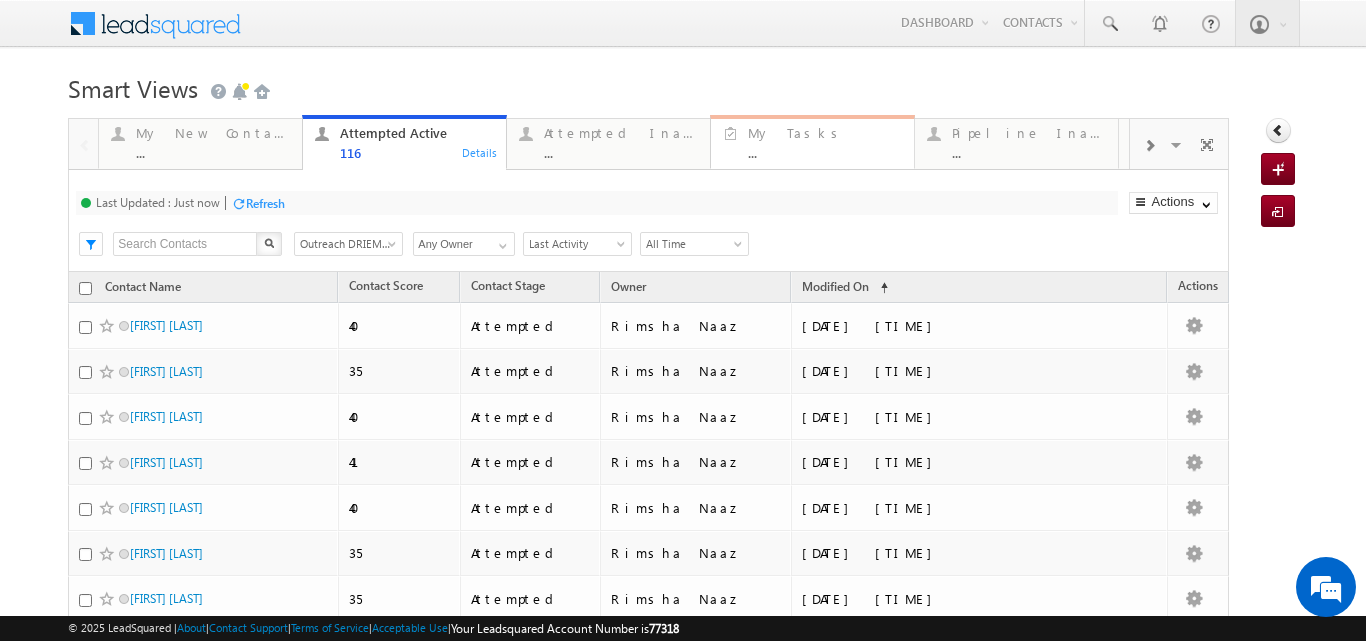 click on "My Tasks ..." at bounding box center (825, 140) 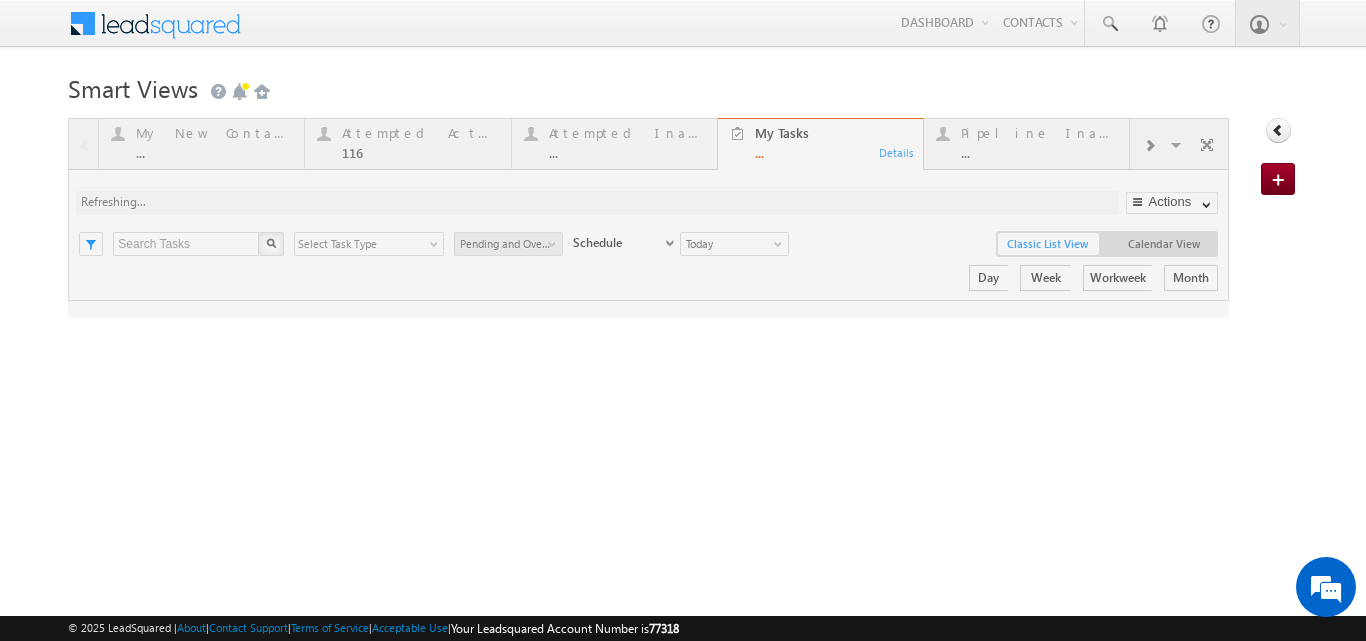 scroll, scrollTop: 0, scrollLeft: 0, axis: both 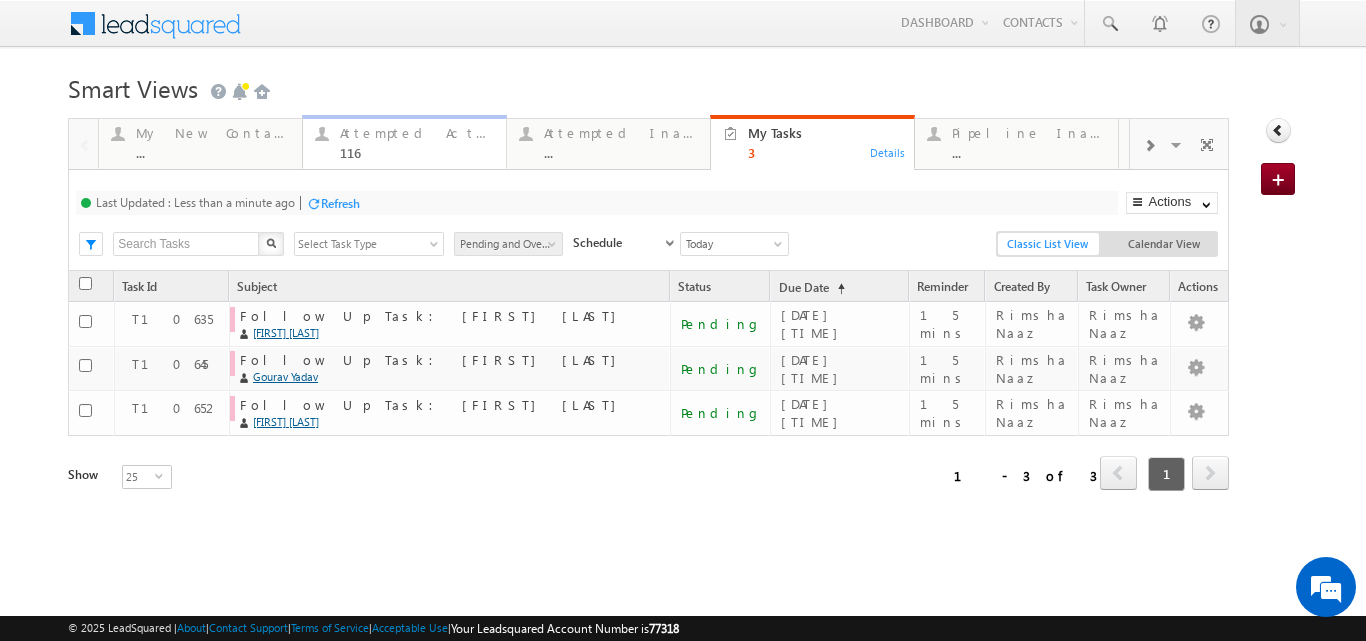 click on "116" at bounding box center (417, 152) 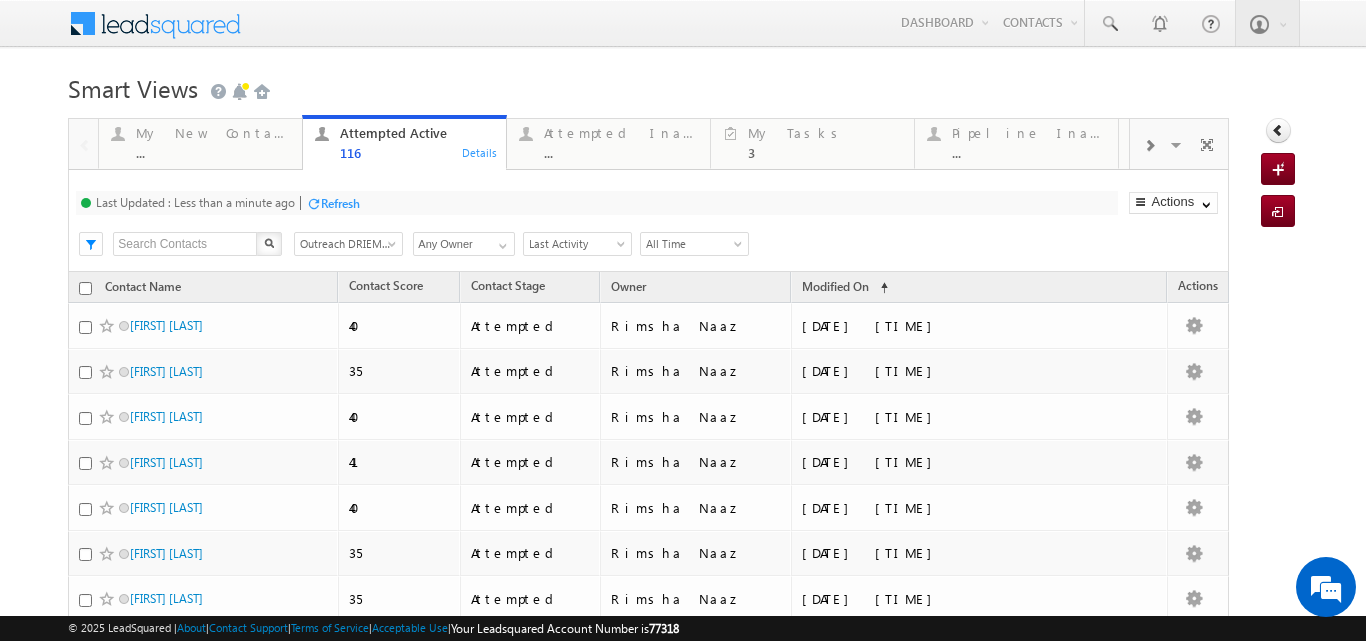 click on "Outreach DRIEMS University, Cuttack" at bounding box center [345, 244] 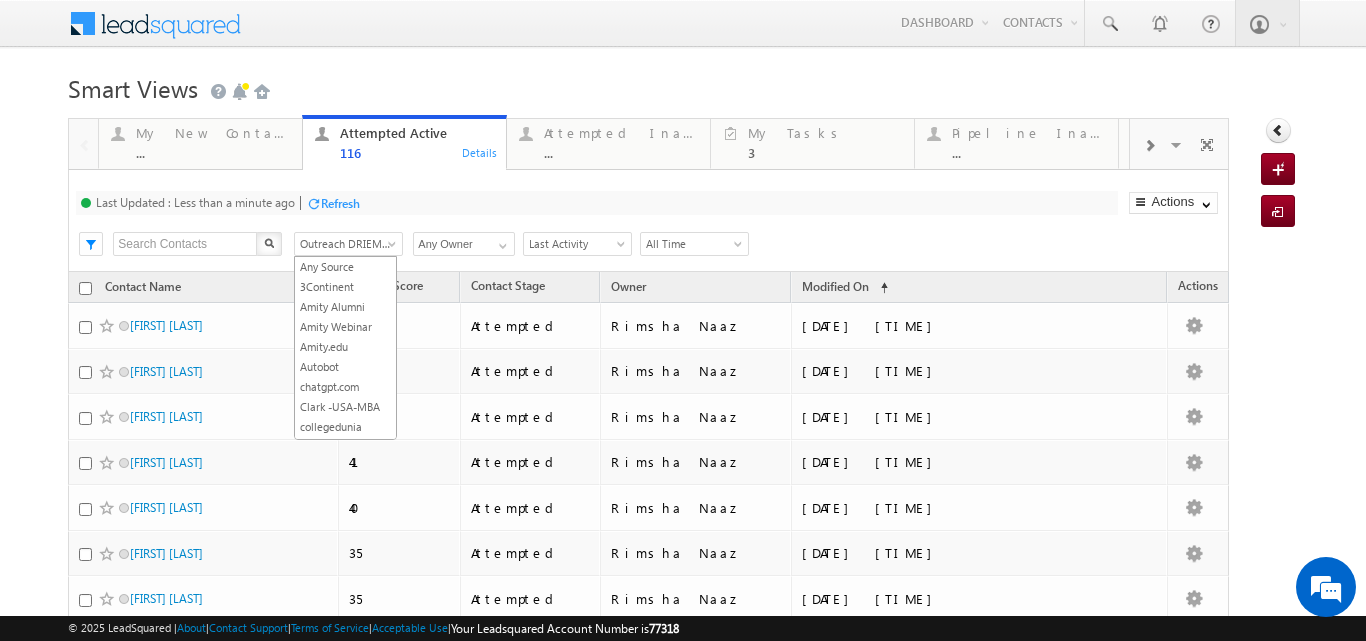 scroll, scrollTop: 668, scrollLeft: 0, axis: vertical 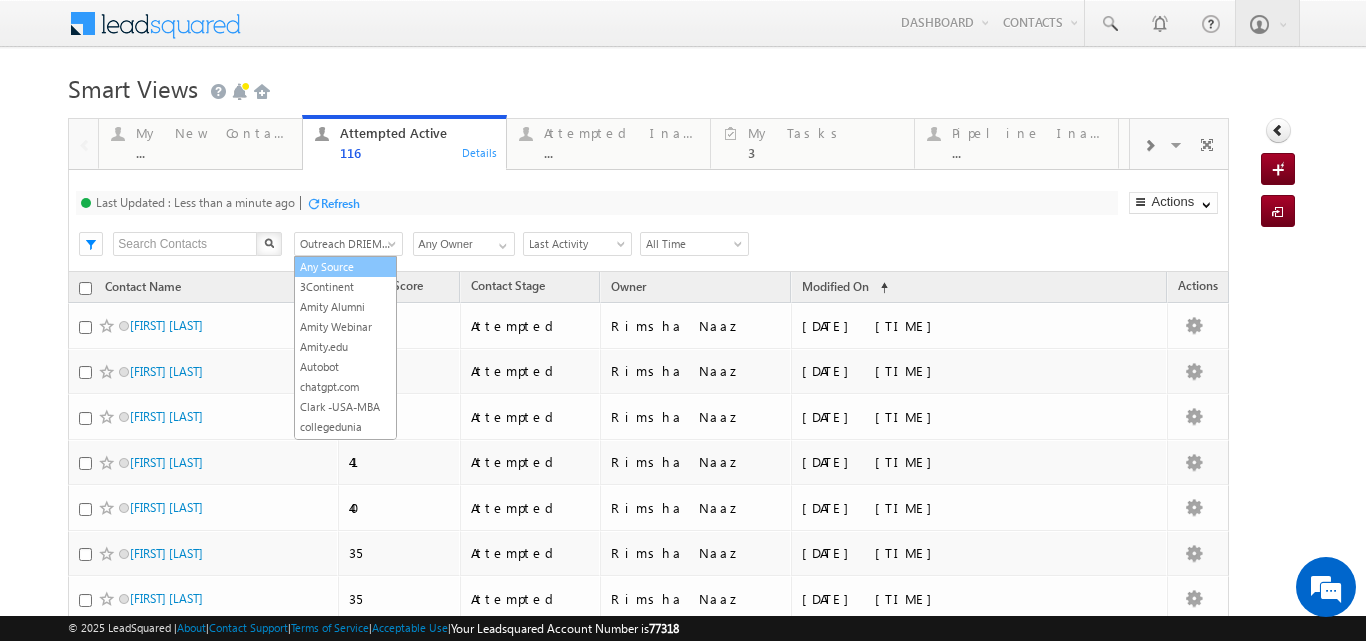 click on "Any Source" at bounding box center (345, 267) 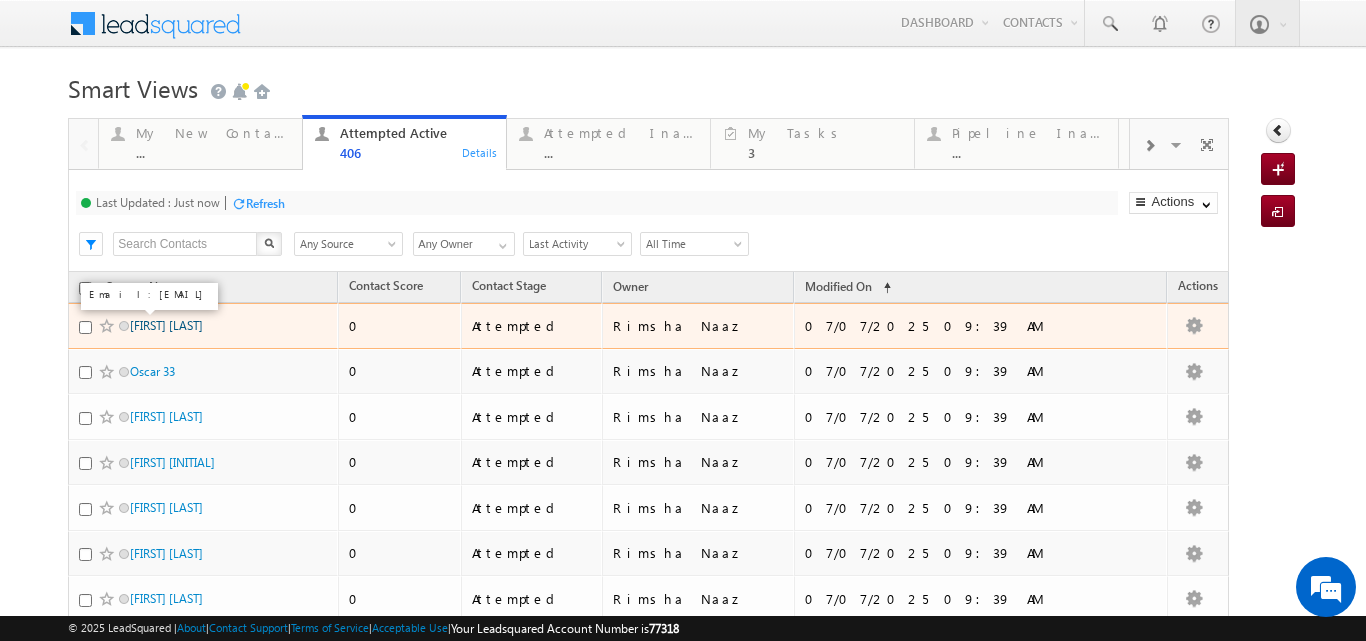 click on "nishu Soni" at bounding box center [166, 325] 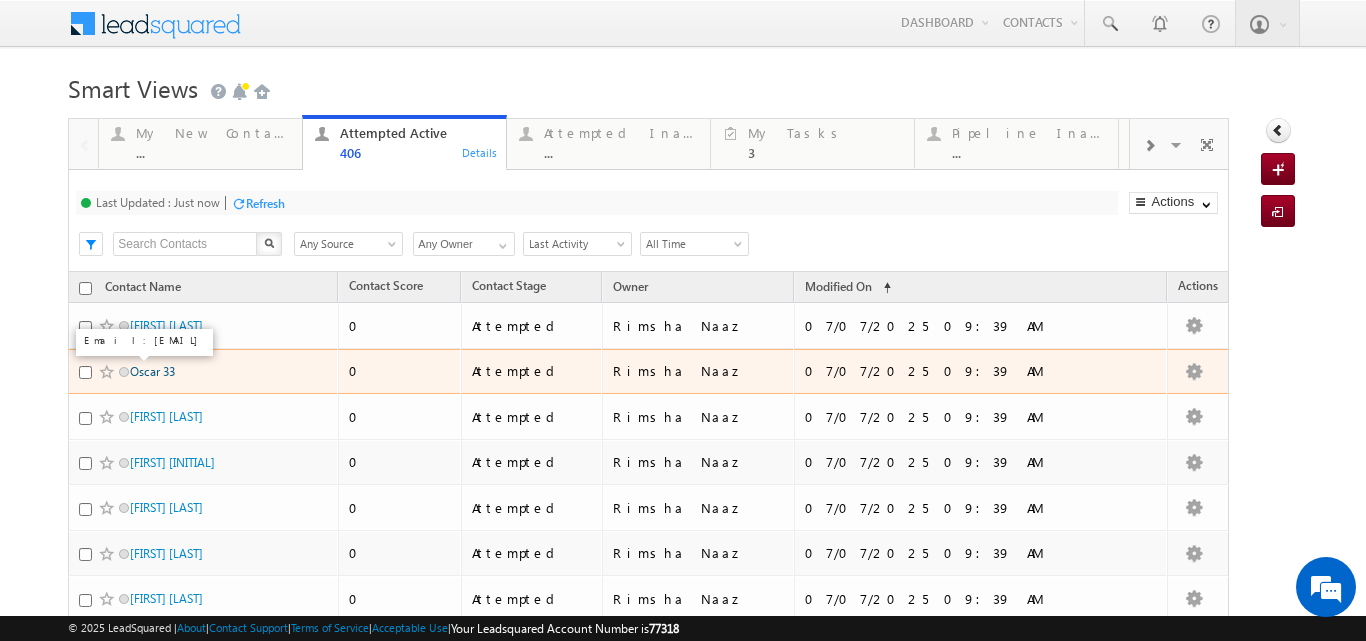 click on "Oscar 33" at bounding box center (152, 371) 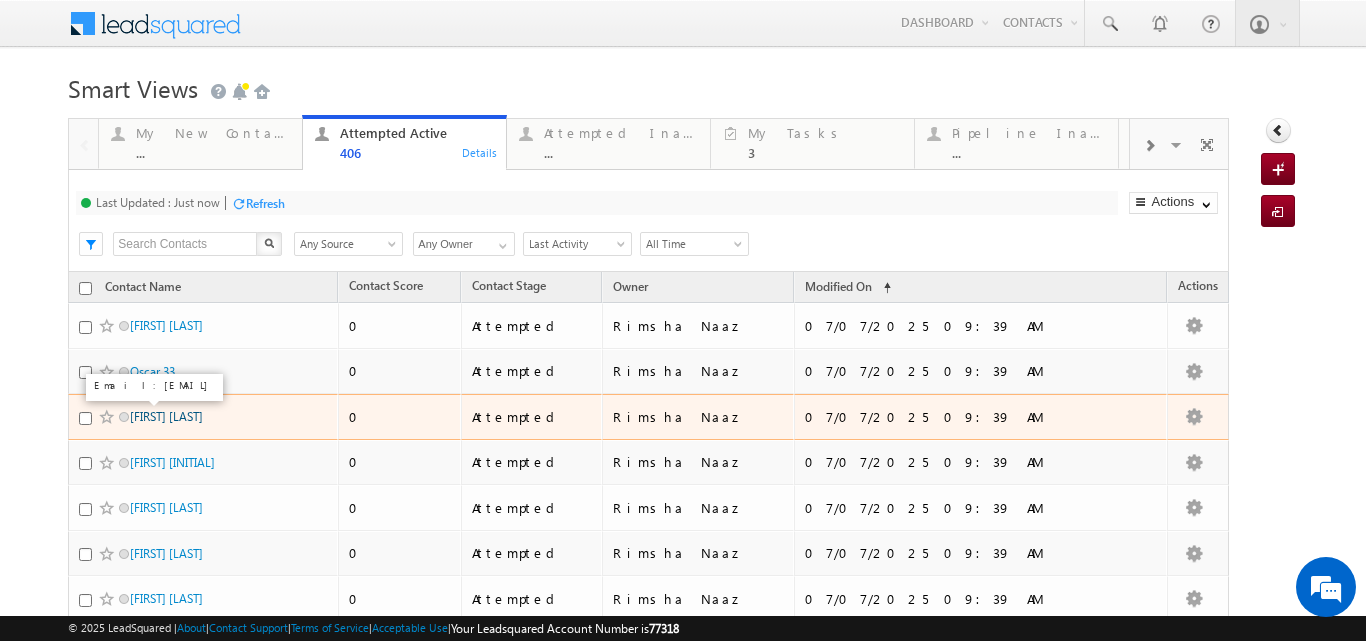 click on "Jeet Tanna" at bounding box center [166, 416] 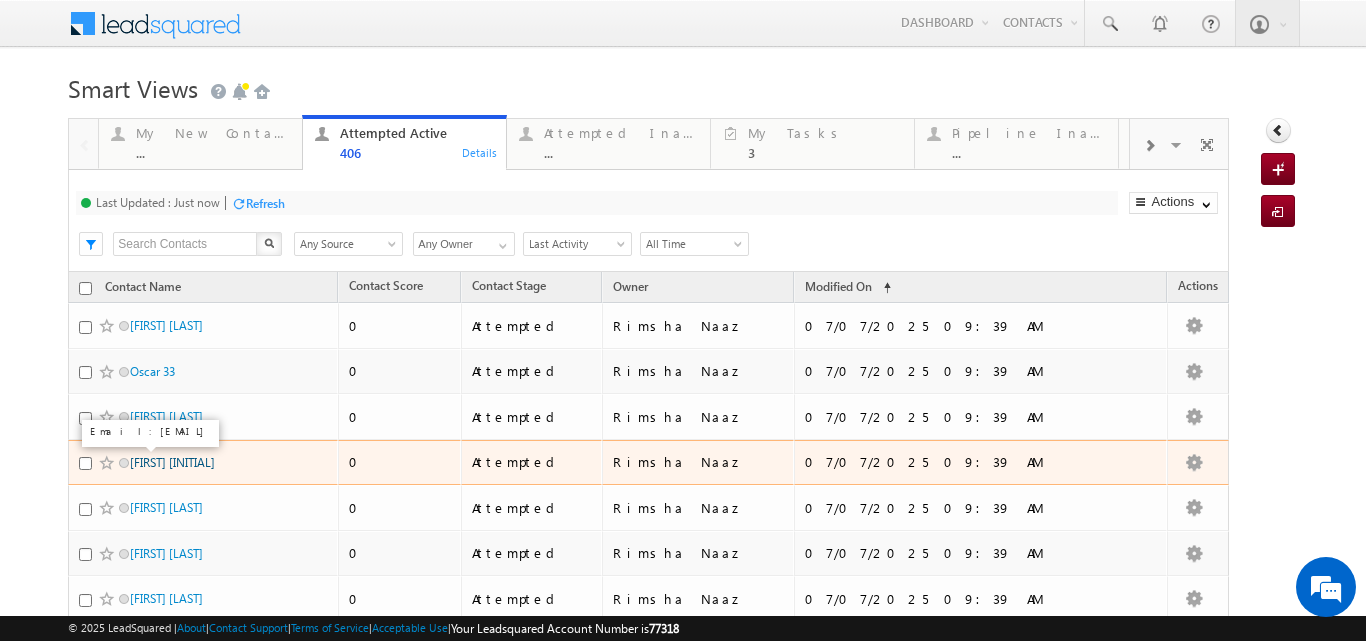 click on "[NAME]" at bounding box center (172, 462) 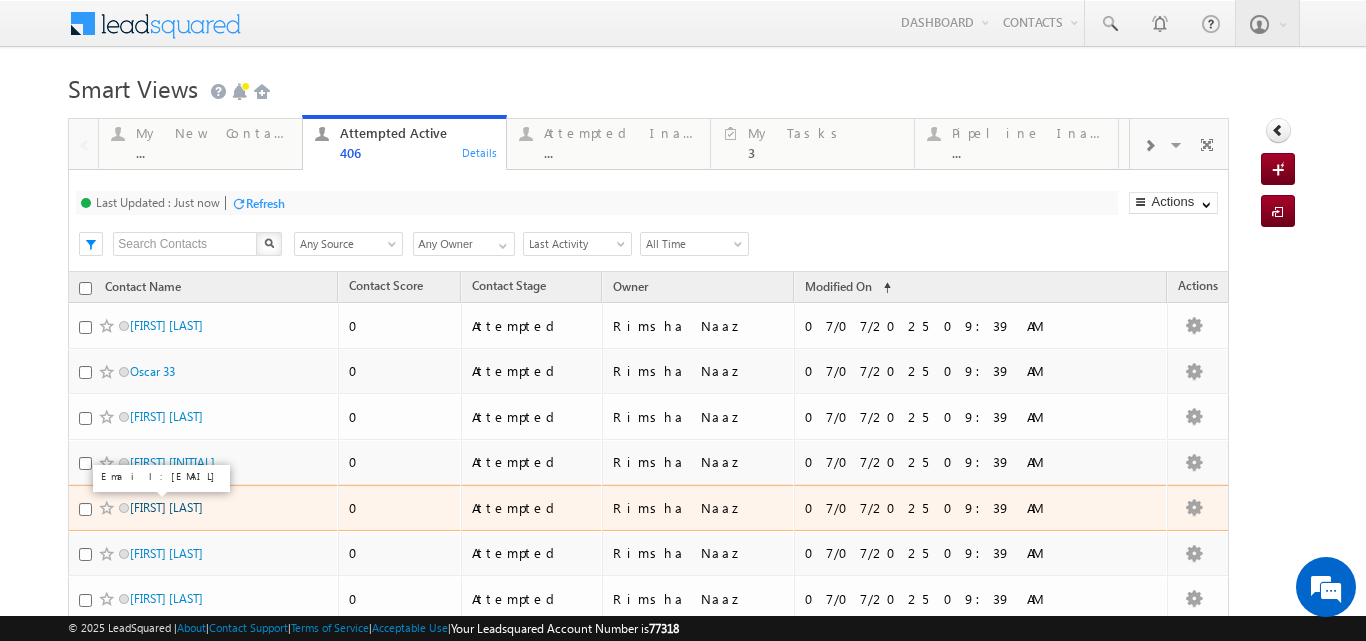 click on "Siddhesh K" at bounding box center [166, 507] 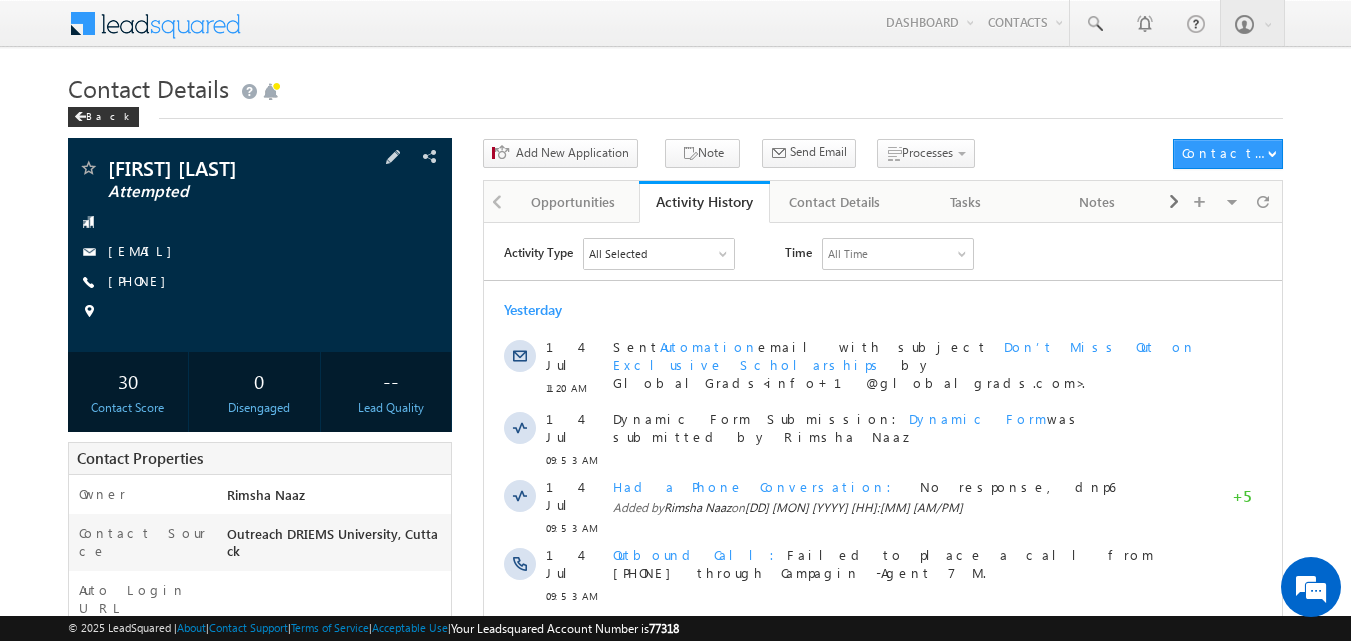 scroll, scrollTop: 0, scrollLeft: 0, axis: both 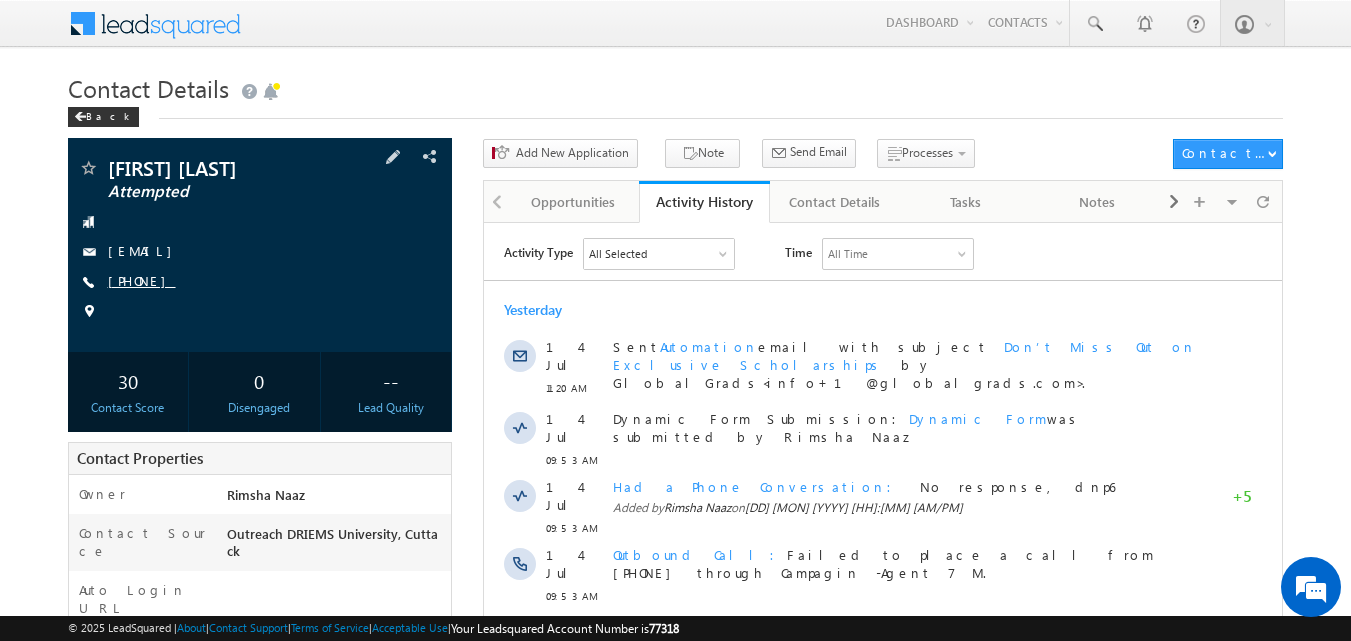 copy on "[PHONE]" 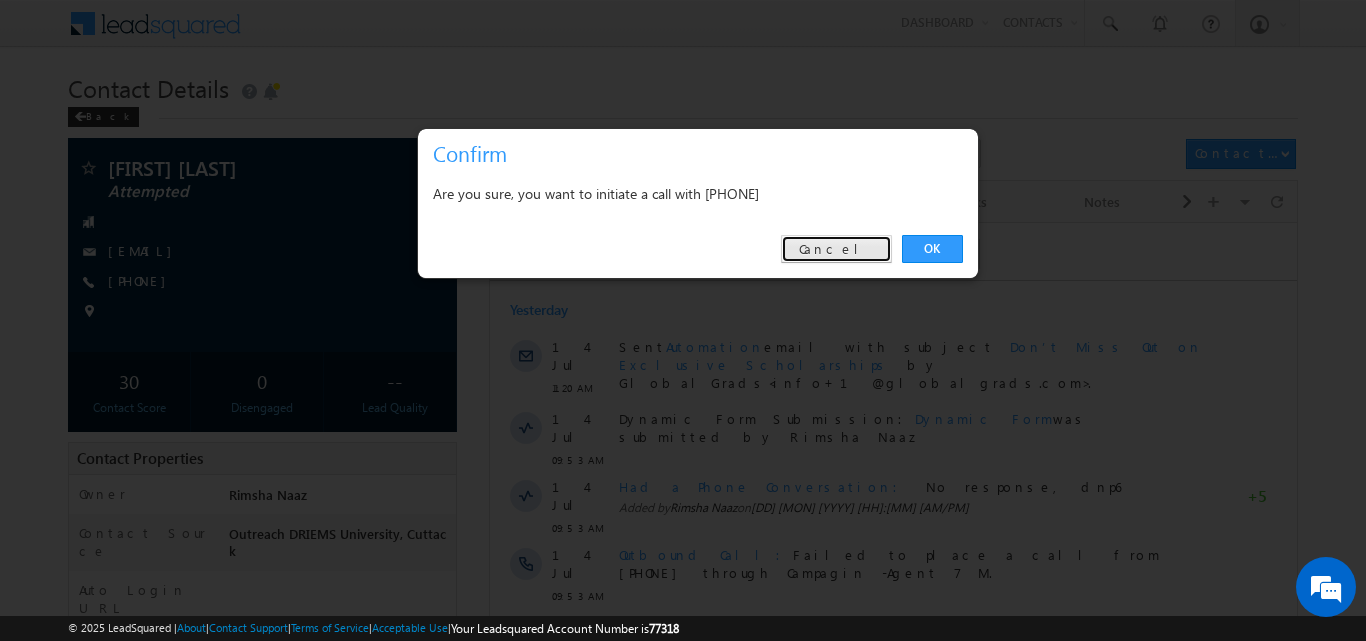 click on "Cancel" at bounding box center [836, 249] 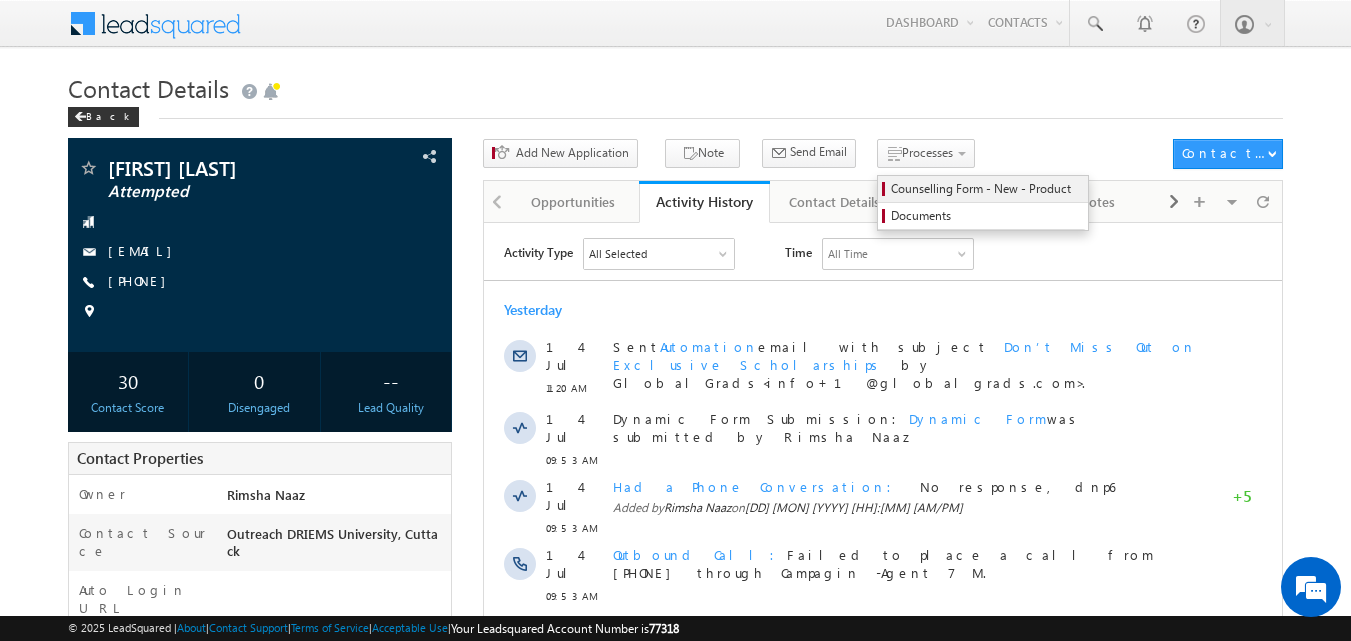click on "Counselling Form - New - Product" at bounding box center (986, 189) 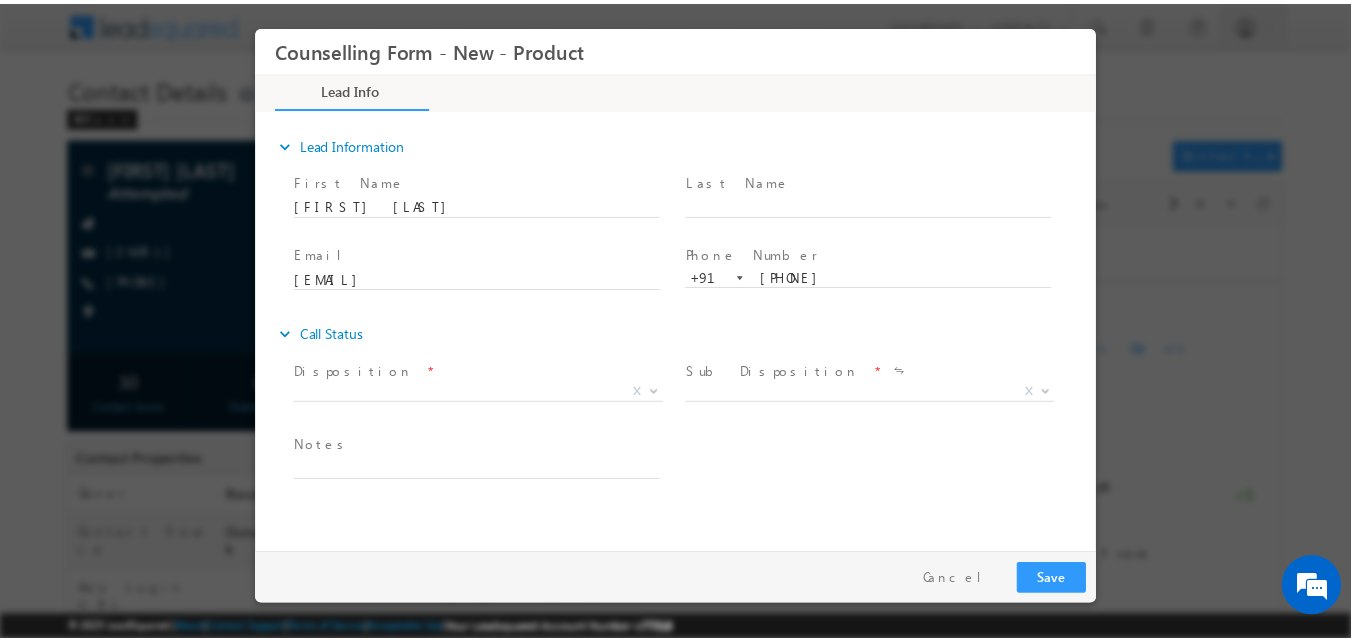 scroll, scrollTop: 0, scrollLeft: 0, axis: both 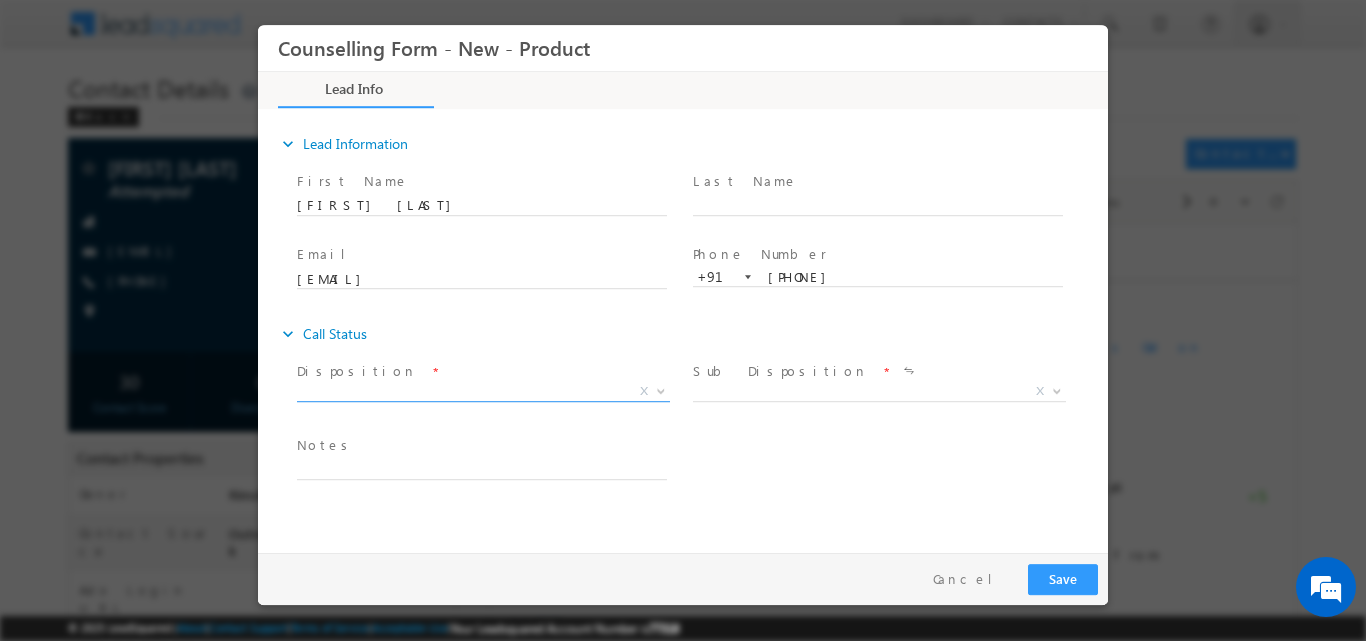 click at bounding box center (661, 389) 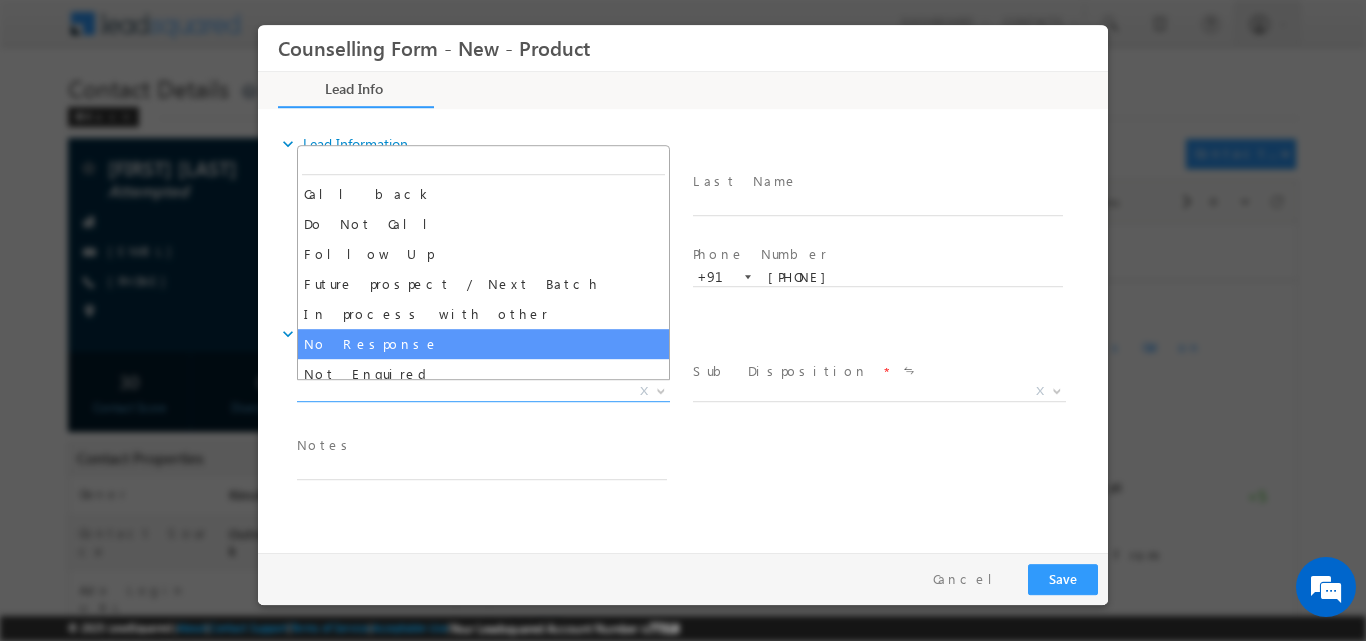 select on "No Response" 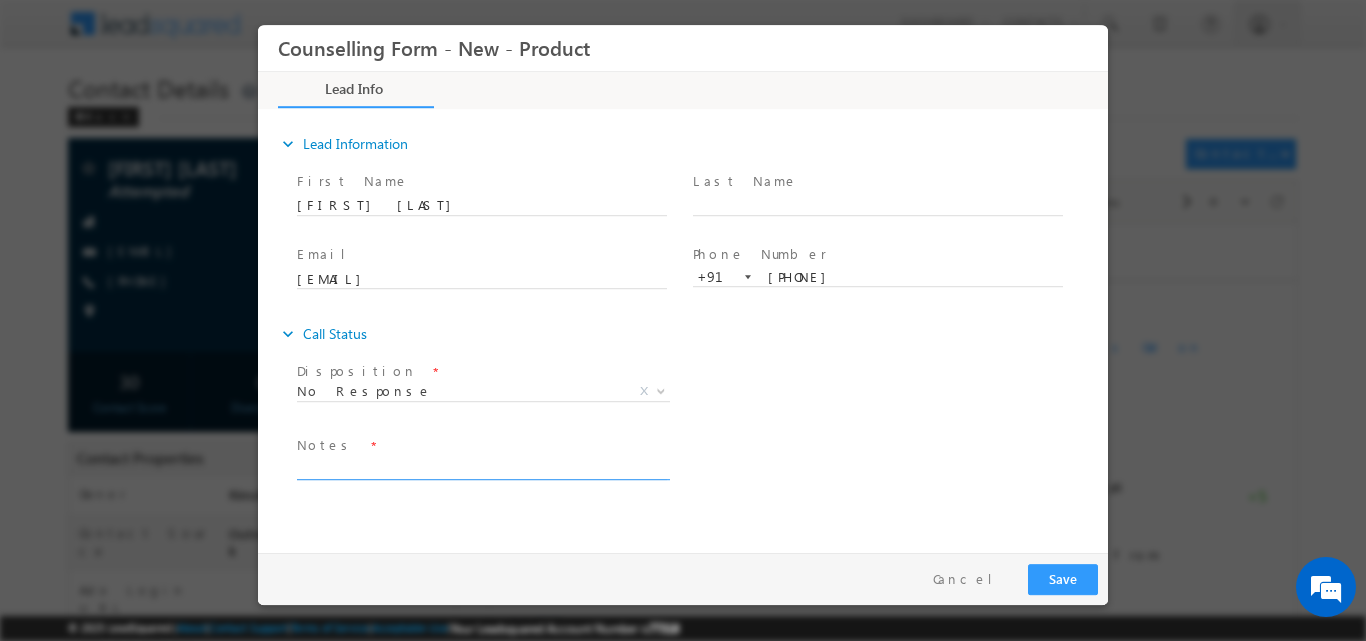 click at bounding box center (482, 467) 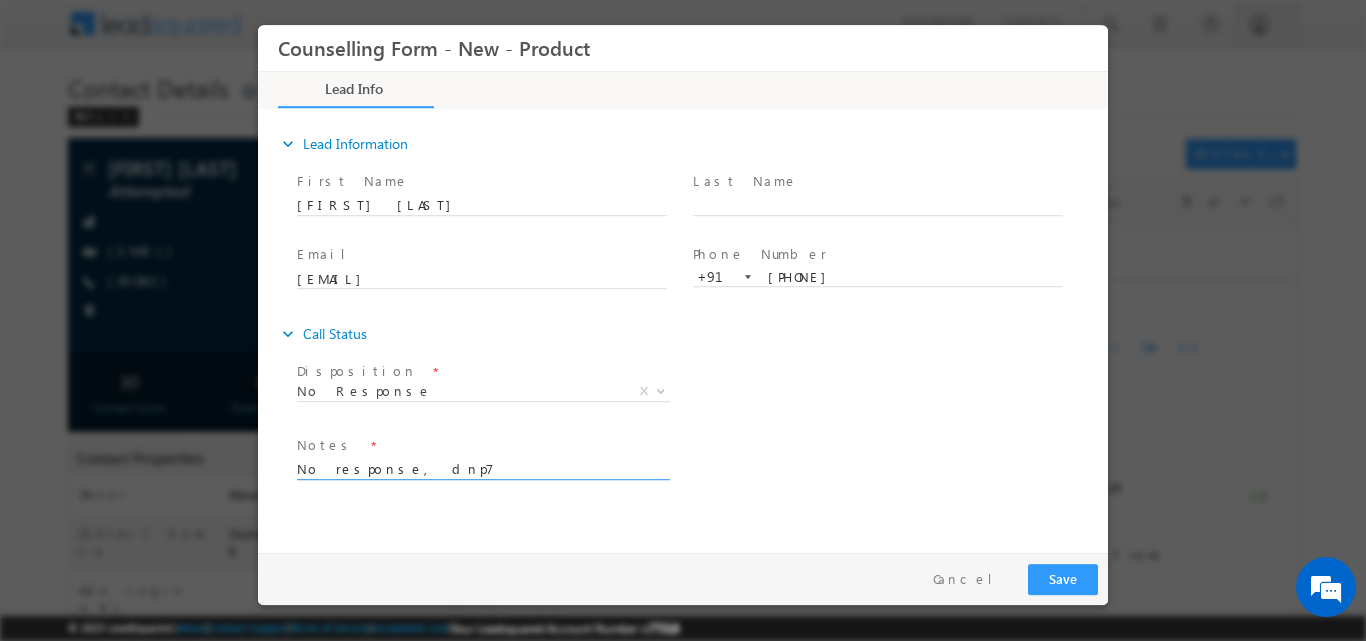 type on "No response, dnp7" 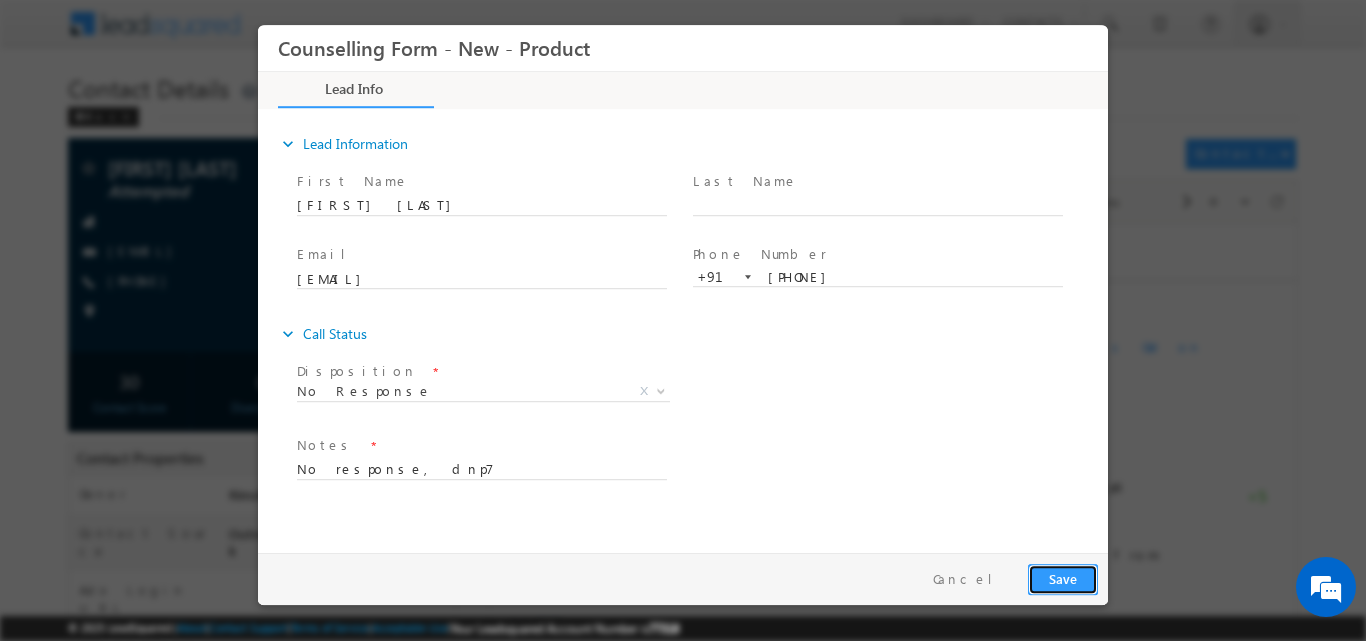 click on "Save" at bounding box center [1063, 578] 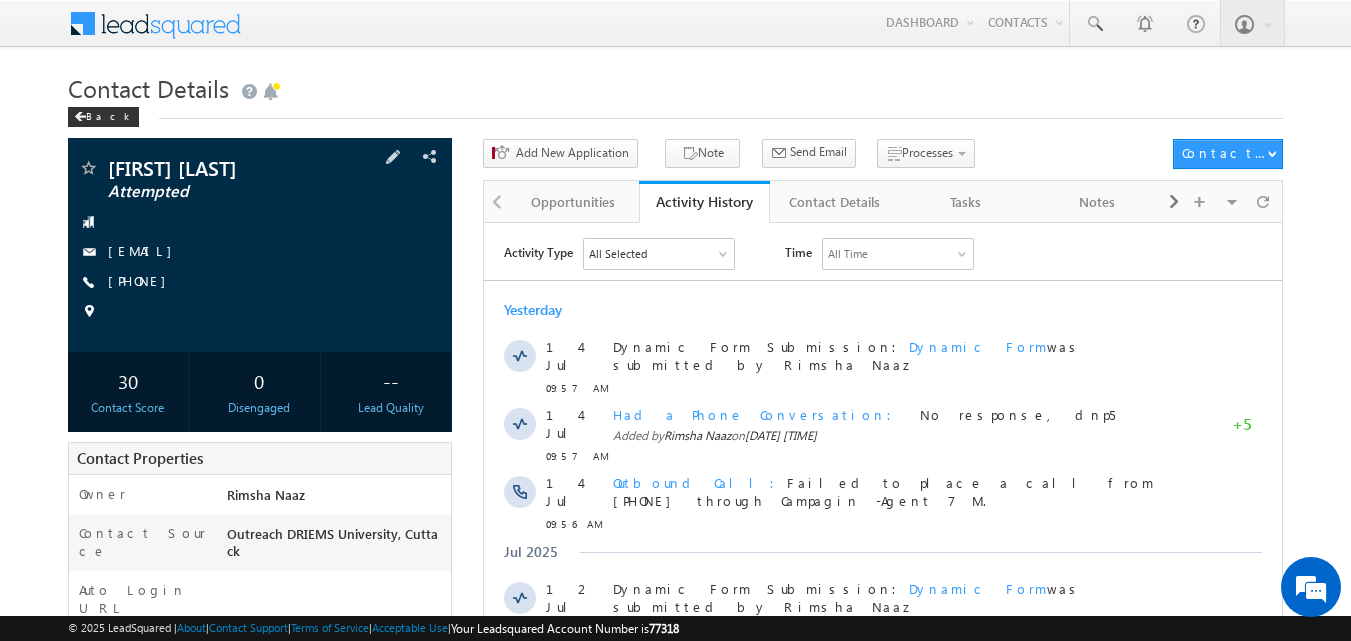scroll, scrollTop: 0, scrollLeft: 0, axis: both 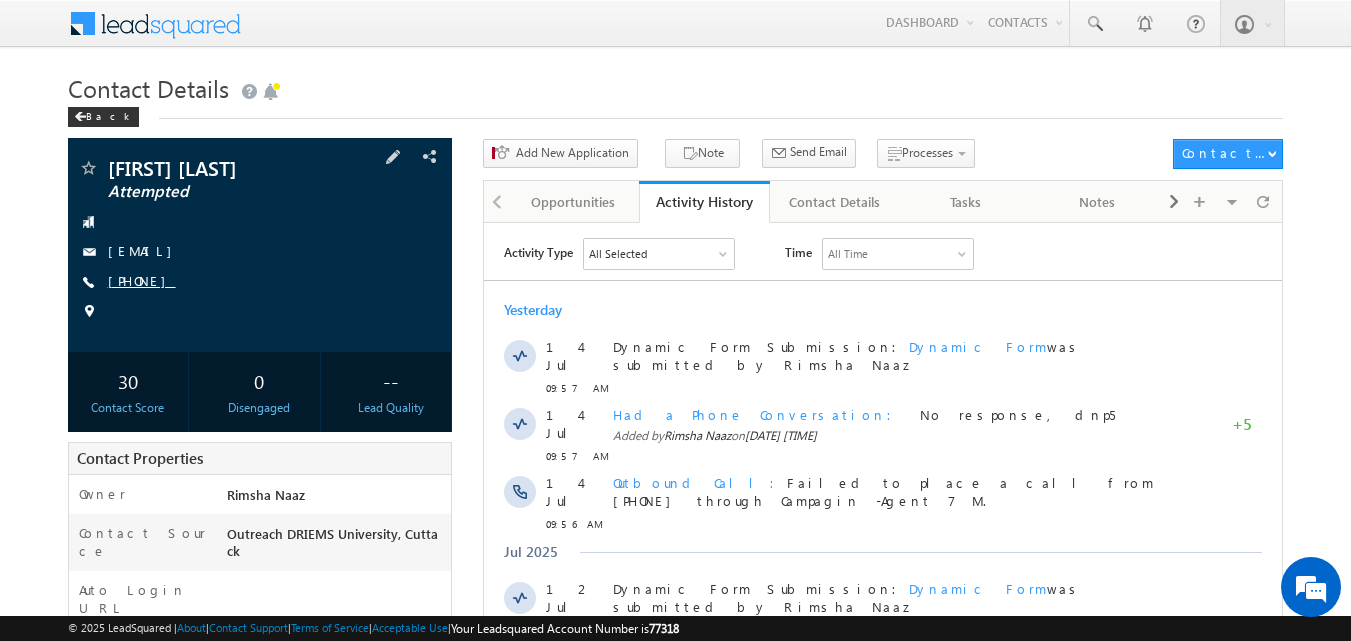 copy on "9668408401" 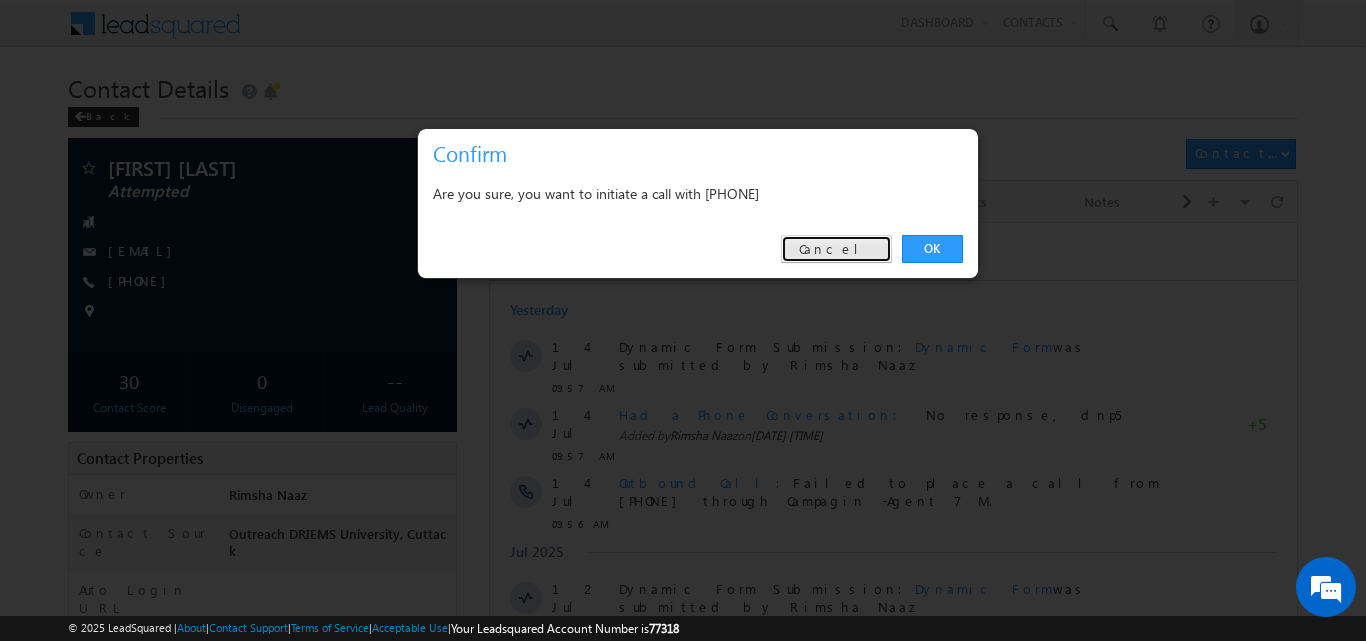 drag, startPoint x: 828, startPoint y: 250, endPoint x: 470, endPoint y: 37, distance: 416.57294 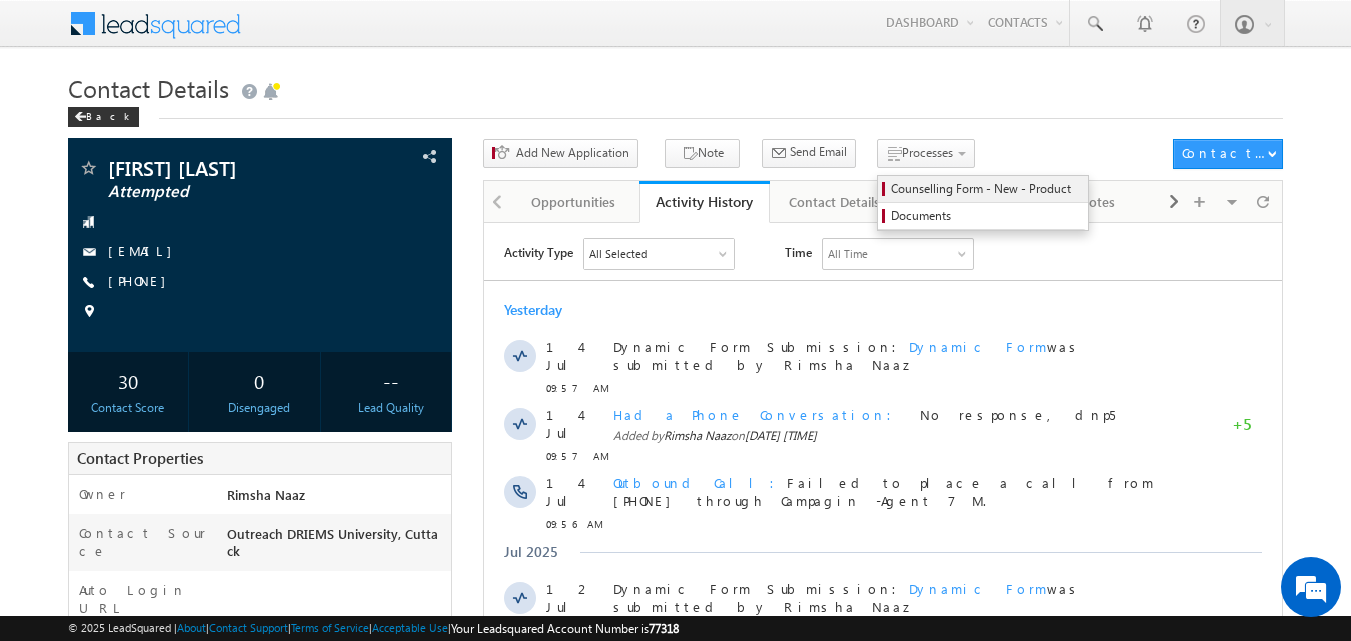 click on "Counselling Form - New - Product" at bounding box center (986, 189) 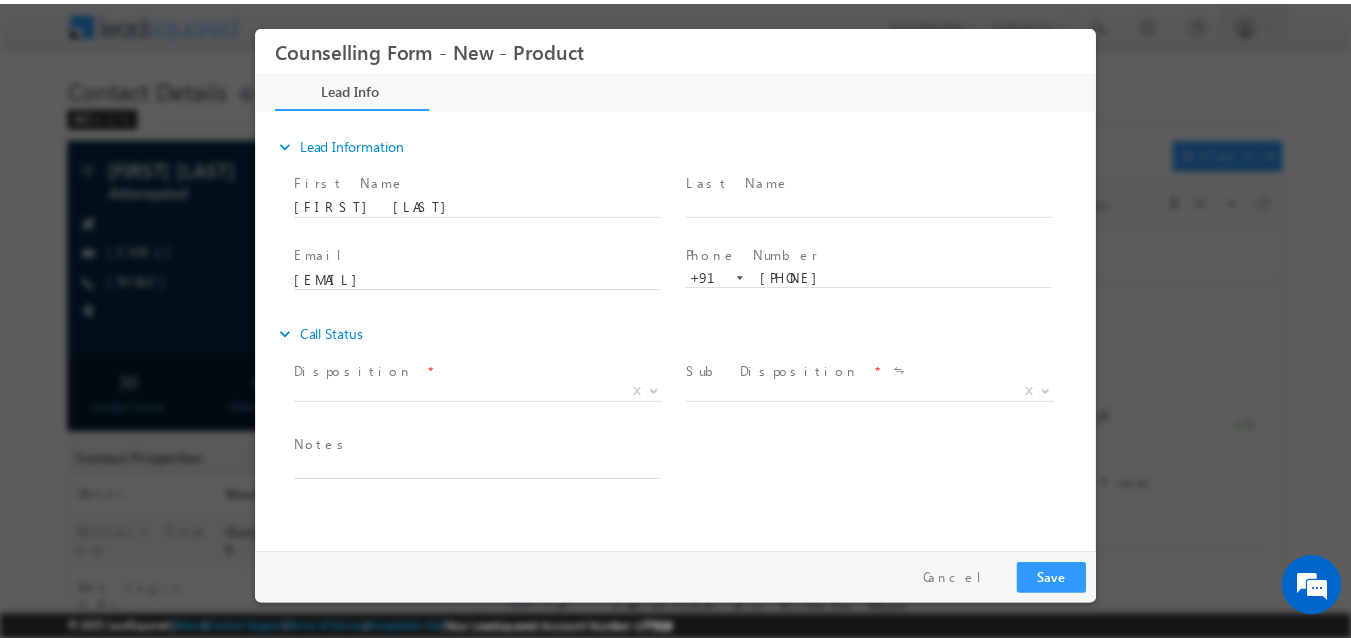 scroll, scrollTop: 0, scrollLeft: 0, axis: both 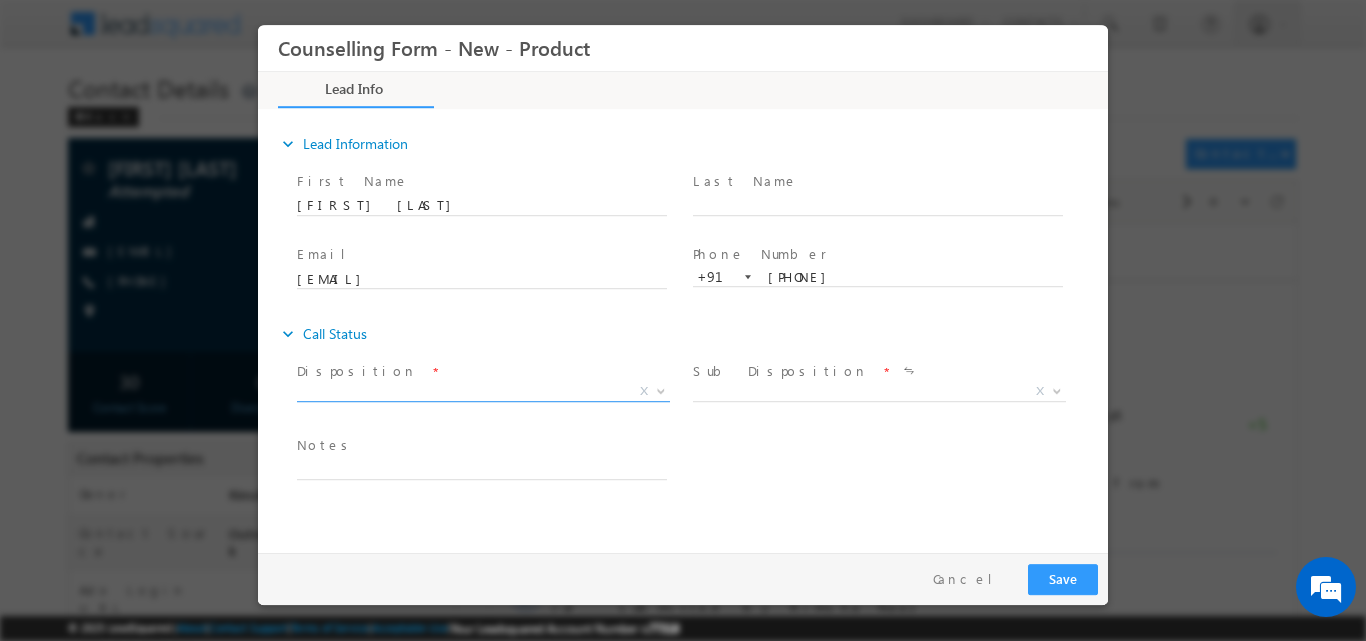 click at bounding box center [659, 390] 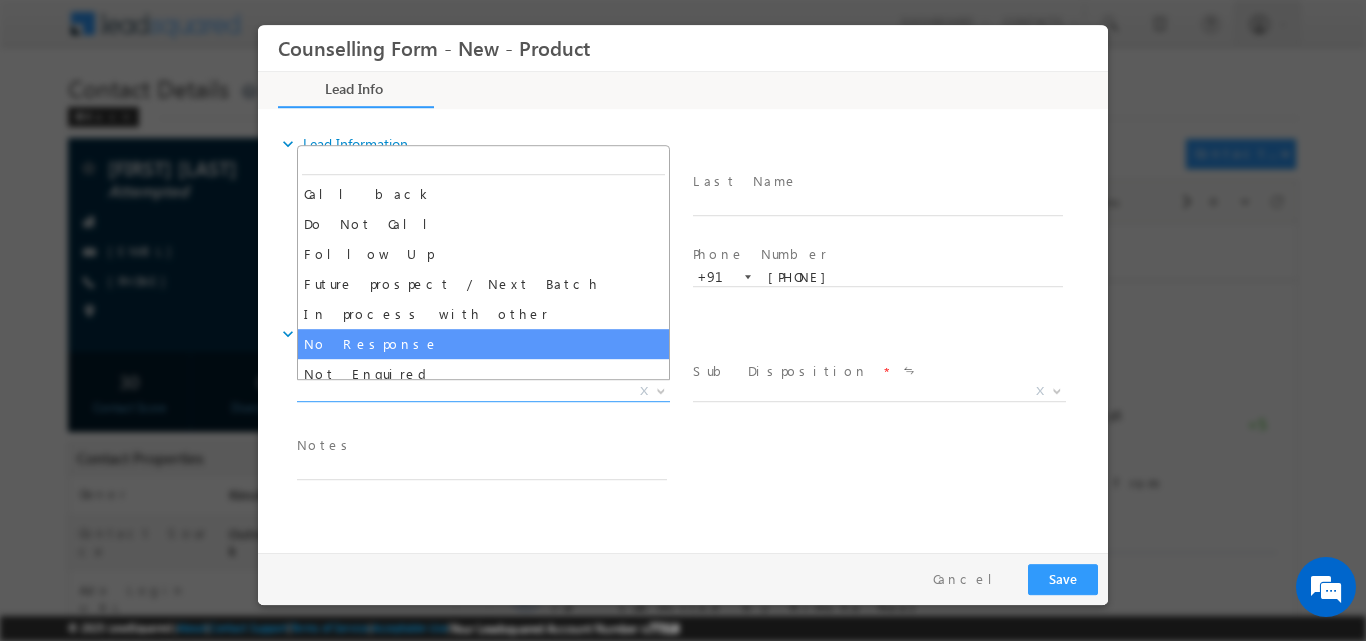 select on "No Response" 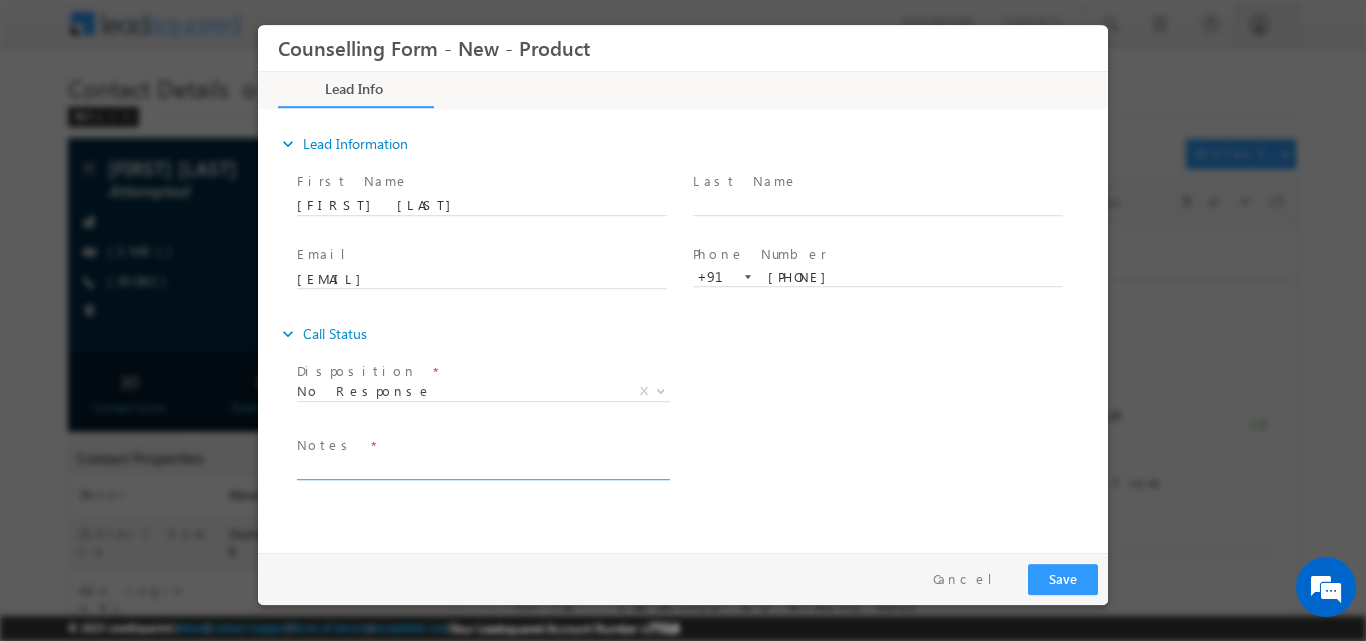click at bounding box center [482, 467] 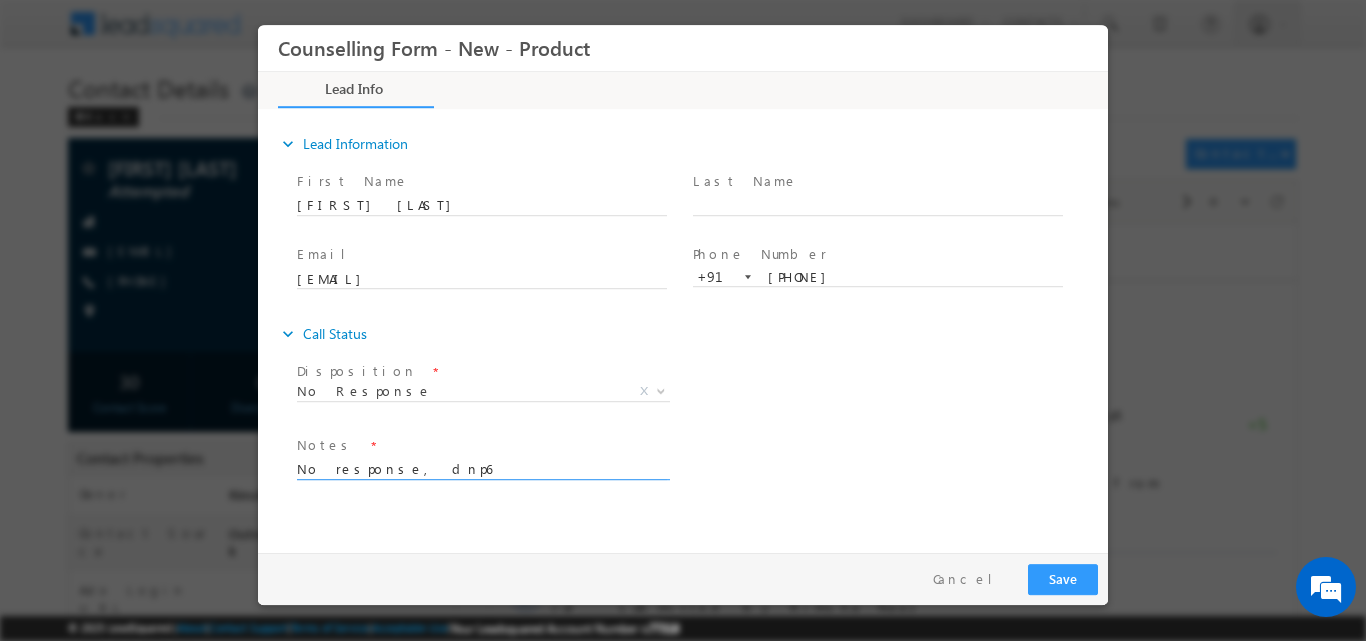 type on "No response, dnp6" 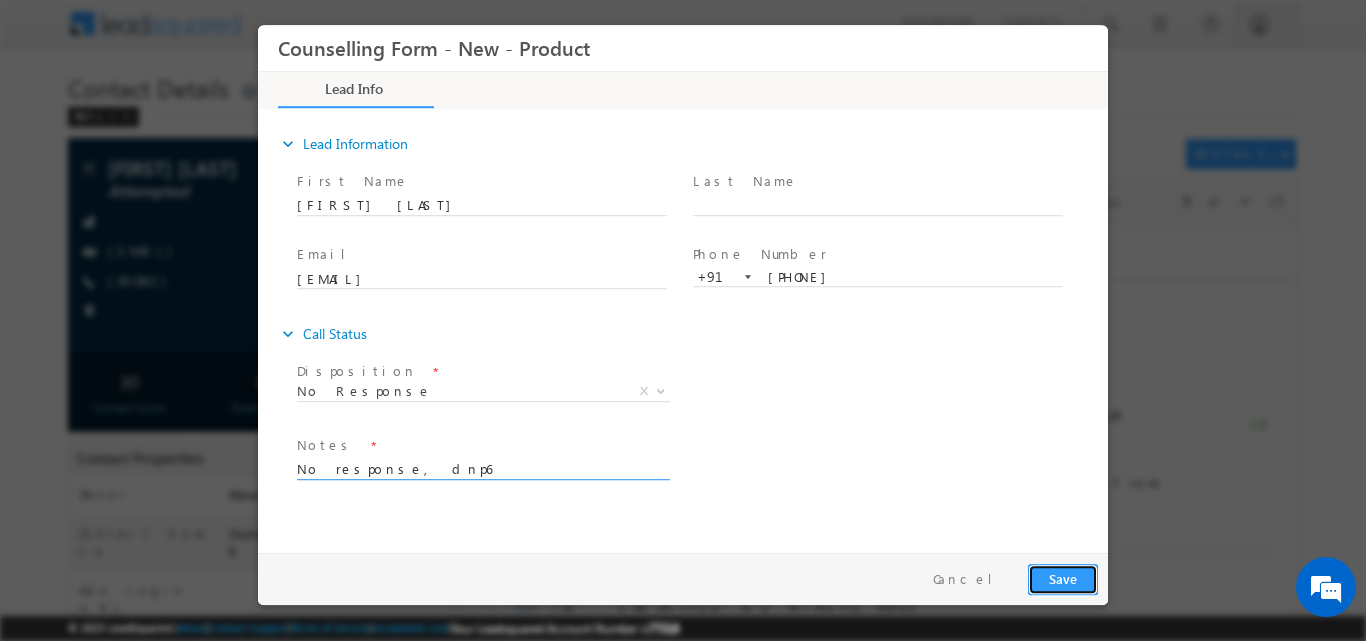click on "Save" at bounding box center [1063, 578] 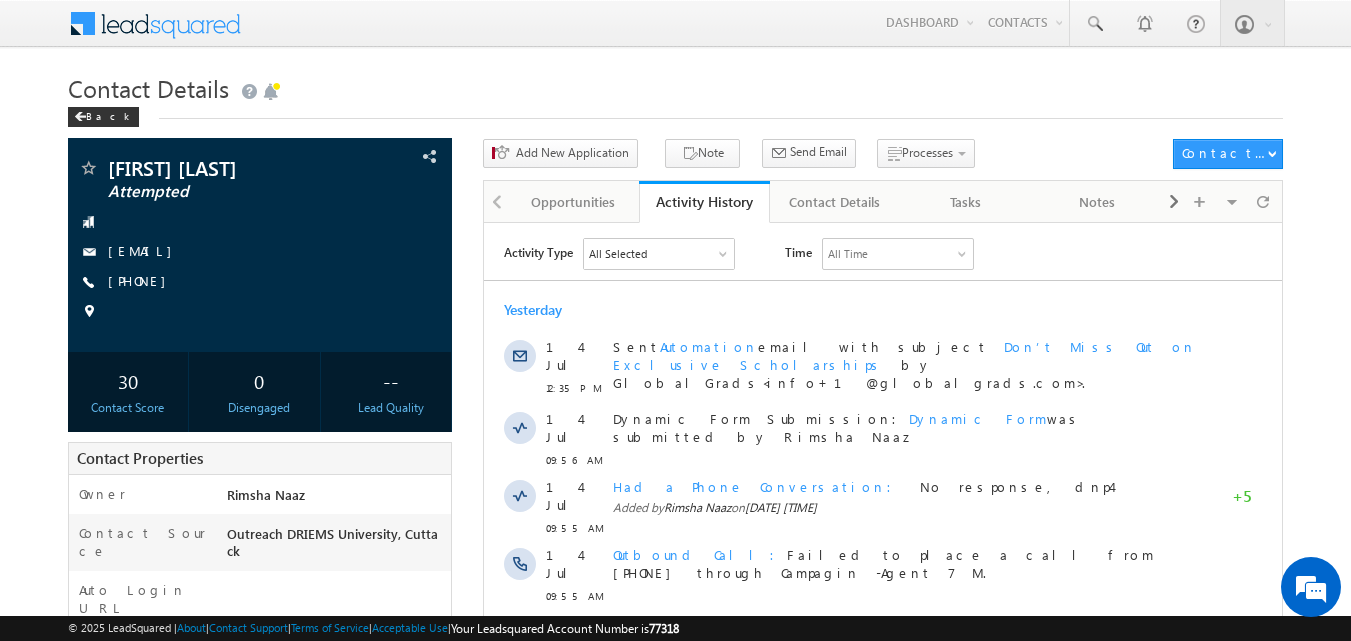 scroll, scrollTop: 0, scrollLeft: 0, axis: both 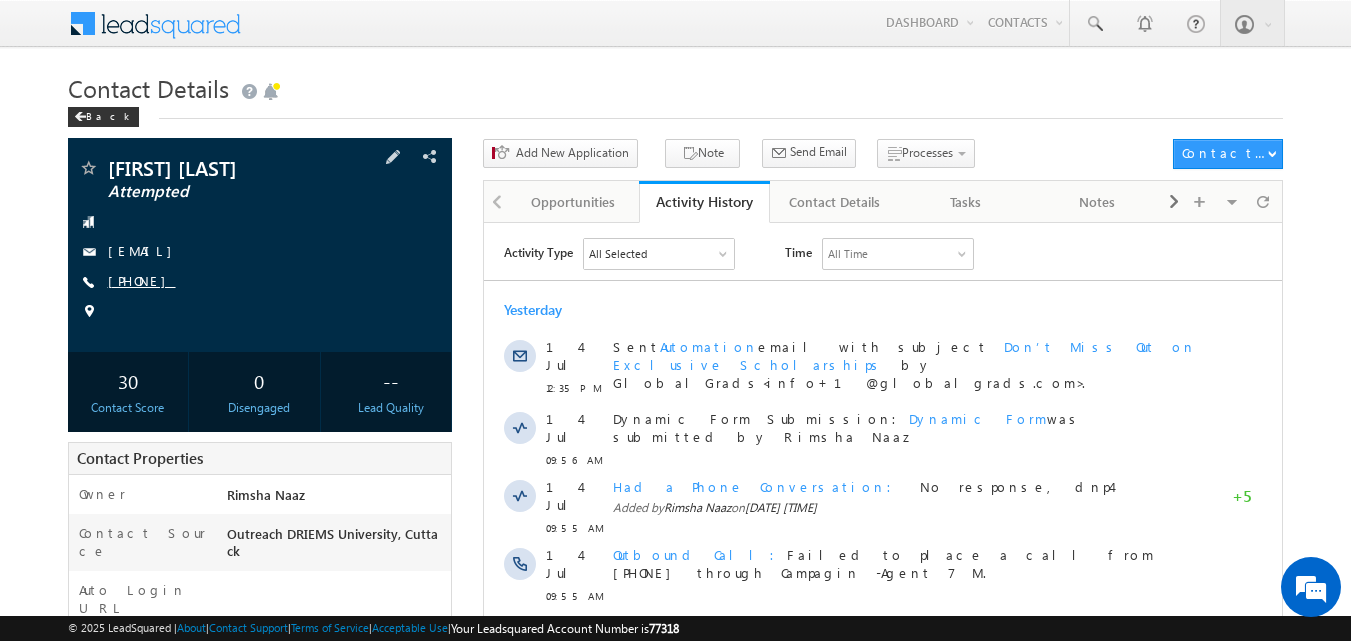 drag, startPoint x: 132, startPoint y: 279, endPoint x: 147, endPoint y: 279, distance: 15 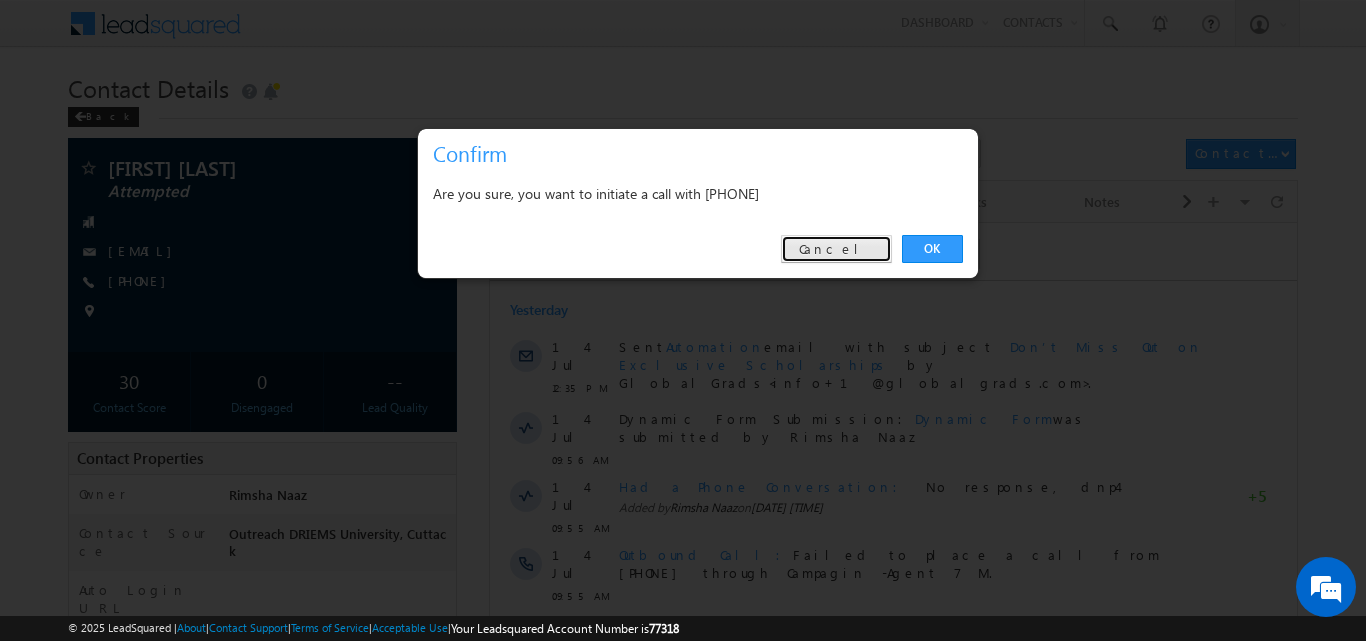 click on "Cancel" at bounding box center [836, 249] 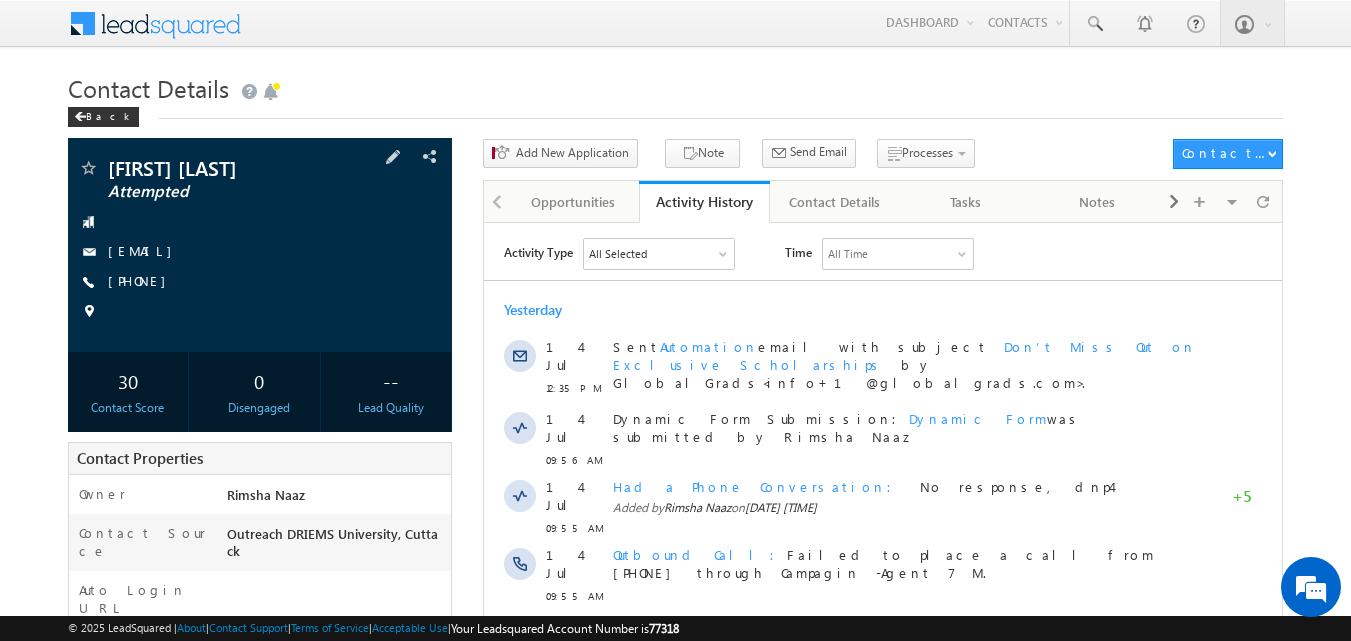 click at bounding box center (260, 312) 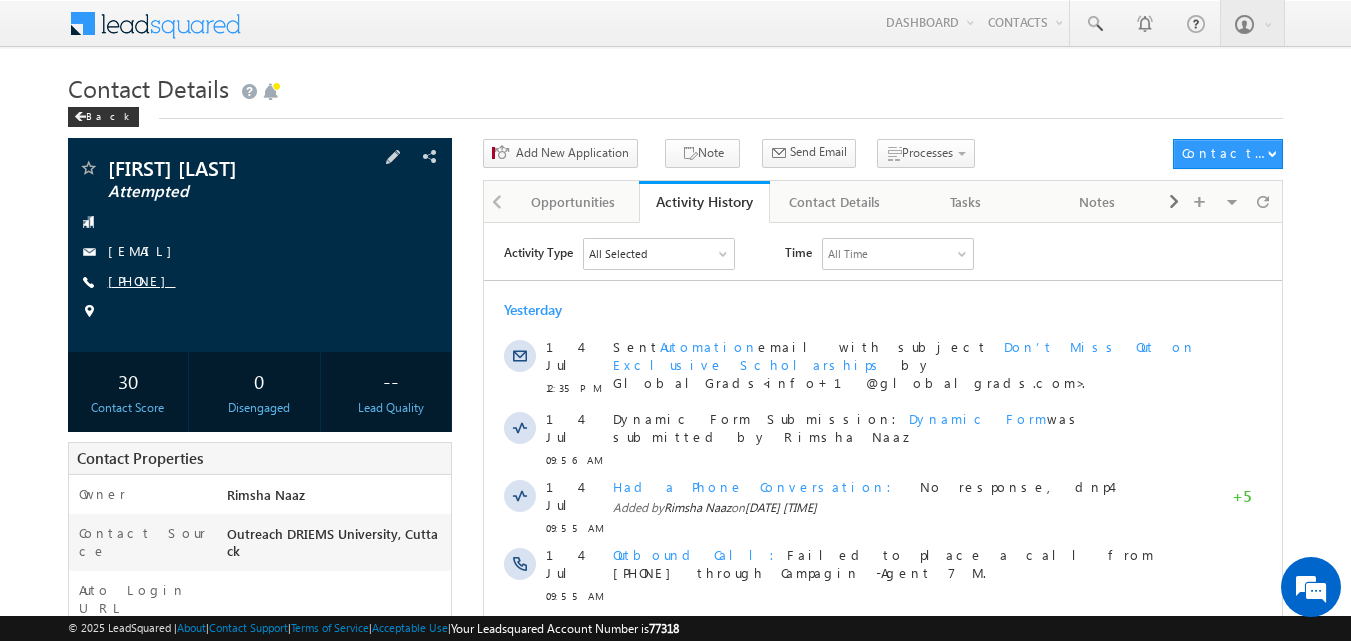 drag, startPoint x: 136, startPoint y: 281, endPoint x: 204, endPoint y: 282, distance: 68.007355 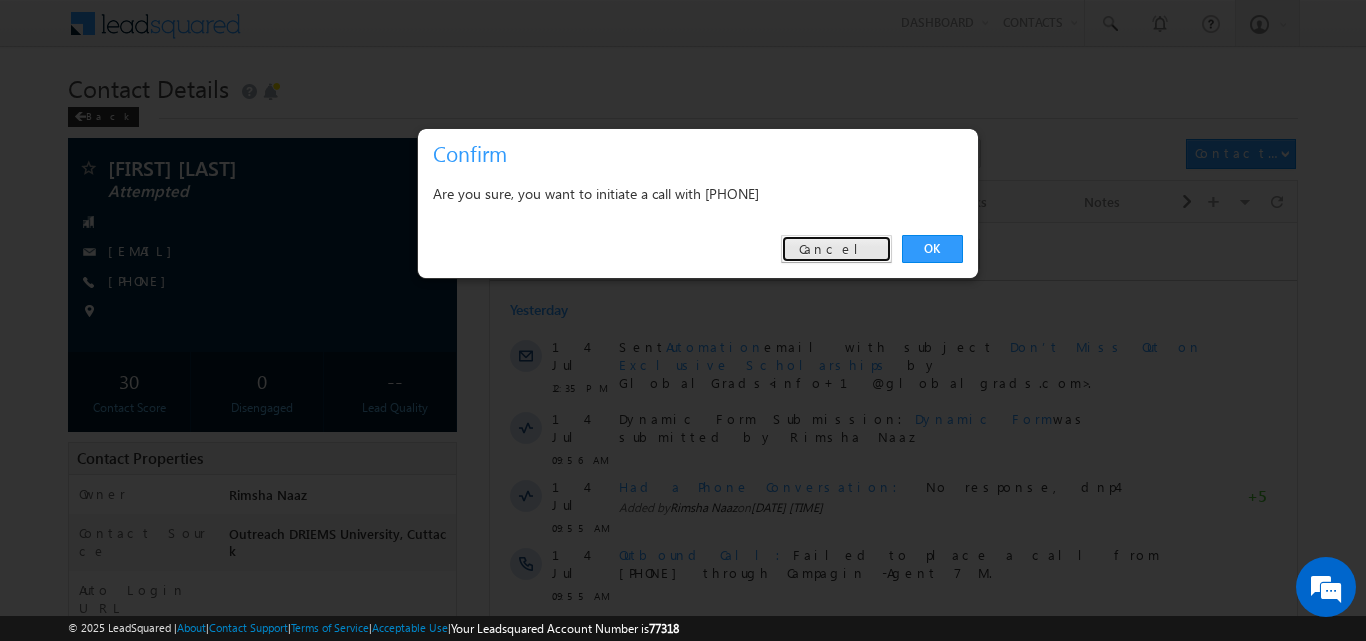 drag, startPoint x: 830, startPoint y: 241, endPoint x: 408, endPoint y: 64, distance: 457.61664 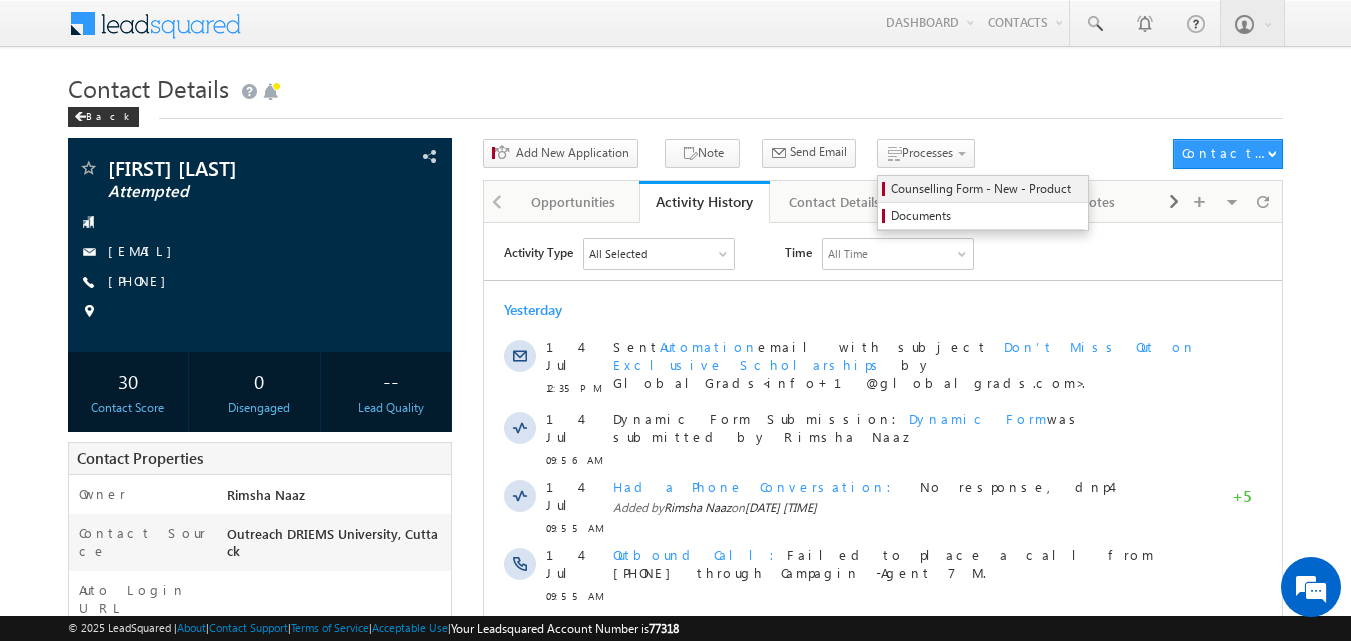 click on "Counselling Form - New - Product" at bounding box center [986, 189] 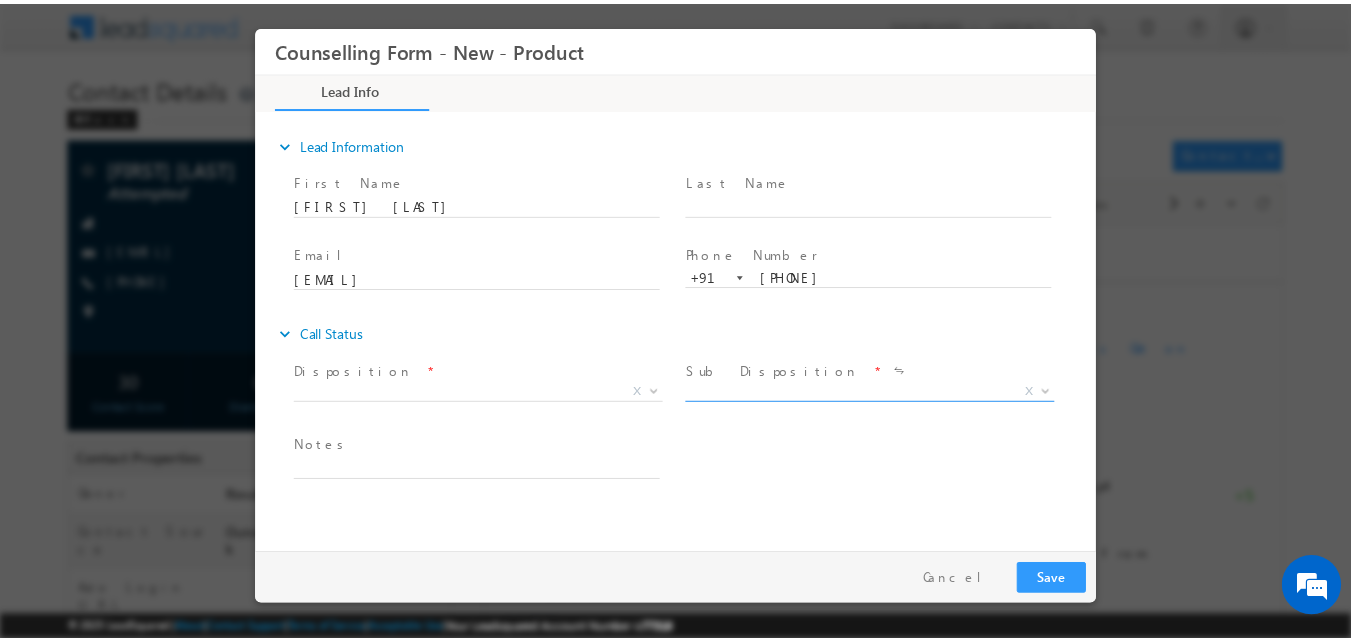 scroll, scrollTop: 0, scrollLeft: 0, axis: both 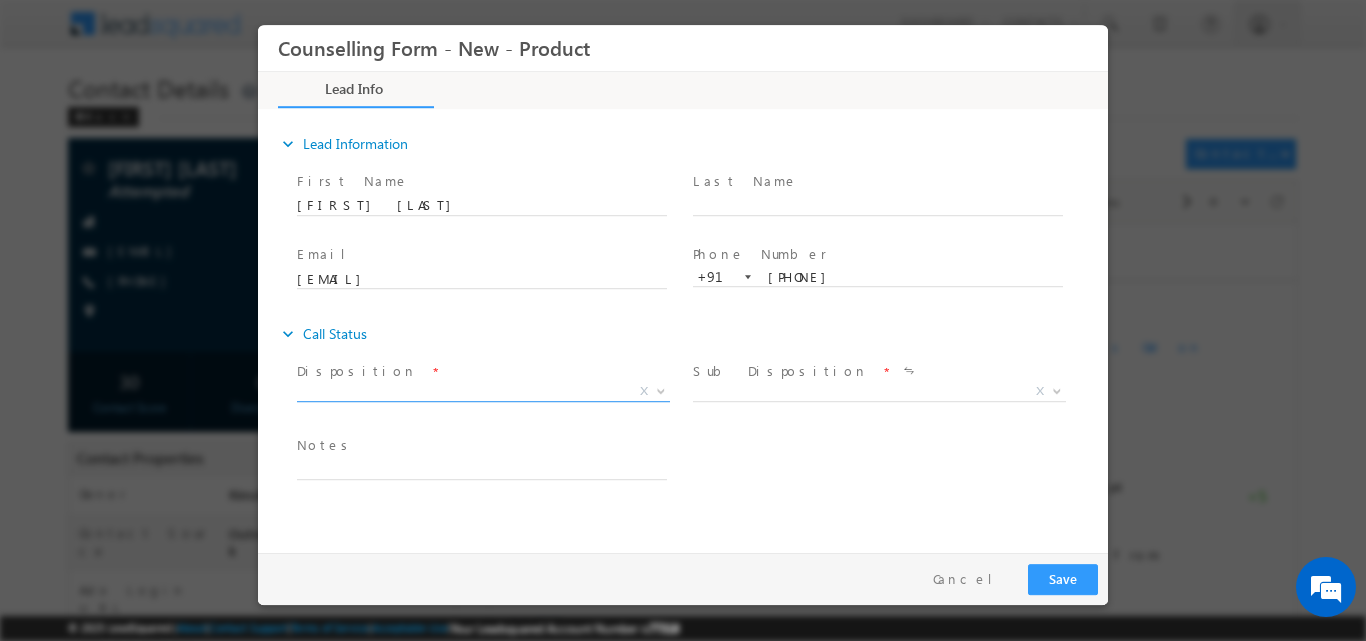 click at bounding box center [659, 390] 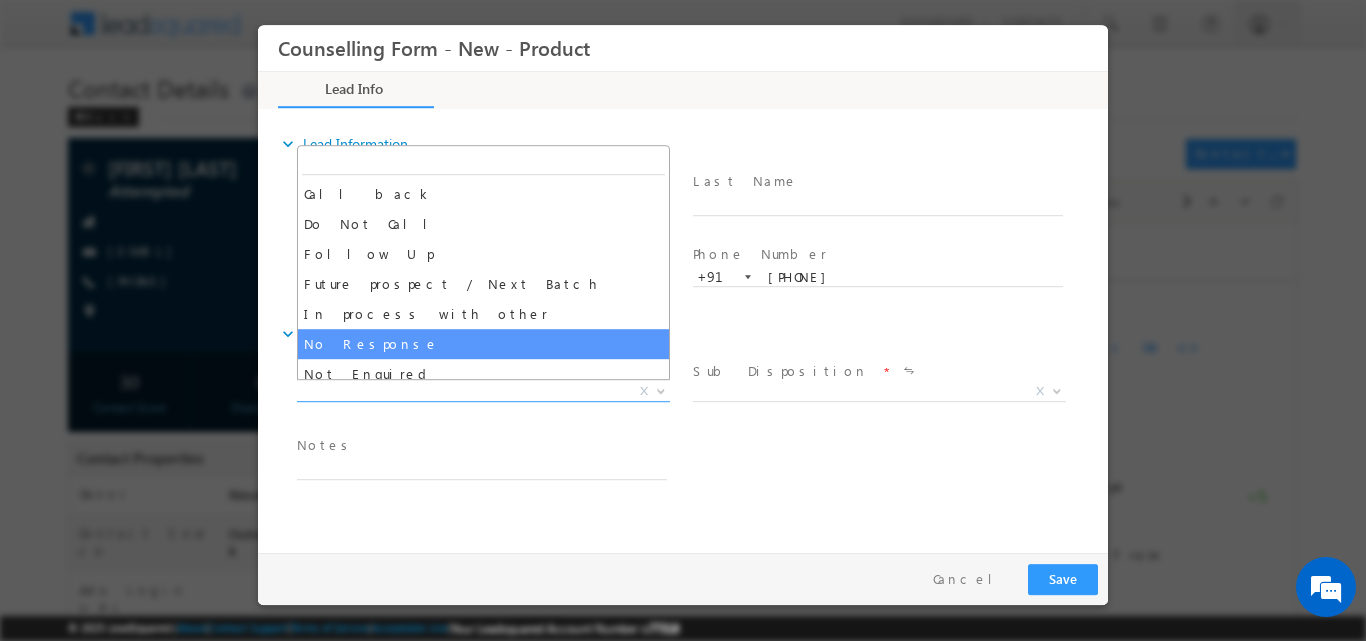 select on "No Response" 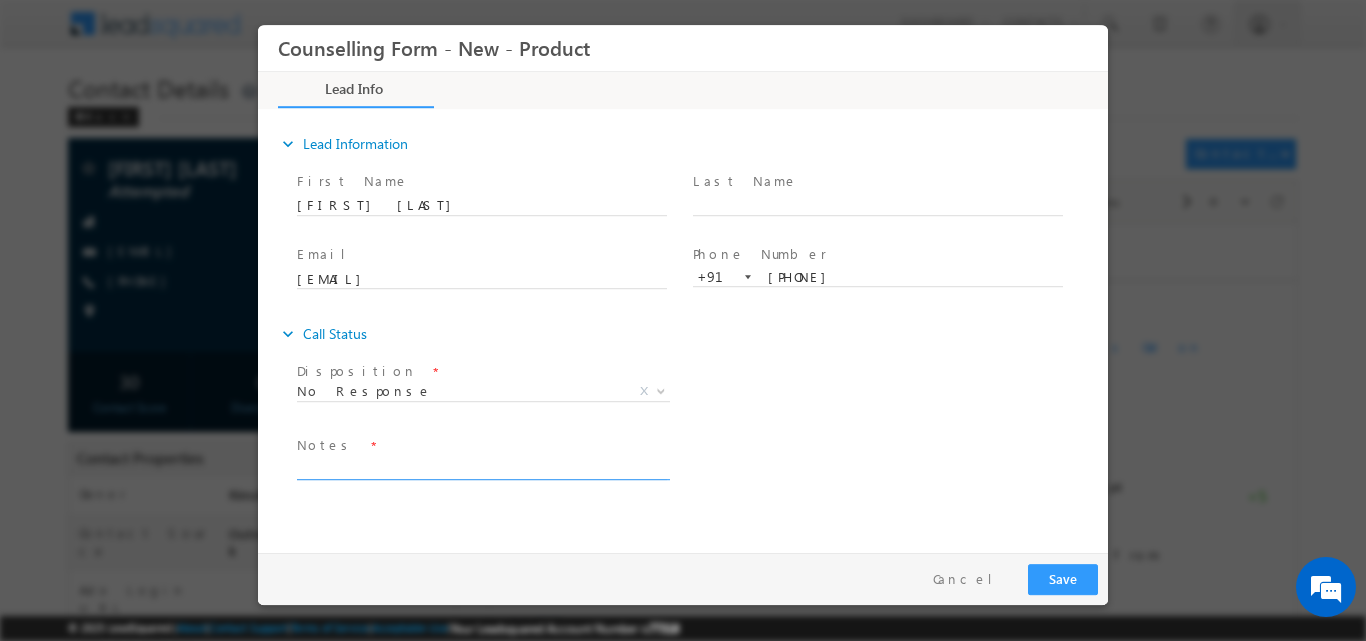 click at bounding box center [482, 467] 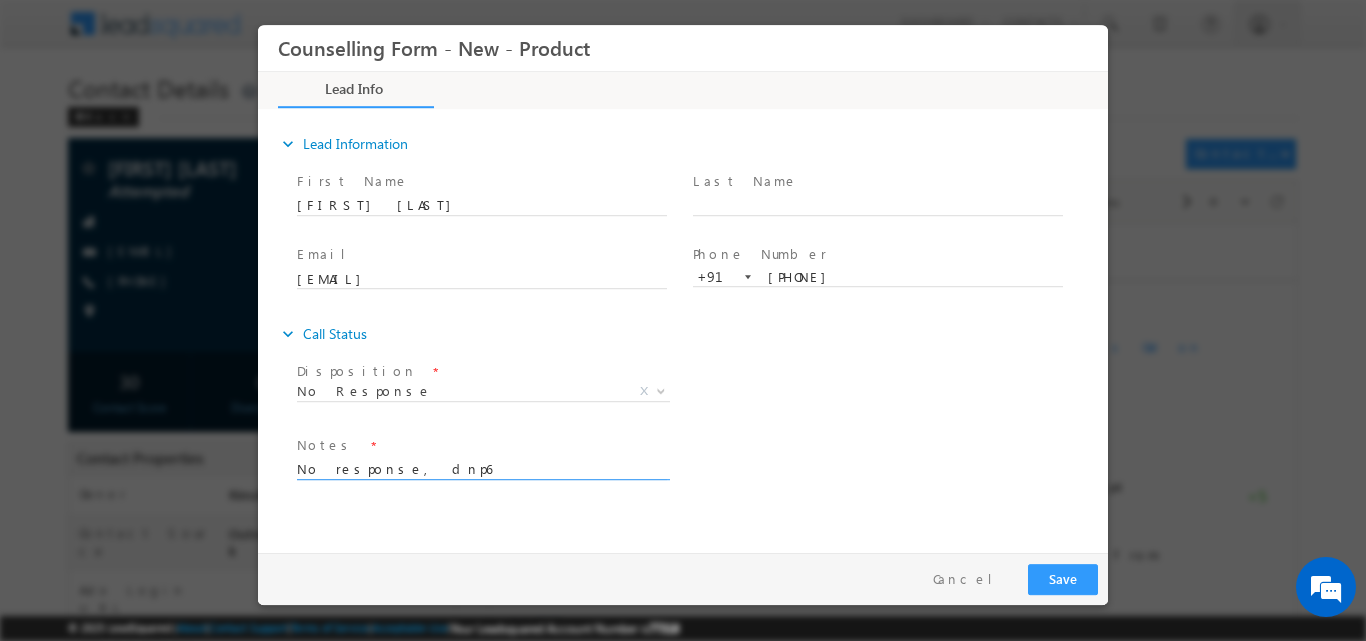 type on "No response, dnp6" 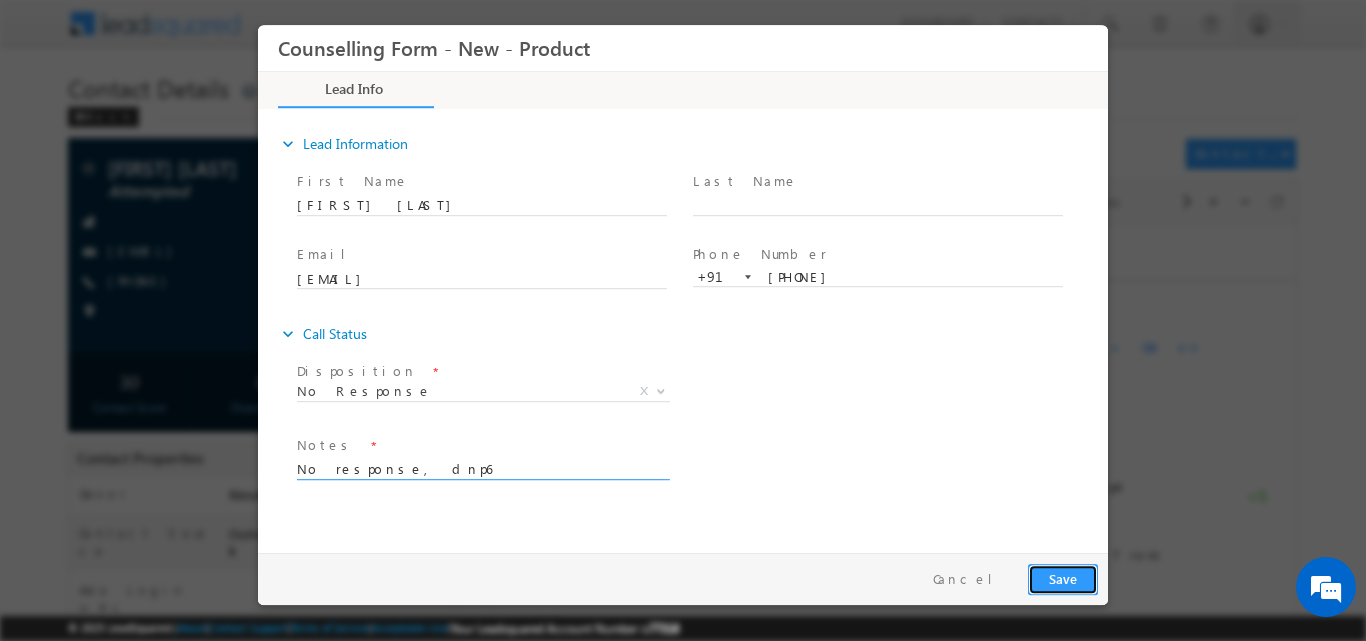 click on "Save" at bounding box center [1063, 578] 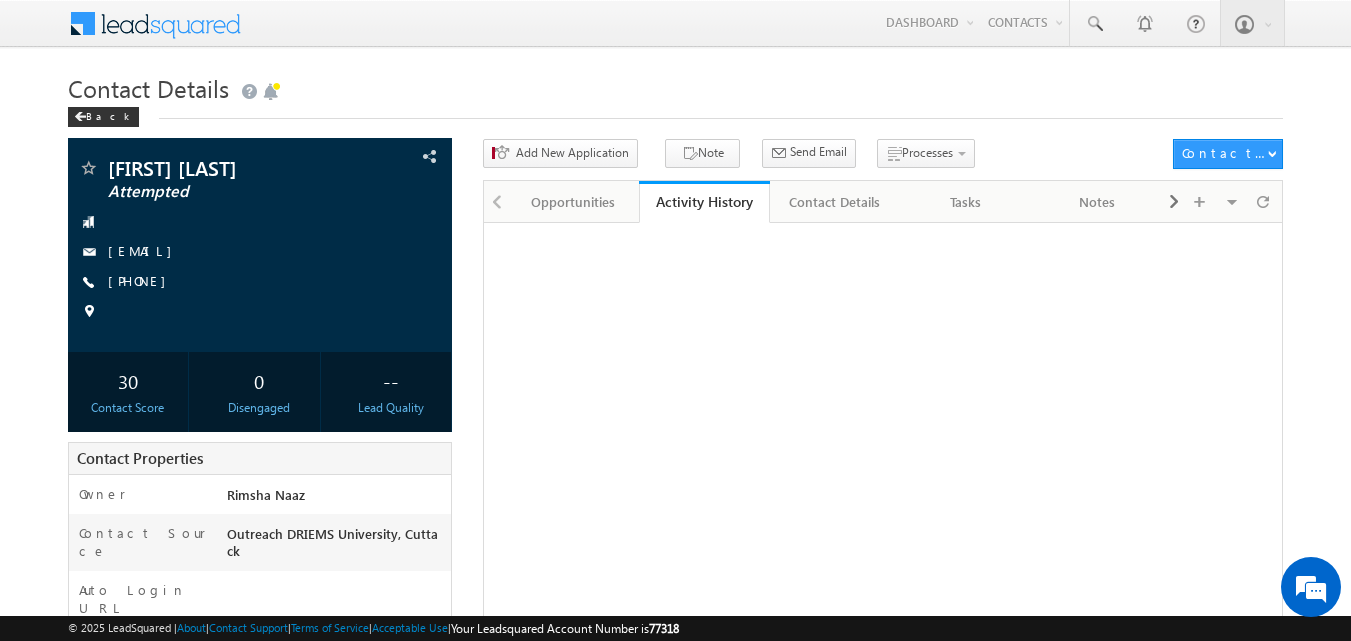 scroll, scrollTop: 0, scrollLeft: 0, axis: both 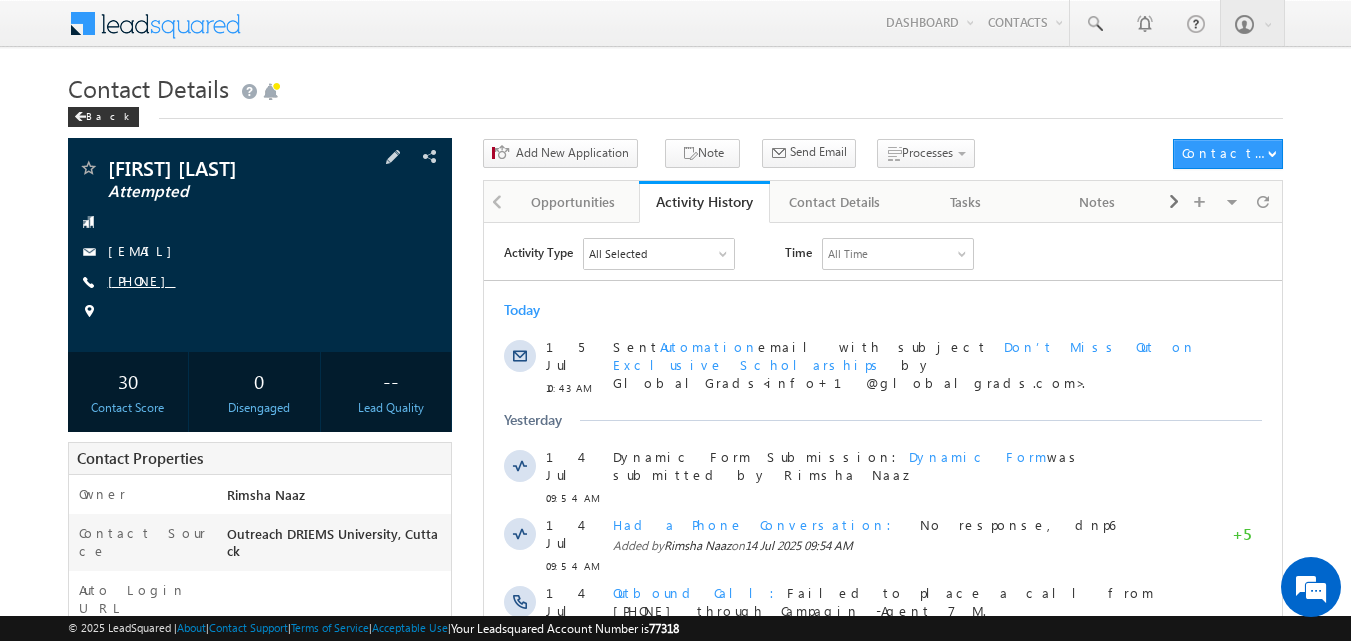 copy on "[PHONE]" 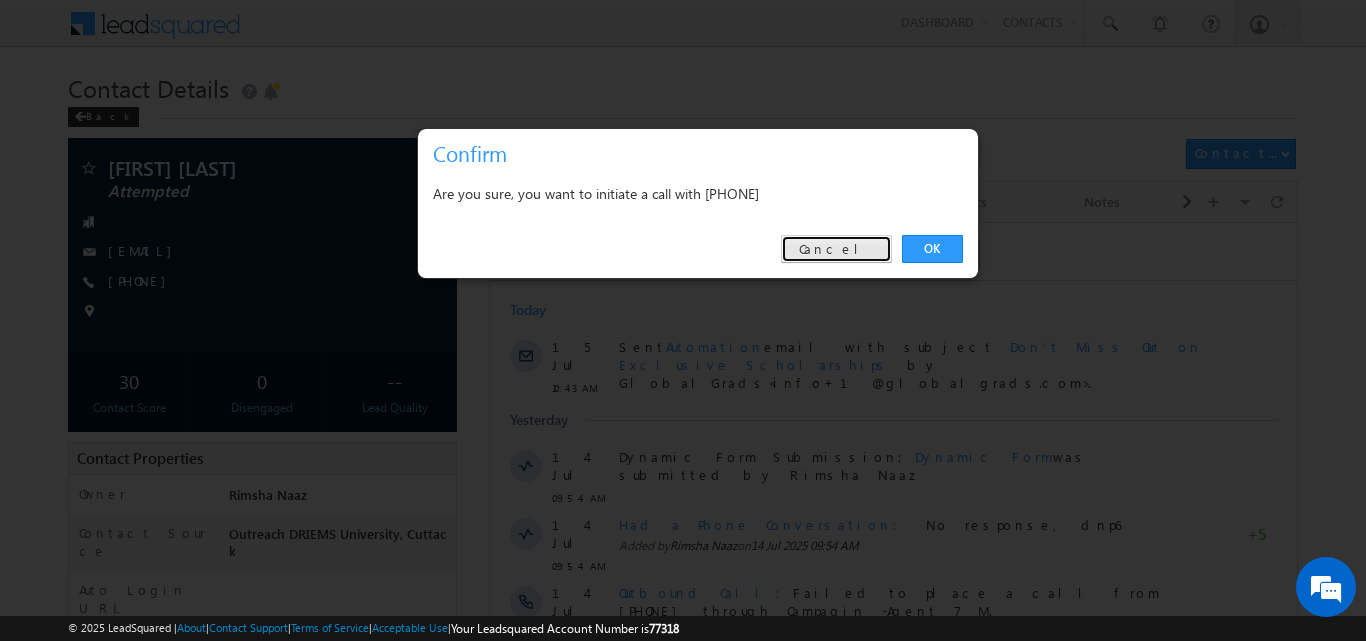 click on "Cancel" at bounding box center (836, 249) 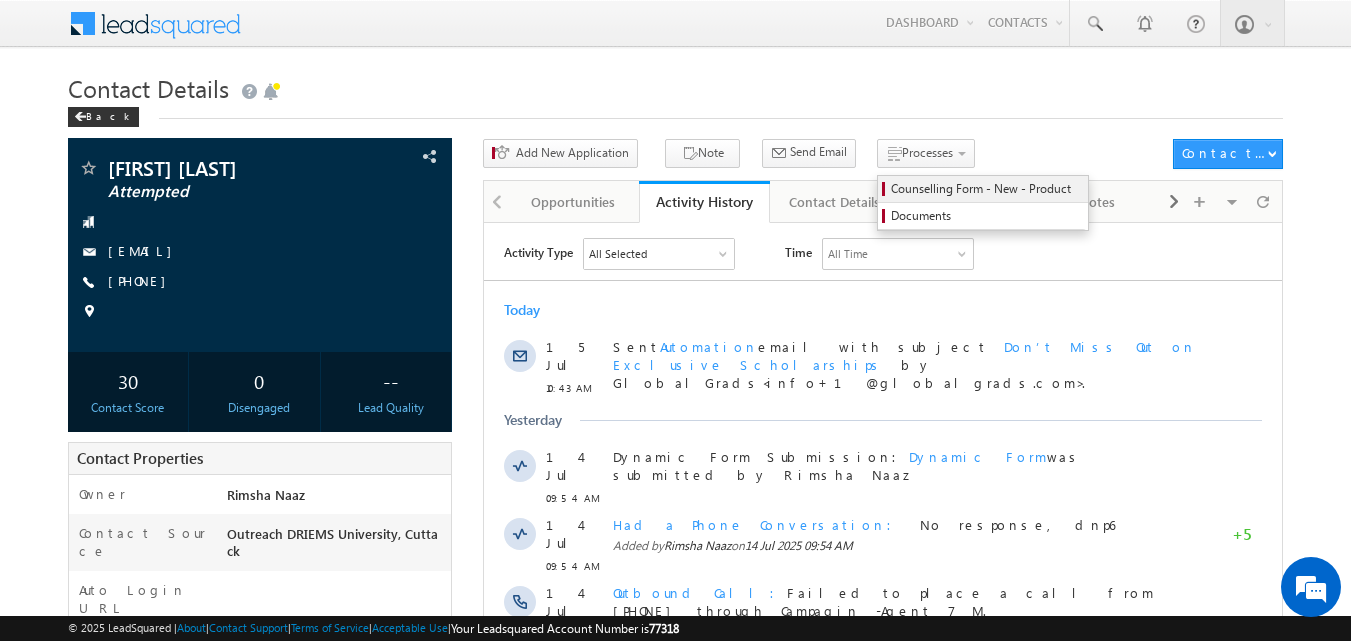click on "Counselling Form - New - Product" at bounding box center (986, 189) 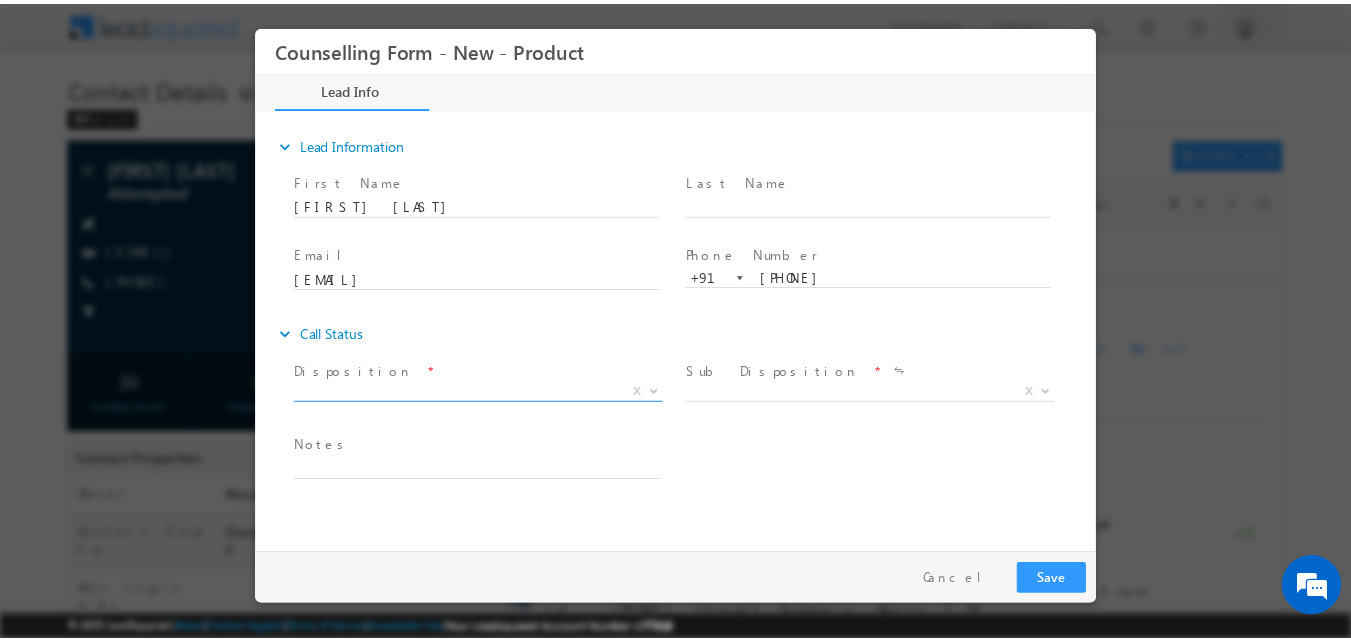 scroll, scrollTop: 0, scrollLeft: 0, axis: both 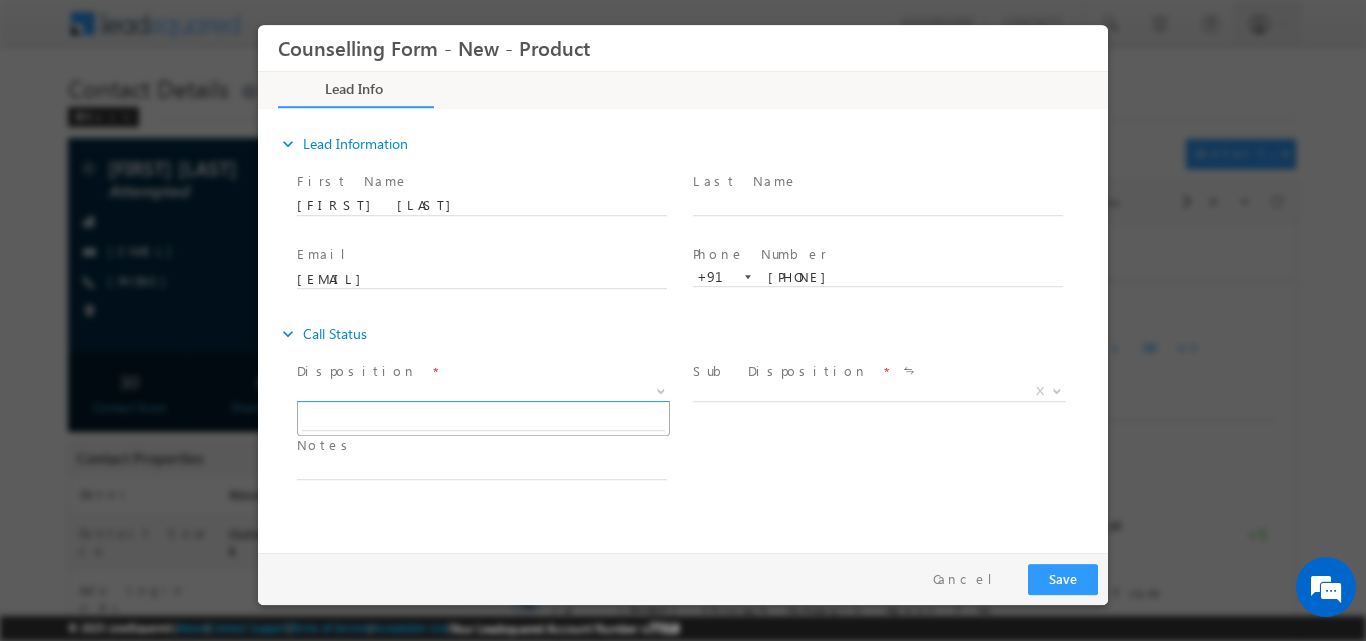 click at bounding box center (659, 390) 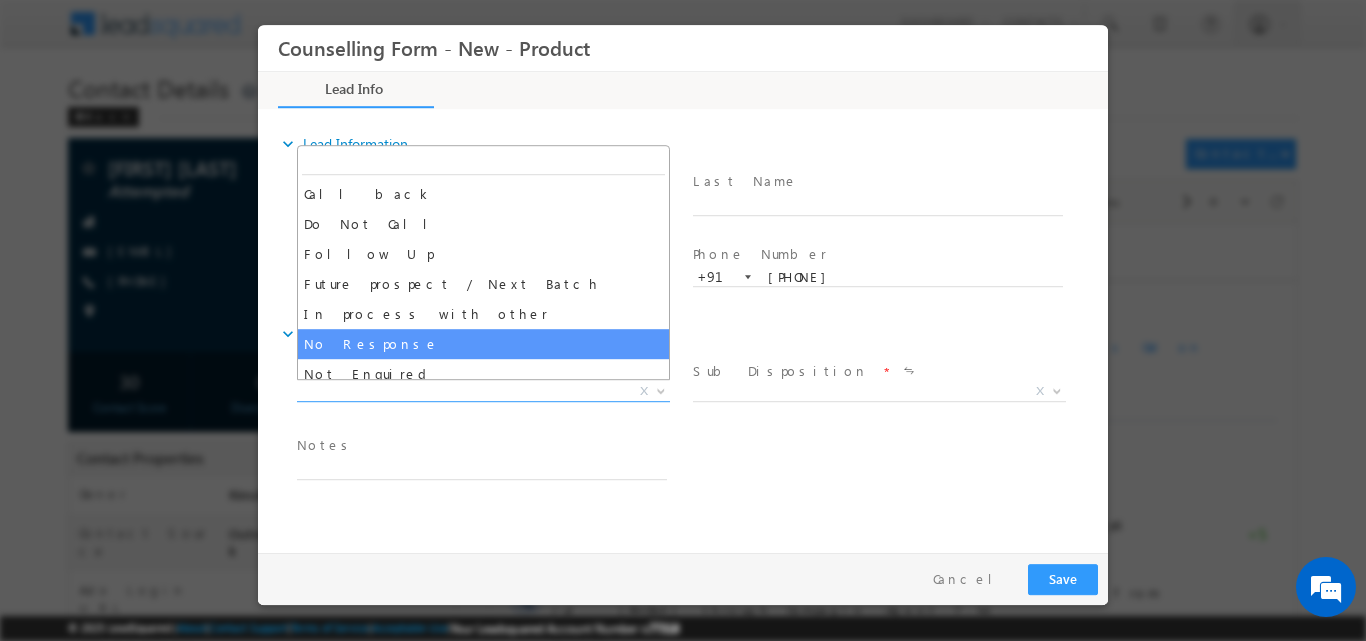 select on "No Response" 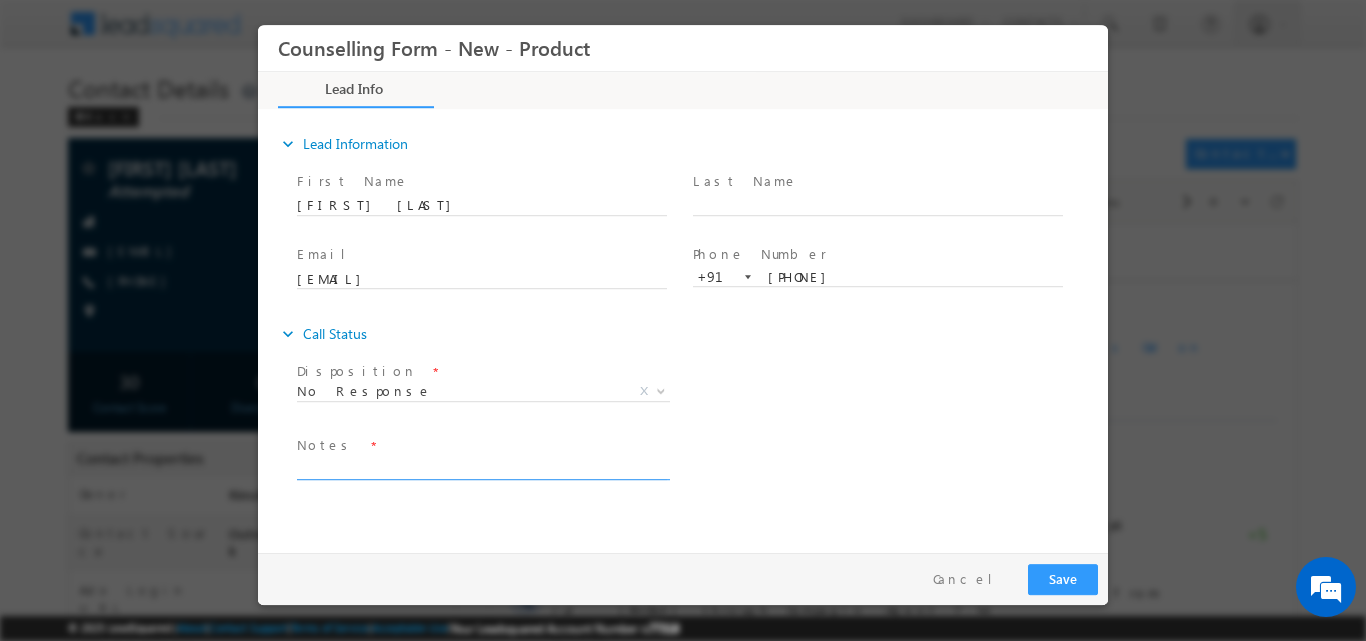 click at bounding box center (482, 467) 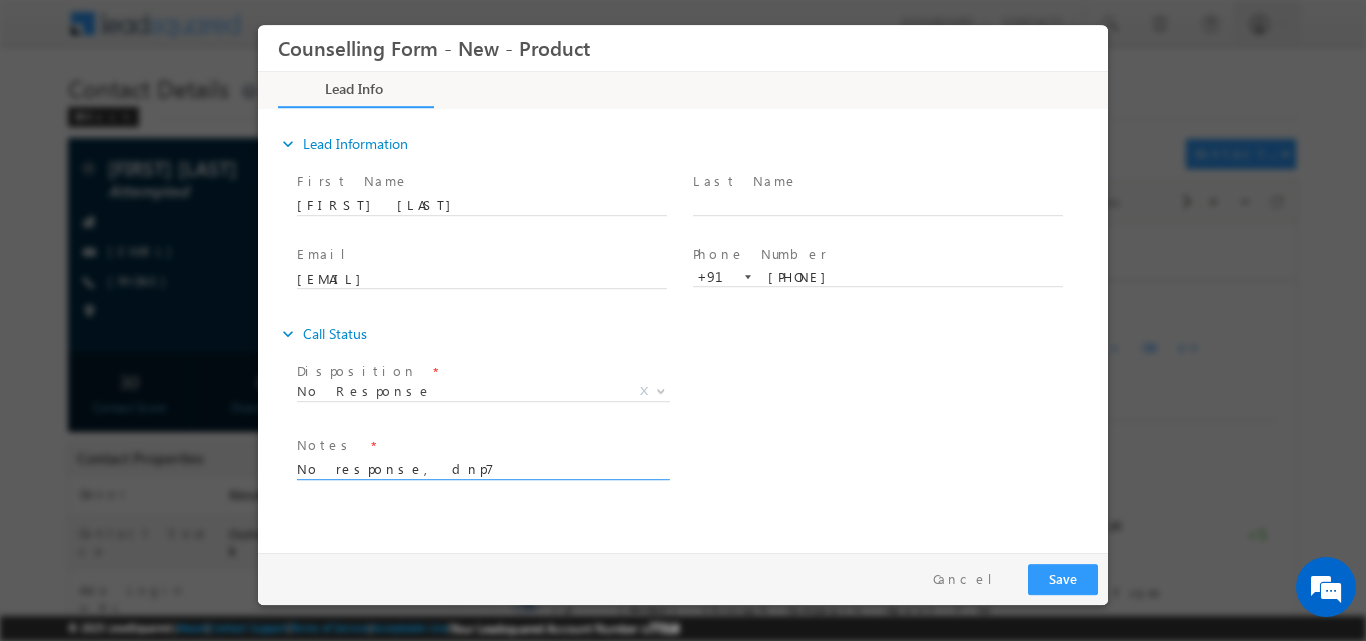 type on "No response, dnp7" 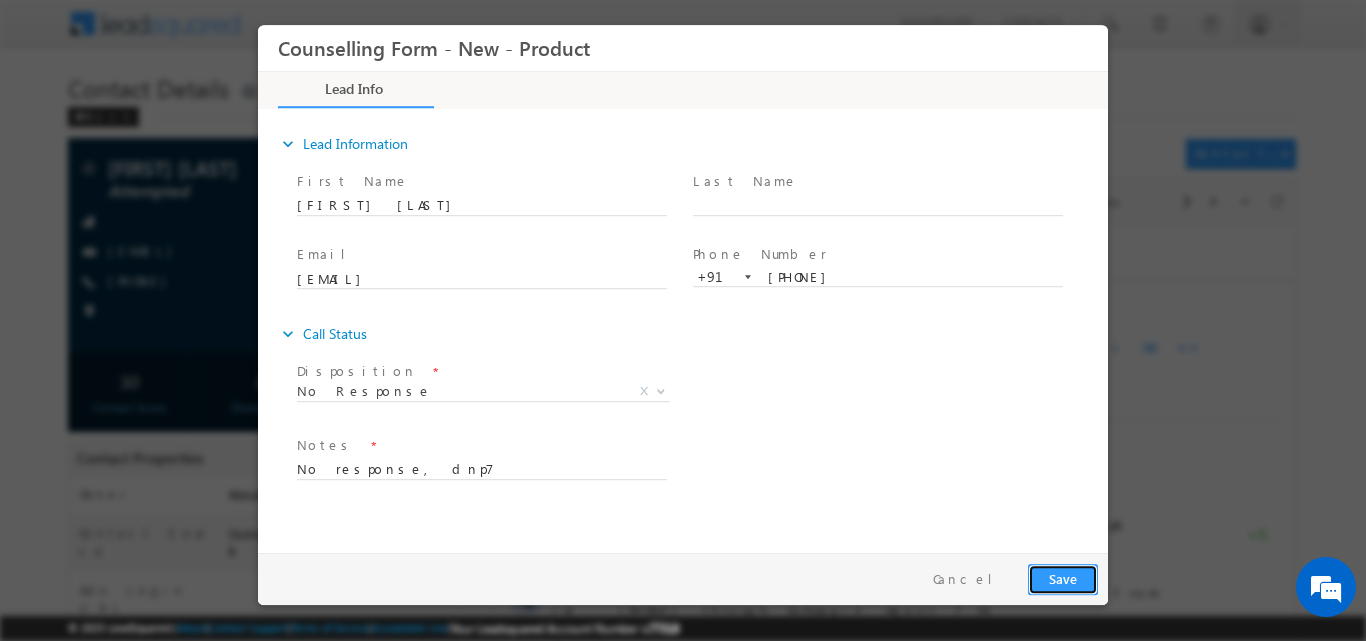 click on "Save" at bounding box center (1063, 578) 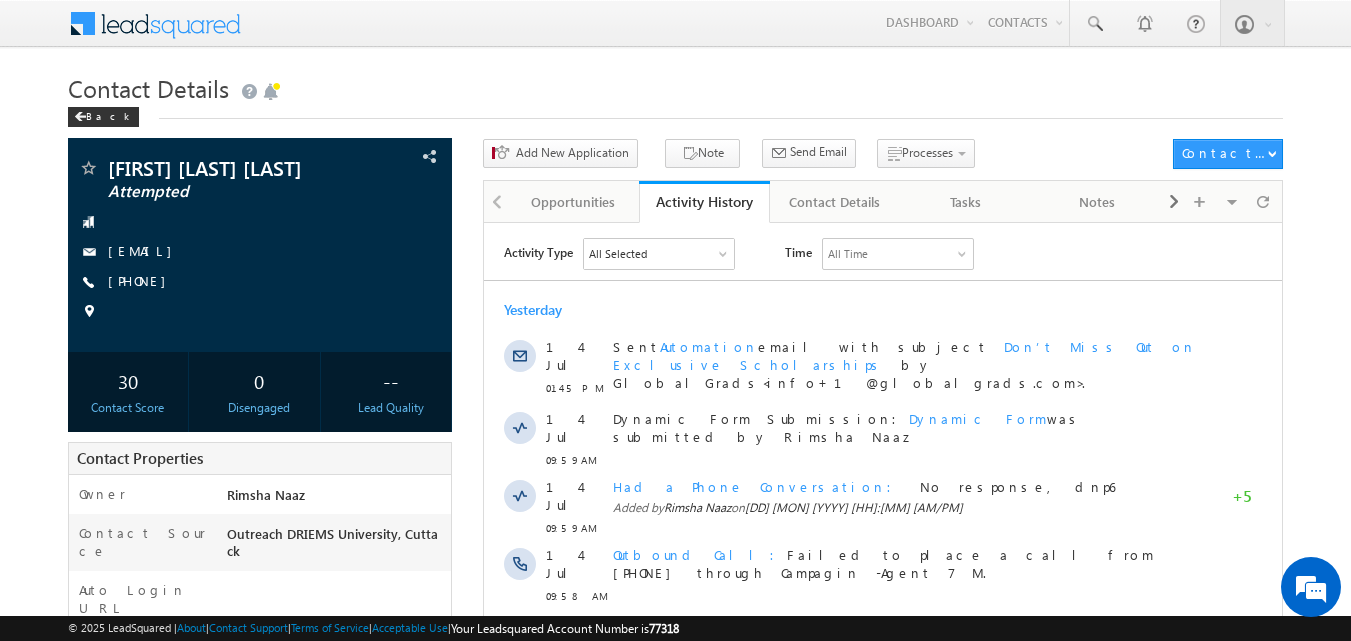scroll, scrollTop: 0, scrollLeft: 0, axis: both 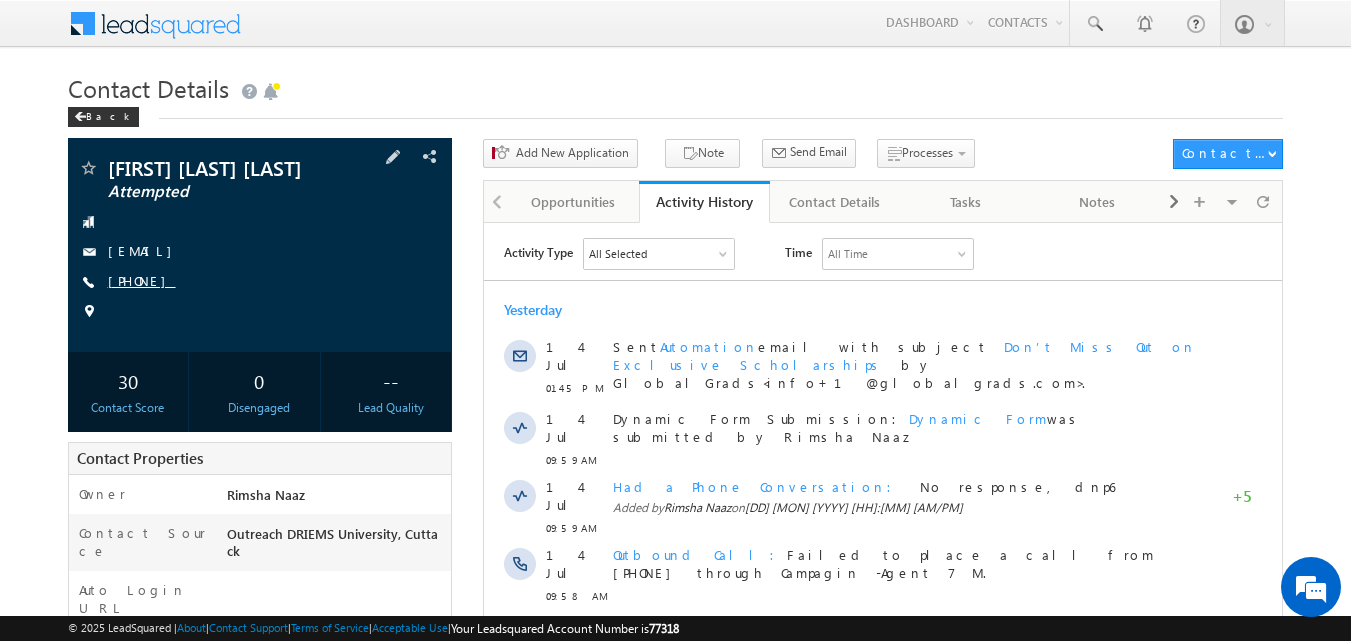 copy on "9938115200" 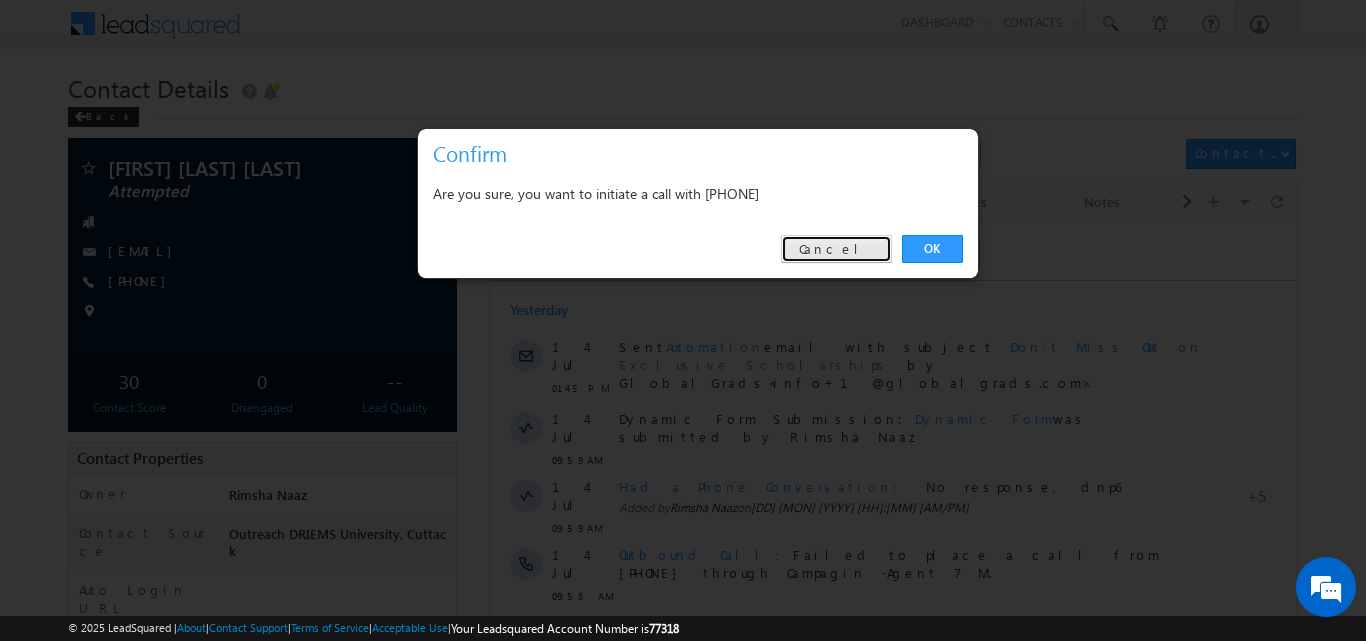 click on "Cancel" at bounding box center [836, 249] 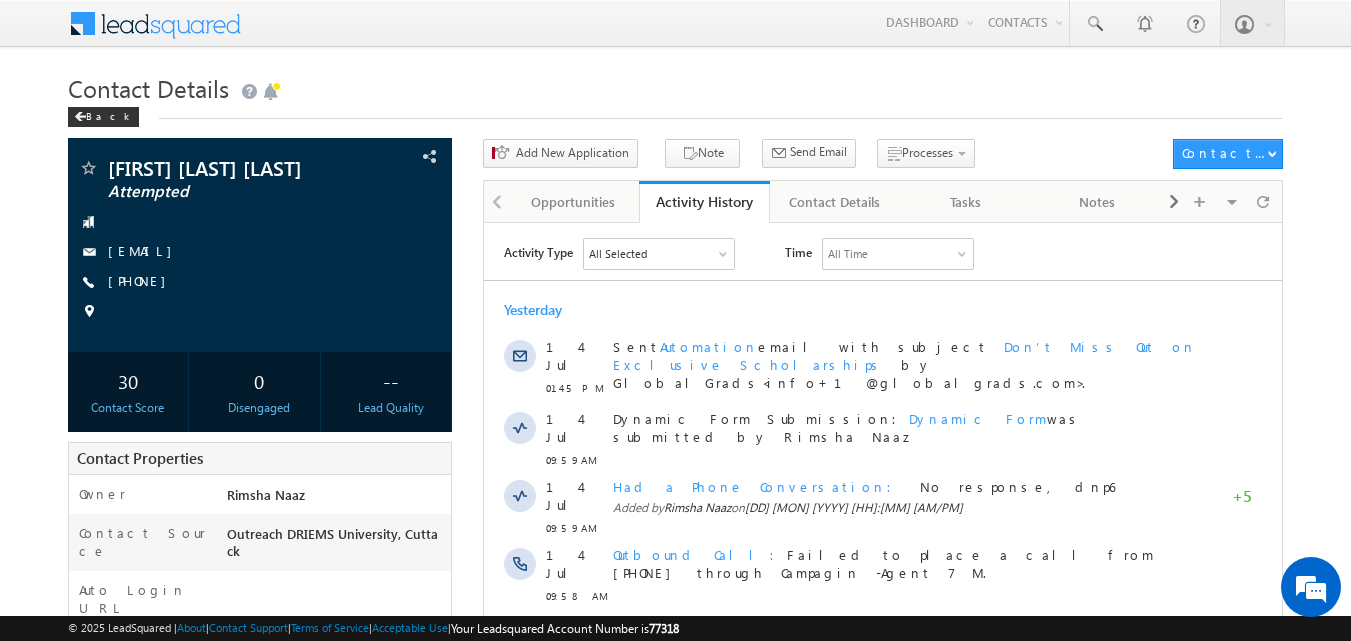 copy on "9938115200" 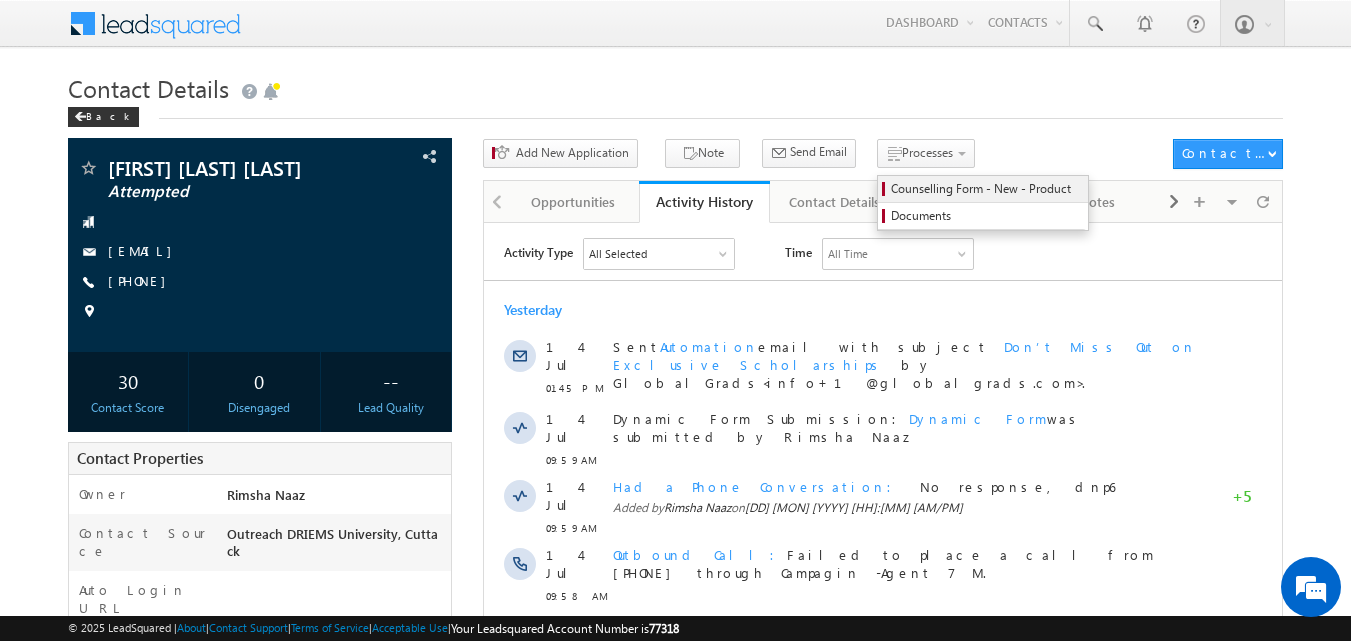click on "Counselling Form - New - Product" at bounding box center (986, 189) 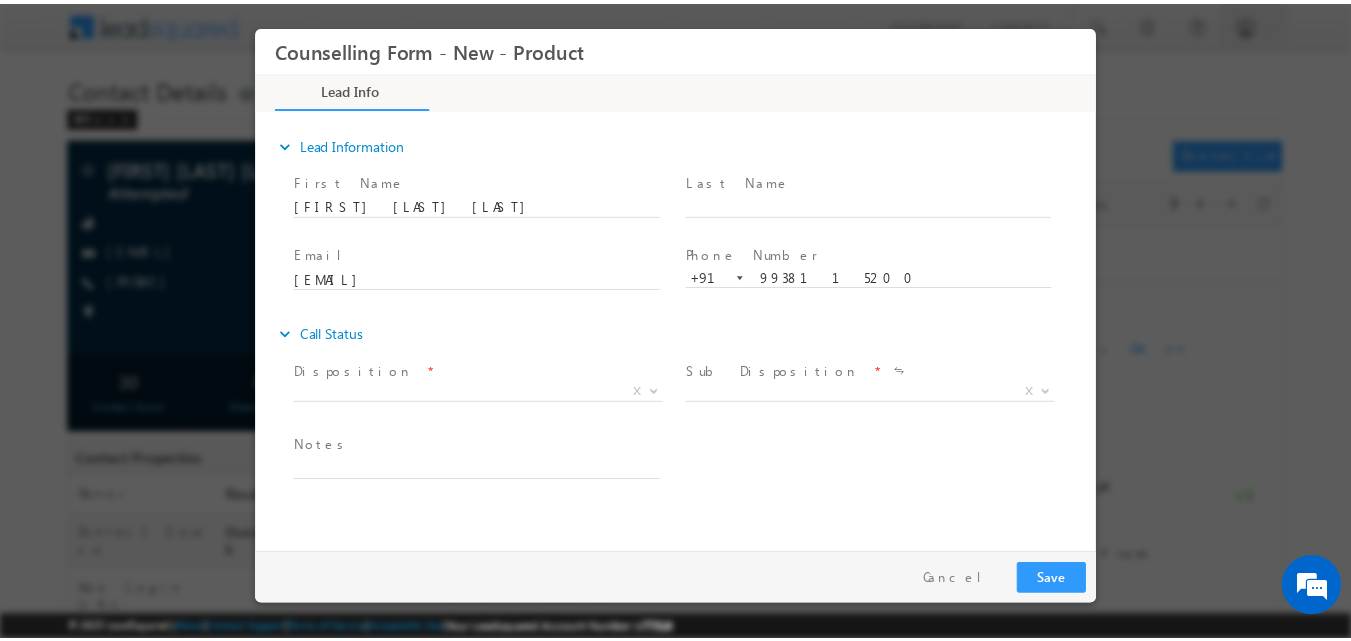scroll, scrollTop: 0, scrollLeft: 0, axis: both 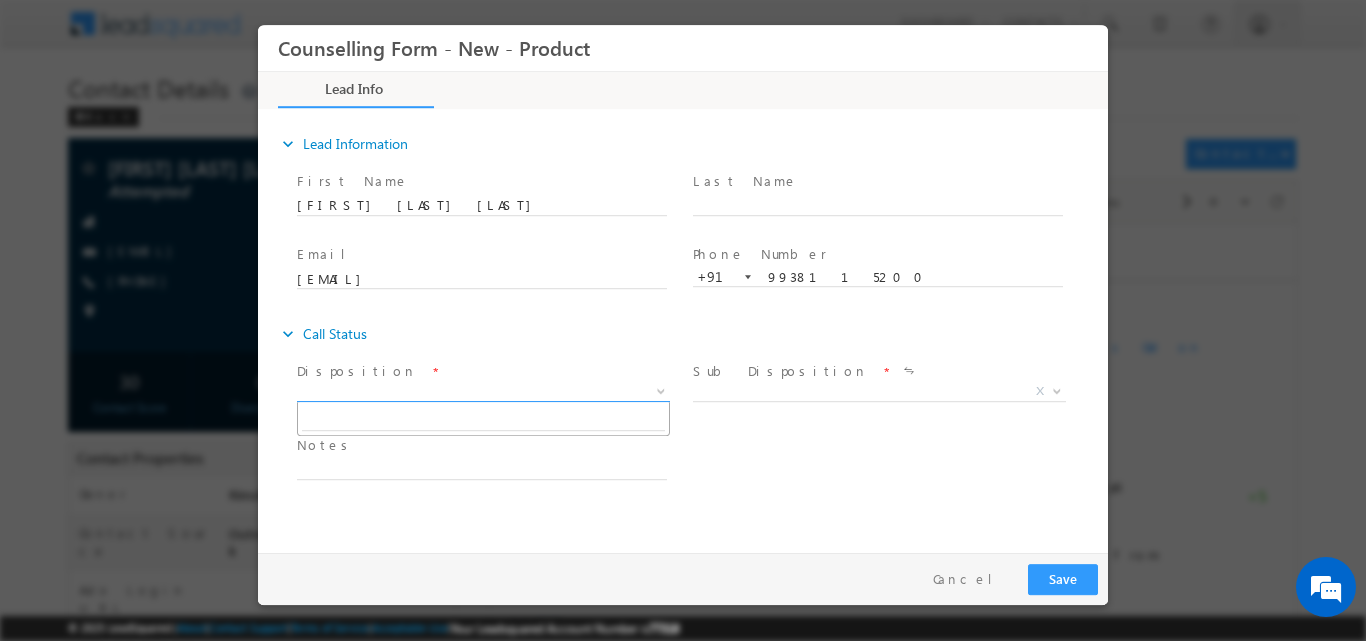 click at bounding box center [661, 389] 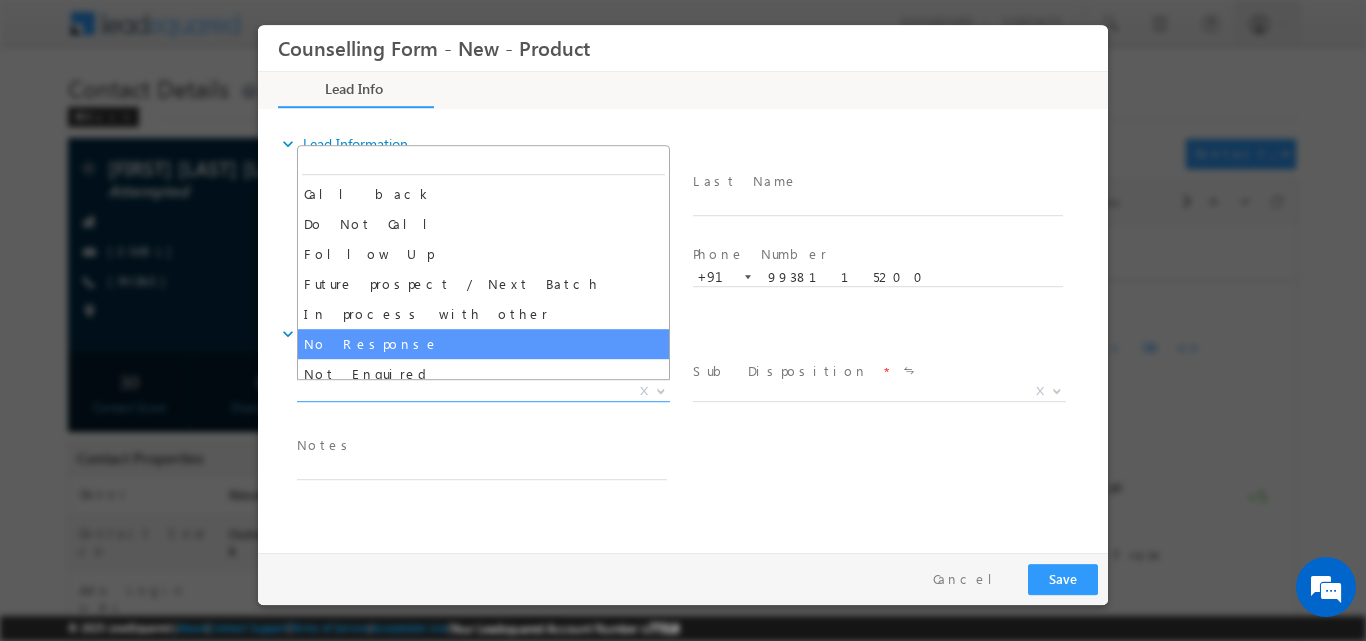 select on "No Response" 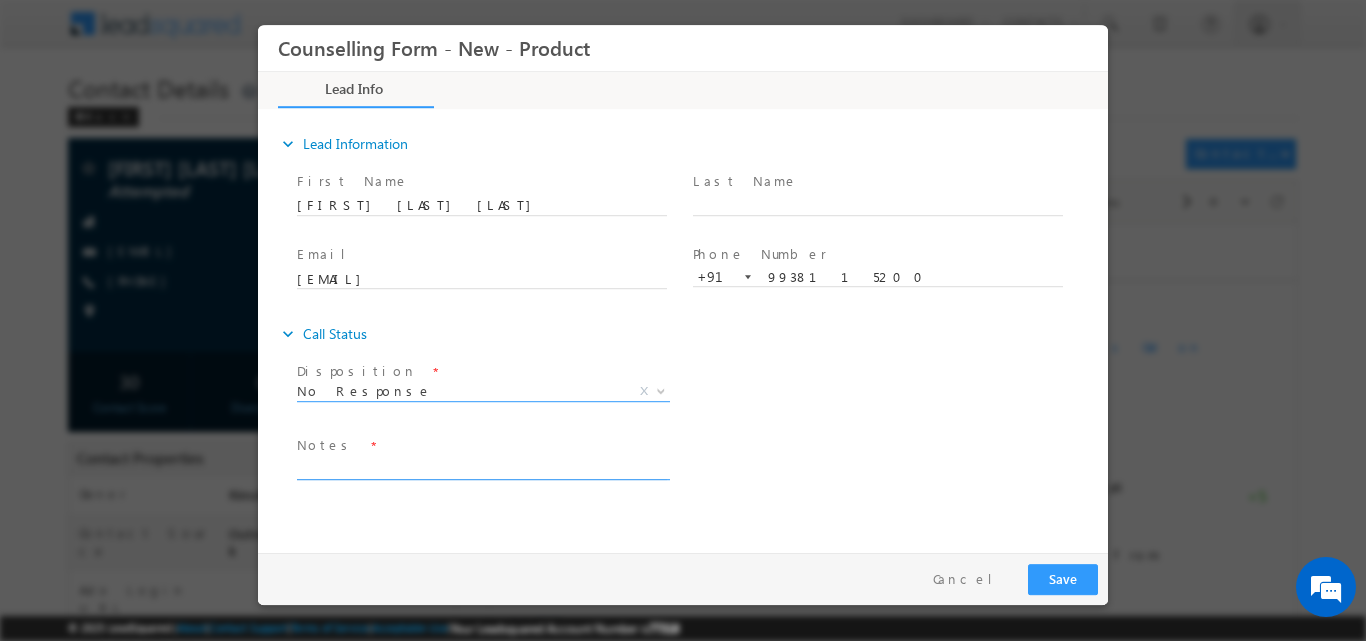click at bounding box center [482, 467] 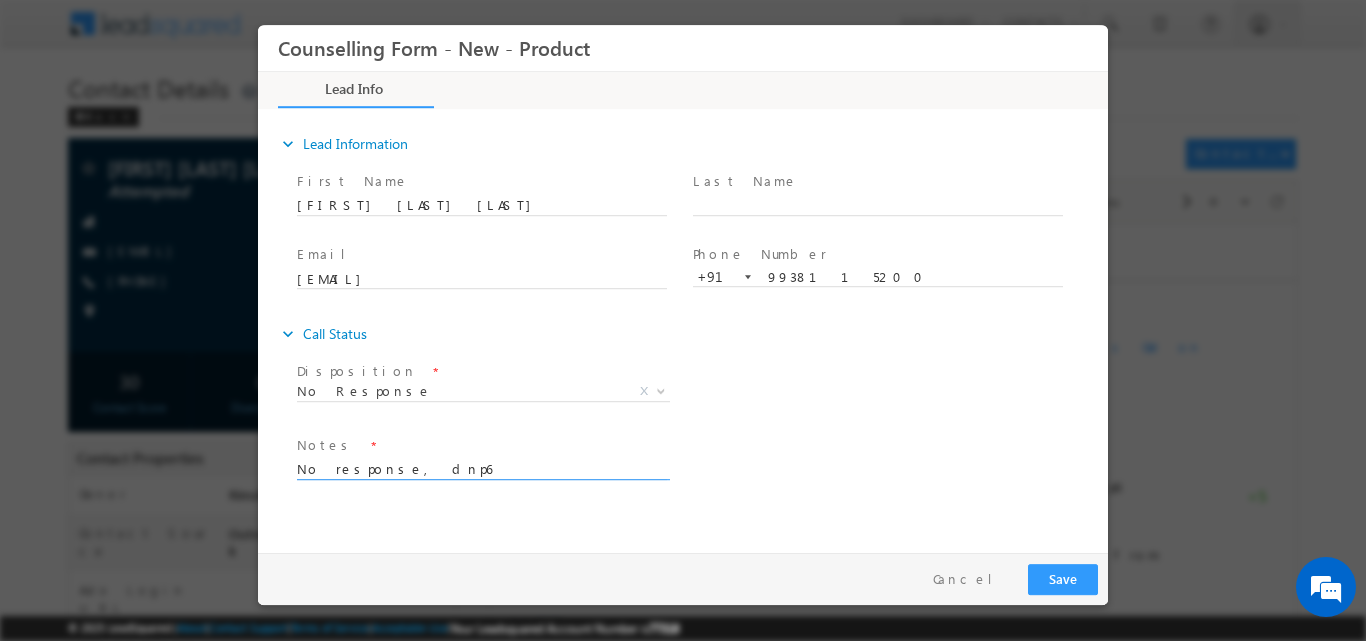 type on "No response, dnp6" 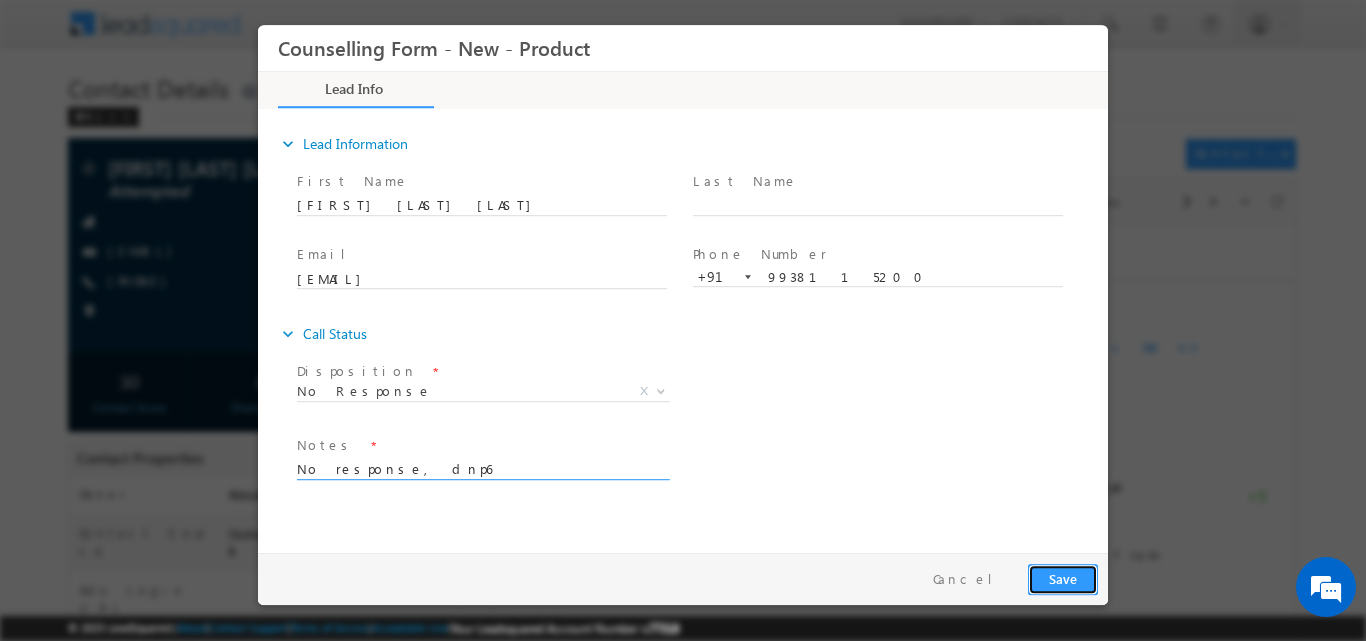 click on "Save" at bounding box center (1063, 578) 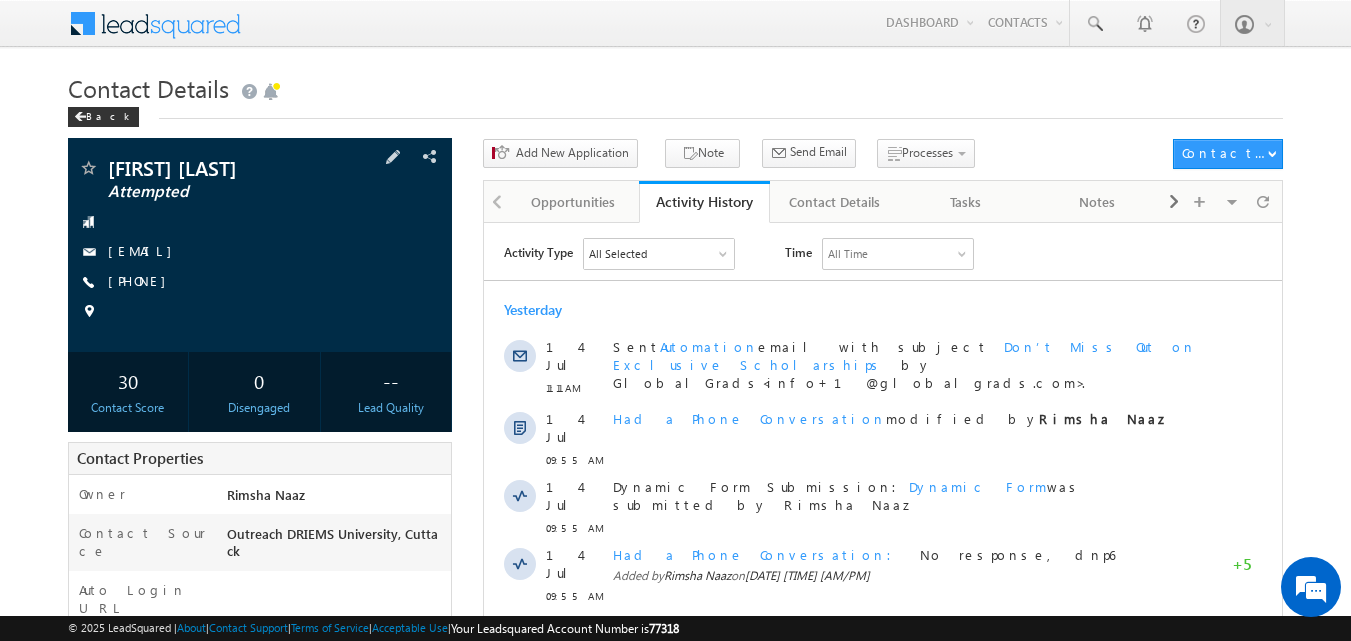 scroll, scrollTop: 0, scrollLeft: 0, axis: both 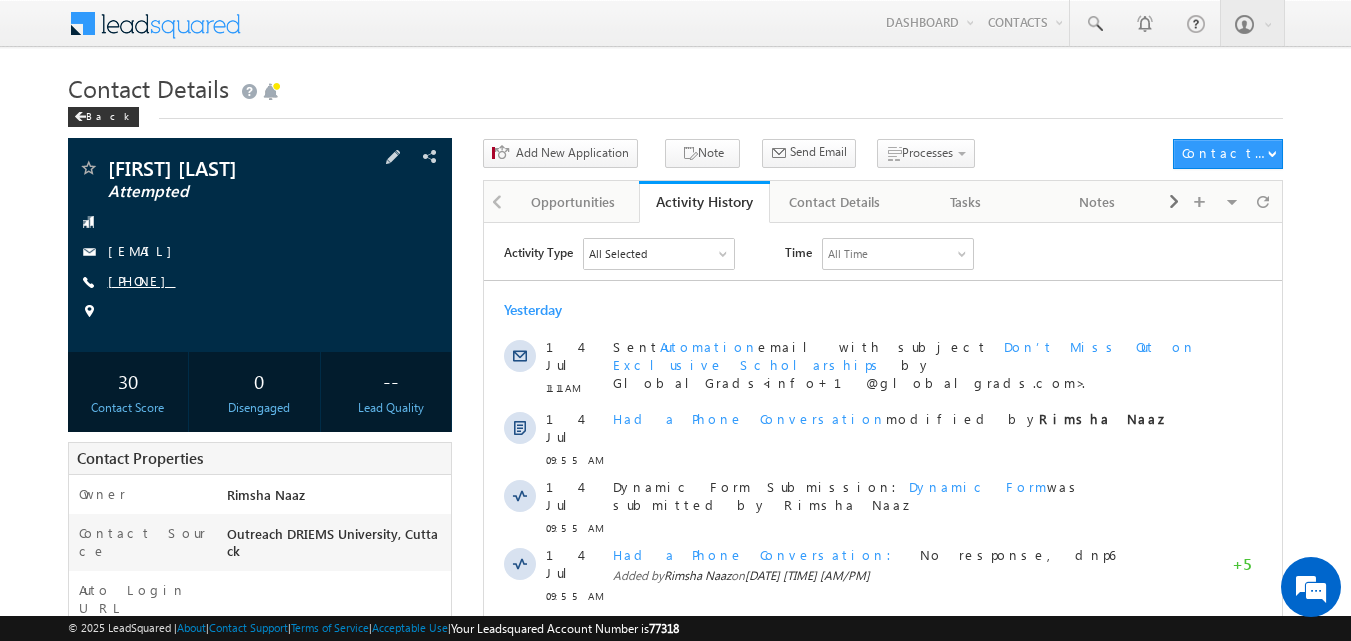 drag, startPoint x: 139, startPoint y: 278, endPoint x: 205, endPoint y: 281, distance: 66.068146 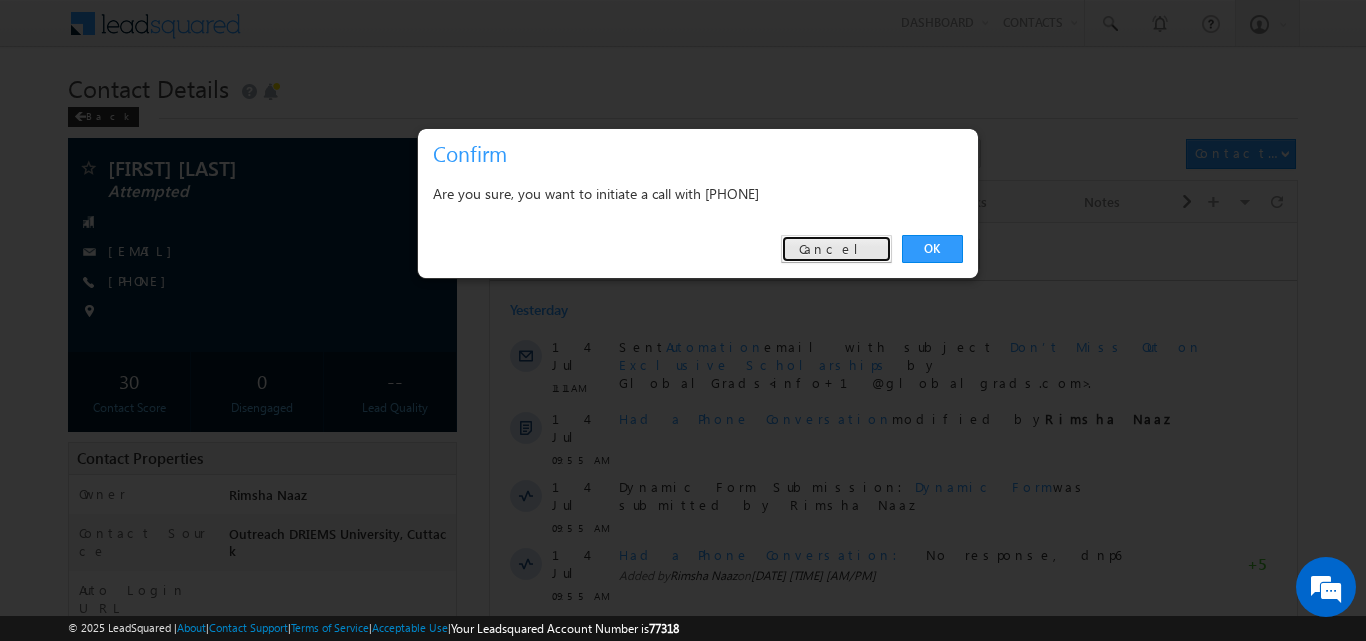 click on "Cancel" at bounding box center [836, 249] 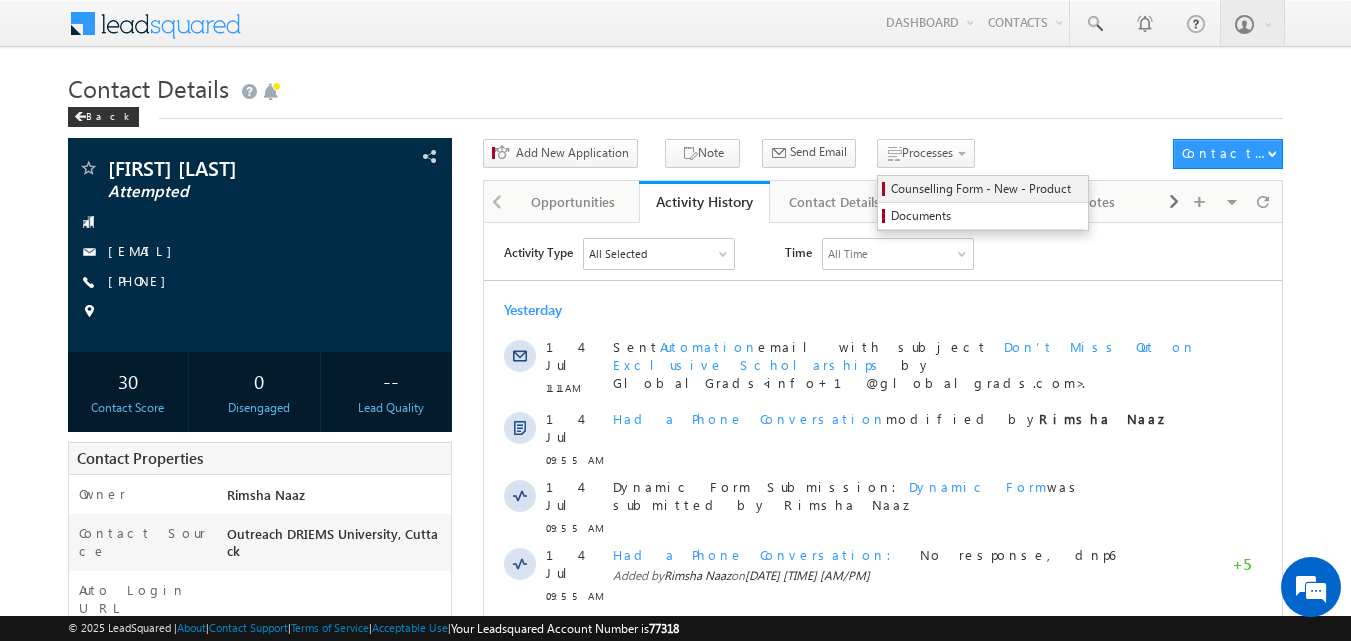 click on "Counselling Form - New - Product" at bounding box center (986, 189) 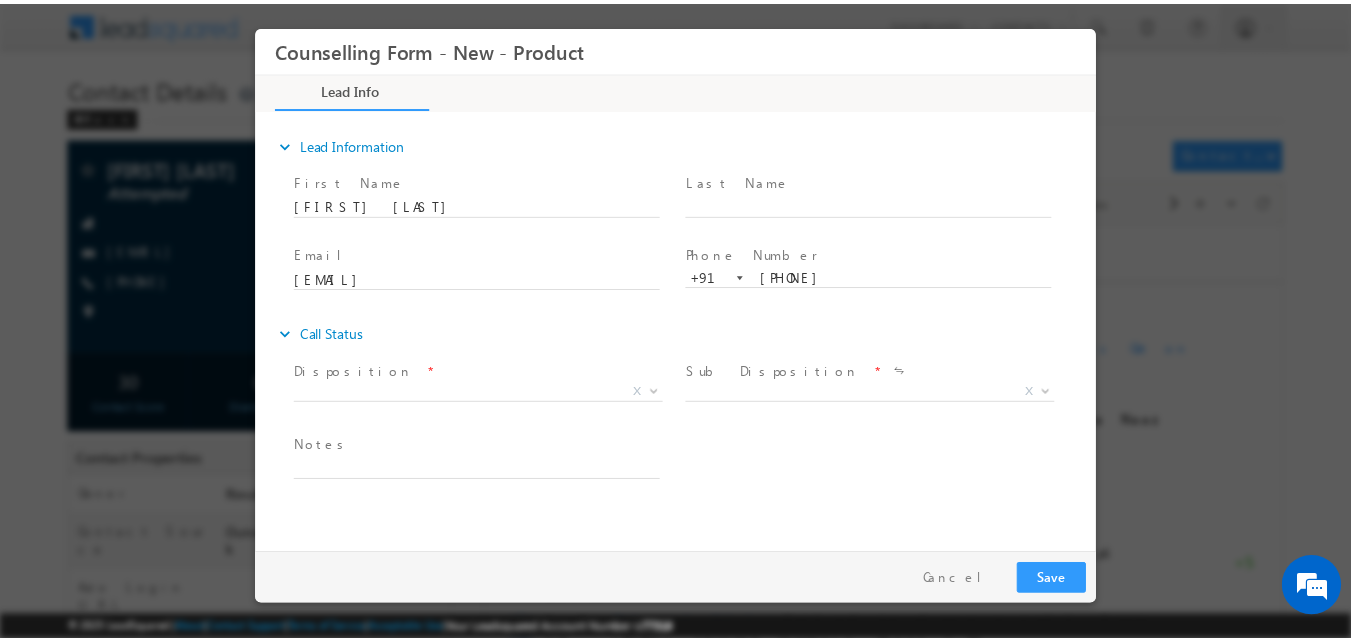 scroll, scrollTop: 0, scrollLeft: 0, axis: both 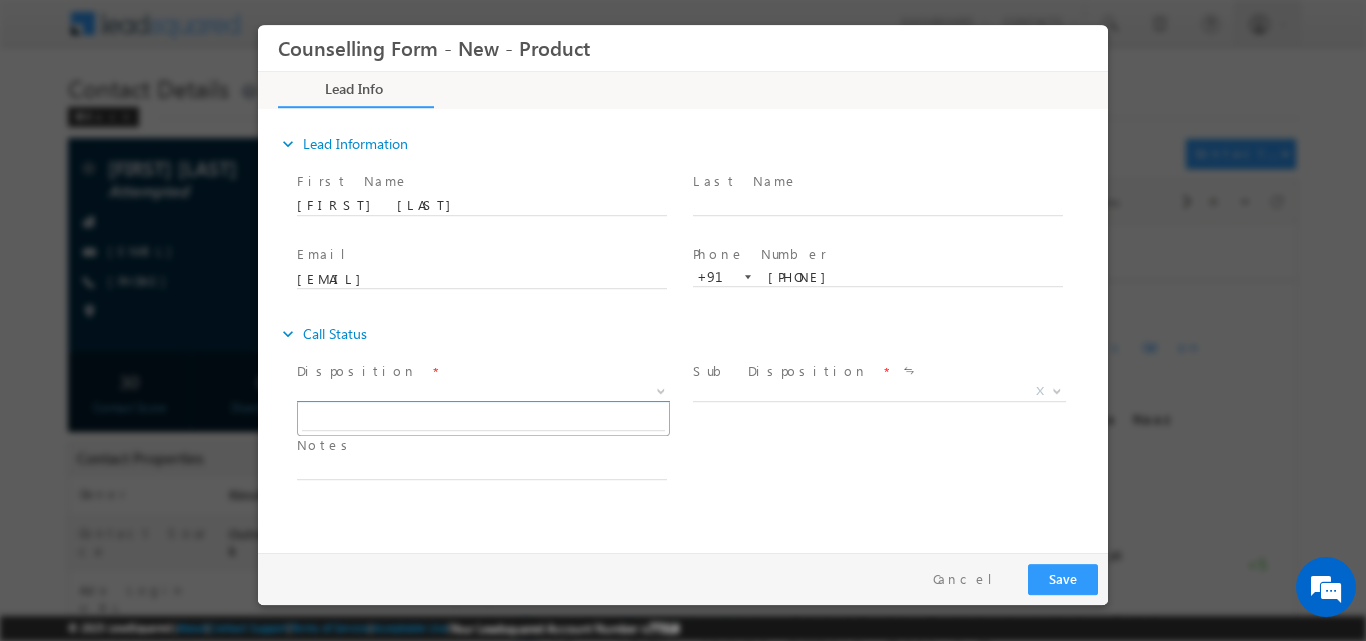 click at bounding box center [659, 390] 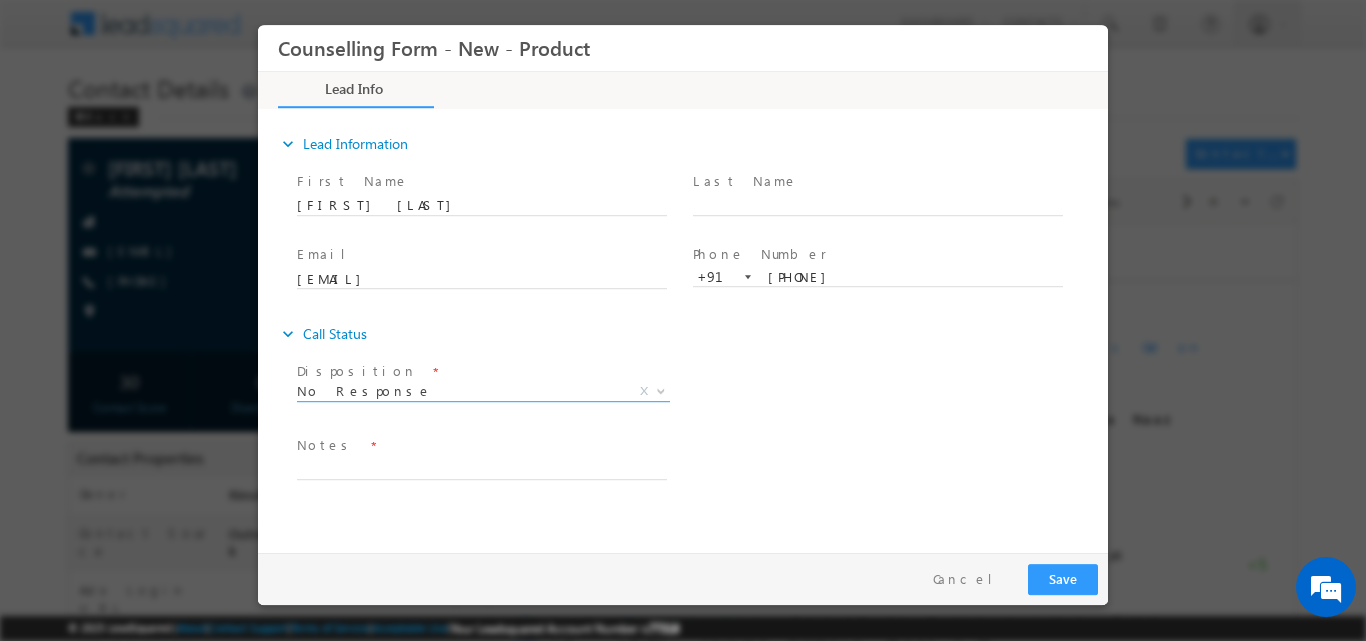 select on "No Response" 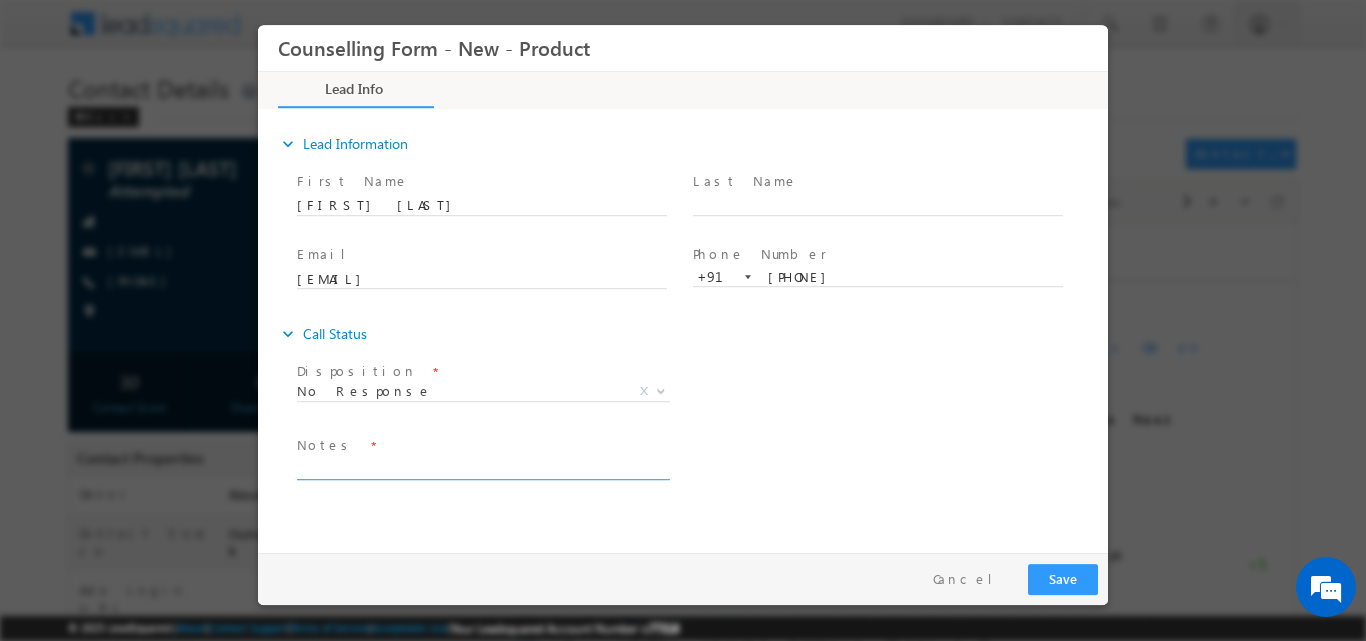 click at bounding box center (482, 467) 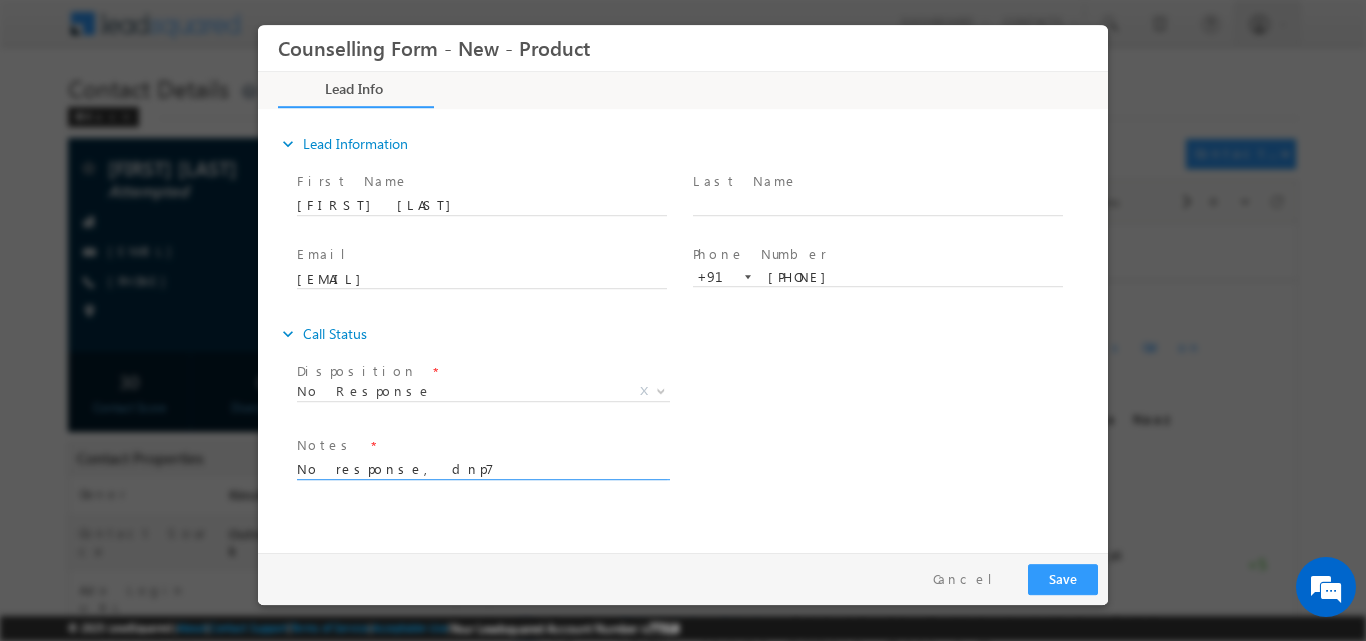 type on "No response, dnp7" 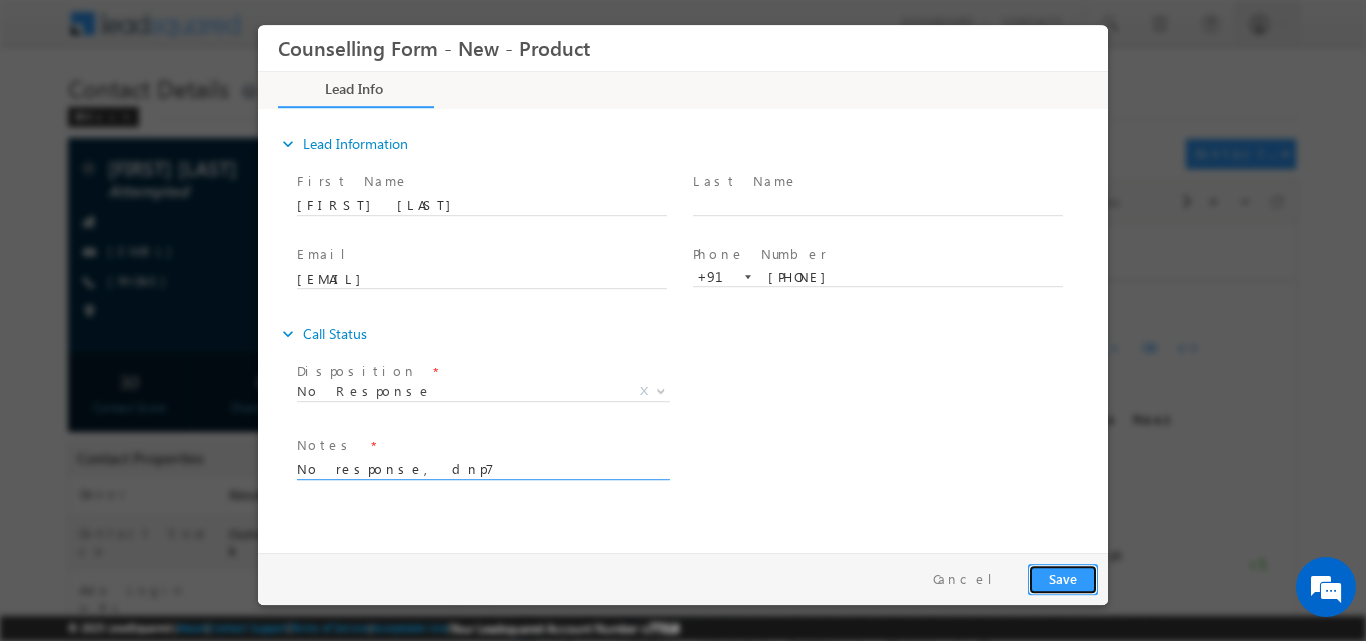 click on "Save" at bounding box center (1063, 578) 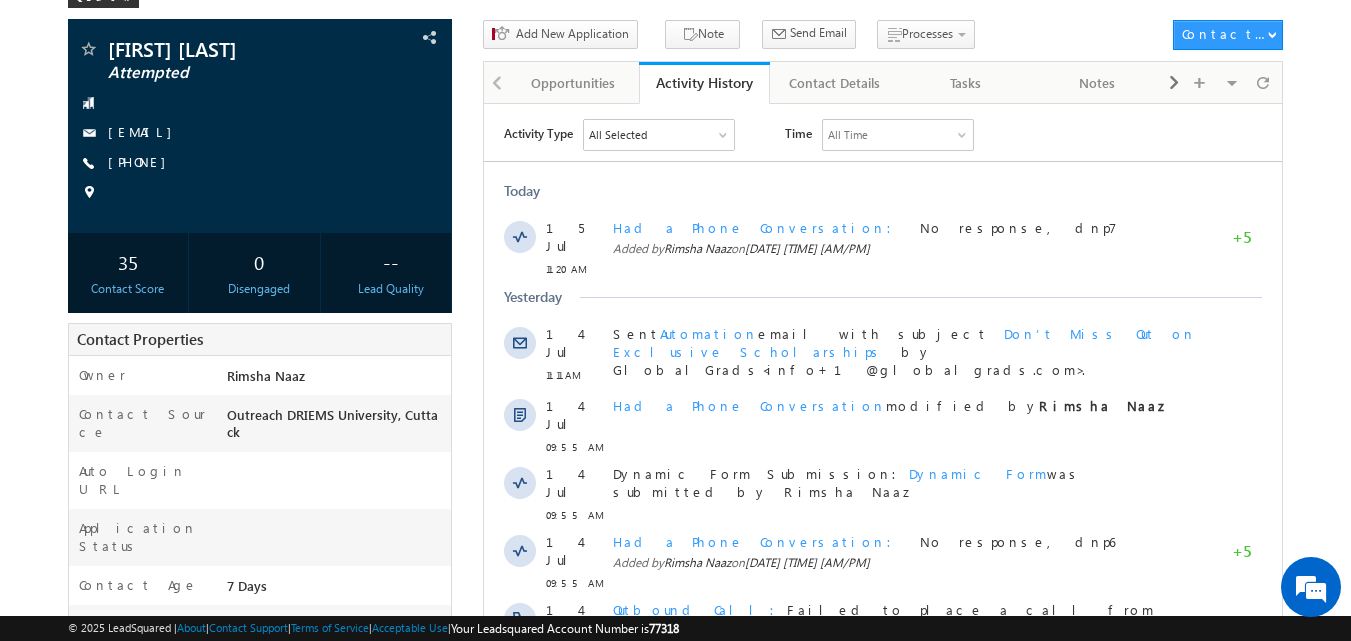 scroll, scrollTop: 121, scrollLeft: 0, axis: vertical 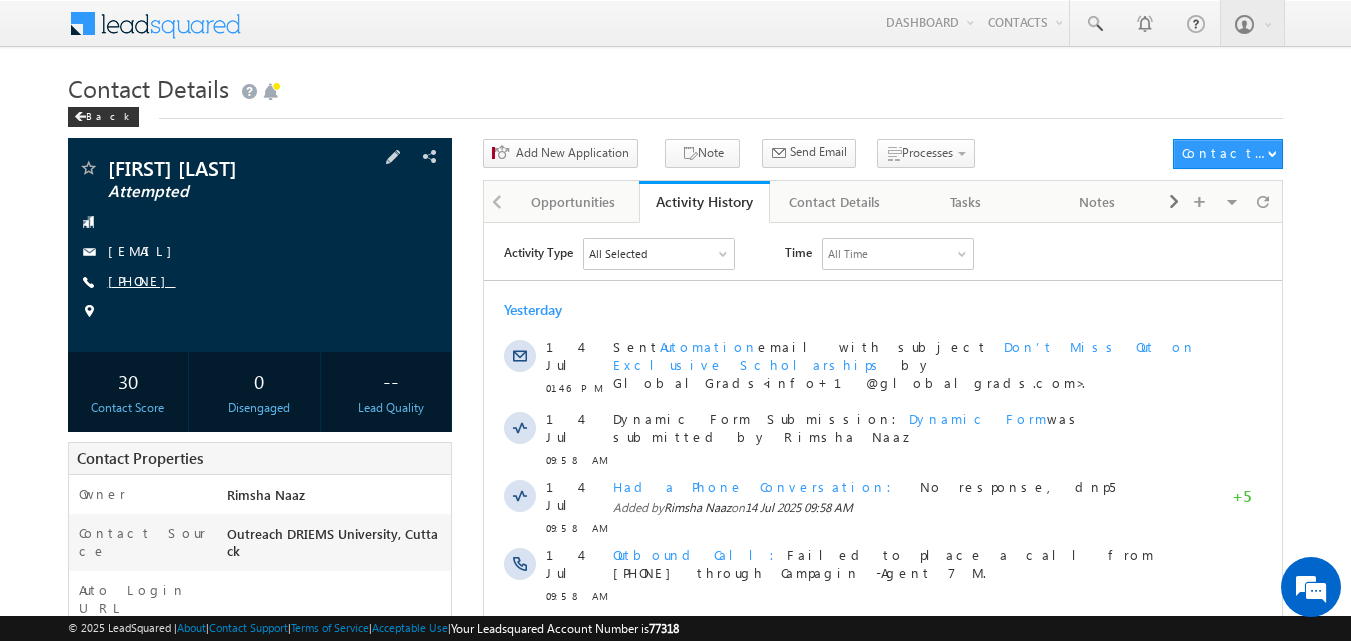 copy on "[PHONE]" 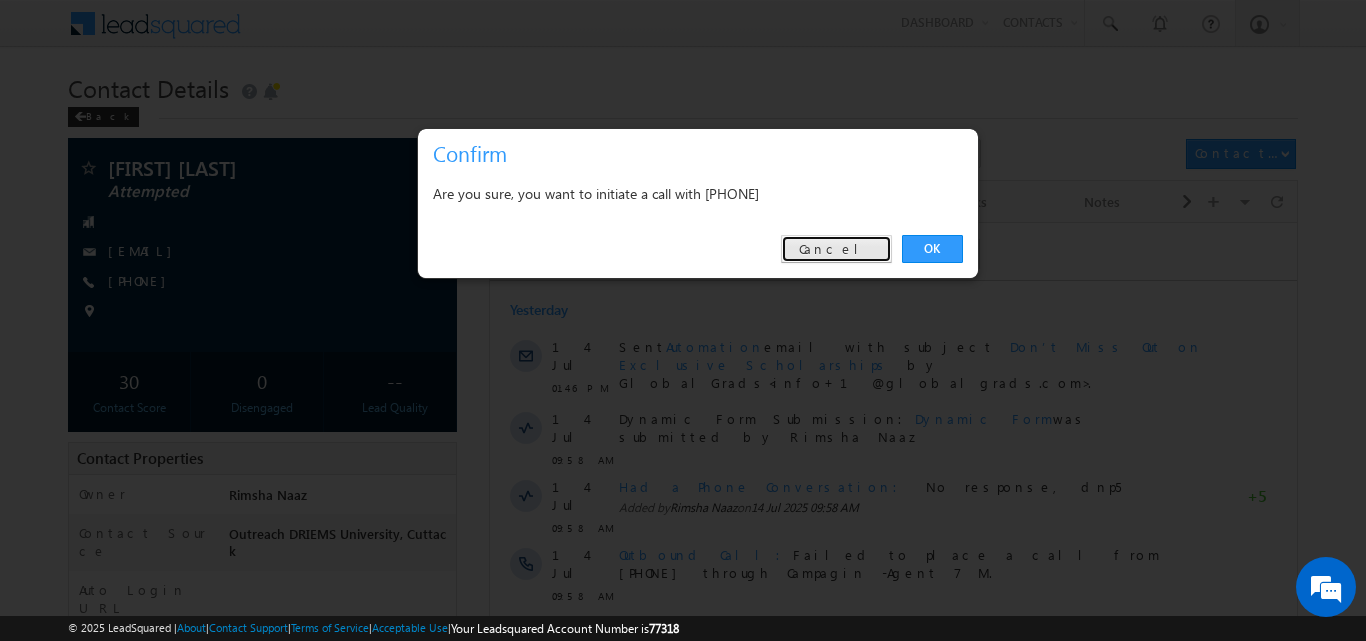 click on "Cancel" at bounding box center (836, 249) 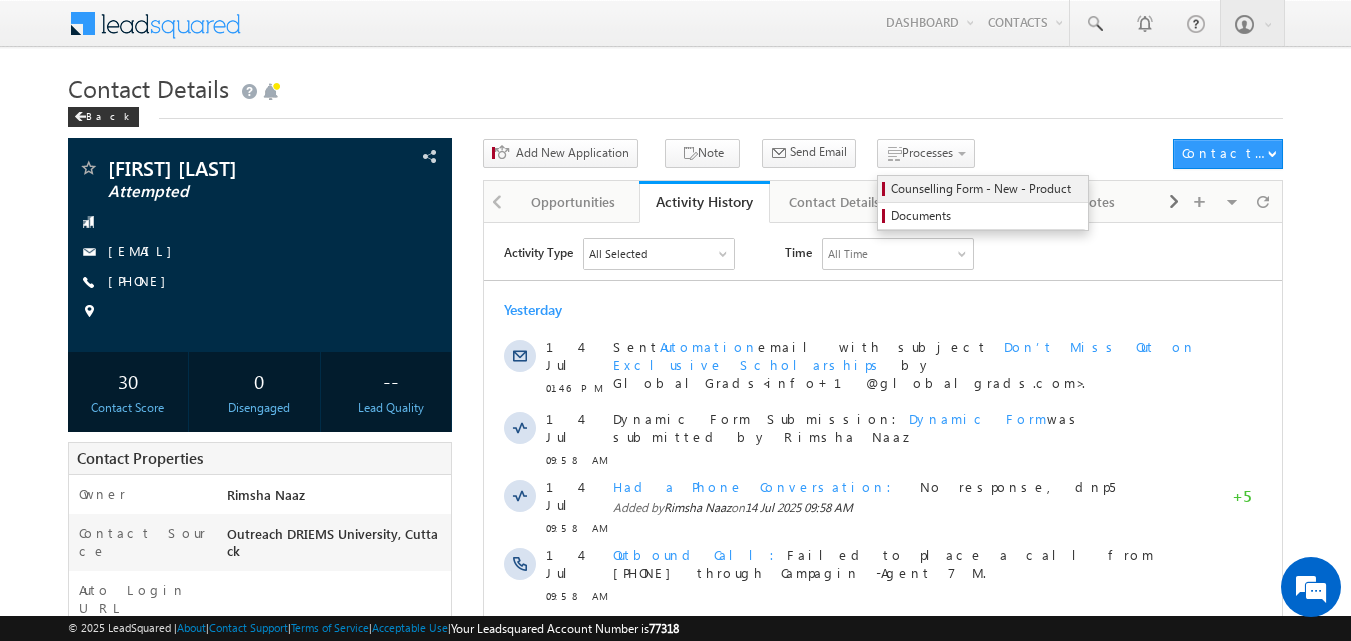 click on "Counselling Form - New - Product" at bounding box center [986, 189] 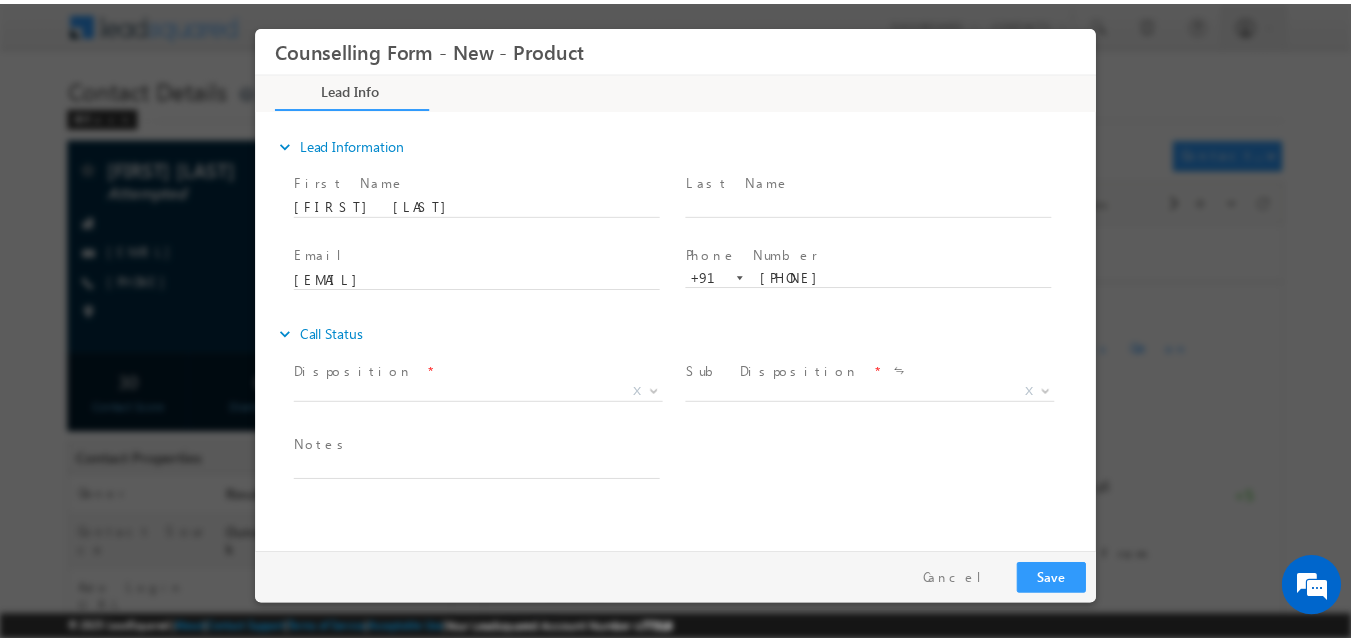 scroll, scrollTop: 0, scrollLeft: 0, axis: both 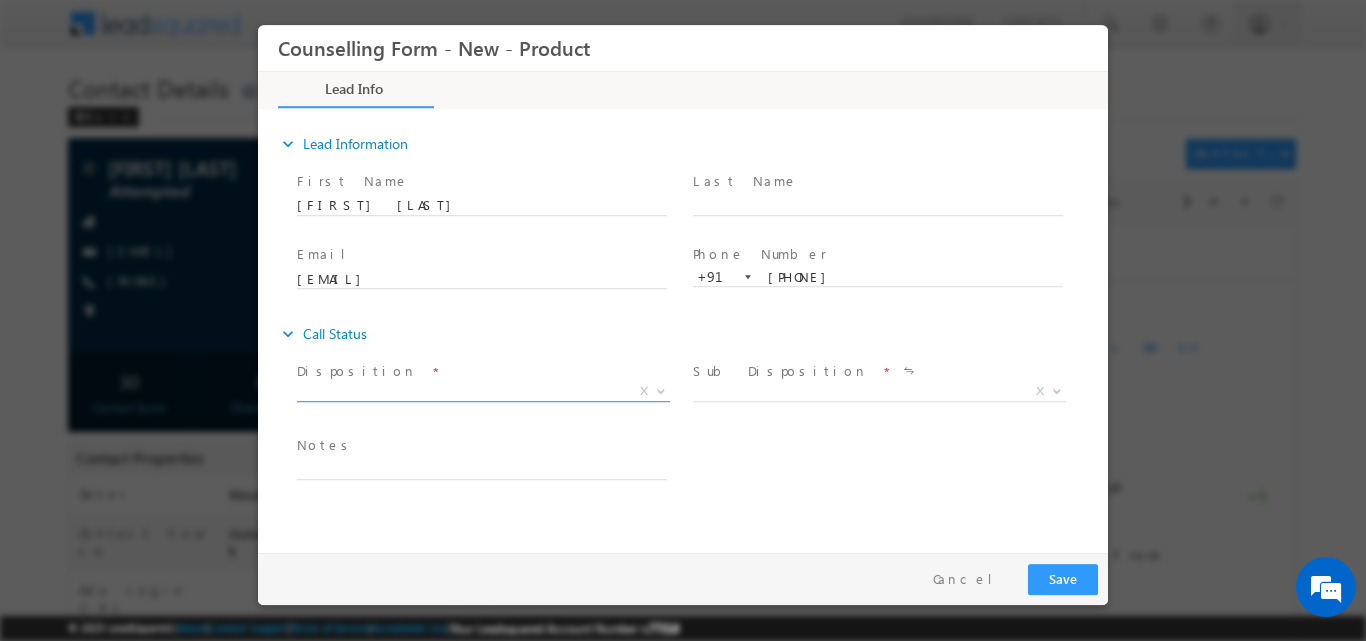 click at bounding box center (661, 389) 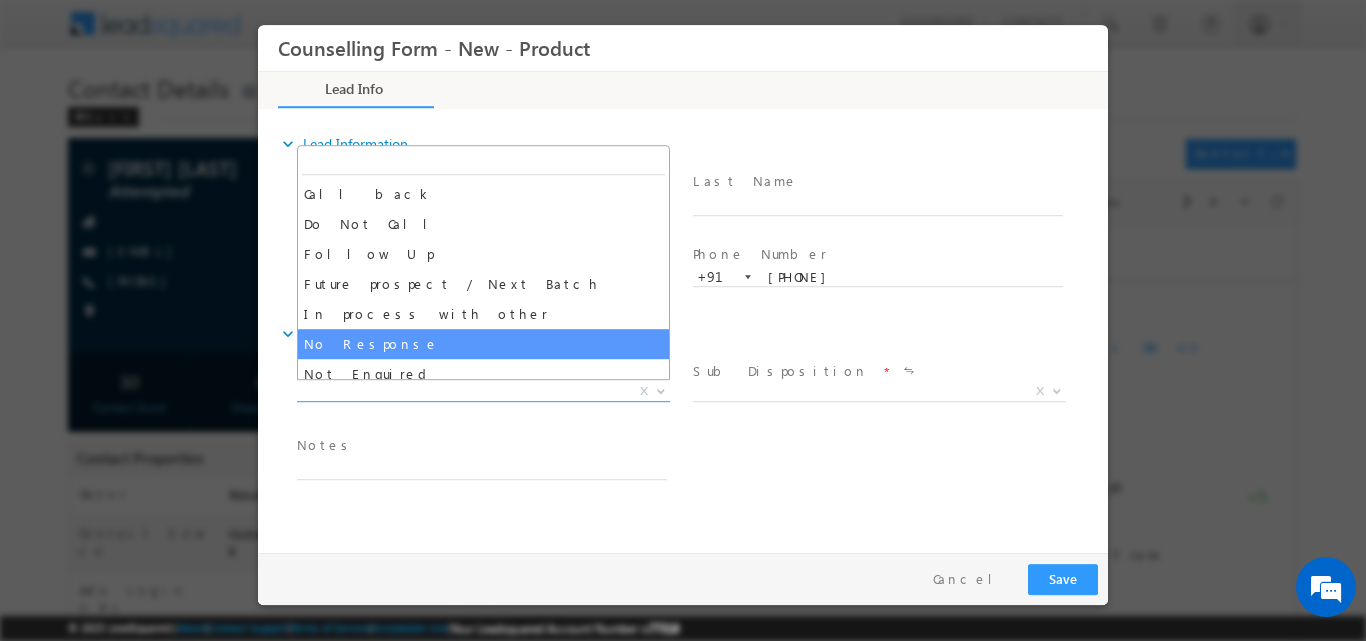 select on "No Response" 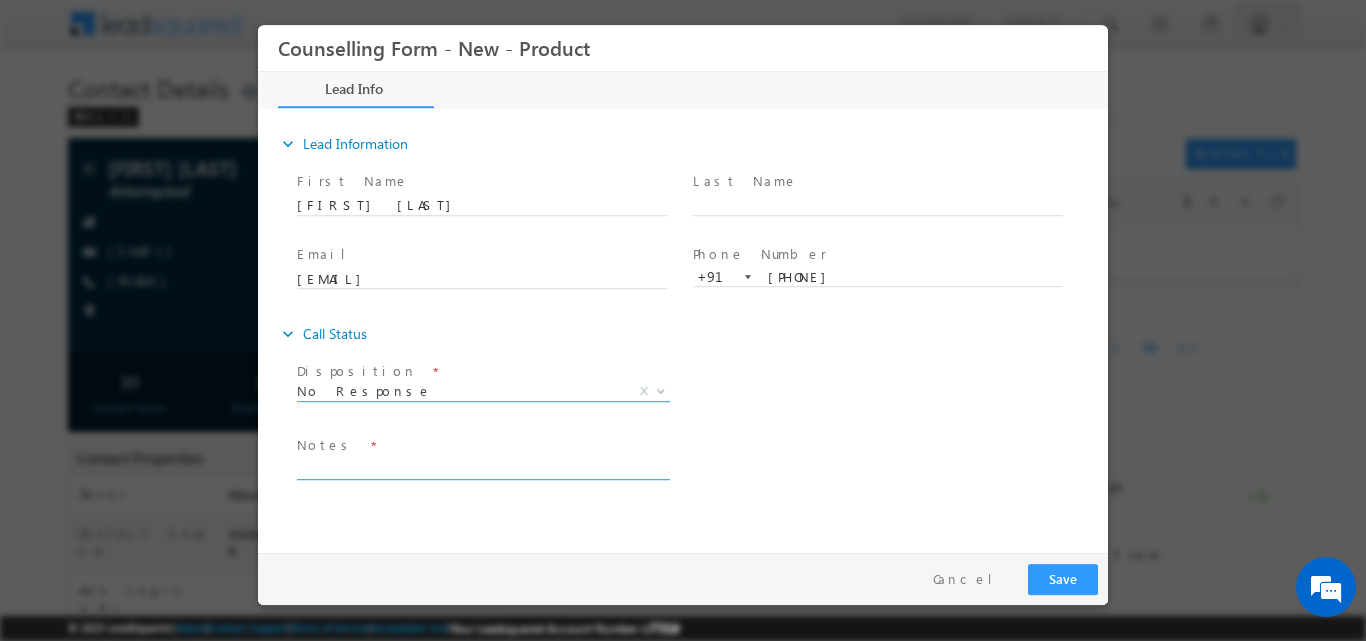 click at bounding box center (482, 467) 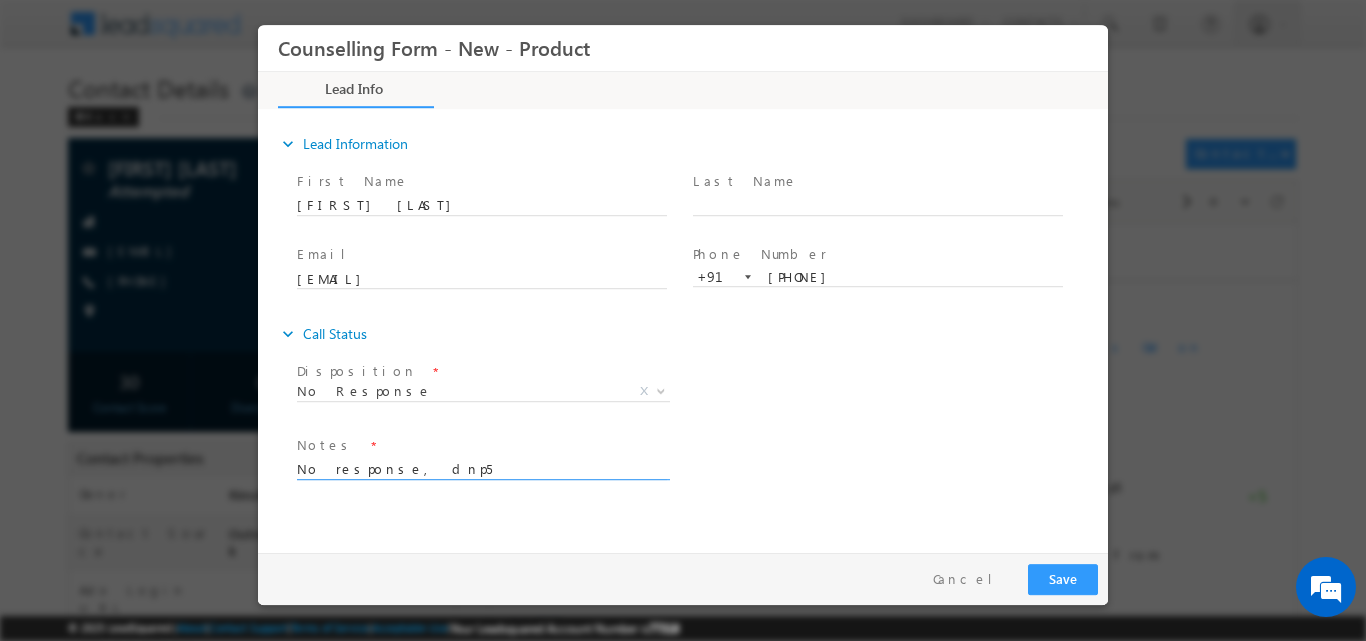 type on "No response, dnp5" 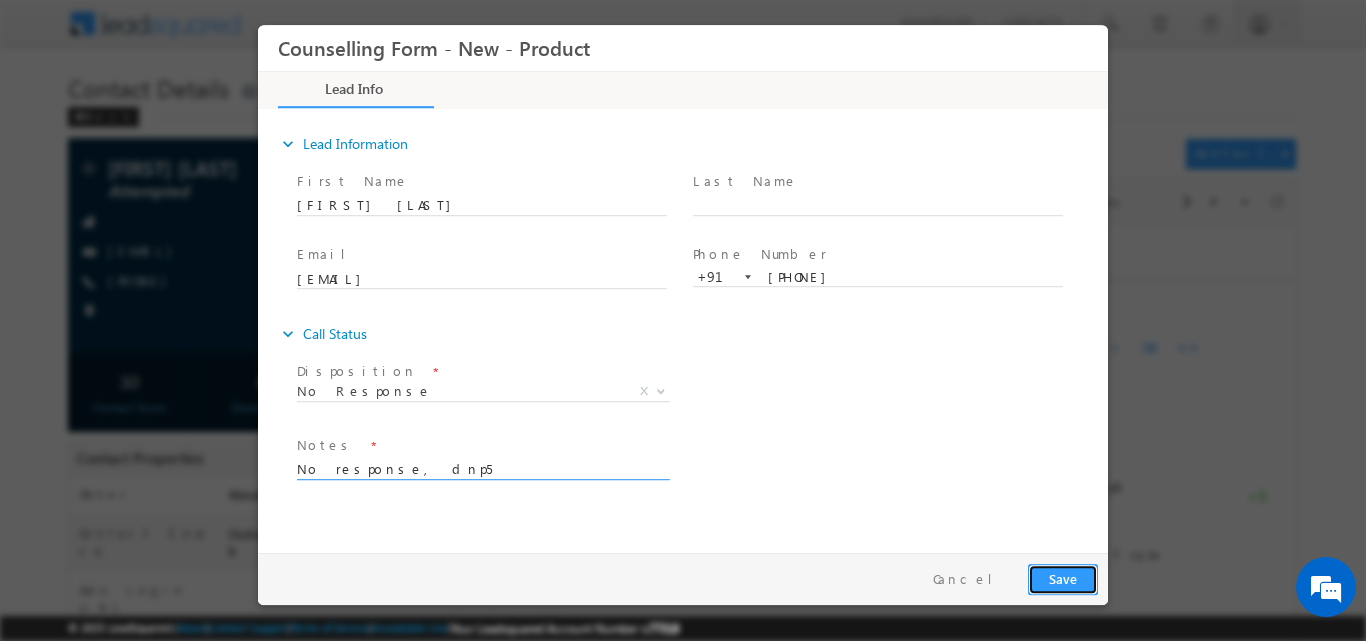 click on "Save" at bounding box center [1063, 578] 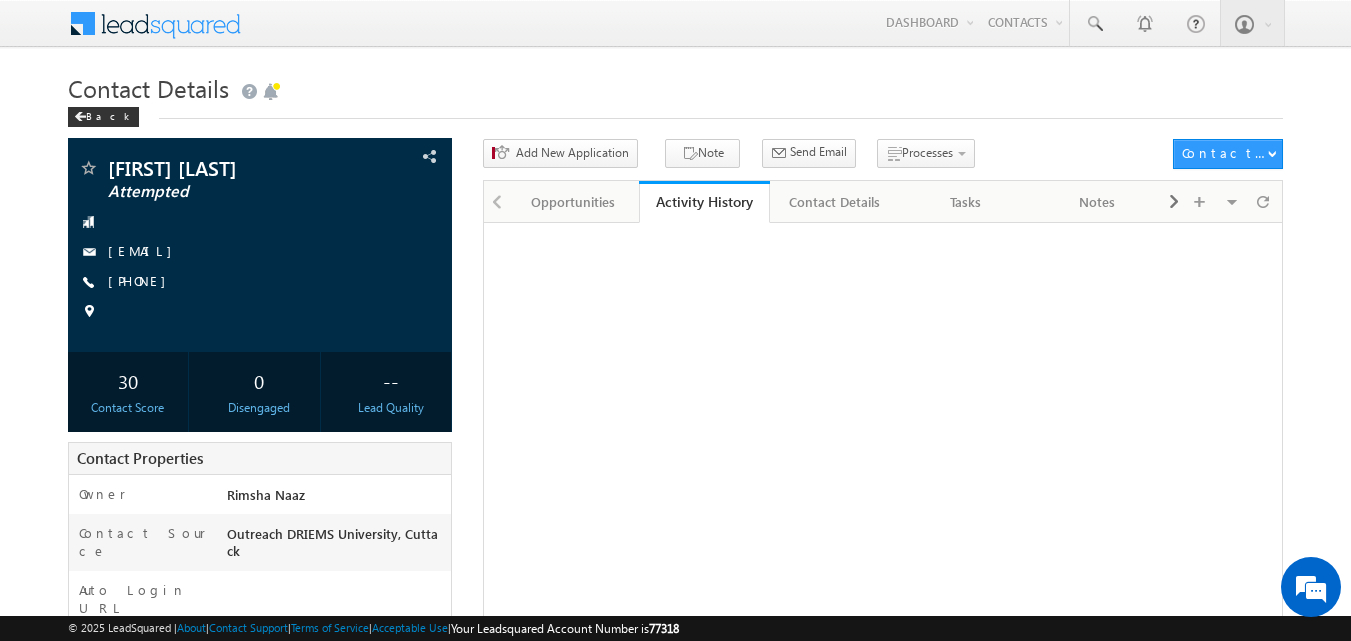 scroll, scrollTop: 0, scrollLeft: 0, axis: both 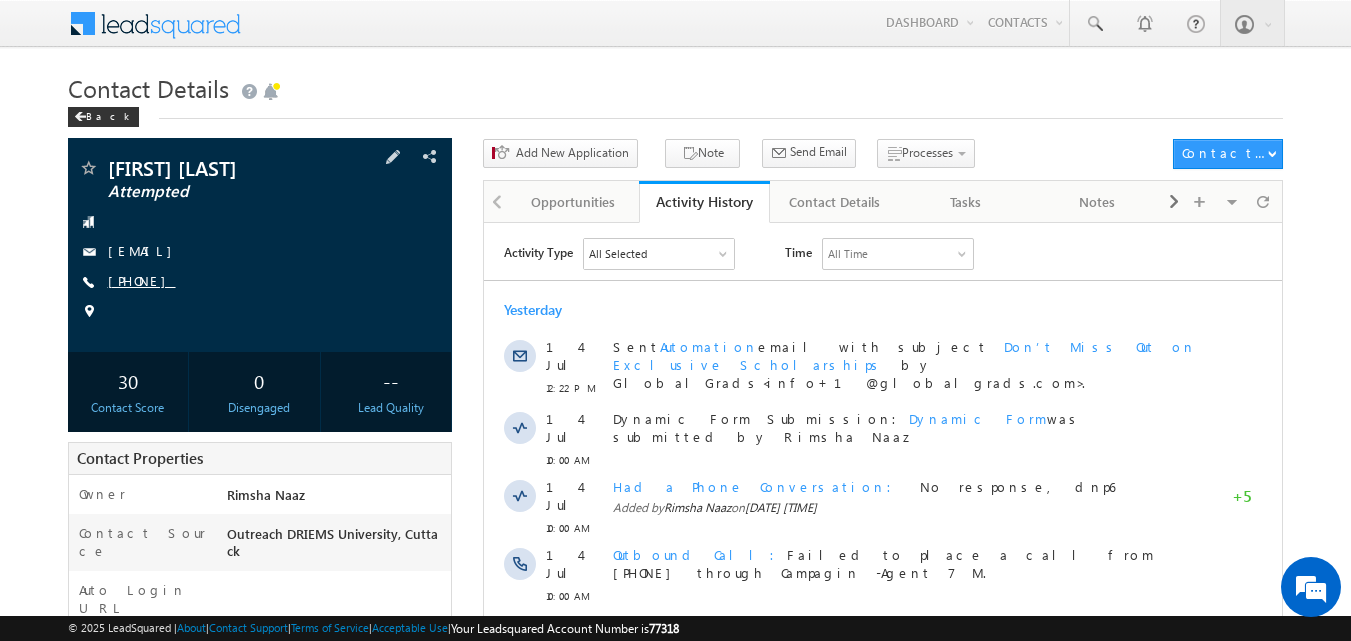 copy on "[PHONE]" 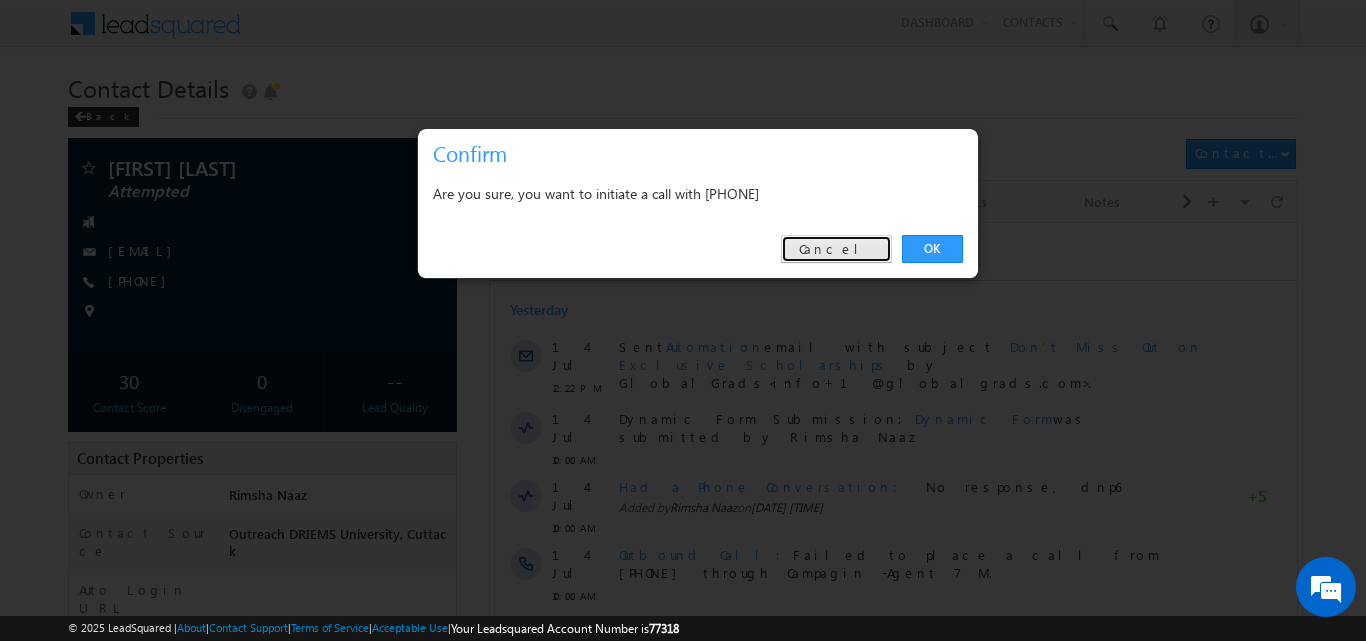 click on "Cancel" at bounding box center [836, 249] 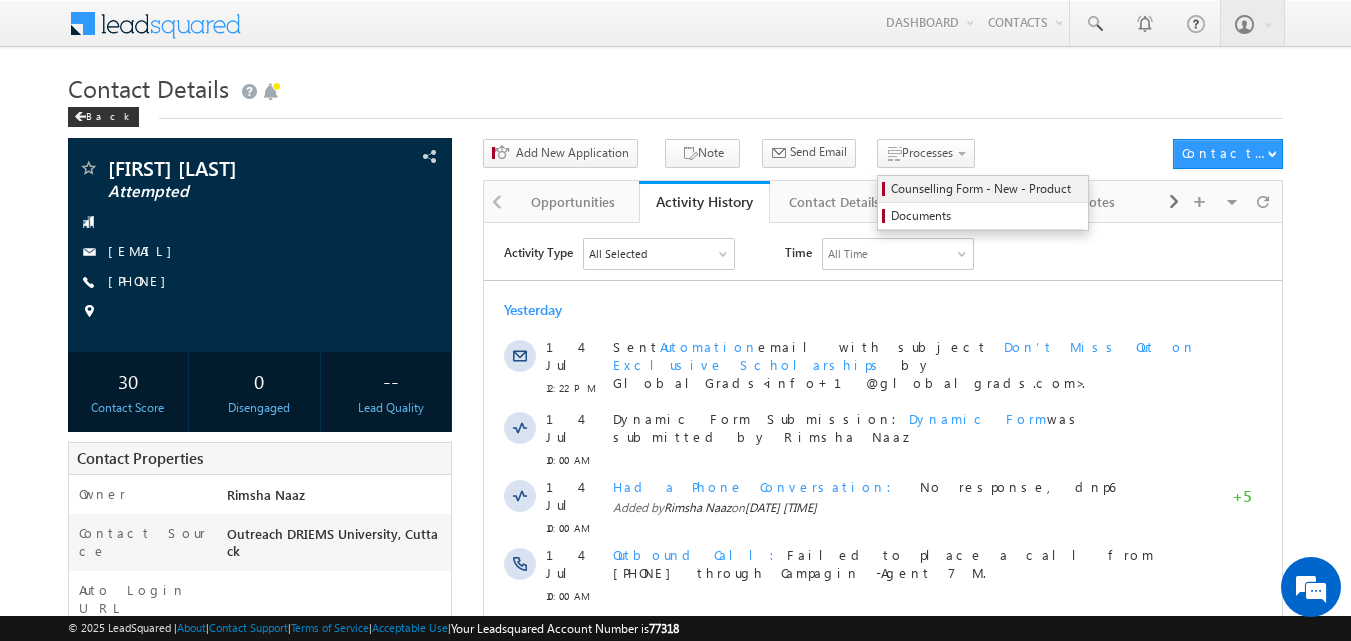 click on "Counselling Form - New - Product" at bounding box center [986, 189] 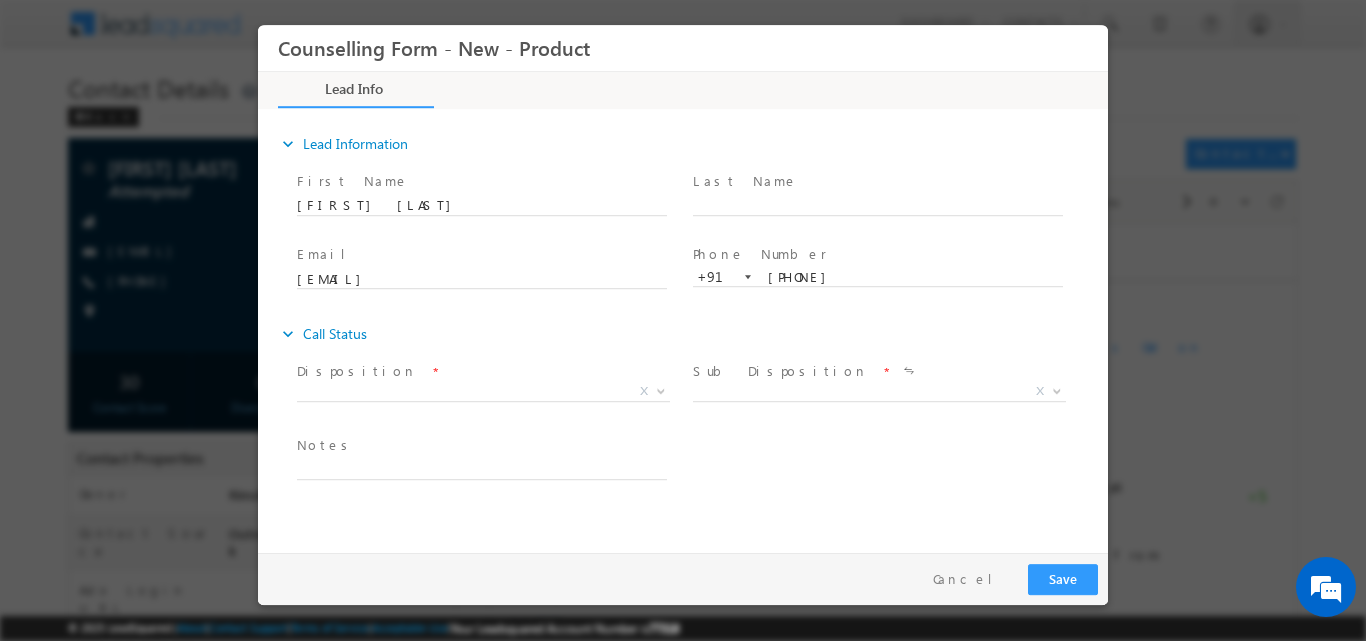 scroll, scrollTop: 0, scrollLeft: 0, axis: both 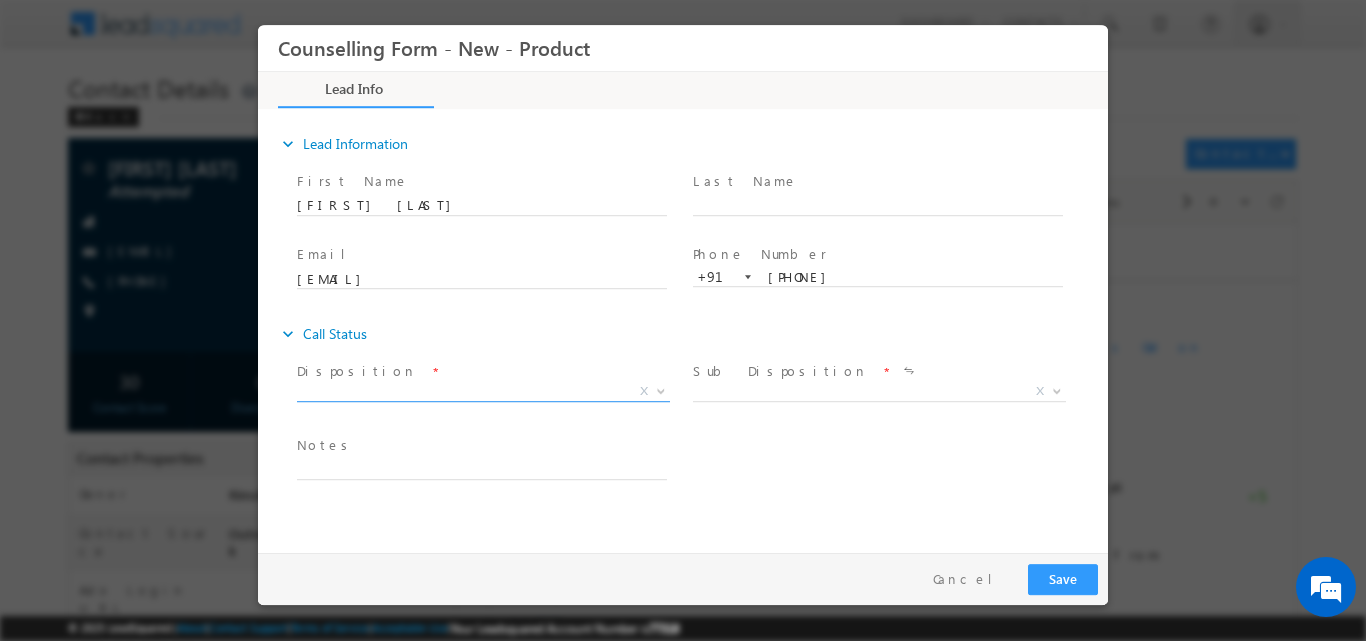 click at bounding box center [661, 389] 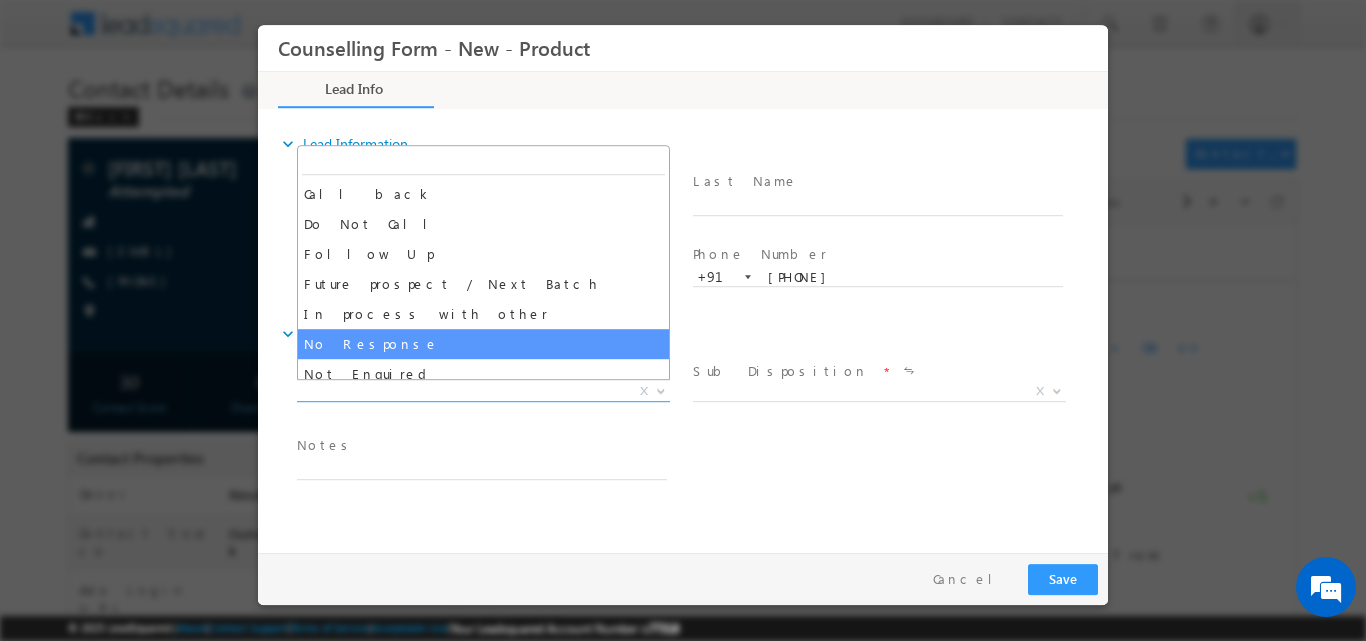 select on "No Response" 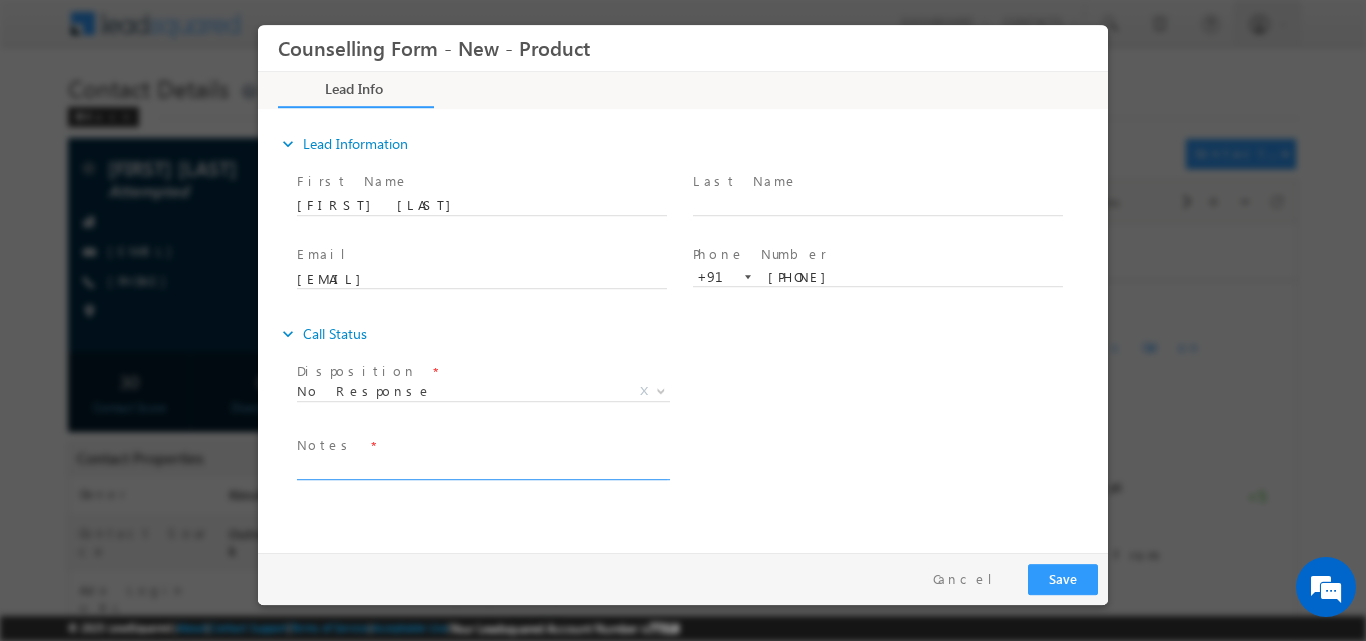 click at bounding box center (482, 467) 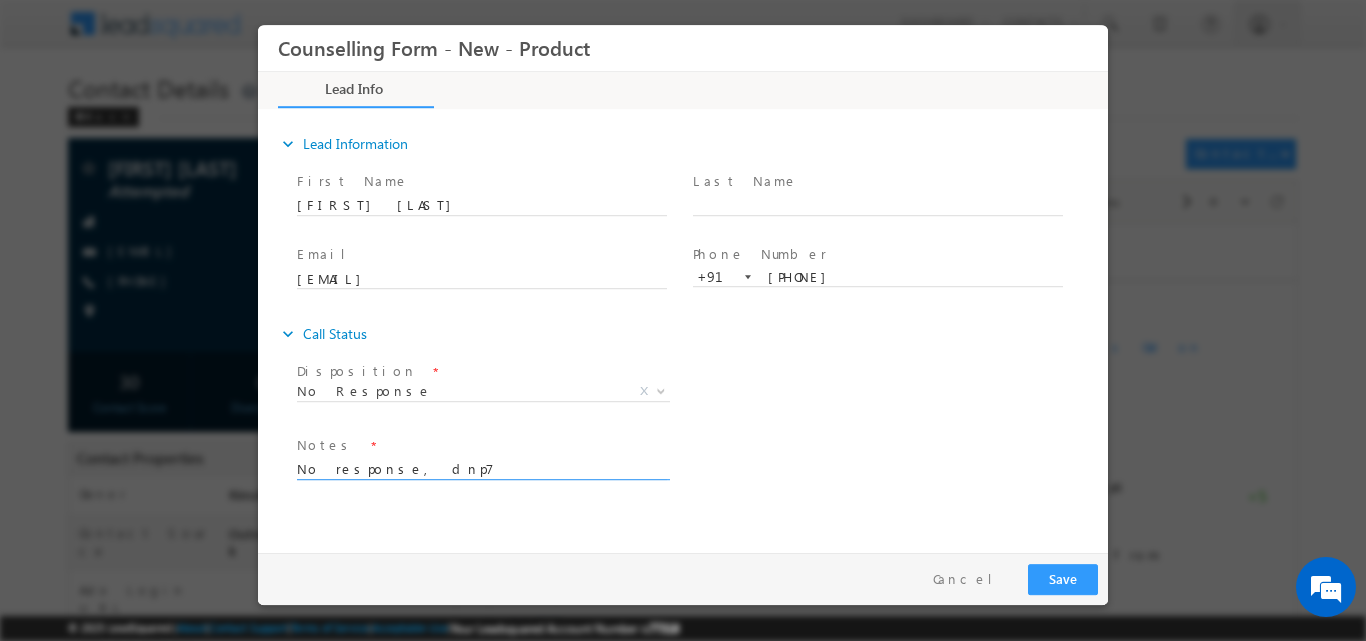 type on "No response, dnp7" 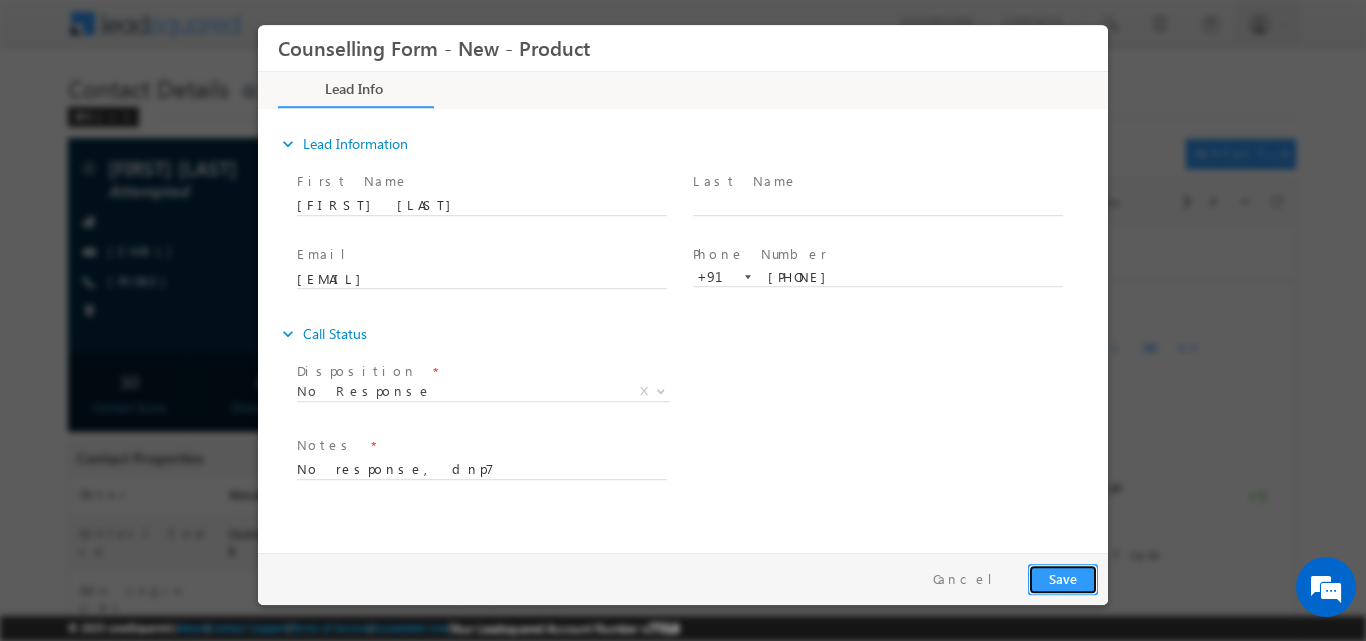 click on "Save" at bounding box center (1063, 578) 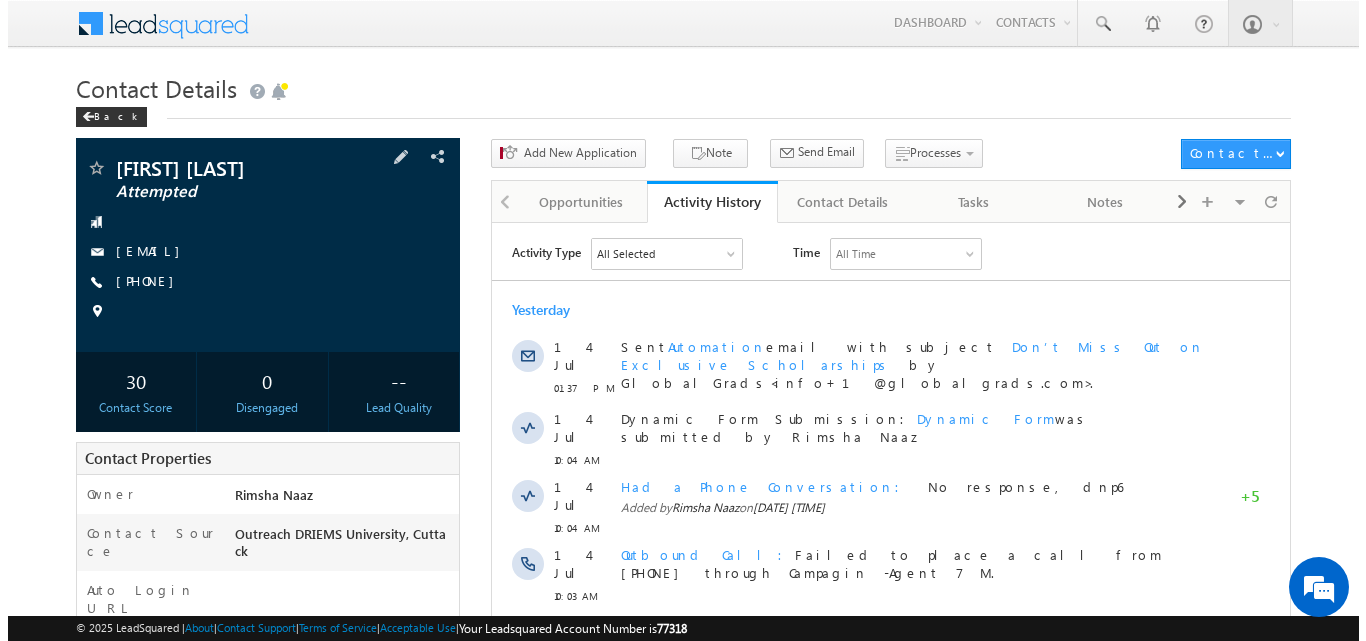 scroll, scrollTop: 0, scrollLeft: 0, axis: both 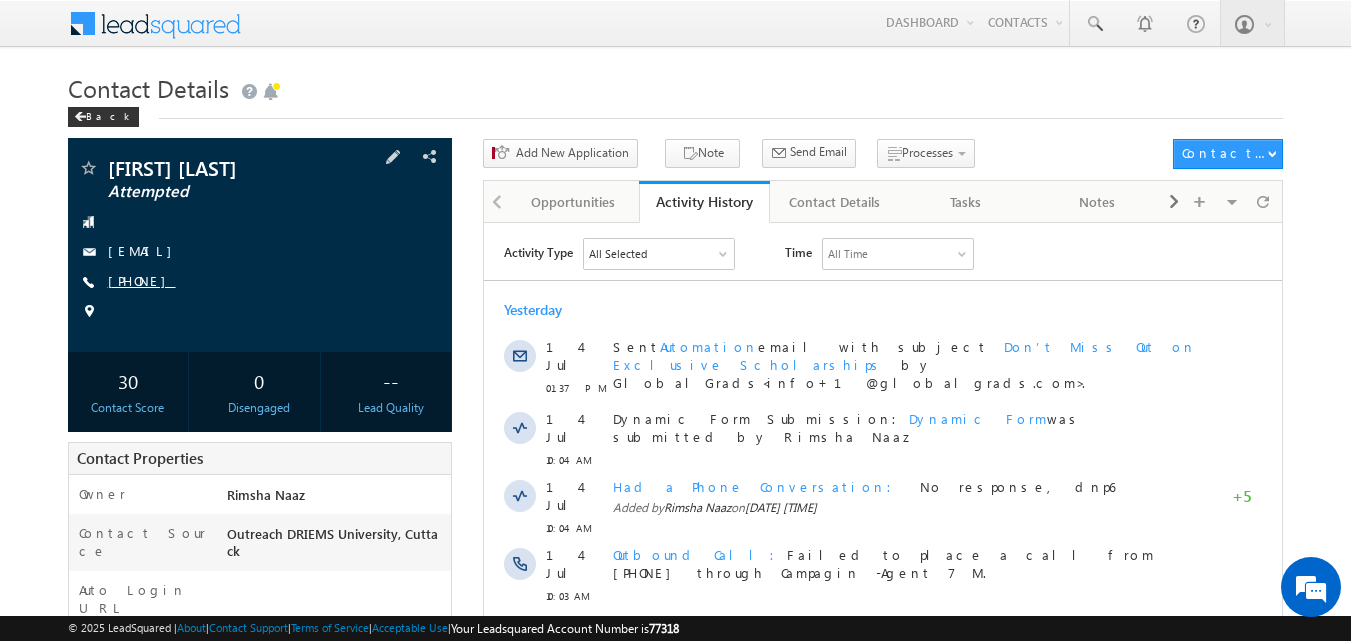 copy on "[PHONE]" 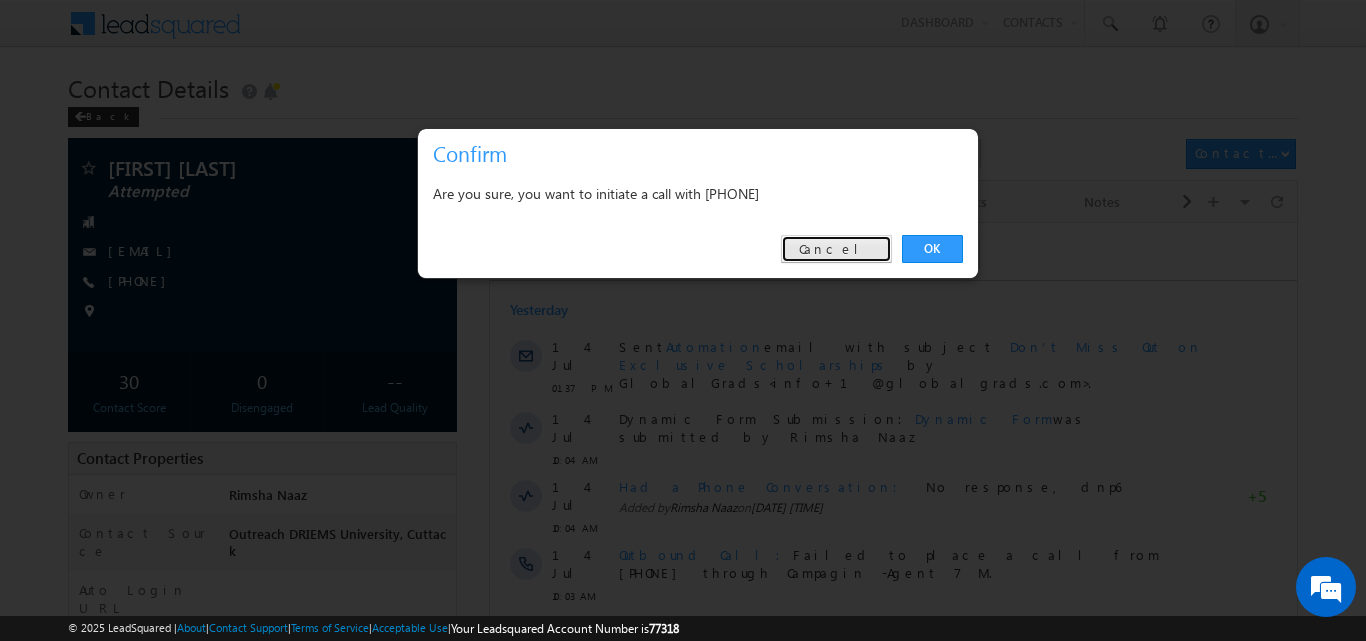 click on "Cancel" at bounding box center [836, 249] 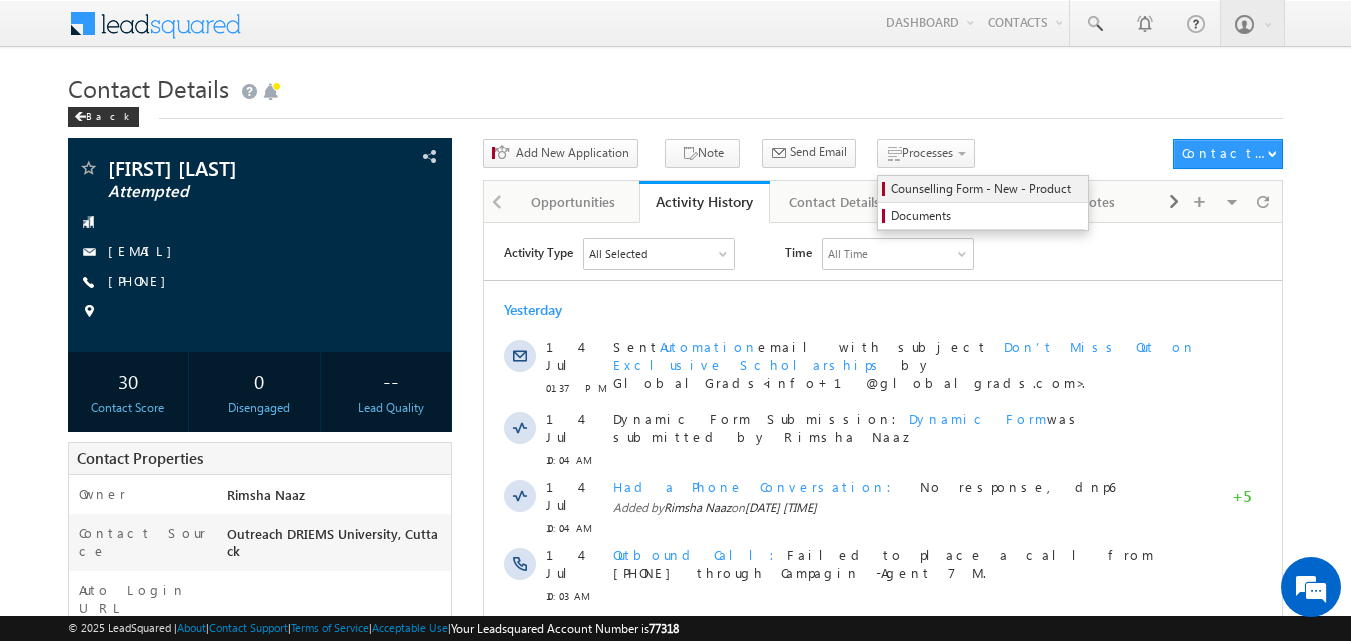 click on "Counselling Form - New - Product" at bounding box center [986, 189] 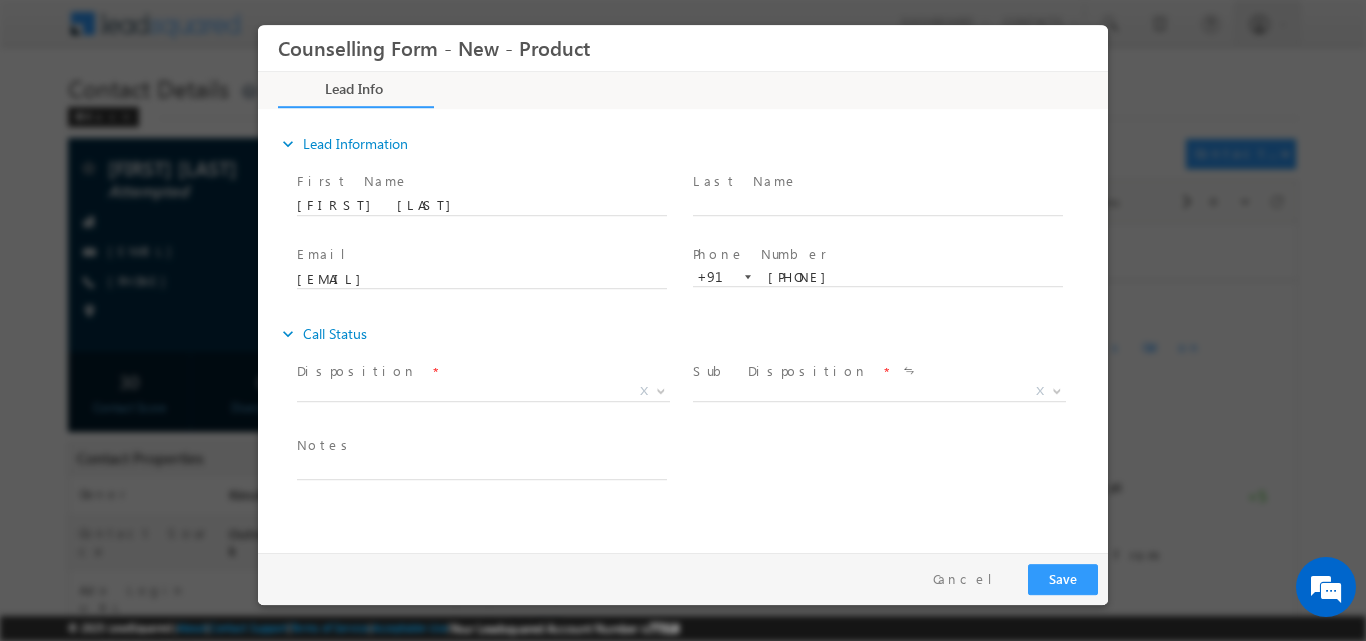 scroll, scrollTop: 0, scrollLeft: 0, axis: both 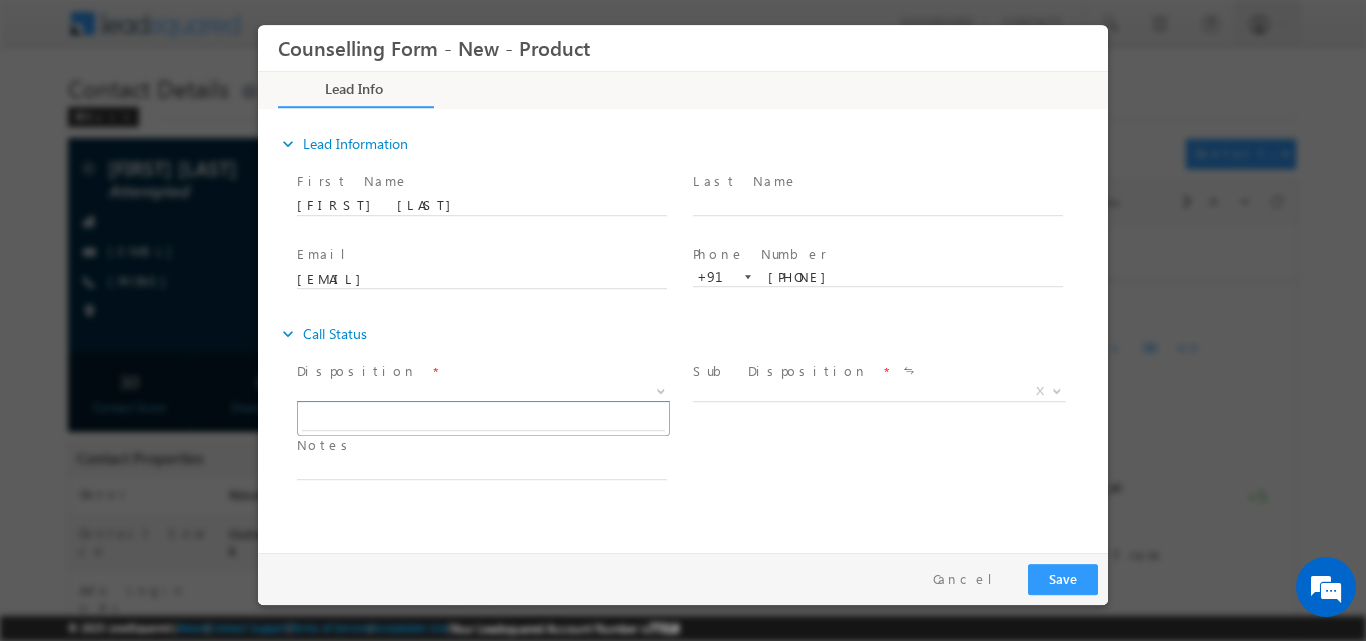 click at bounding box center (661, 389) 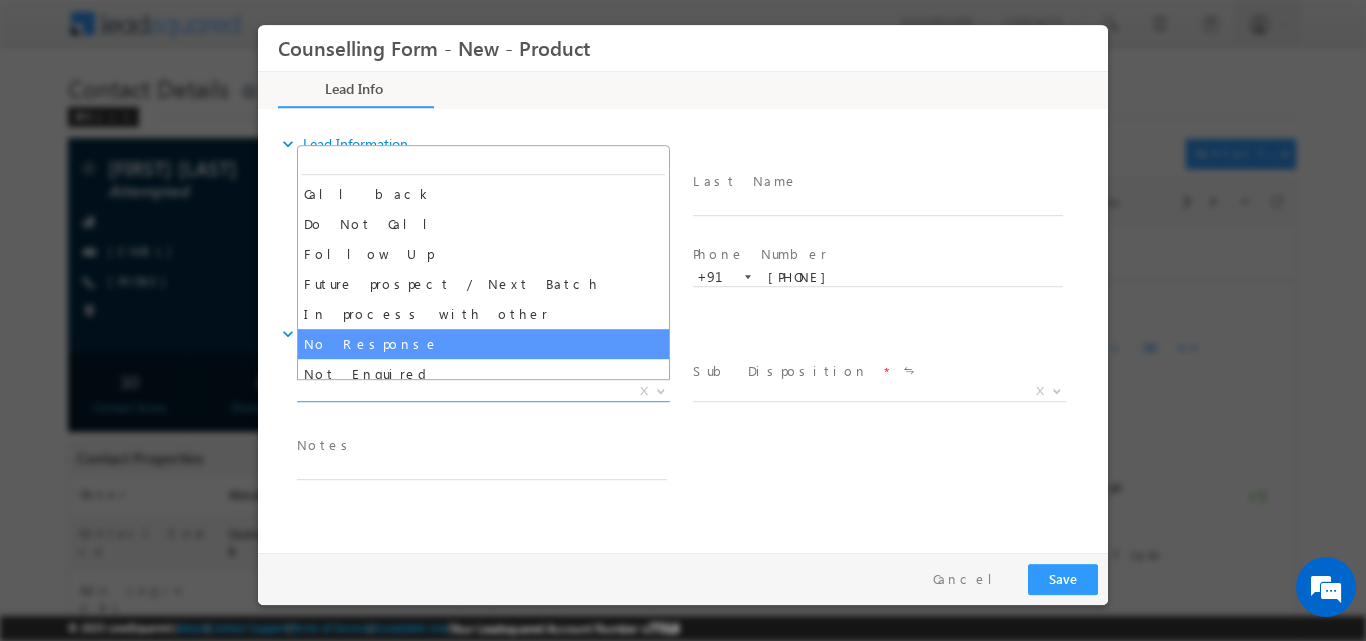 select on "No Response" 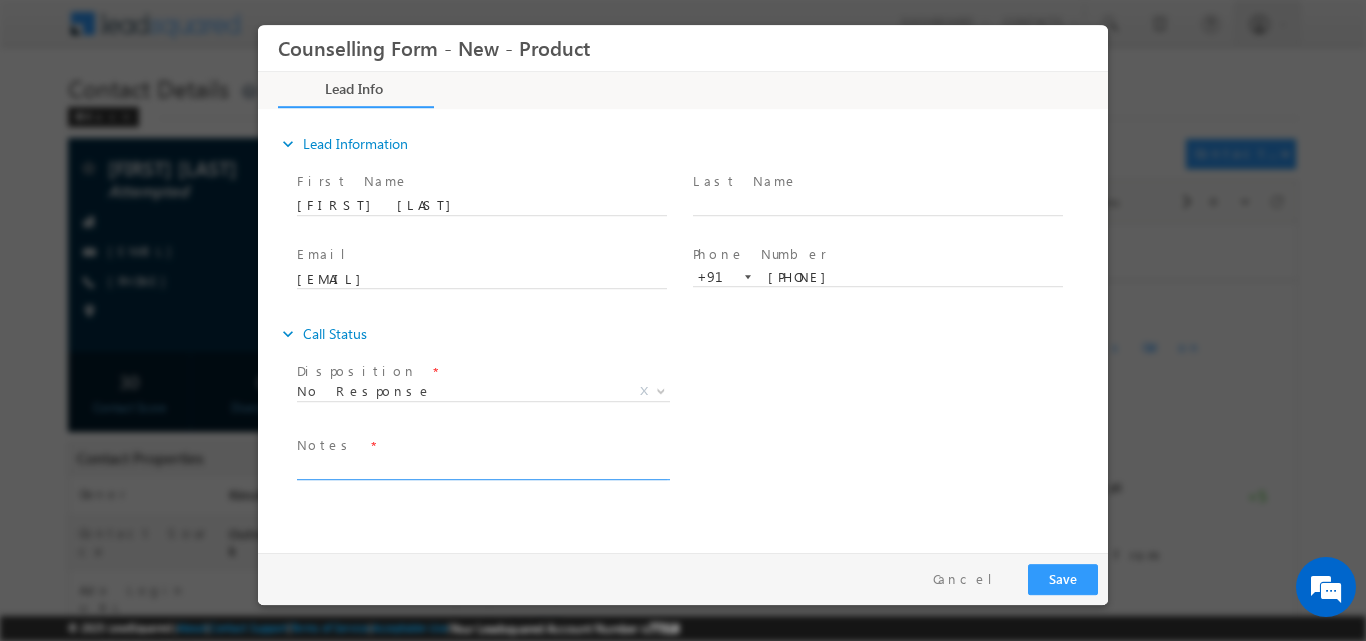 click at bounding box center [482, 467] 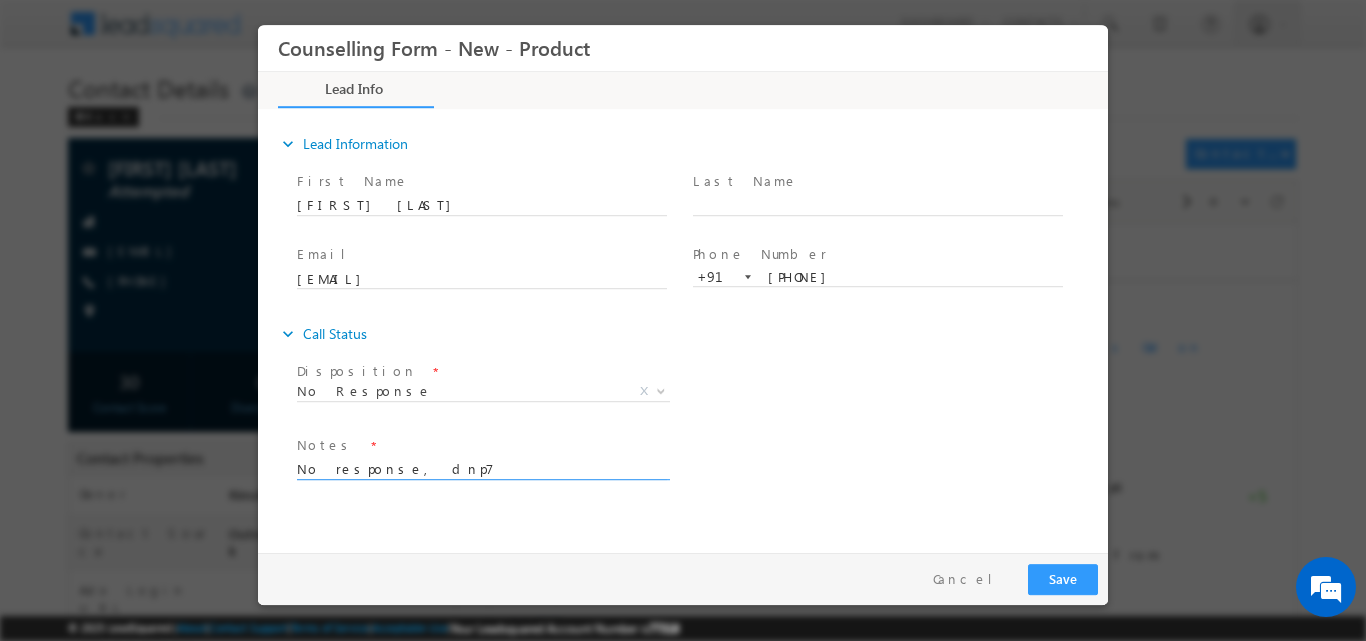 type on "No response, dnp7" 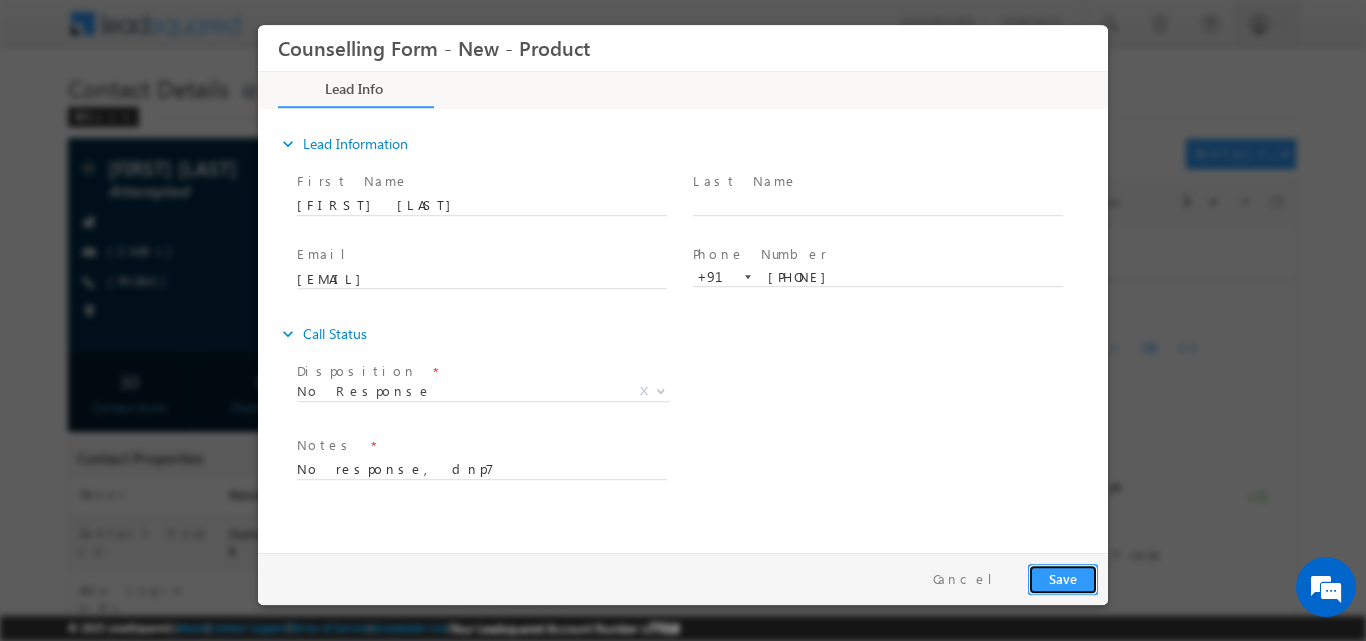 click on "Save" at bounding box center [1063, 578] 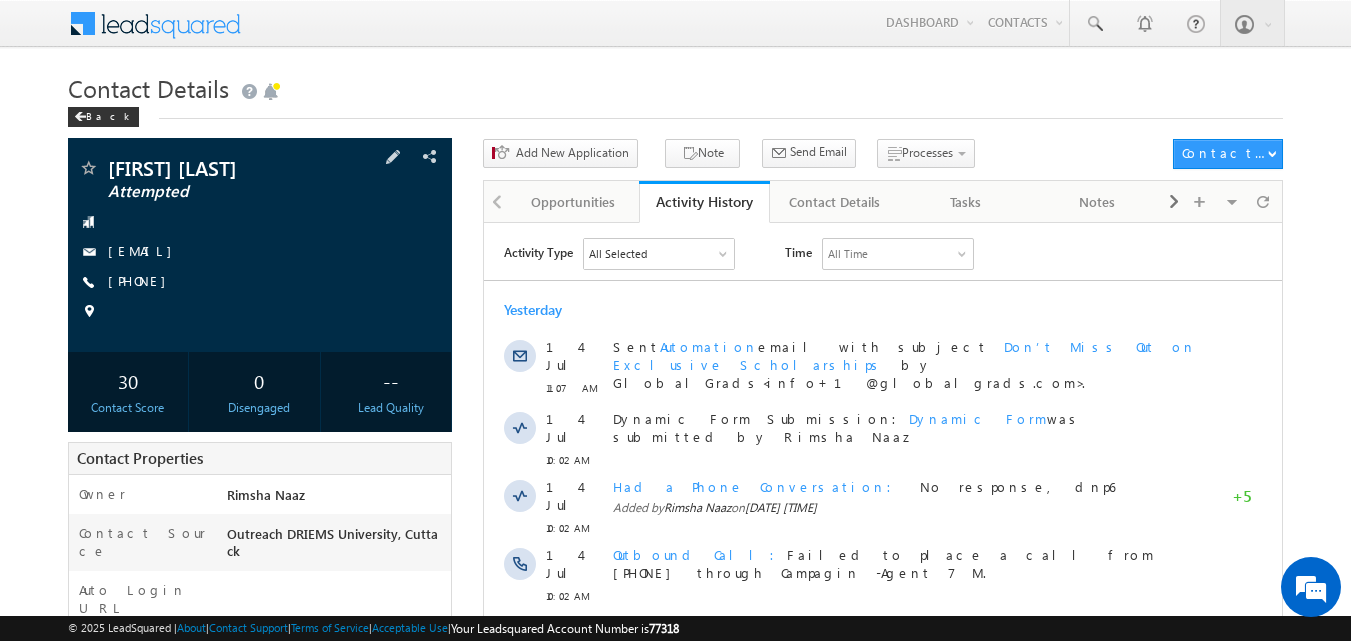 scroll, scrollTop: 0, scrollLeft: 0, axis: both 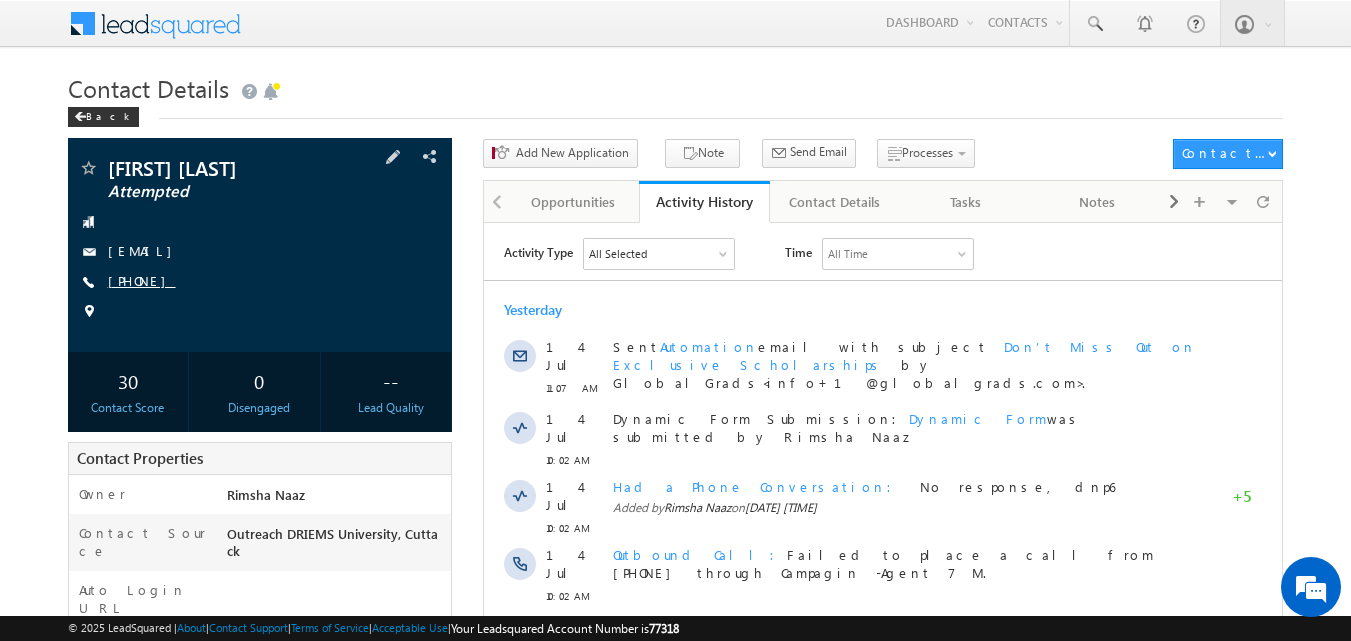 drag, startPoint x: 158, startPoint y: 276, endPoint x: 205, endPoint y: 280, distance: 47.169907 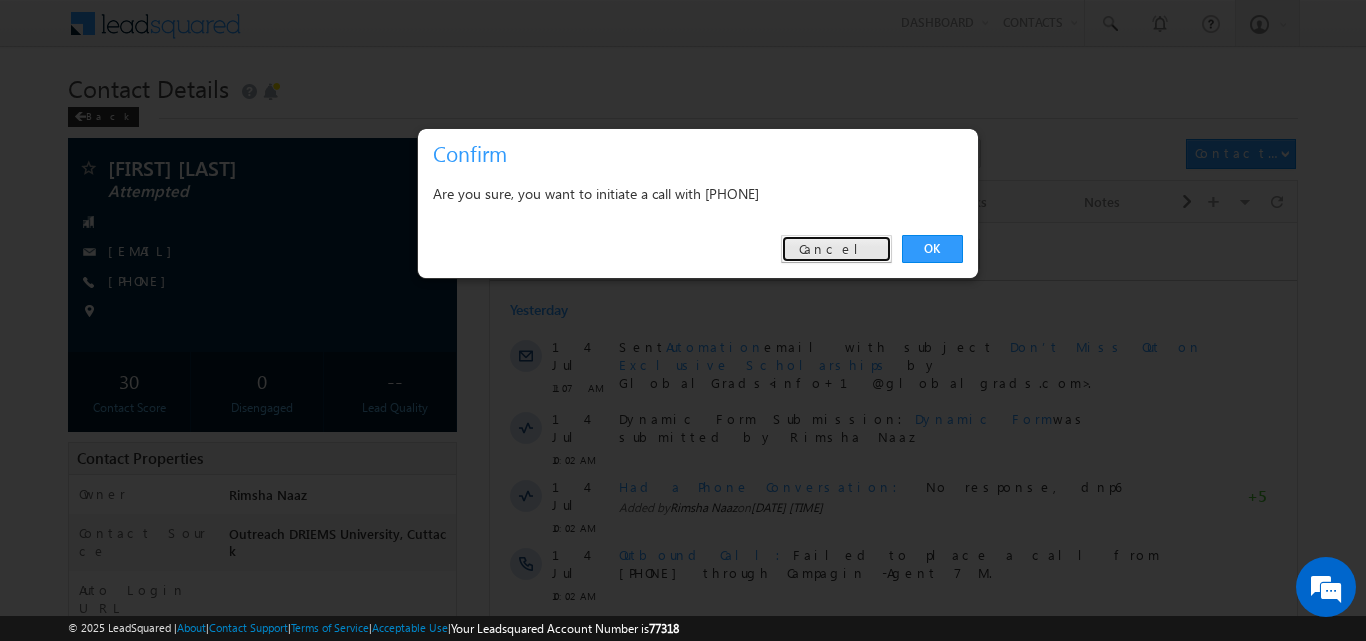 click on "Cancel" at bounding box center [836, 249] 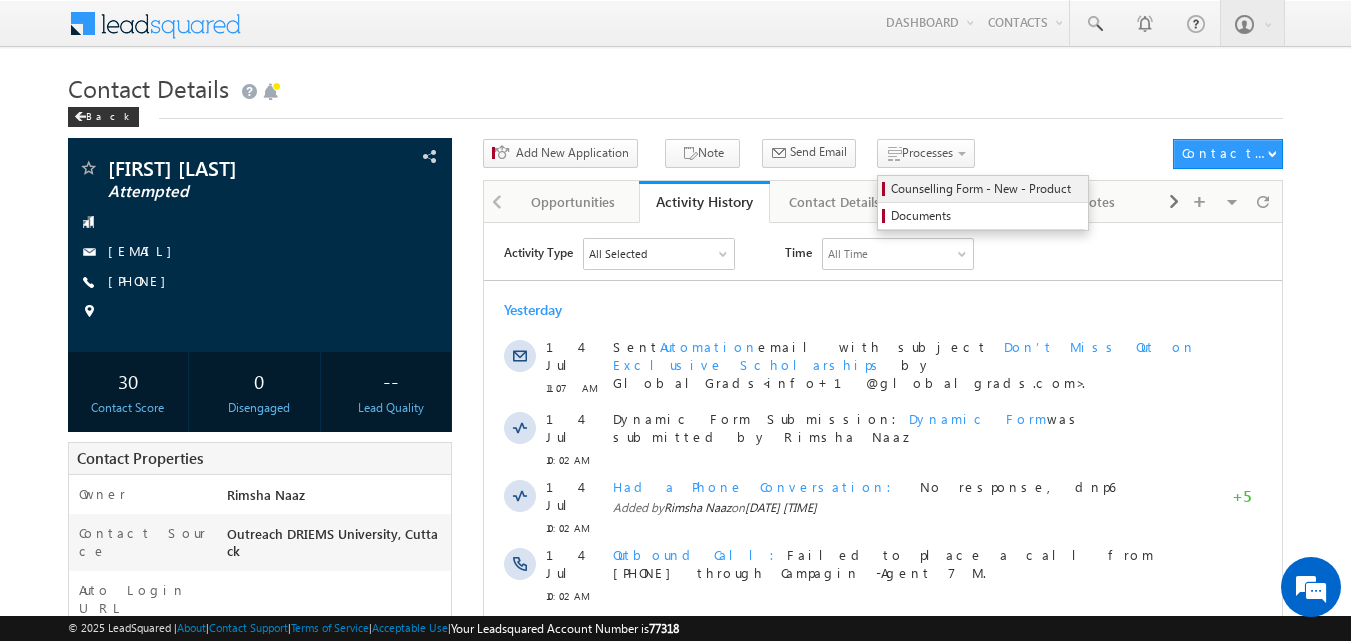 click on "Counselling Form - New - Product" at bounding box center (986, 189) 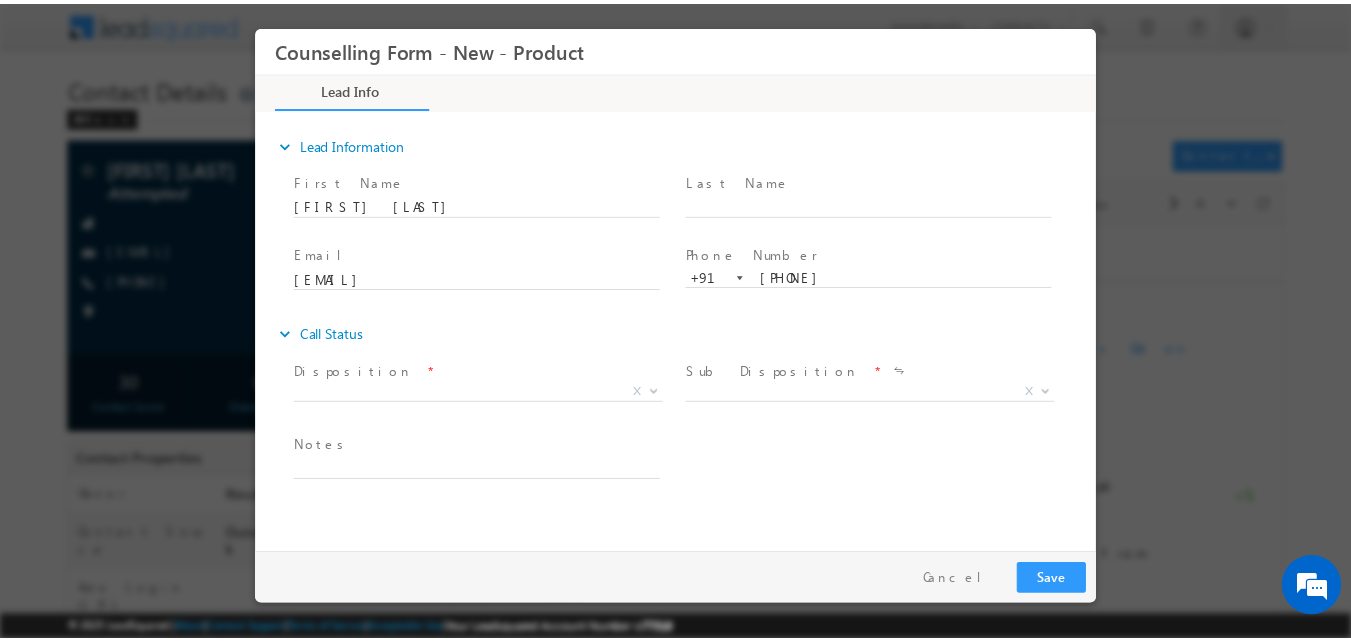 scroll, scrollTop: 0, scrollLeft: 0, axis: both 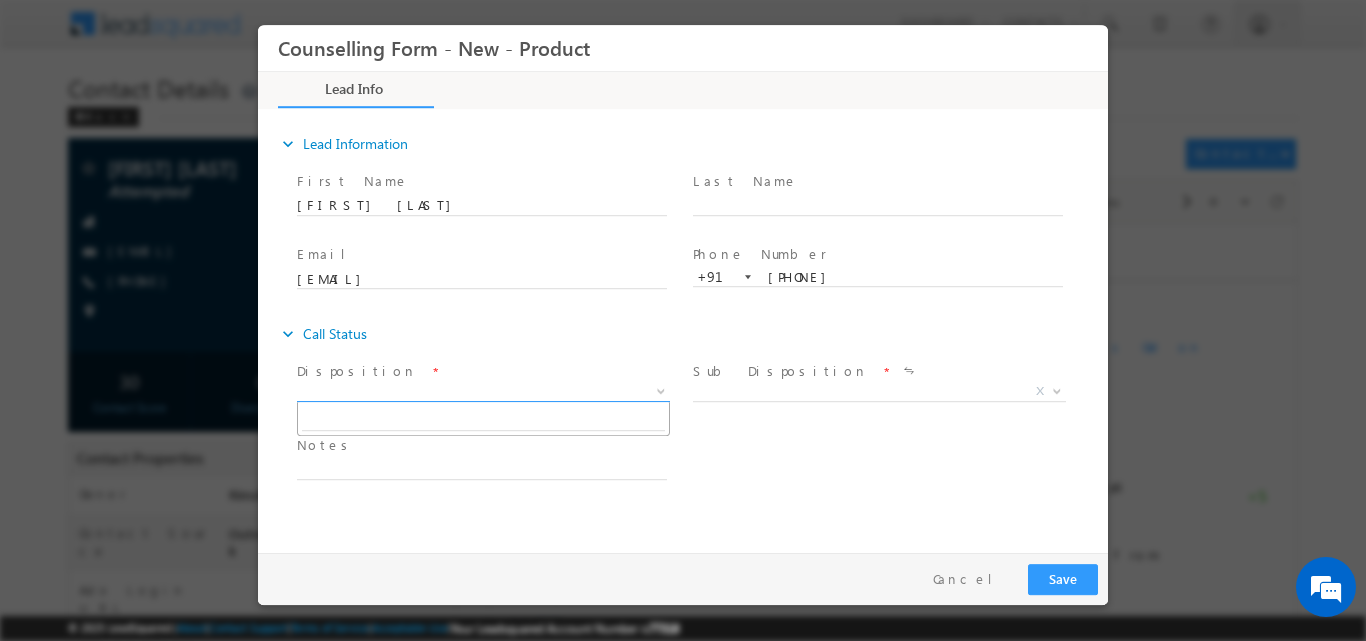 click at bounding box center [661, 389] 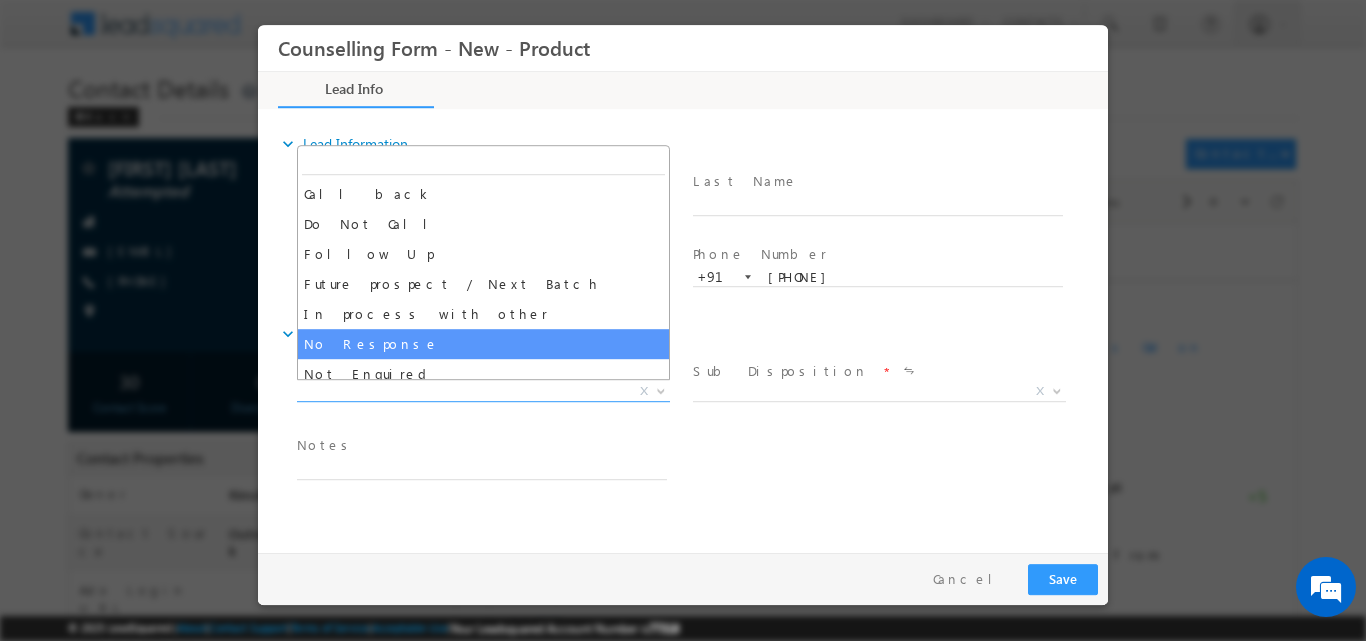 select on "No Response" 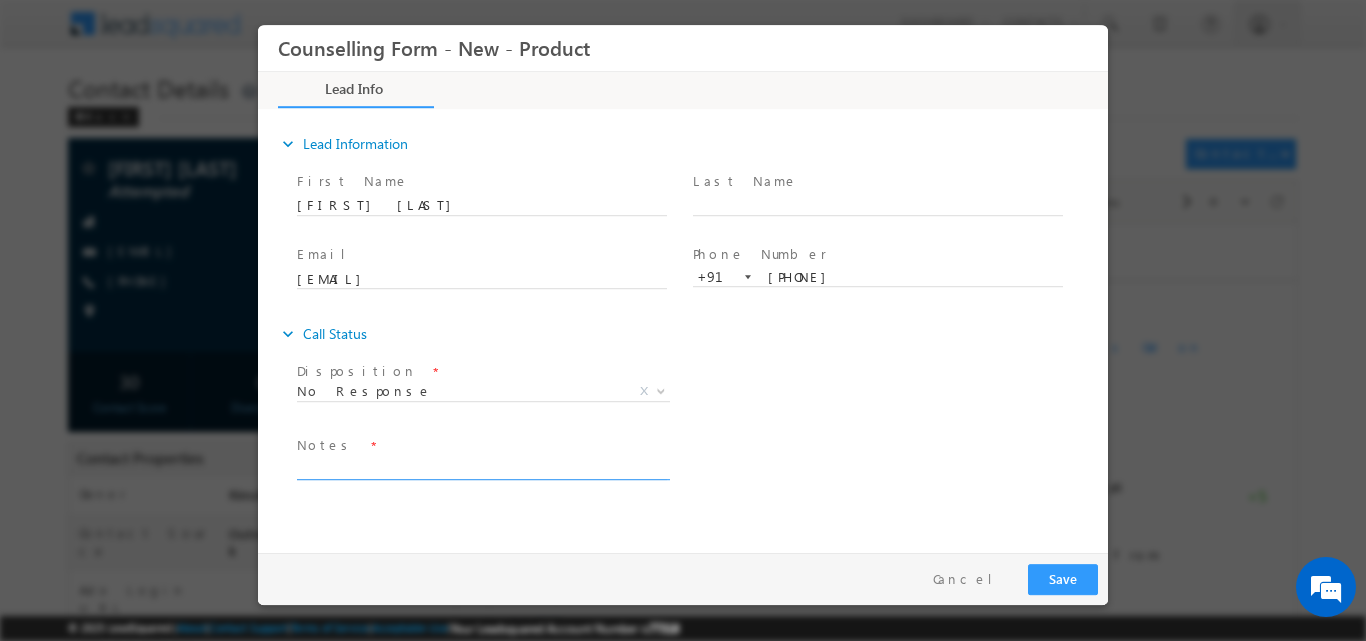 click at bounding box center (482, 467) 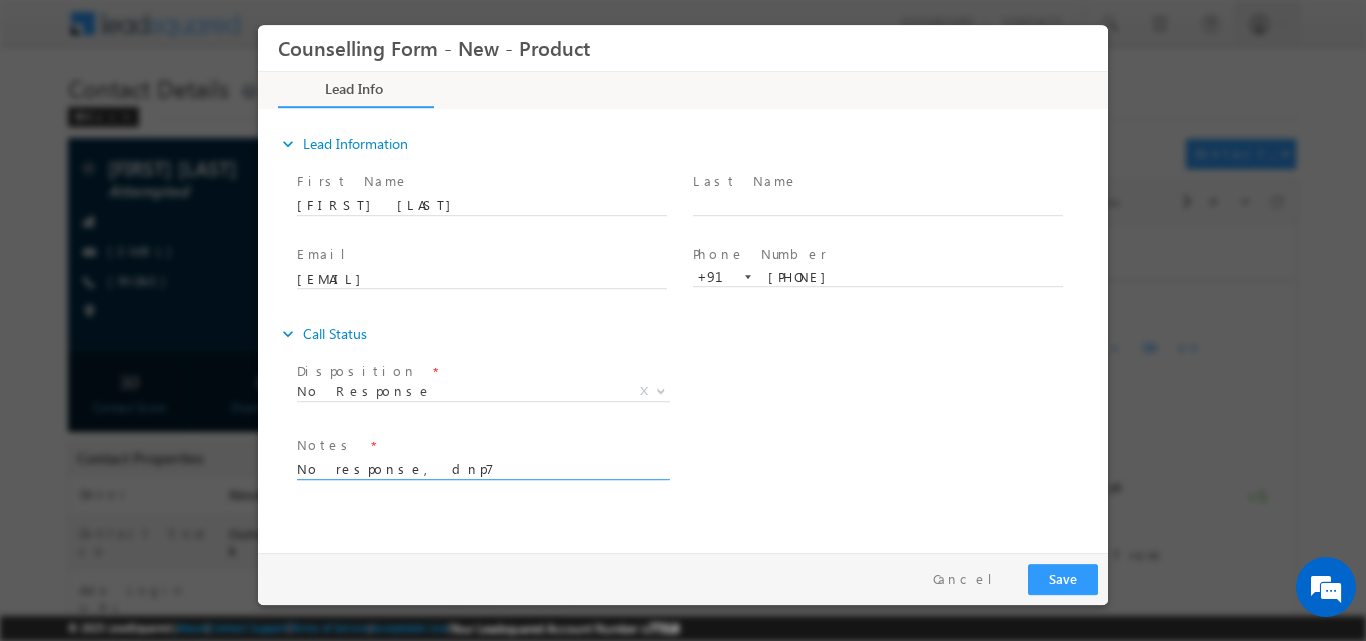type on "No response, dnp7" 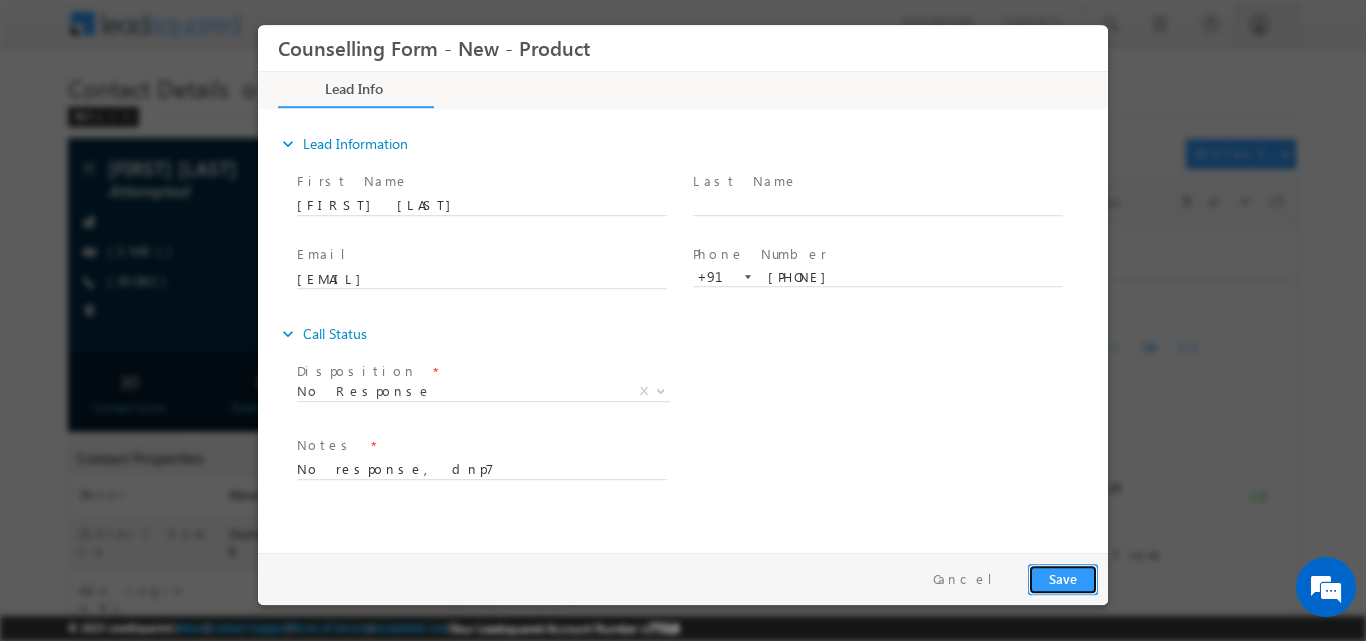 click on "Save" at bounding box center (1063, 578) 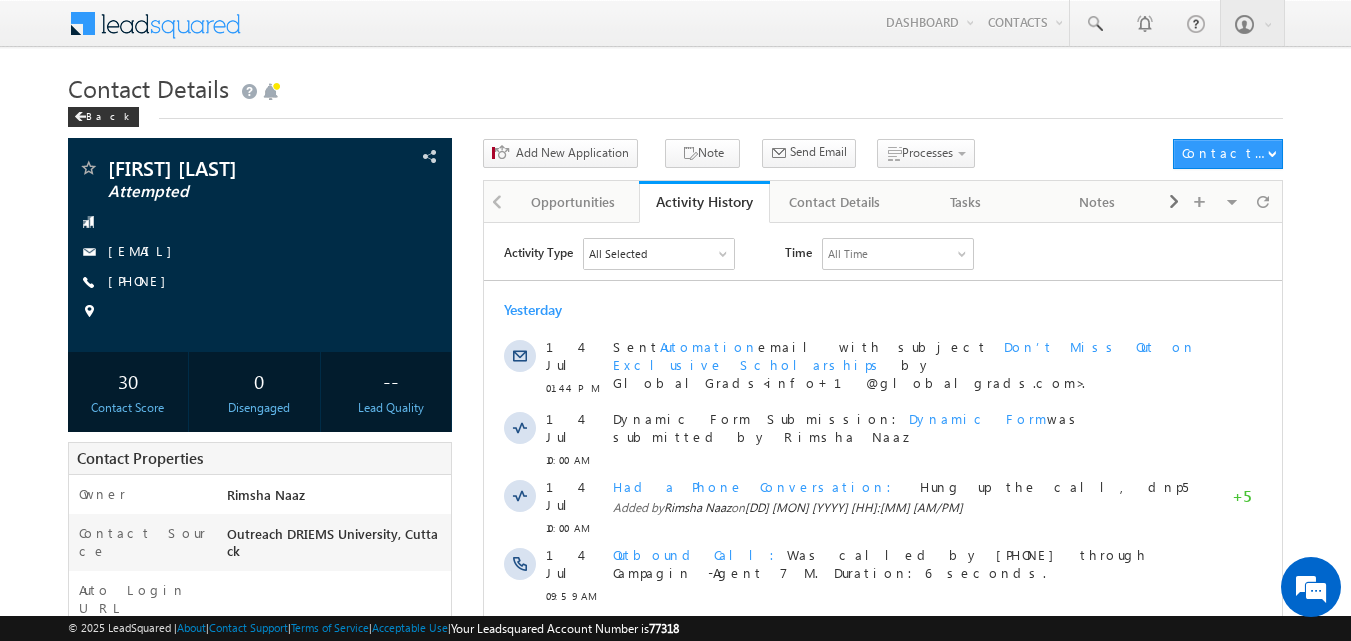 scroll, scrollTop: 0, scrollLeft: 0, axis: both 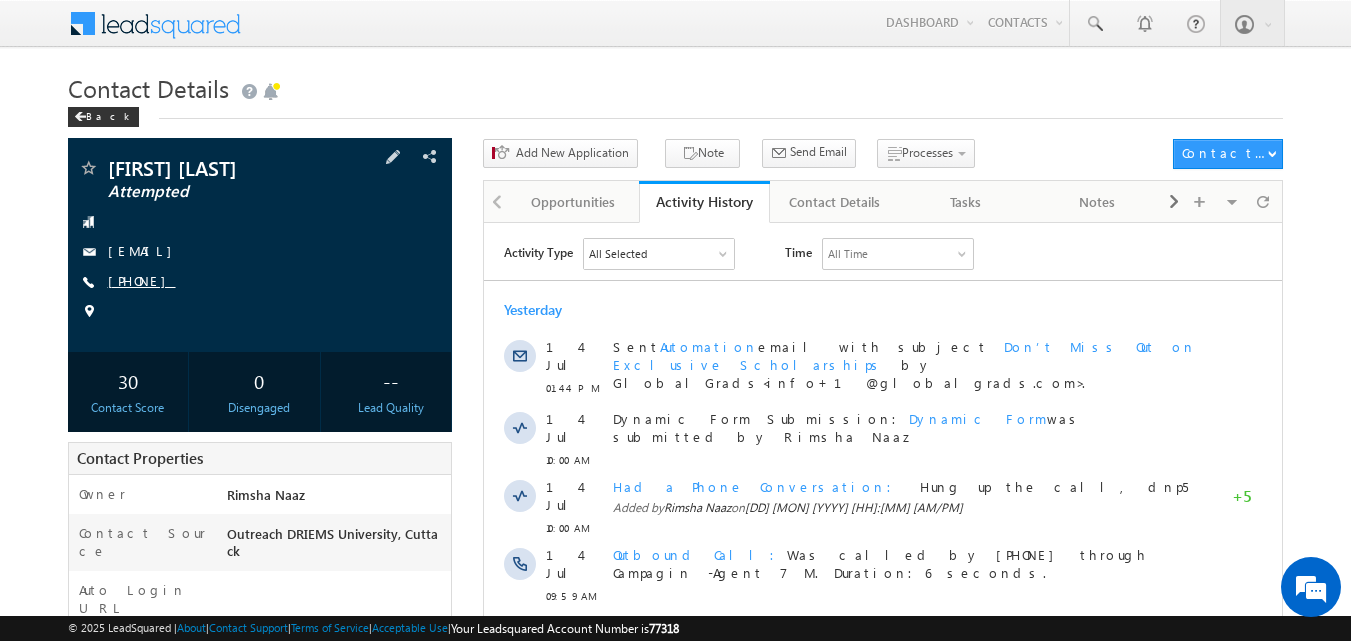 copy on "[PHONE]" 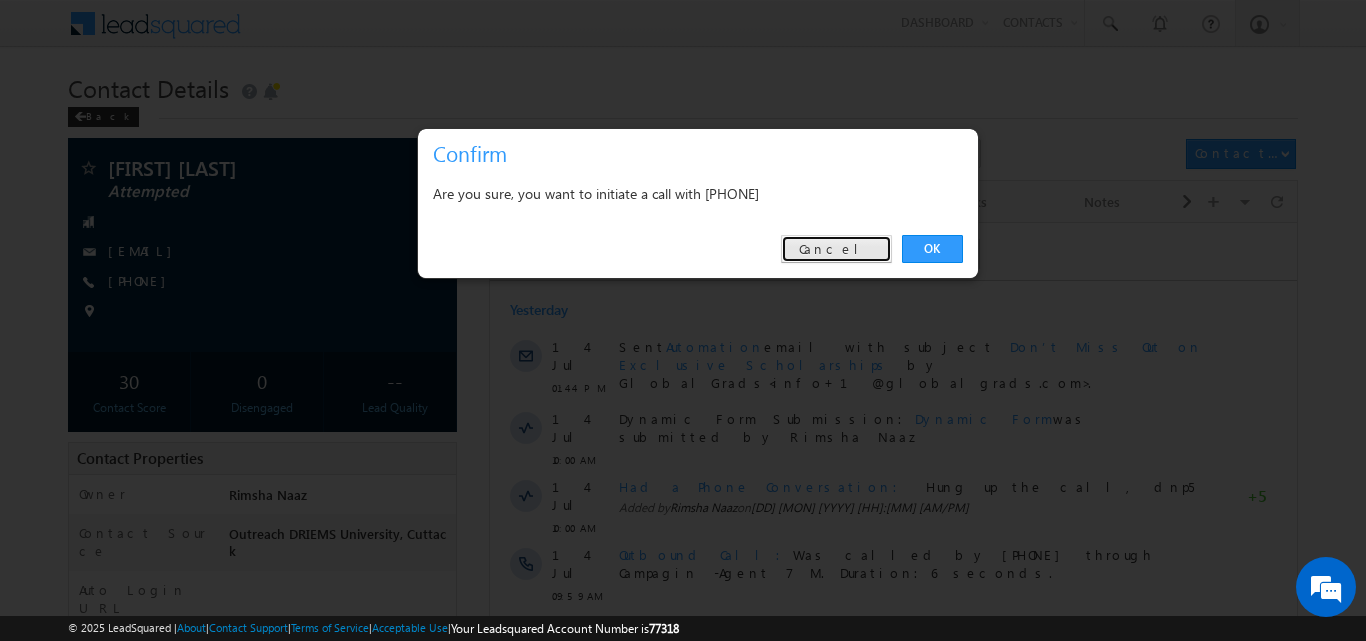 drag, startPoint x: 858, startPoint y: 246, endPoint x: 373, endPoint y: 21, distance: 534.6494 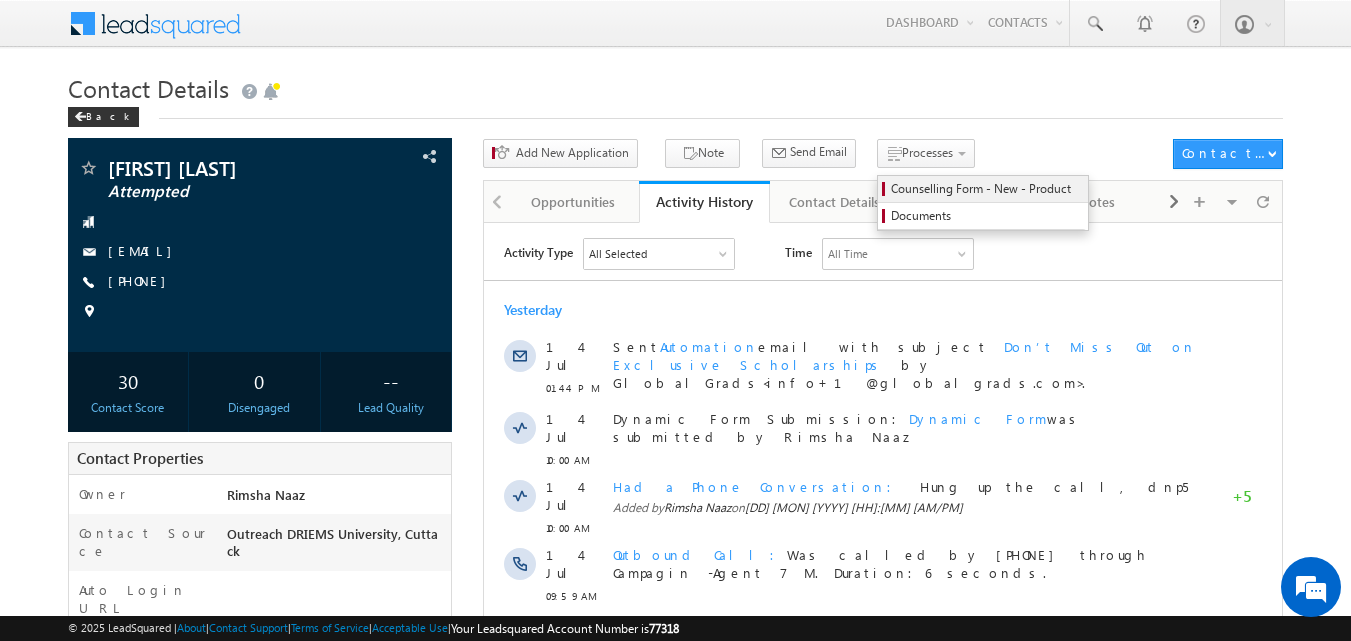 click on "Counselling Form - New - Product" at bounding box center (986, 189) 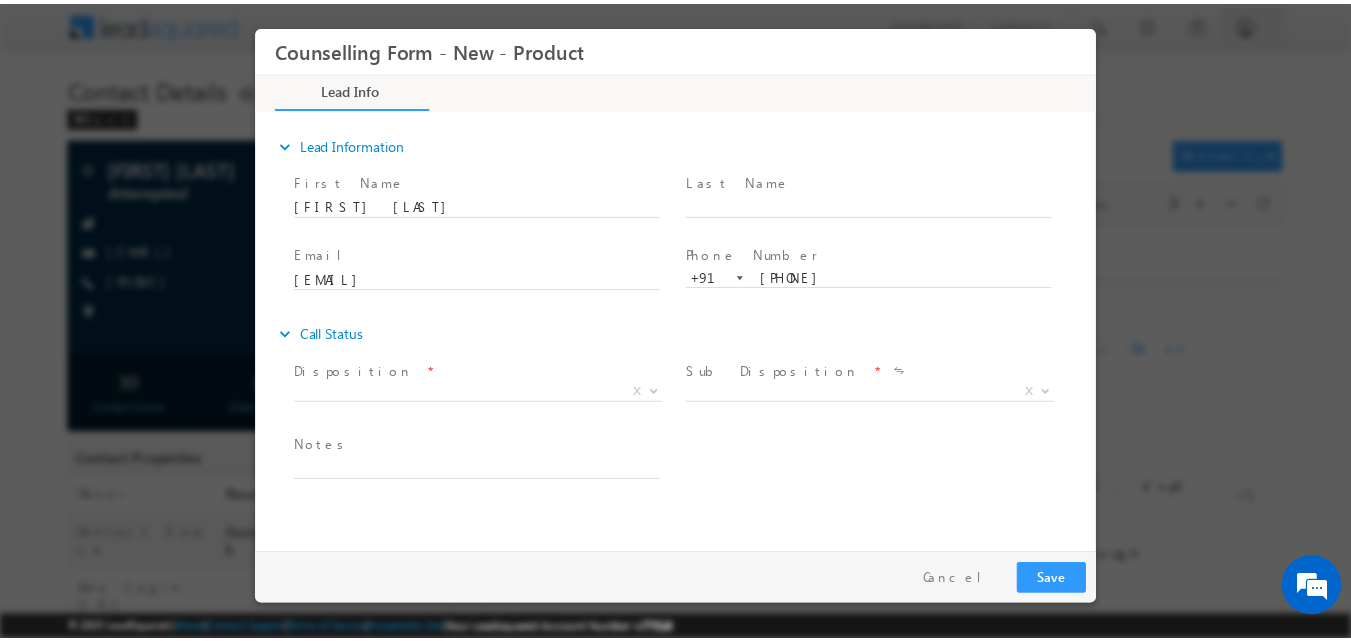 scroll, scrollTop: 0, scrollLeft: 0, axis: both 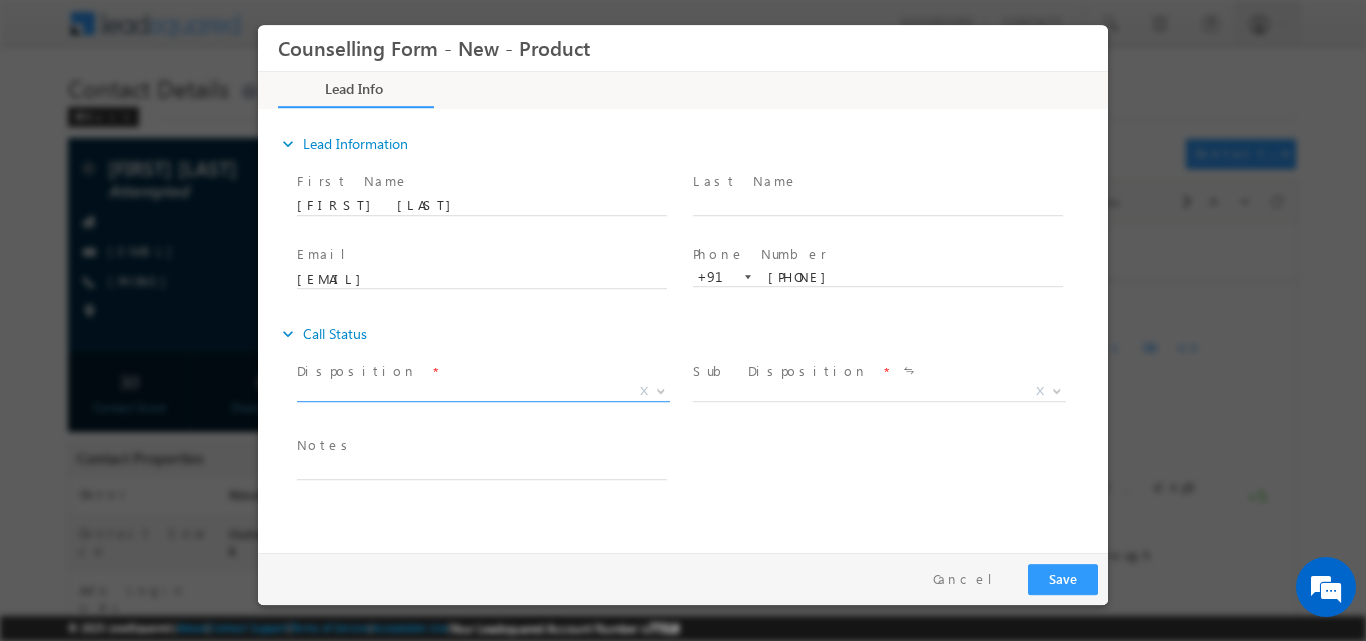 click at bounding box center [659, 390] 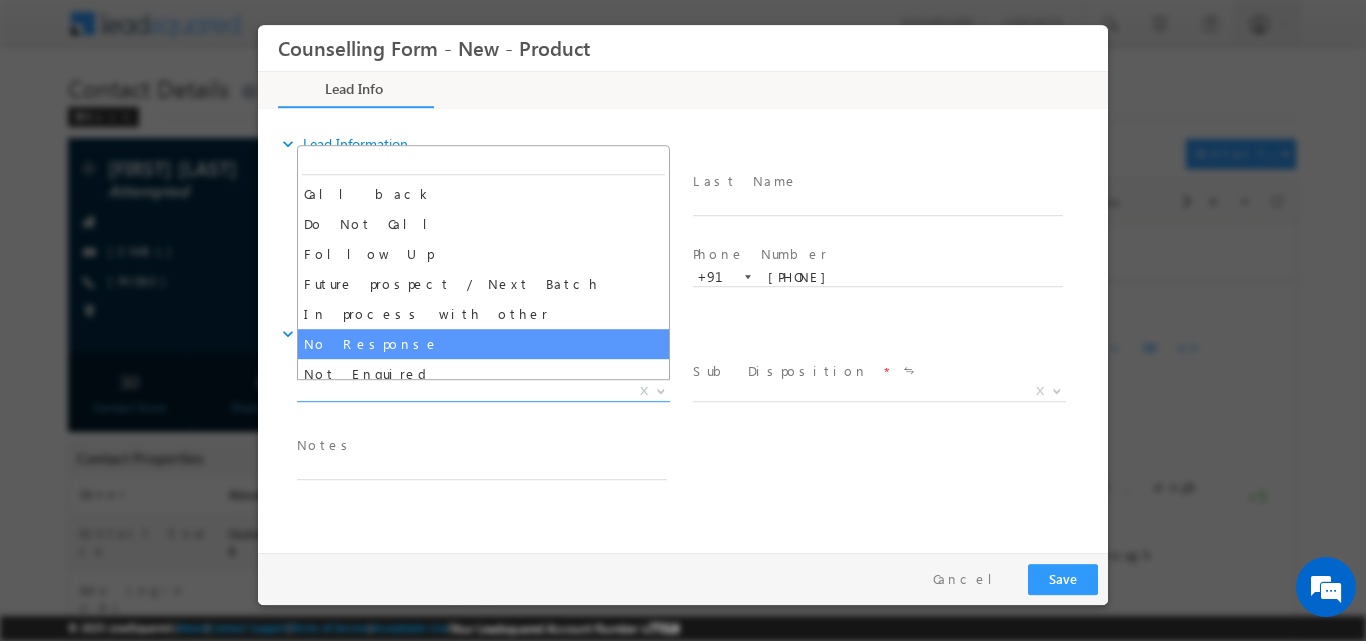 select on "No Response" 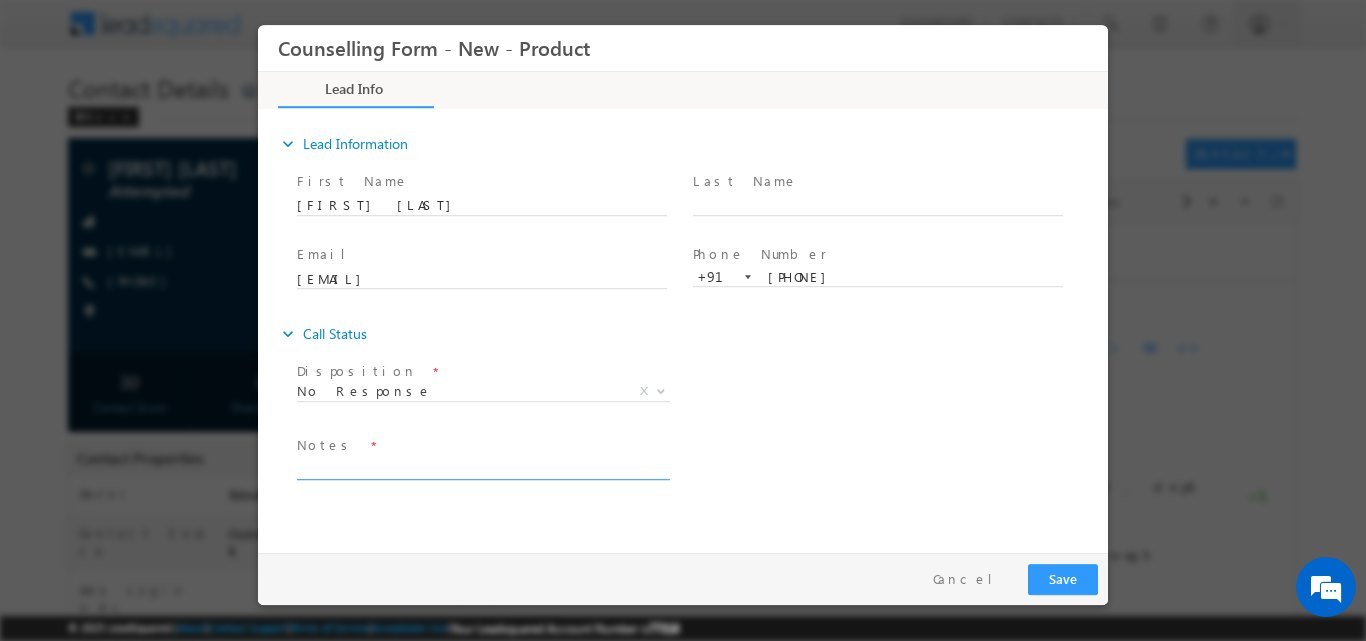 click at bounding box center (482, 467) 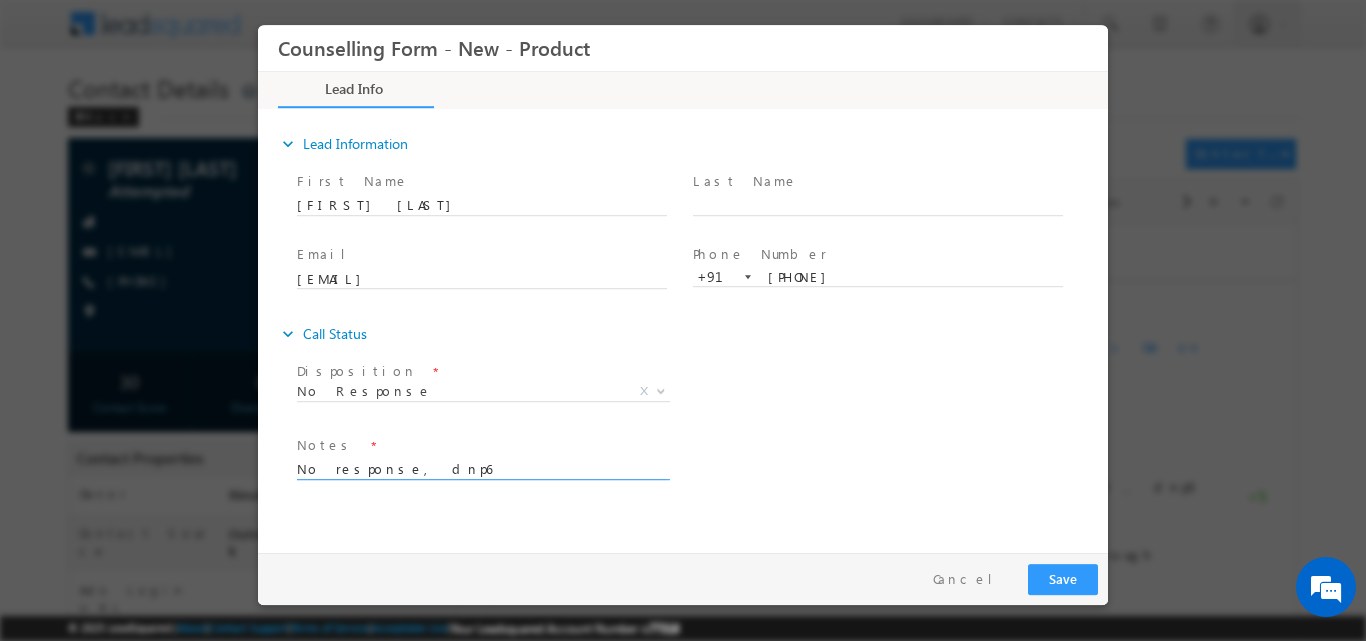 type on "No response, dnp6" 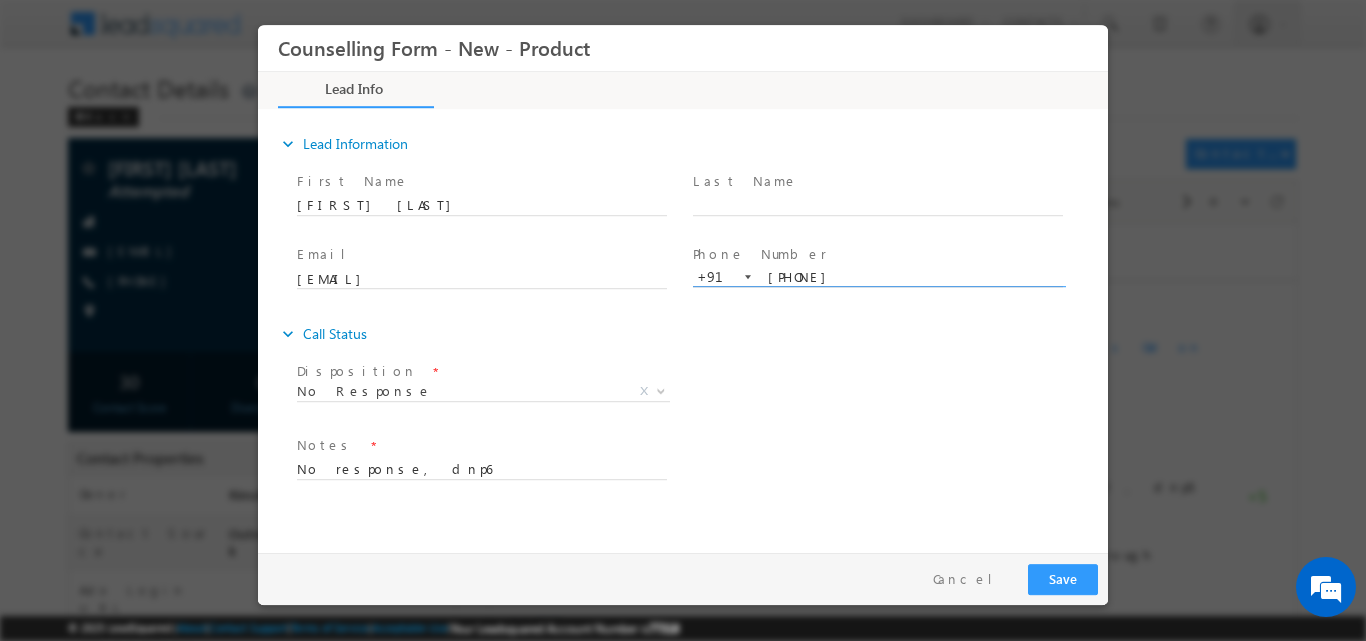 drag, startPoint x: 770, startPoint y: 274, endPoint x: 846, endPoint y: 269, distance: 76.1643 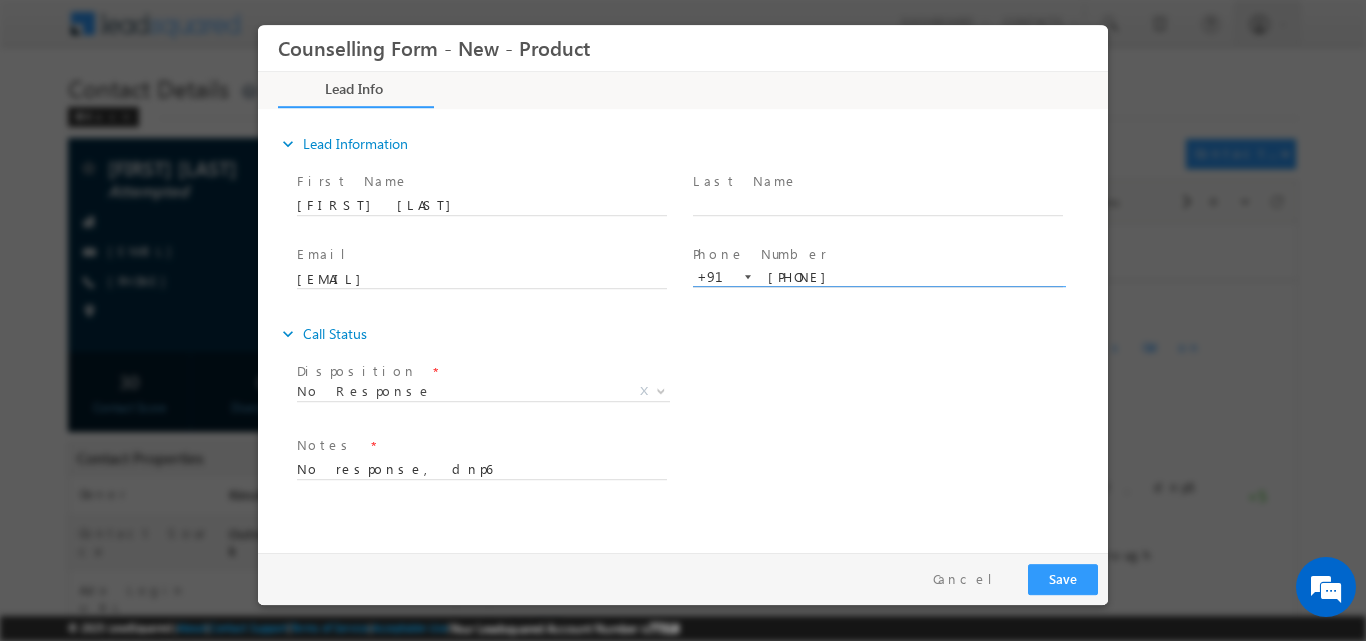 click on "7008063993" at bounding box center [878, 277] 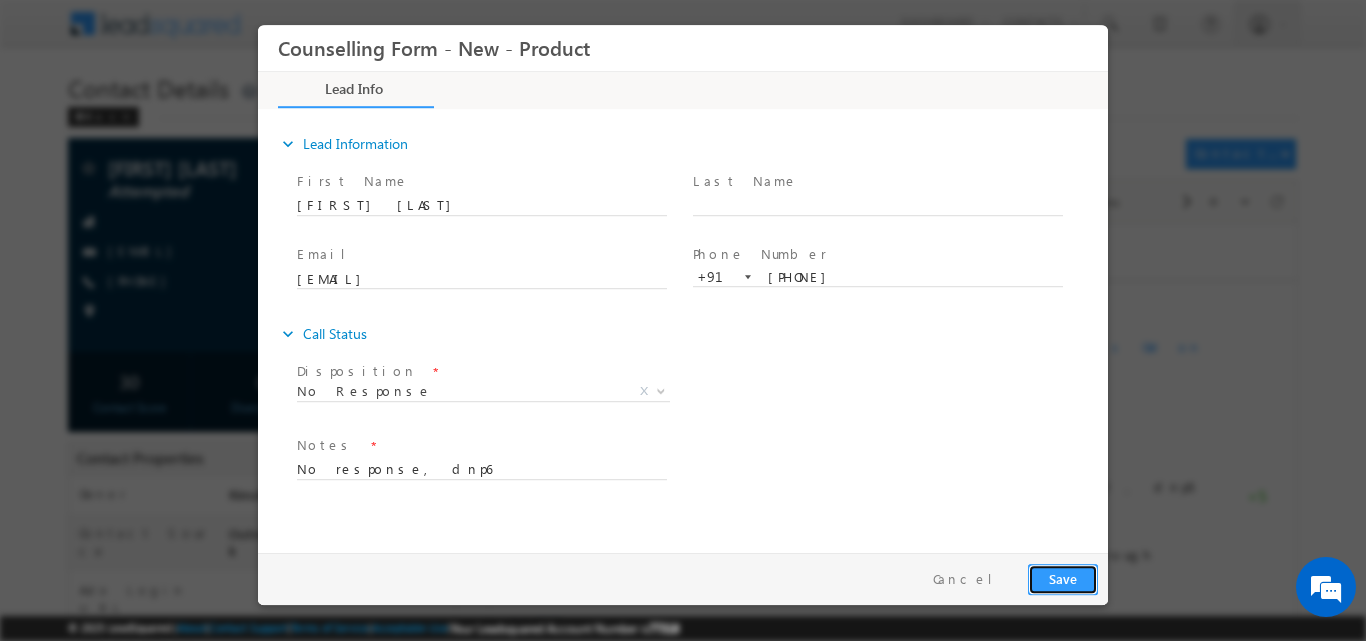 click on "Save" at bounding box center (1063, 578) 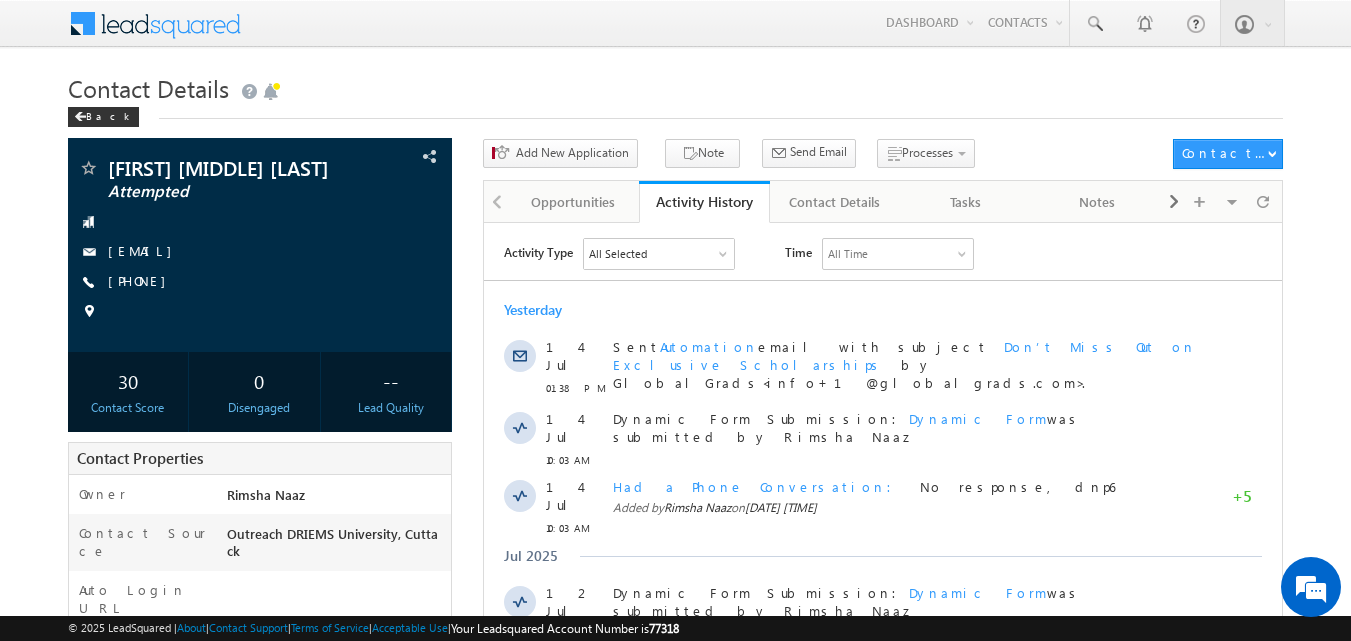 scroll, scrollTop: 0, scrollLeft: 0, axis: both 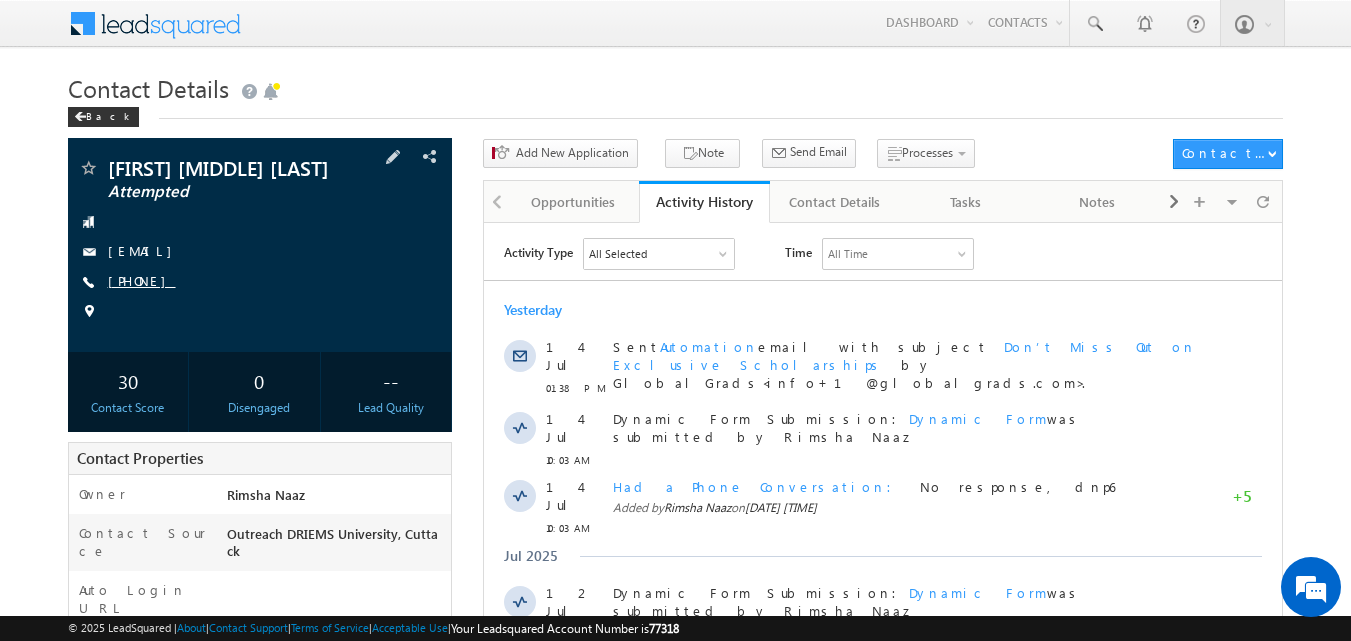 drag, startPoint x: 137, startPoint y: 279, endPoint x: 204, endPoint y: 280, distance: 67.00746 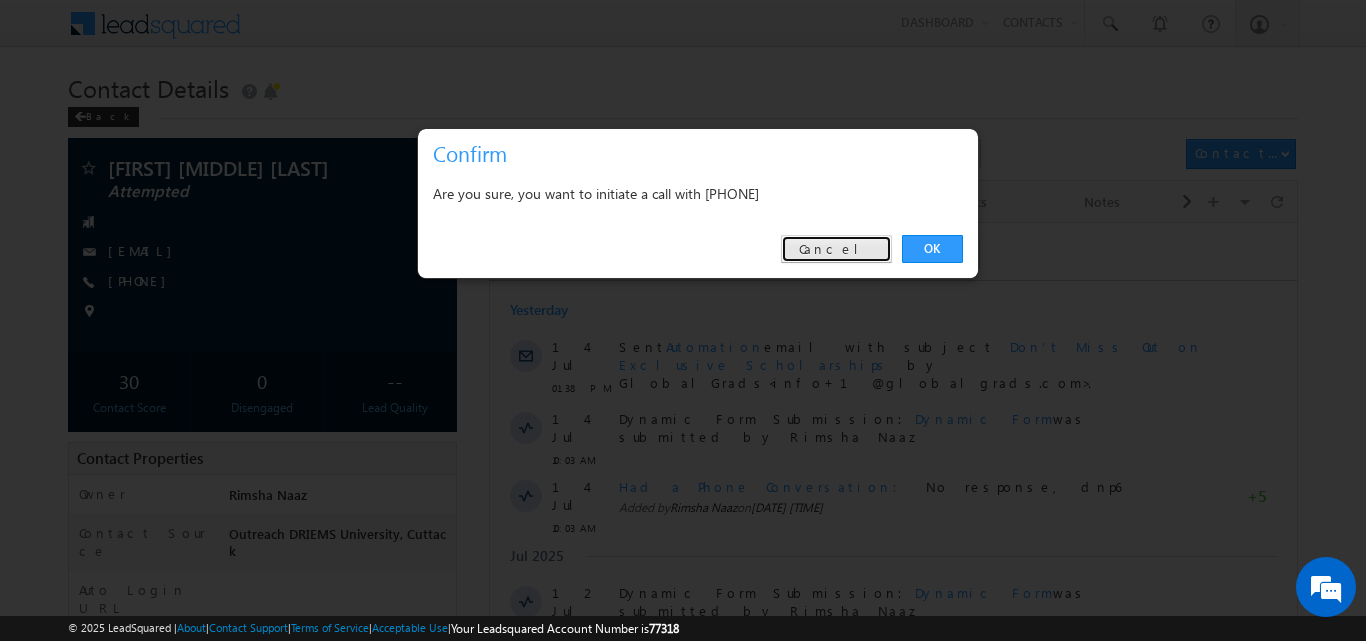 click on "Cancel" at bounding box center (836, 249) 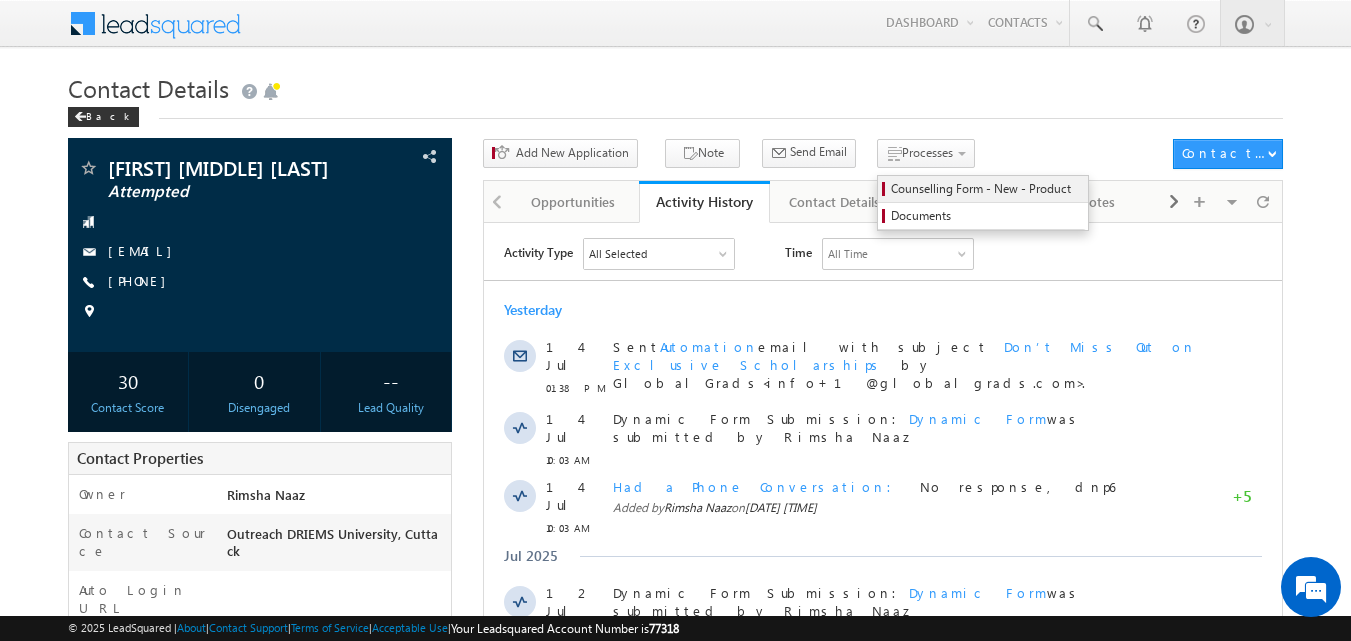 click on "Counselling Form - New - Product" at bounding box center (986, 189) 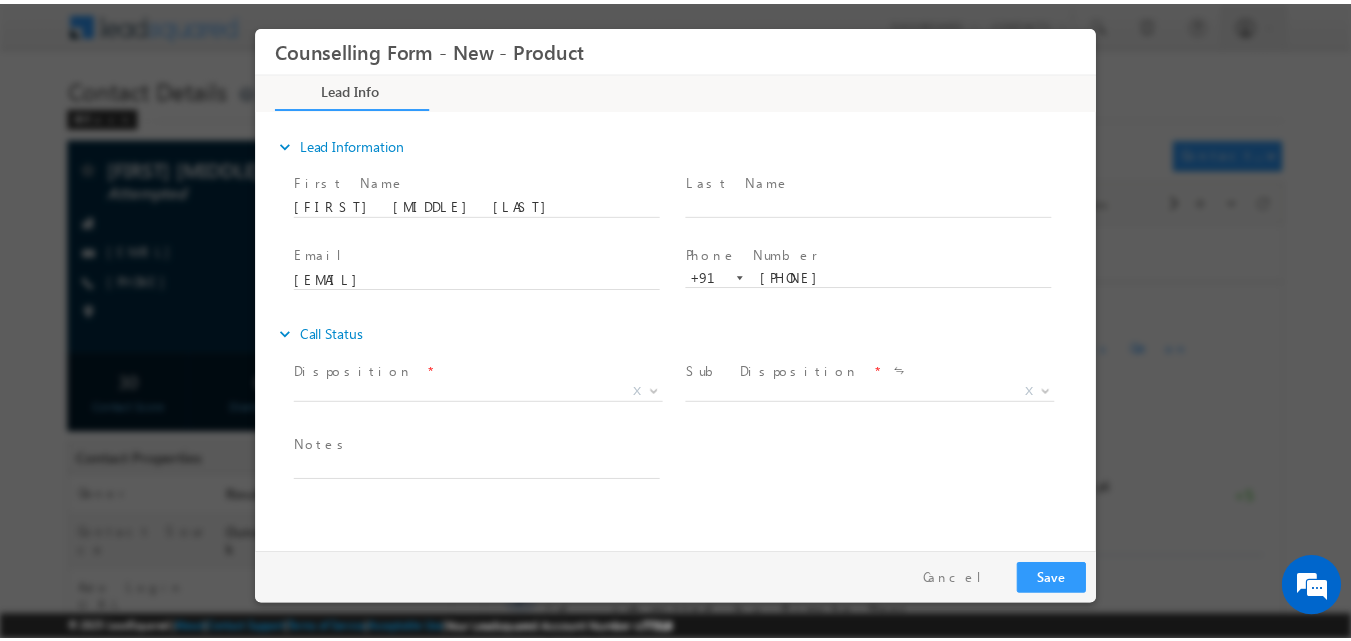 scroll, scrollTop: 0, scrollLeft: 0, axis: both 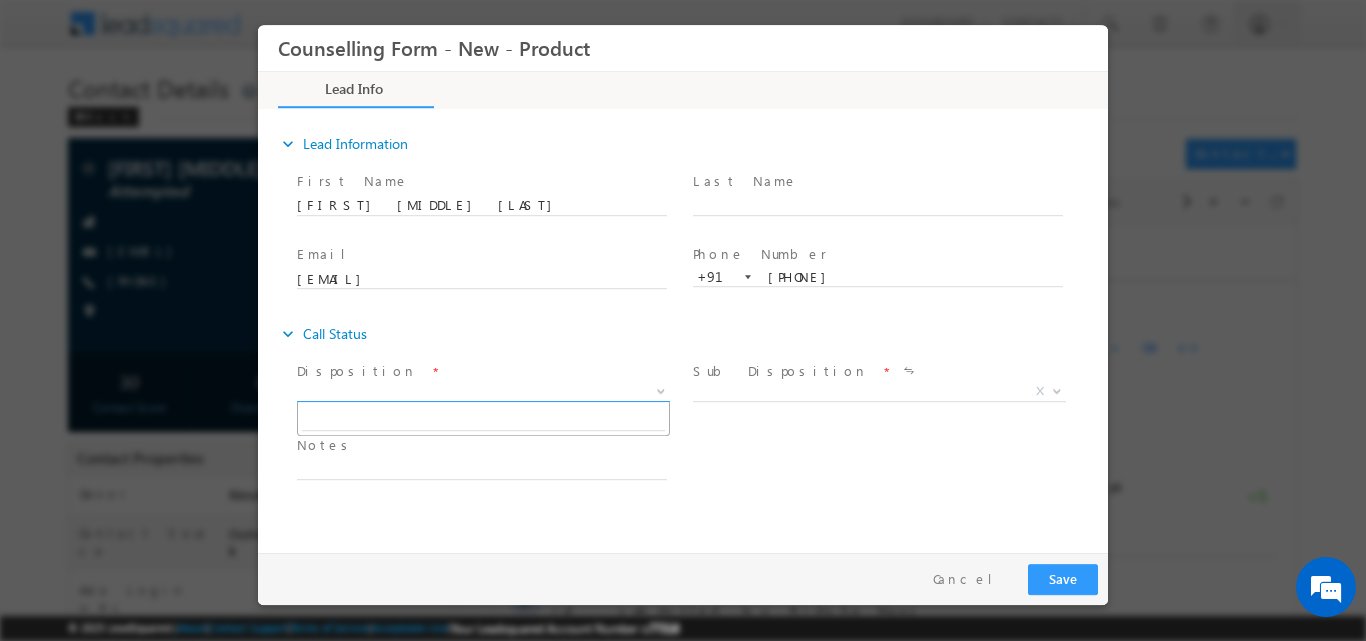 click at bounding box center [661, 389] 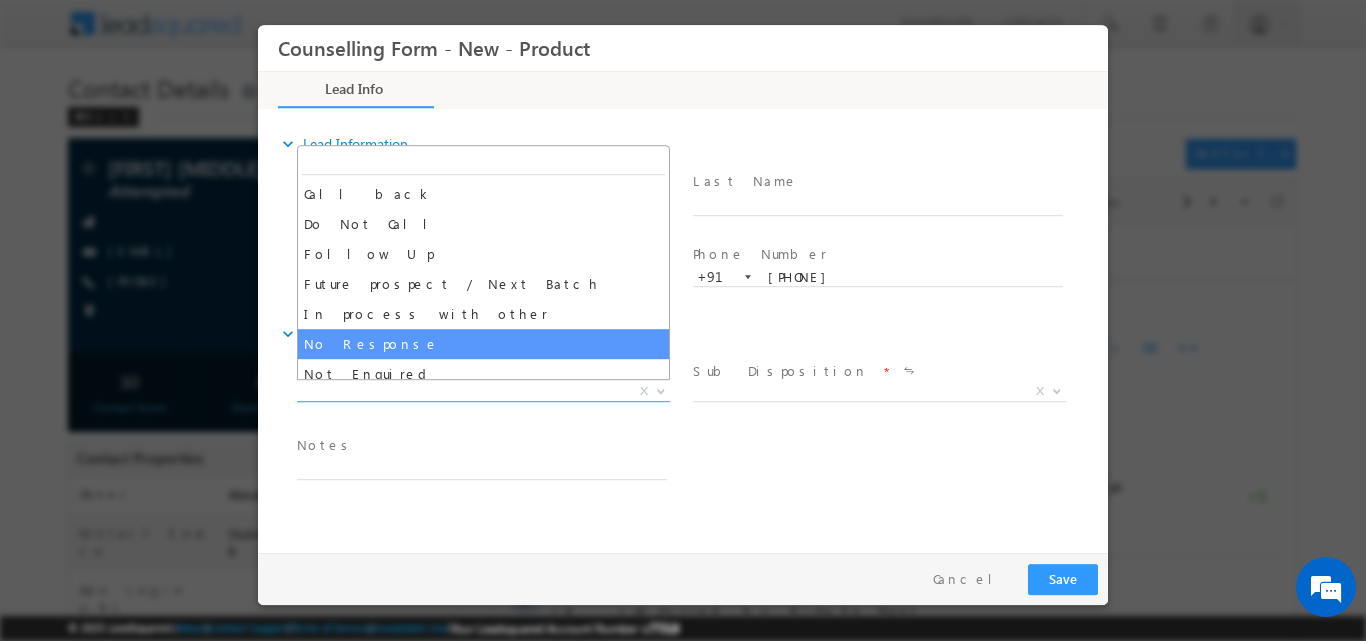 select on "No Response" 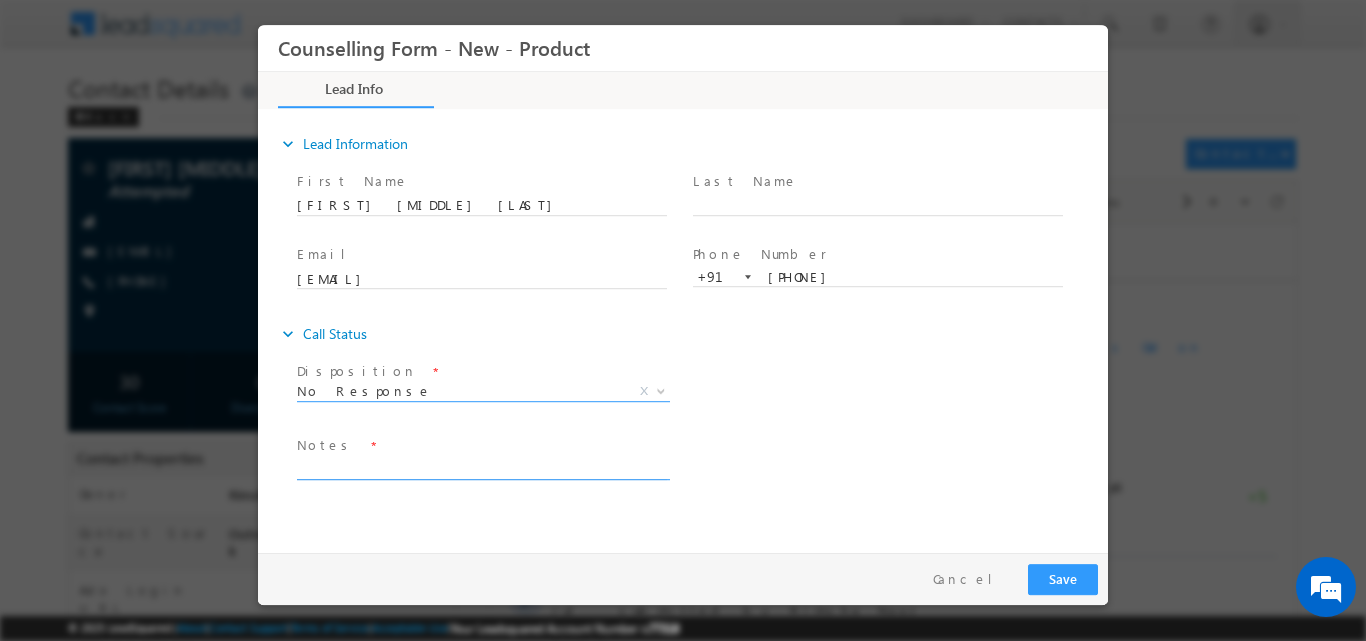 click at bounding box center (482, 467) 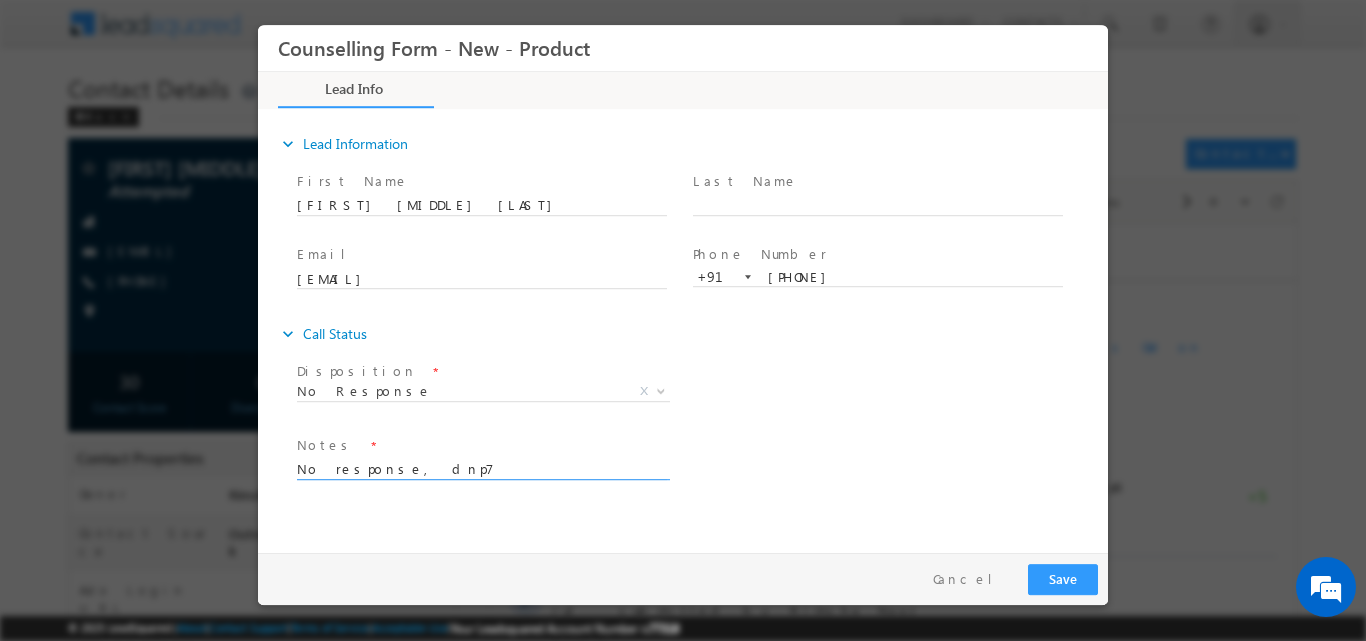 type on "No response, dnp7" 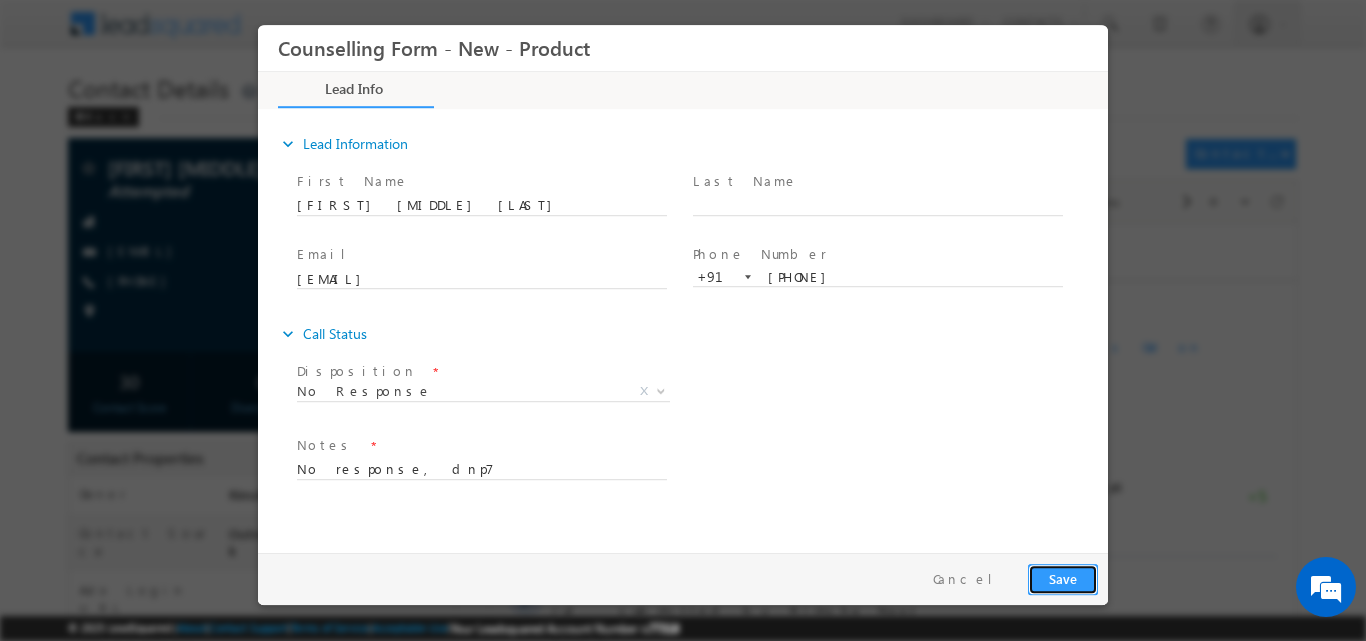 click on "Save" at bounding box center [1063, 578] 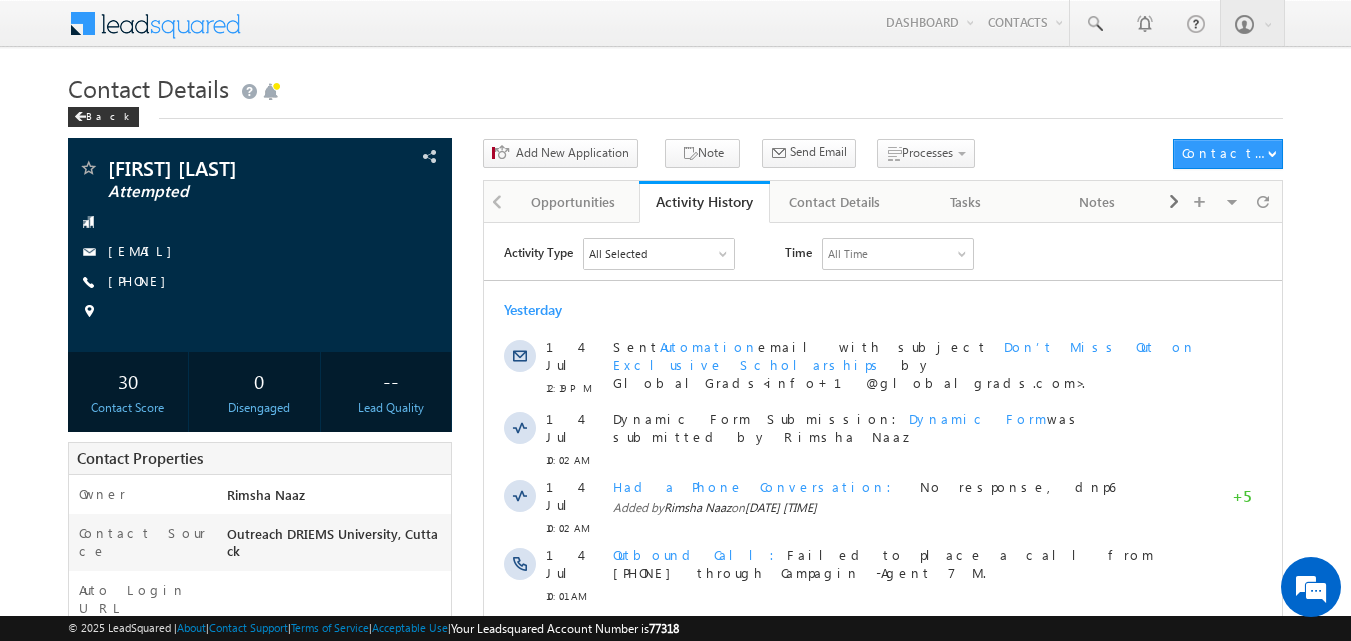 scroll, scrollTop: 0, scrollLeft: 0, axis: both 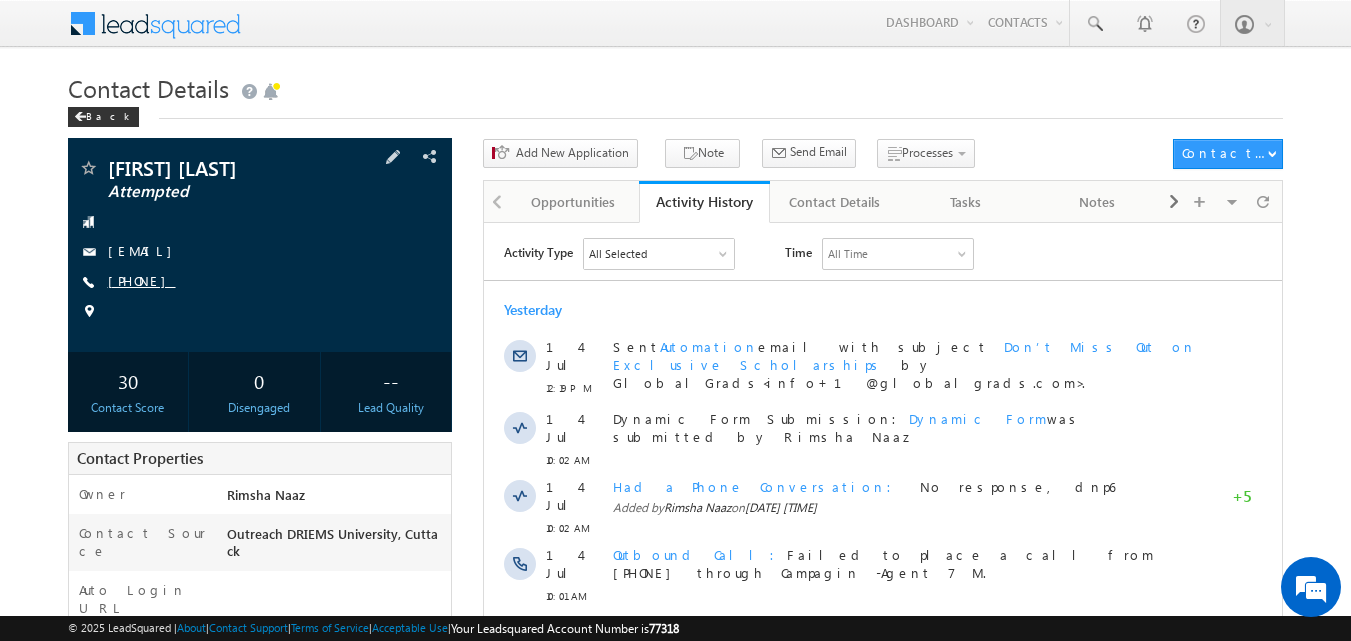 copy on "[PHONE]" 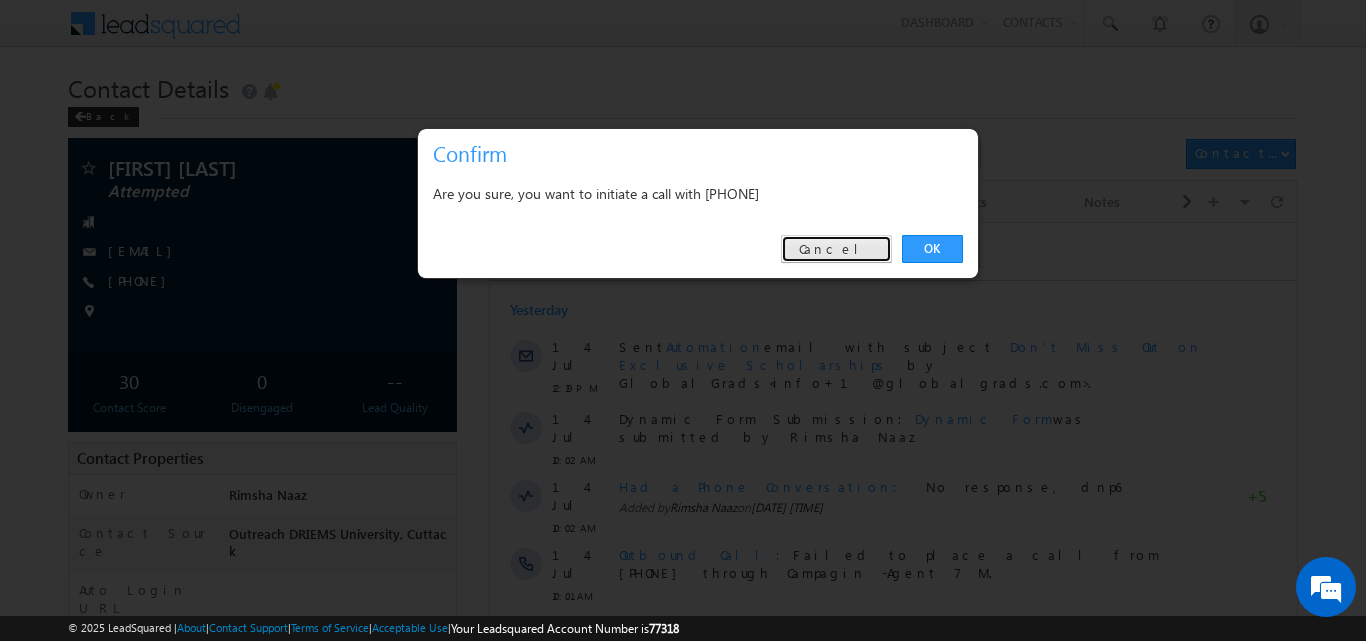 click on "Cancel" at bounding box center [836, 249] 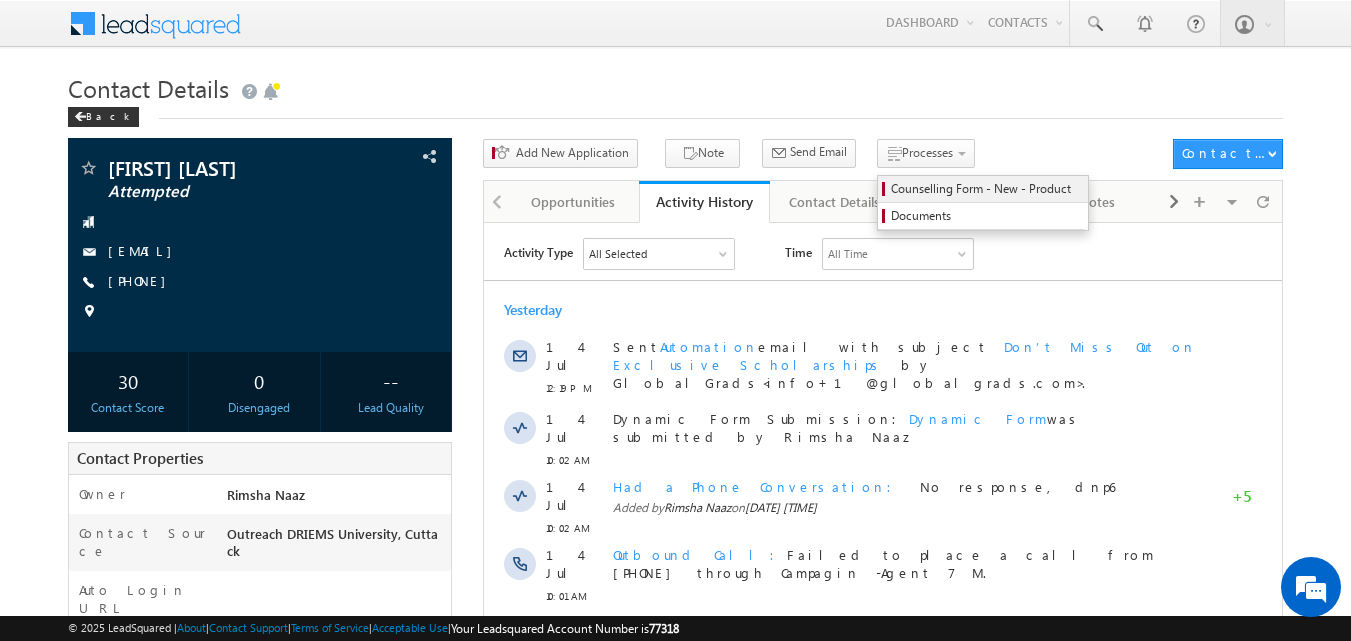 click on "Counselling Form - New - Product" at bounding box center [986, 189] 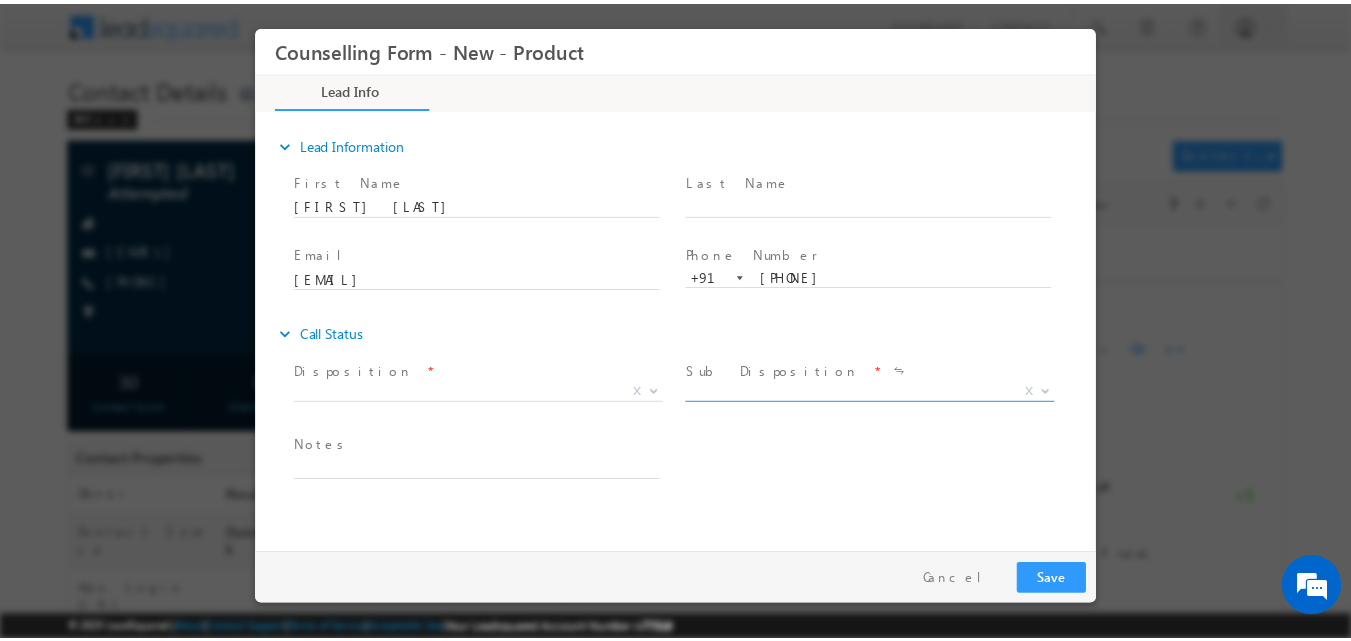 scroll, scrollTop: 0, scrollLeft: 0, axis: both 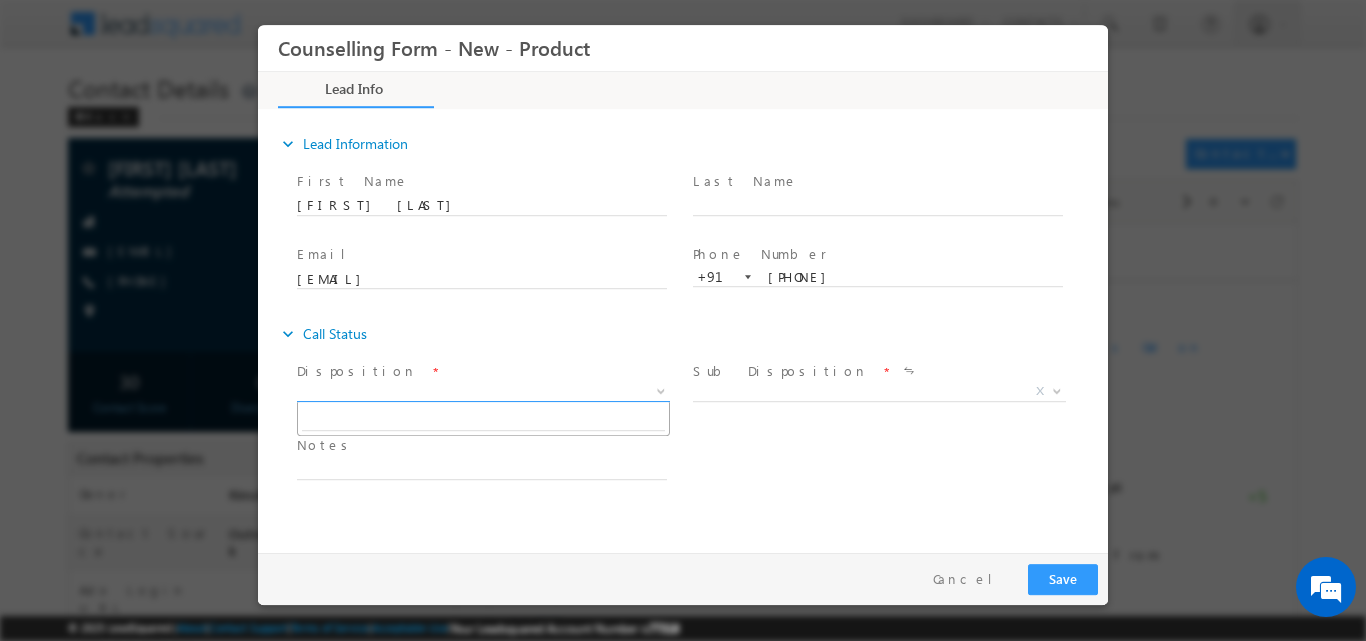 click at bounding box center [661, 389] 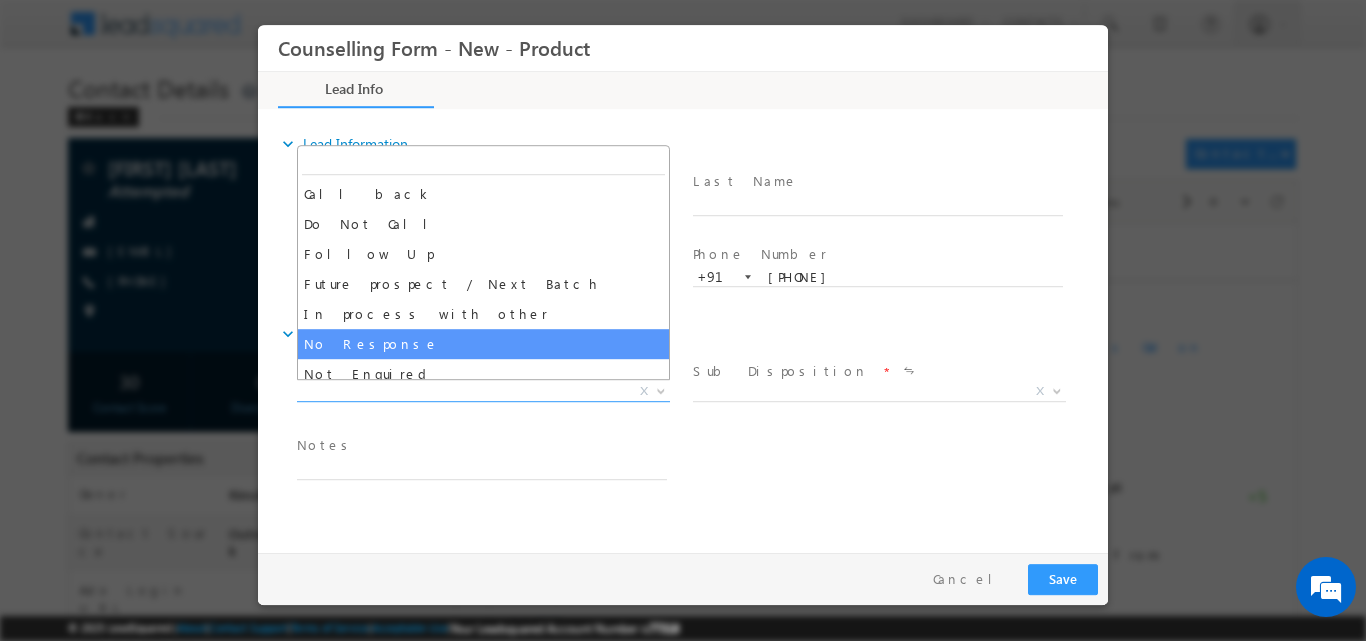 select on "No Response" 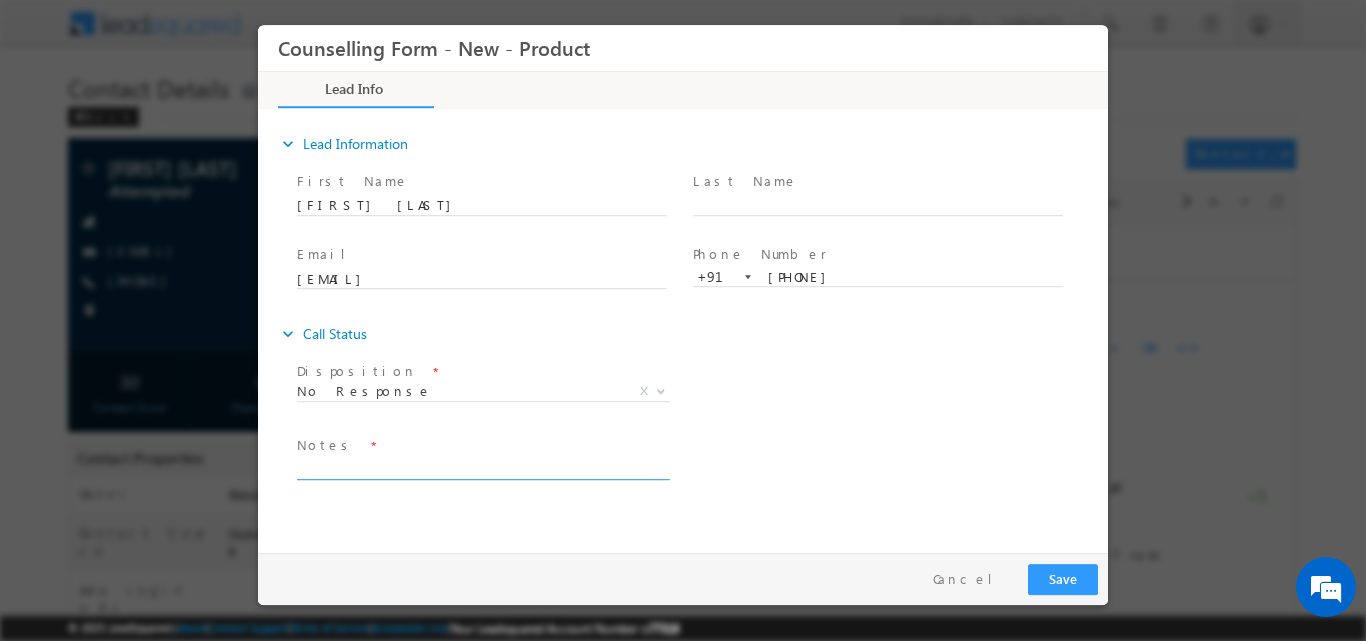 click at bounding box center [482, 467] 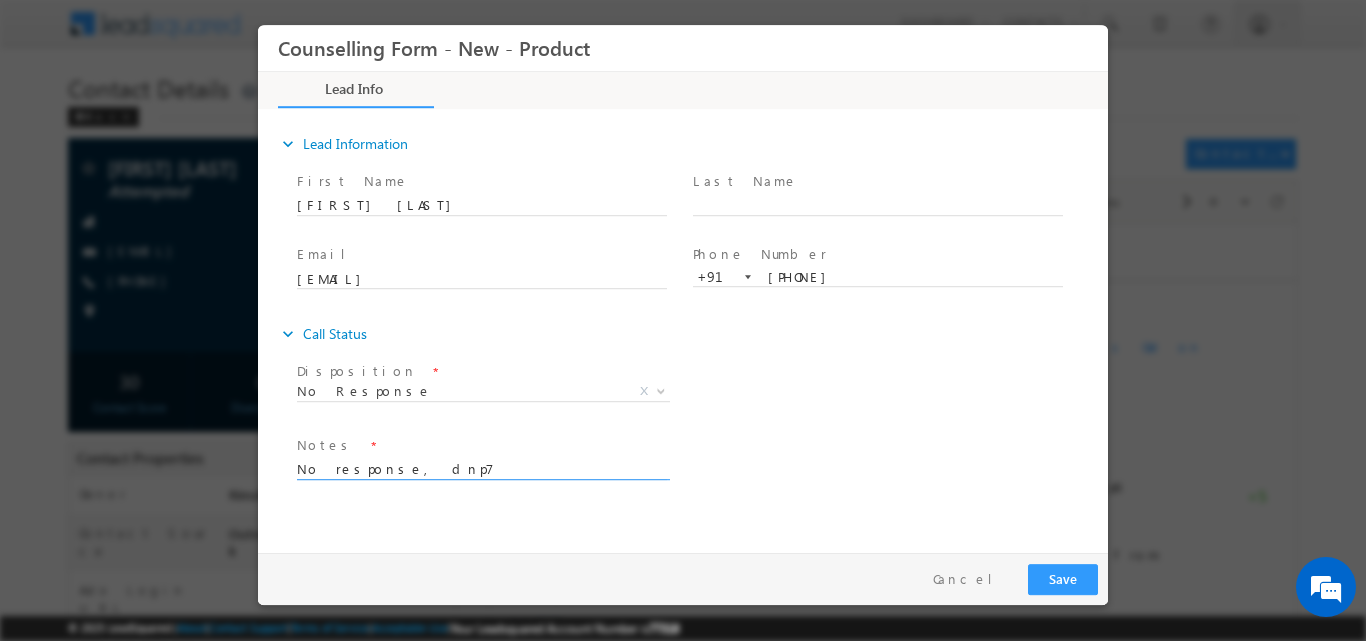 type on "No response, dnp7" 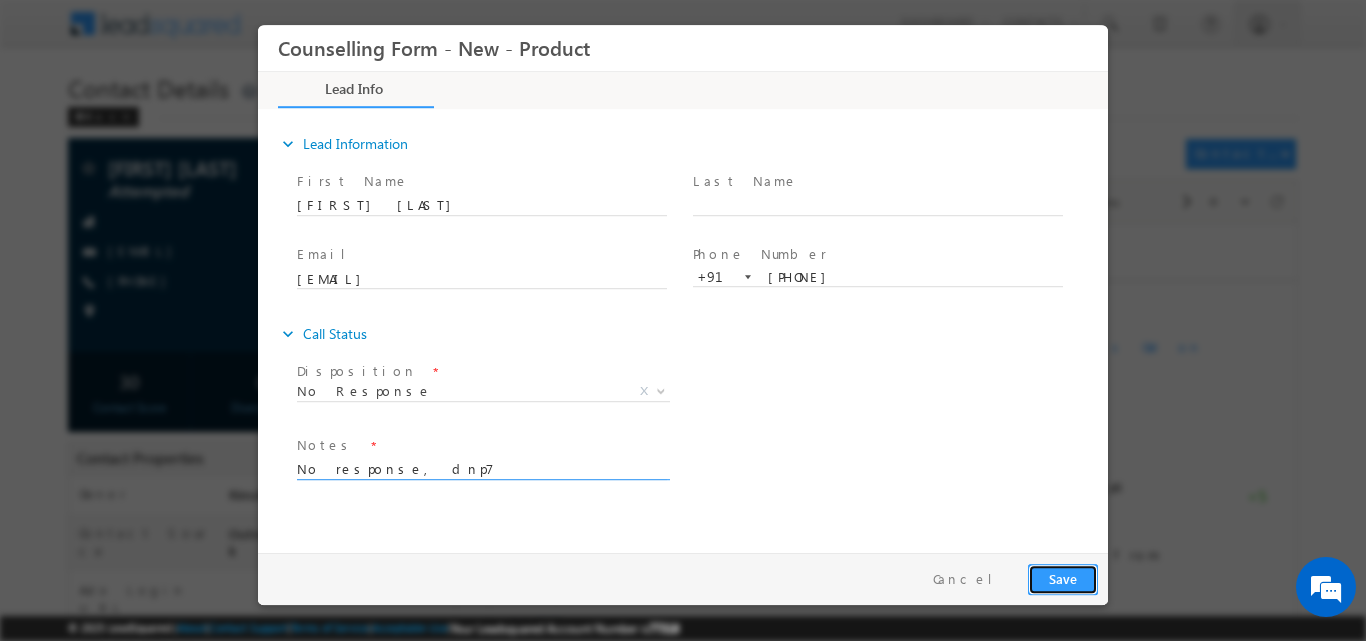 click on "Save" at bounding box center (1063, 578) 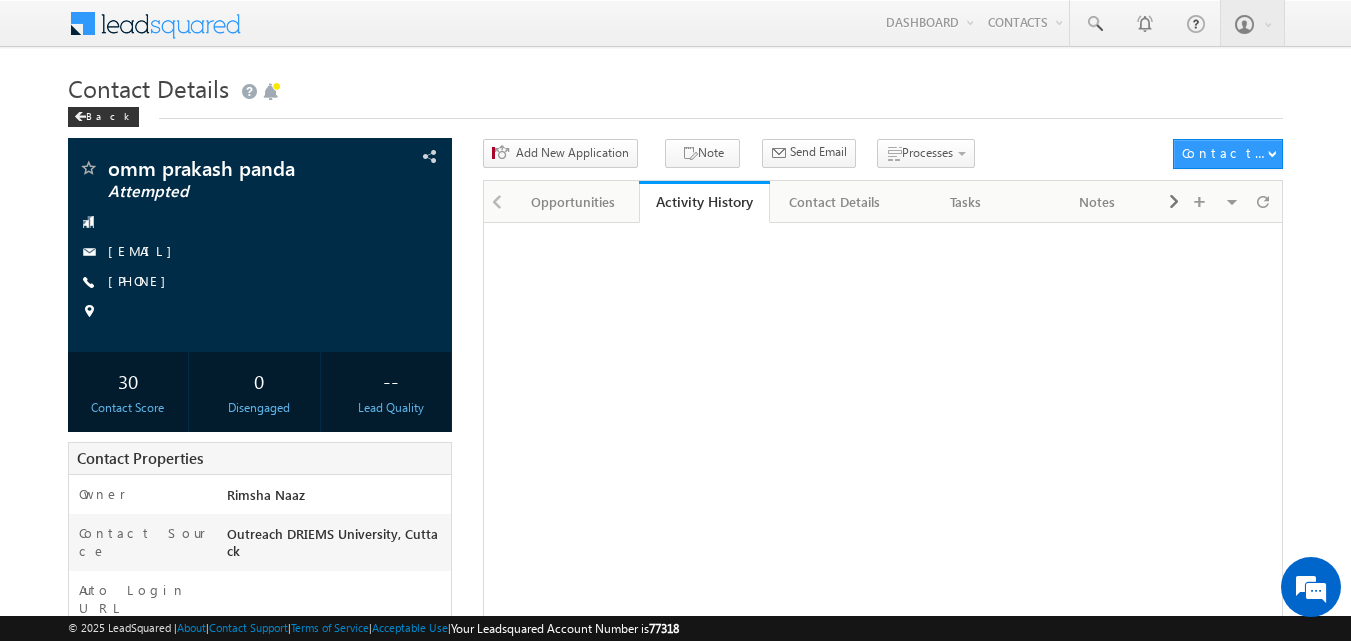 scroll, scrollTop: 0, scrollLeft: 0, axis: both 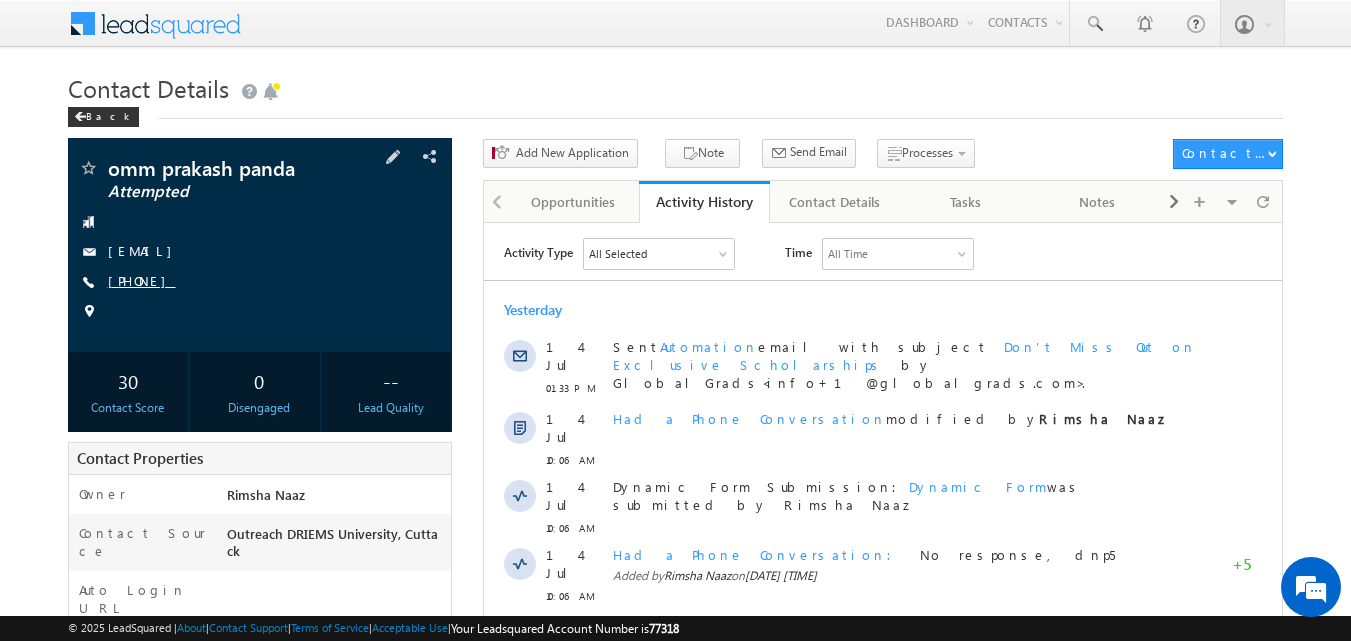 drag, startPoint x: 137, startPoint y: 279, endPoint x: 204, endPoint y: 280, distance: 67.00746 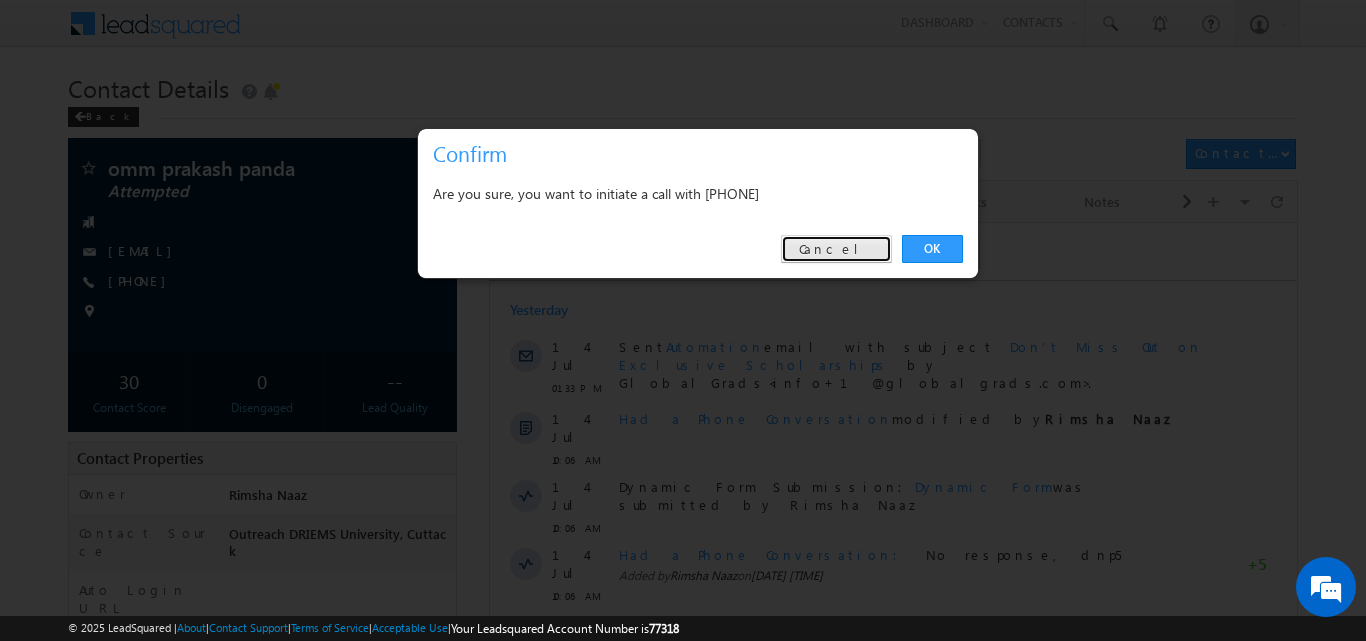 click on "Cancel" at bounding box center (836, 249) 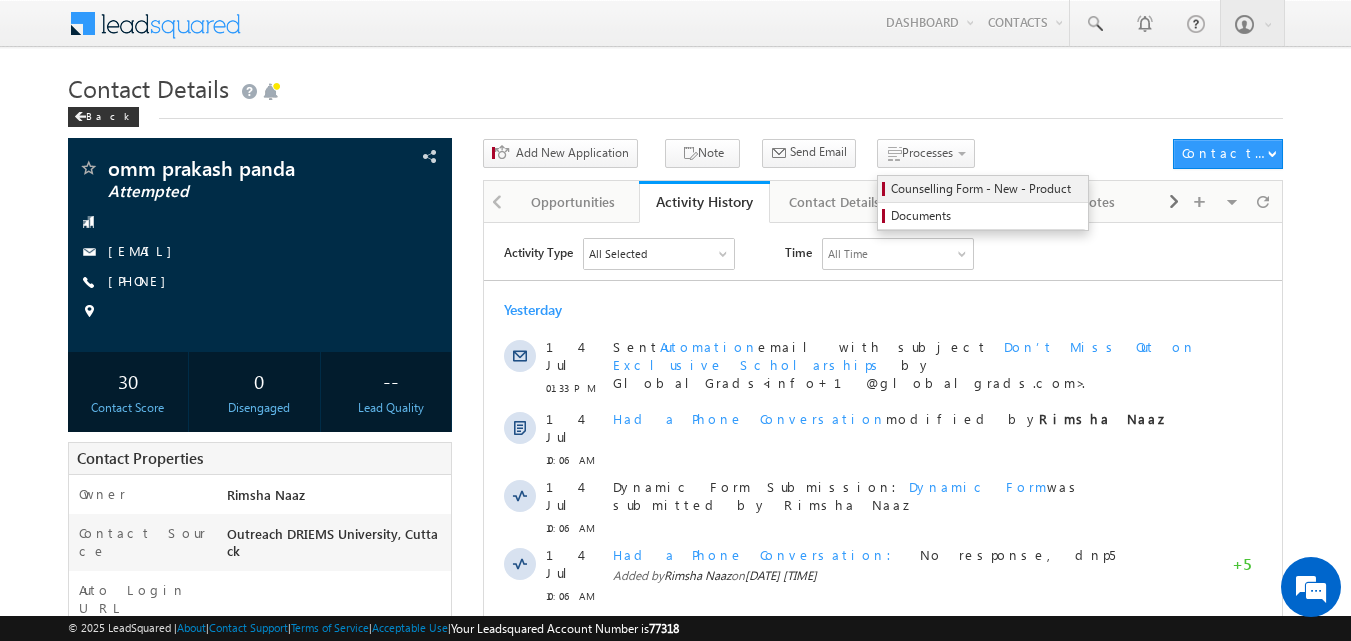click on "Counselling Form - New - Product" at bounding box center (986, 189) 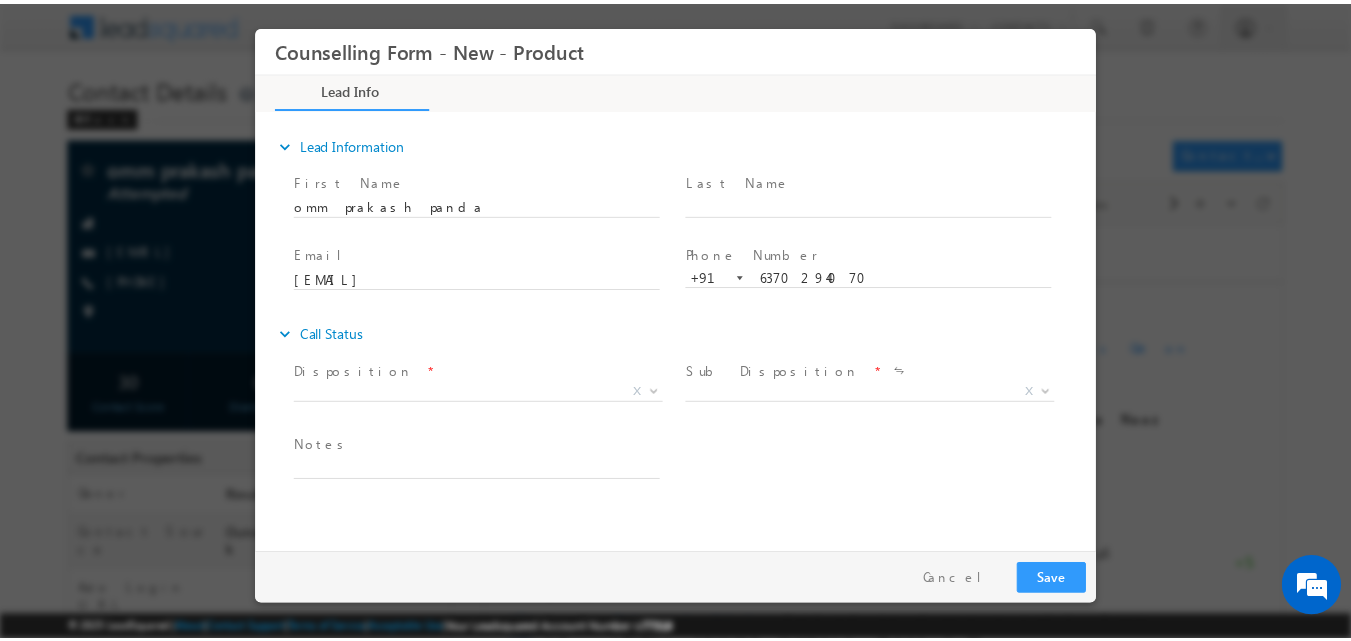 scroll, scrollTop: 0, scrollLeft: 0, axis: both 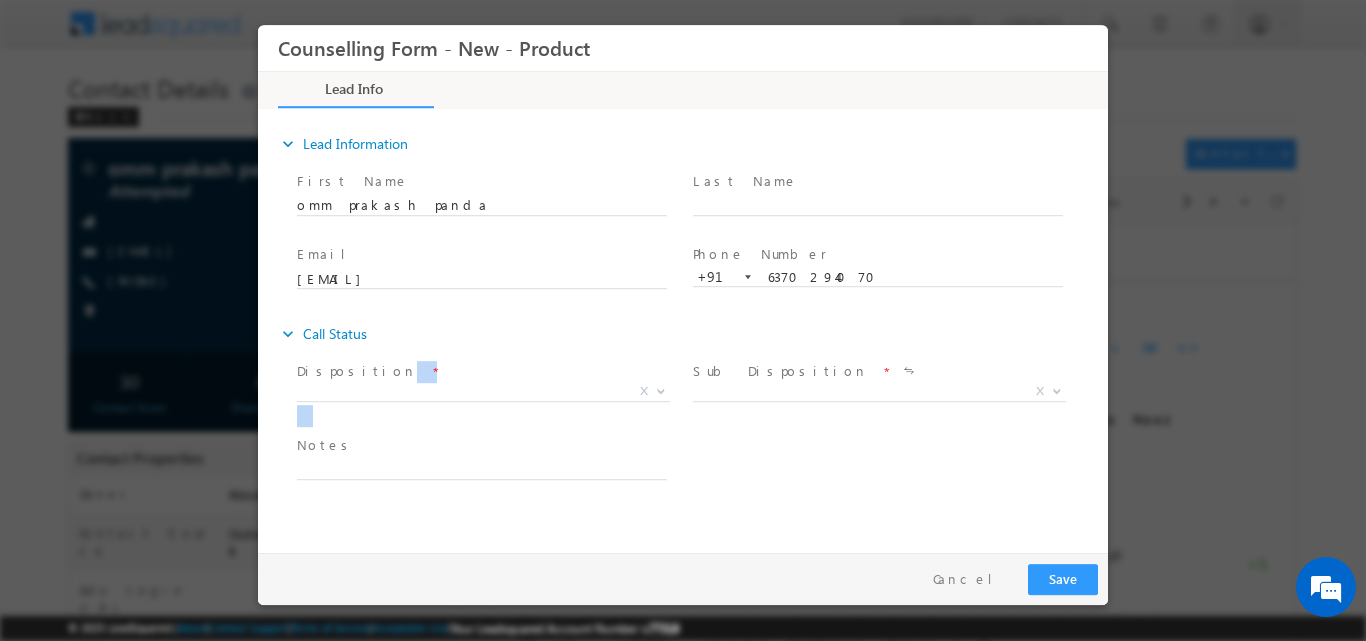 drag, startPoint x: 550, startPoint y: 322, endPoint x: 623, endPoint y: 410, distance: 114.33722 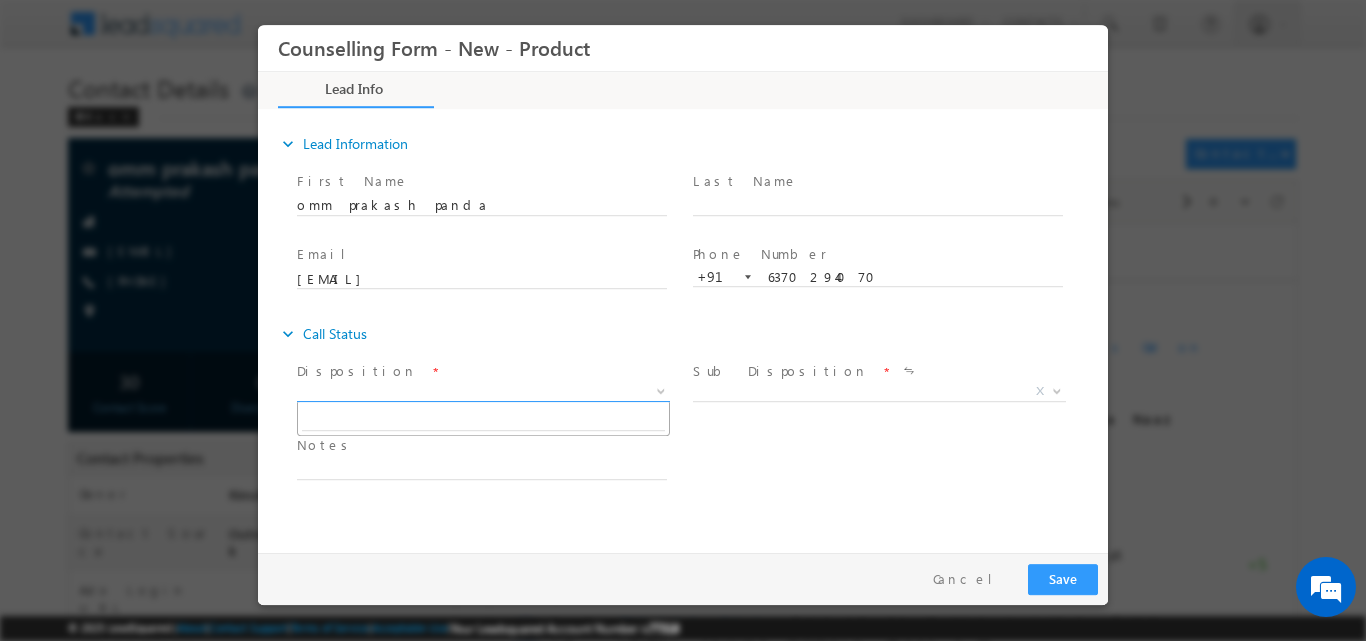 click at bounding box center [661, 389] 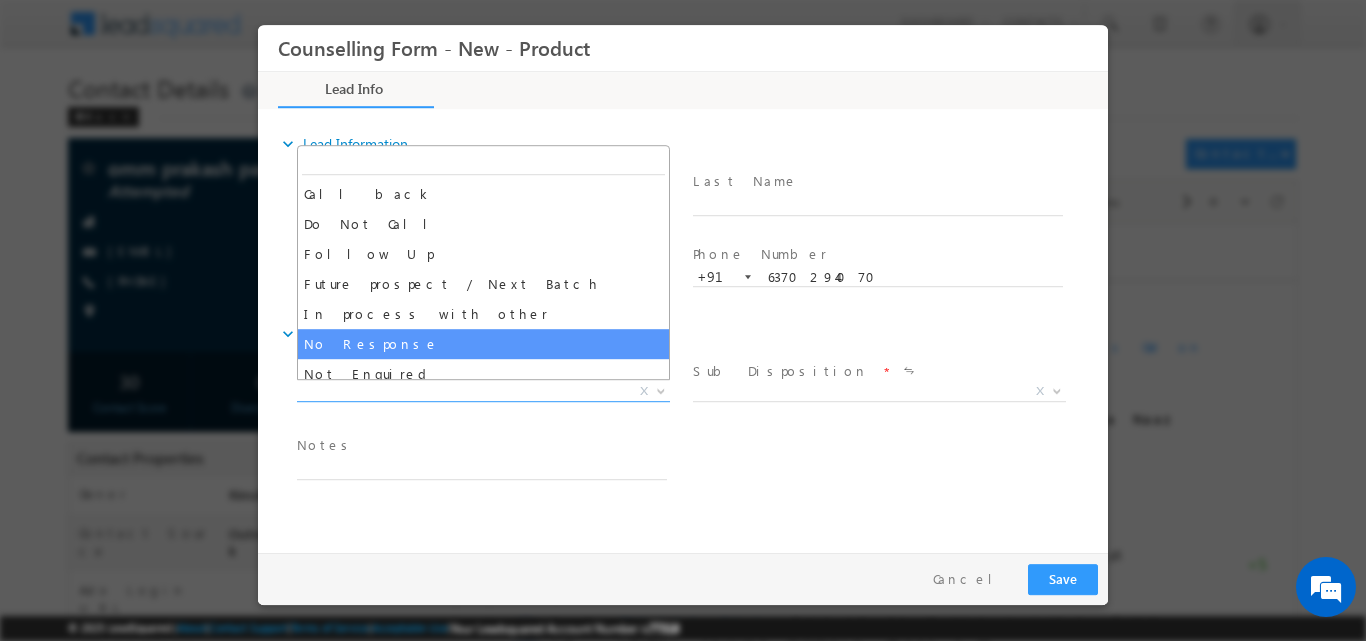 select on "No Response" 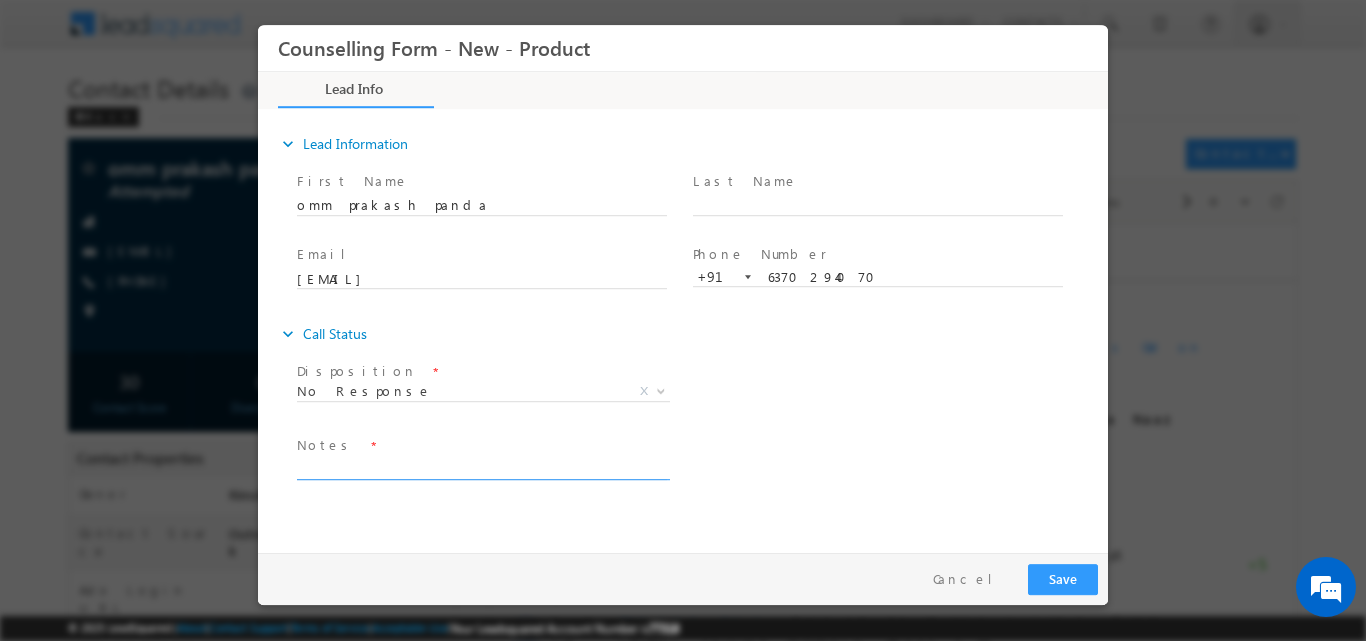 click at bounding box center (482, 467) 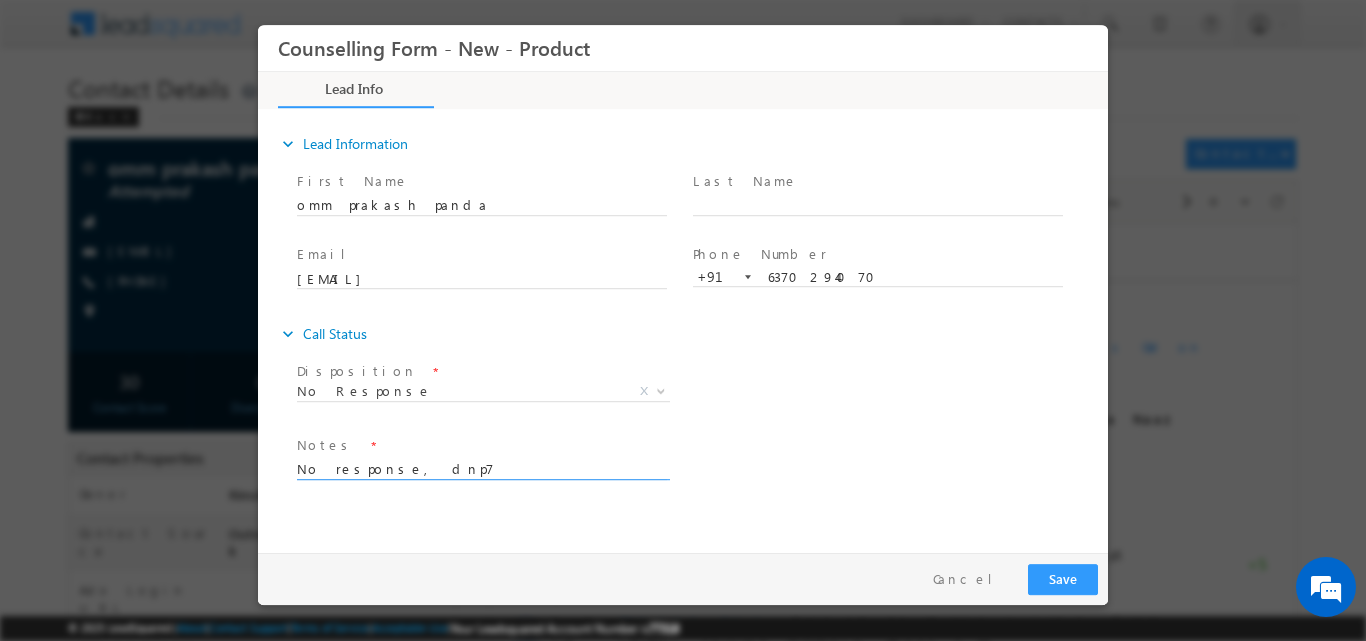 type on "No response, dnp7" 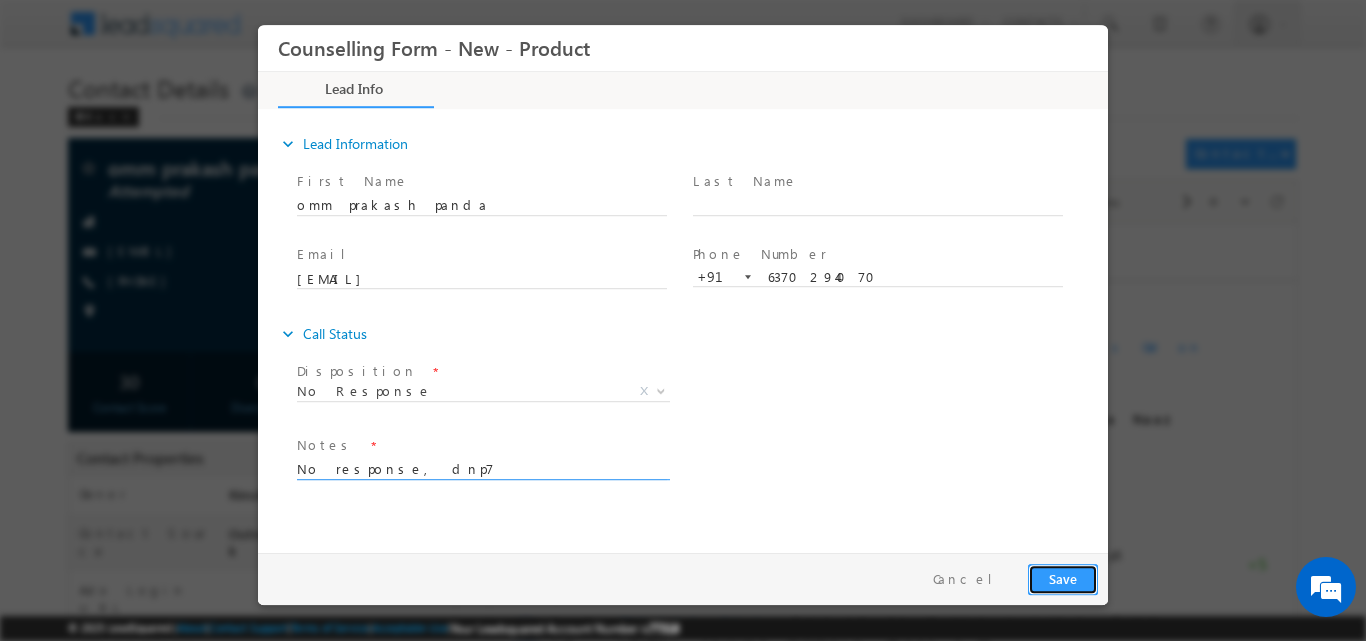 click on "Save" at bounding box center [1063, 578] 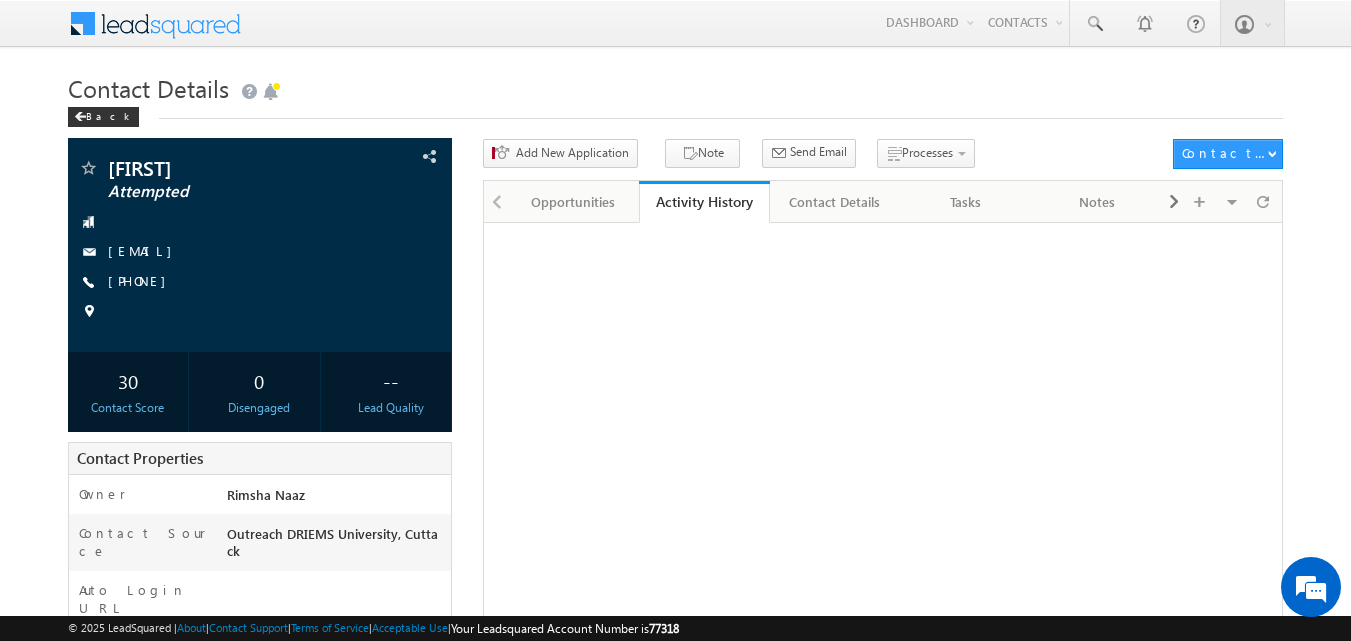 scroll, scrollTop: 0, scrollLeft: 0, axis: both 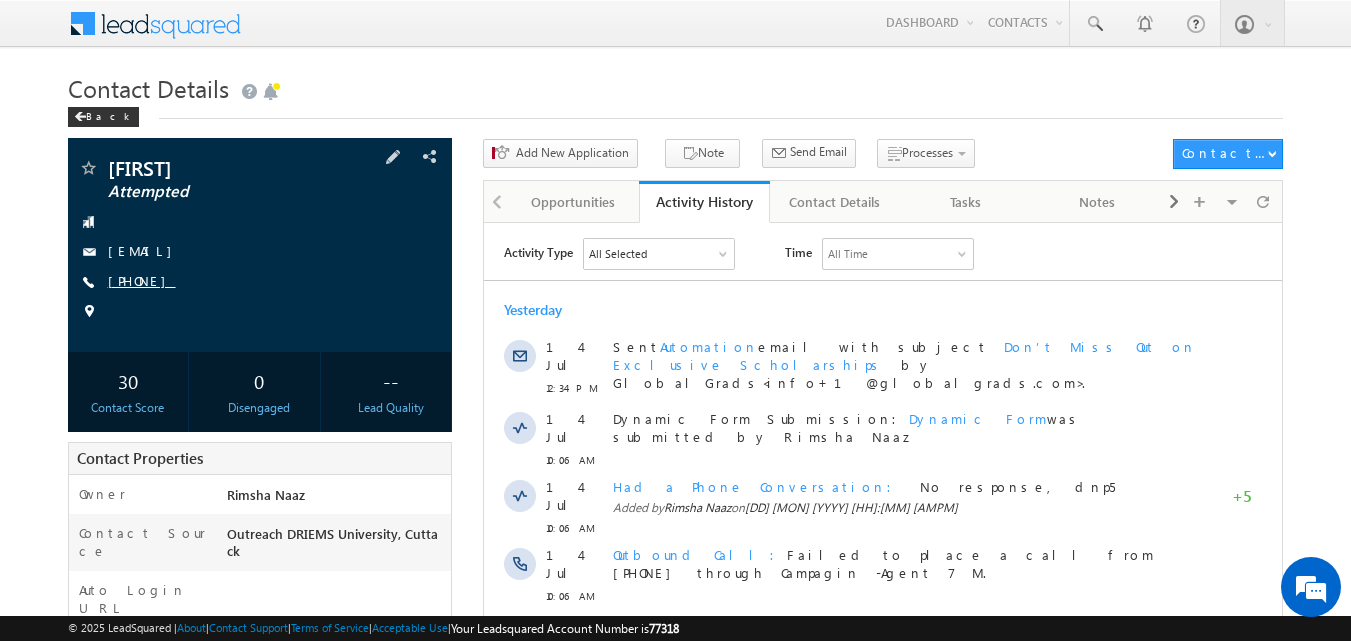copy on "9556341962" 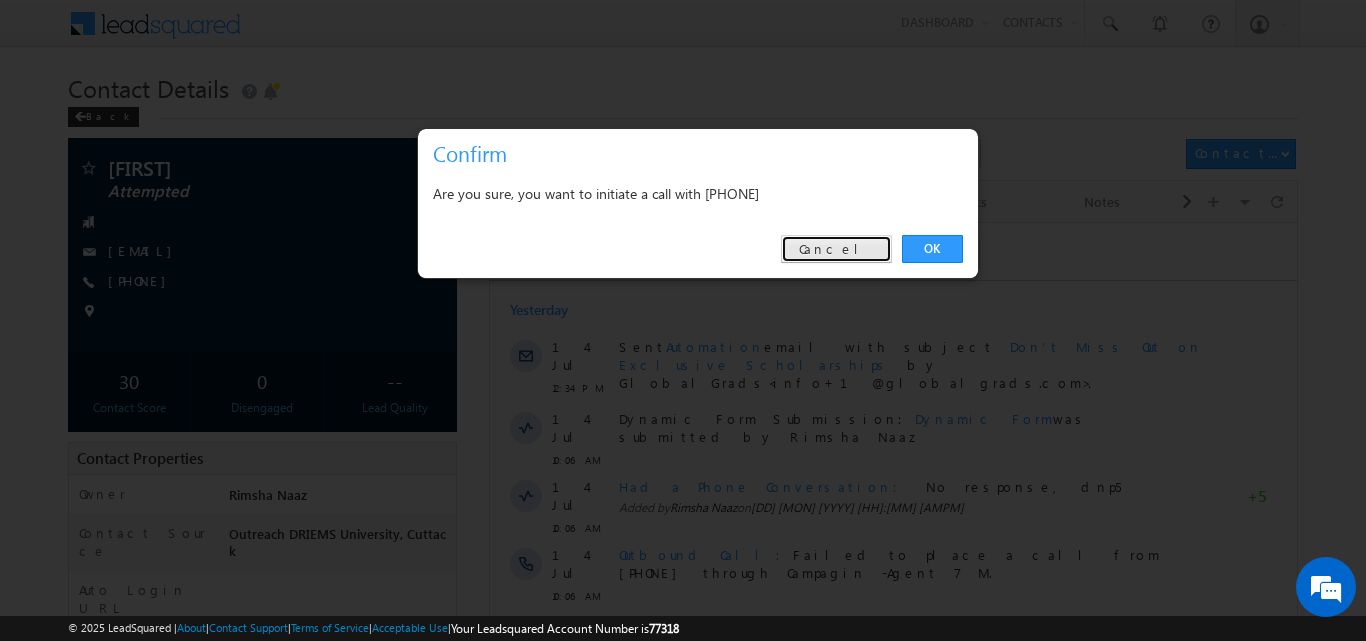 click on "Cancel" at bounding box center (836, 249) 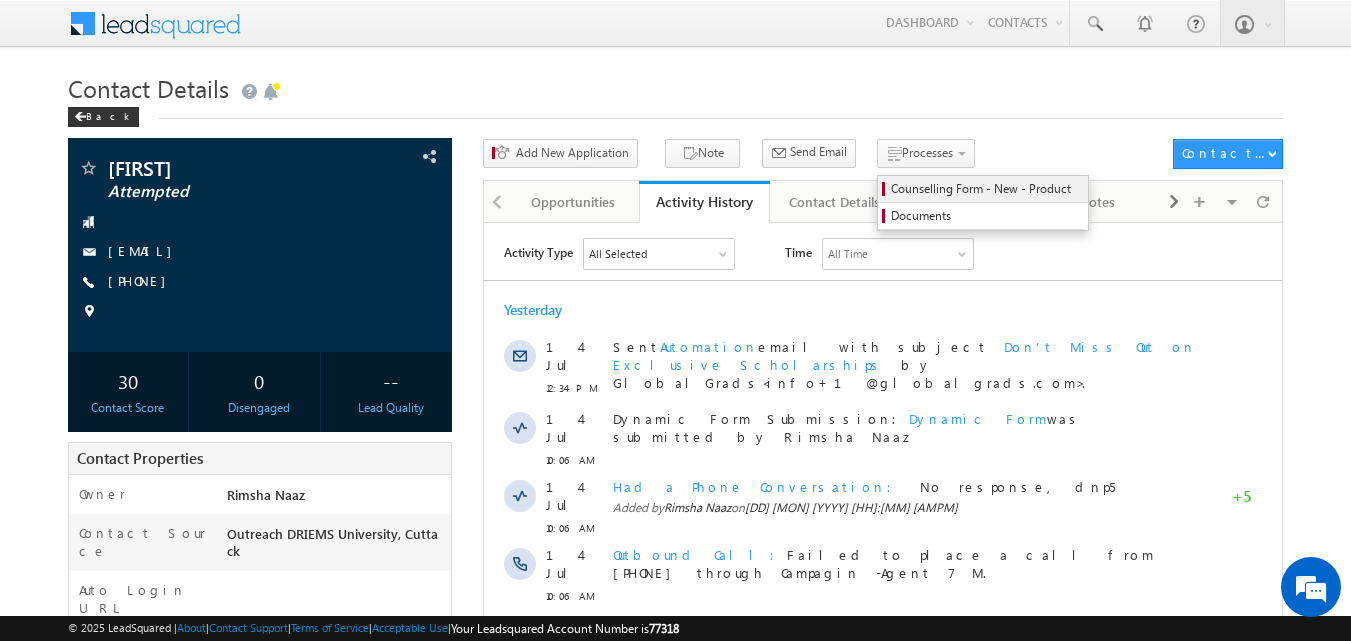 click on "Counselling Form - New - Product" at bounding box center [986, 189] 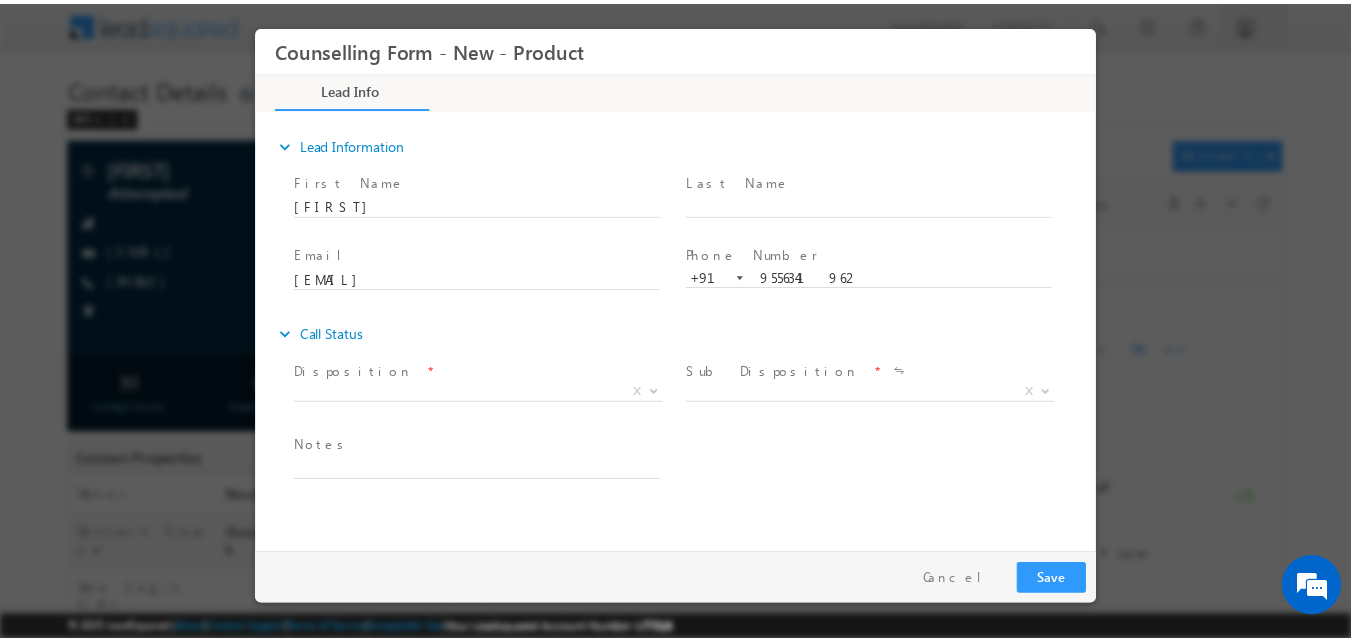 scroll, scrollTop: 0, scrollLeft: 0, axis: both 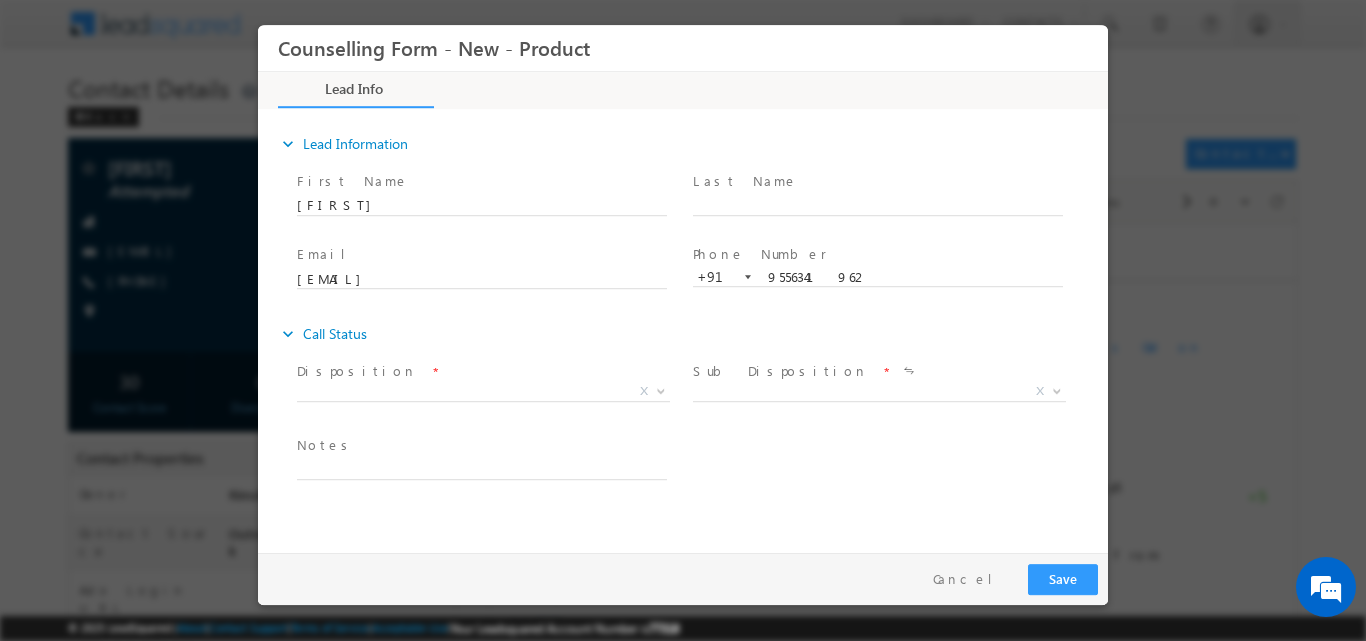 click at bounding box center (661, 389) 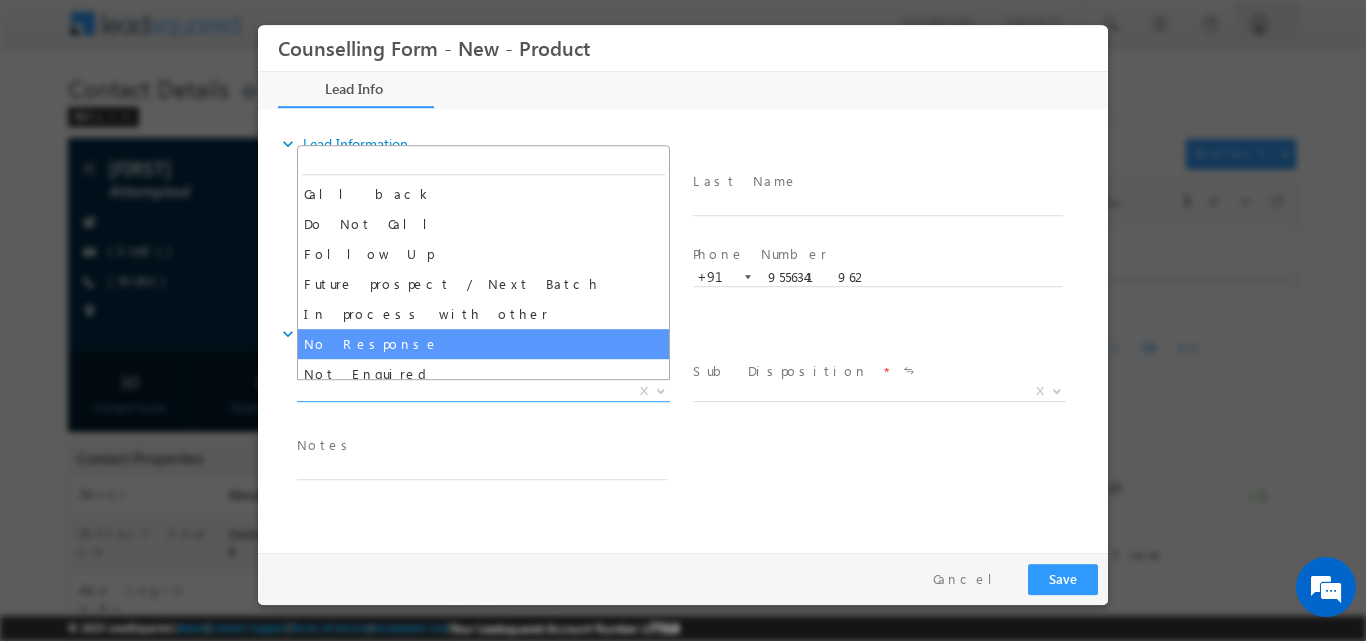 select on "No Response" 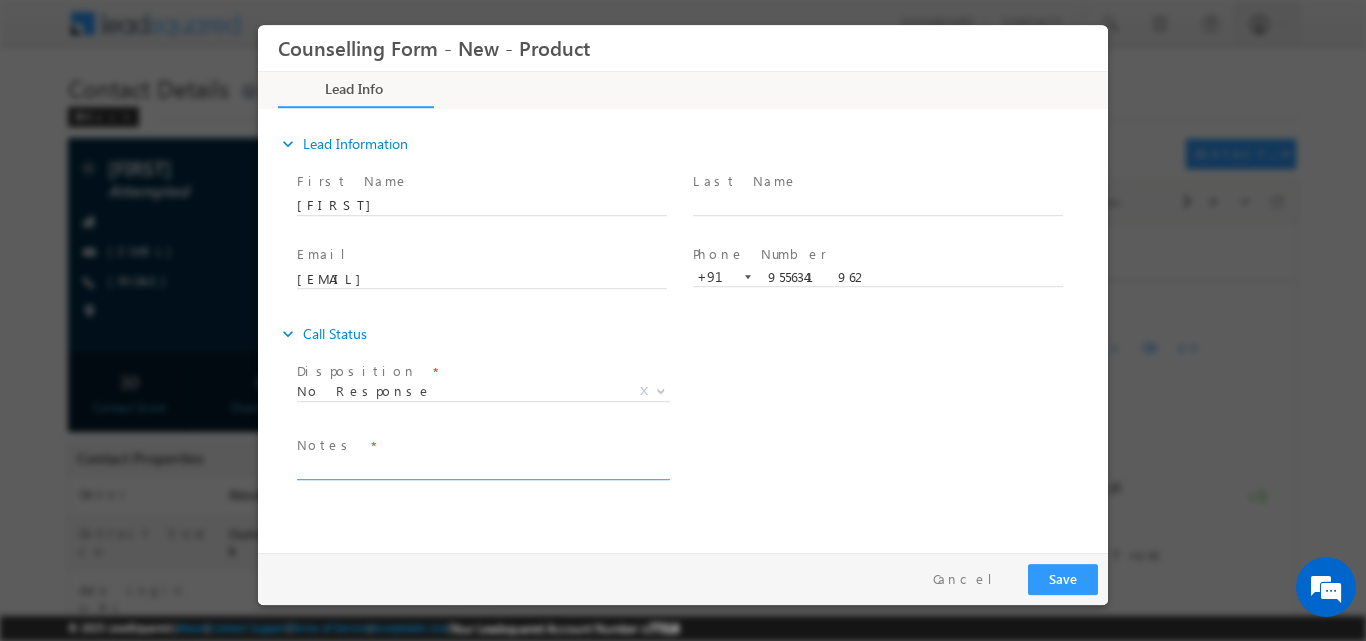 click at bounding box center (482, 467) 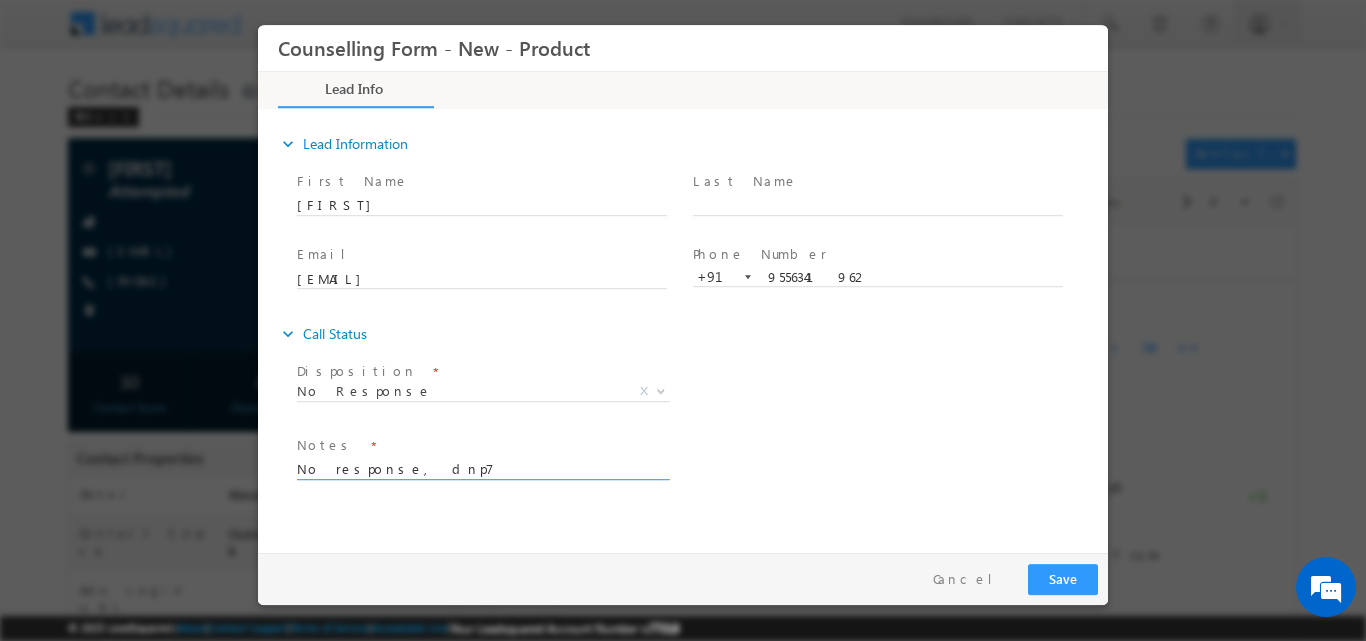 type on "No response, dnp7" 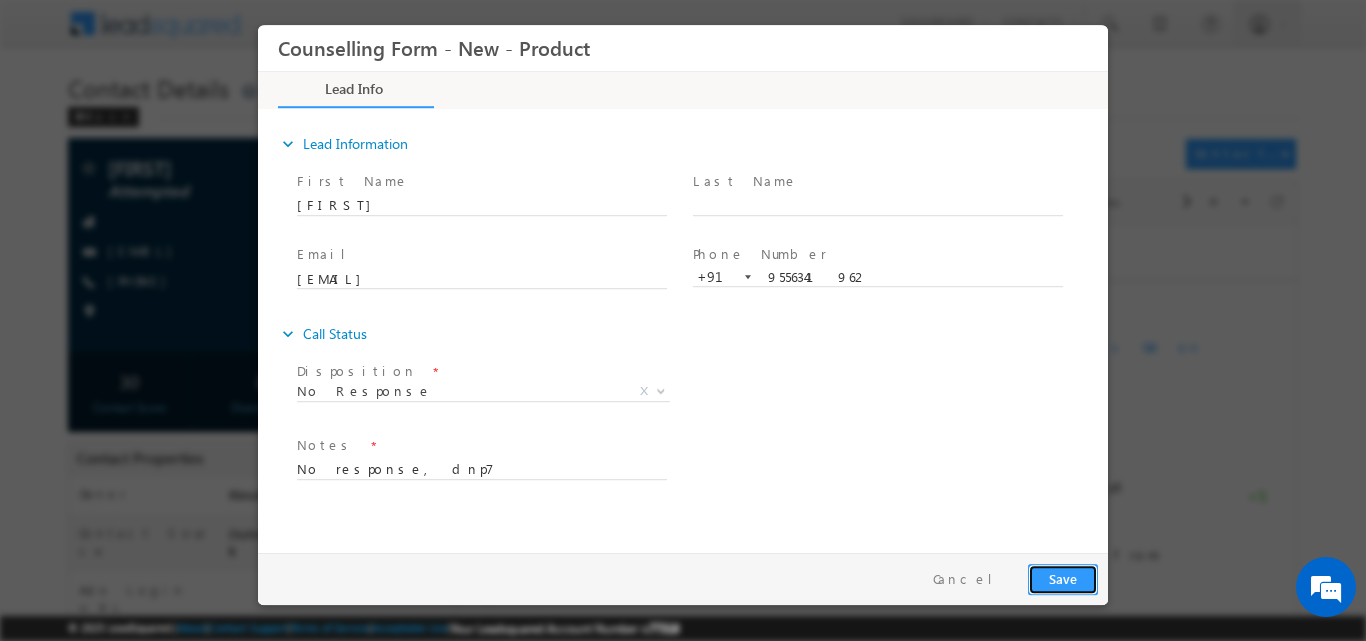 click on "Save" at bounding box center [1063, 578] 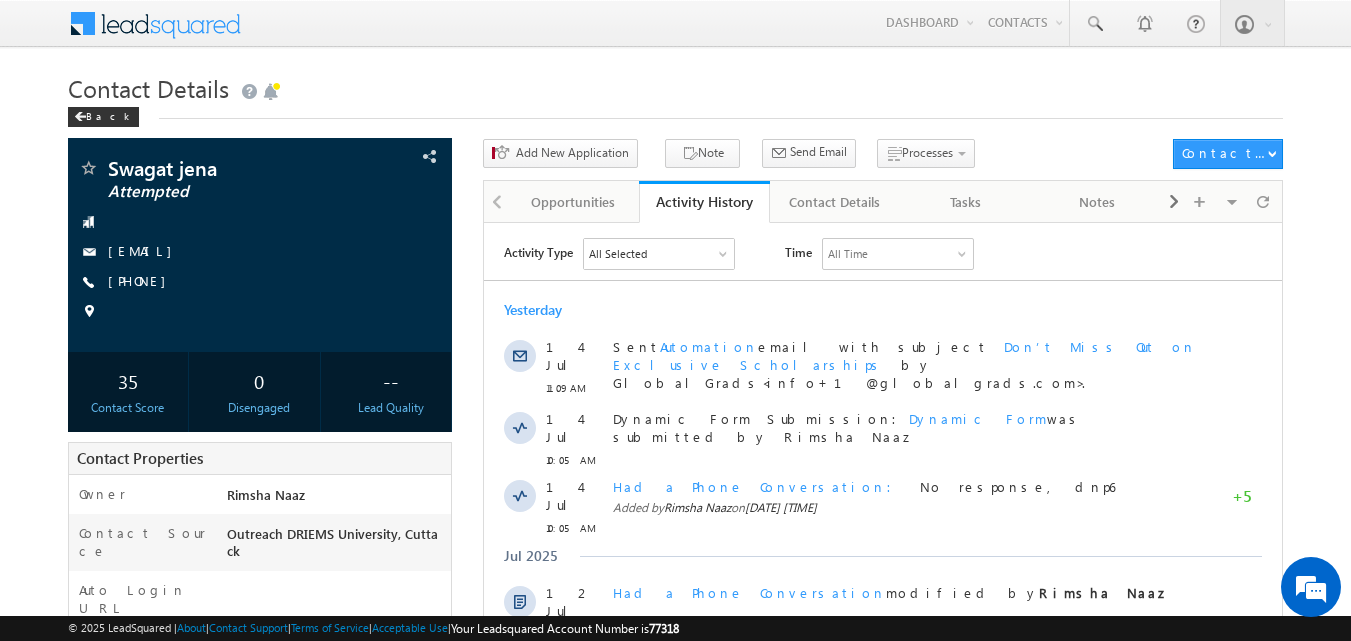 scroll, scrollTop: 0, scrollLeft: 0, axis: both 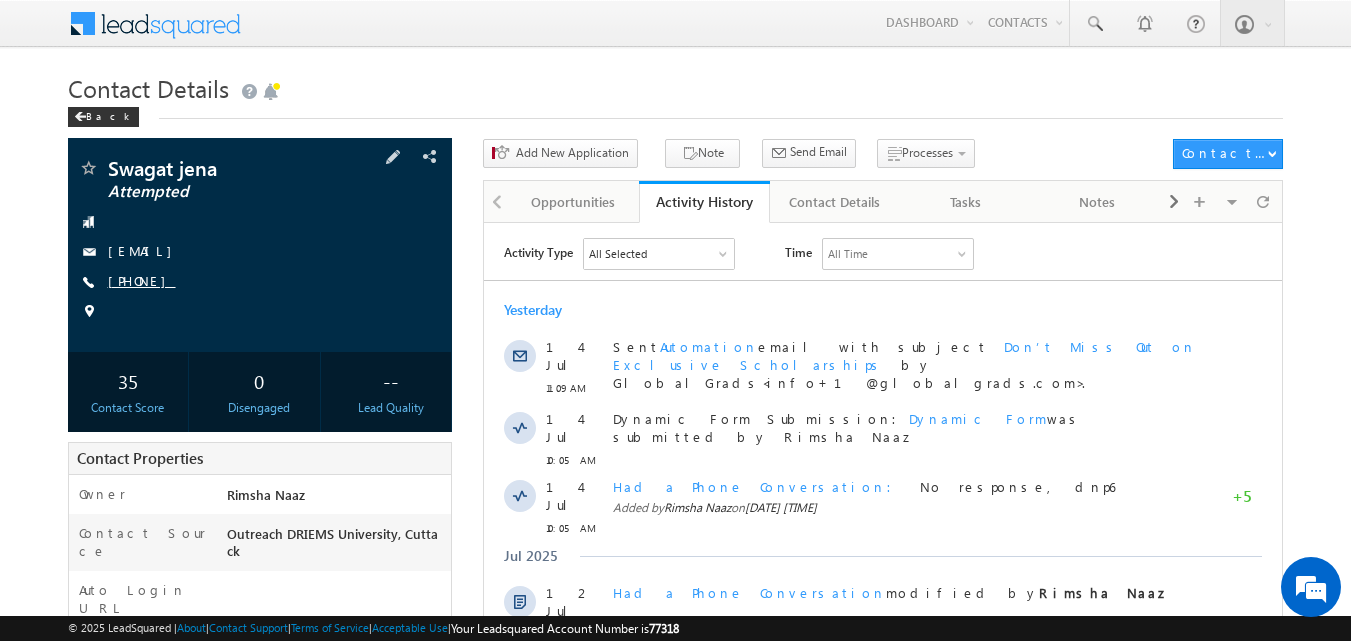copy on "8763021468" 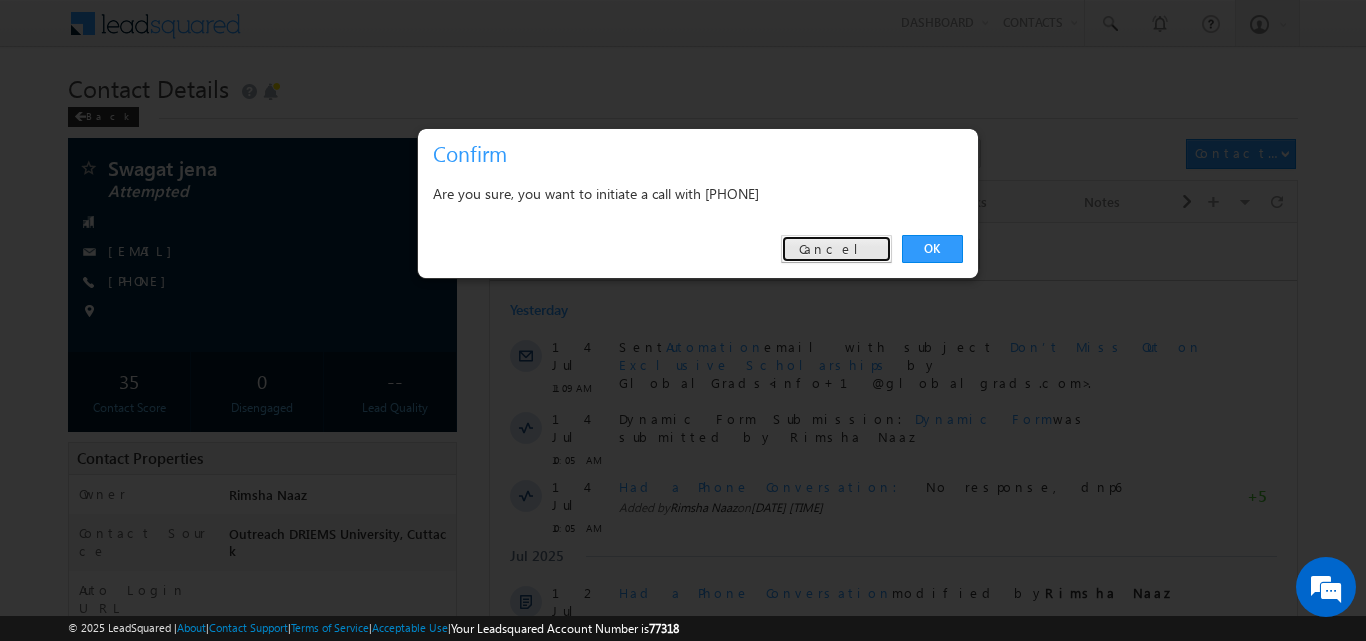 click on "Cancel" at bounding box center (836, 249) 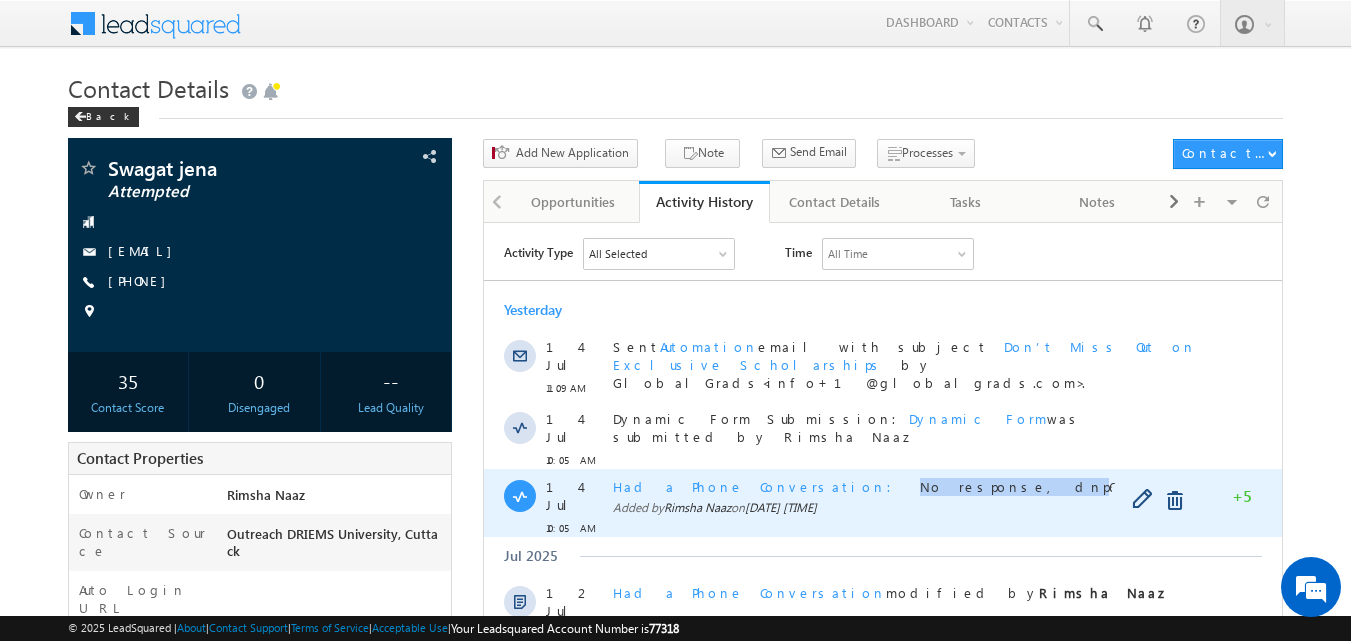 drag, startPoint x: 776, startPoint y: 468, endPoint x: 875, endPoint y: 464, distance: 99.08077 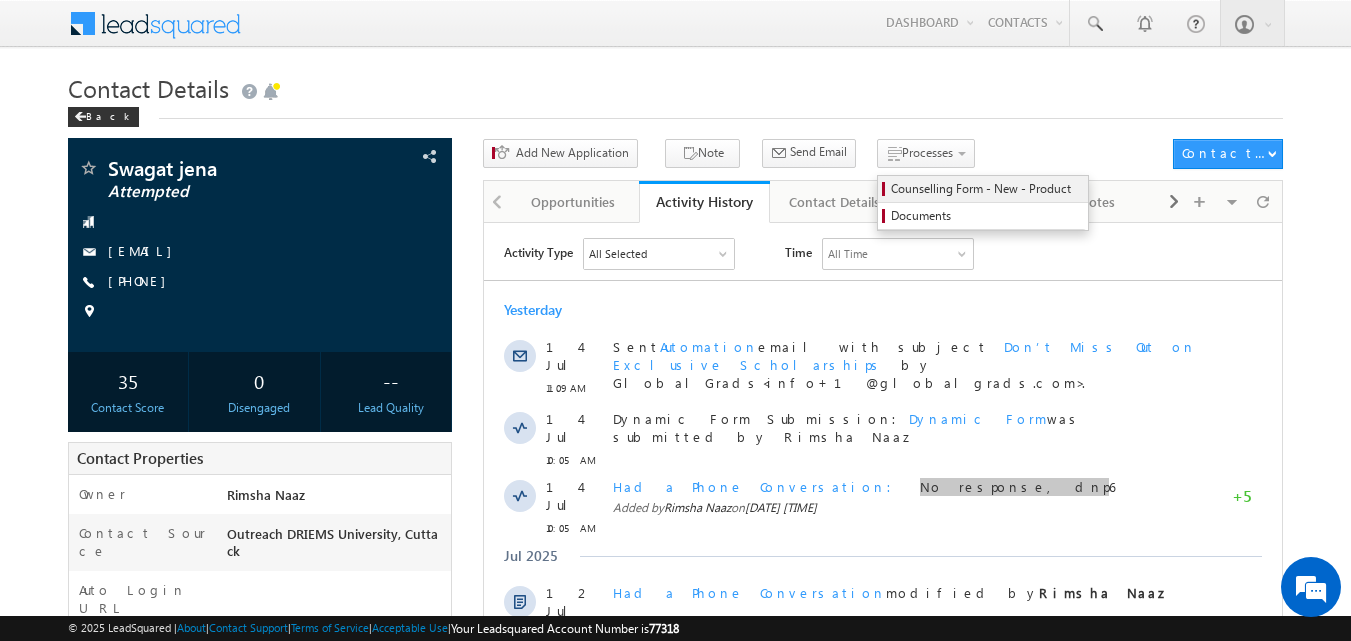 click on "Counselling Form - New - Product" at bounding box center [986, 189] 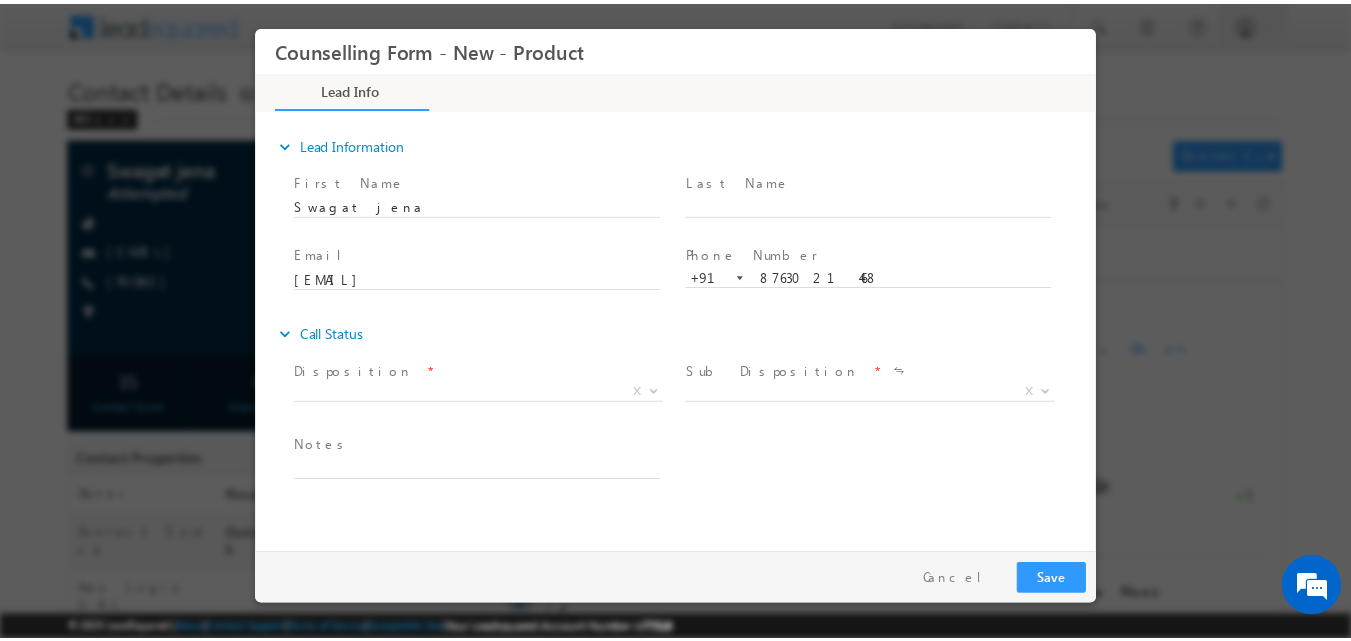 scroll, scrollTop: 0, scrollLeft: 0, axis: both 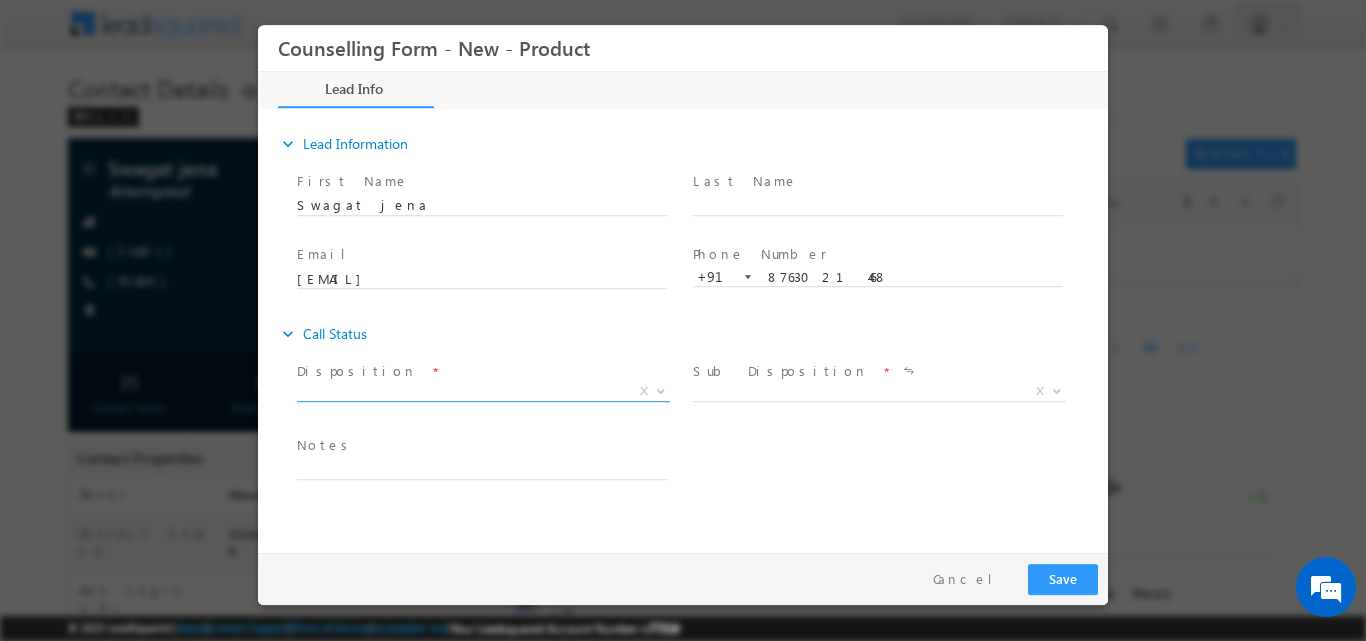 click 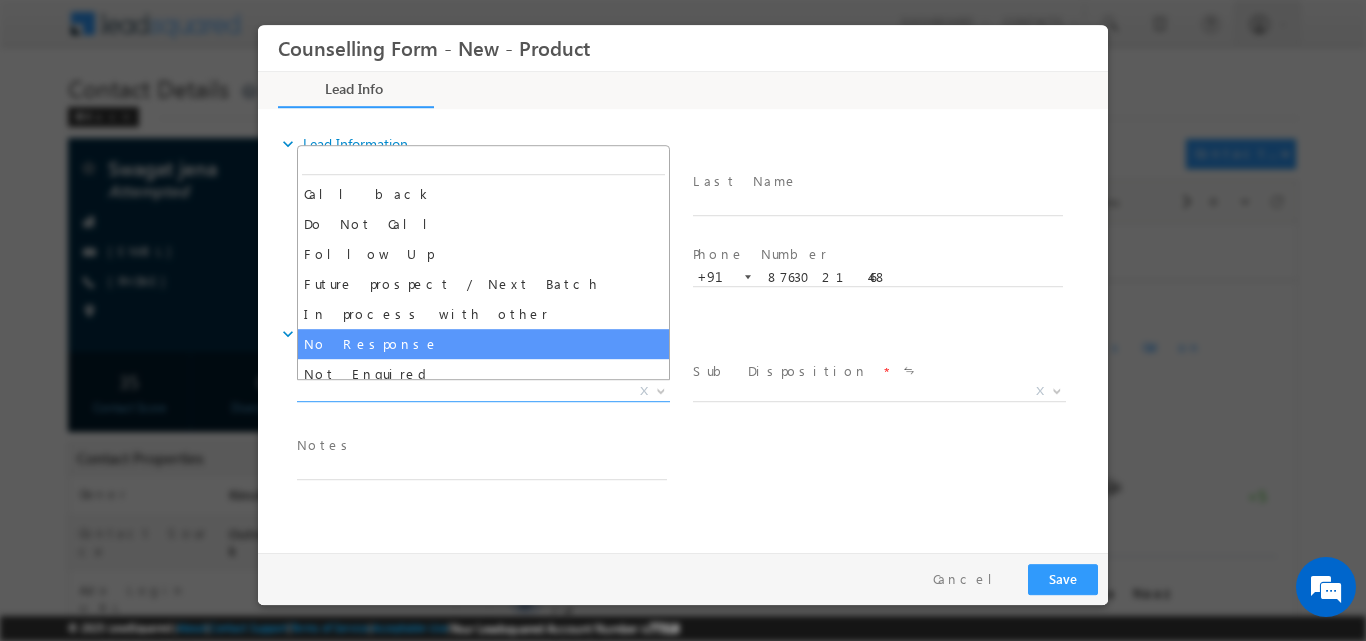 select on "No Response" 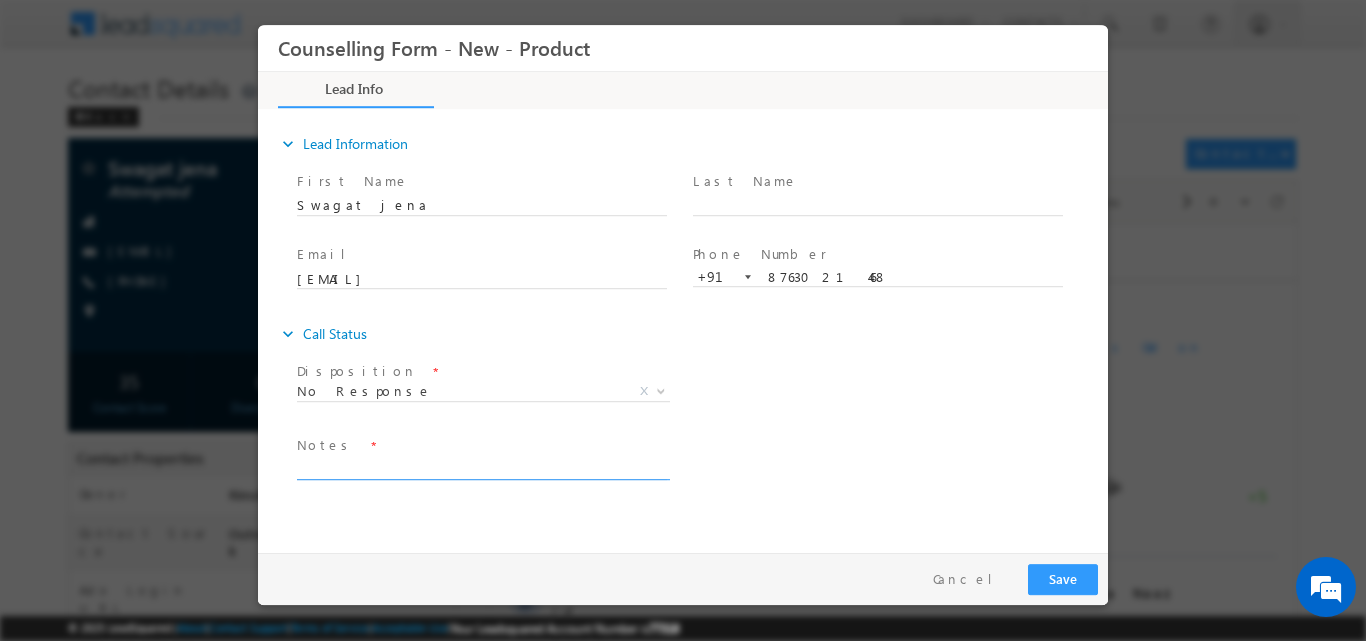 click 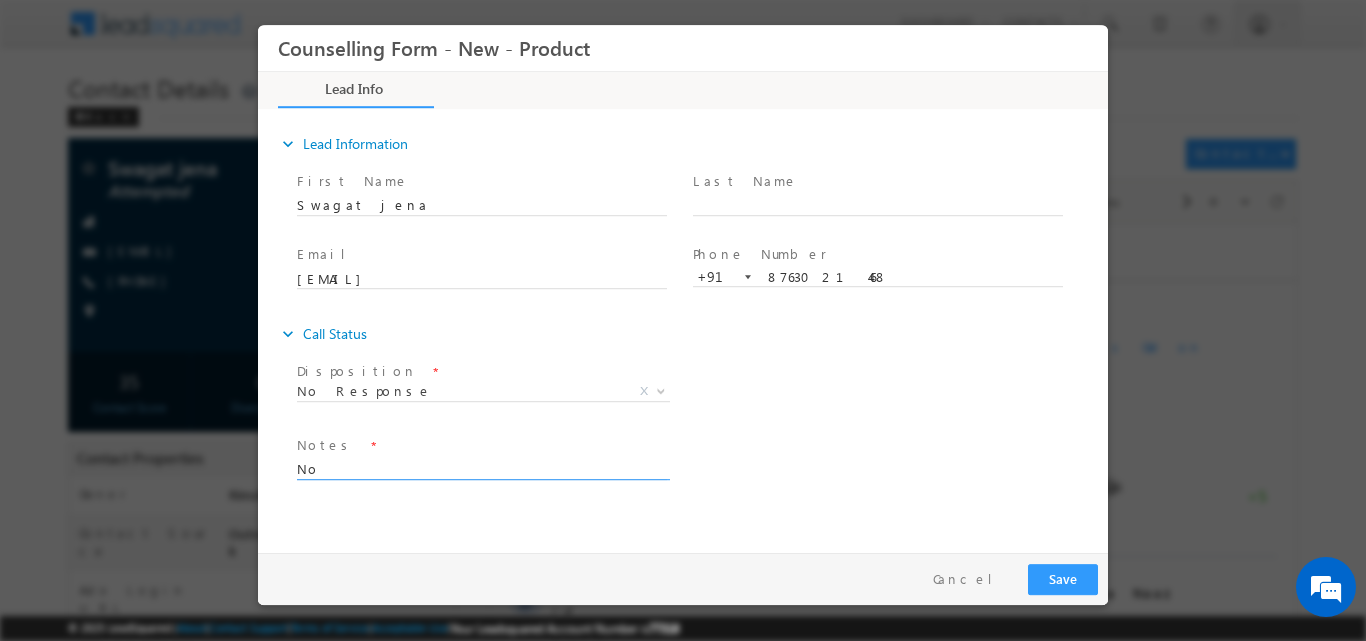 type on "N" 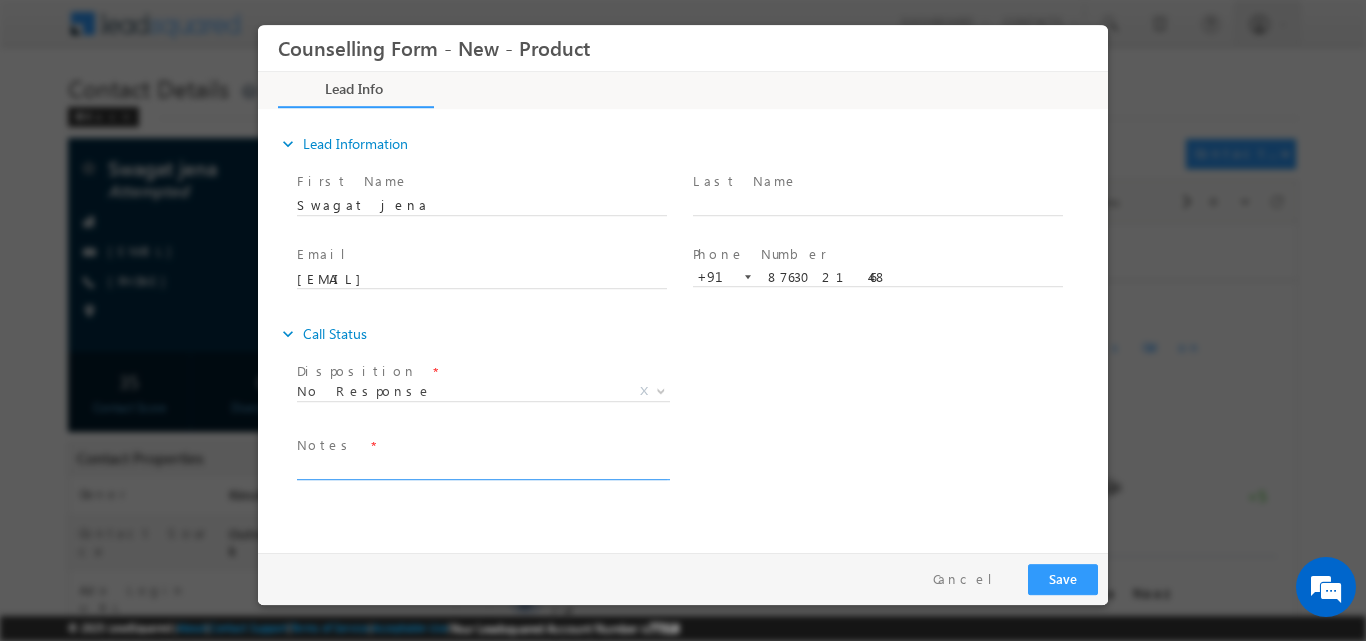 paste on "No response, dnp" 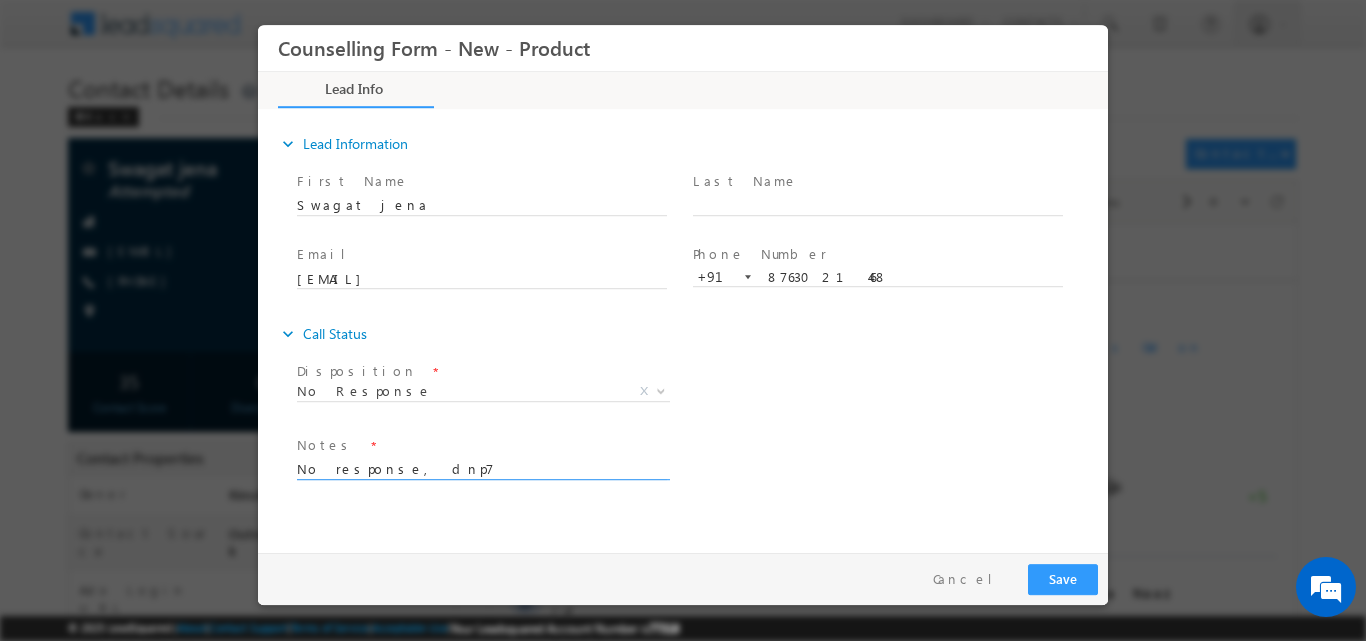 type on "No response, dnp7" 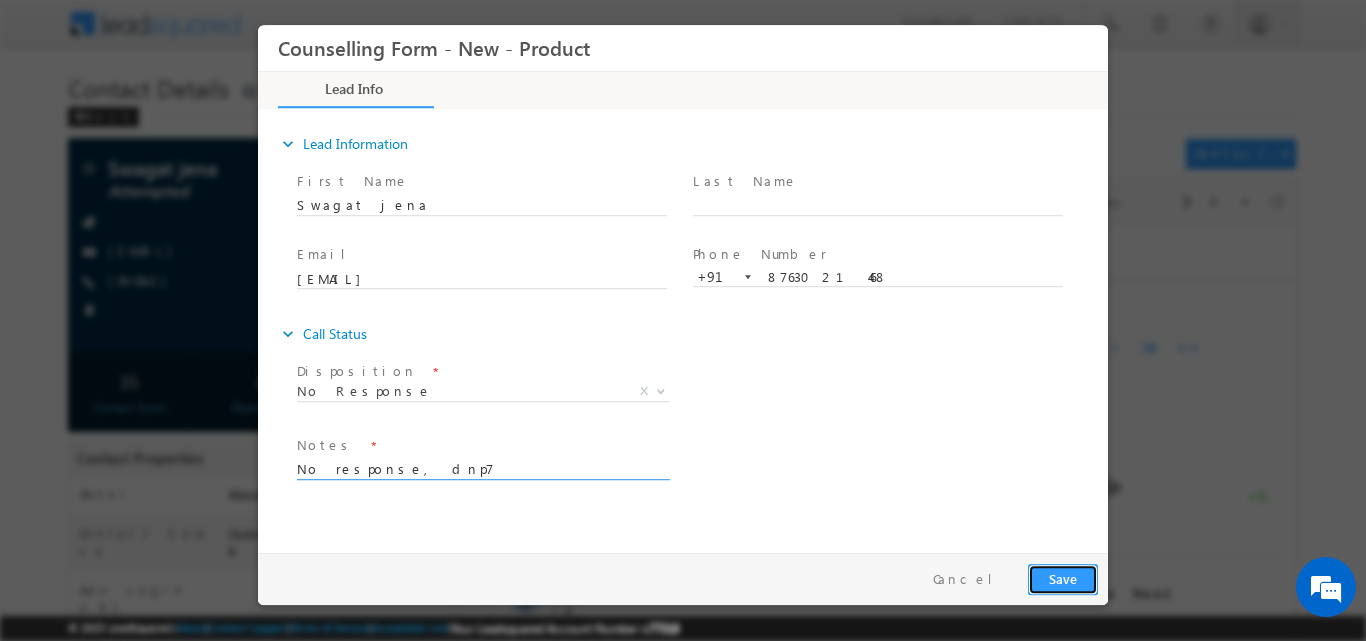 click on "Save" 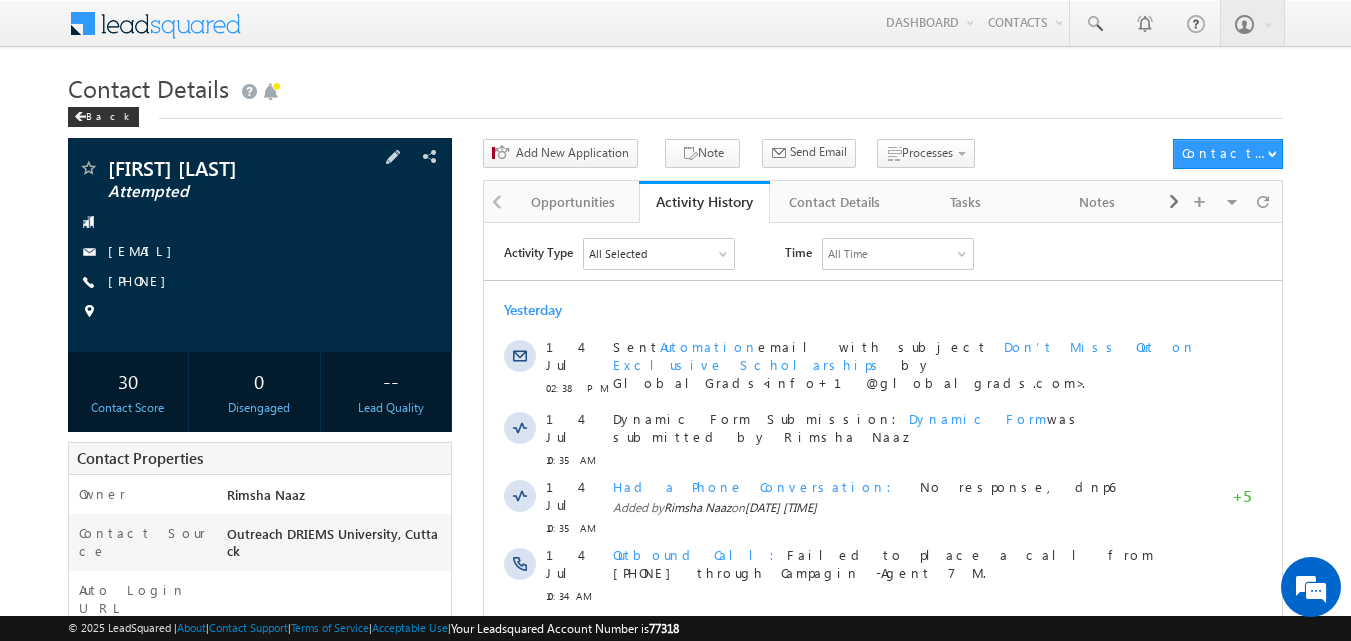 scroll, scrollTop: 0, scrollLeft: 0, axis: both 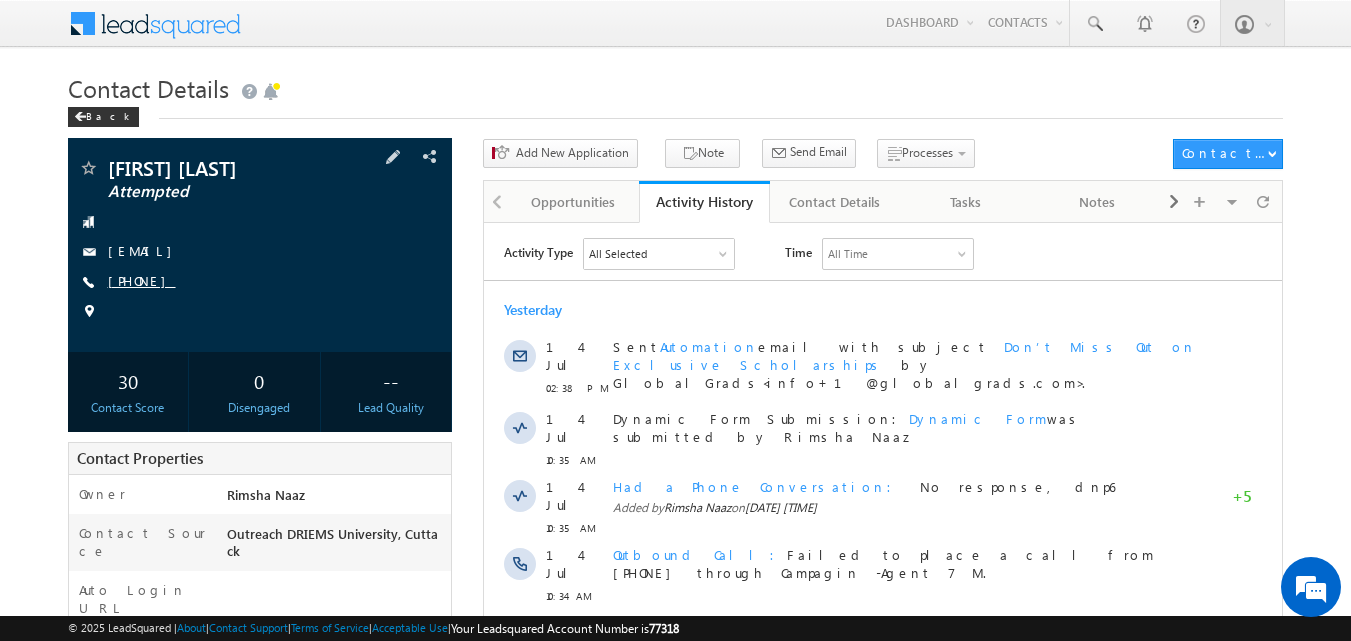 copy on "[PHONE]" 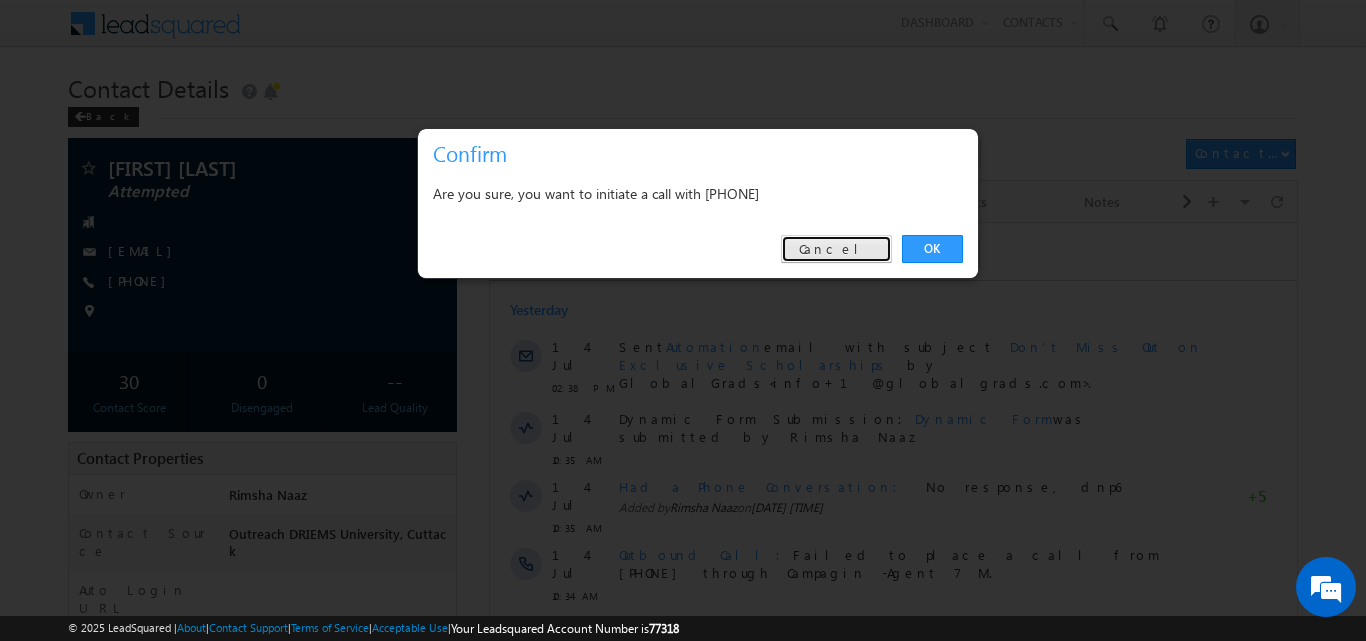 click on "Cancel" at bounding box center [836, 249] 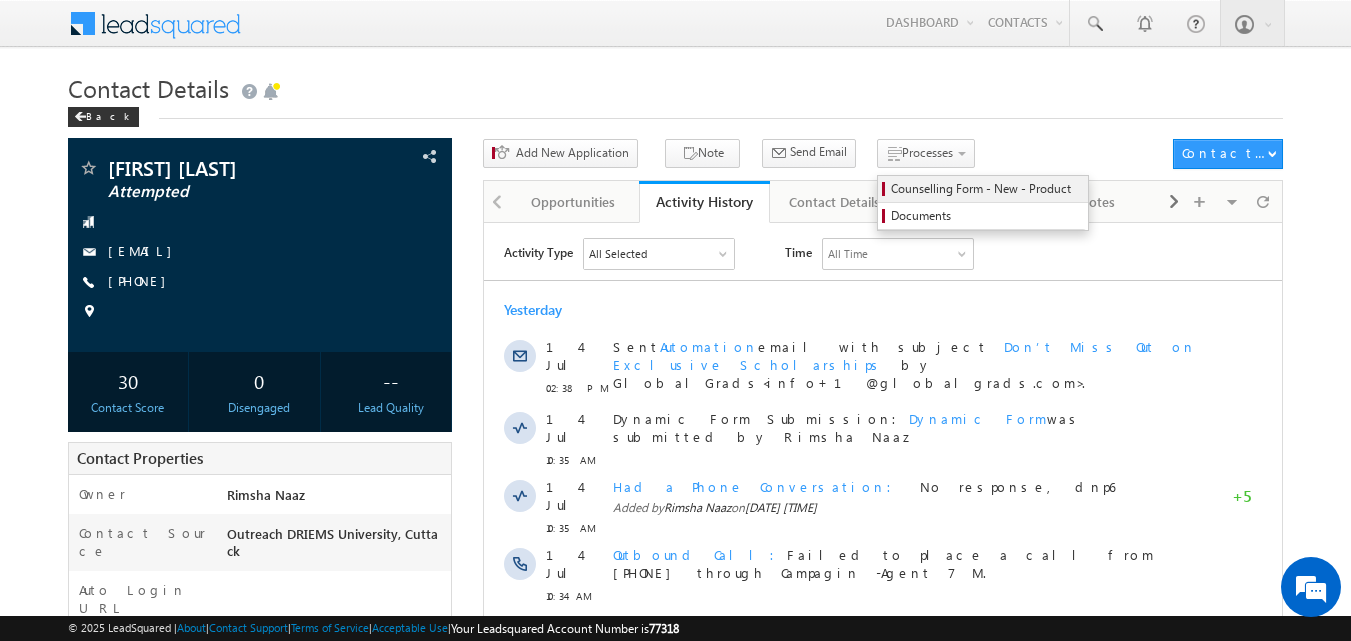 click on "Counselling Form - New - Product" at bounding box center [983, 189] 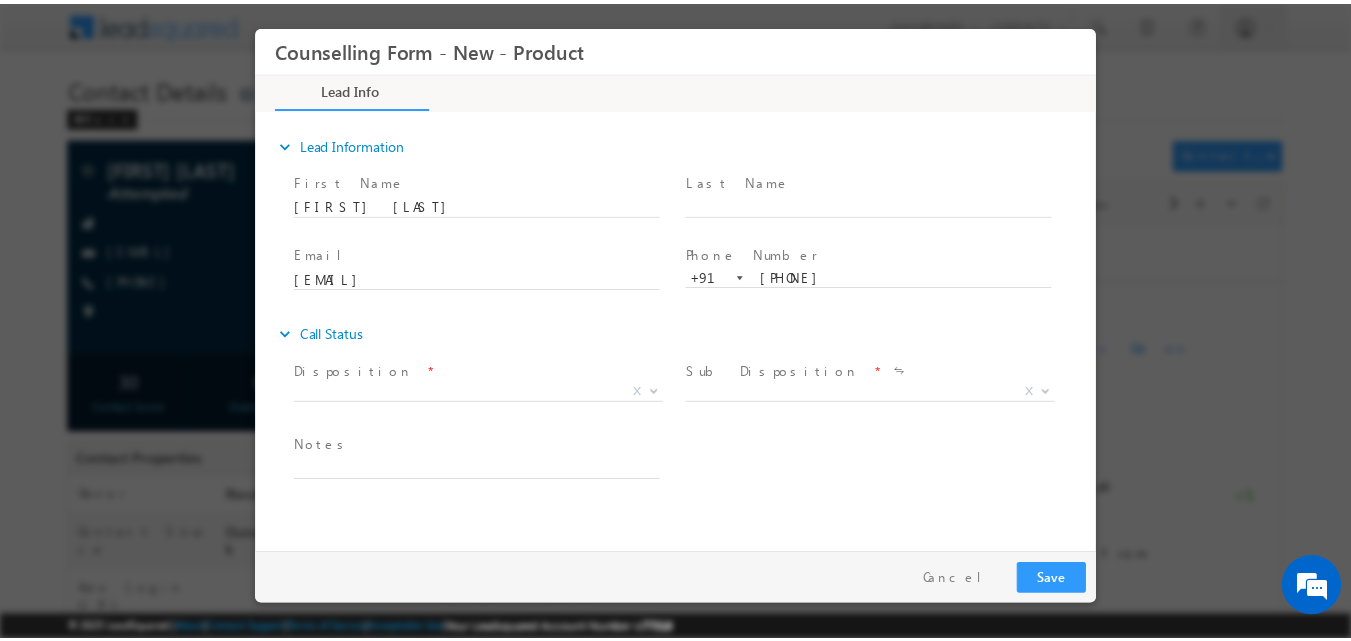scroll, scrollTop: 0, scrollLeft: 0, axis: both 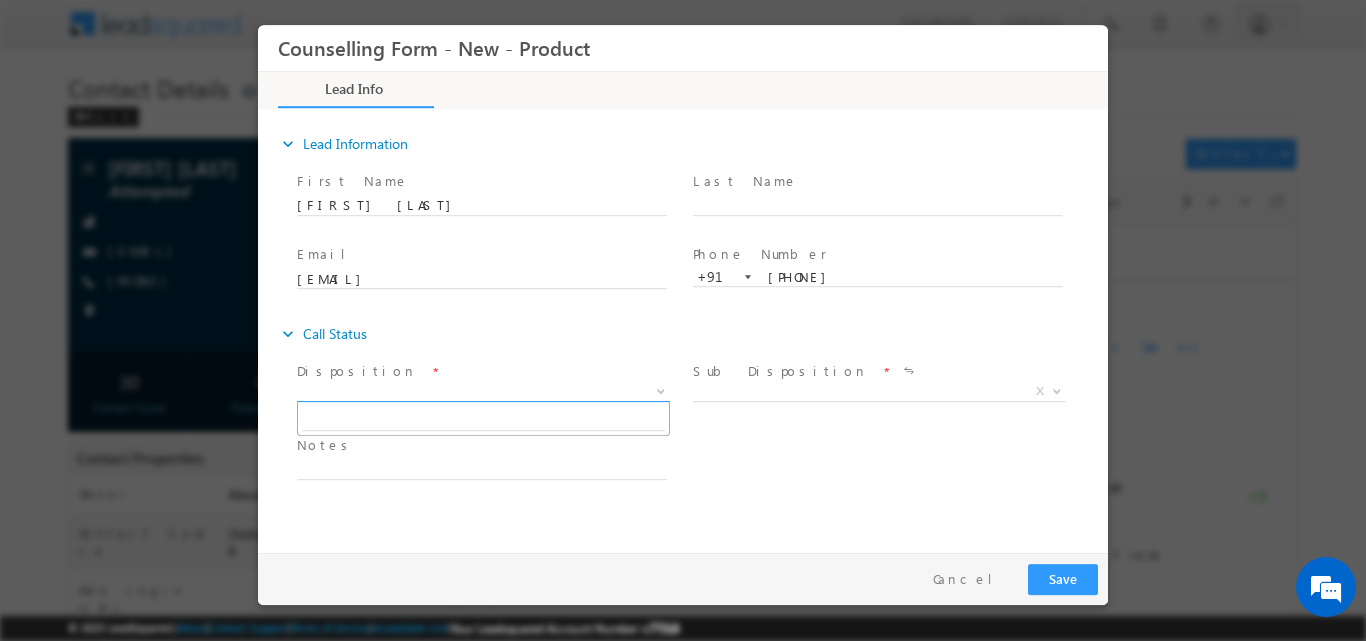 click at bounding box center [661, 389] 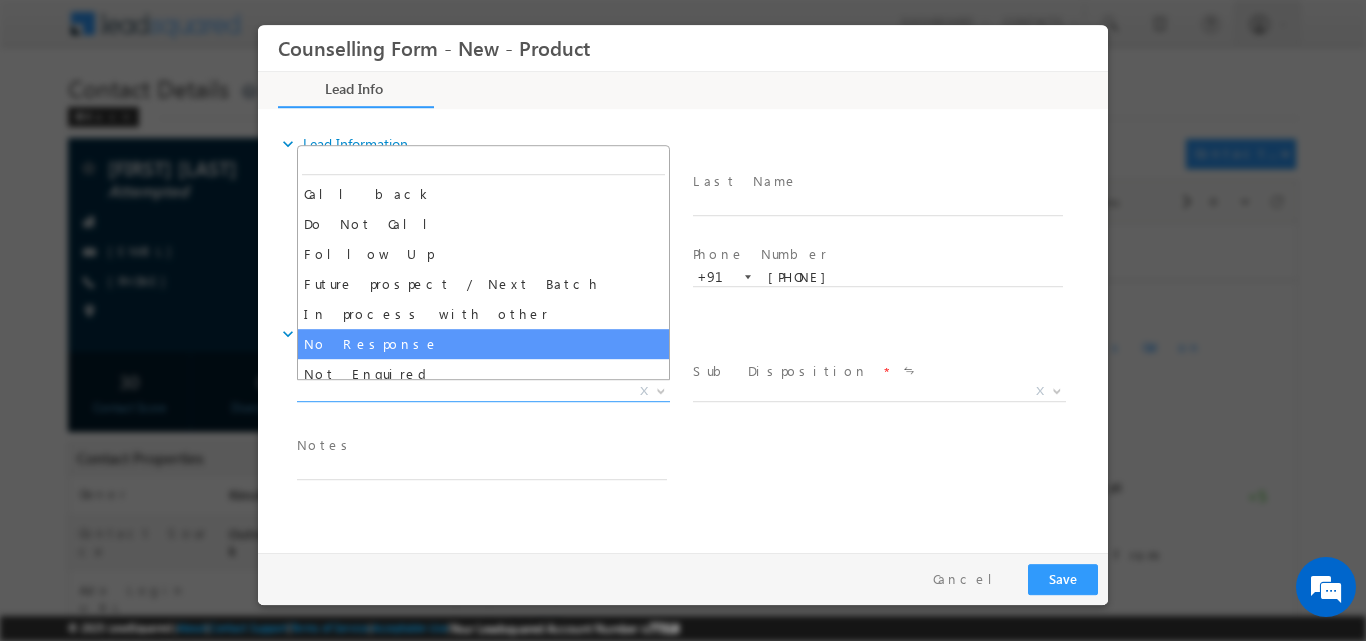 select on "No Response" 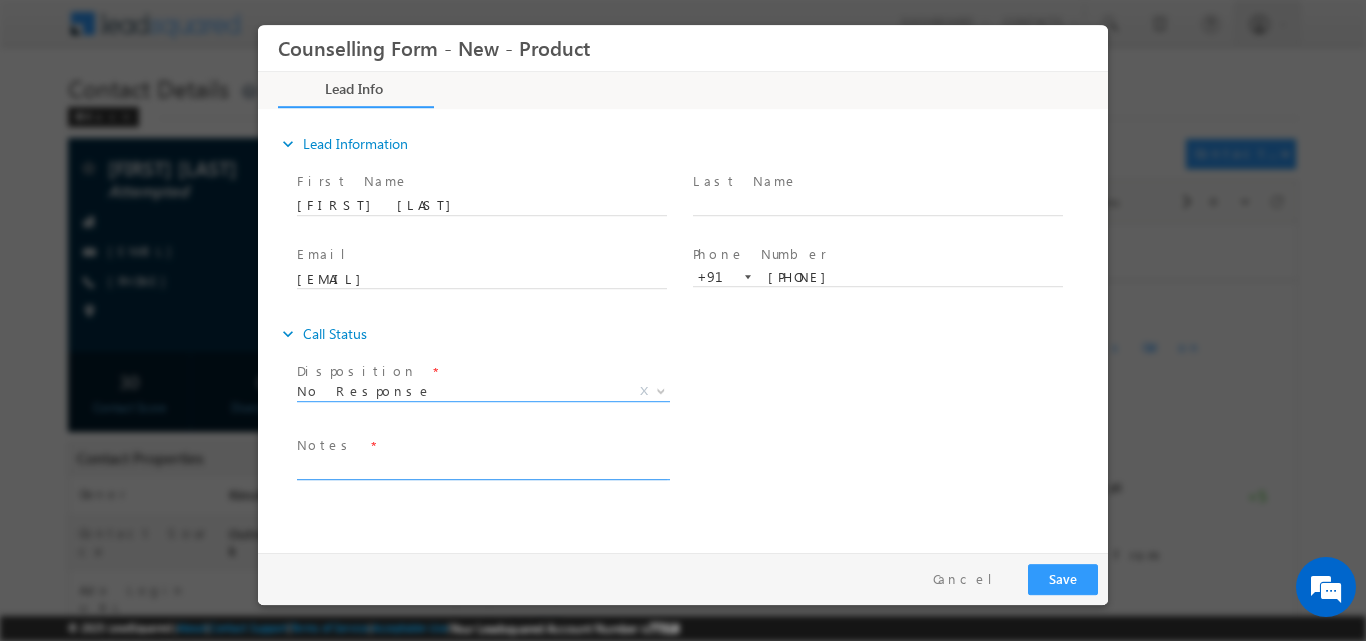 click at bounding box center (482, 467) 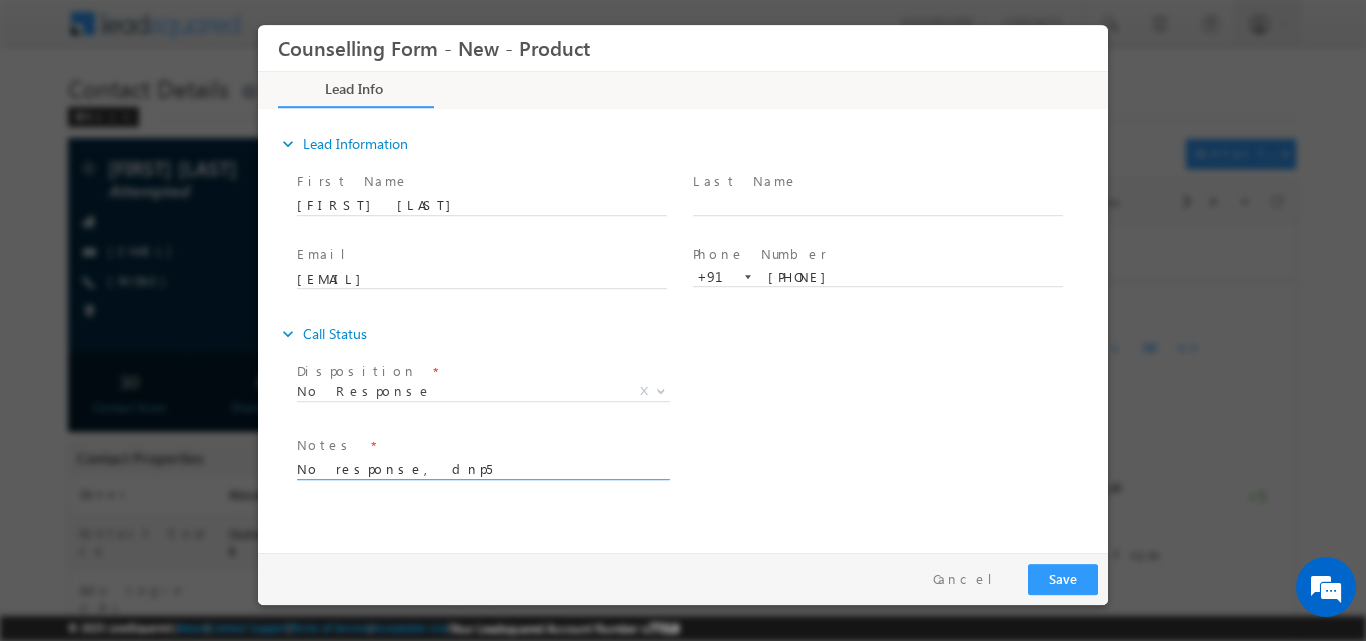 type on "No response, dnp5" 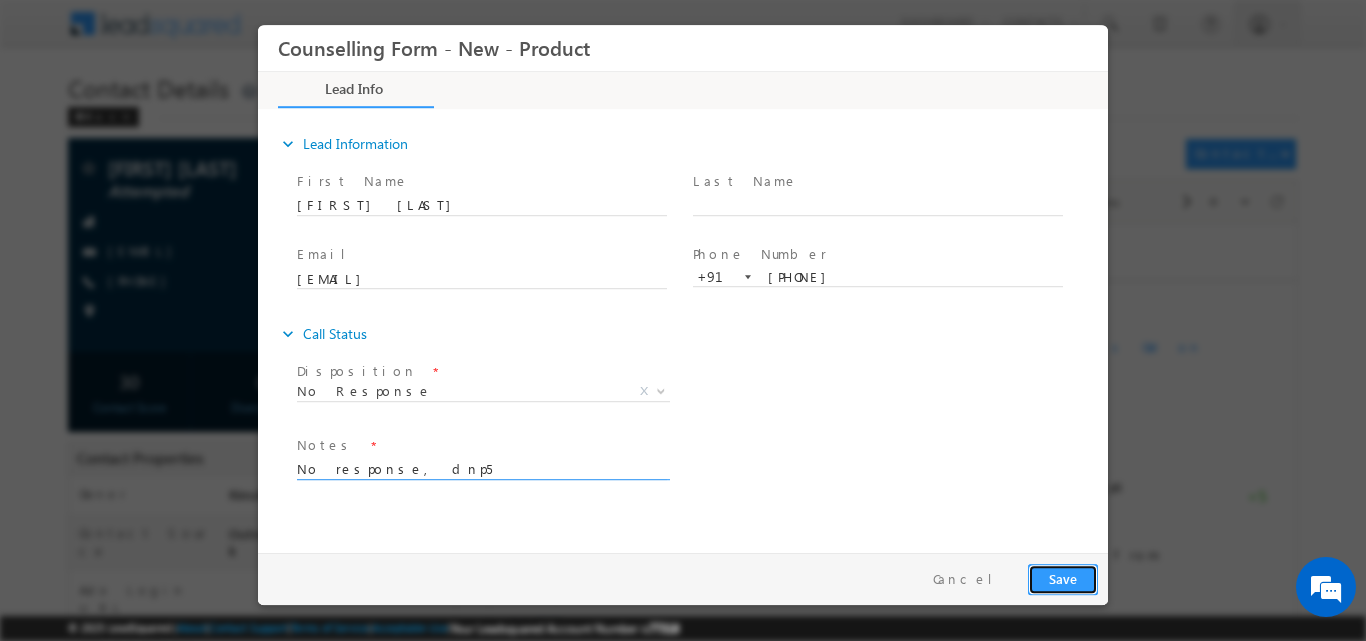click on "Save" at bounding box center [1063, 578] 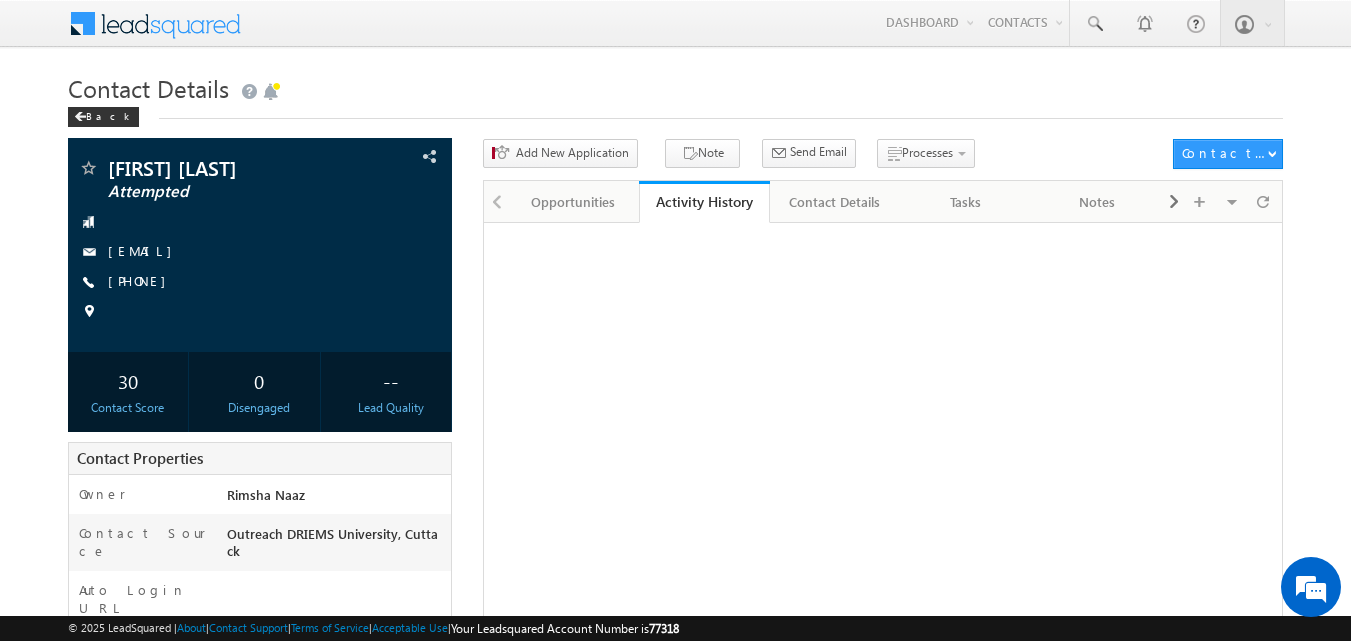 scroll, scrollTop: 0, scrollLeft: 0, axis: both 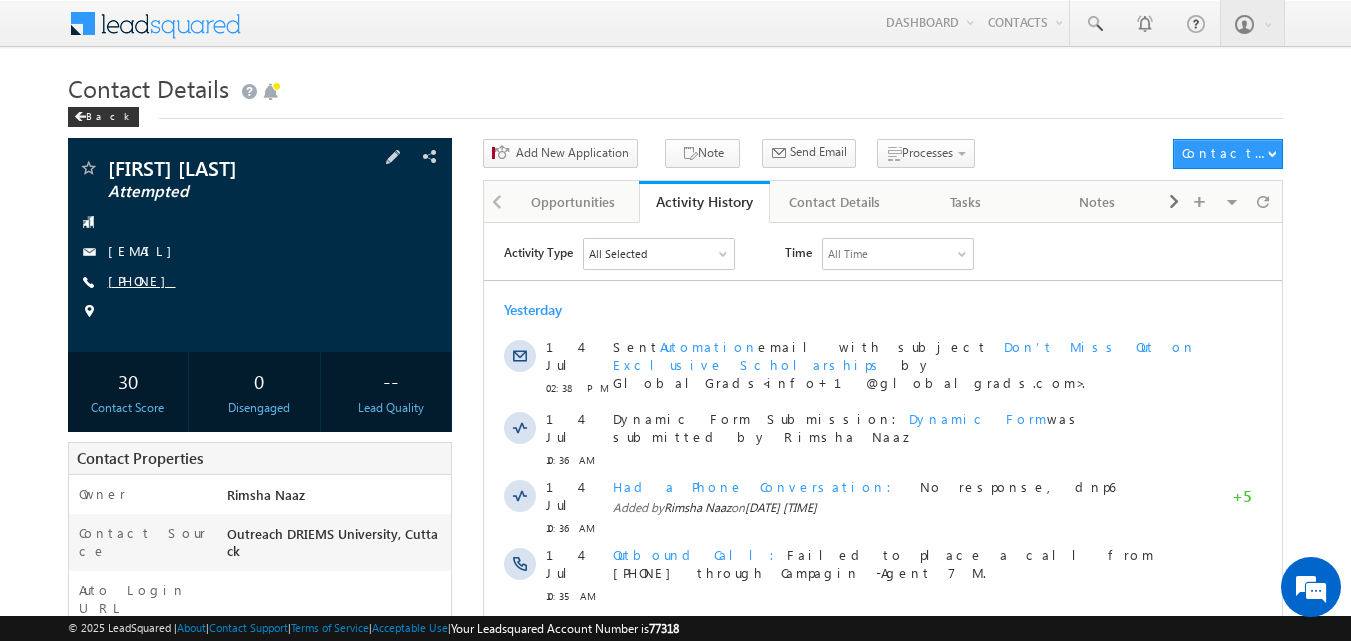 drag, startPoint x: 140, startPoint y: 280, endPoint x: 174, endPoint y: 279, distance: 34.0147 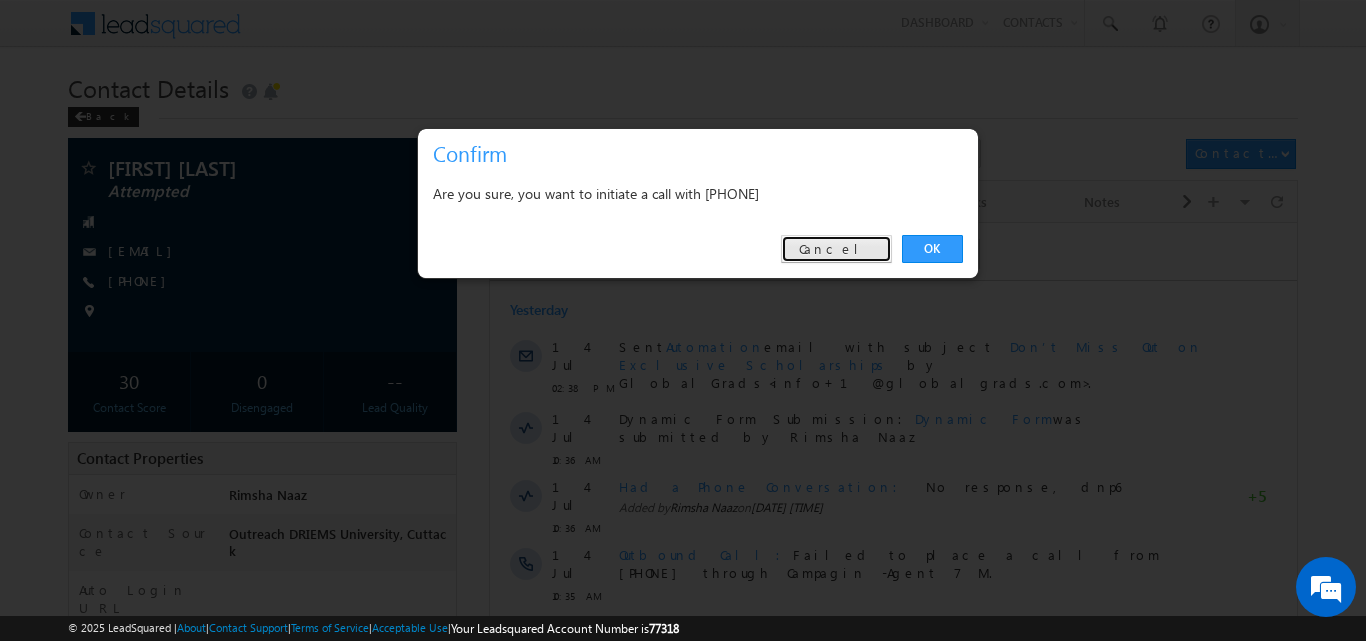 drag, startPoint x: 860, startPoint y: 250, endPoint x: 49, endPoint y: 85, distance: 827.6146 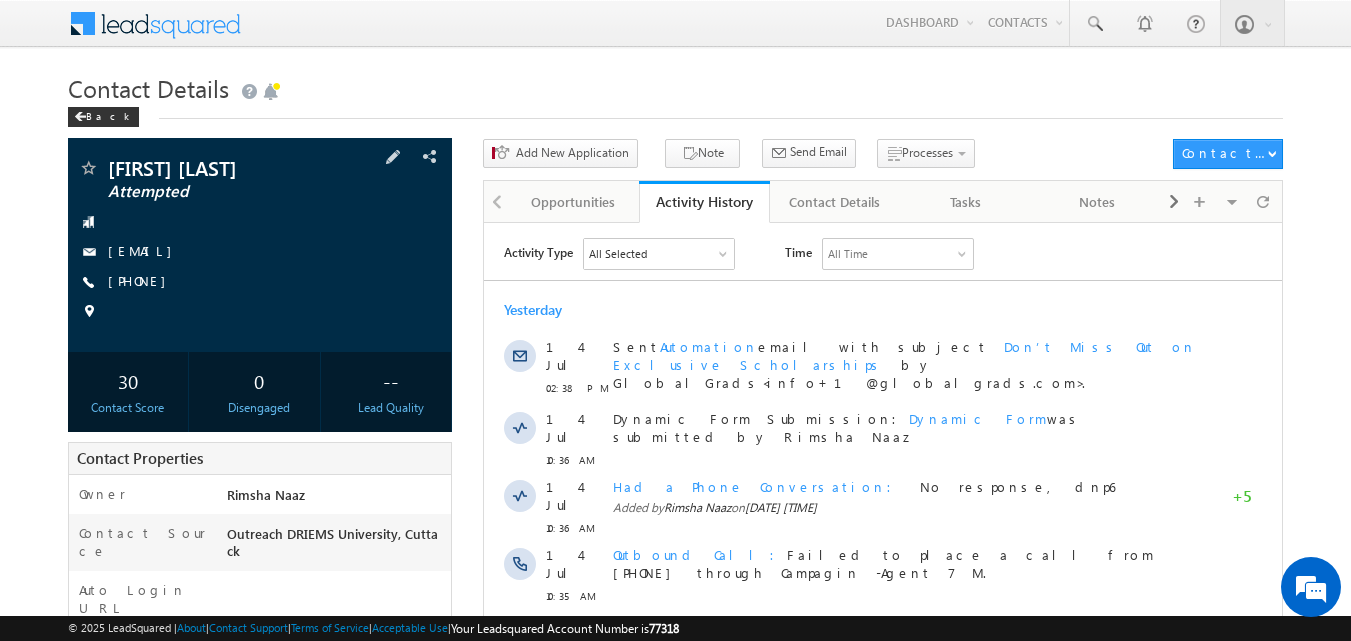 click on "ab8669920@gmail.com" at bounding box center [260, 252] 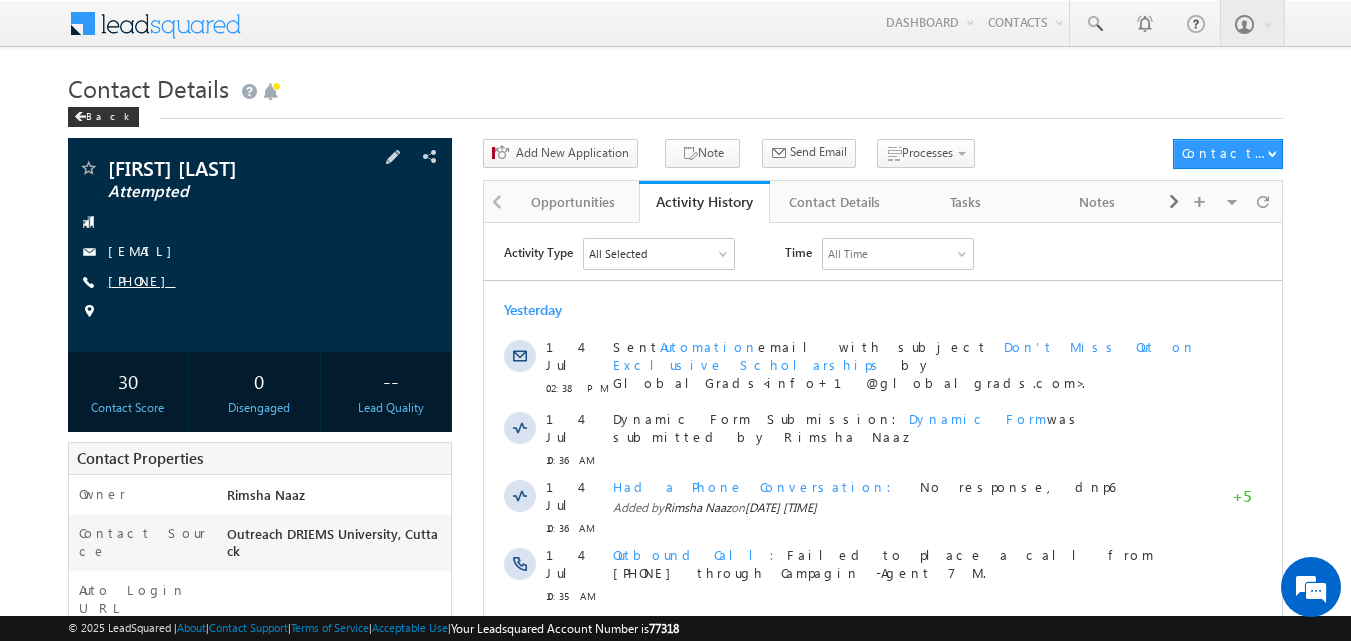 copy on "9040925740" 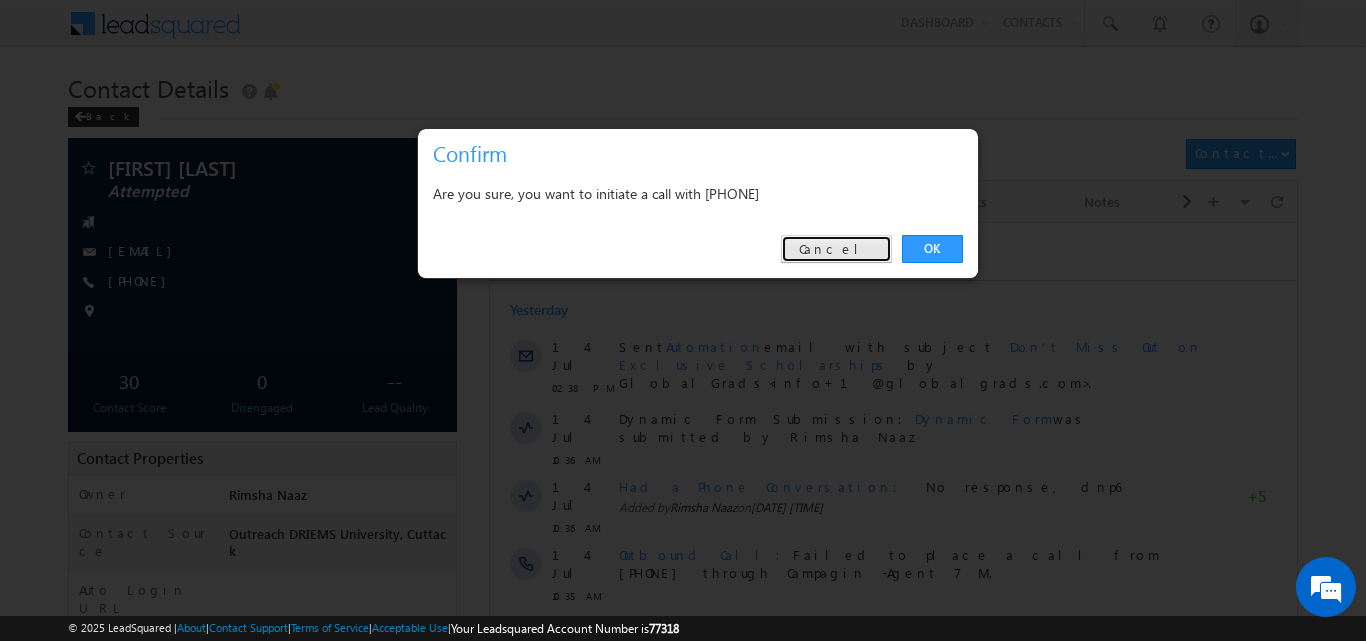 click on "Cancel" at bounding box center (836, 249) 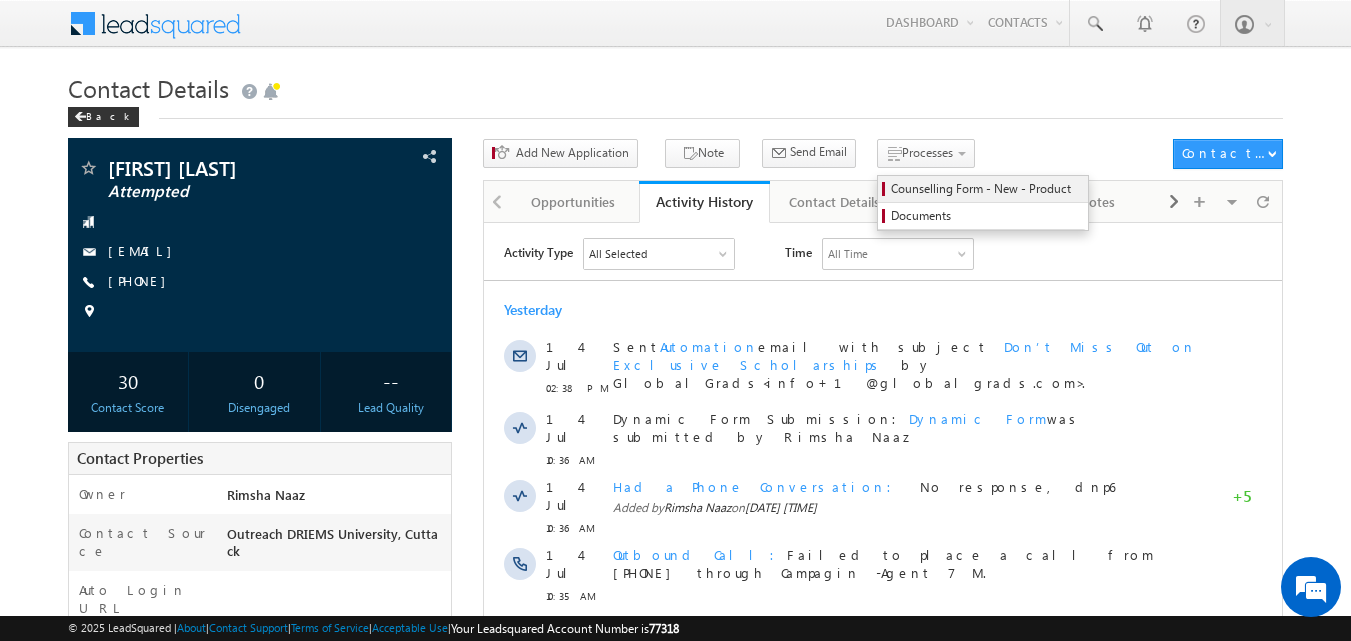 click on "Counselling Form - New - Product" at bounding box center [986, 189] 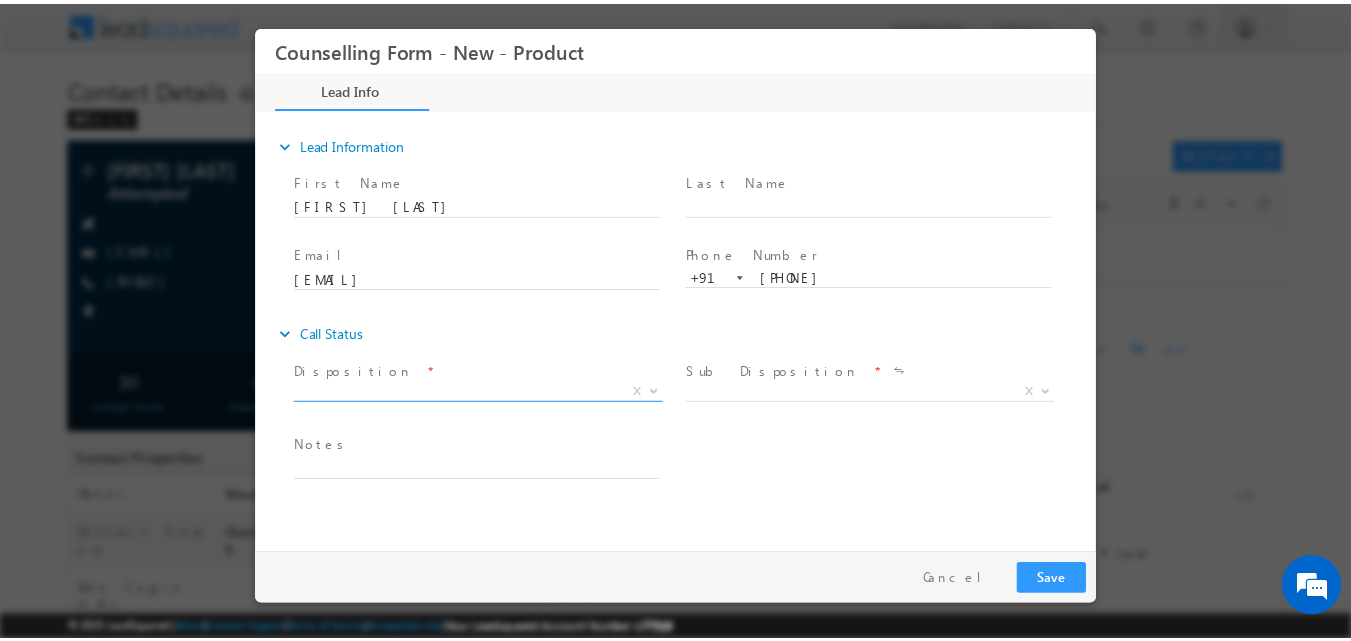 scroll, scrollTop: 0, scrollLeft: 0, axis: both 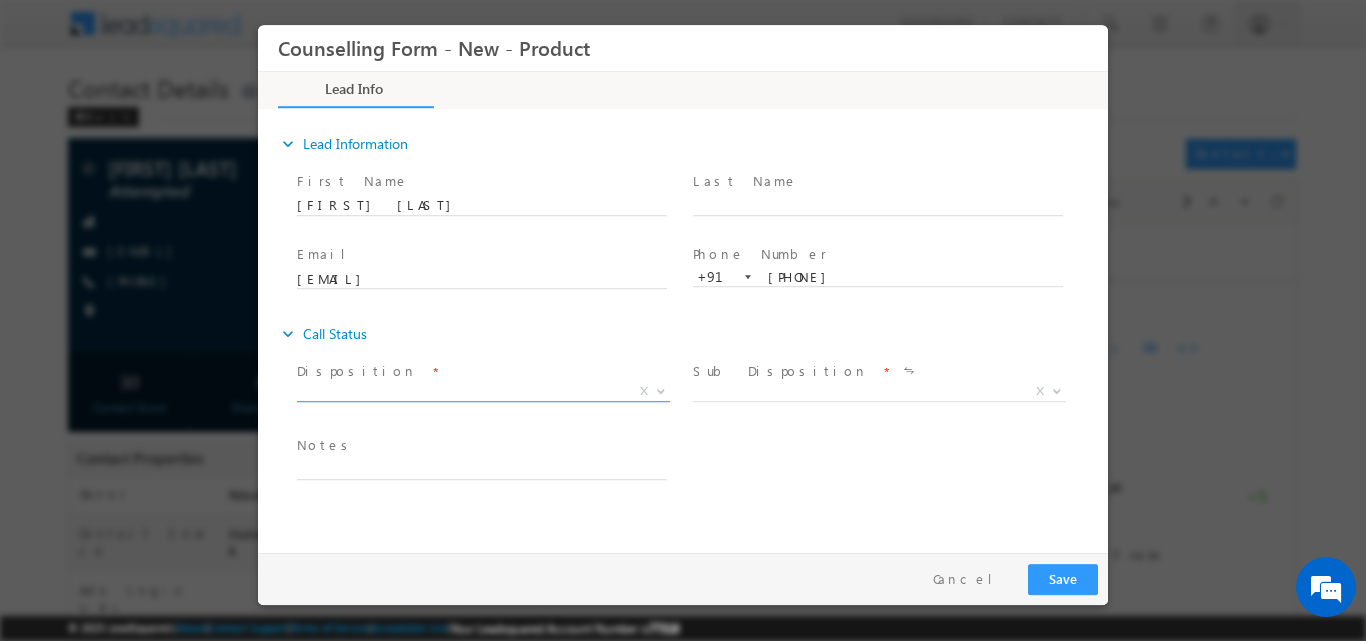 click at bounding box center (661, 389) 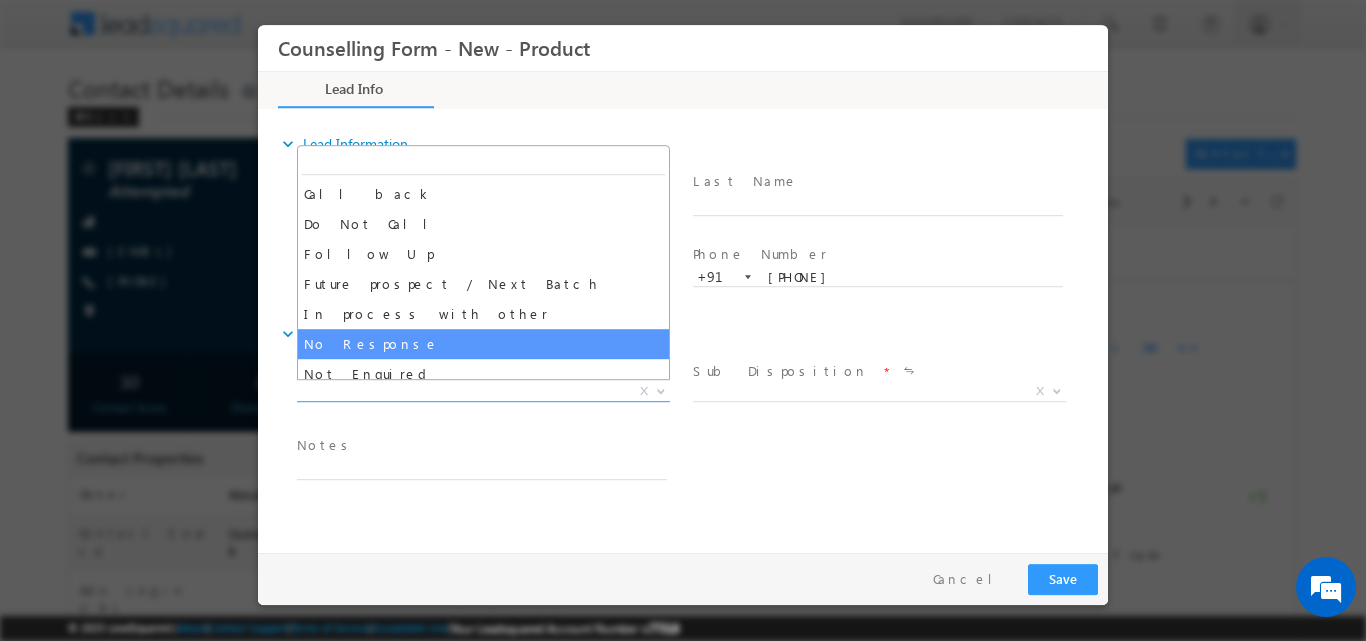 select on "No Response" 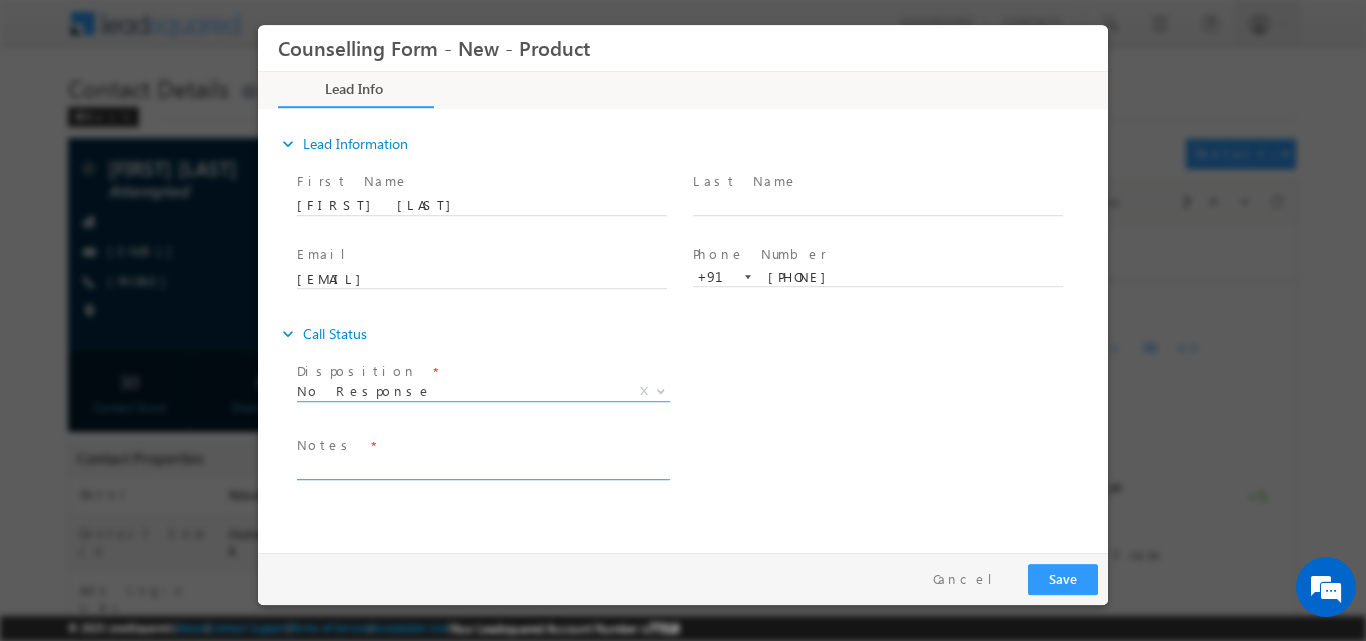 click at bounding box center (482, 467) 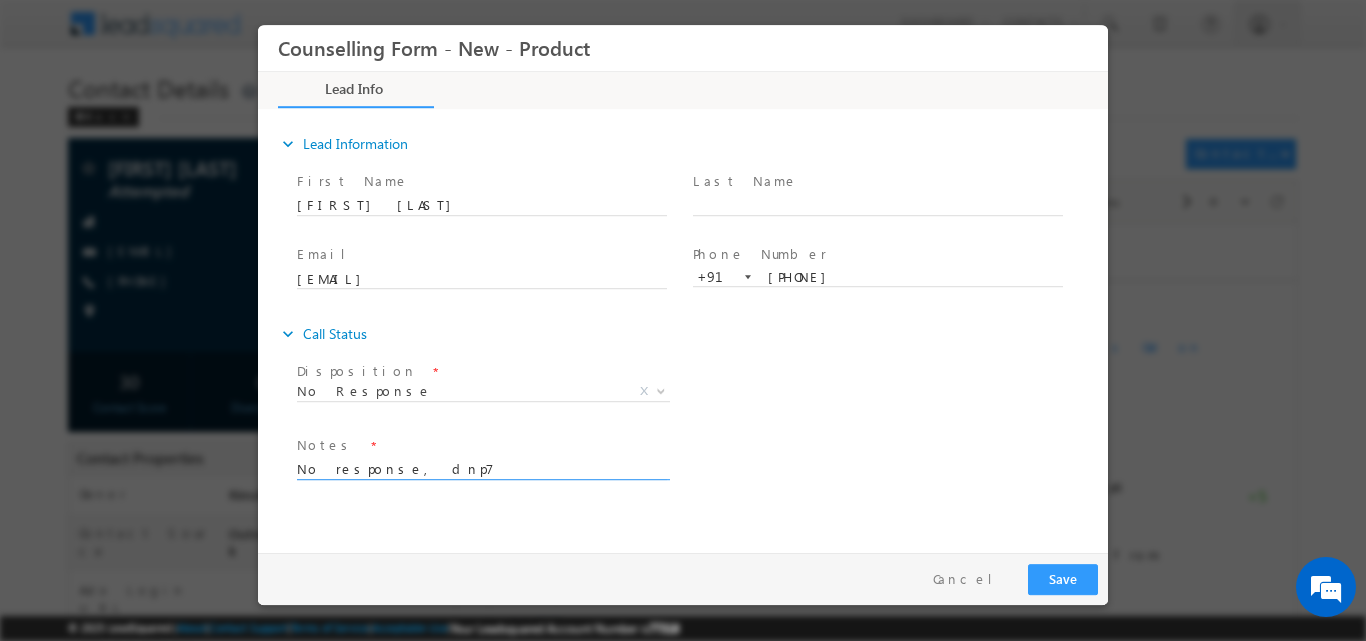 type on "No response, dnp7" 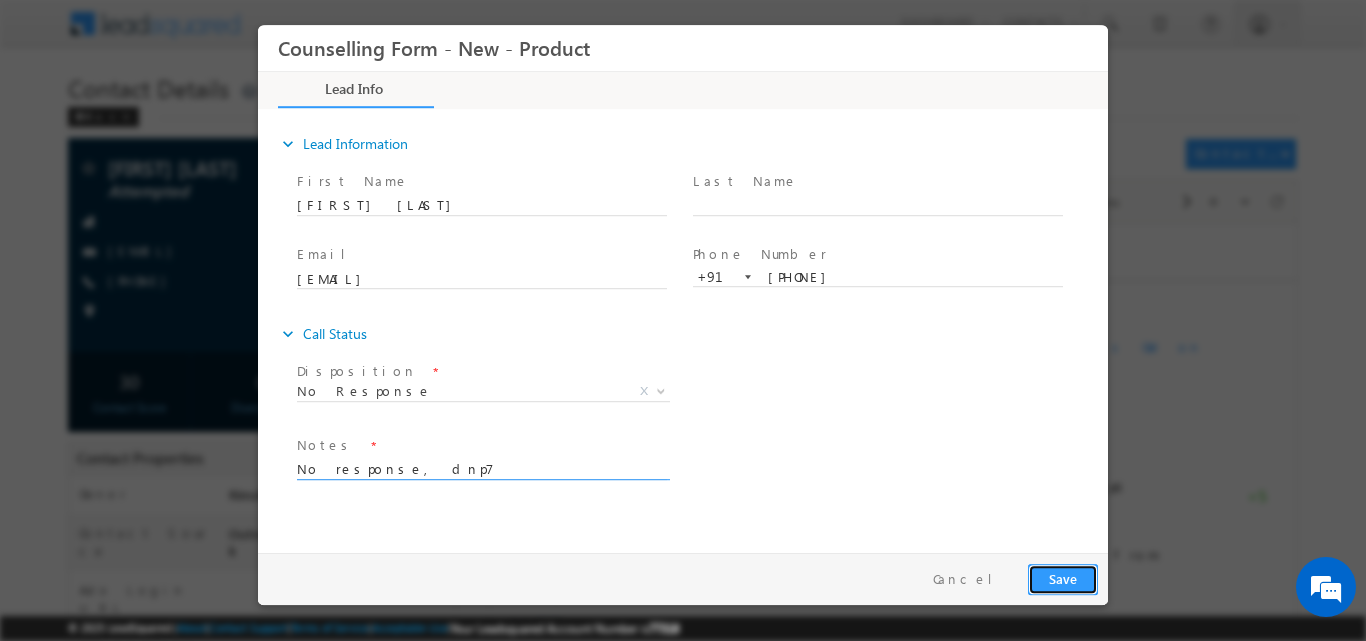 click on "Save" at bounding box center (1063, 578) 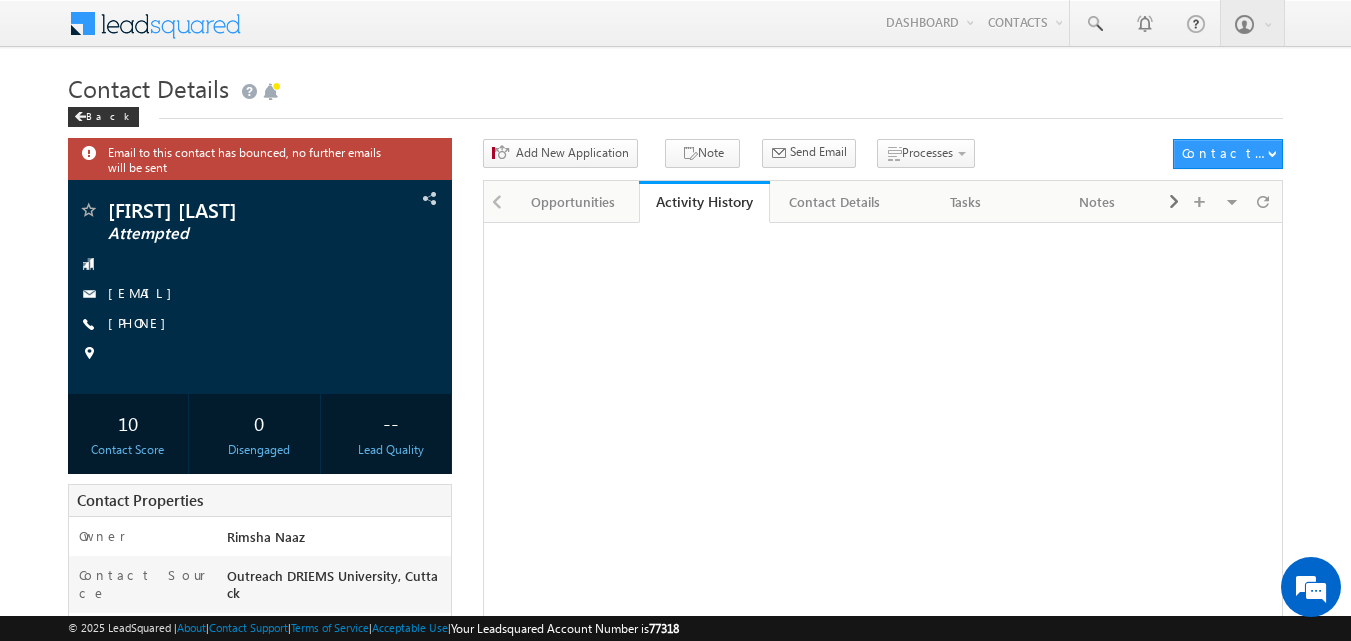 scroll, scrollTop: 0, scrollLeft: 0, axis: both 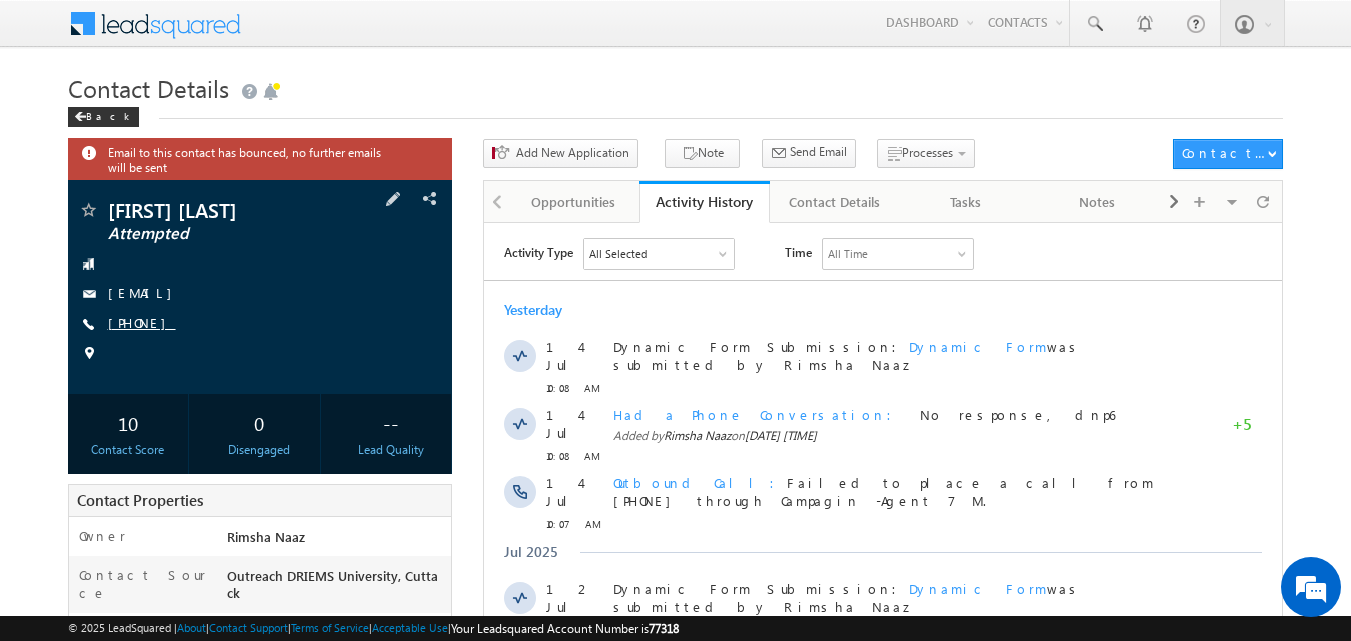 copy on "[PHONE]" 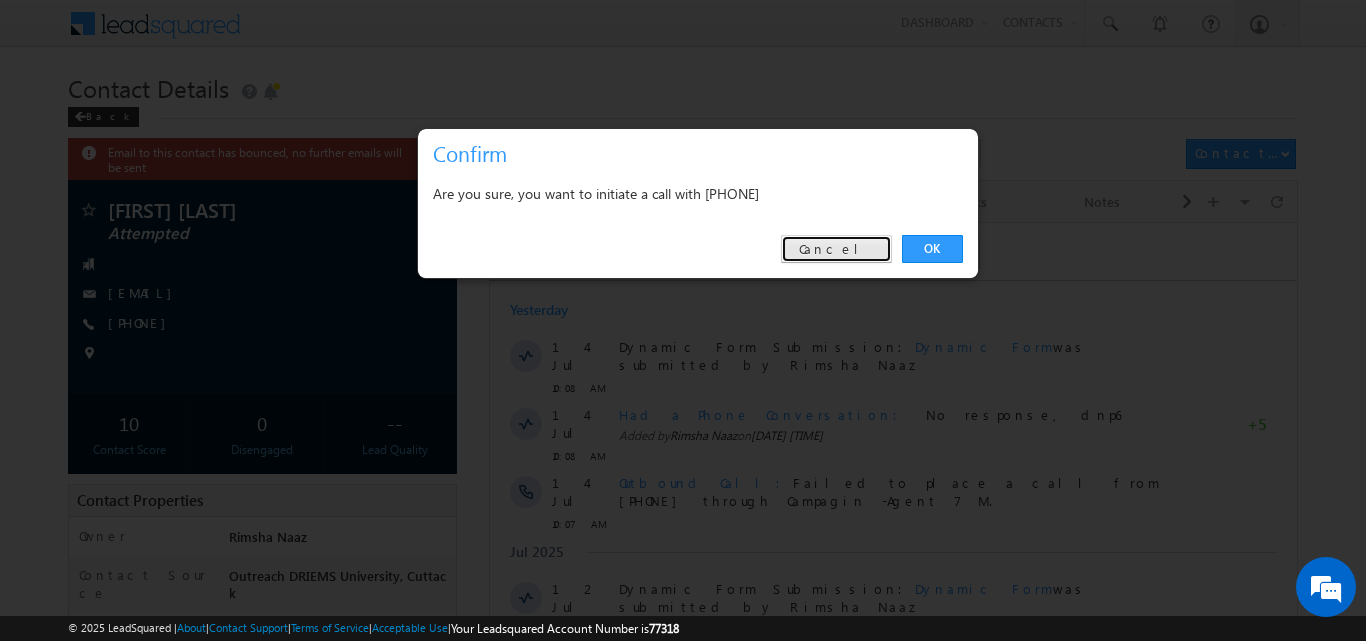 click on "Cancel" at bounding box center (836, 249) 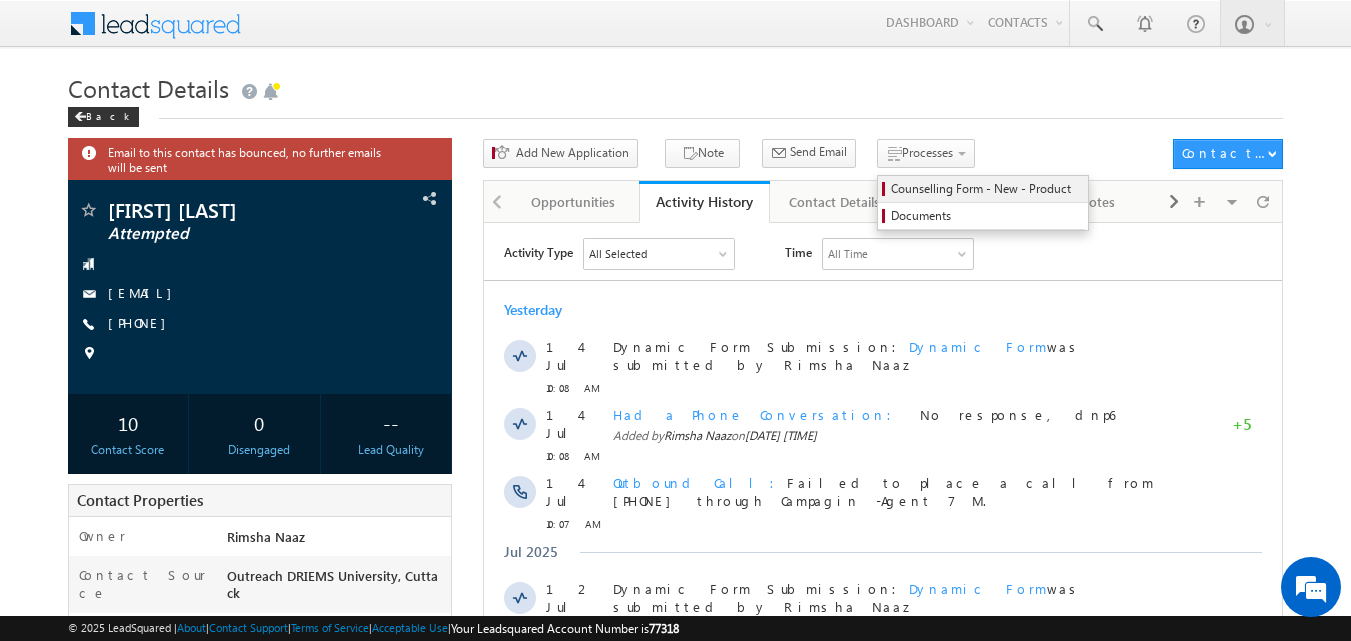 click on "Counselling Form - New - Product" at bounding box center (986, 189) 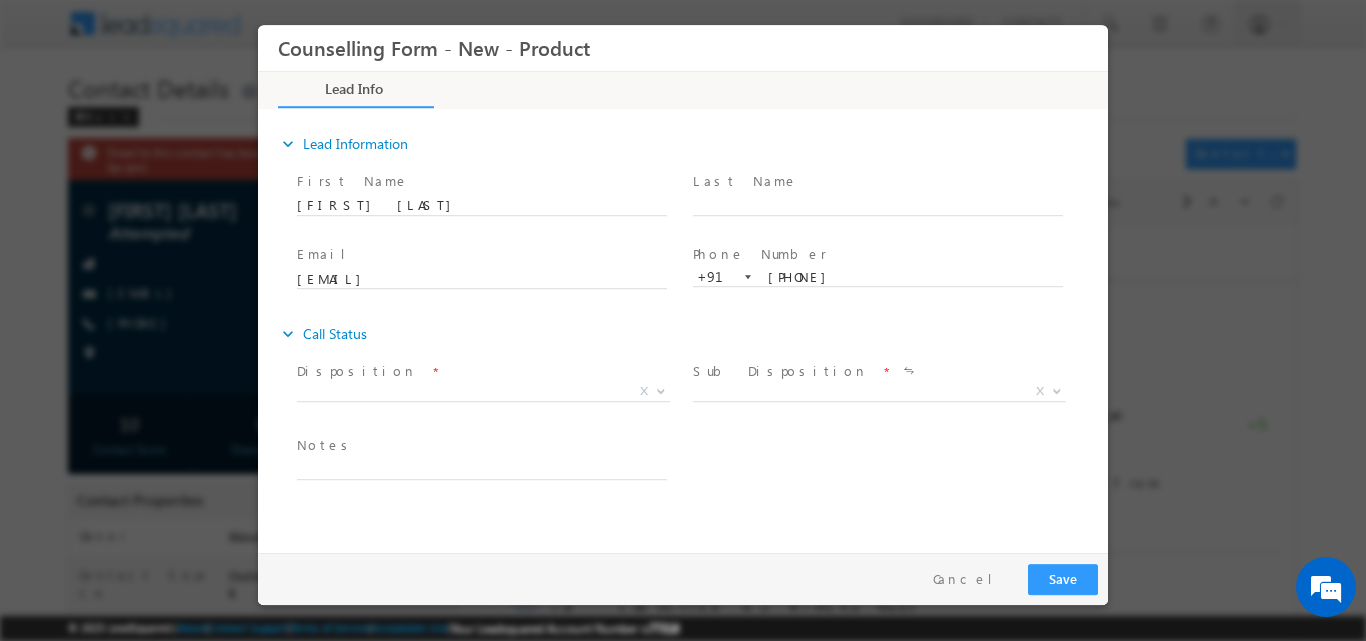 scroll, scrollTop: 0, scrollLeft: 0, axis: both 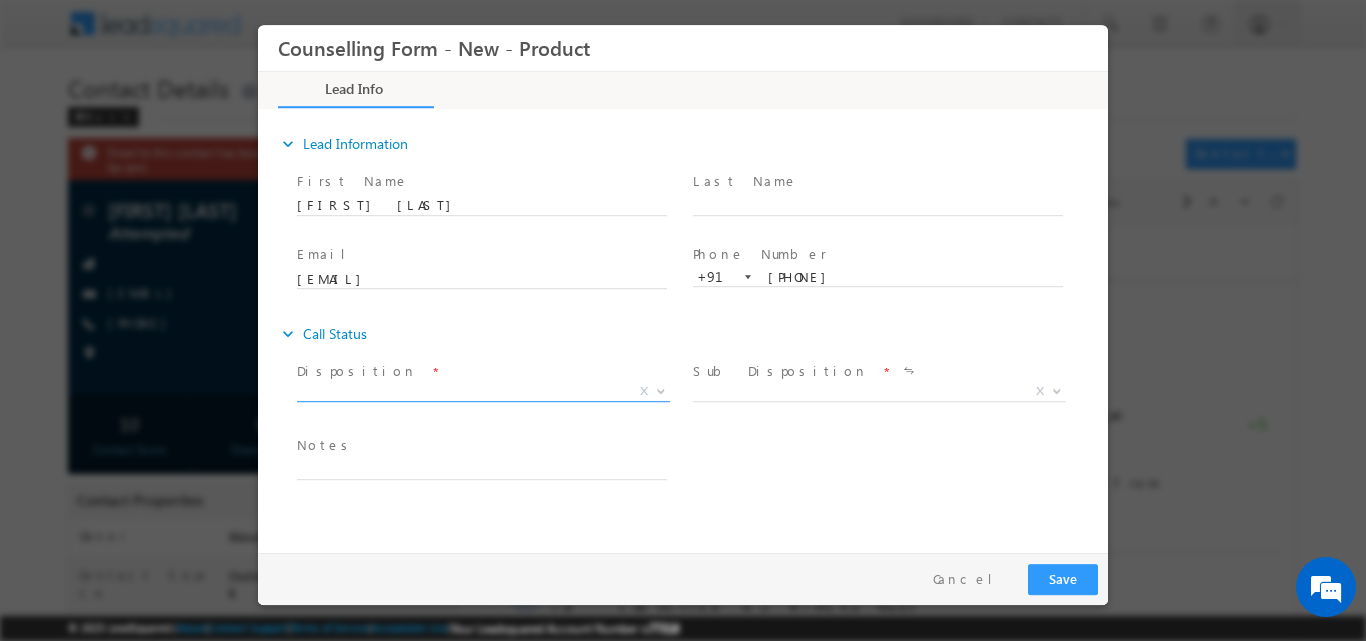 click at bounding box center (659, 390) 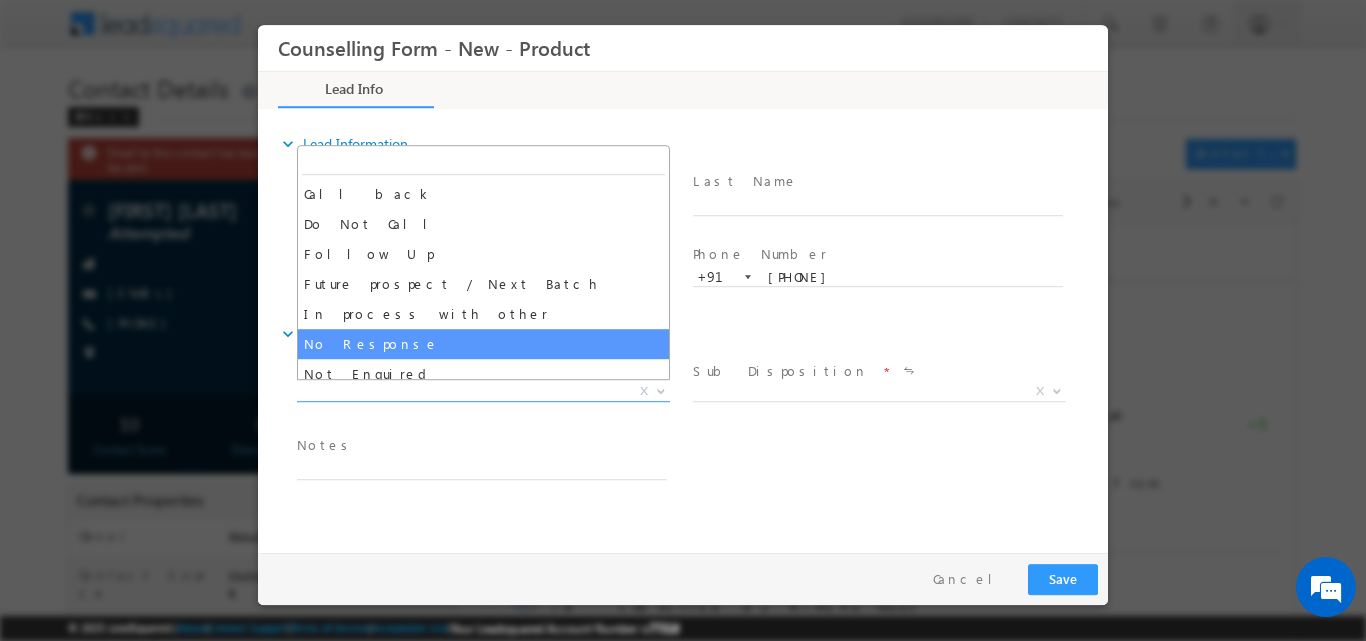 select on "No Response" 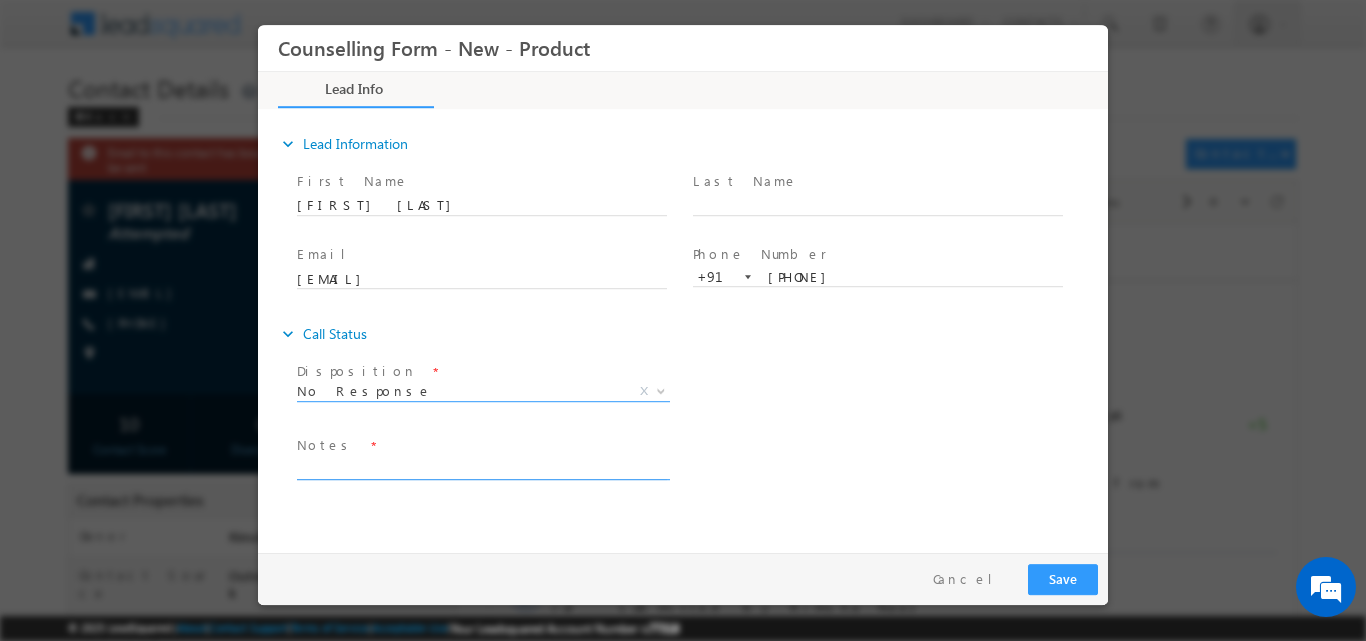 click at bounding box center [482, 467] 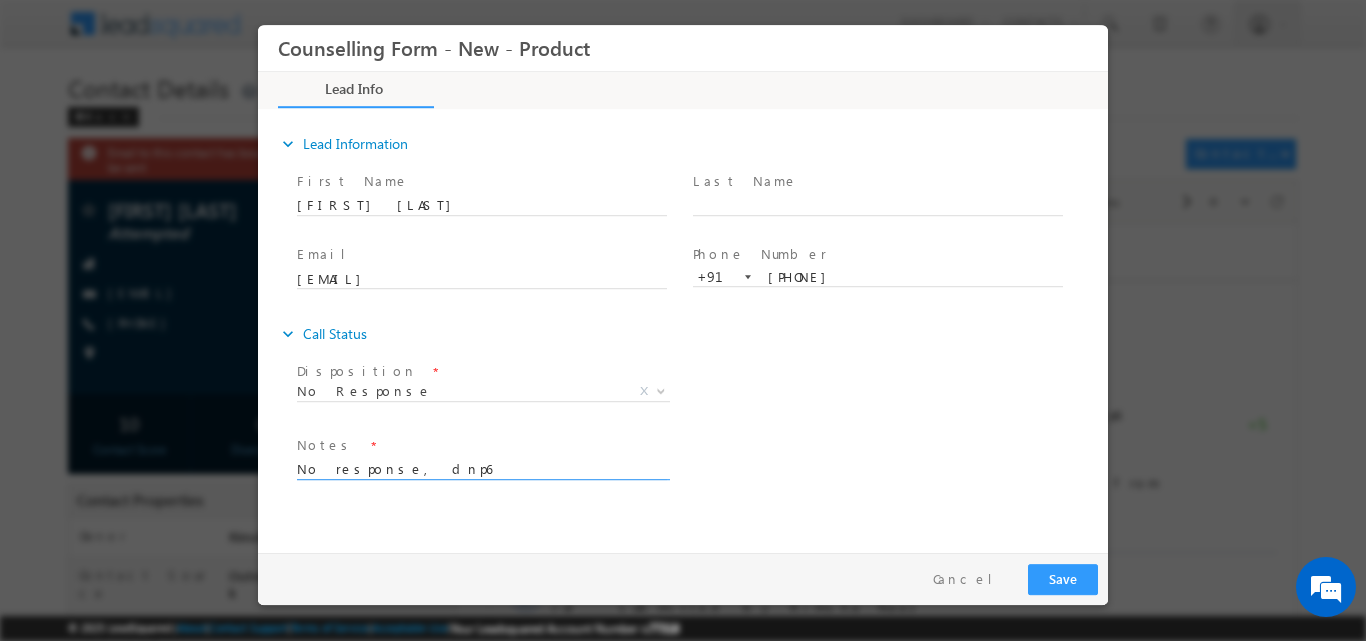 type on "No response, dnp6" 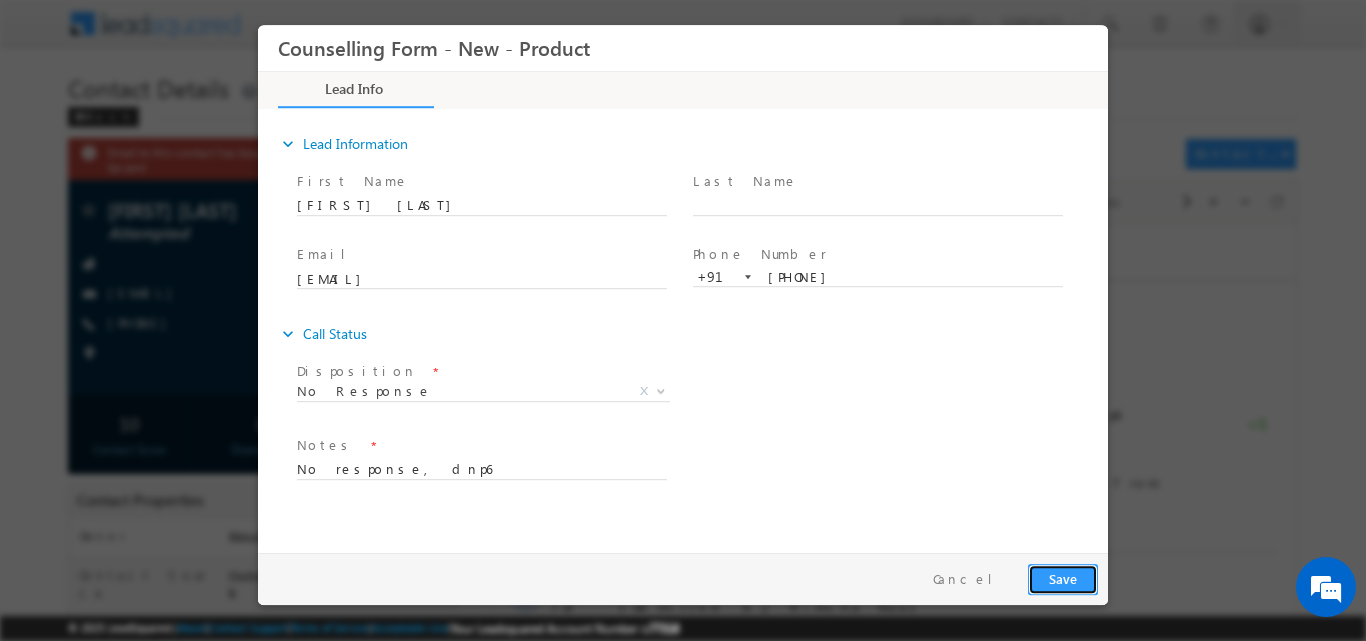 click on "Save" at bounding box center [1063, 578] 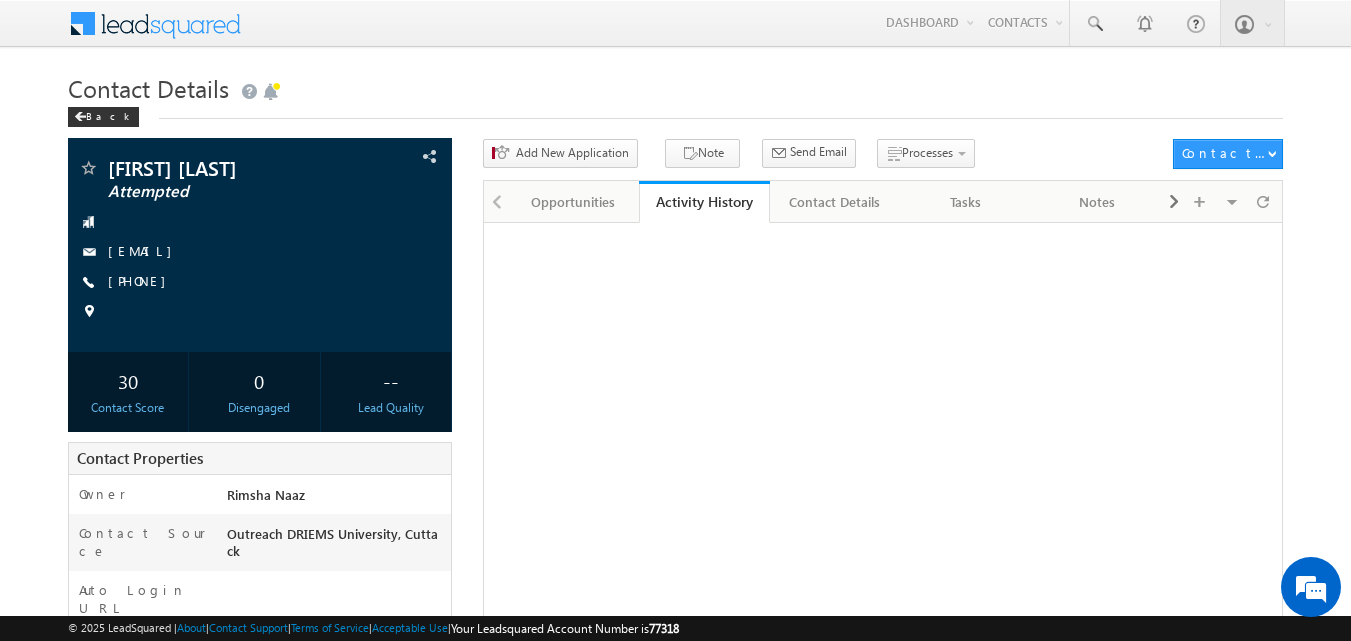 scroll, scrollTop: 0, scrollLeft: 0, axis: both 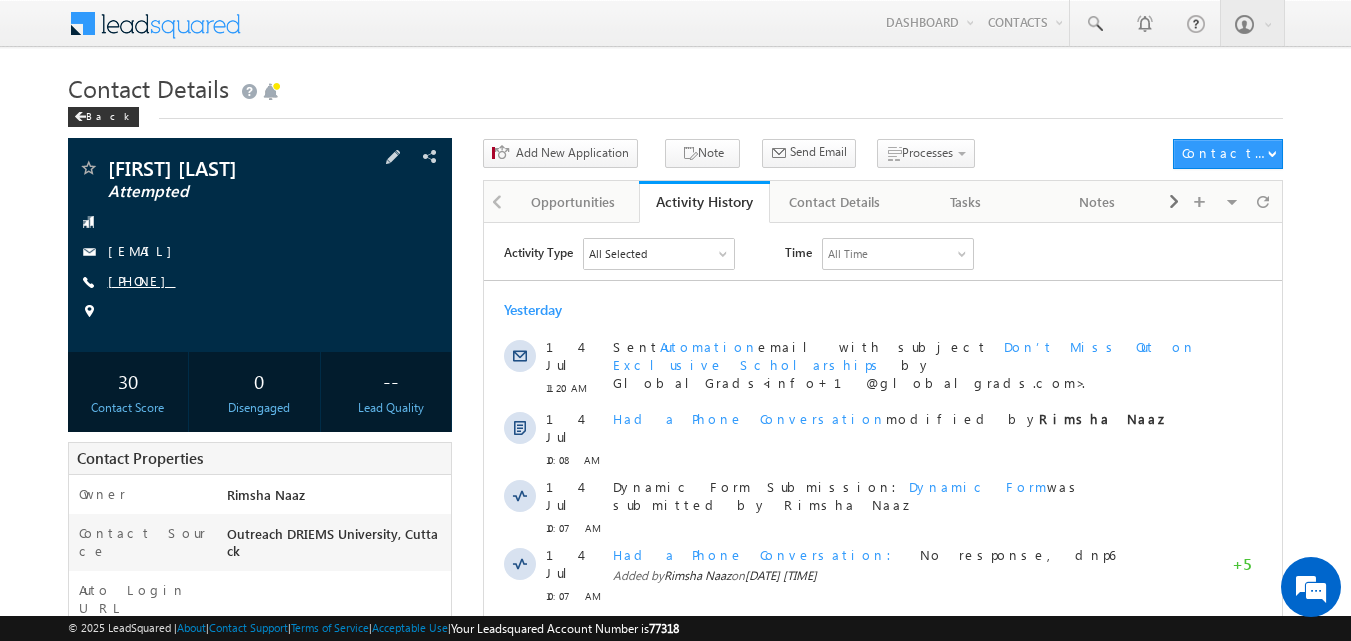 copy on "[PHONE]" 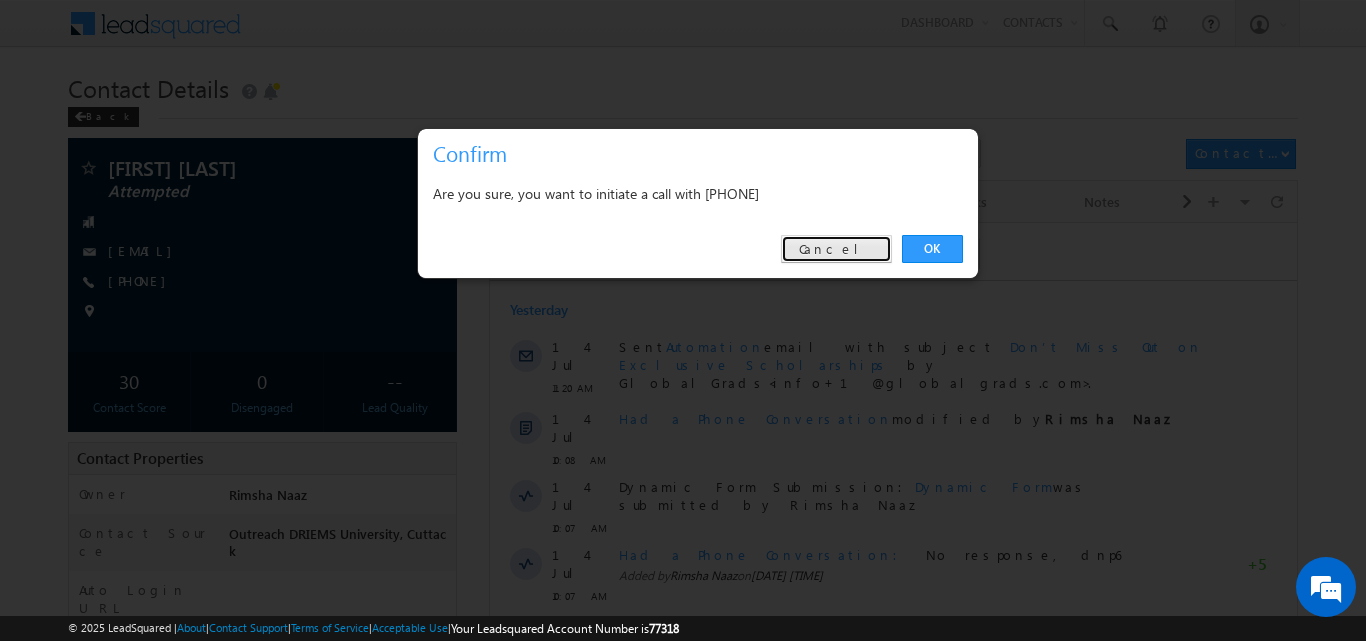 click on "Cancel" at bounding box center (836, 249) 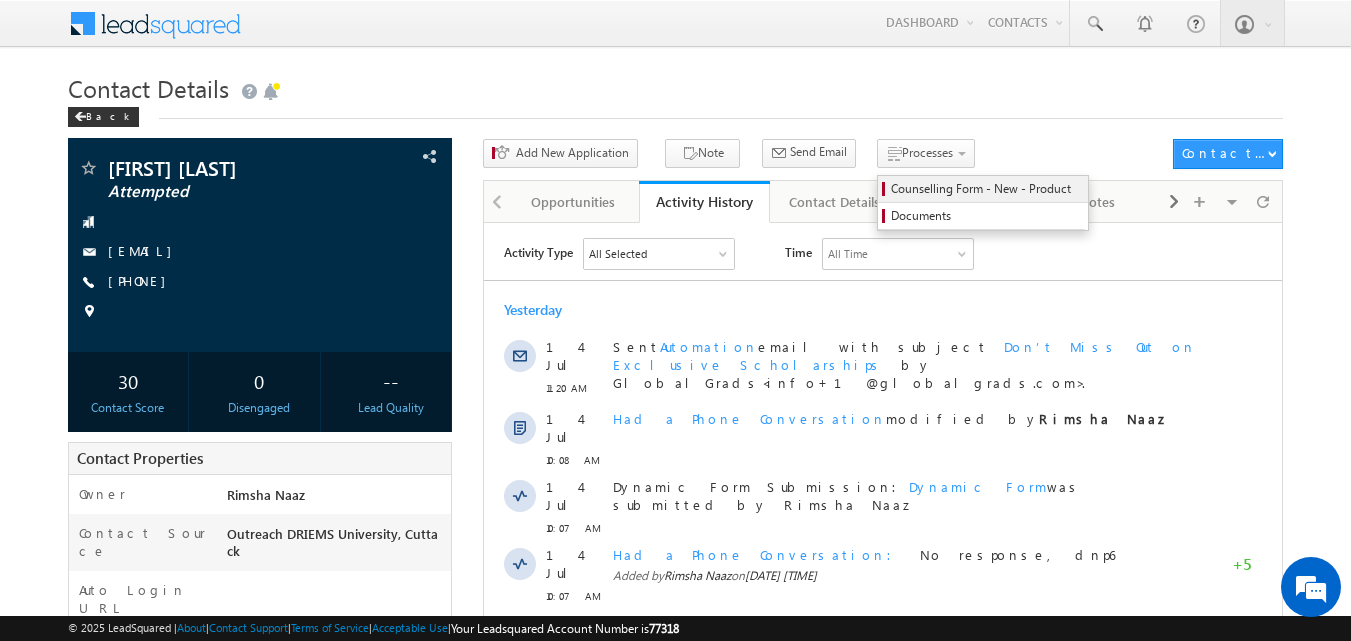 click on "Counselling Form - New - Product" at bounding box center [986, 189] 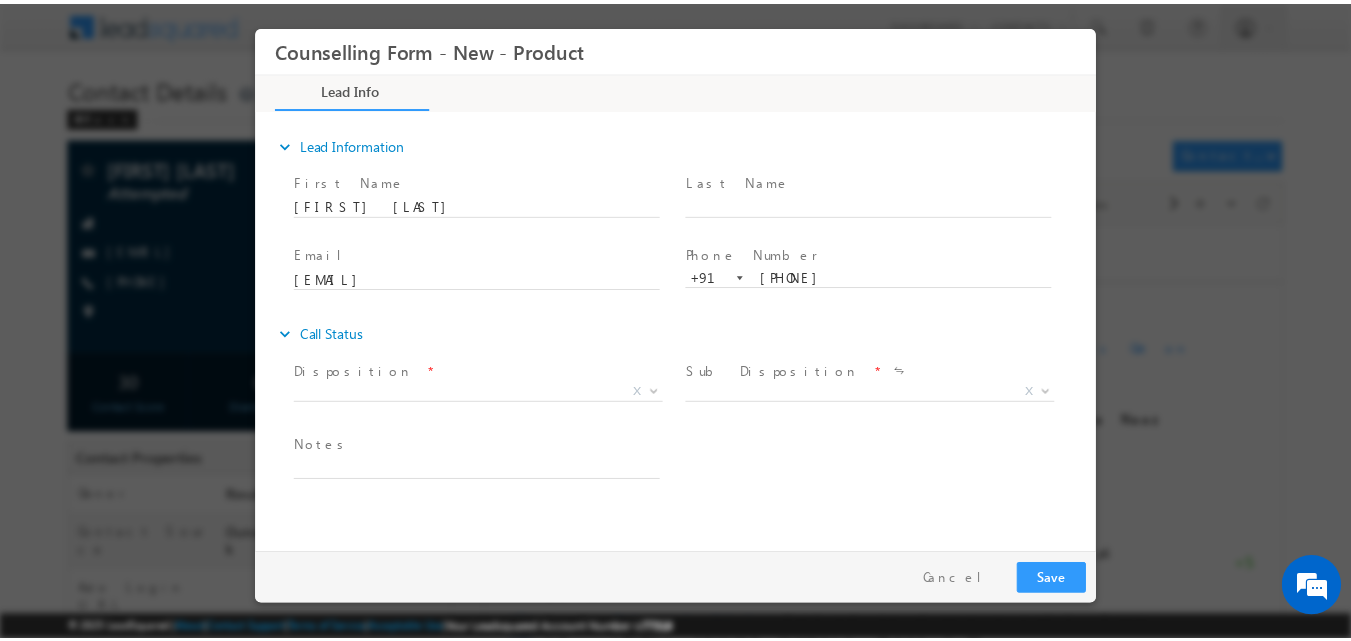 scroll, scrollTop: 0, scrollLeft: 0, axis: both 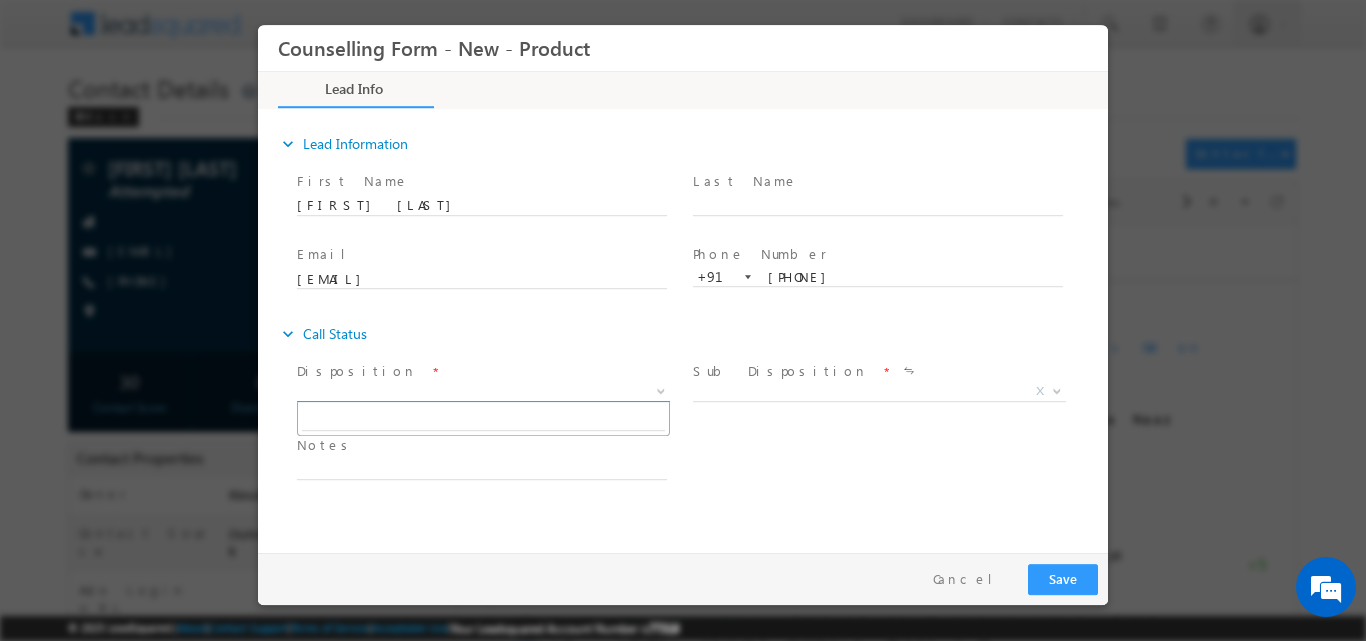 click at bounding box center (659, 390) 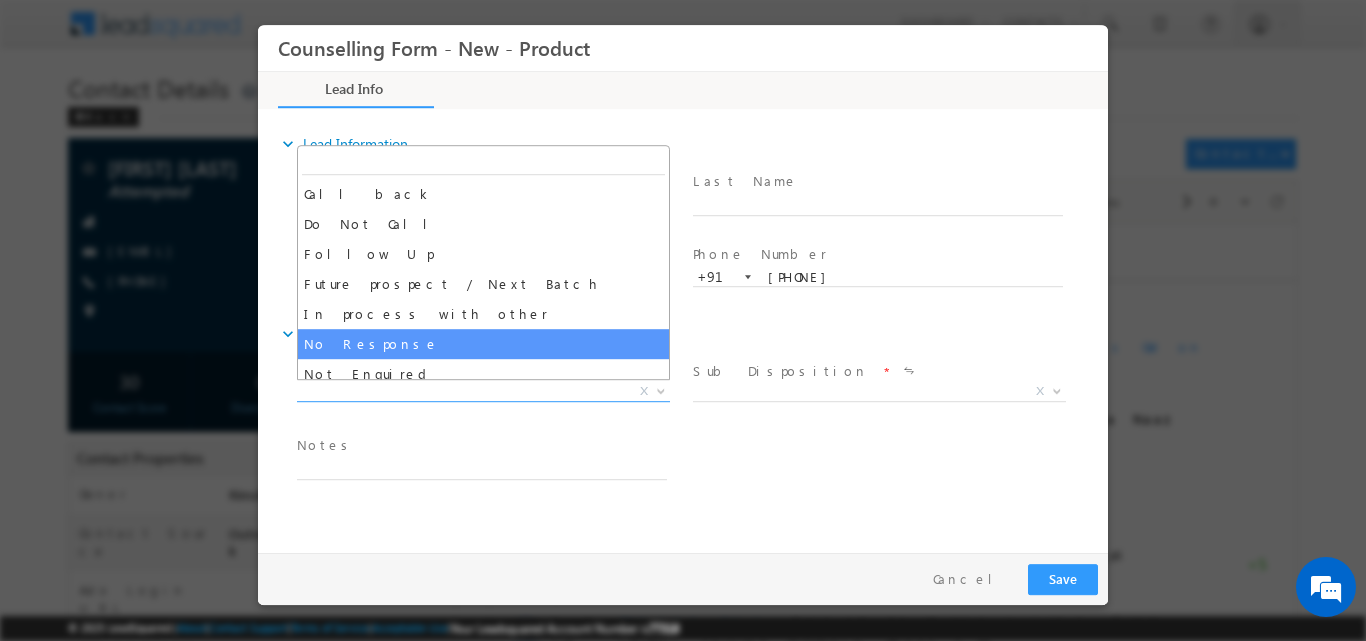 select on "No Response" 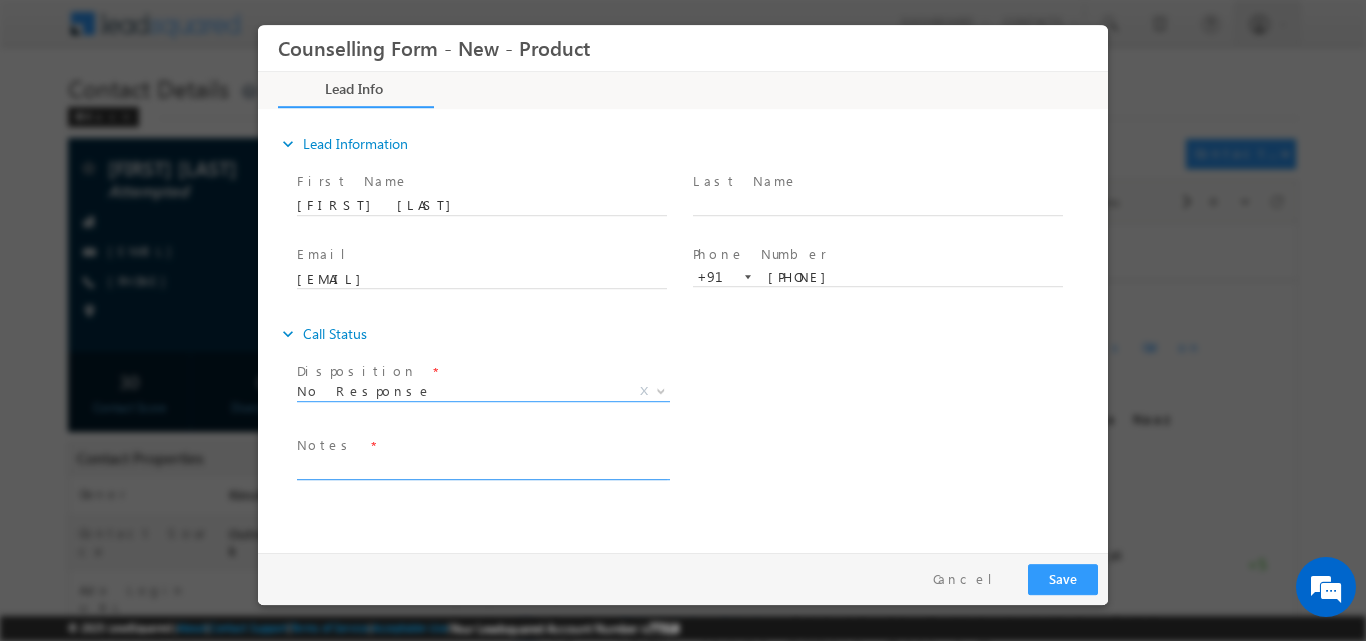 click at bounding box center (482, 467) 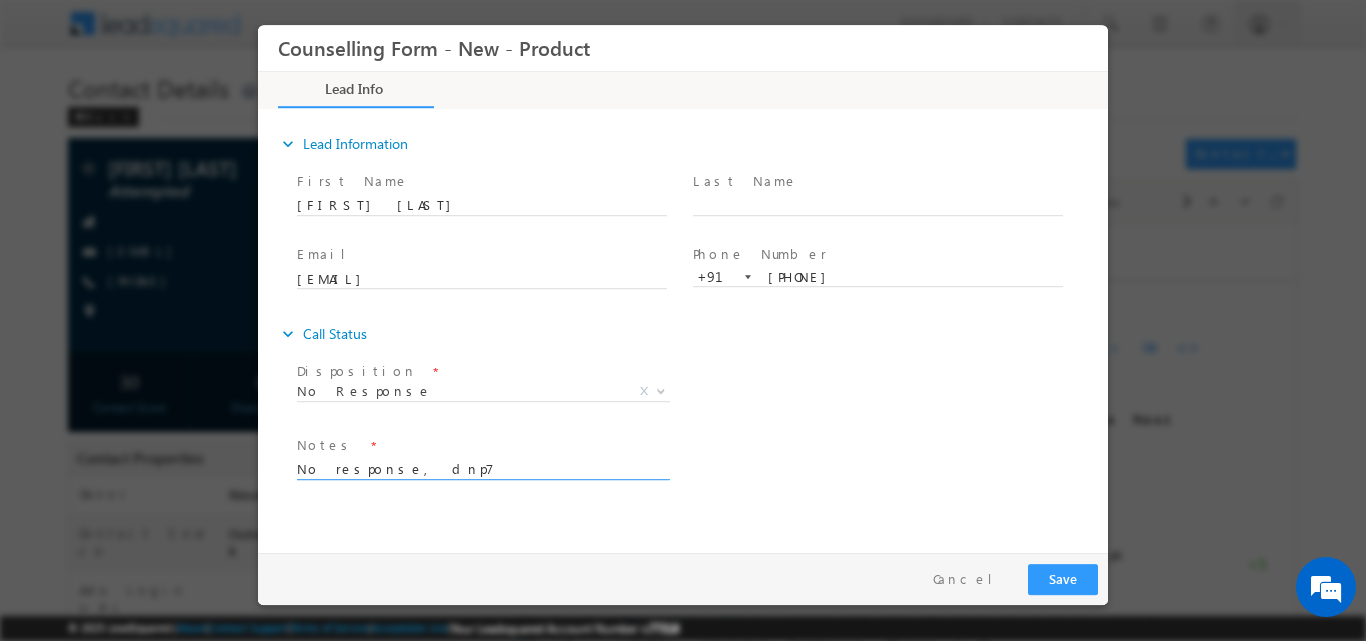 type on "No response, dnp7" 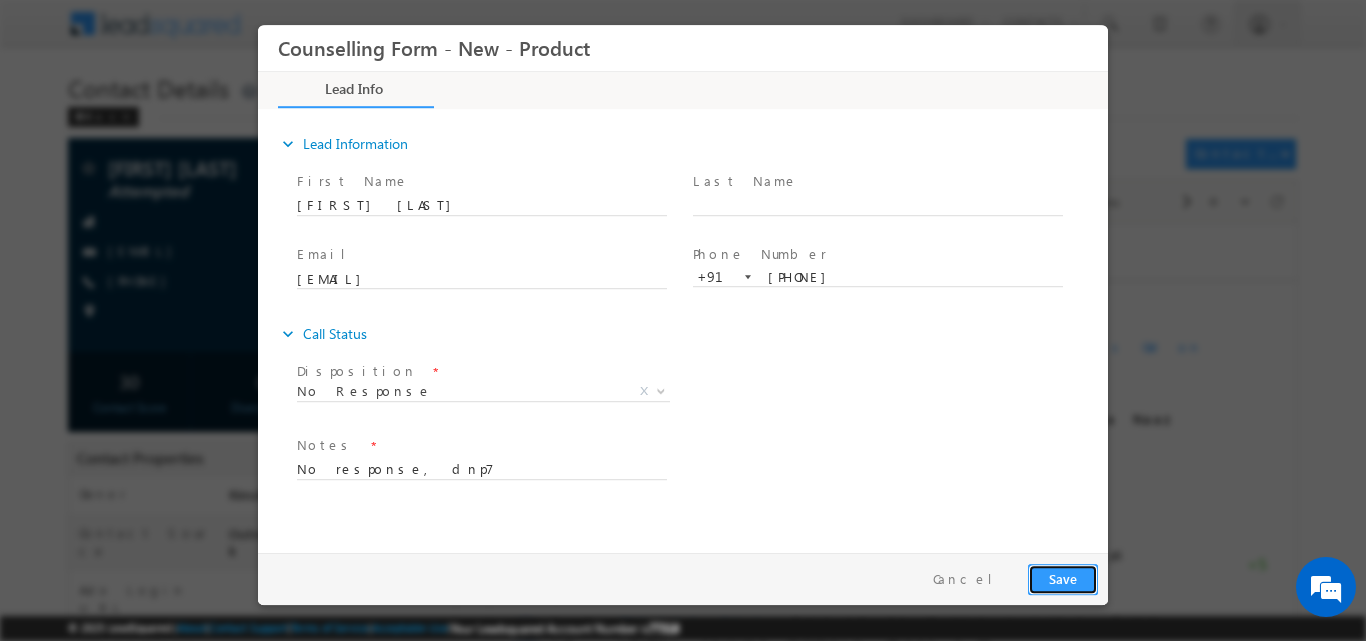 click on "Save" at bounding box center [1063, 578] 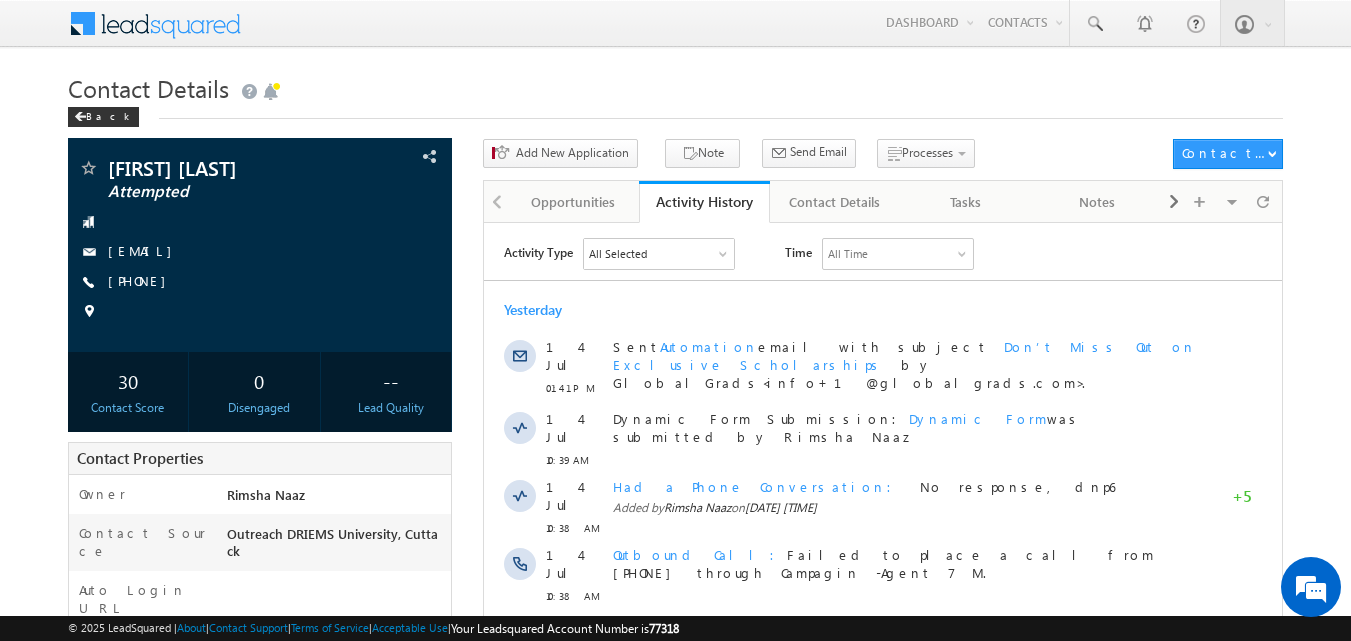 scroll, scrollTop: 0, scrollLeft: 0, axis: both 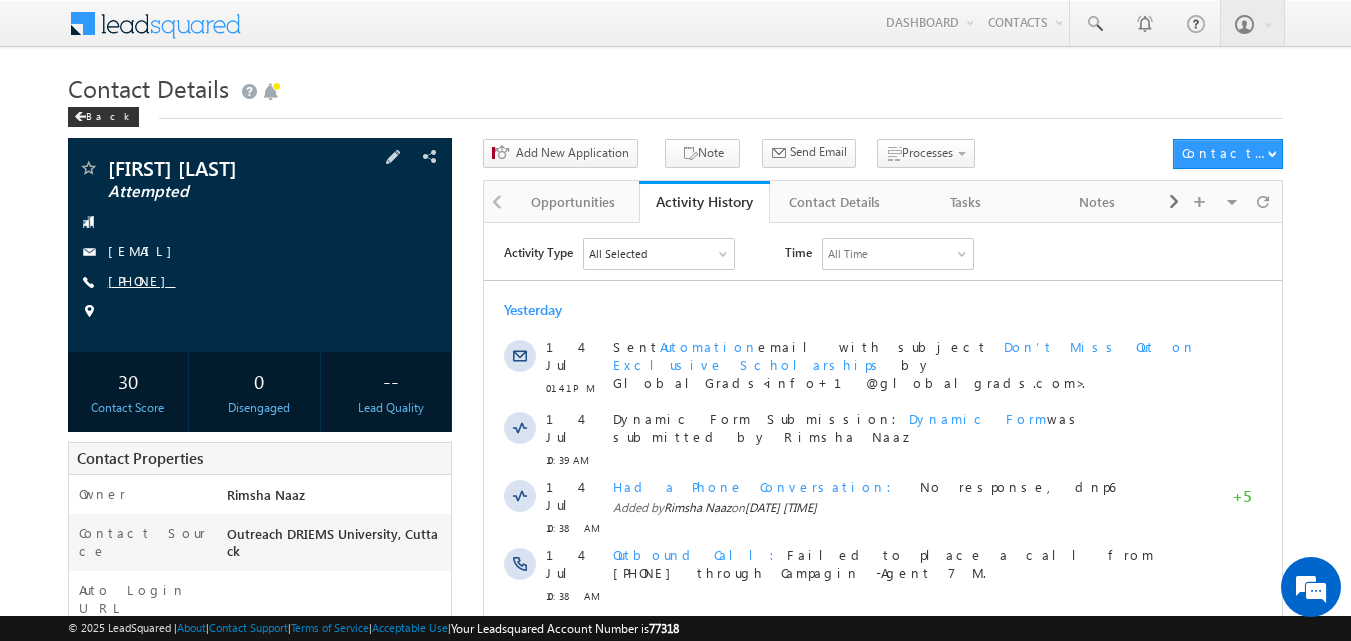 copy on "[PHONE]" 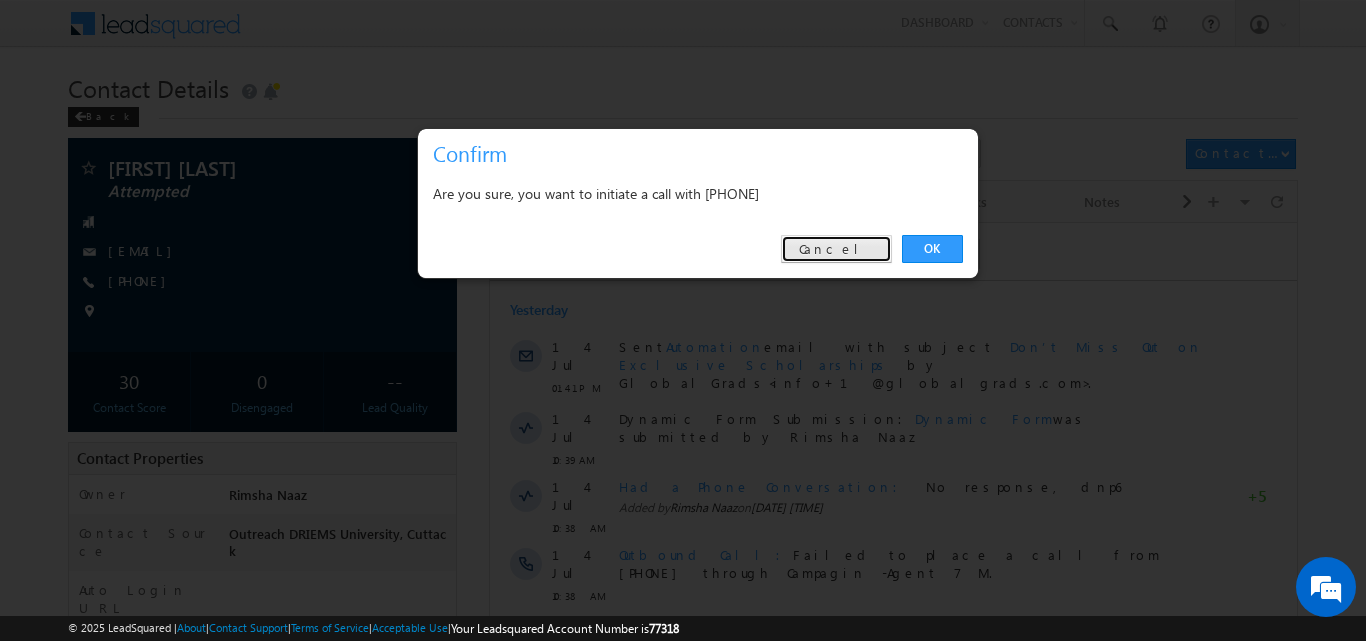 click on "Cancel" at bounding box center (836, 249) 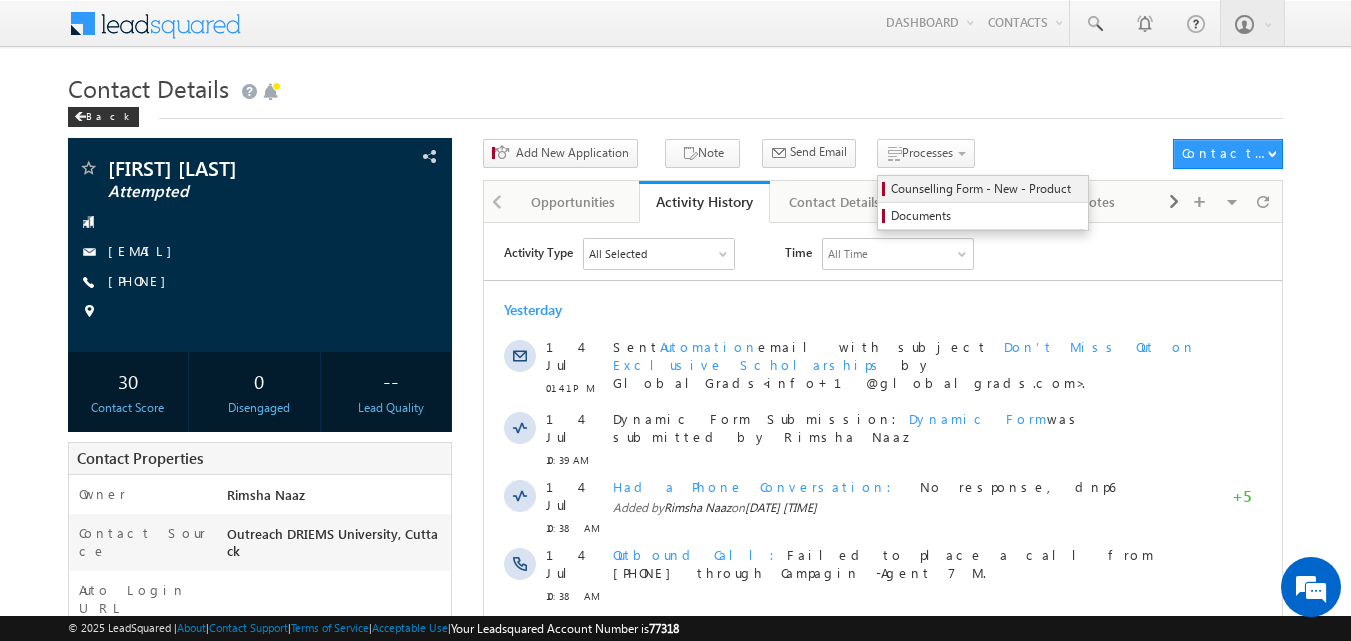 click on "Counselling Form - New - Product" at bounding box center [986, 189] 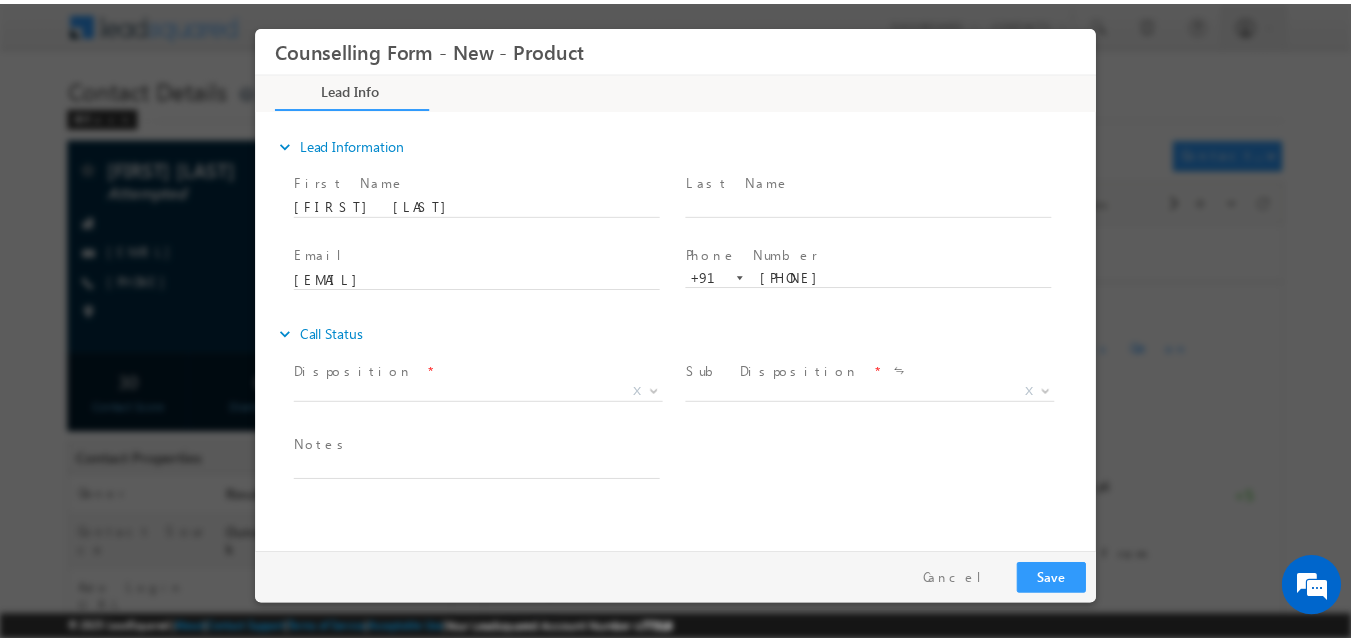scroll, scrollTop: 0, scrollLeft: 0, axis: both 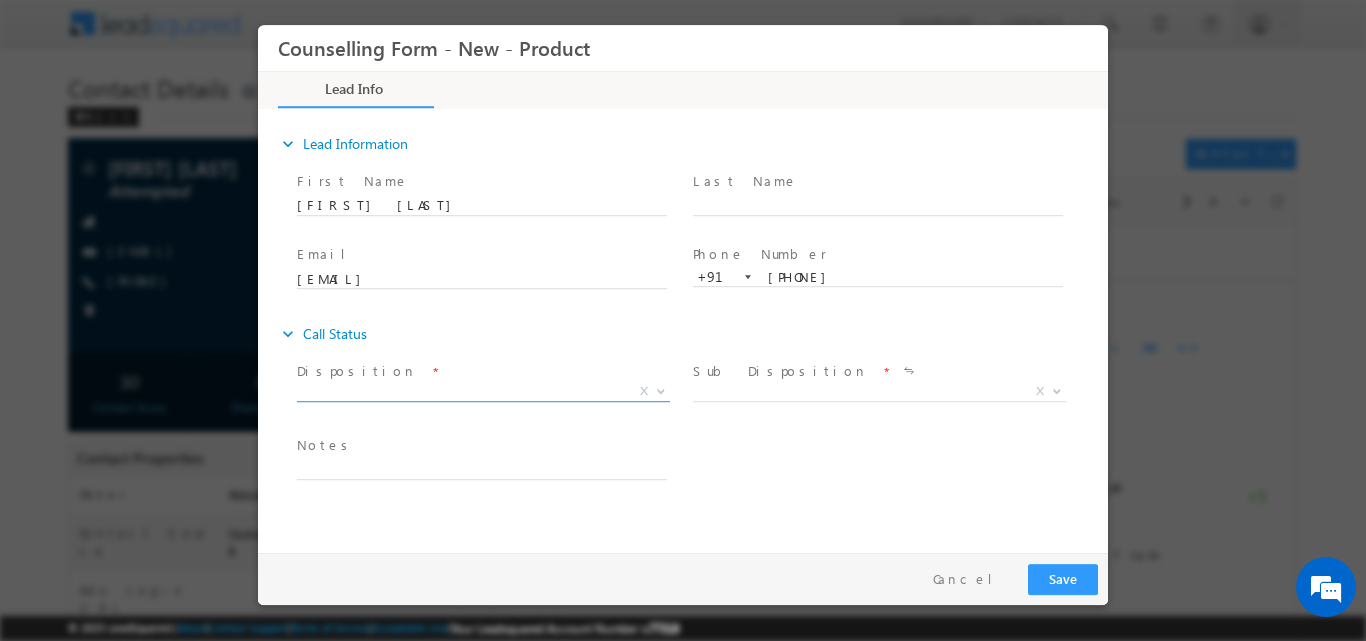 click at bounding box center (659, 390) 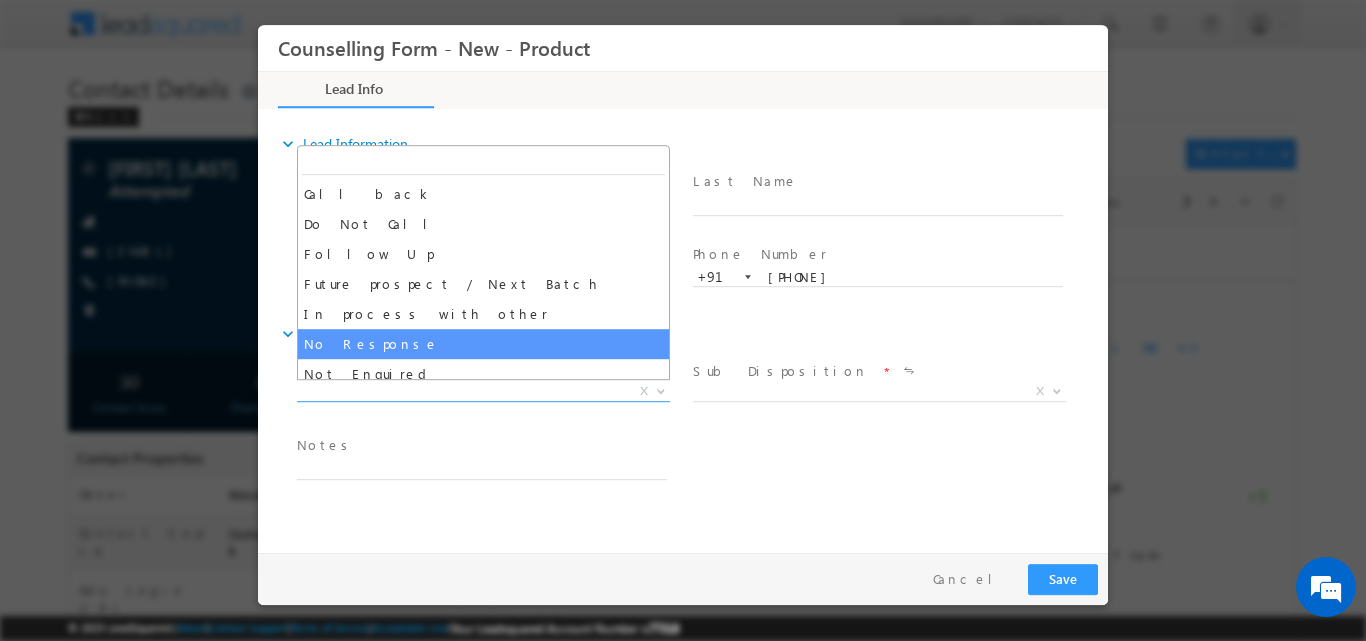 select on "No Response" 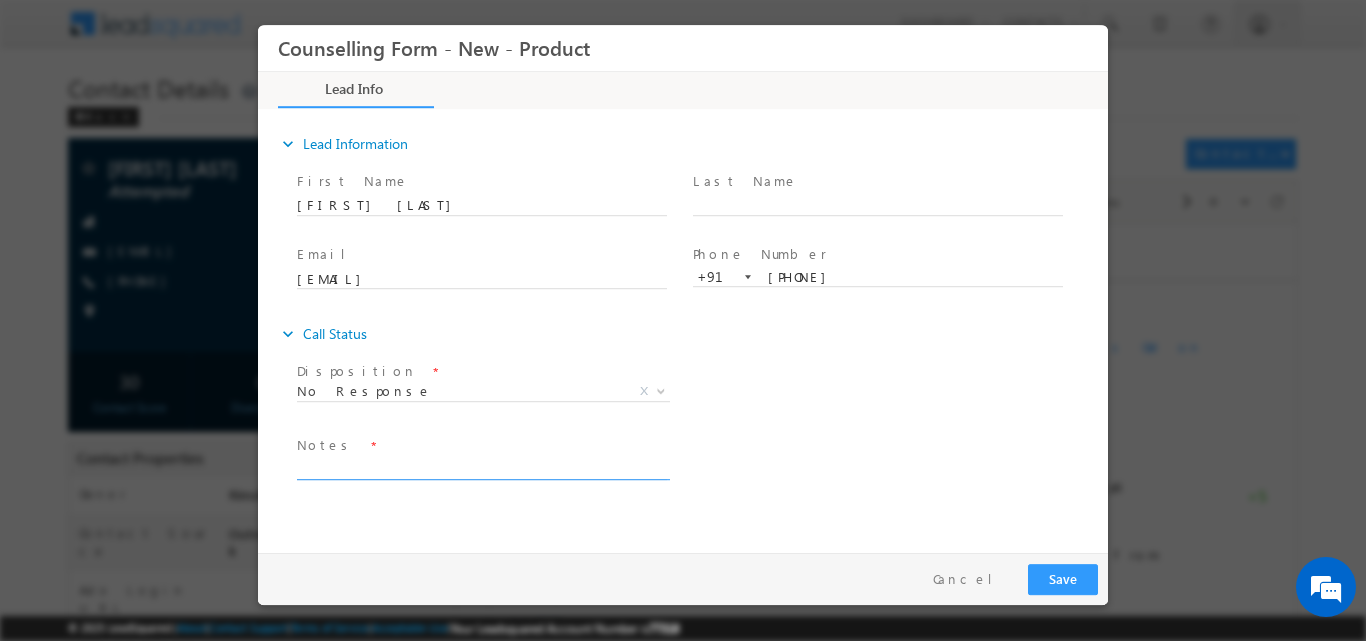 click at bounding box center [482, 467] 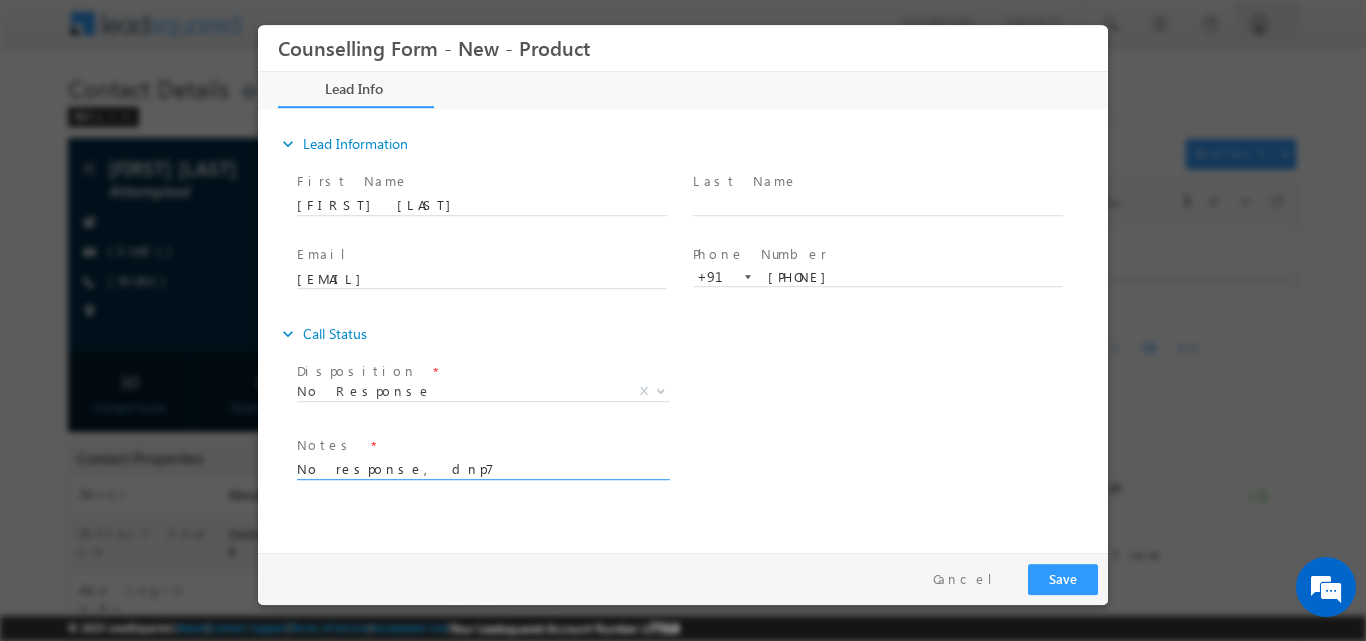type on "No response, dnp7" 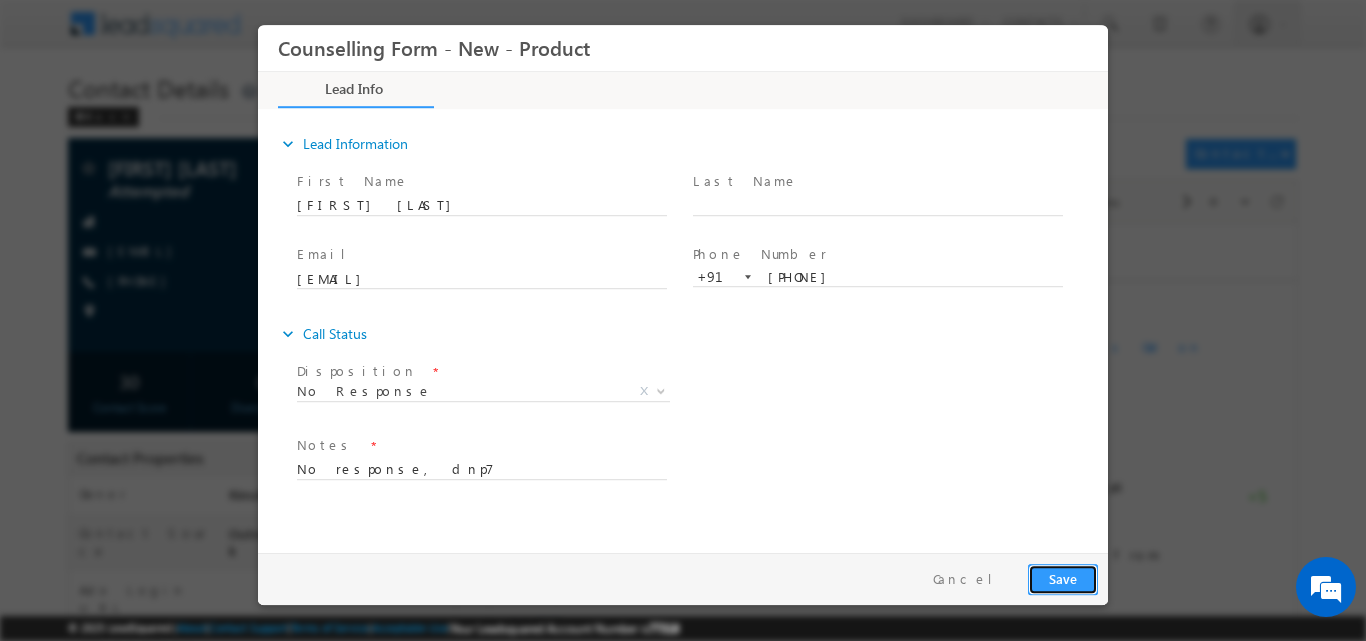 click on "Save" at bounding box center (1063, 578) 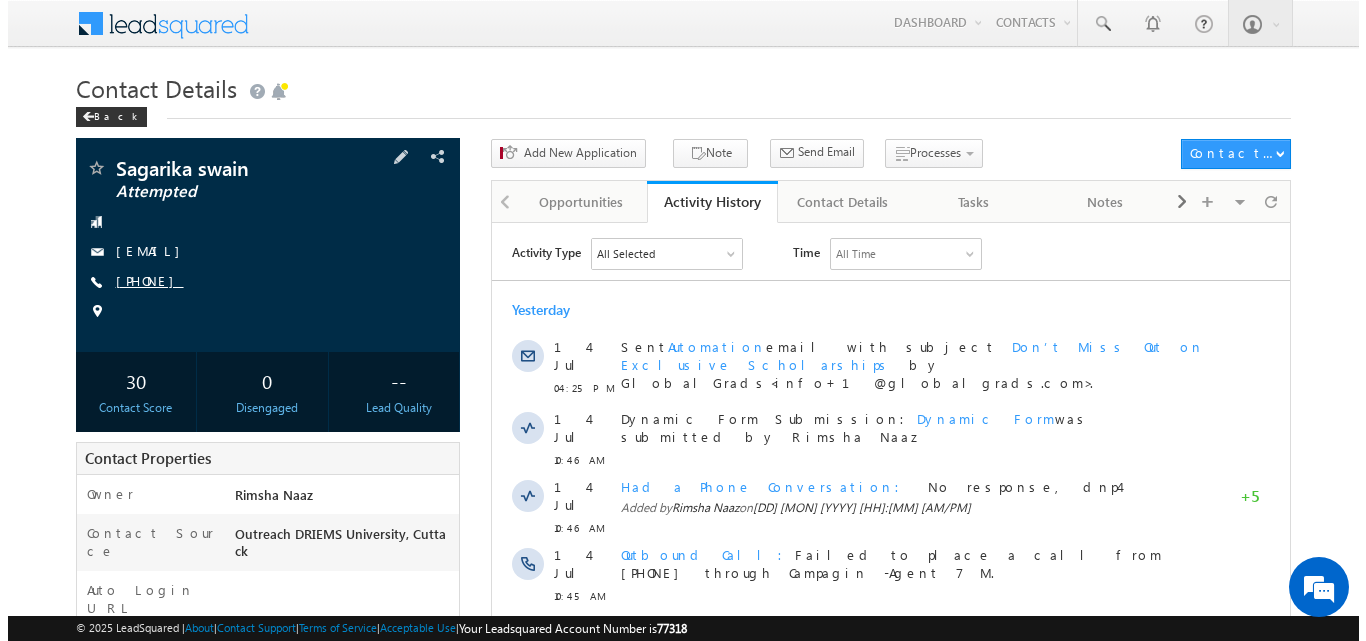 scroll, scrollTop: 0, scrollLeft: 0, axis: both 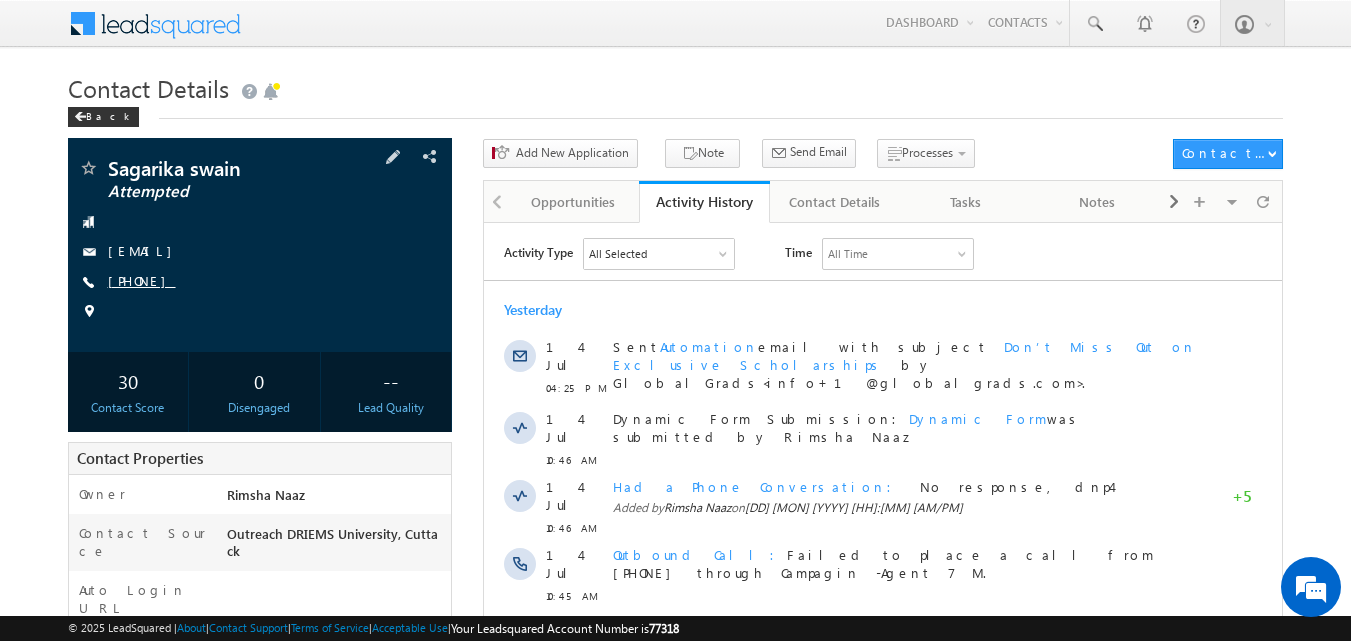 click on "[PHONE]" at bounding box center (142, 280) 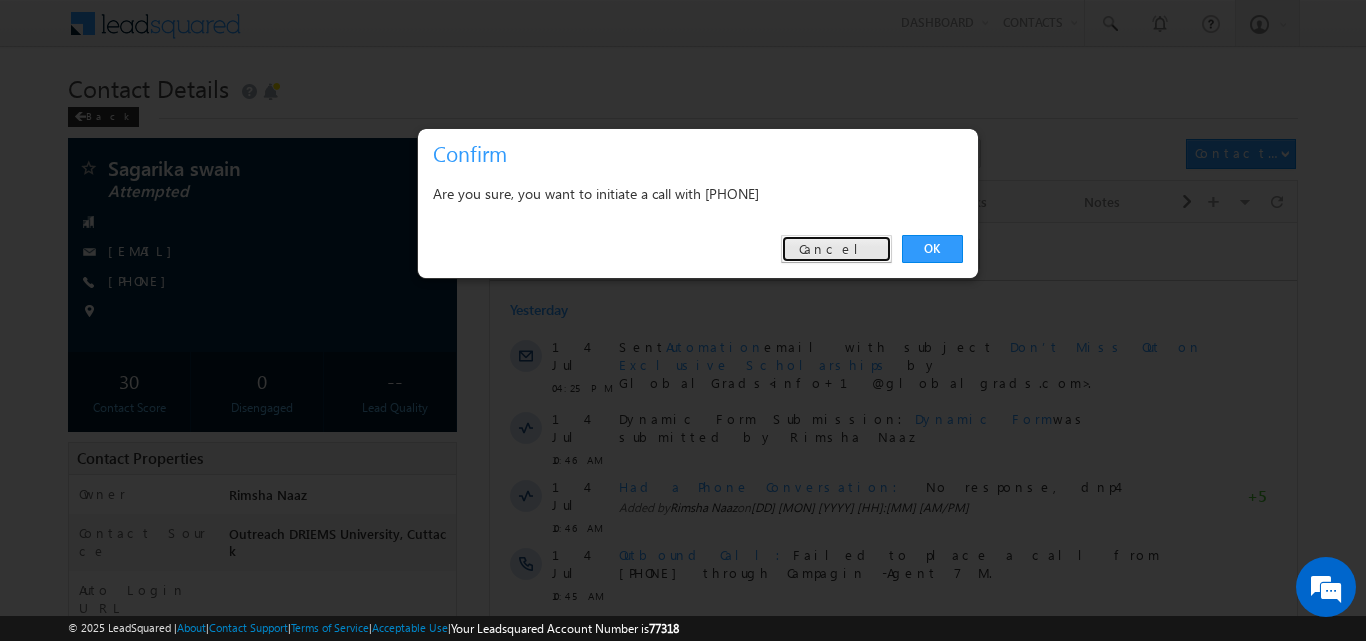 click on "Cancel" at bounding box center [836, 249] 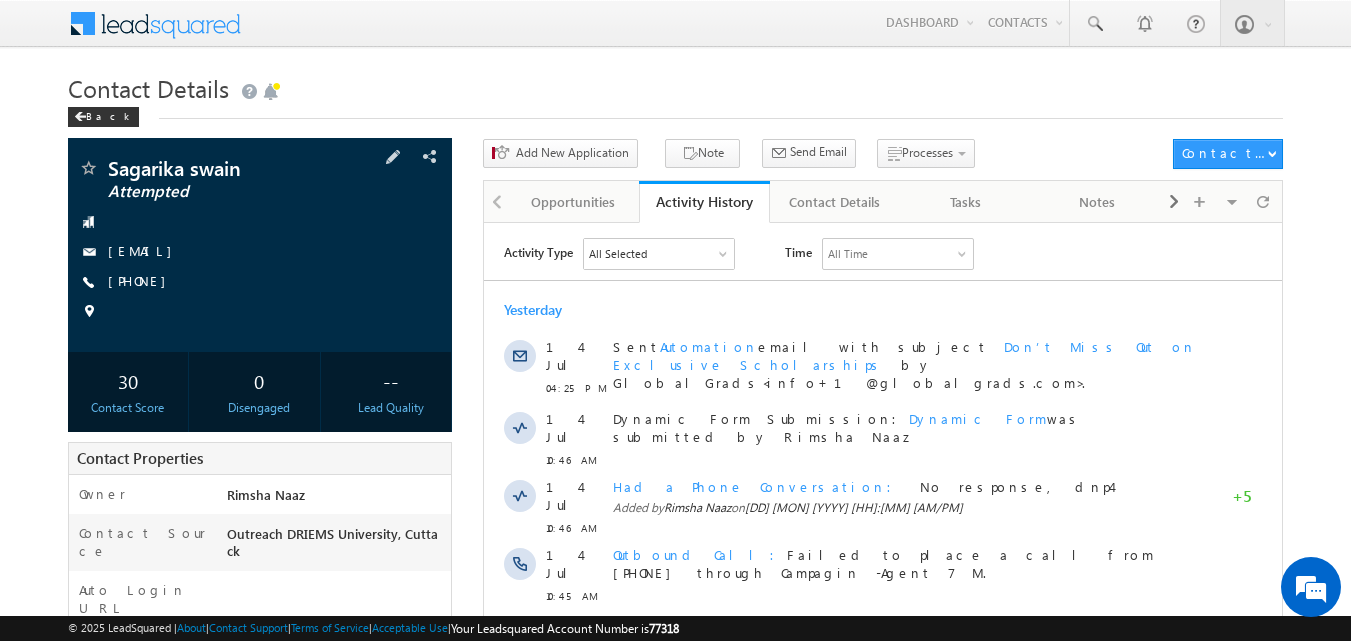 click on "[FIRST] [LAST]
Attempted
[EMAIL]
[PHONE]" at bounding box center [260, 245] 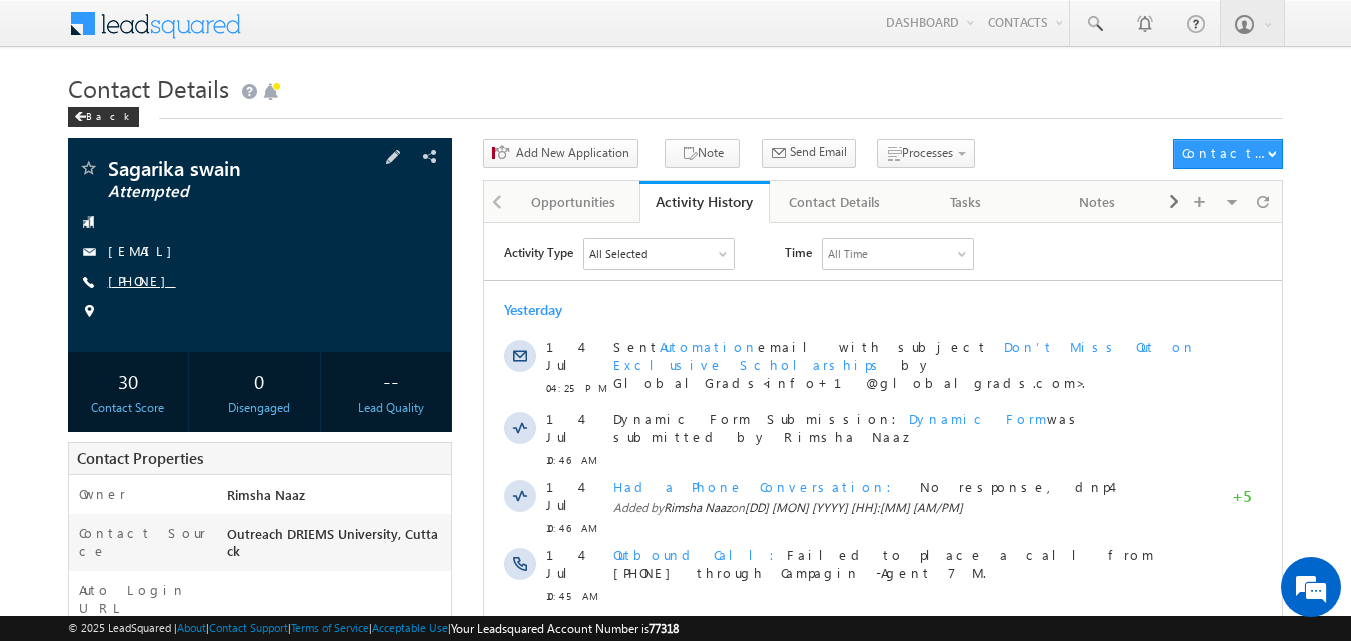 copy on "[PHONE]" 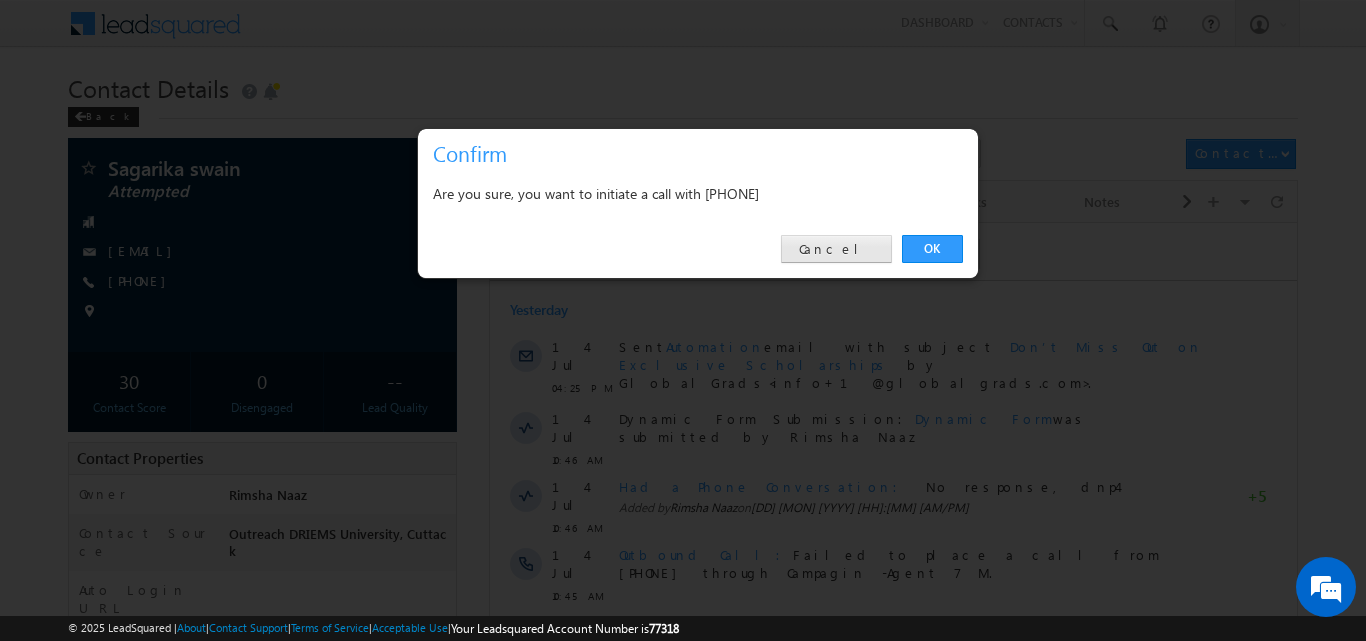 scroll, scrollTop: 0, scrollLeft: 0, axis: both 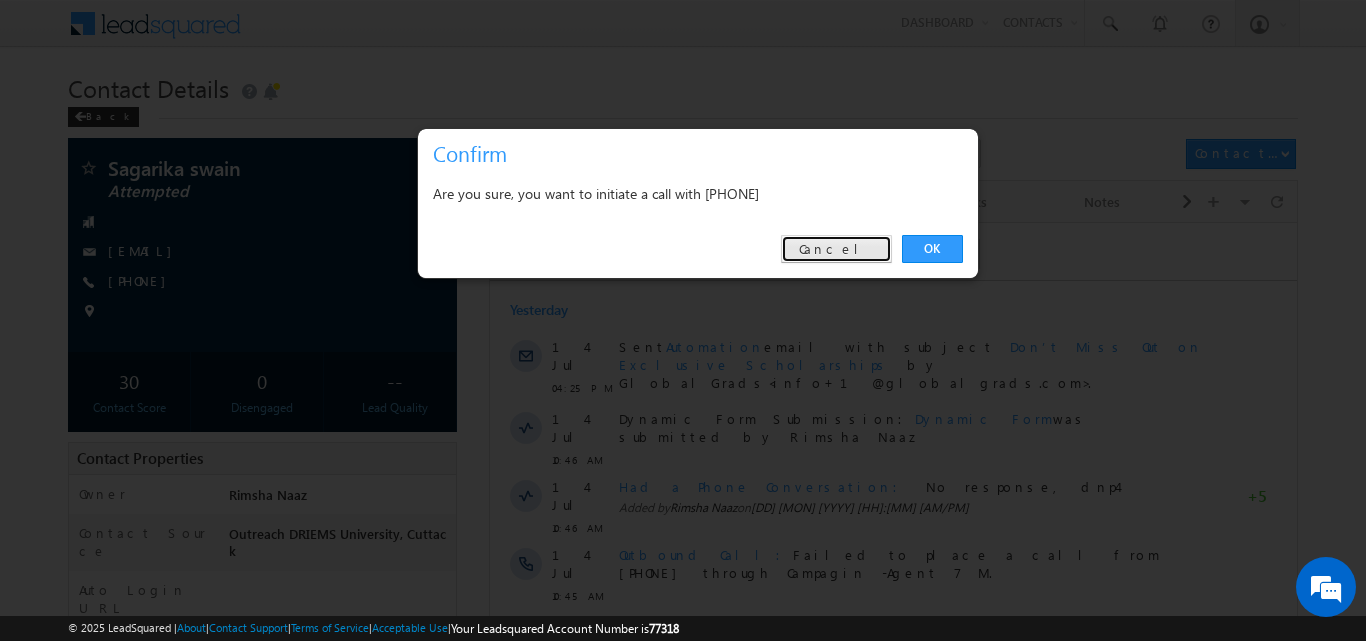 drag, startPoint x: 851, startPoint y: 250, endPoint x: 467, endPoint y: 15, distance: 450.20108 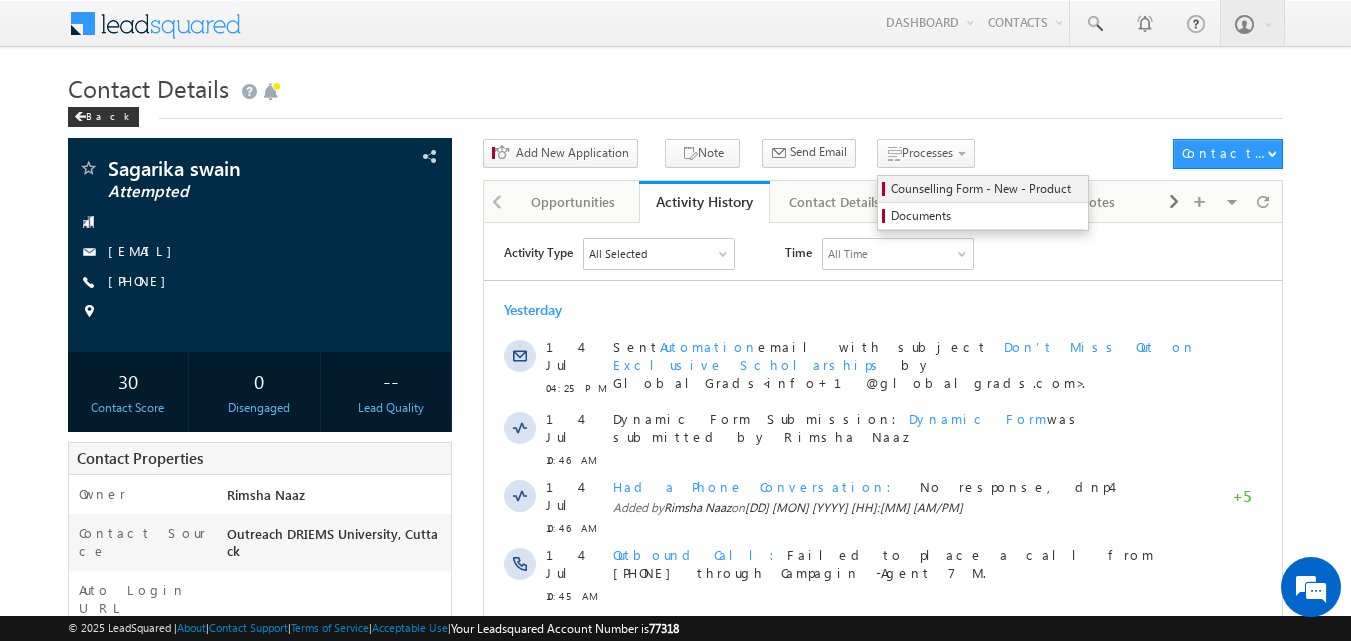 click on "Counselling Form - New - Product" at bounding box center (986, 189) 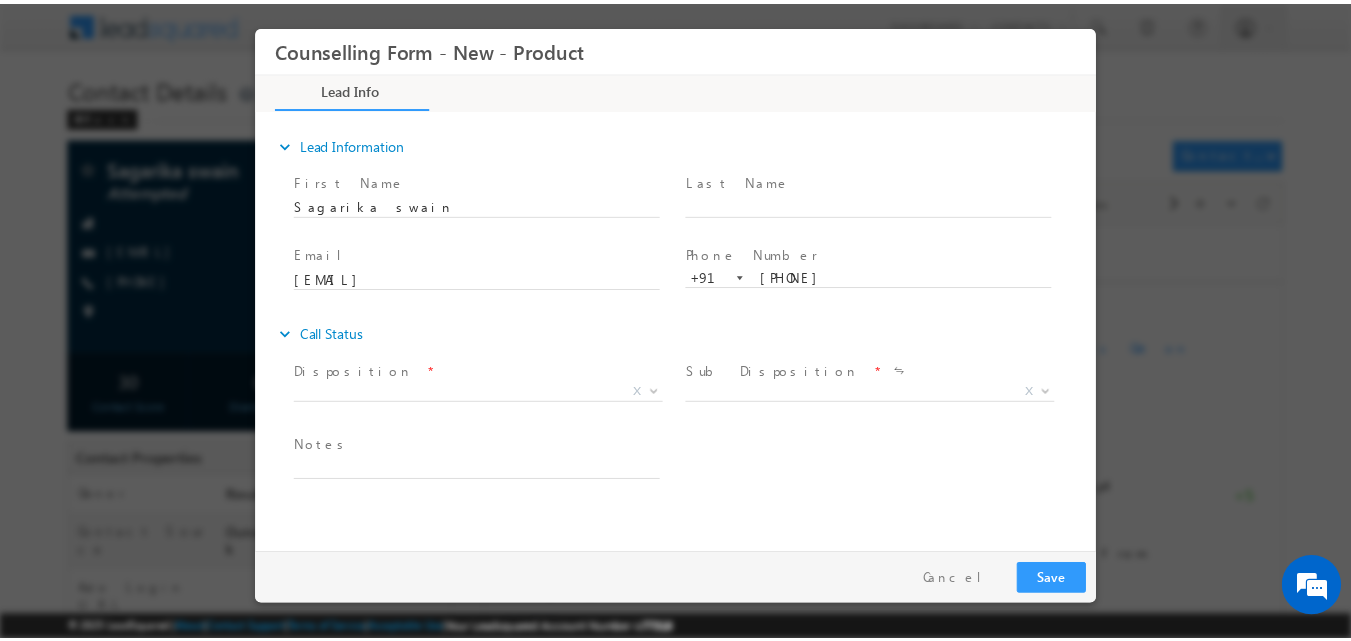 scroll, scrollTop: 0, scrollLeft: 0, axis: both 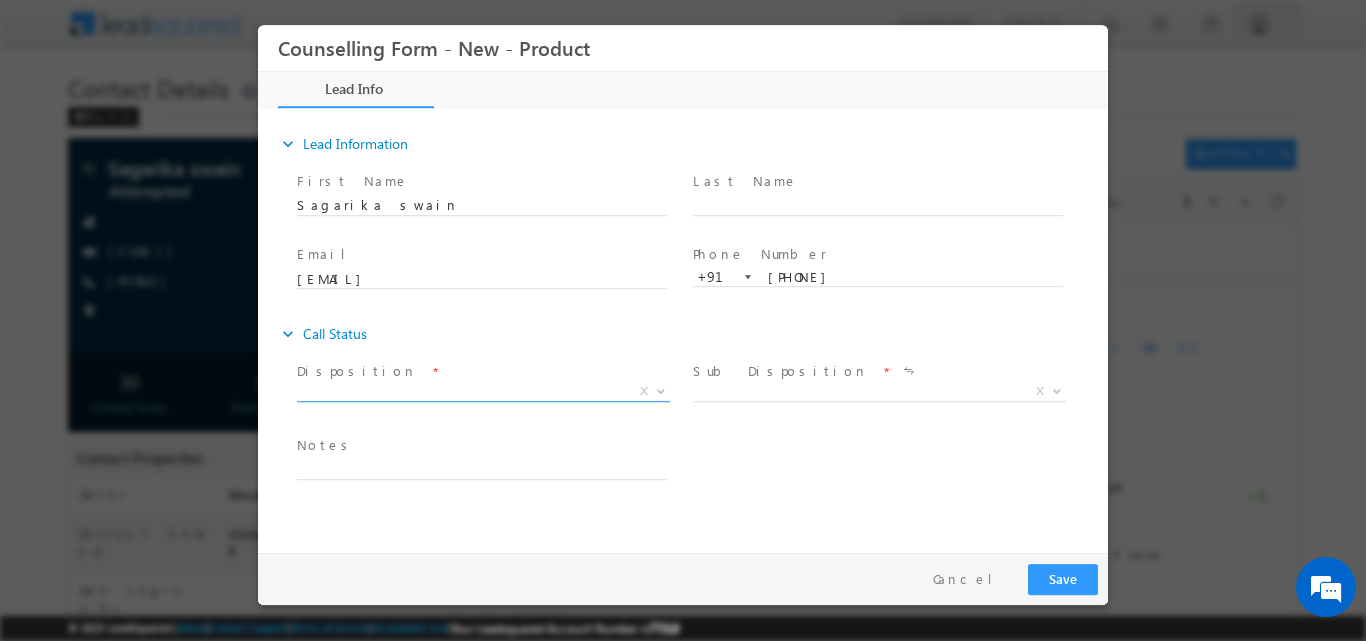 click at bounding box center (661, 389) 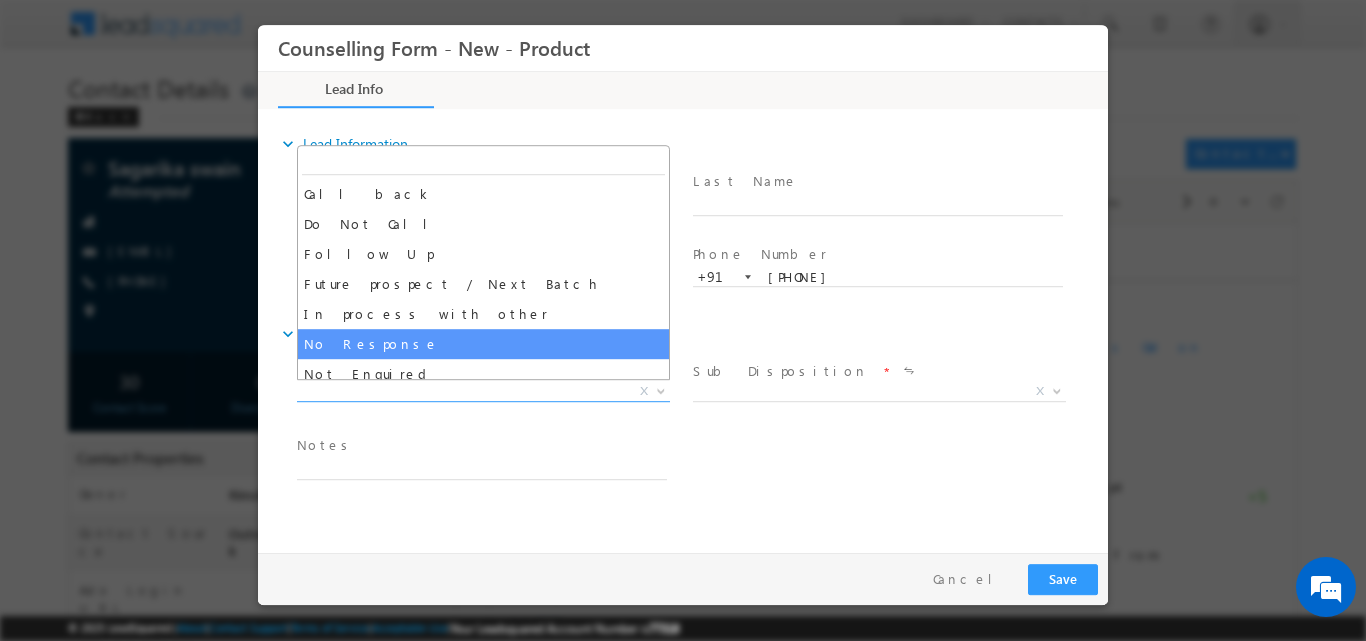 select on "No Response" 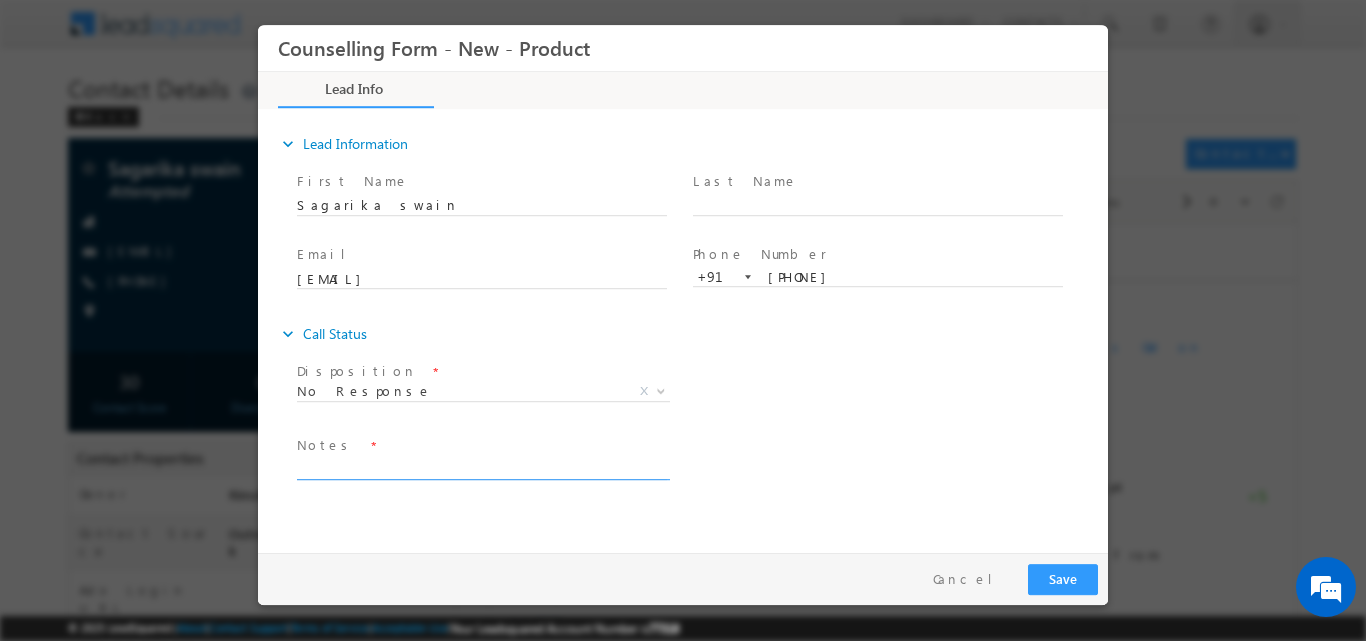click at bounding box center (482, 467) 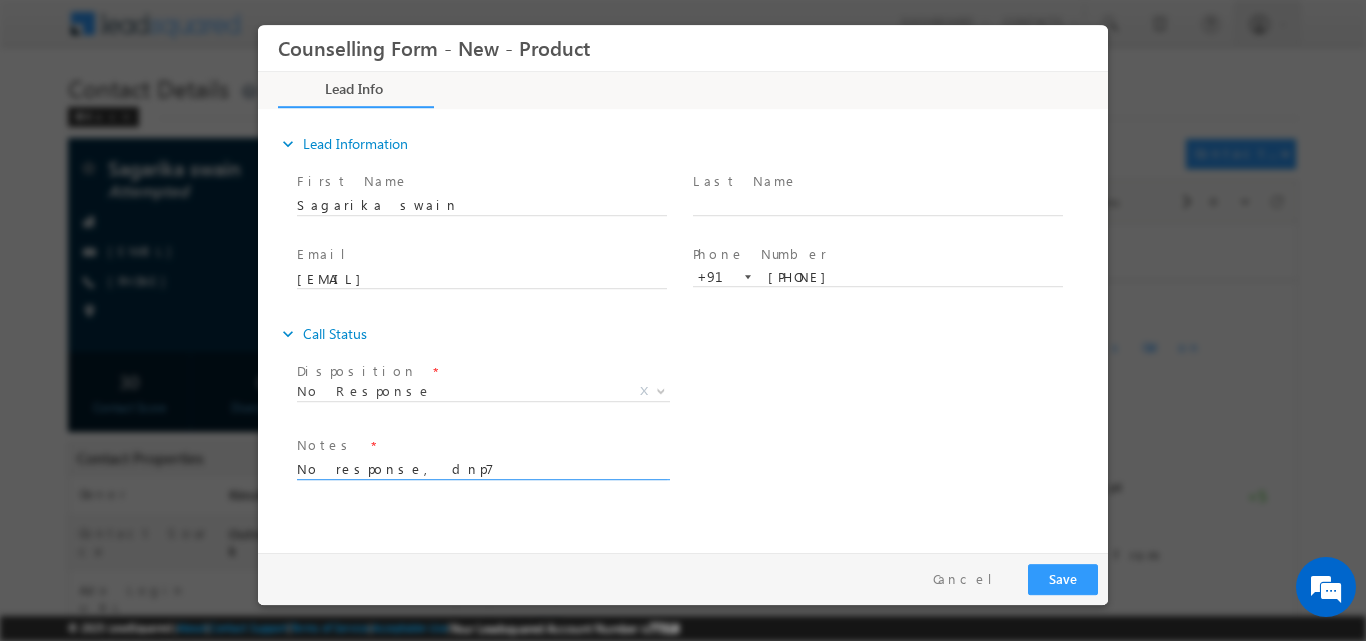 type on "No response, dnp7" 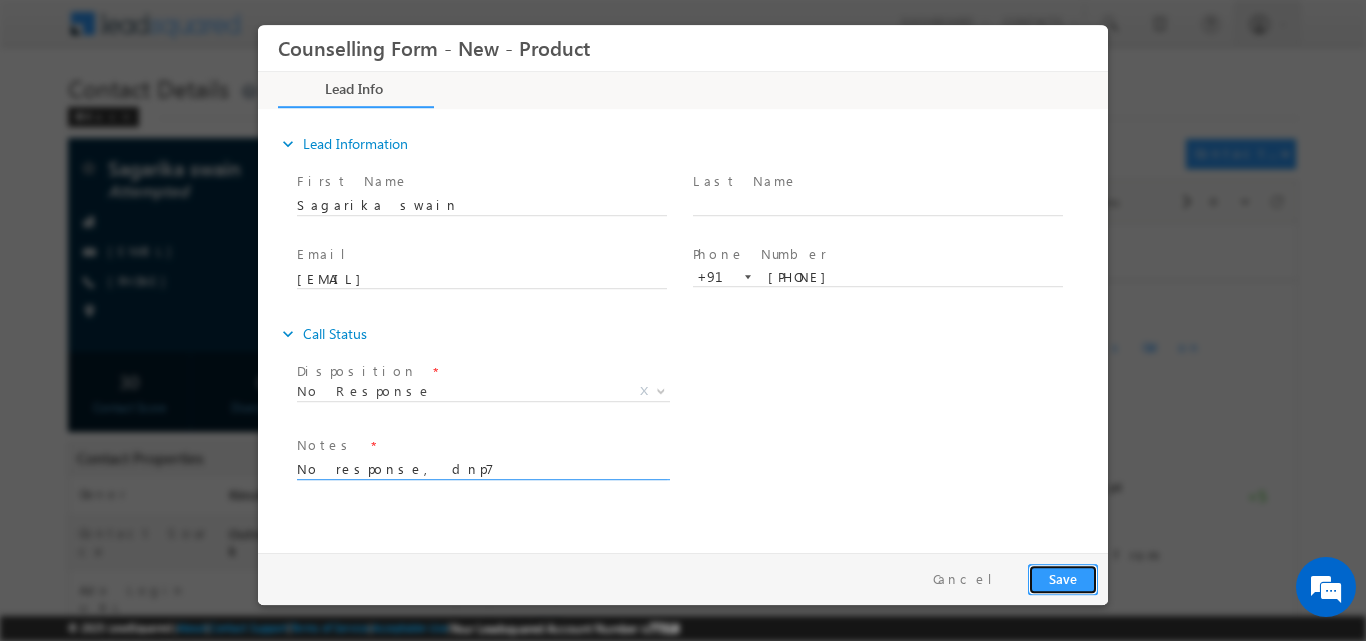 click on "Save" at bounding box center (1063, 578) 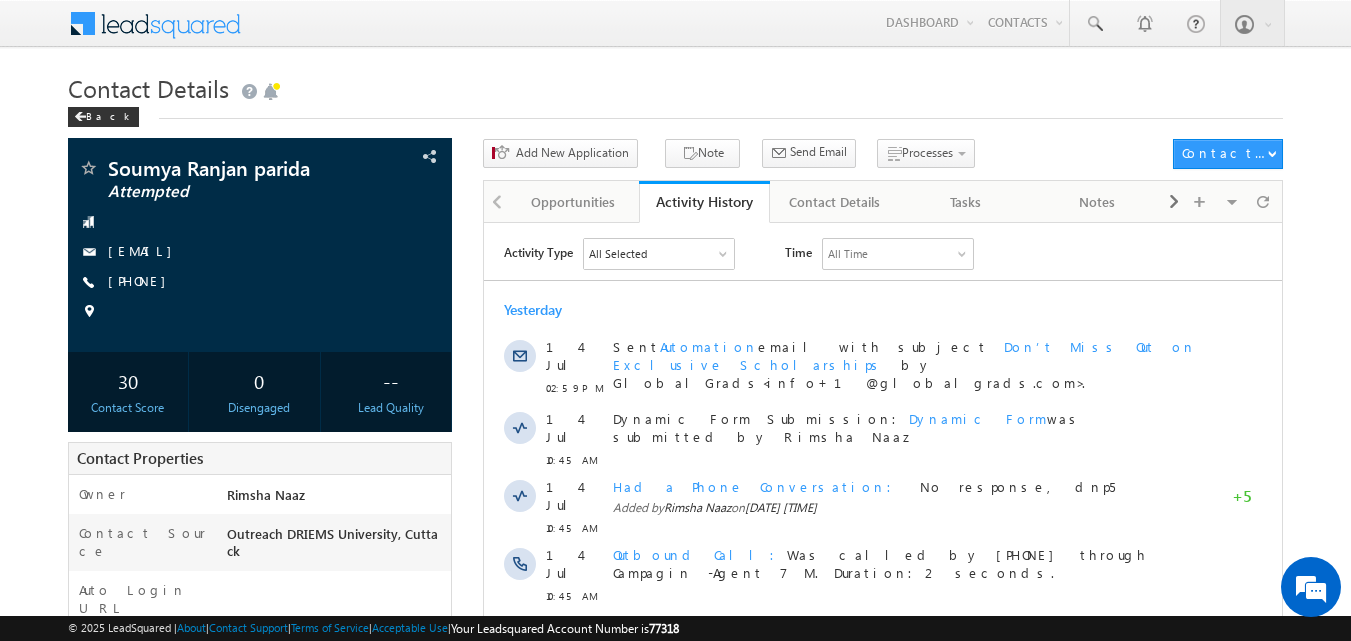scroll, scrollTop: 0, scrollLeft: 0, axis: both 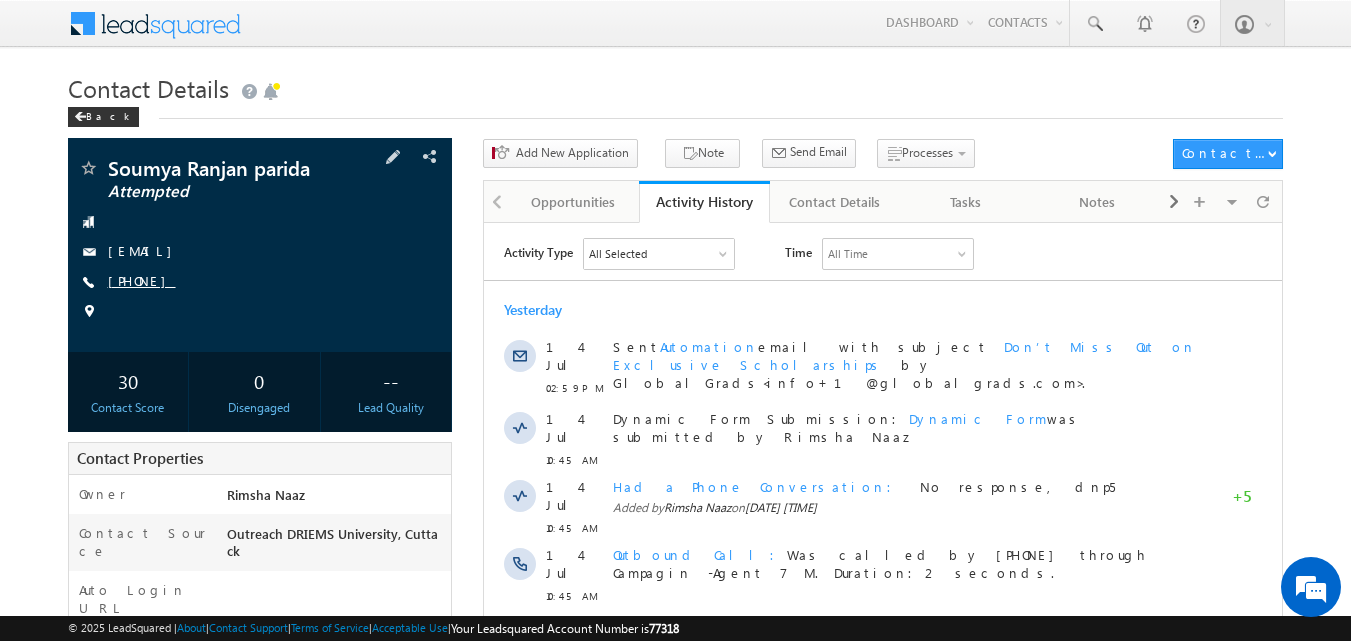 copy on "9777535357" 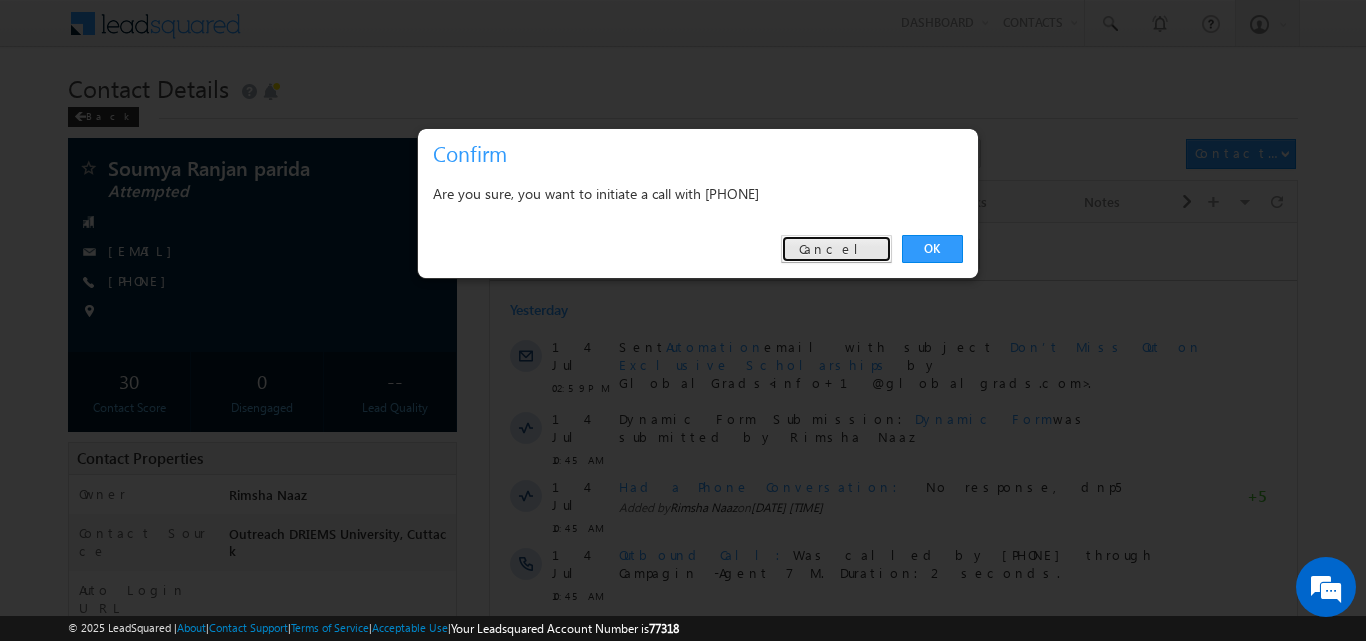 click on "Cancel" at bounding box center [836, 249] 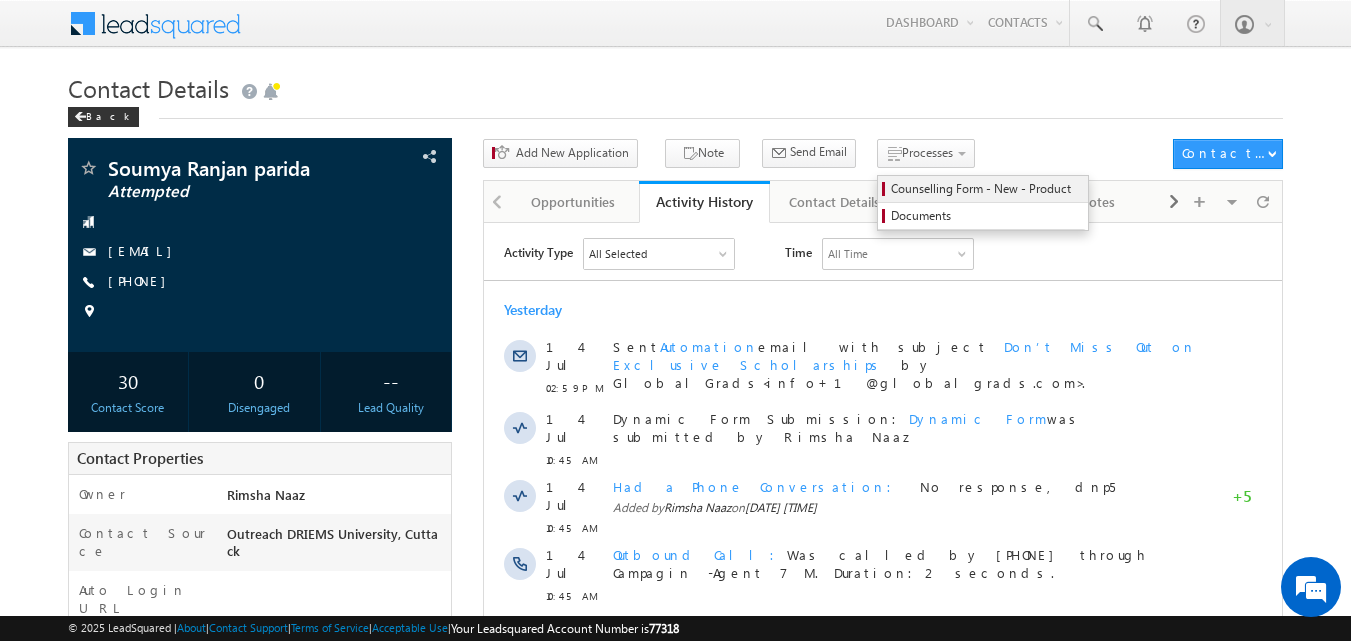 click on "Counselling Form - New - Product" at bounding box center [986, 189] 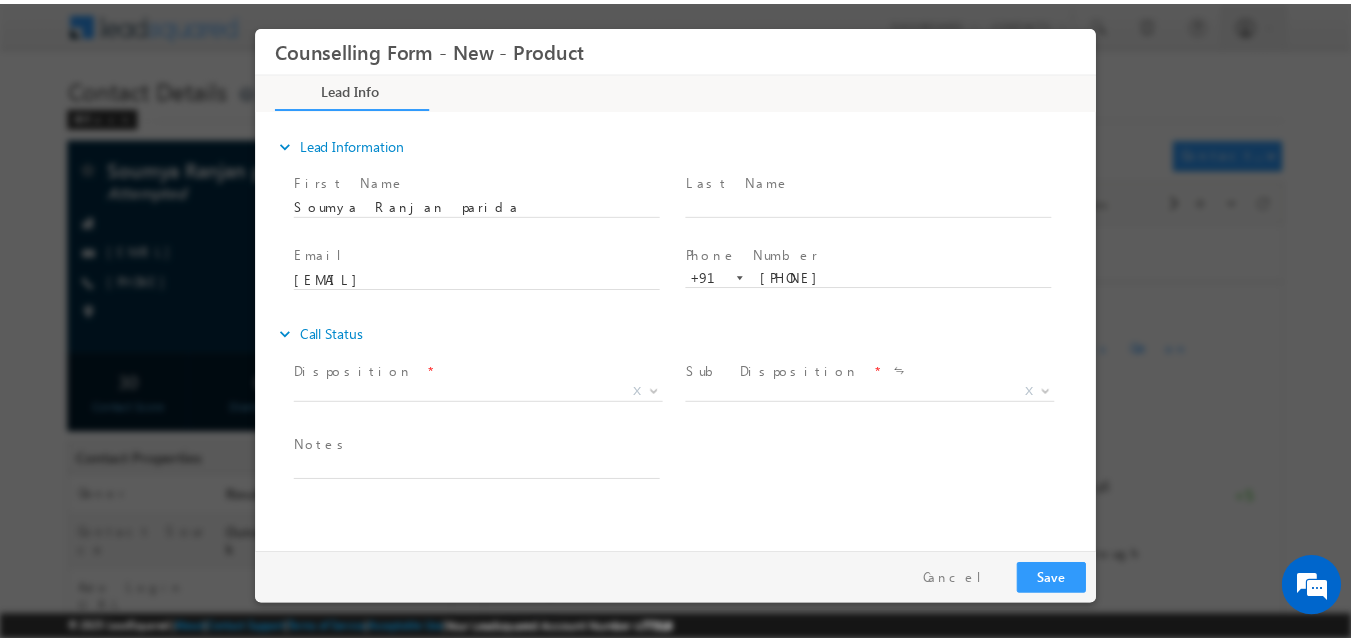 scroll, scrollTop: 0, scrollLeft: 0, axis: both 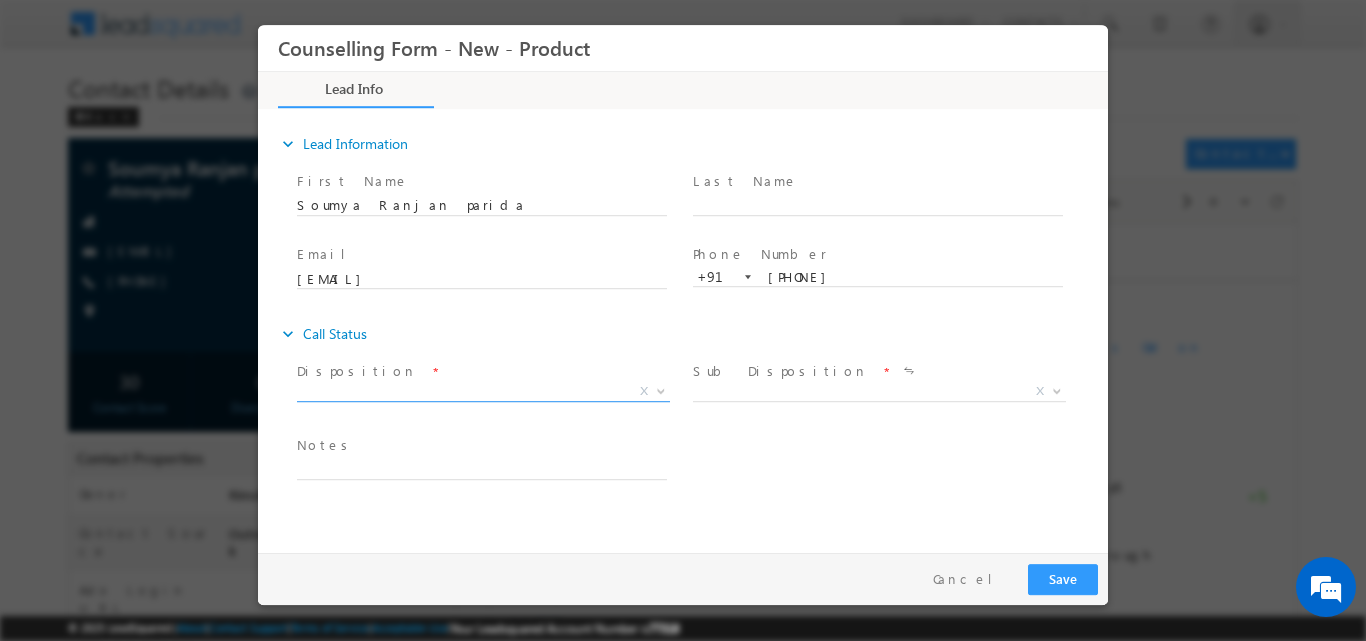 click at bounding box center (661, 389) 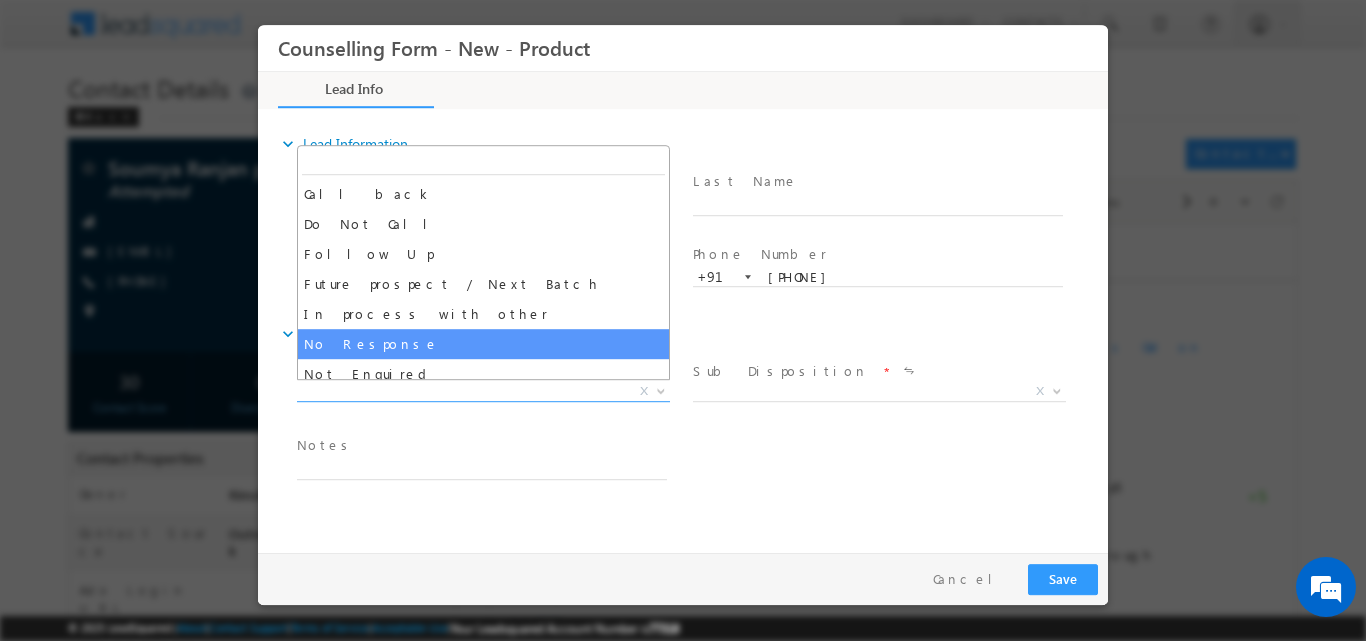 select on "No Response" 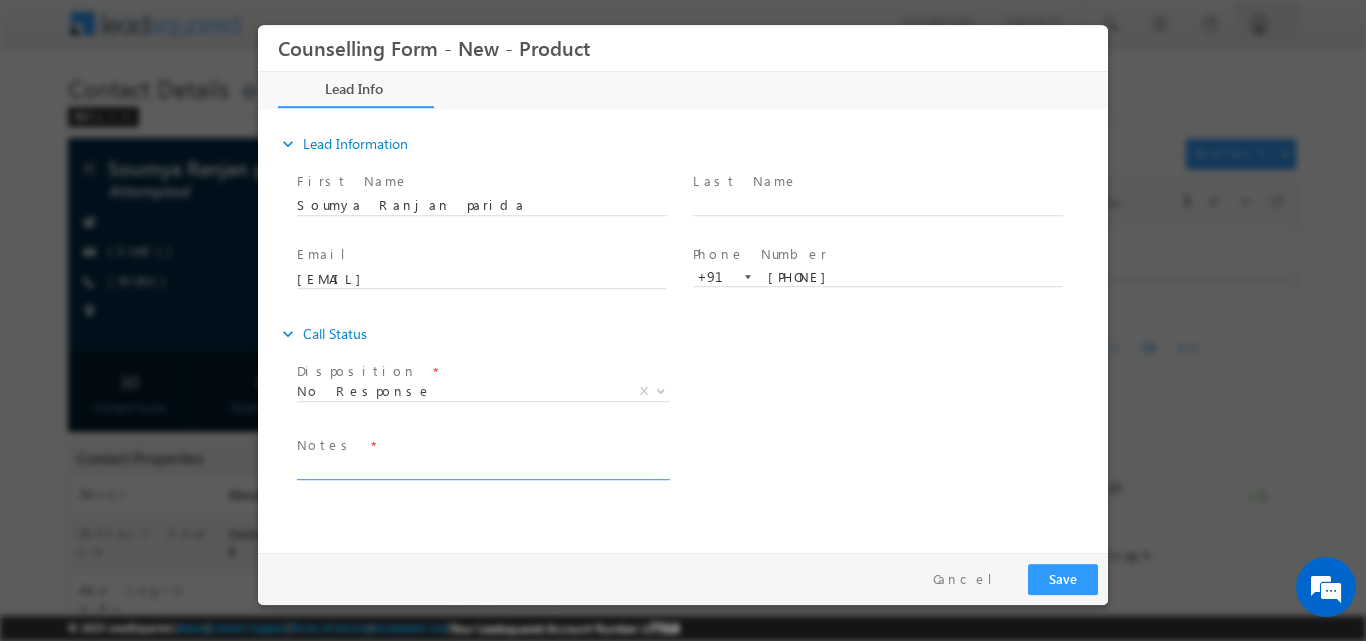 click at bounding box center (482, 467) 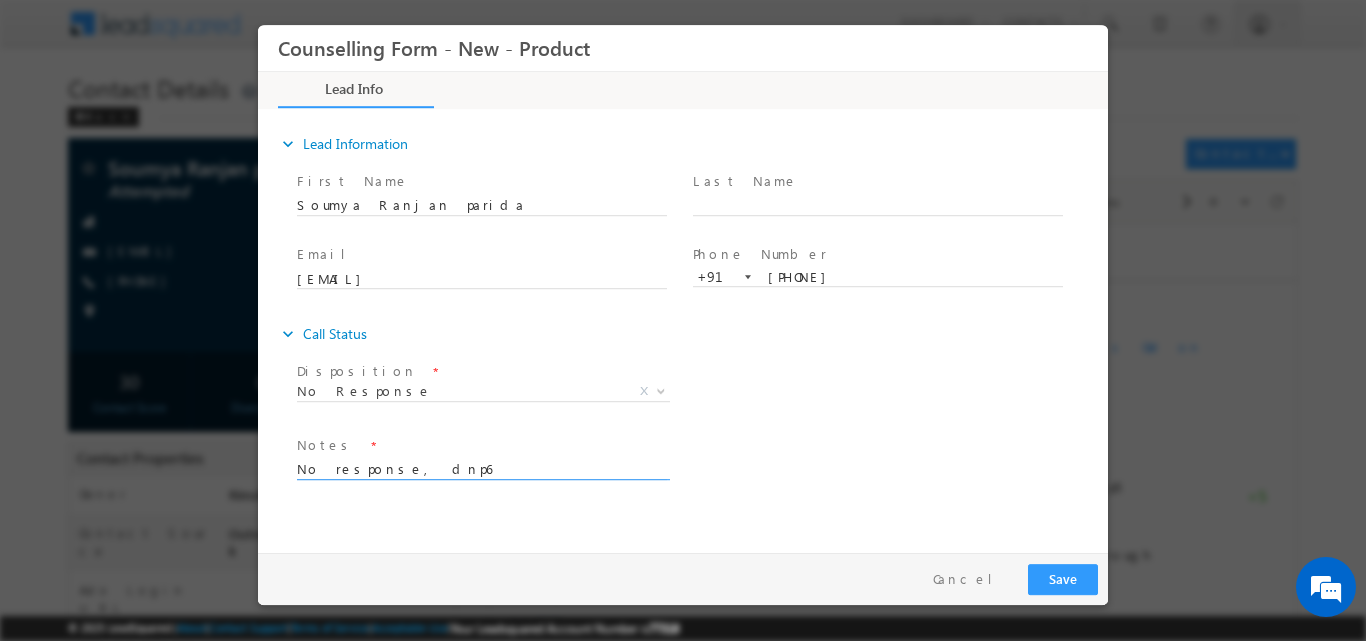 type on "No response, dnp6" 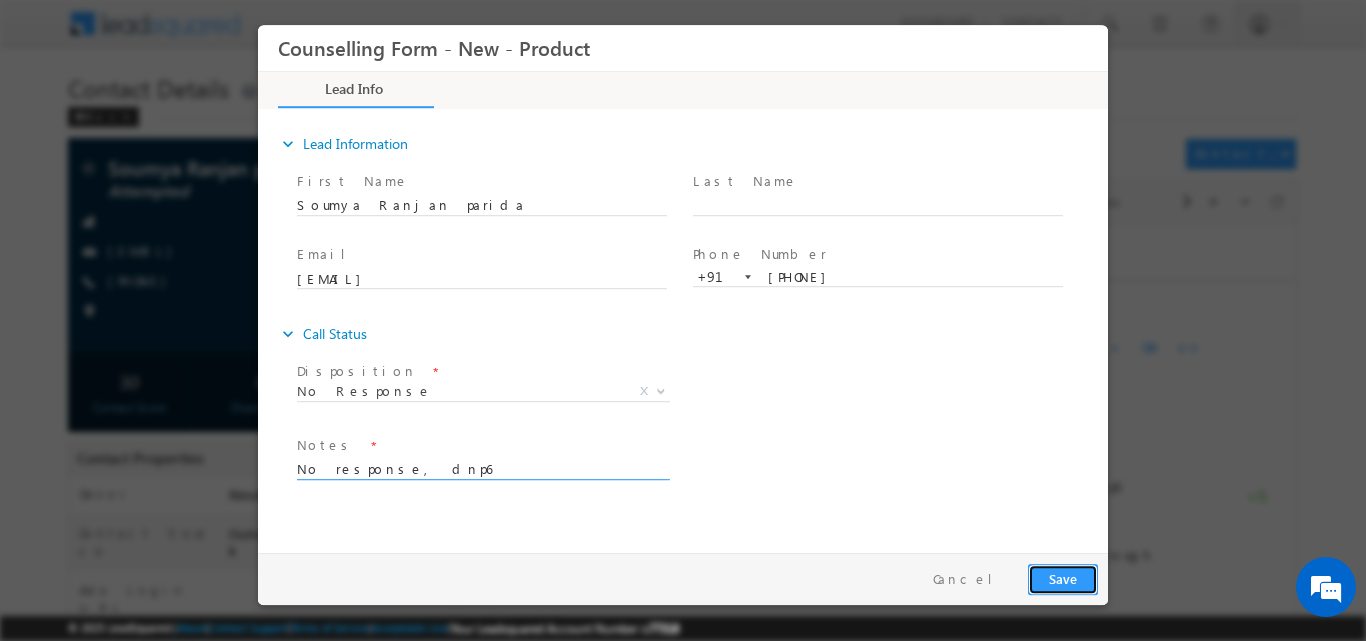 click on "Save" at bounding box center [1063, 578] 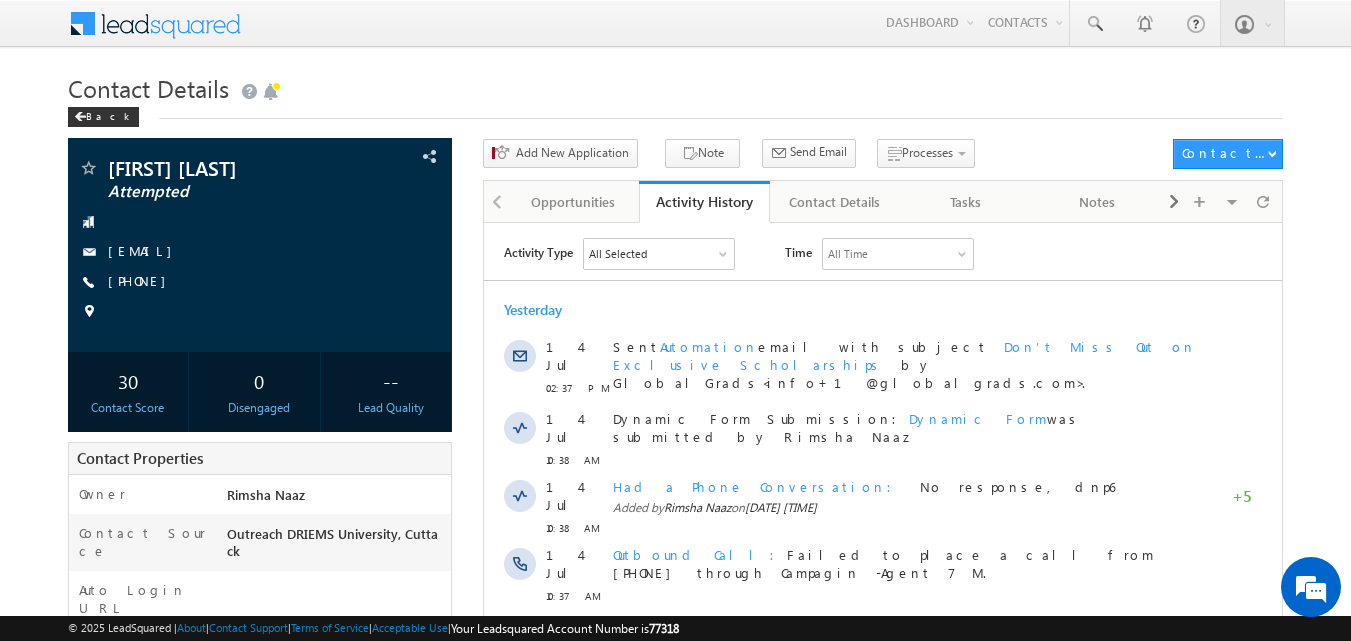 scroll, scrollTop: 0, scrollLeft: 0, axis: both 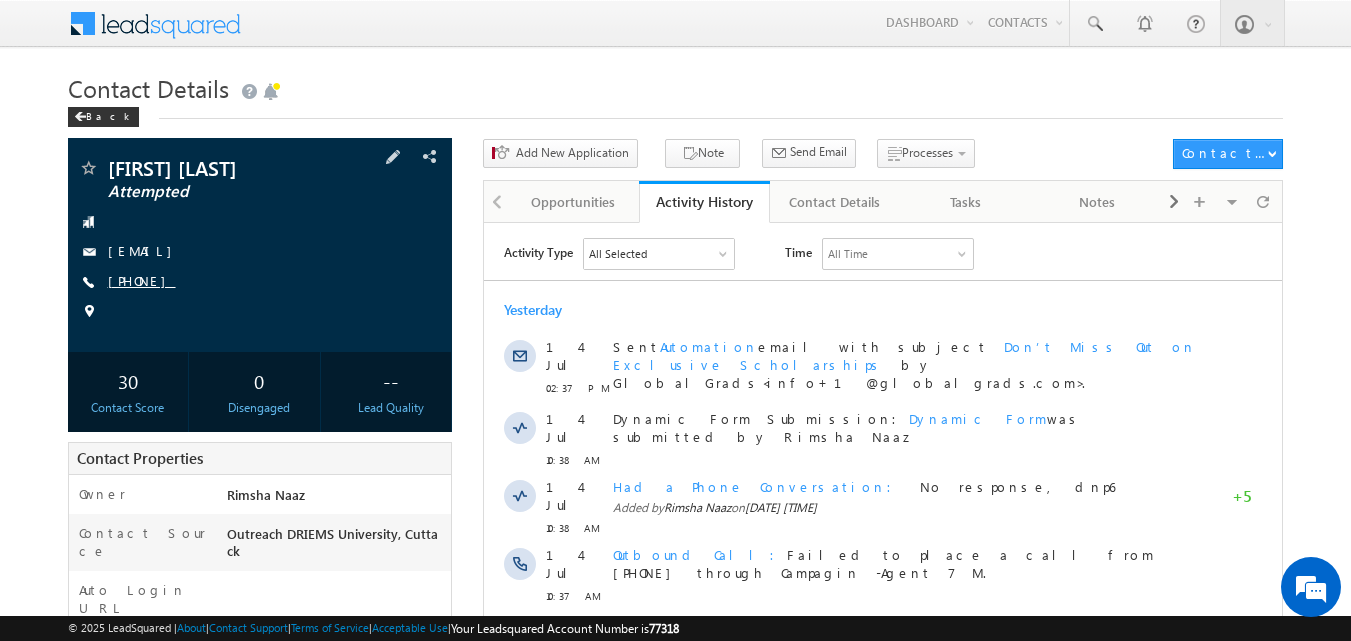 copy on "[PHONE]" 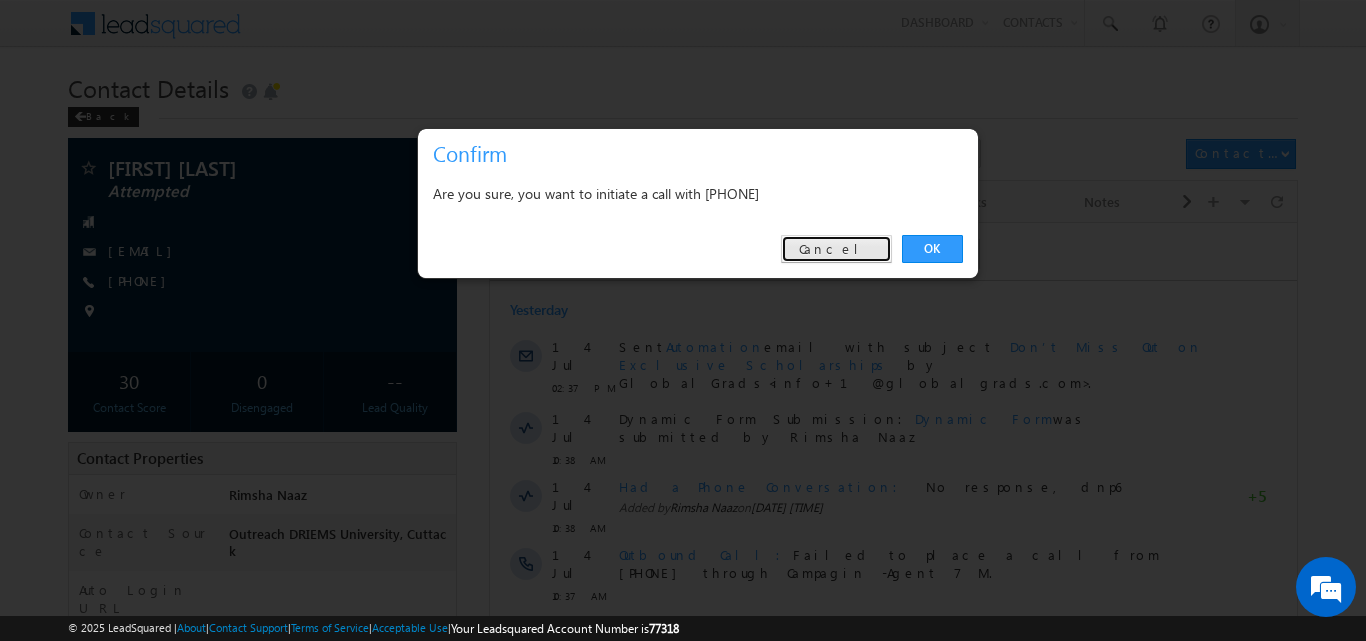 click on "Cancel" at bounding box center (836, 249) 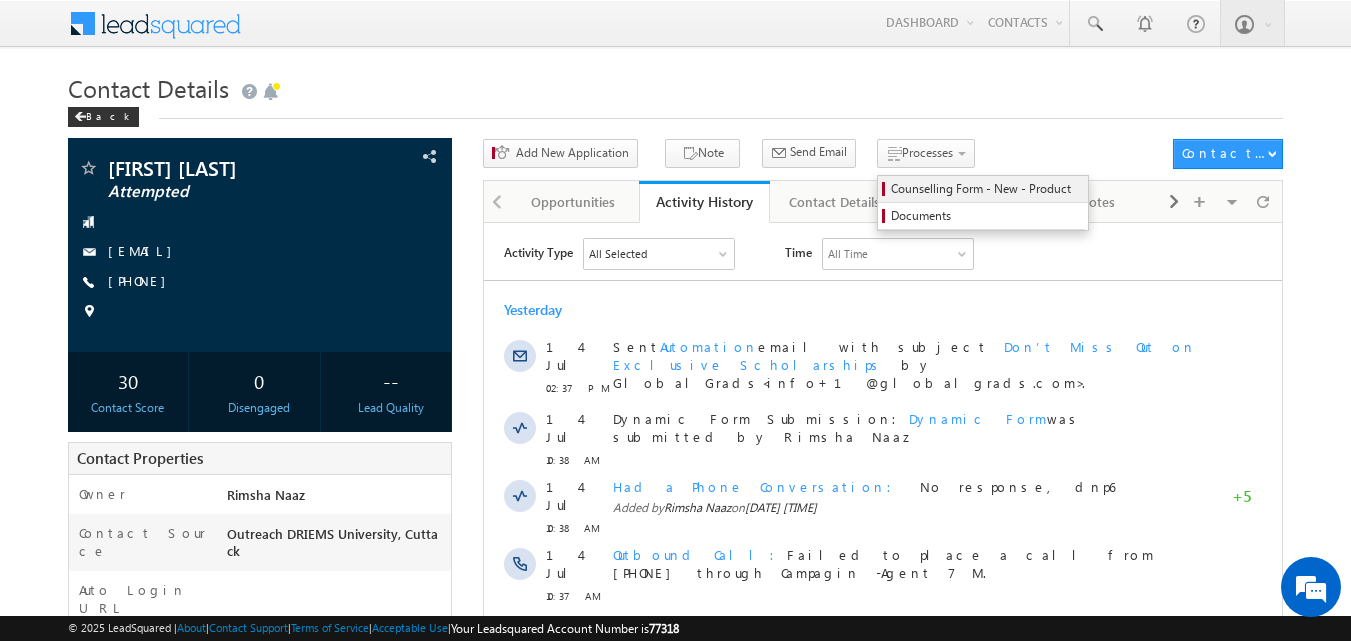 click on "Counselling Form - New - Product" at bounding box center [986, 189] 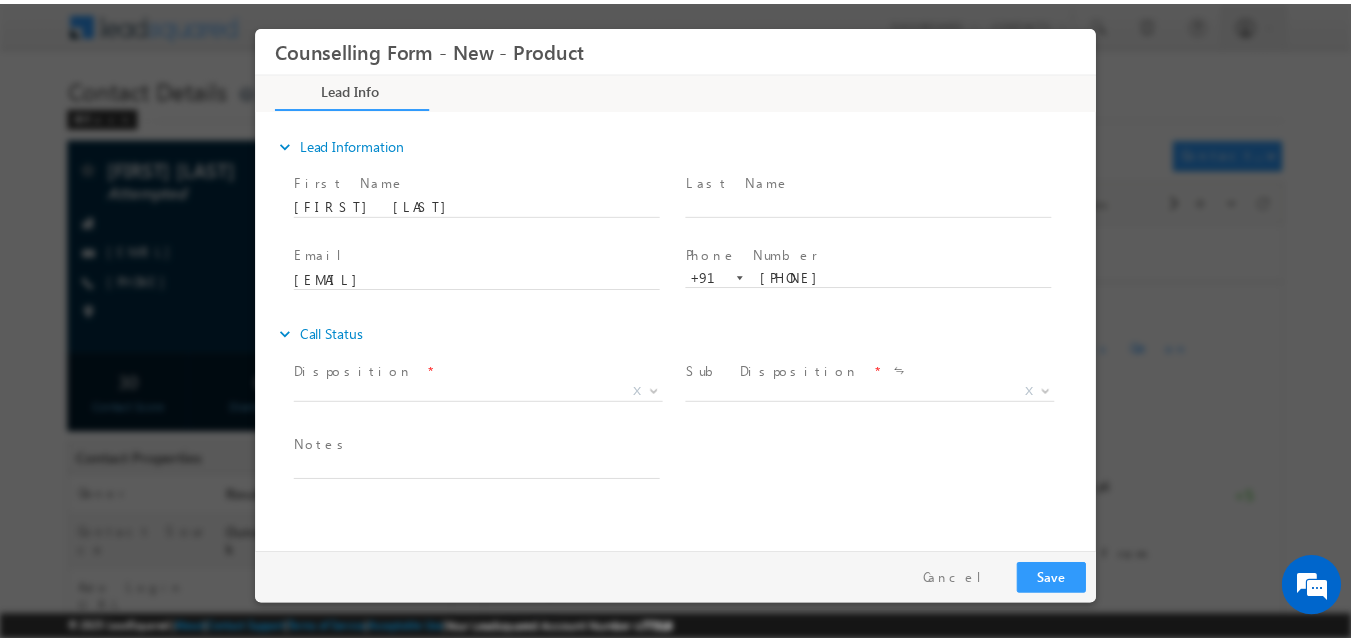 scroll, scrollTop: 0, scrollLeft: 0, axis: both 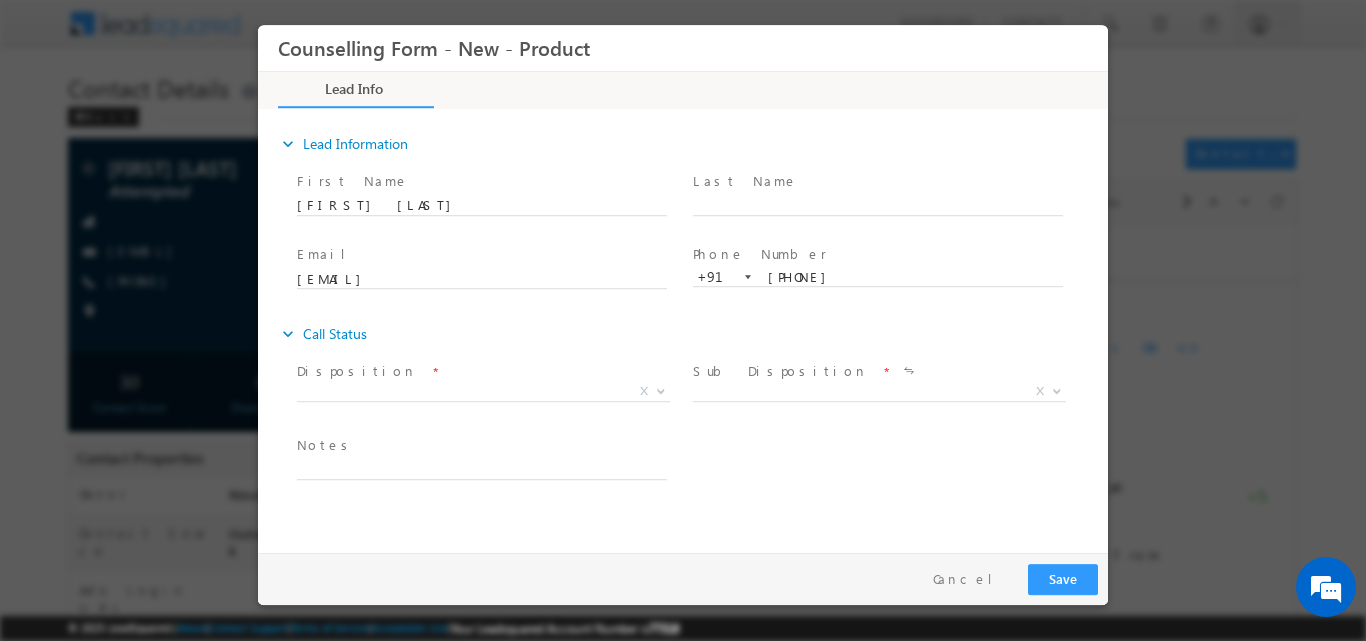 click on "X" at bounding box center (491, 394) 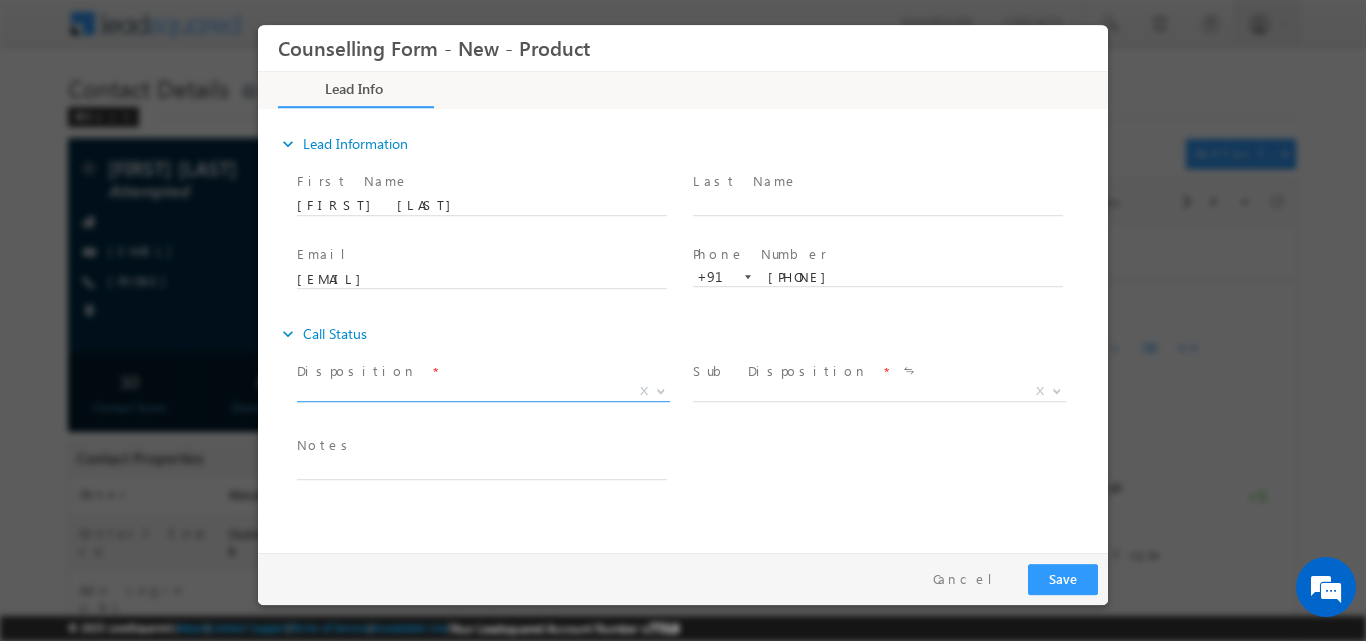 click at bounding box center (659, 390) 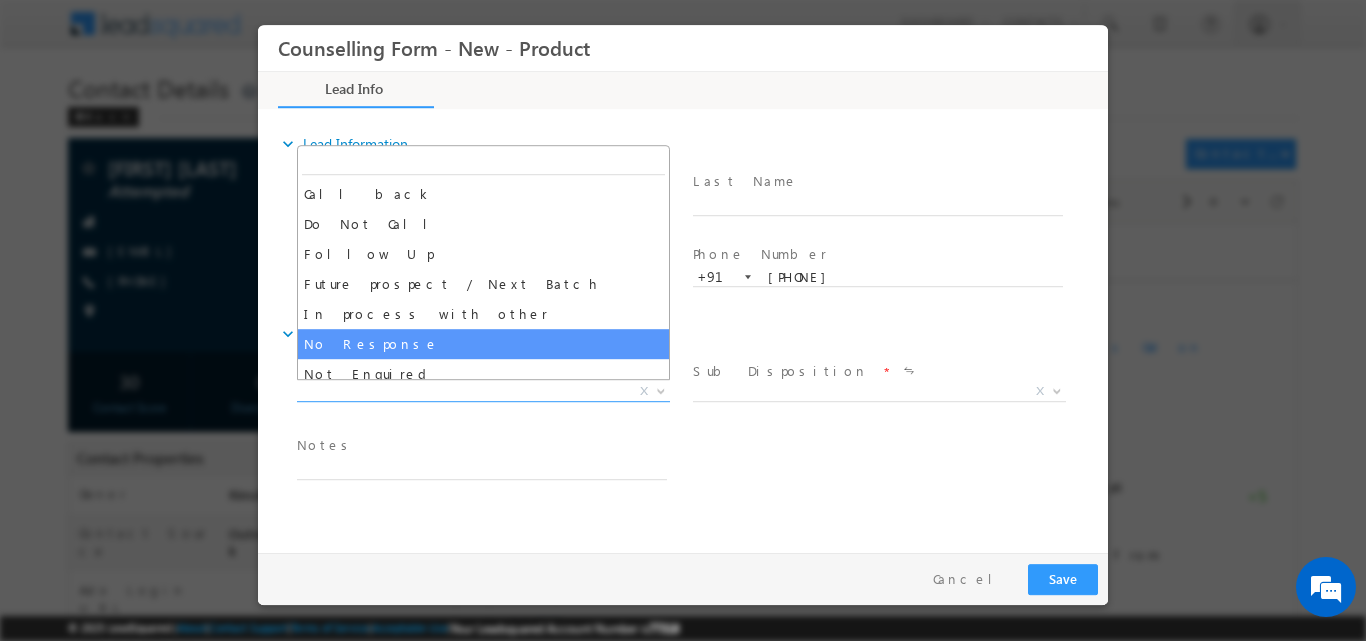 select on "No Response" 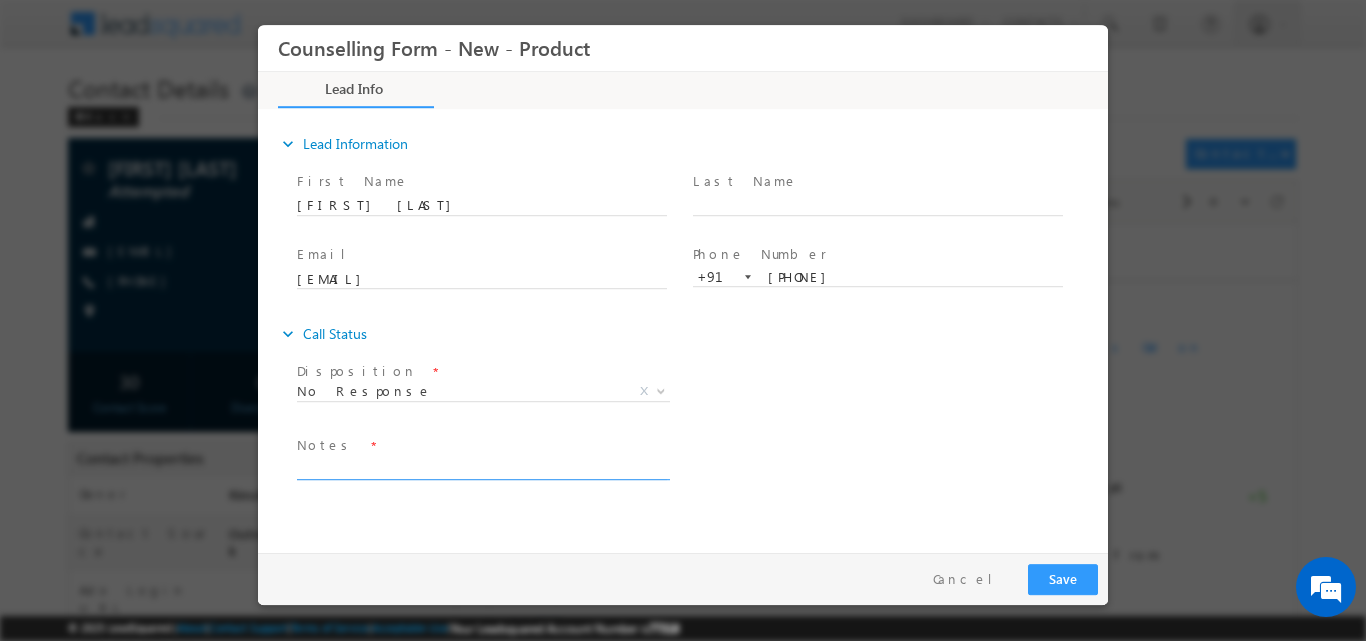 click at bounding box center (482, 467) 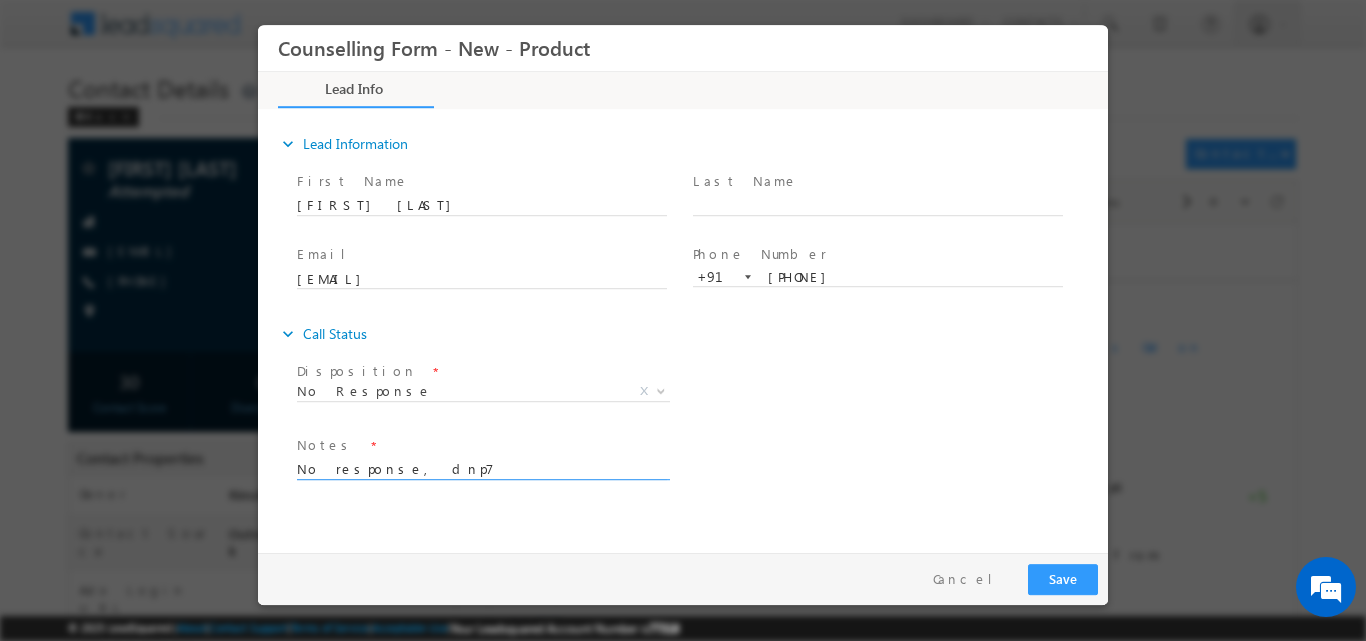 type on "No response, dnp7" 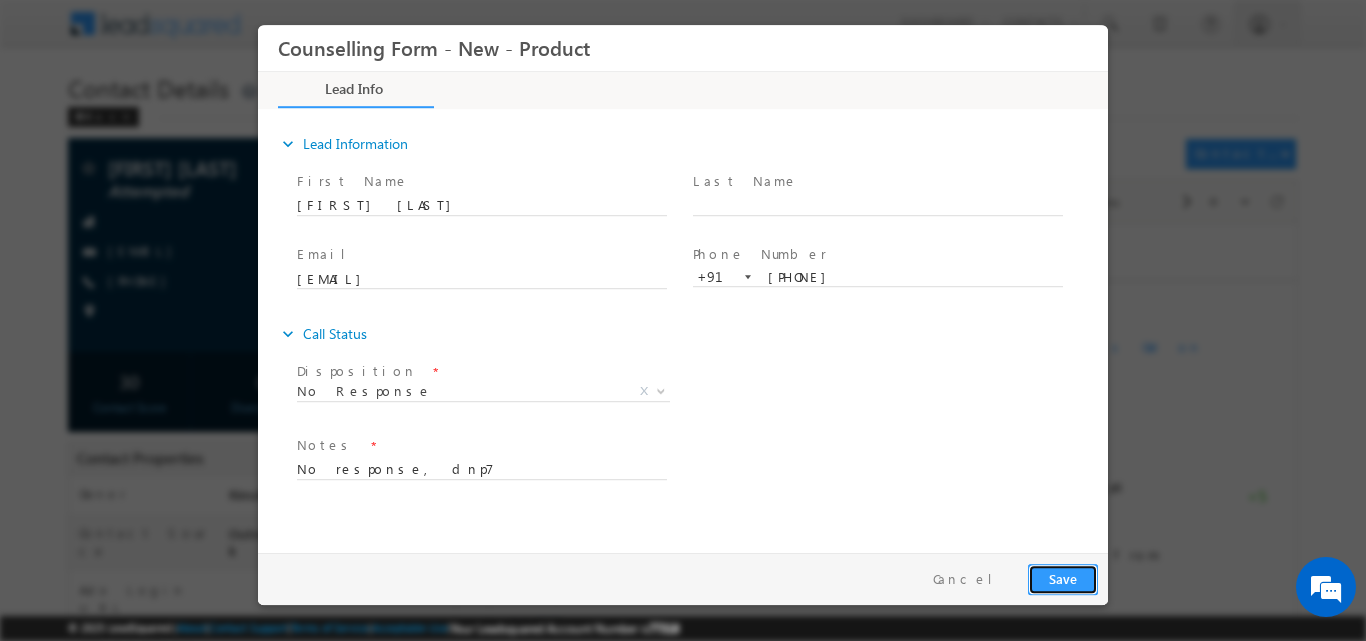 click on "Save" at bounding box center [1063, 578] 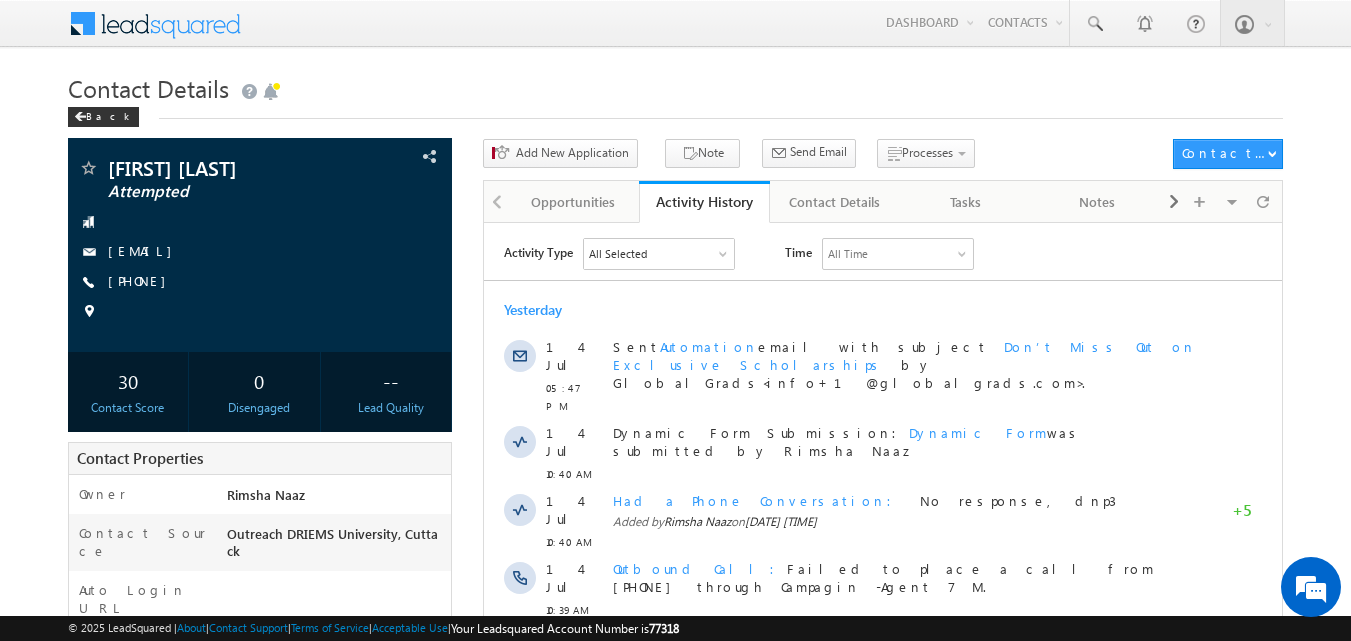 scroll, scrollTop: 0, scrollLeft: 0, axis: both 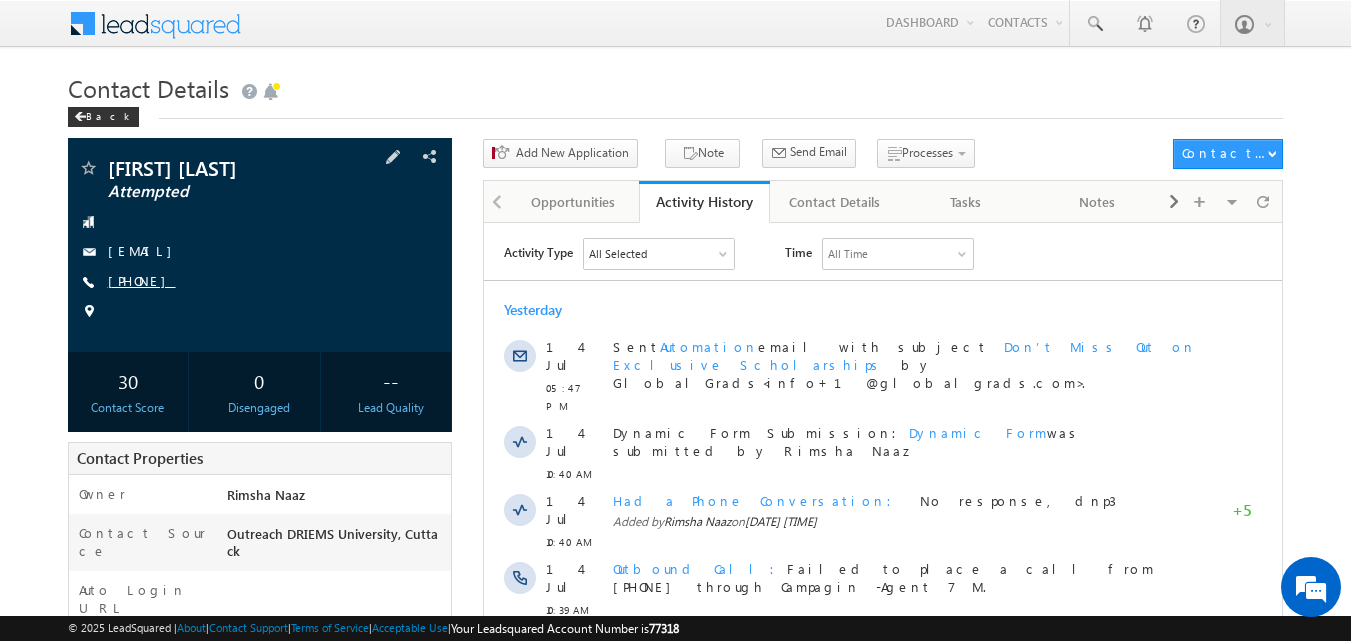 drag, startPoint x: 134, startPoint y: 279, endPoint x: 167, endPoint y: 279, distance: 33 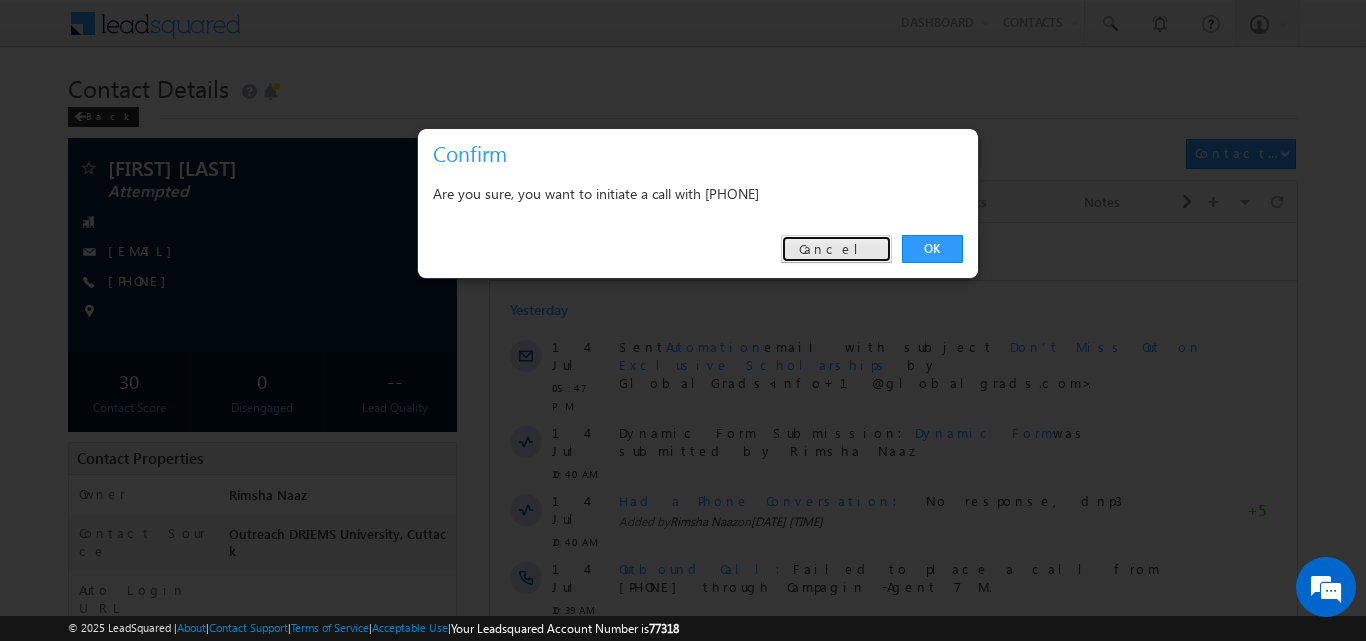 click on "Cancel" at bounding box center [836, 249] 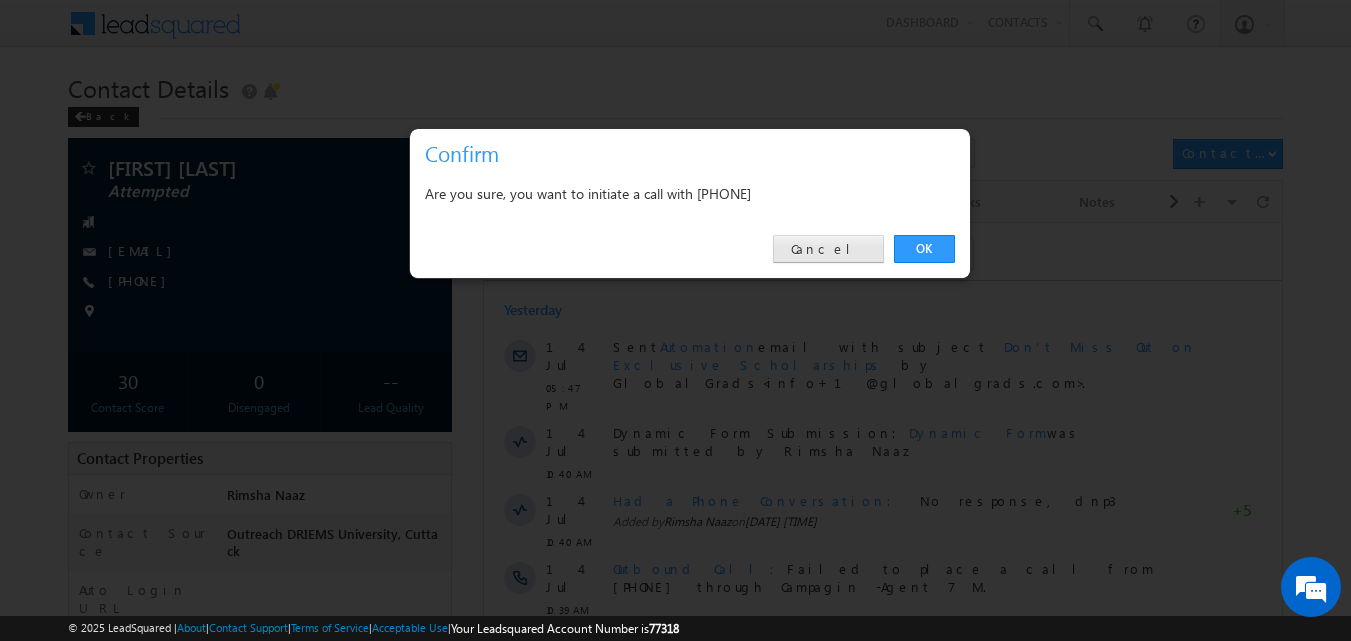 click on "All Time" at bounding box center [848, 253] 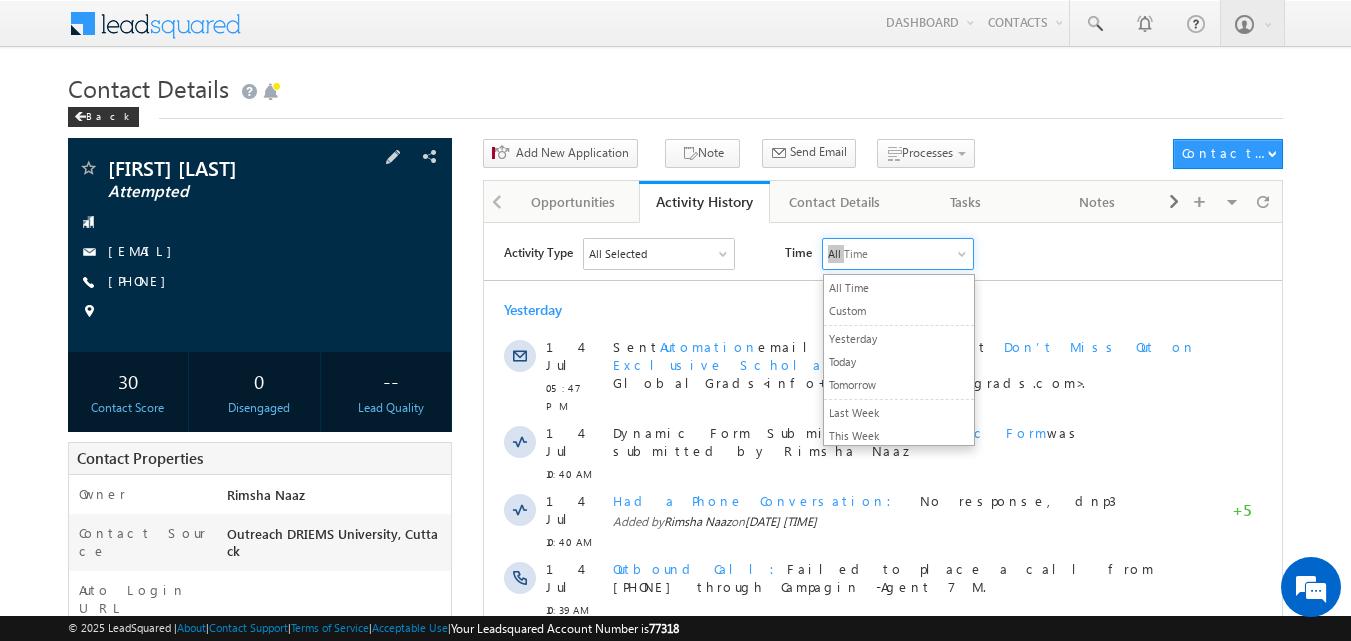 click at bounding box center [260, 312] 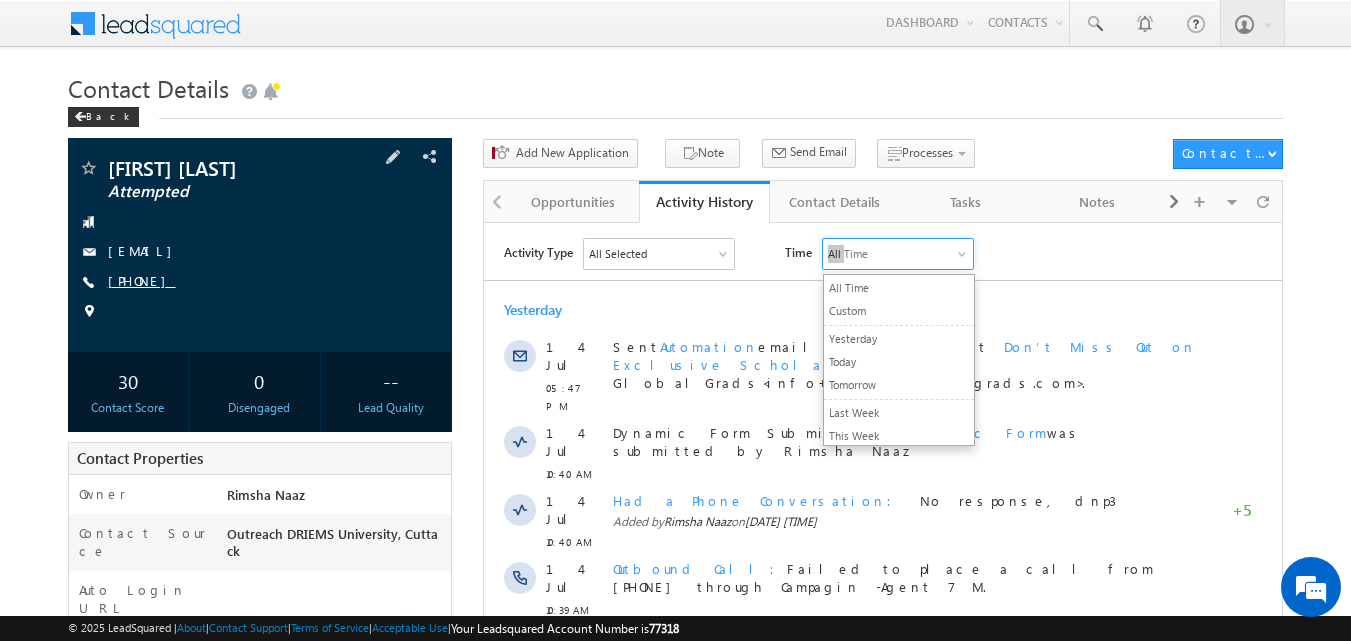 copy on "9348890754" 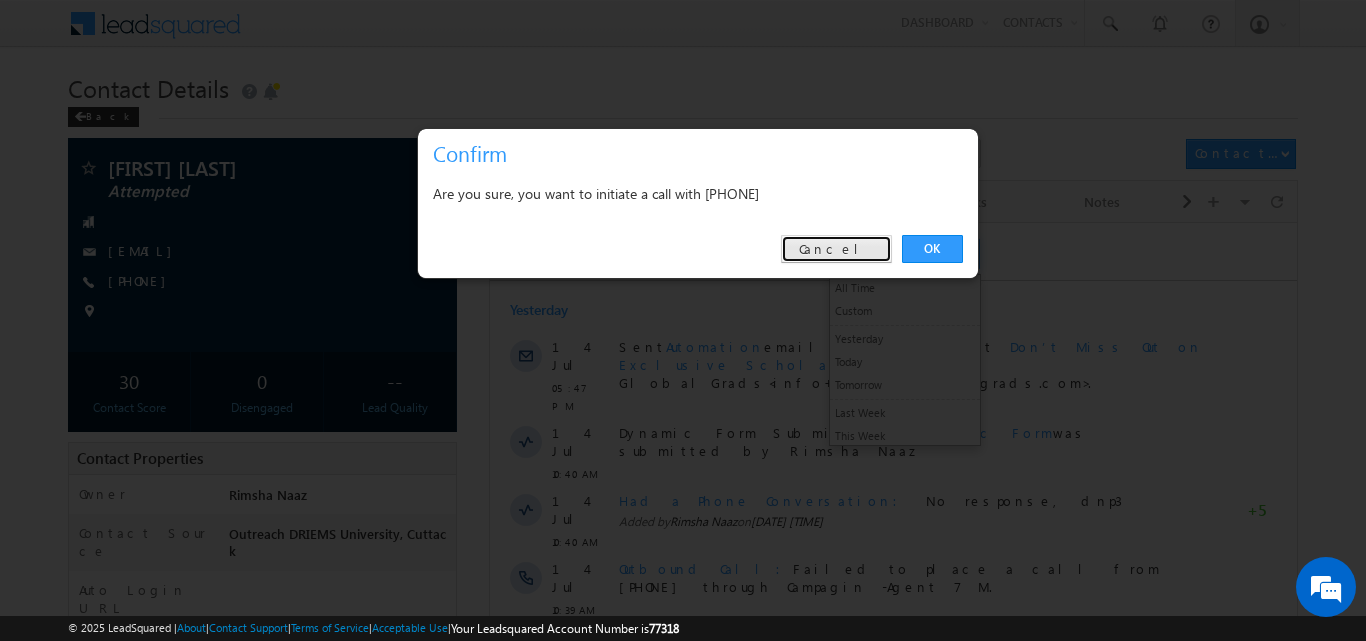 click on "Cancel" at bounding box center [836, 249] 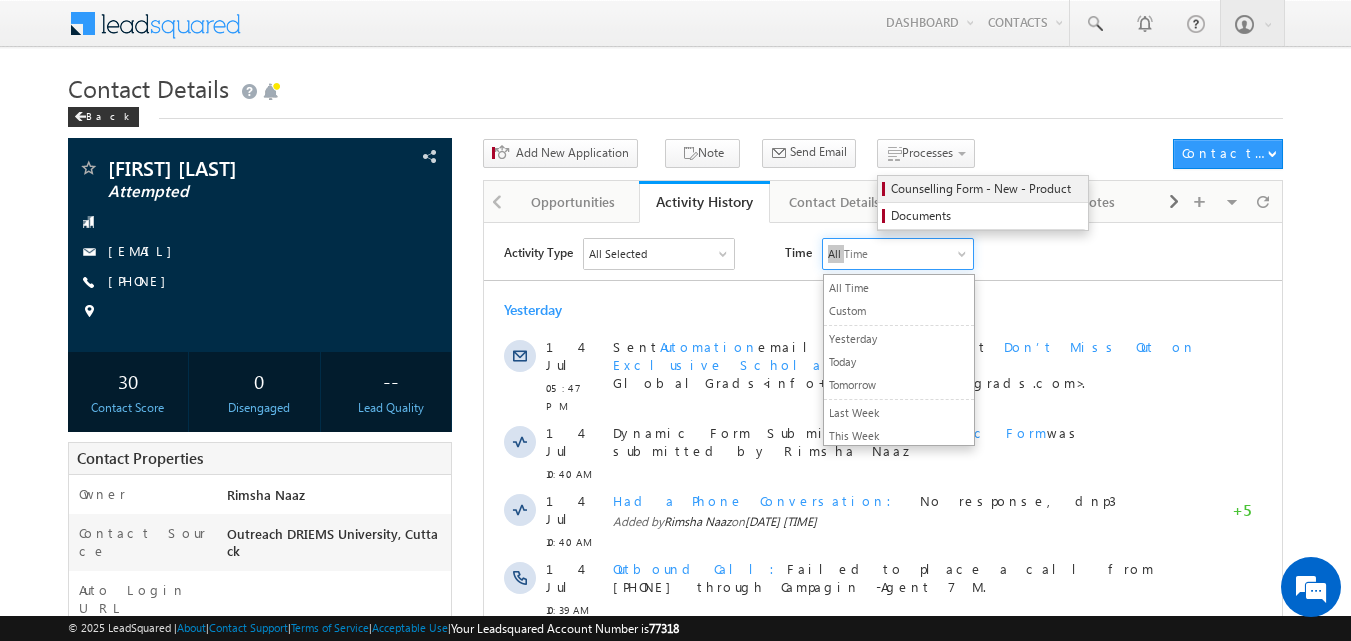 click on "Counselling Form - New - Product" at bounding box center [986, 189] 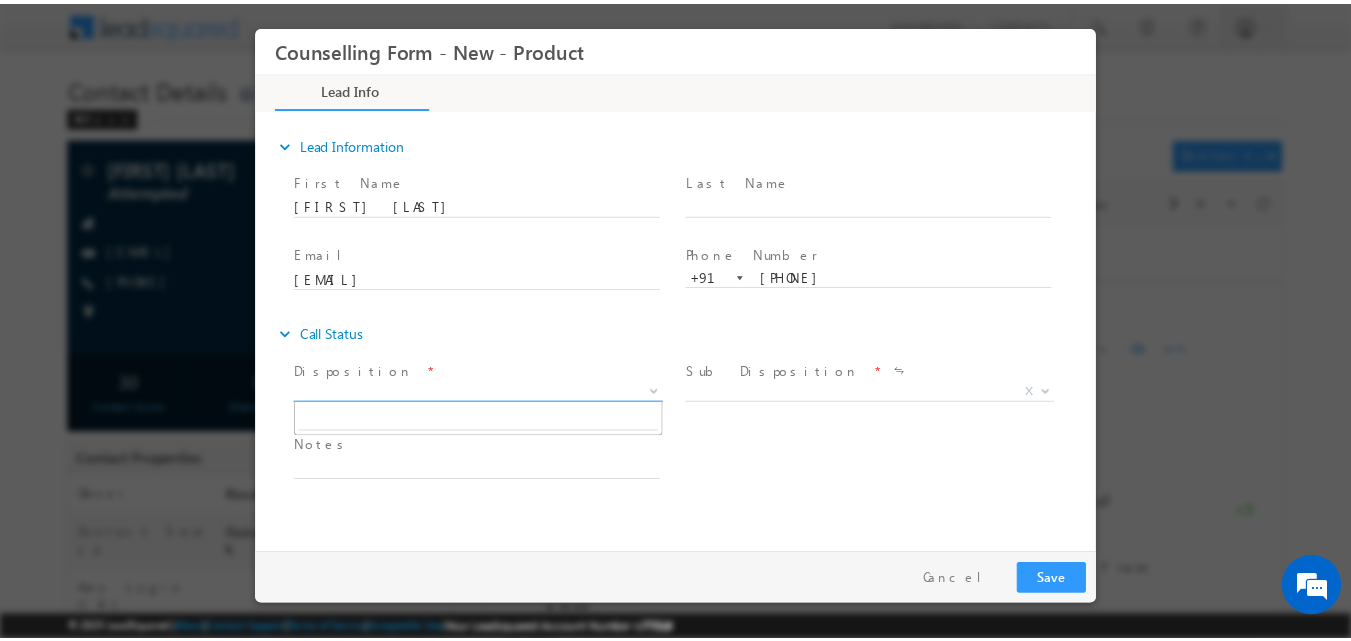 scroll, scrollTop: 0, scrollLeft: 0, axis: both 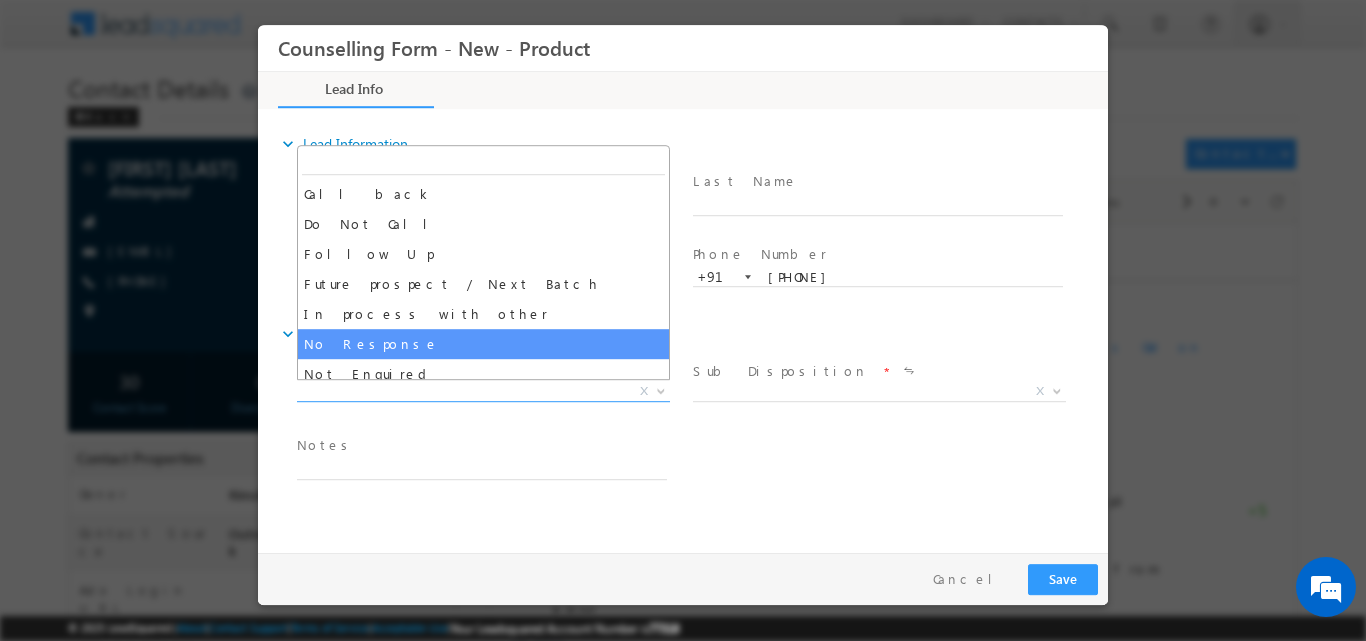 select on "No Response" 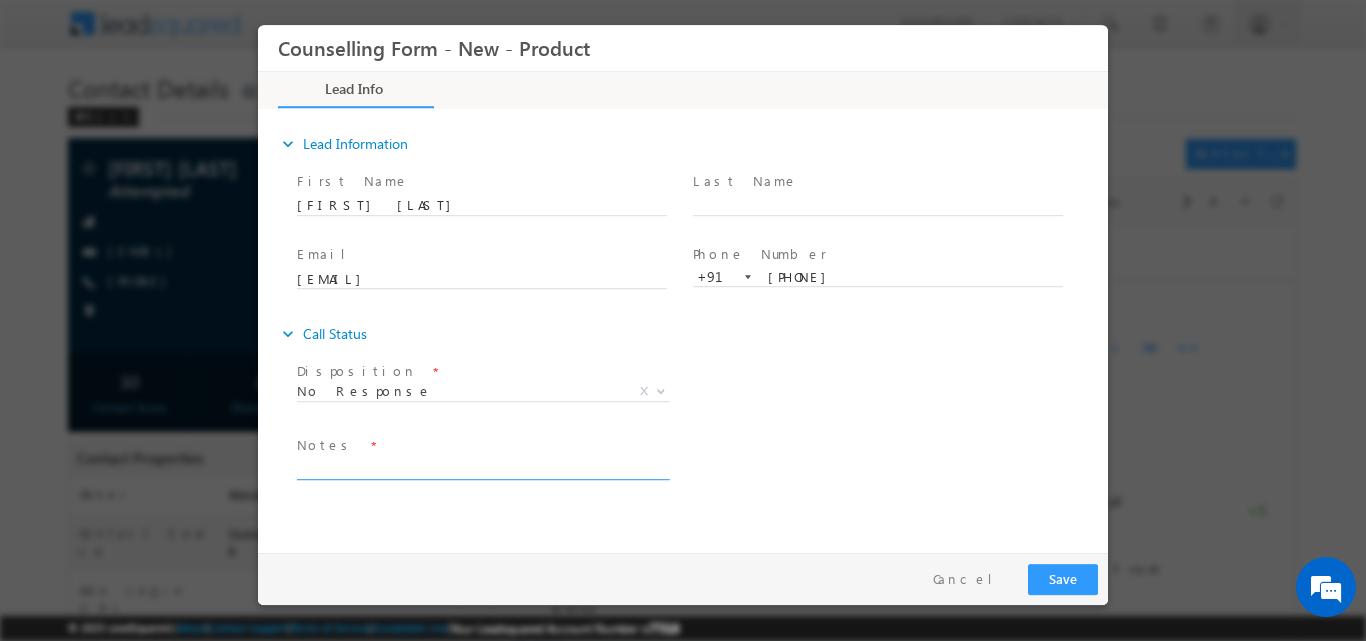 click at bounding box center (482, 467) 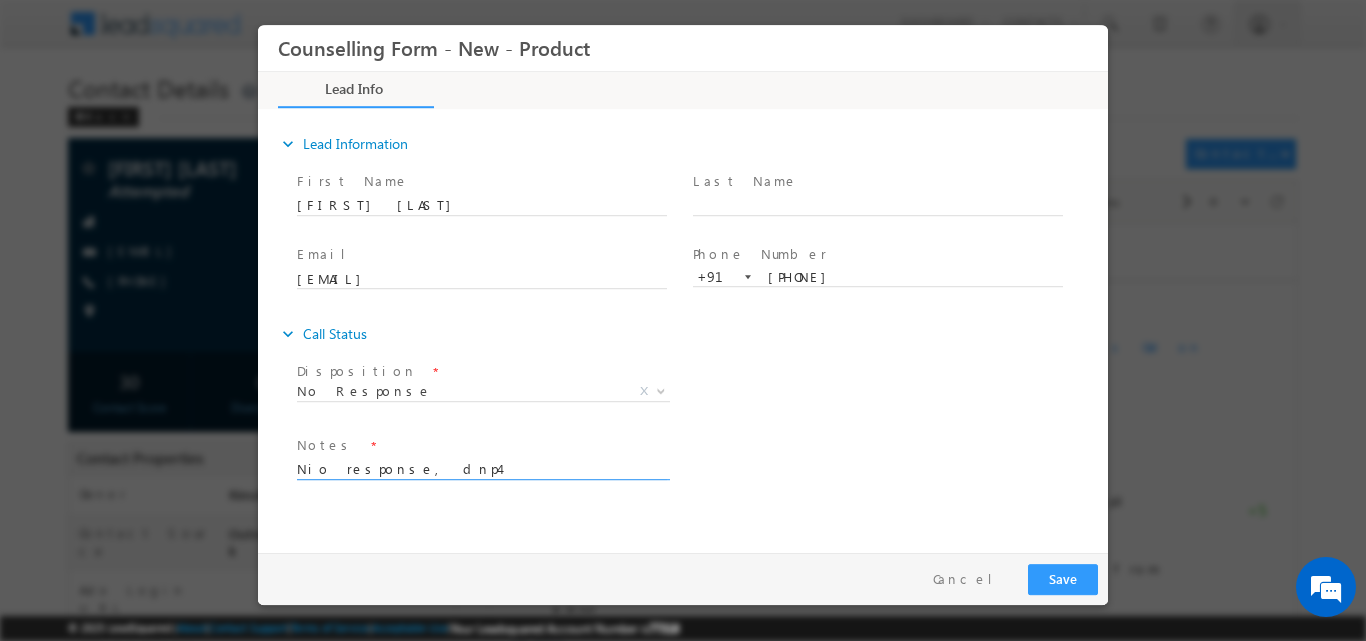 click on "Nio response, dnp4" at bounding box center (482, 467) 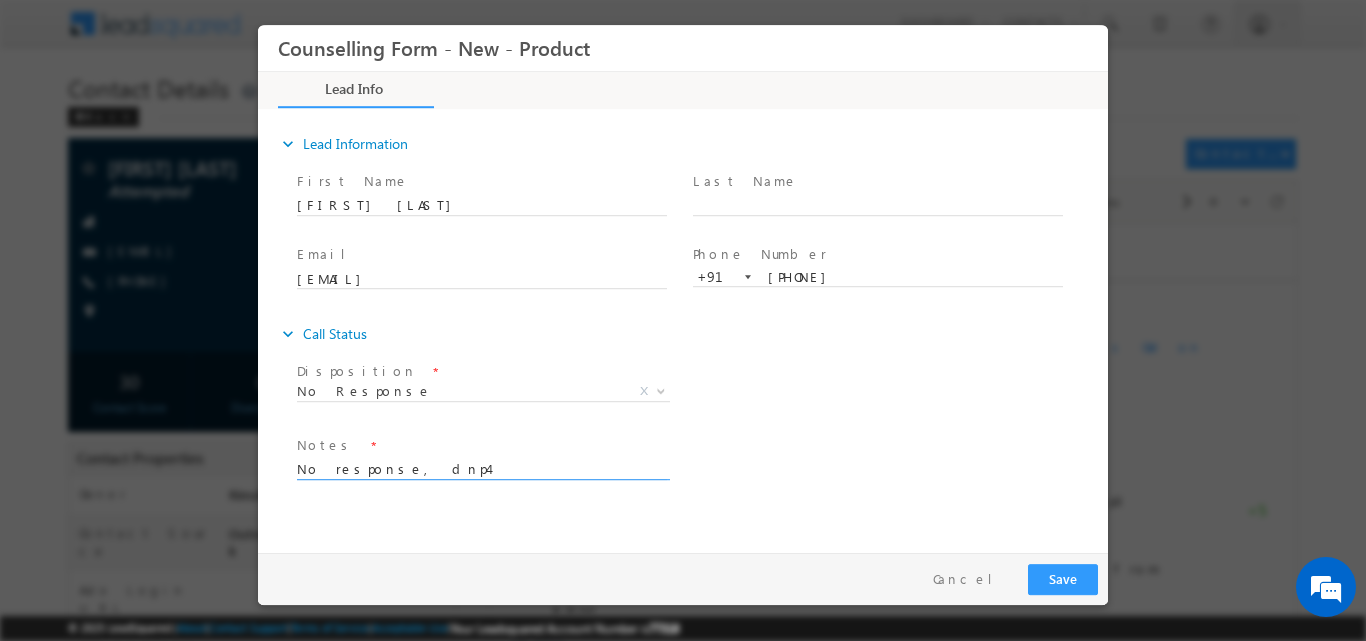 type on "No response, dnp4" 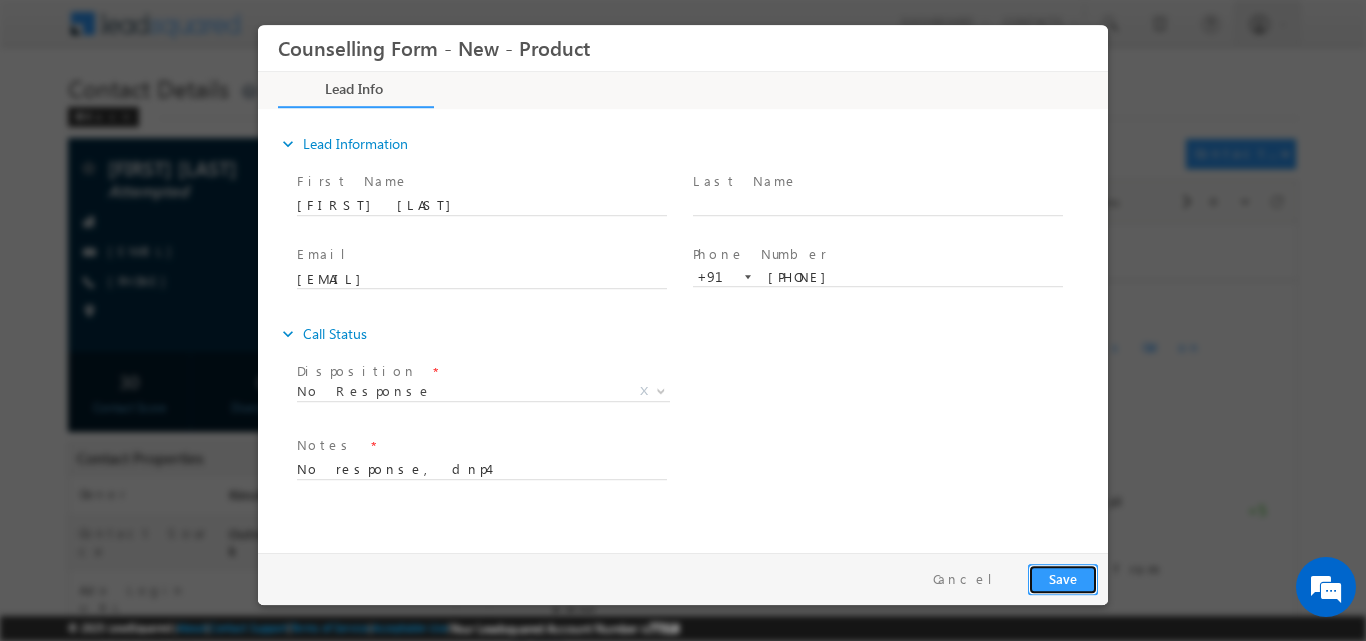 click on "Save" at bounding box center [1063, 578] 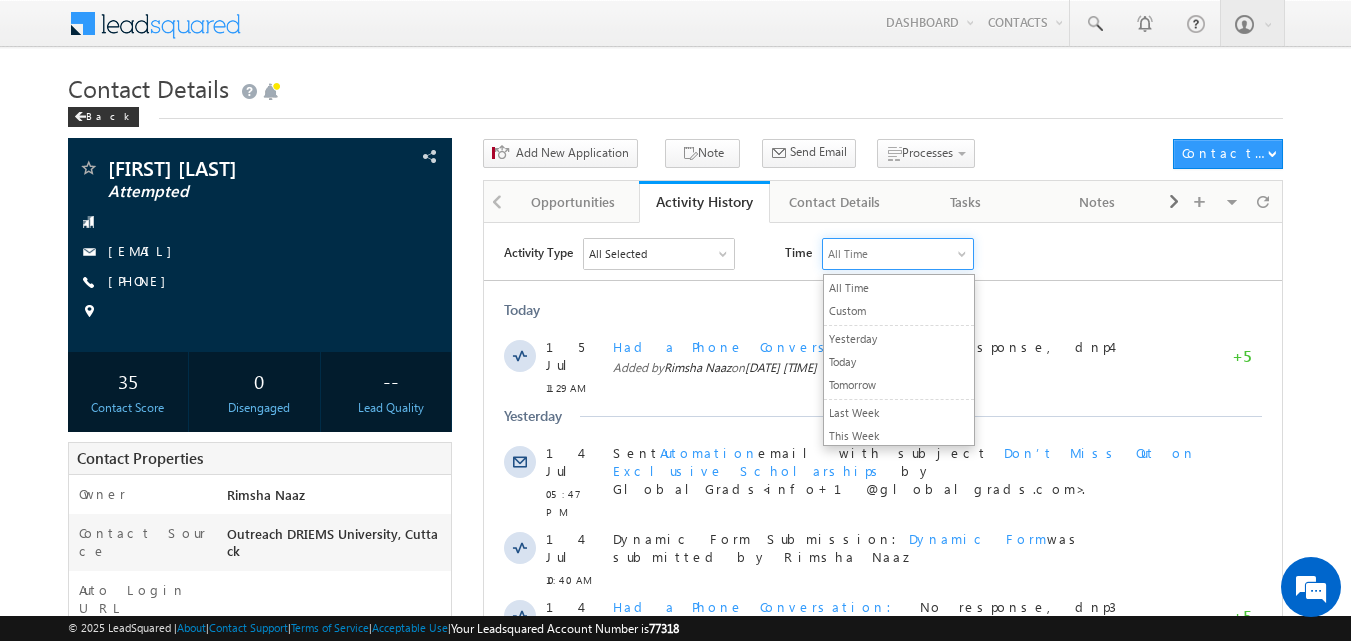 click on "Activity Type
All Selected
Select All Sales Activities 1 Sales Activity Opportunities 1 University Application Email Activities 18 Email Bounced Email Link Clicked Email Marked Spam Email Opened Inbound Contact through Email Mailing preference link clicked Negative Response to Email Neutral Response to Email Positive Response to Email Resubscribed Subscribed To Newsletter Subscribed To Promotional Emails Unsubscribe Link Clicked Unsubscribed Unsubscribed From Newsletter Unsubscribed From Promotional Emails View in browser link Clicked Email Sent Web Activities 5 Conversion Button Clicked Converted to Contact Form Submitted on Website Page Visited on Website Tracking URL Clicked Contact Capture Activities 1 Contact Capture Phone Call Activities 2 Inbound Phone Call Activity Outbound Phone Call Activity Other Activities 19 Application Form Document Generation Had a Phone Conversation Meeting Notes 5" at bounding box center [893, 253] 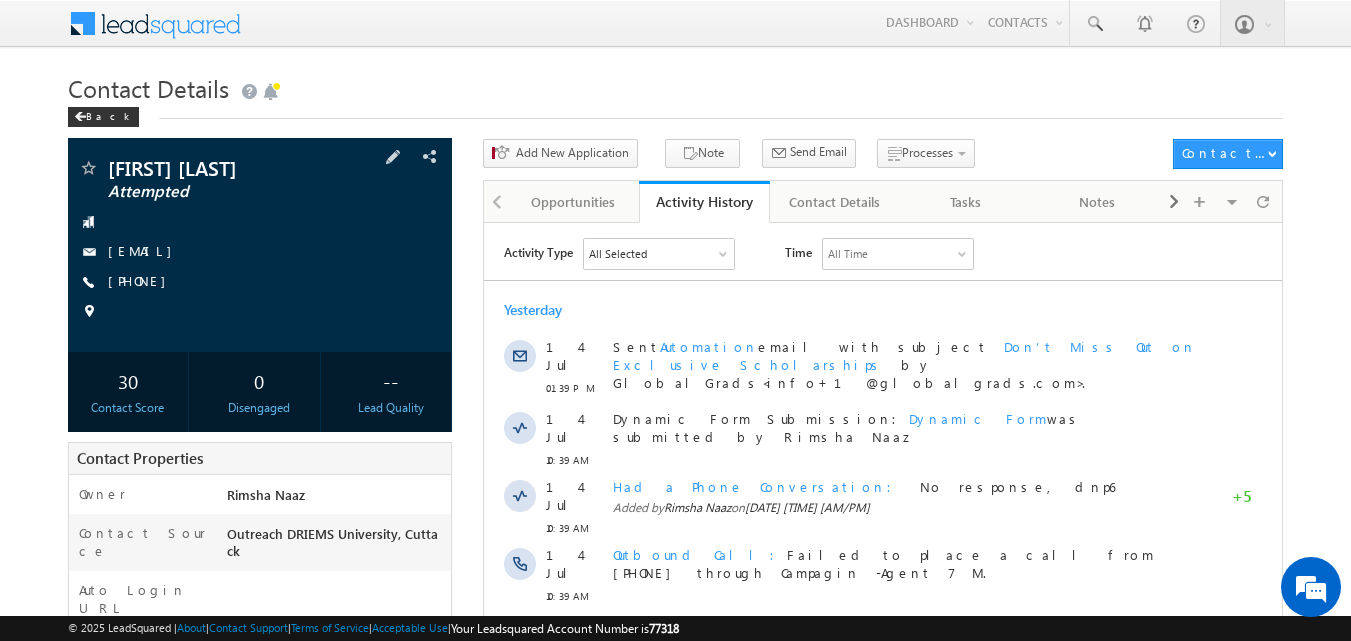 scroll, scrollTop: 0, scrollLeft: 0, axis: both 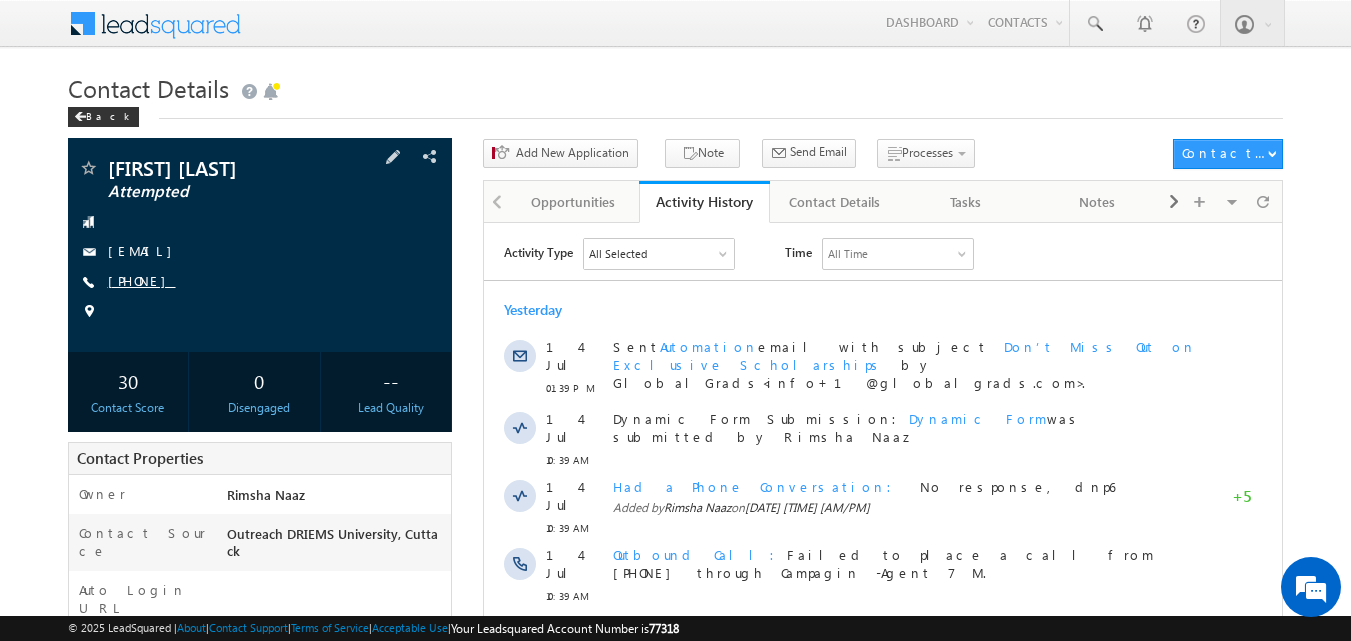 copy on "7978973747" 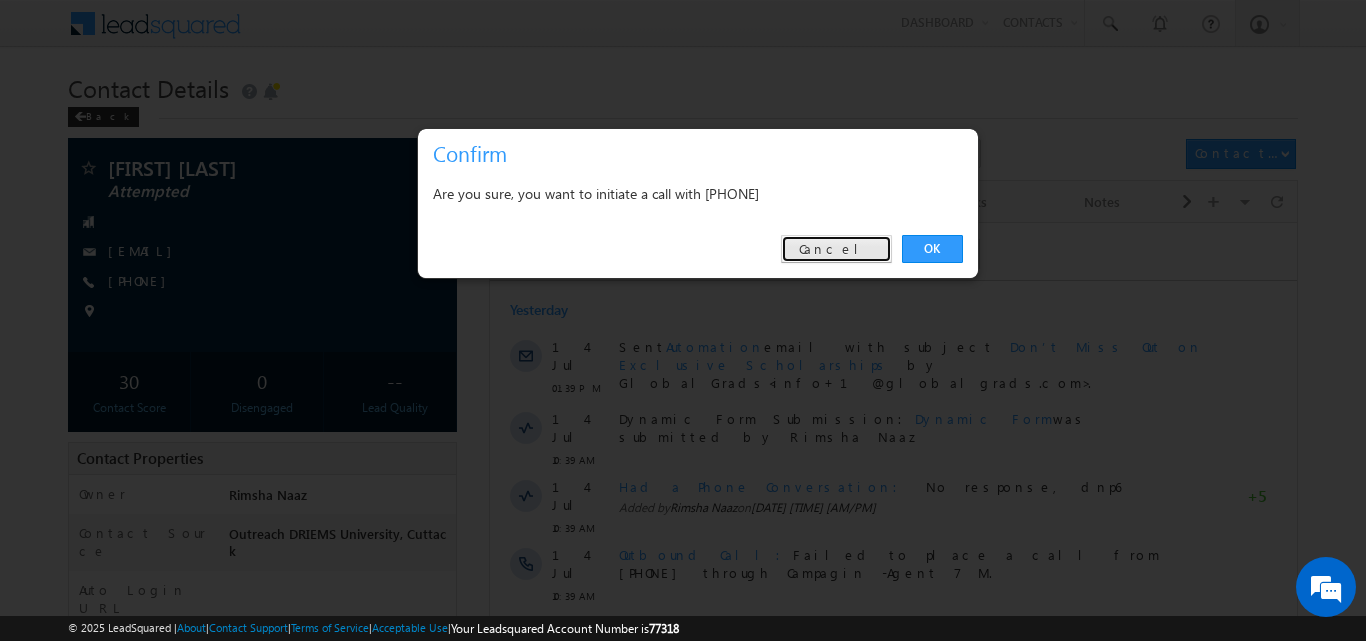 click on "Cancel" at bounding box center (836, 249) 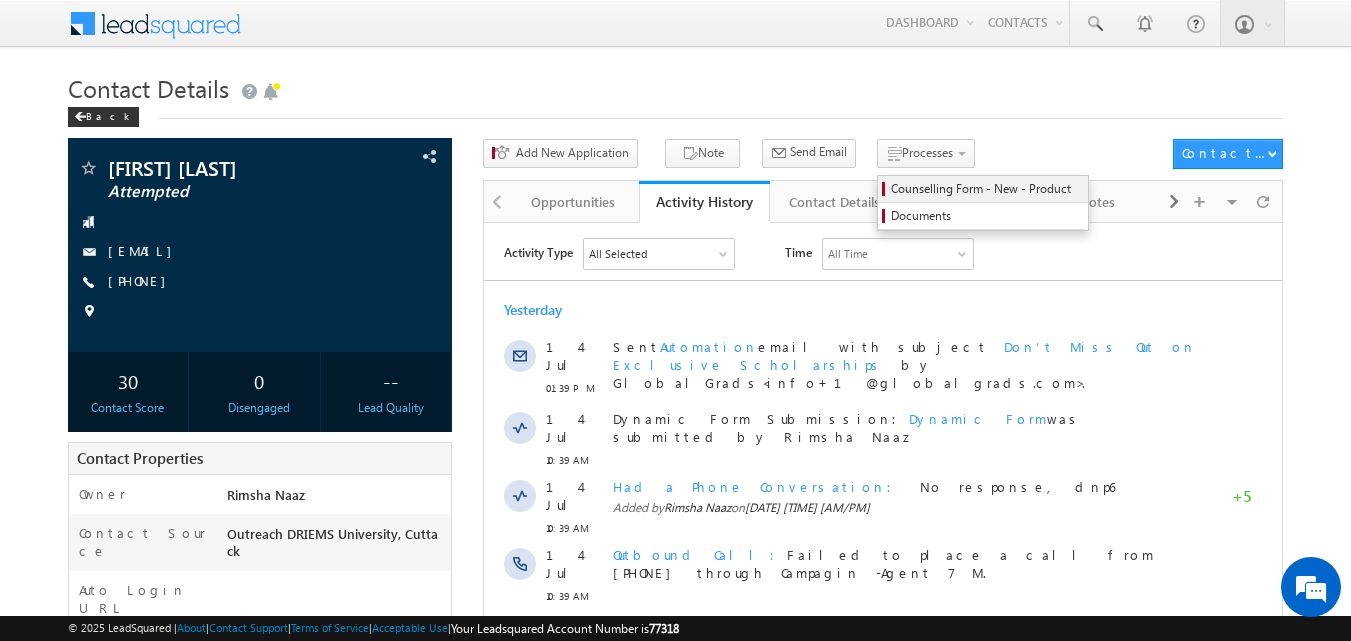 click on "Counselling Form - New - Product" at bounding box center (986, 189) 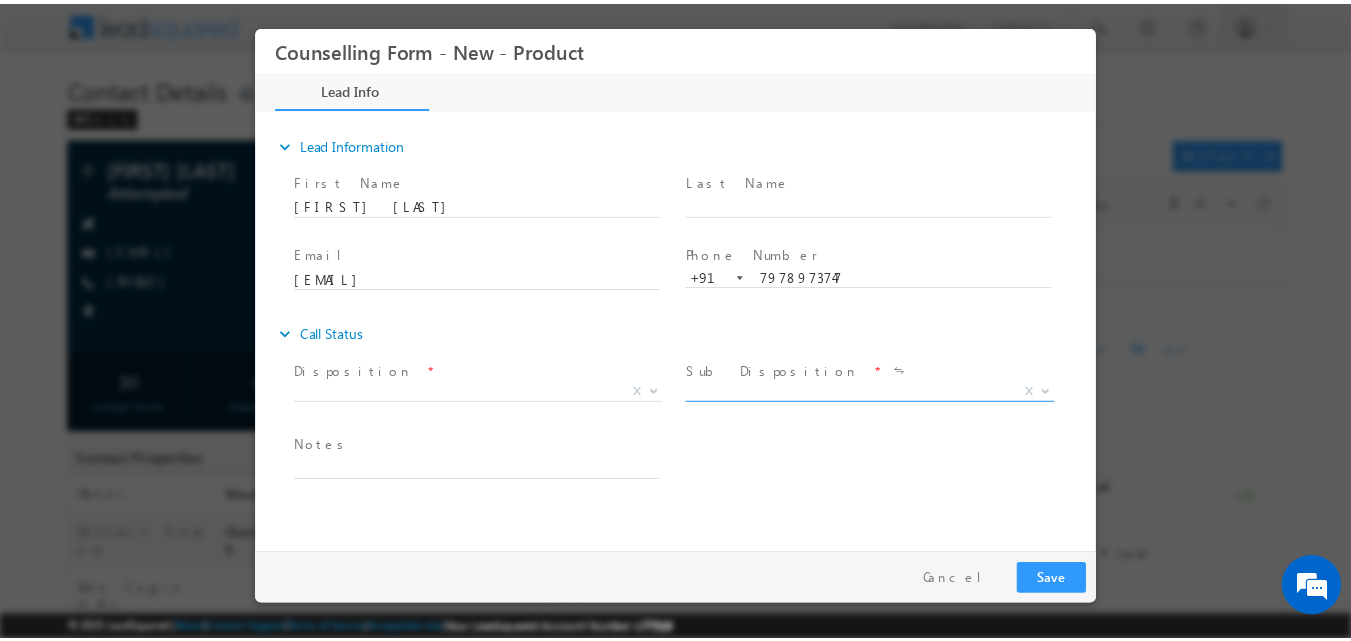 scroll, scrollTop: 0, scrollLeft: 0, axis: both 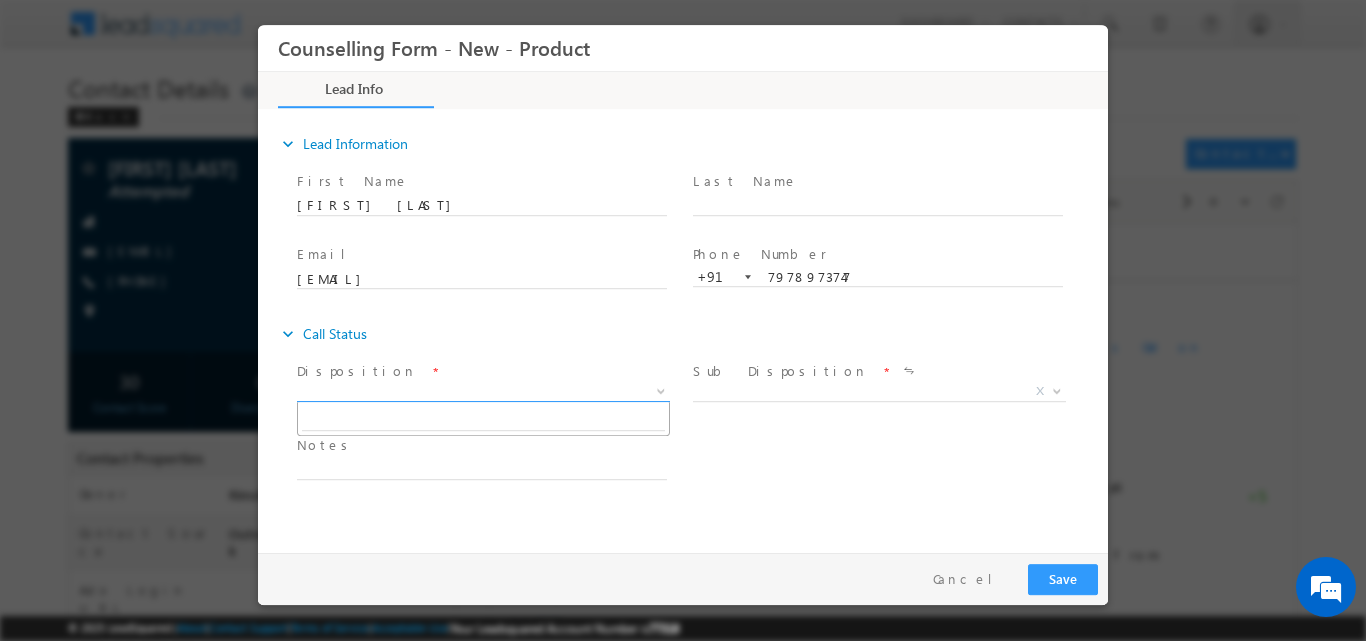 click at bounding box center (659, 390) 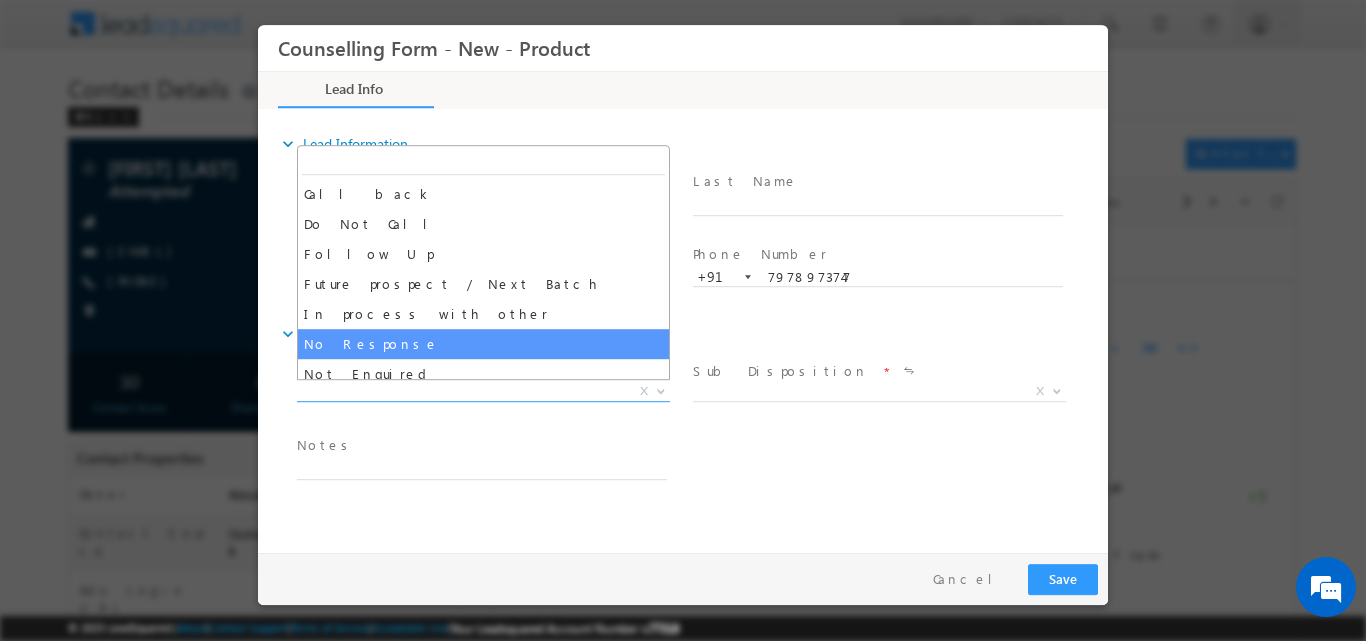 select on "No Response" 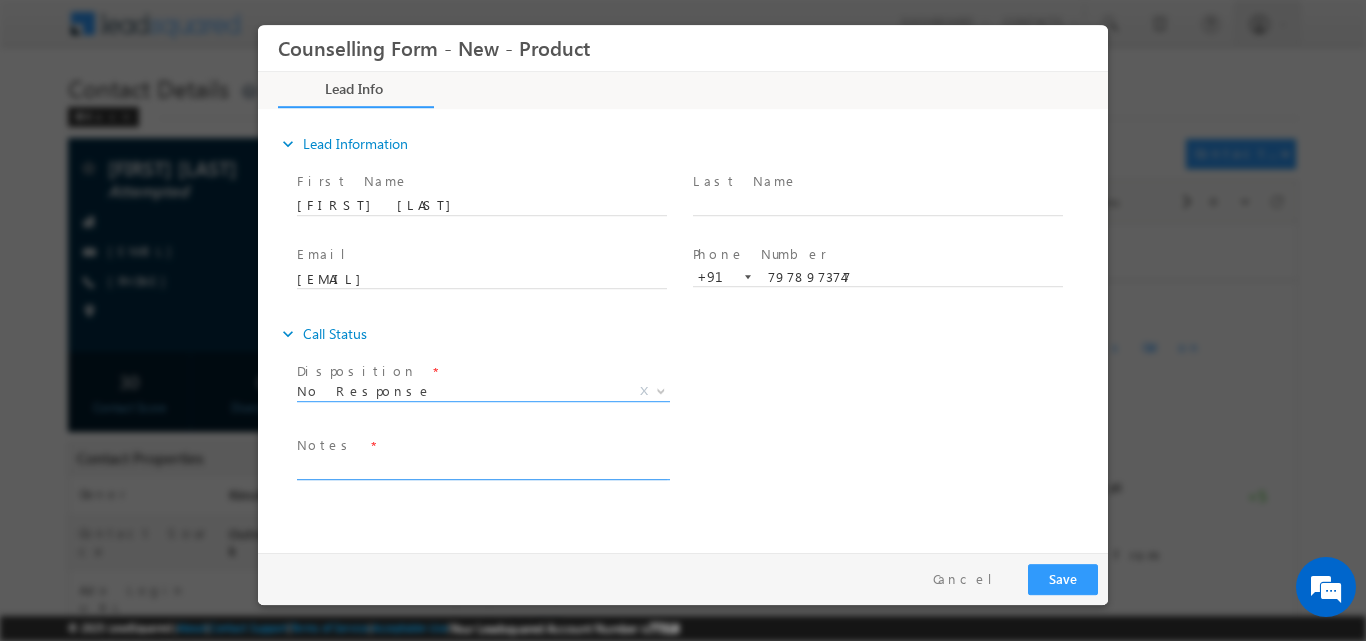 click at bounding box center [482, 467] 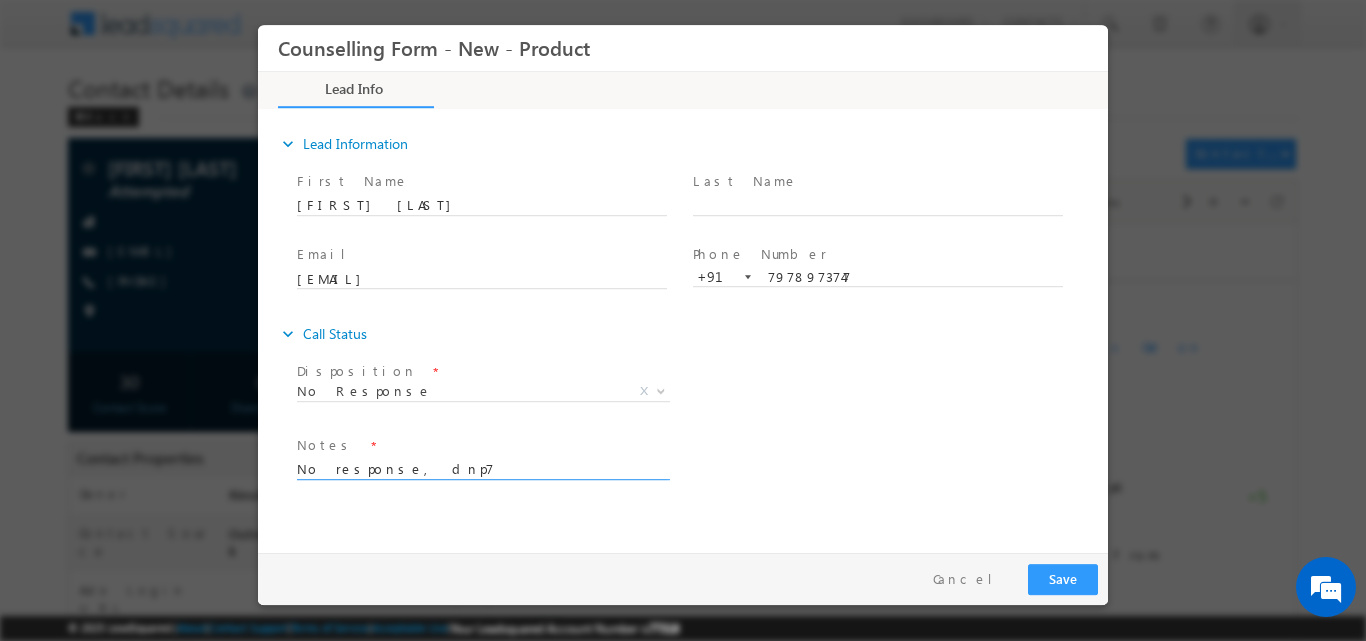 type on "No response, dnp7" 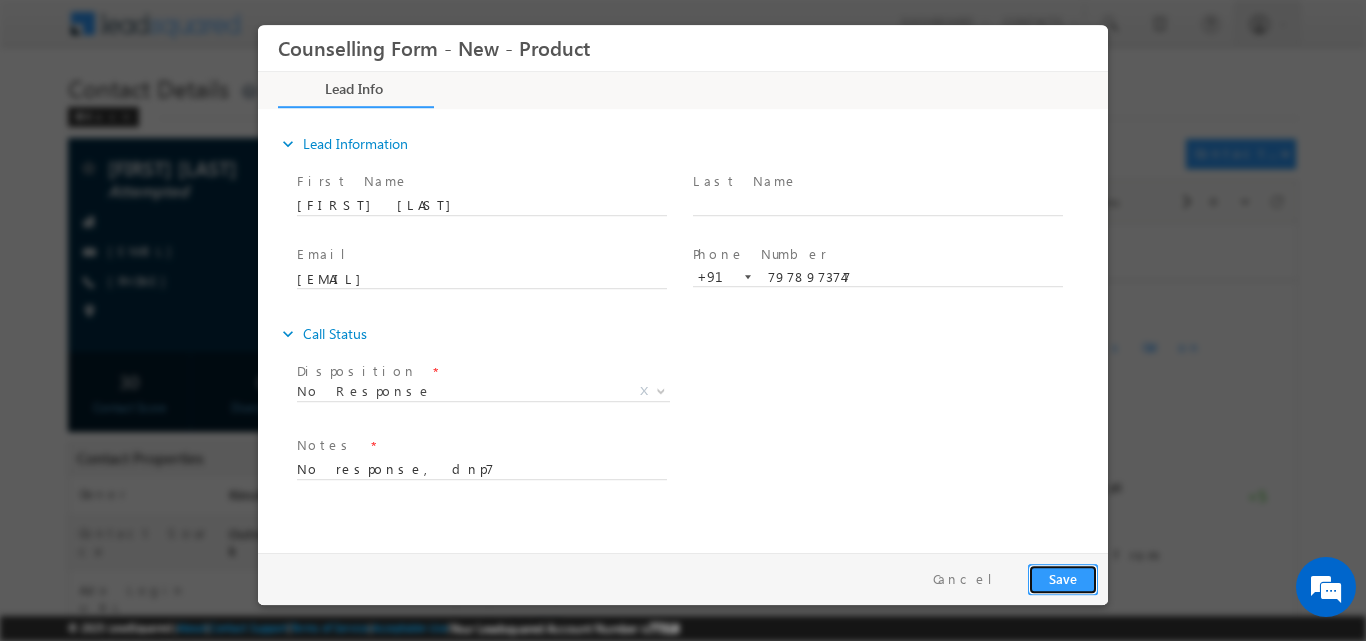 click on "Save" at bounding box center (1063, 578) 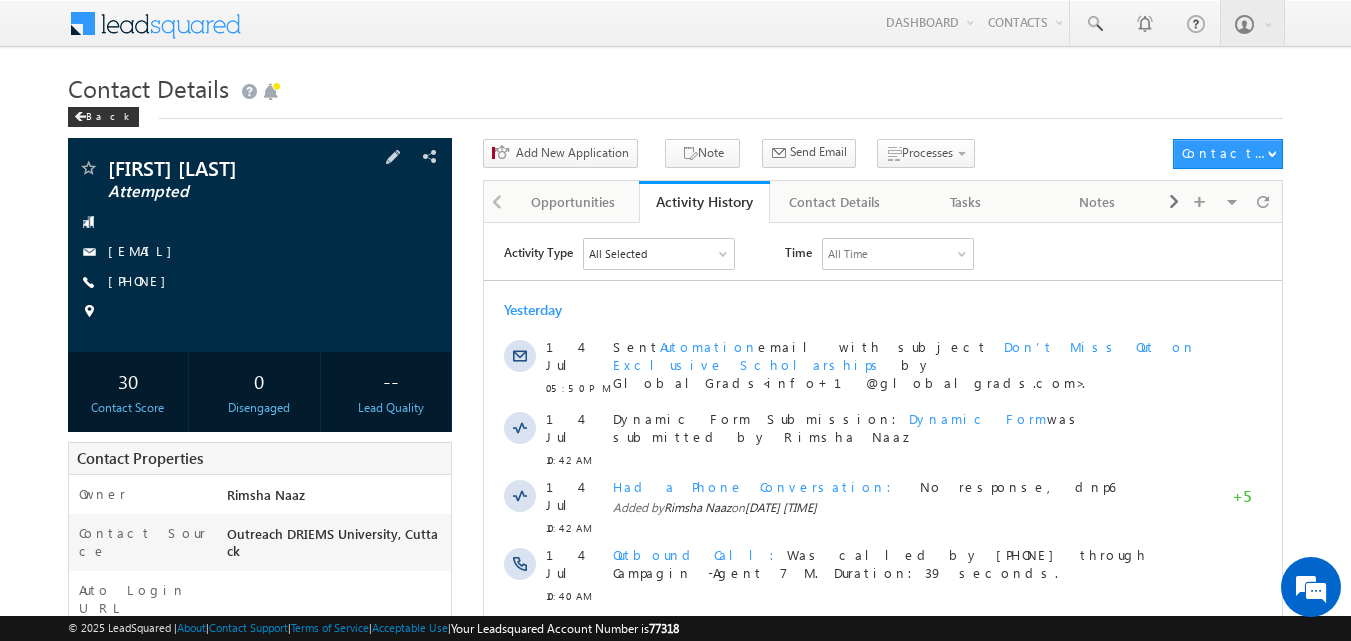 scroll, scrollTop: 0, scrollLeft: 0, axis: both 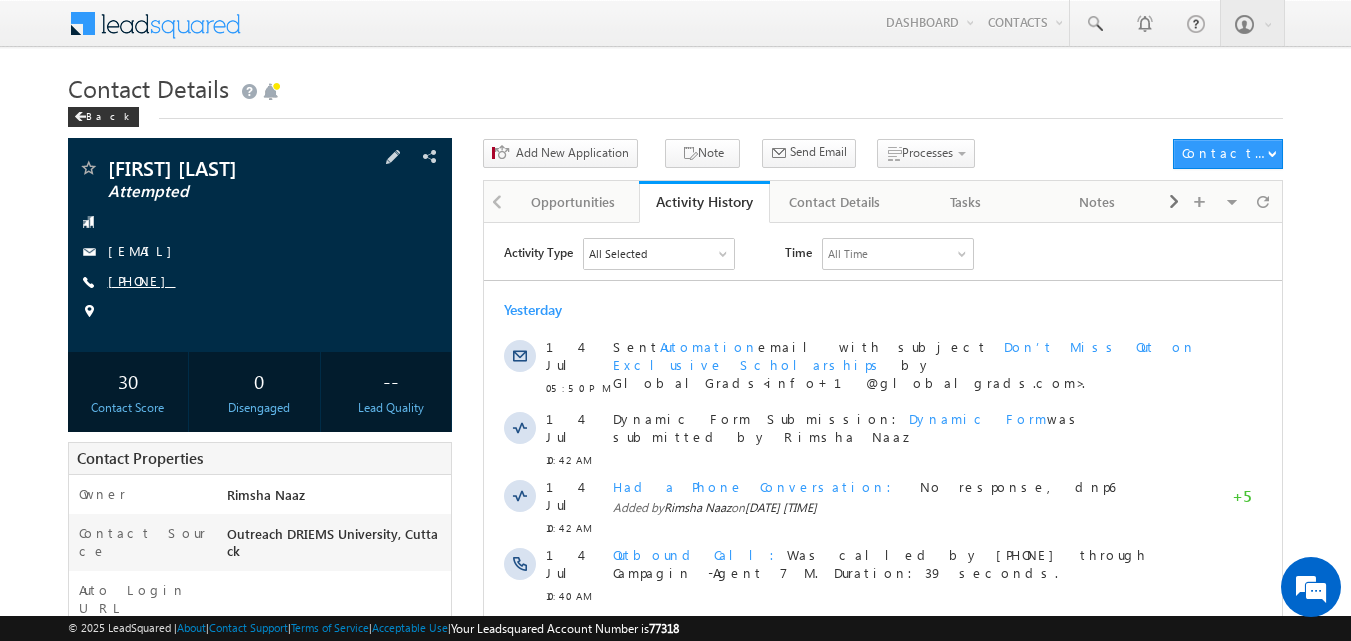 copy on "[PHONE]" 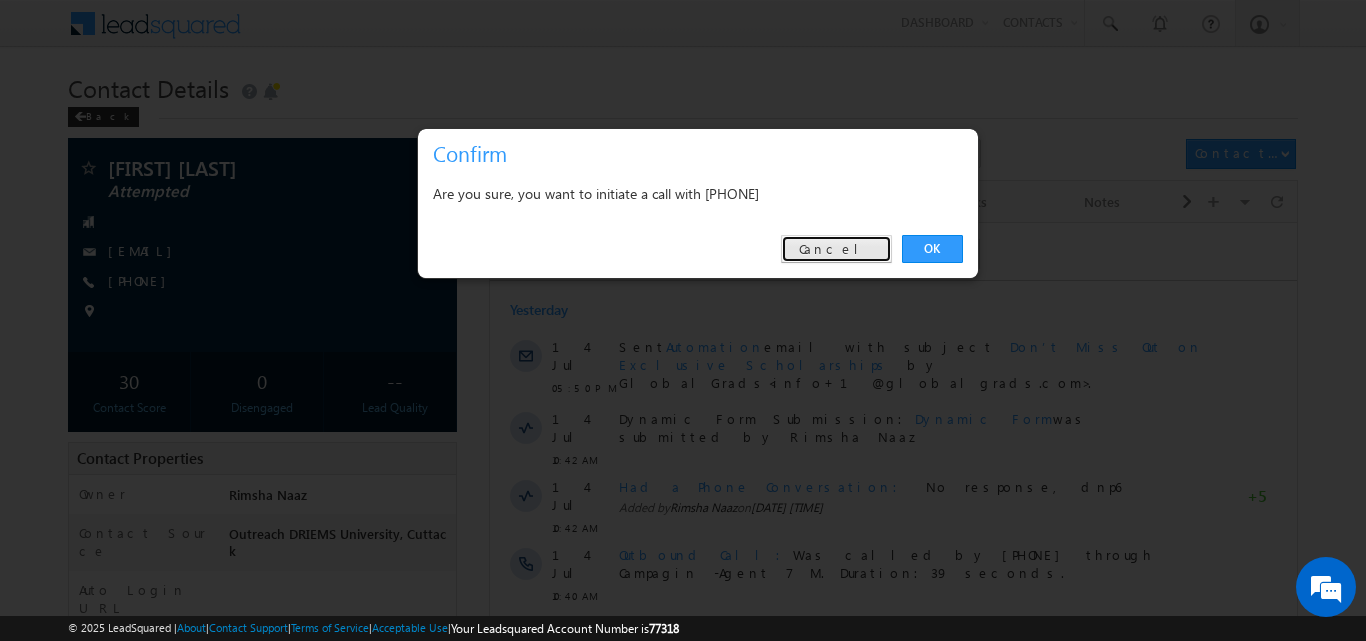 click on "Cancel" at bounding box center (836, 249) 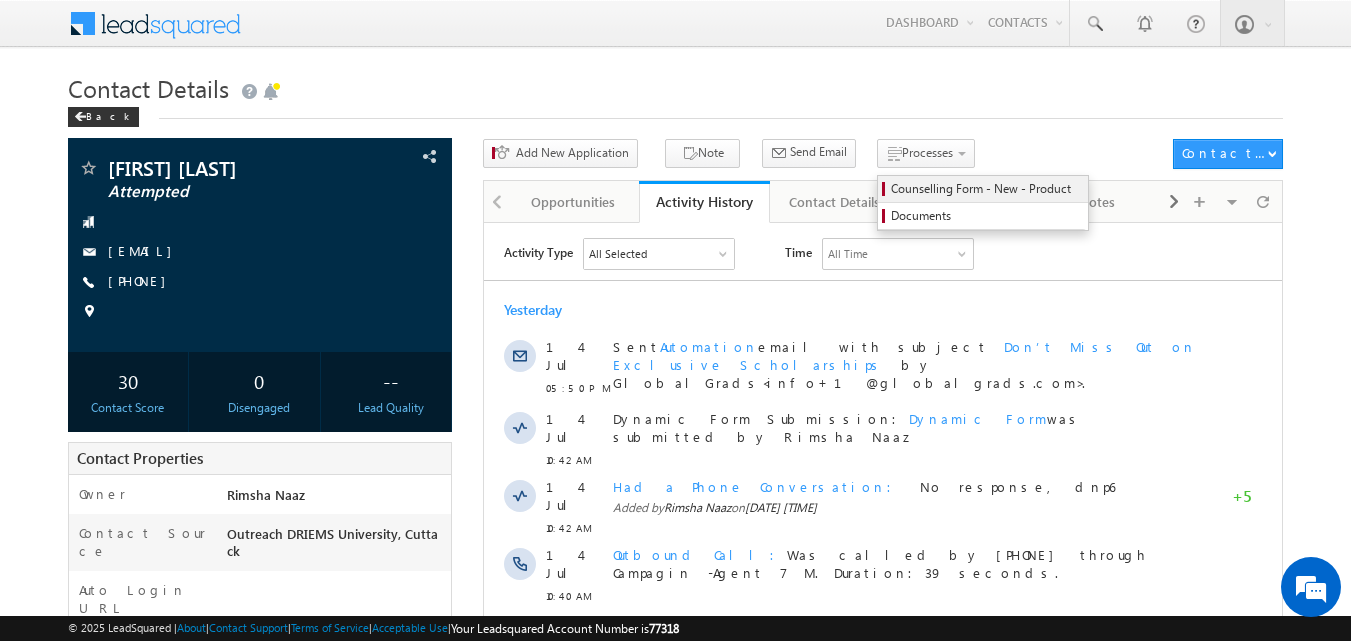 click on "Counselling Form - New - Product" at bounding box center (986, 189) 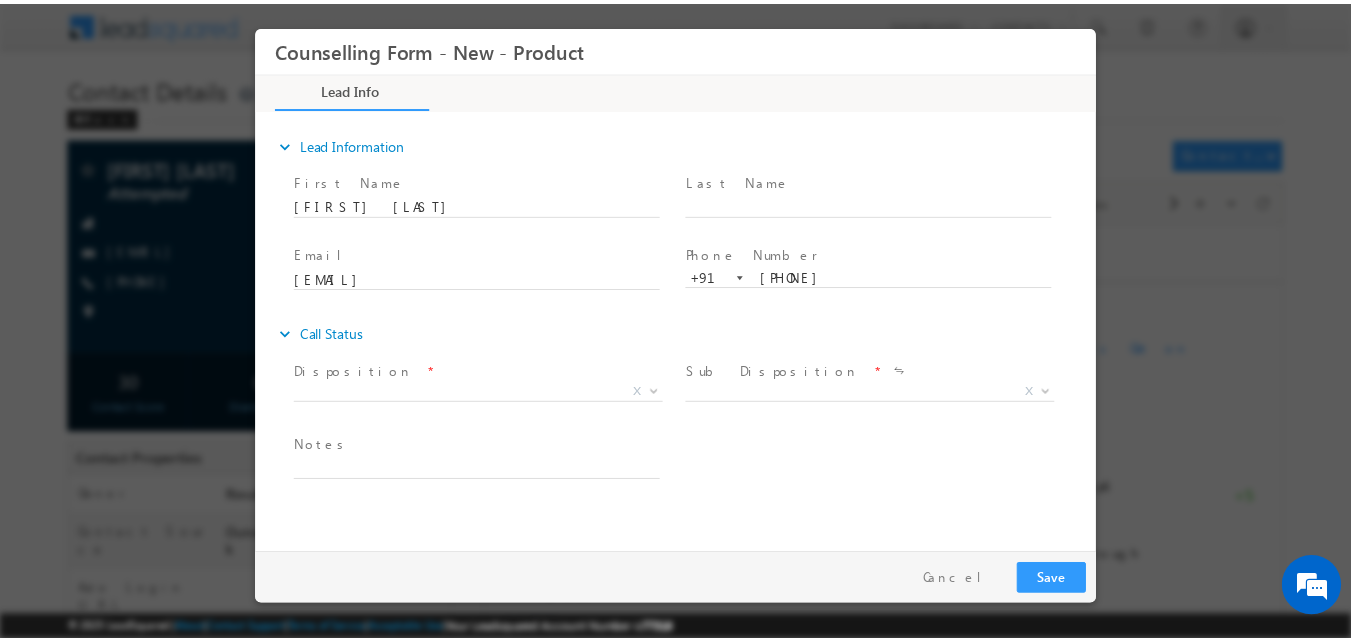 scroll, scrollTop: 0, scrollLeft: 0, axis: both 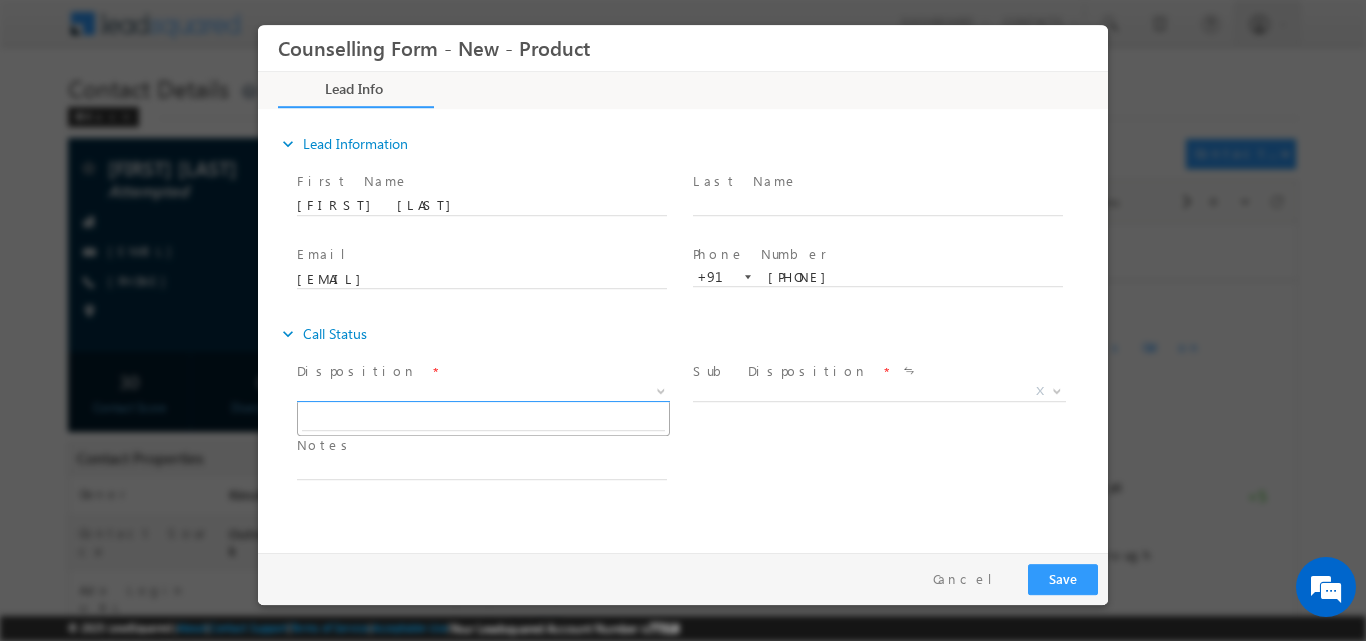 click at bounding box center (661, 389) 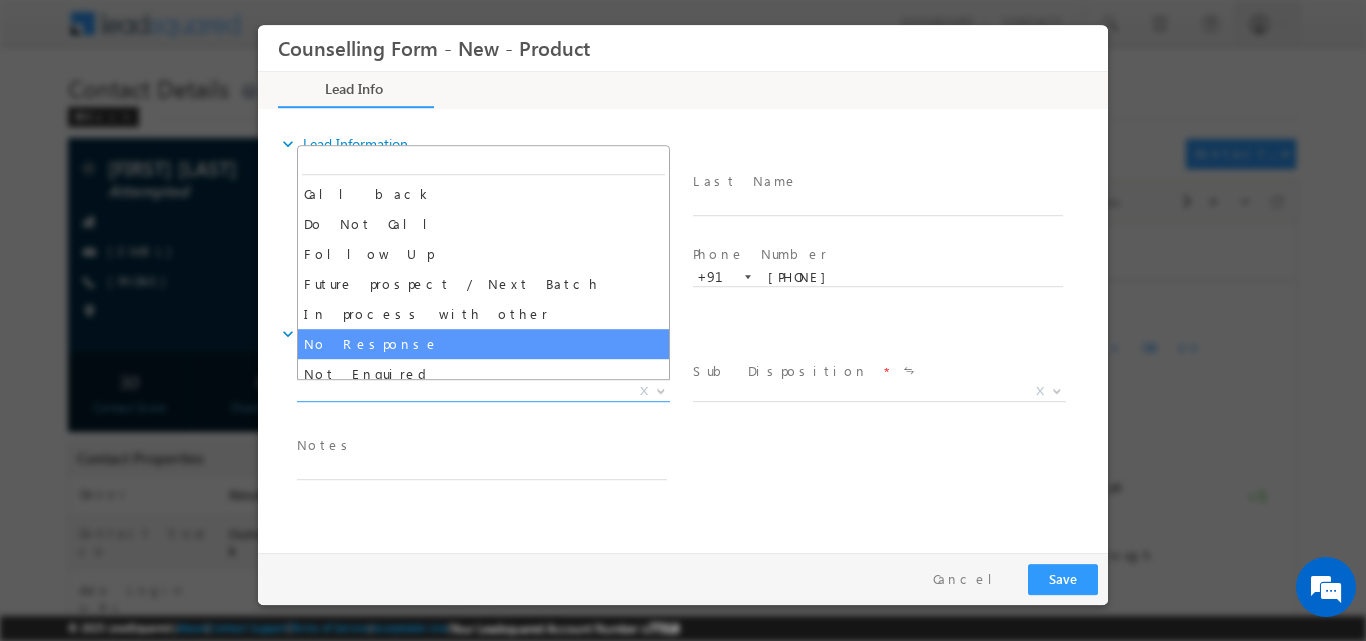 select on "No Response" 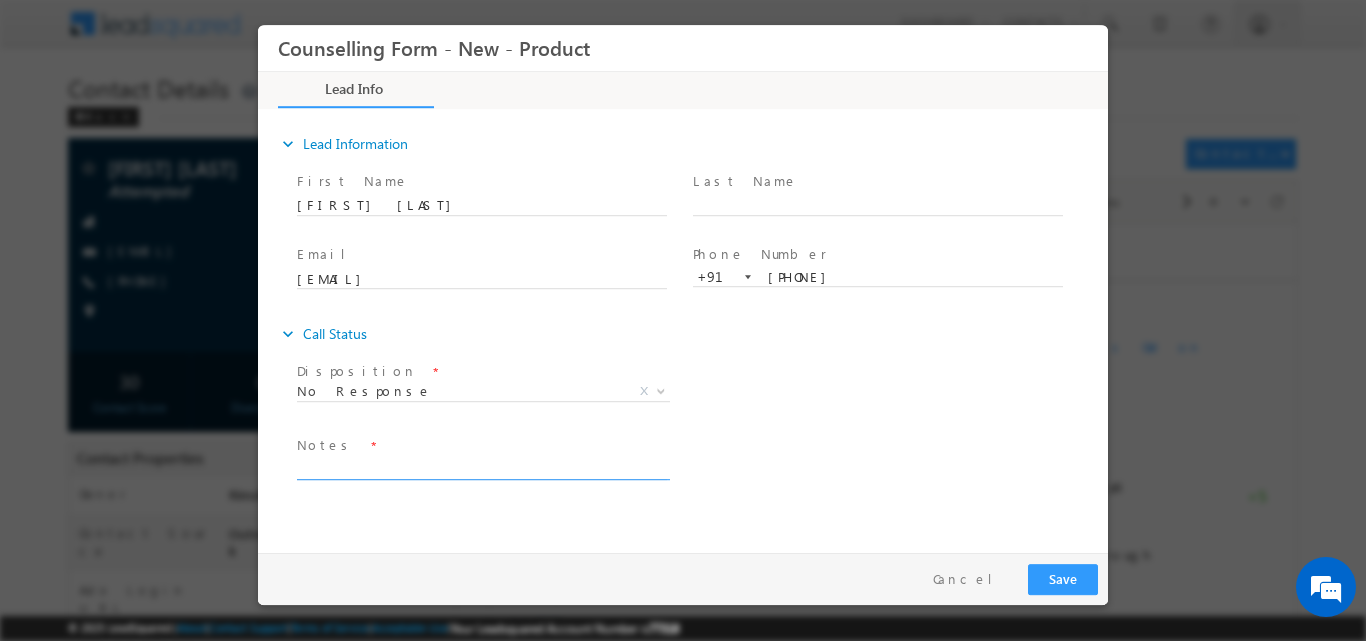 click at bounding box center (482, 467) 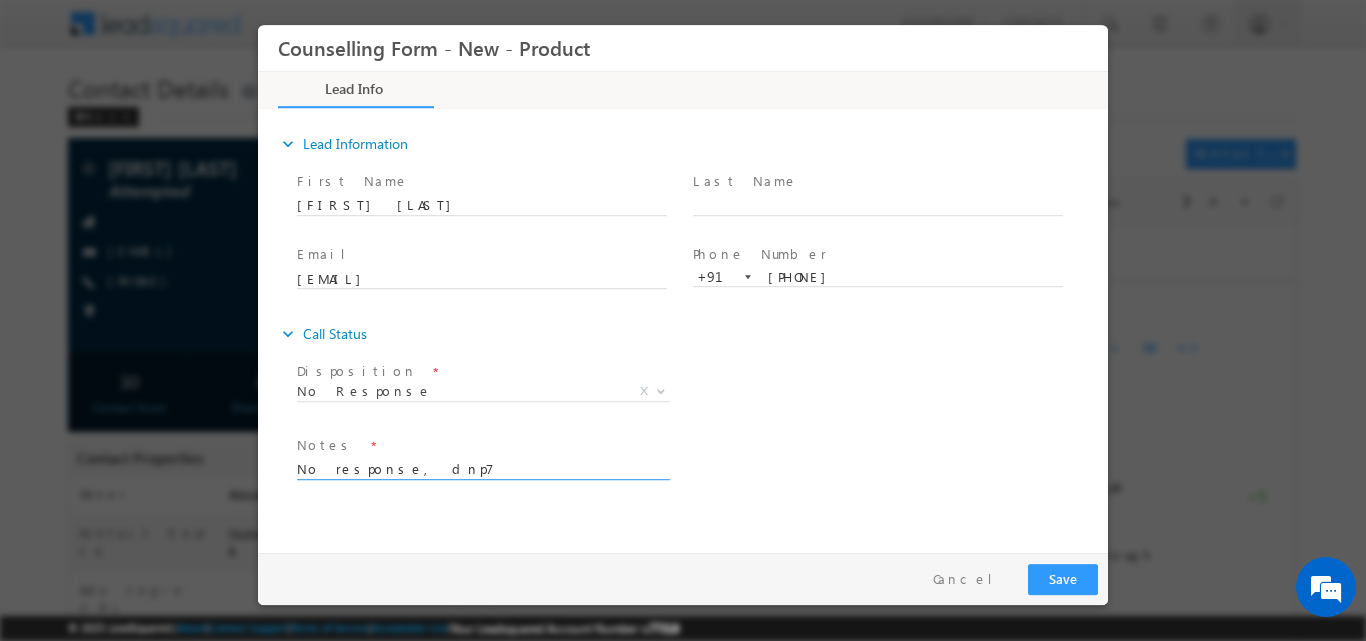drag, startPoint x: 371, startPoint y: 469, endPoint x: 238, endPoint y: 474, distance: 133.09395 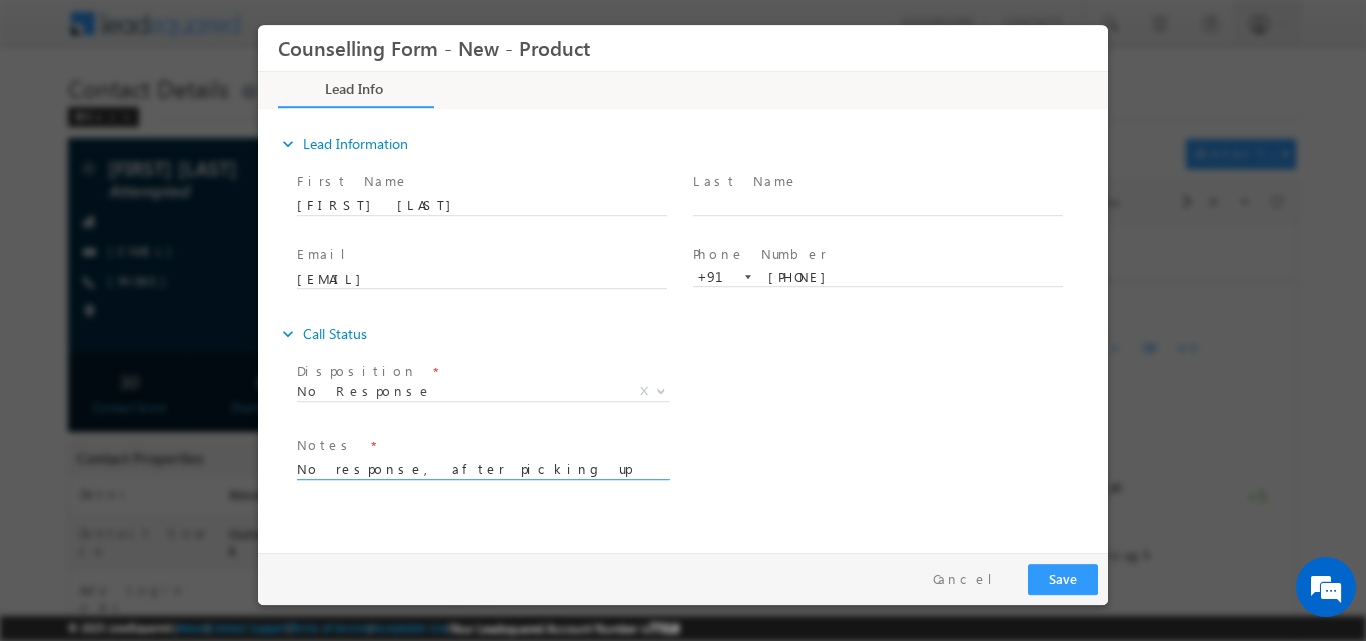 type on "No response, after picking up a call, dnp7" 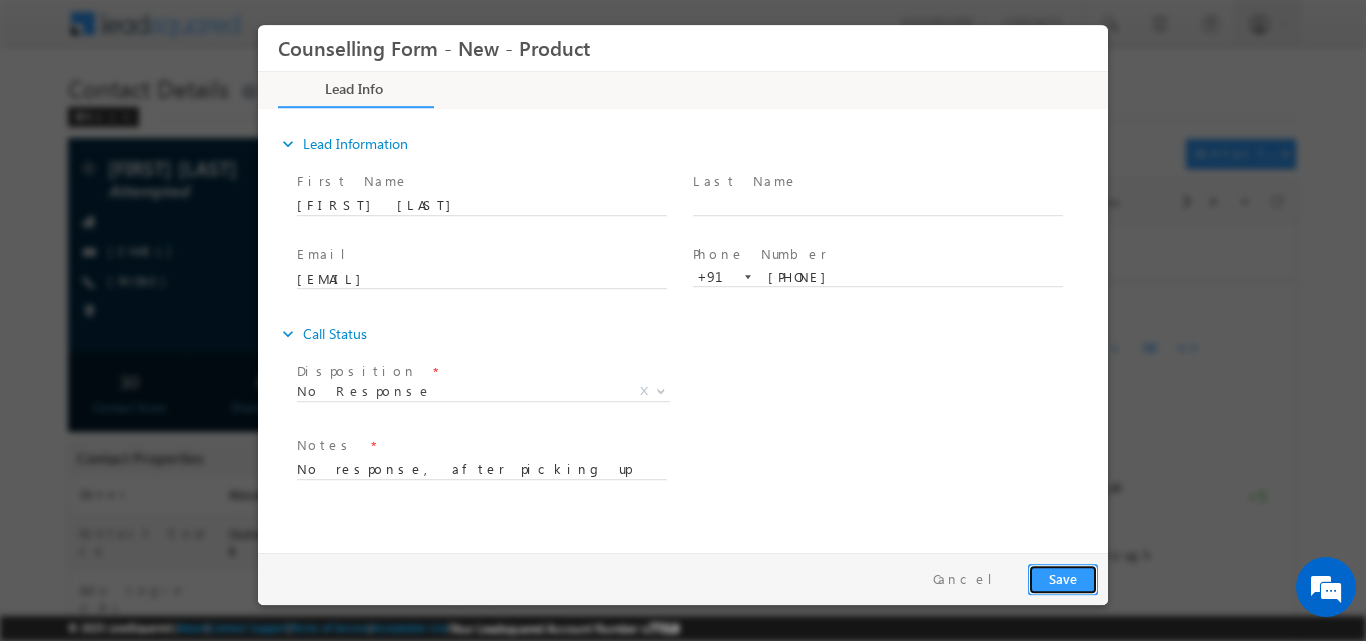 click on "Save" at bounding box center (1063, 578) 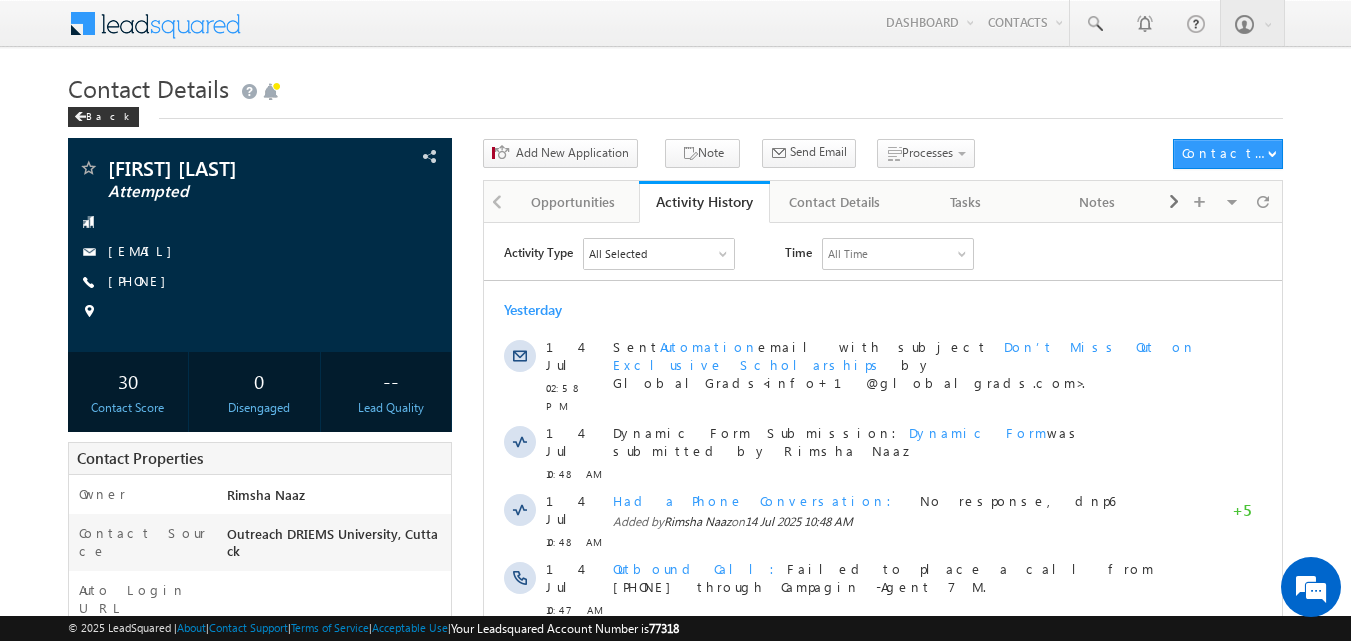 scroll, scrollTop: 0, scrollLeft: 0, axis: both 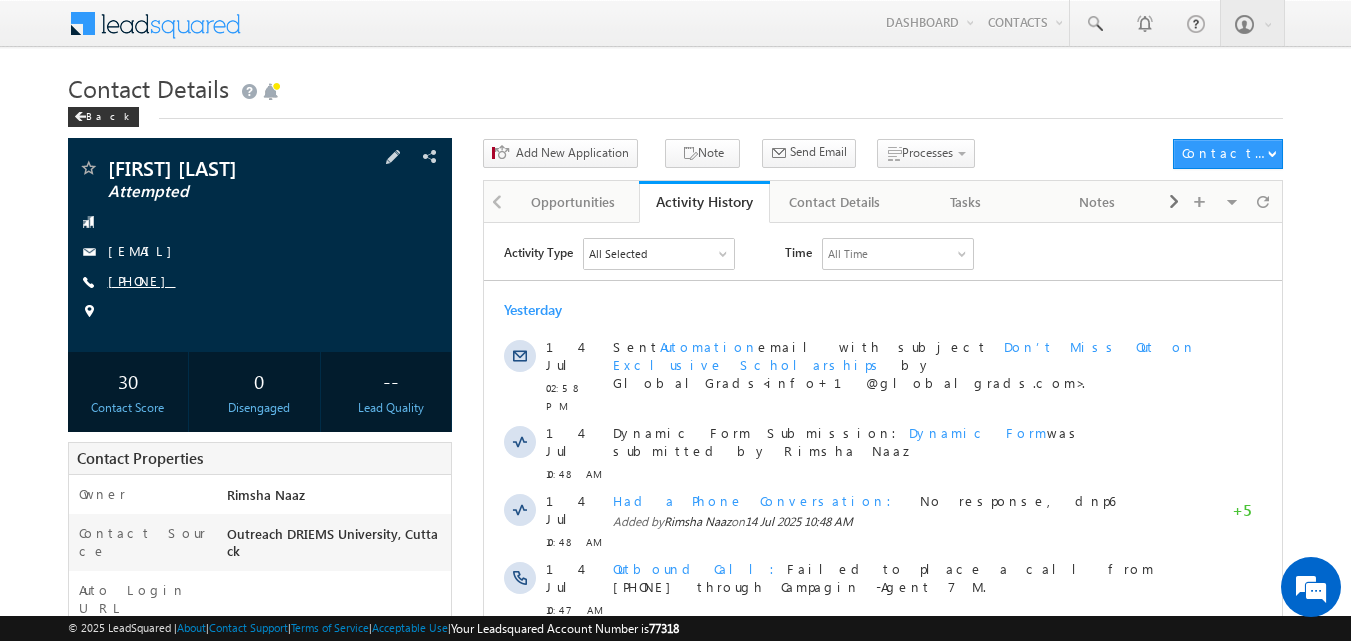copy on "[PHONE]" 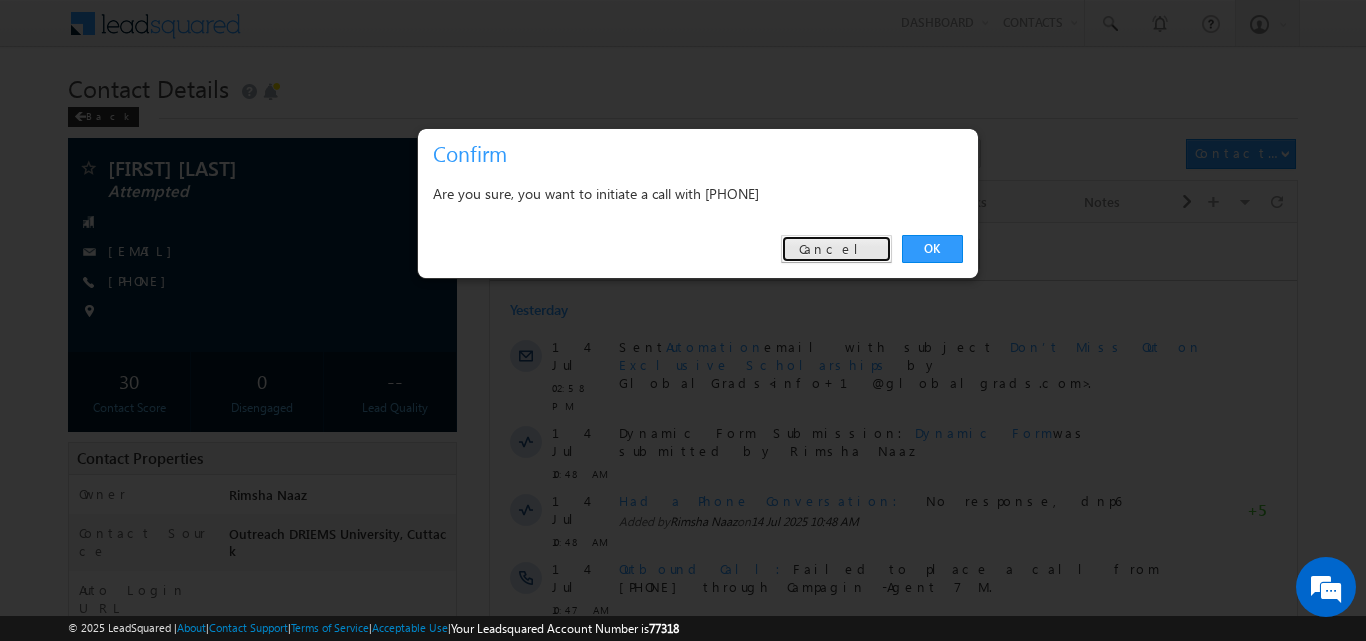 click on "Cancel" at bounding box center [836, 249] 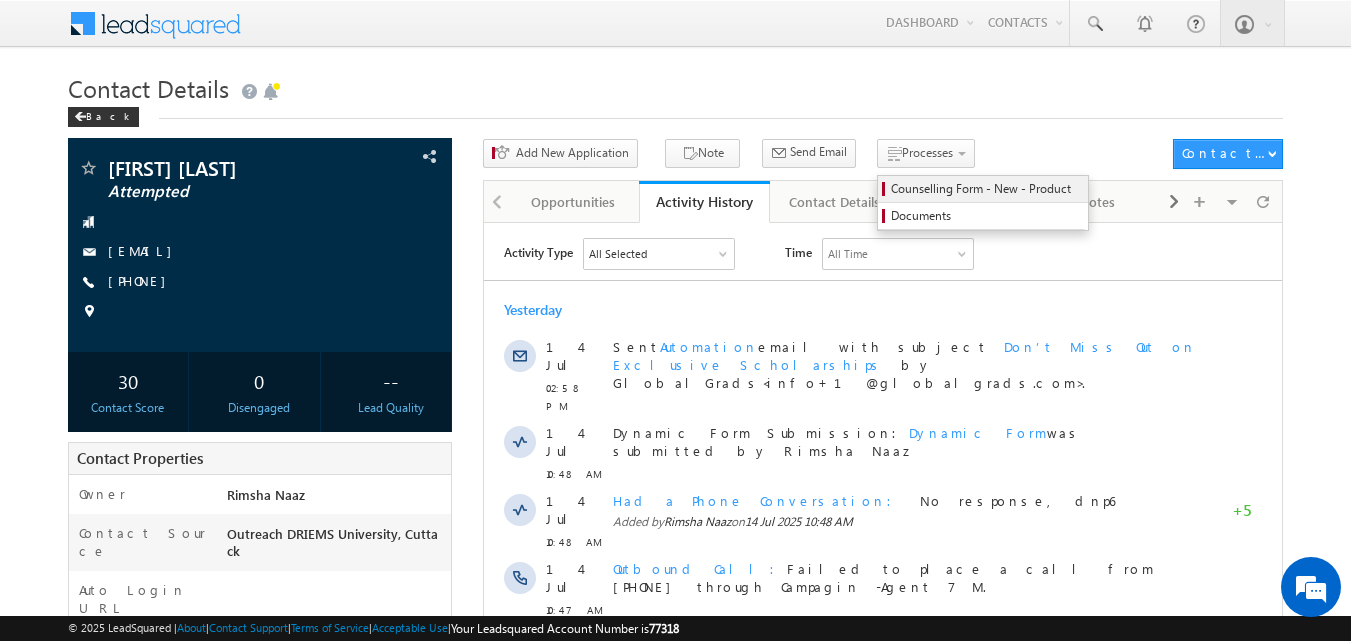 click on "Counselling Form - New - Product" at bounding box center (986, 189) 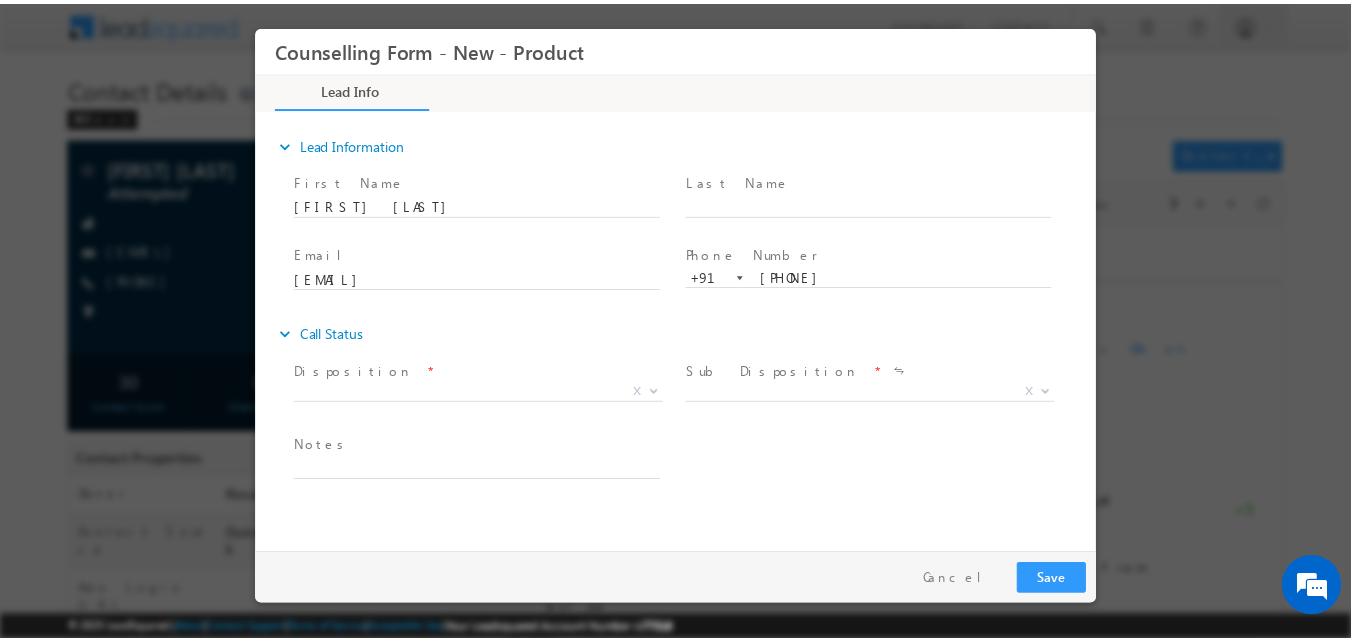 scroll, scrollTop: 0, scrollLeft: 0, axis: both 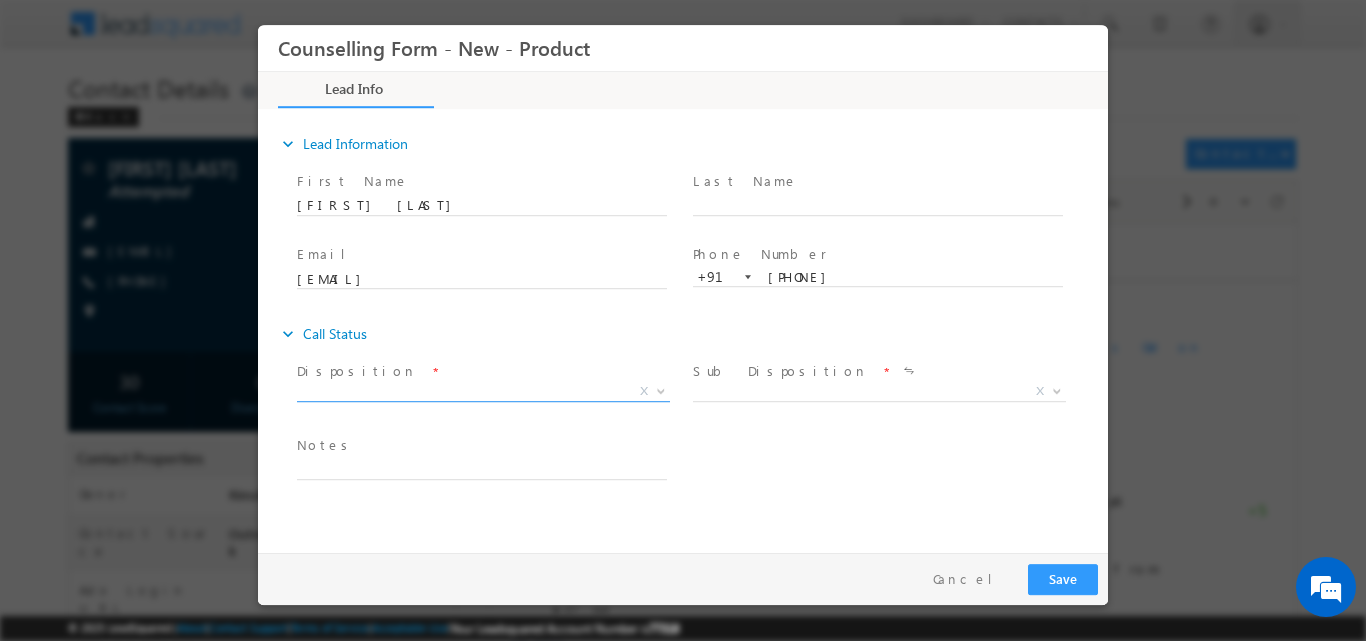 click at bounding box center [659, 390] 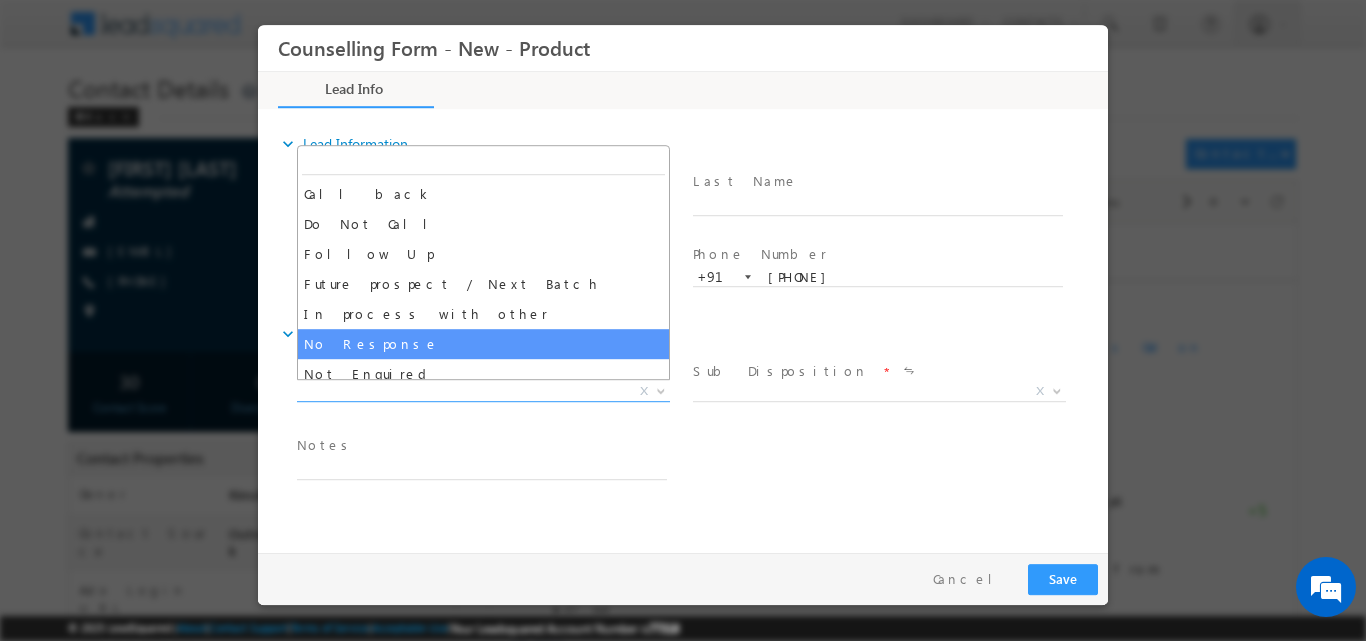 select on "No Response" 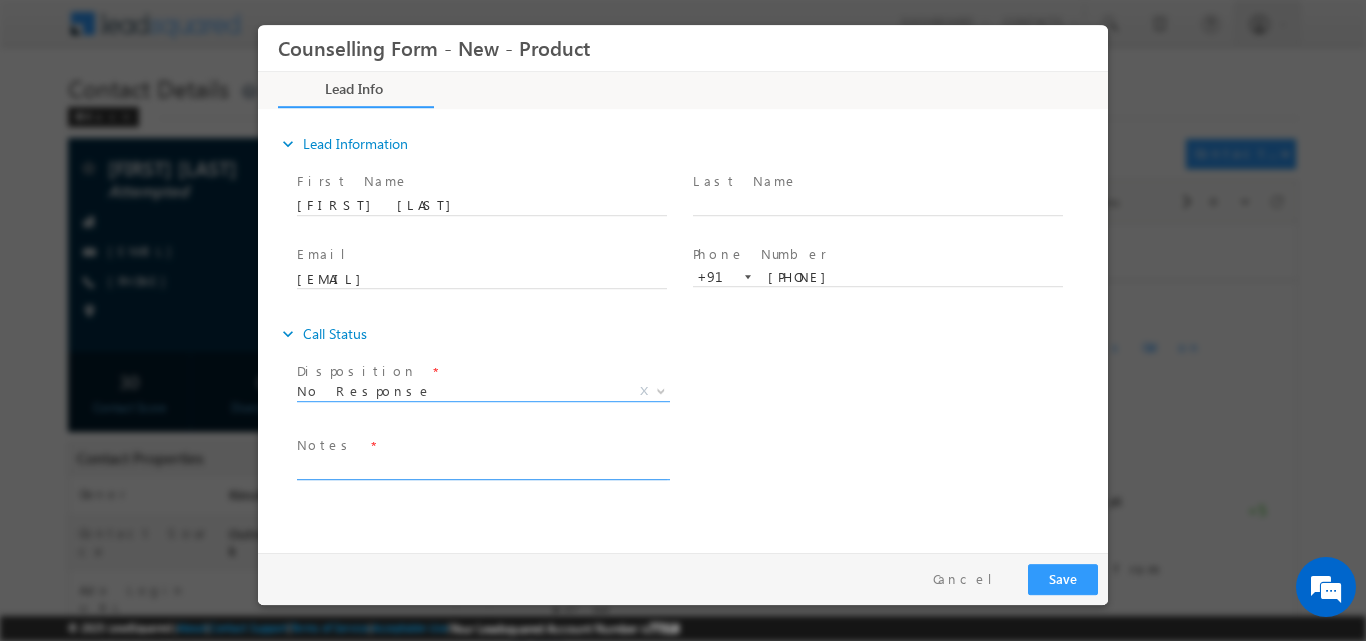 click at bounding box center (482, 467) 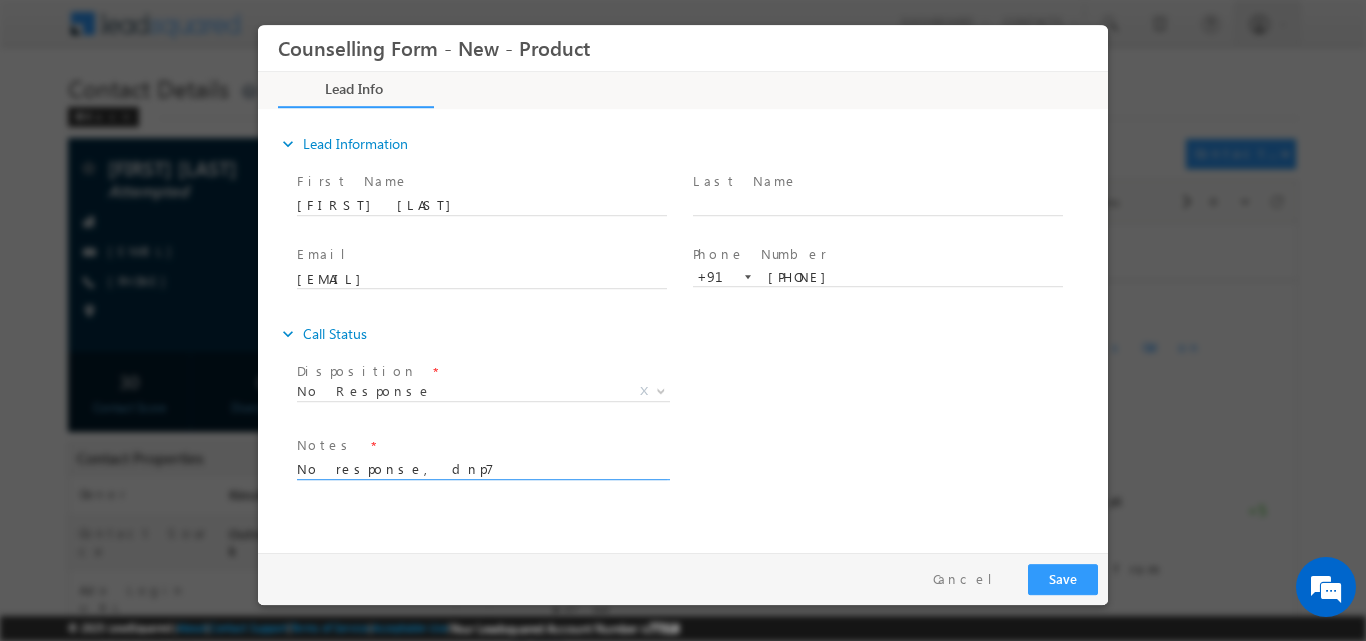 type on "No response, dnp7" 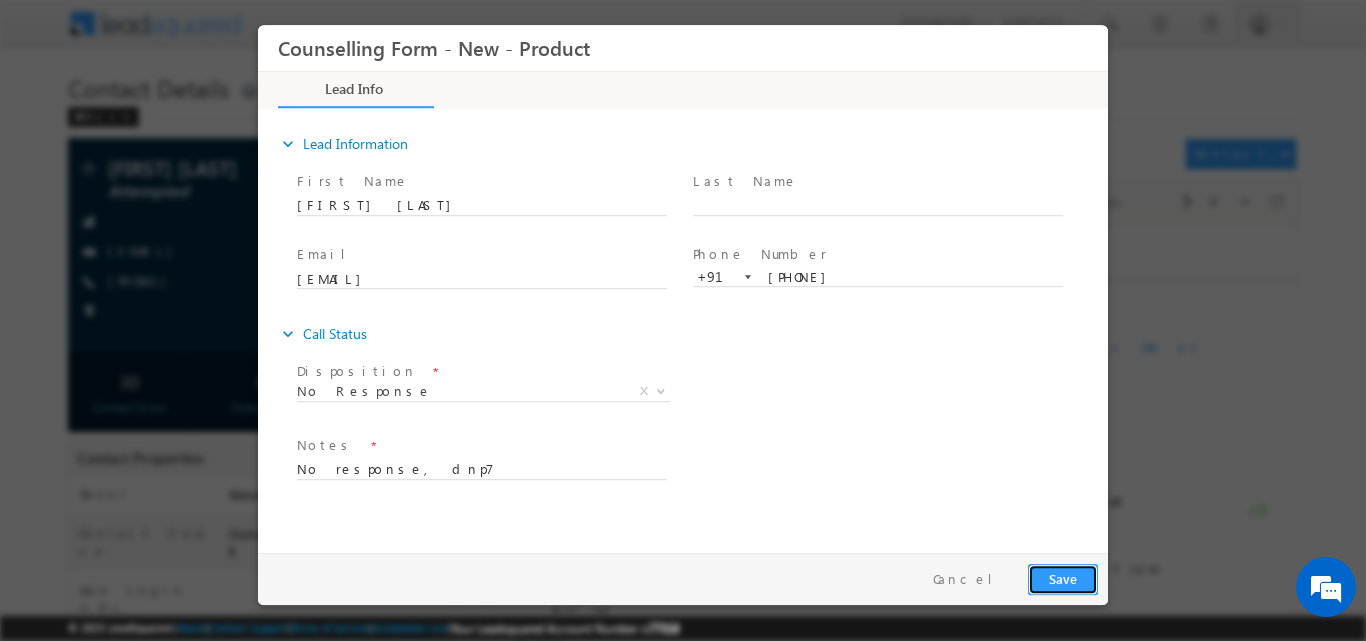 click on "Save" at bounding box center [1063, 578] 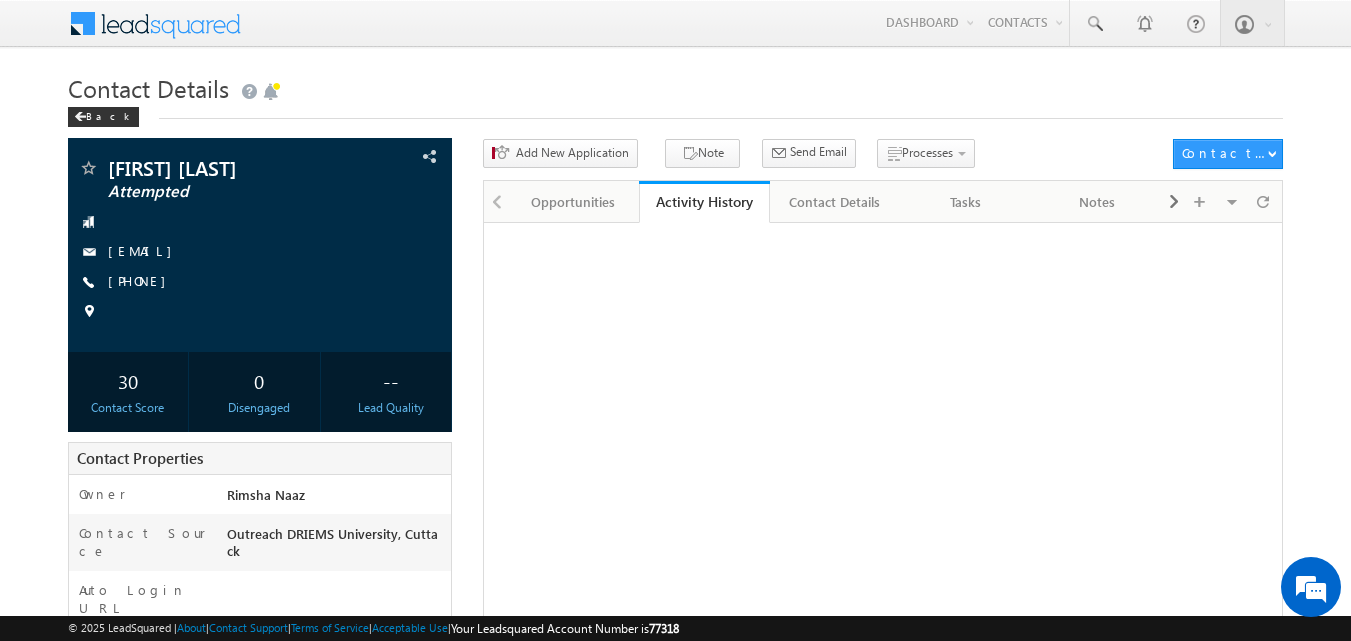 scroll, scrollTop: 0, scrollLeft: 0, axis: both 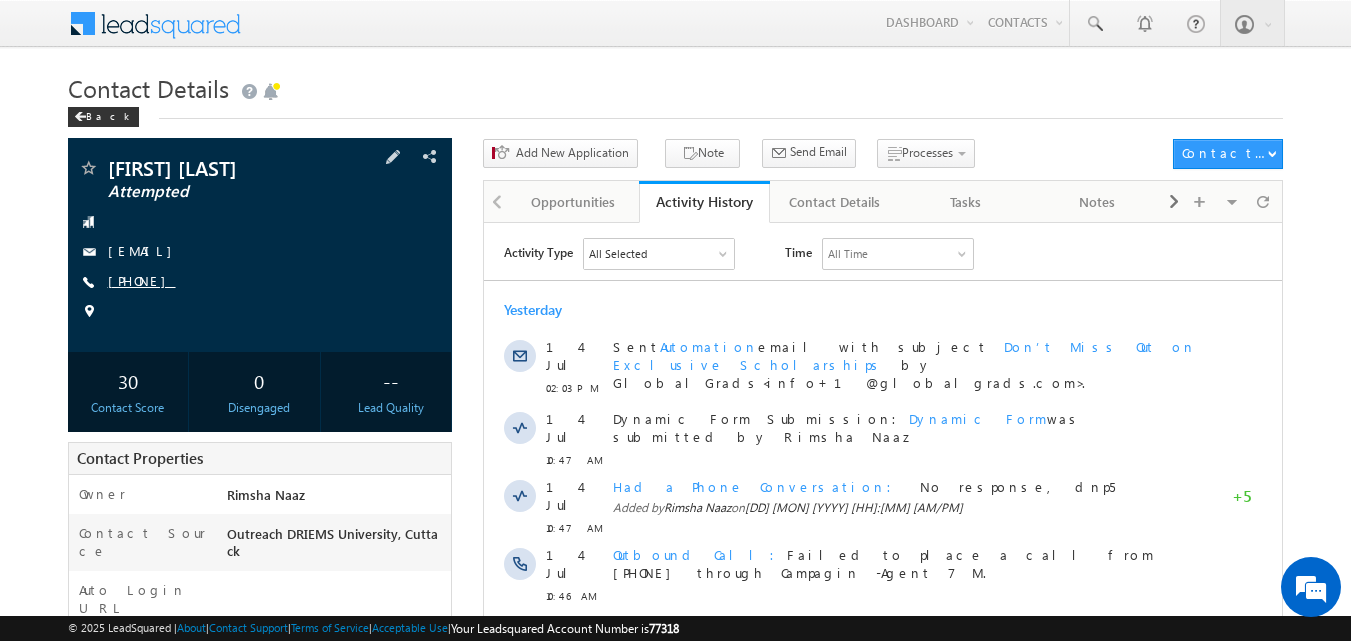 drag, startPoint x: 138, startPoint y: 280, endPoint x: 203, endPoint y: 283, distance: 65.06919 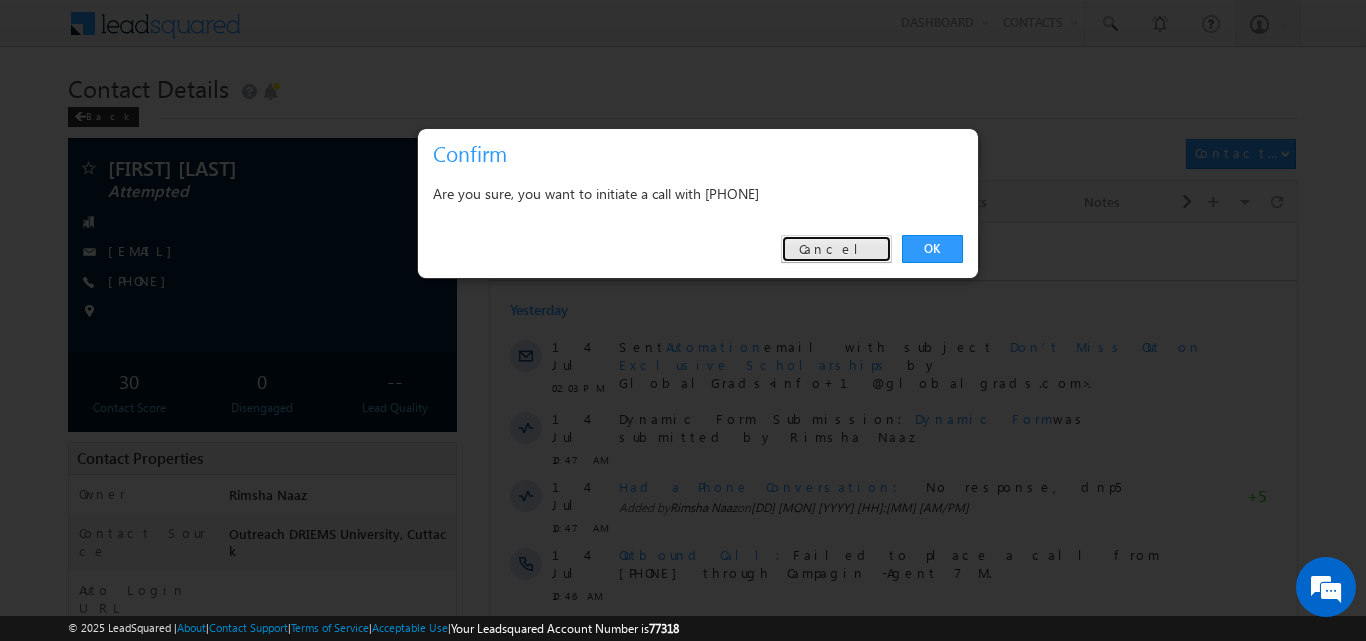 click on "Cancel" at bounding box center (836, 249) 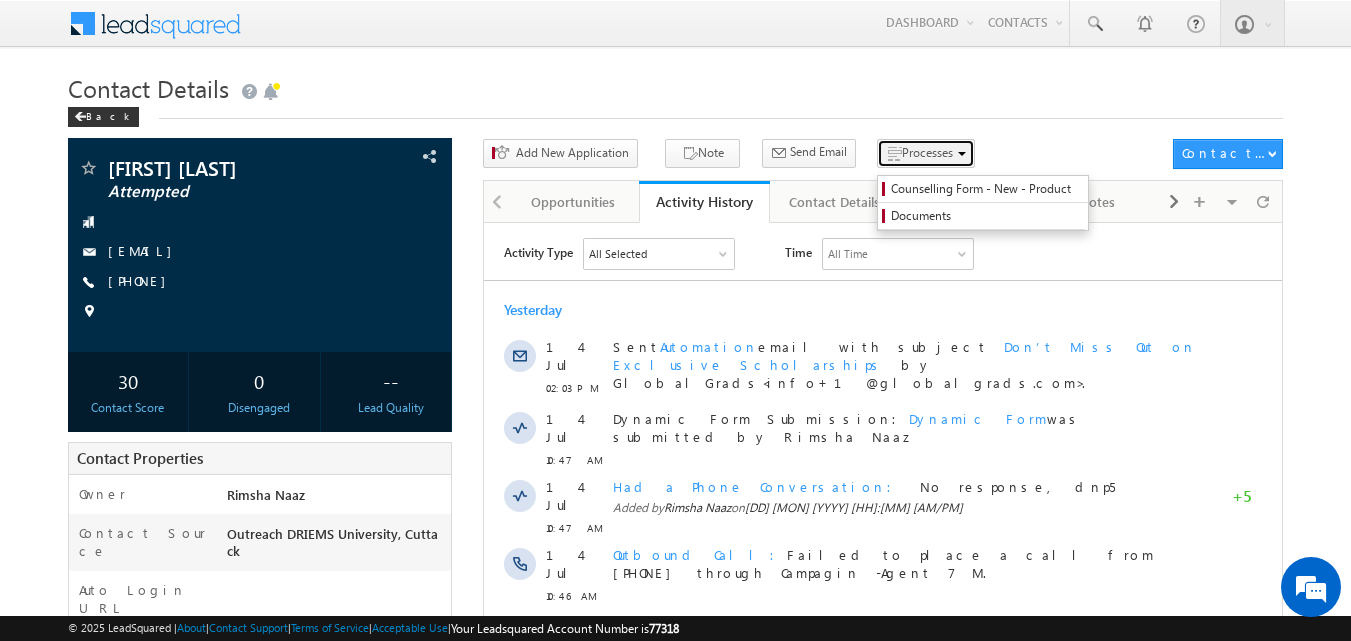 click on "Processes" at bounding box center (926, 153) 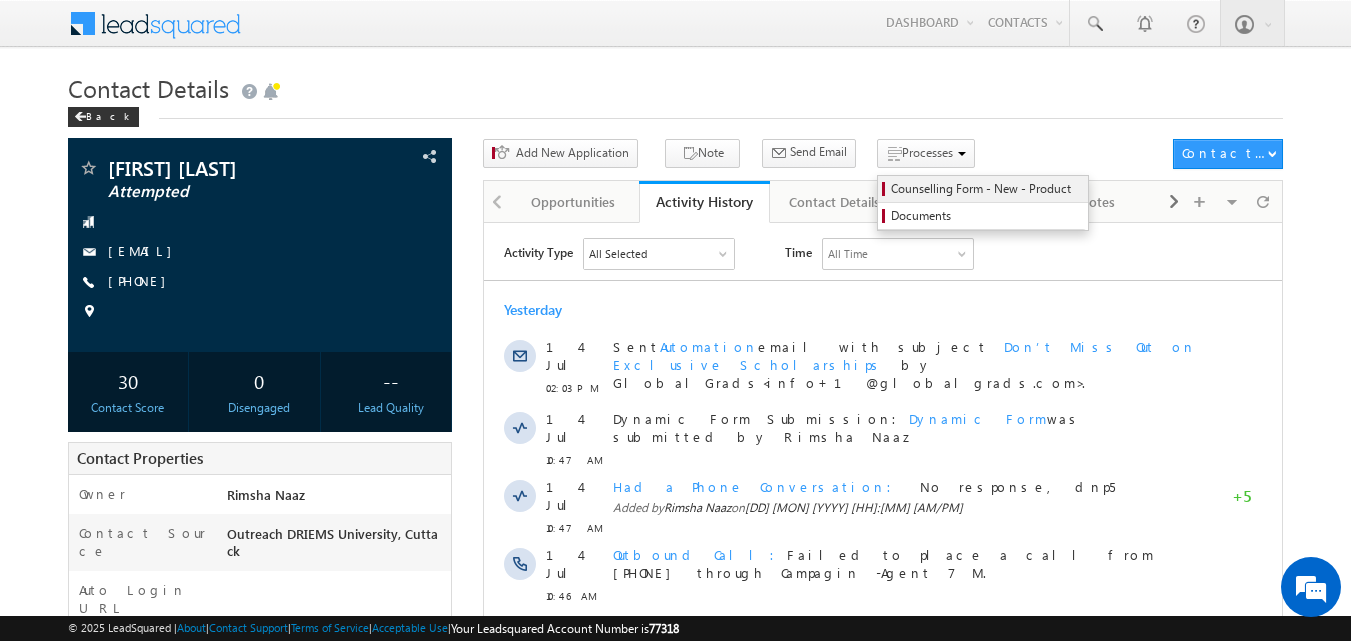 click on "Counselling Form - New - Product" at bounding box center [986, 189] 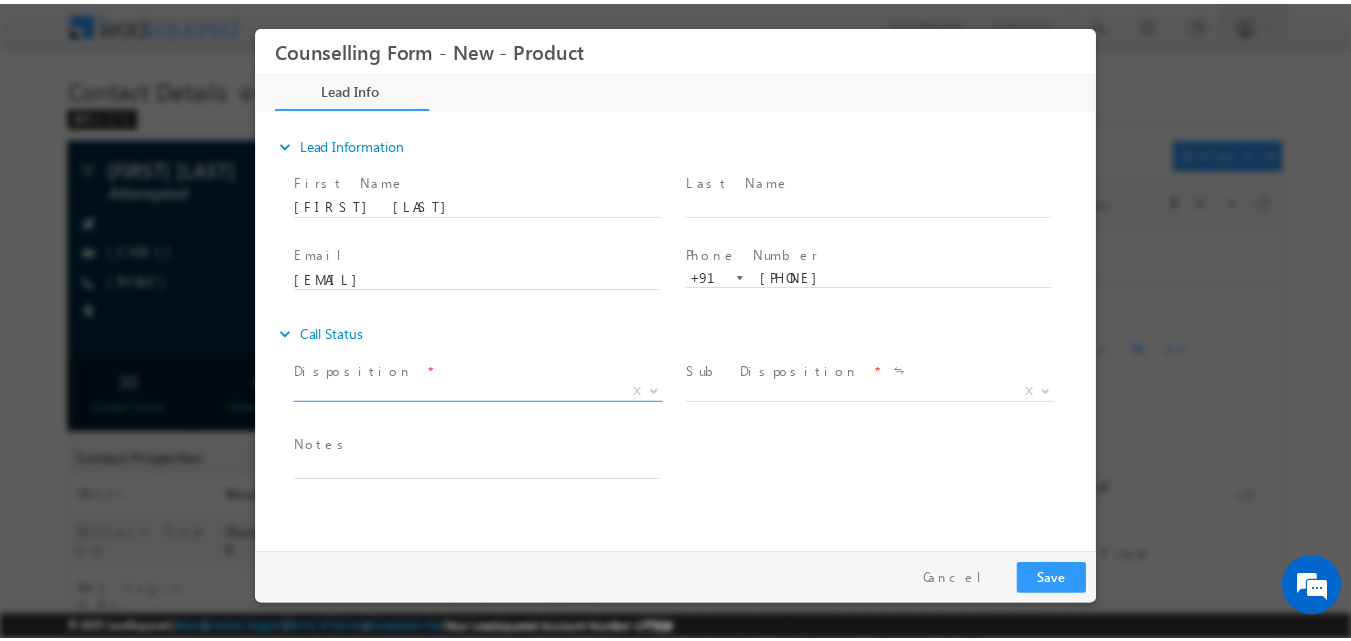 scroll, scrollTop: 0, scrollLeft: 0, axis: both 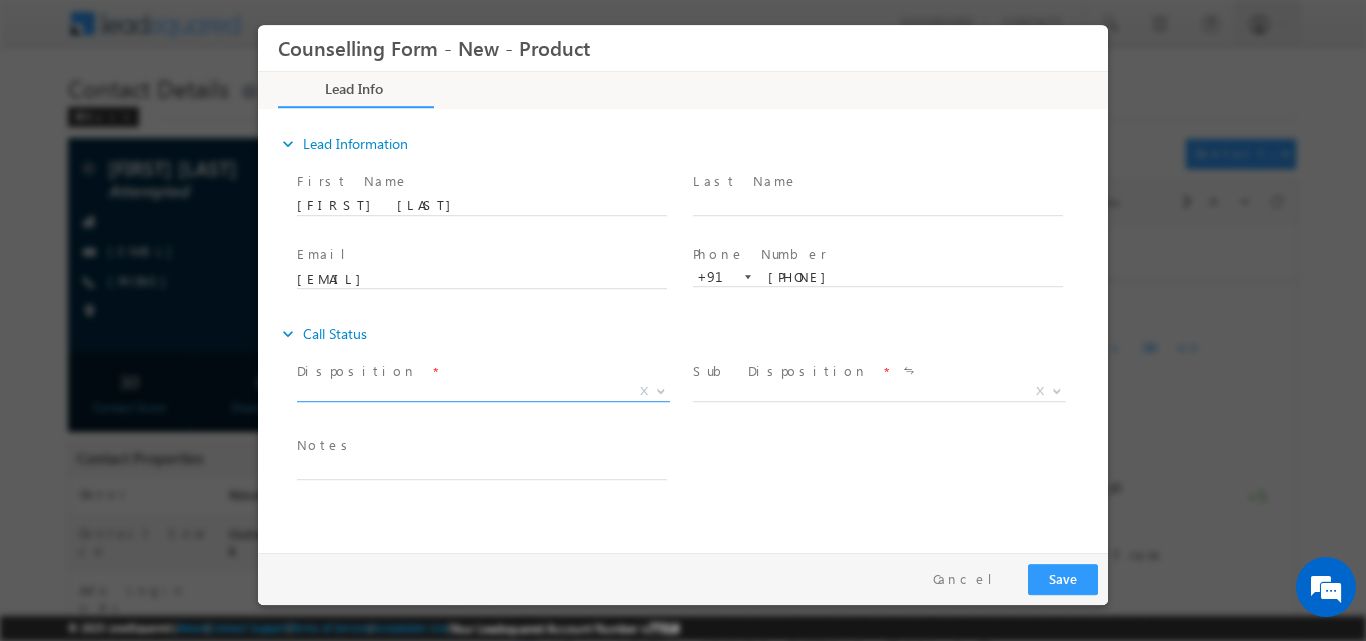 click at bounding box center [659, 390] 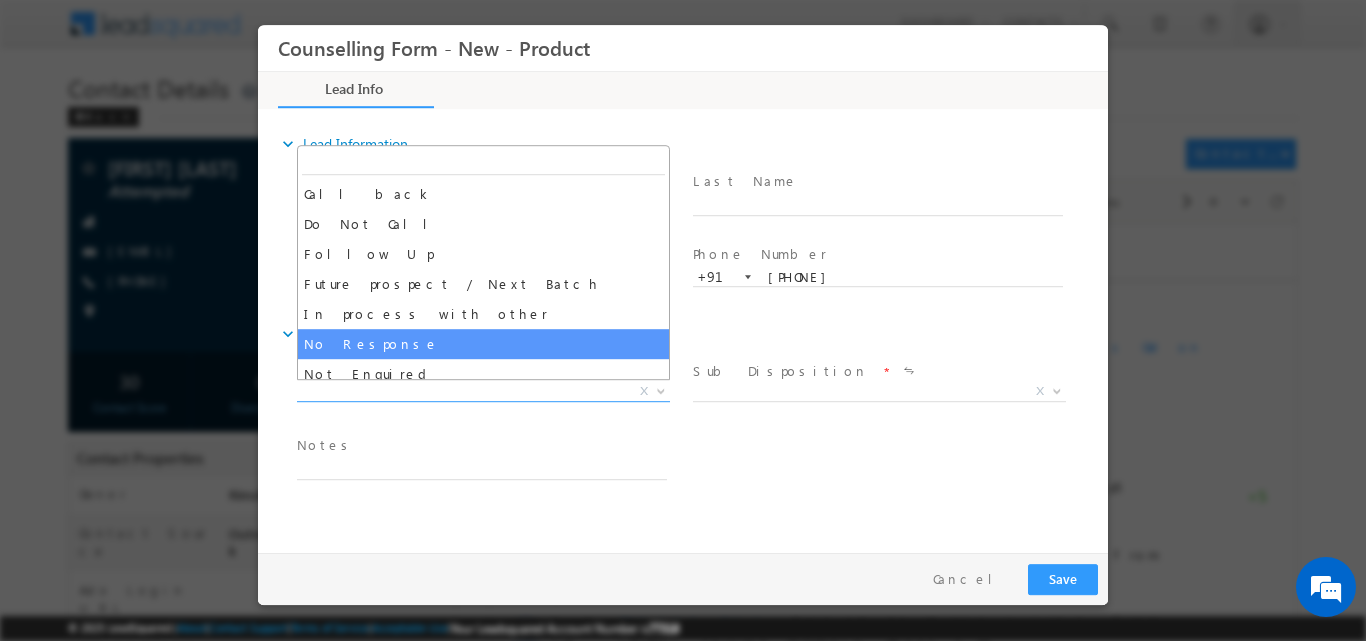 select on "No Response" 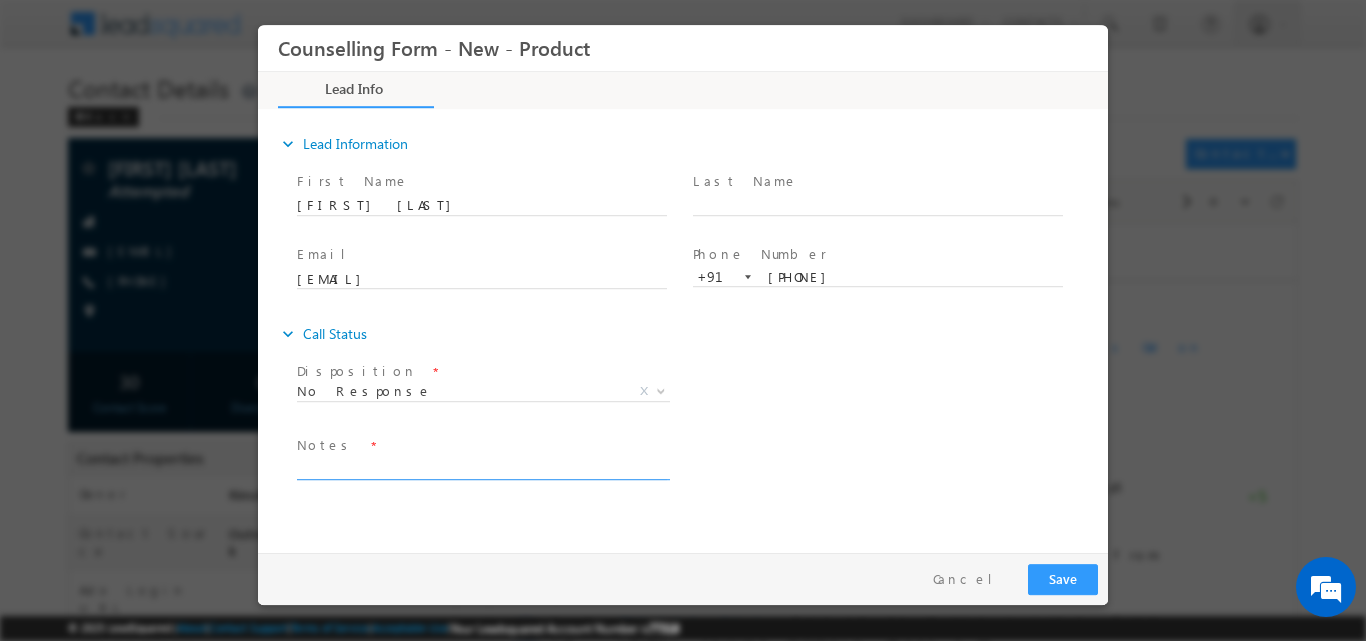 click at bounding box center (482, 467) 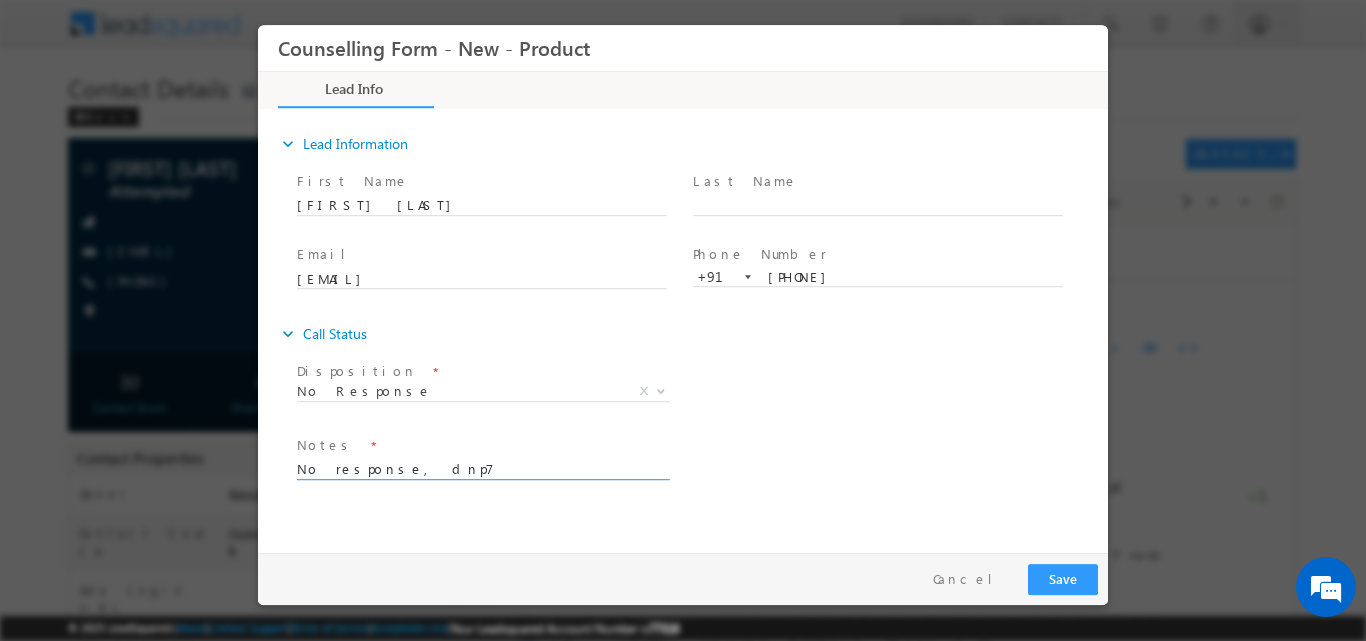 type on "No response, dnp7" 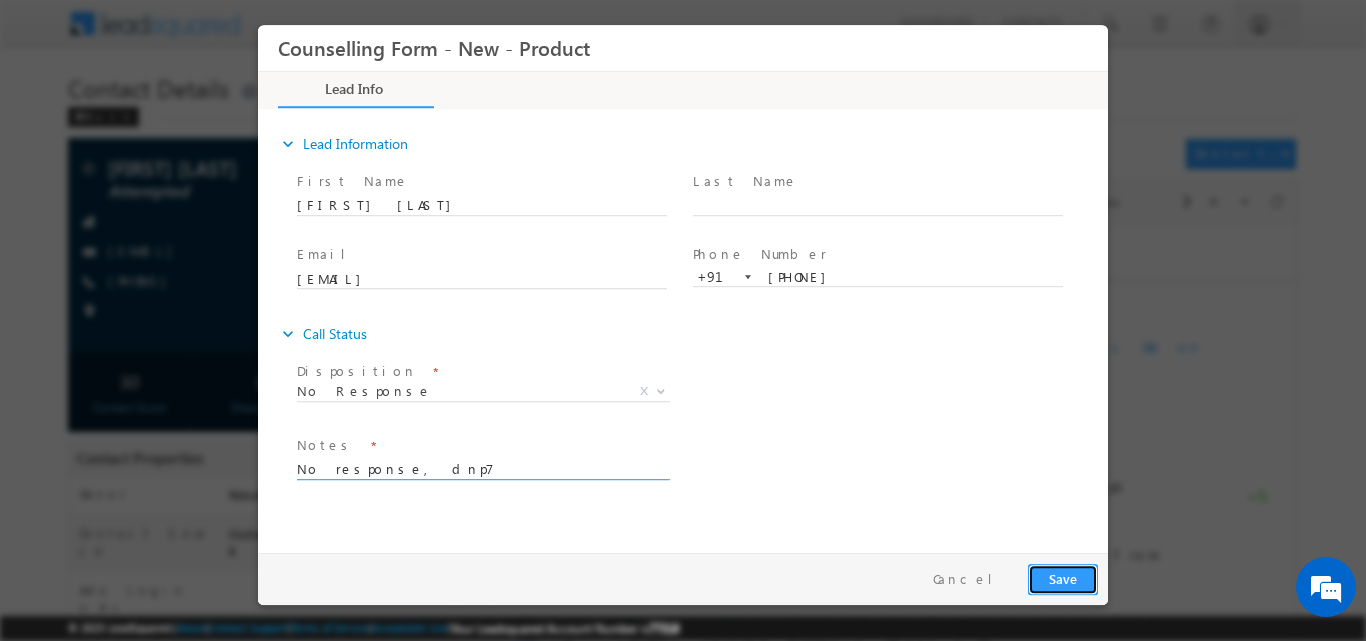 click on "Save" at bounding box center [1063, 578] 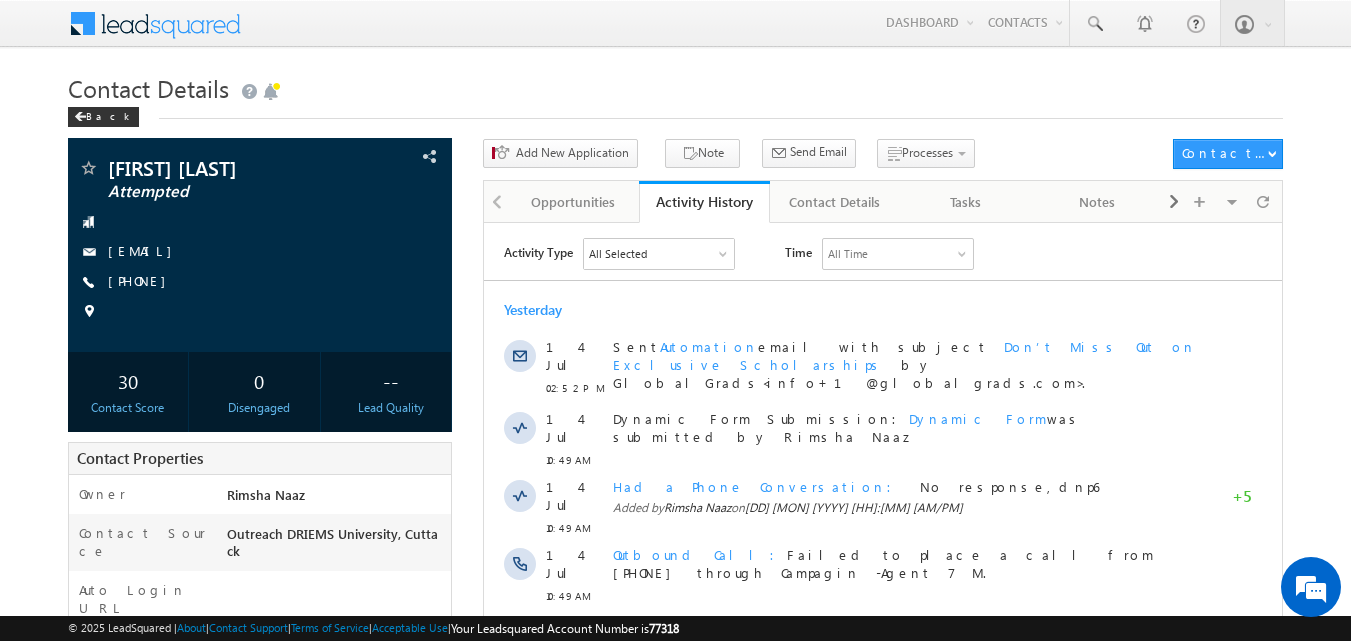 scroll, scrollTop: 0, scrollLeft: 0, axis: both 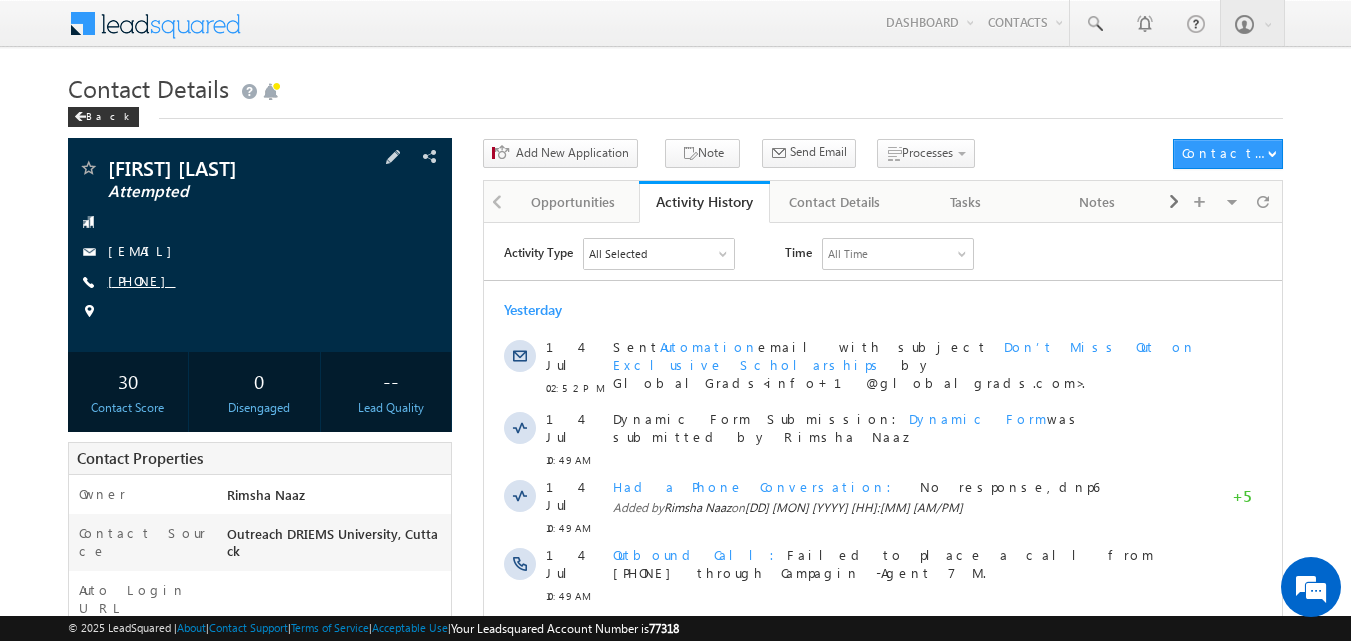 copy on "[PHONE]" 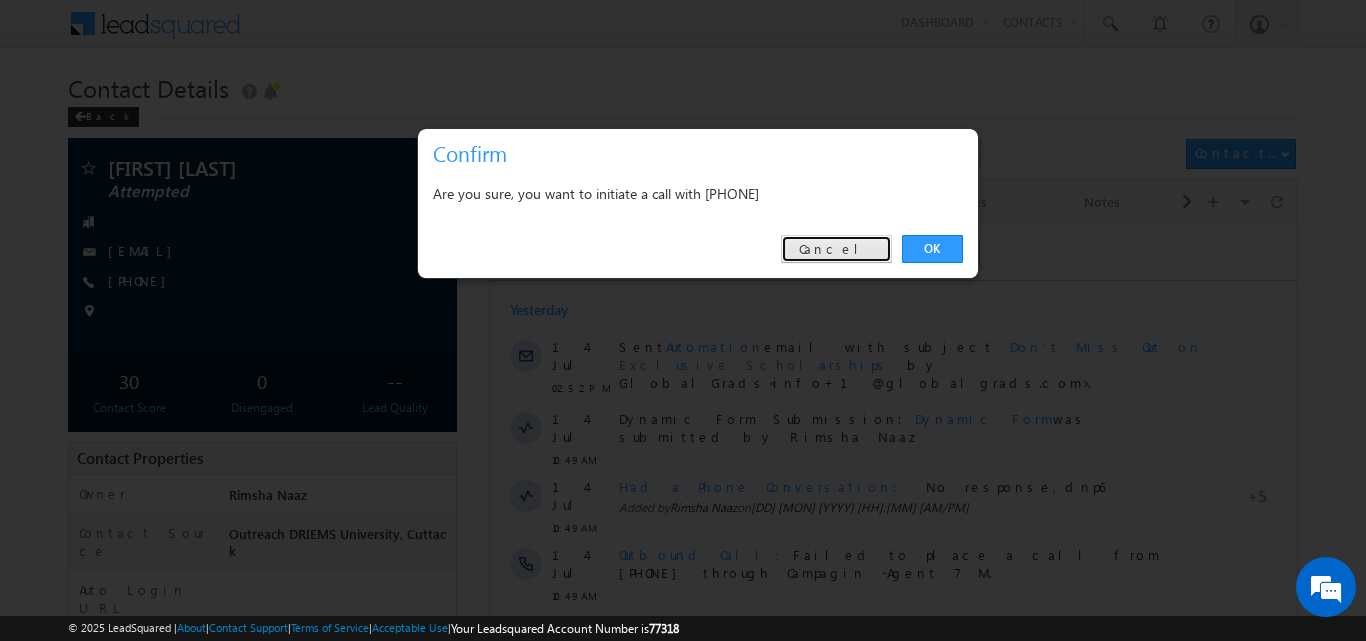 click on "Cancel" at bounding box center (836, 249) 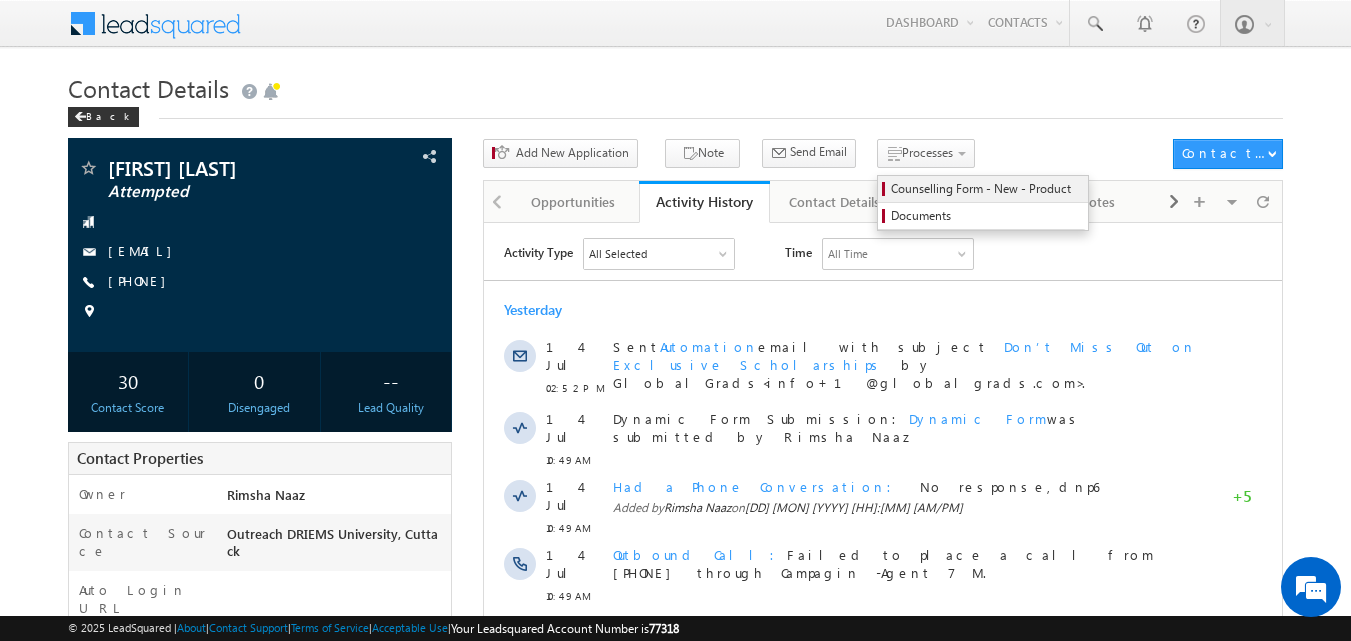 click on "Counselling Form - New - Product" at bounding box center [983, 189] 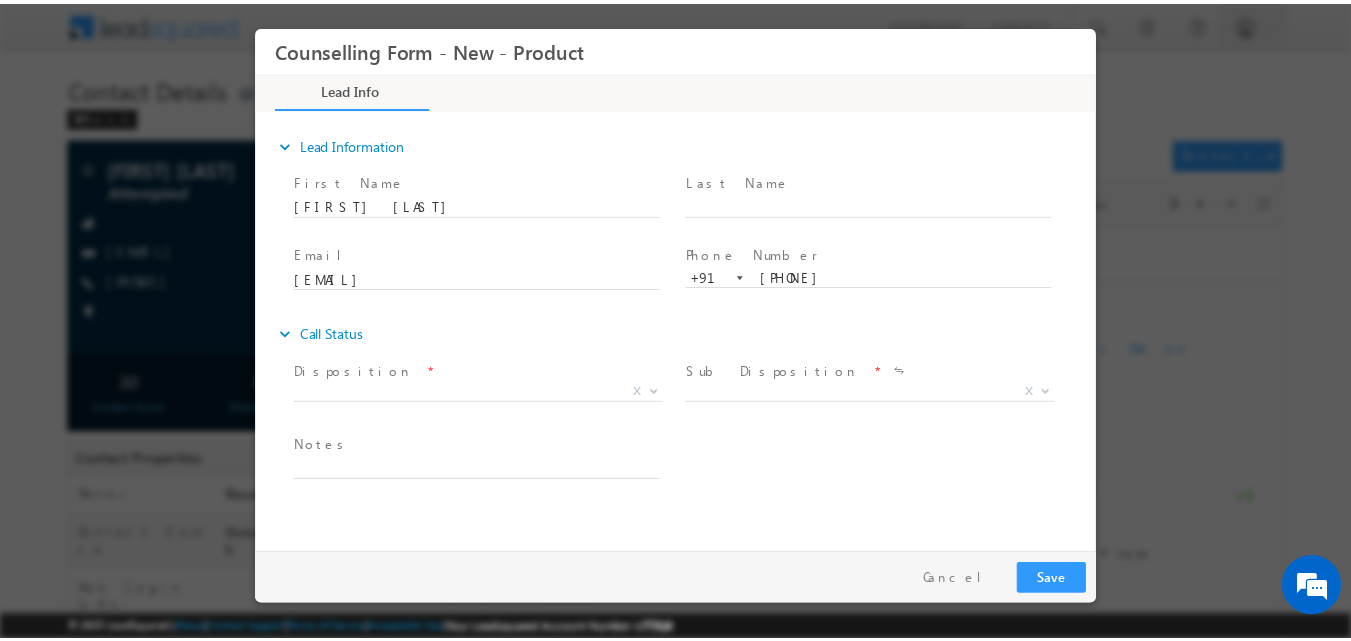 scroll, scrollTop: 0, scrollLeft: 0, axis: both 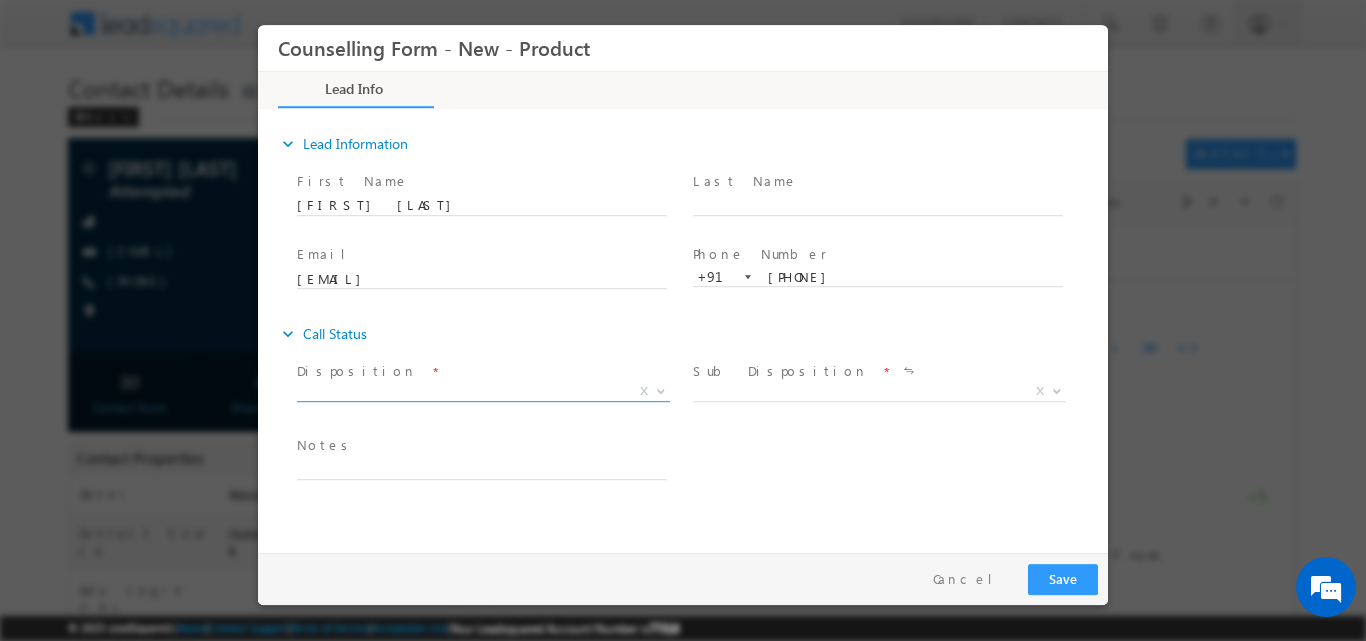 click at bounding box center (661, 389) 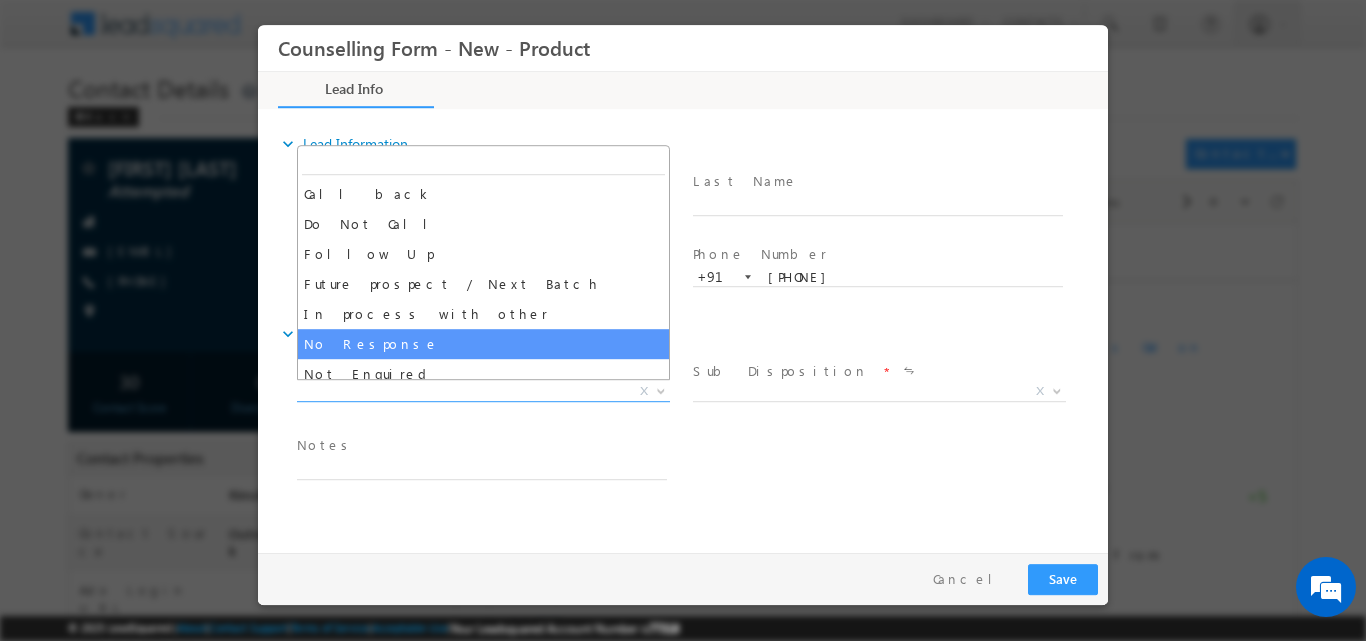 select on "No Response" 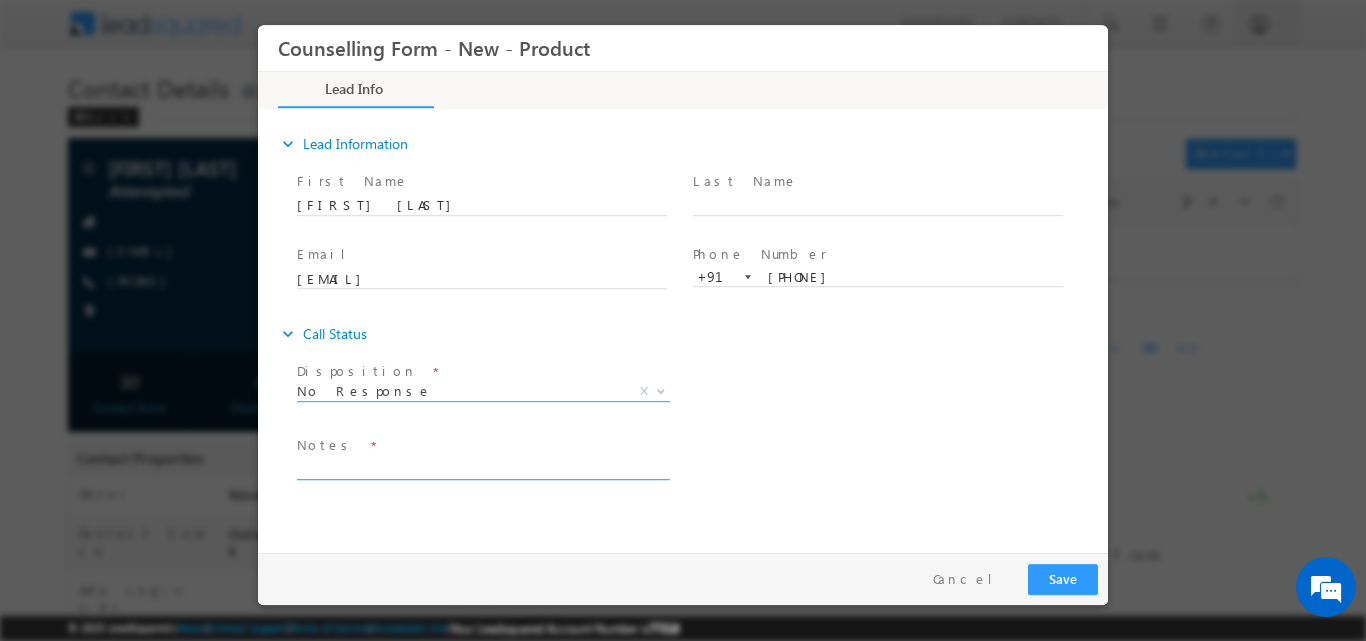 click at bounding box center (482, 467) 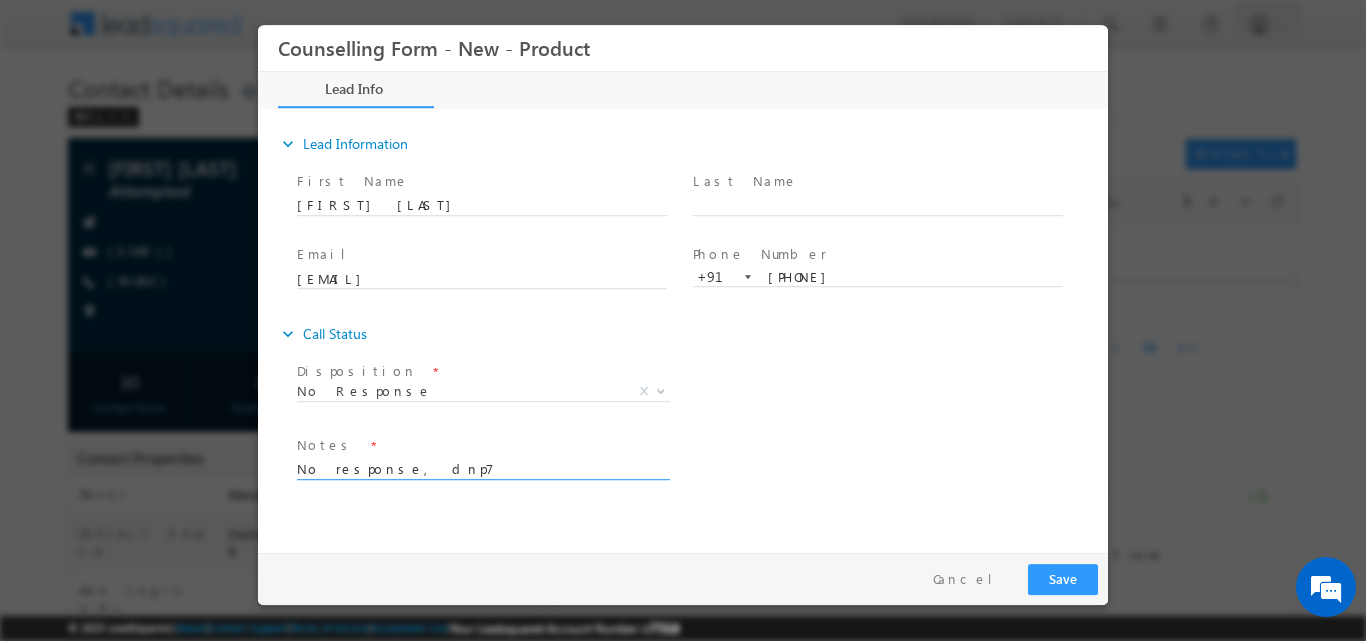 type on "No response, dnp7" 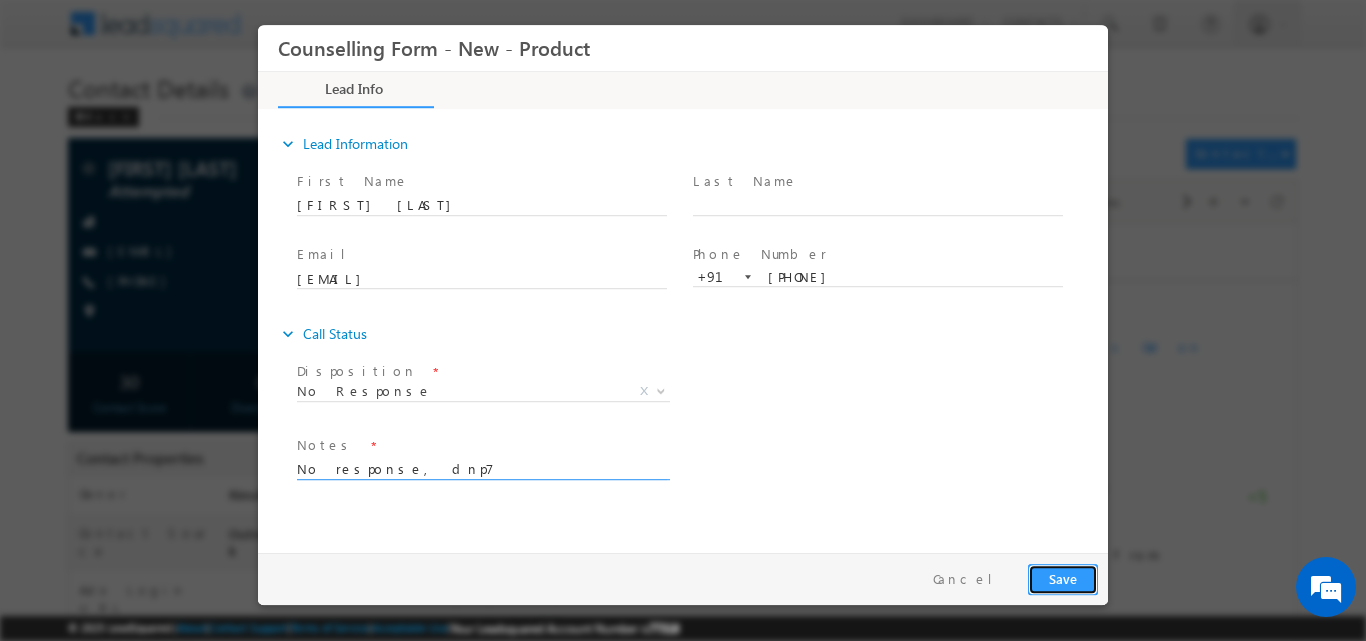 click on "Save" at bounding box center [1063, 578] 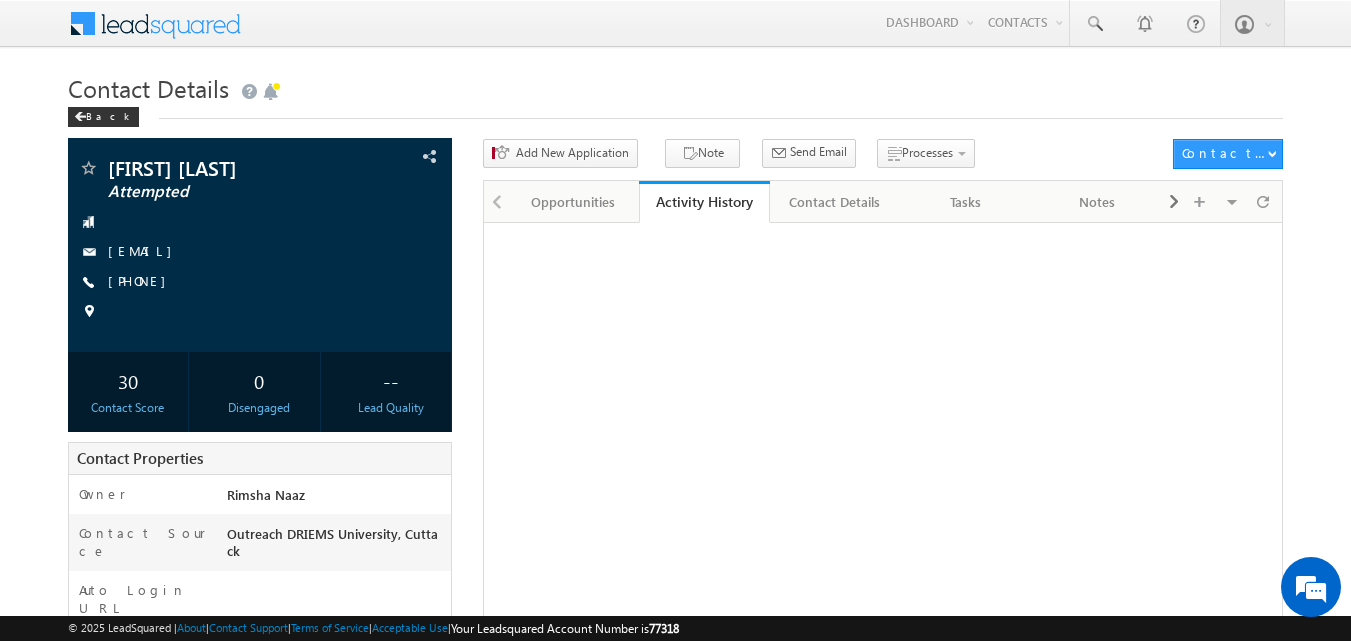 scroll, scrollTop: 0, scrollLeft: 0, axis: both 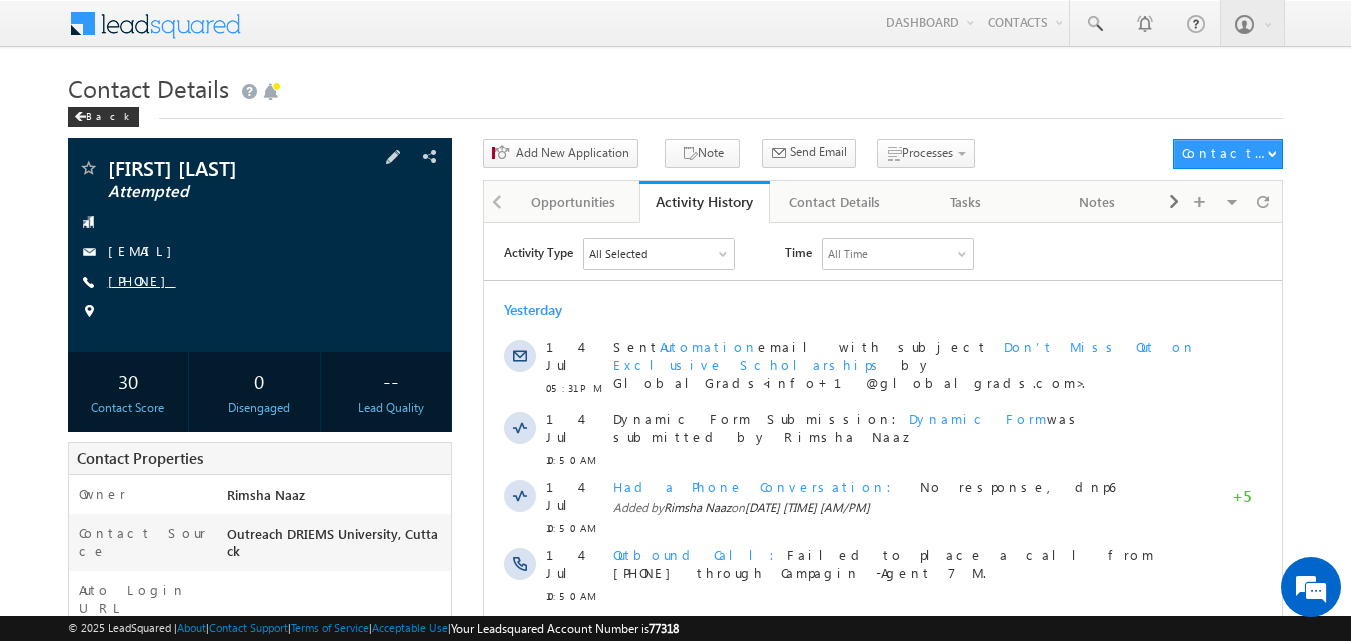 copy on "7327971286" 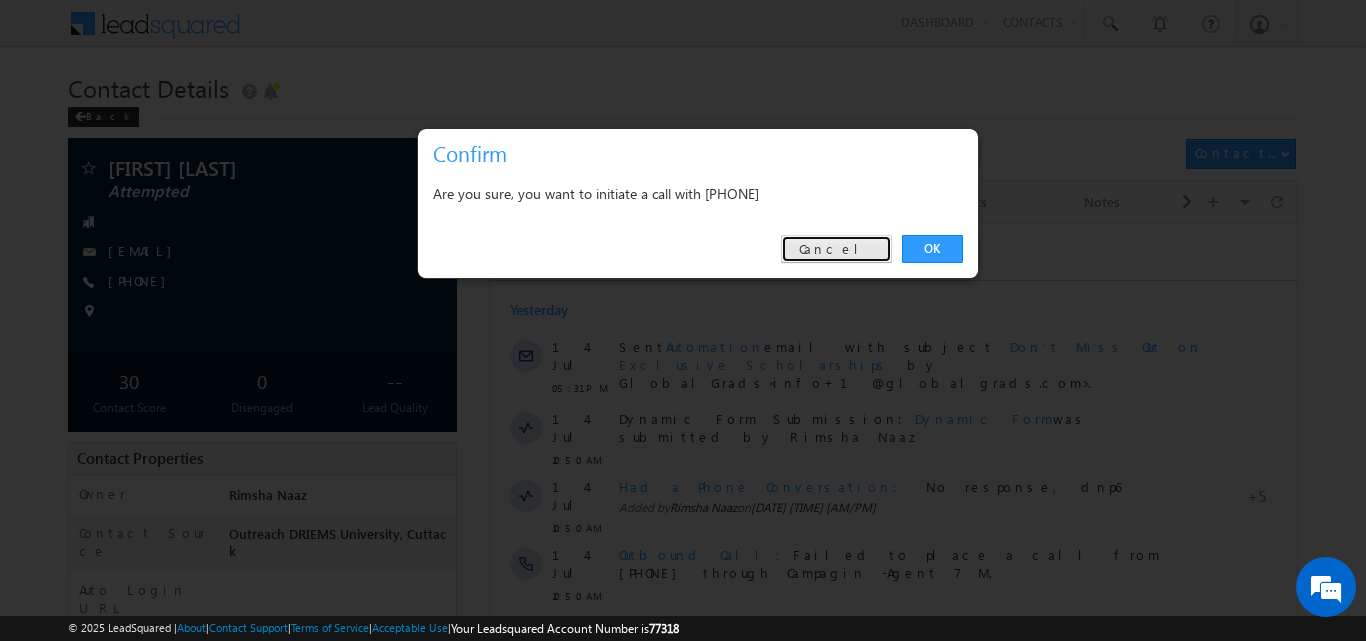 click on "Cancel" at bounding box center [836, 249] 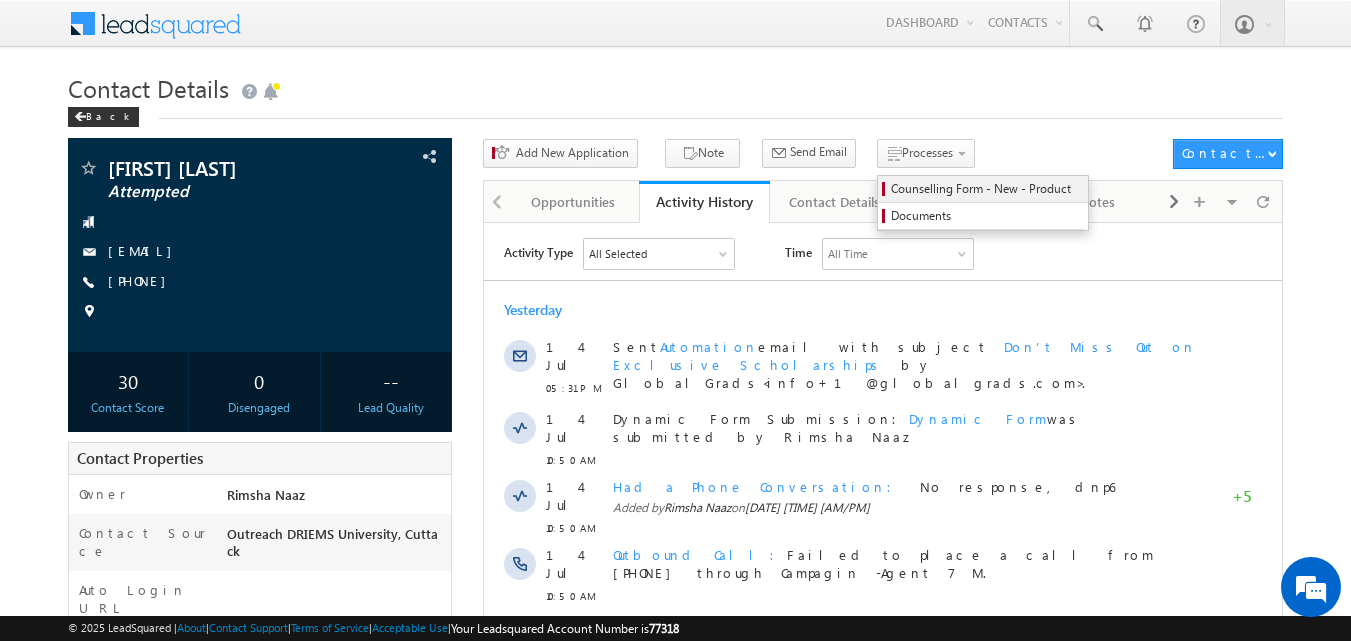 click on "Counselling Form - New - Product" at bounding box center (986, 189) 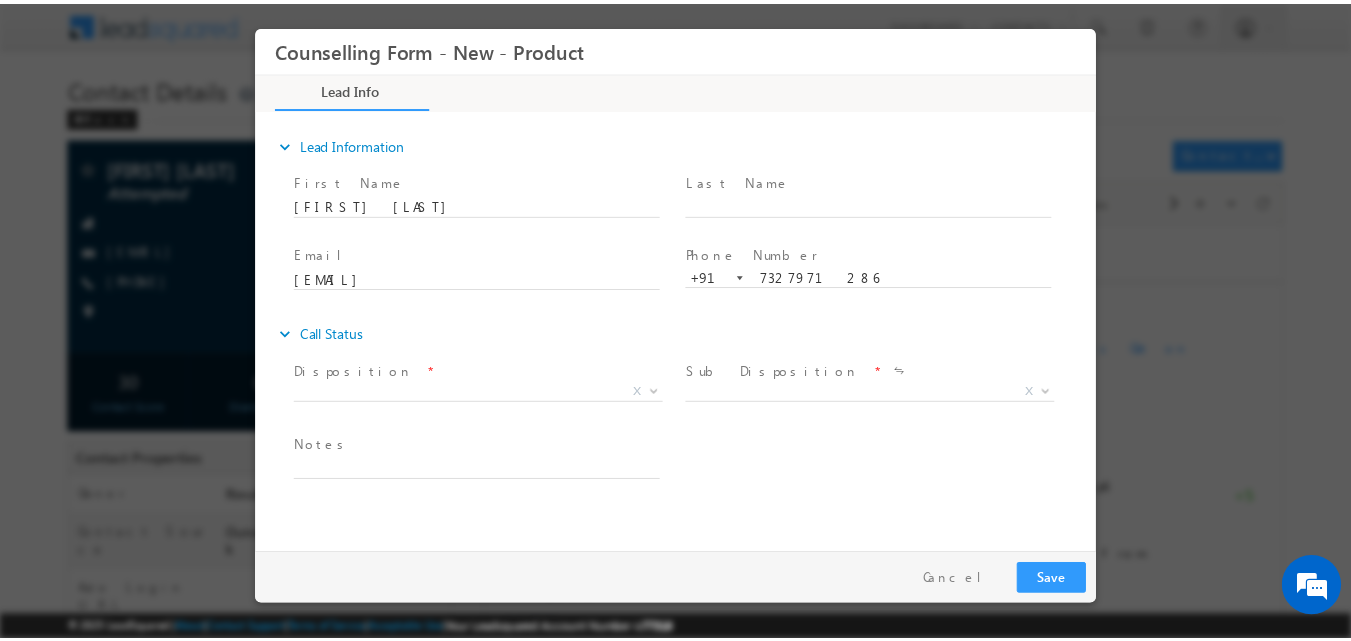 scroll, scrollTop: 0, scrollLeft: 0, axis: both 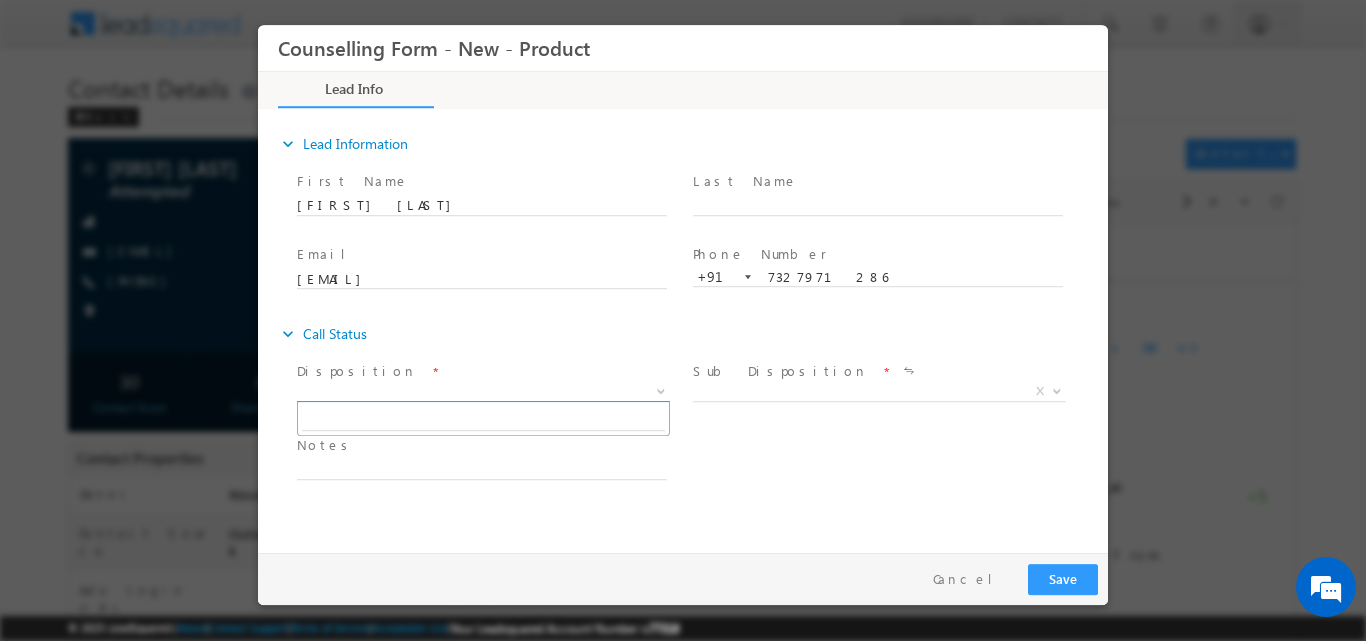 click at bounding box center [661, 389] 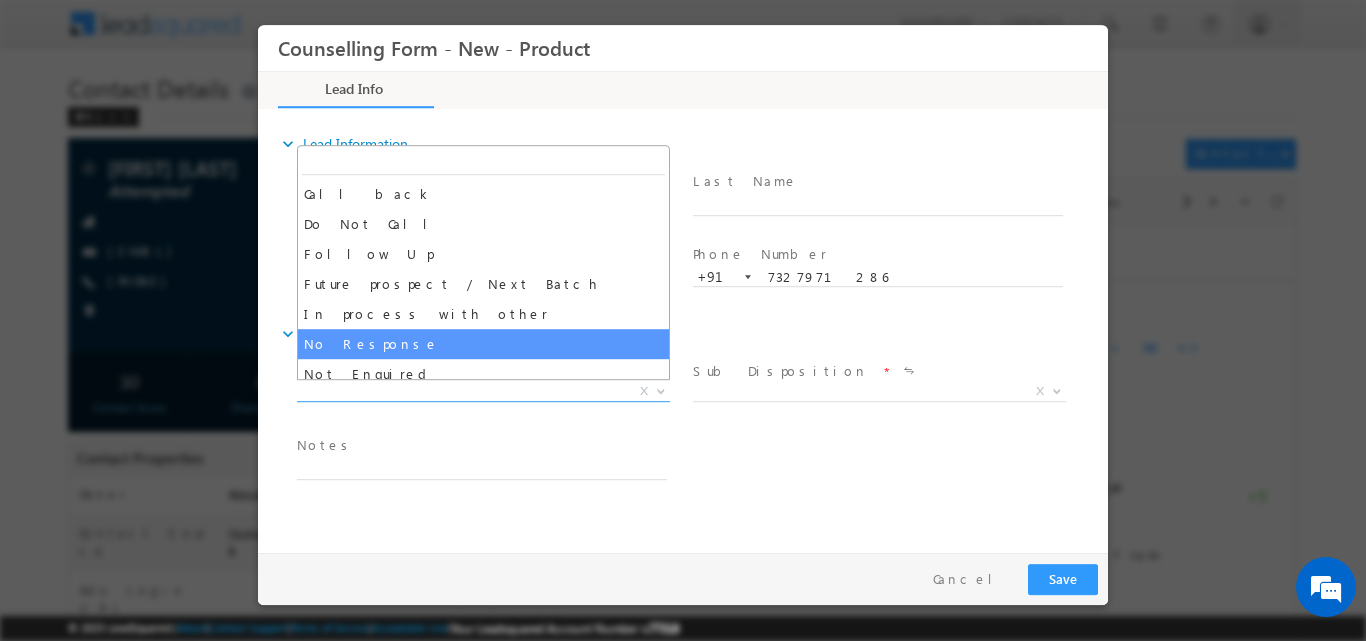 select on "No Response" 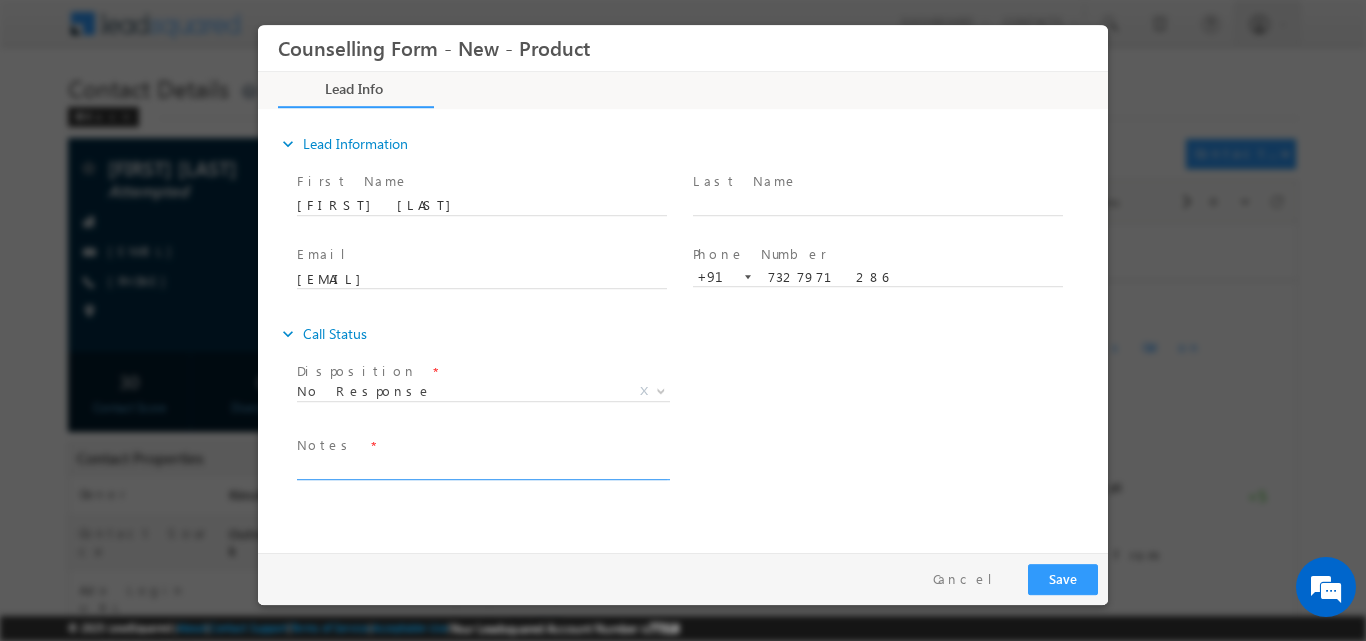click at bounding box center (482, 467) 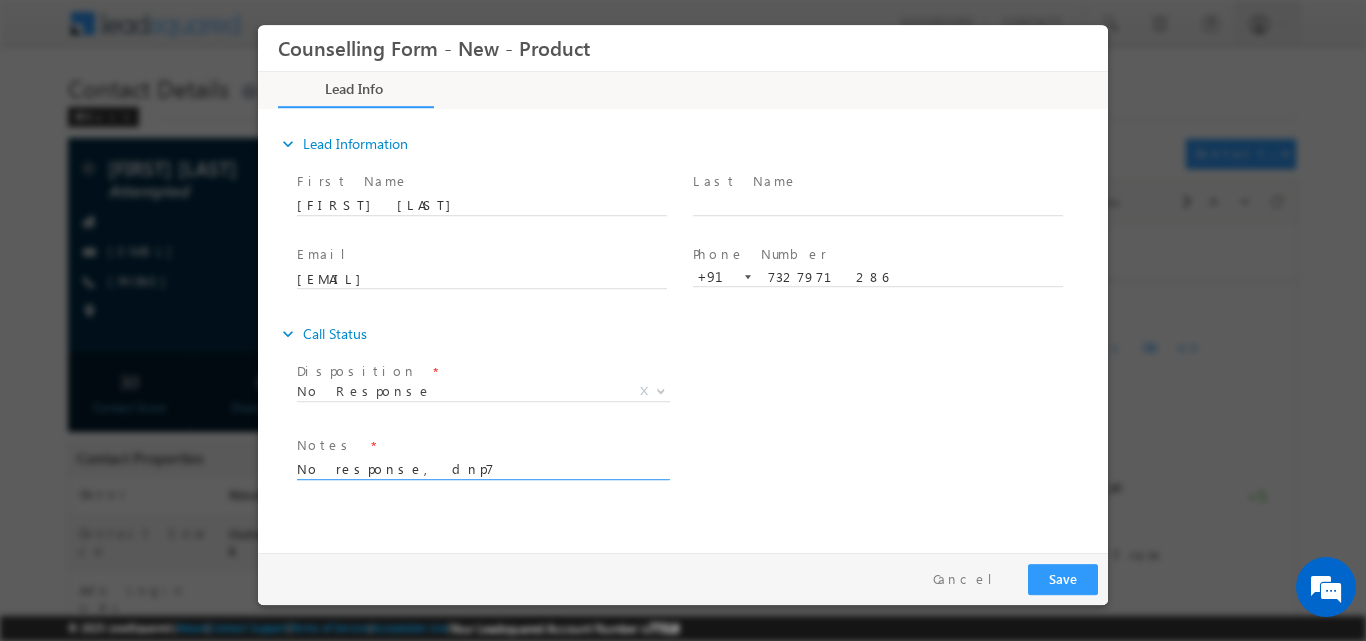 type on "No response, dnp7" 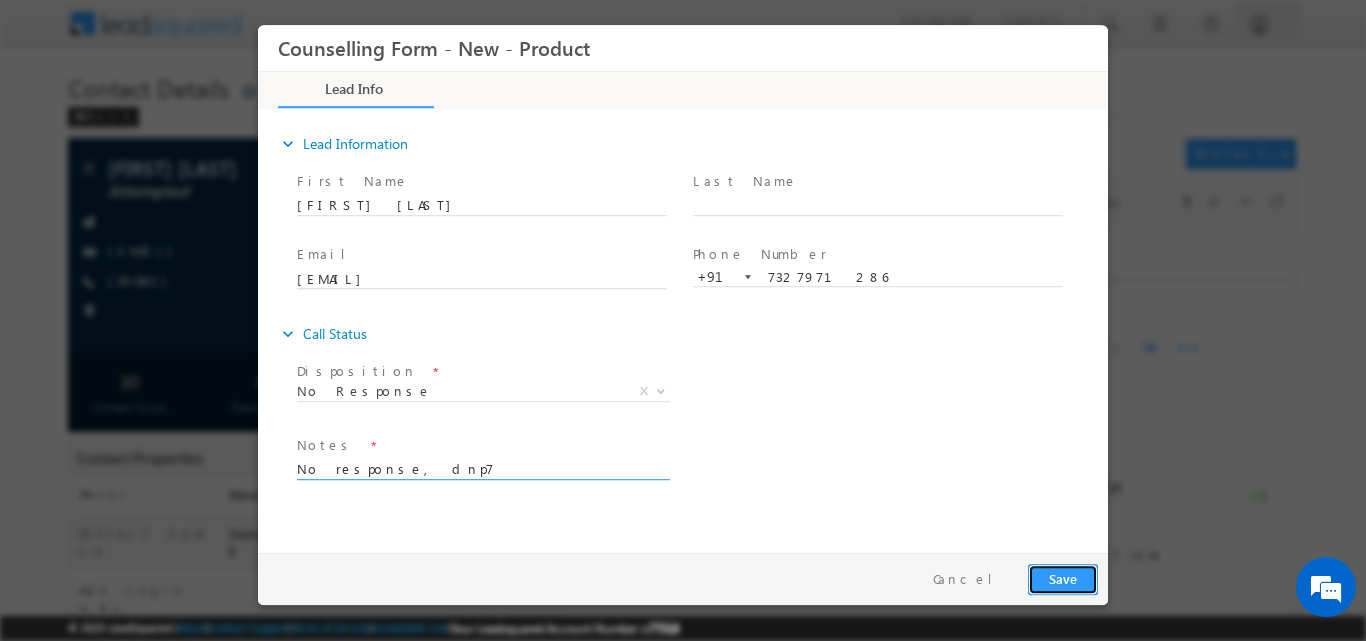 click on "Save" at bounding box center (1063, 578) 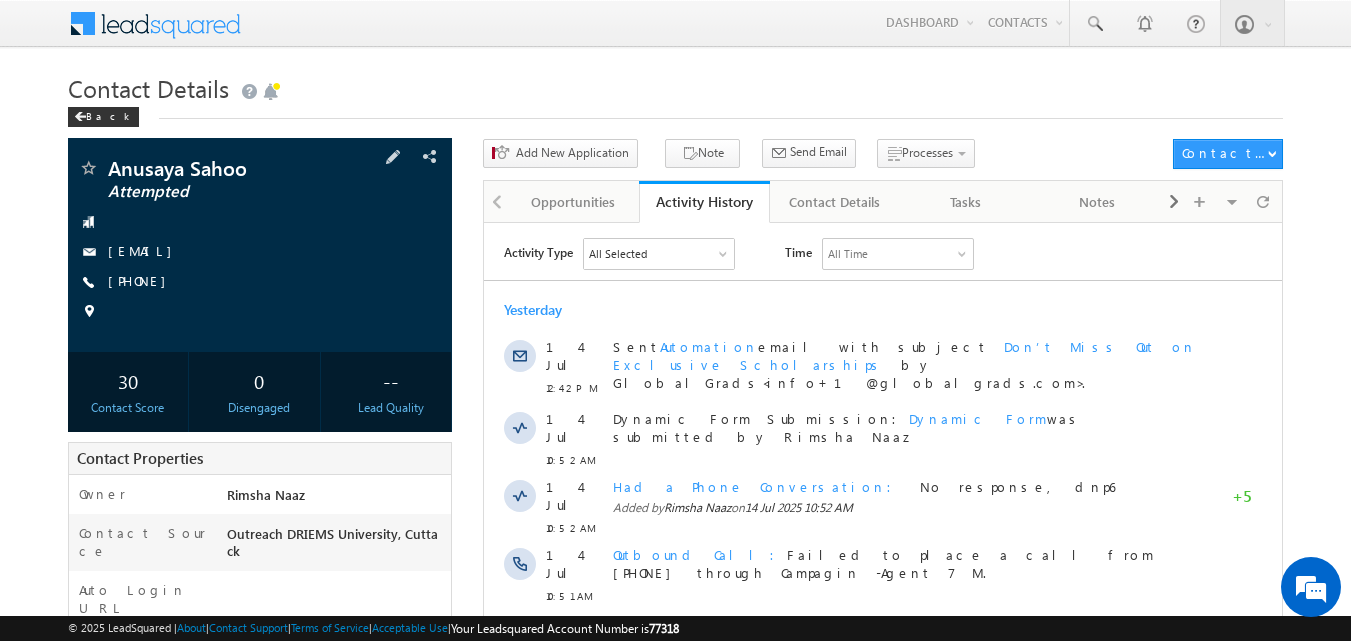 scroll, scrollTop: 0, scrollLeft: 0, axis: both 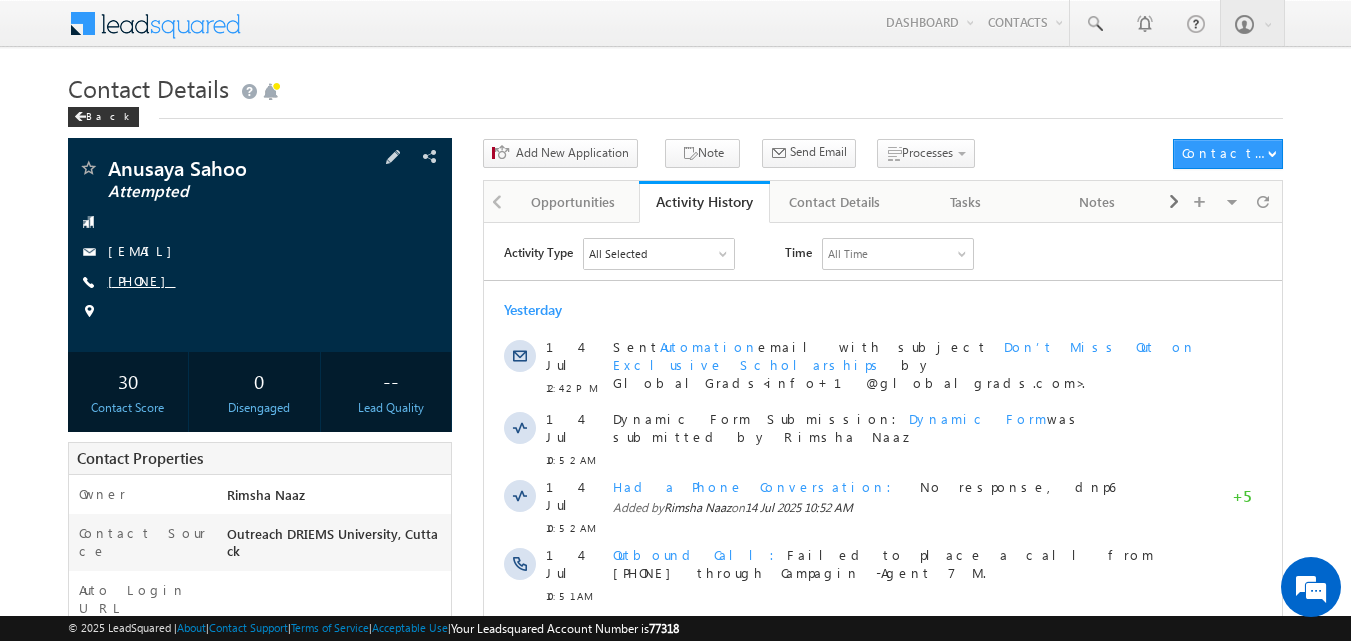 copy on "[PHONE]" 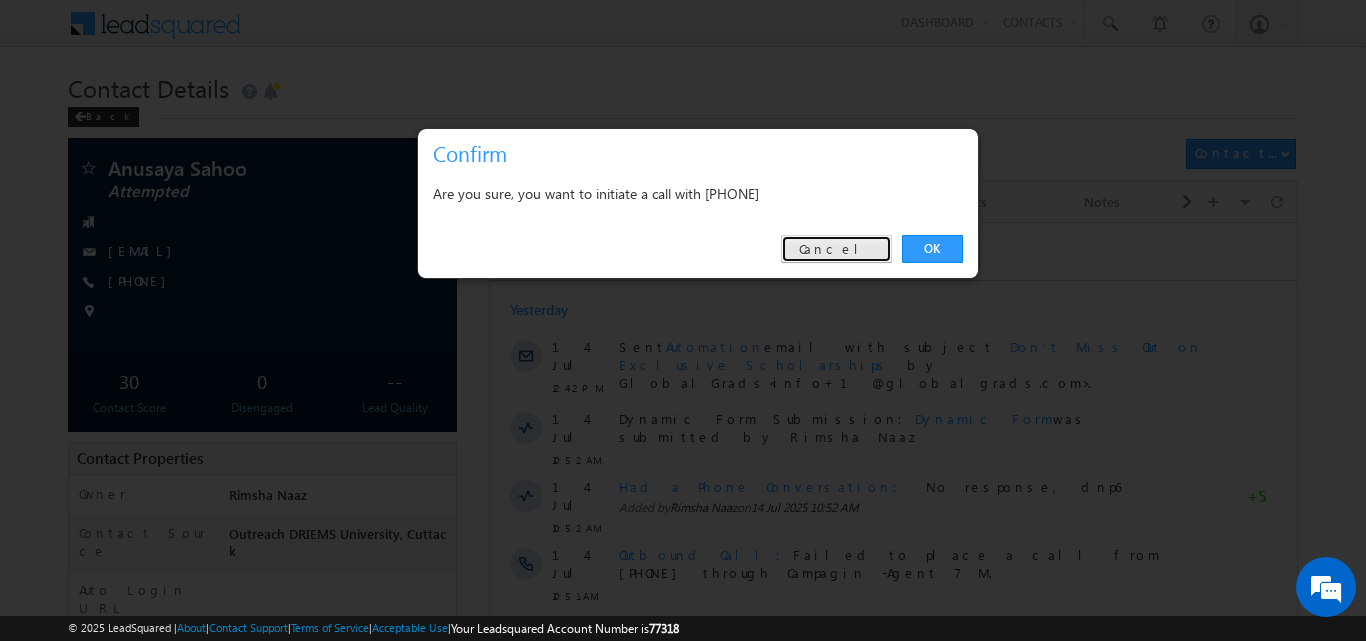 click on "Cancel" at bounding box center (836, 249) 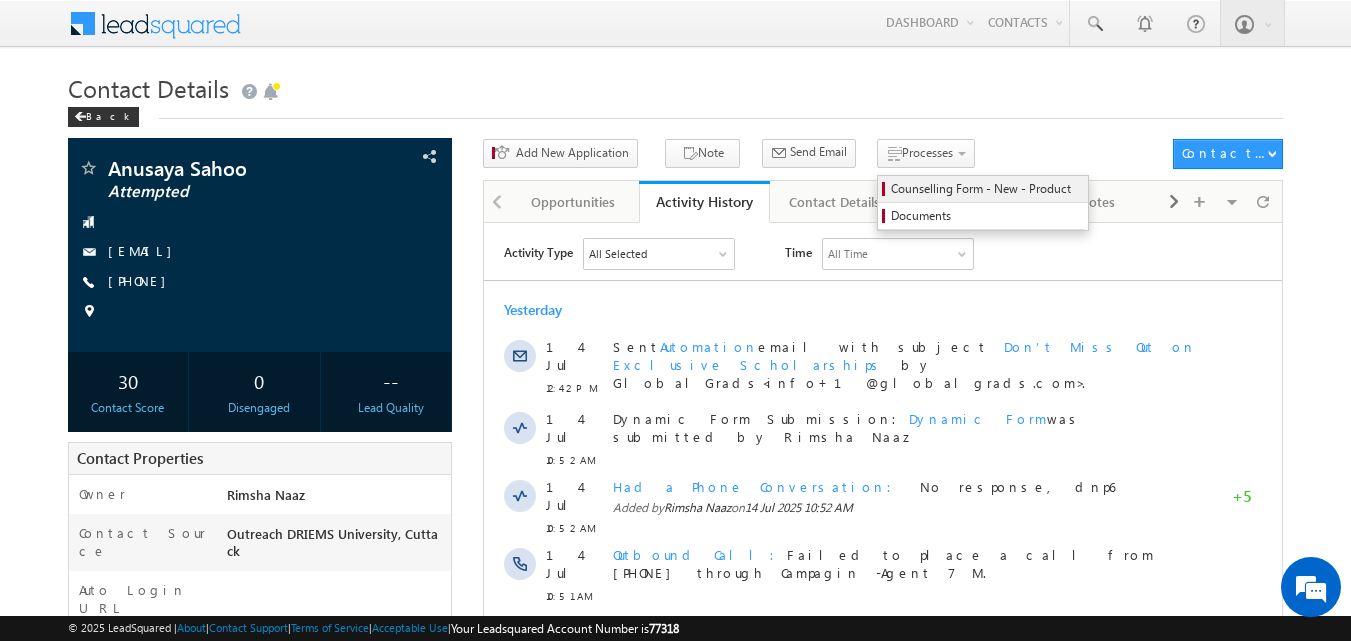 click on "Counselling Form - New - Product" at bounding box center [986, 189] 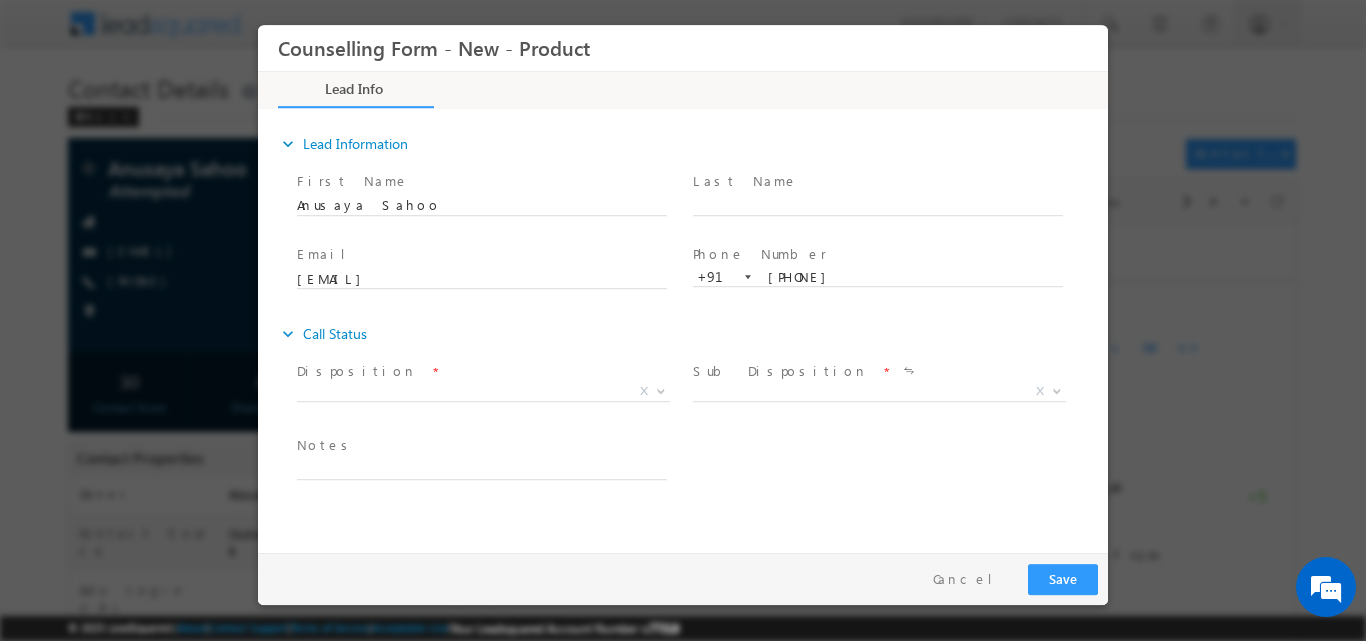 scroll, scrollTop: 0, scrollLeft: 0, axis: both 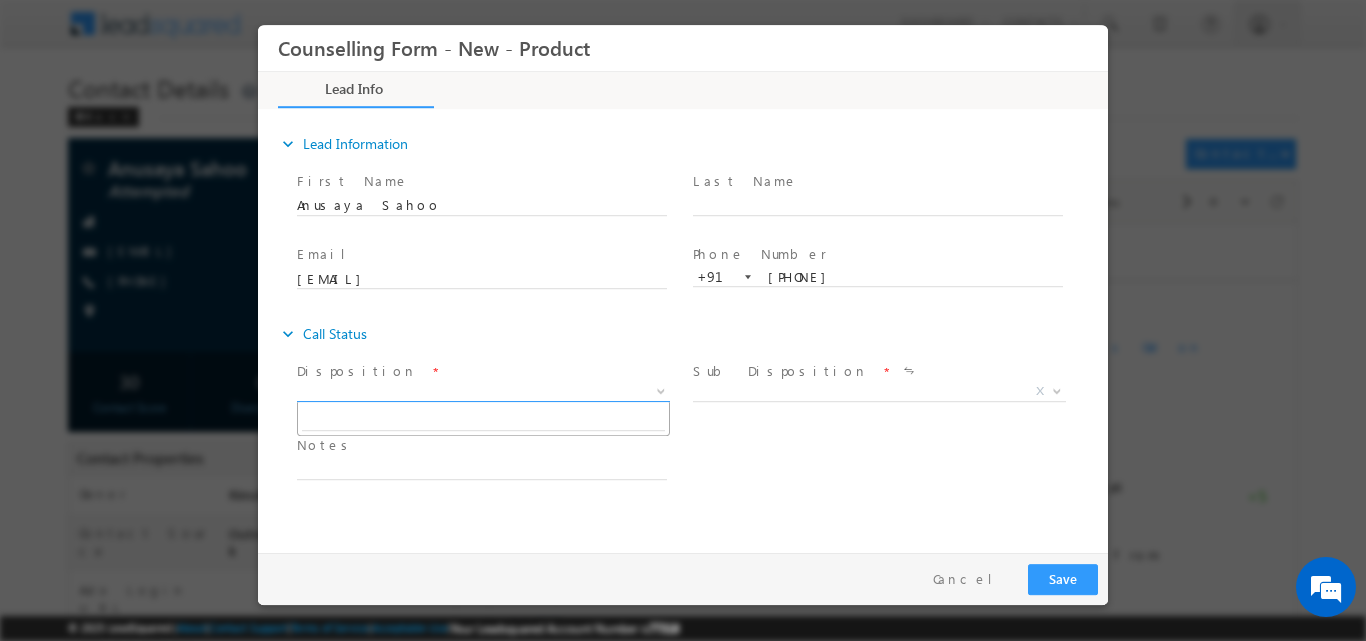 click at bounding box center [661, 389] 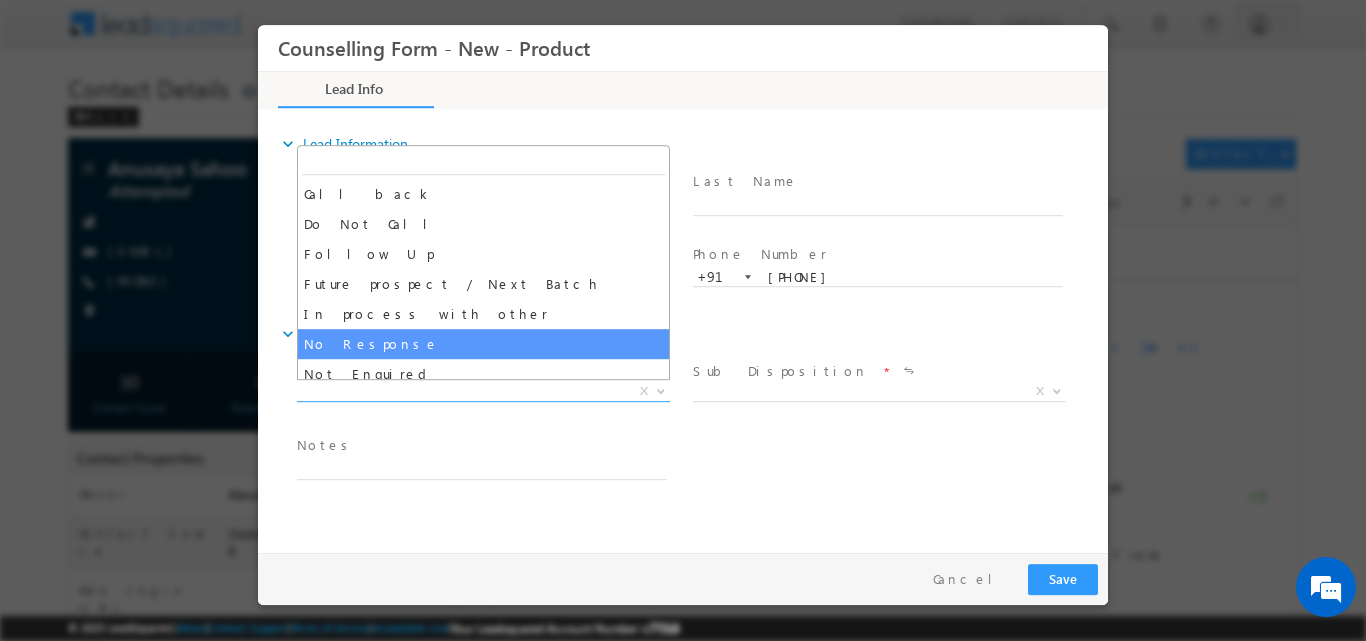 select on "No Response" 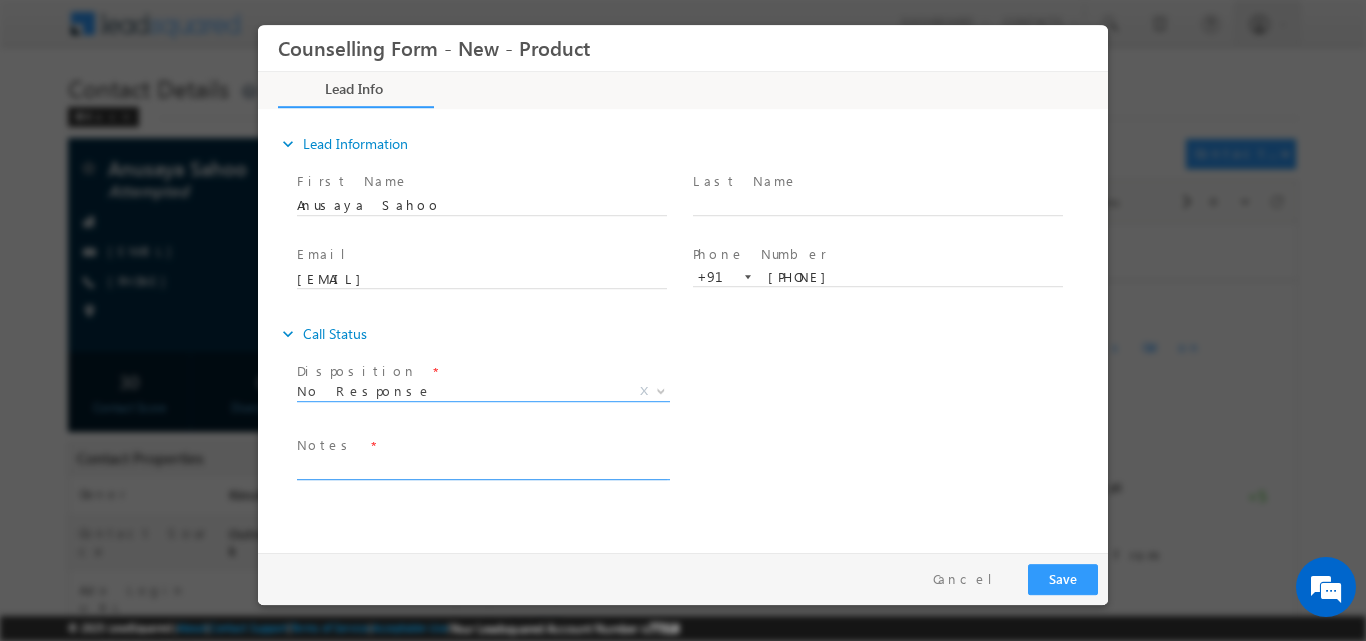 click at bounding box center [482, 467] 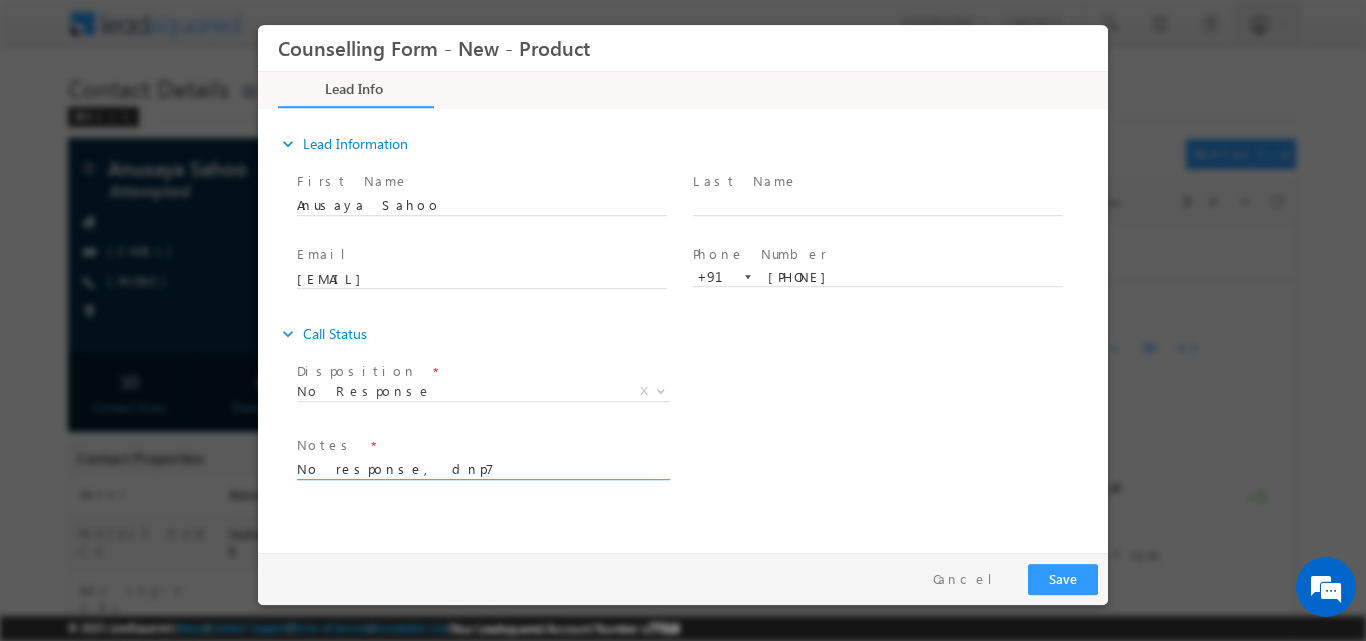 type on "No response, dnp7" 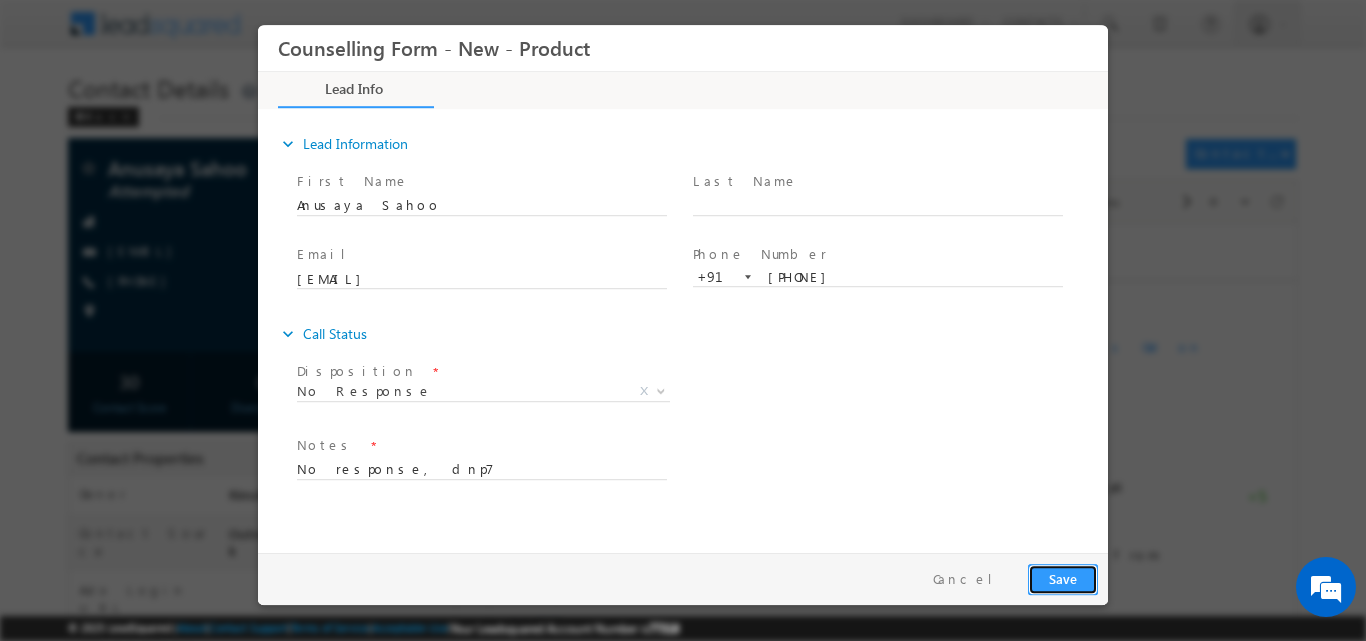 click on "Save" at bounding box center [1063, 578] 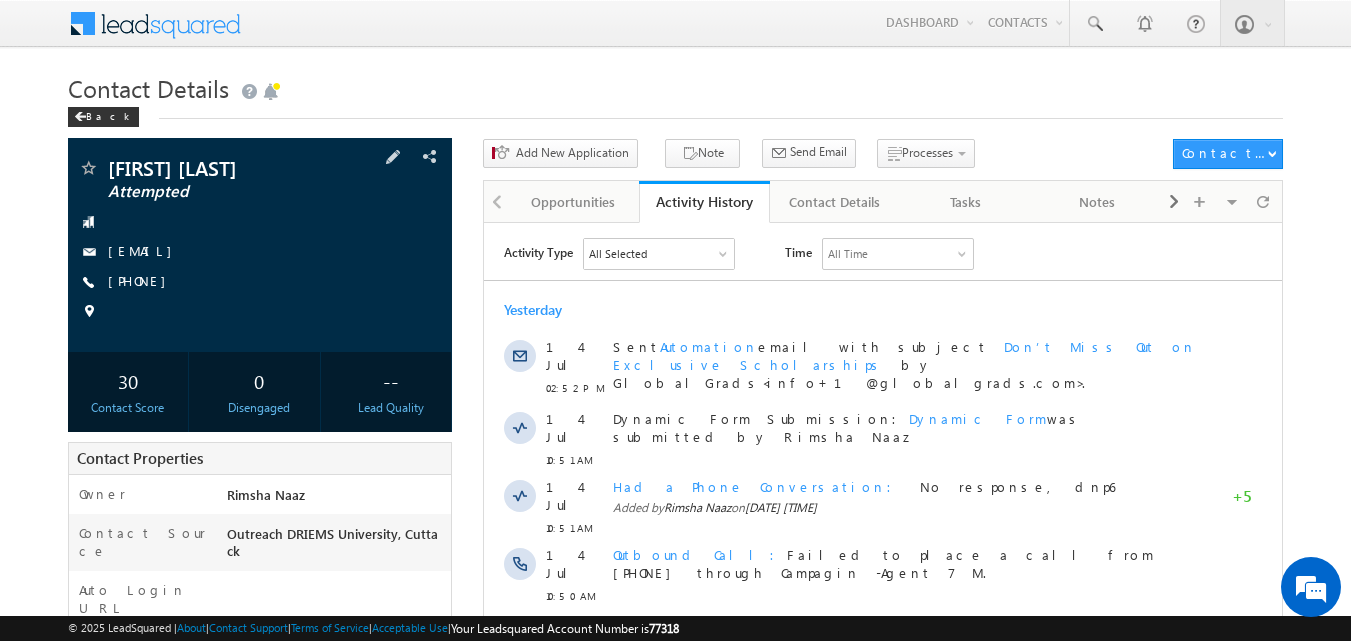 scroll, scrollTop: 0, scrollLeft: 0, axis: both 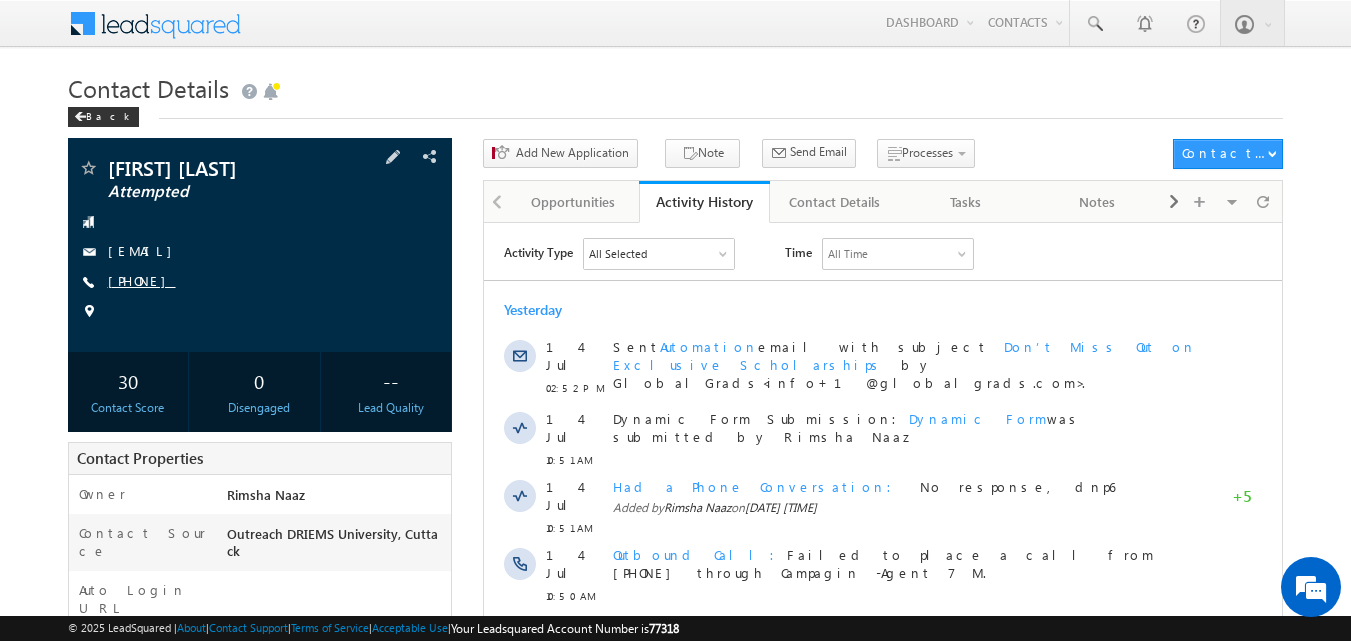 copy on "[PHONE]" 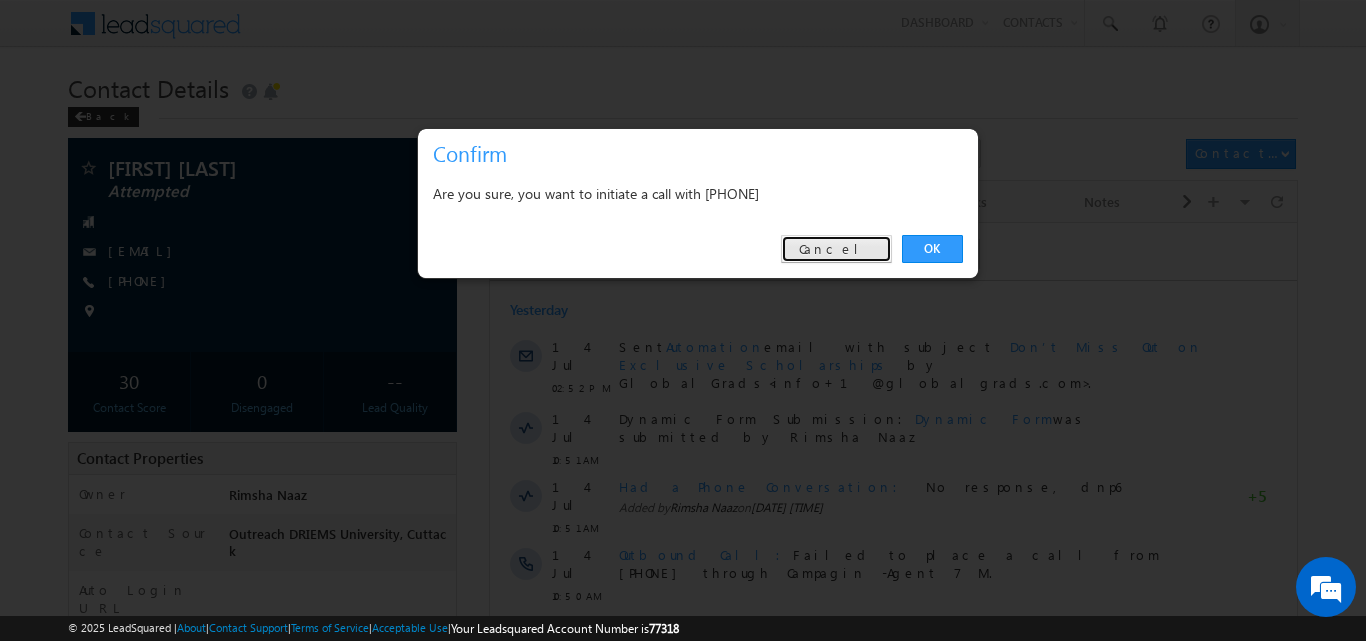 click on "Cancel" at bounding box center [836, 249] 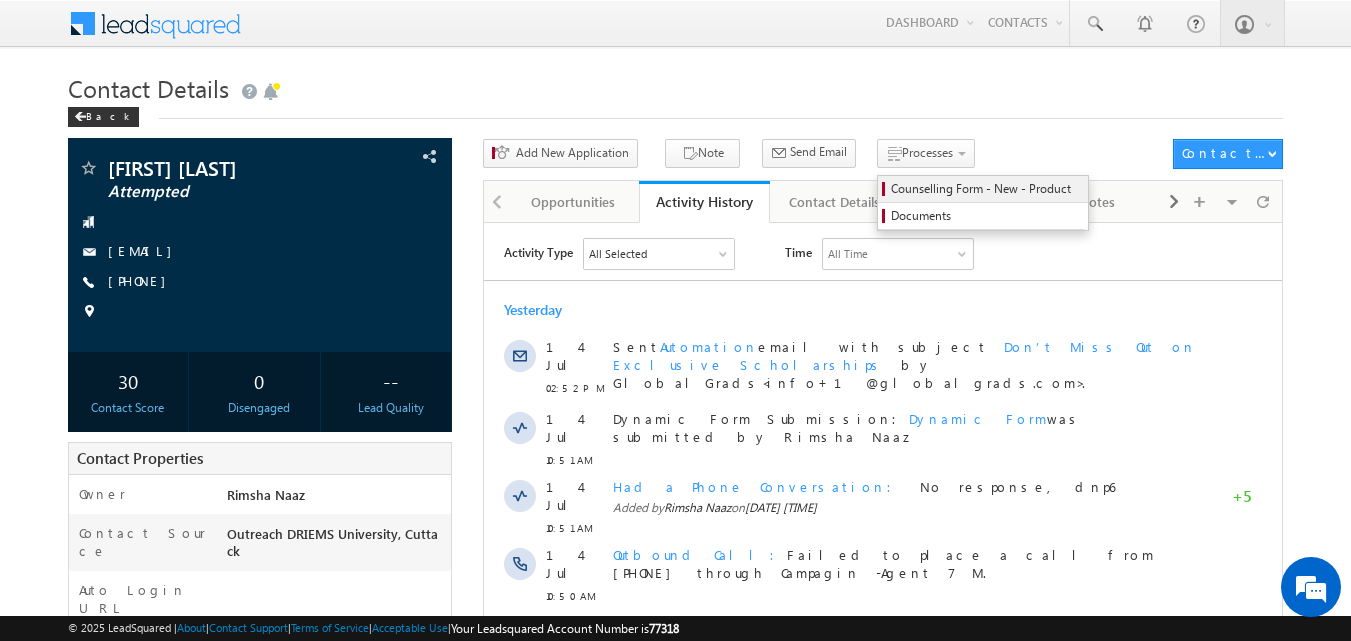 click on "Counselling Form - New - Product" at bounding box center (986, 189) 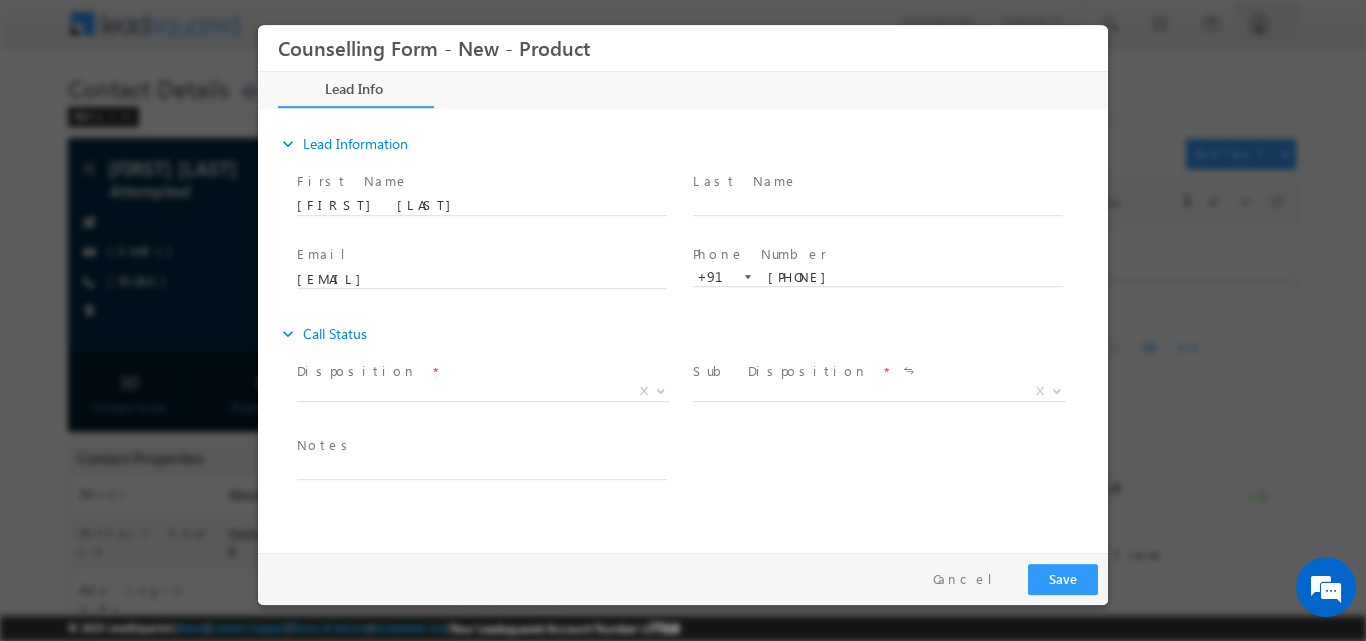 scroll, scrollTop: 0, scrollLeft: 0, axis: both 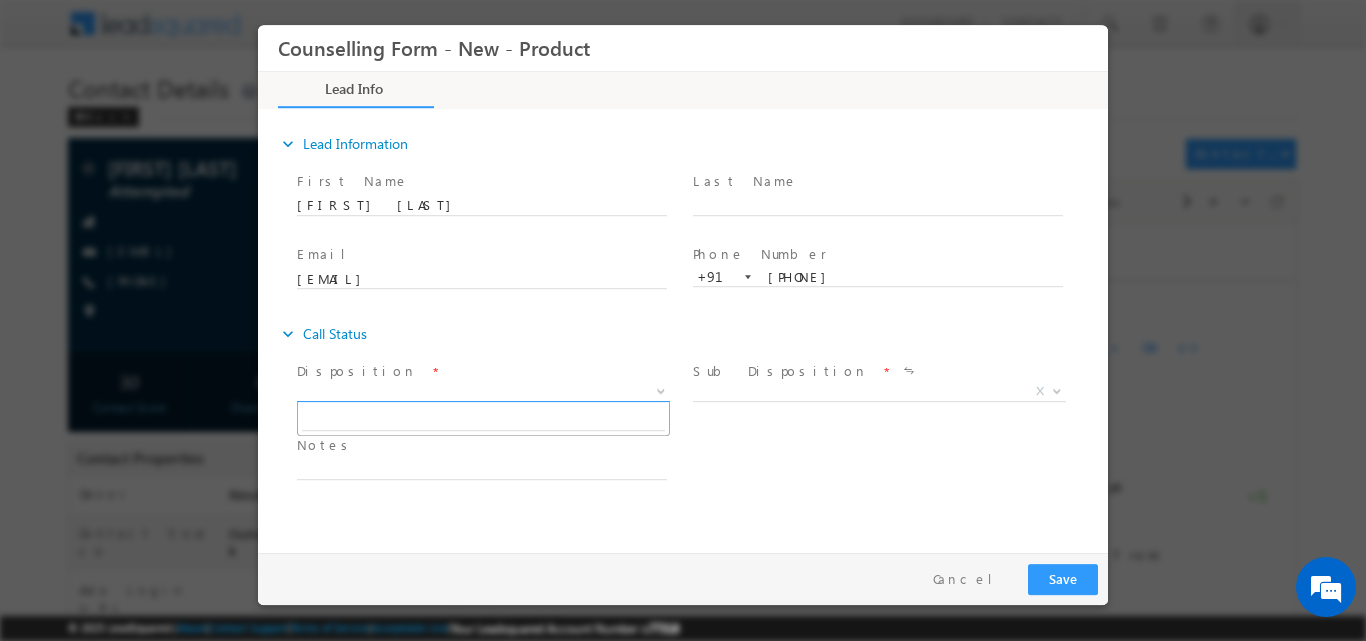 click at bounding box center [659, 390] 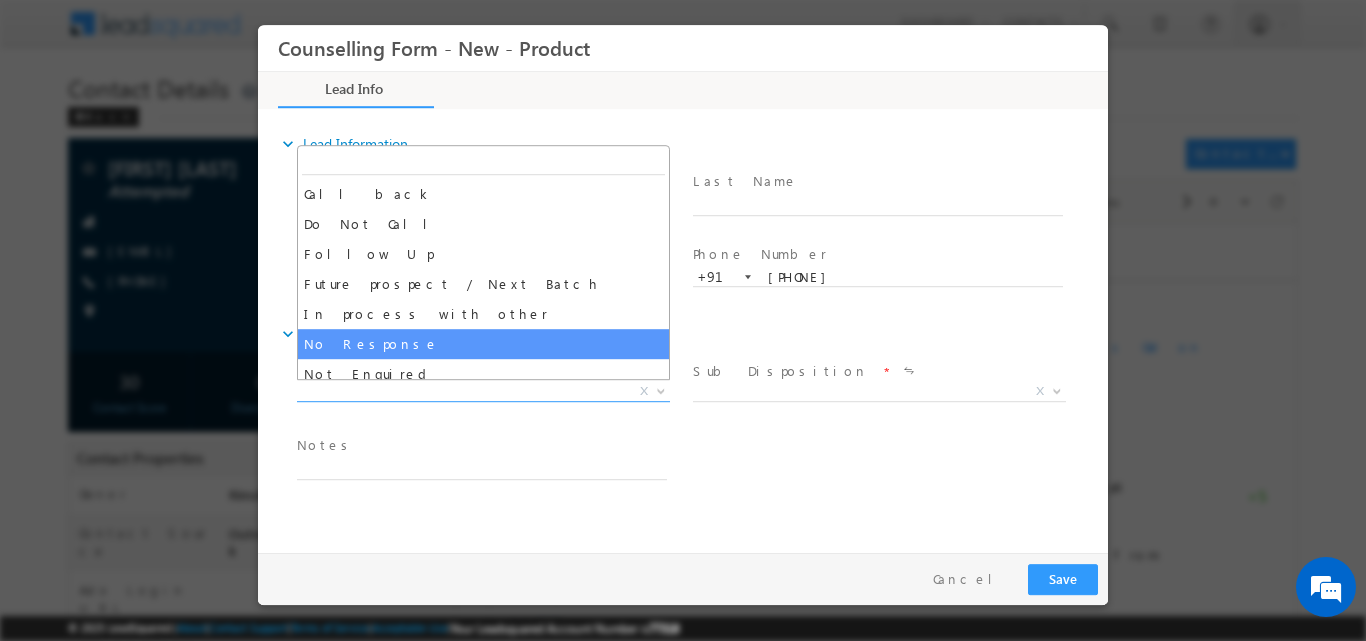 select on "No Response" 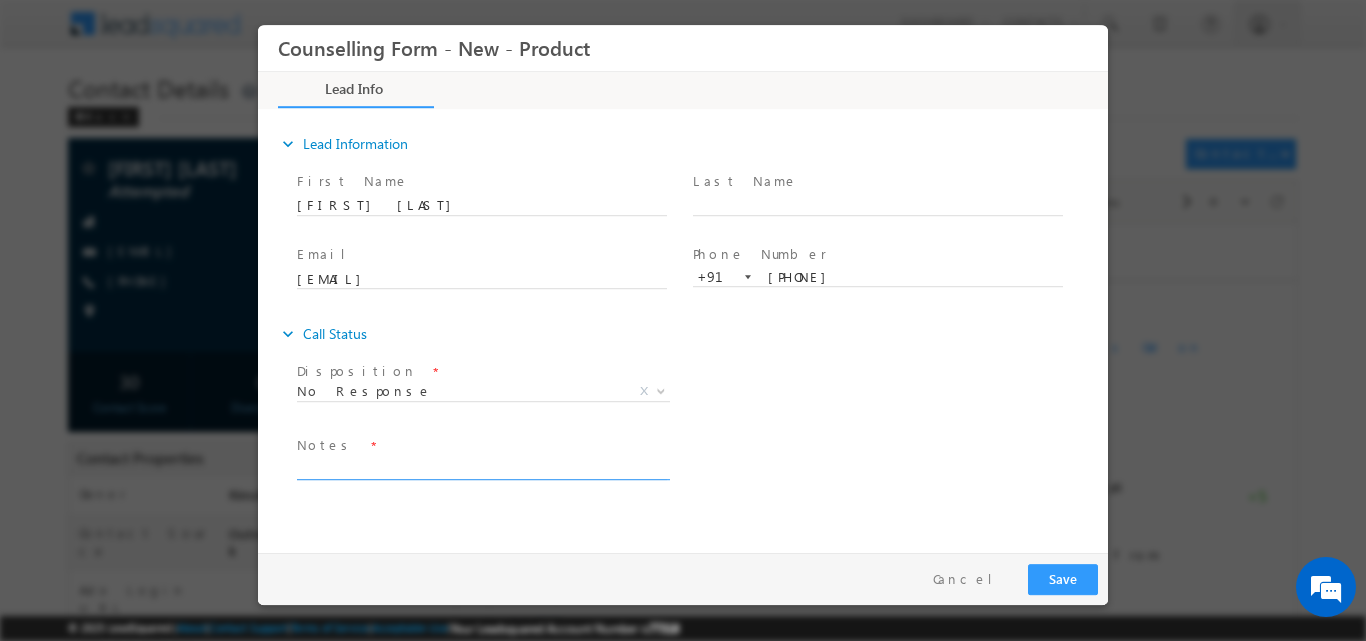 click at bounding box center [482, 467] 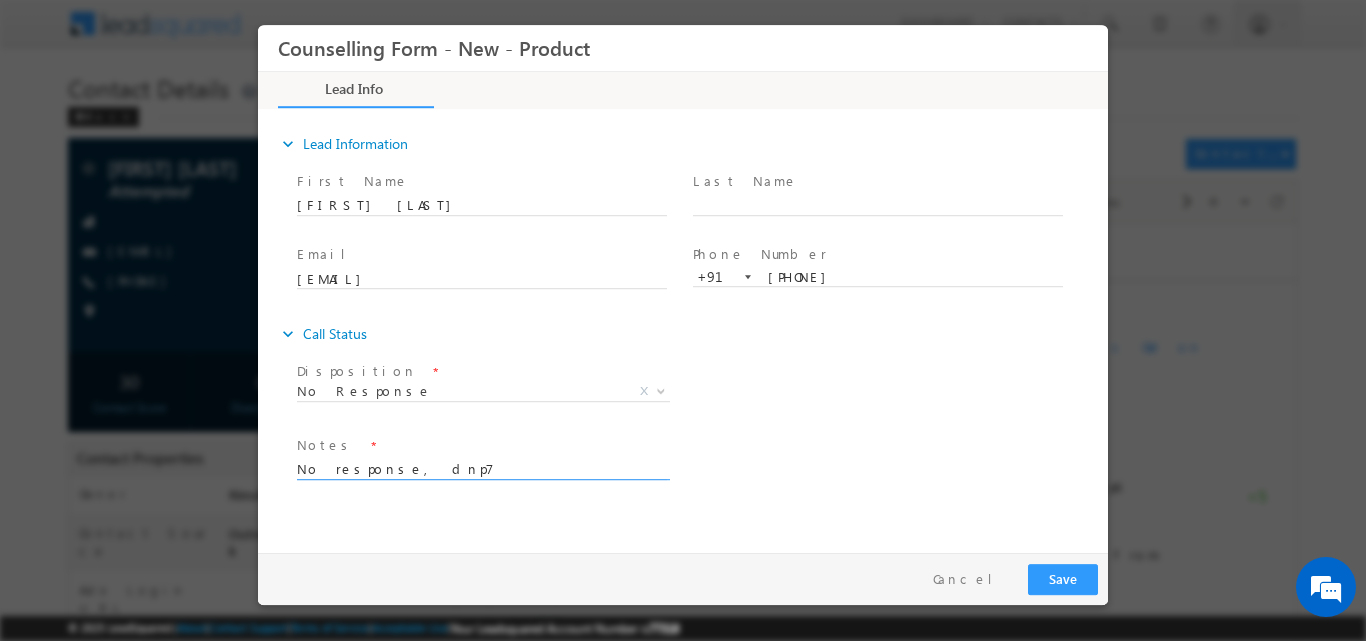 type on "No response, dnp7" 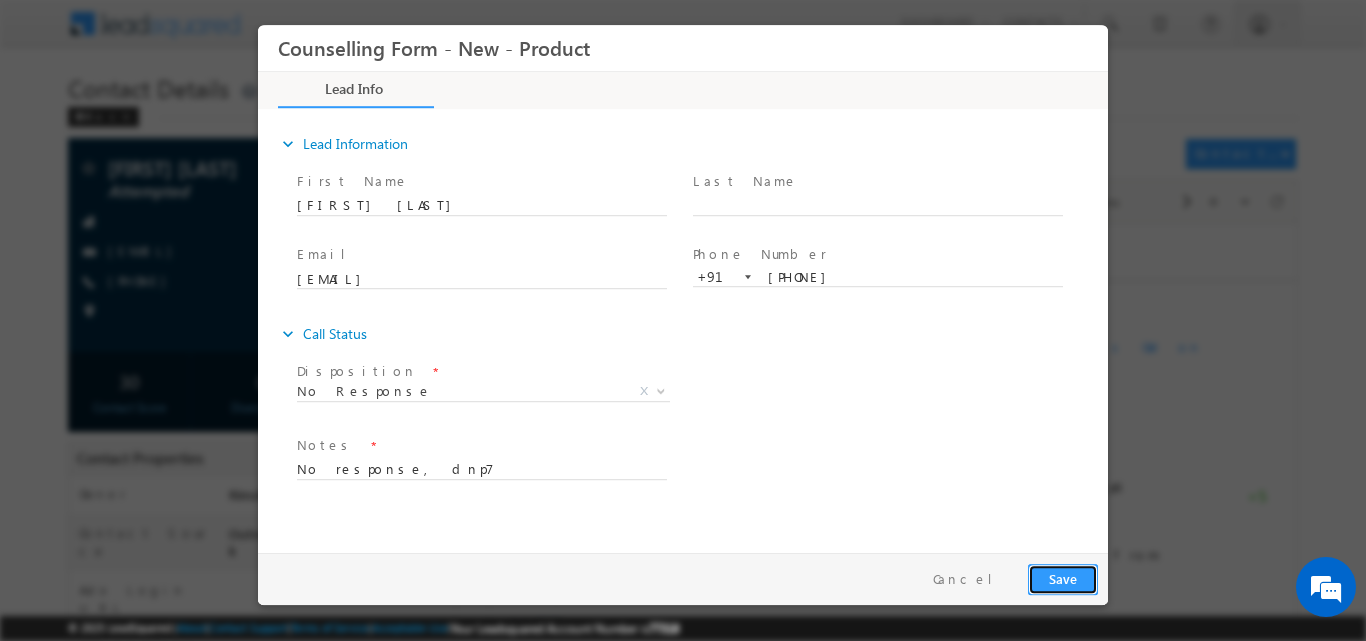 click on "Save" at bounding box center (1063, 578) 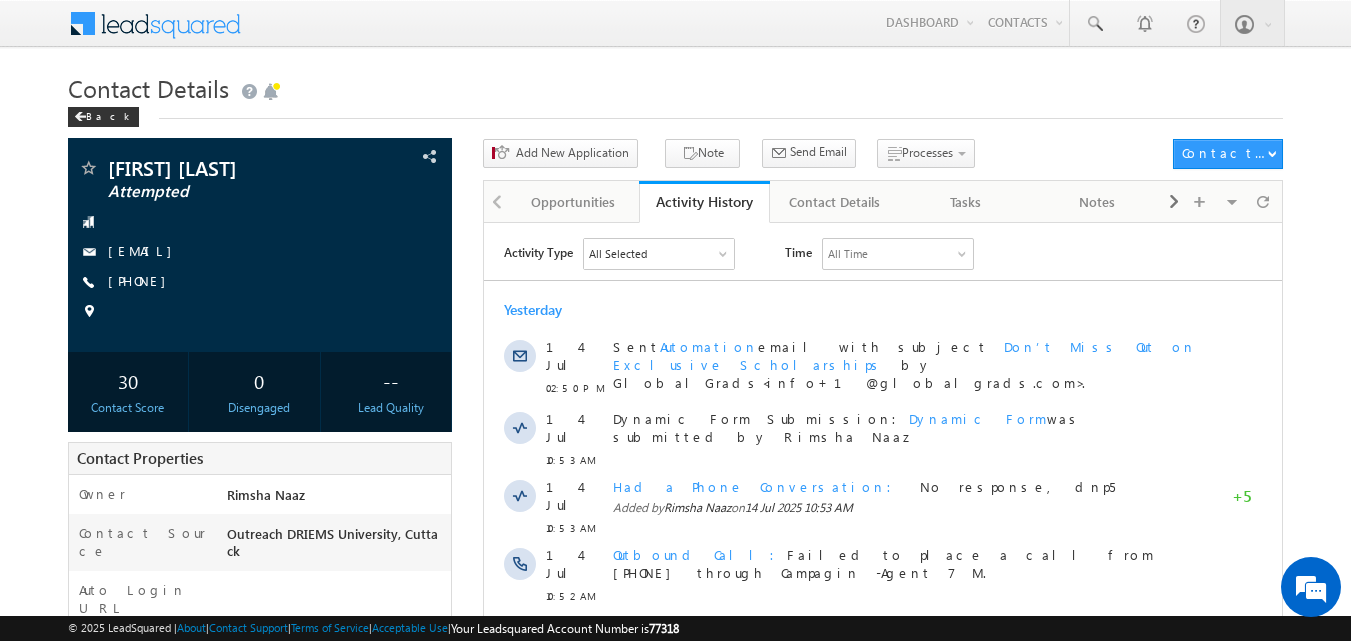 scroll, scrollTop: 0, scrollLeft: 0, axis: both 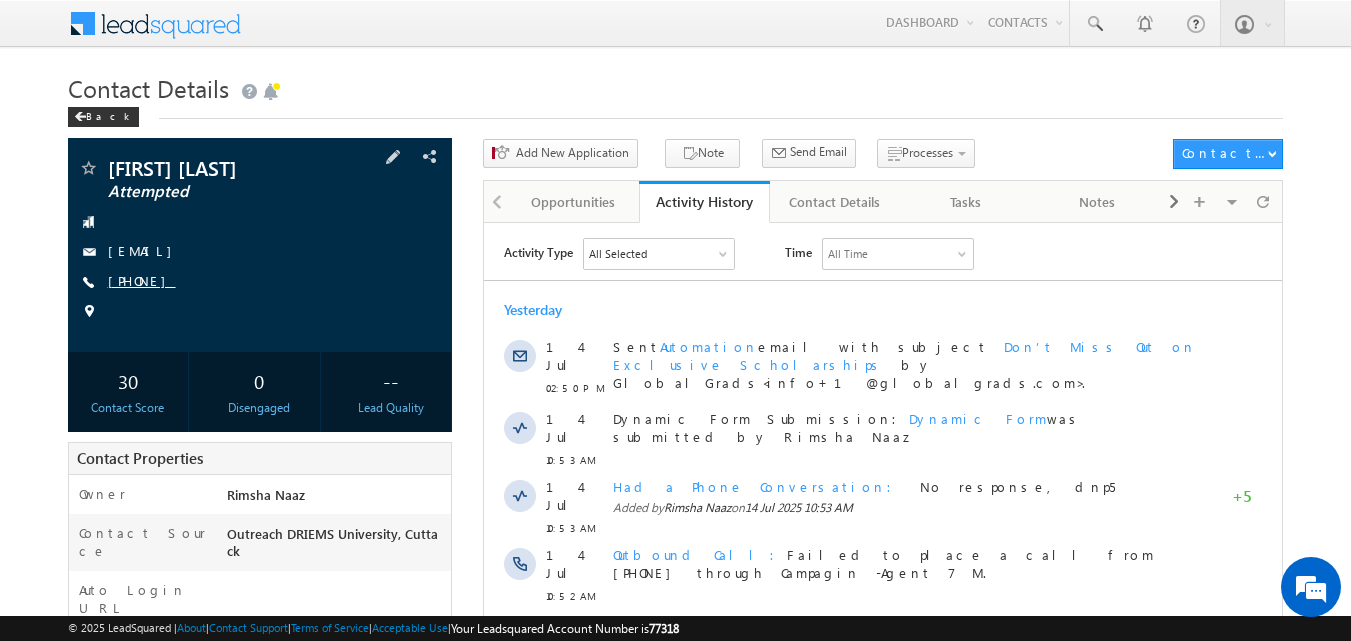 copy on "9692821109" 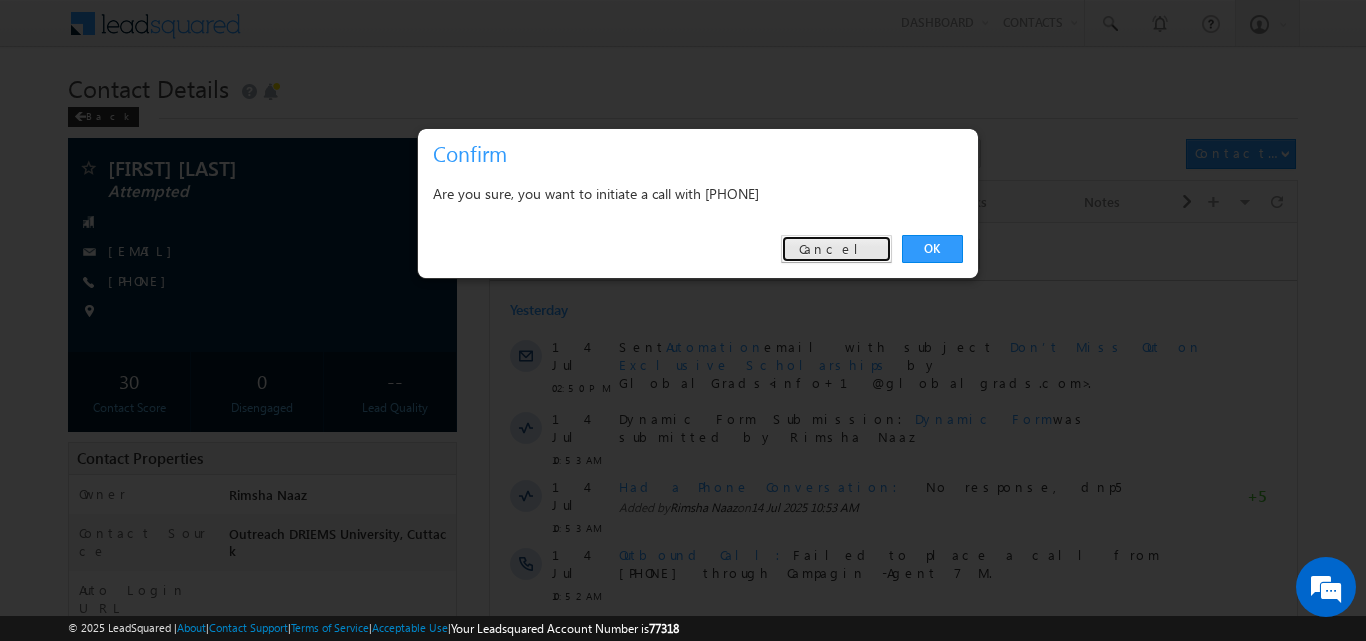 click on "Cancel" at bounding box center [836, 249] 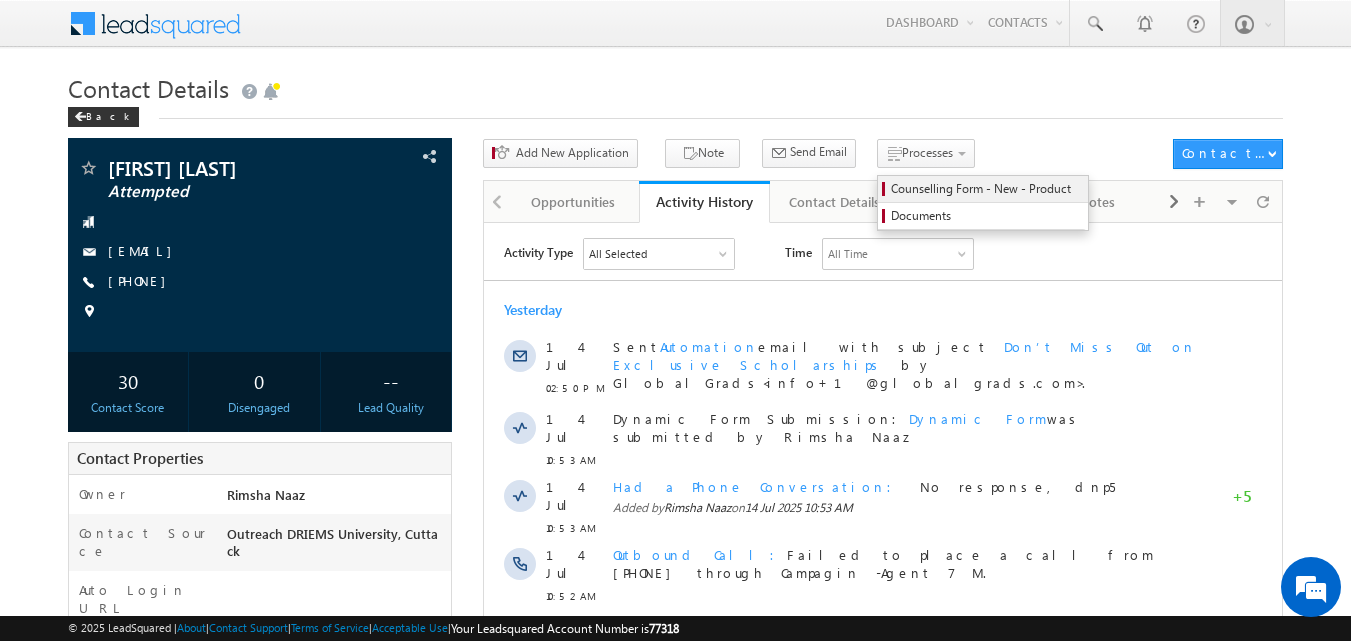 click on "Counselling Form - New - Product" at bounding box center [986, 189] 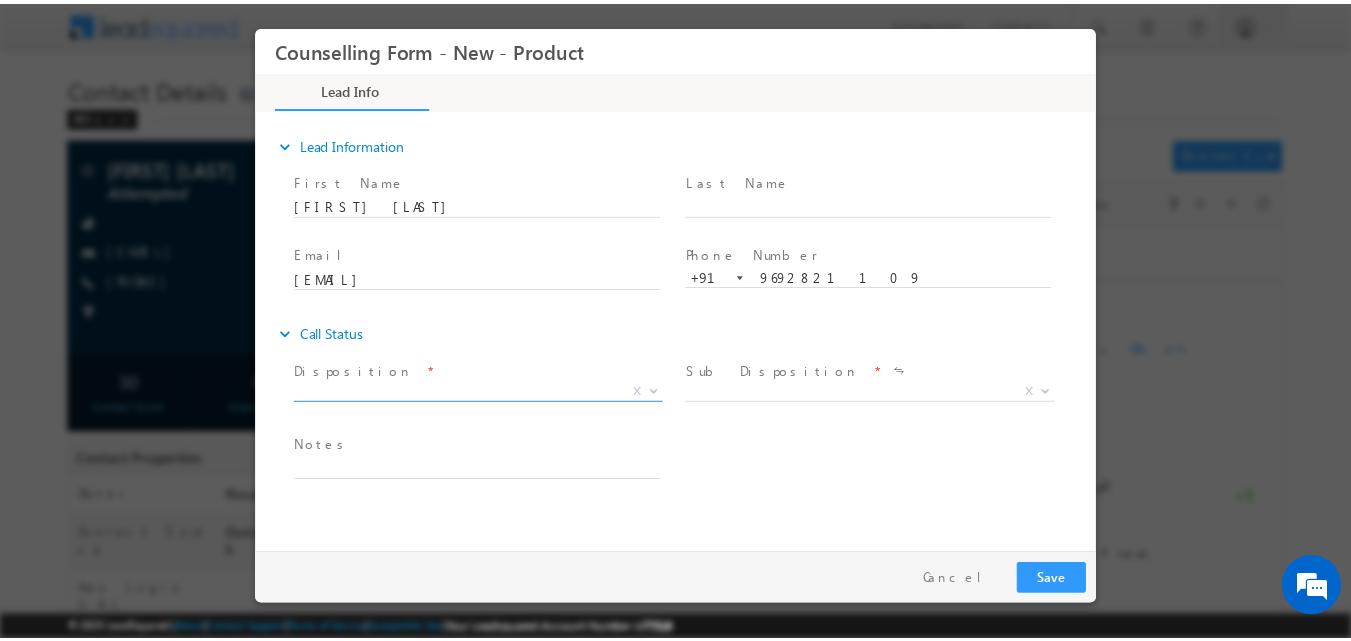 scroll, scrollTop: 0, scrollLeft: 0, axis: both 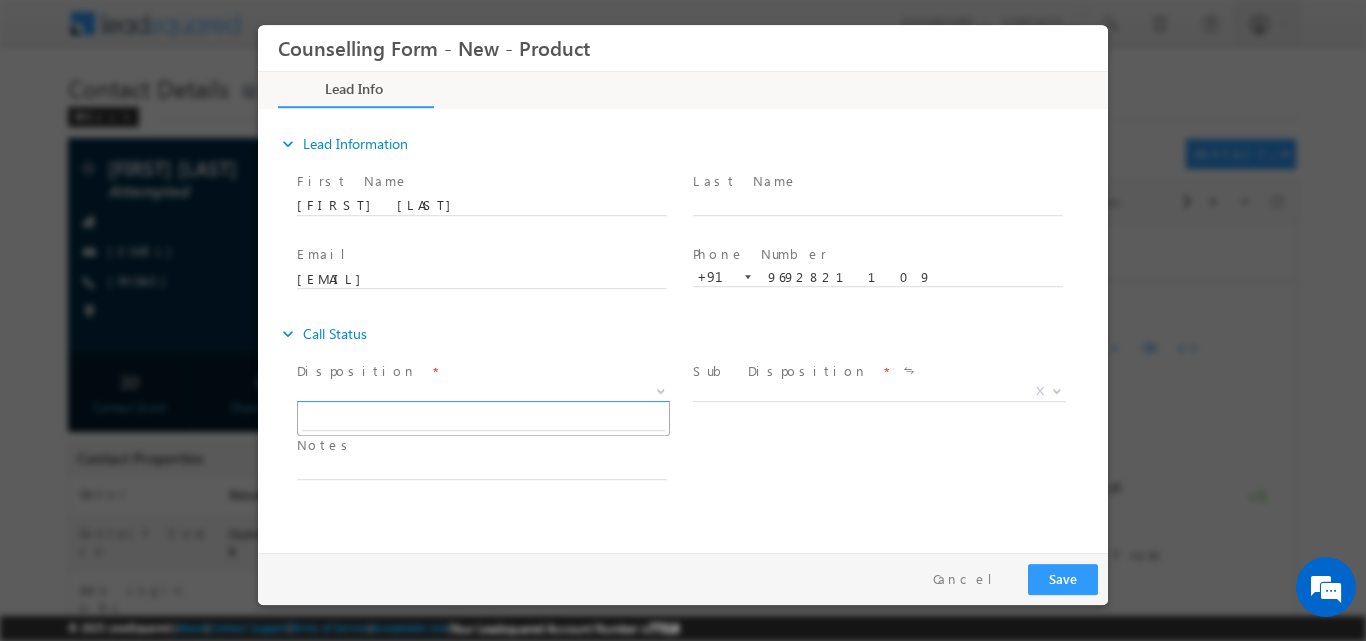 click at bounding box center [661, 389] 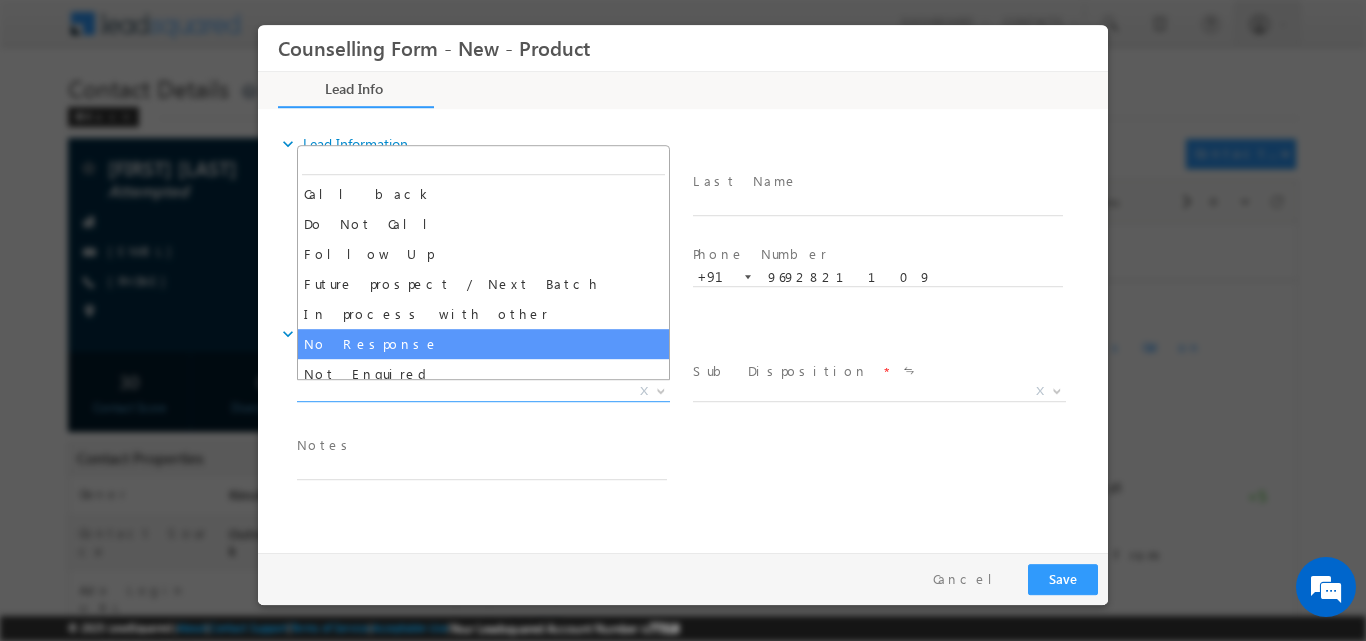 select on "No Response" 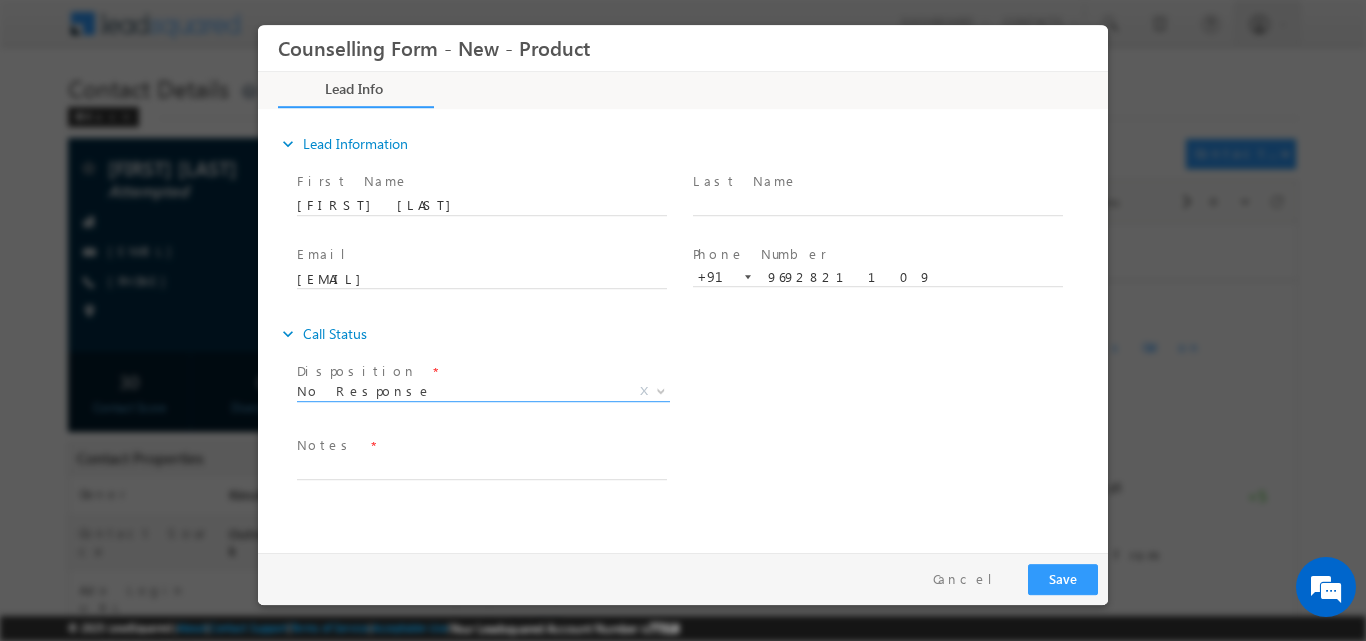 click on "Notes
*" at bounding box center [481, 445] 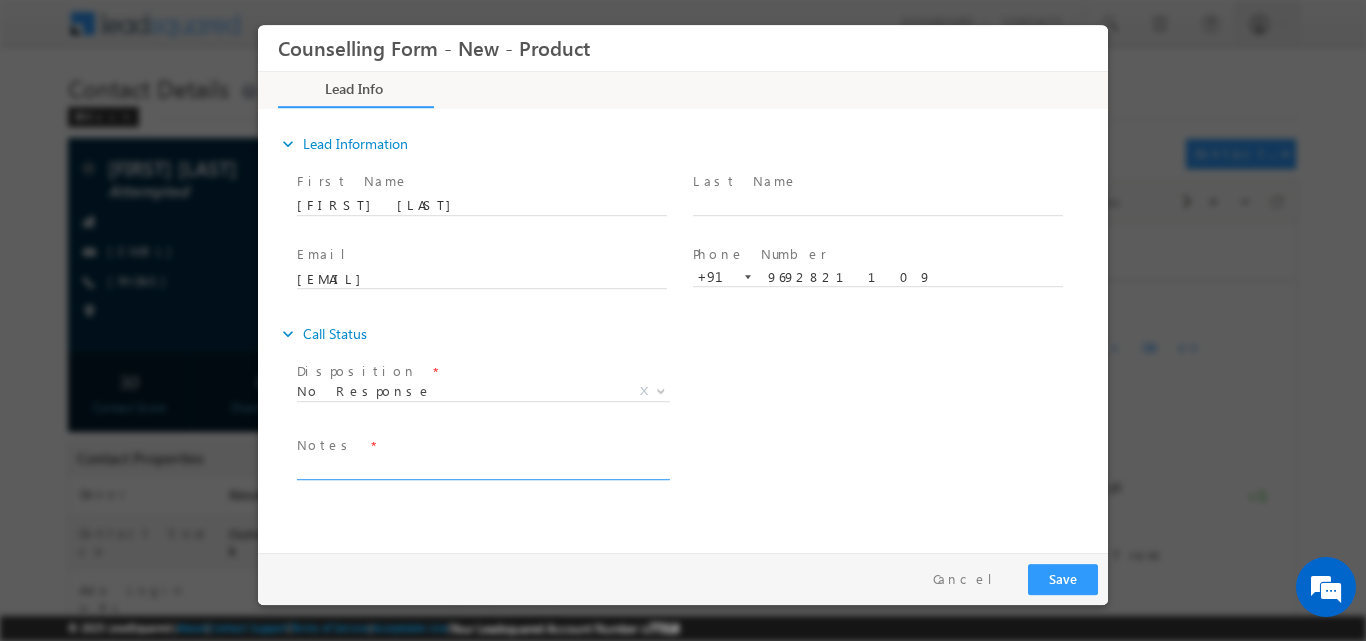click at bounding box center (482, 467) 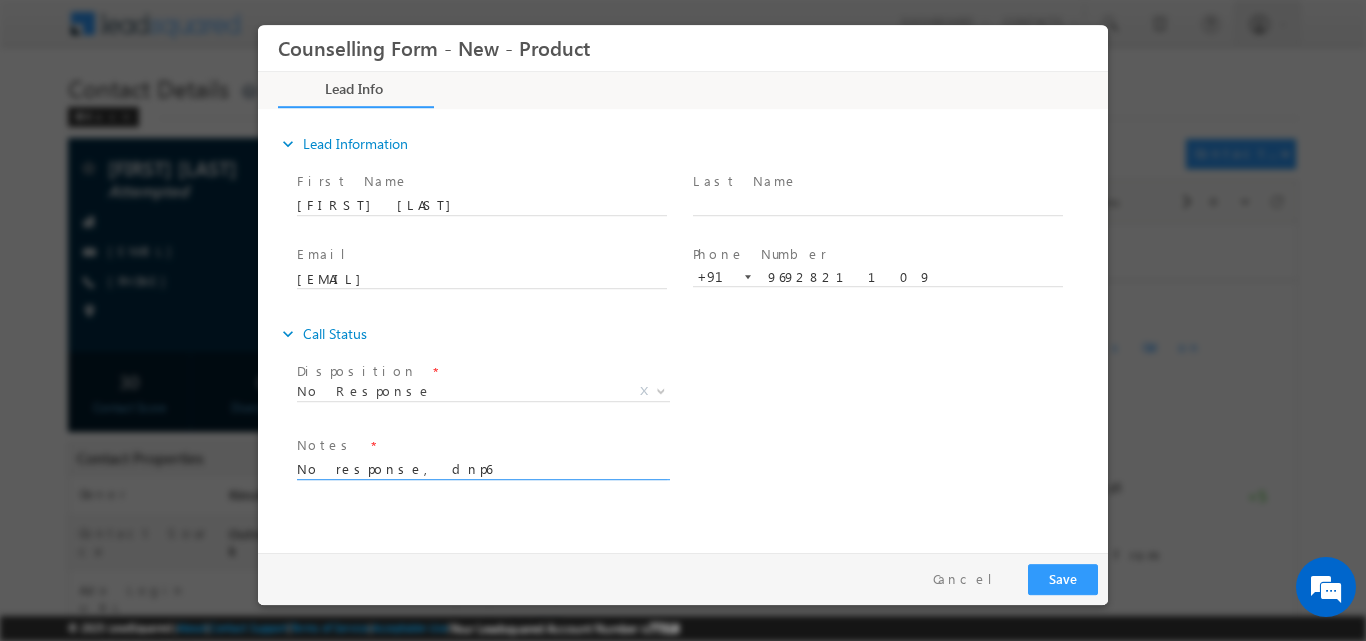 type on "No response, dnp6" 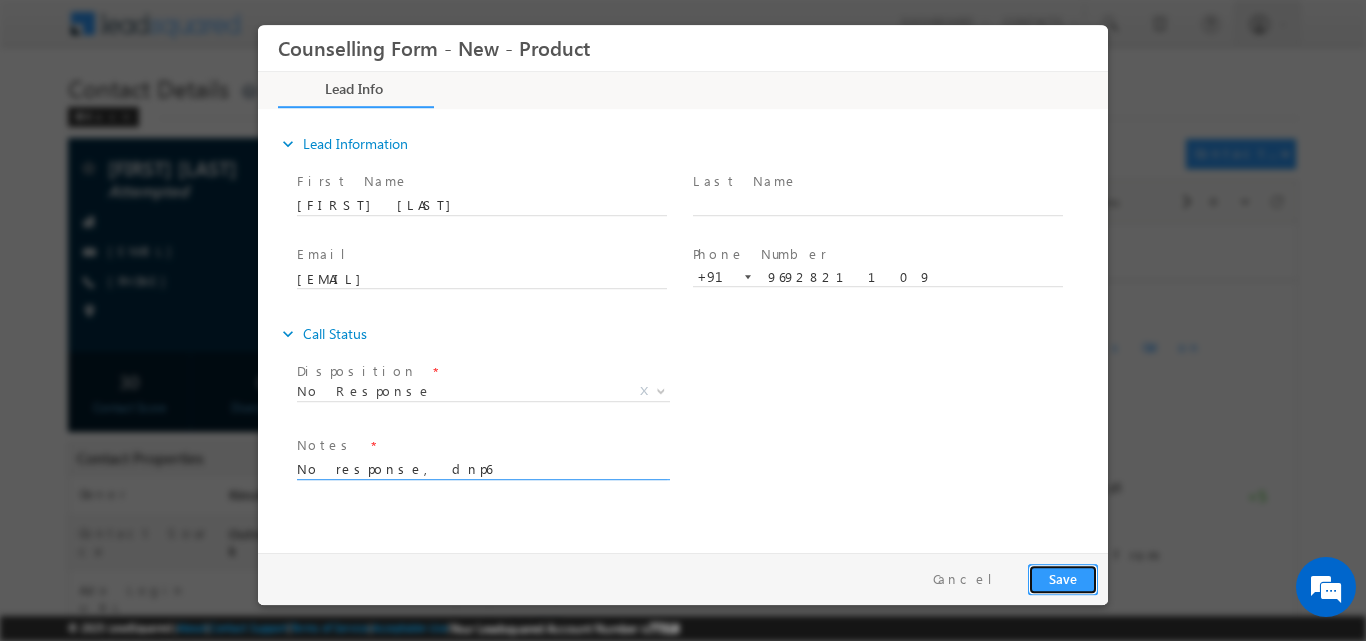 click on "Save" at bounding box center (1063, 578) 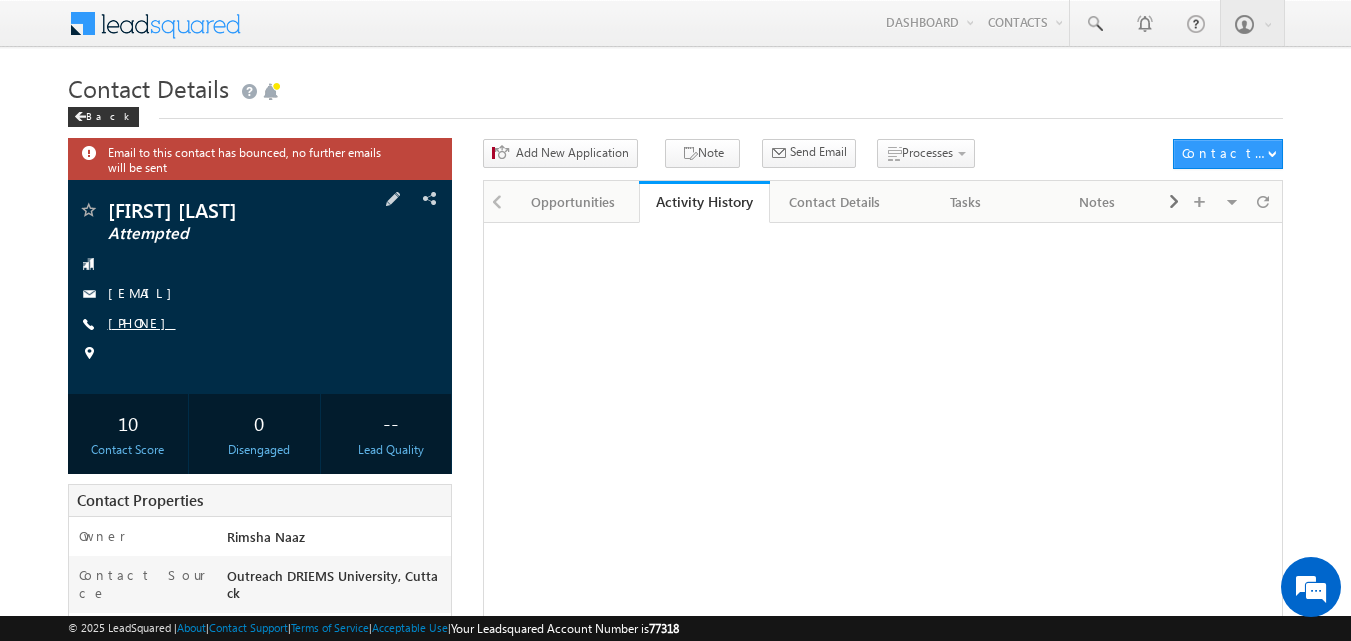 scroll, scrollTop: 0, scrollLeft: 0, axis: both 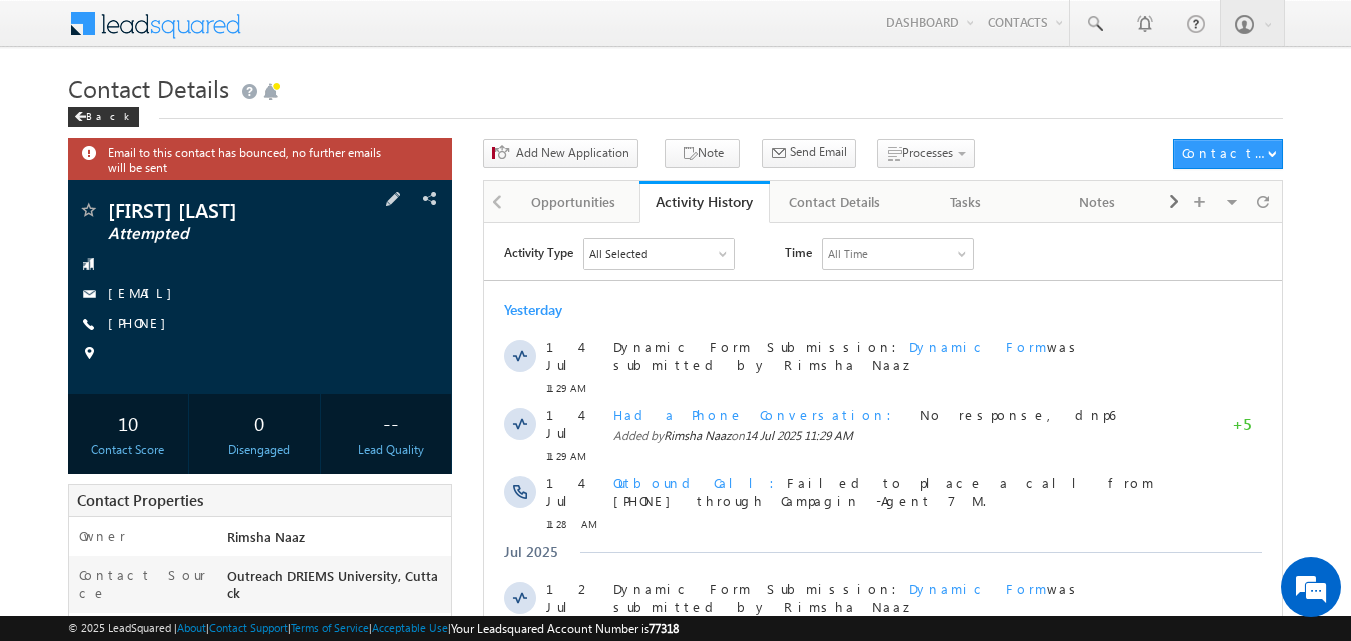 drag, startPoint x: 137, startPoint y: 322, endPoint x: 219, endPoint y: 319, distance: 82.05486 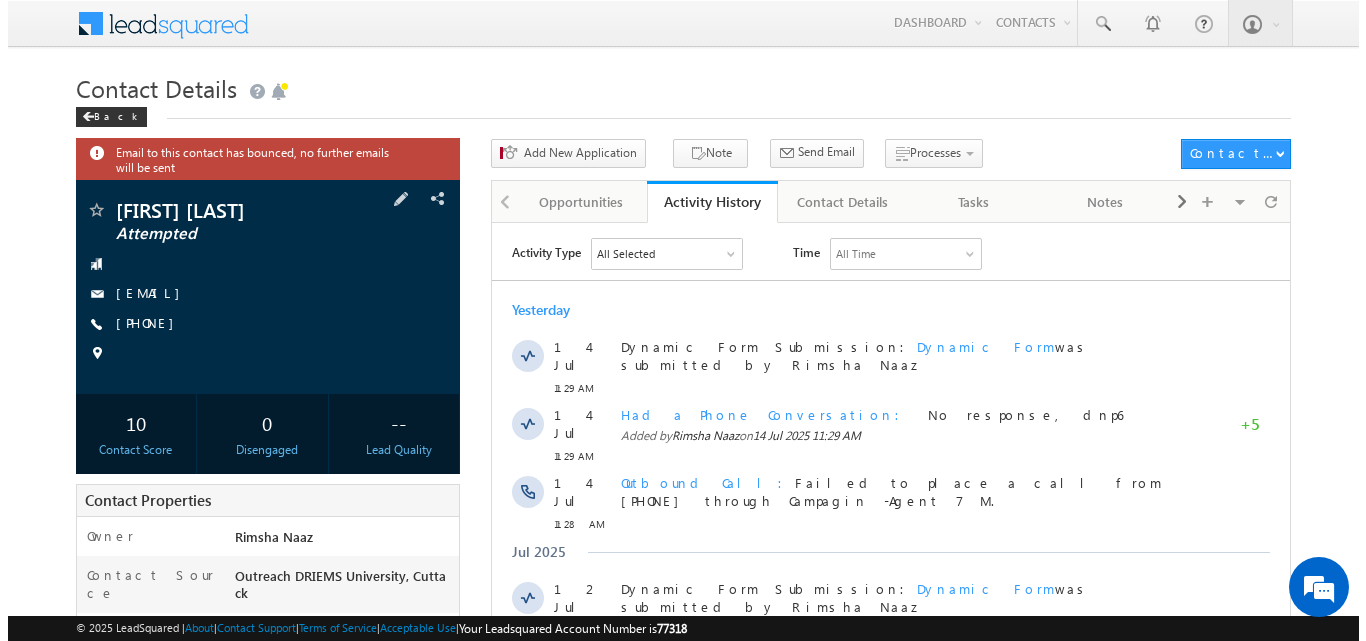 scroll, scrollTop: 0, scrollLeft: 0, axis: both 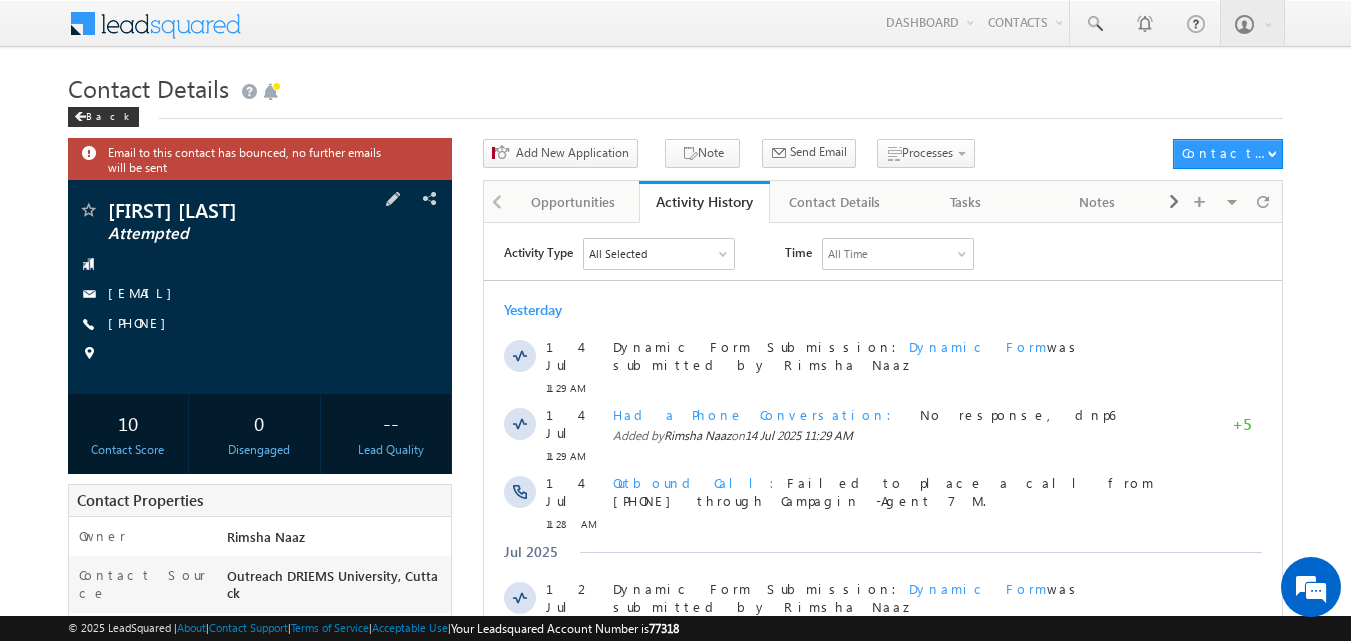 click on "[FIRST] [LAST]
Attempted
[EMAIL]" at bounding box center [260, 287] 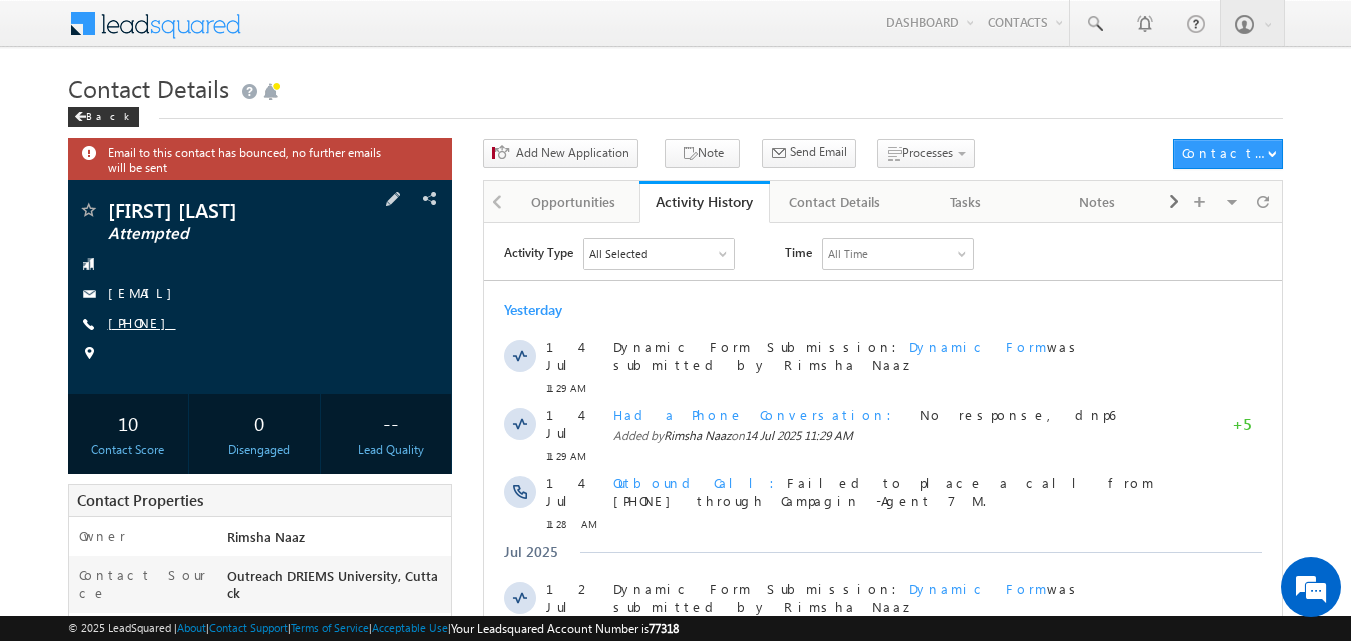 copy on "[PHONE]" 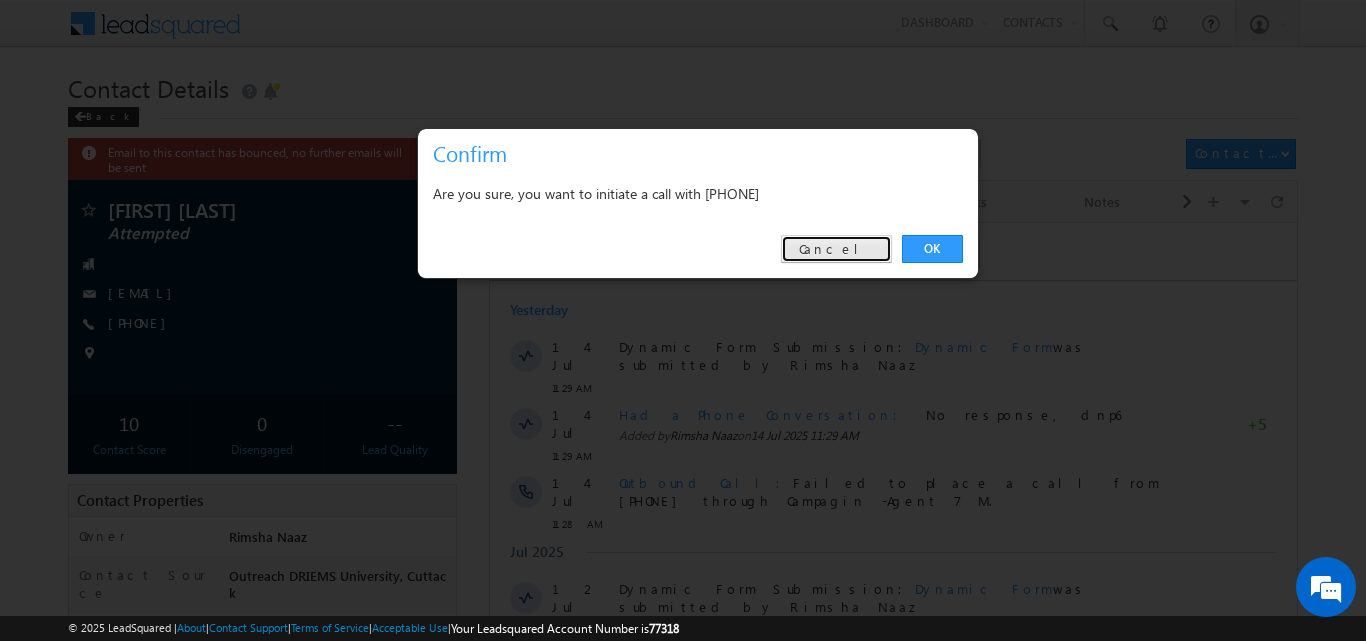 click on "Cancel" at bounding box center (836, 249) 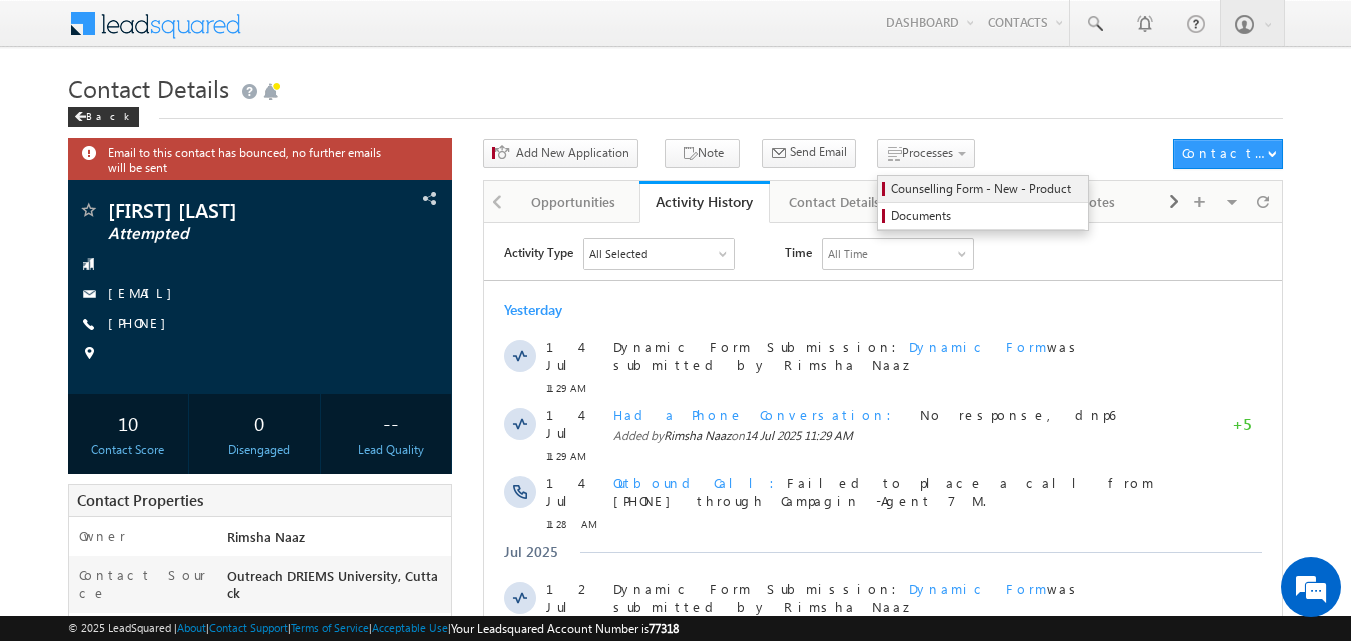 click on "Counselling Form - New - Product" at bounding box center [986, 189] 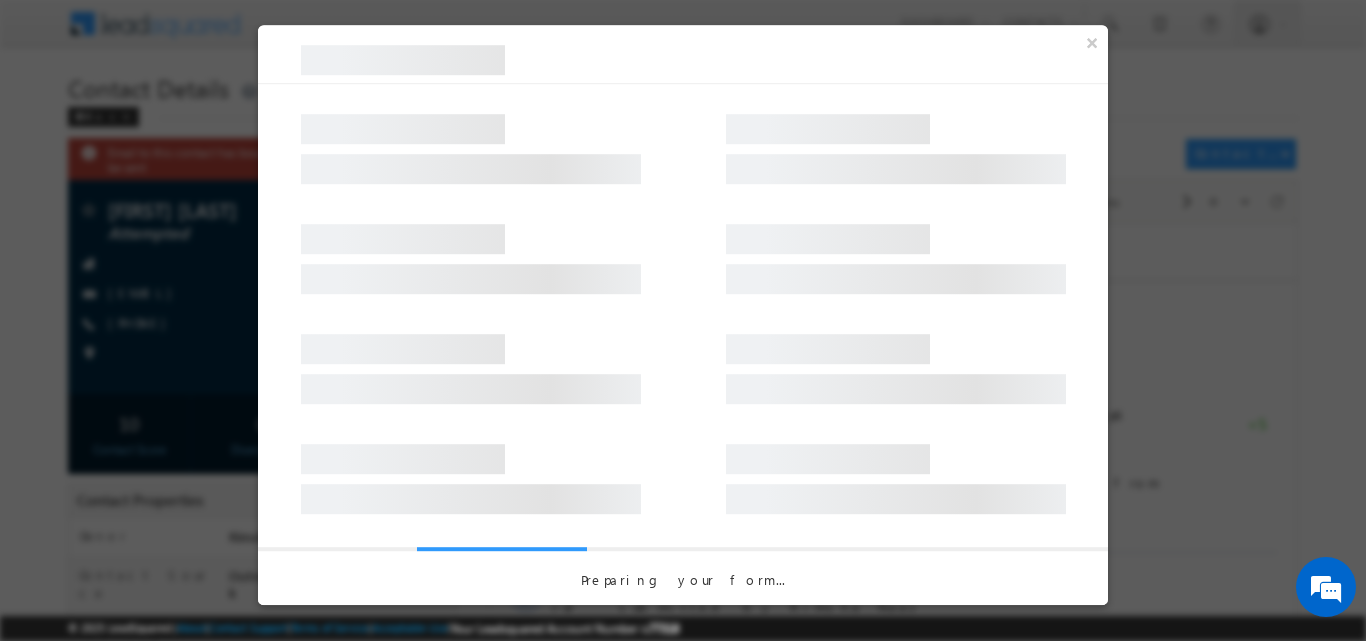 scroll, scrollTop: 0, scrollLeft: 0, axis: both 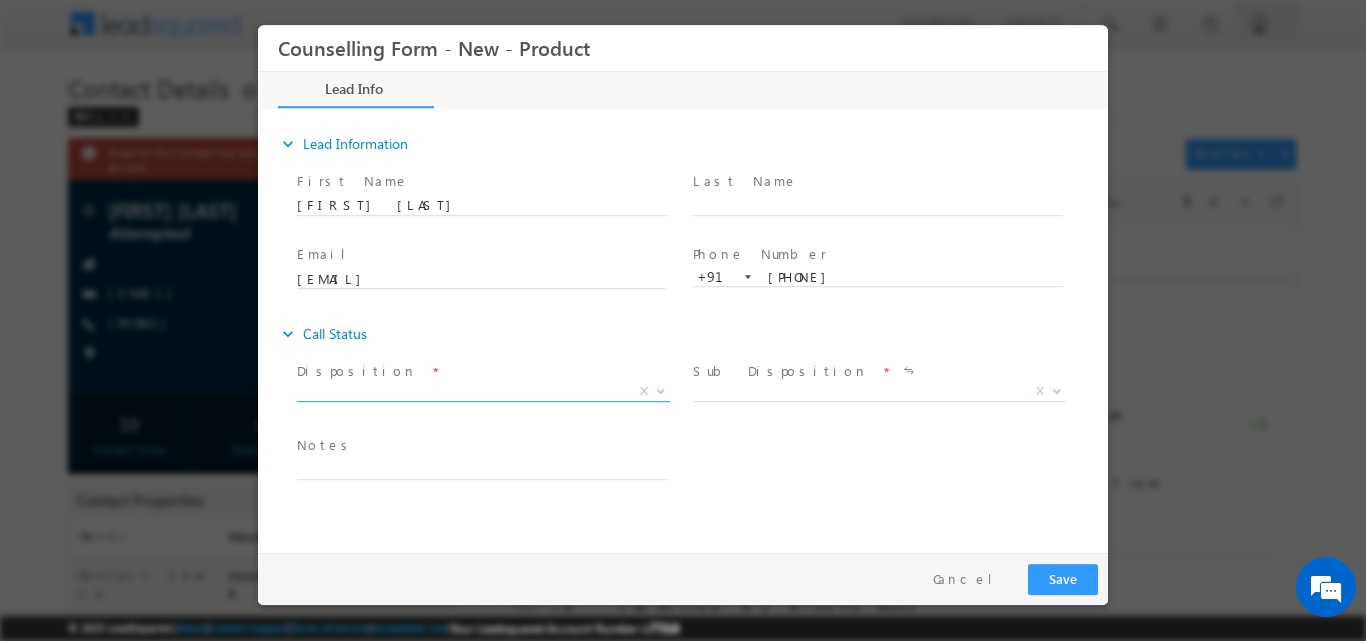 click at bounding box center [661, 389] 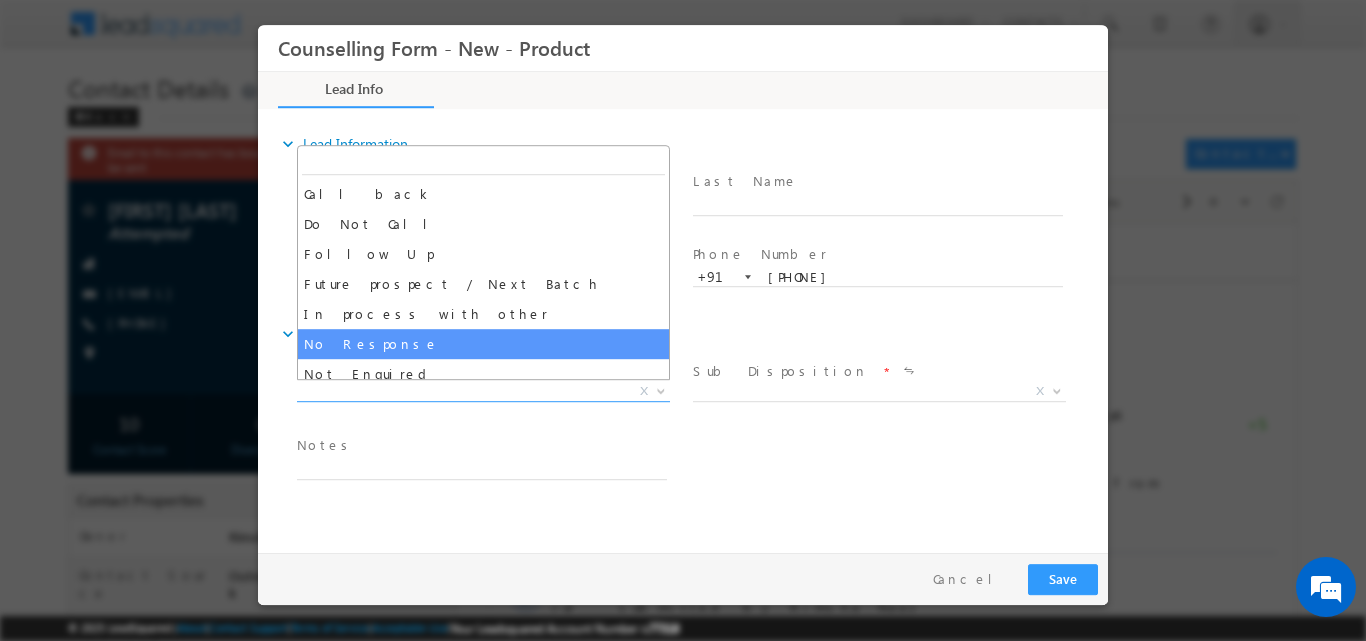 select on "No Response" 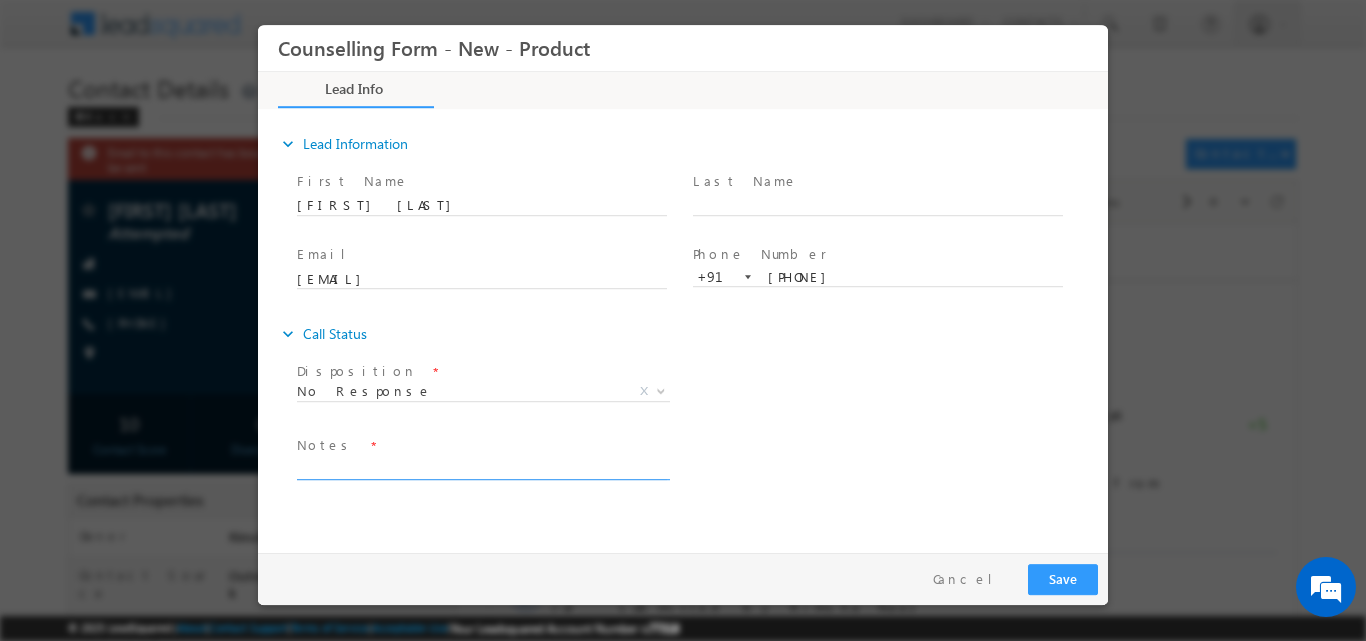 click at bounding box center (482, 467) 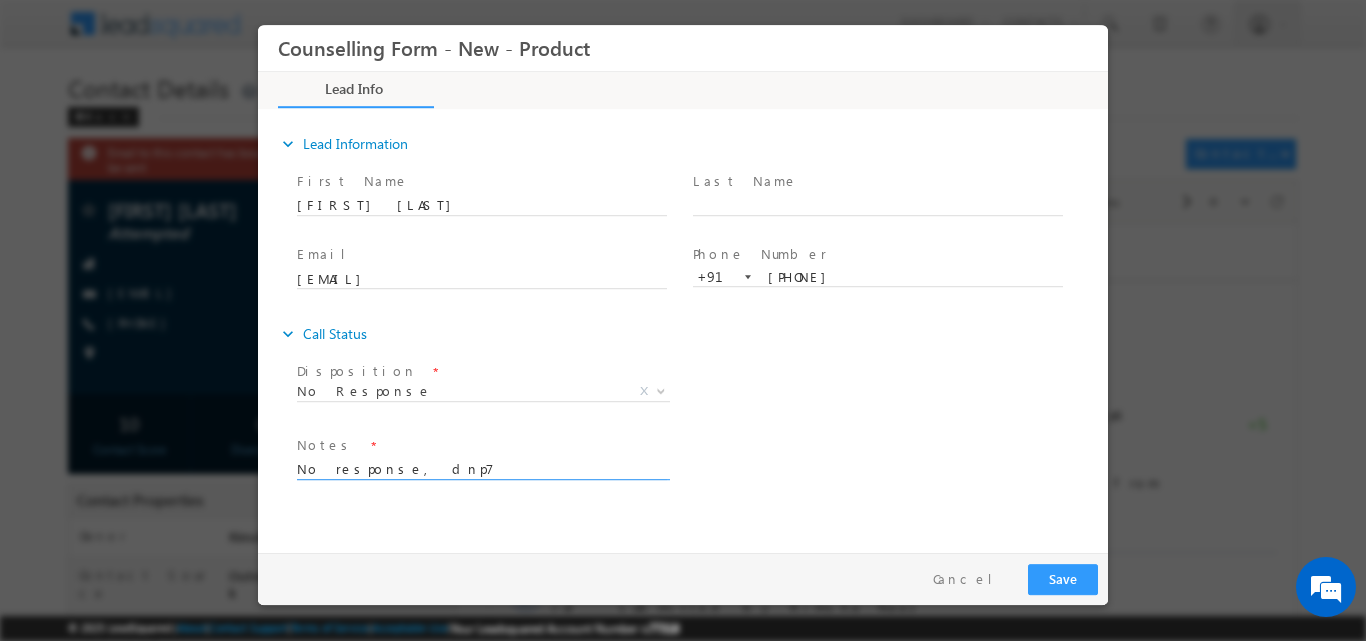 type on "No response, dnp7" 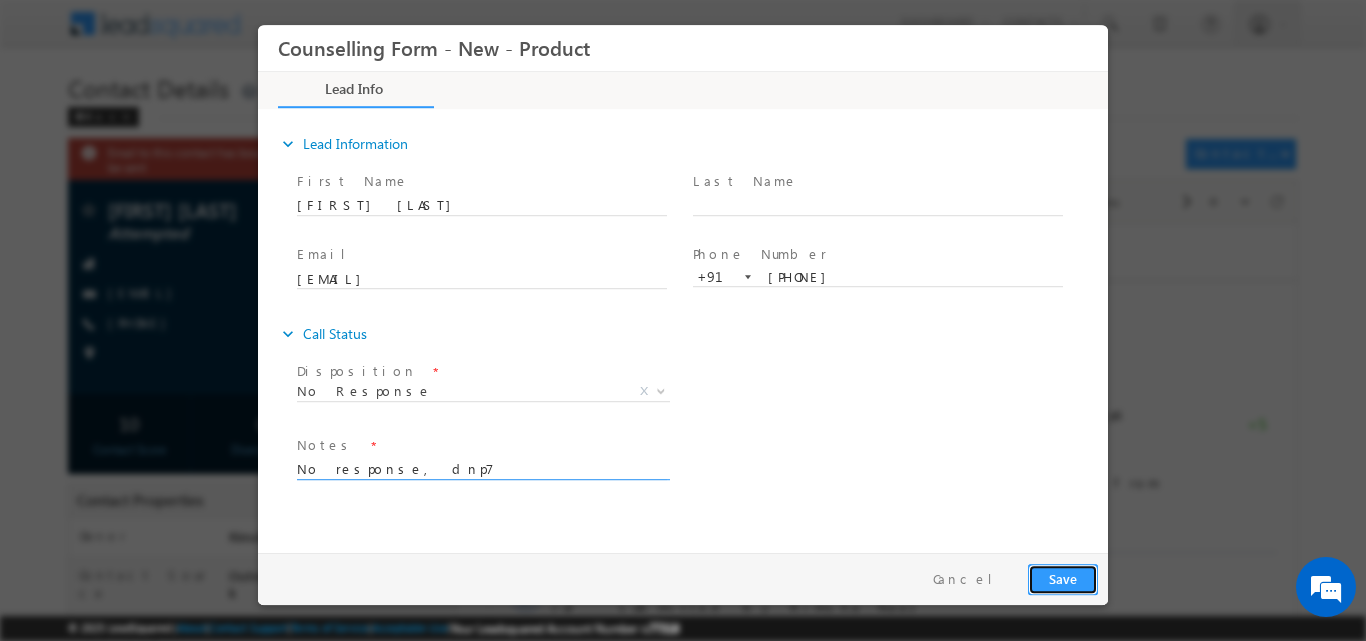 click on "Save" at bounding box center (1063, 578) 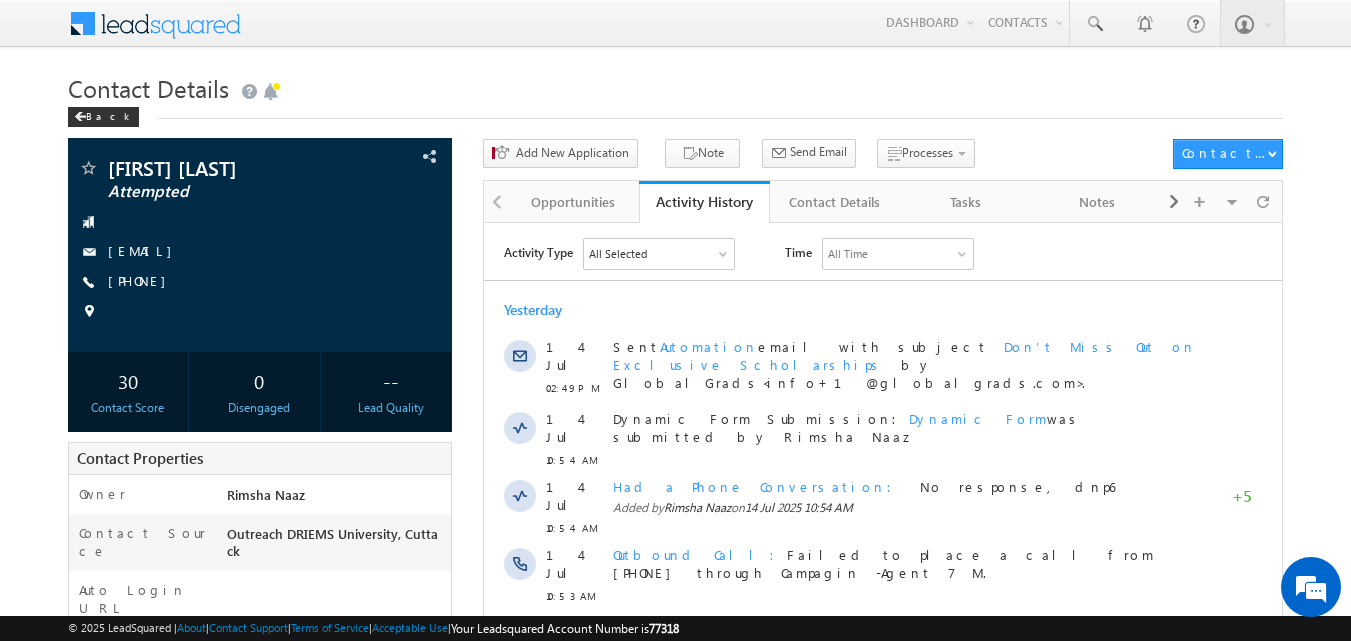 scroll, scrollTop: 0, scrollLeft: 0, axis: both 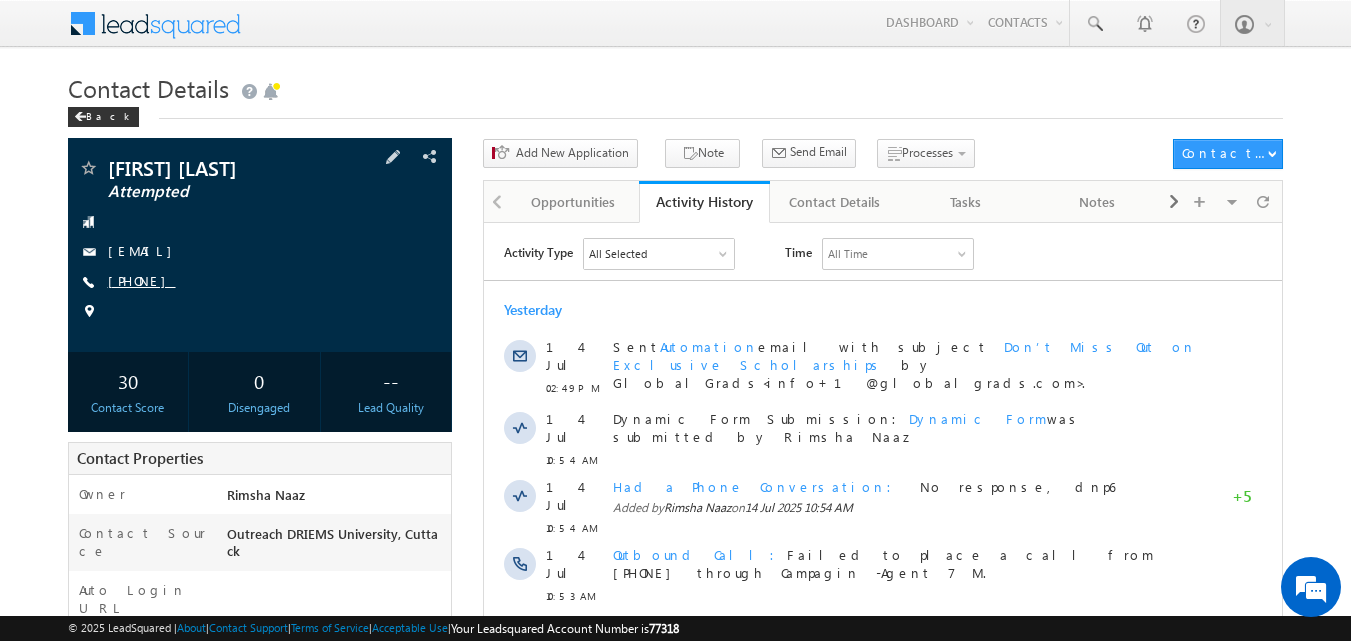 copy on "9692701914" 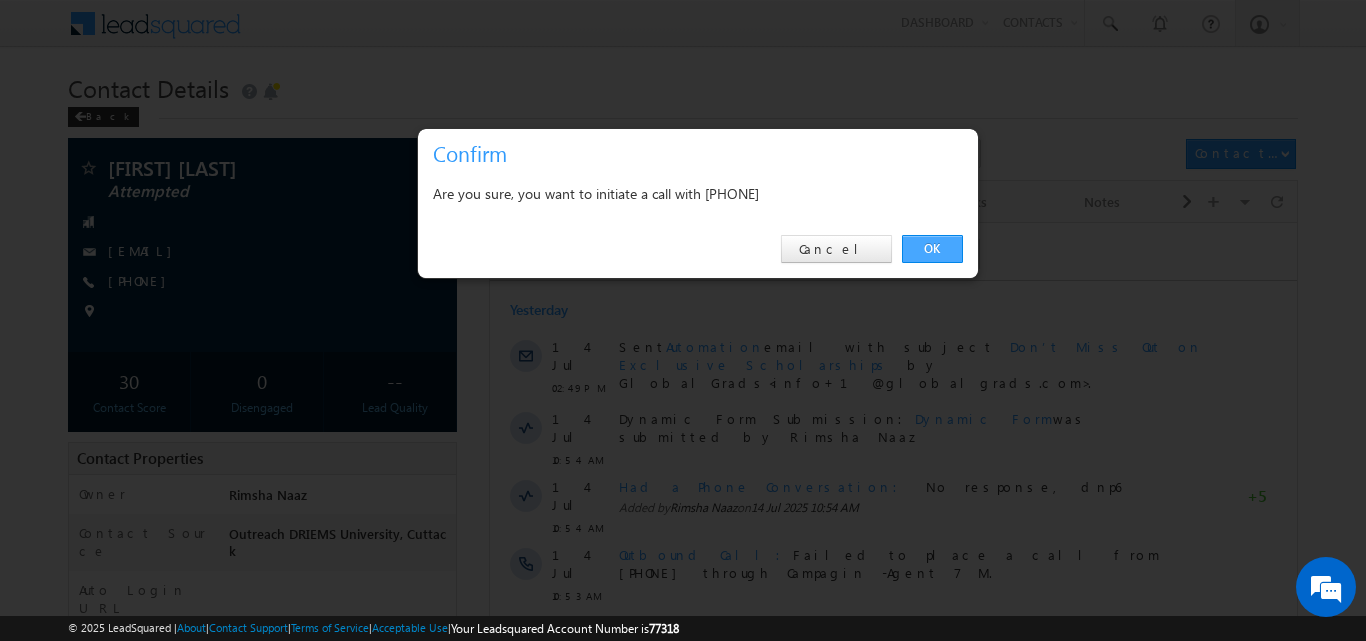 click on "OK" at bounding box center [932, 249] 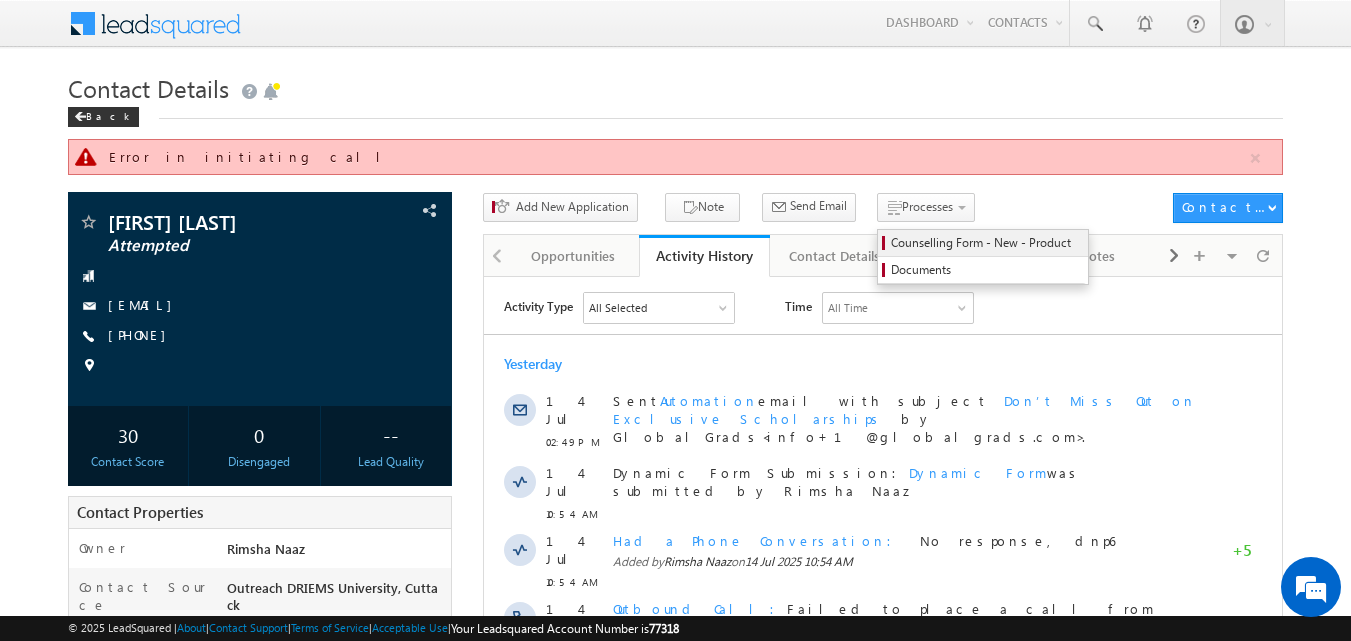 click on "Counselling Form - New - Product" at bounding box center [986, 243] 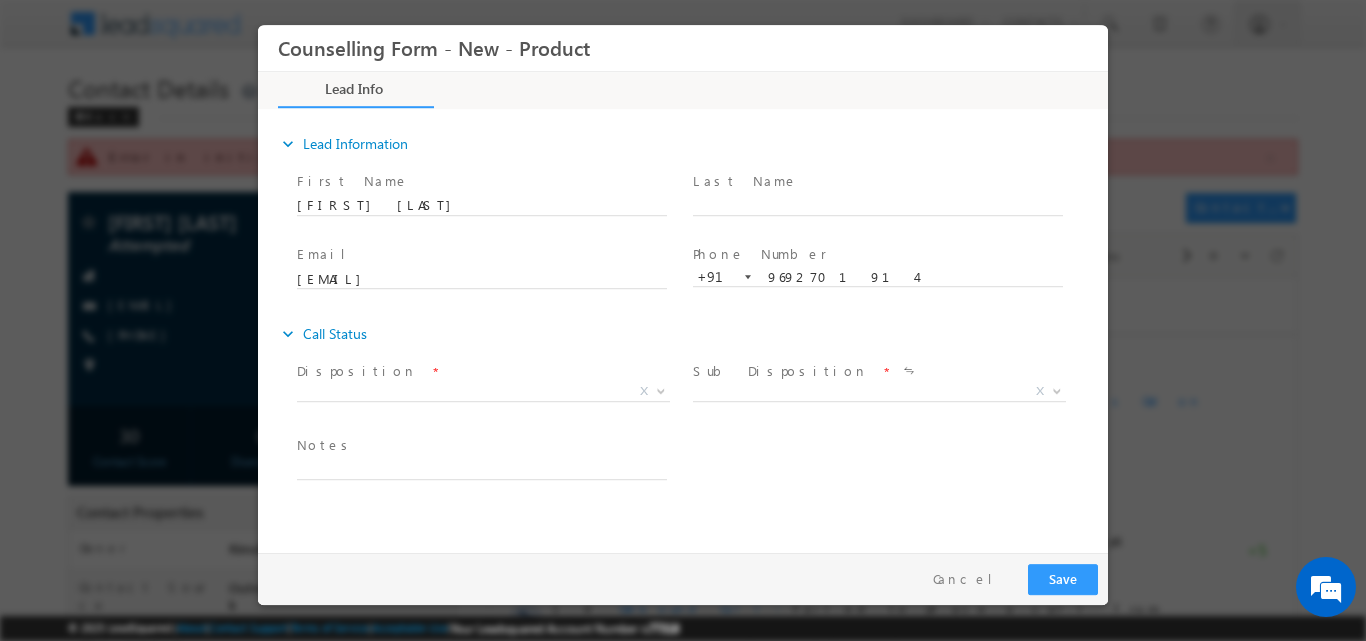 scroll, scrollTop: 0, scrollLeft: 0, axis: both 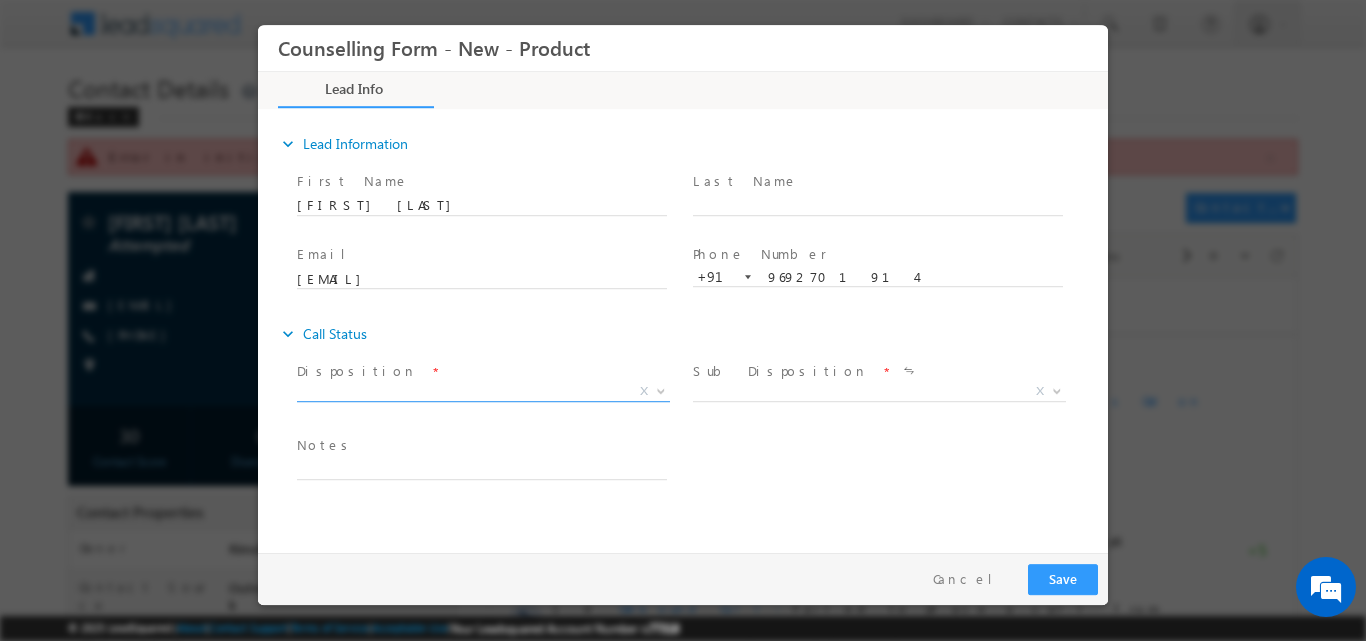 click at bounding box center [659, 390] 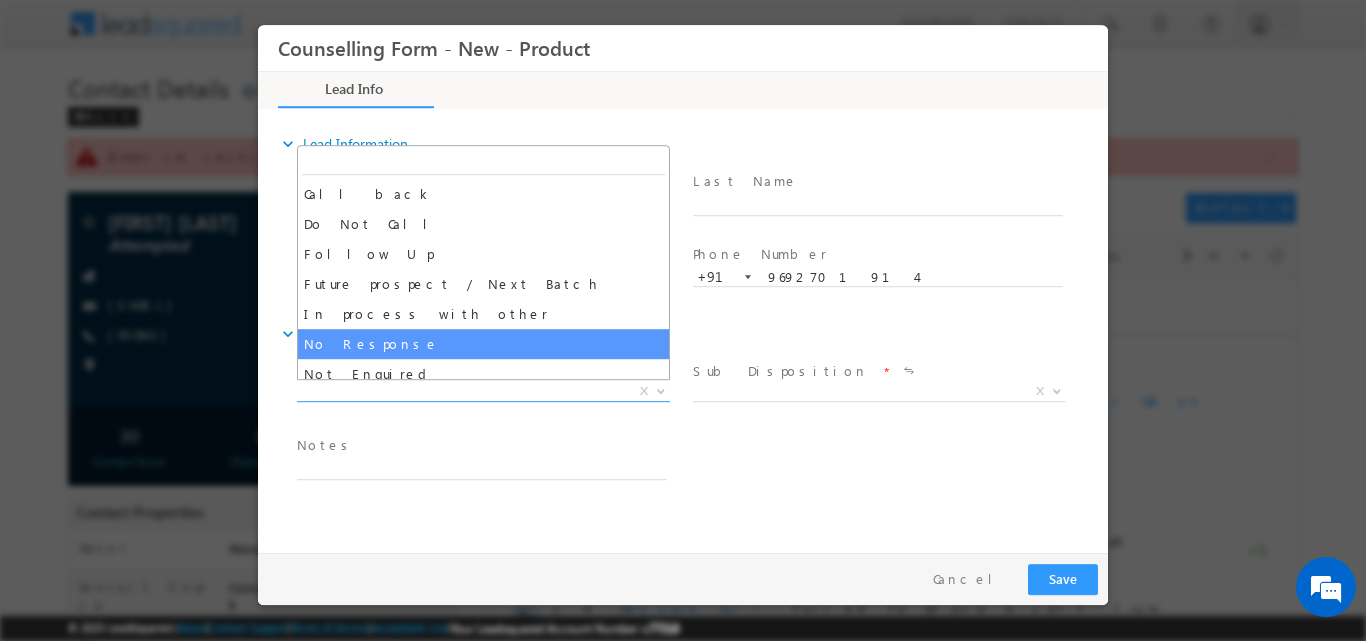 select on "No Response" 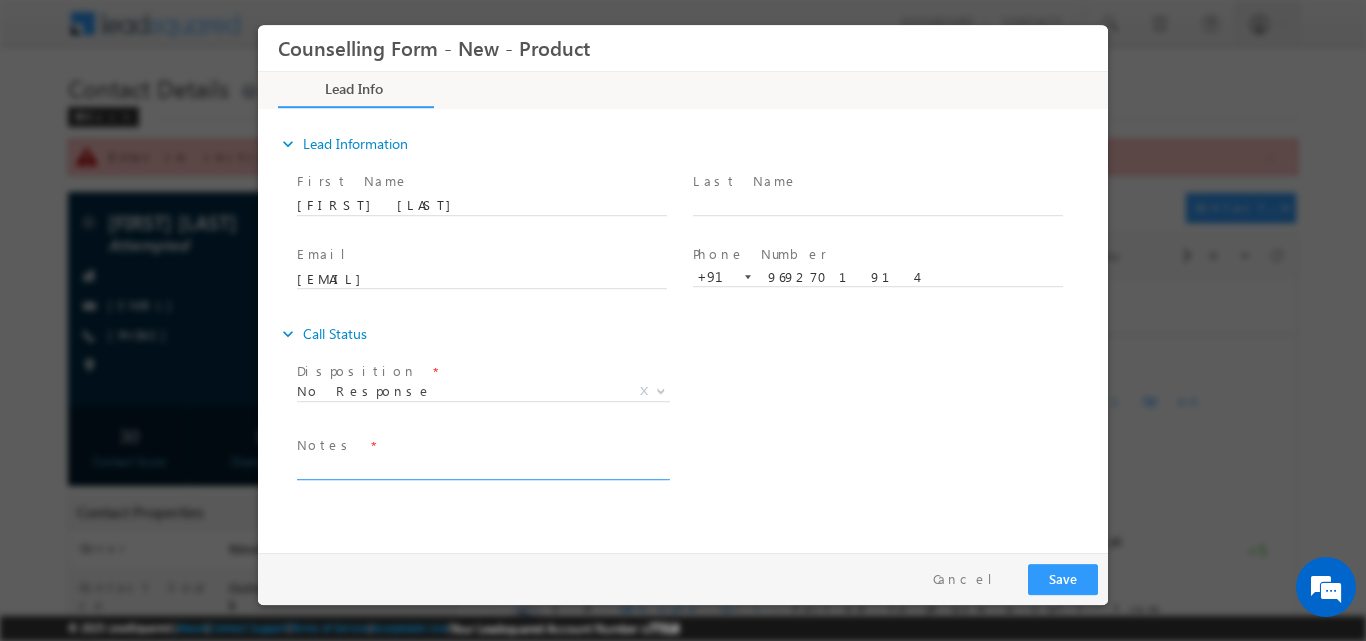 click at bounding box center [482, 467] 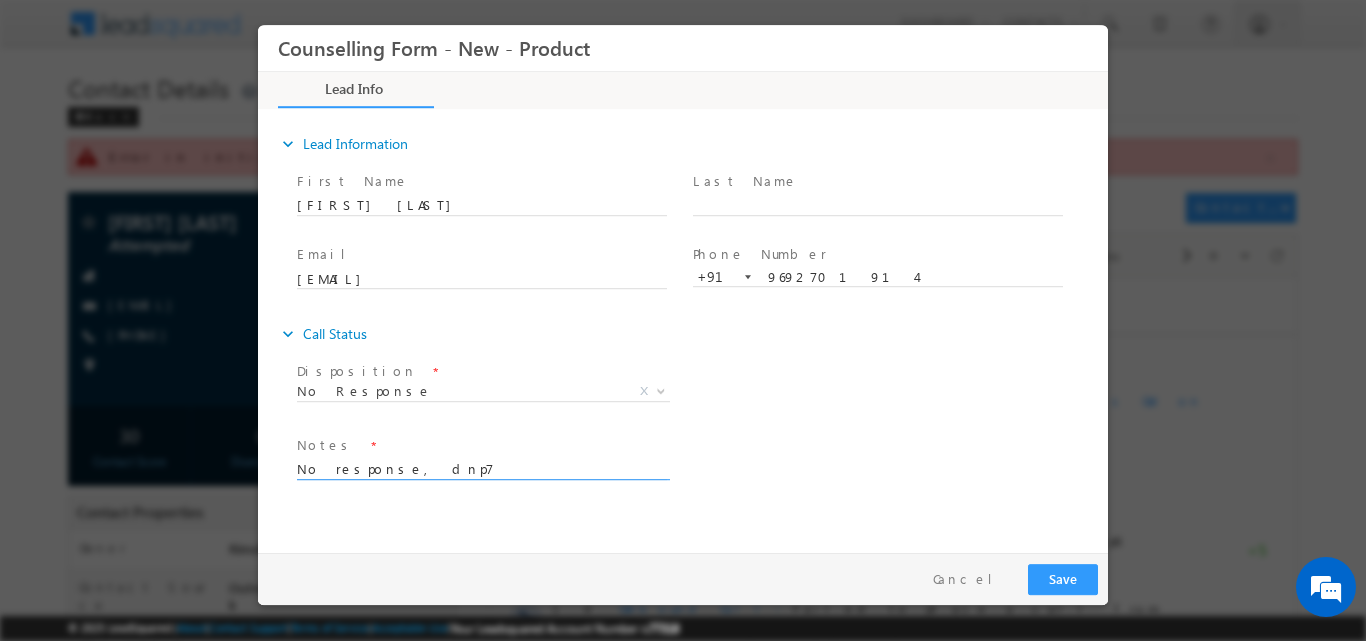type on "No response, dnp7" 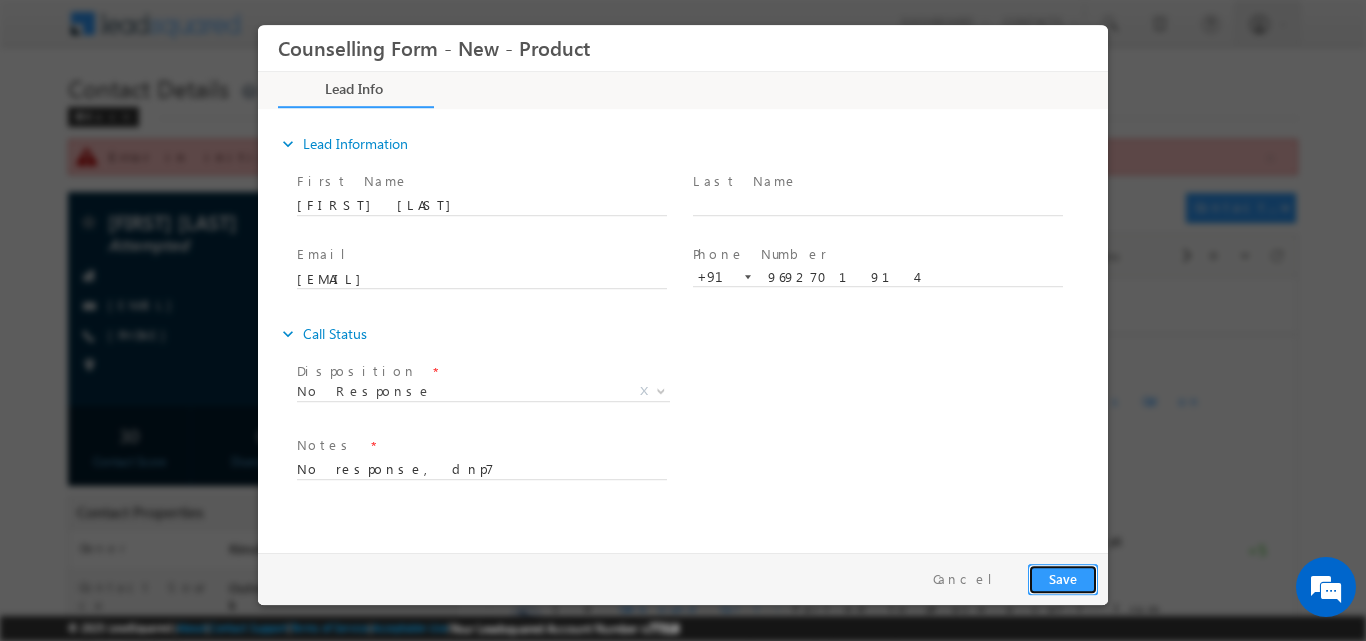 click on "Save" at bounding box center (1063, 578) 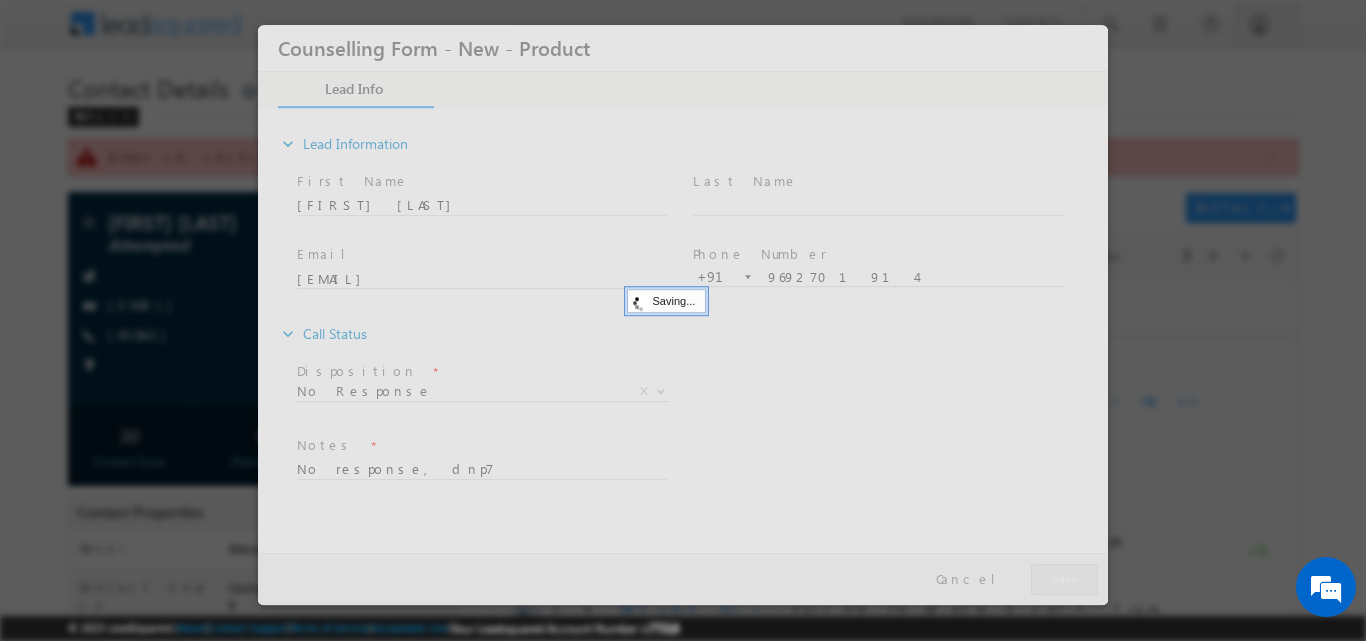 drag, startPoint x: 1070, startPoint y: 564, endPoint x: 940, endPoint y: 73, distance: 507.9183 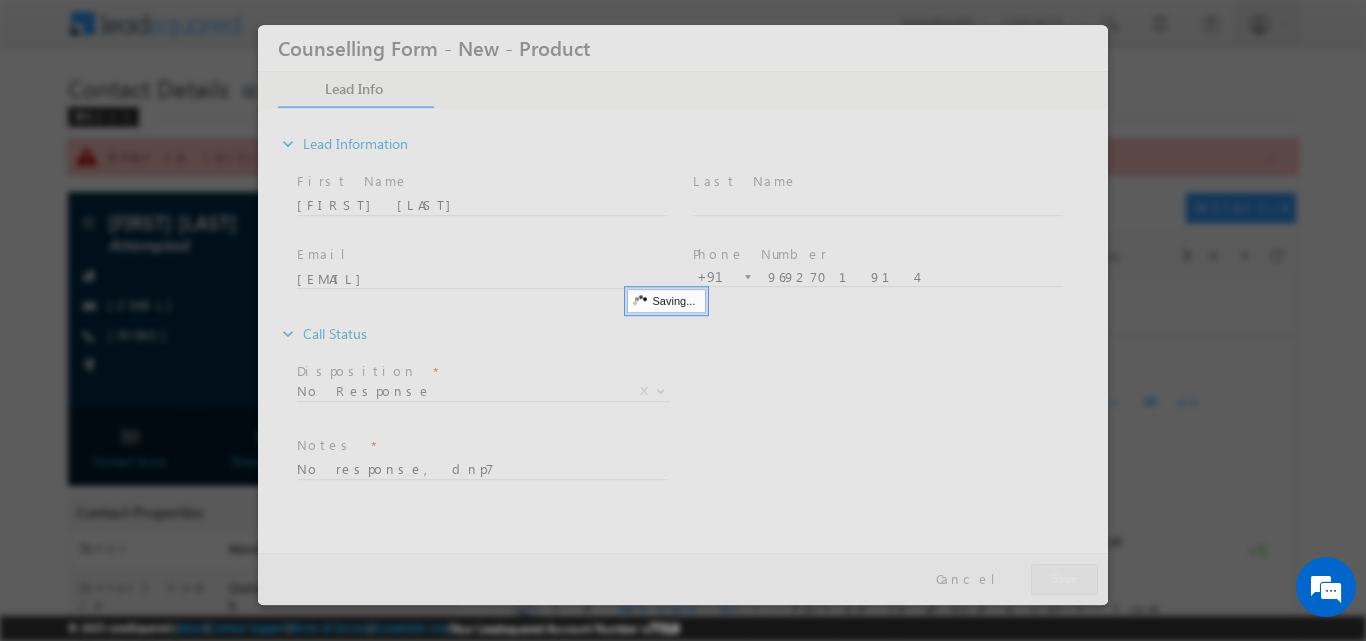 click at bounding box center (683, 314) 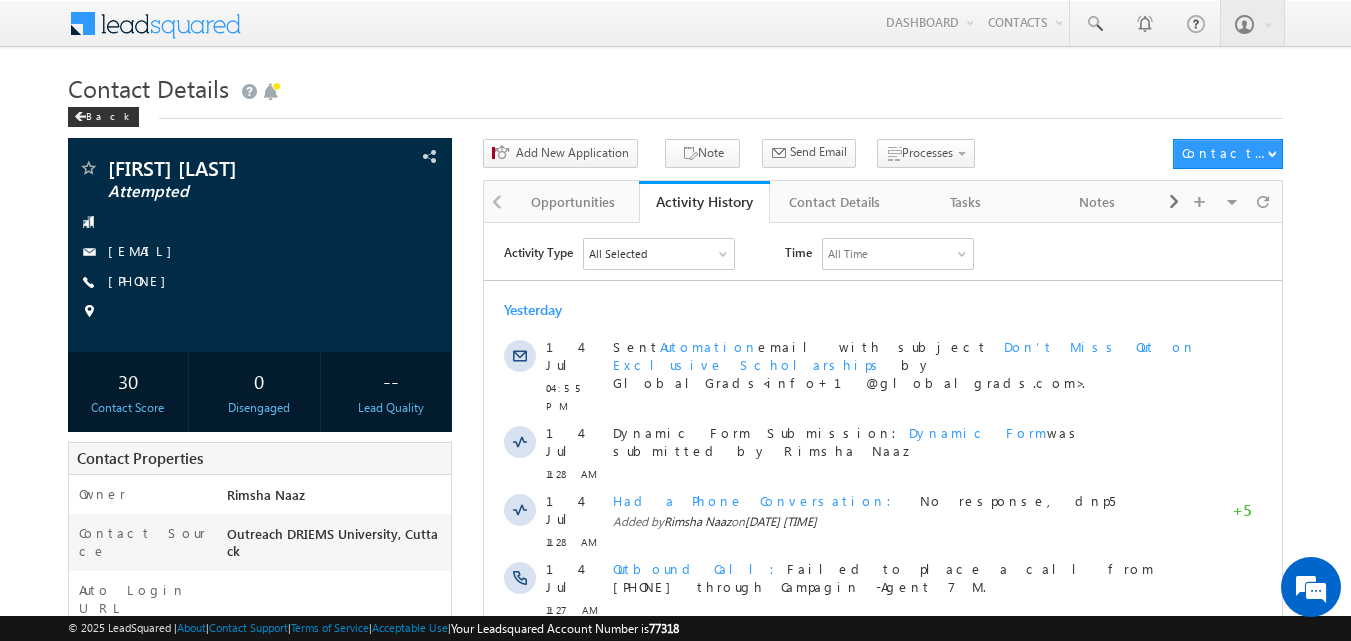 scroll, scrollTop: 0, scrollLeft: 0, axis: both 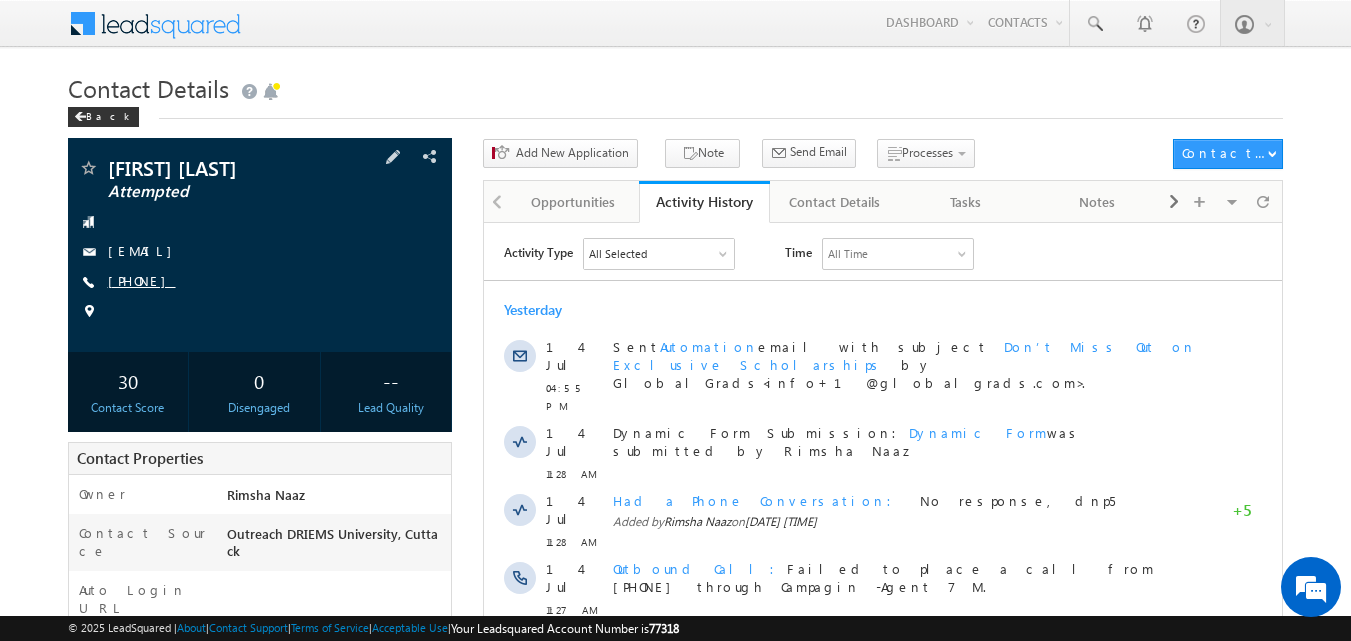 copy on "[PHONE]" 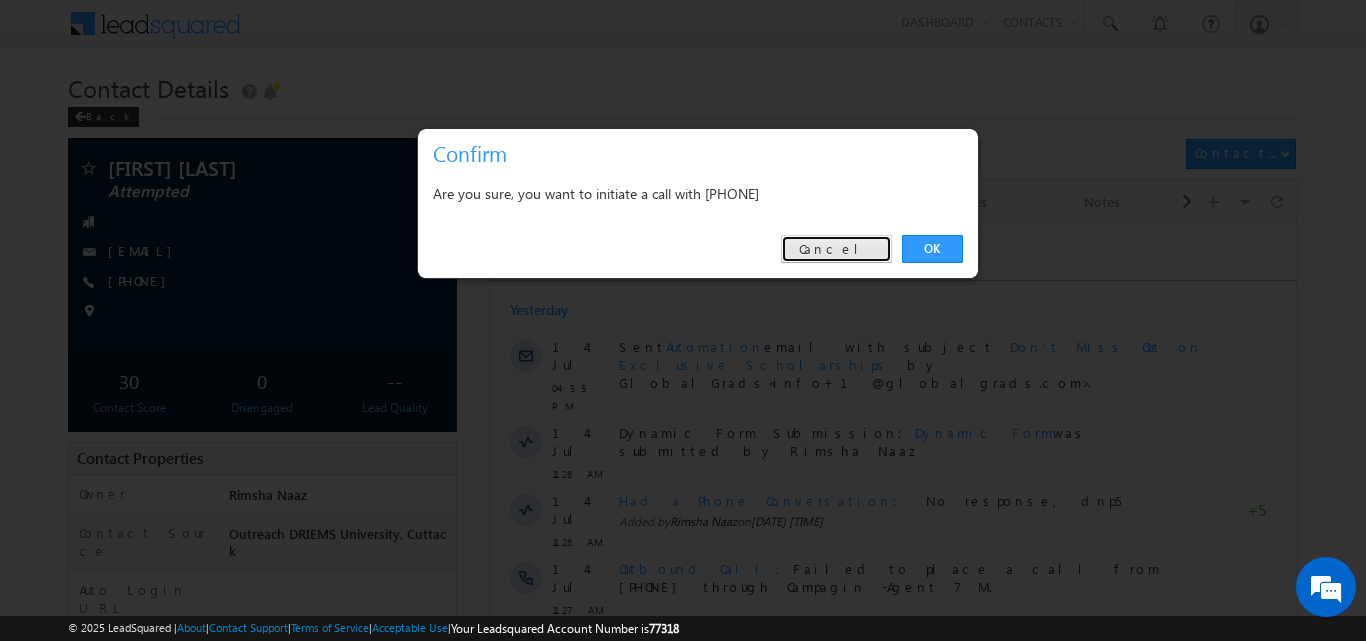 click on "Cancel" at bounding box center [836, 249] 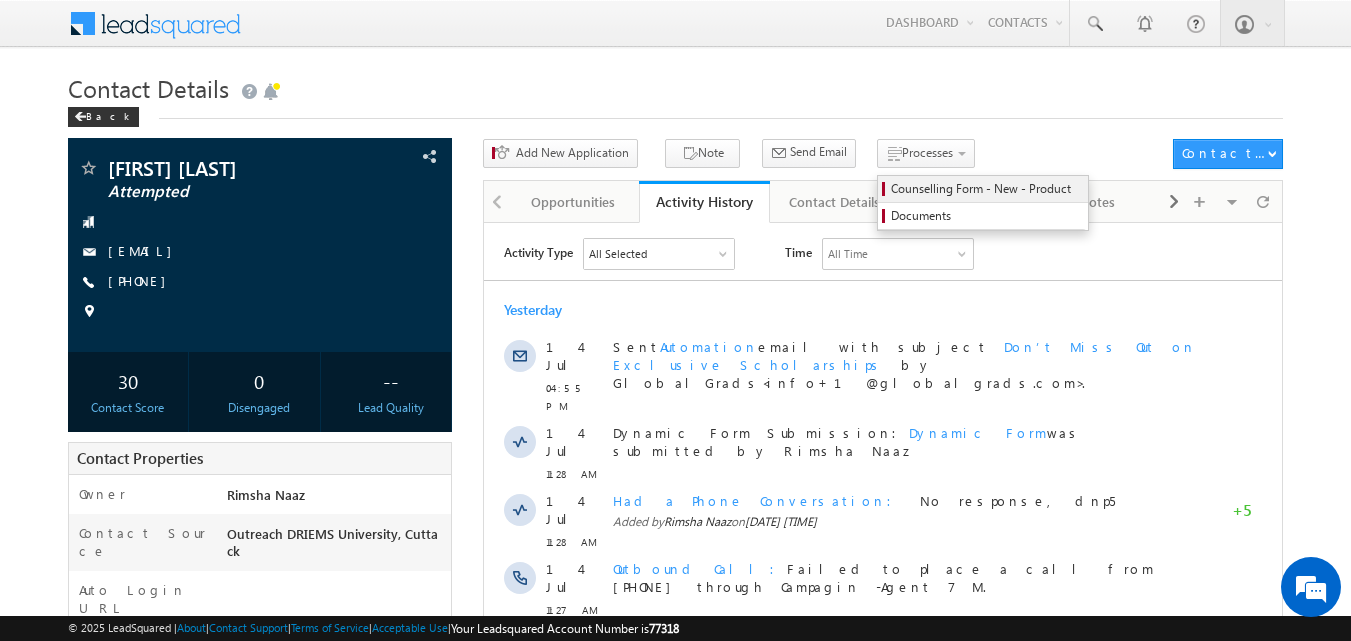 click on "Counselling Form - New - Product" at bounding box center (986, 189) 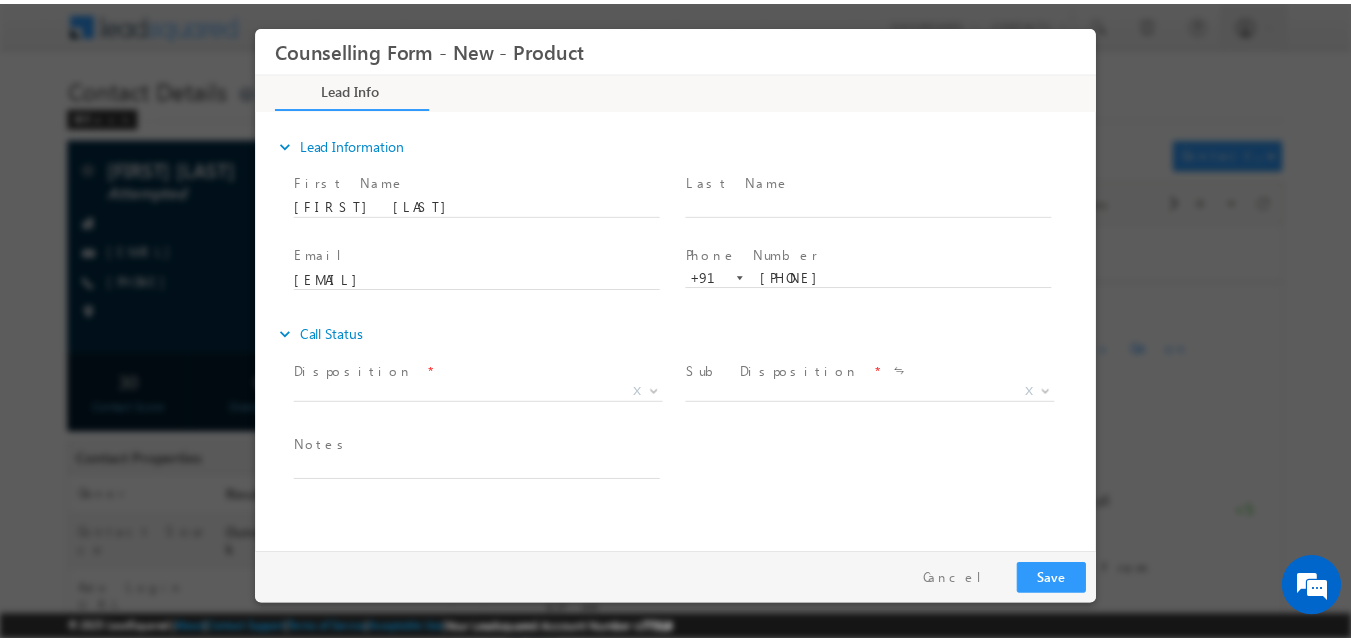 scroll, scrollTop: 0, scrollLeft: 0, axis: both 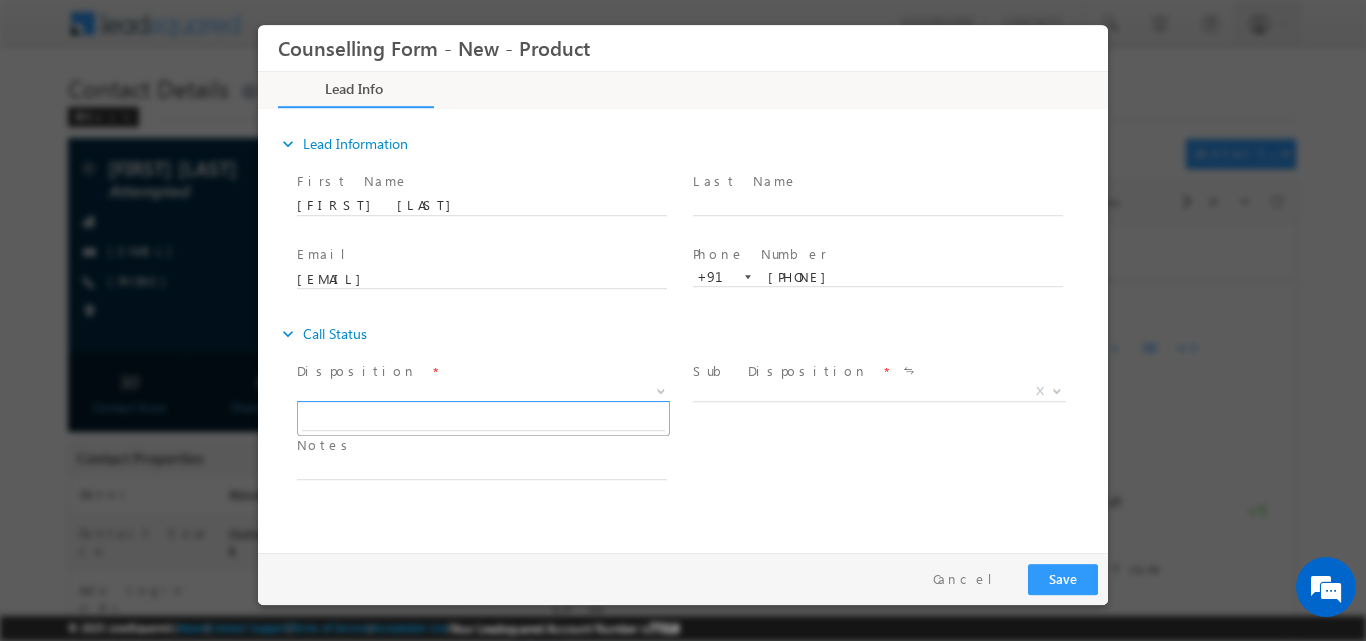 click at bounding box center [661, 389] 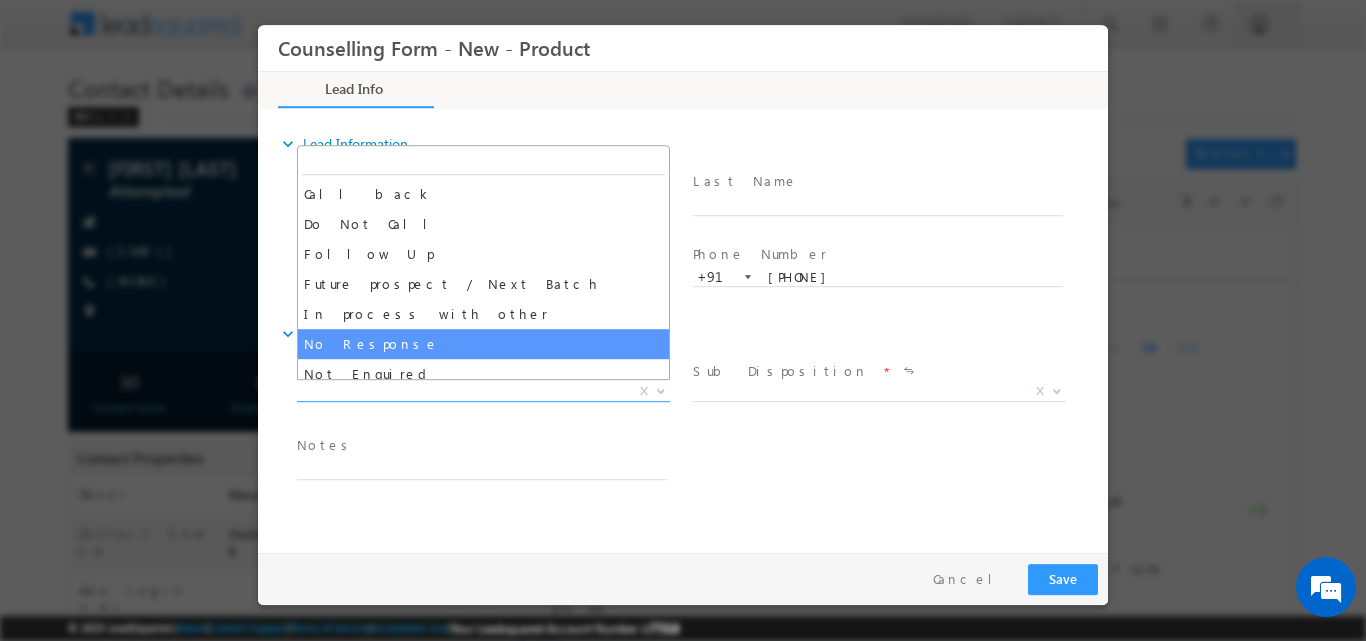 select on "No Response" 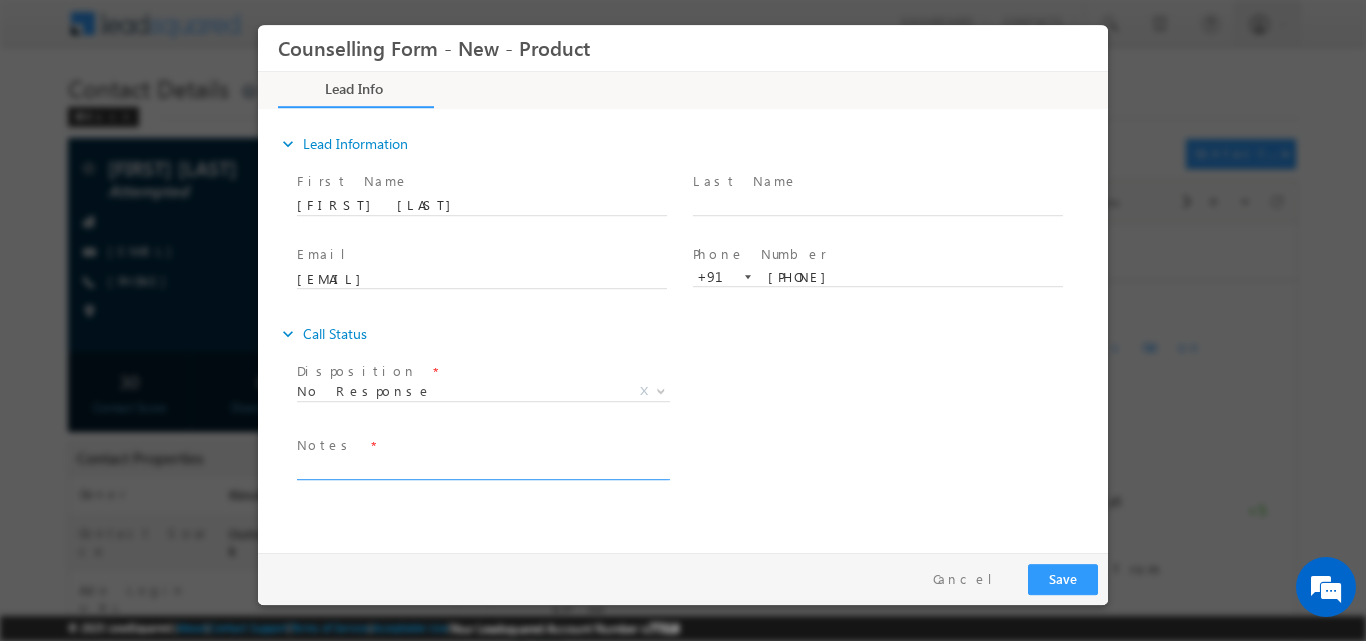 click at bounding box center [482, 467] 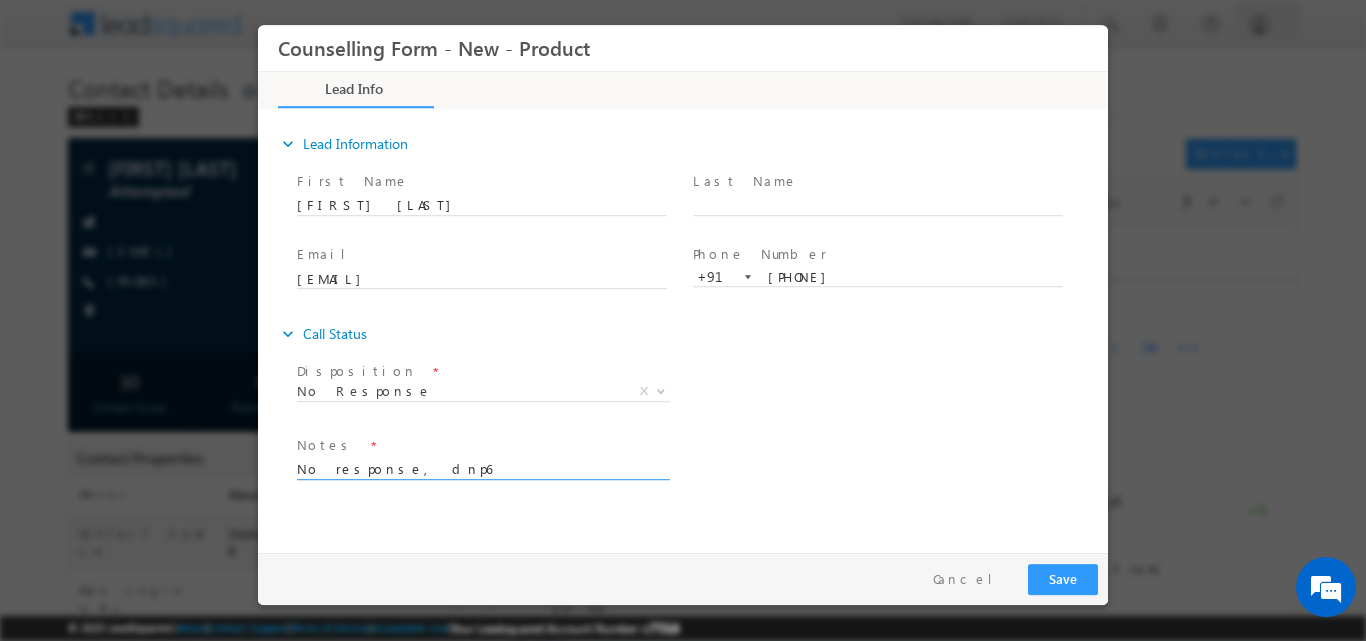 type on "No response, dnp6" 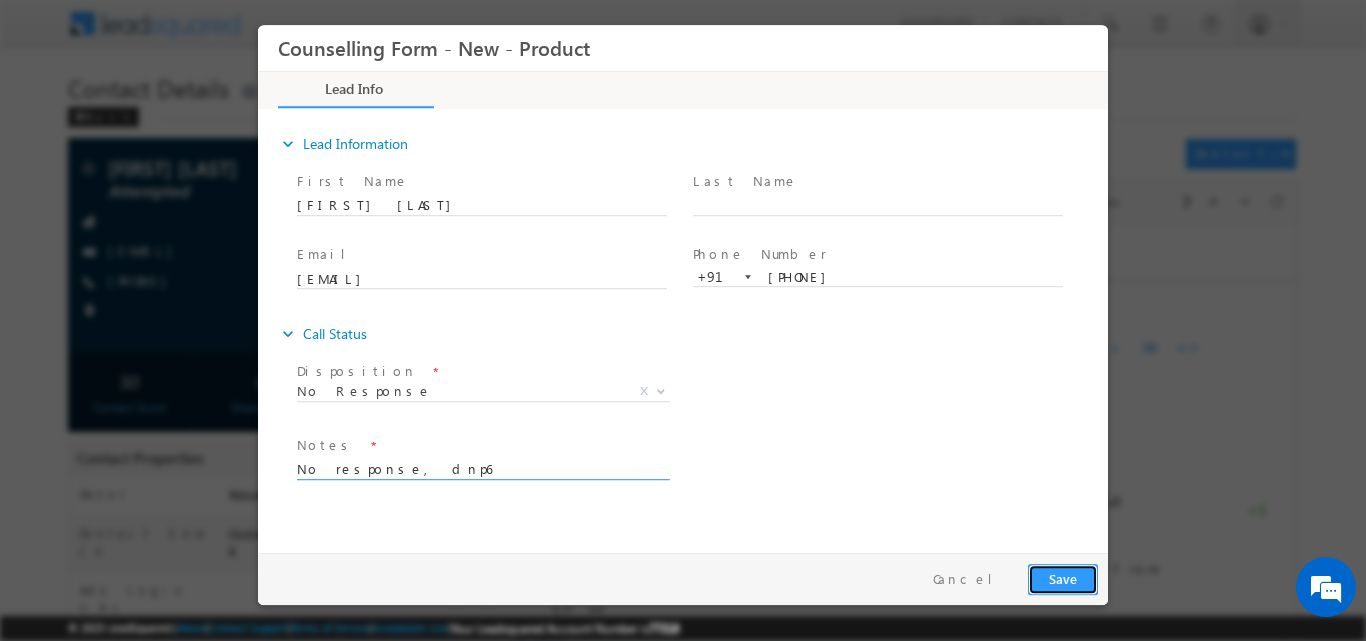click on "Save" at bounding box center (1063, 578) 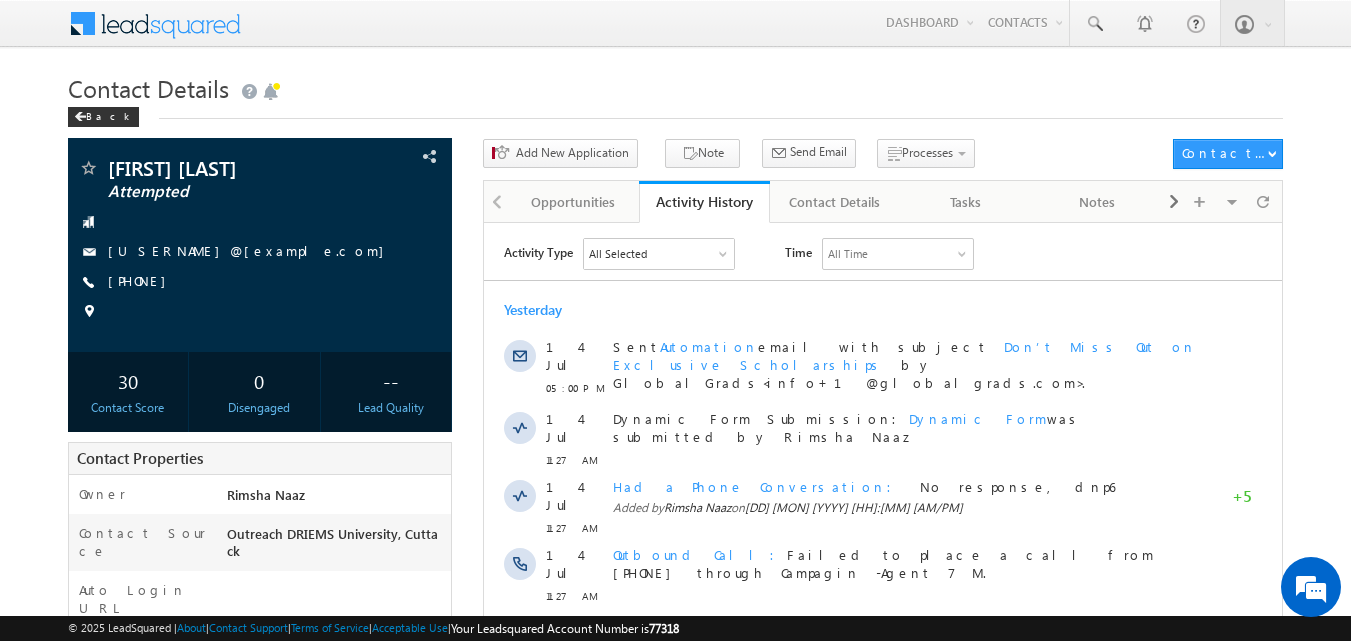 scroll, scrollTop: 0, scrollLeft: 0, axis: both 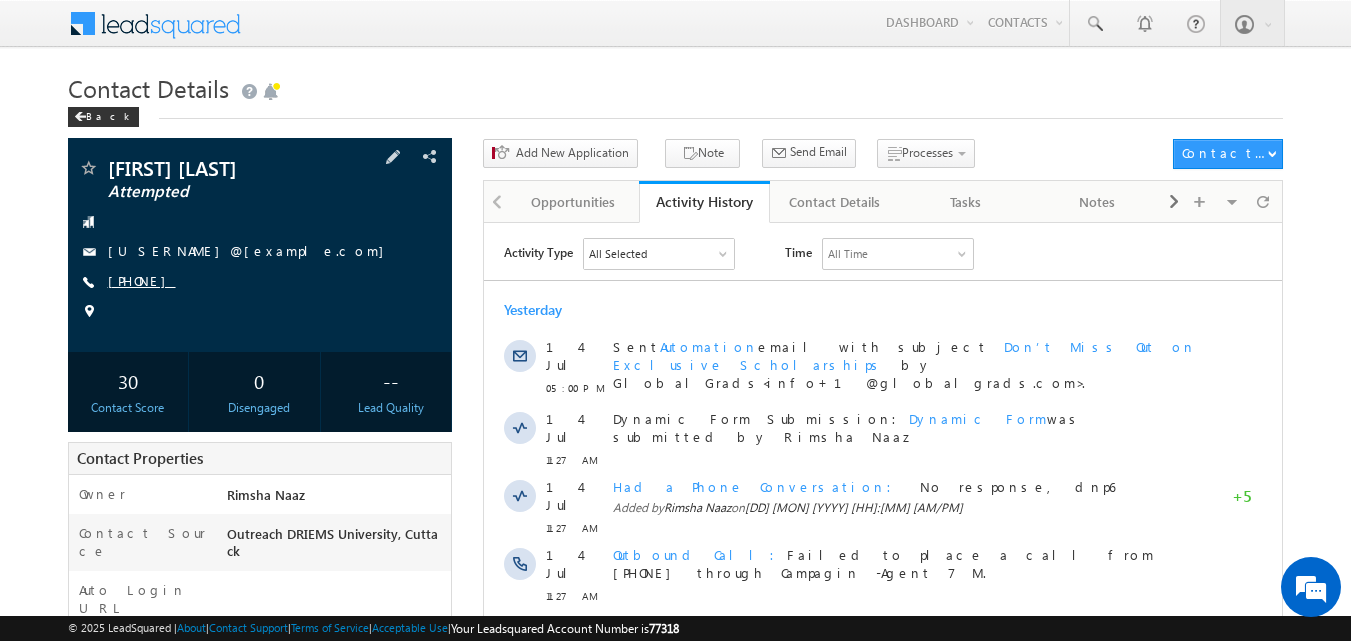 copy on "[PHONE]" 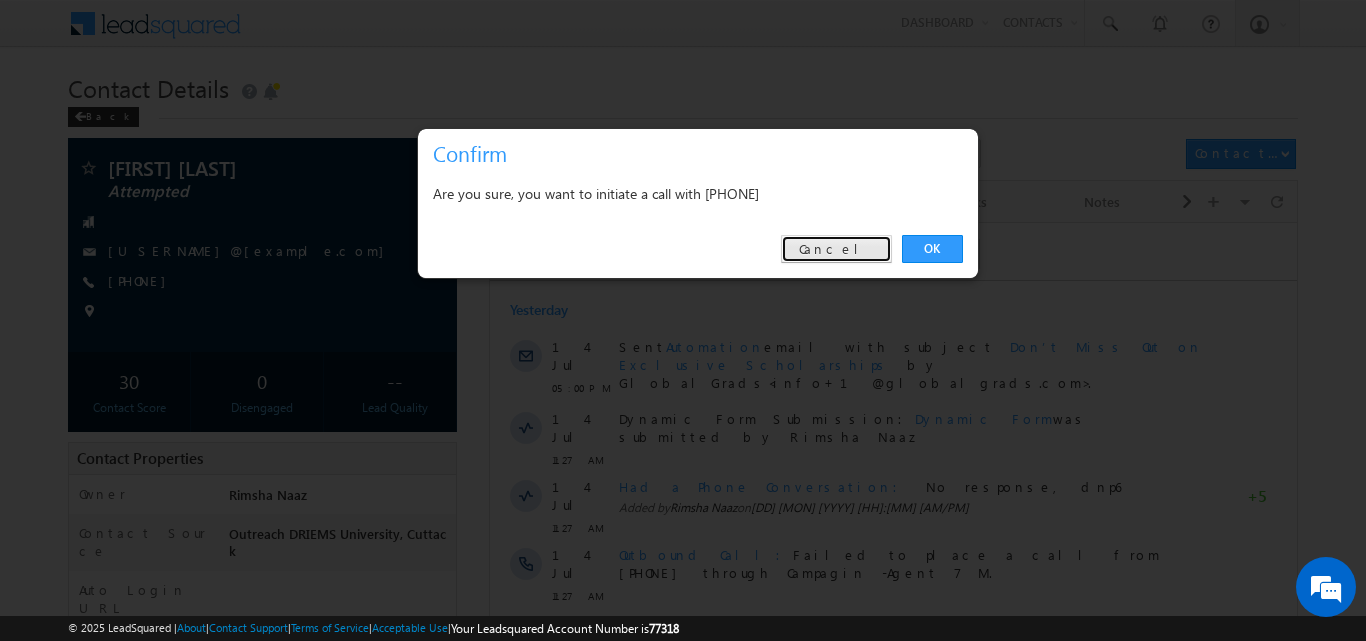 click on "Cancel" at bounding box center (836, 249) 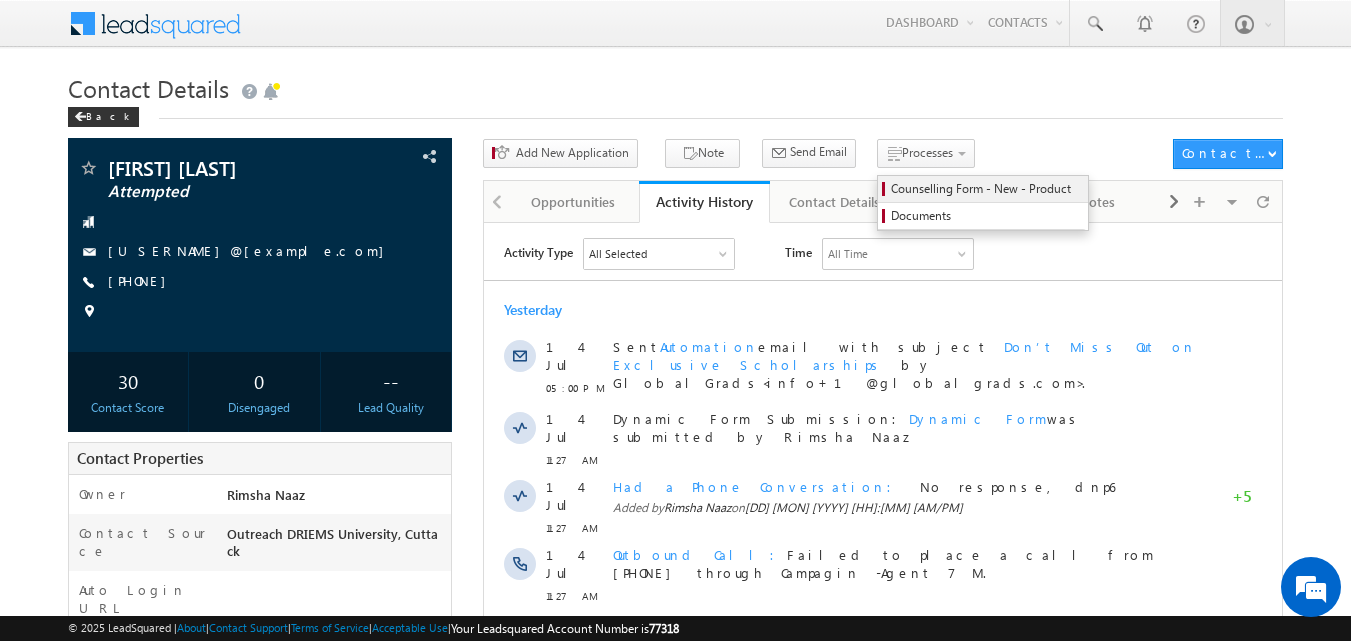 click on "Counselling Form - New - Product" at bounding box center [986, 189] 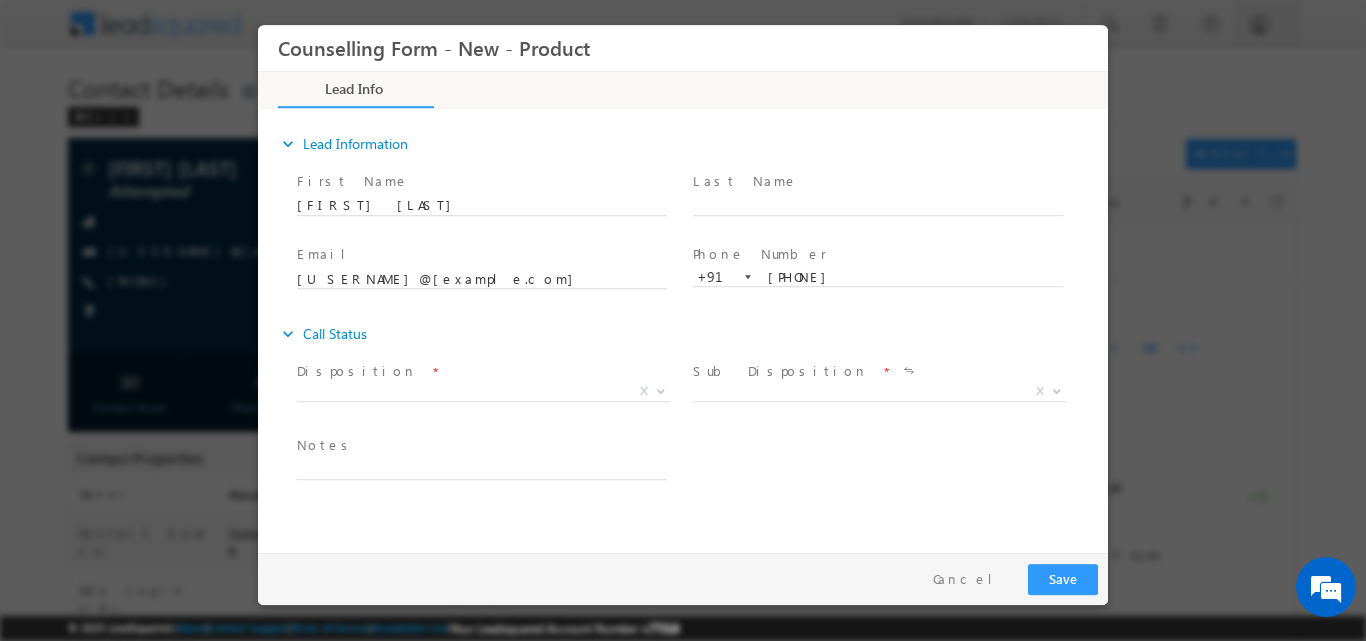 scroll, scrollTop: 0, scrollLeft: 0, axis: both 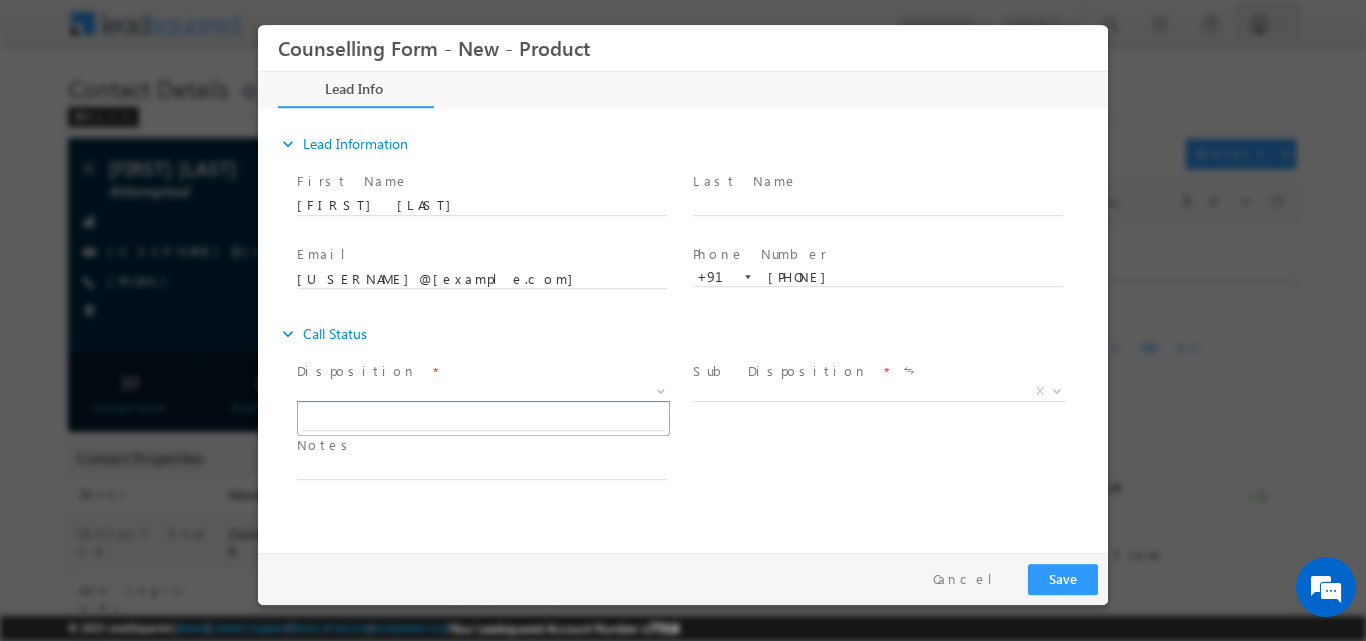 click at bounding box center (659, 390) 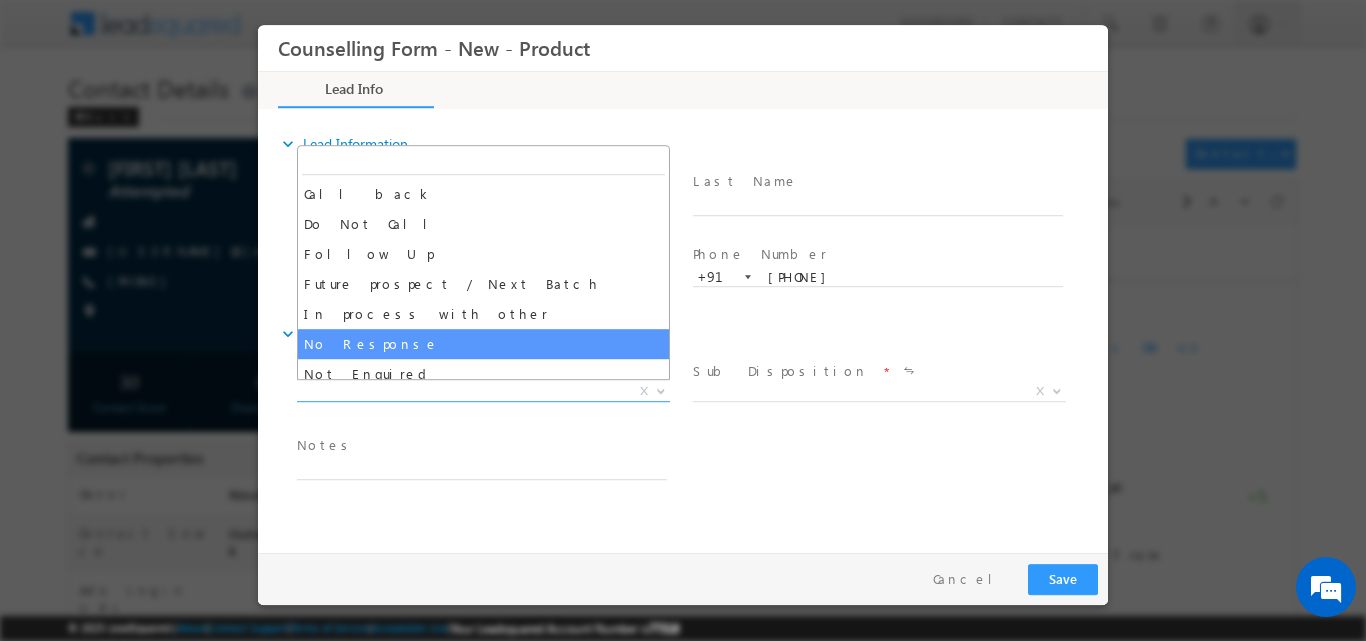 select on "No Response" 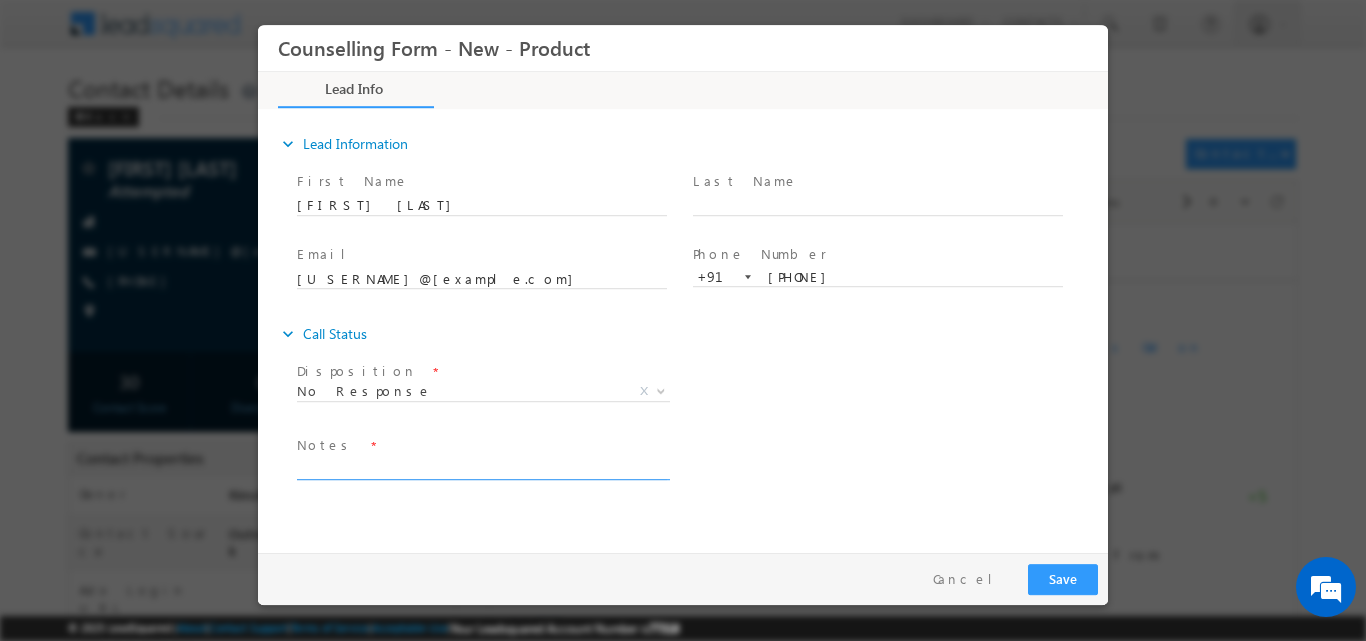 click at bounding box center [482, 467] 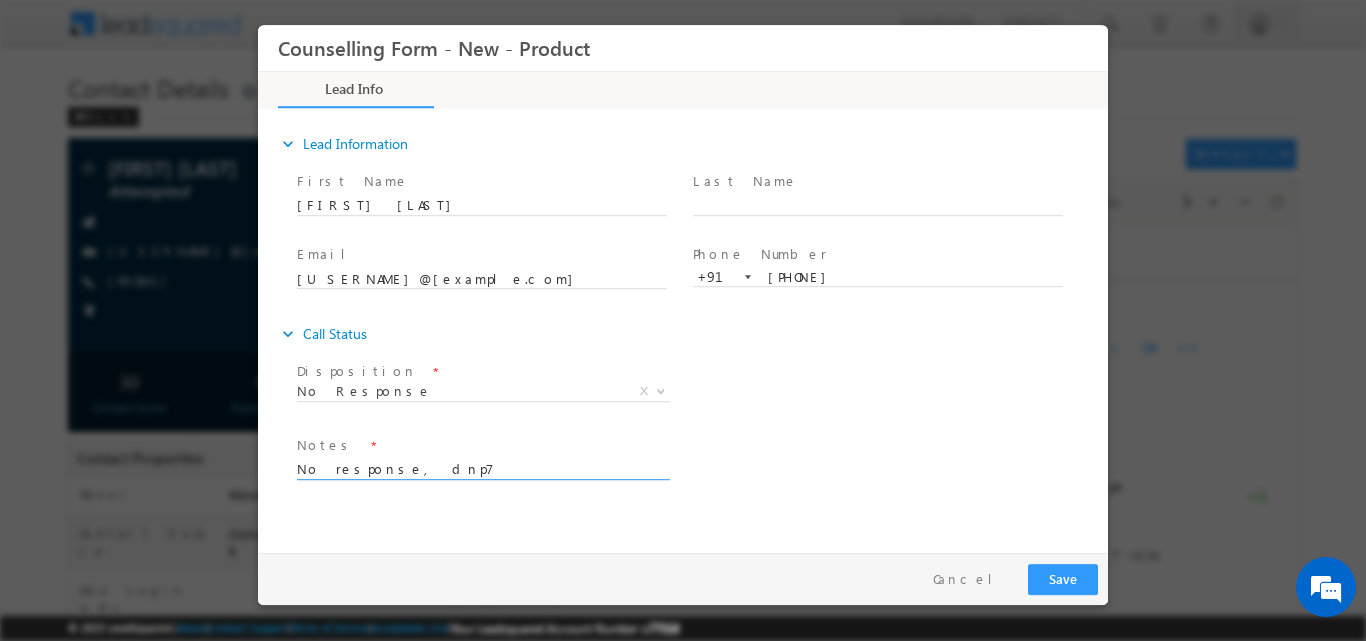 type on "No response, dnp7" 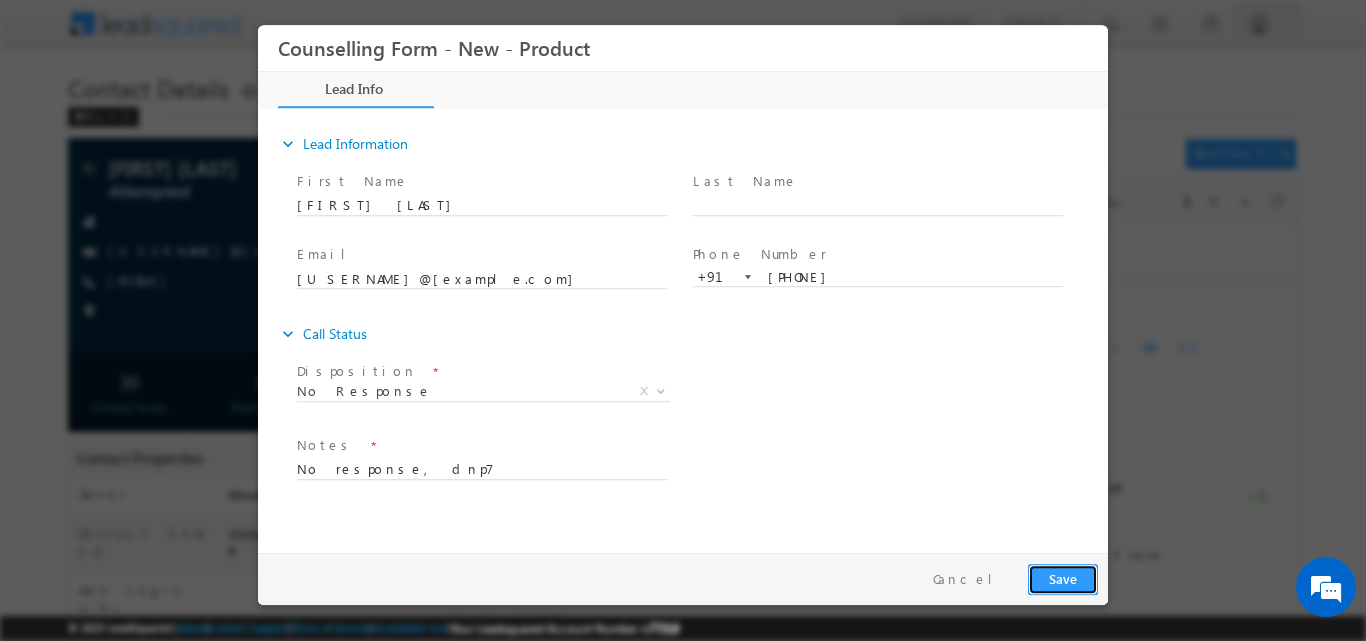 click on "Save" at bounding box center [1063, 578] 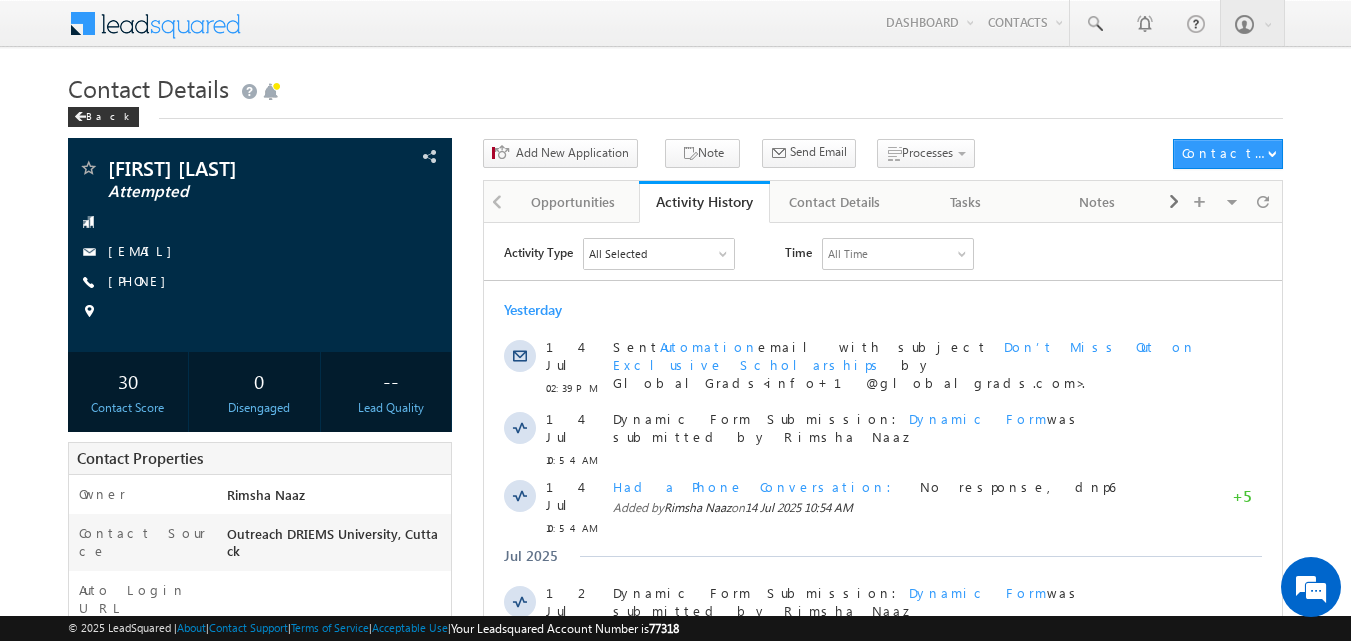 scroll, scrollTop: 0, scrollLeft: 0, axis: both 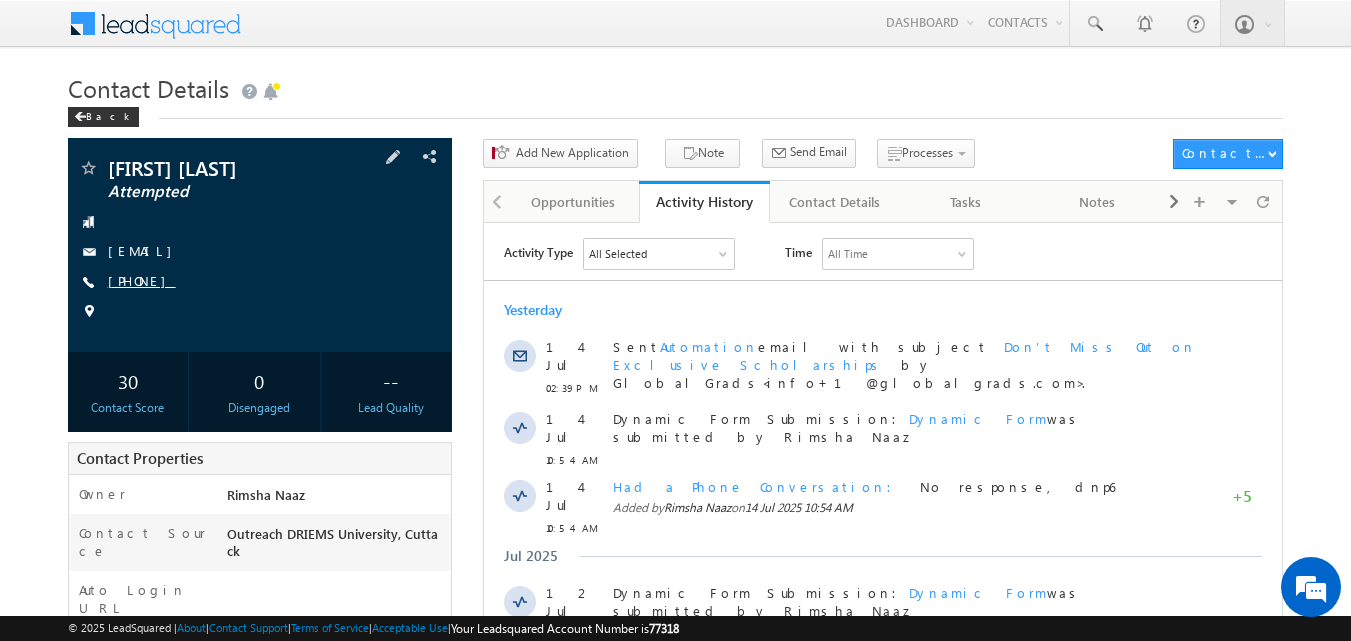 copy on "[PHONE]" 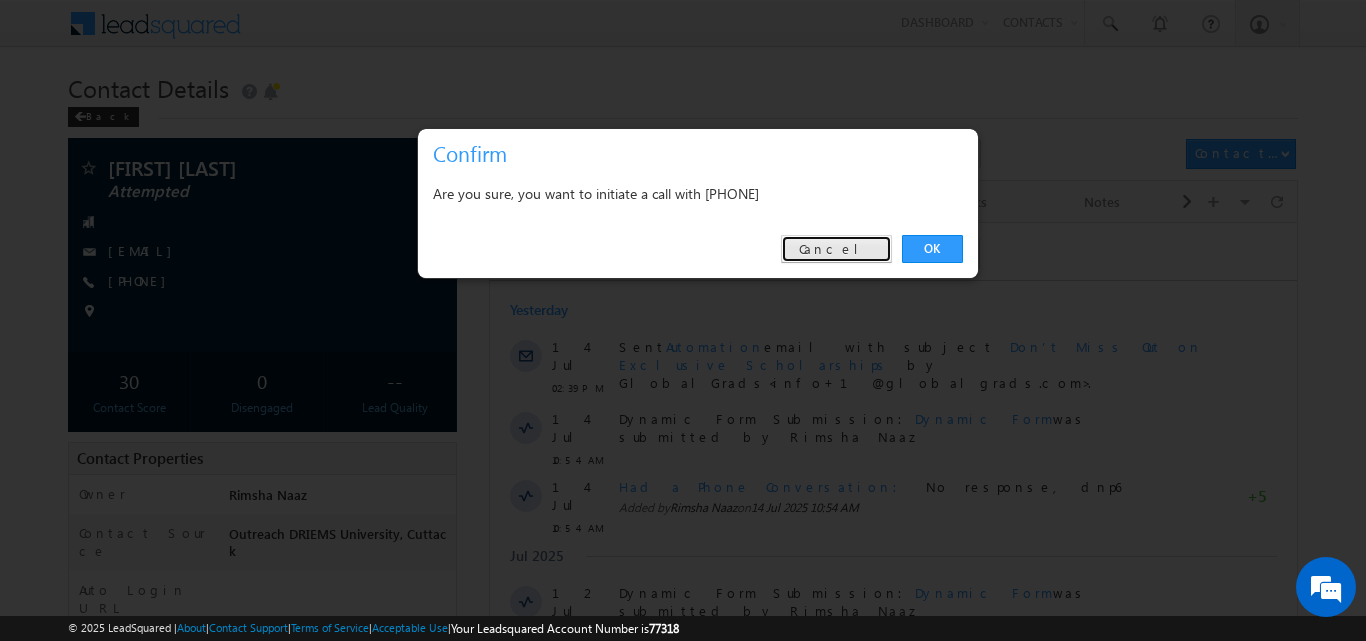 click on "Cancel" at bounding box center (836, 249) 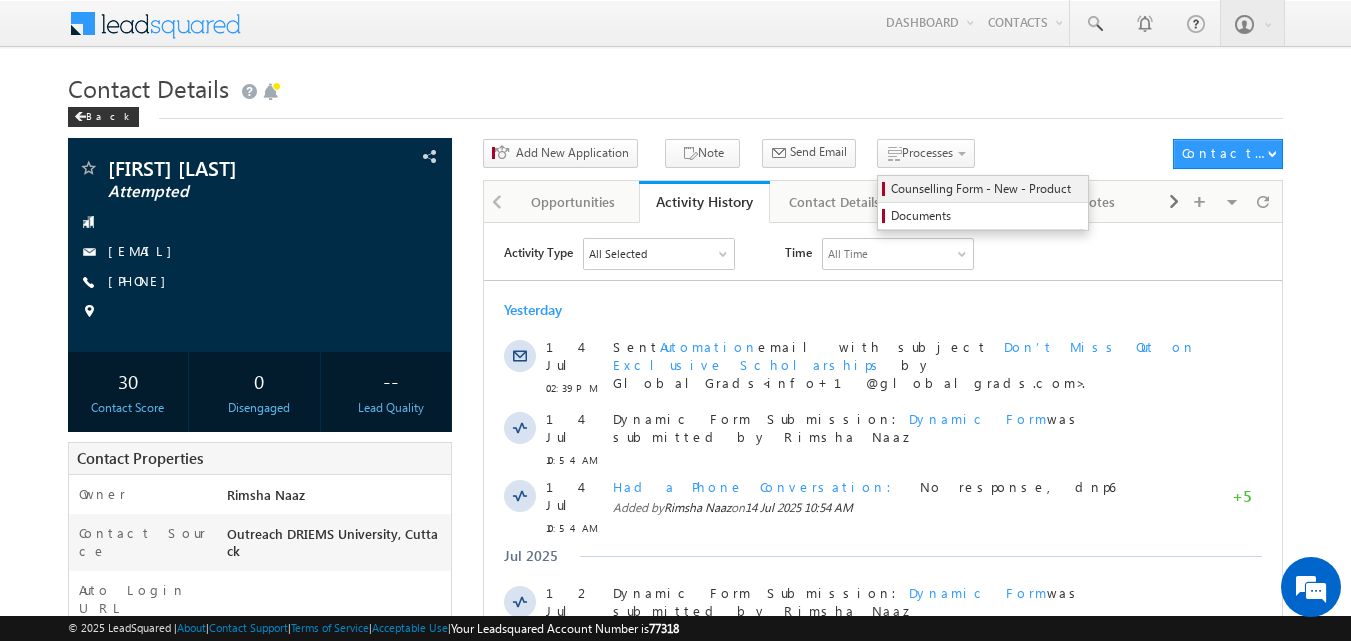 click on "Counselling Form - New - Product" at bounding box center (986, 189) 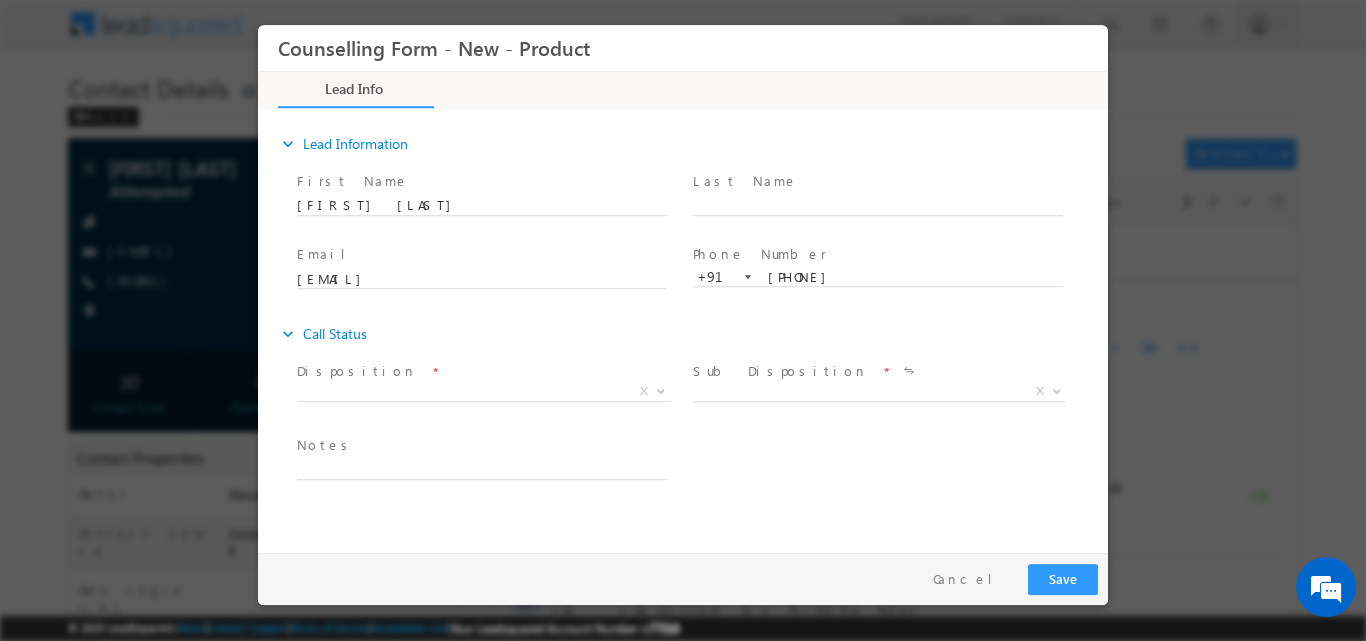 scroll, scrollTop: 0, scrollLeft: 0, axis: both 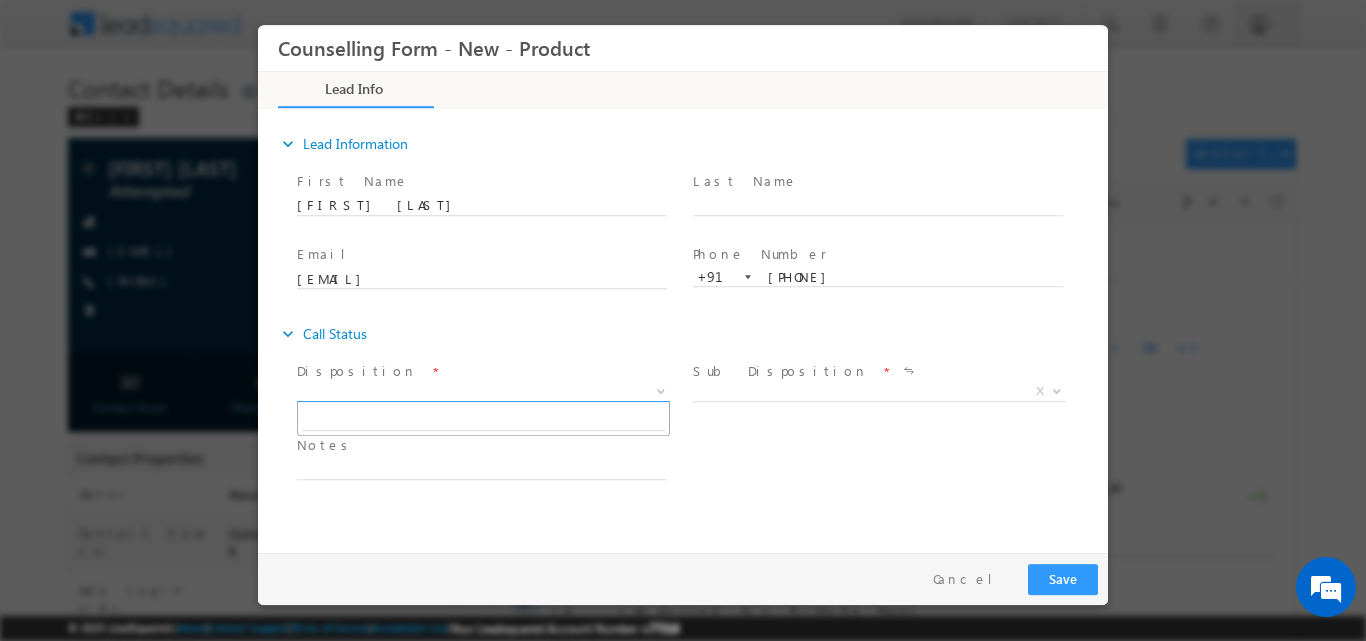 click at bounding box center [661, 389] 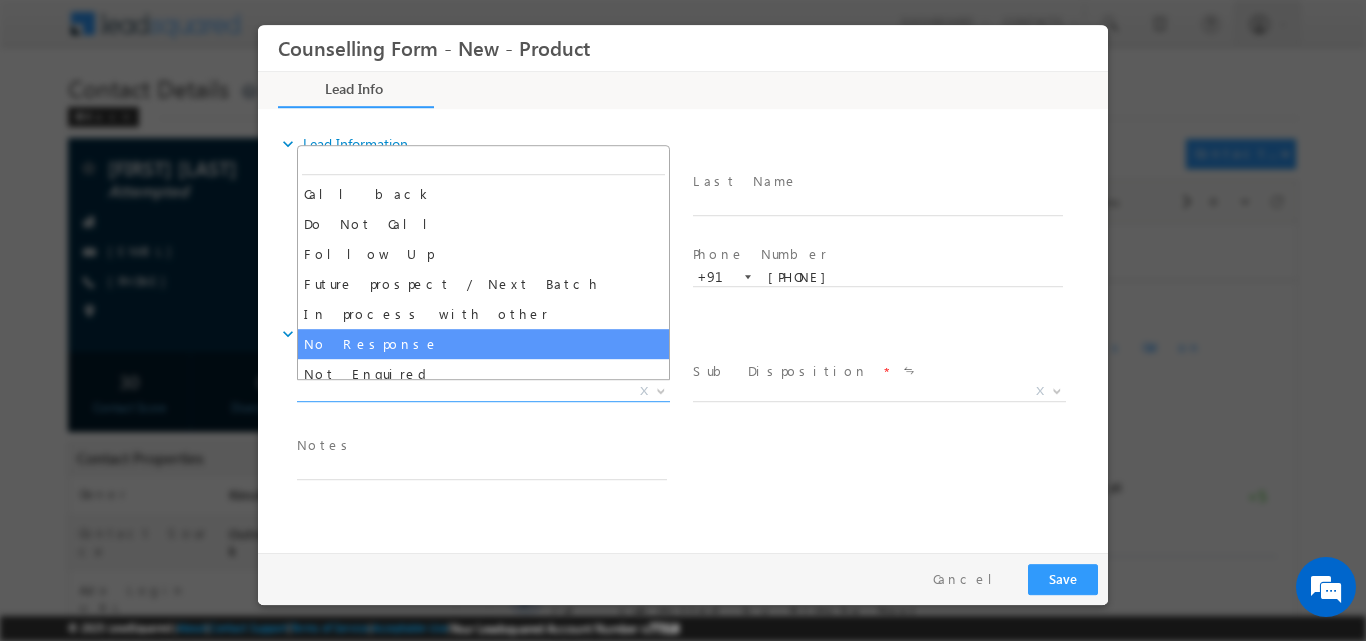 select on "No Response" 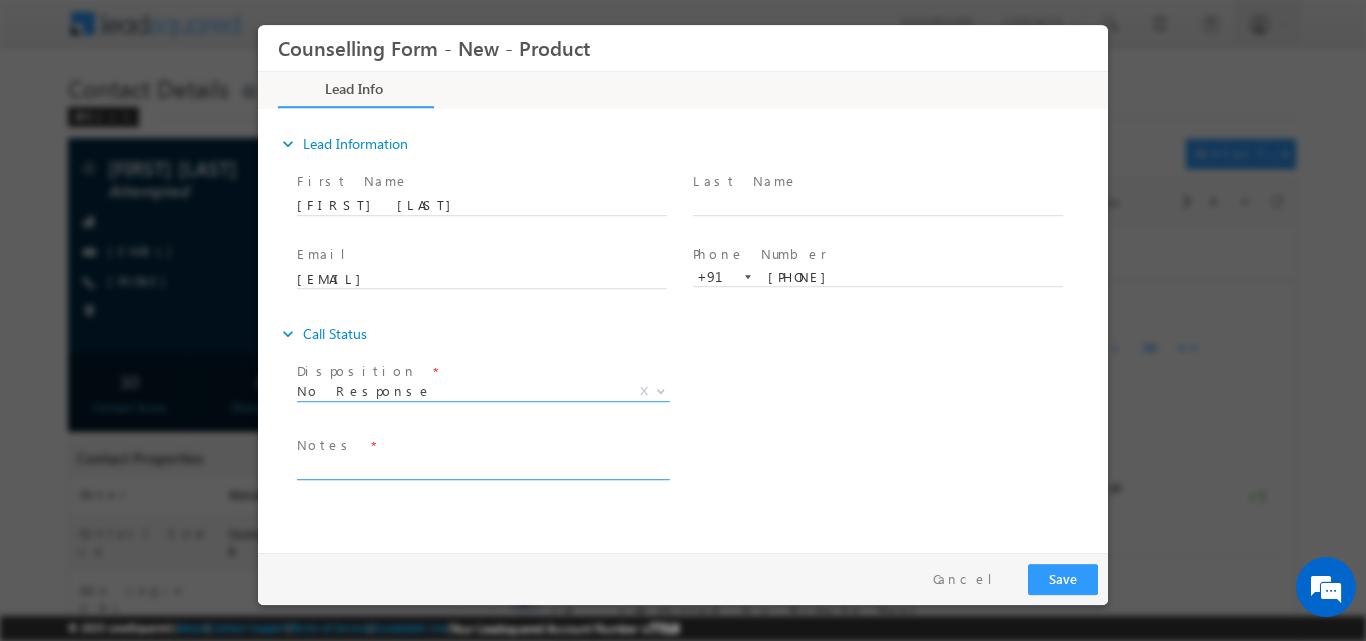 click at bounding box center (482, 467) 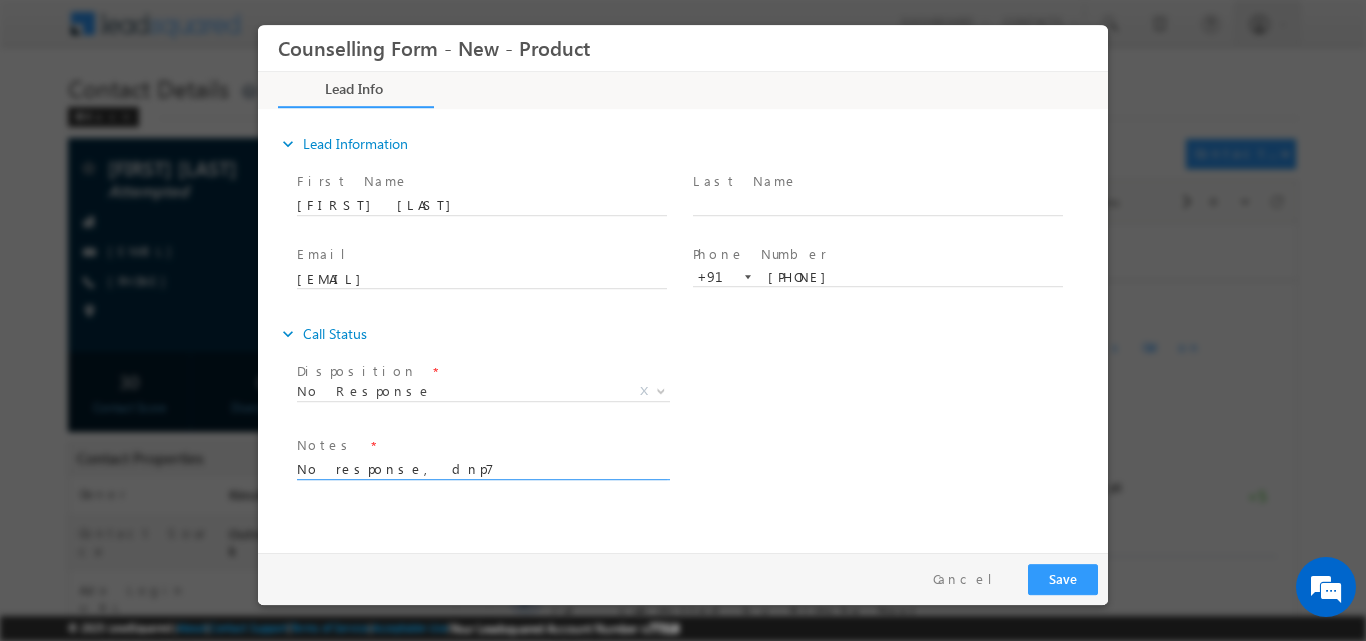 type on "No response, dnp7" 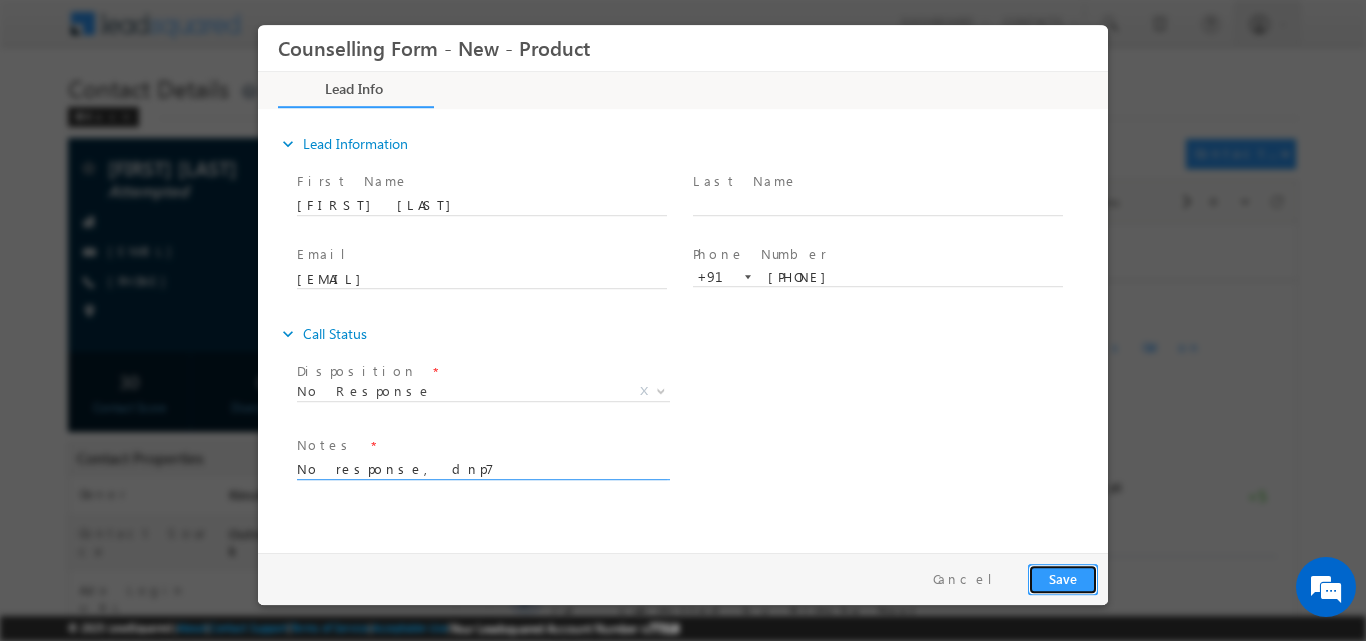 click on "Save" at bounding box center [1063, 578] 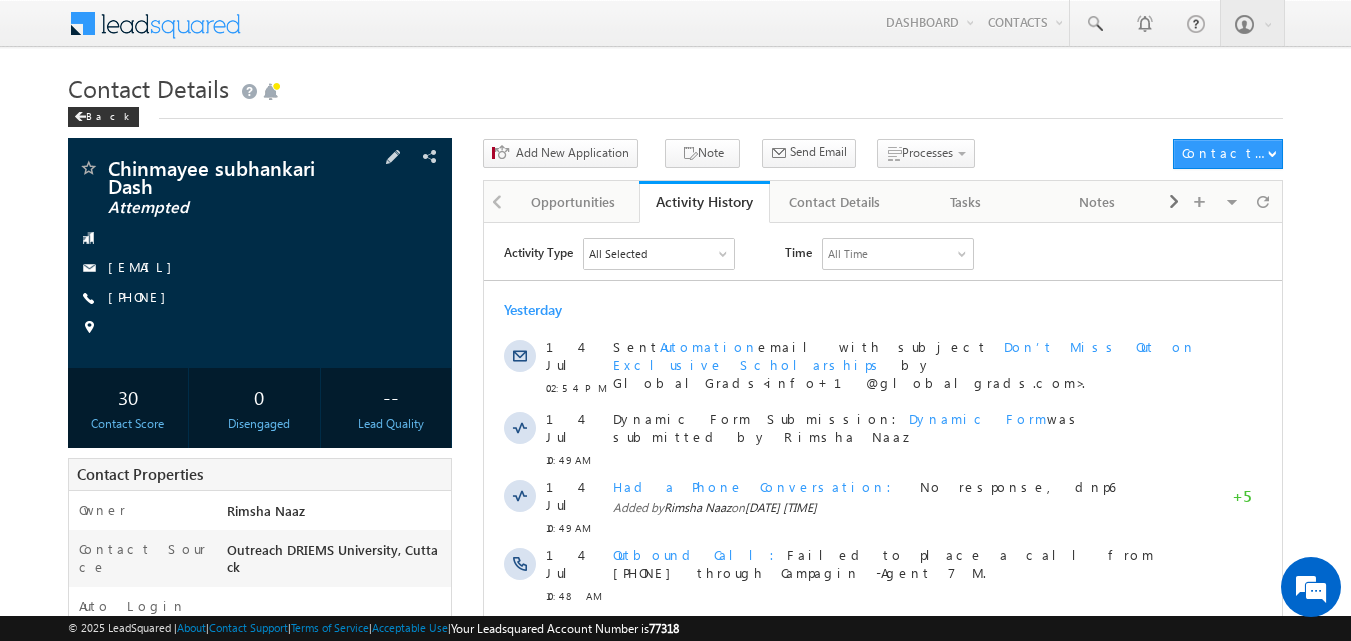 scroll, scrollTop: 0, scrollLeft: 0, axis: both 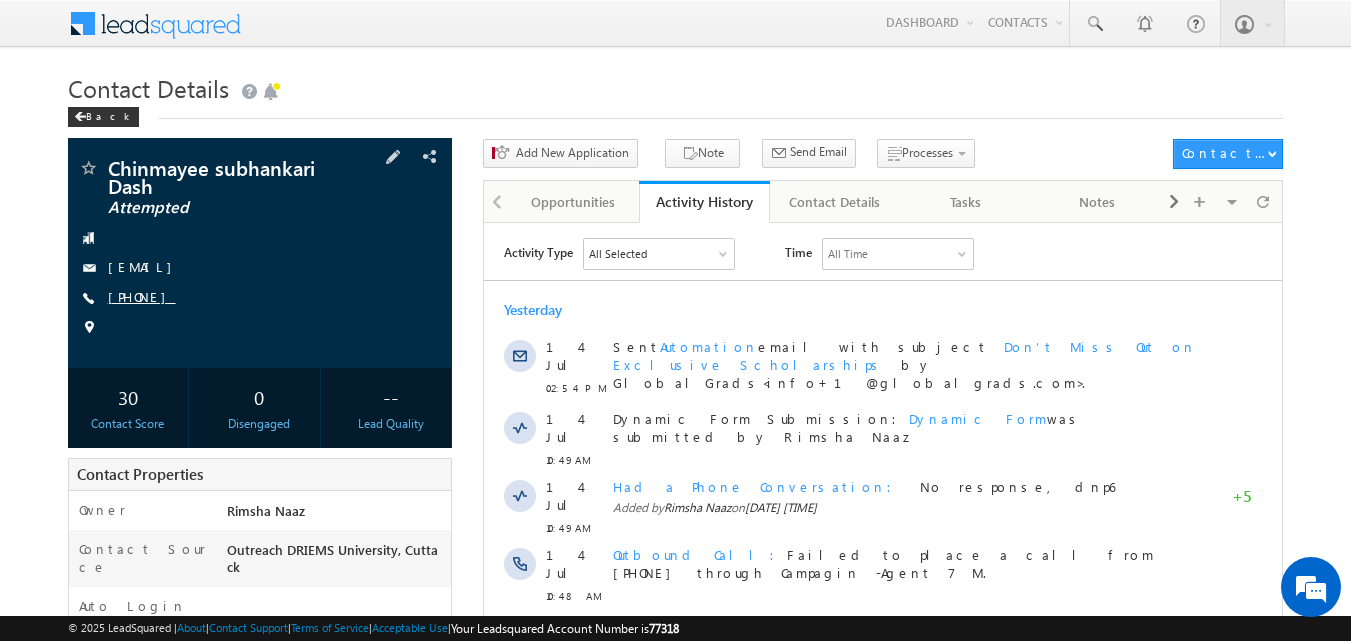 drag, startPoint x: 136, startPoint y: 298, endPoint x: 204, endPoint y: 299, distance: 68.007355 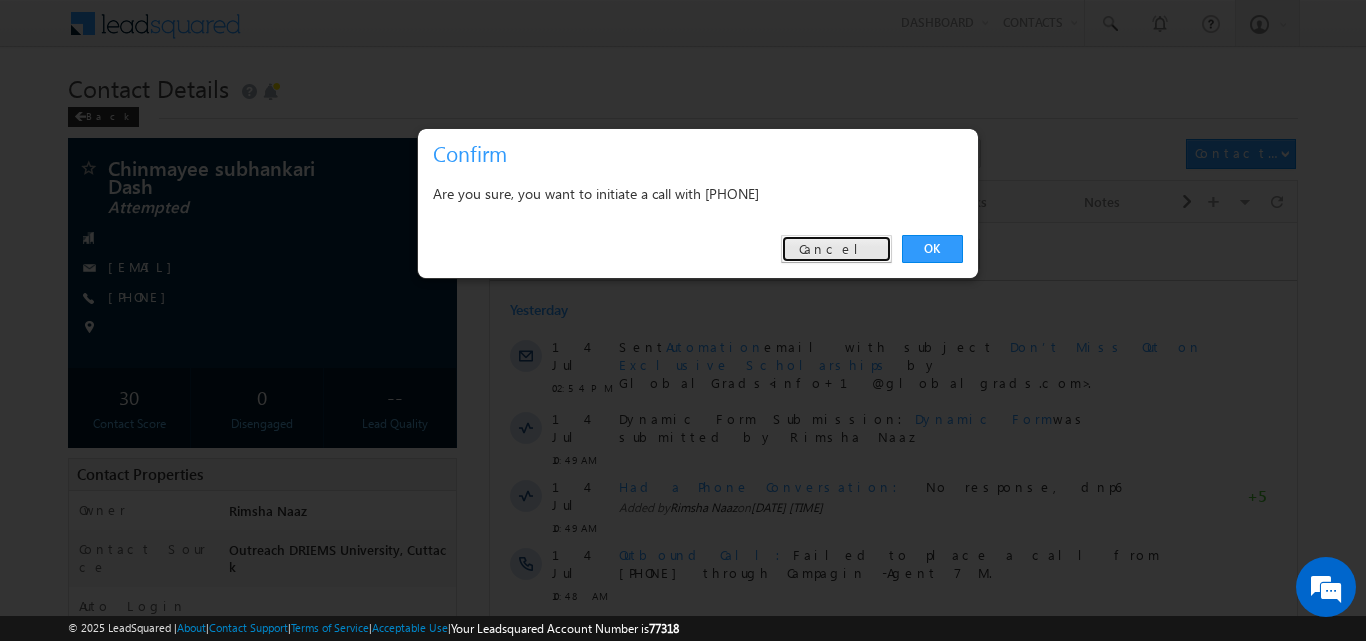 click on "Cancel" at bounding box center [836, 249] 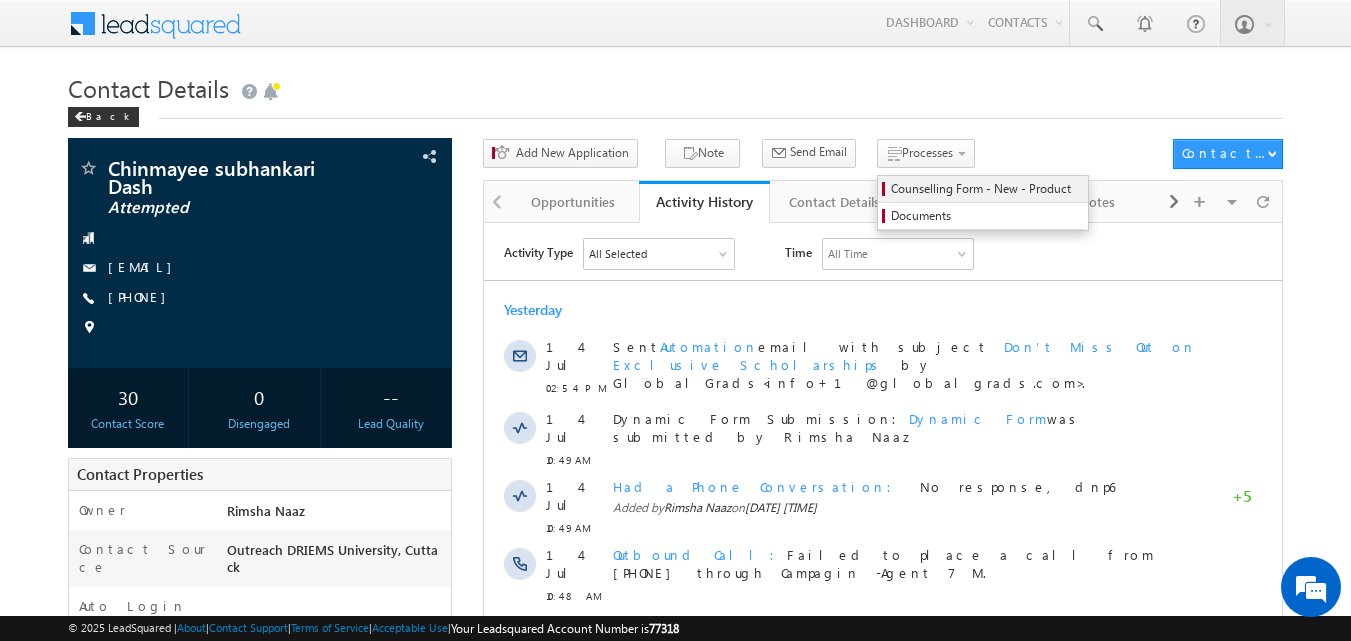 click on "Counselling Form - New - Product" at bounding box center (986, 189) 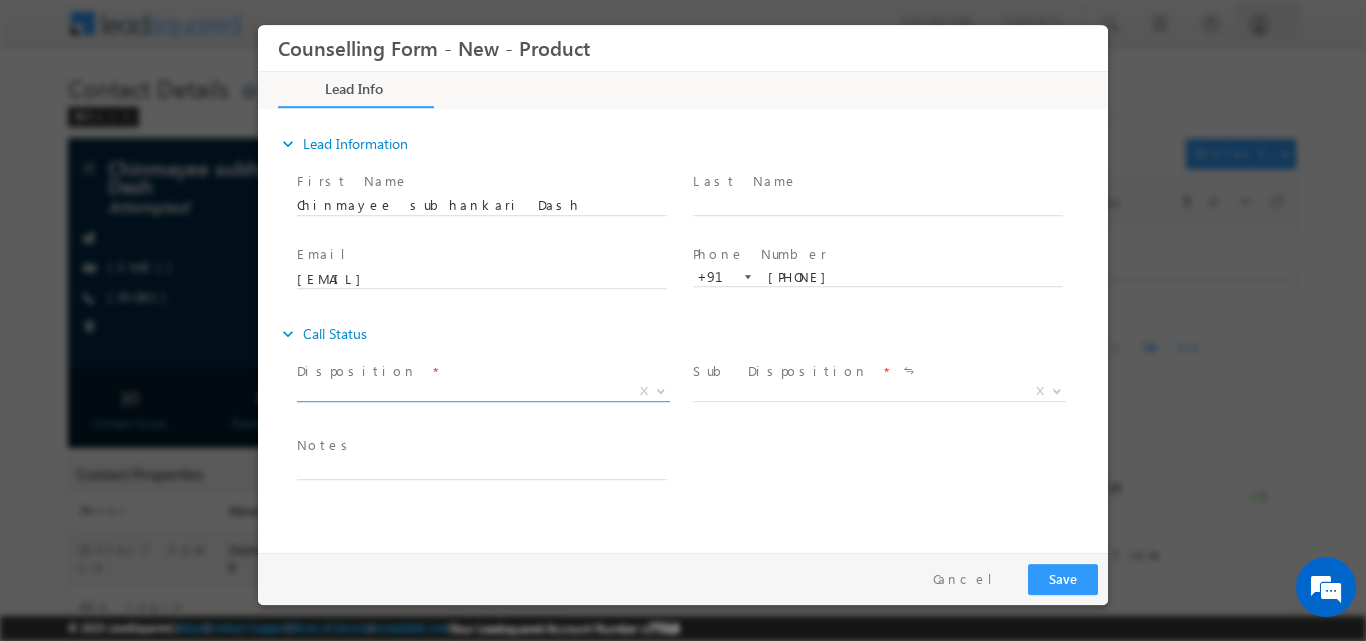 scroll, scrollTop: 0, scrollLeft: 0, axis: both 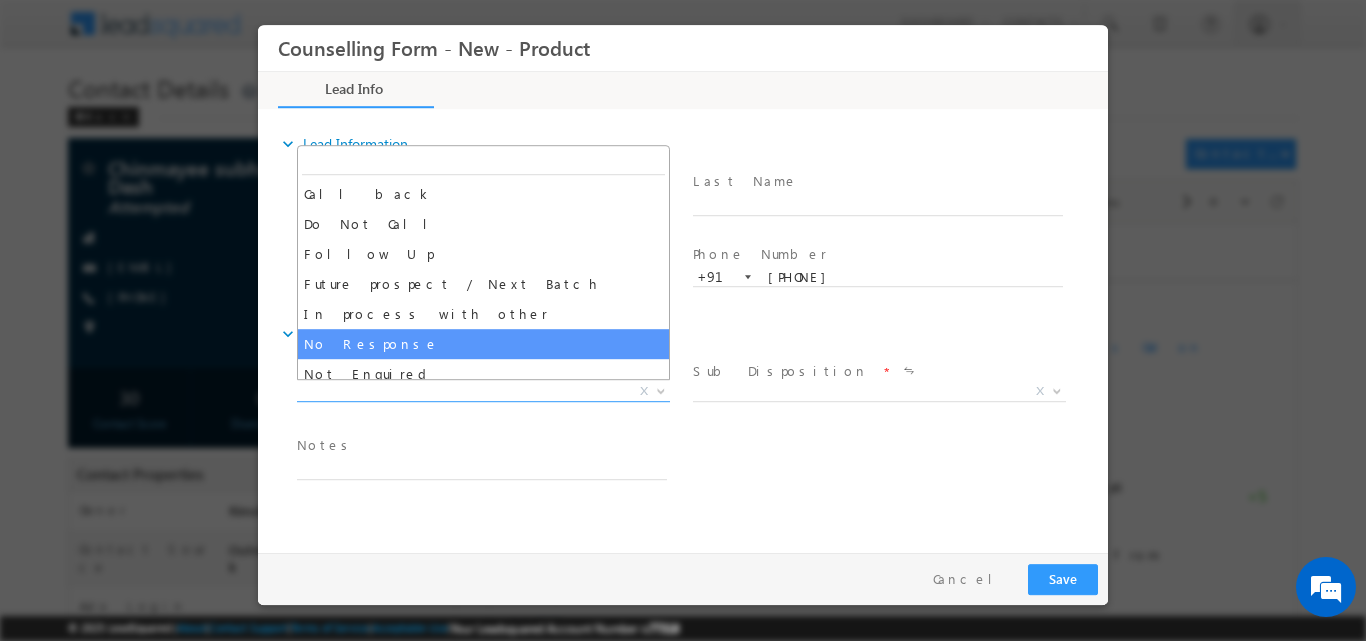 select on "No Response" 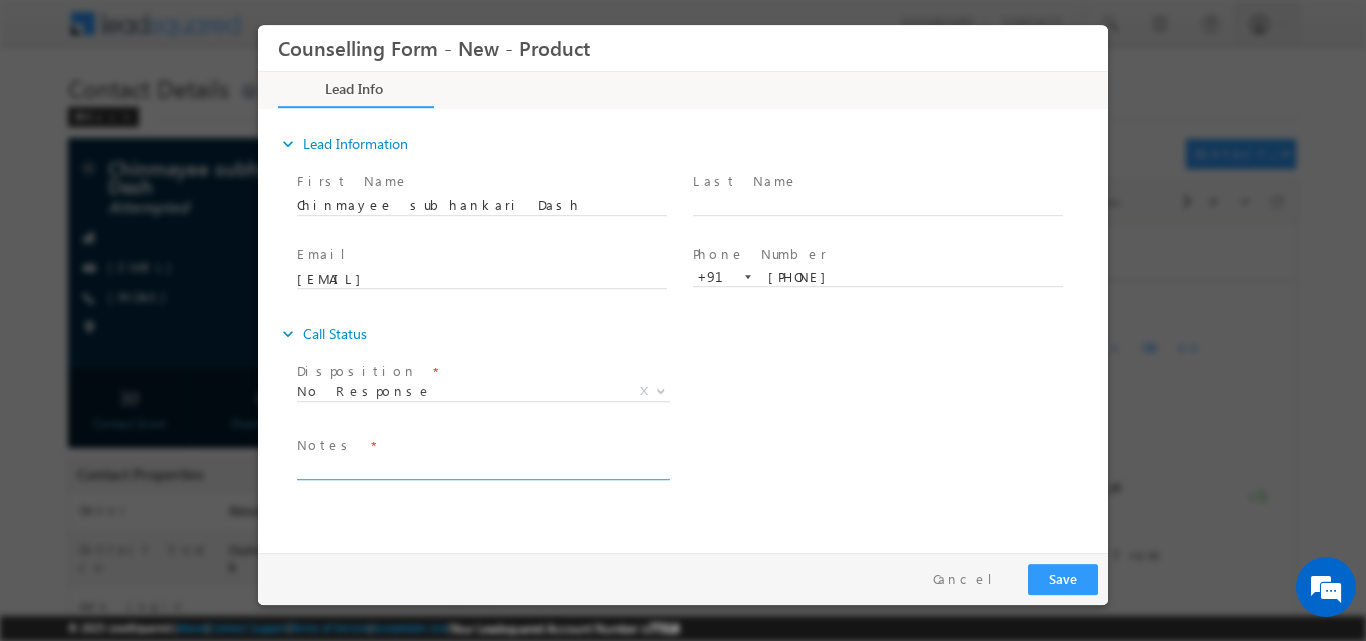 click at bounding box center [482, 467] 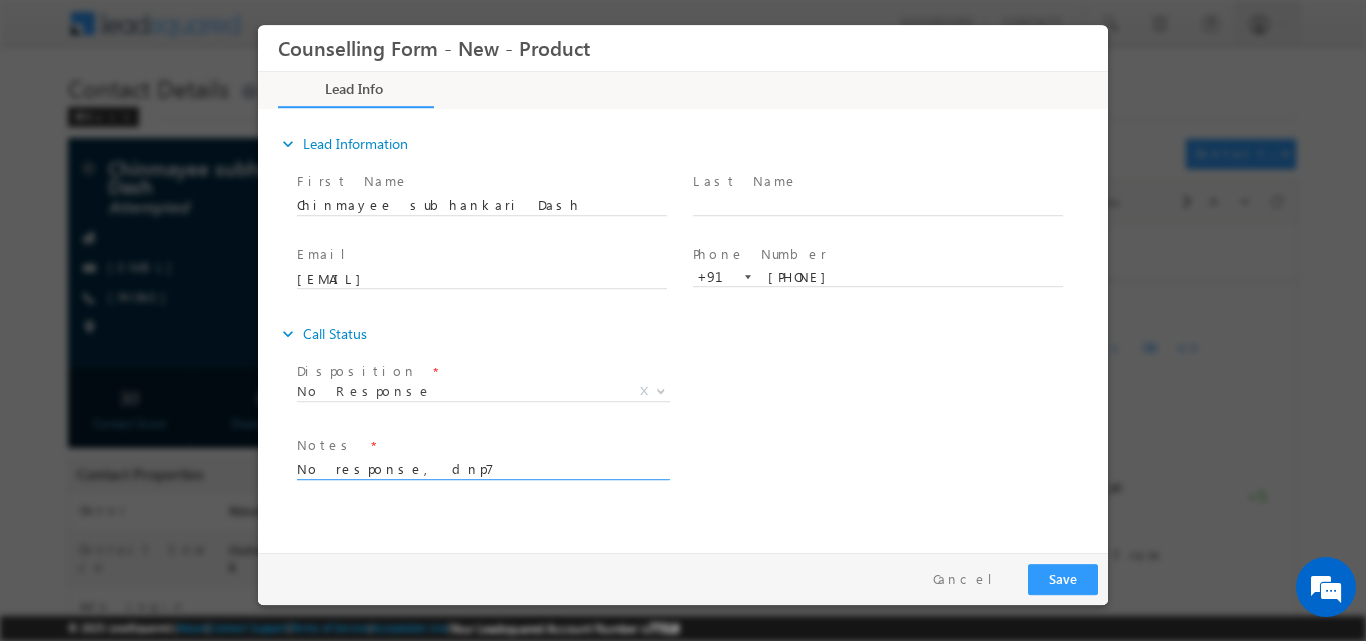 type on "No response, dnp7" 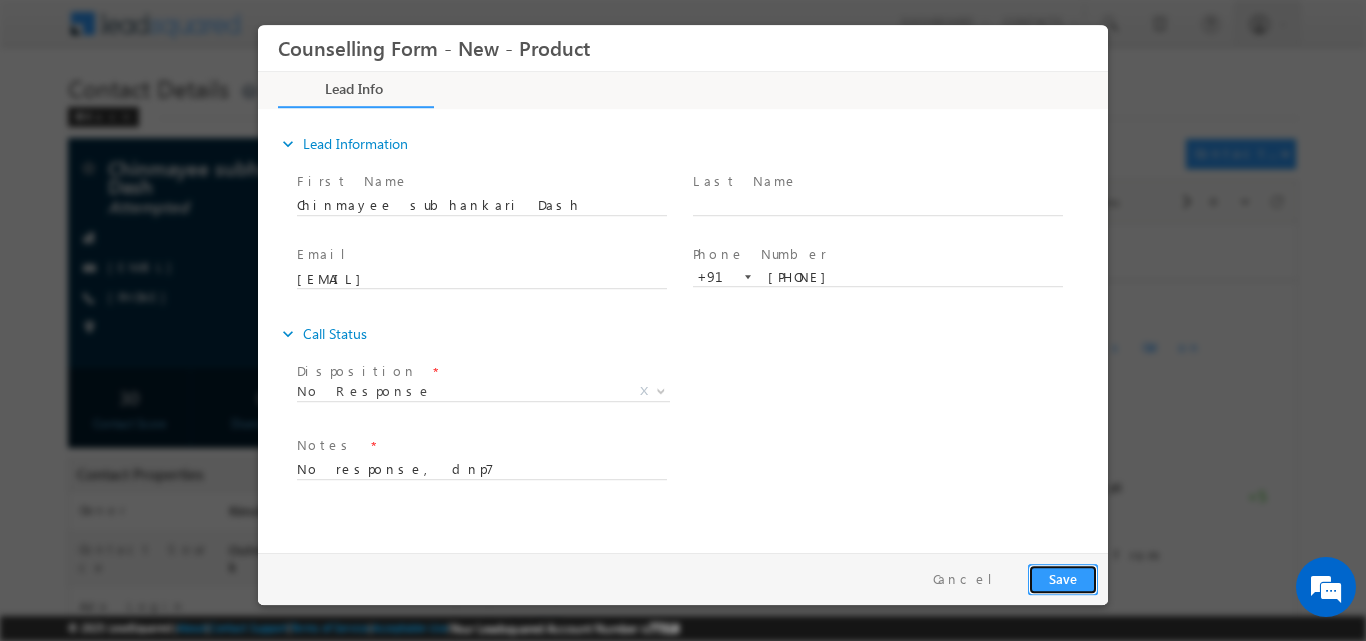 click on "Save" at bounding box center (1063, 578) 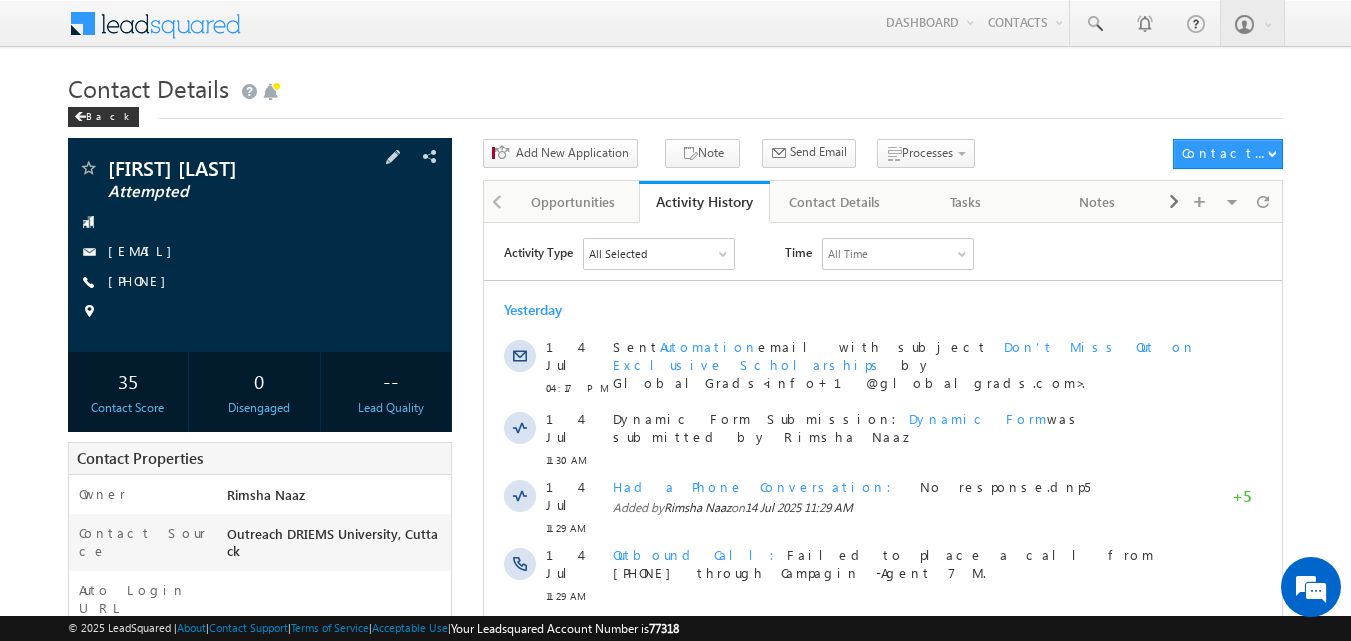 scroll, scrollTop: 0, scrollLeft: 0, axis: both 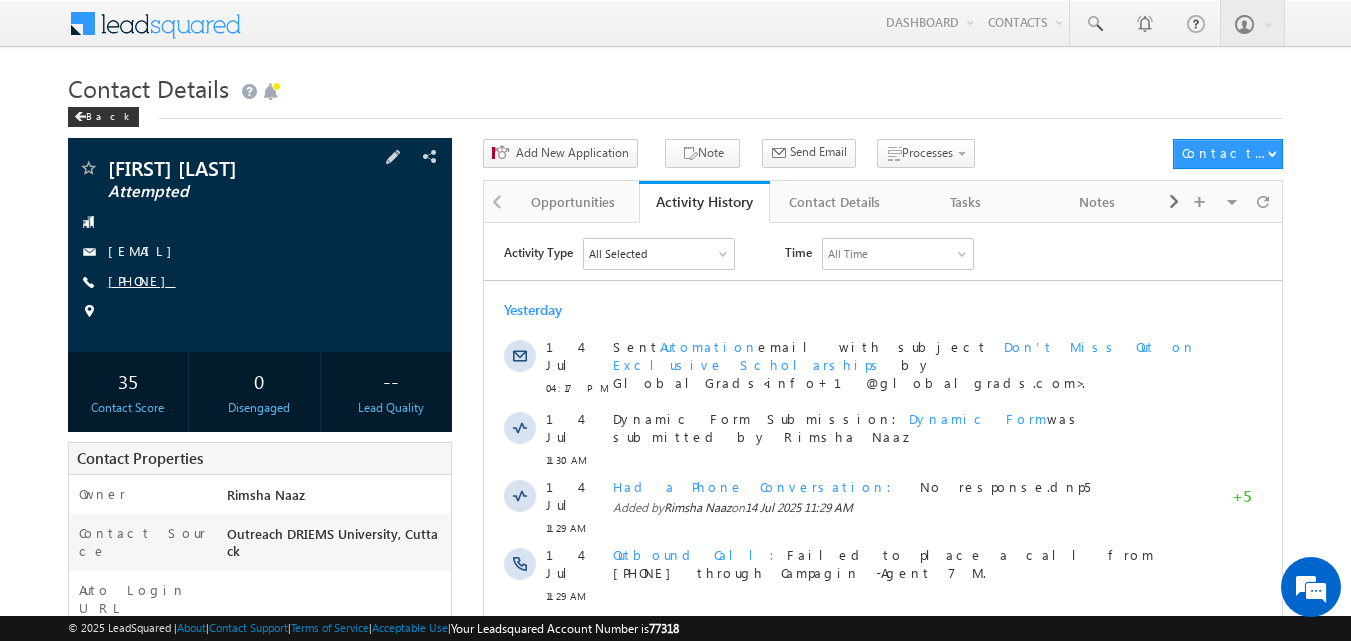 copy on "[PHONE]" 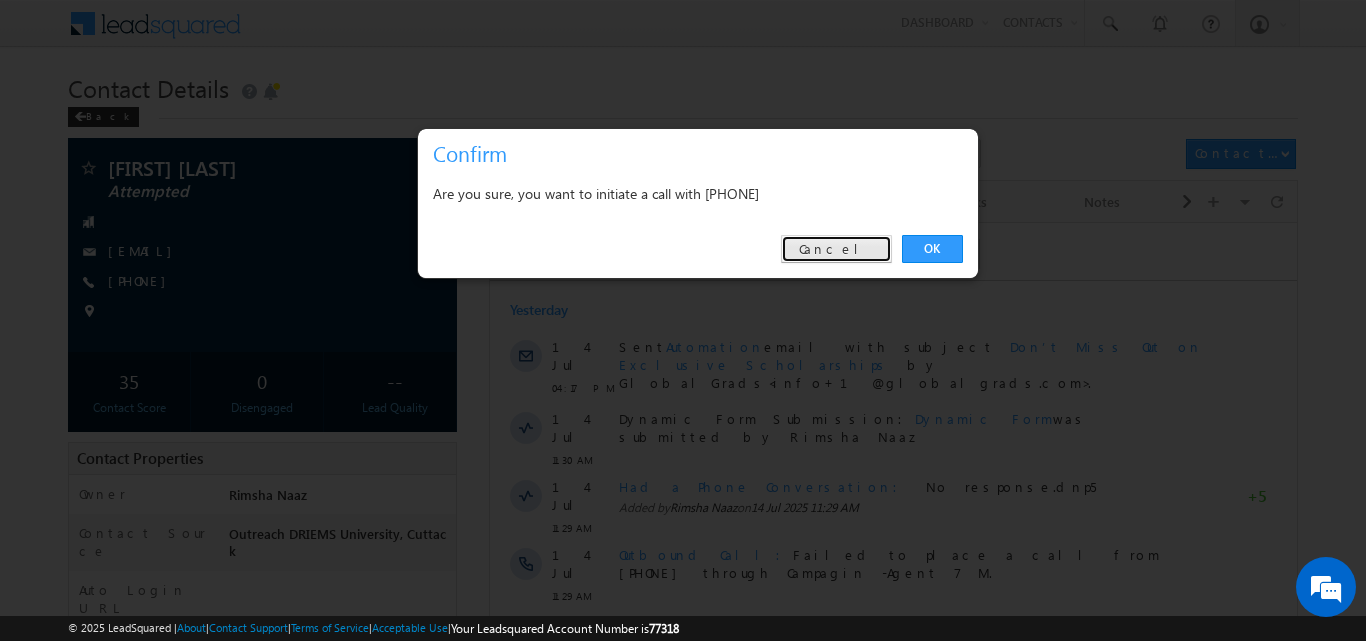 drag, startPoint x: 845, startPoint y: 250, endPoint x: 358, endPoint y: 26, distance: 536.0457 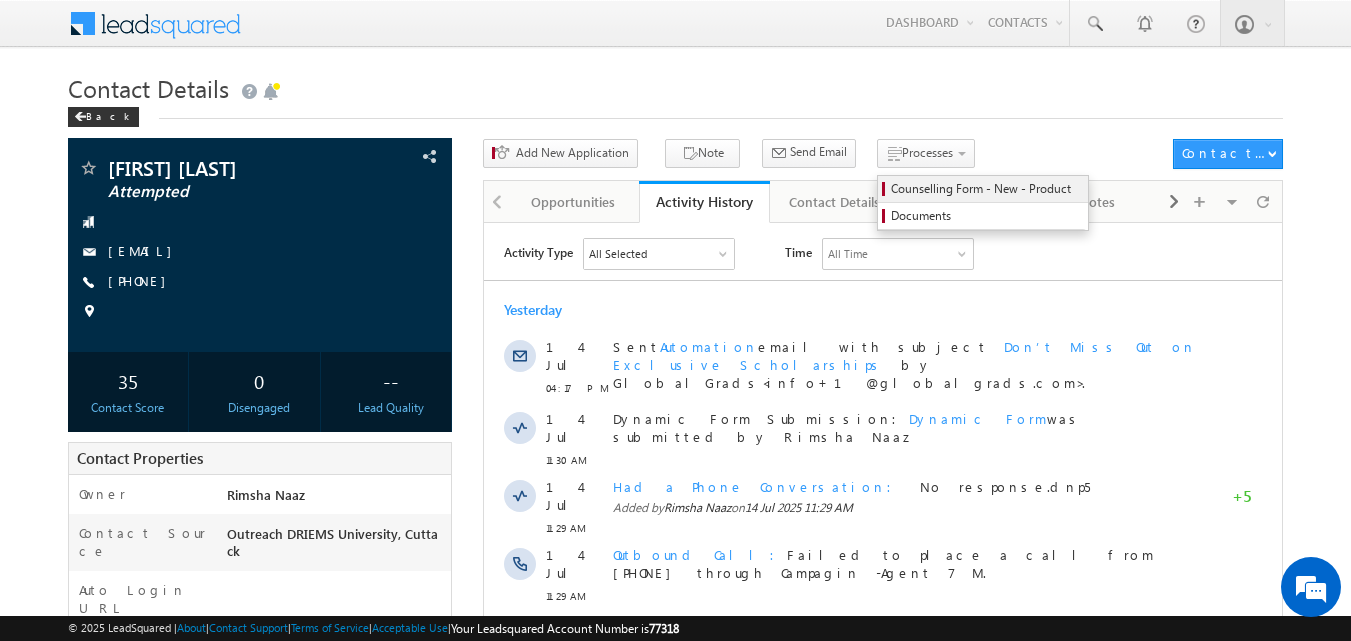 click on "Counselling Form - New - Product" at bounding box center [986, 189] 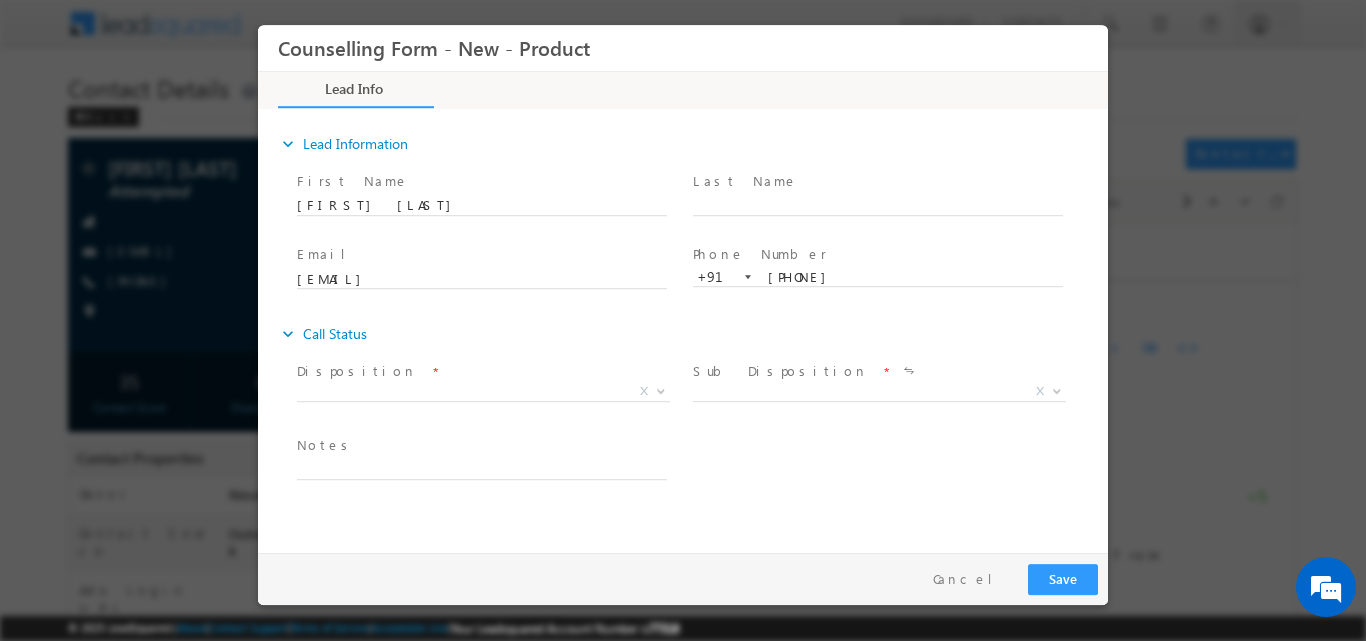 click at bounding box center [661, 389] 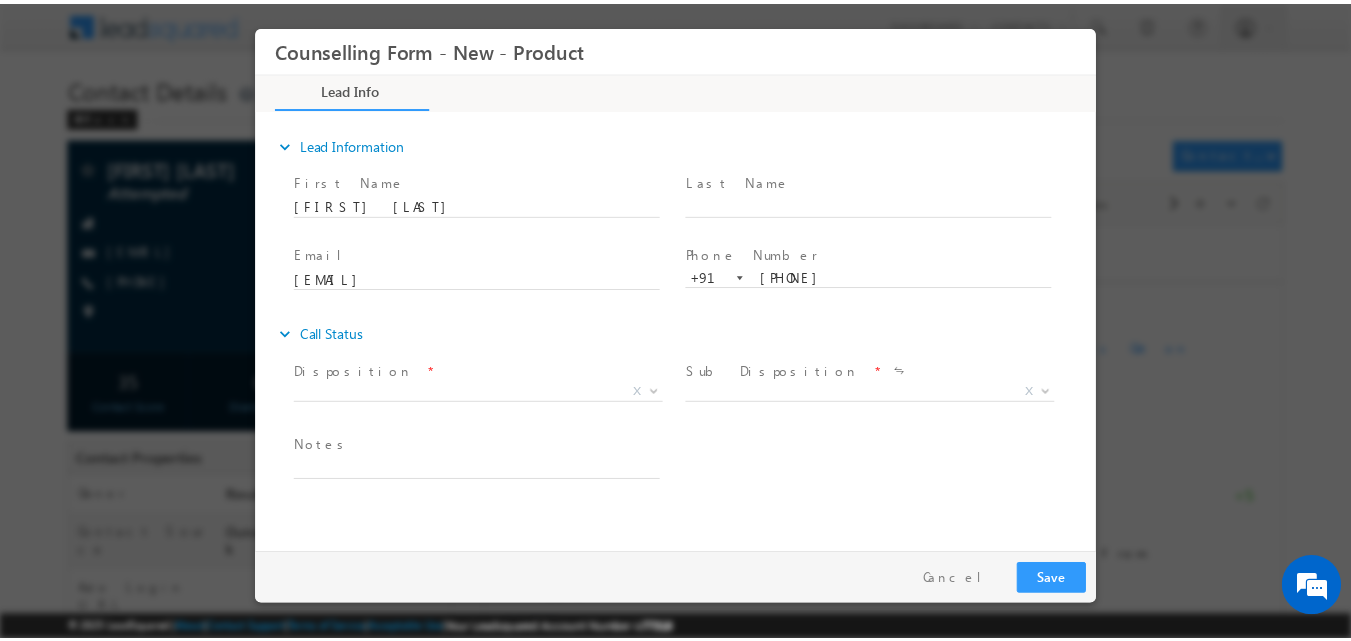 scroll, scrollTop: 0, scrollLeft: 0, axis: both 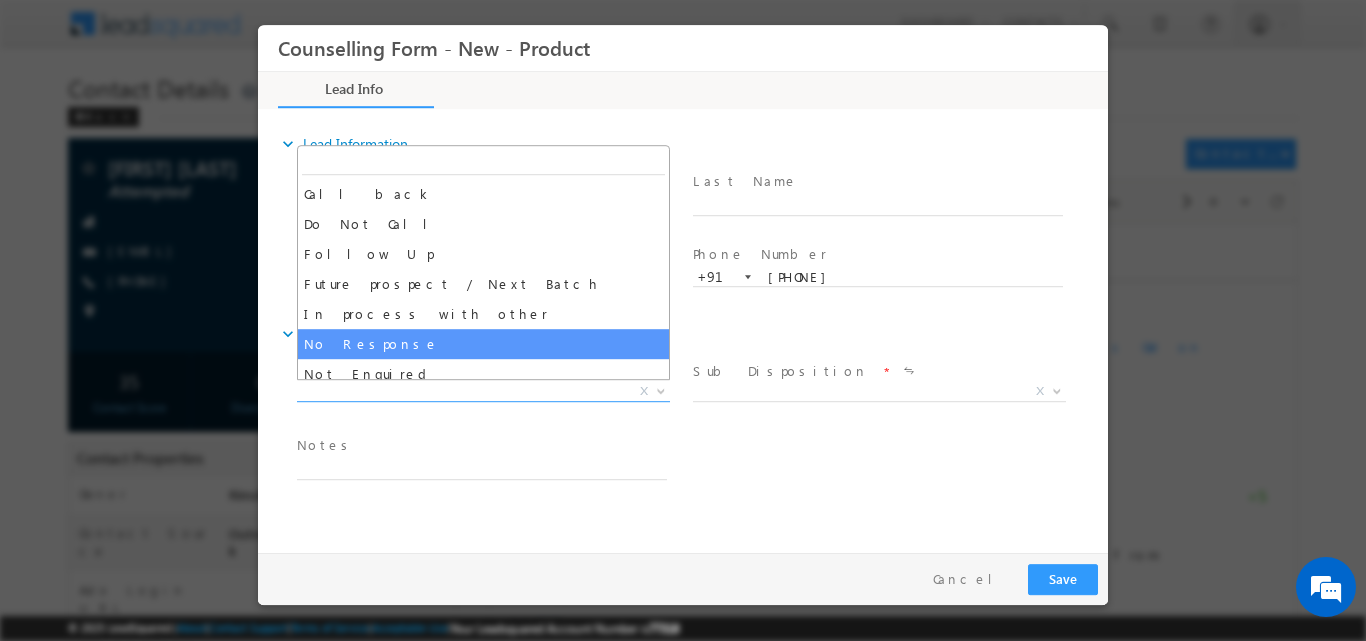select on "No Response" 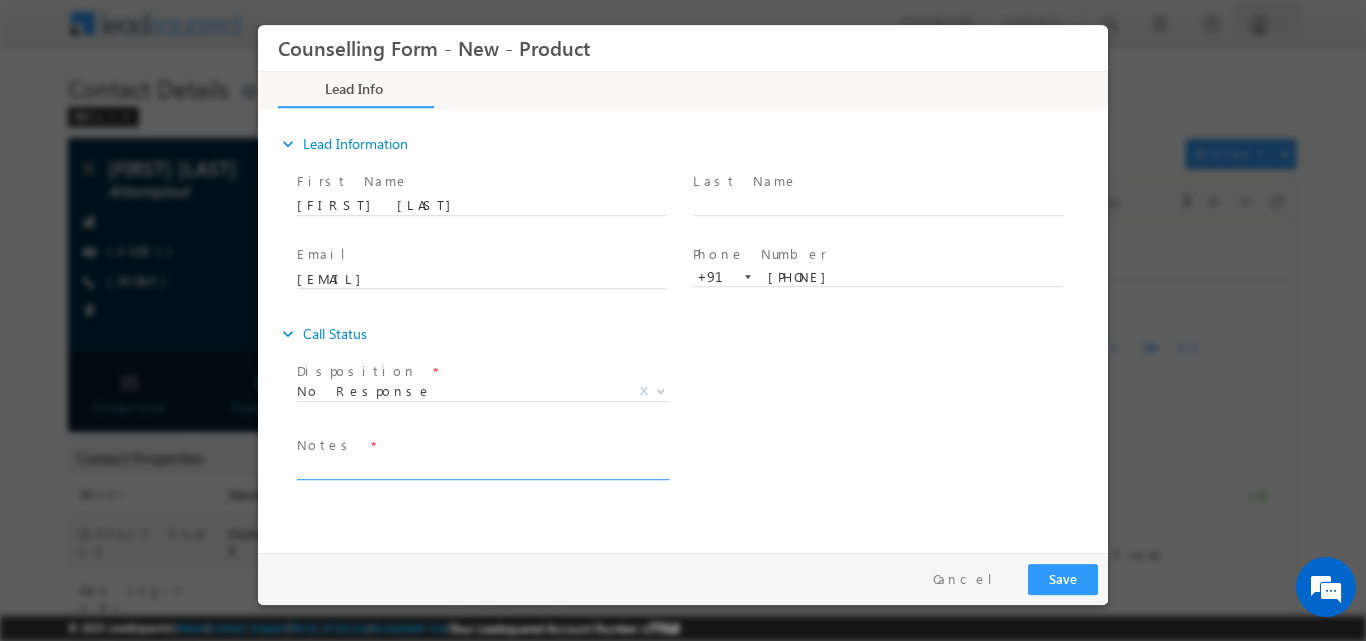 click at bounding box center [482, 467] 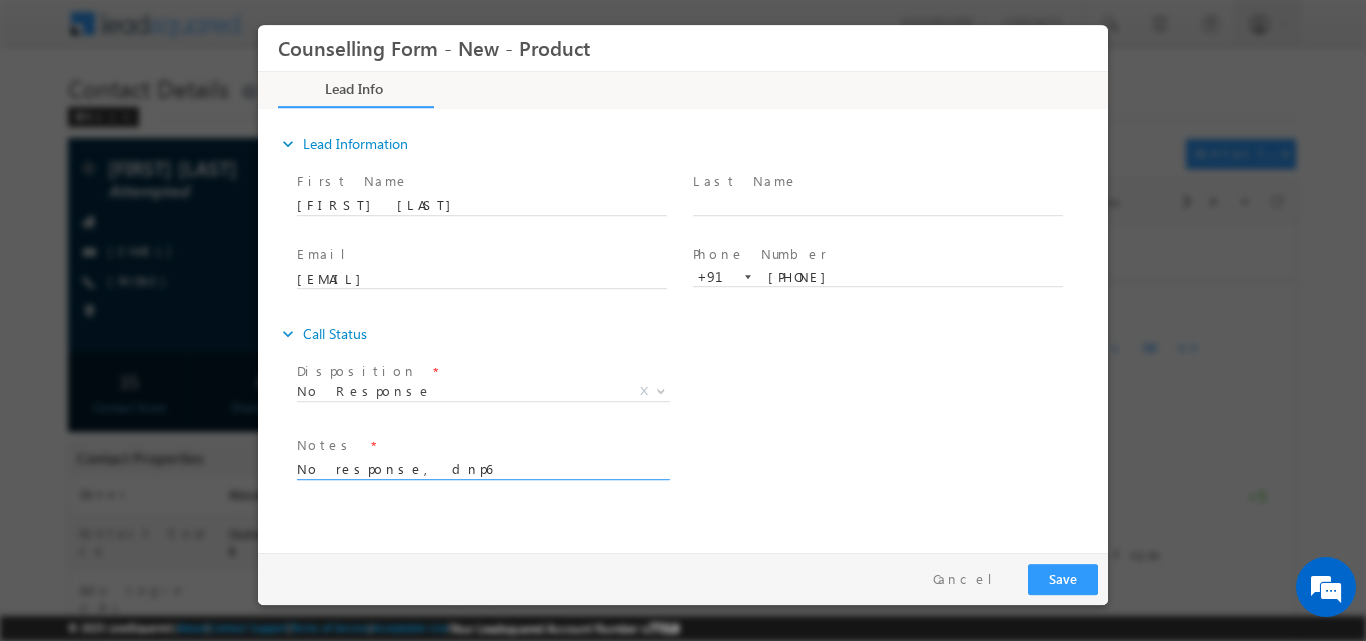 type on "No response, dnp6" 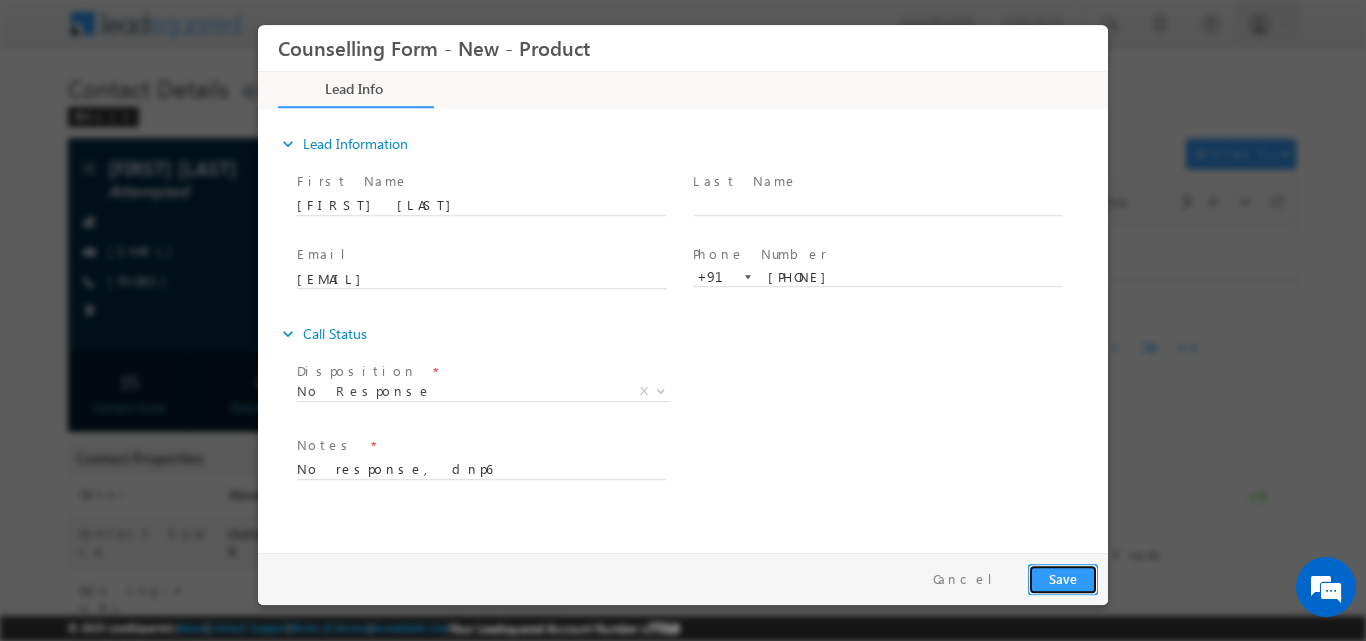 click on "Save" at bounding box center (1063, 578) 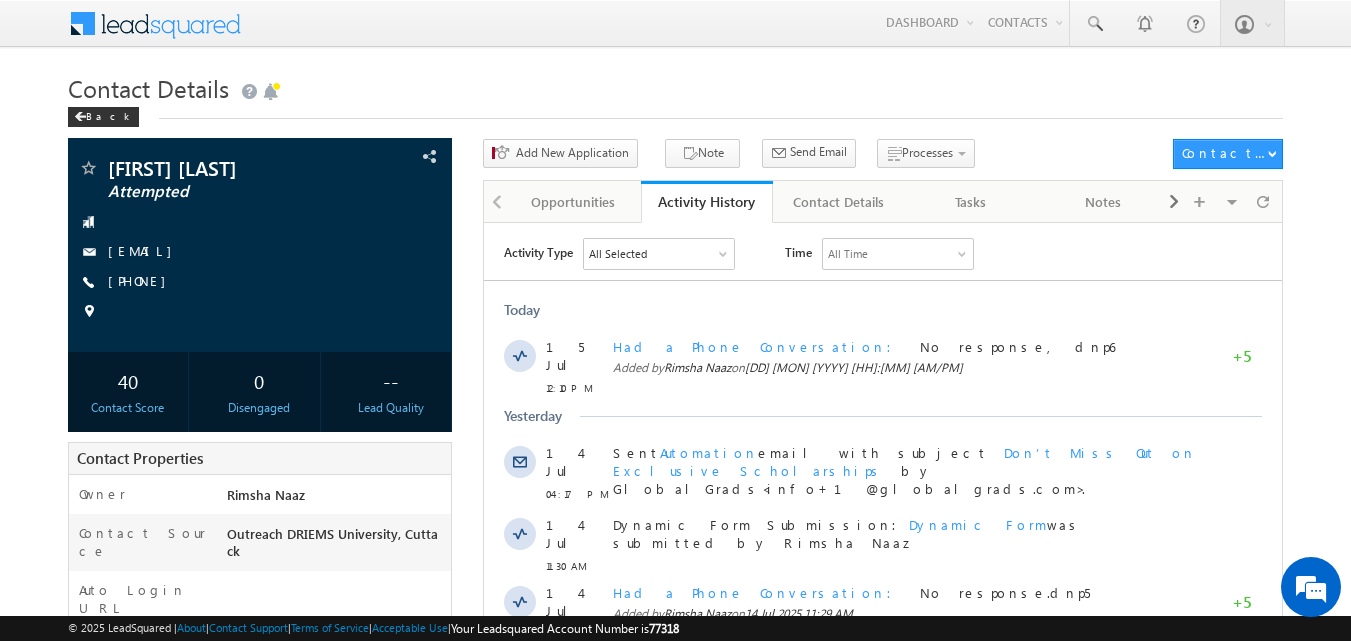 click on "Back" at bounding box center (676, 112) 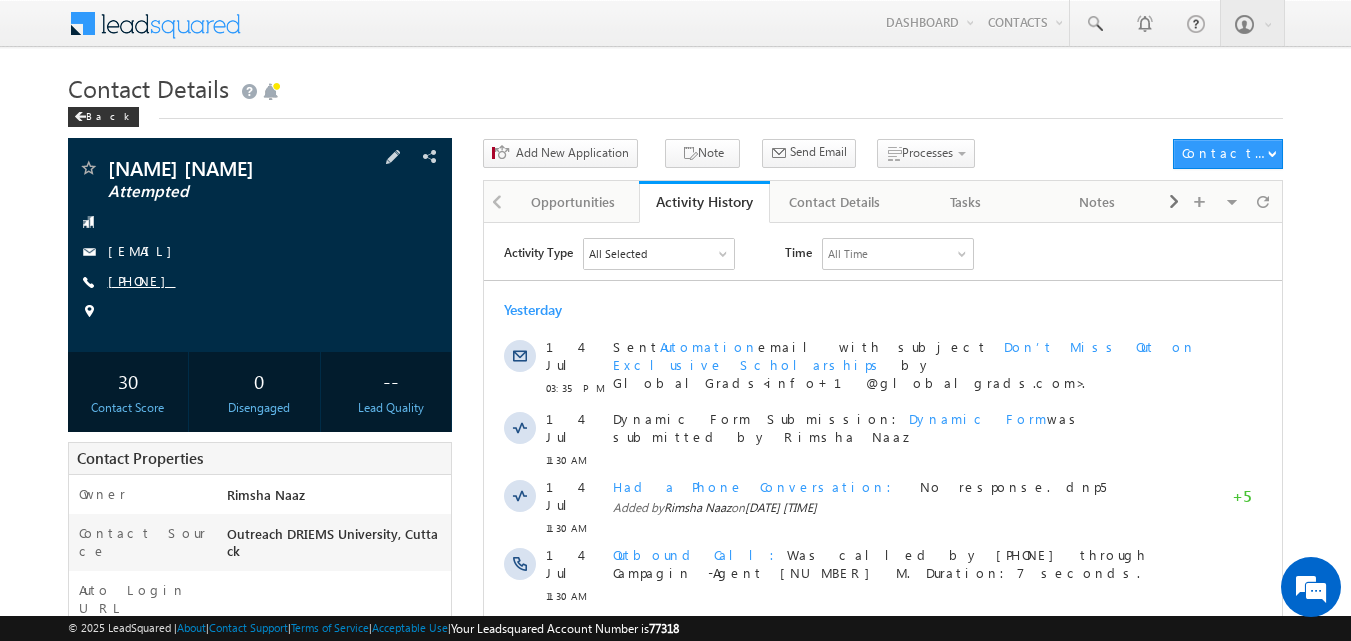 scroll, scrollTop: 0, scrollLeft: 0, axis: both 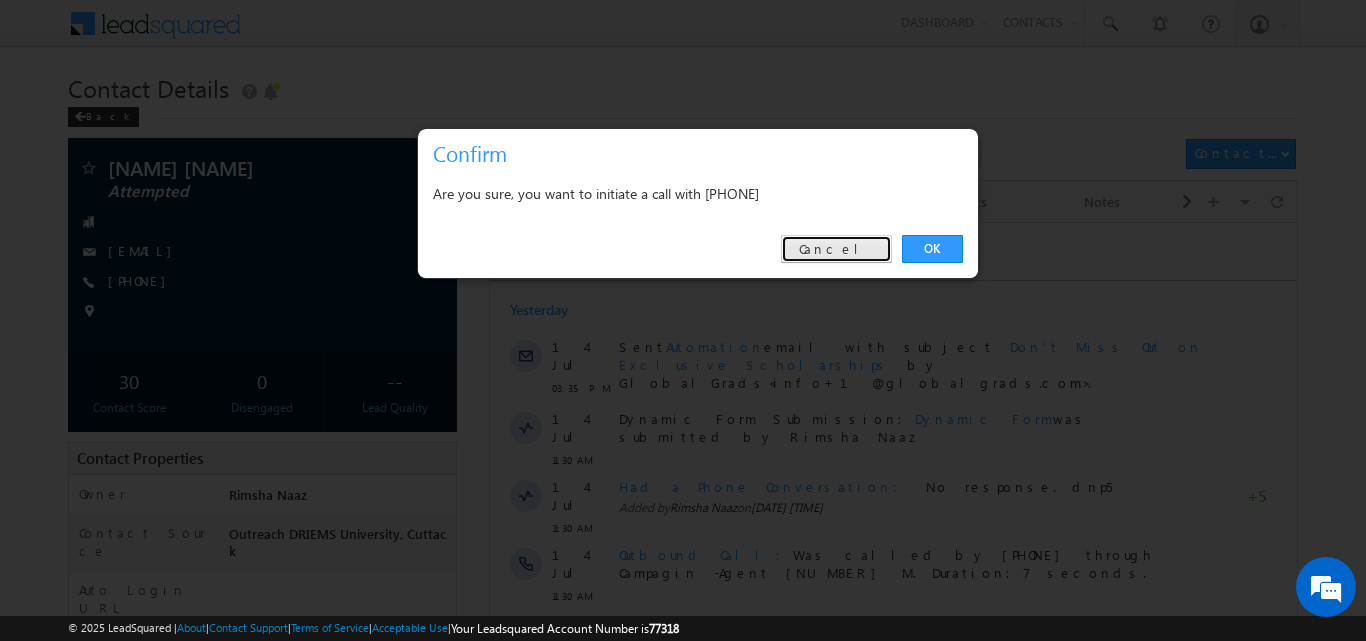 click on "Cancel" at bounding box center (836, 249) 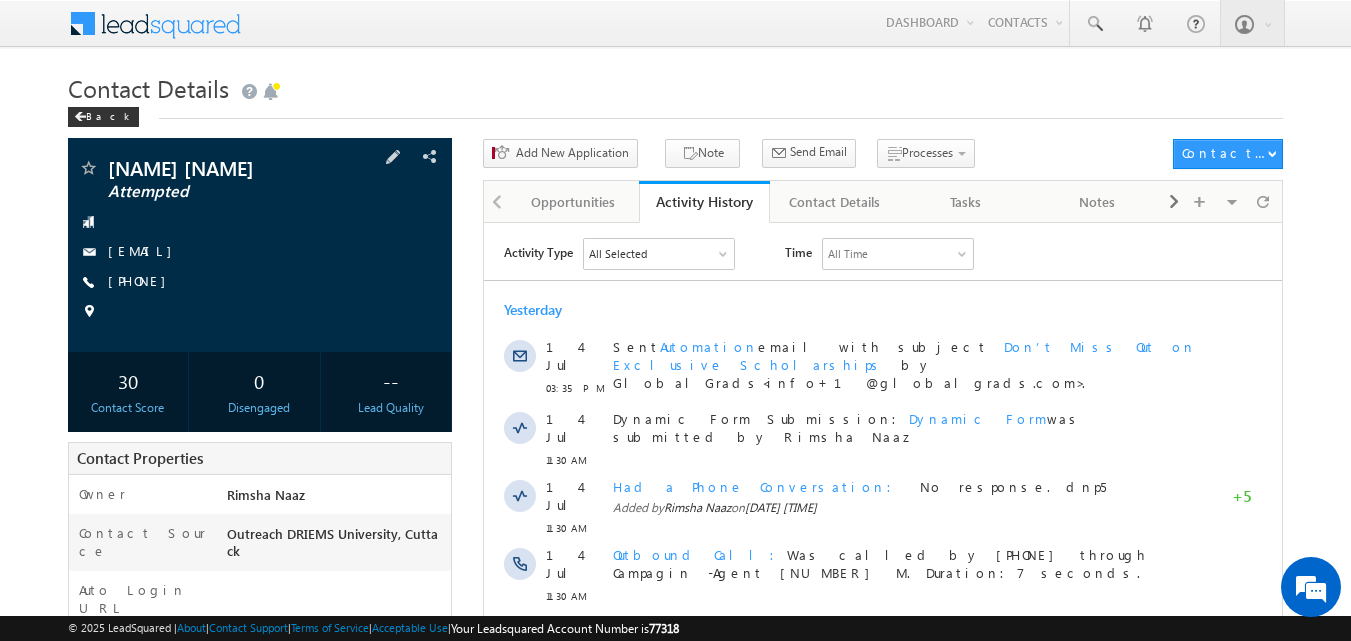 click on "[PHONE]" at bounding box center (260, 282) 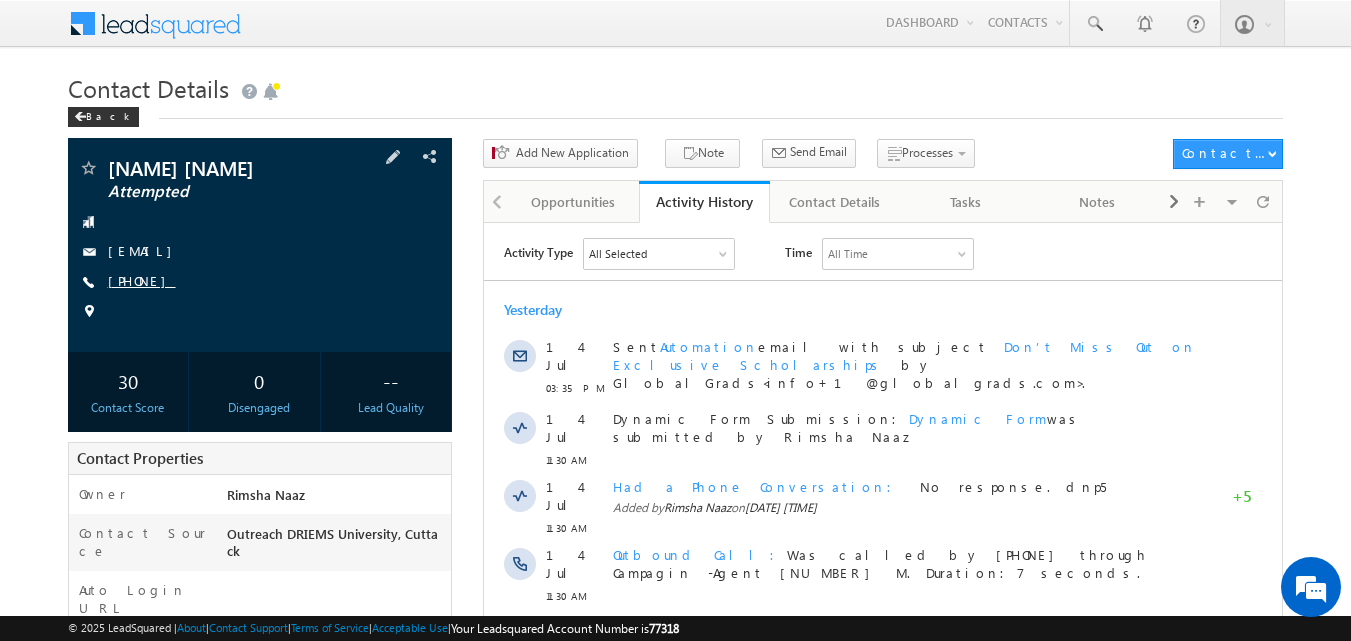 copy on "[PHONE]" 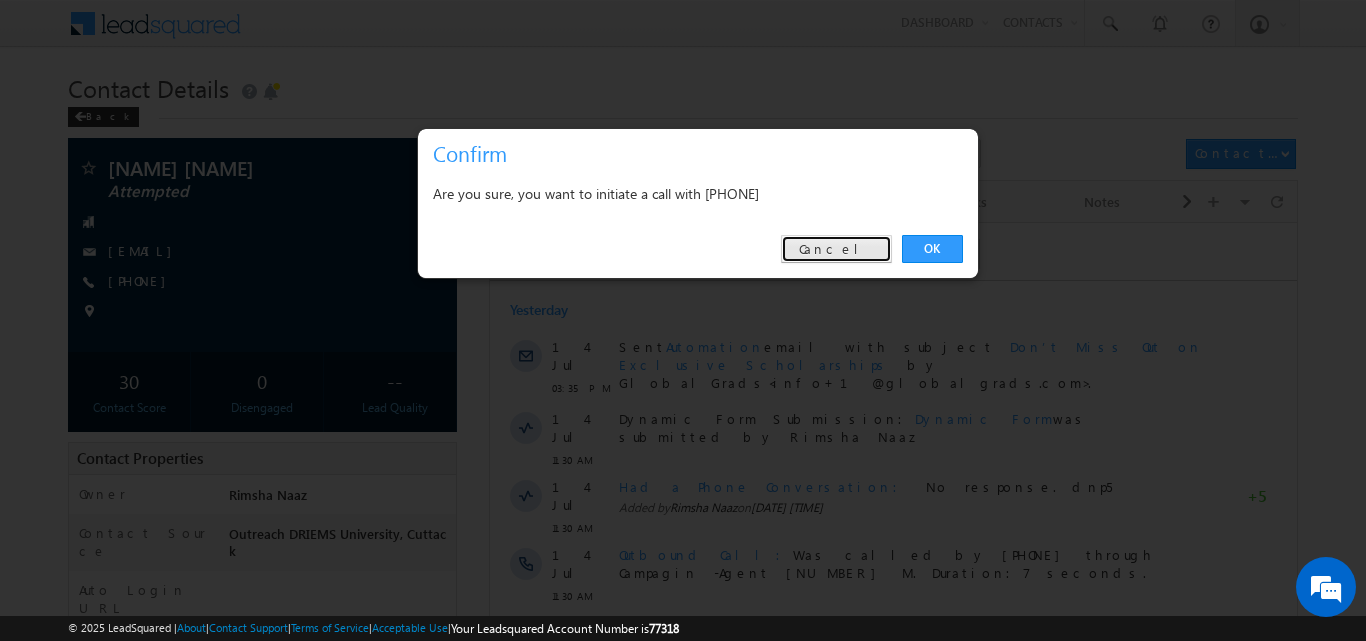 click on "Cancel" at bounding box center [836, 249] 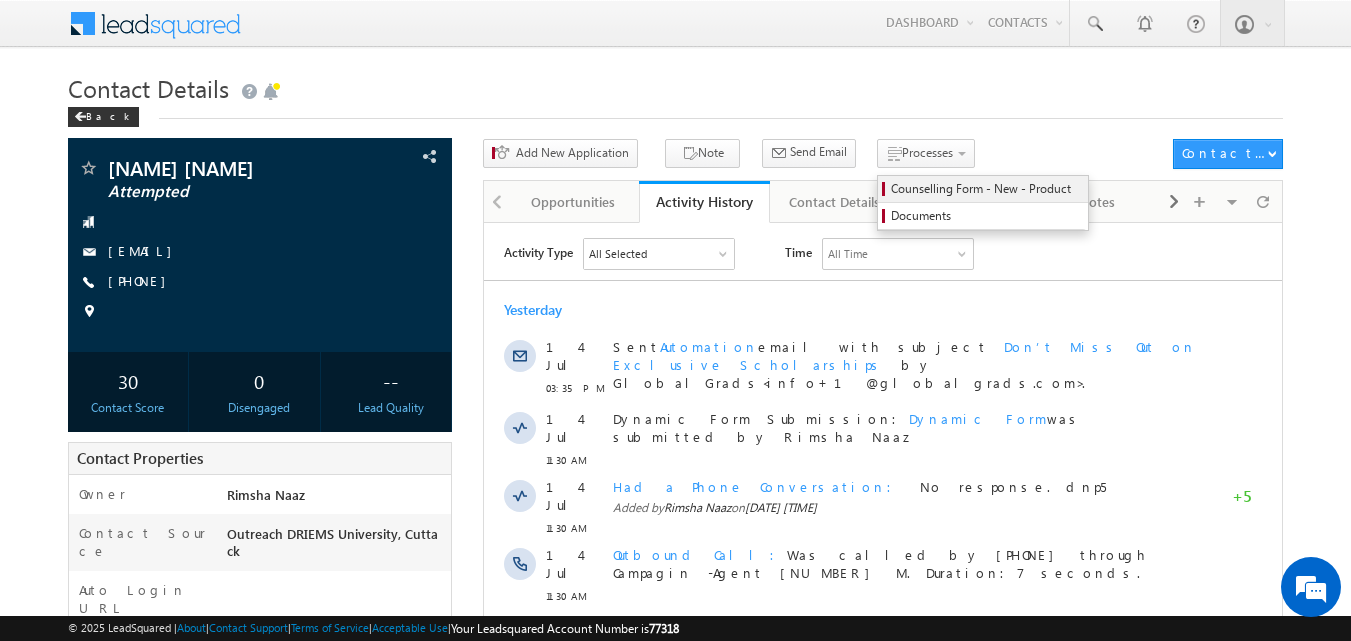 click on "Counselling Form - New - Product" at bounding box center [986, 189] 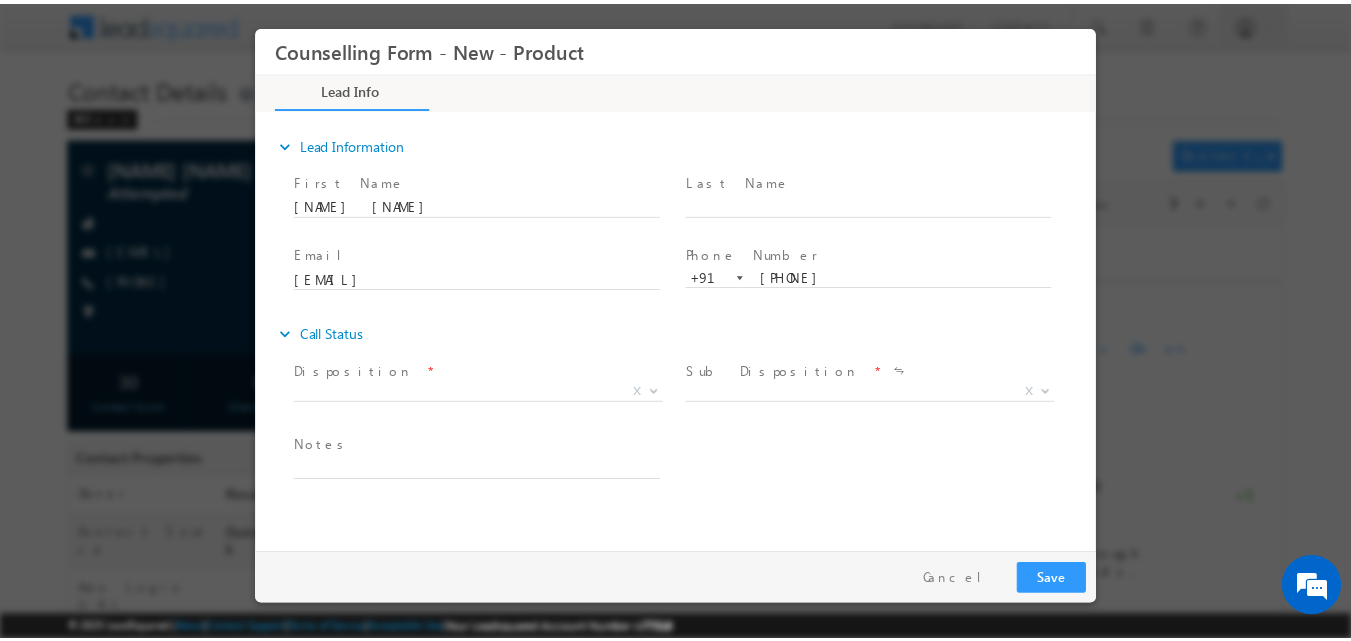 scroll, scrollTop: 0, scrollLeft: 0, axis: both 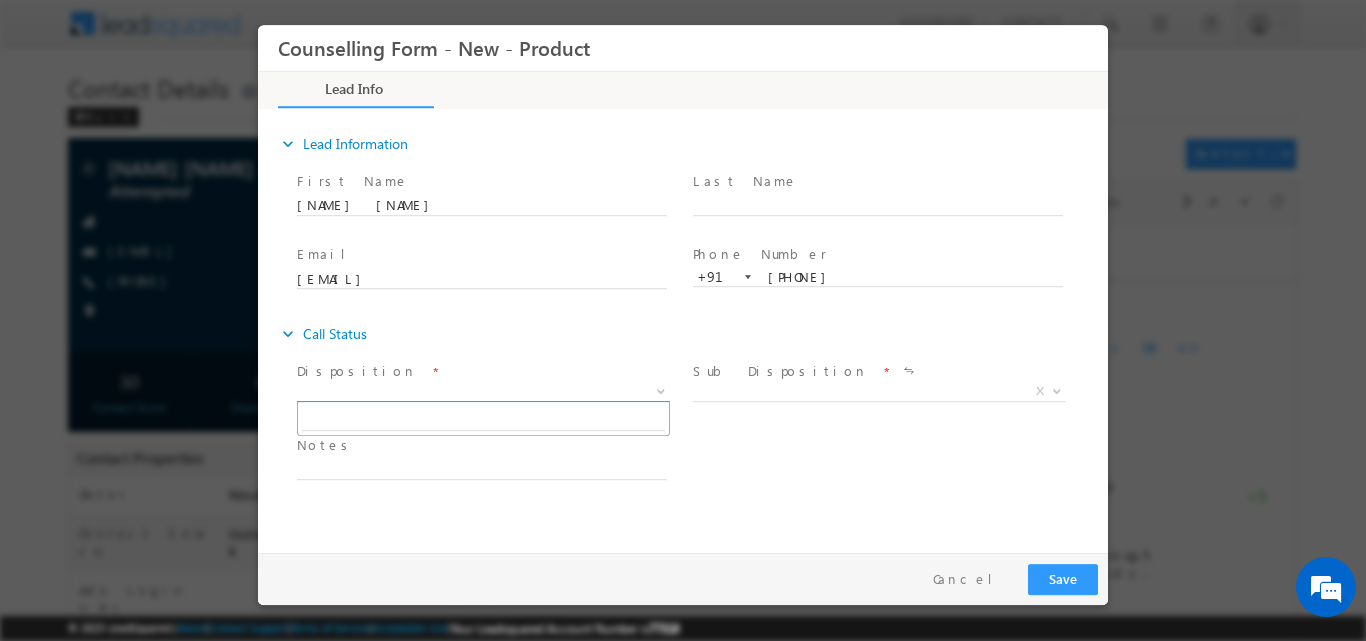 click at bounding box center [659, 390] 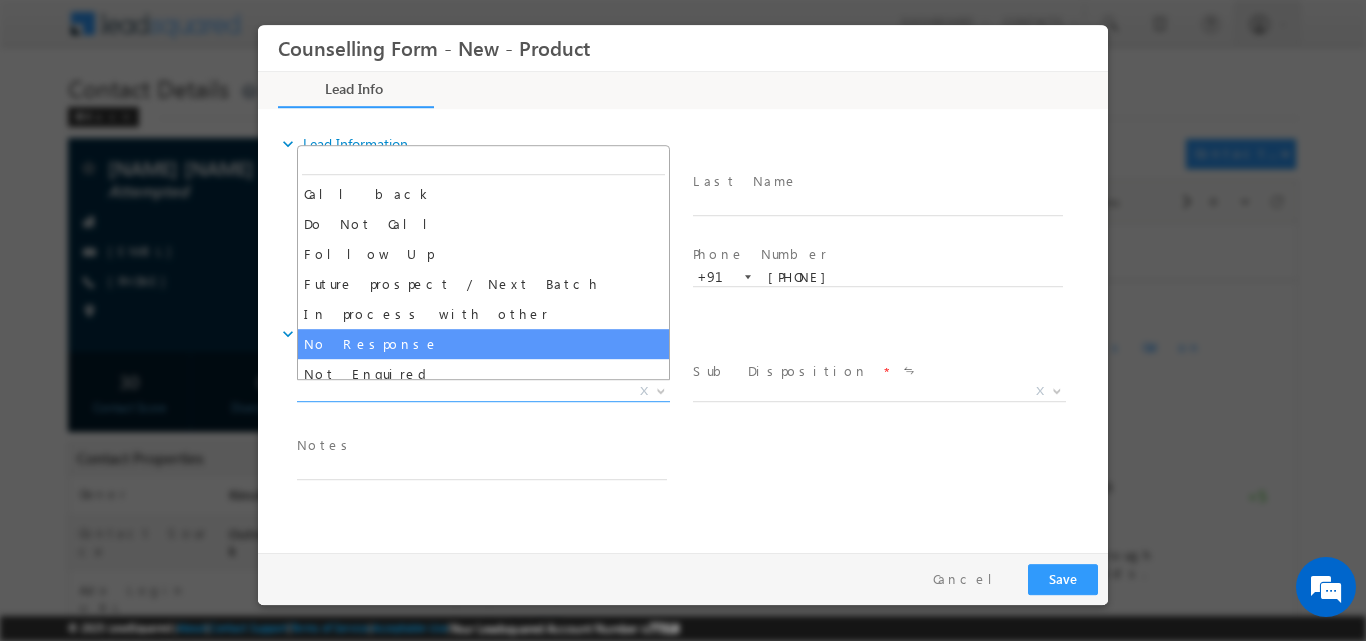 select on "No Response" 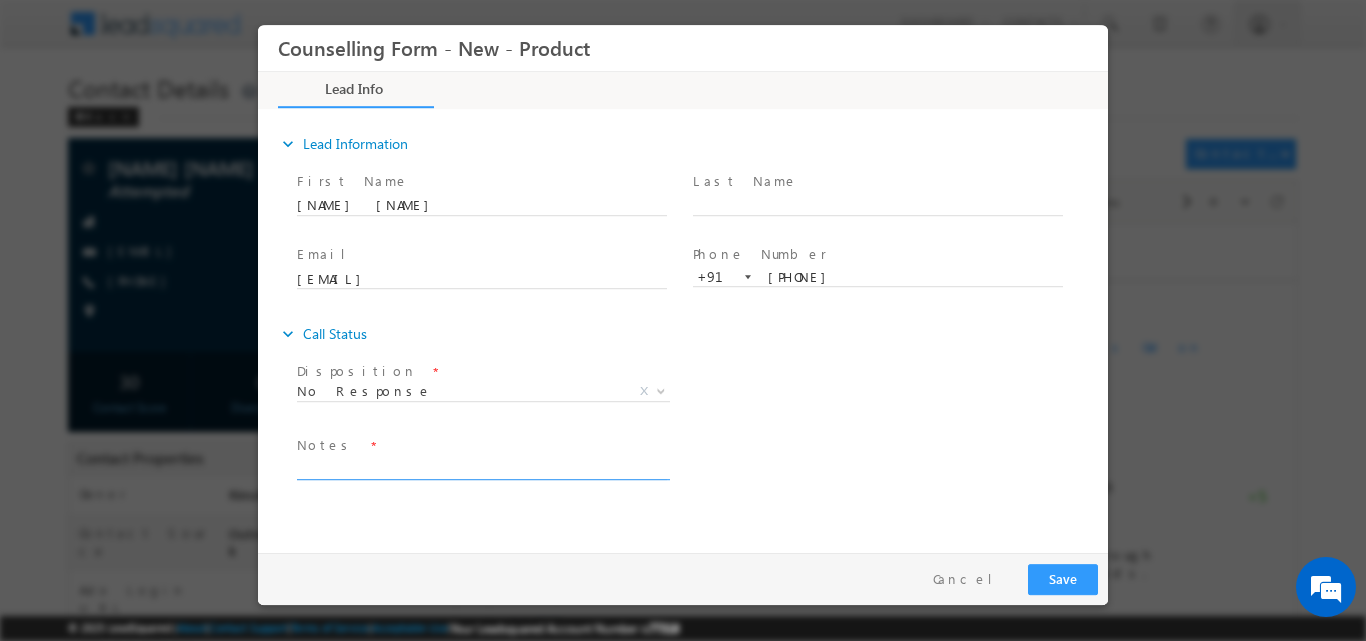click at bounding box center (482, 467) 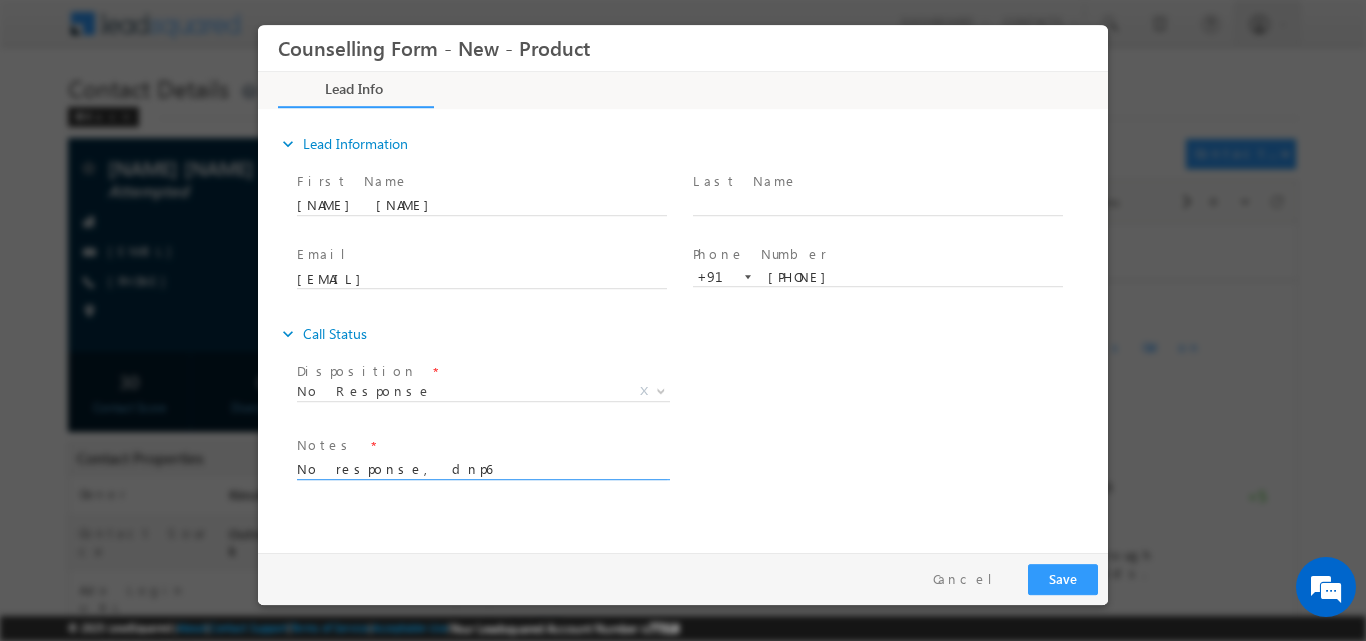 type on "No response, dnp6" 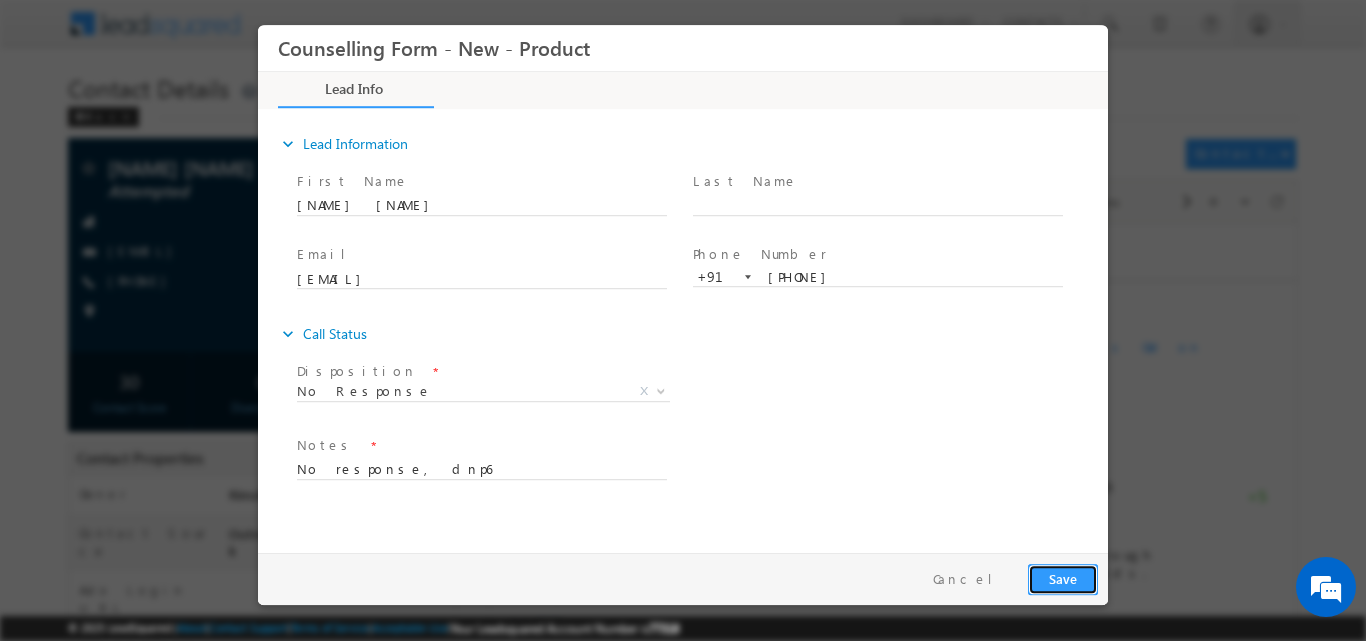 click on "Save" at bounding box center (1063, 578) 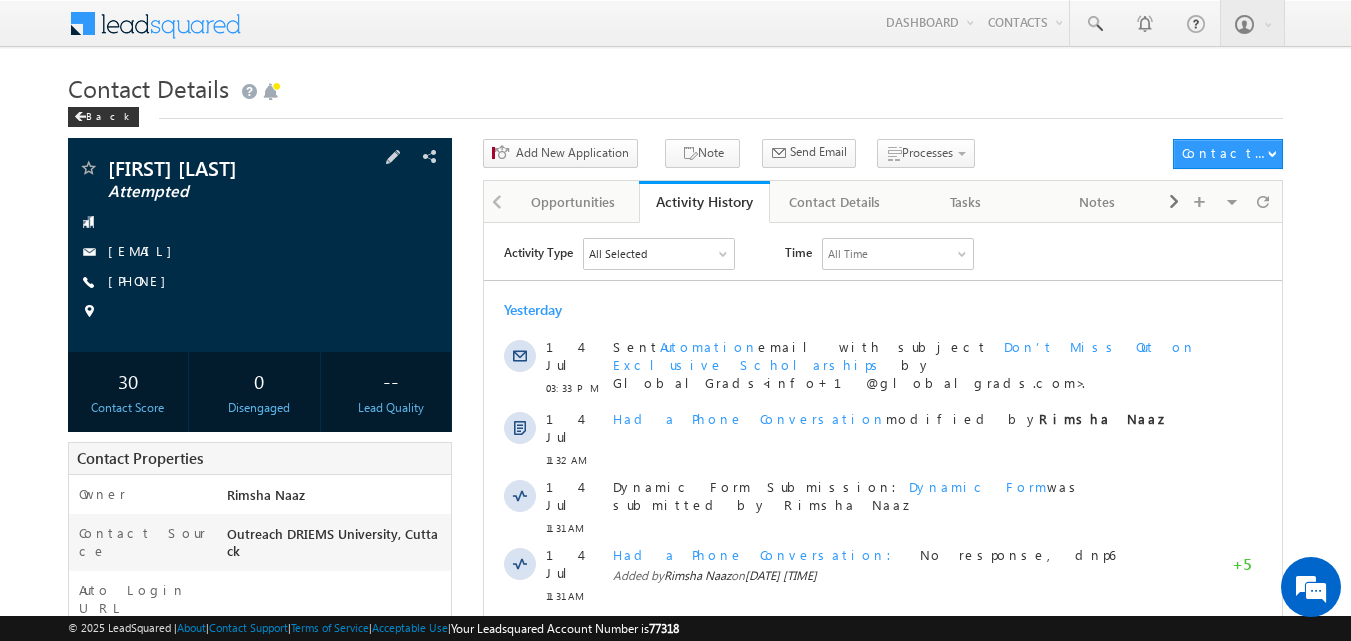 scroll, scrollTop: 0, scrollLeft: 0, axis: both 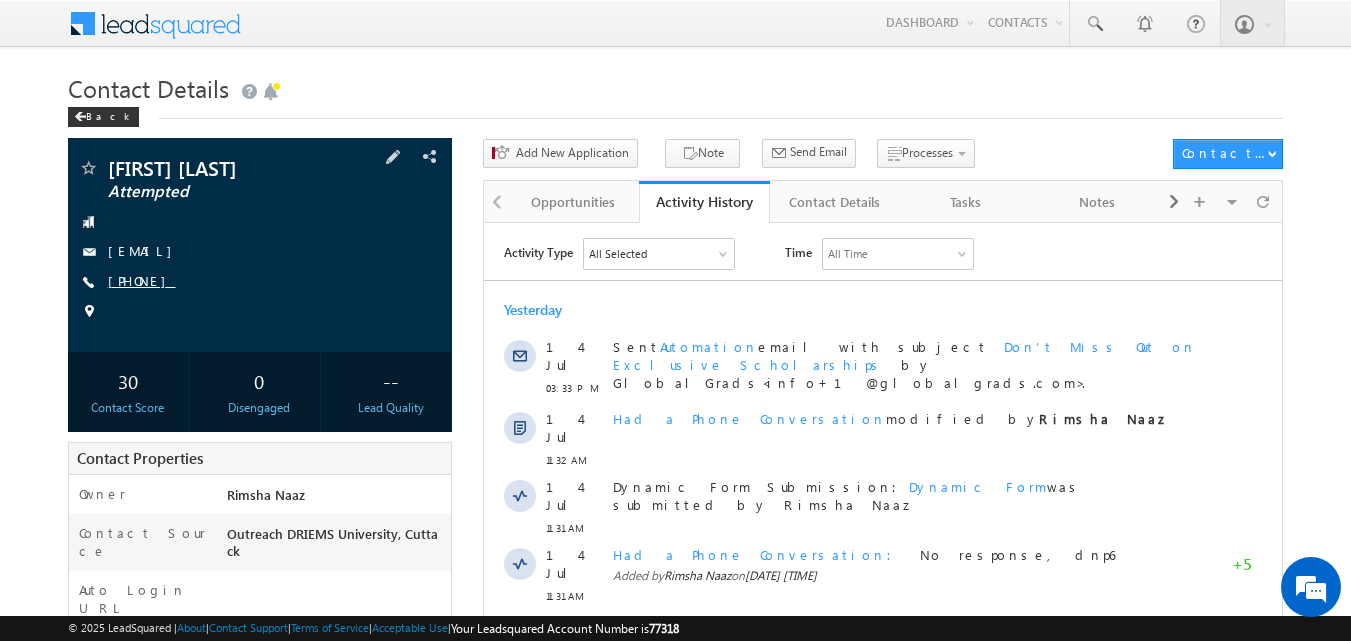 drag, startPoint x: 187, startPoint y: 280, endPoint x: 204, endPoint y: 282, distance: 17.117243 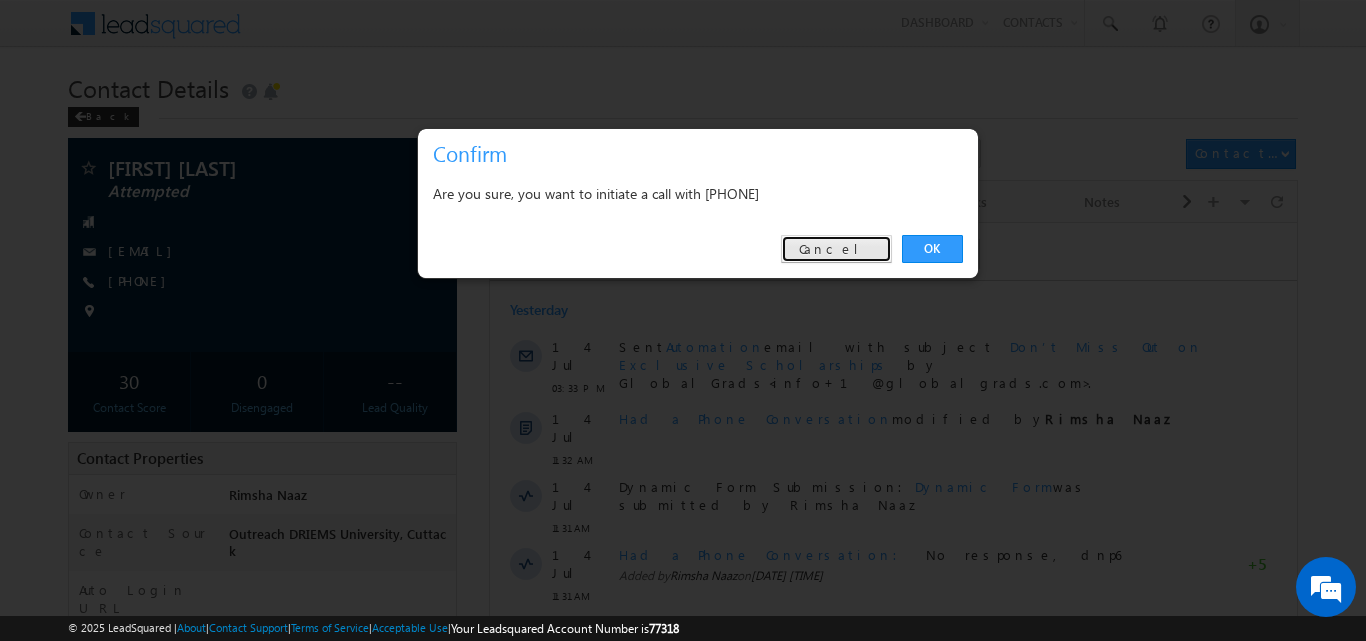 click on "Cancel" at bounding box center (836, 249) 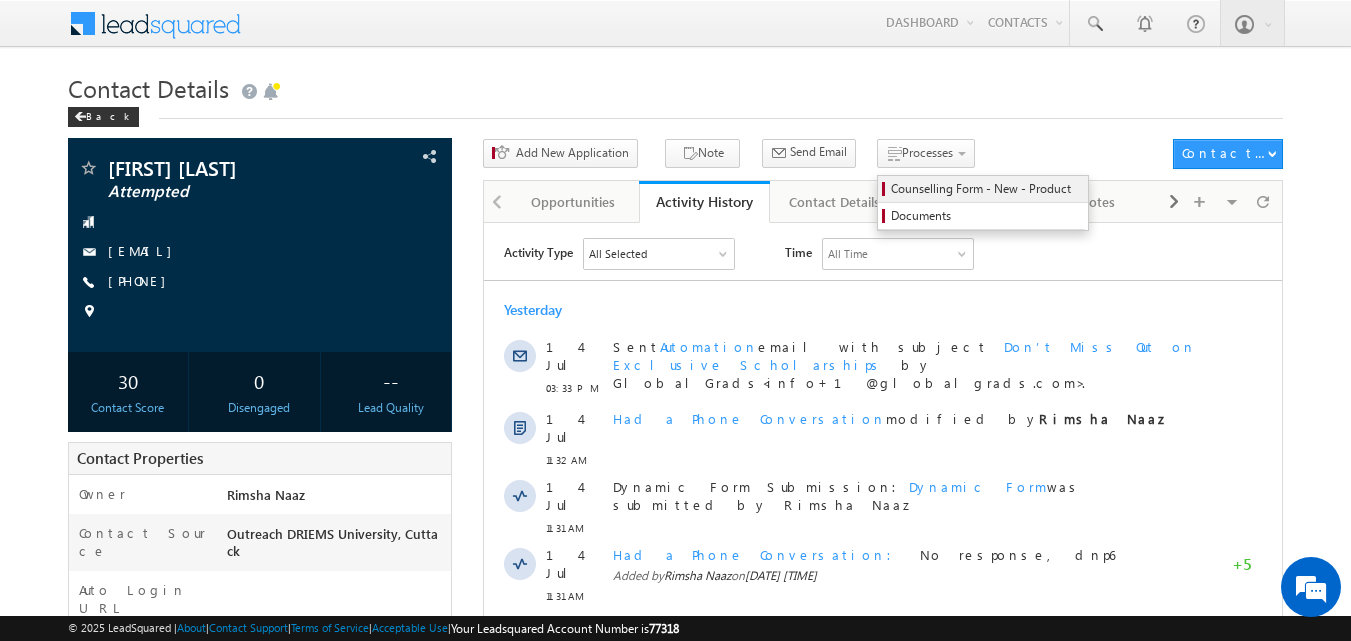 click on "Counselling Form - New - Product" at bounding box center [986, 189] 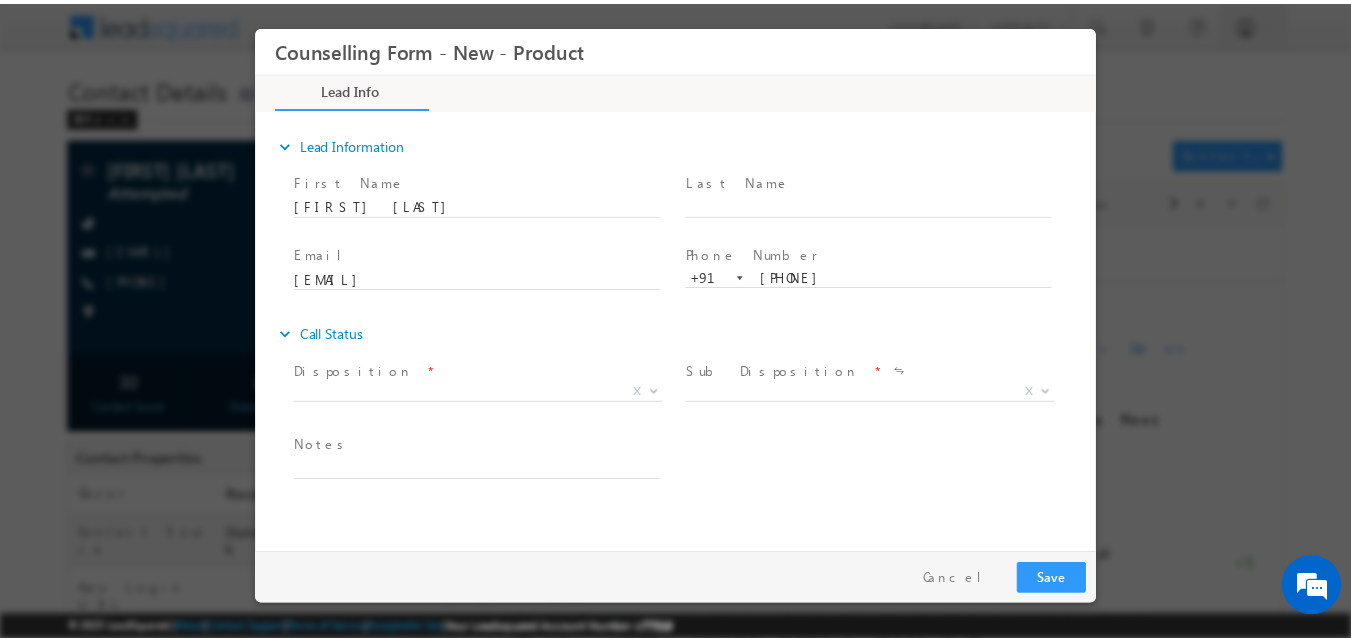 scroll, scrollTop: 0, scrollLeft: 0, axis: both 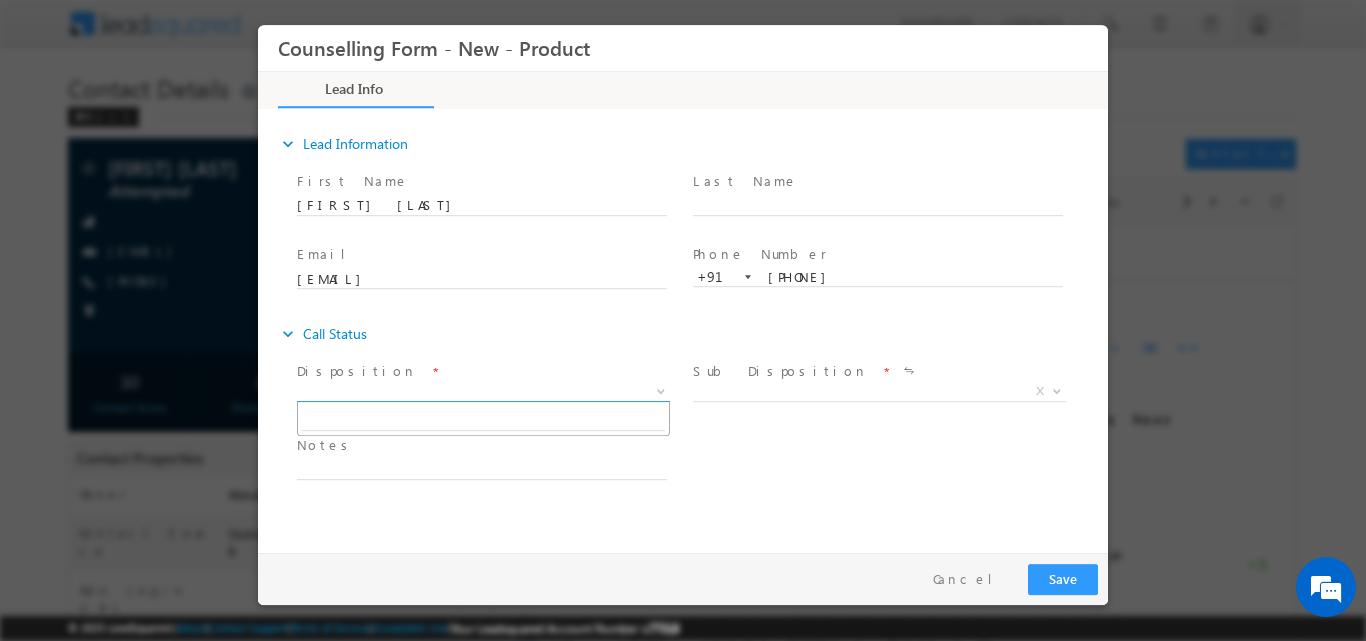 click at bounding box center (661, 389) 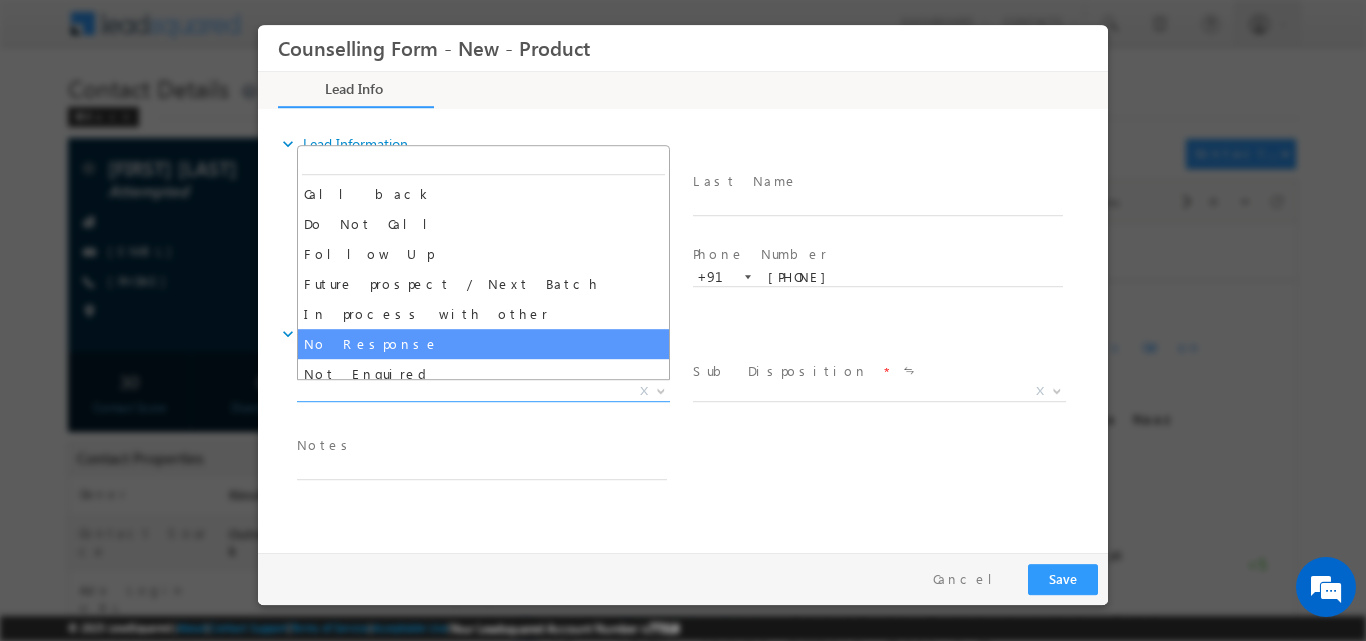 select on "No Response" 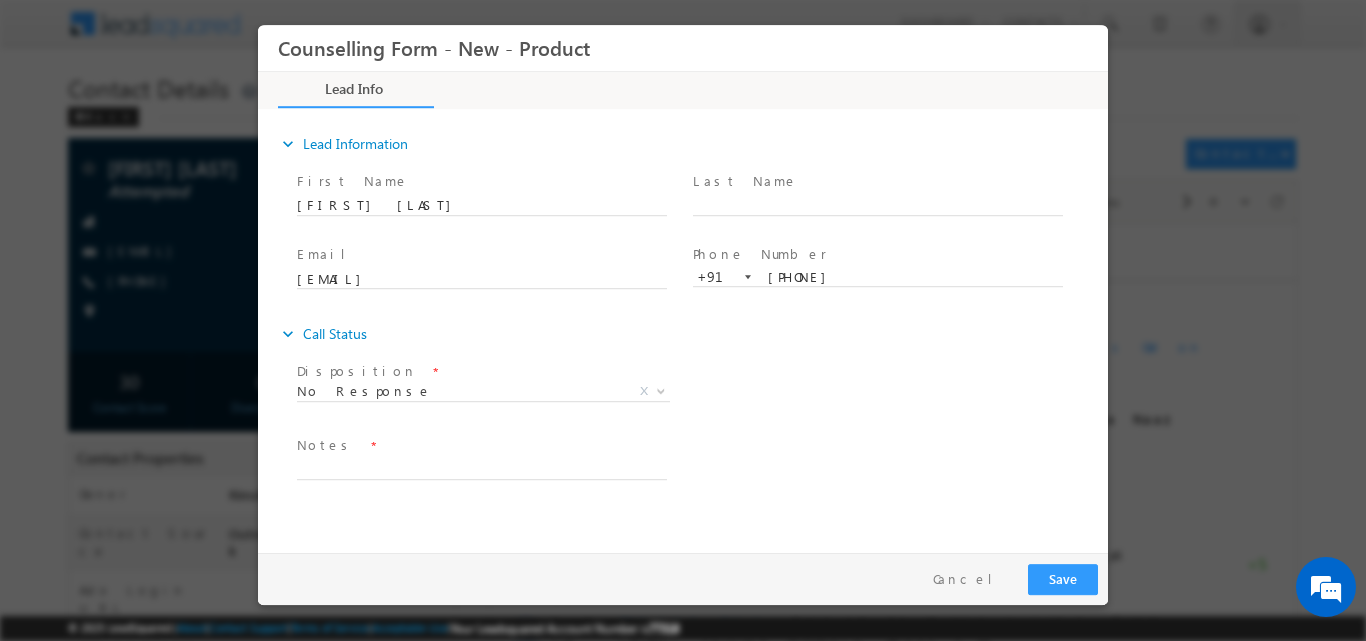 click on "Notes
*" at bounding box center (481, 445) 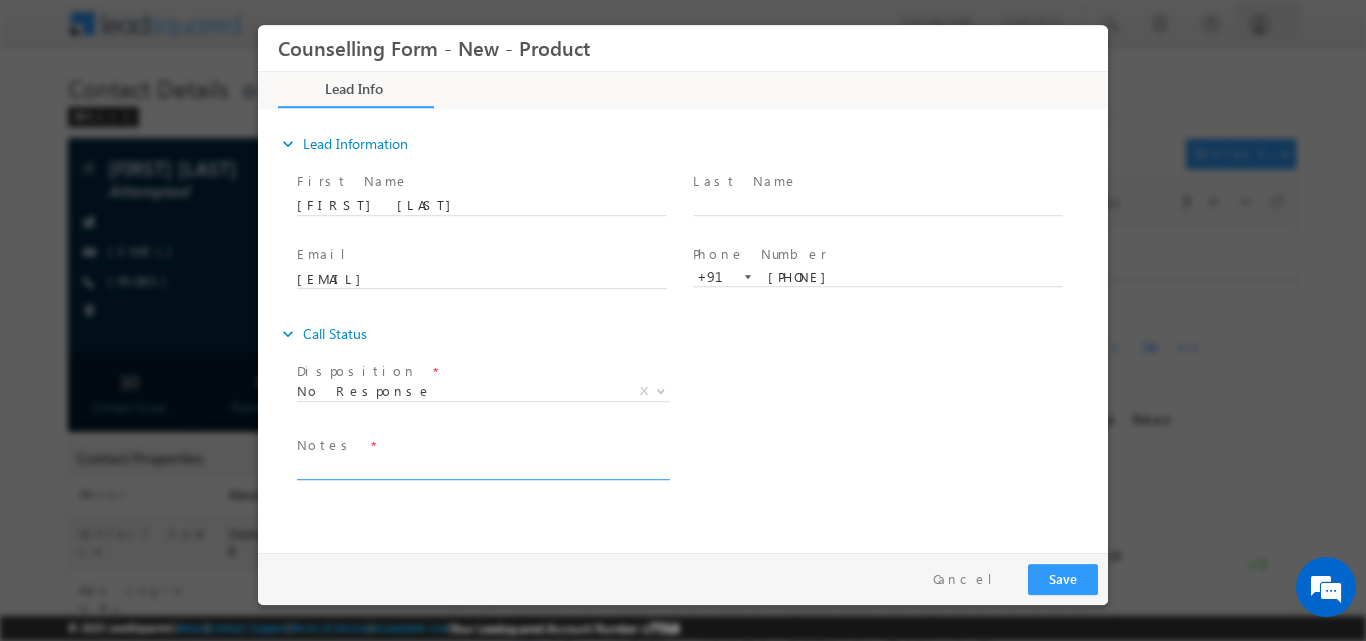 click at bounding box center [482, 467] 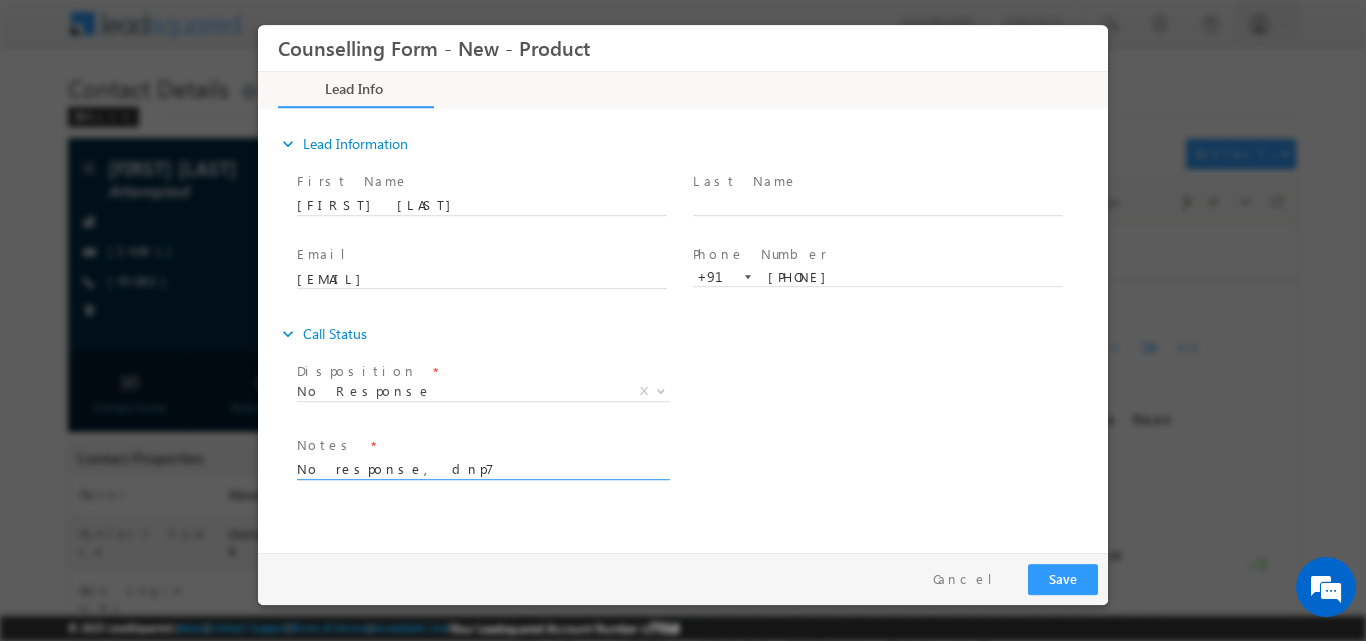 type on "No response, dnp7" 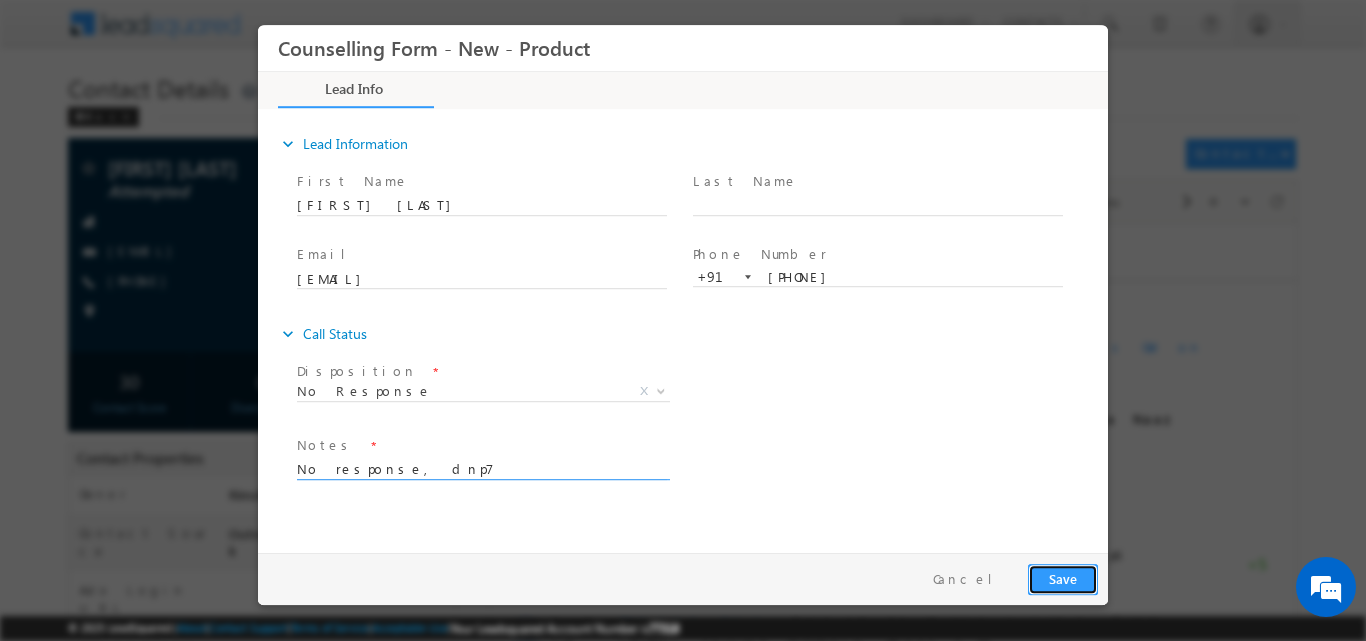 click on "Save" at bounding box center [1063, 578] 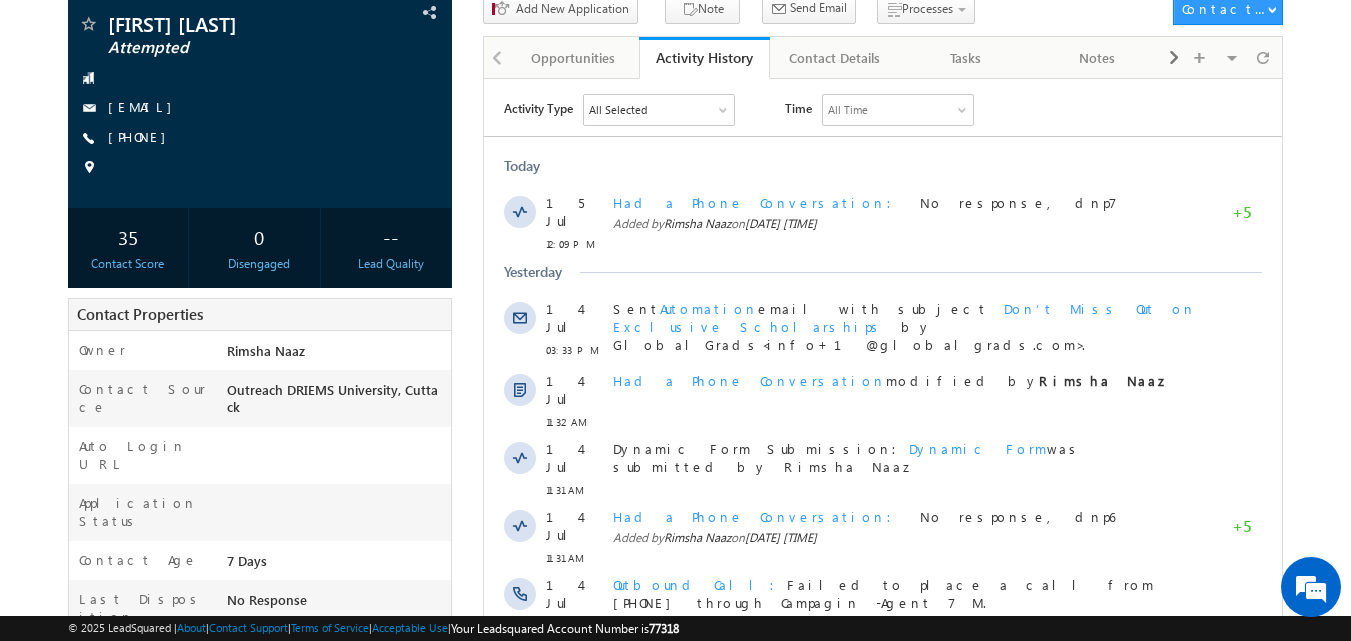 scroll, scrollTop: 0, scrollLeft: 0, axis: both 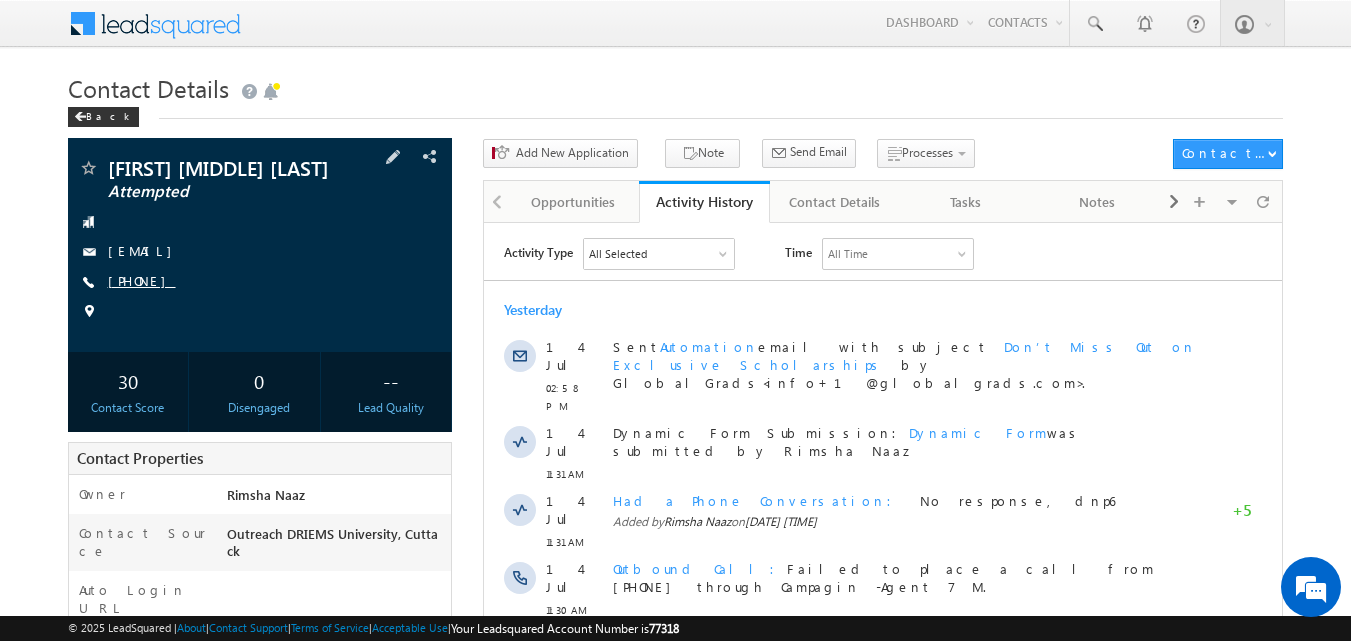 copy on "9040393695" 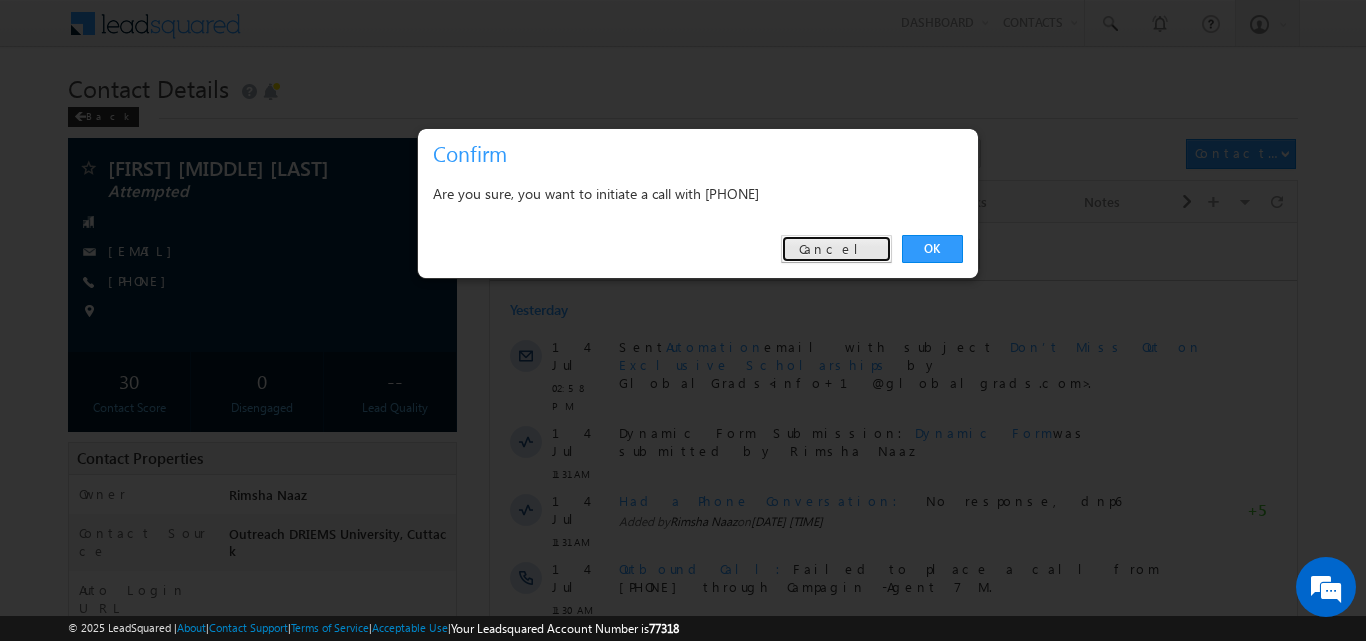 click on "Cancel" at bounding box center (836, 249) 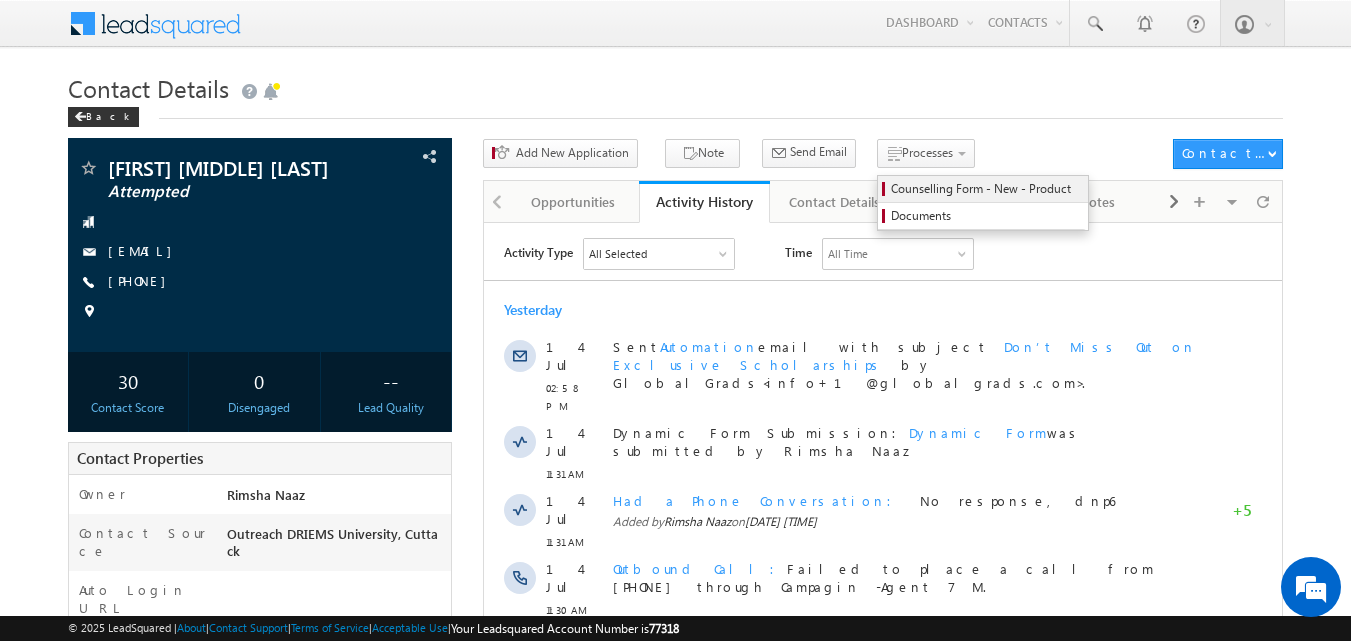 click on "Counselling Form - New - Product" at bounding box center [986, 189] 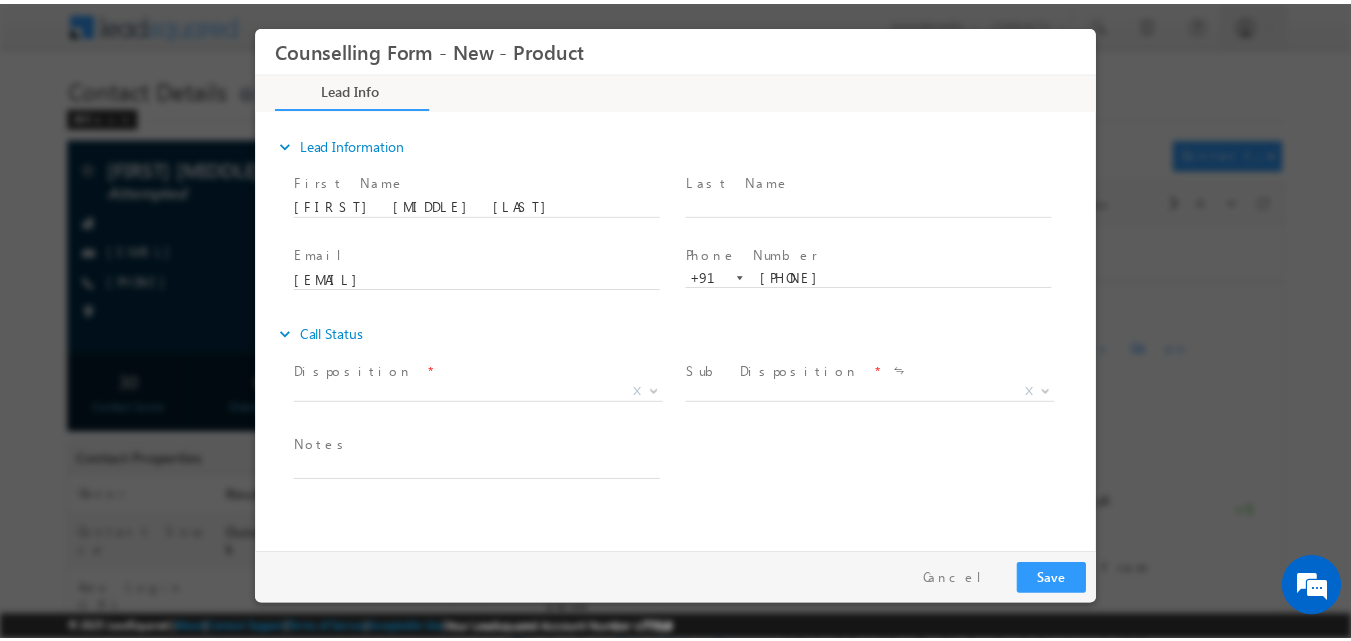 scroll, scrollTop: 0, scrollLeft: 0, axis: both 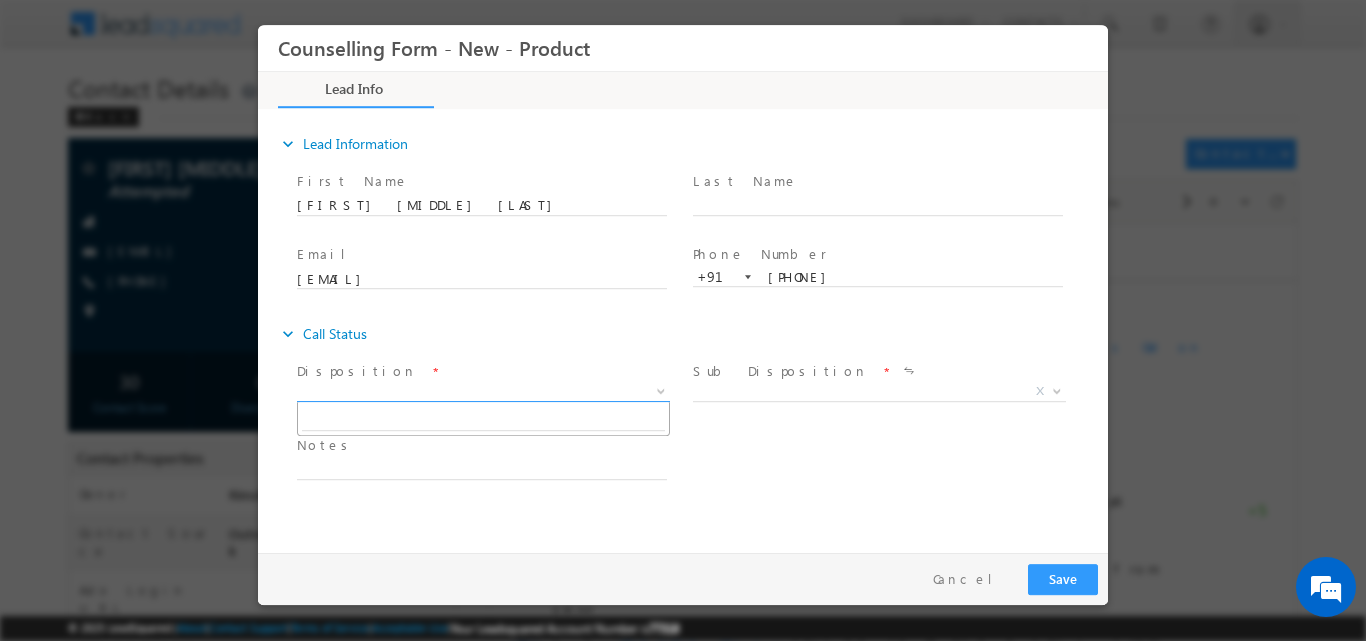 click at bounding box center [659, 390] 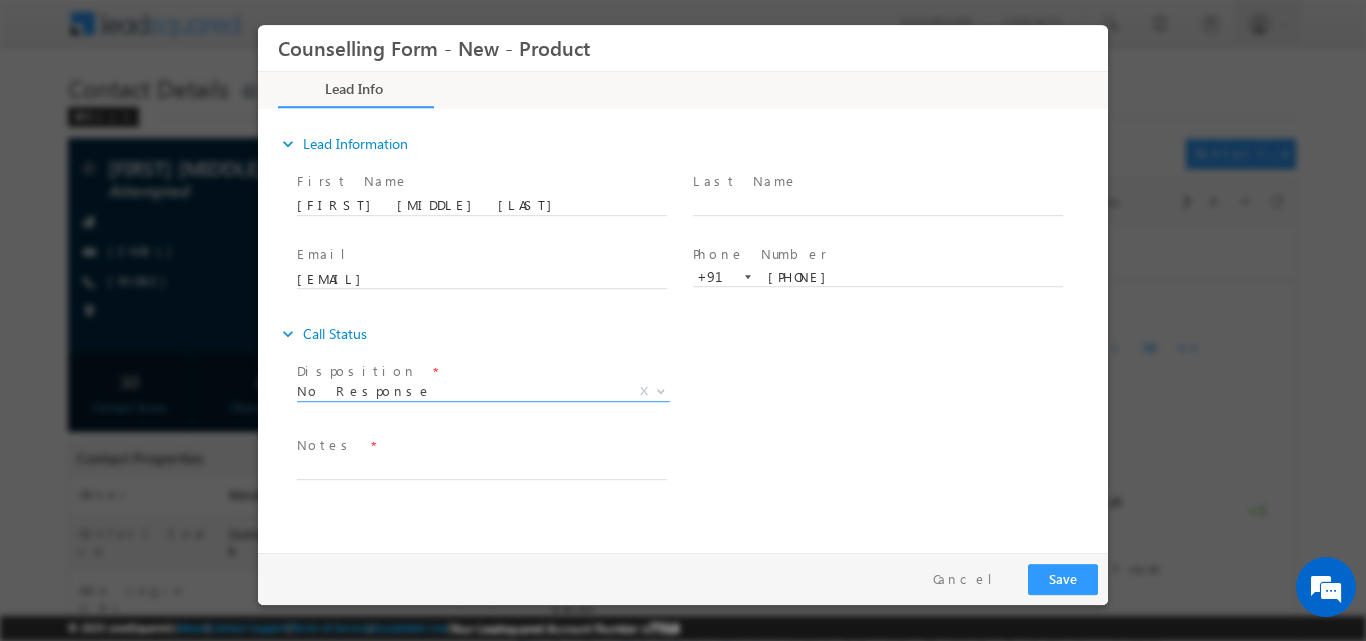 select on "No Response" 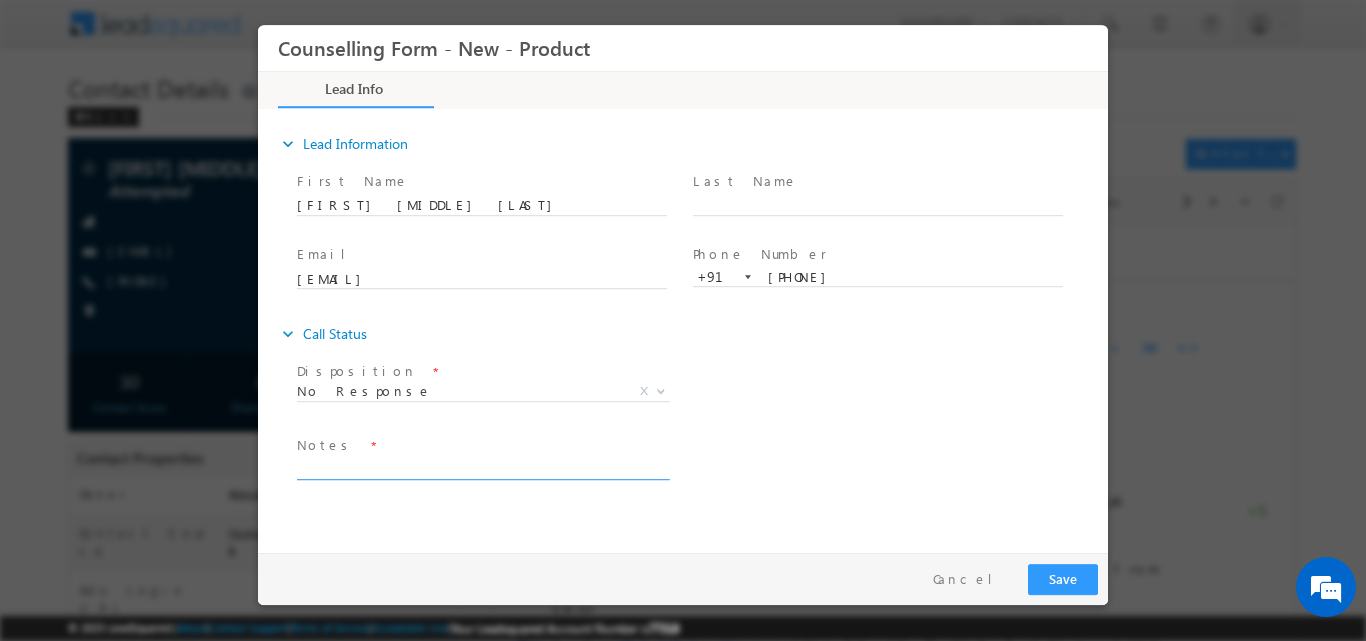 click at bounding box center (482, 467) 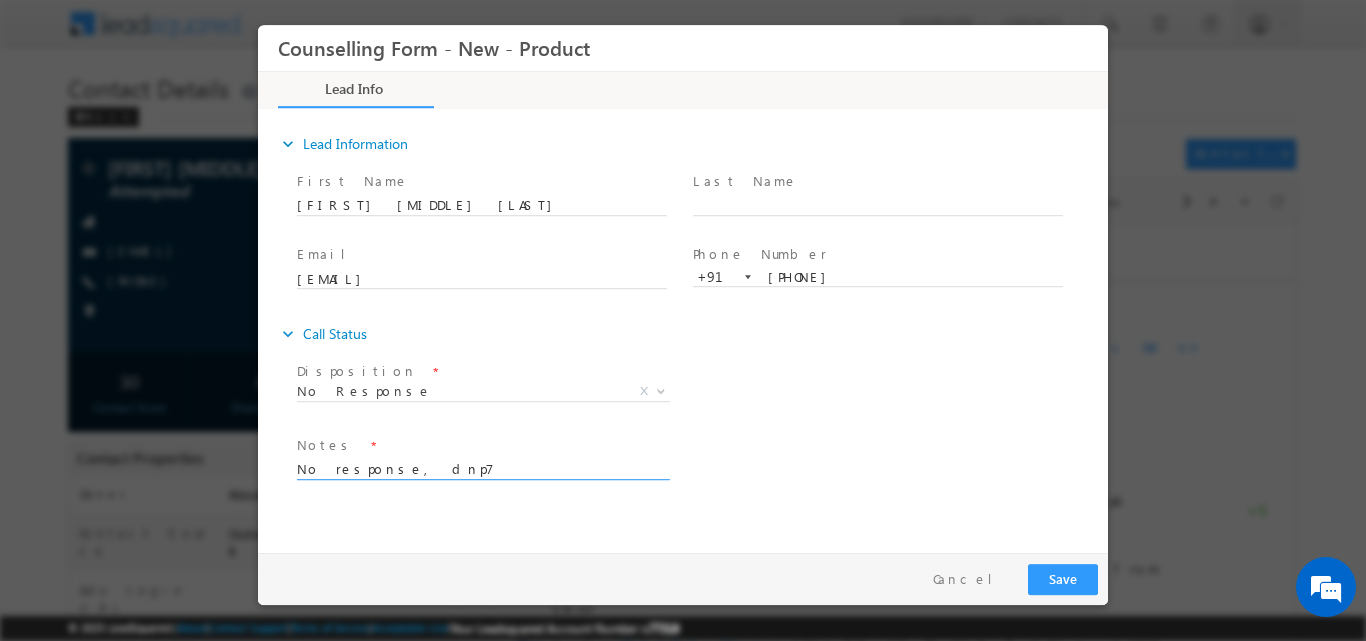 type on "No response, dnp7" 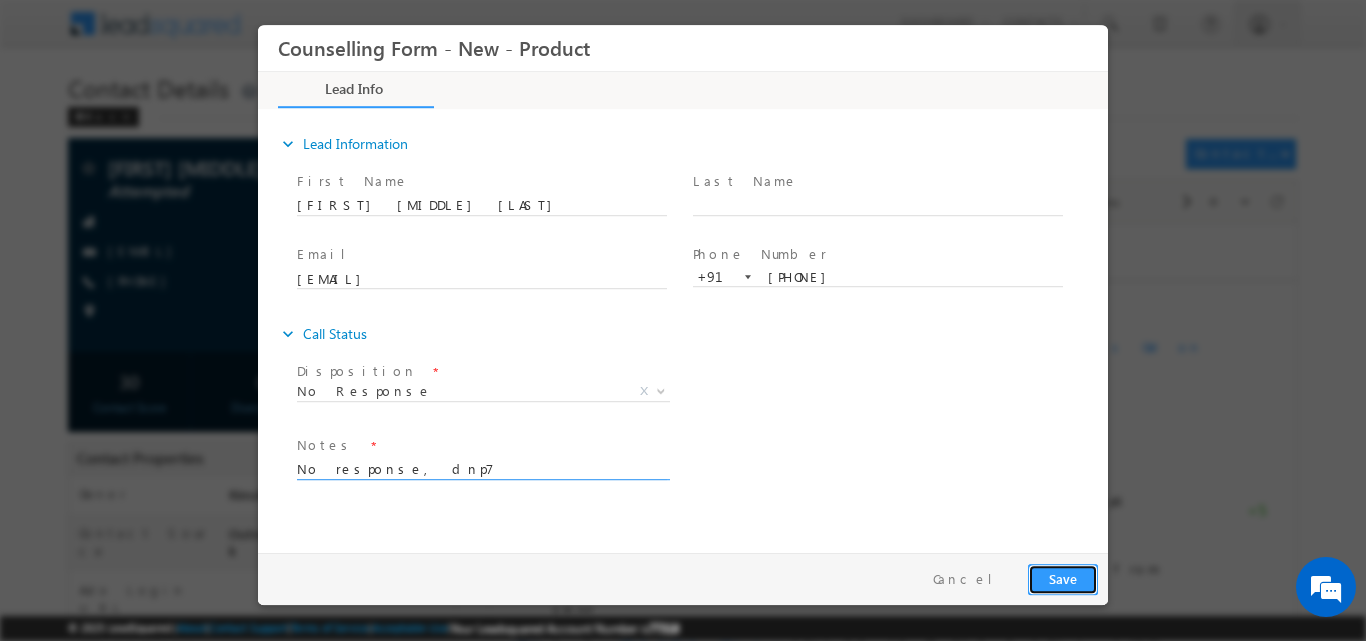 click on "Save" at bounding box center [1063, 578] 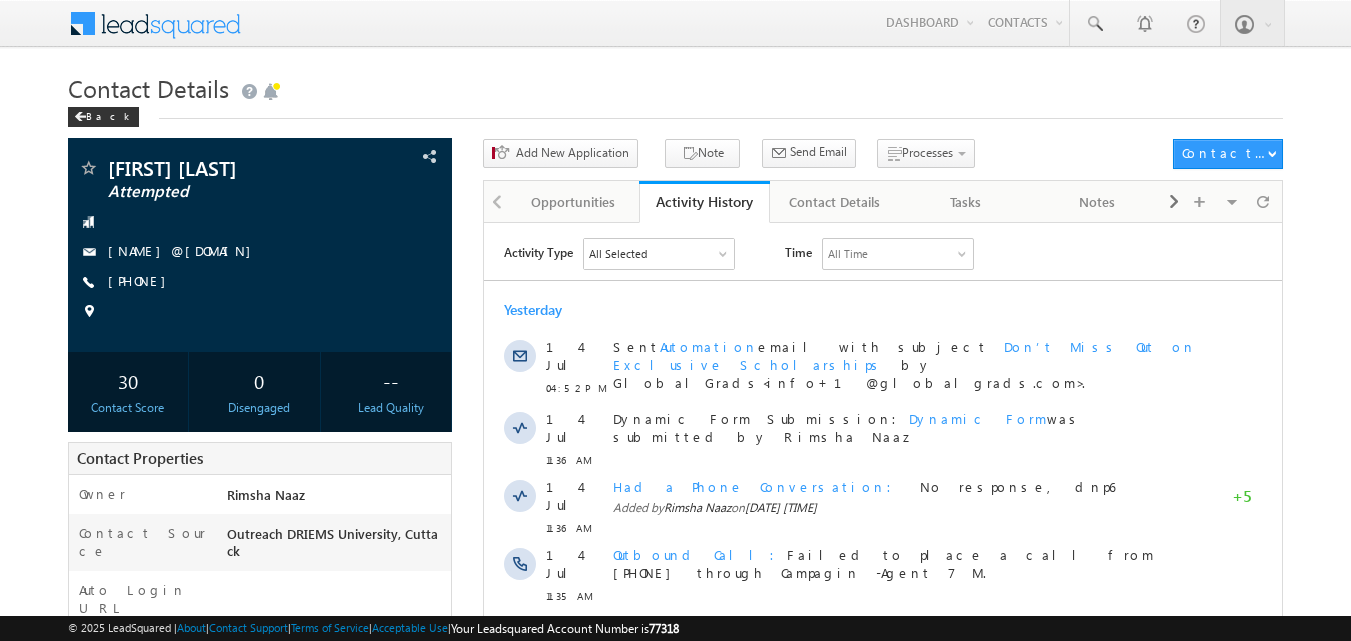 scroll, scrollTop: 0, scrollLeft: 0, axis: both 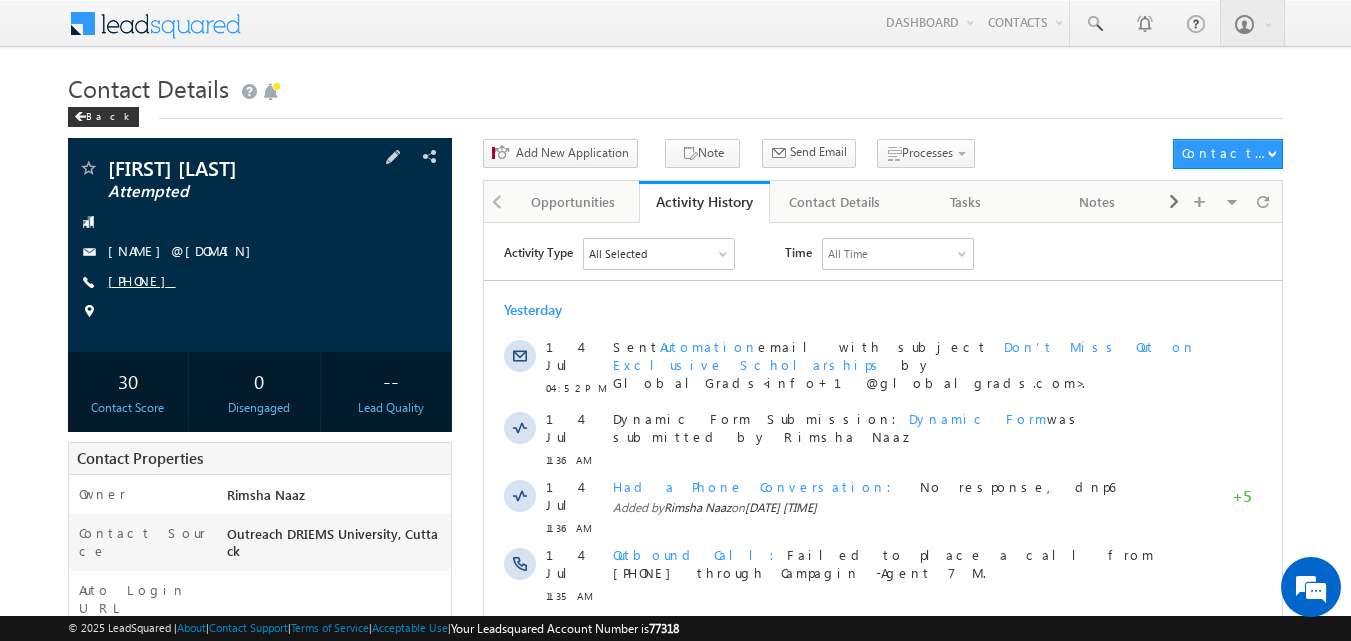 copy on "[PHONE]" 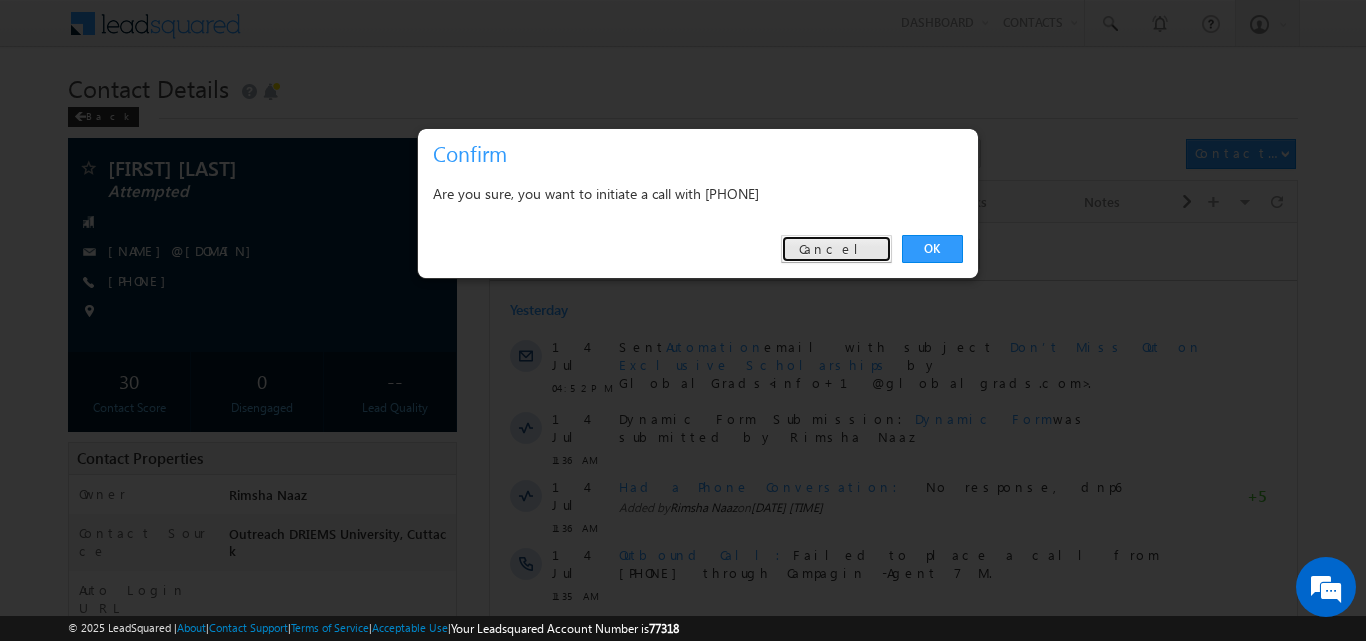 click on "Cancel" at bounding box center (836, 249) 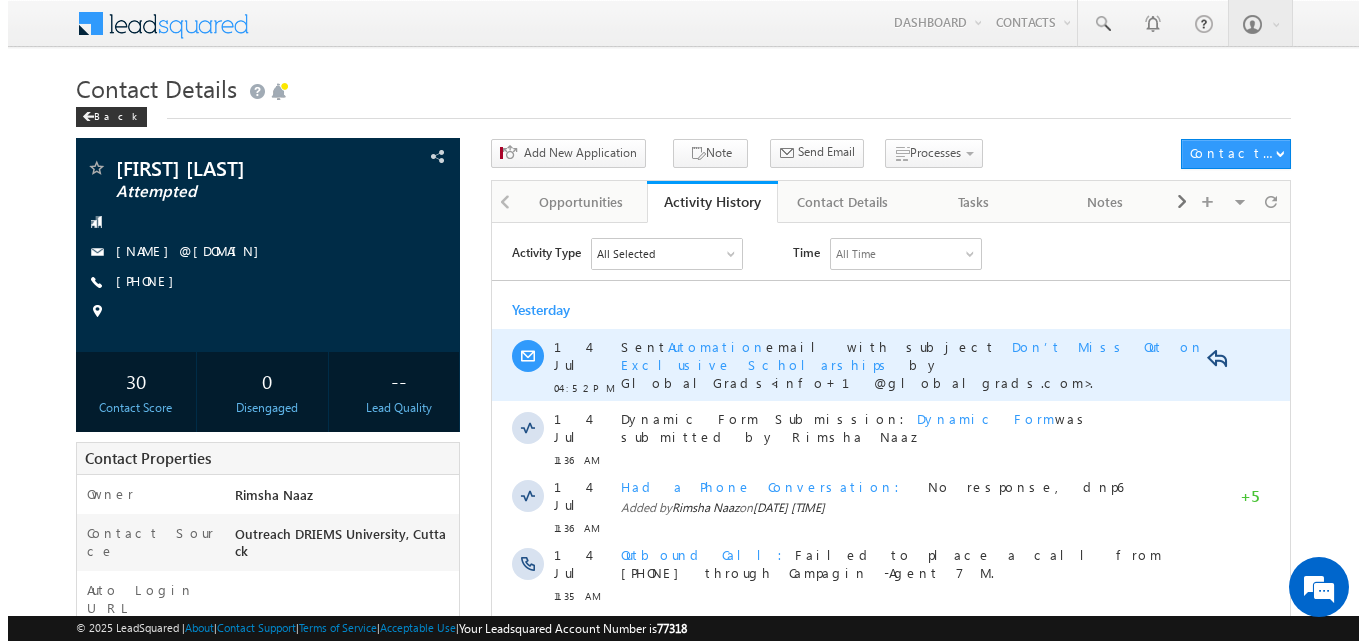 scroll, scrollTop: 0, scrollLeft: 0, axis: both 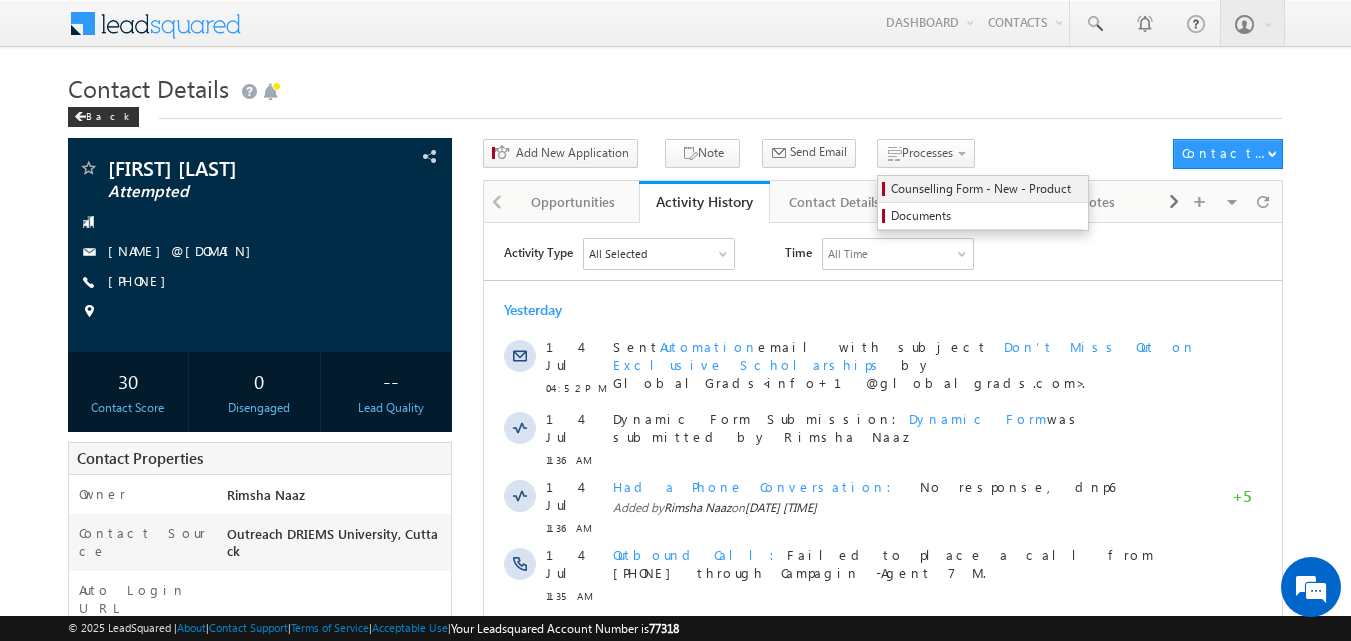 click on "Counselling Form - New - Product" at bounding box center [986, 189] 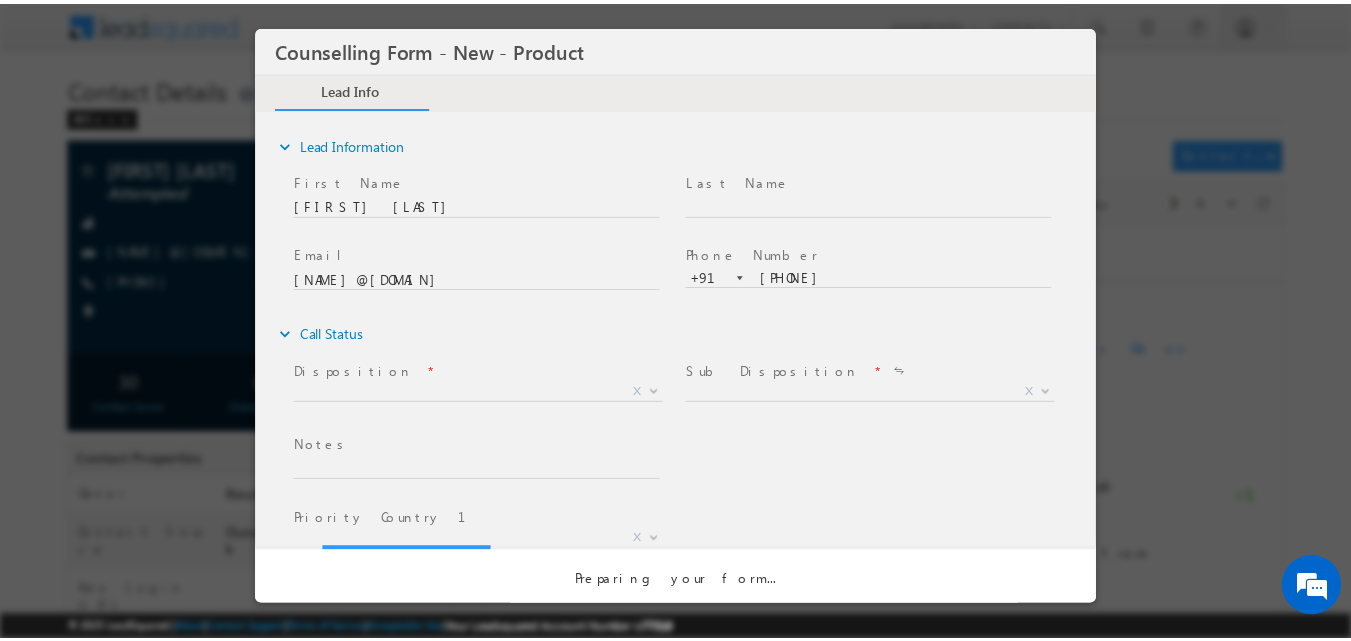 scroll, scrollTop: 0, scrollLeft: 0, axis: both 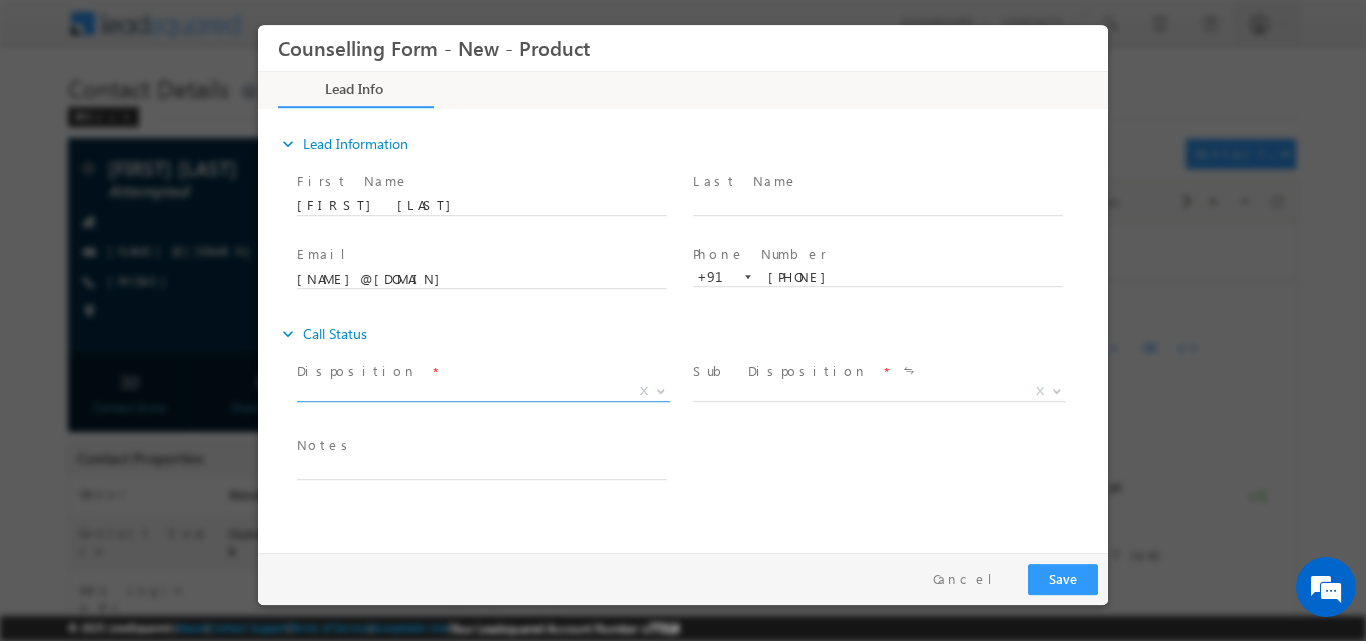 click at bounding box center [661, 389] 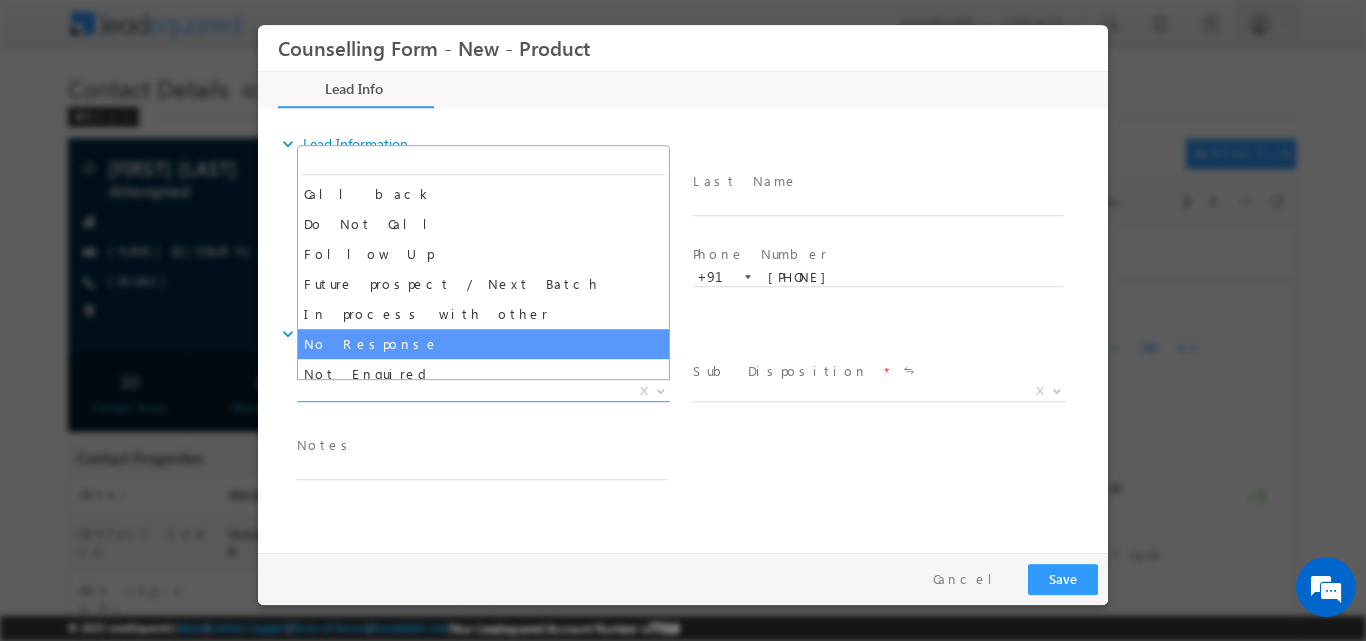 select on "No Response" 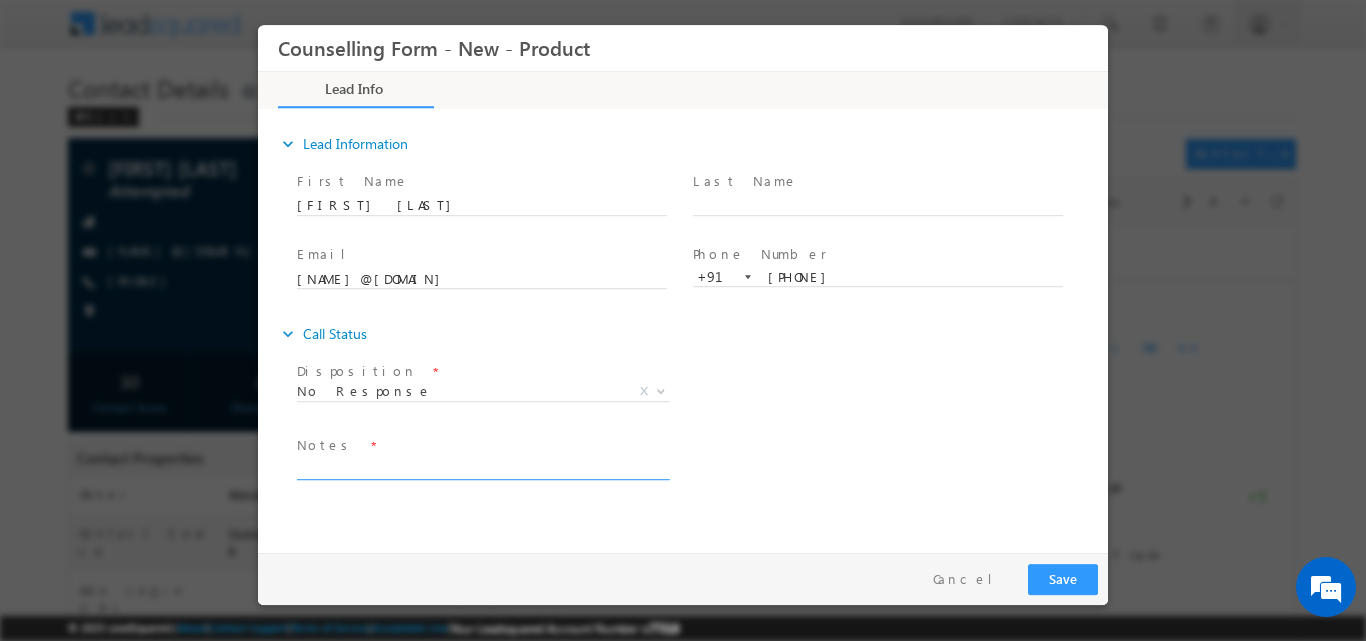 click at bounding box center (482, 467) 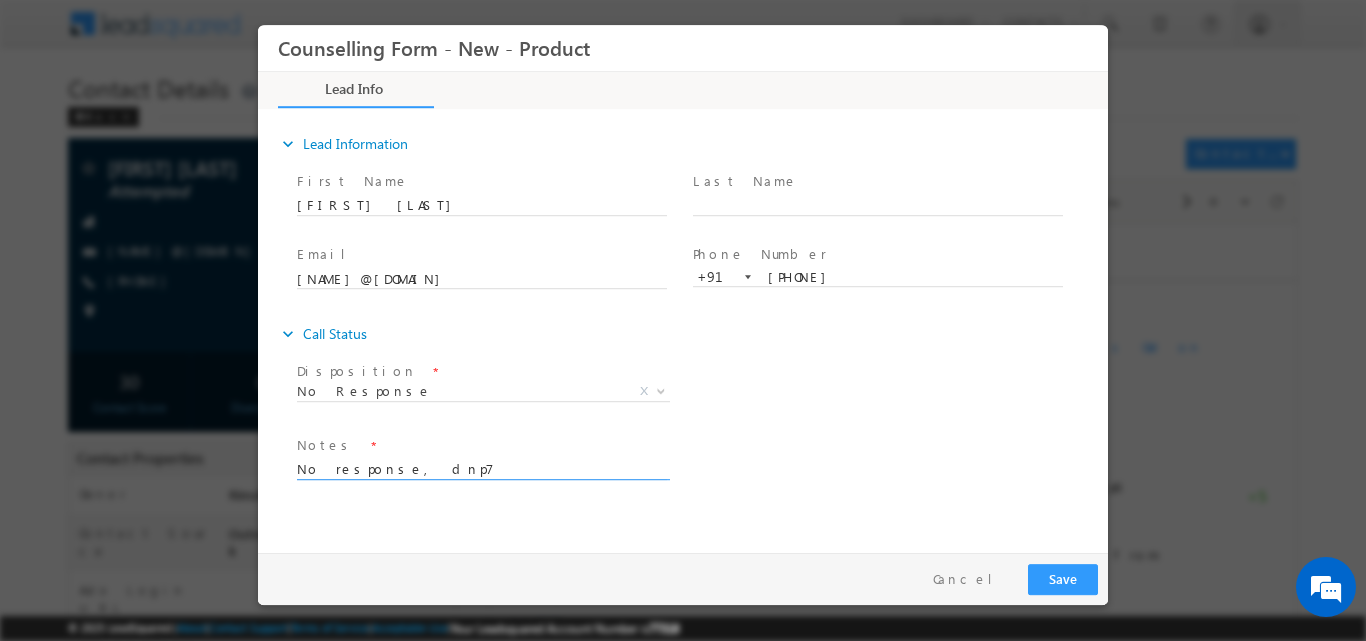 type on "No response, dnp7" 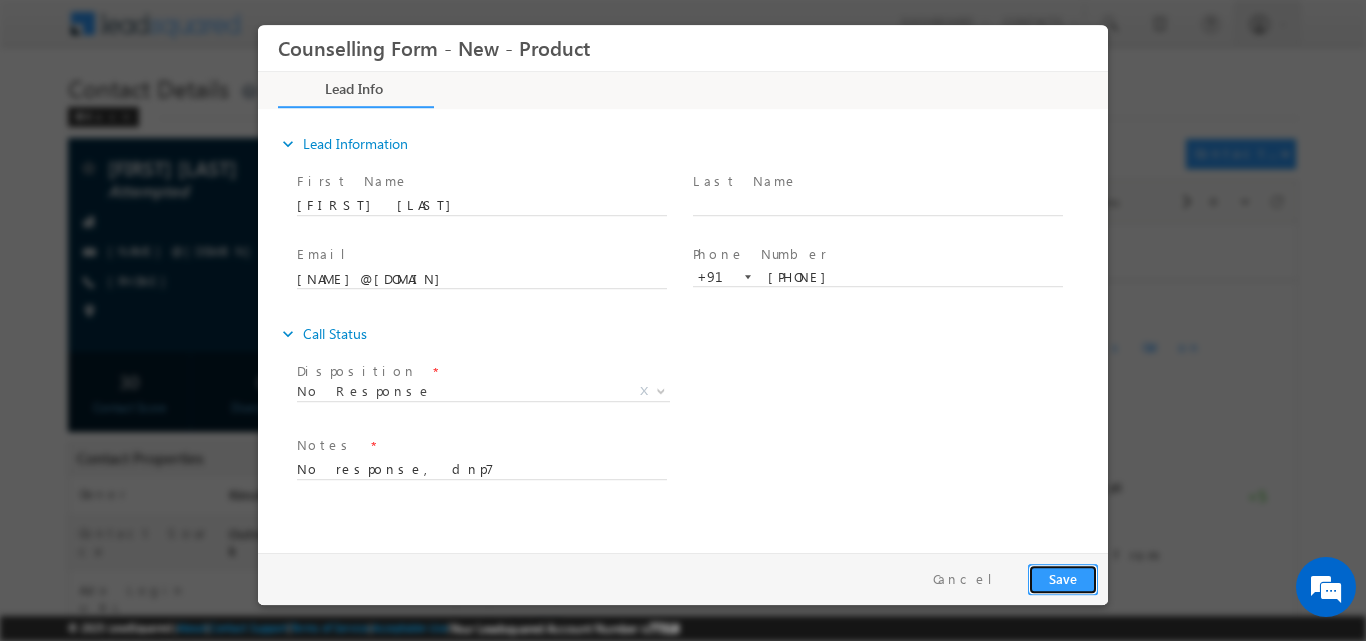 click on "Save" at bounding box center [1063, 578] 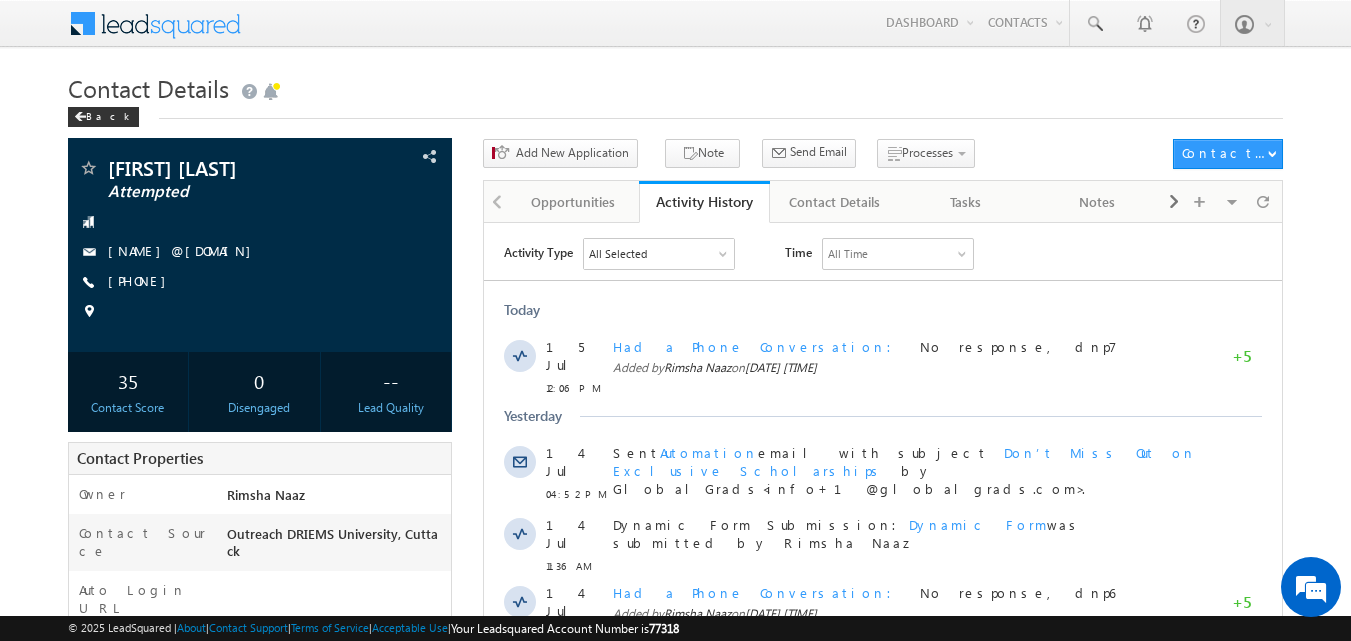 click on "Contact Details" at bounding box center (676, 86) 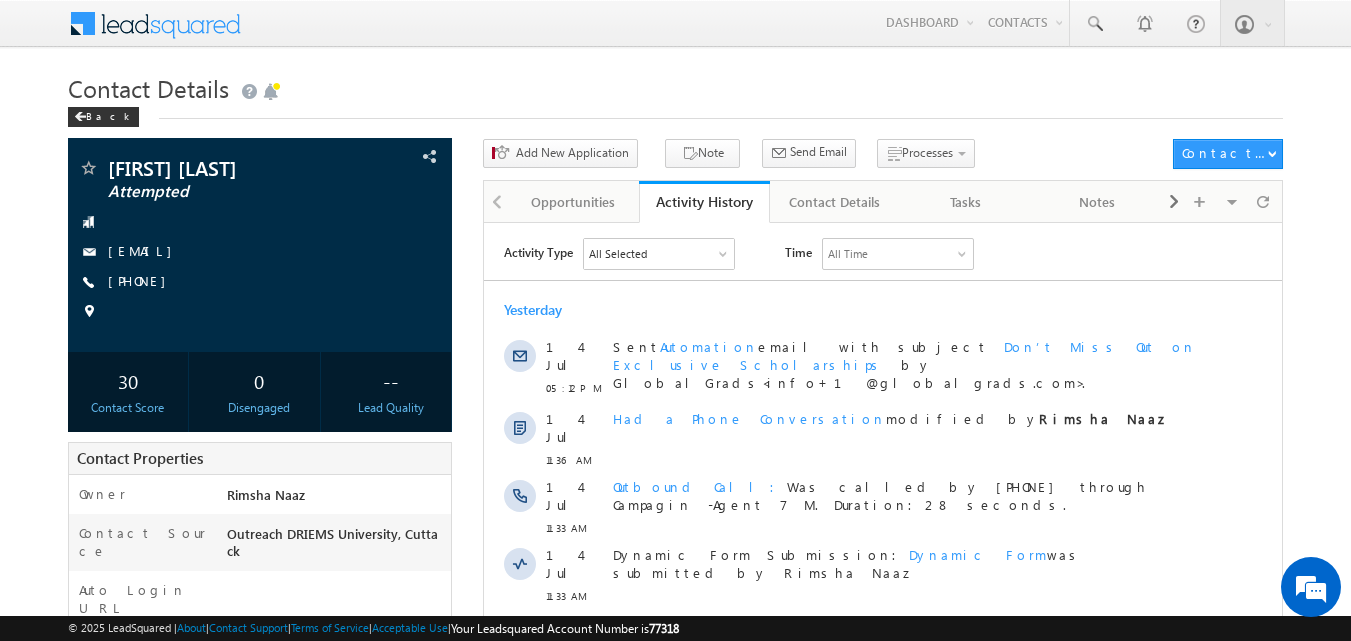 scroll, scrollTop: 0, scrollLeft: 0, axis: both 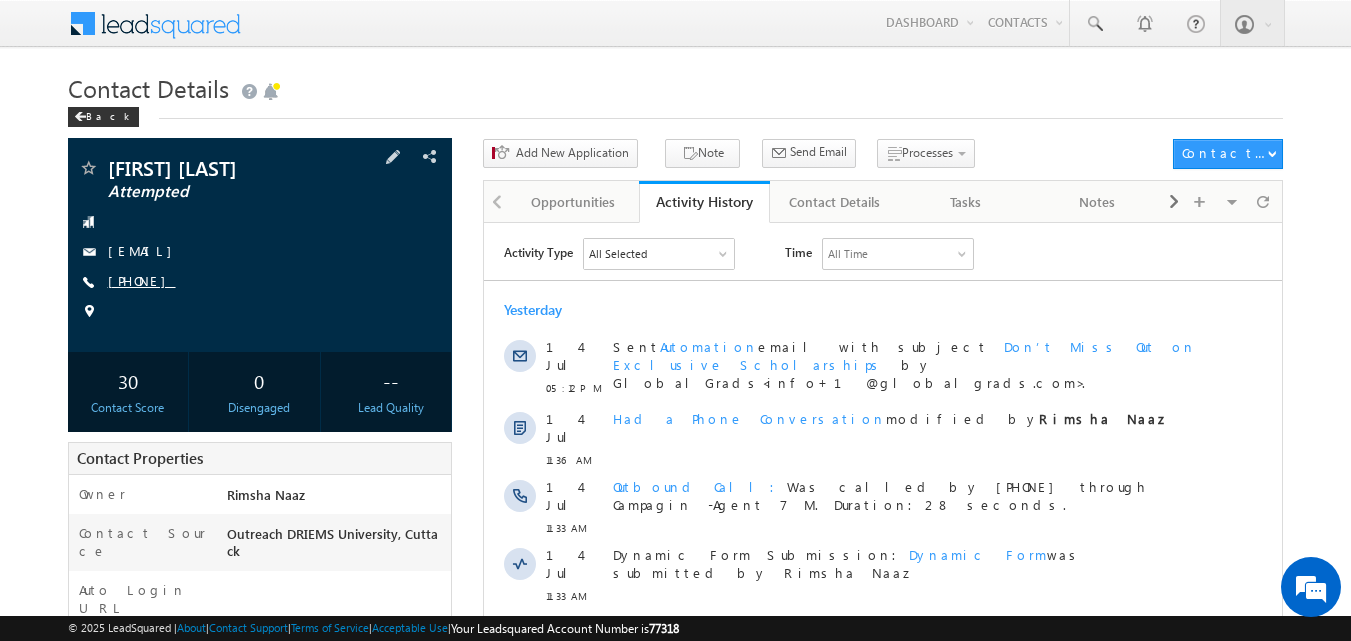 copy on "[PHONE]" 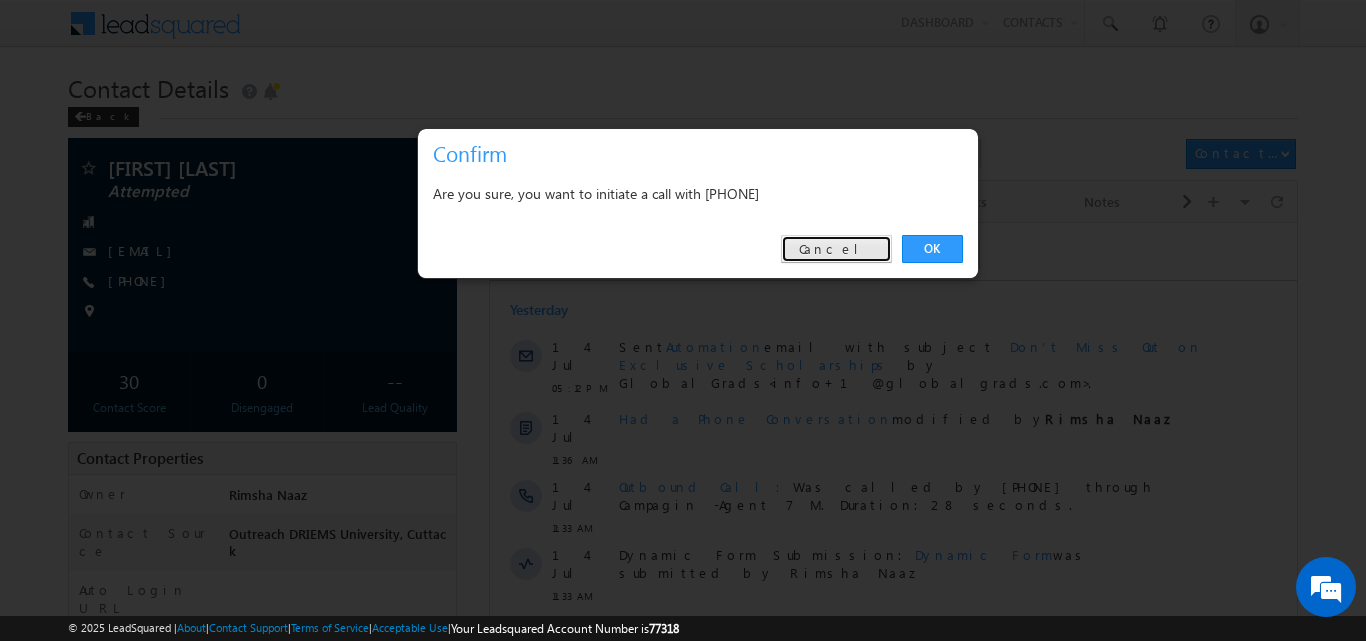click on "Cancel" at bounding box center (836, 249) 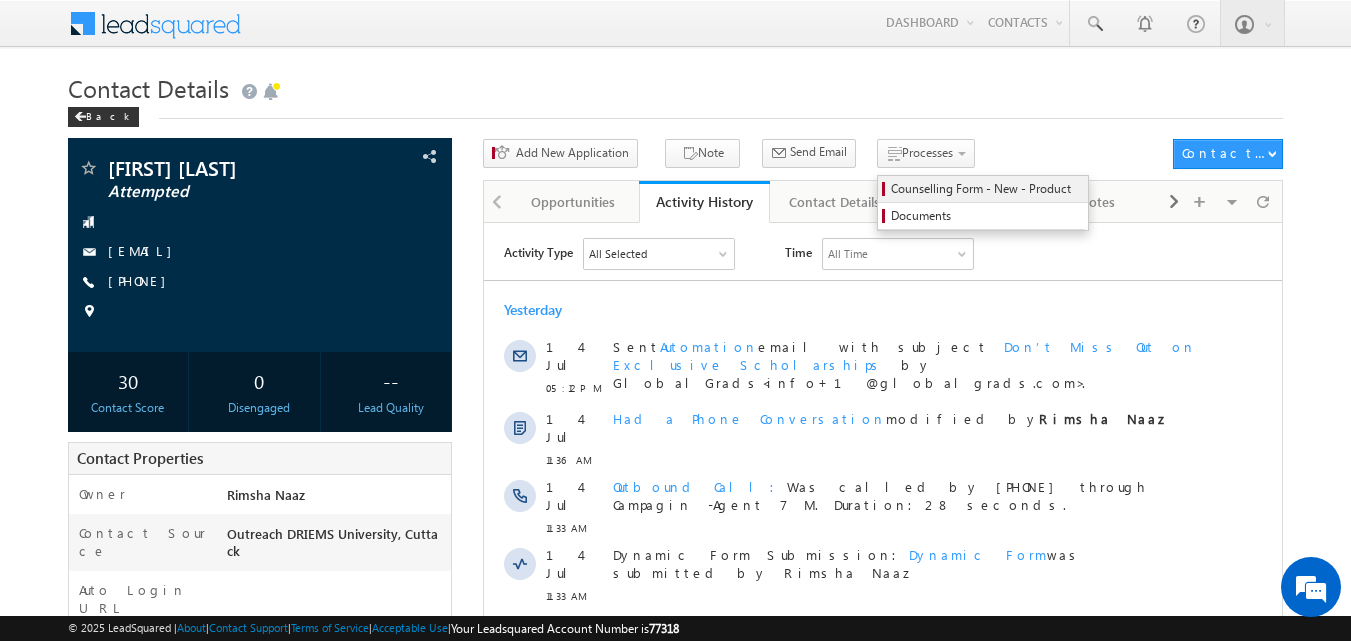 click on "Counselling Form - New - Product" at bounding box center [986, 189] 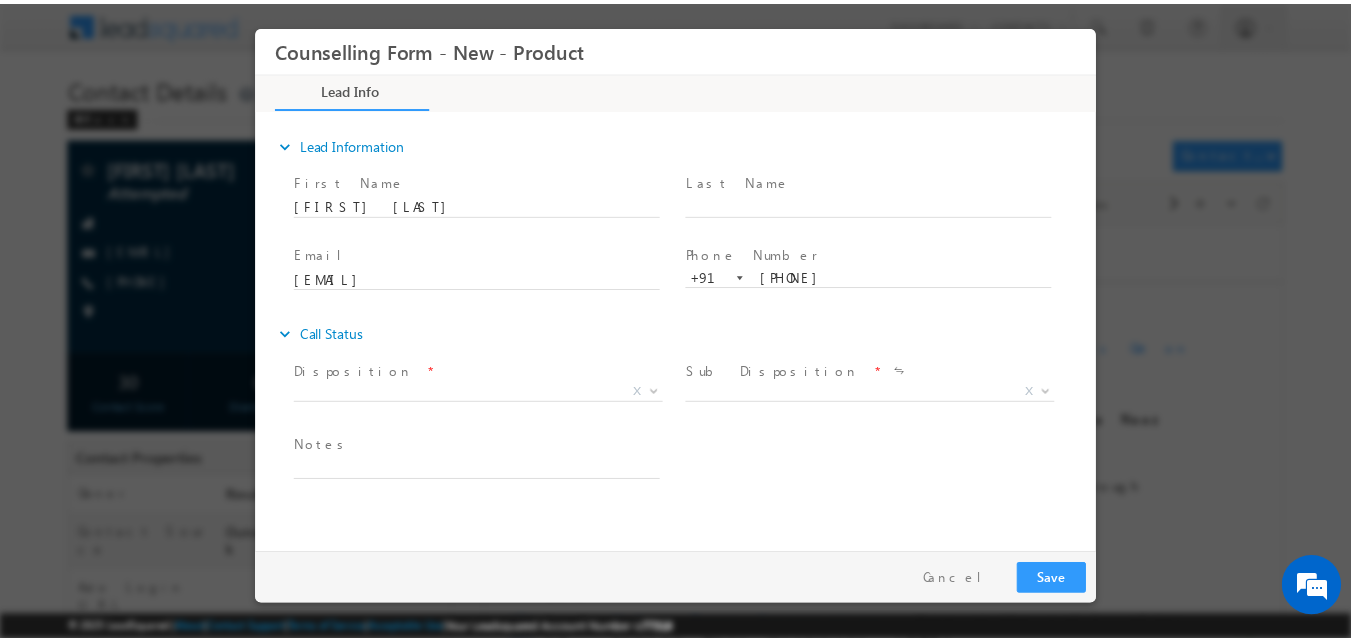 scroll, scrollTop: 0, scrollLeft: 0, axis: both 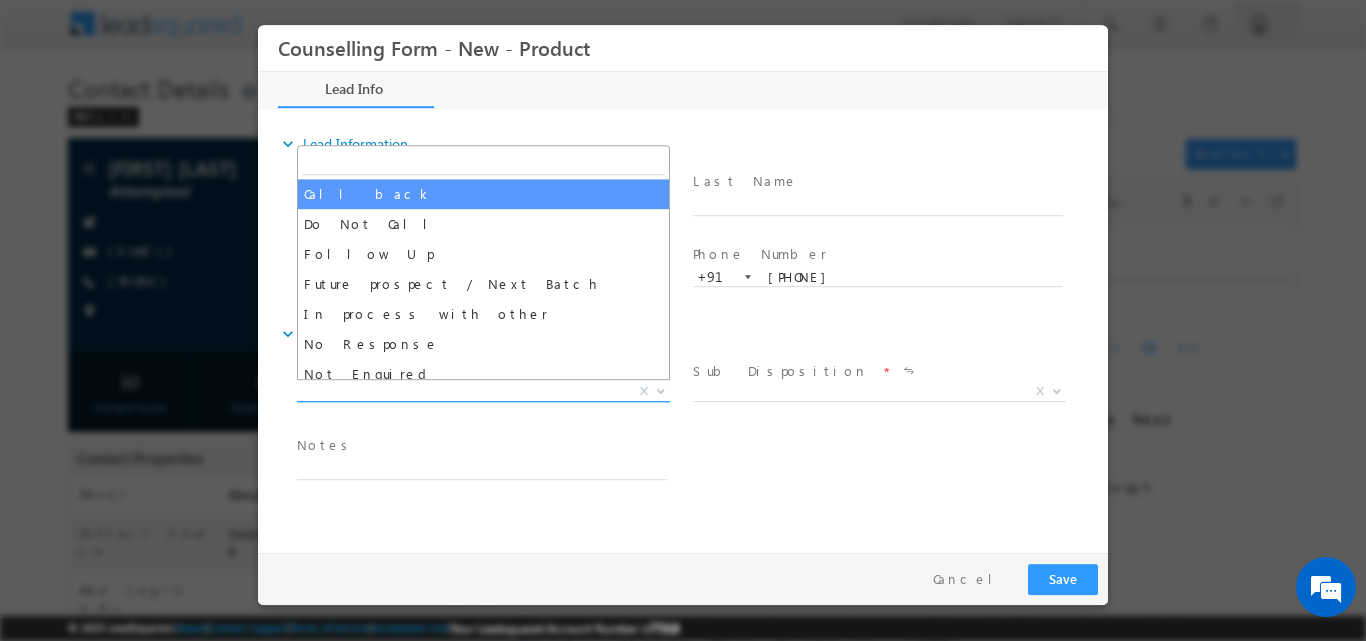 click at bounding box center [659, 390] 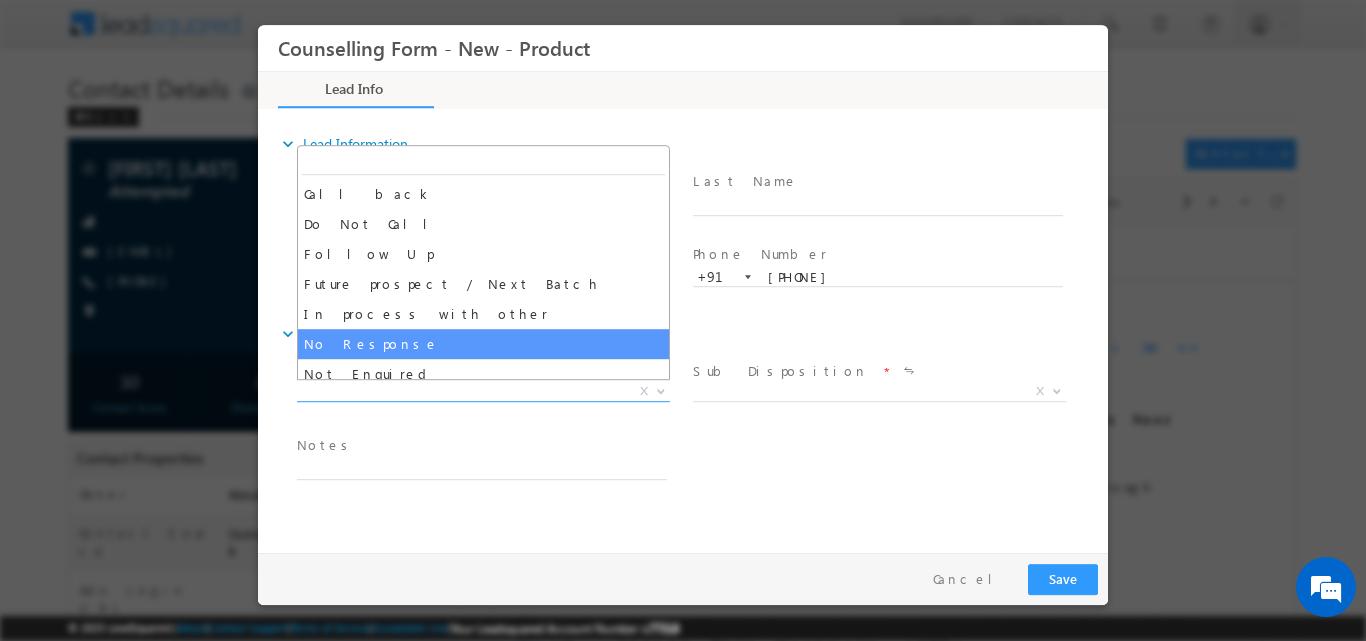 select on "No Response" 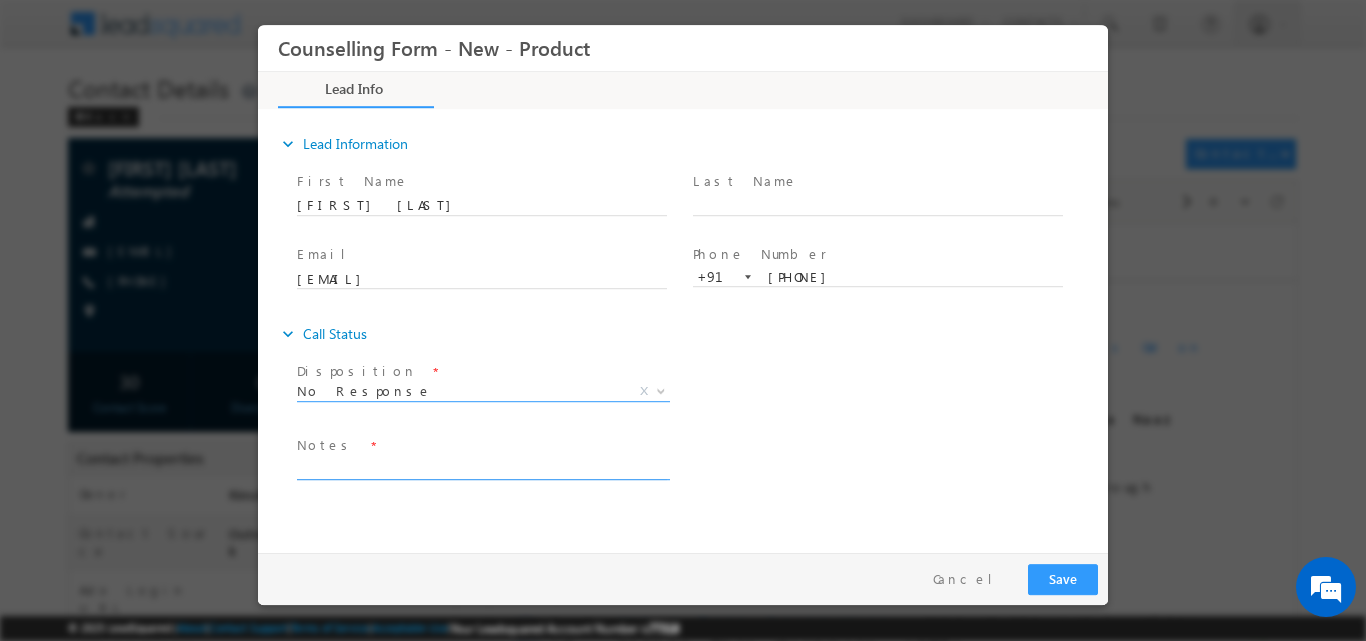 click at bounding box center [482, 467] 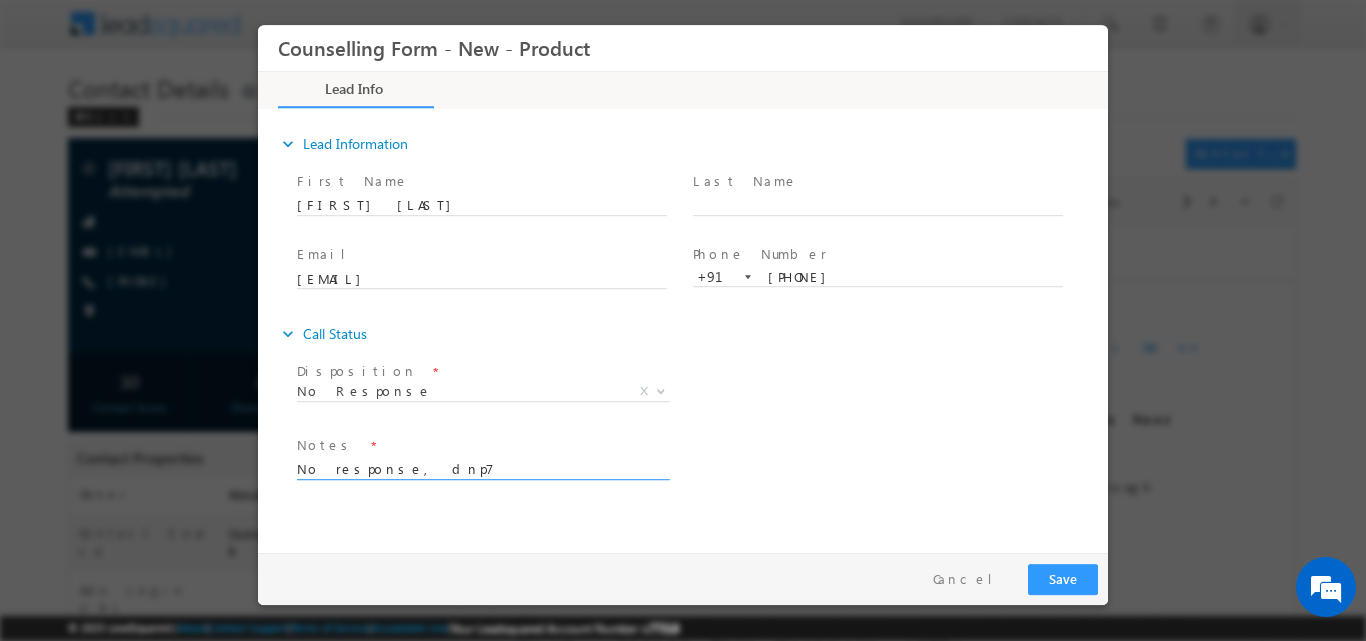 type on "No response, dnp7" 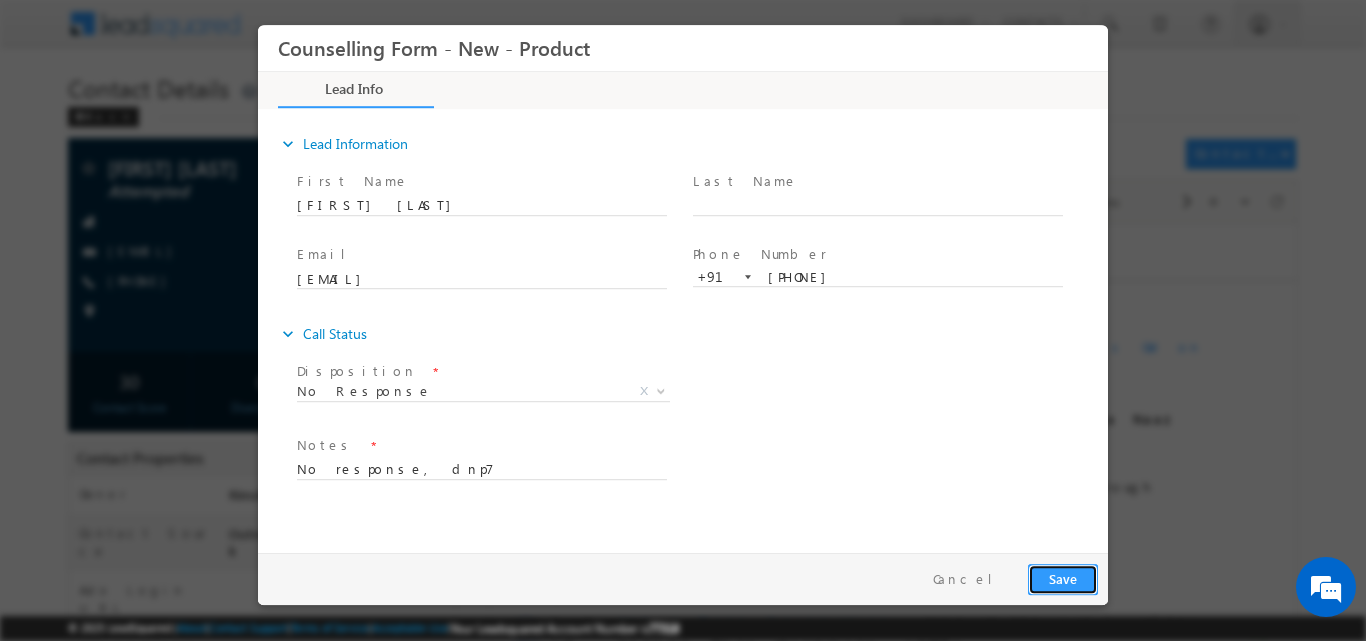 click on "Save" at bounding box center [1063, 578] 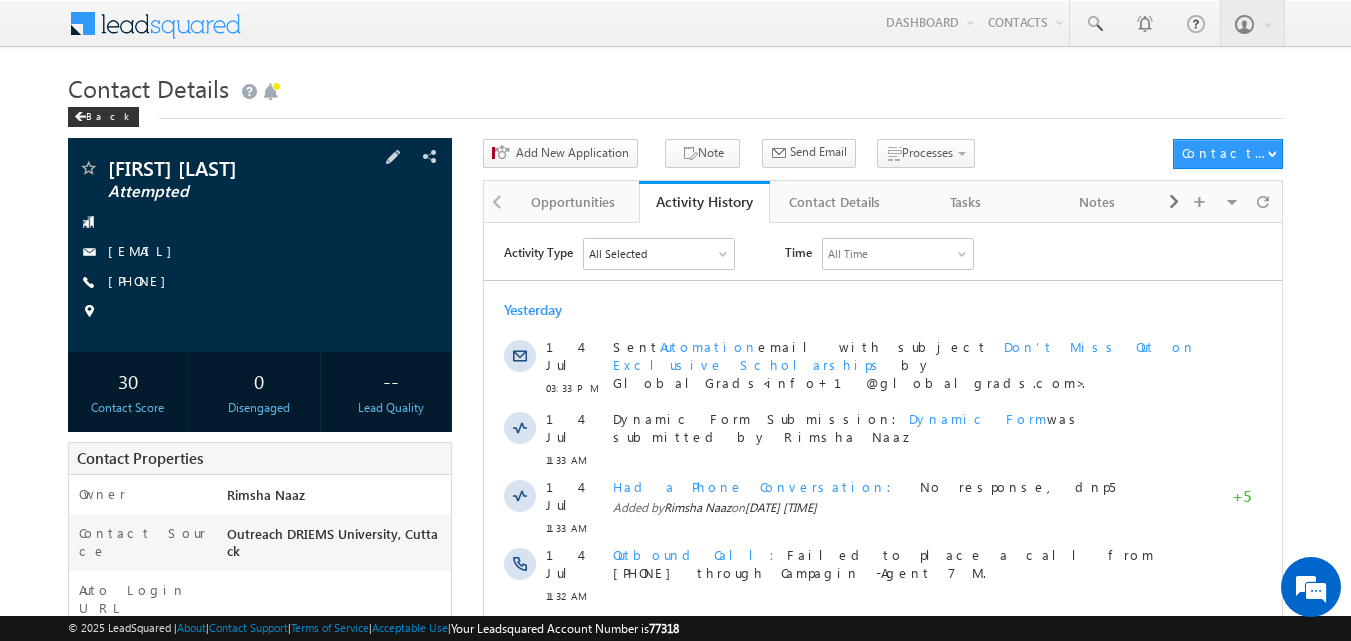 scroll, scrollTop: 0, scrollLeft: 0, axis: both 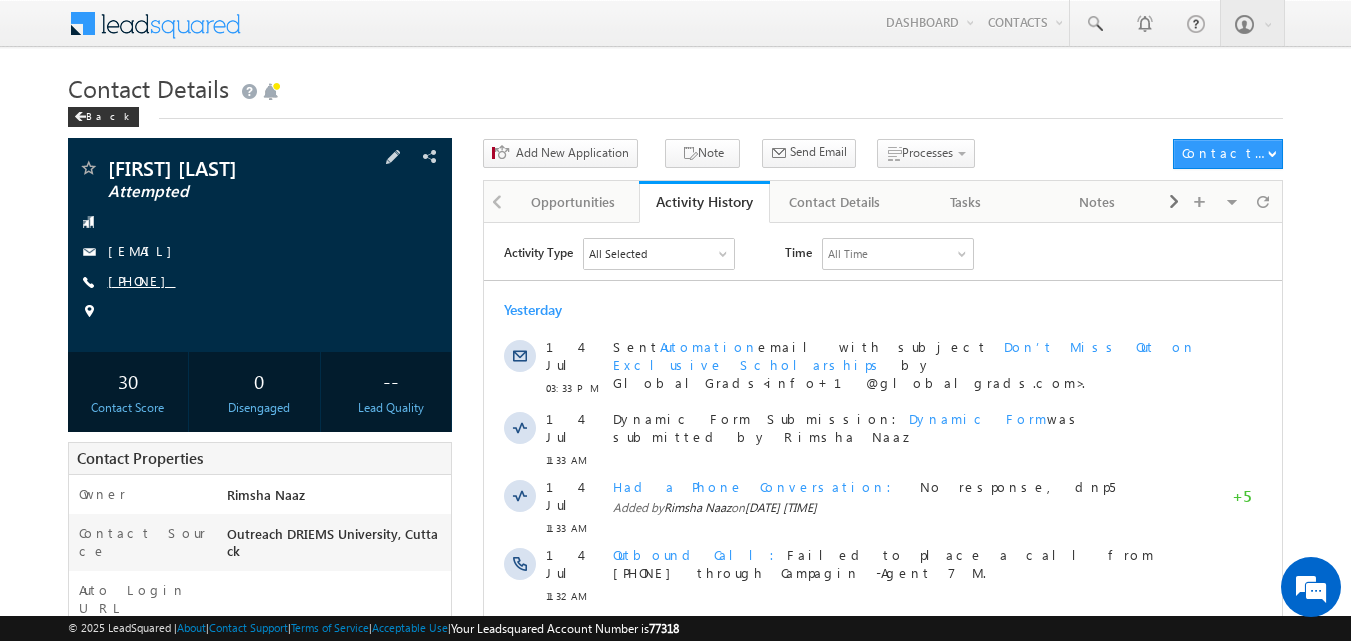 drag, startPoint x: 135, startPoint y: 282, endPoint x: 204, endPoint y: 284, distance: 69.02898 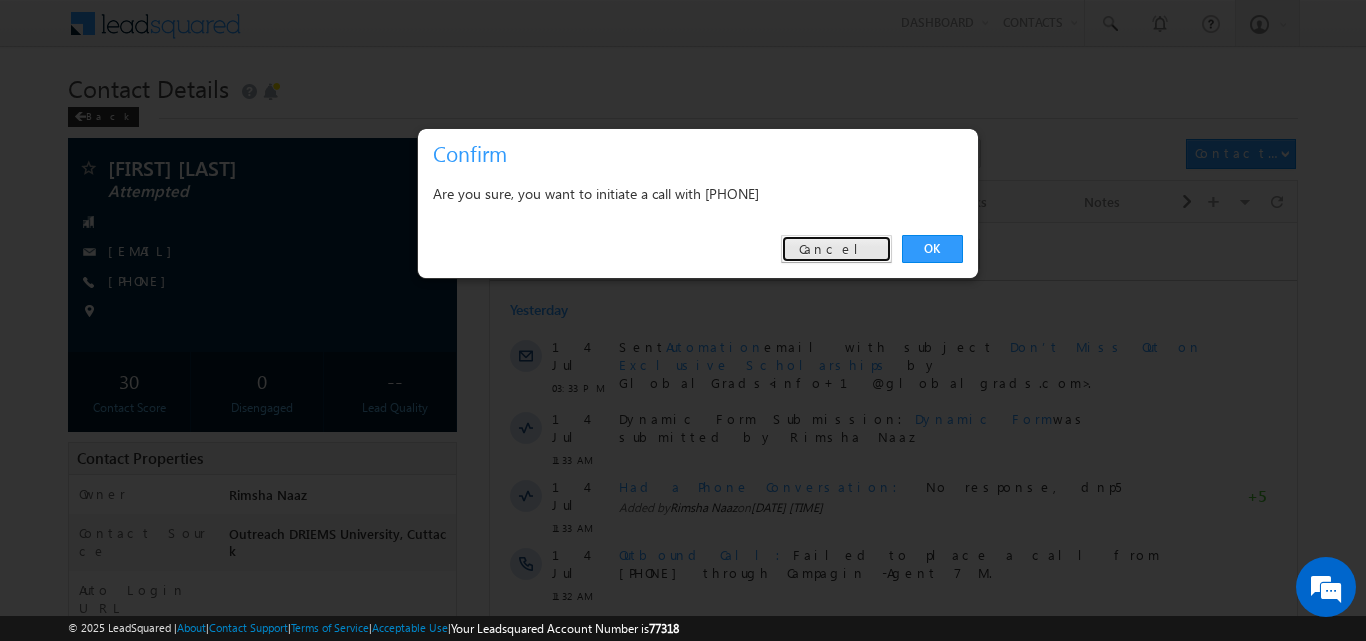 click on "Cancel" at bounding box center [836, 249] 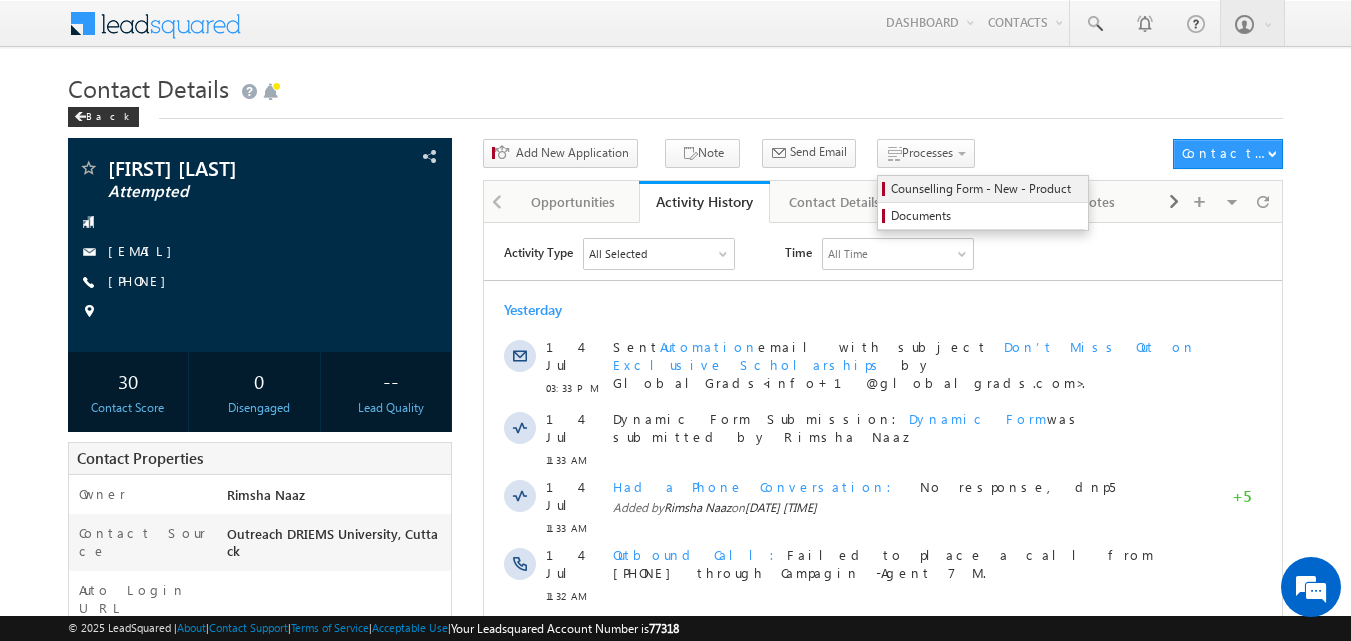 click on "Counselling Form - New - Product" at bounding box center [986, 189] 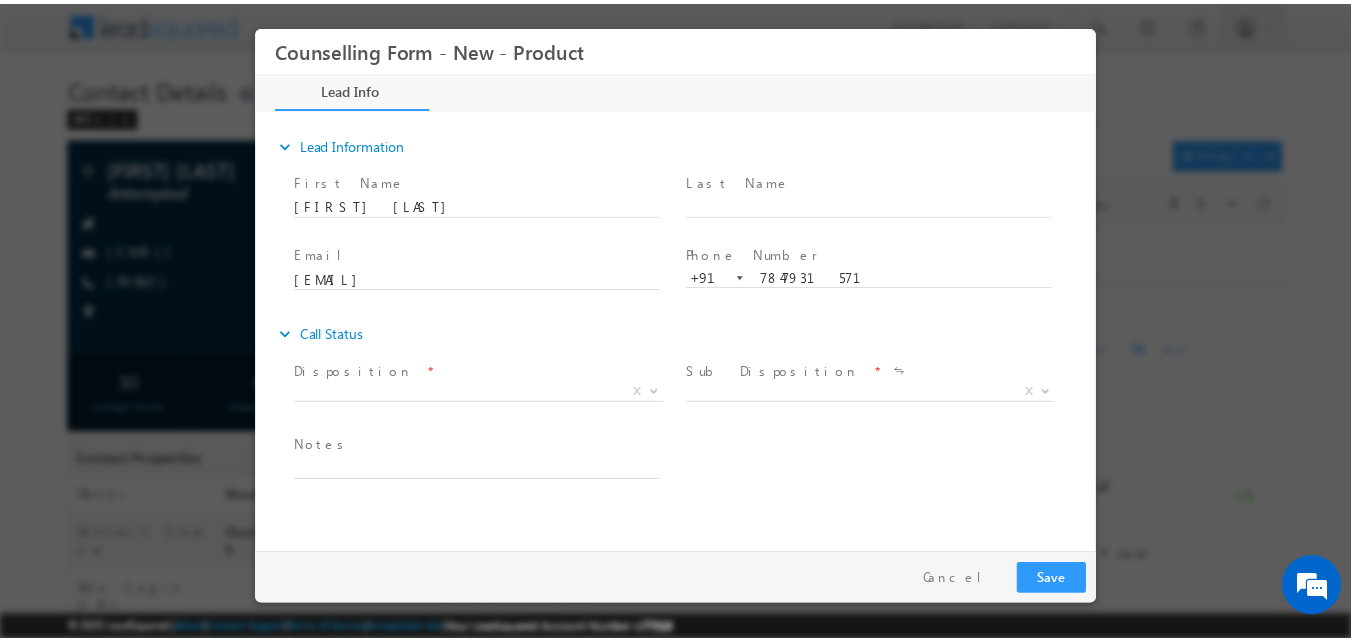 scroll, scrollTop: 0, scrollLeft: 0, axis: both 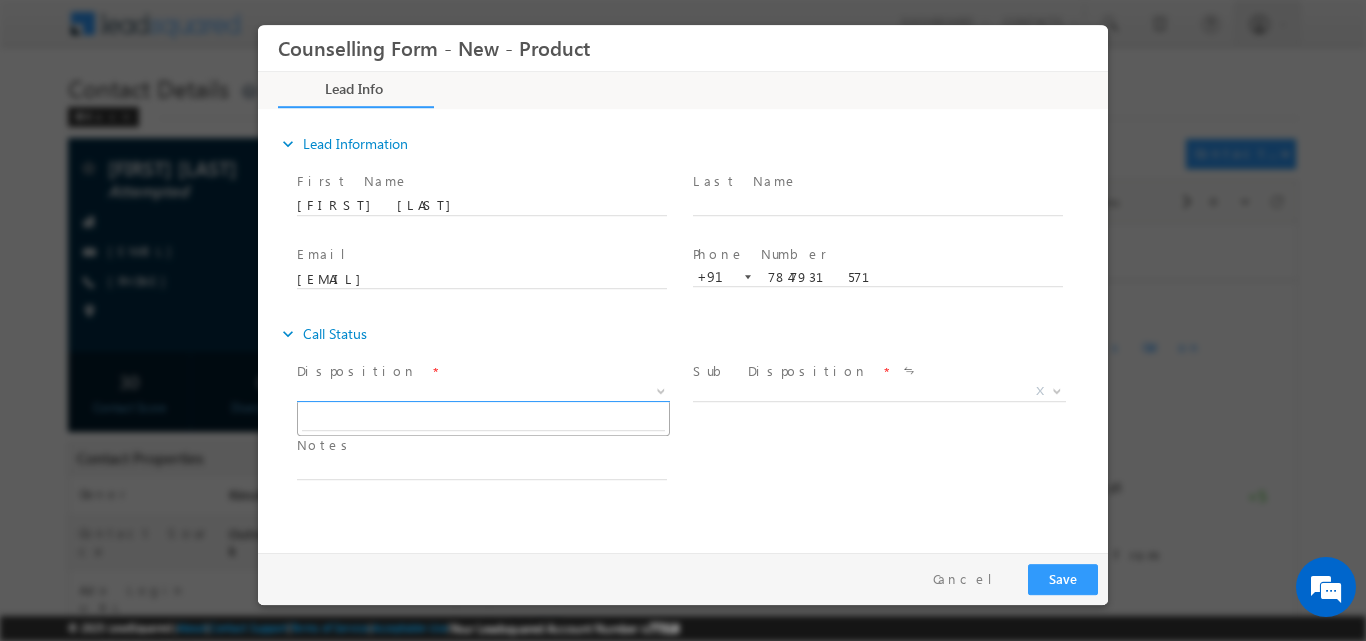 click at bounding box center (661, 389) 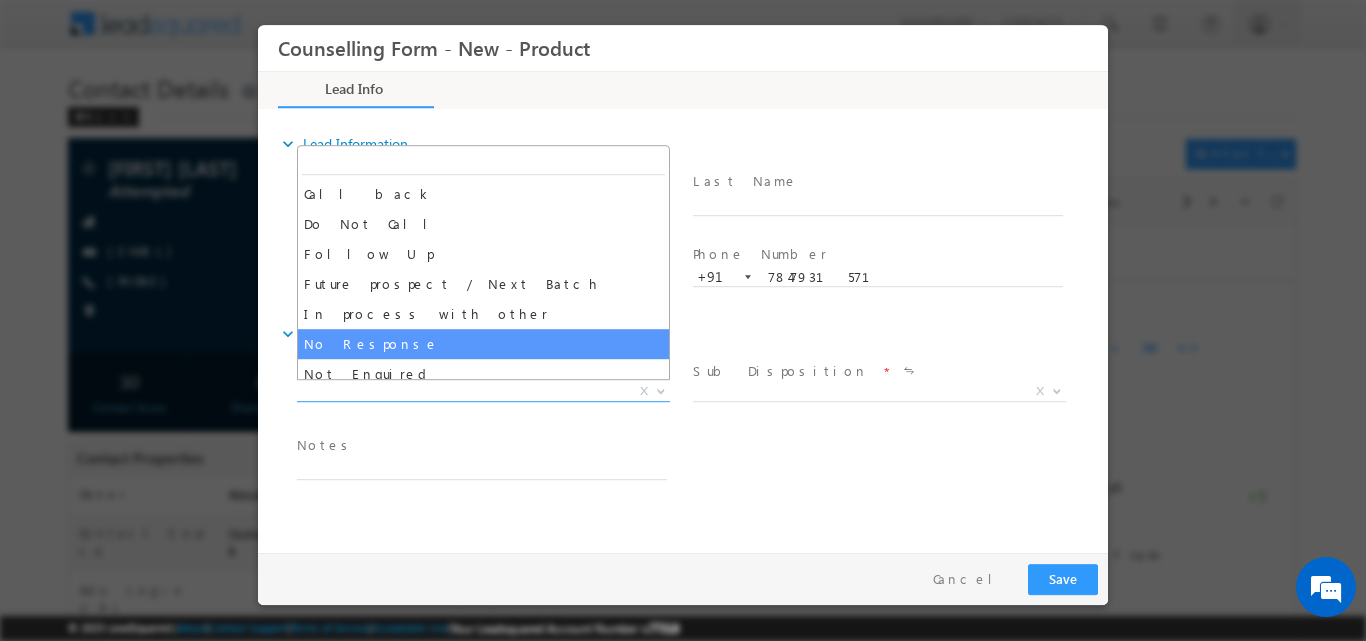 select on "No Response" 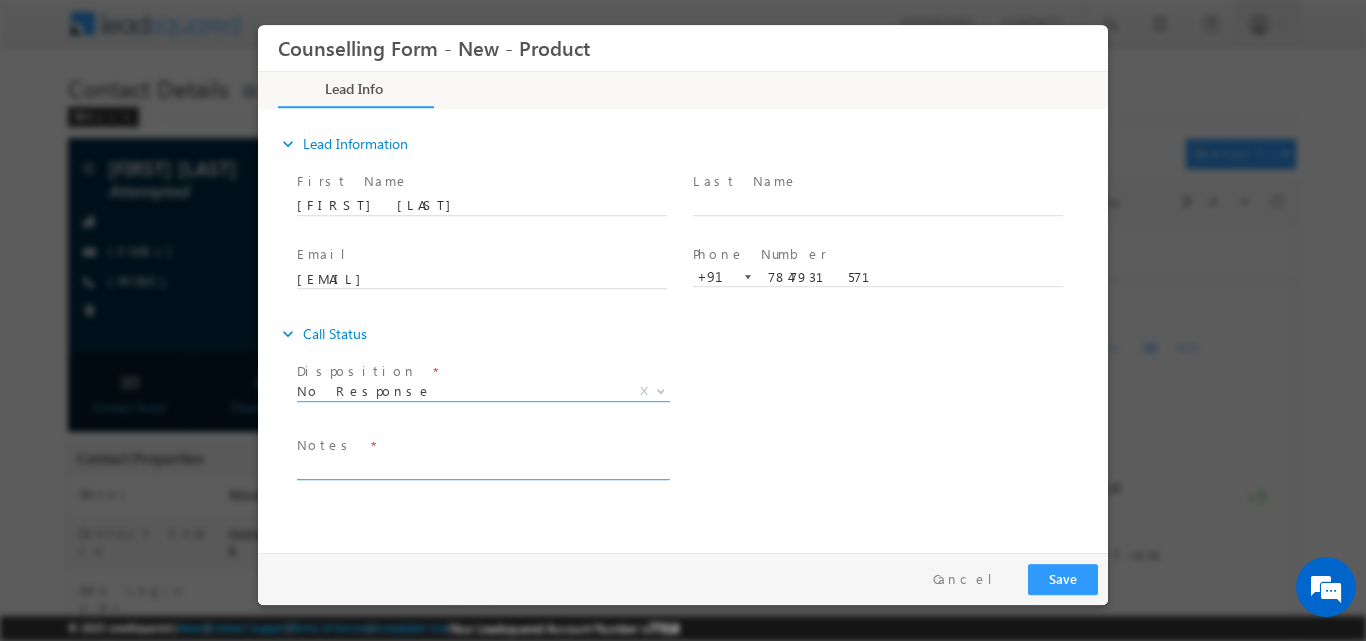 click at bounding box center [482, 467] 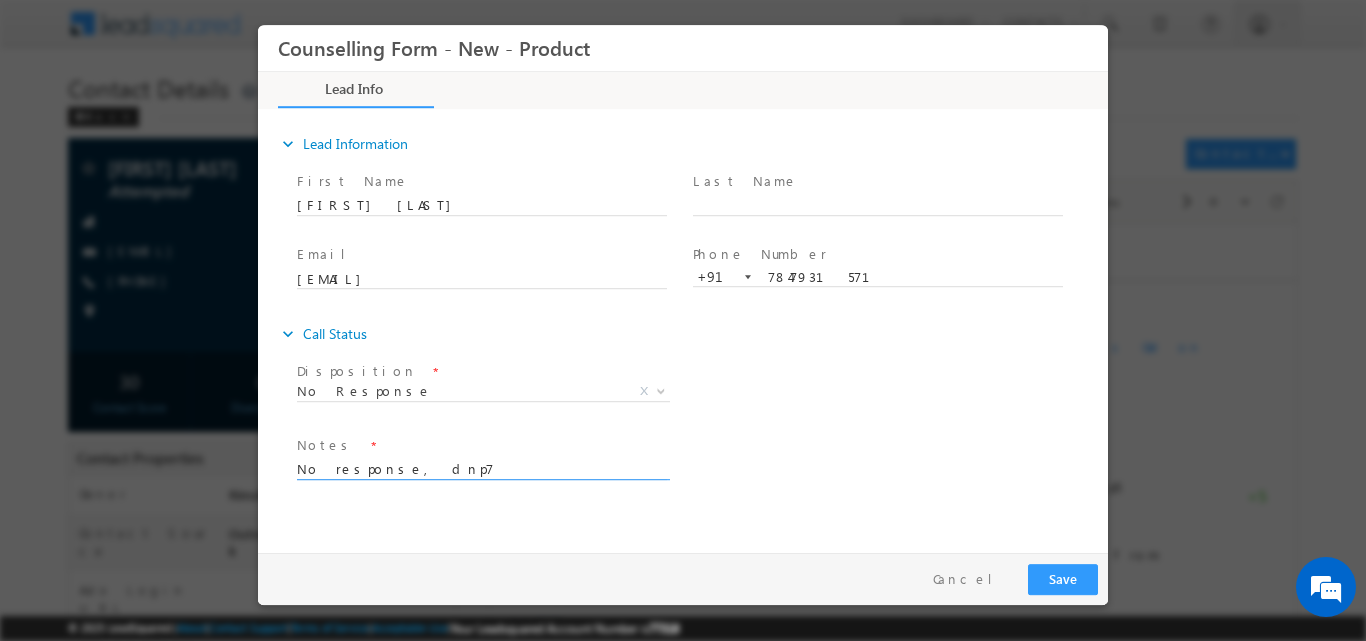 type on "No response, dnp7" 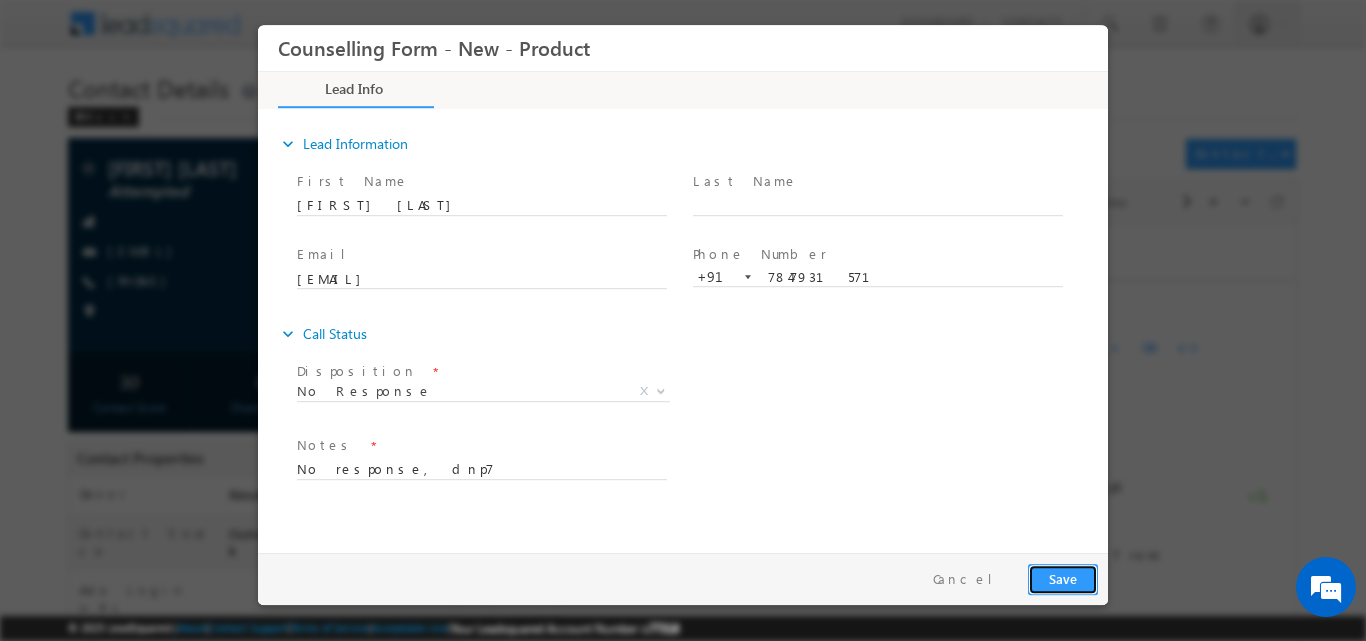 click on "Save" at bounding box center [1063, 578] 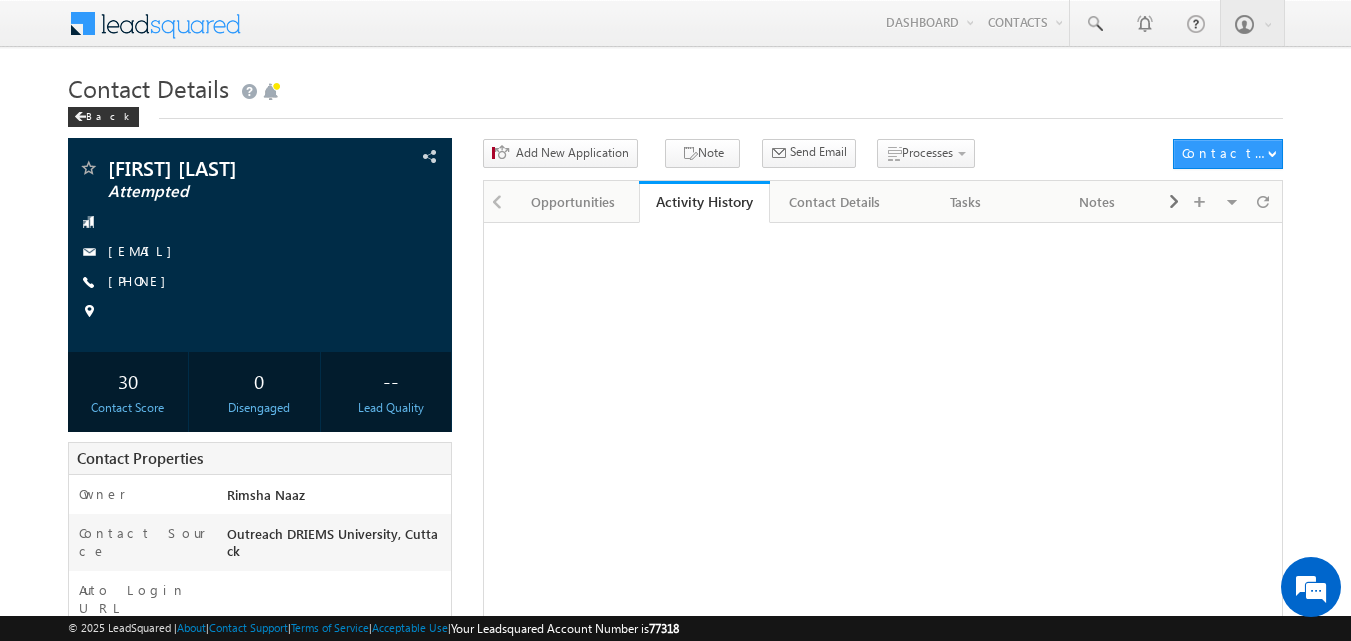 scroll, scrollTop: 0, scrollLeft: 0, axis: both 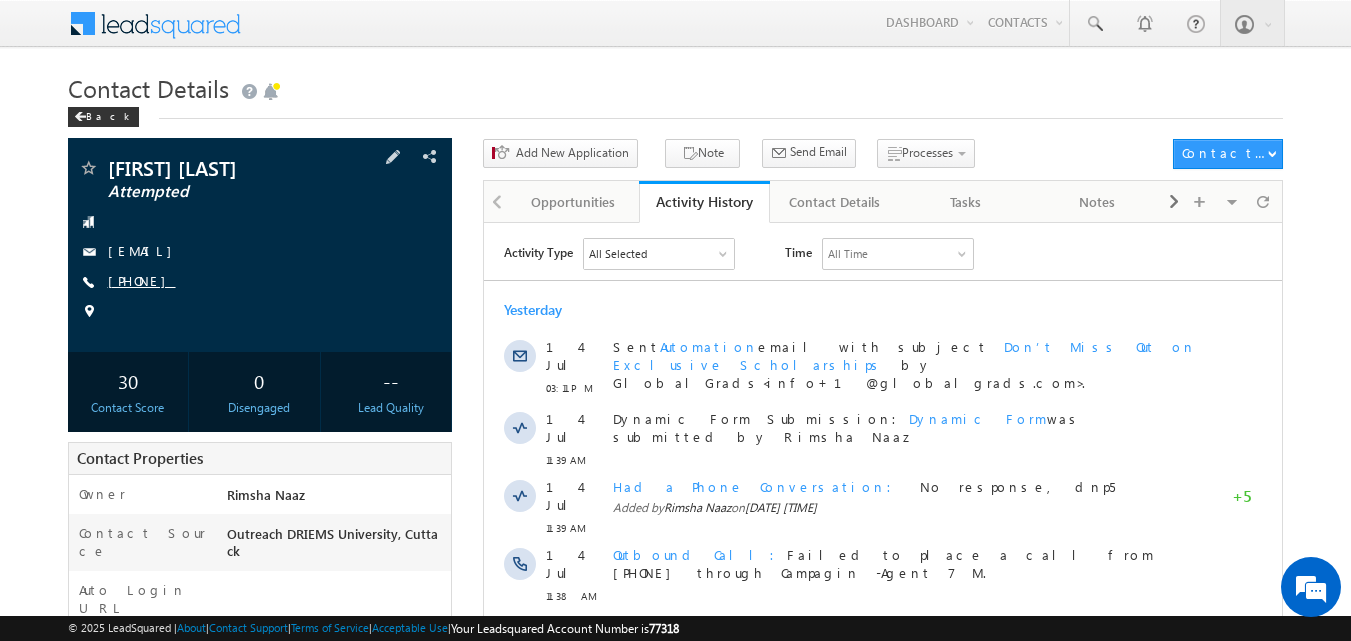 copy on "[PHONE]" 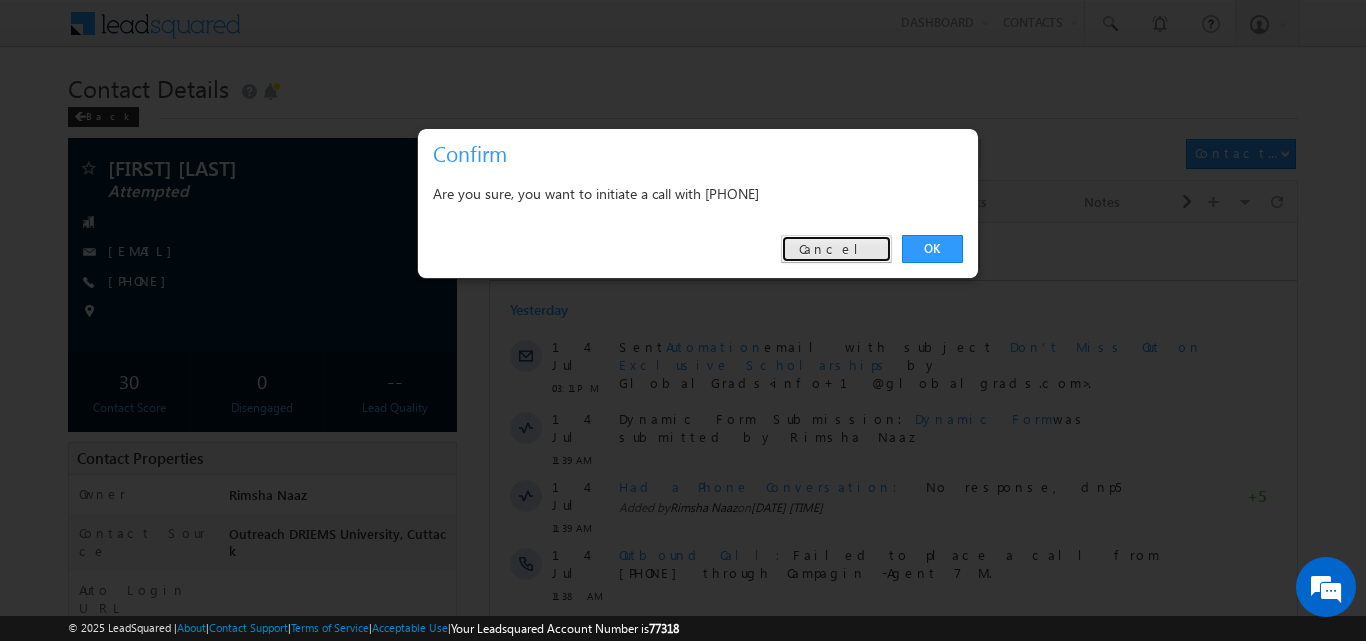 click on "Cancel" at bounding box center [836, 249] 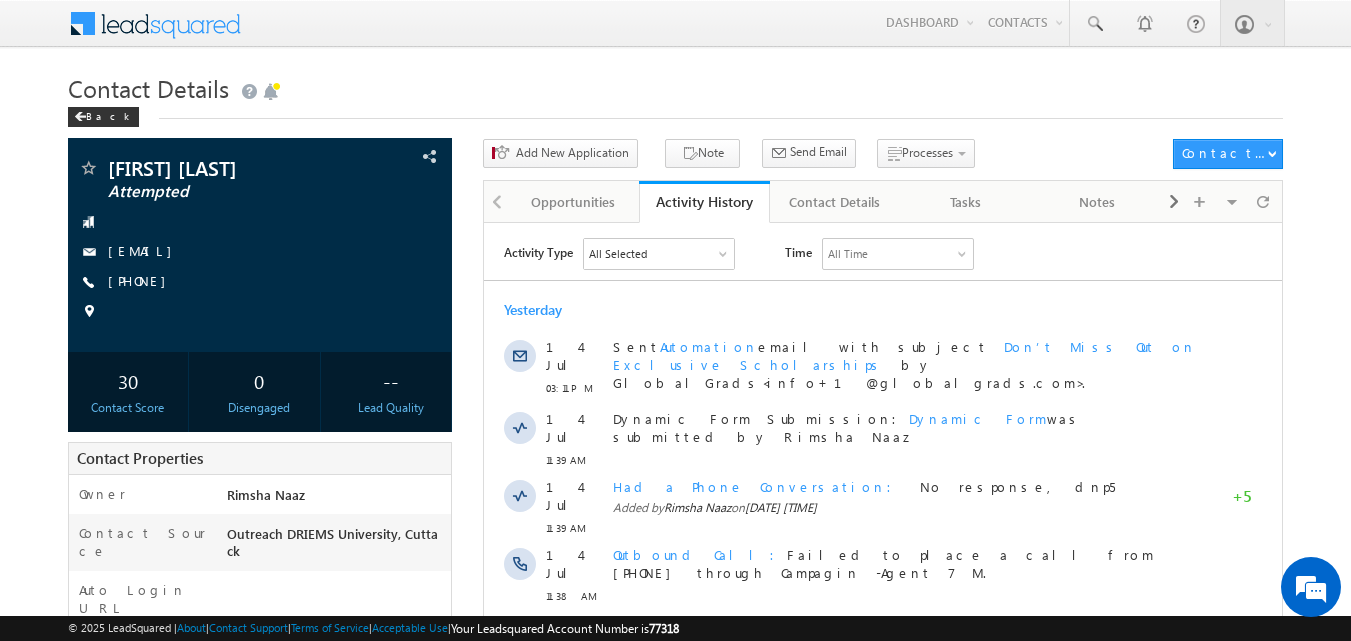 click on "All Time" at bounding box center (848, 253) 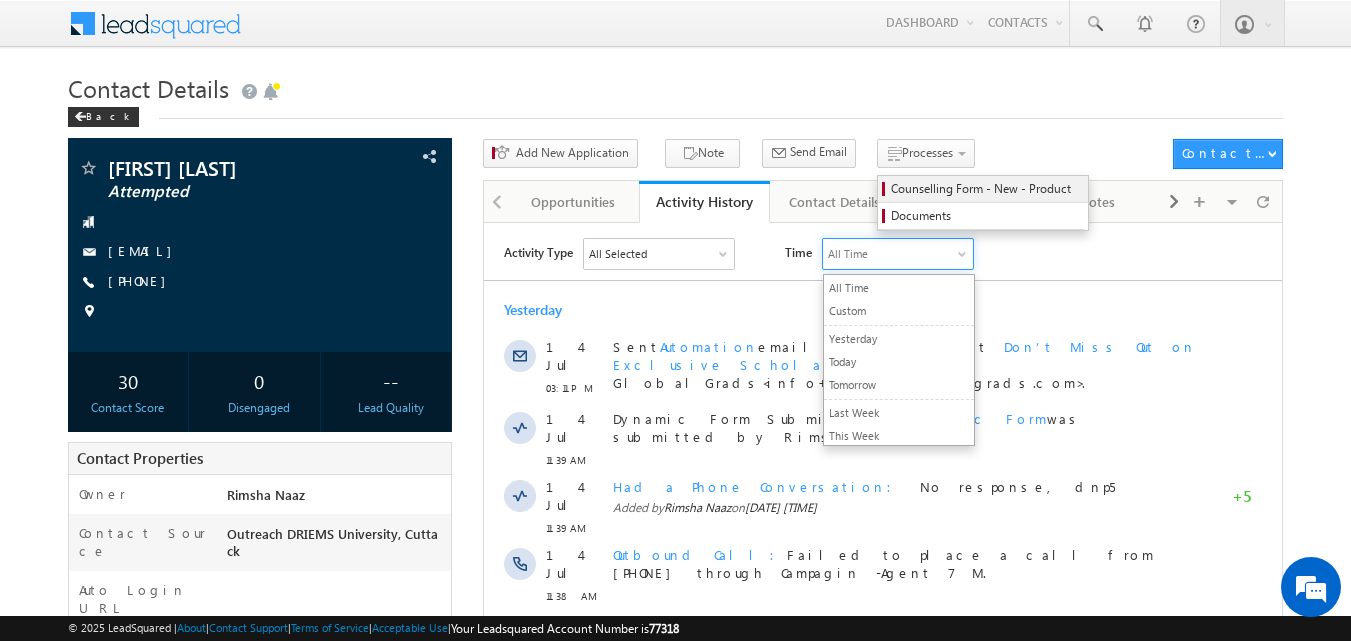 click on "Counselling Form - New - Product" at bounding box center [986, 189] 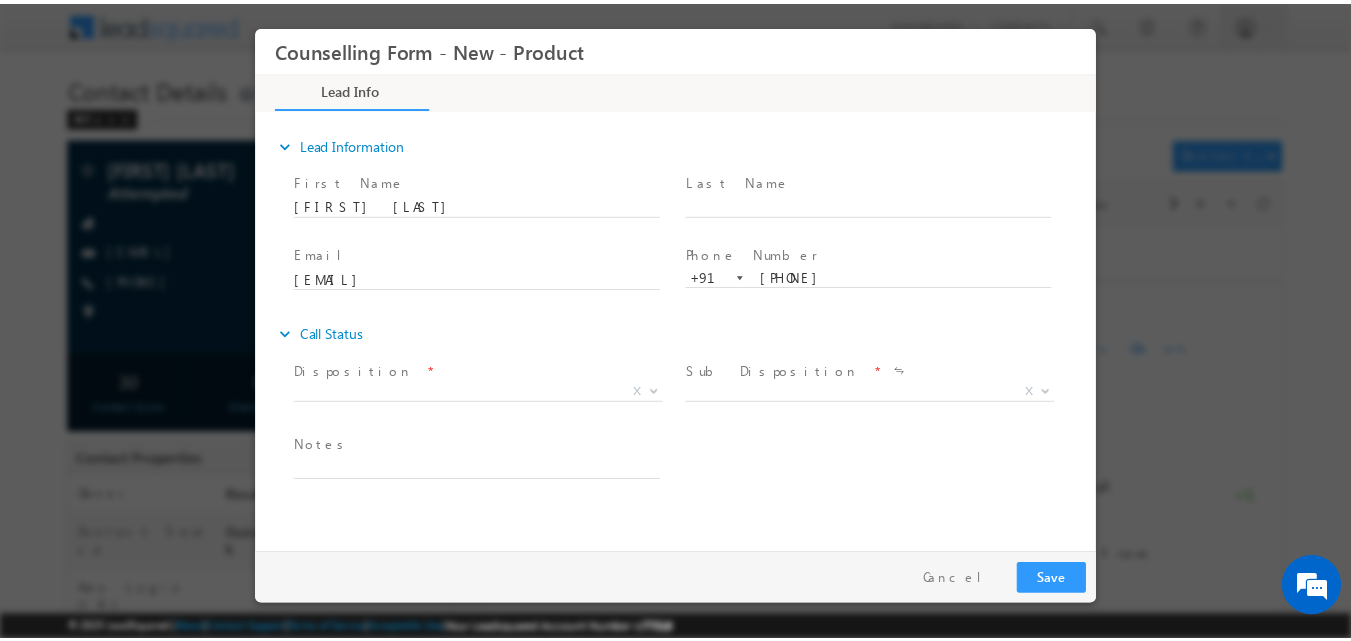 scroll, scrollTop: 0, scrollLeft: 0, axis: both 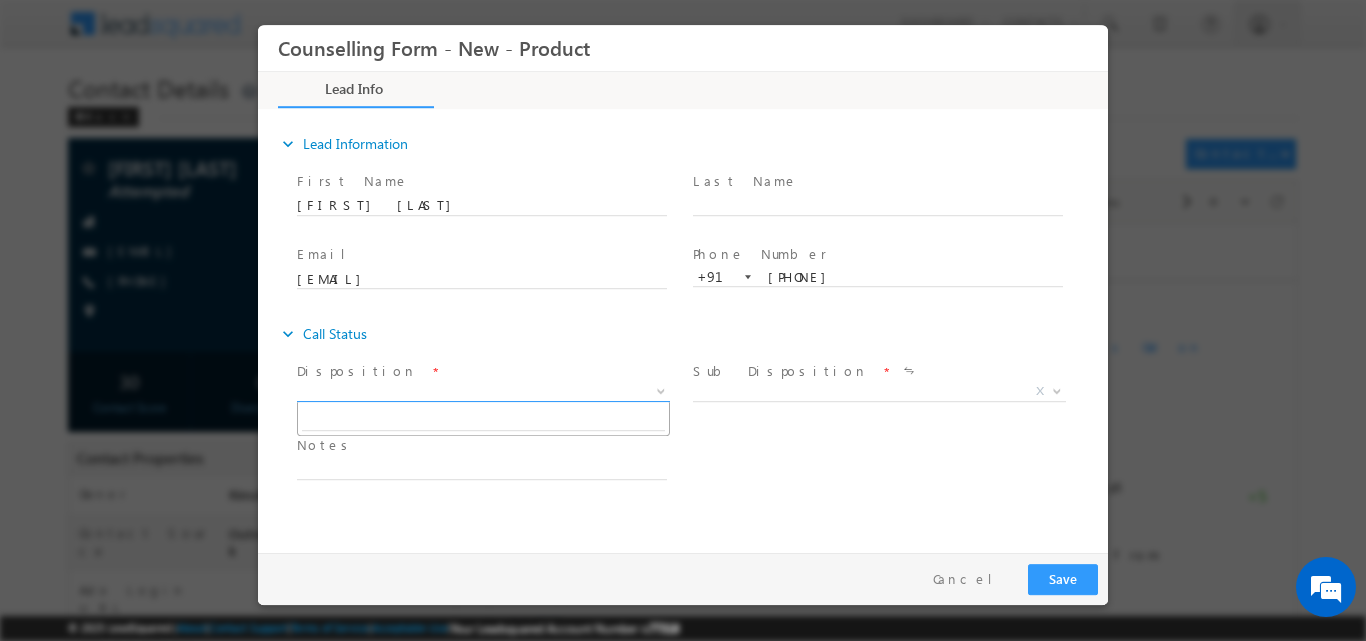 click at bounding box center [659, 390] 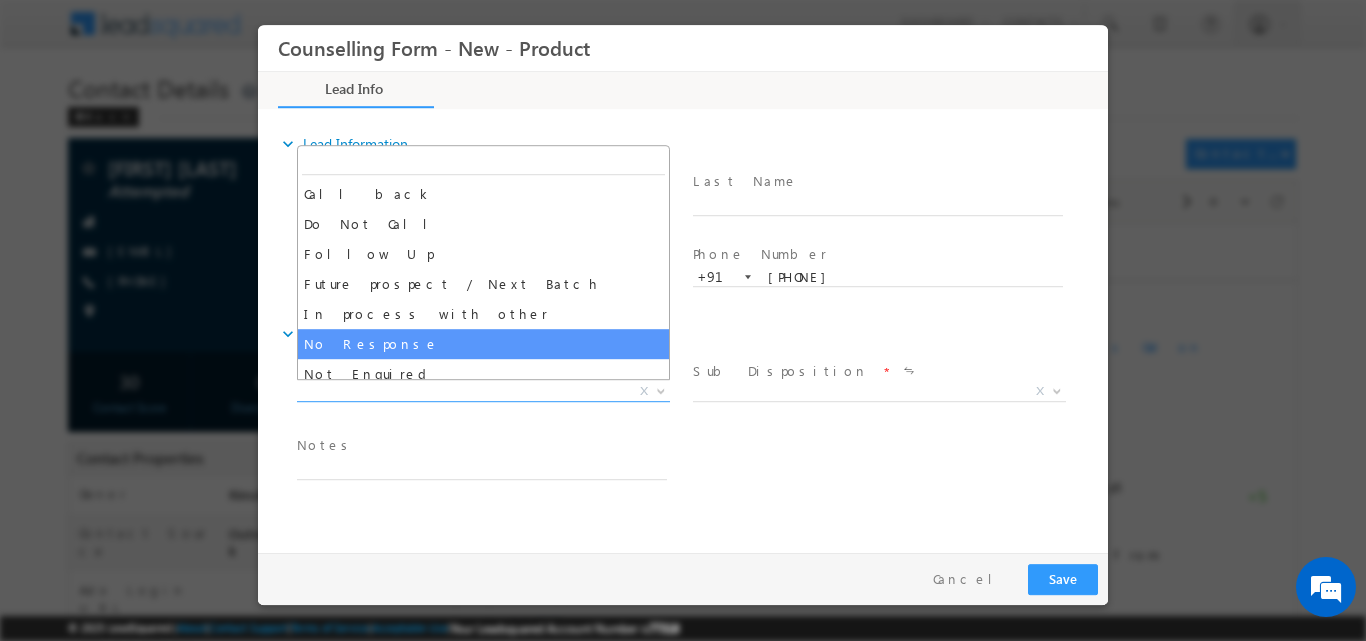 select on "No Response" 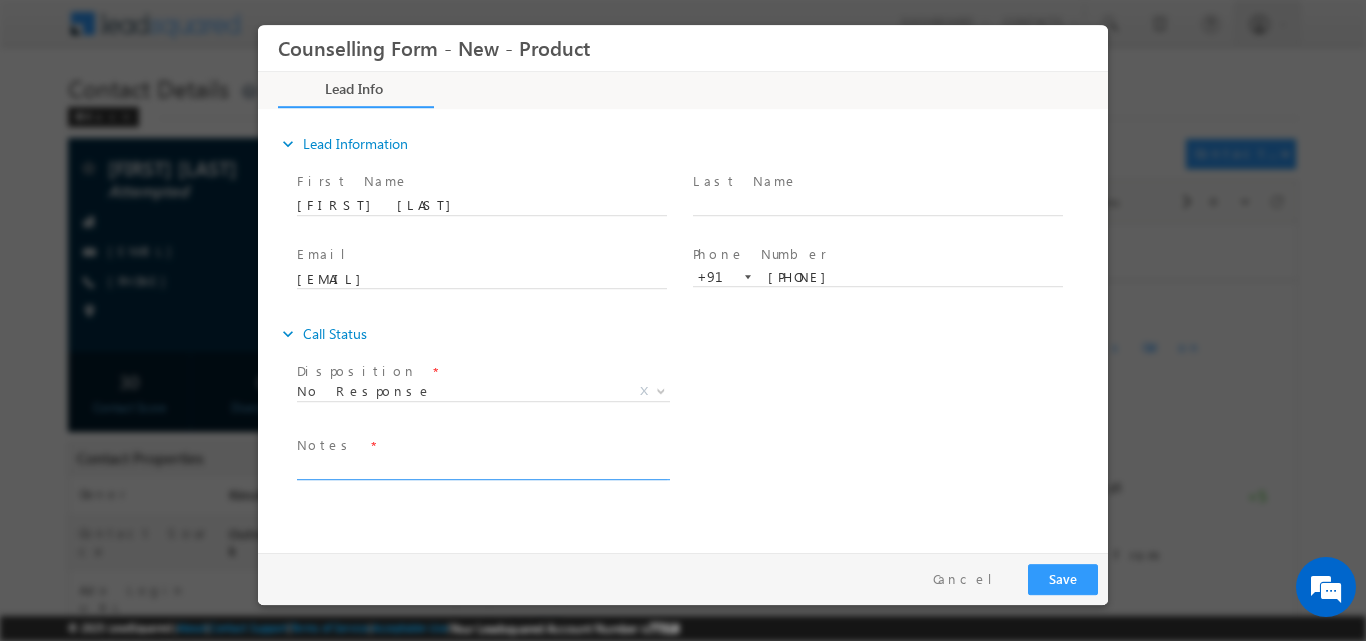 click at bounding box center (482, 467) 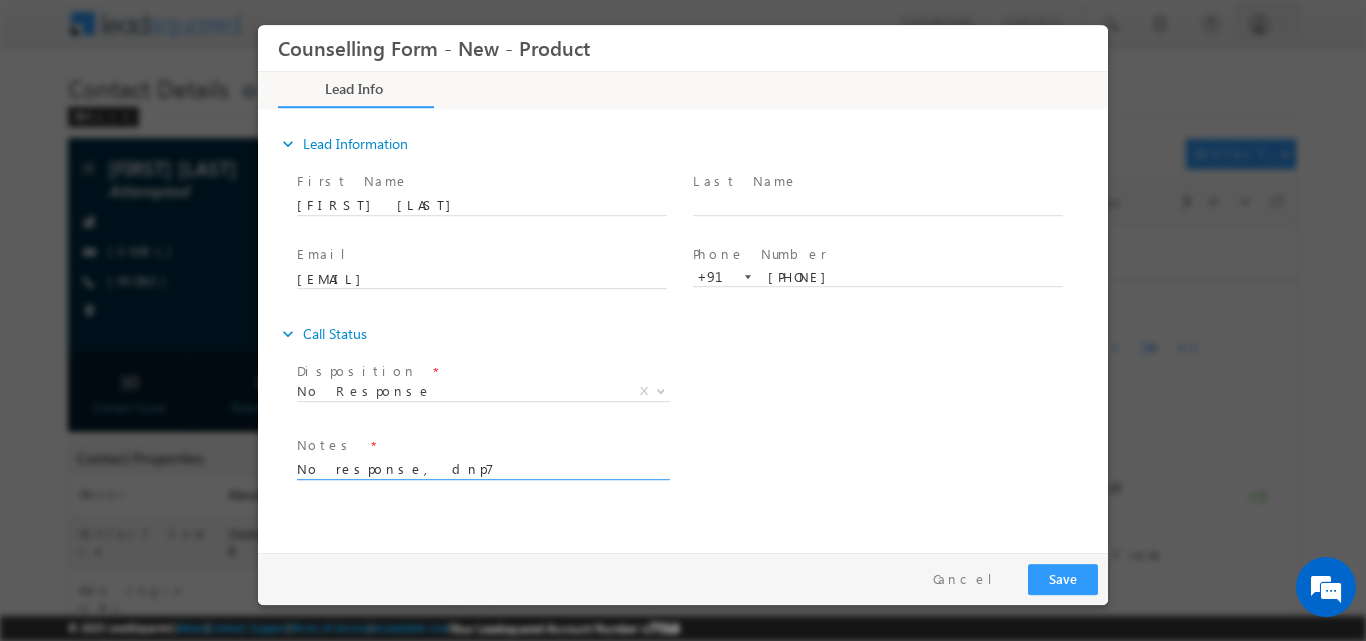 type on "No response, dnp7" 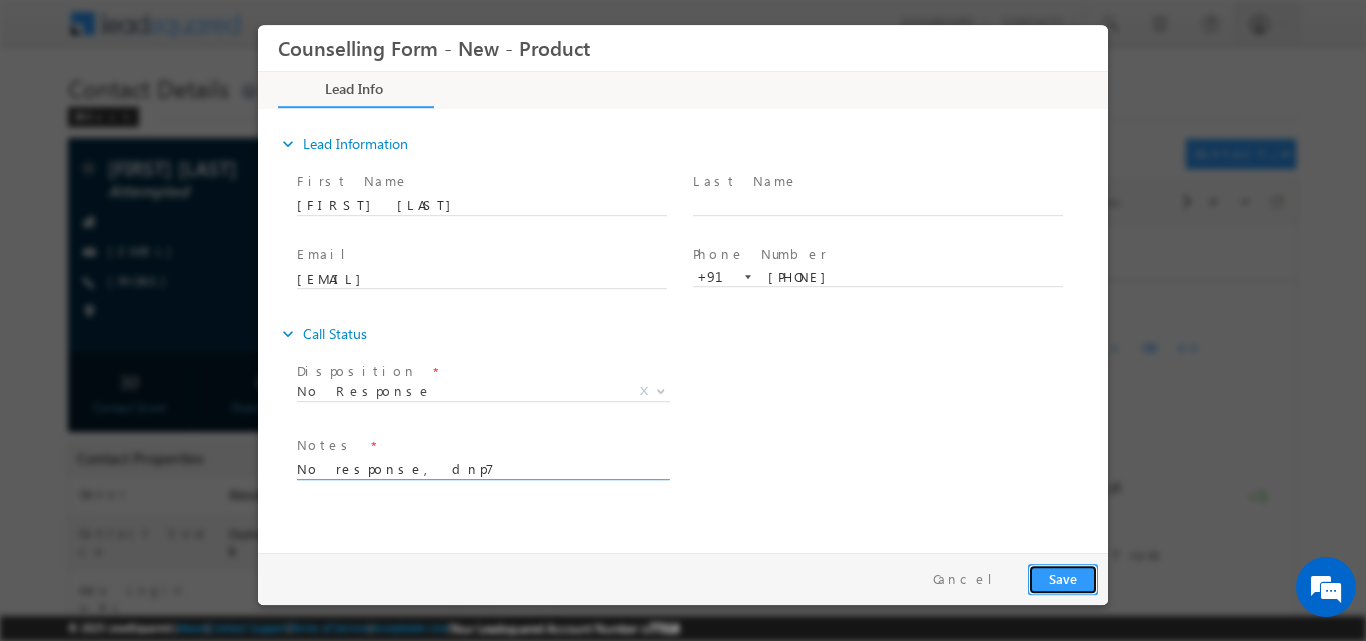 click on "Save" at bounding box center (1063, 578) 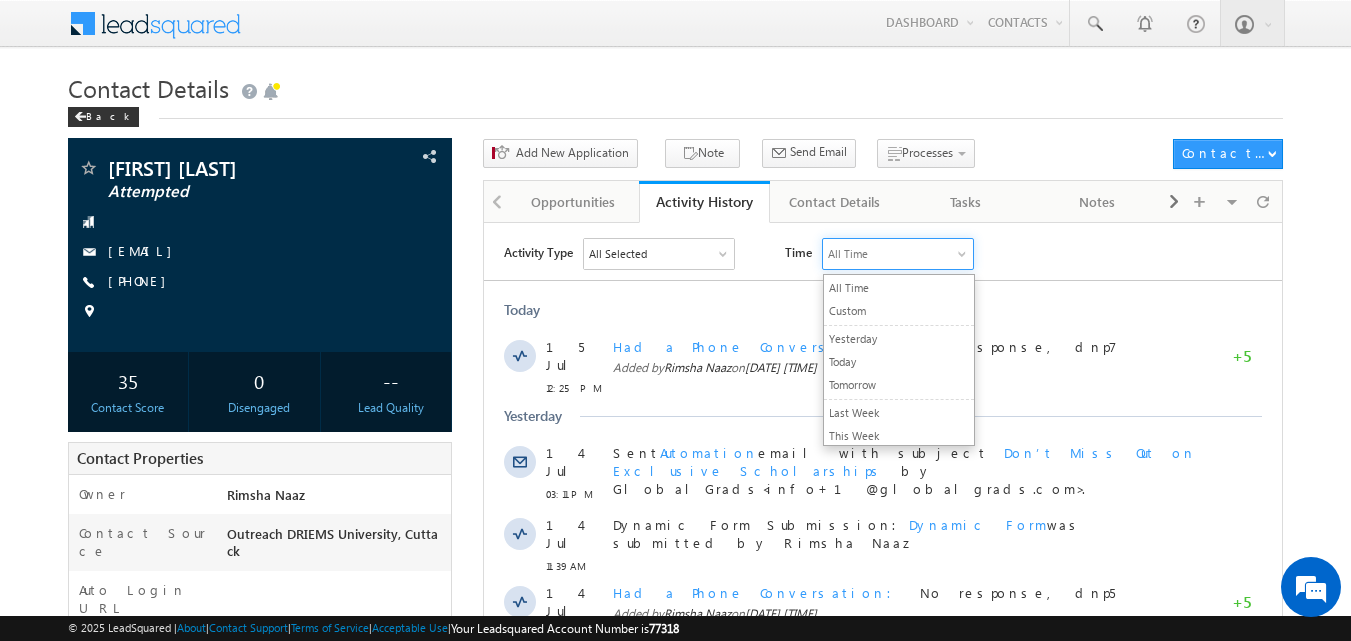 click on "Activity Type
All Selected
Select All Sales Activities 1 Sales Activity Opportunities 1 University Application Email Activities 18 Email Bounced Email Link Clicked Email Marked Spam Email Opened Inbound Contact through Email Mailing preference link clicked Negative Response to Email Neutral Response to Email Positive Response to Email Resubscribed Subscribed To Newsletter Subscribed To Promotional Emails Unsubscribe Link Clicked Unsubscribed Unsubscribed From Newsletter Unsubscribed From Promotional Emails View in browser link Clicked Email Sent Web Activities 5 Conversion Button Clicked Converted to Contact Form Submitted on Website Page Visited on Website Tracking URL Clicked Contact Capture Activities 1 Contact Capture Phone Call Activities 2 Inbound Phone Call Activity Outbound Phone Call Activity Other Activities 19 Application Form Document Generation Had a Phone Conversation Meeting Notes 5" at bounding box center (893, 253) 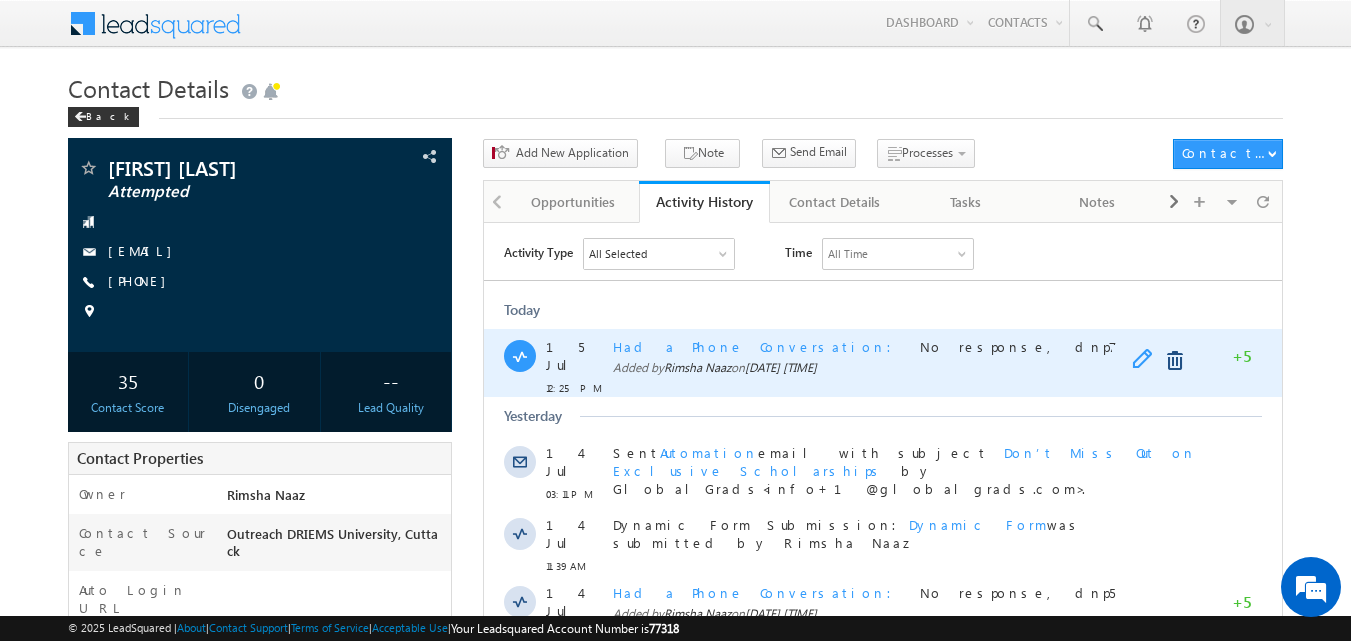drag, startPoint x: 1137, startPoint y: 365, endPoint x: 1028, endPoint y: 365, distance: 109 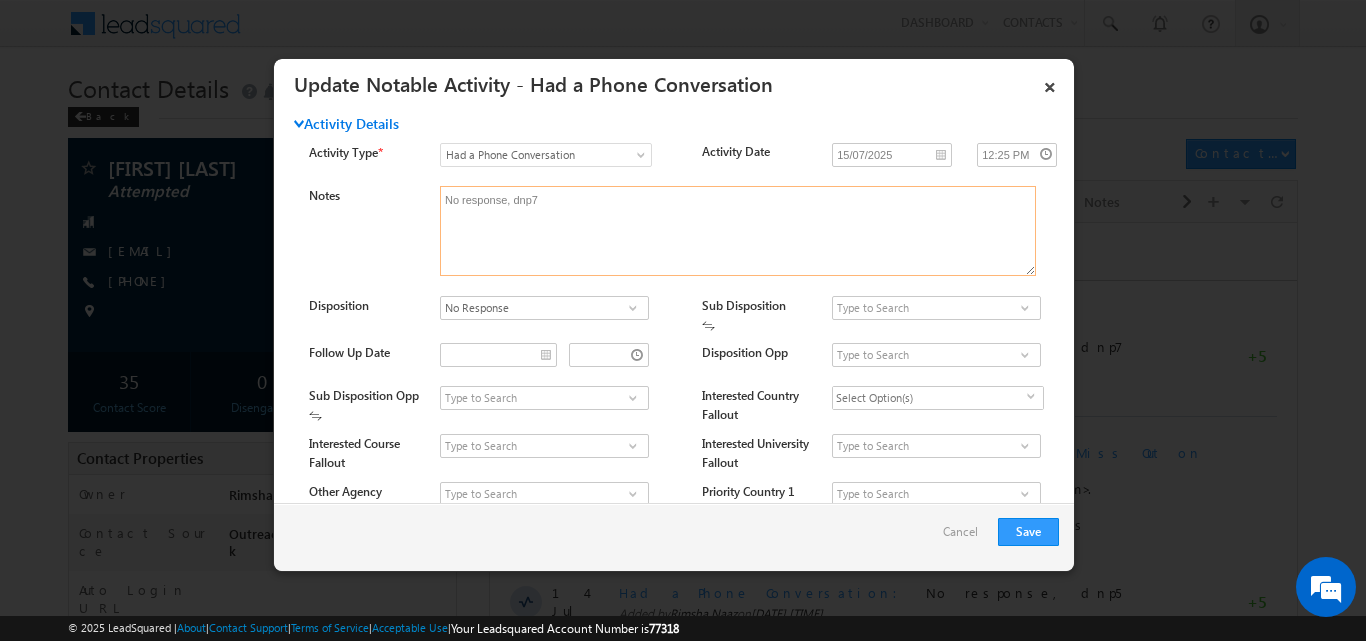 click on "No response, dnp7" at bounding box center [738, 231] 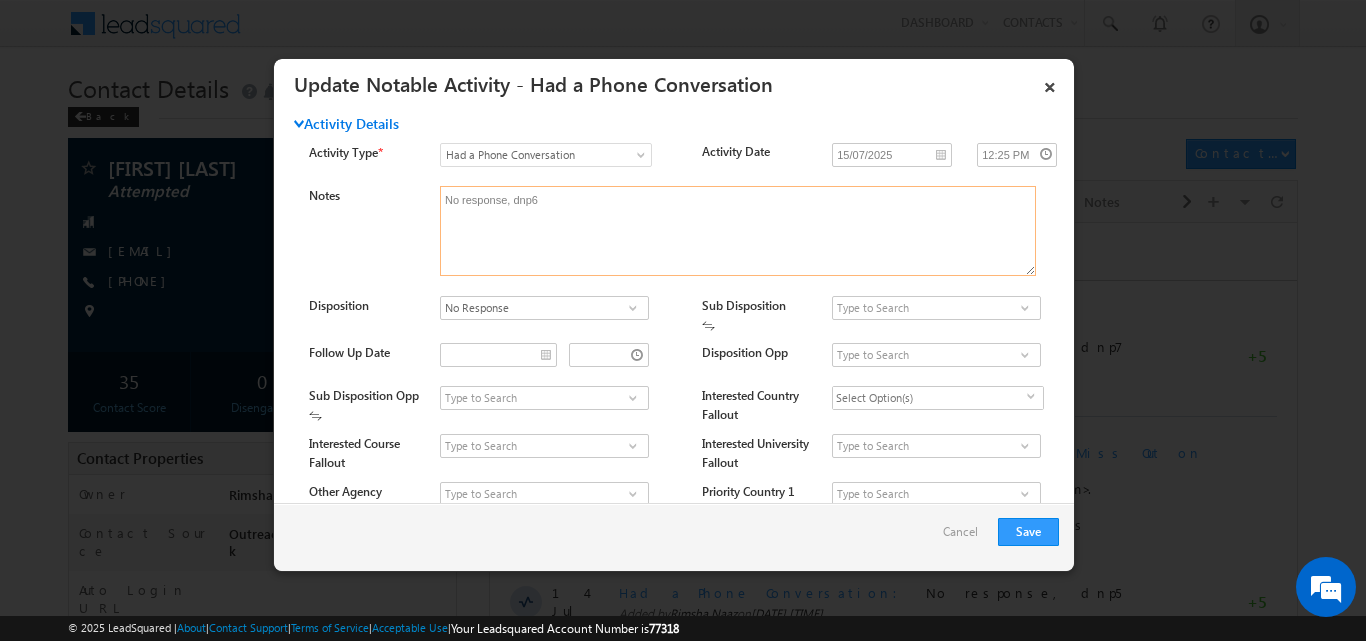 type on "No response, dnp6" 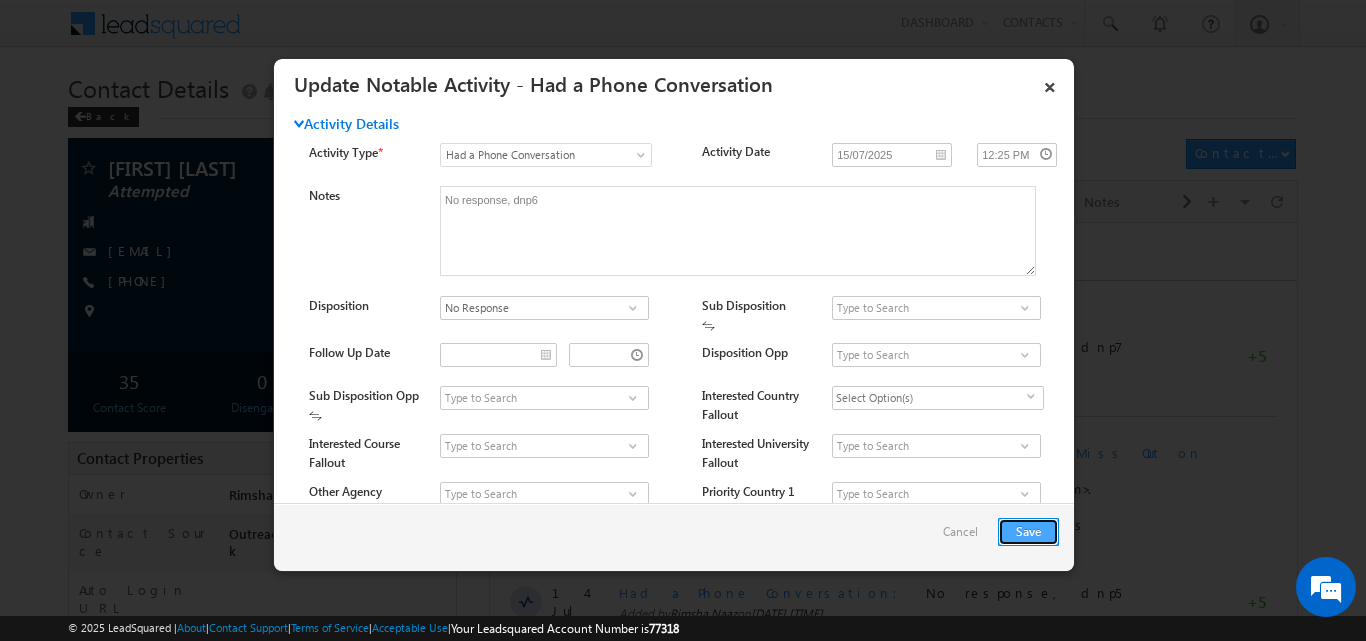 click on "Save" at bounding box center (1028, 532) 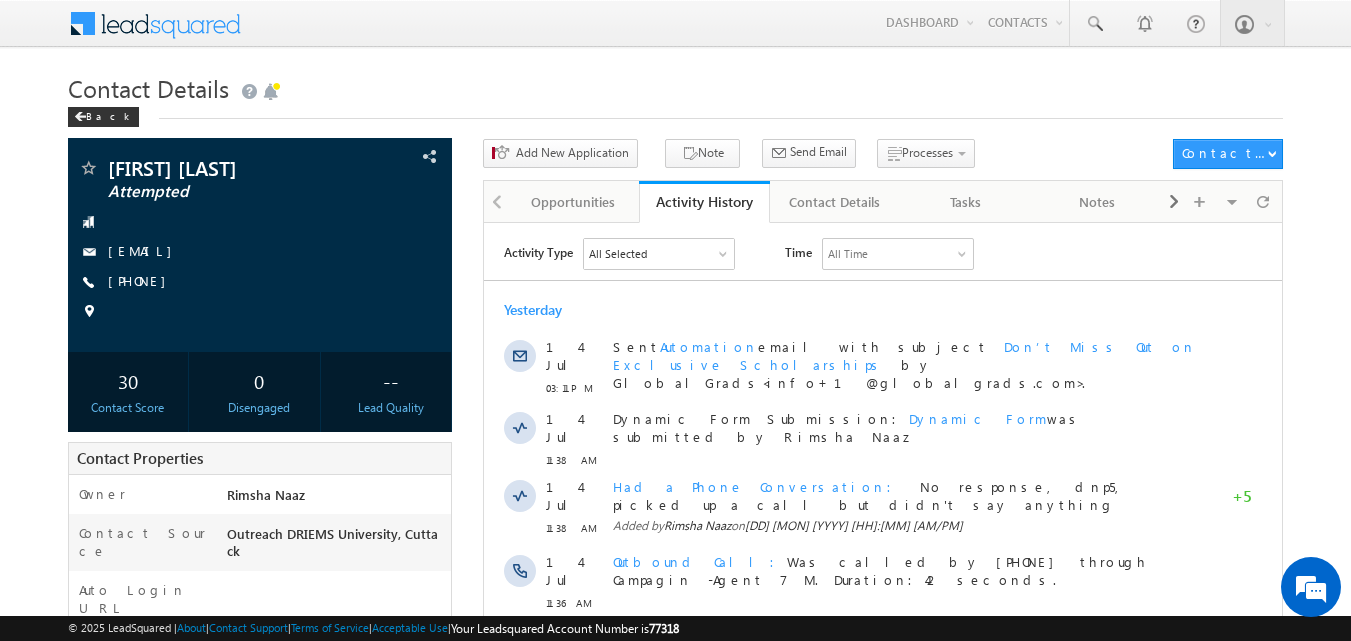 scroll, scrollTop: 0, scrollLeft: 0, axis: both 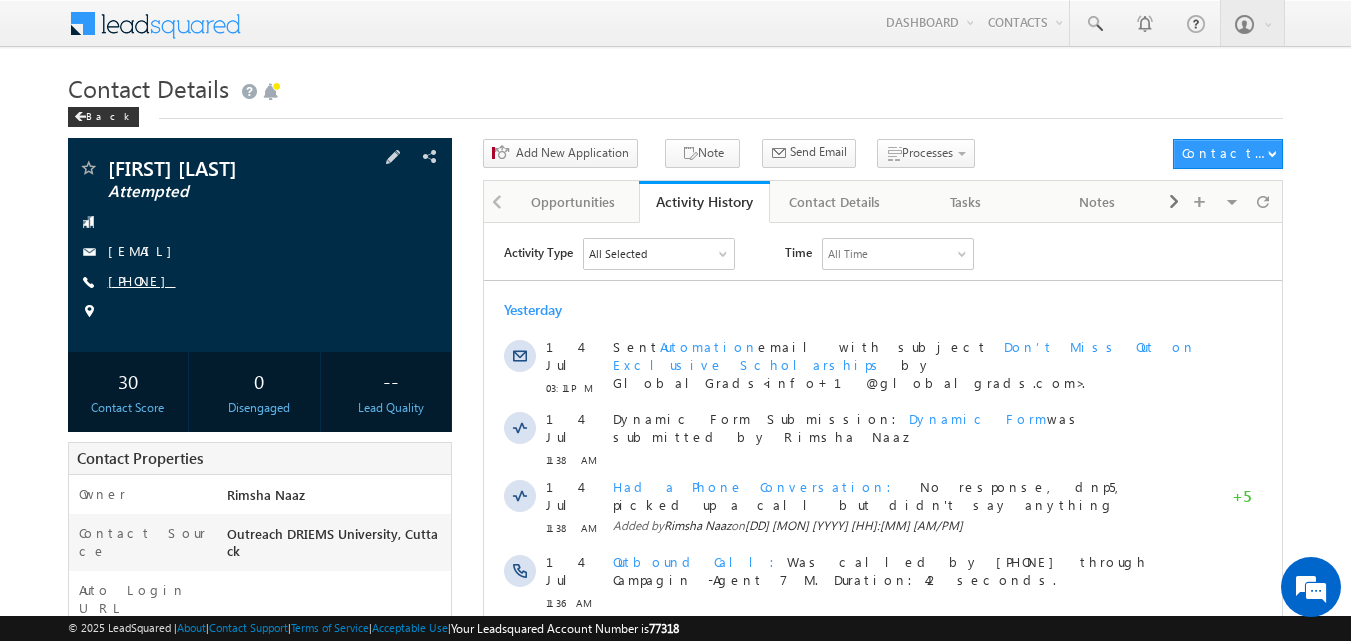 copy on "9337389189" 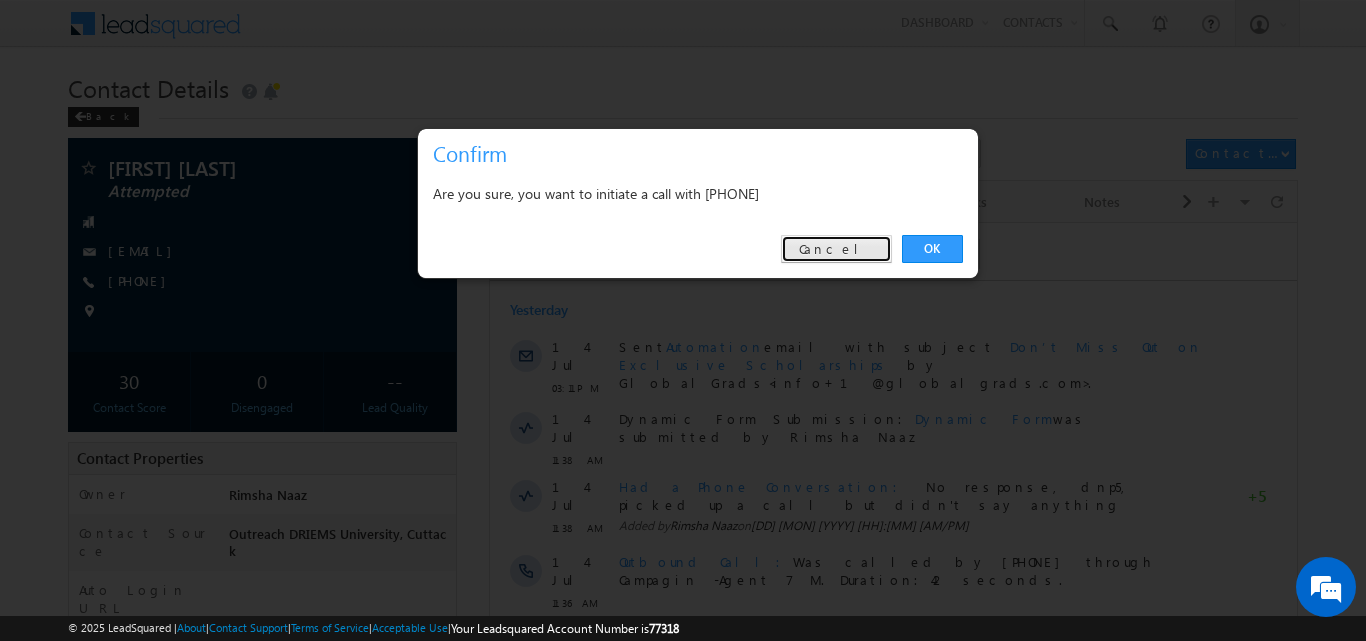 click on "Cancel" at bounding box center (836, 249) 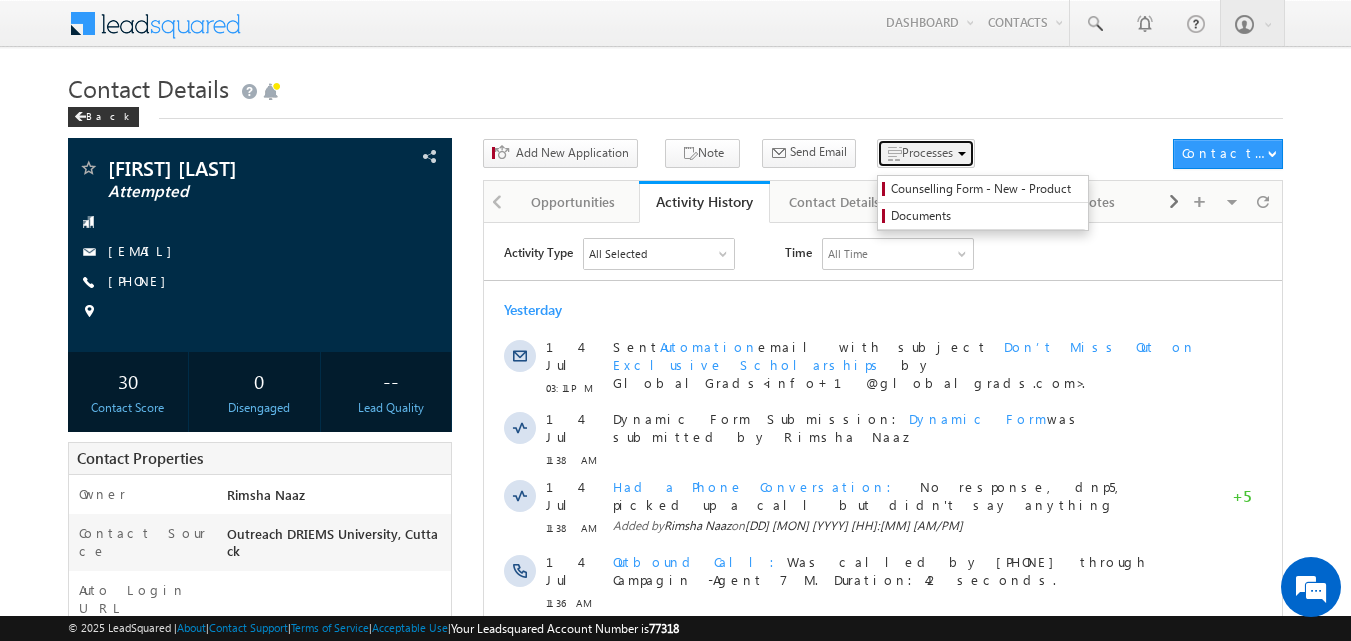 click on "Processes" at bounding box center (927, 152) 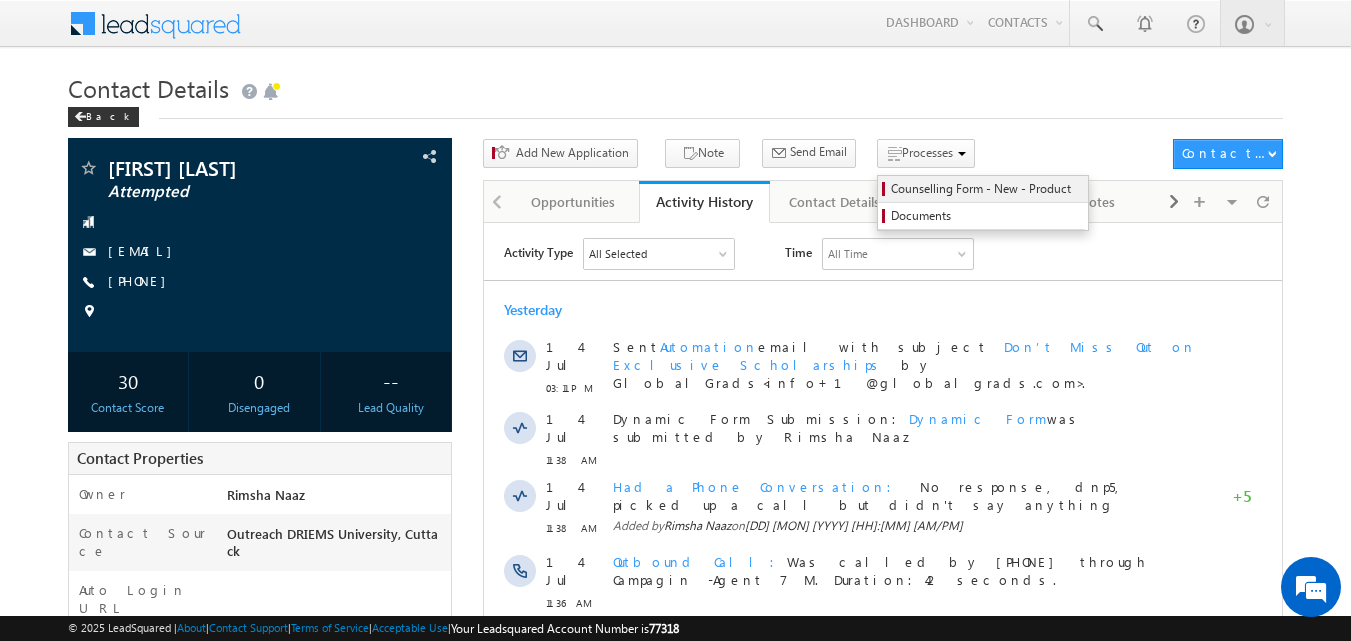 click on "Counselling Form - New - Product" at bounding box center [986, 189] 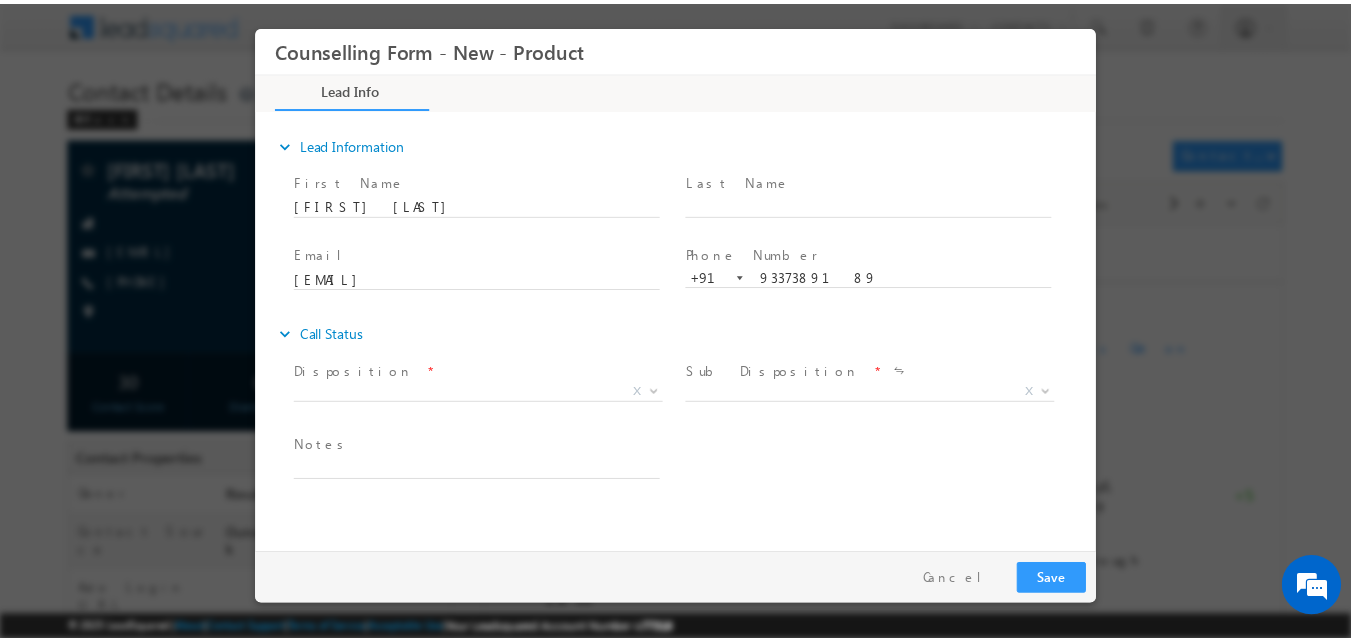scroll, scrollTop: 0, scrollLeft: 0, axis: both 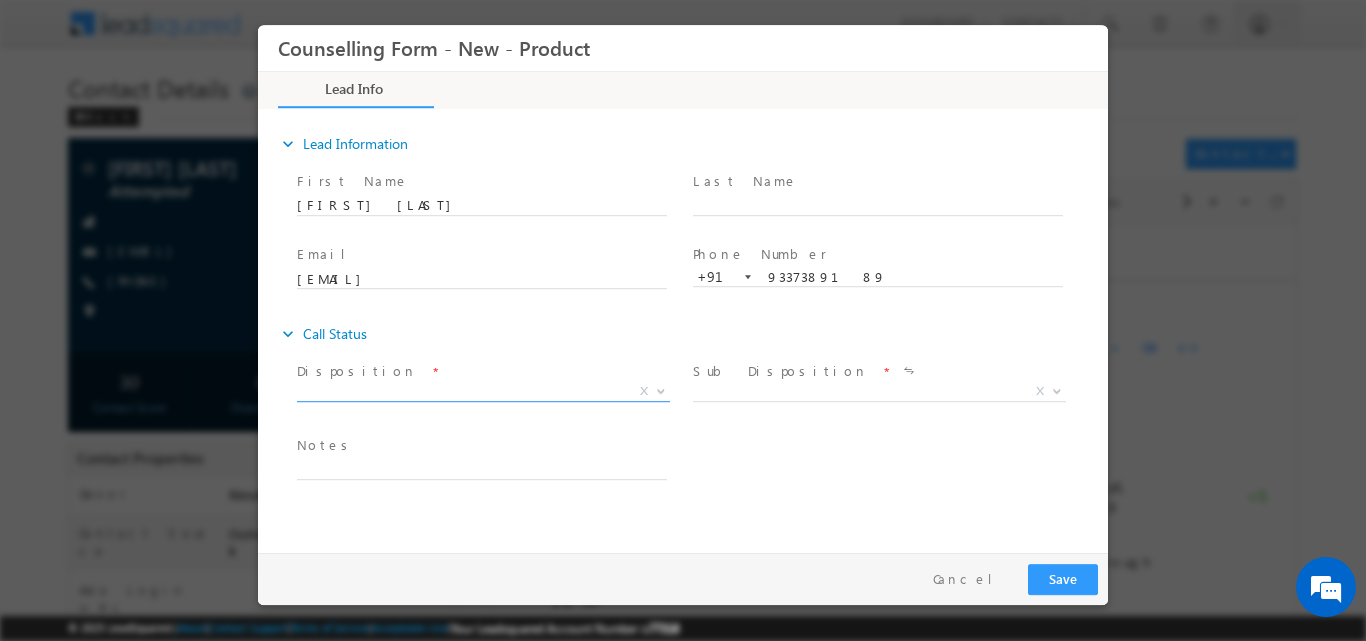 click at bounding box center (661, 389) 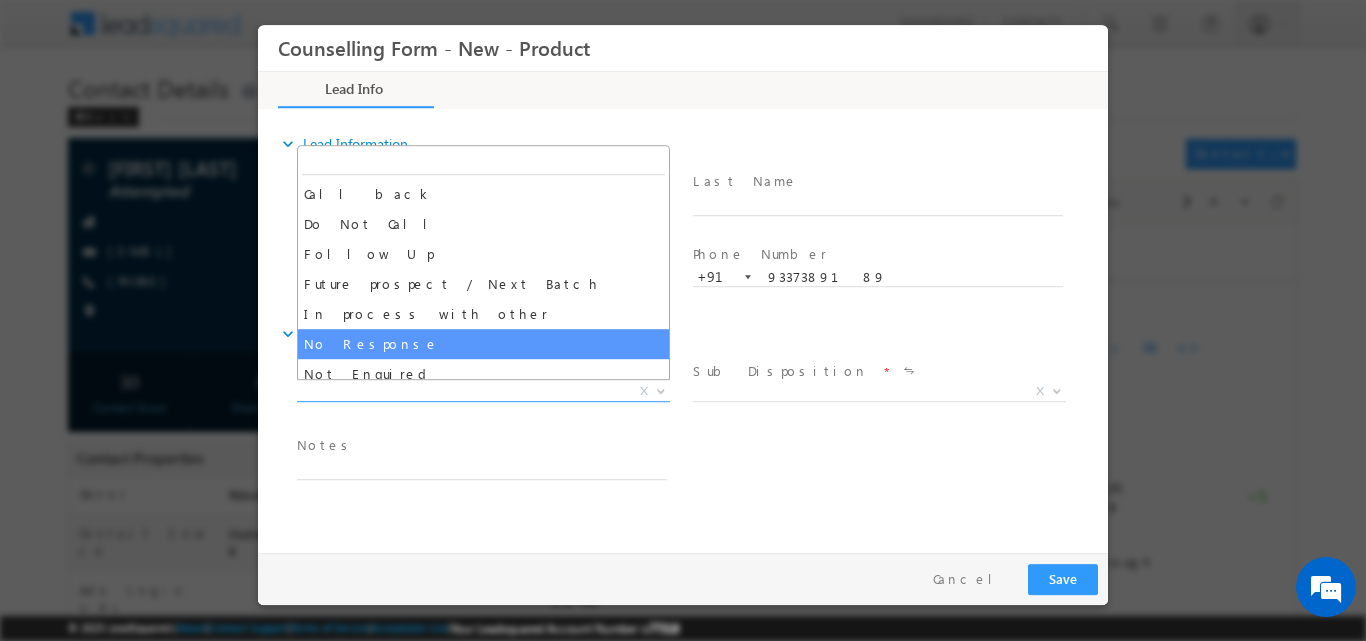 select on "No Response" 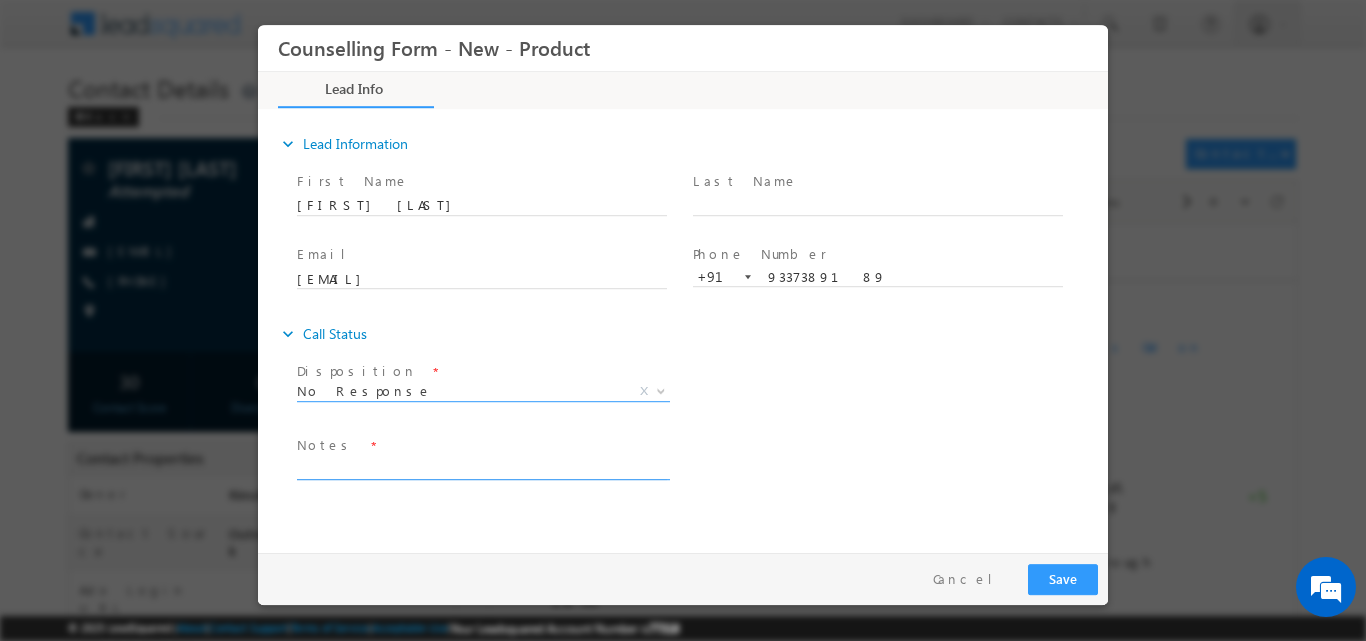 click at bounding box center (482, 467) 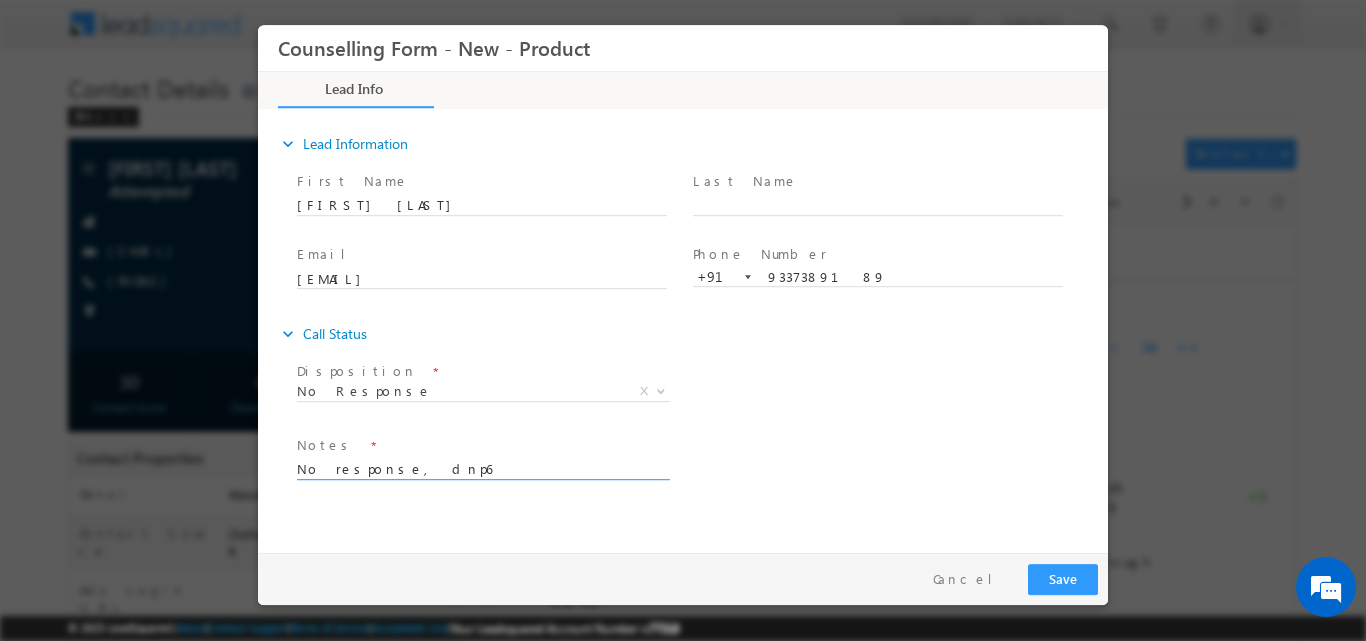 type on "No response, dnp6" 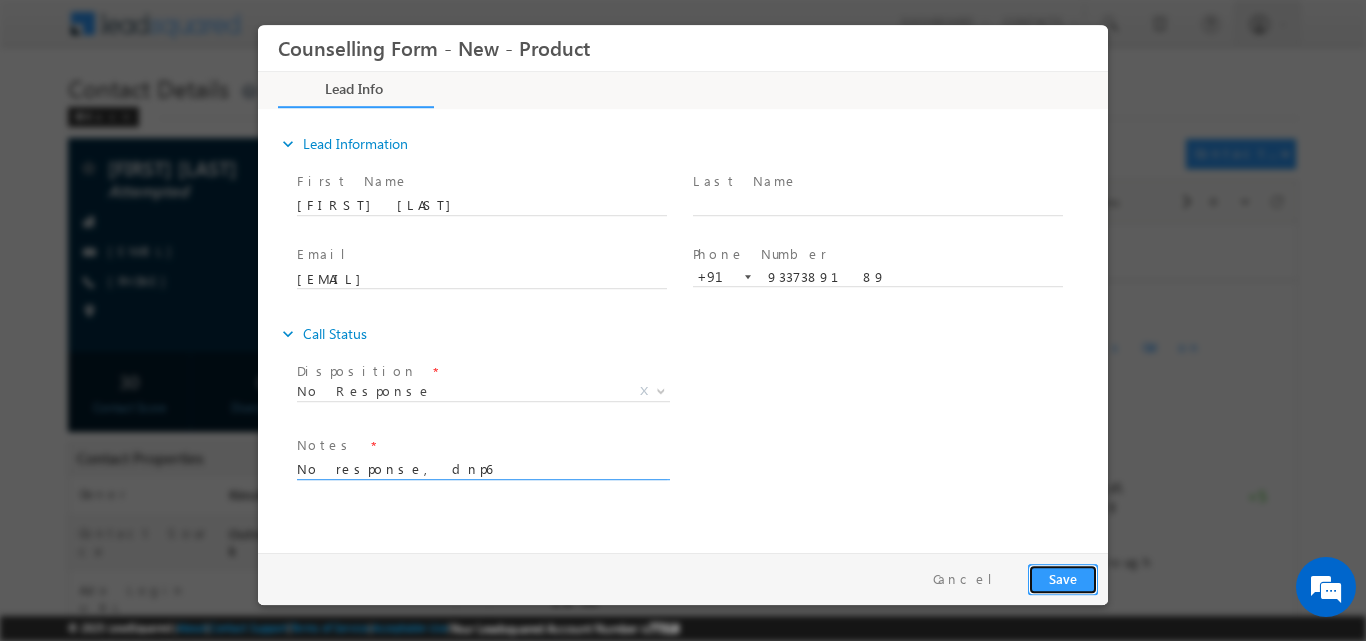 click on "Save" at bounding box center [1063, 578] 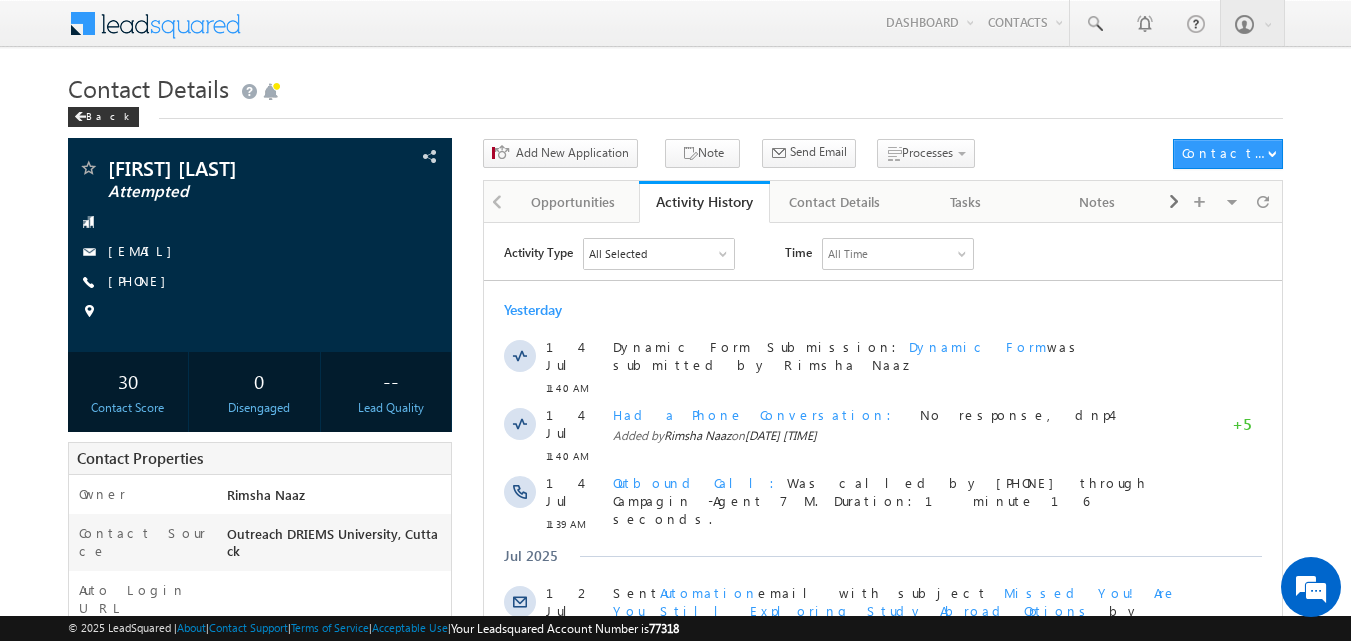 scroll, scrollTop: 0, scrollLeft: 0, axis: both 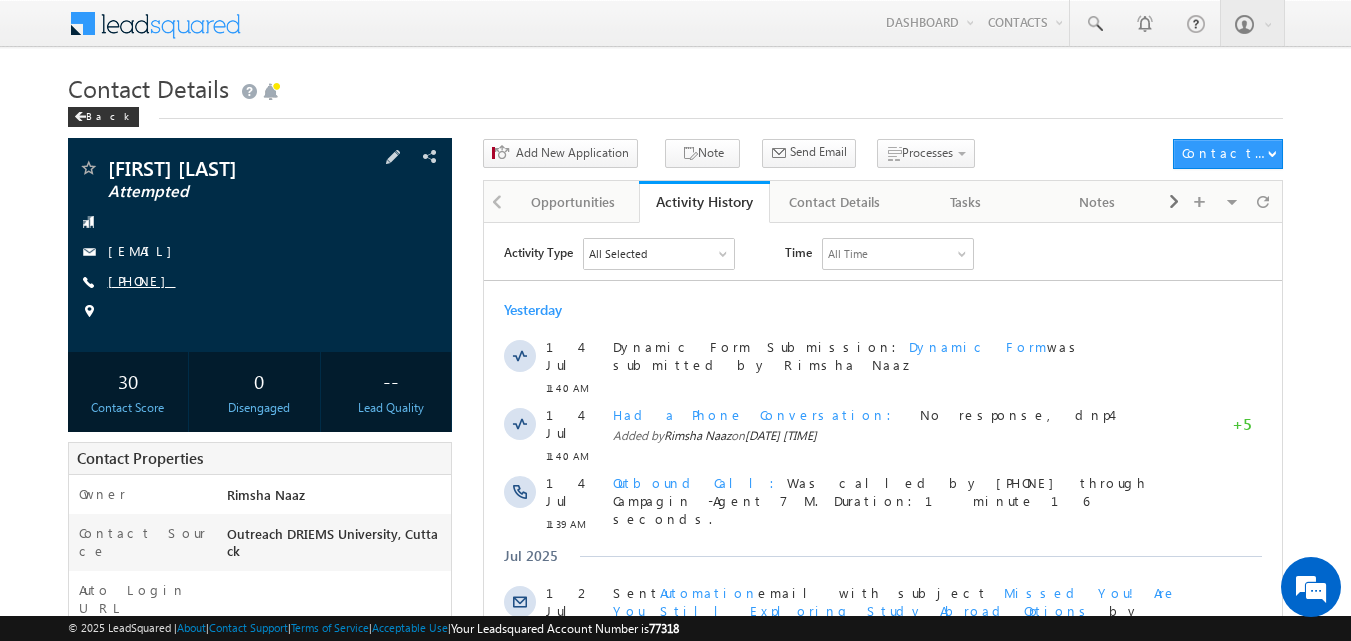 copy on "[PHONE]" 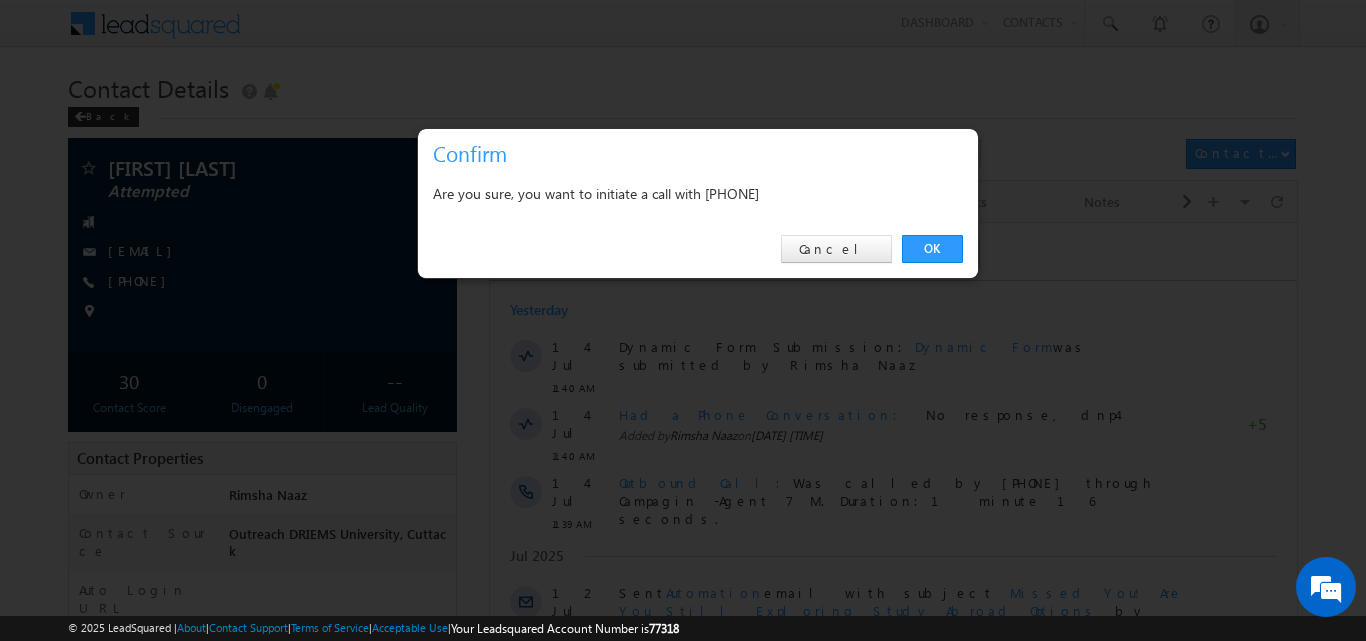 click on "OK Cancel" at bounding box center [698, 249] 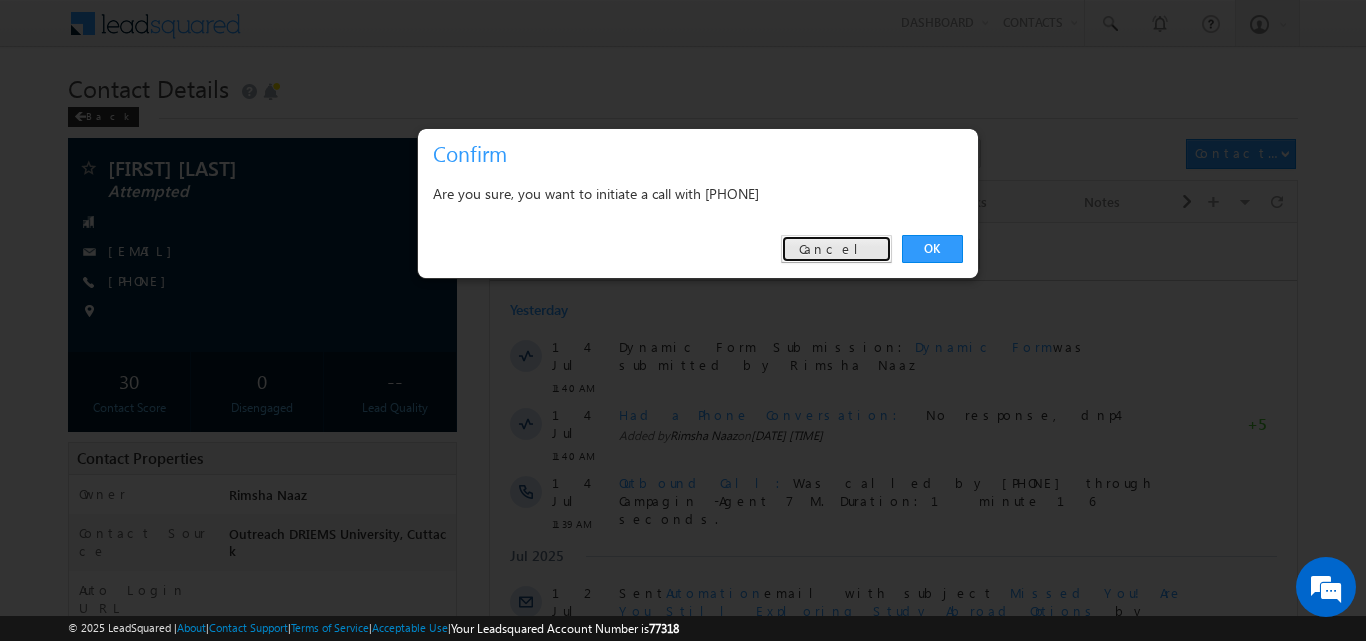 click on "Cancel" at bounding box center [836, 249] 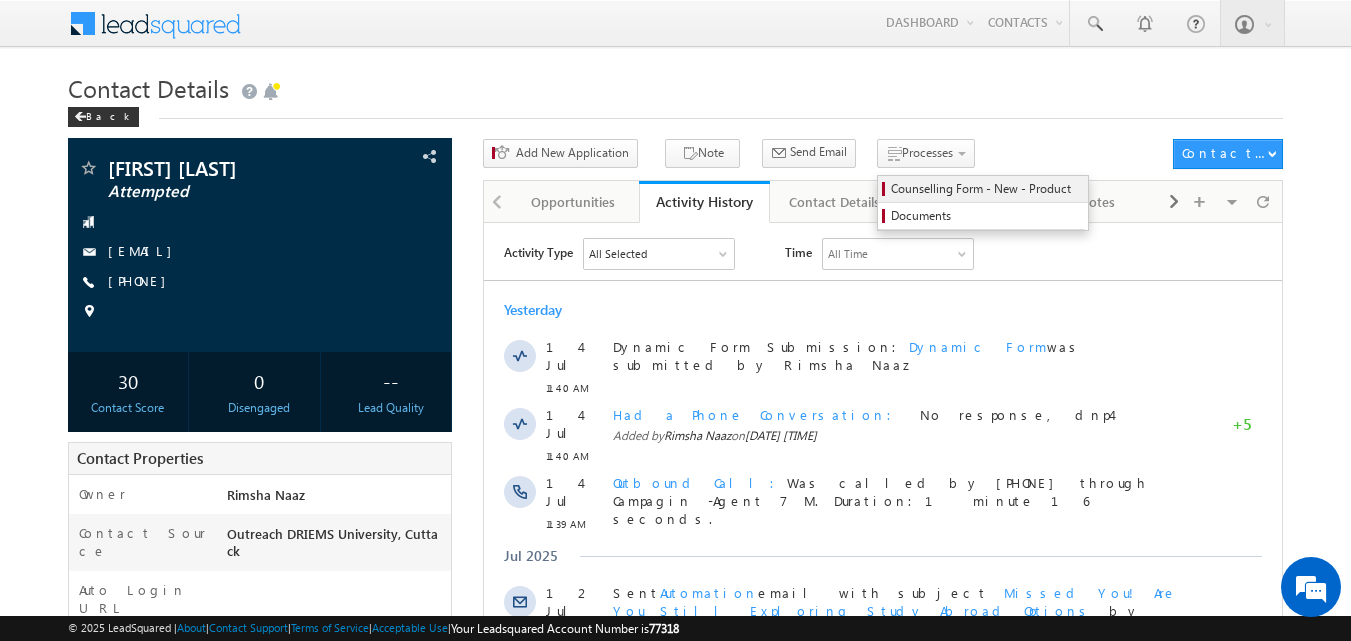 click on "Counselling Form - New - Product" at bounding box center (986, 189) 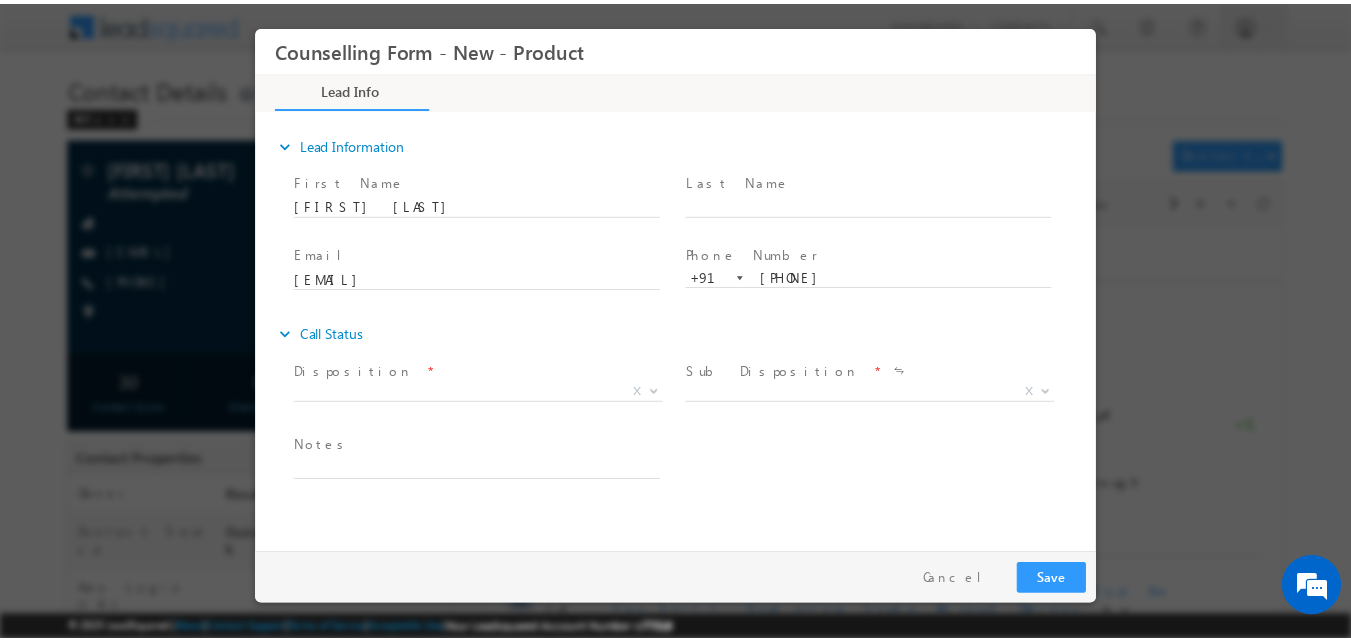 scroll, scrollTop: 0, scrollLeft: 0, axis: both 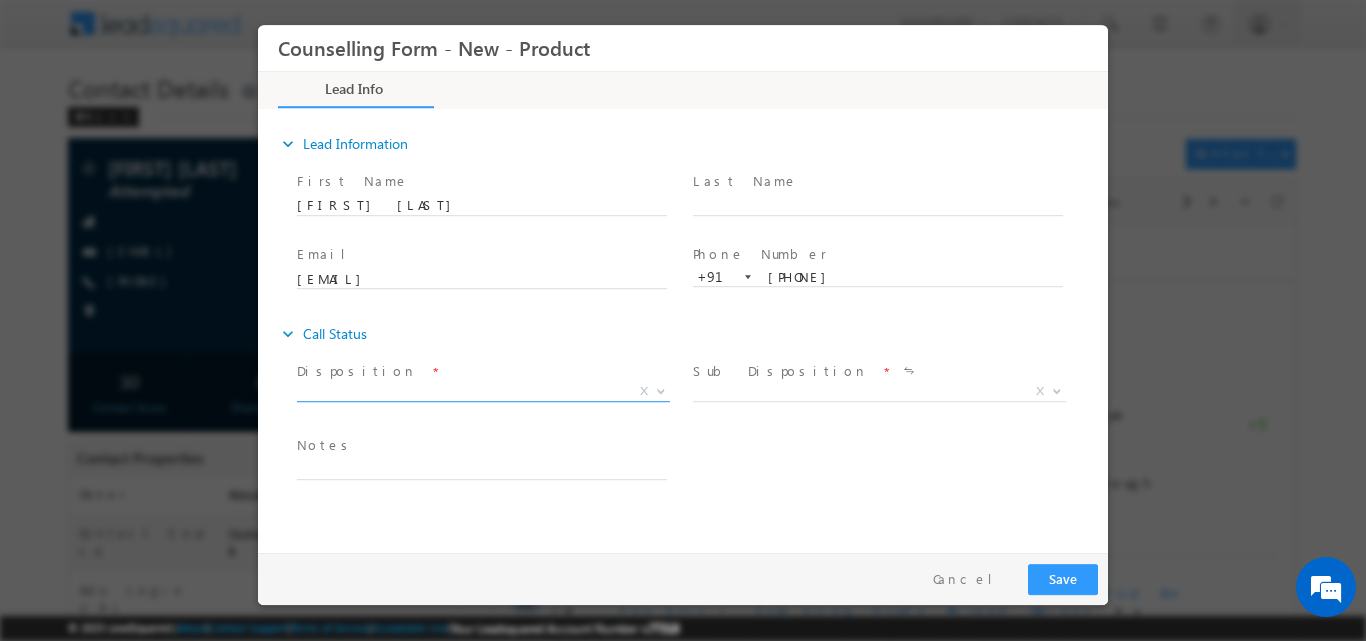 click at bounding box center (661, 389) 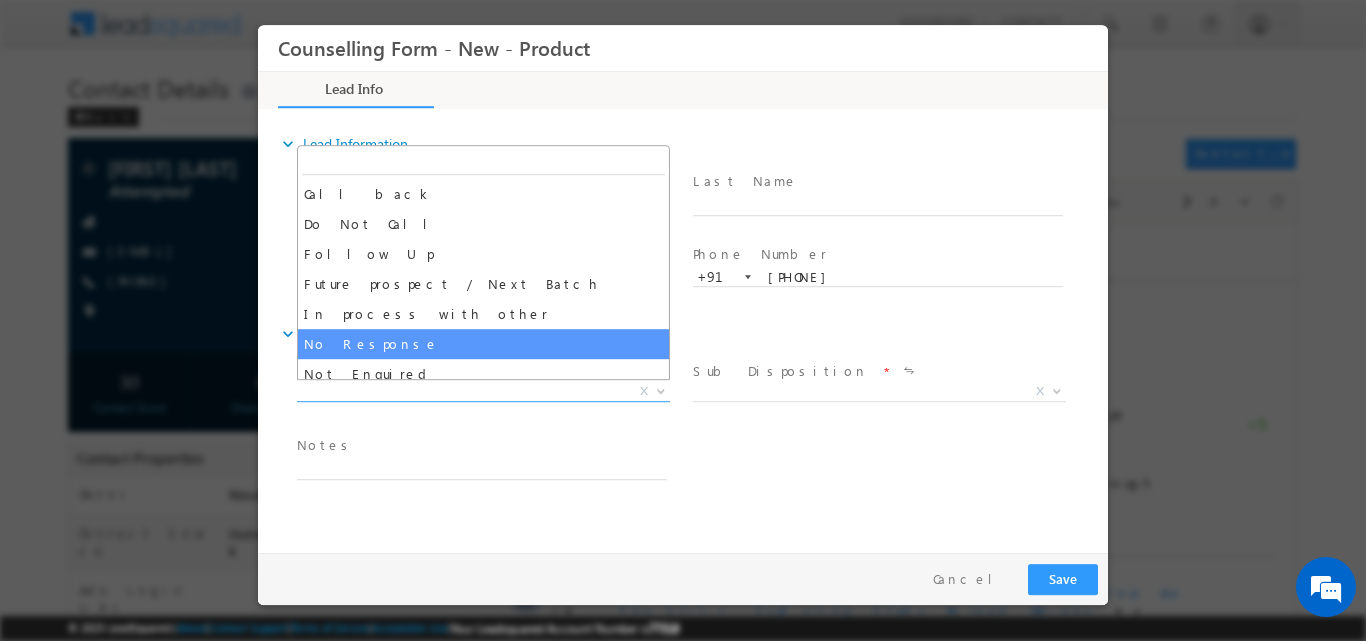 select on "No Response" 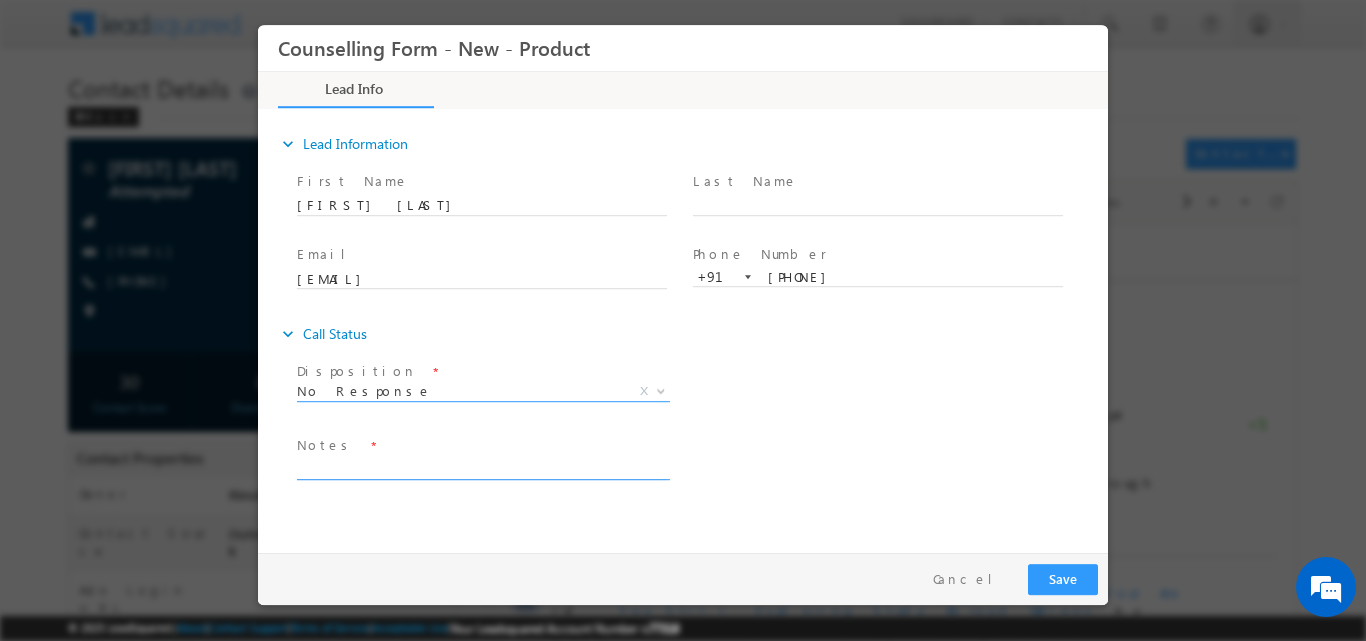 click at bounding box center (482, 467) 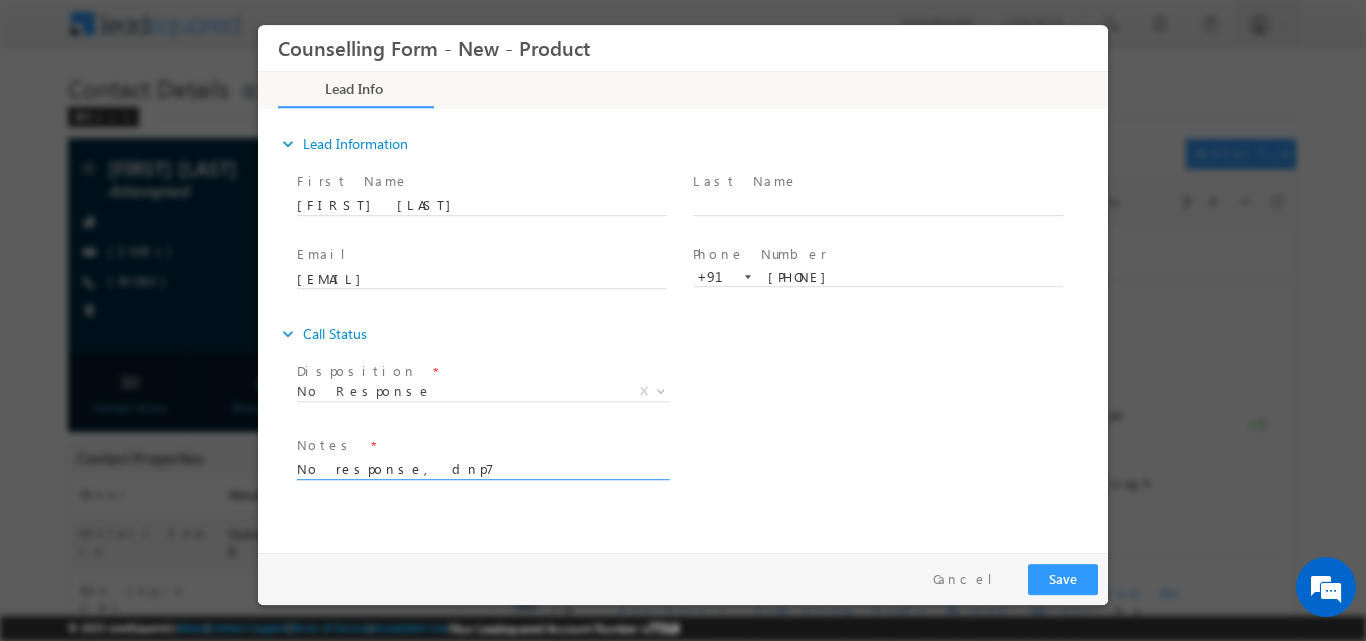 type on "No response, dnp7" 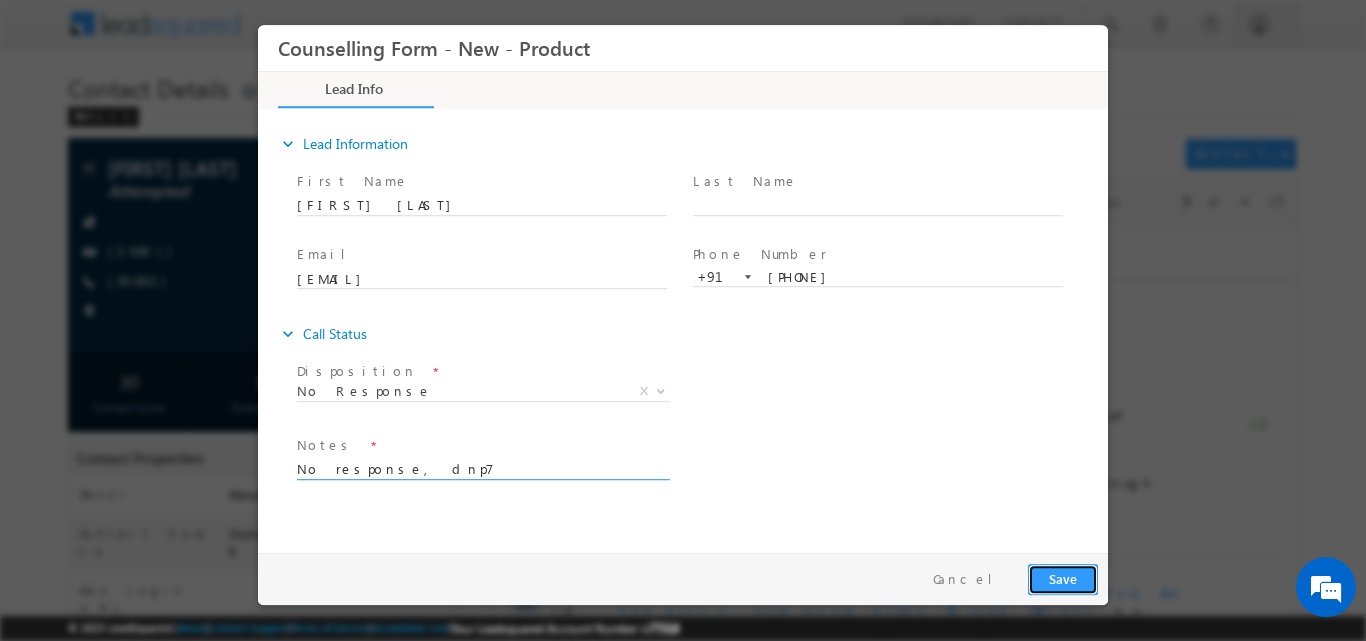 click on "Save" at bounding box center (1063, 578) 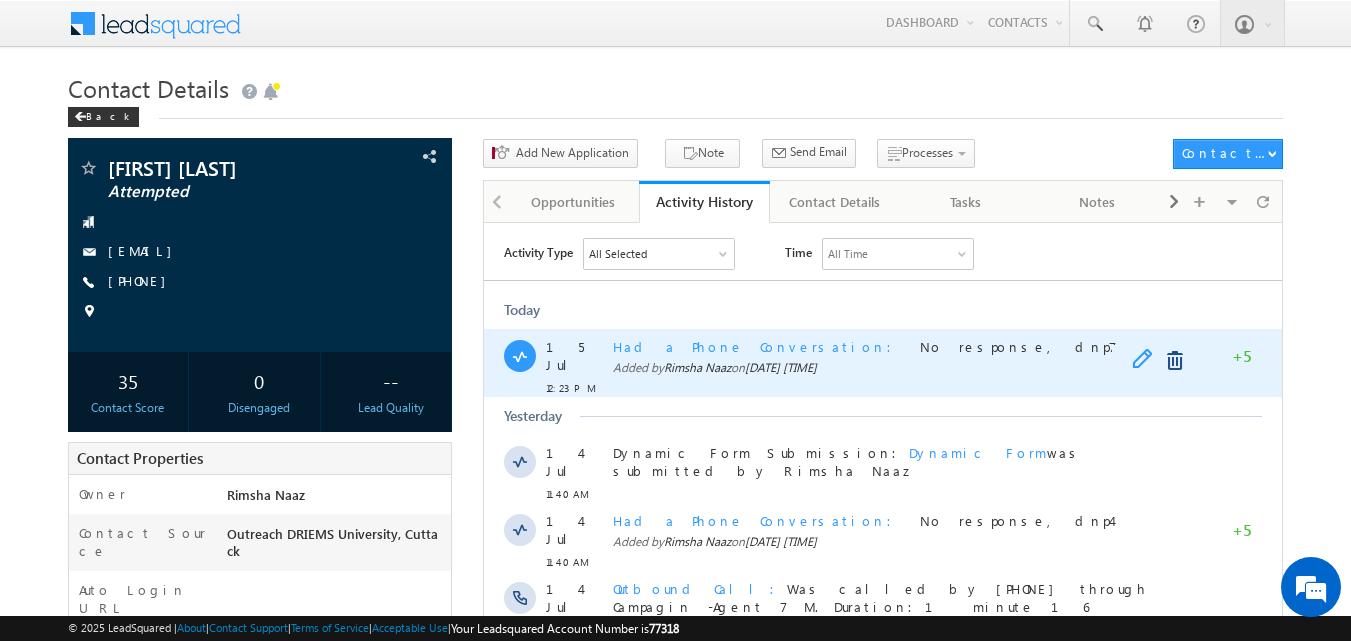 click at bounding box center (1147, 360) 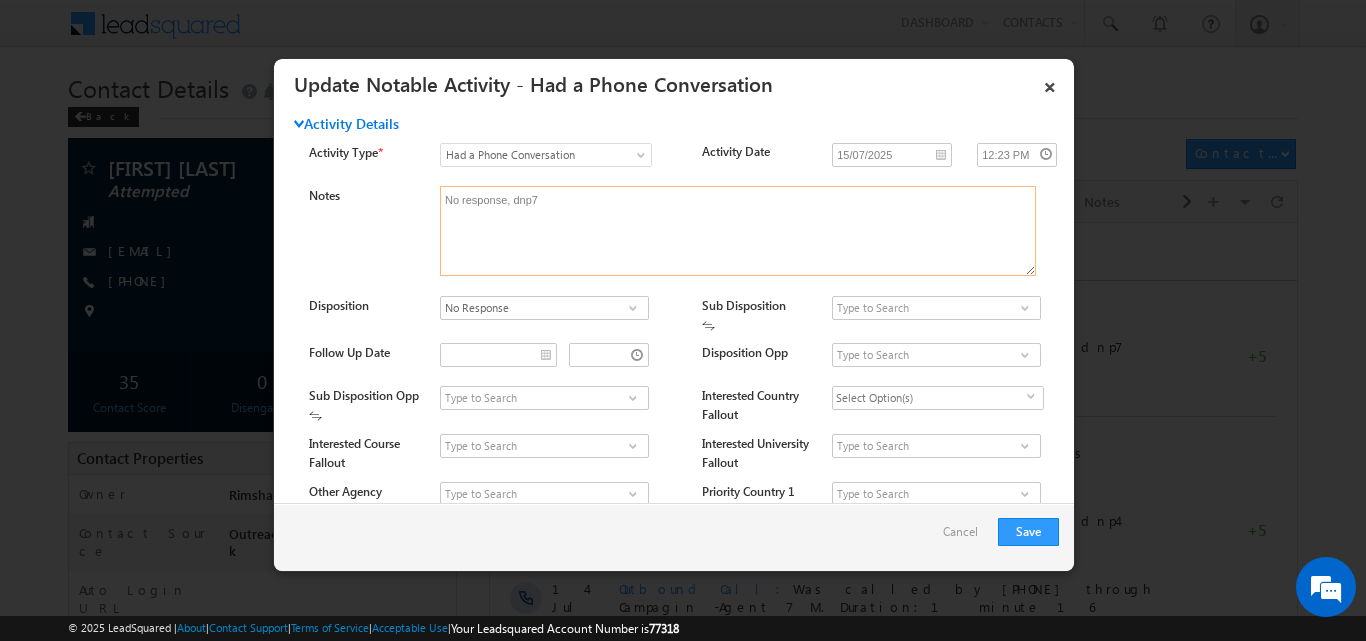 click on "No response, dnp7" at bounding box center [738, 231] 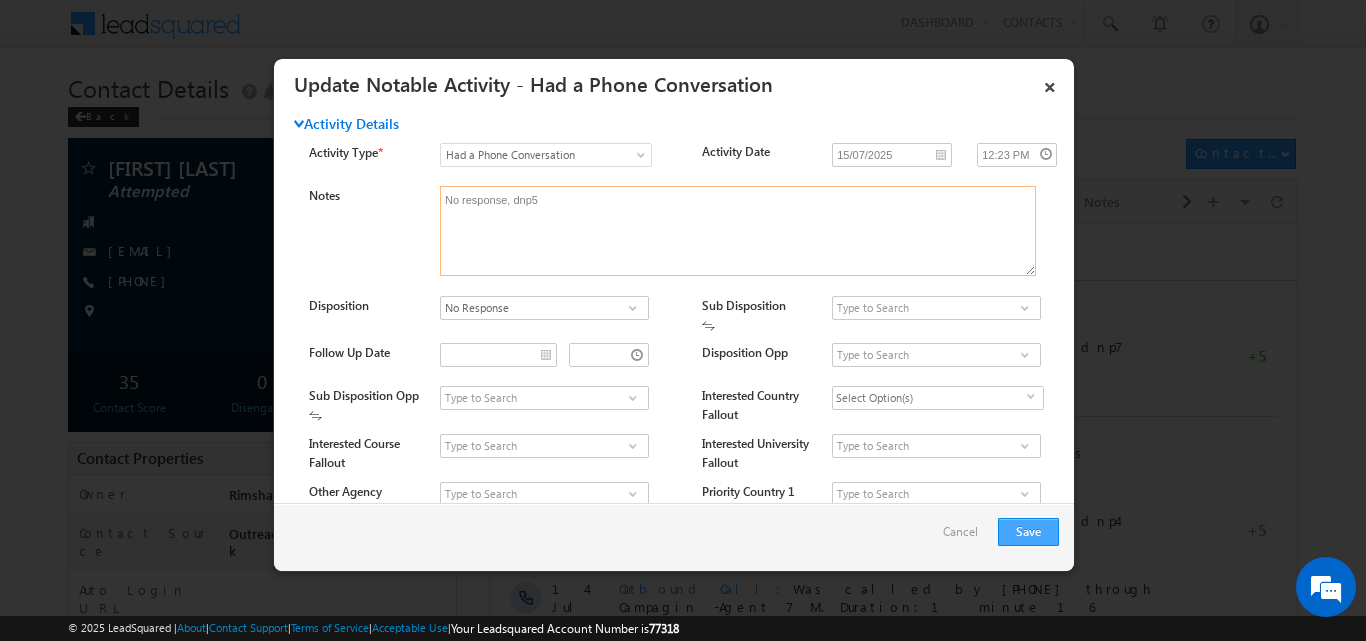 type on "No response, dnp5" 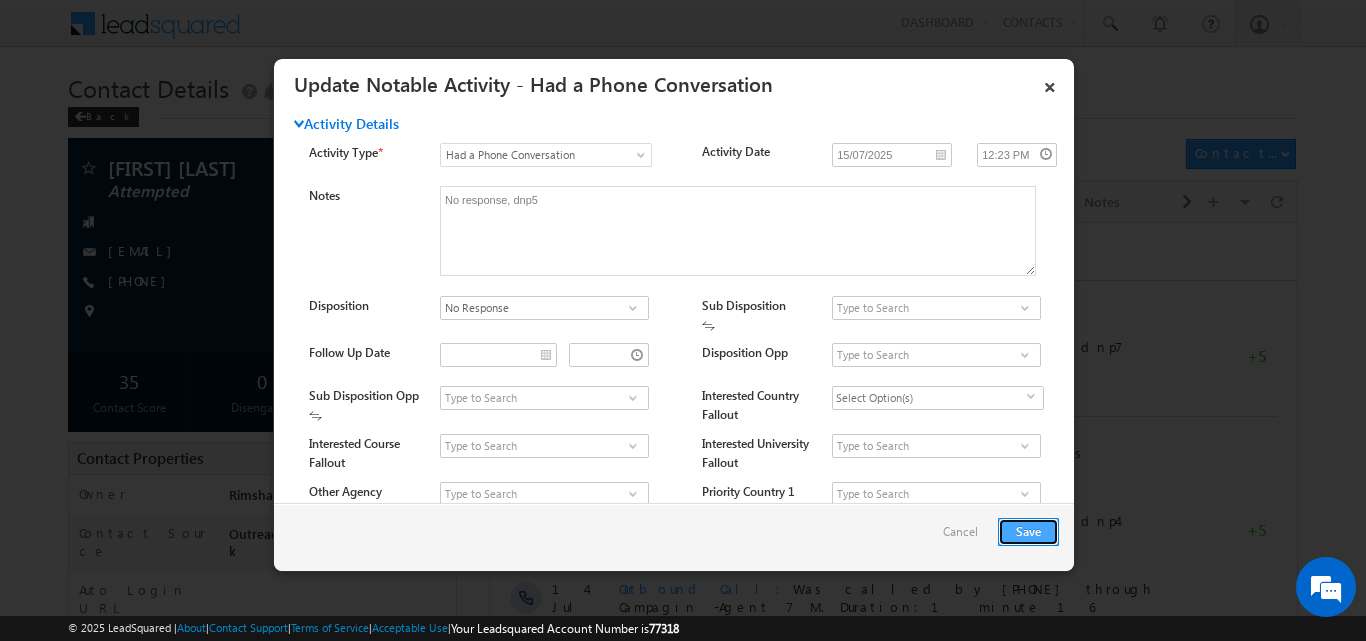 click on "Save" at bounding box center (1028, 532) 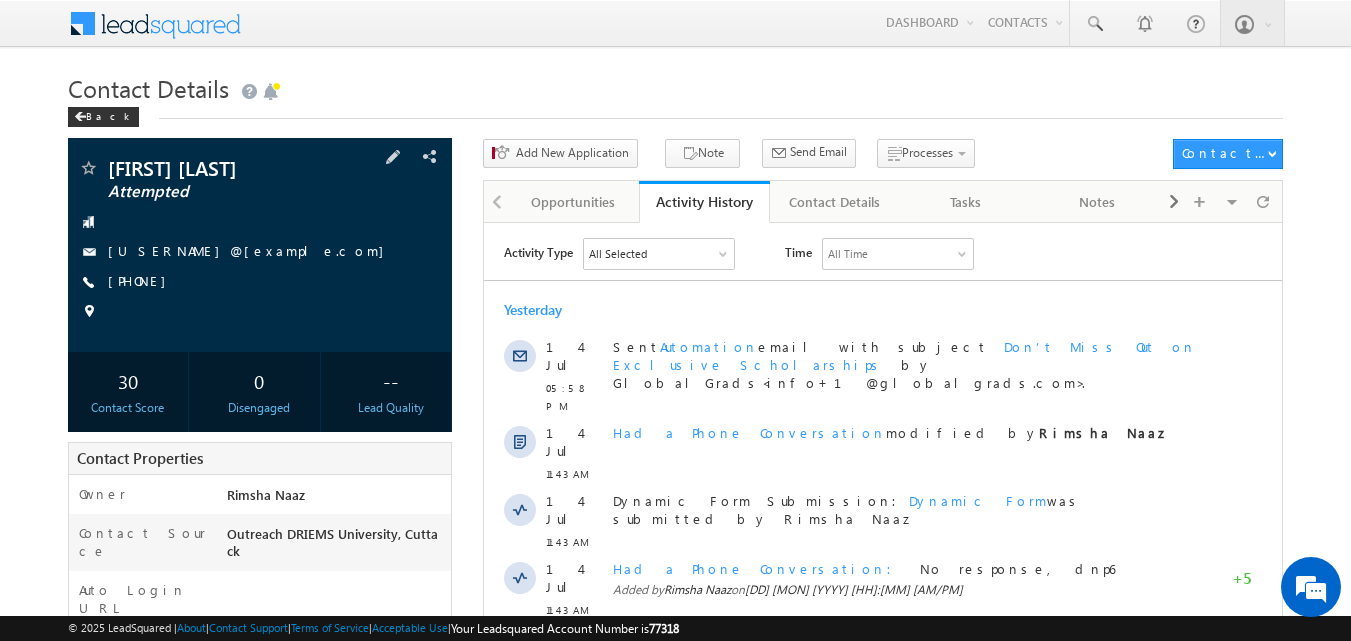 scroll, scrollTop: 0, scrollLeft: 0, axis: both 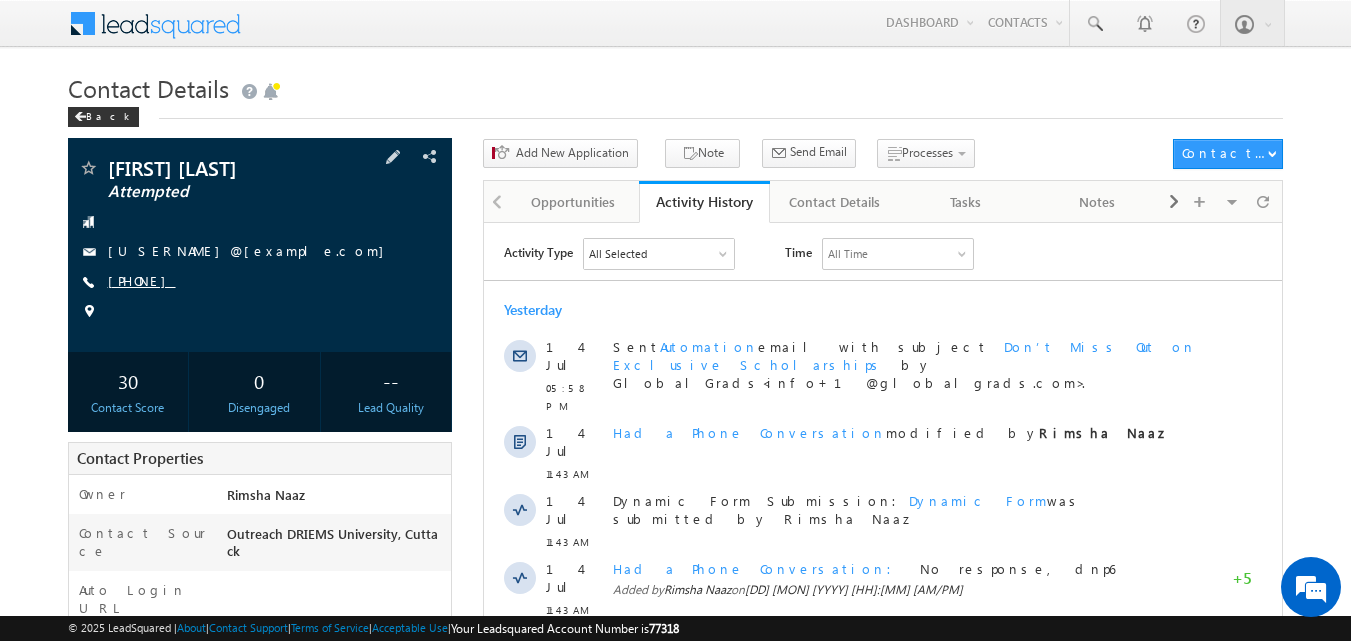 drag, startPoint x: 140, startPoint y: 280, endPoint x: 204, endPoint y: 281, distance: 64.00781 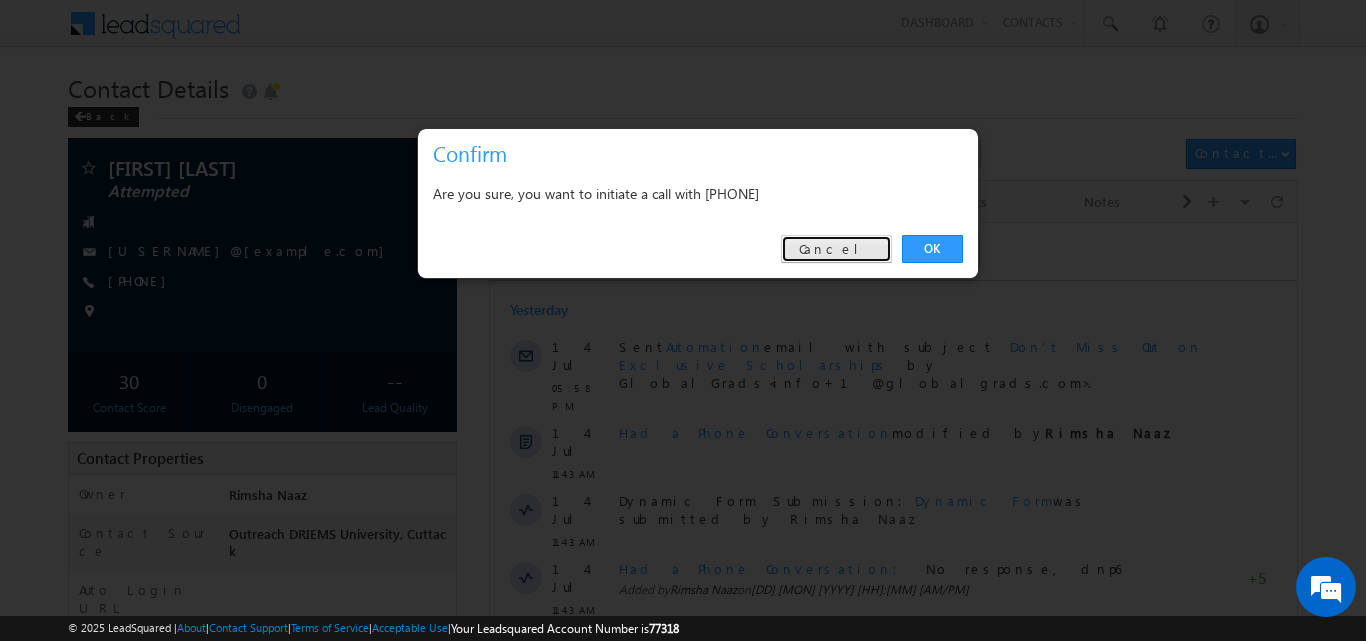 click on "Cancel" at bounding box center [836, 249] 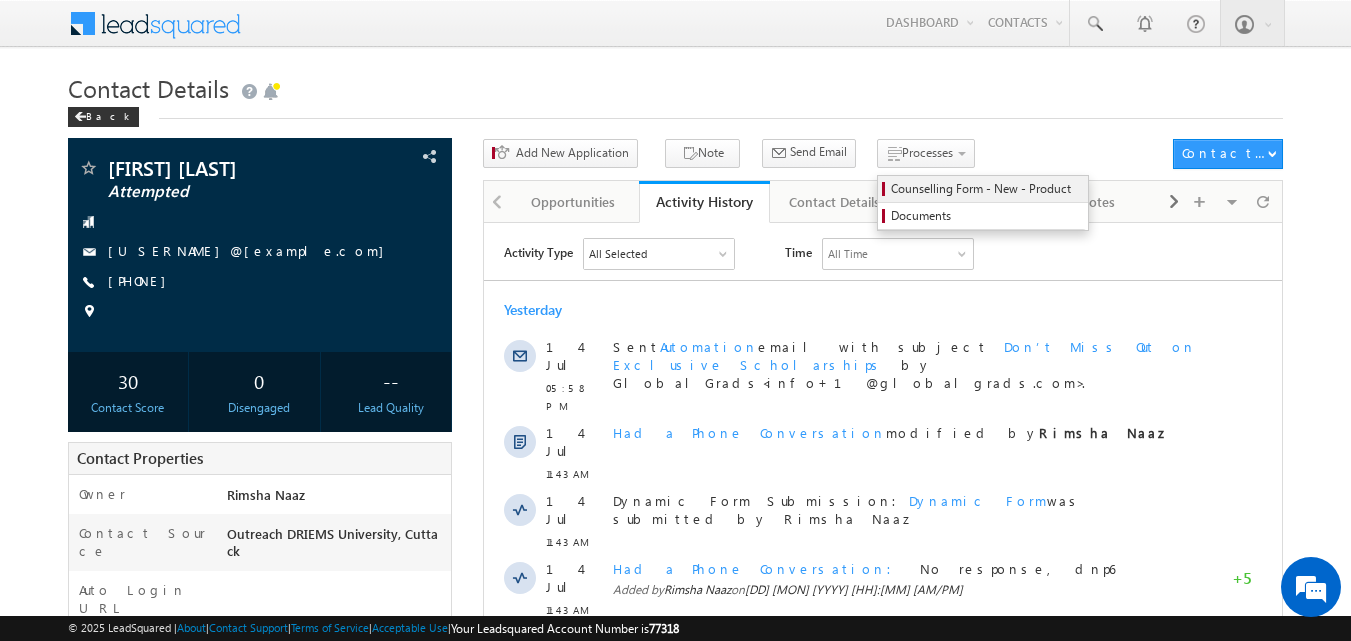 click on "Counselling Form - New - Product" at bounding box center (986, 189) 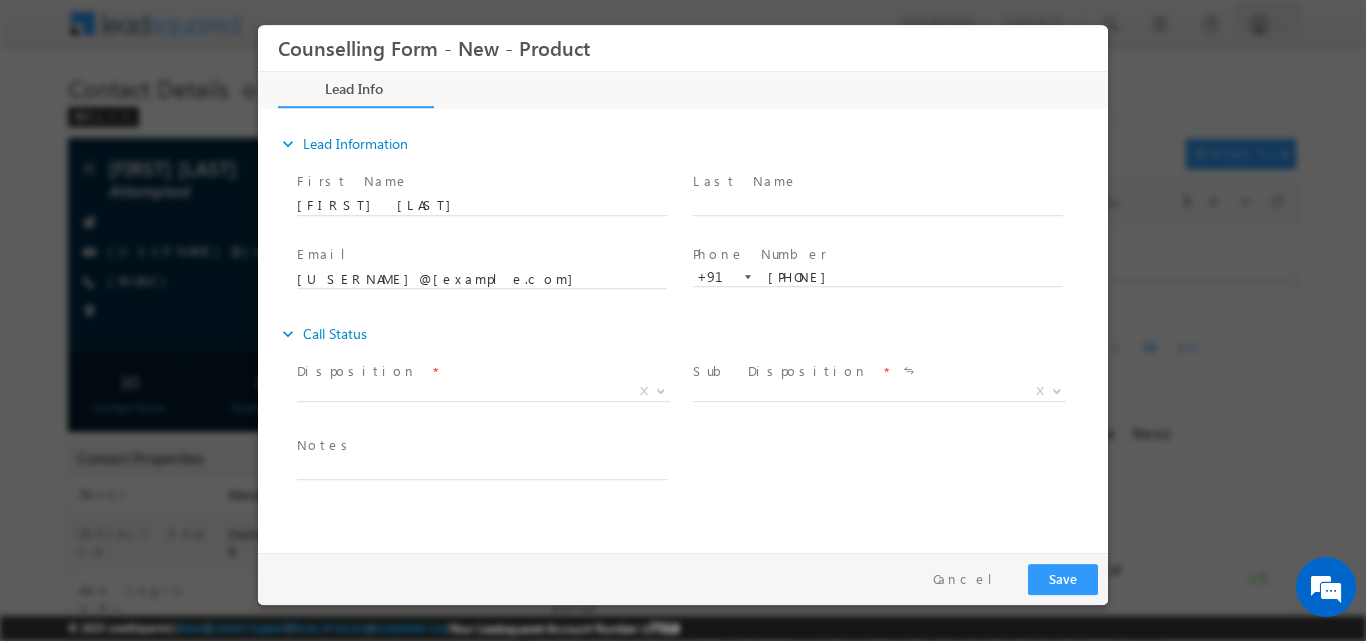 scroll, scrollTop: 0, scrollLeft: 0, axis: both 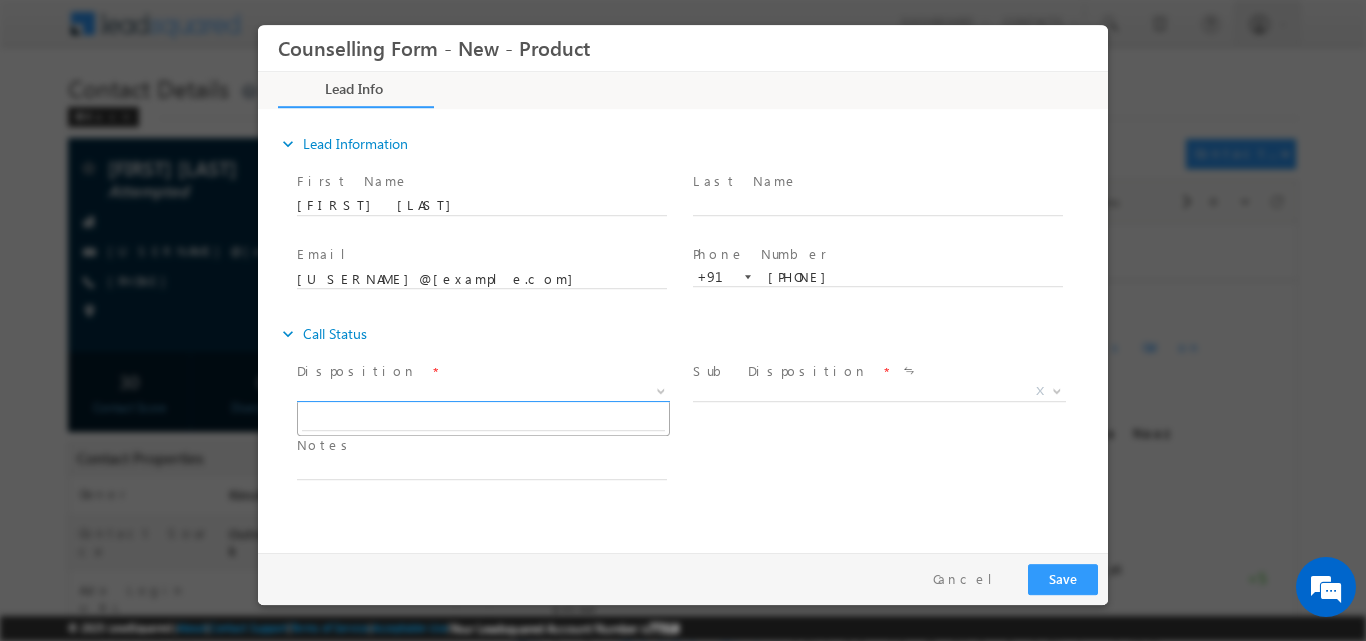 click at bounding box center [661, 389] 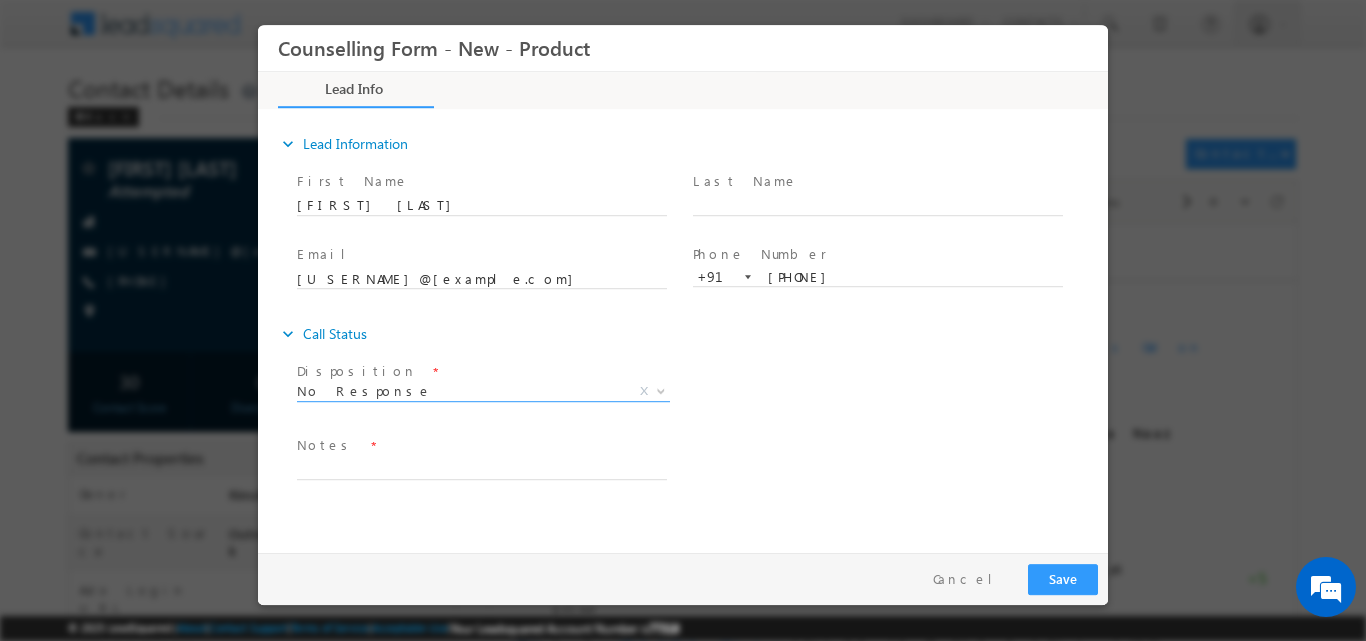 select on "No Response" 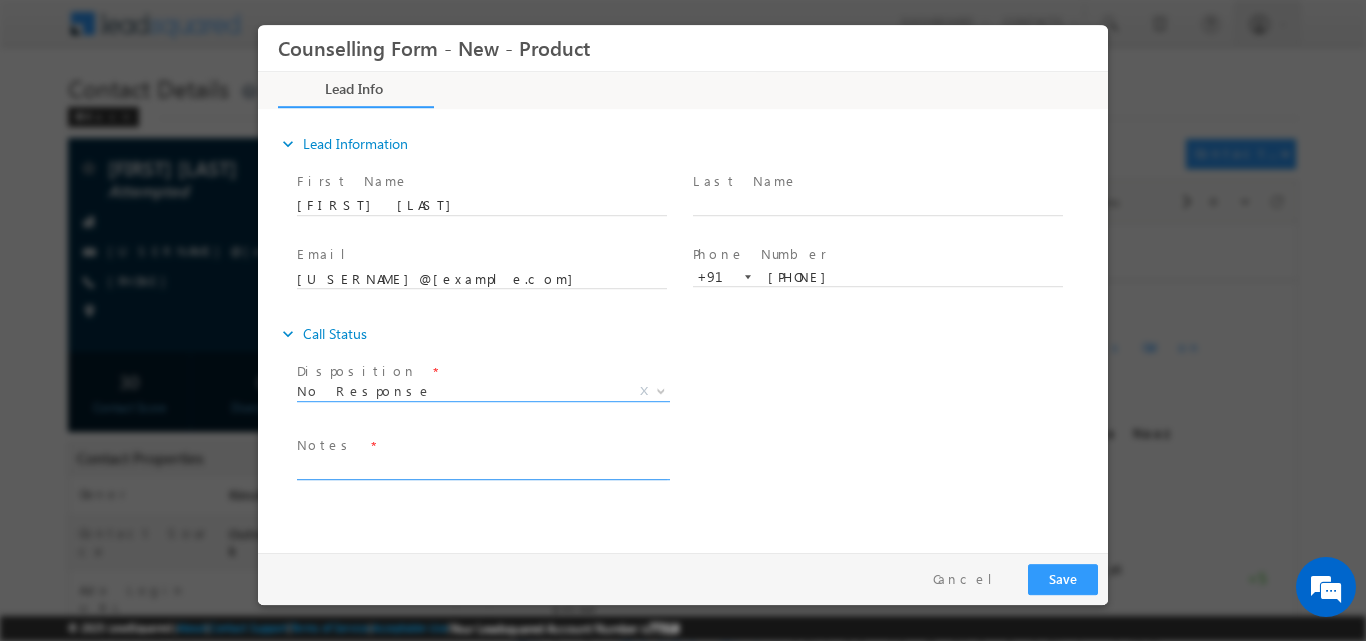 click at bounding box center (482, 467) 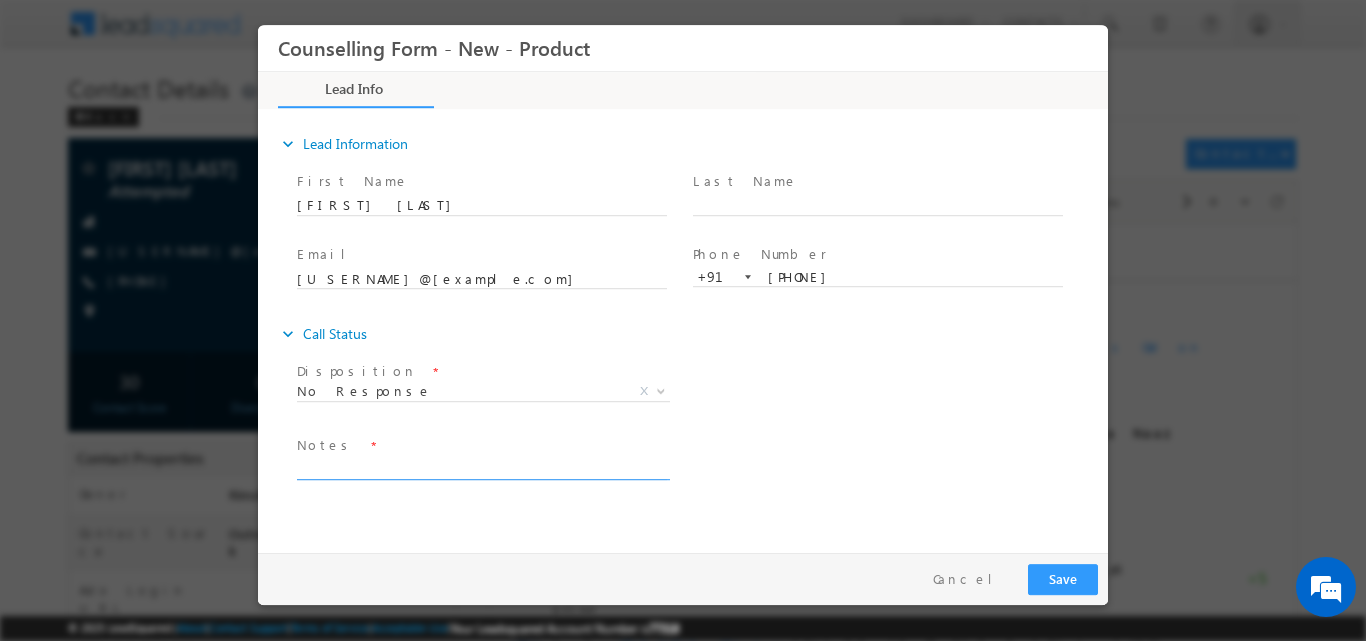 type on "B" 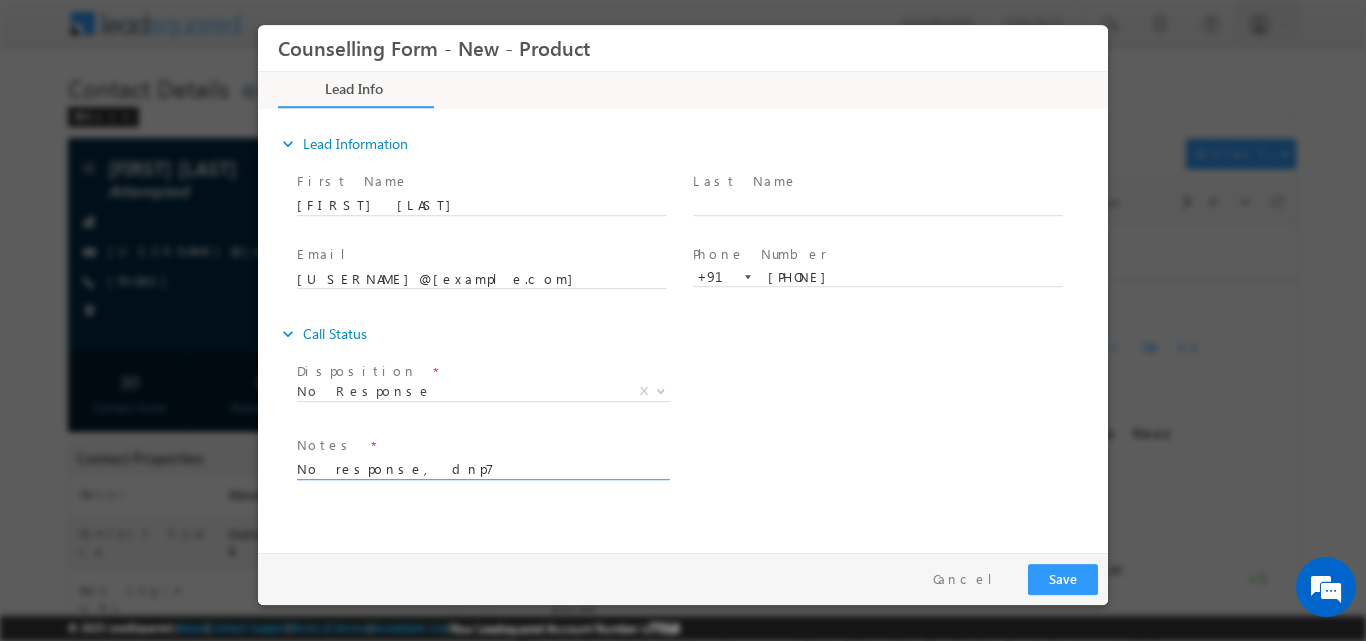type on "No response, dnp7" 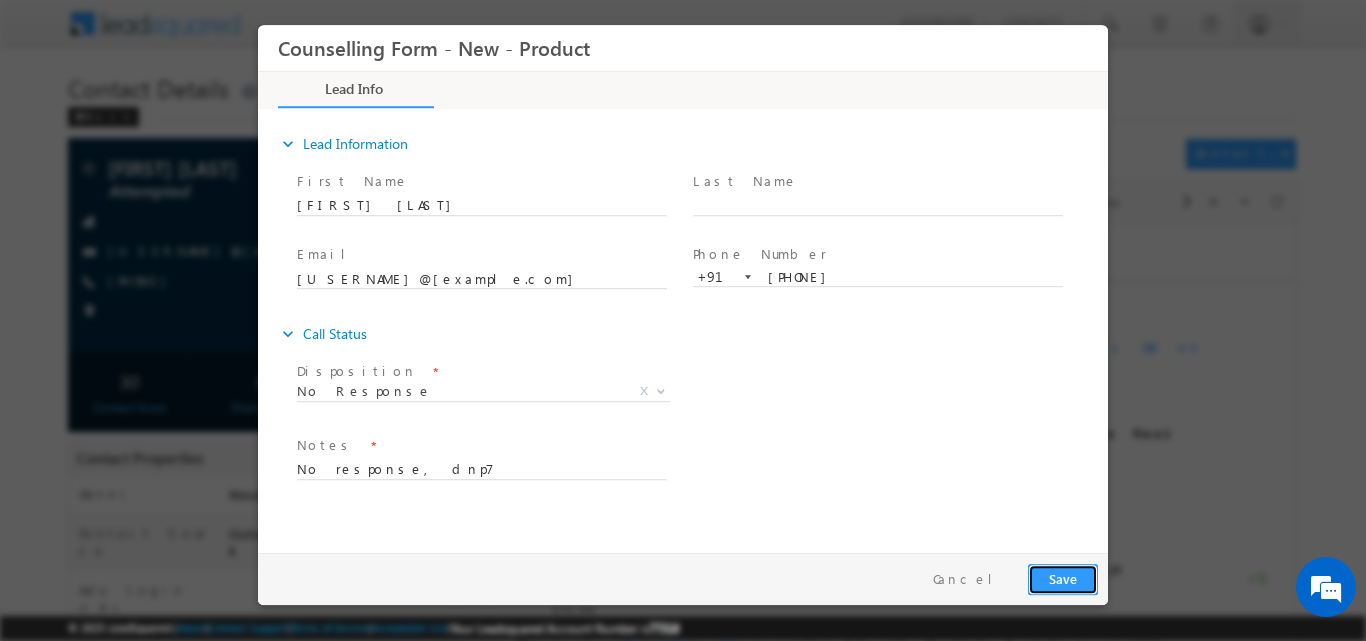 click on "Save" at bounding box center [1063, 578] 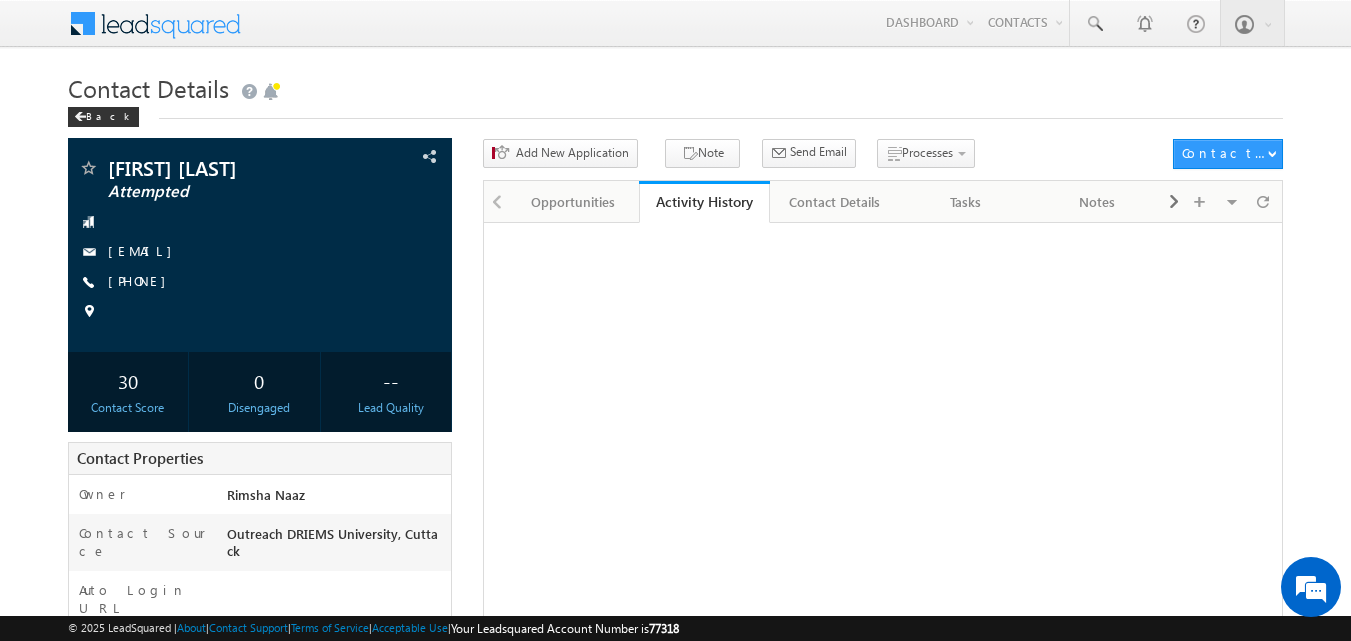 scroll, scrollTop: 0, scrollLeft: 0, axis: both 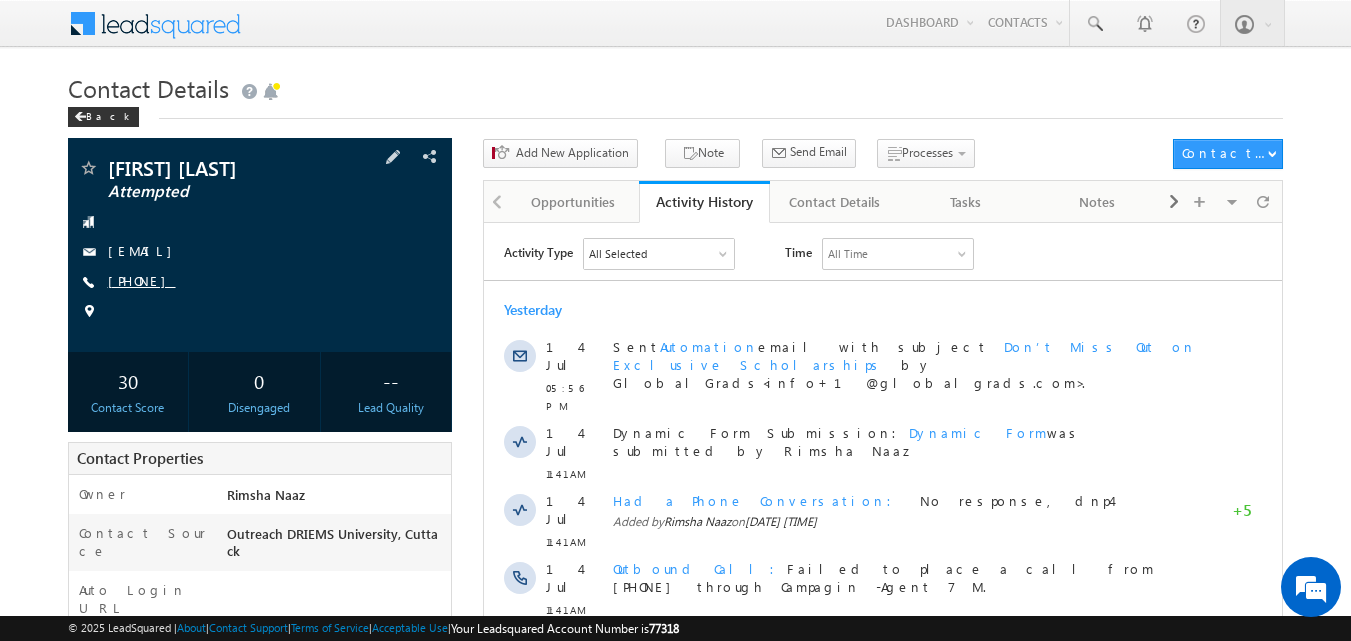 copy on "9337906580" 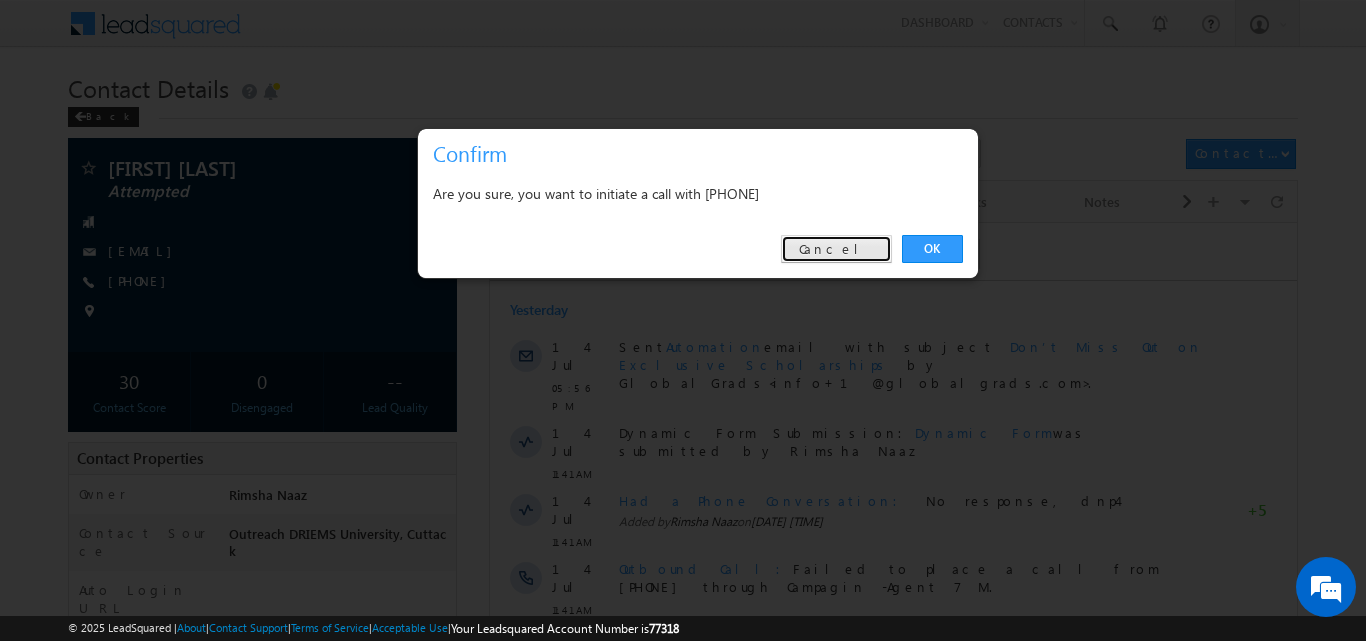 click on "Cancel" at bounding box center (836, 249) 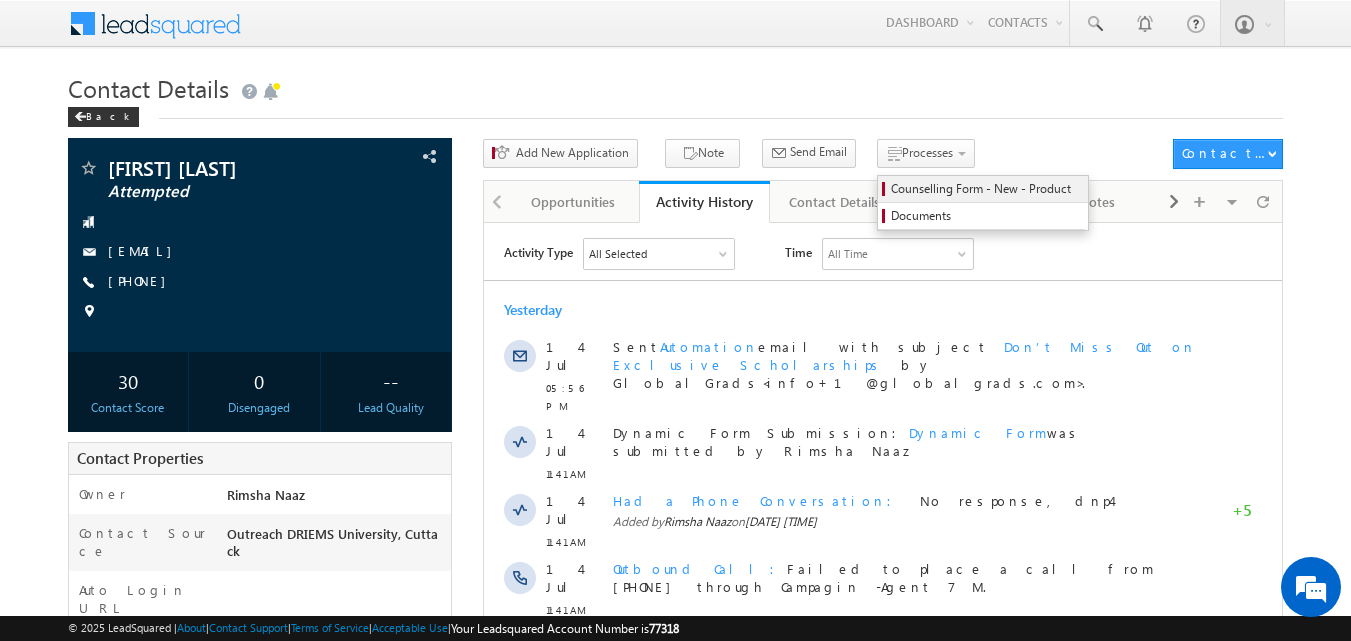 click on "Counselling Form - New - Product" at bounding box center (986, 189) 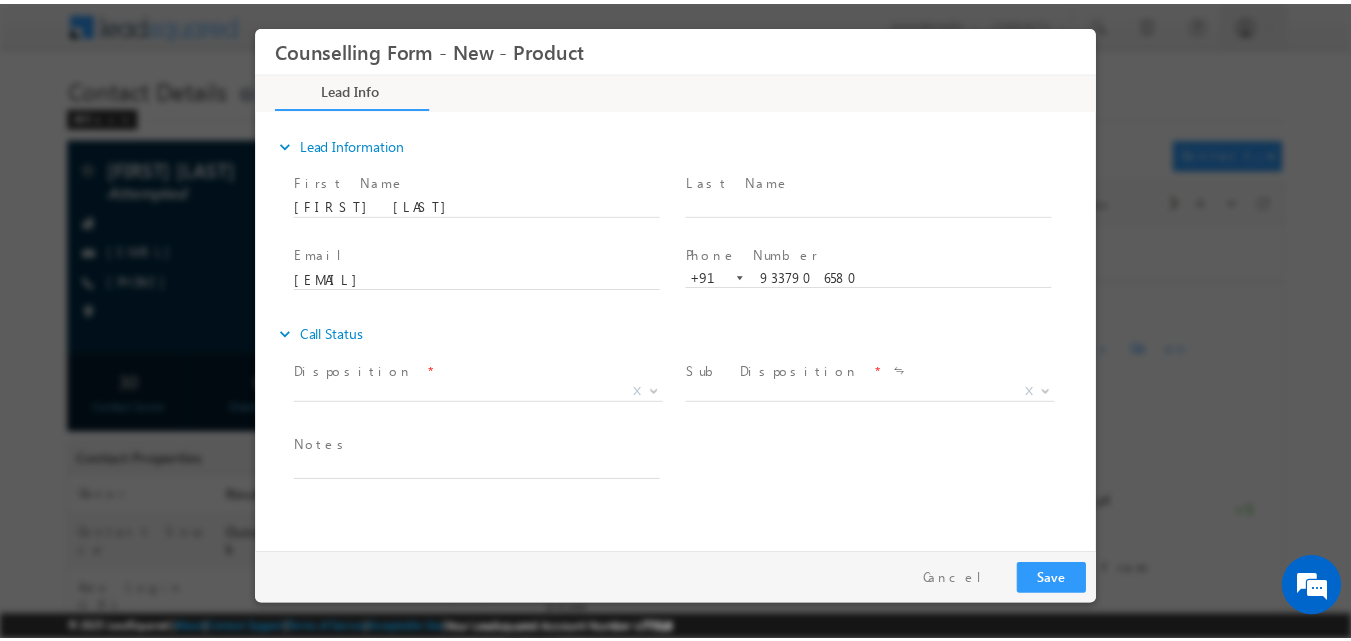 scroll, scrollTop: 0, scrollLeft: 0, axis: both 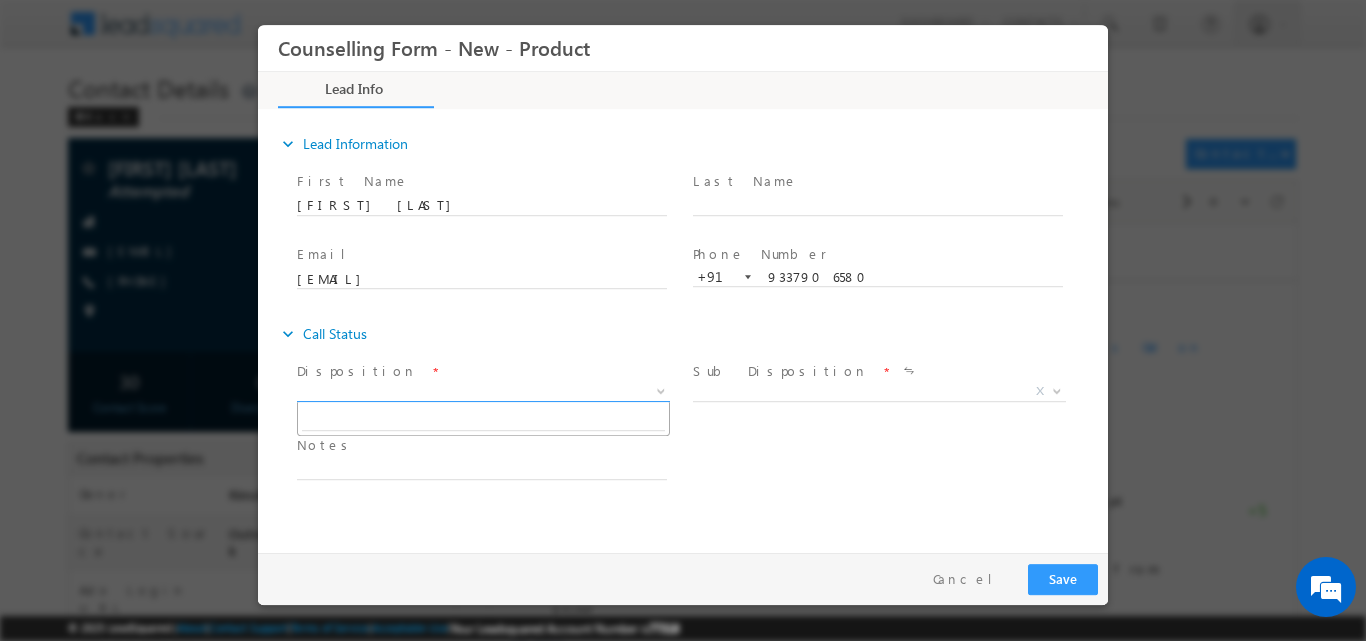 click at bounding box center [659, 390] 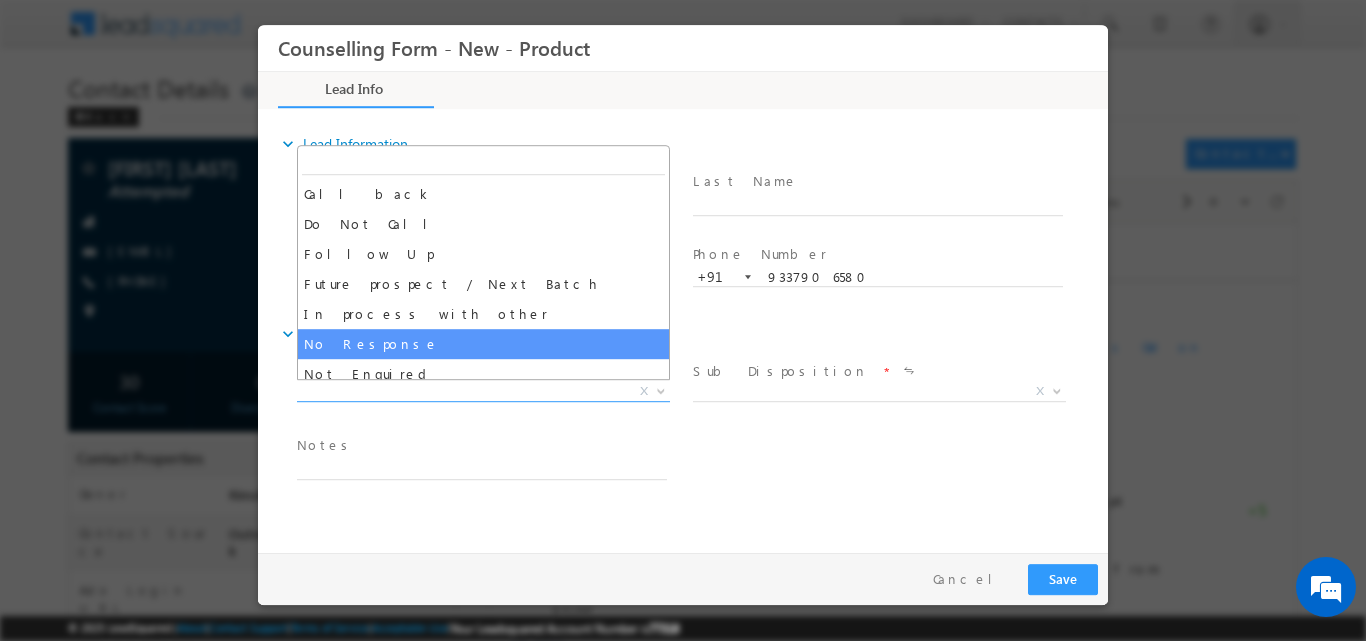 select on "No Response" 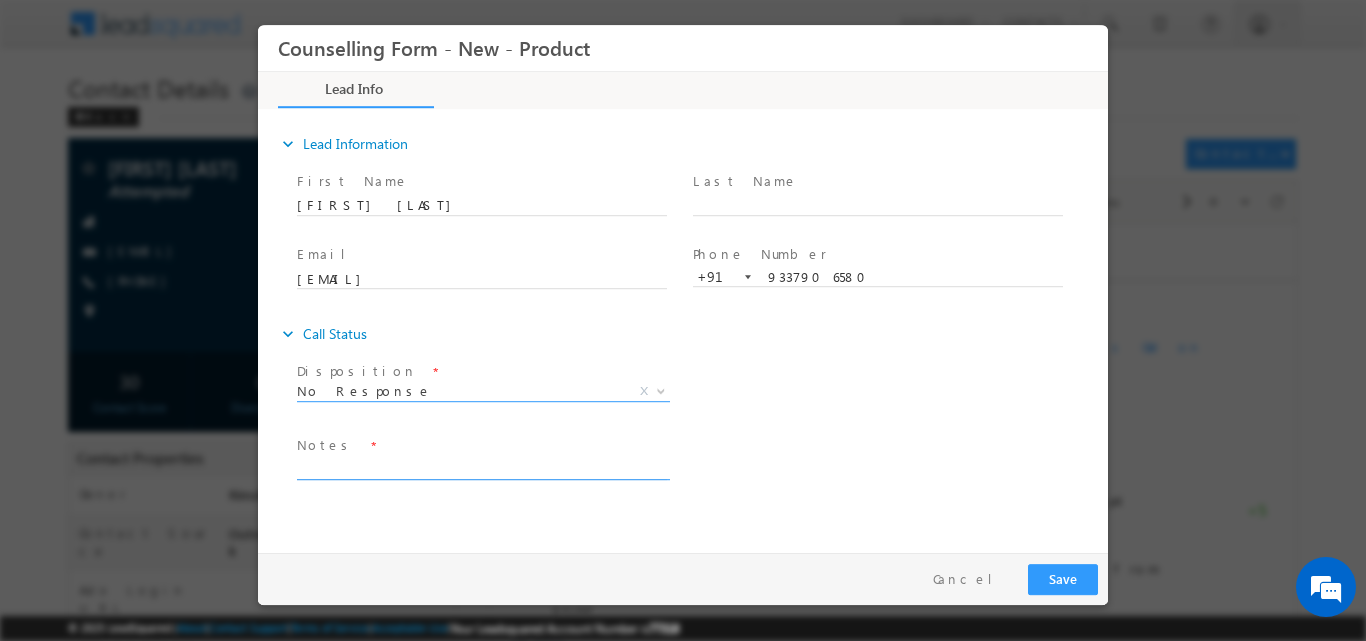 click at bounding box center (482, 467) 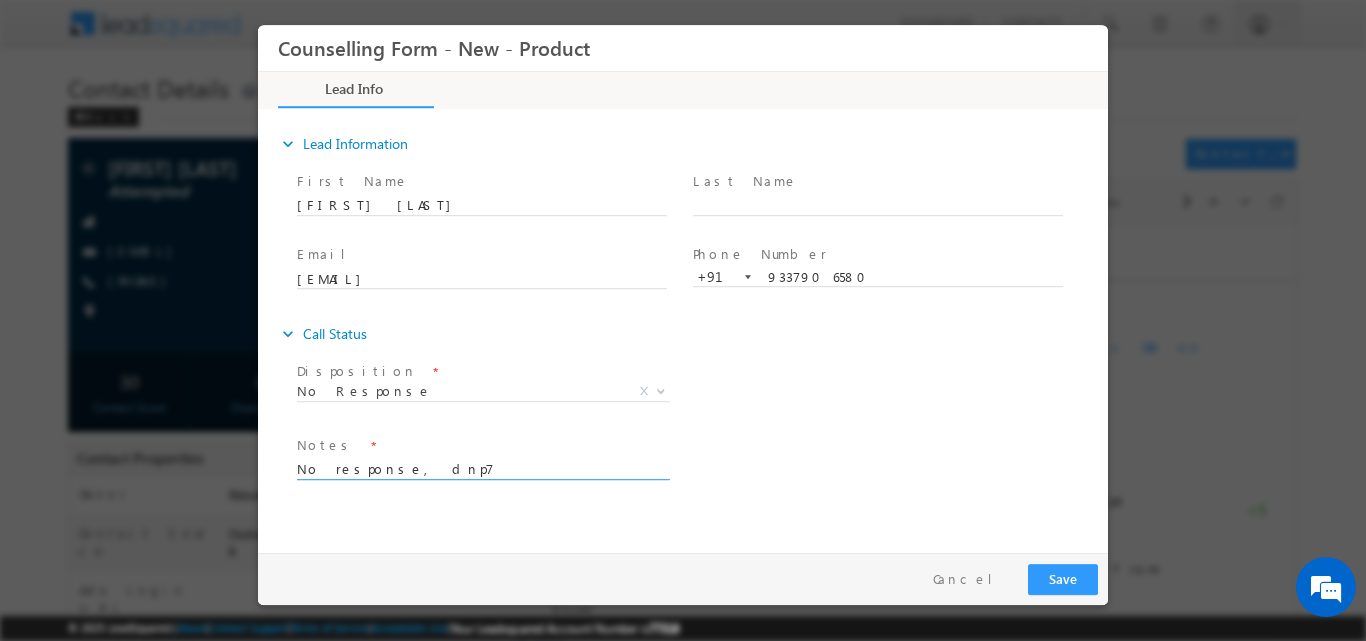 drag, startPoint x: 373, startPoint y: 468, endPoint x: 282, endPoint y: 473, distance: 91.13726 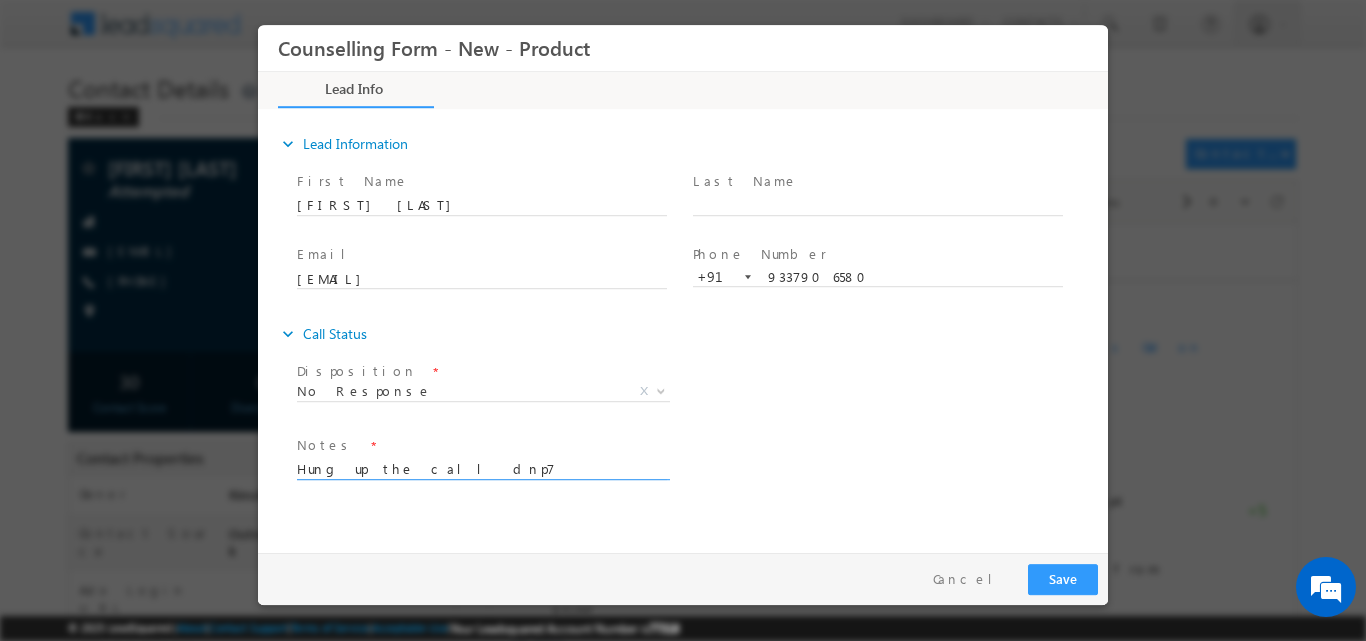 type on "Hung up the call dnp7" 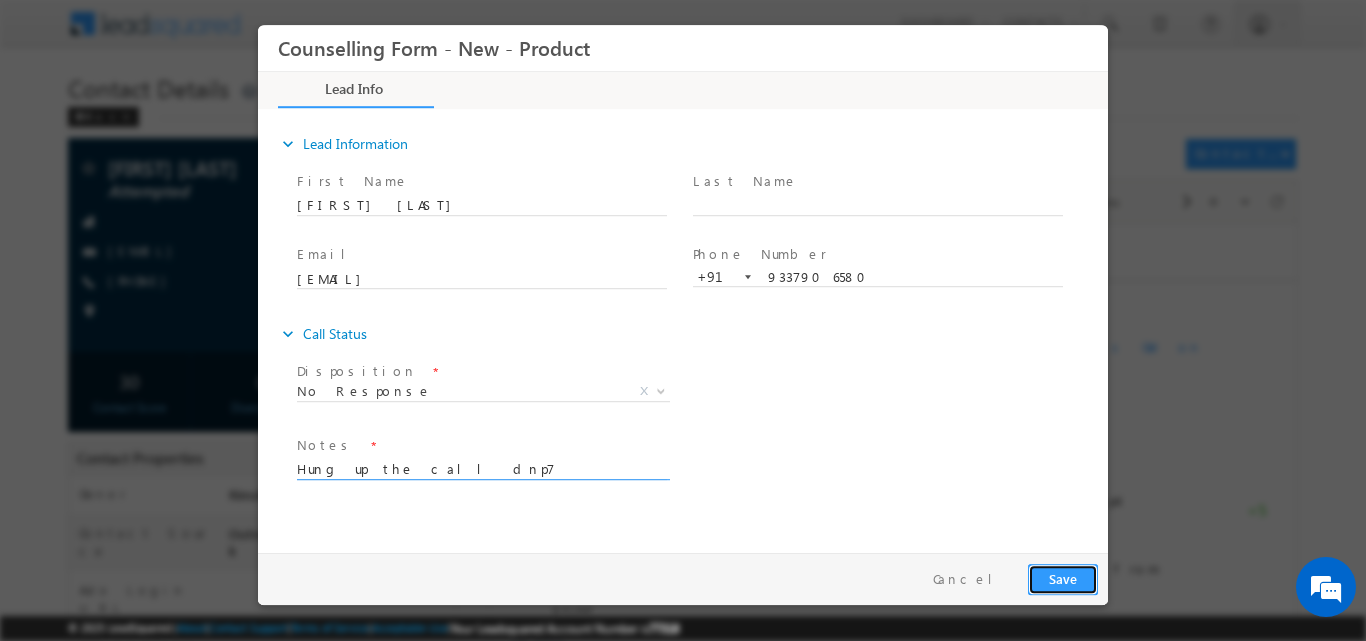 click on "Save" at bounding box center (1063, 578) 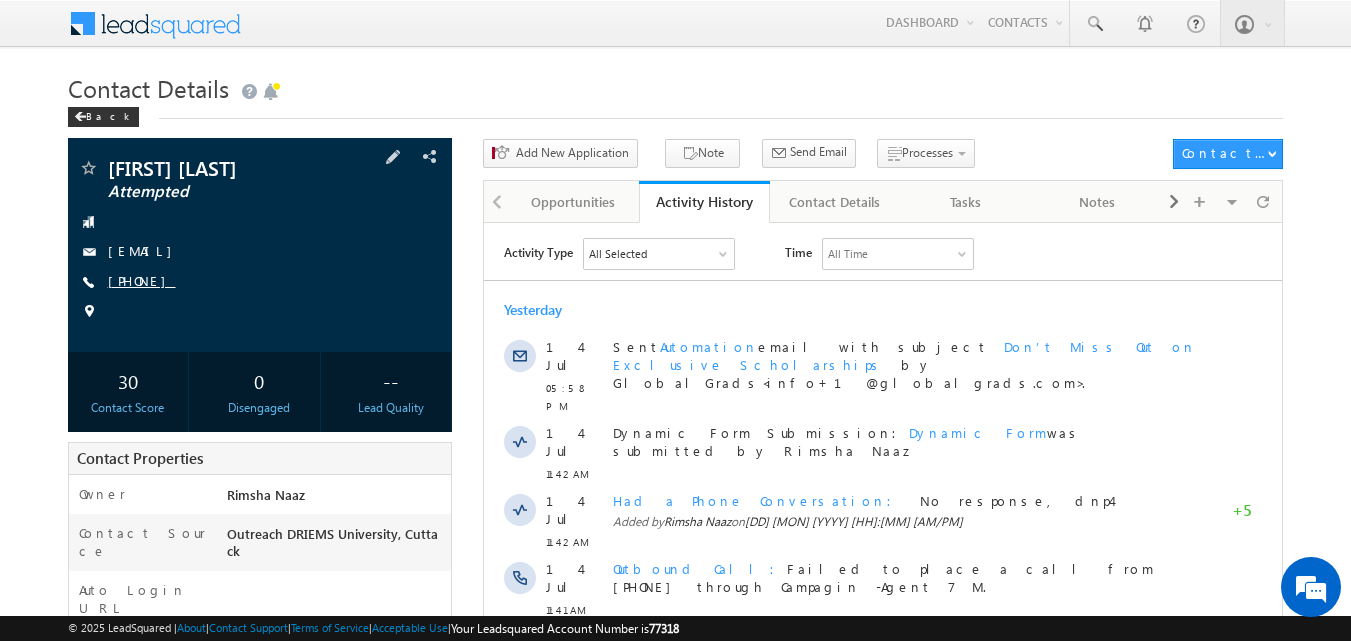 scroll, scrollTop: 0, scrollLeft: 0, axis: both 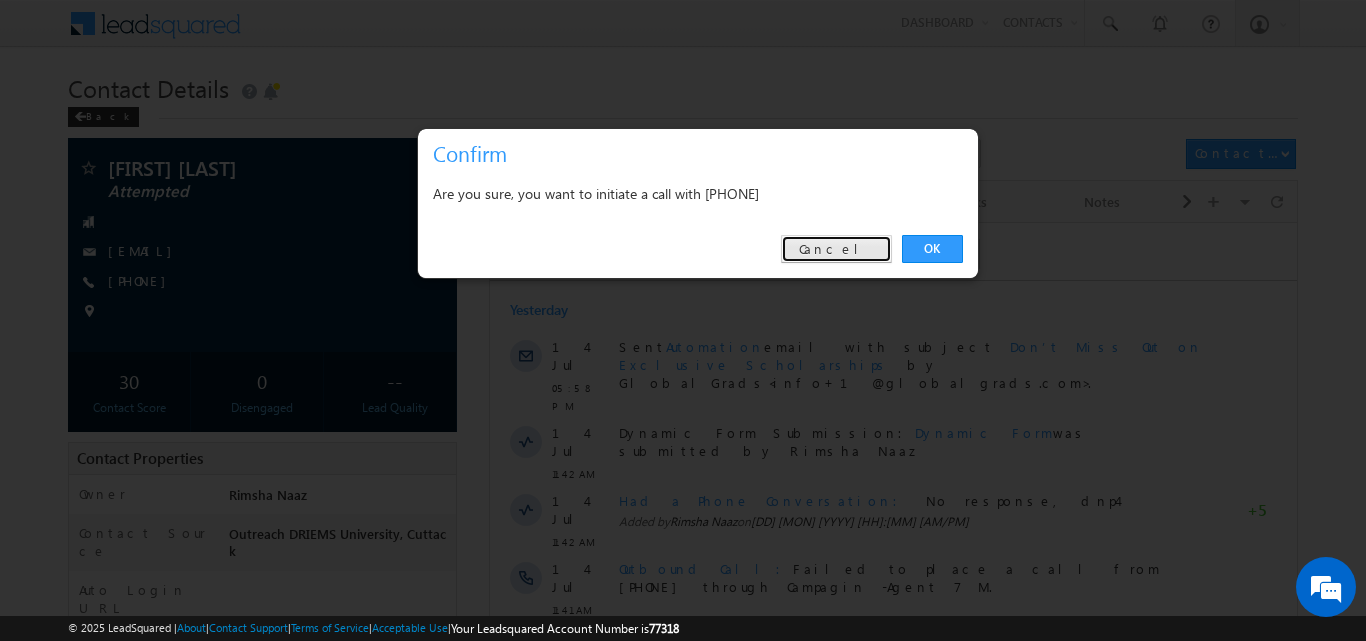 click on "Cancel" at bounding box center [836, 249] 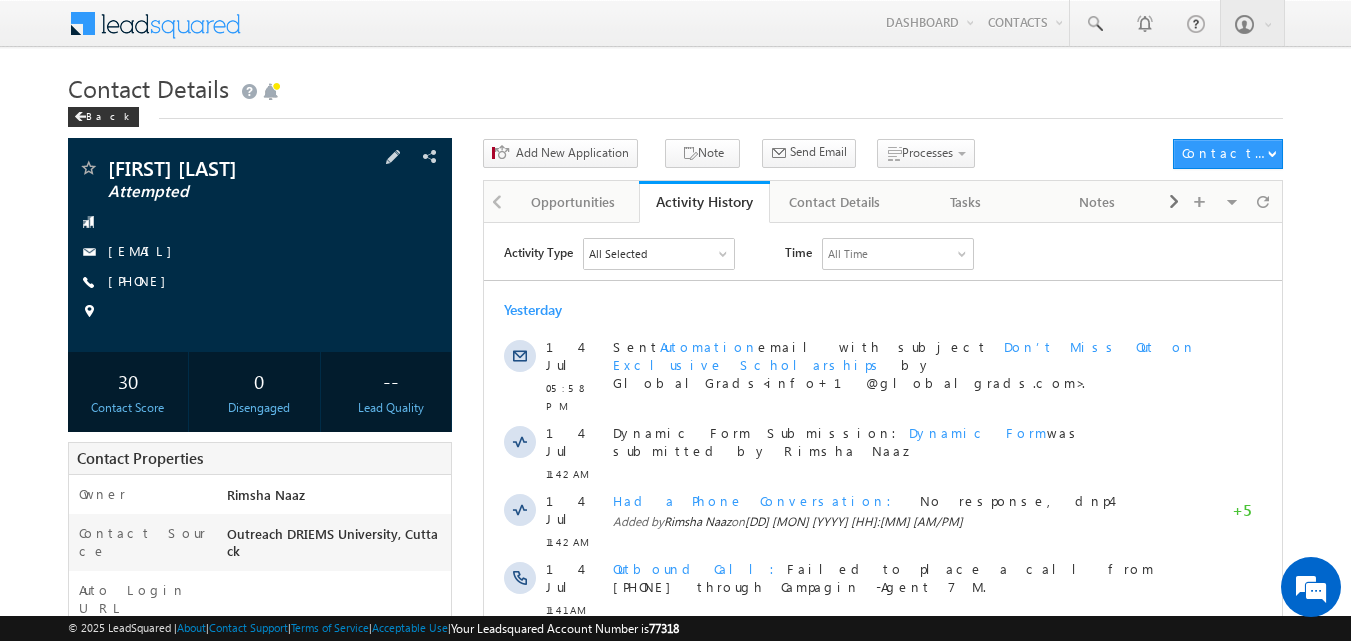 copy on "[PHONE]" 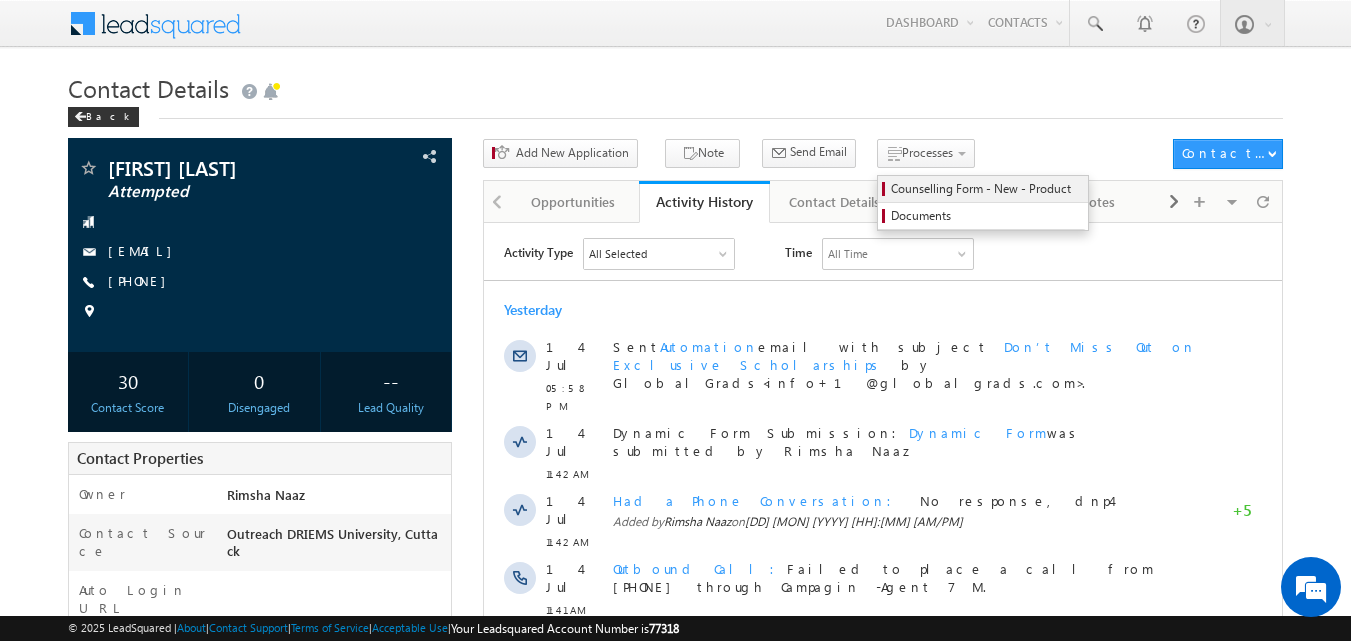 click on "Counselling Form - New - Product" at bounding box center [986, 189] 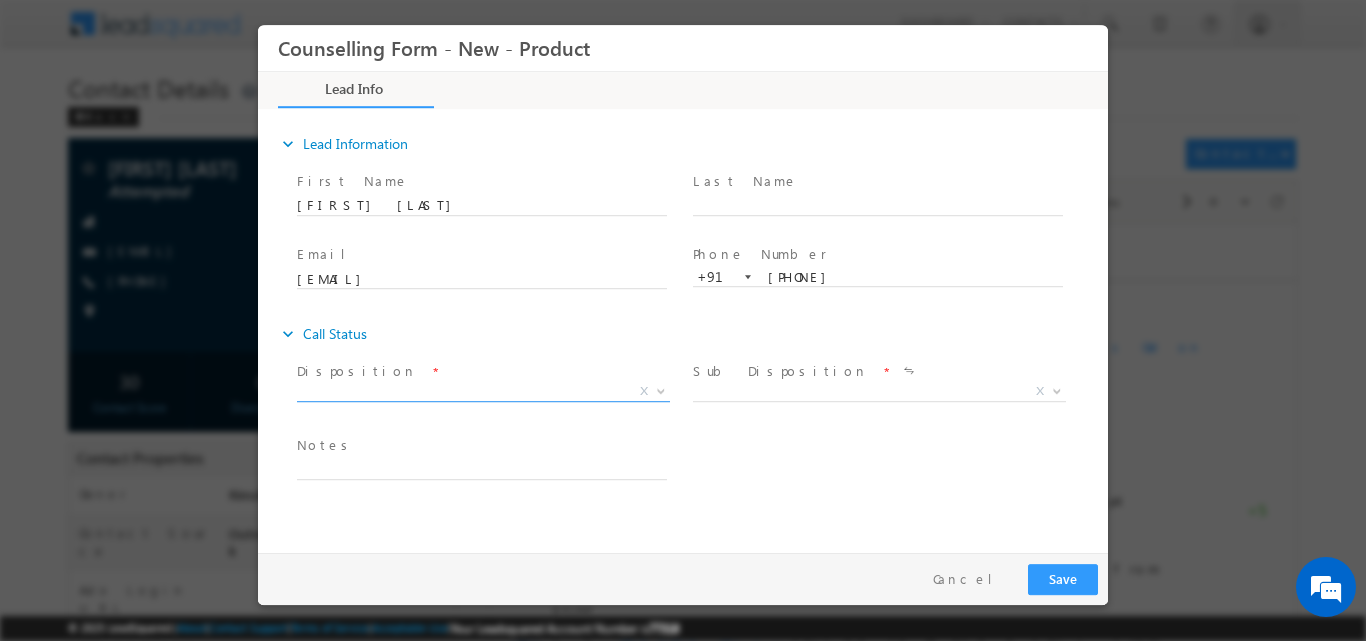 click at bounding box center (659, 390) 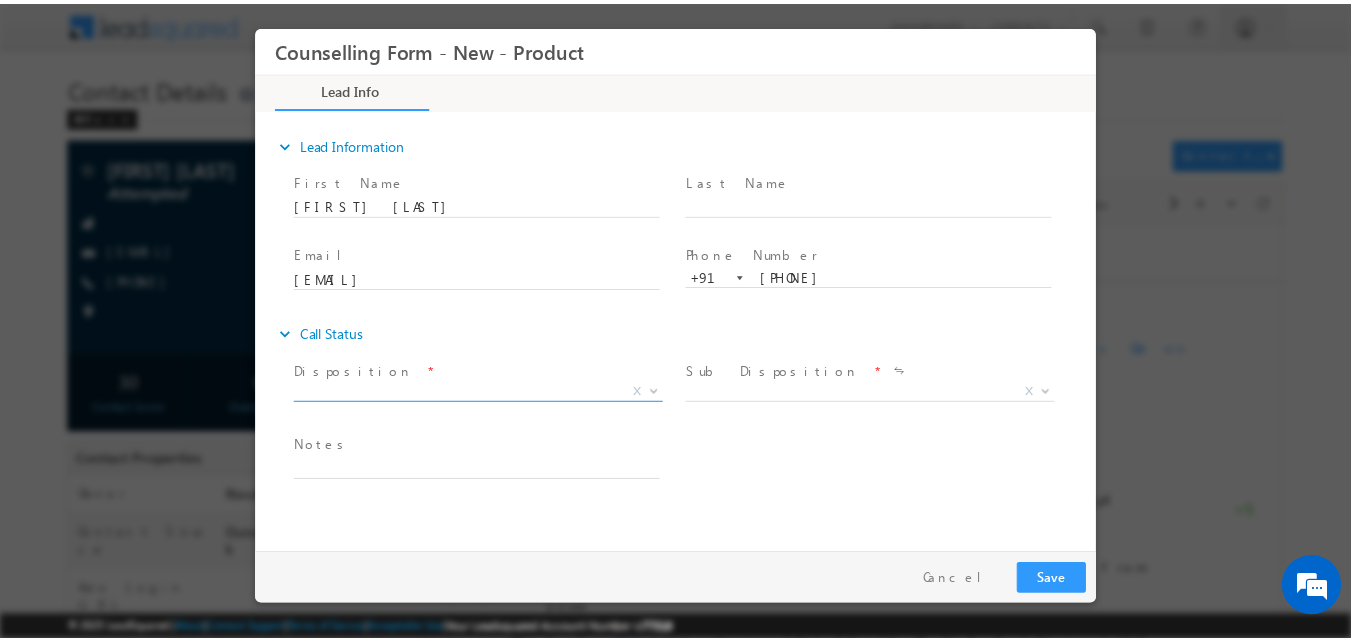 scroll, scrollTop: 0, scrollLeft: 0, axis: both 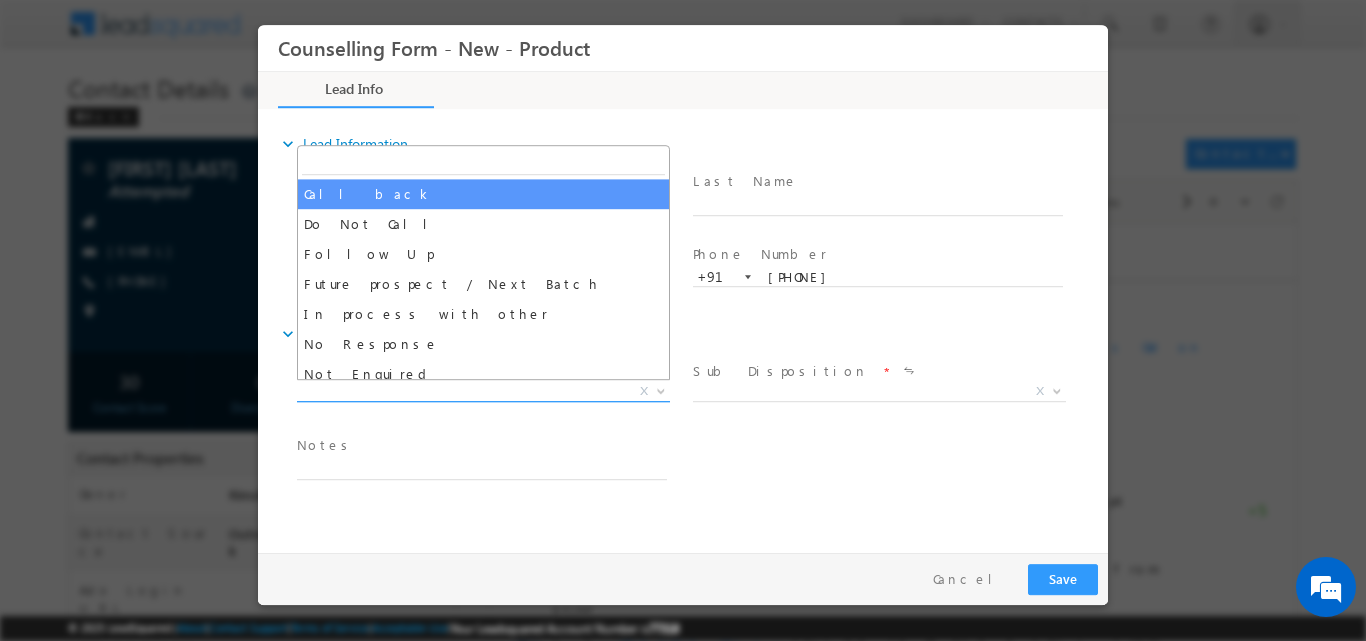 click at bounding box center (661, 389) 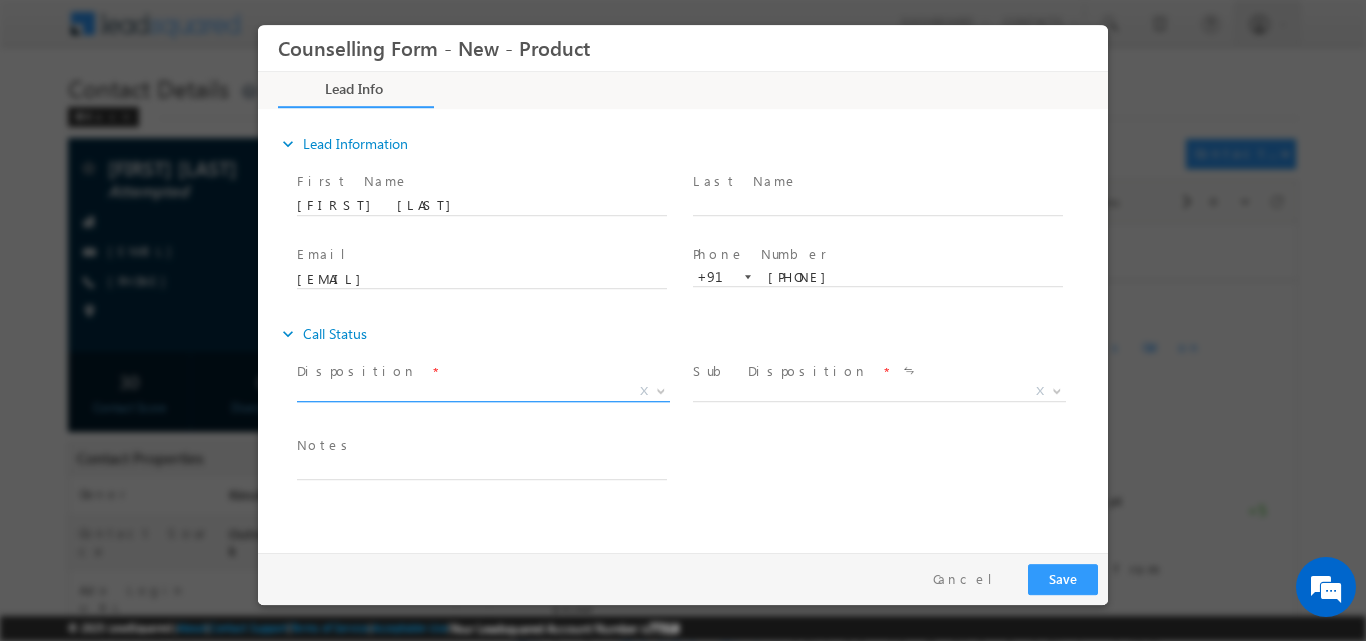 click at bounding box center [661, 389] 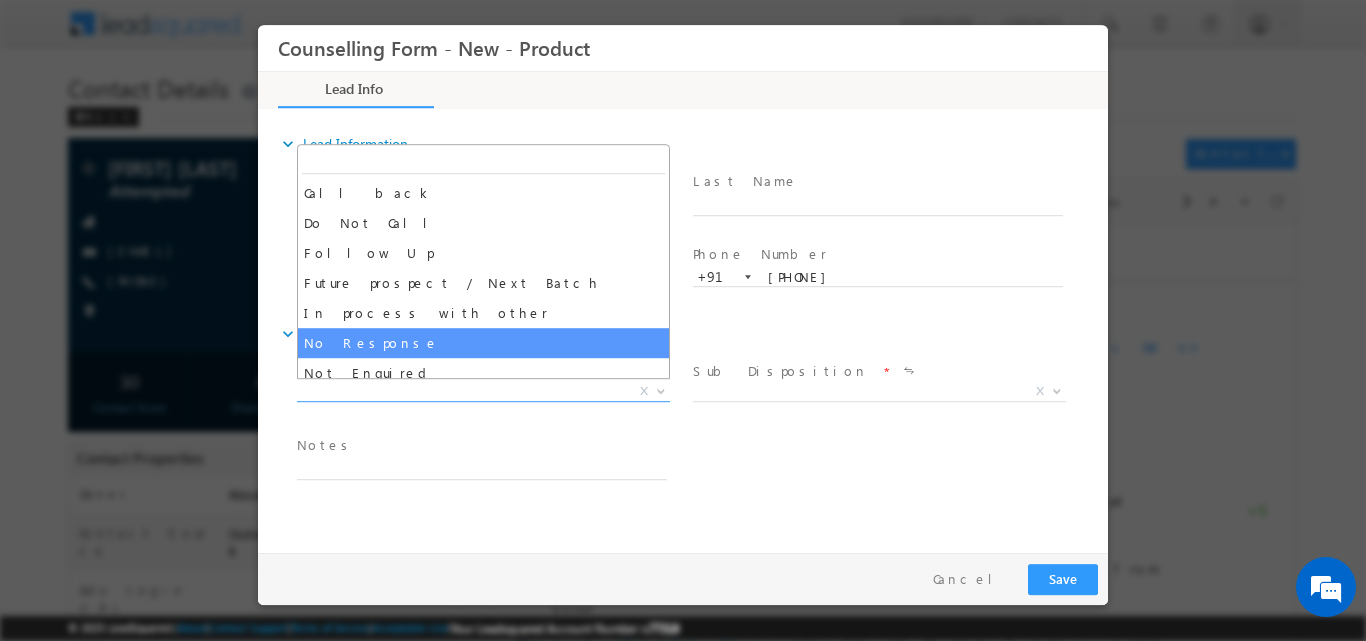 select on "No Response" 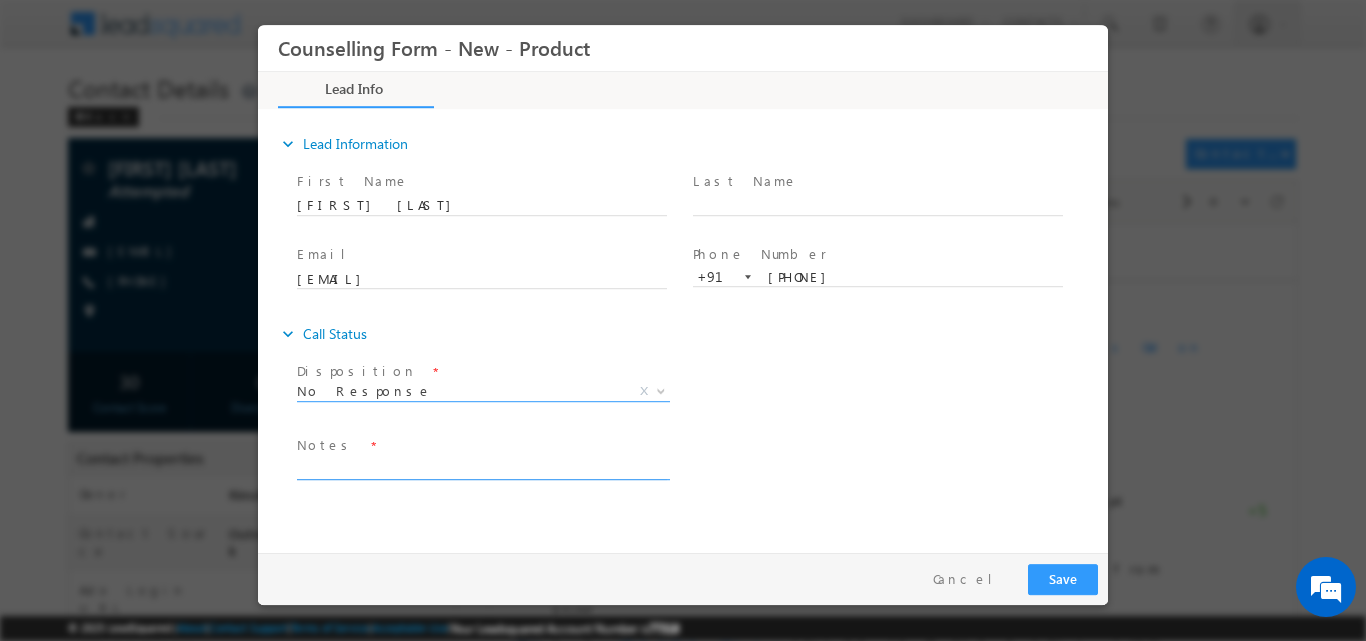 click at bounding box center (482, 467) 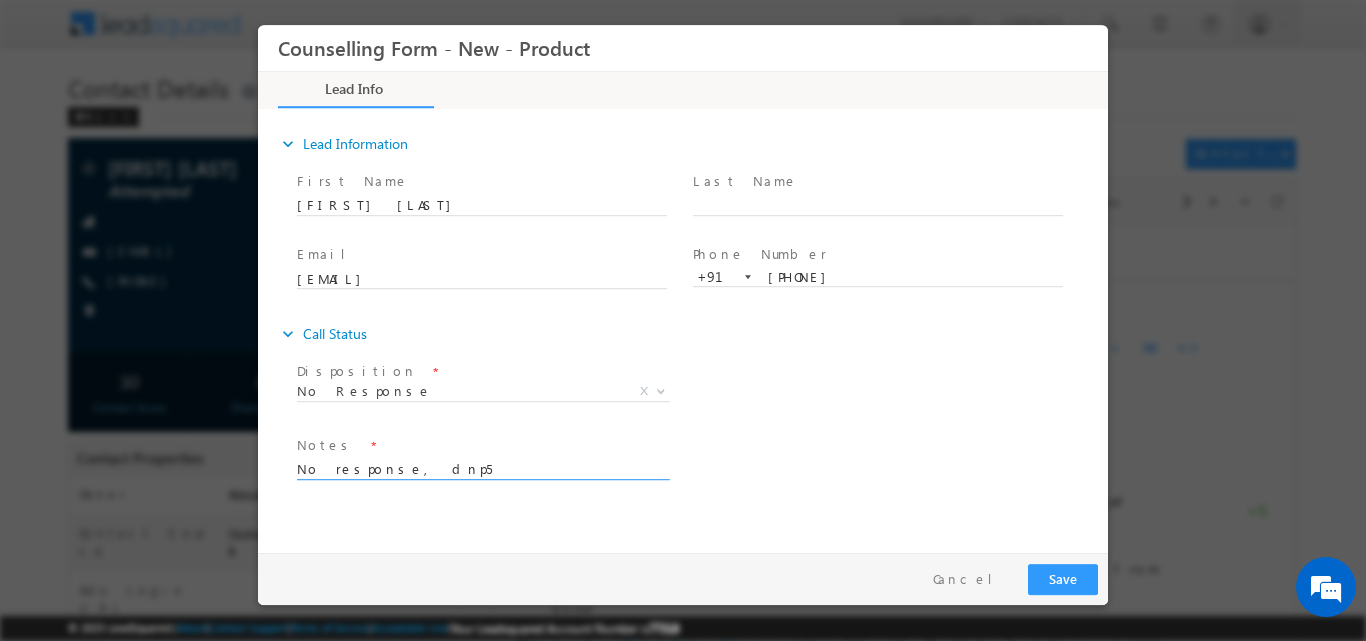 type on "No response, dnp5" 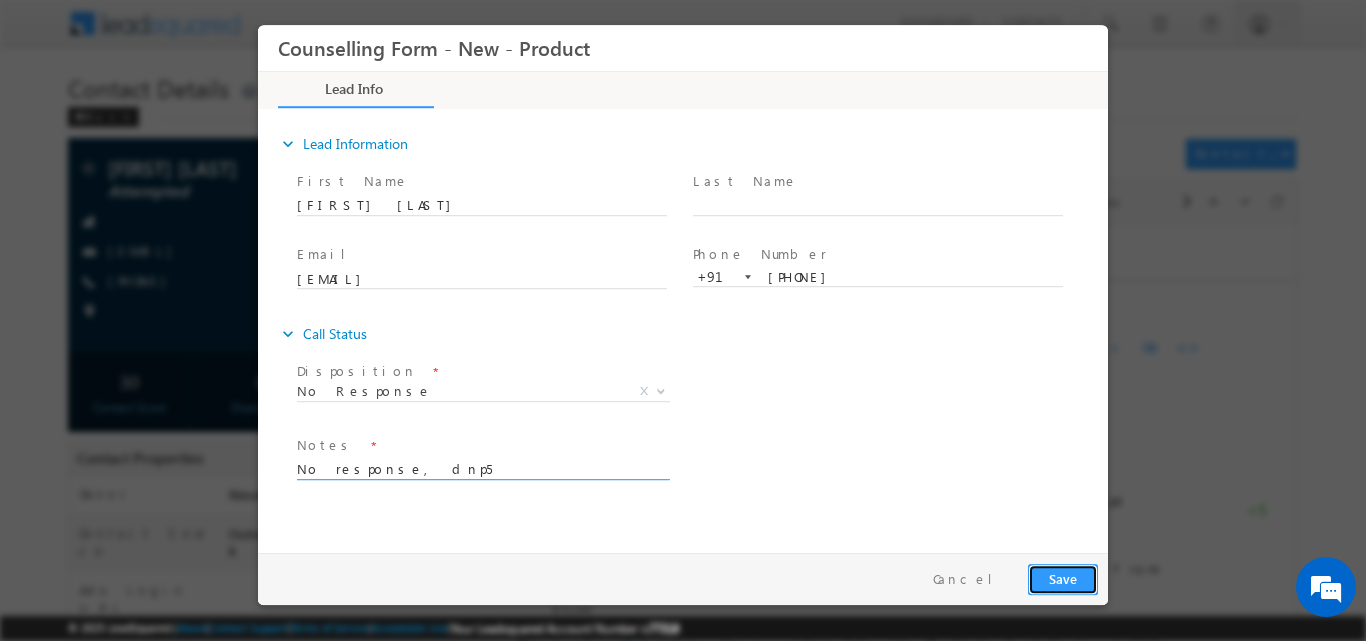 click on "Save" at bounding box center [1063, 578] 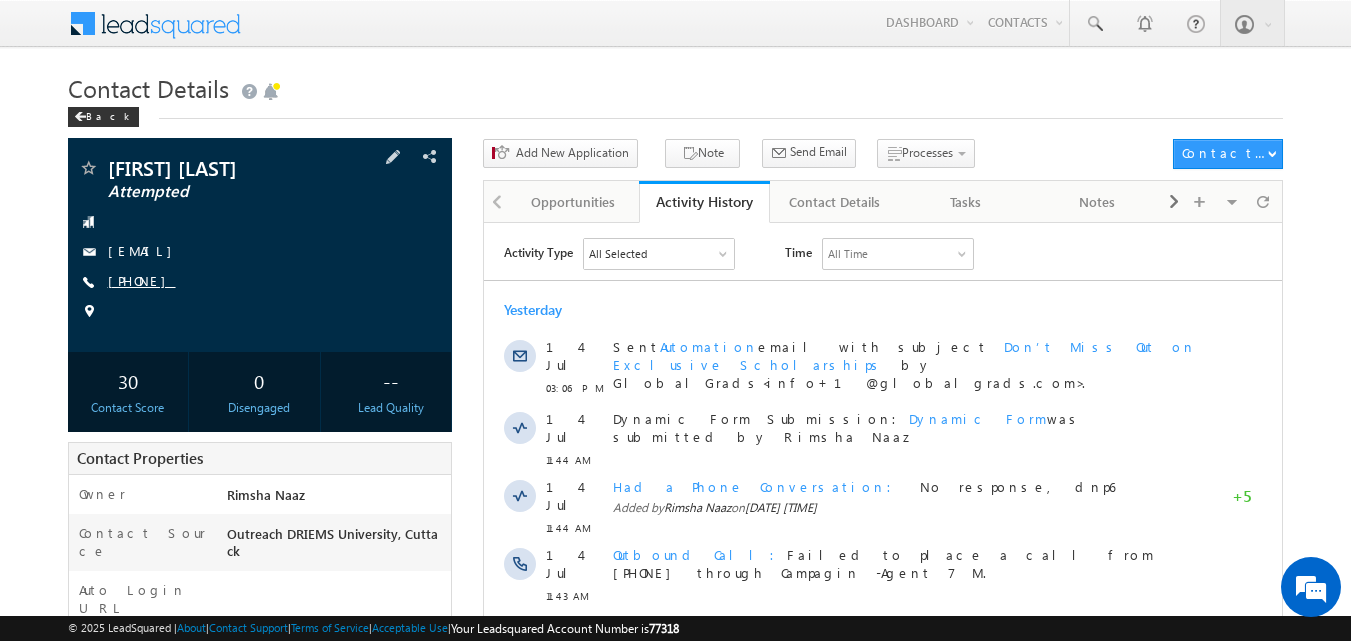 scroll, scrollTop: 0, scrollLeft: 0, axis: both 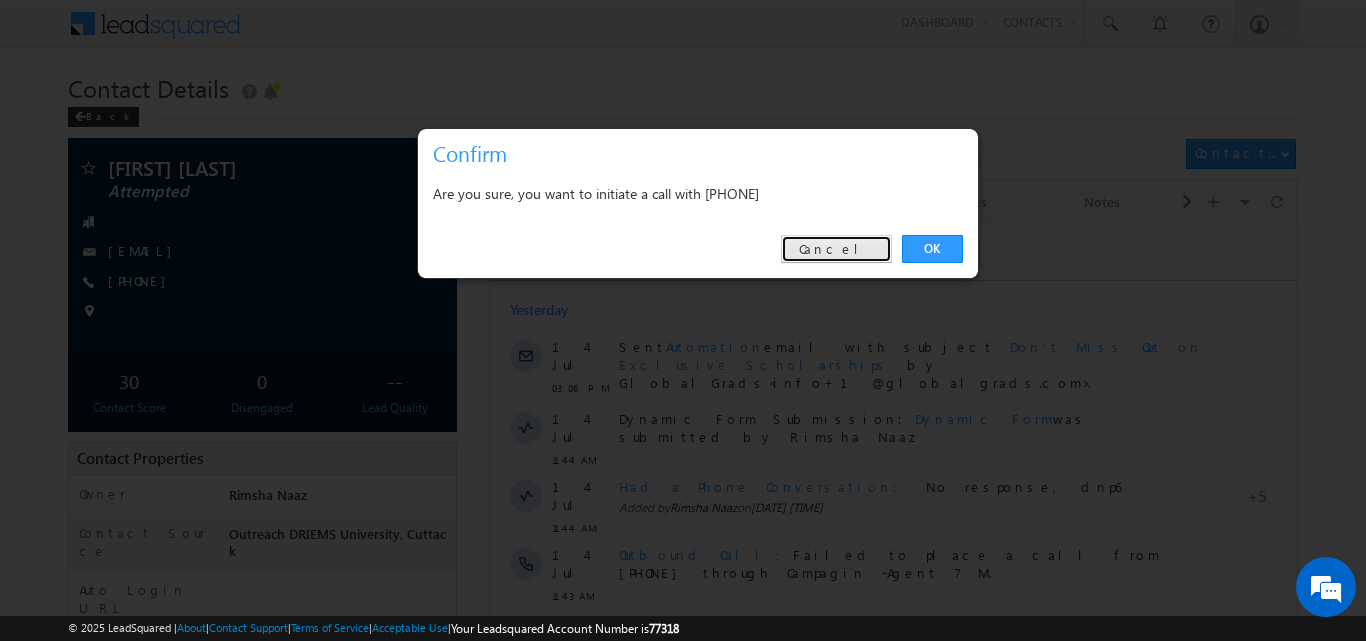 click on "Cancel" at bounding box center [836, 249] 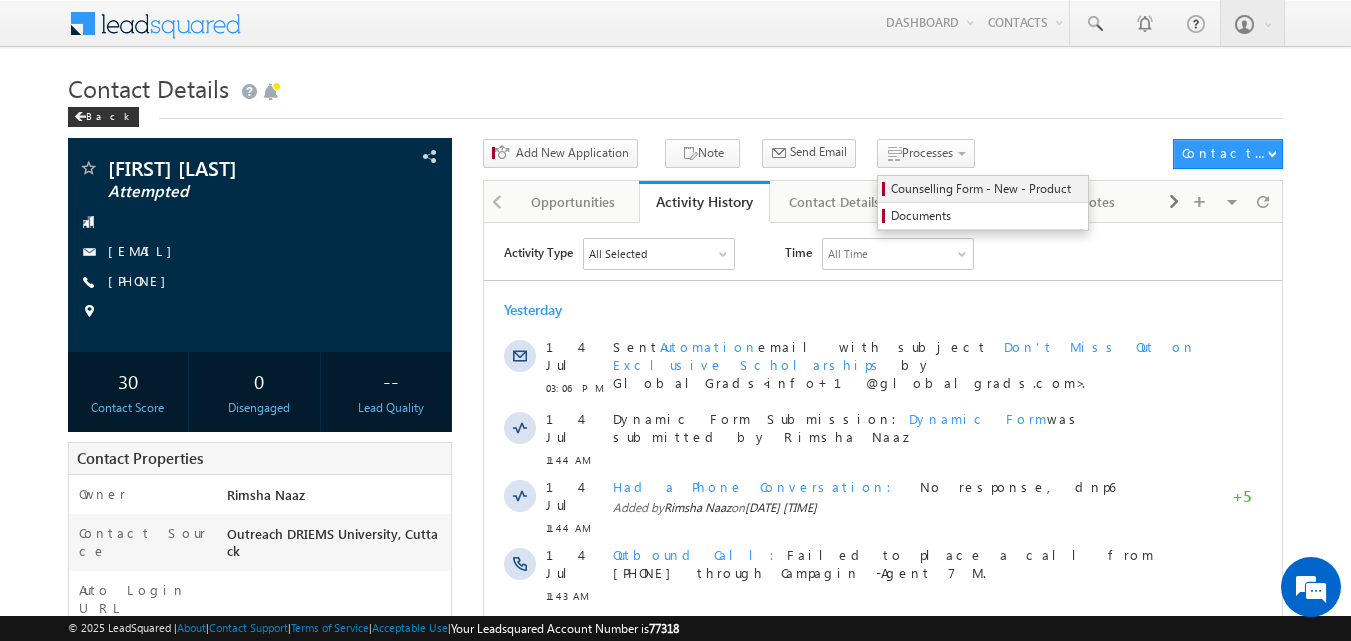click on "Counselling Form - New - Product" at bounding box center (986, 189) 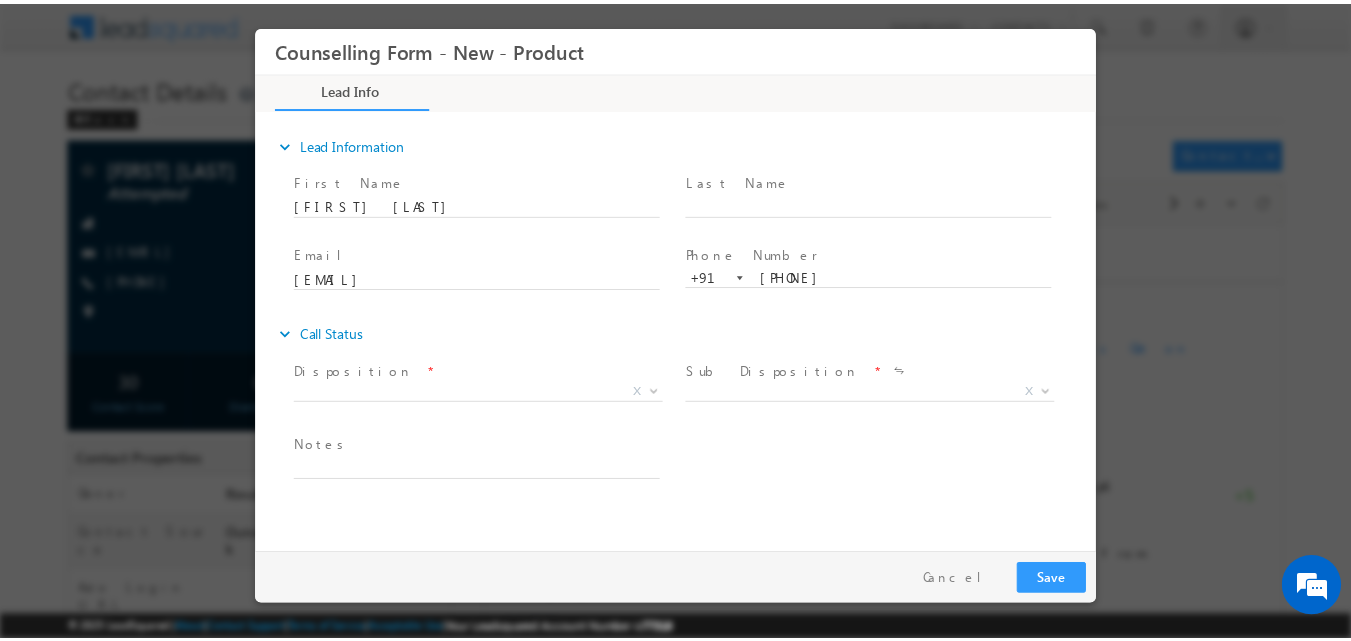 scroll, scrollTop: 0, scrollLeft: 0, axis: both 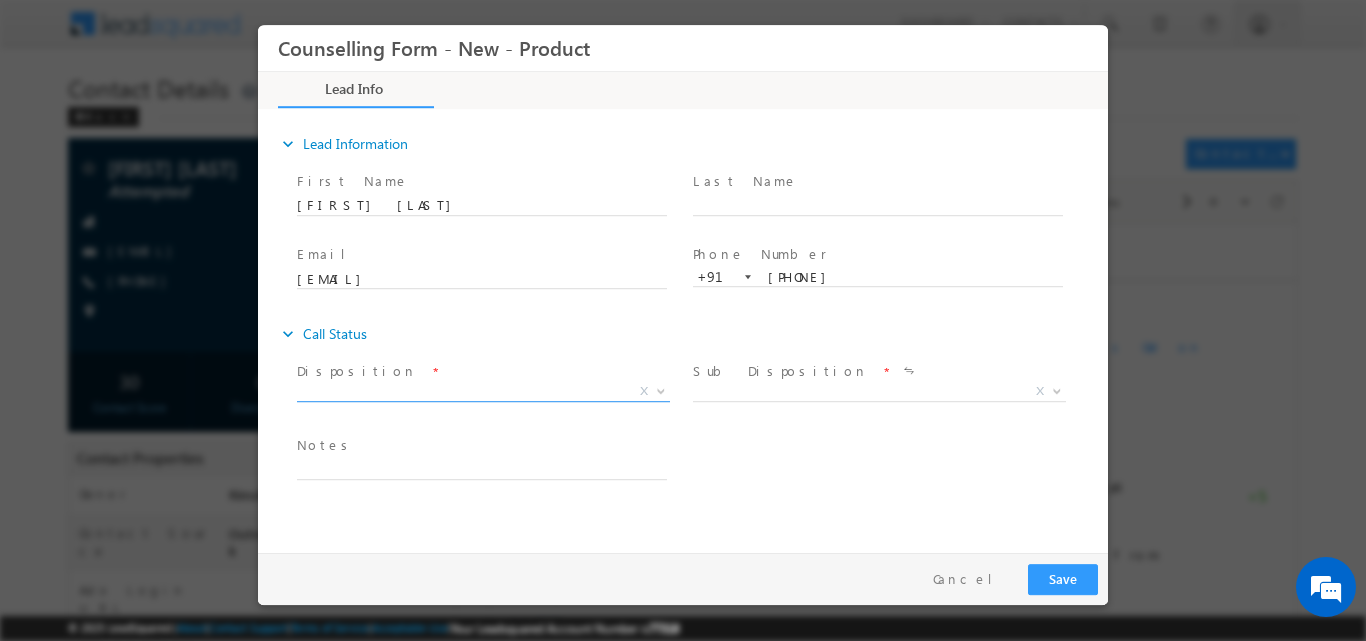 click at bounding box center [661, 389] 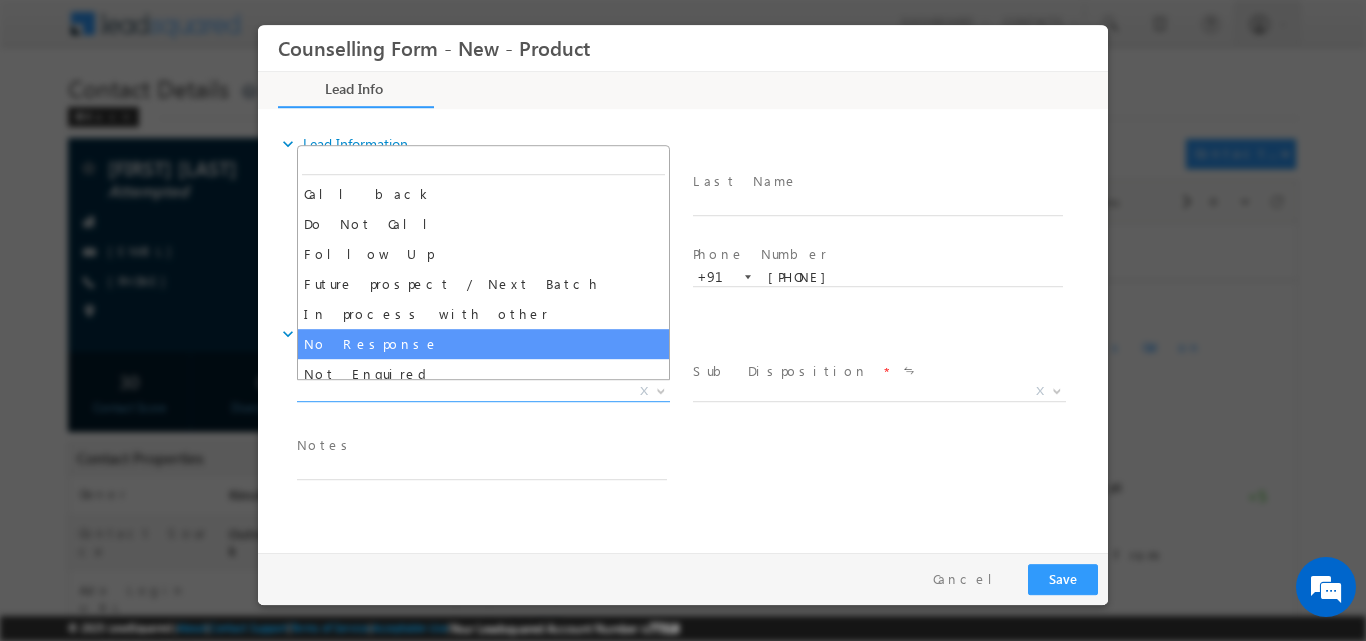 select on "No Response" 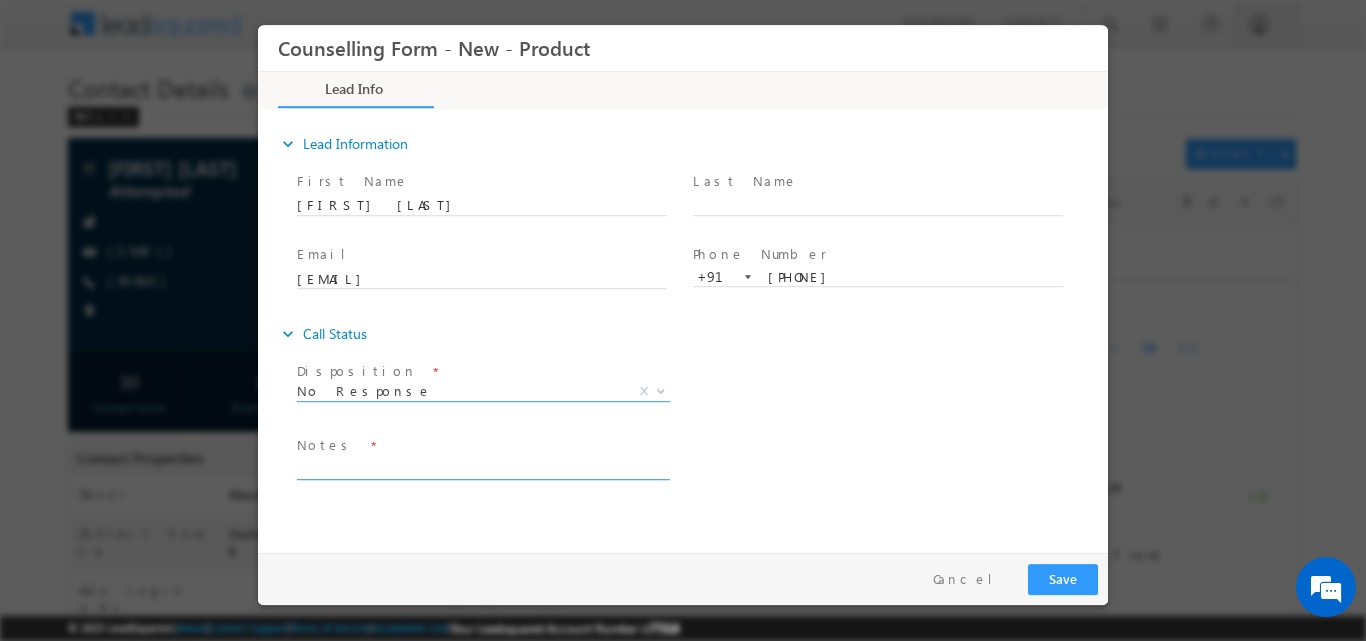 click at bounding box center [482, 467] 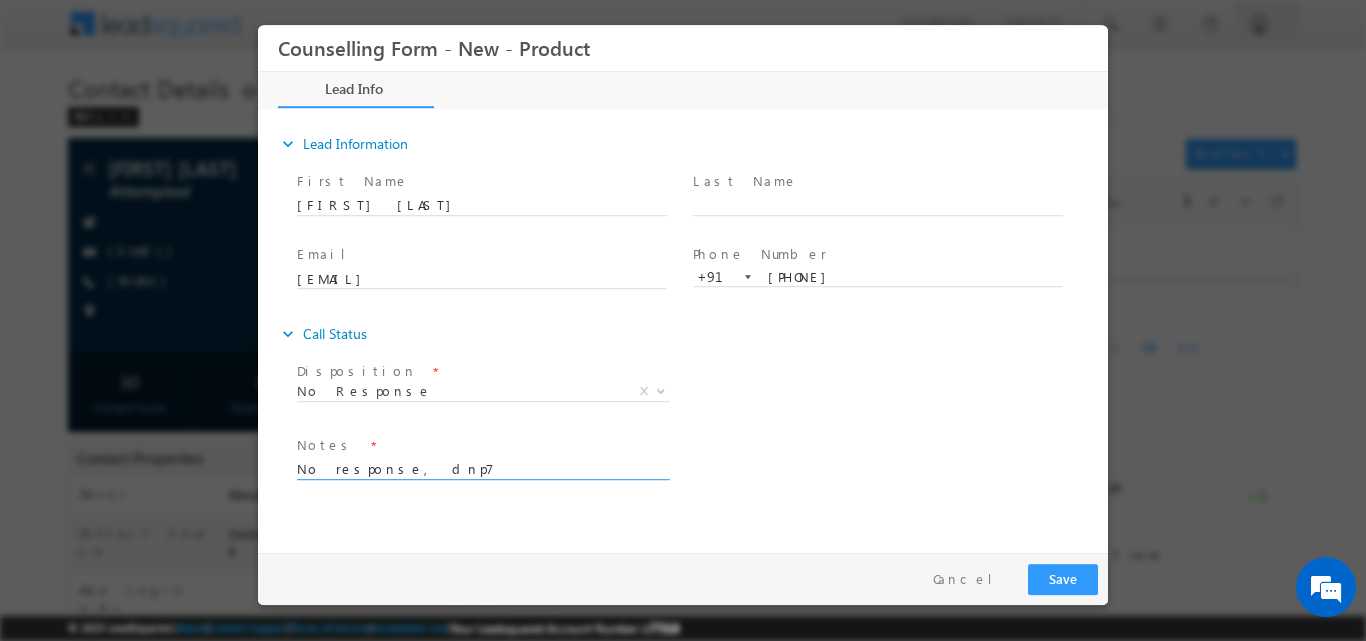 type on "No response, dnp7" 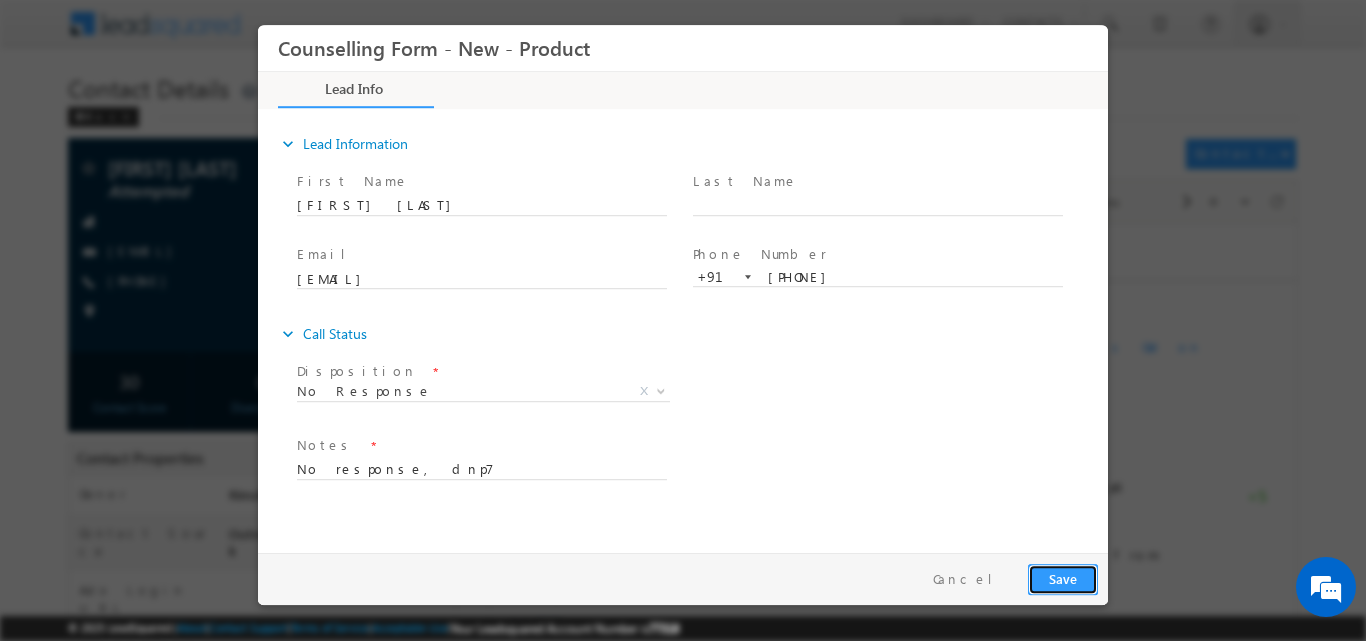 click on "Save" at bounding box center [1063, 578] 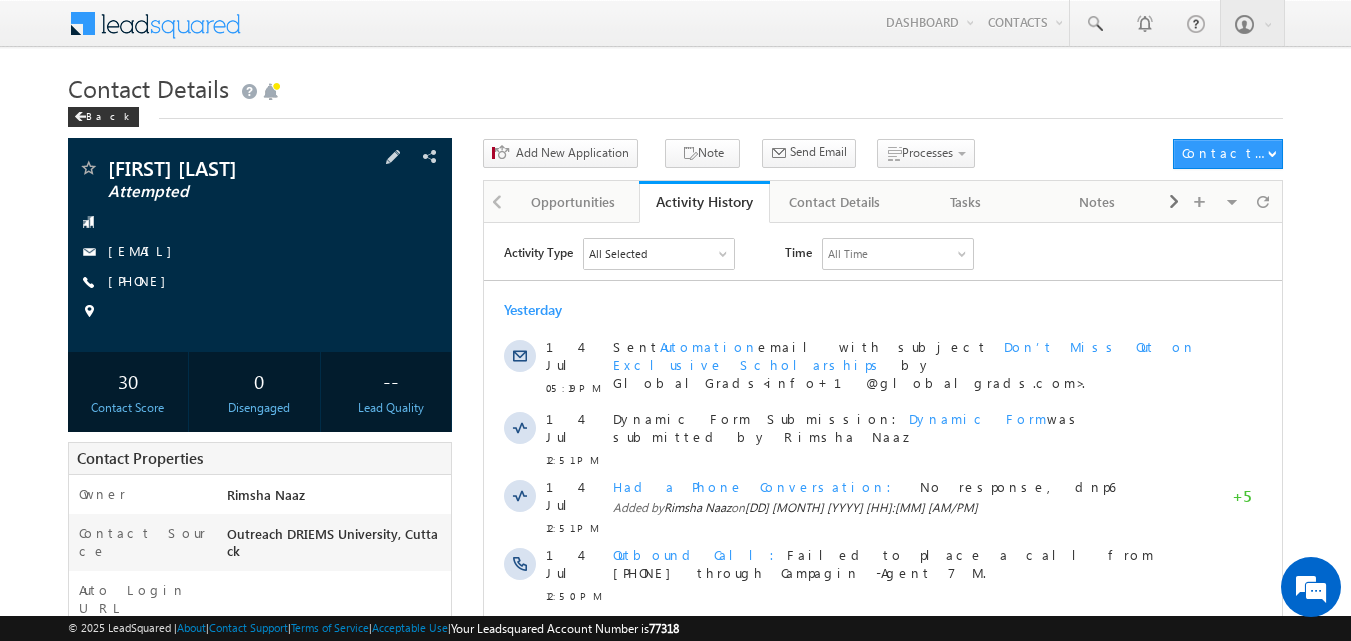 scroll, scrollTop: 0, scrollLeft: 0, axis: both 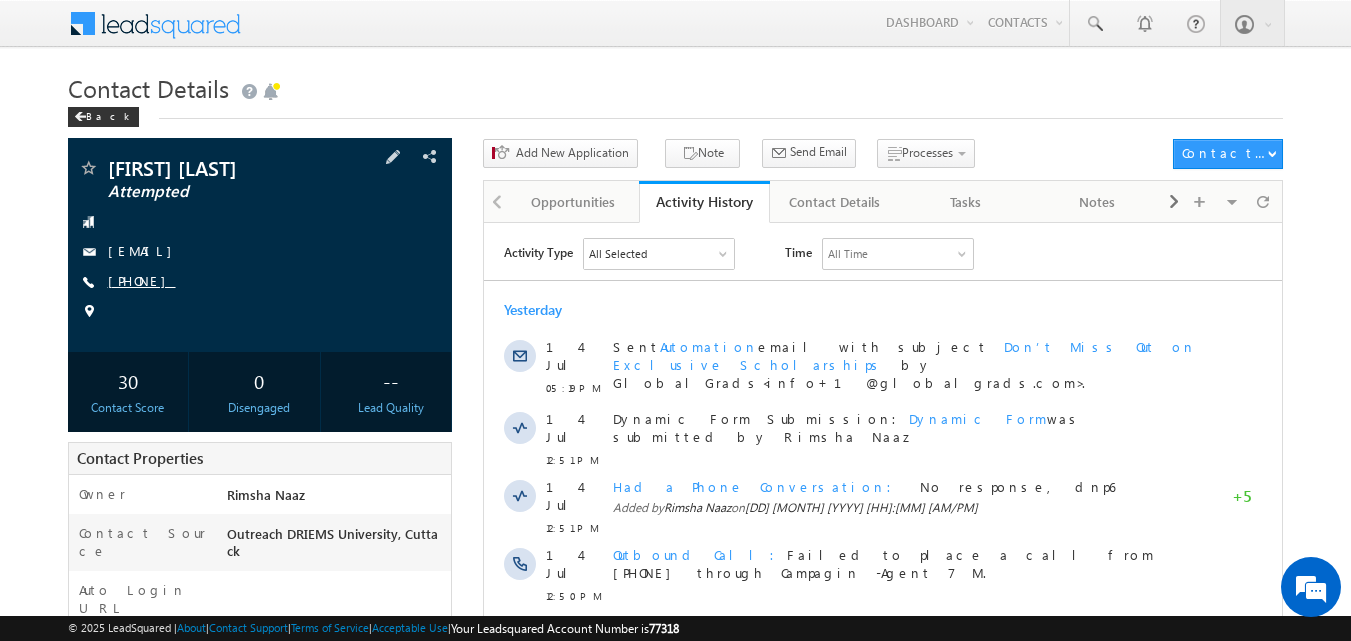 drag, startPoint x: 146, startPoint y: 280, endPoint x: 205, endPoint y: 283, distance: 59.07622 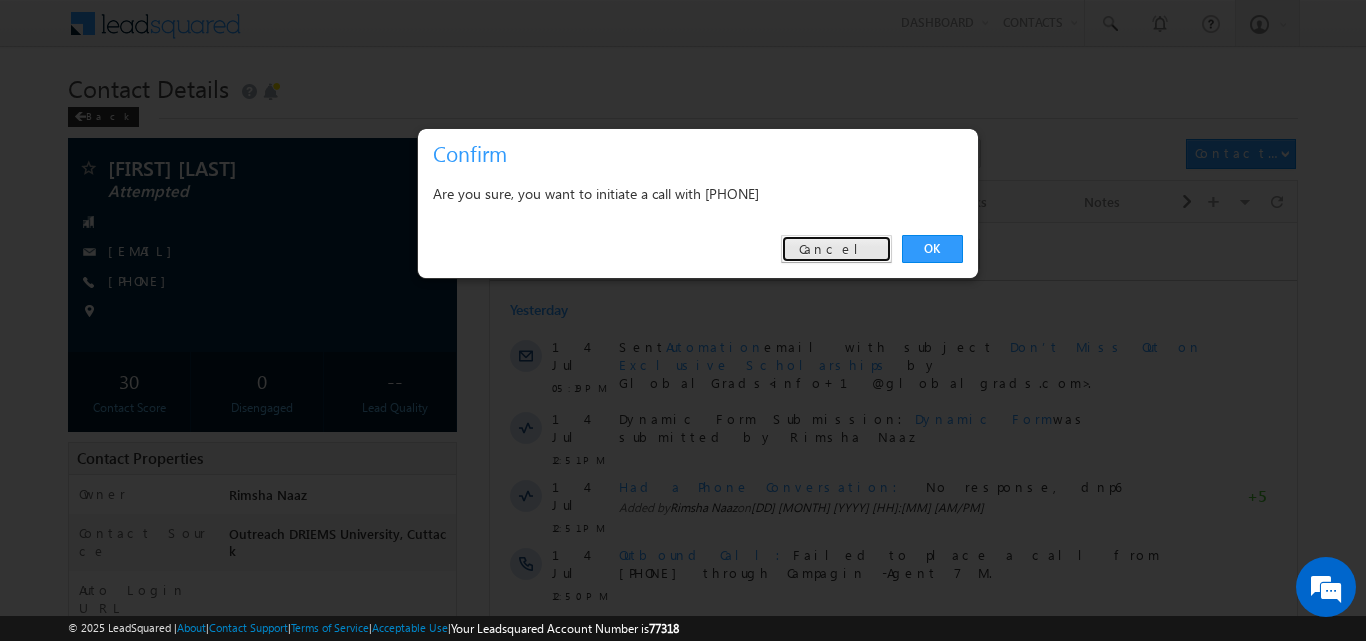 click on "Cancel" at bounding box center (836, 249) 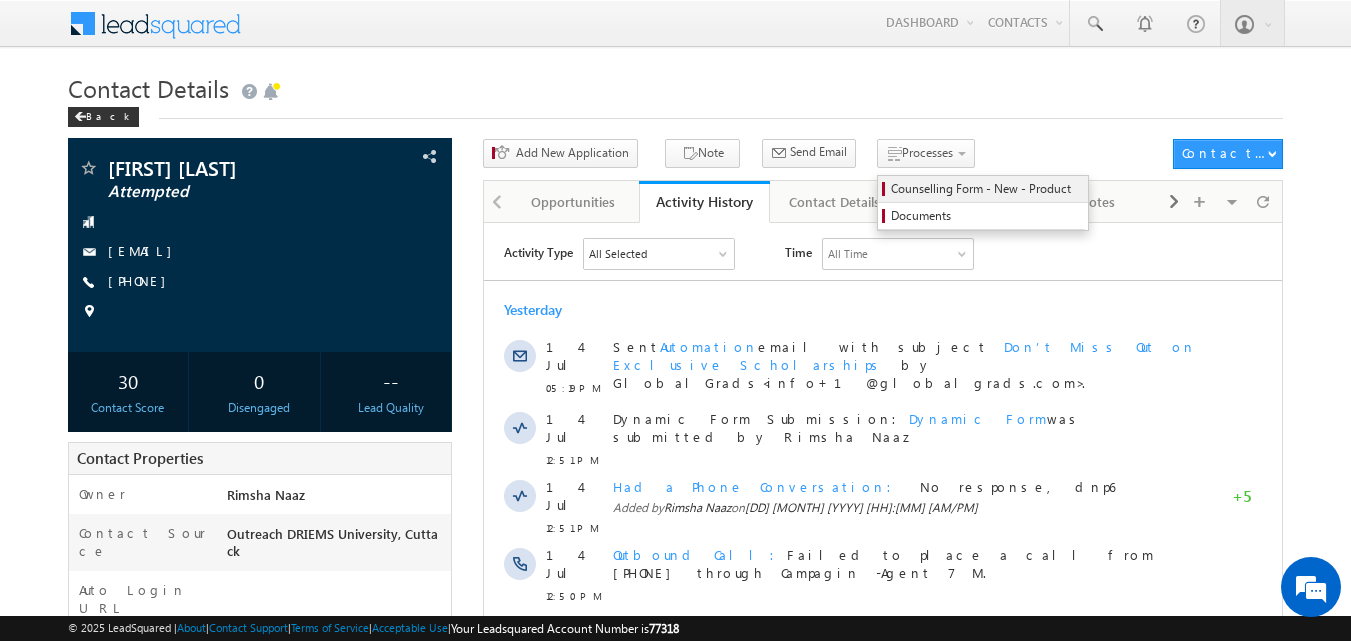 click on "Counselling Form - New - Product" at bounding box center (986, 189) 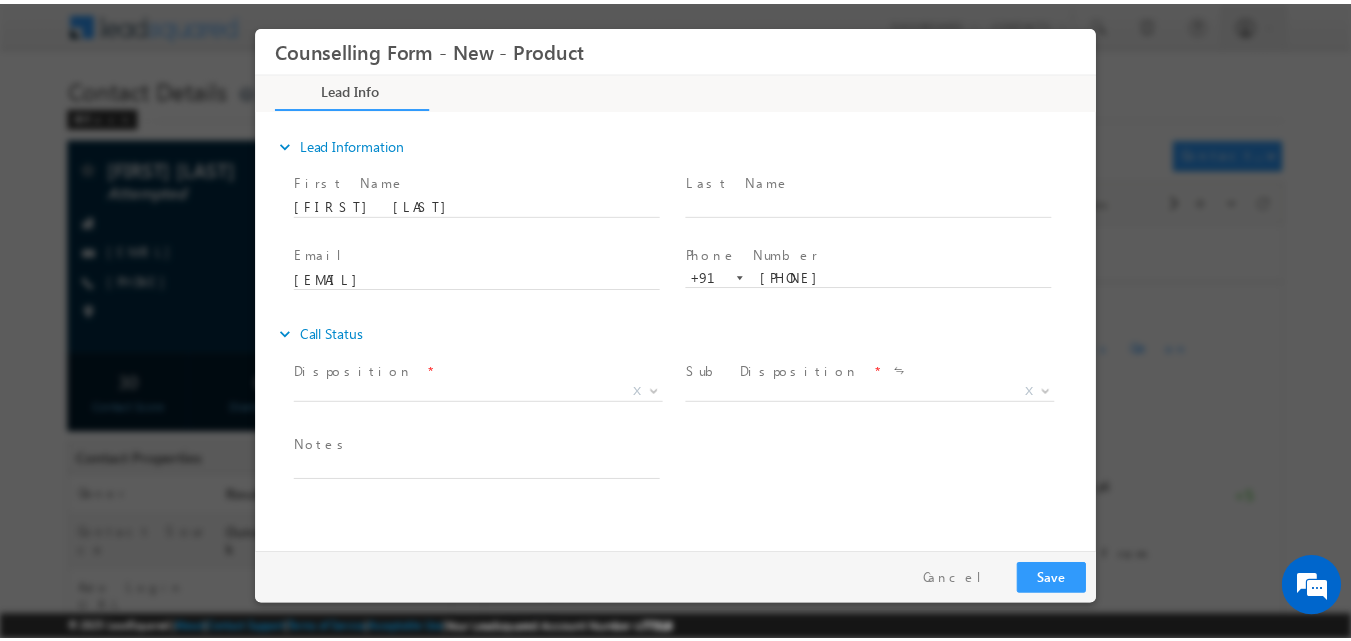 scroll, scrollTop: 0, scrollLeft: 0, axis: both 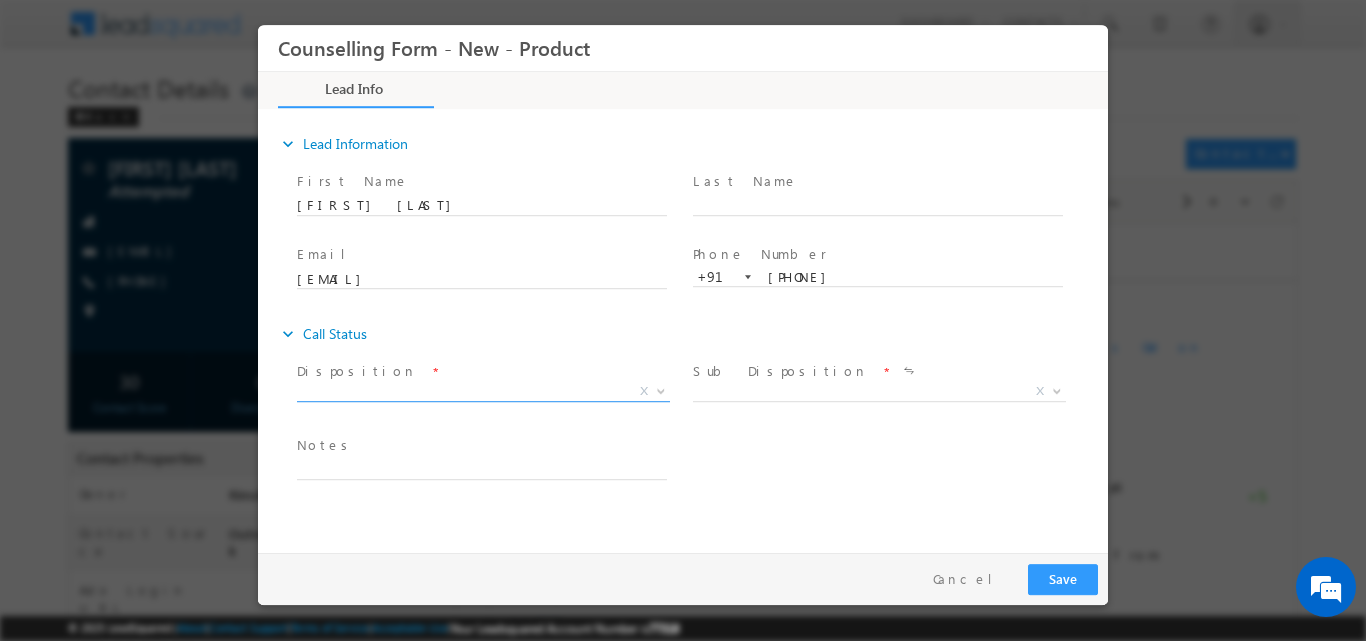 click at bounding box center [659, 390] 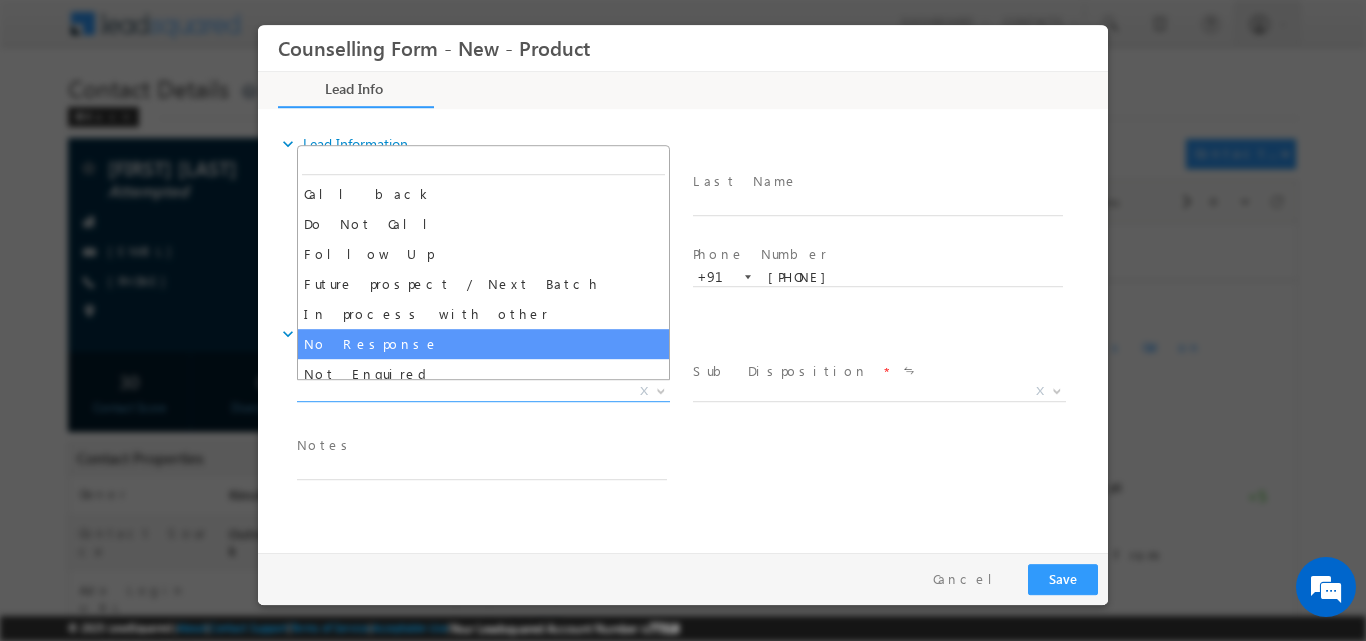 select on "No Response" 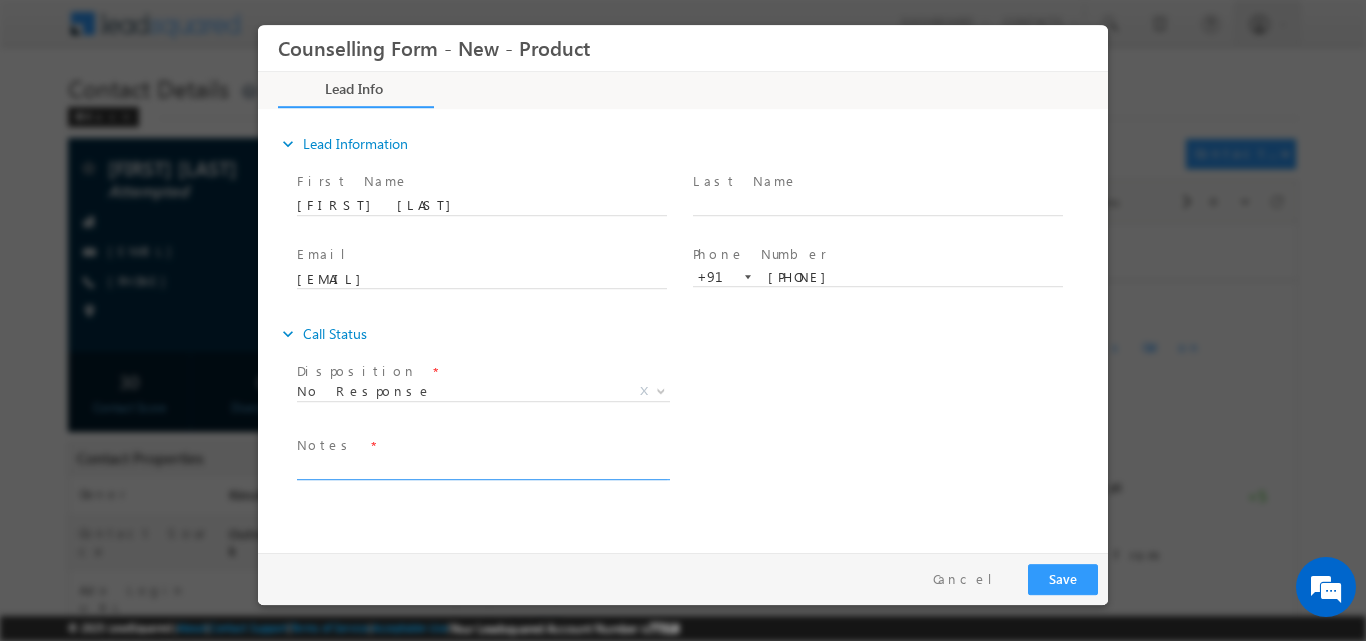 click at bounding box center (482, 467) 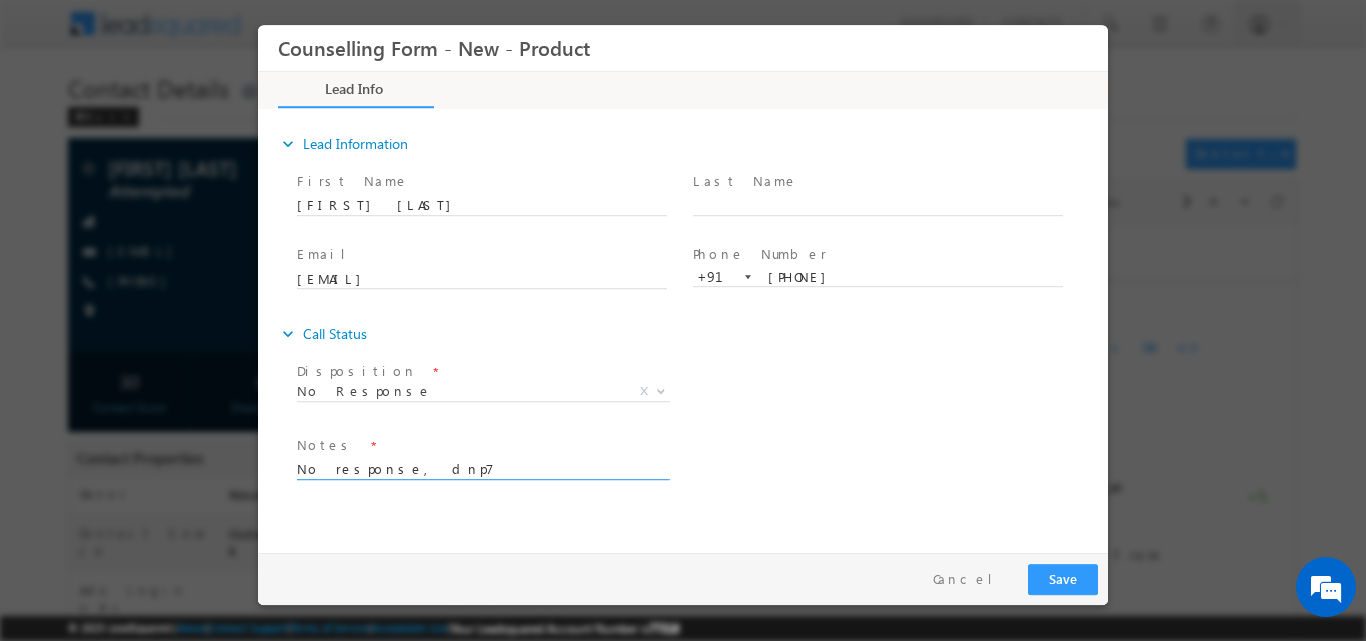 type on "No response, dnp7" 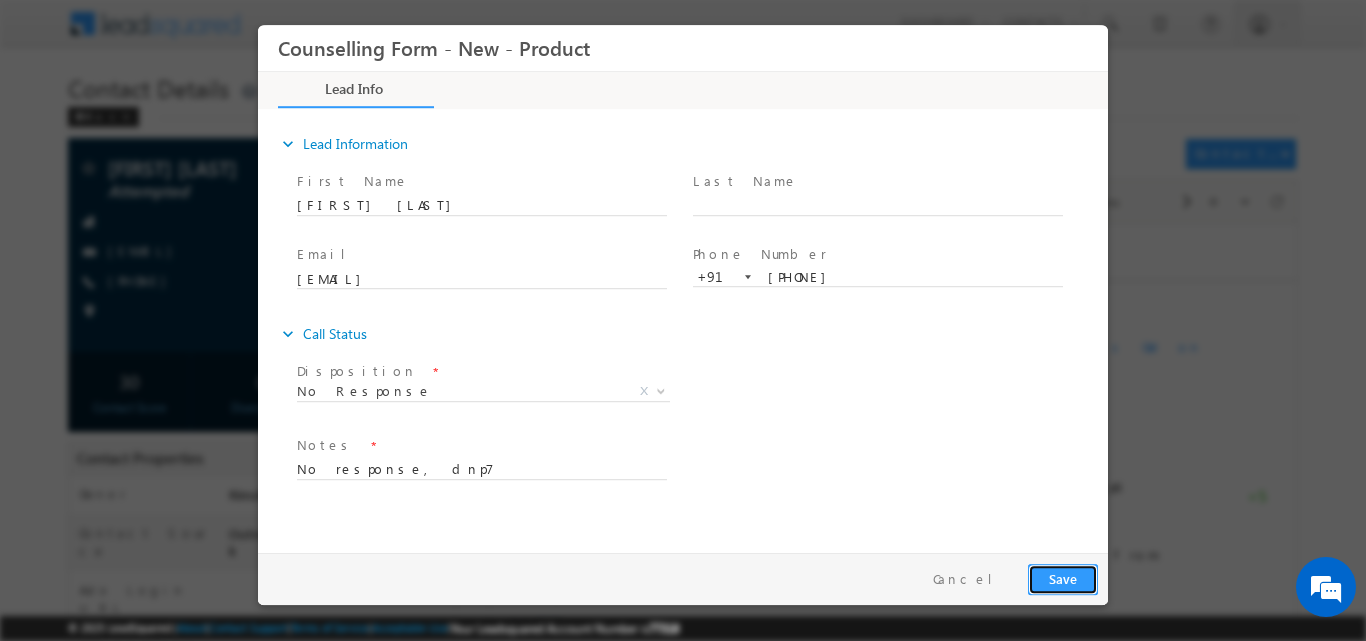 click on "Save" at bounding box center (1063, 578) 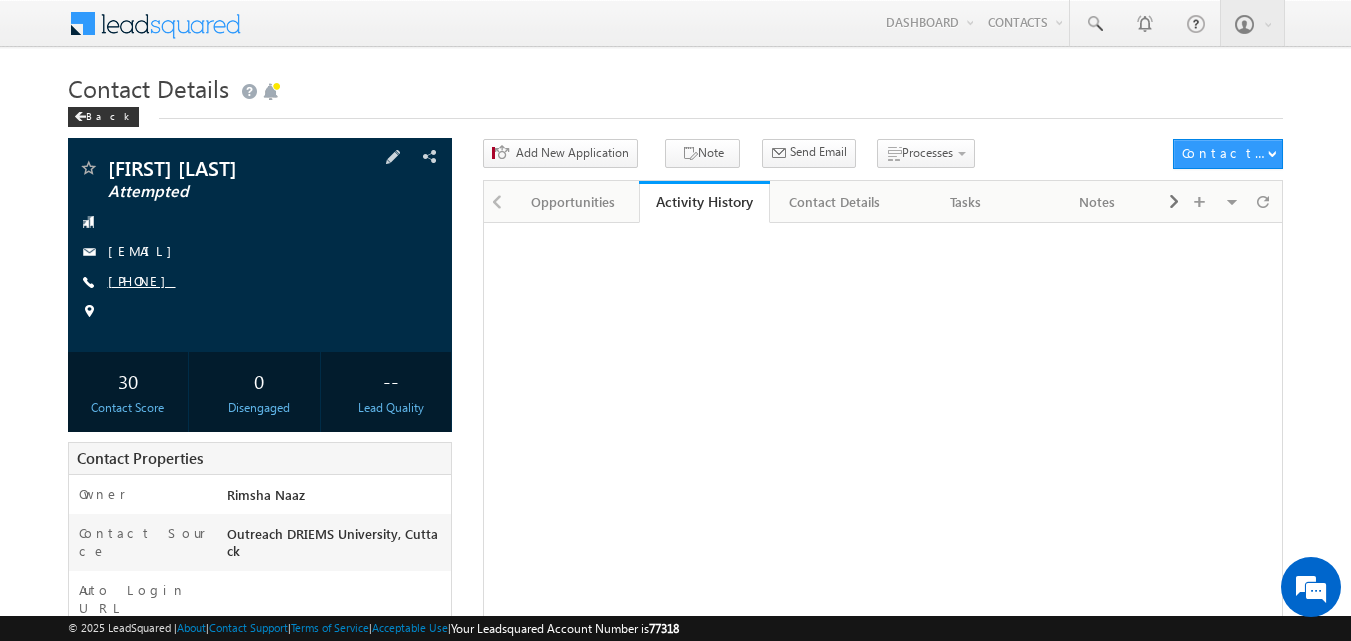 scroll, scrollTop: 0, scrollLeft: 0, axis: both 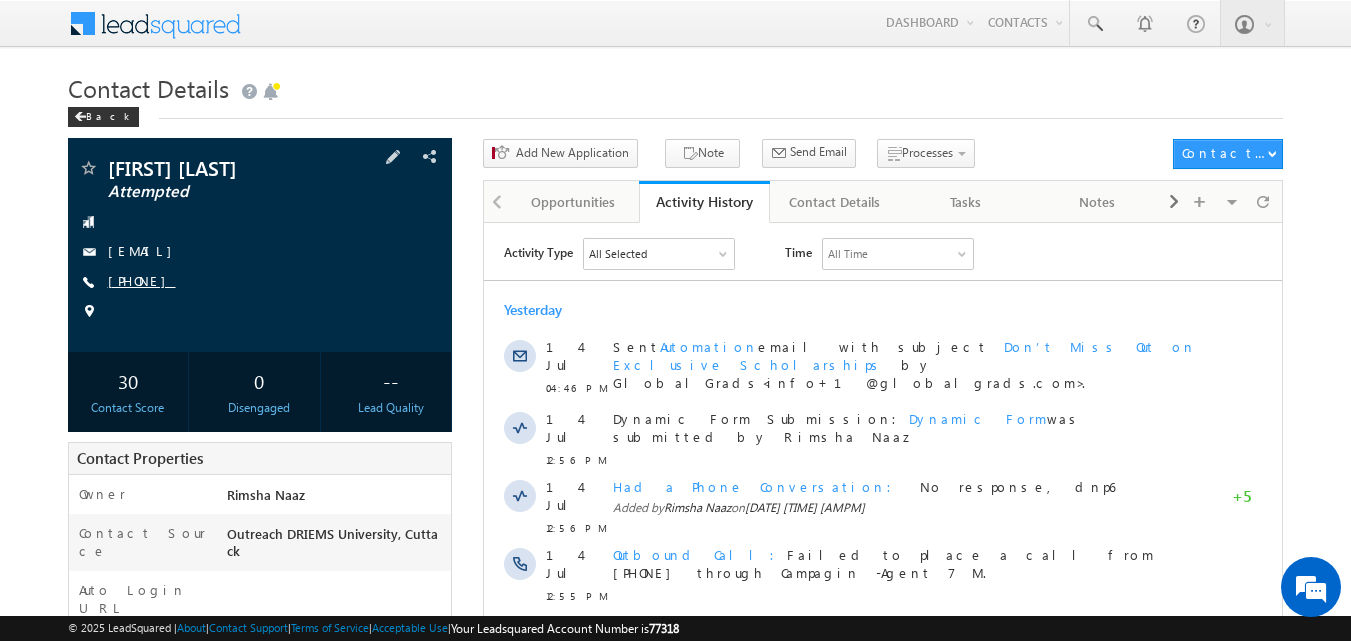 drag, startPoint x: 165, startPoint y: 275, endPoint x: 204, endPoint y: 282, distance: 39.623226 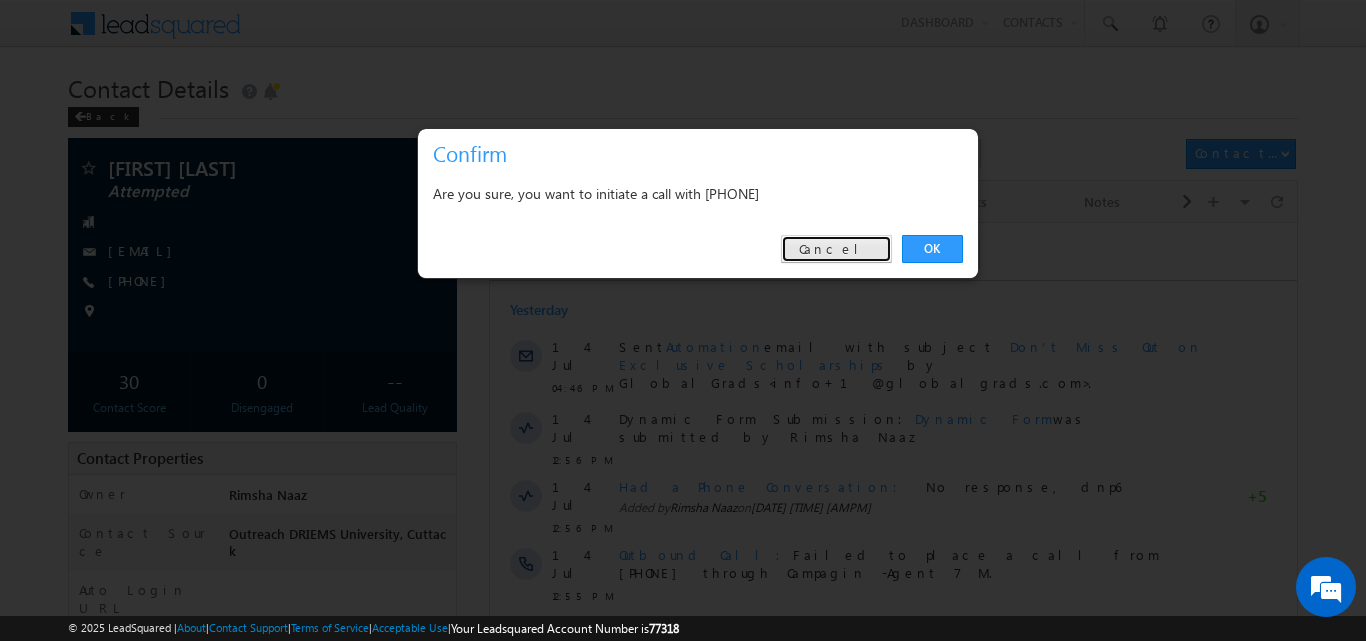 click on "Cancel" at bounding box center [836, 249] 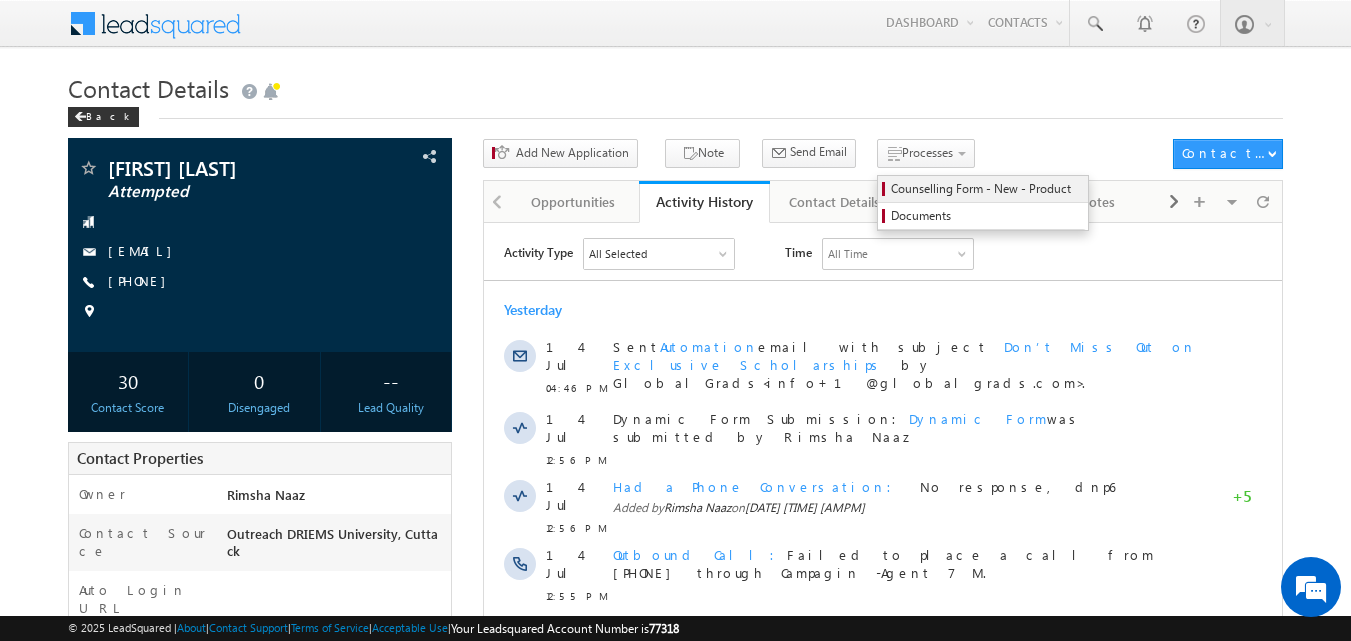 click on "Counselling Form - New - Product" at bounding box center [986, 189] 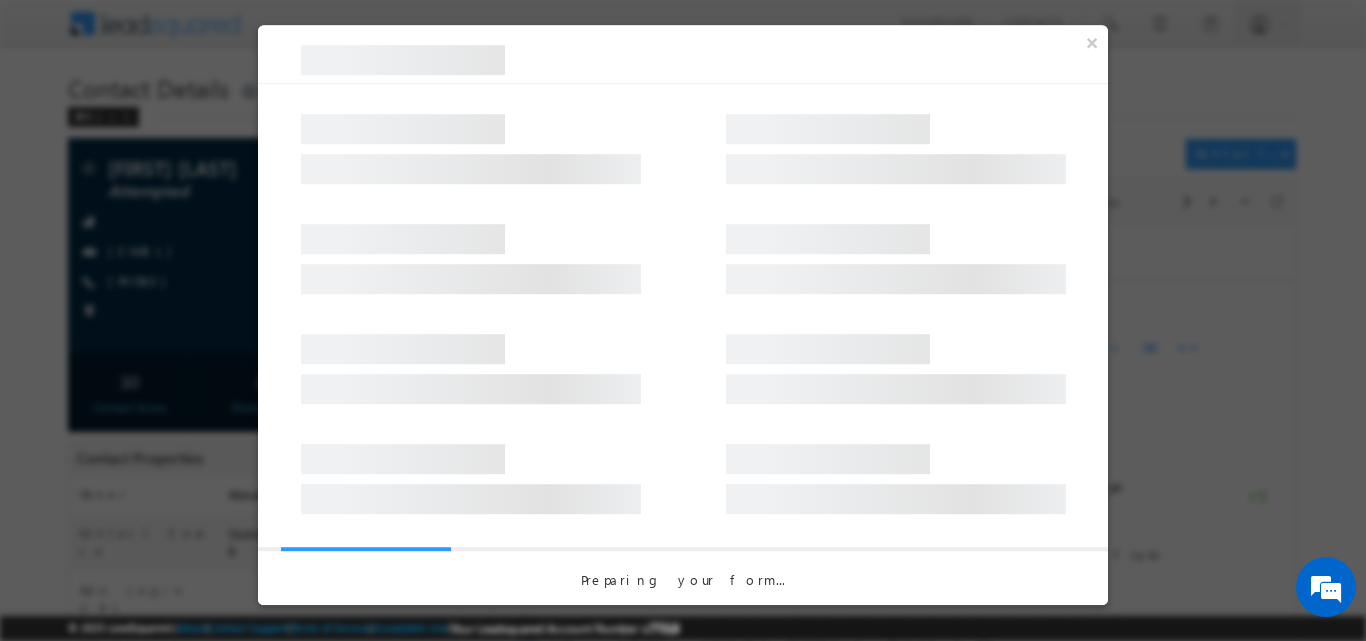 scroll, scrollTop: 0, scrollLeft: 0, axis: both 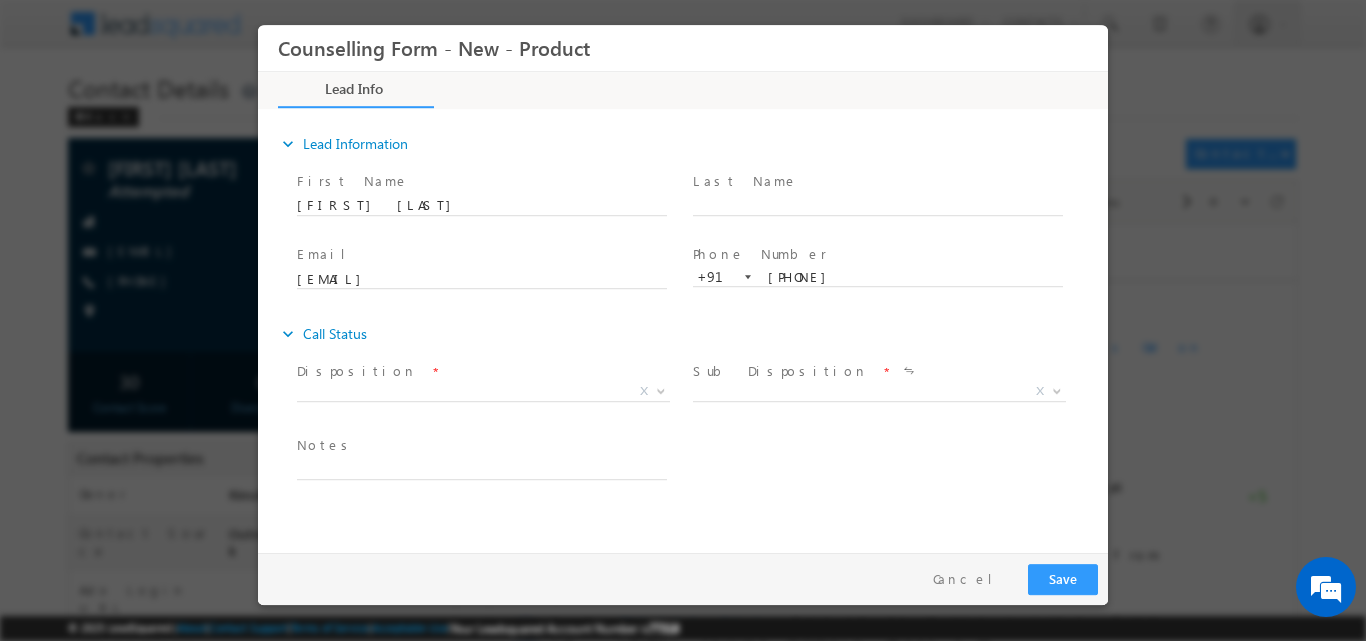 click at bounding box center [659, 390] 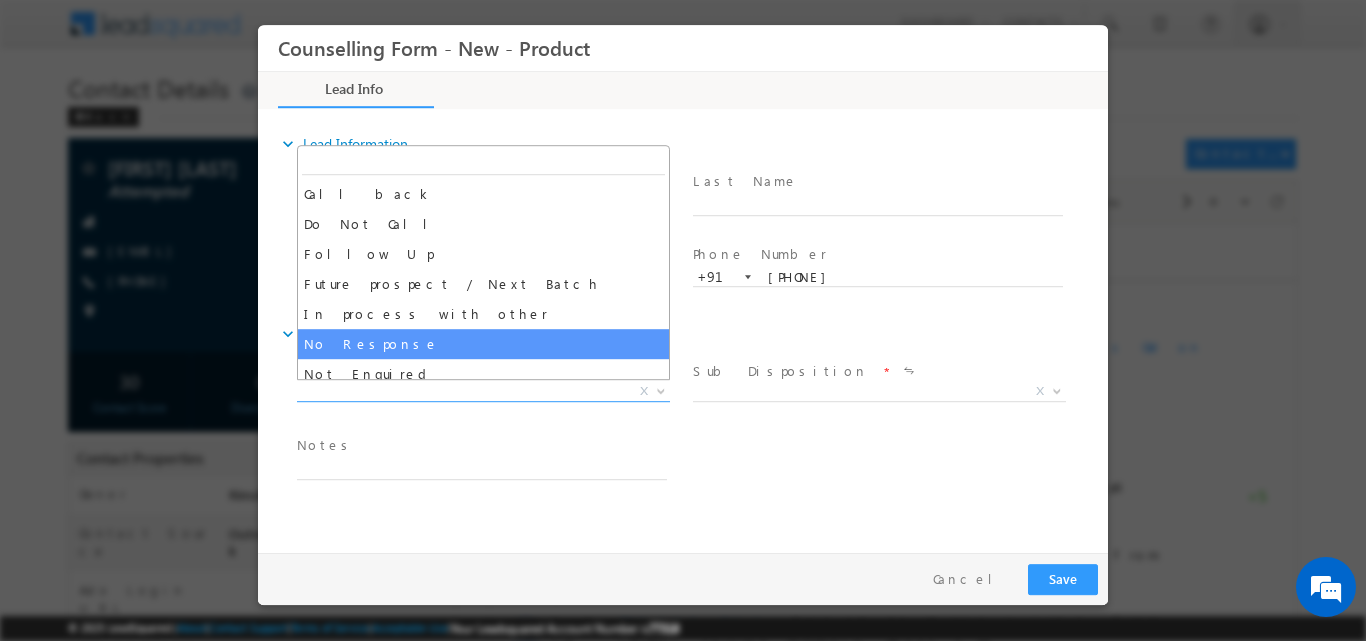 select on "No Response" 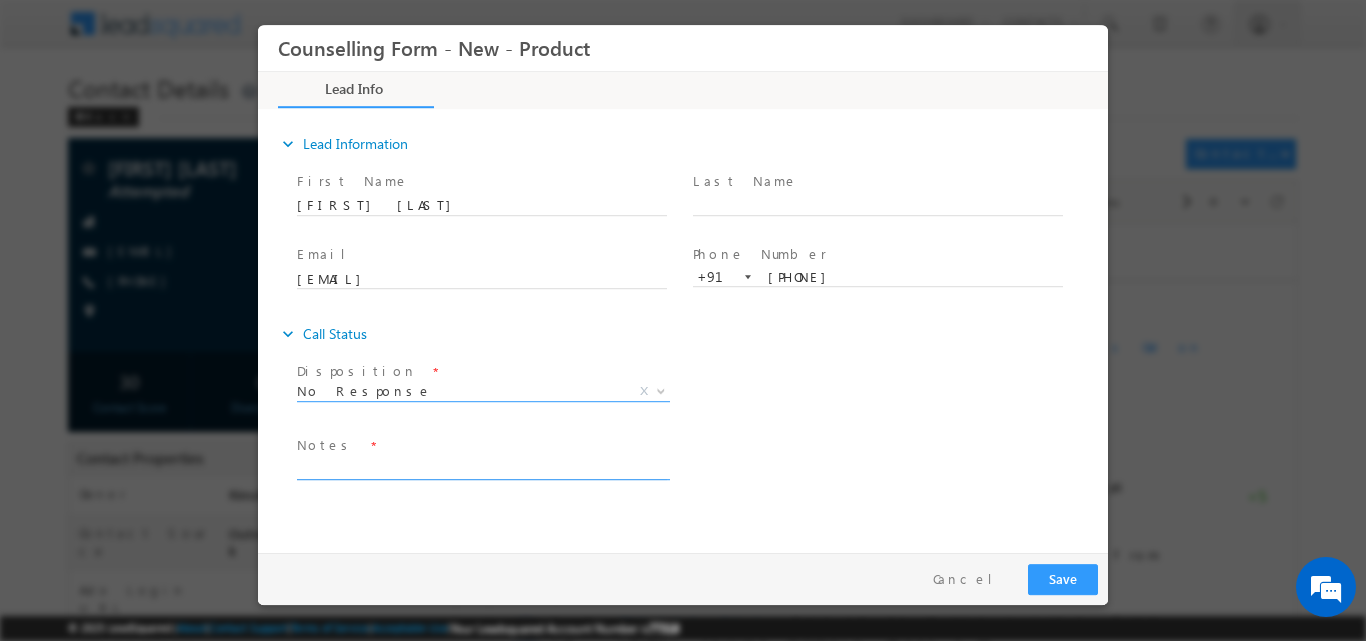 click at bounding box center [482, 467] 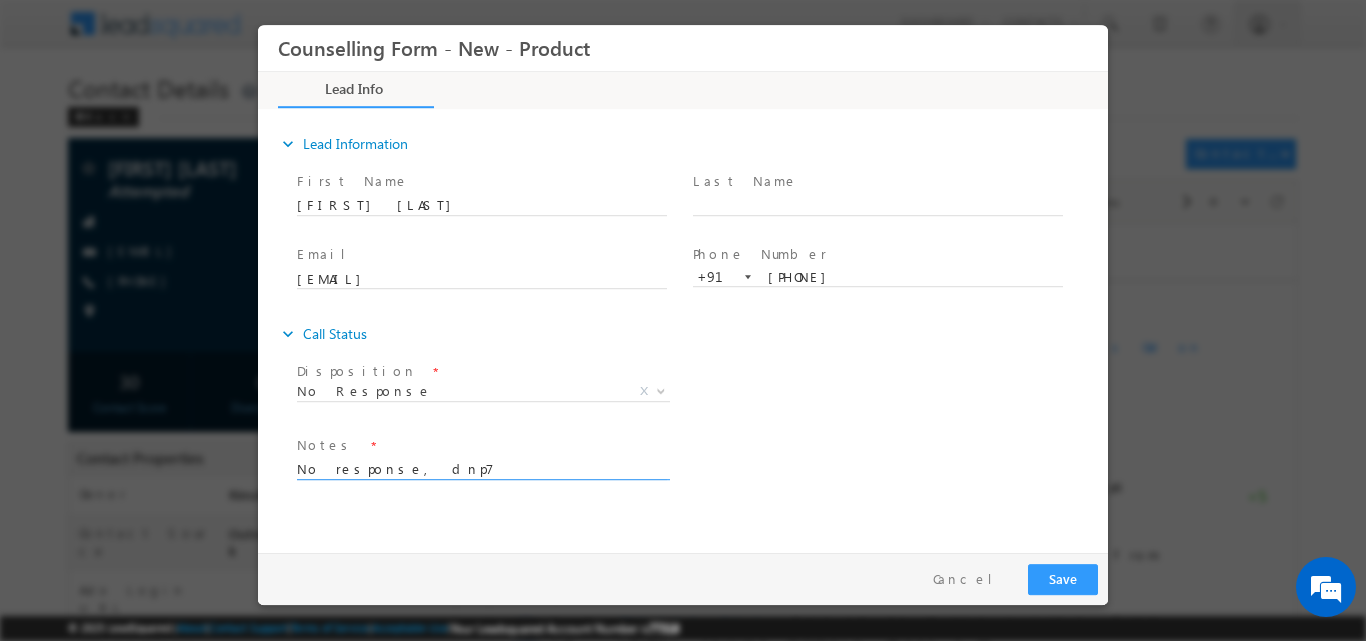 type on "No response, dnp7" 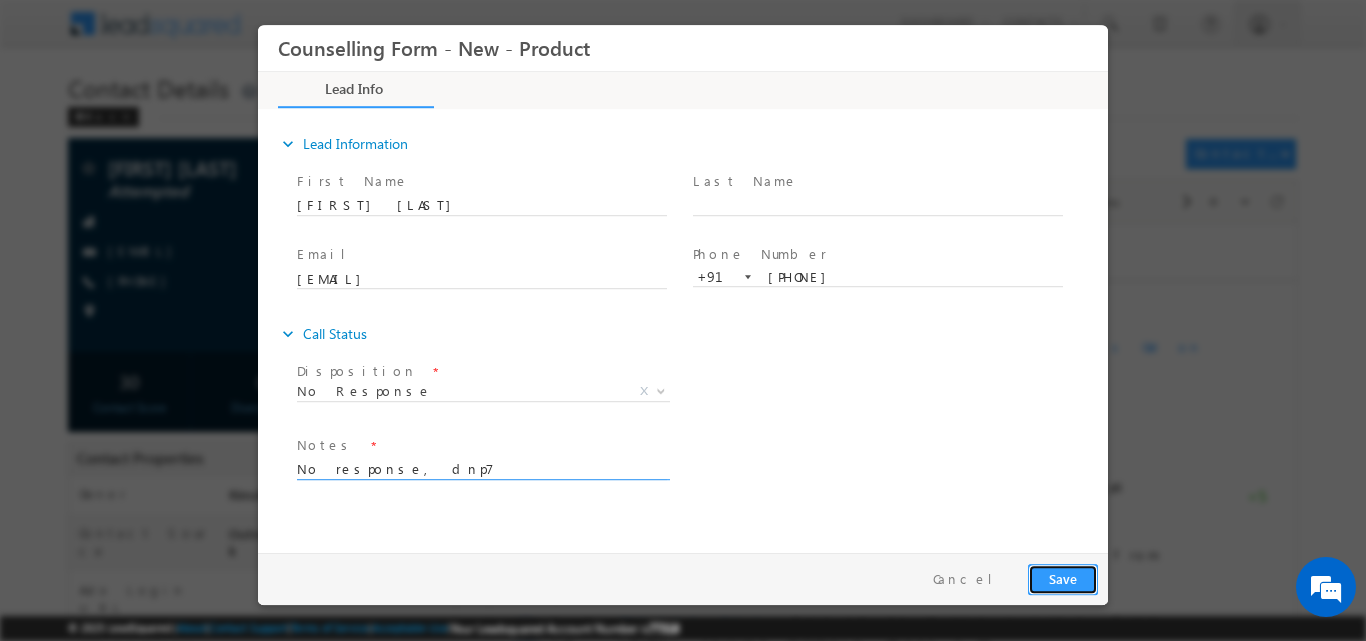 click on "Save" at bounding box center (1063, 578) 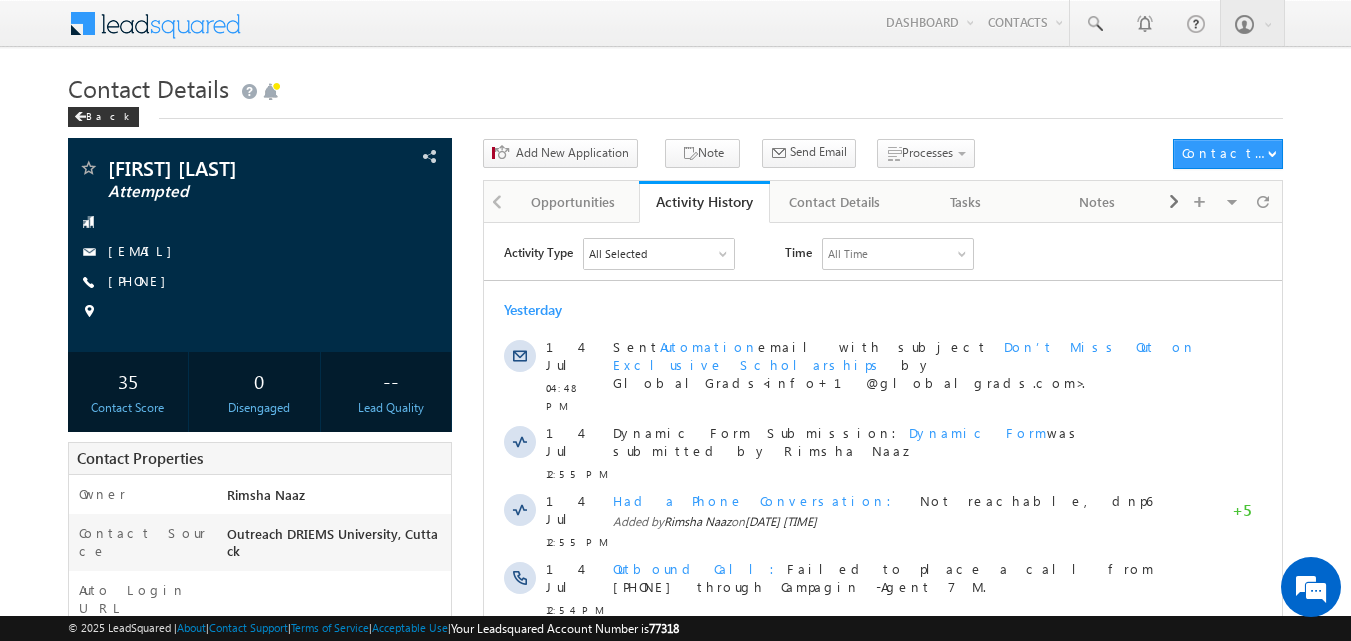 scroll, scrollTop: 0, scrollLeft: 0, axis: both 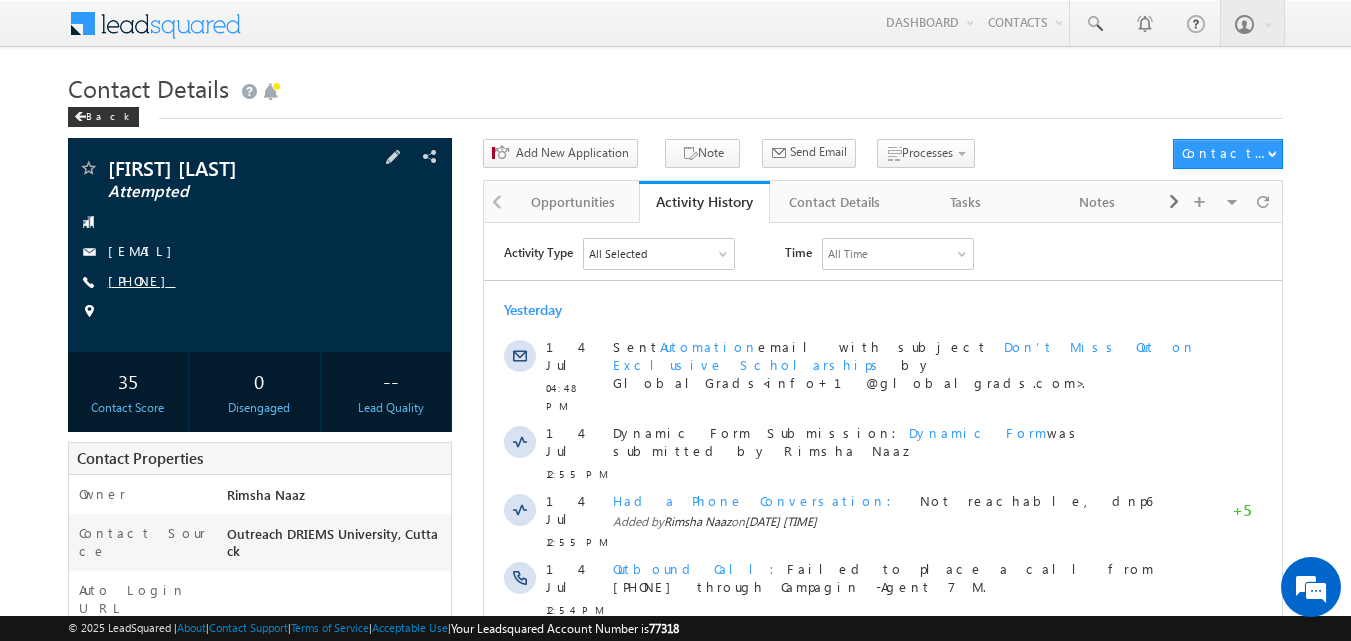 copy on "9348067081" 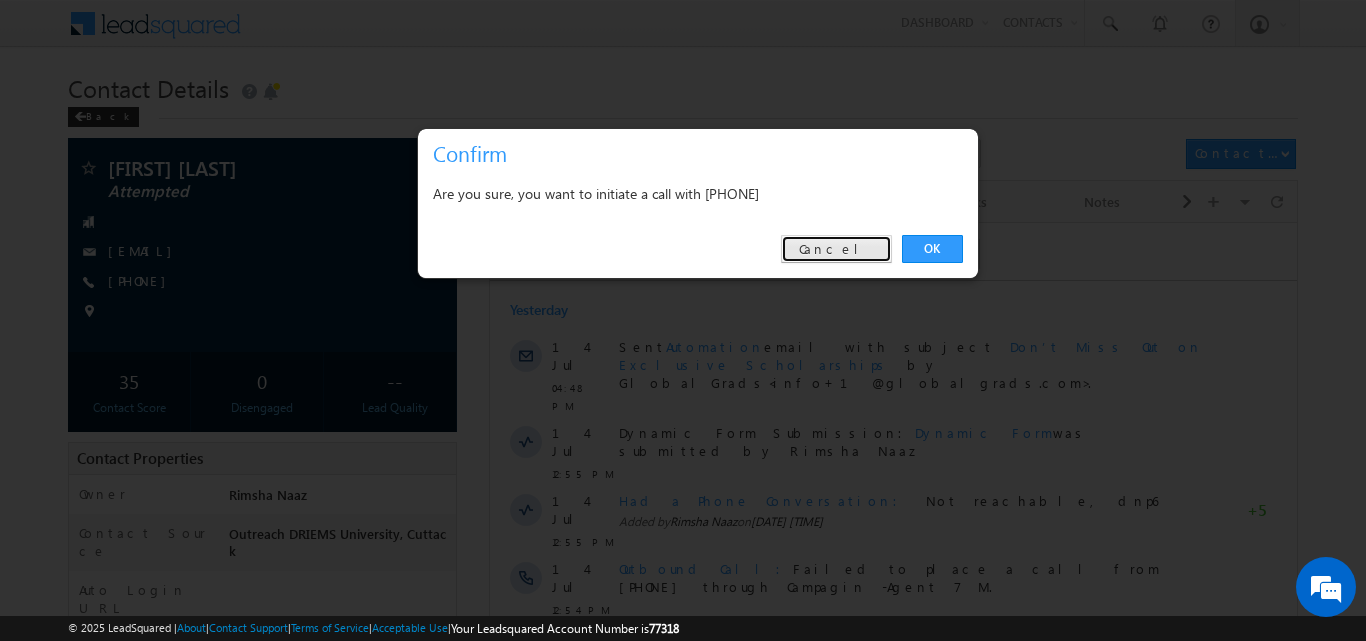 click on "Cancel" at bounding box center [836, 249] 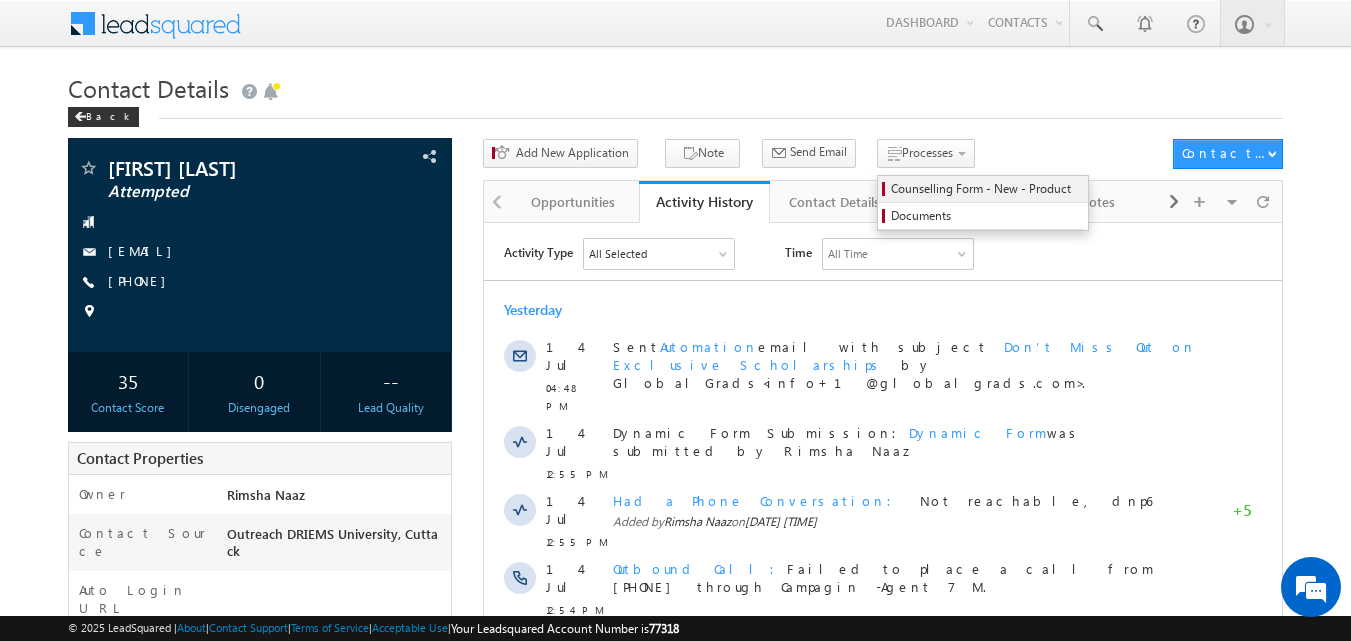 click on "Counselling Form - New - Product" at bounding box center [986, 189] 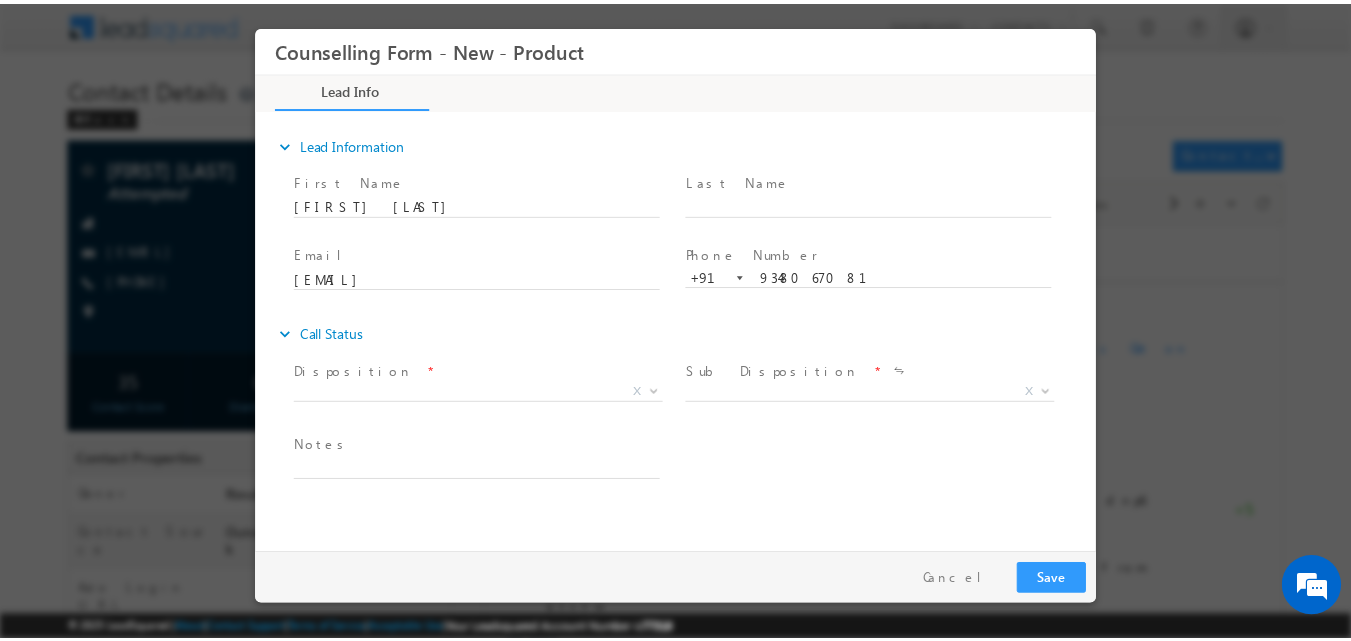 scroll, scrollTop: 0, scrollLeft: 0, axis: both 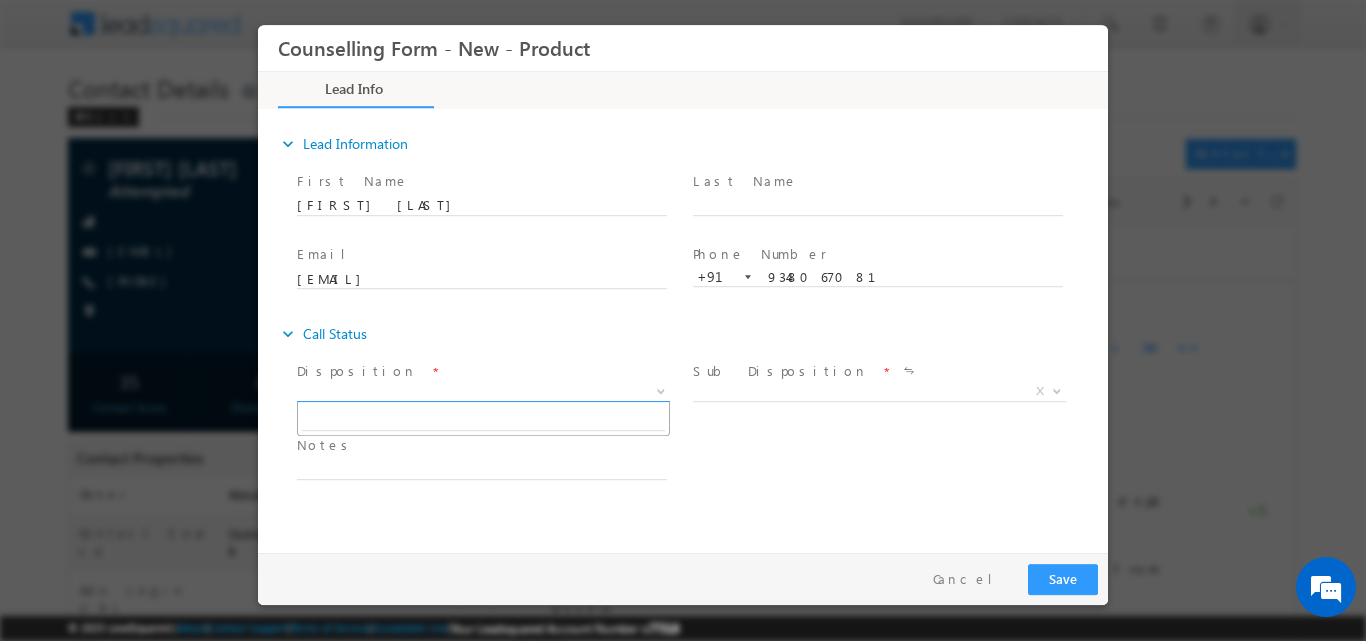 click at bounding box center (661, 389) 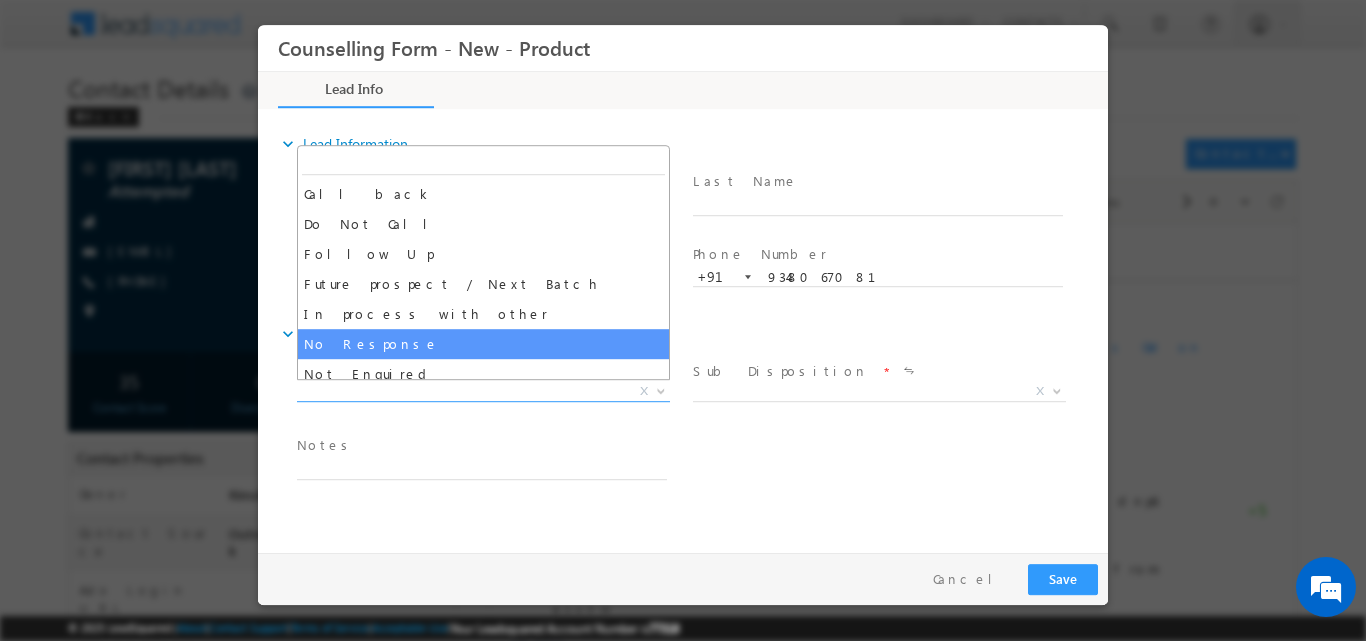 select on "No Response" 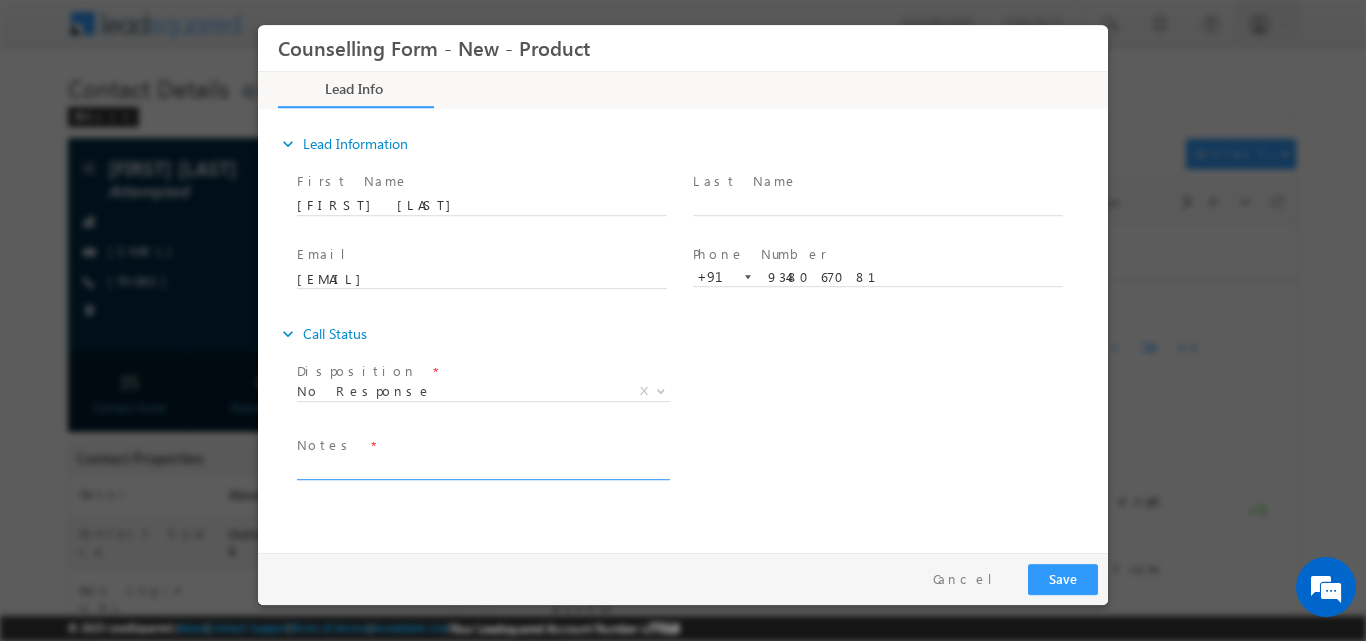 click at bounding box center (482, 467) 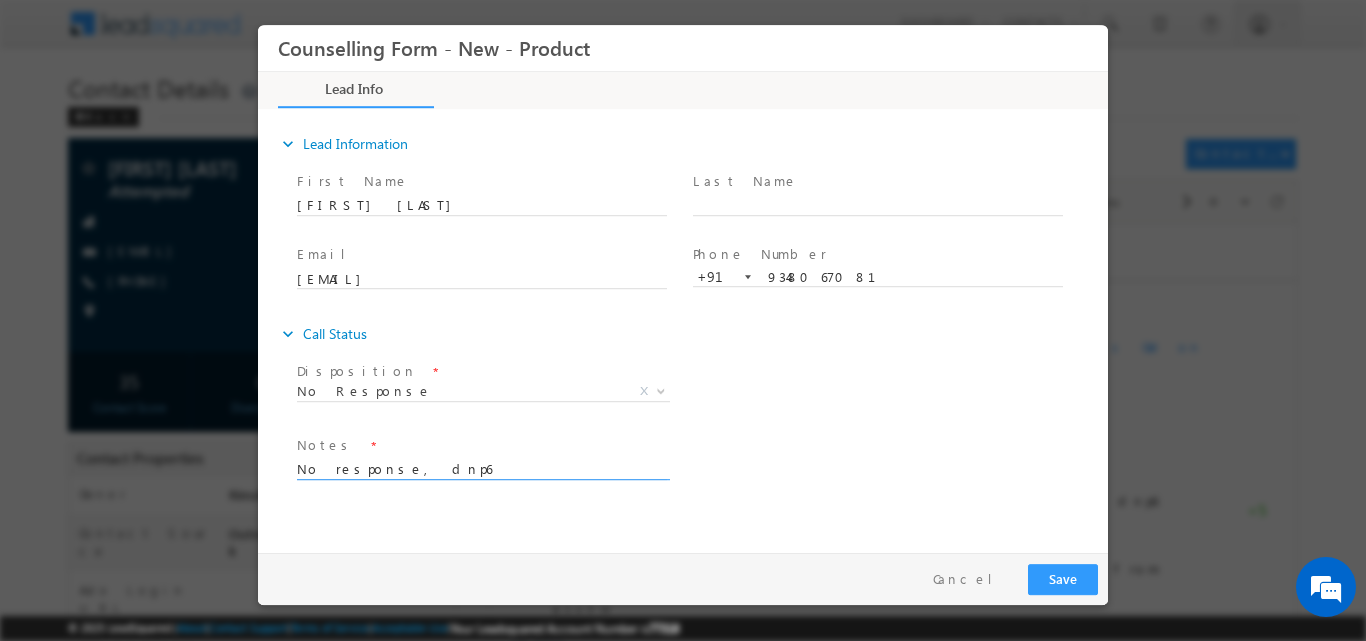 type on "No response, dnp6" 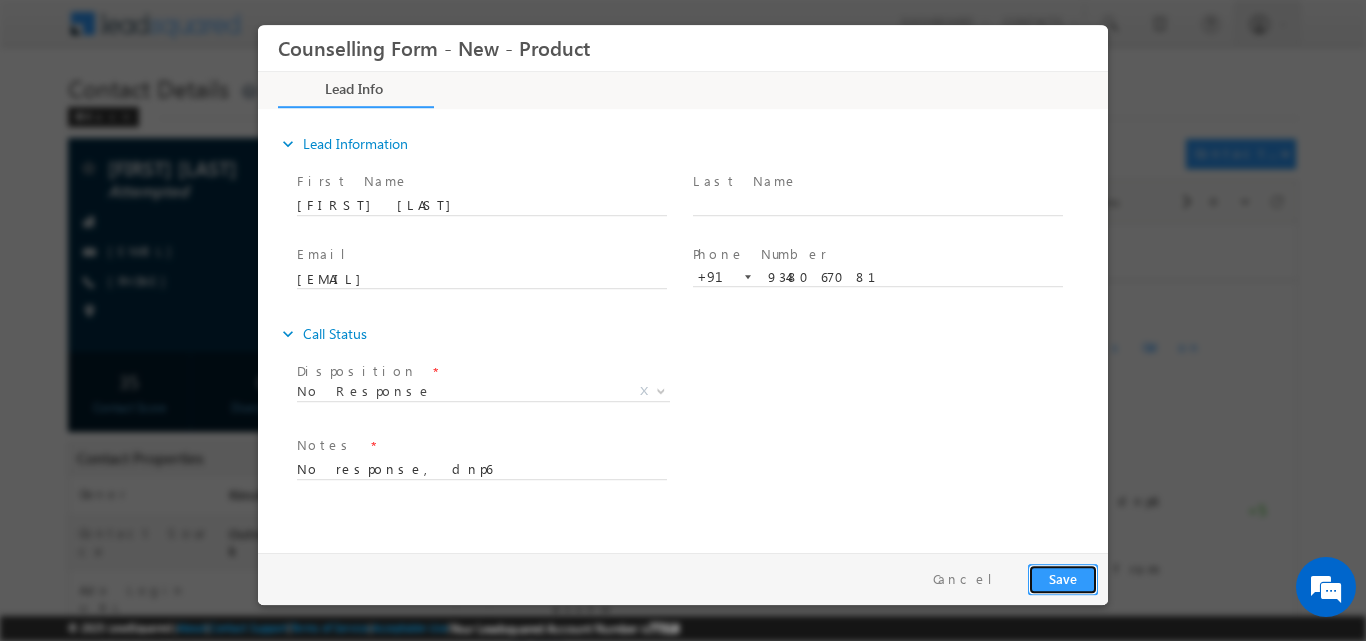 drag, startPoint x: 1060, startPoint y: 581, endPoint x: 1174, endPoint y: 25, distance: 567.5667 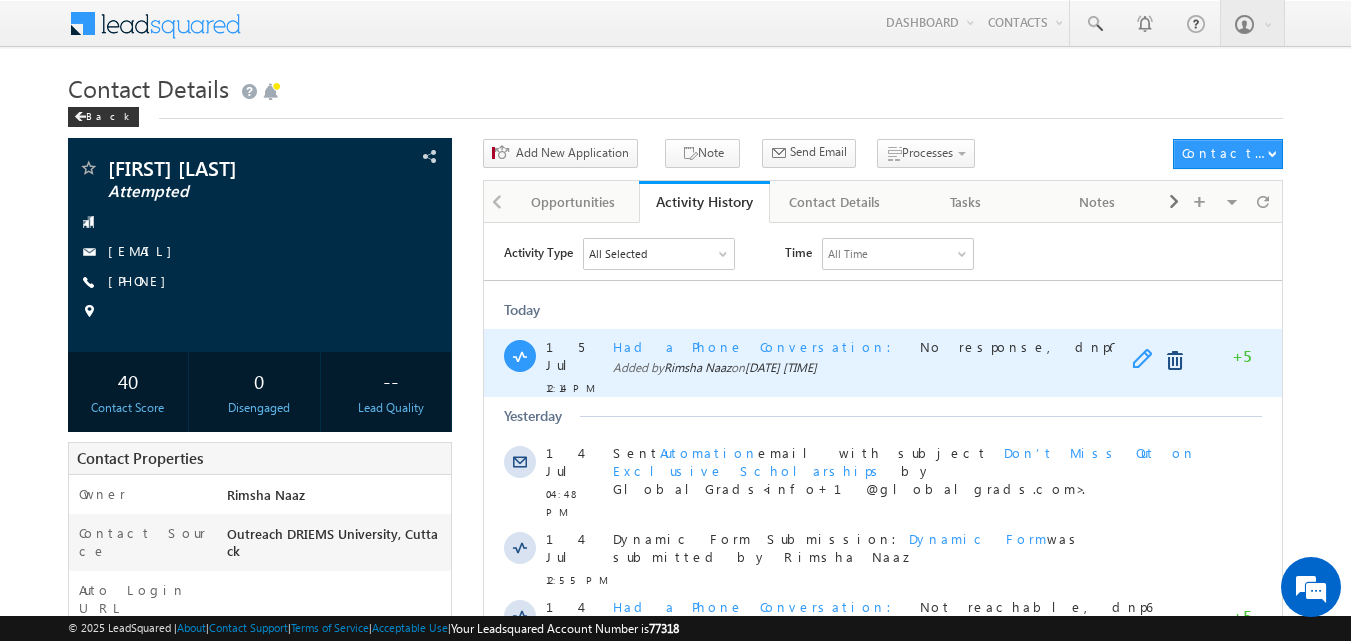 drag, startPoint x: 1142, startPoint y: 356, endPoint x: 1310, endPoint y: 329, distance: 170.1558 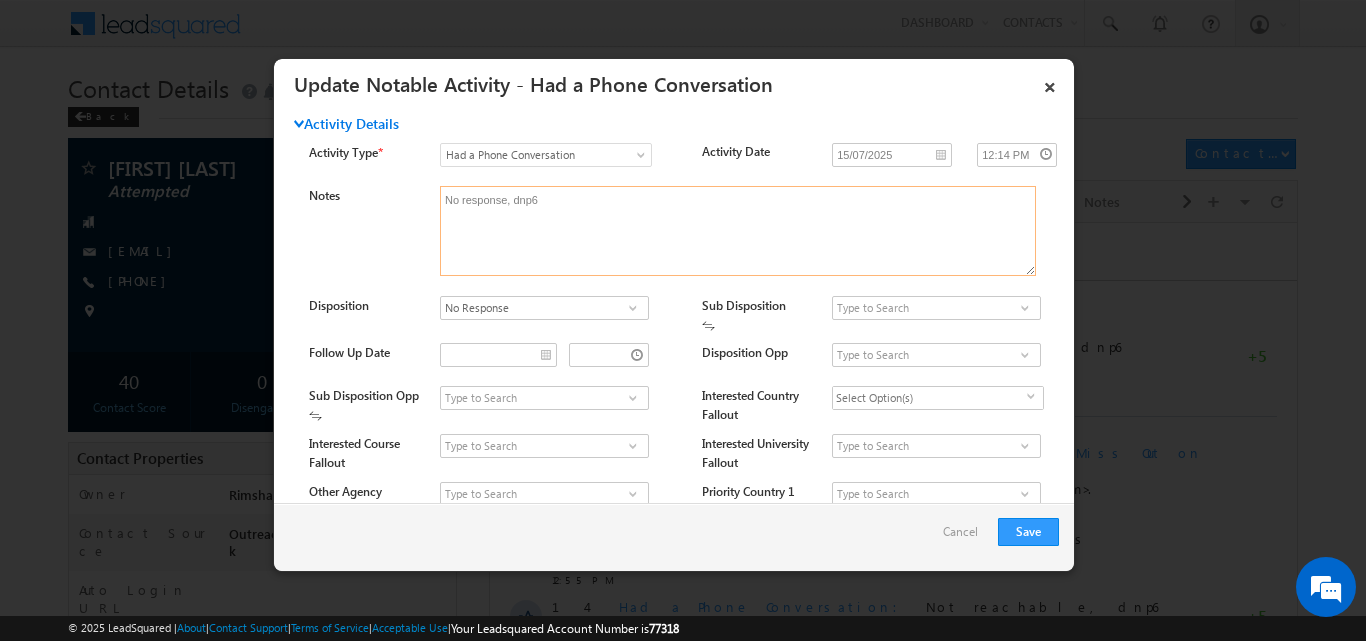 click on "No response, dnp6" at bounding box center [738, 231] 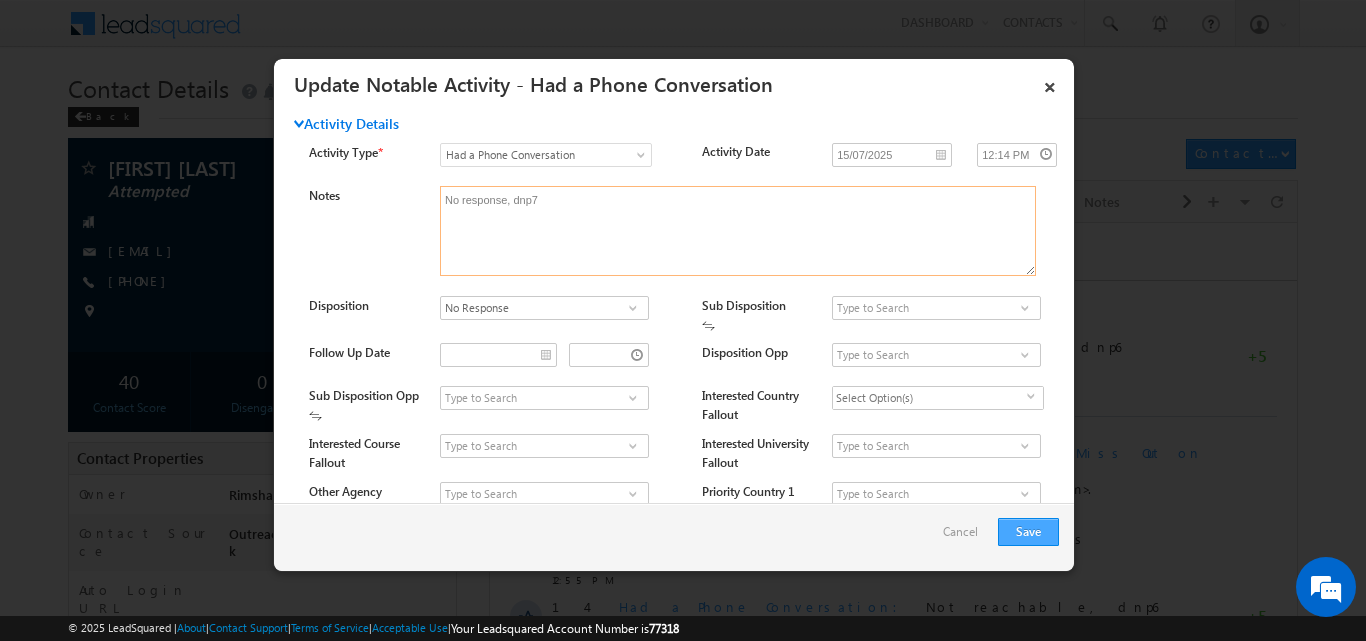 type on "No response, dnp7" 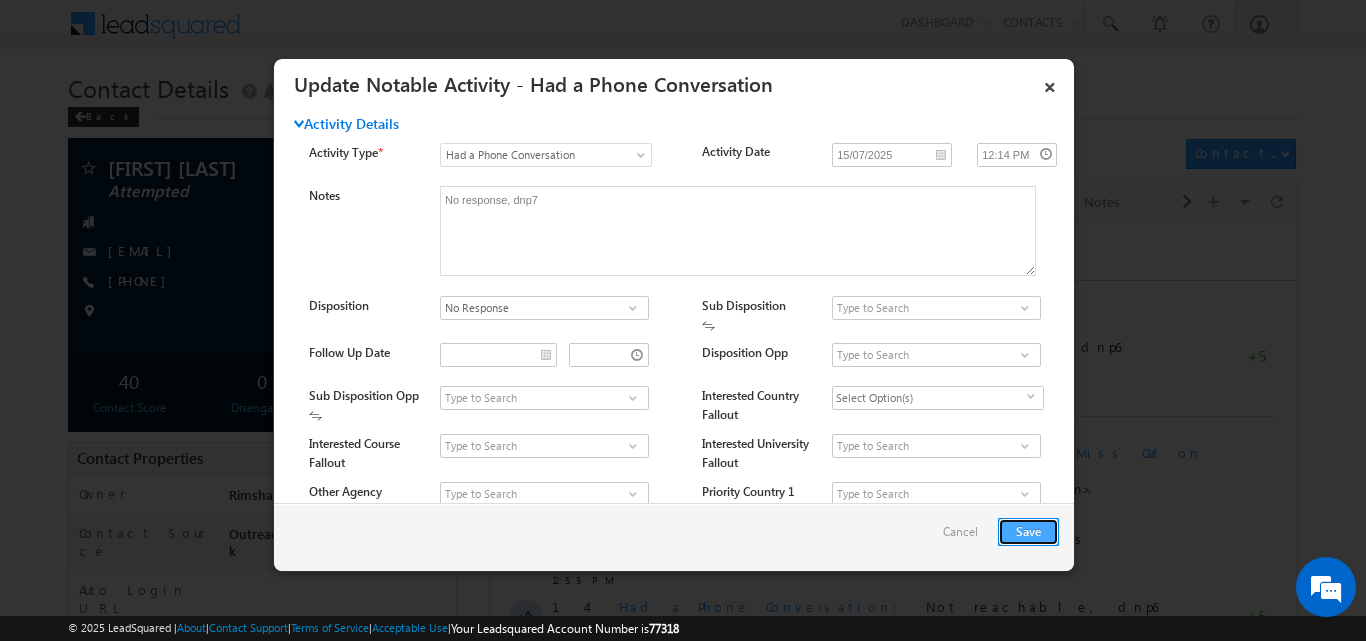 click on "Save" at bounding box center [1028, 532] 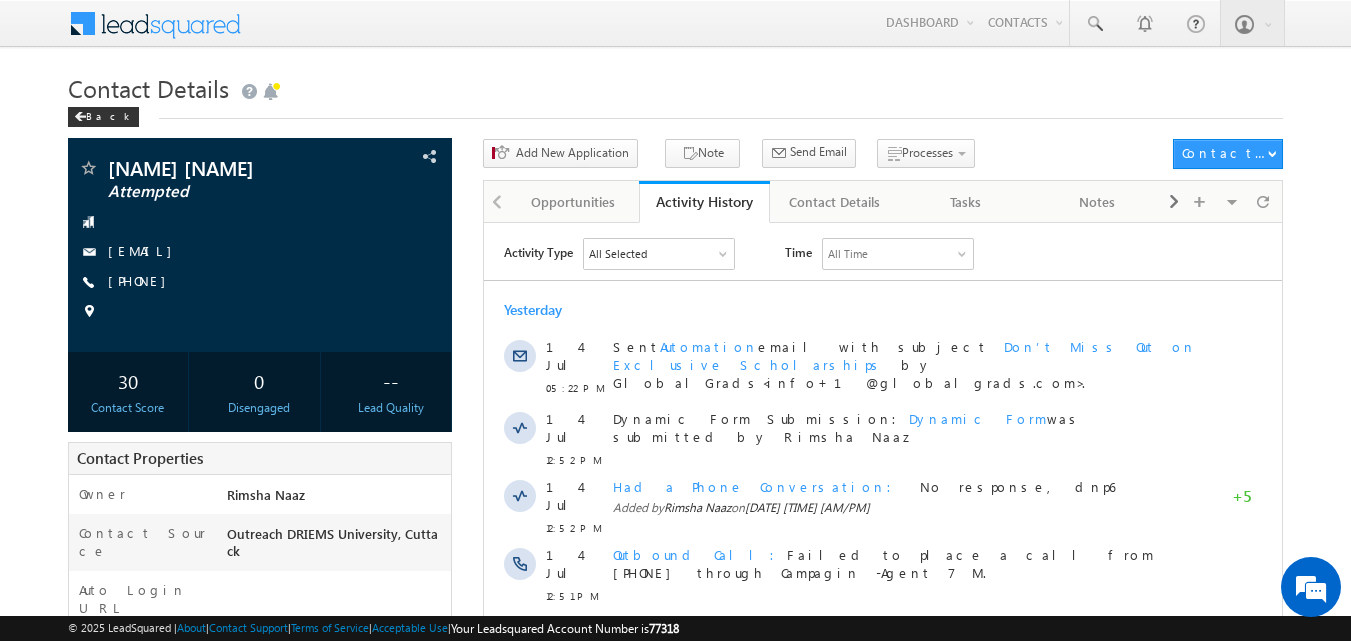 scroll, scrollTop: 0, scrollLeft: 0, axis: both 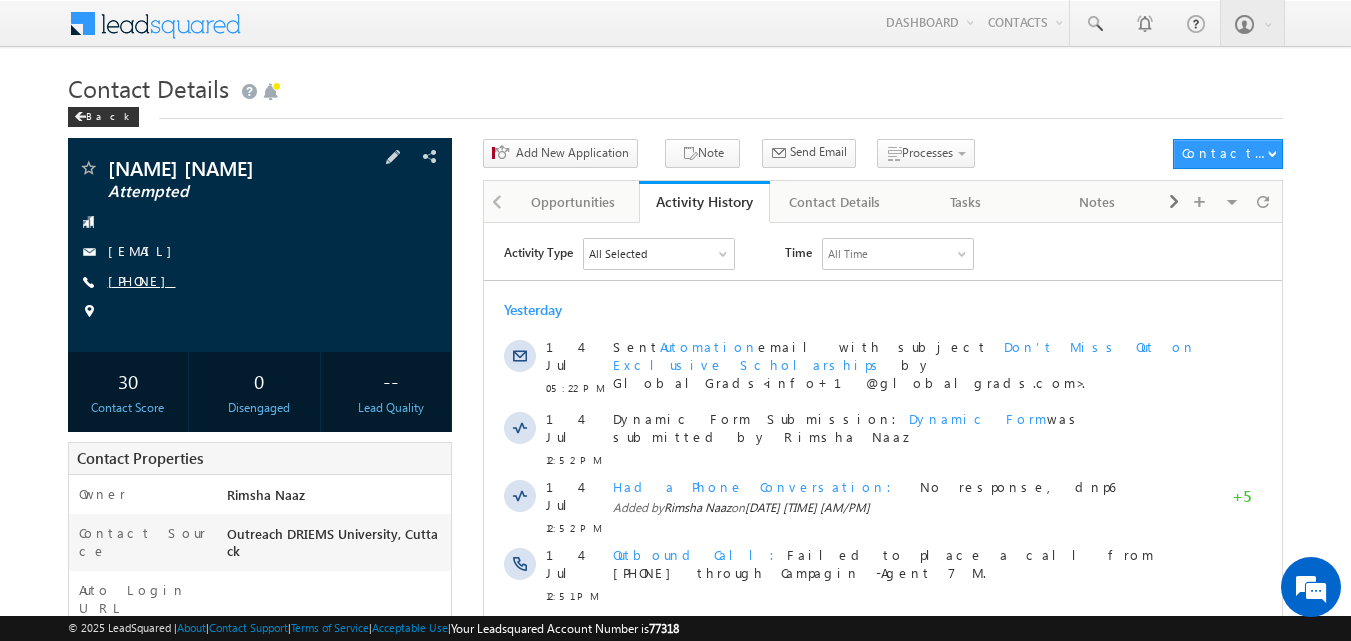 copy on "[PHONE]" 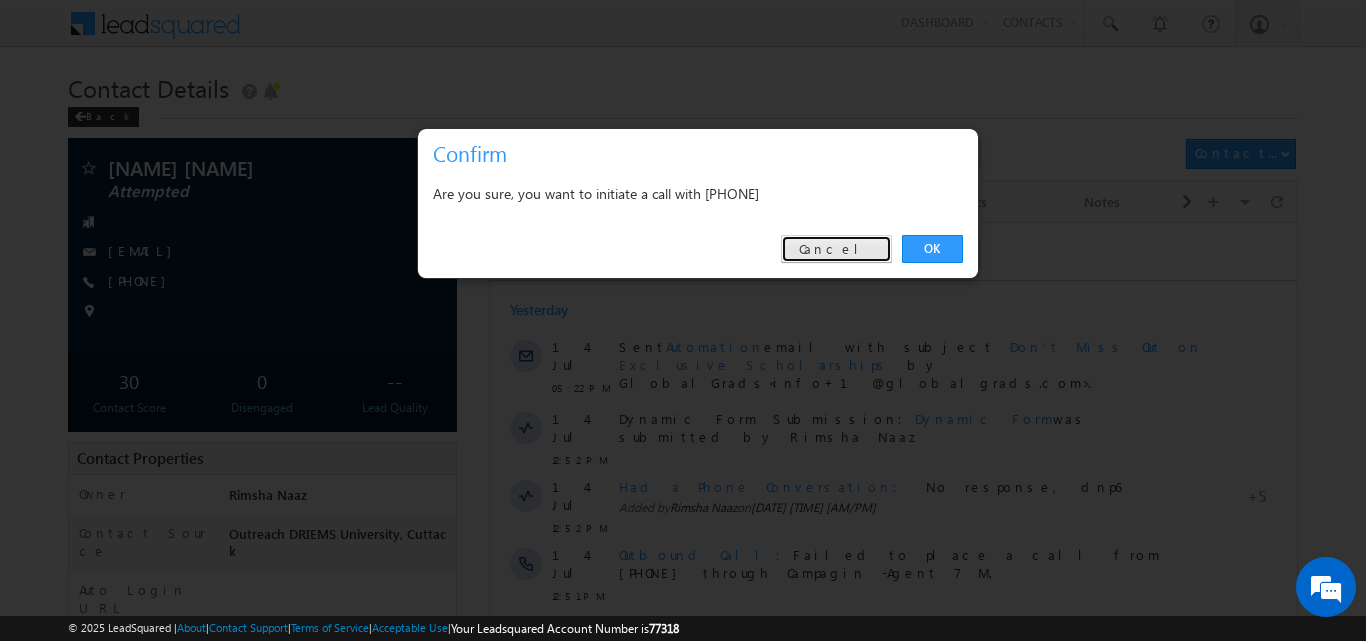 click on "Cancel" at bounding box center [836, 249] 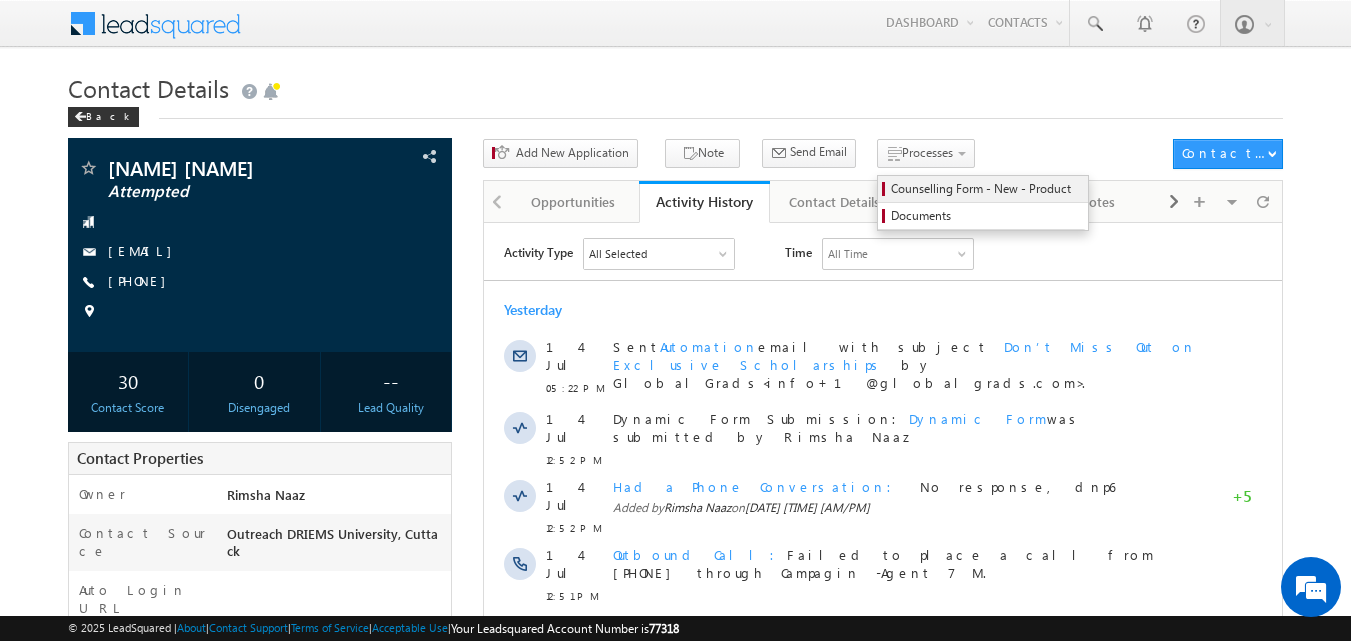 click on "Counselling Form - New - Product" at bounding box center (986, 189) 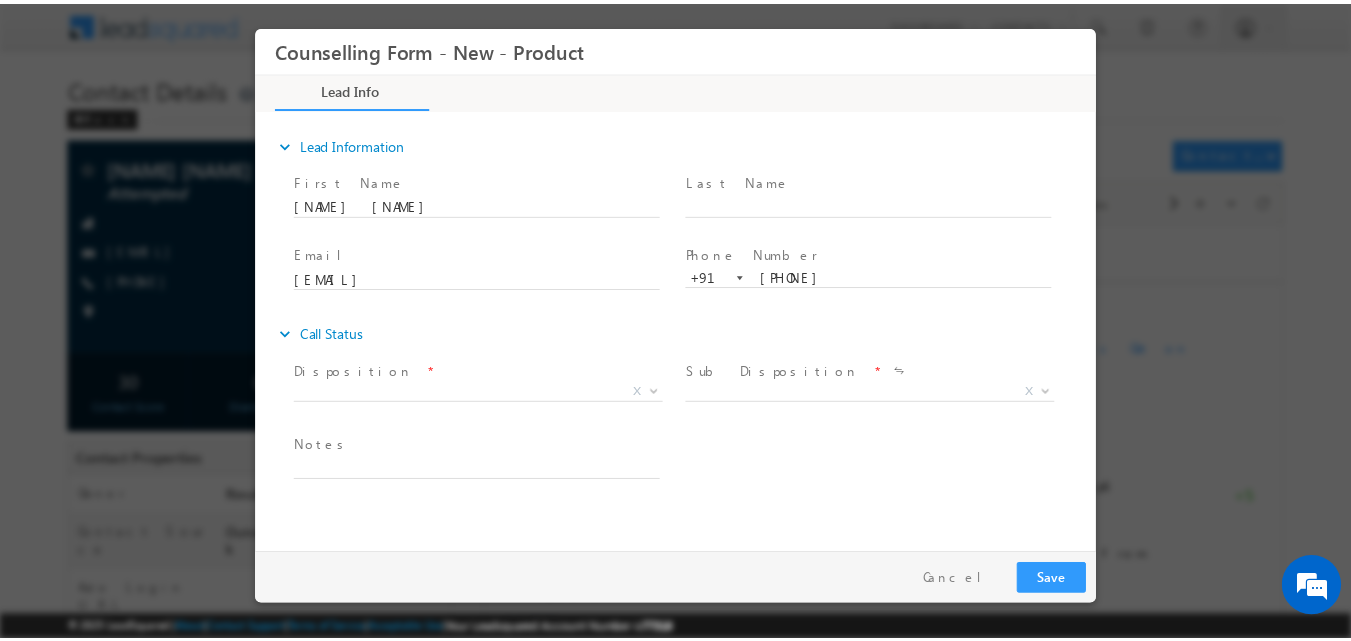 scroll, scrollTop: 0, scrollLeft: 0, axis: both 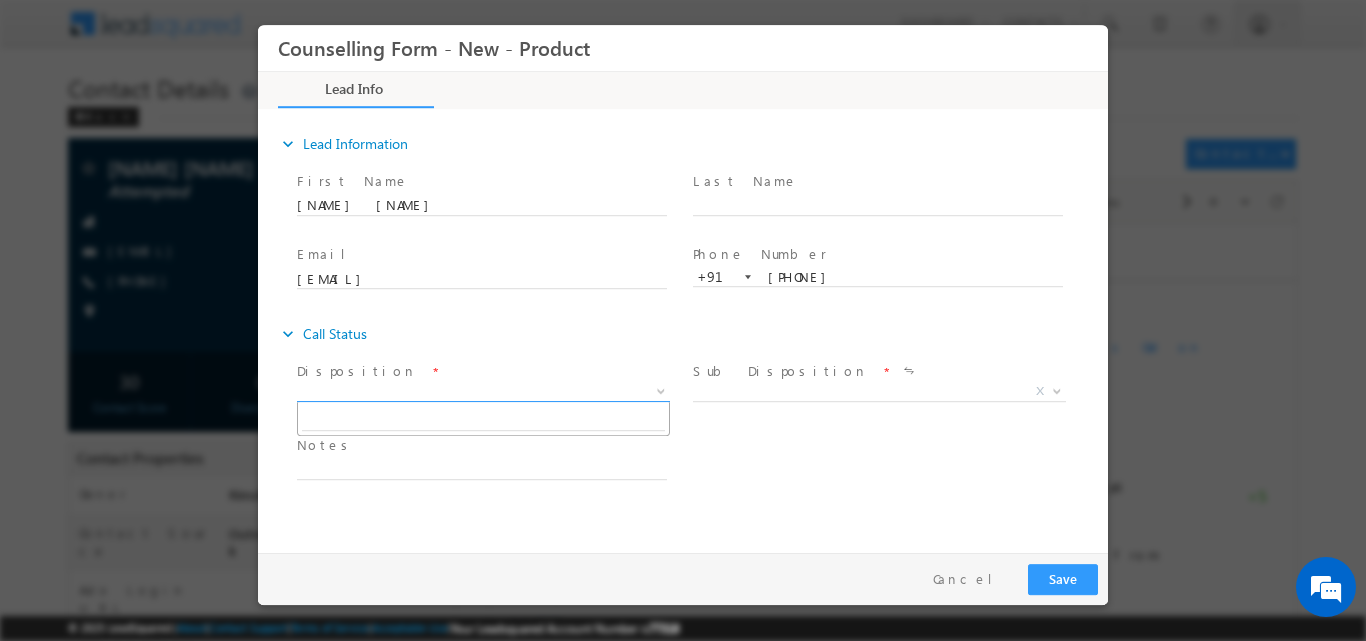 click at bounding box center (661, 389) 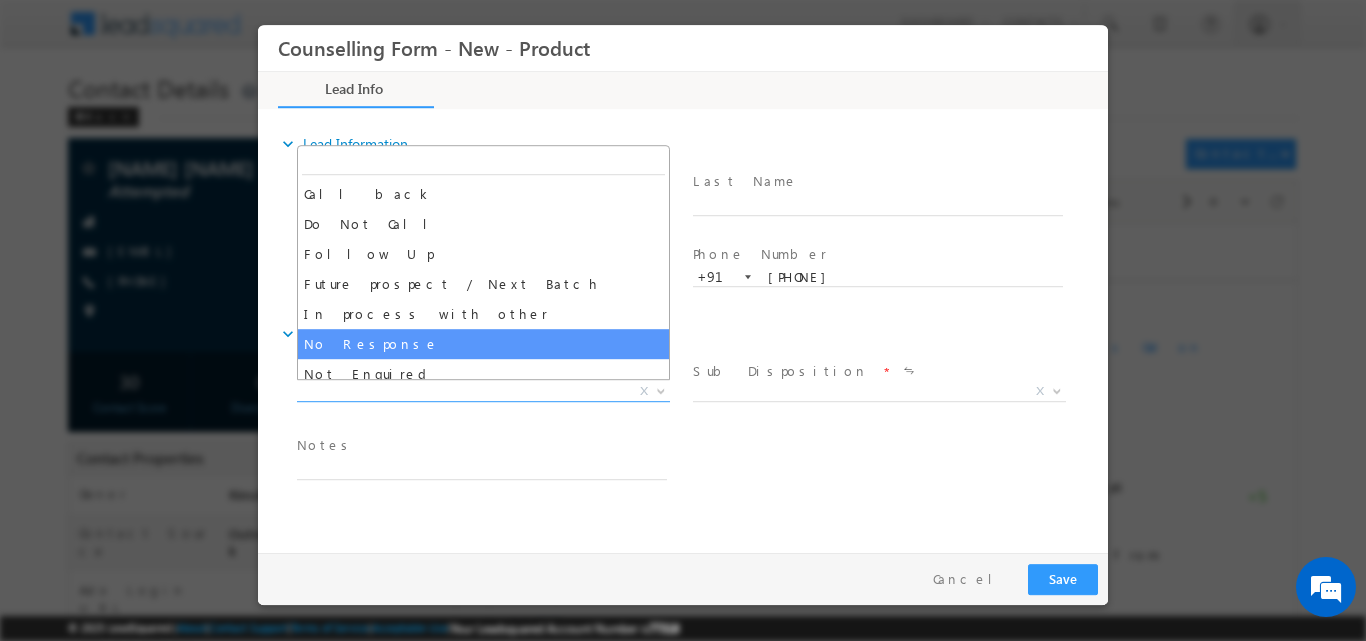 select on "No Response" 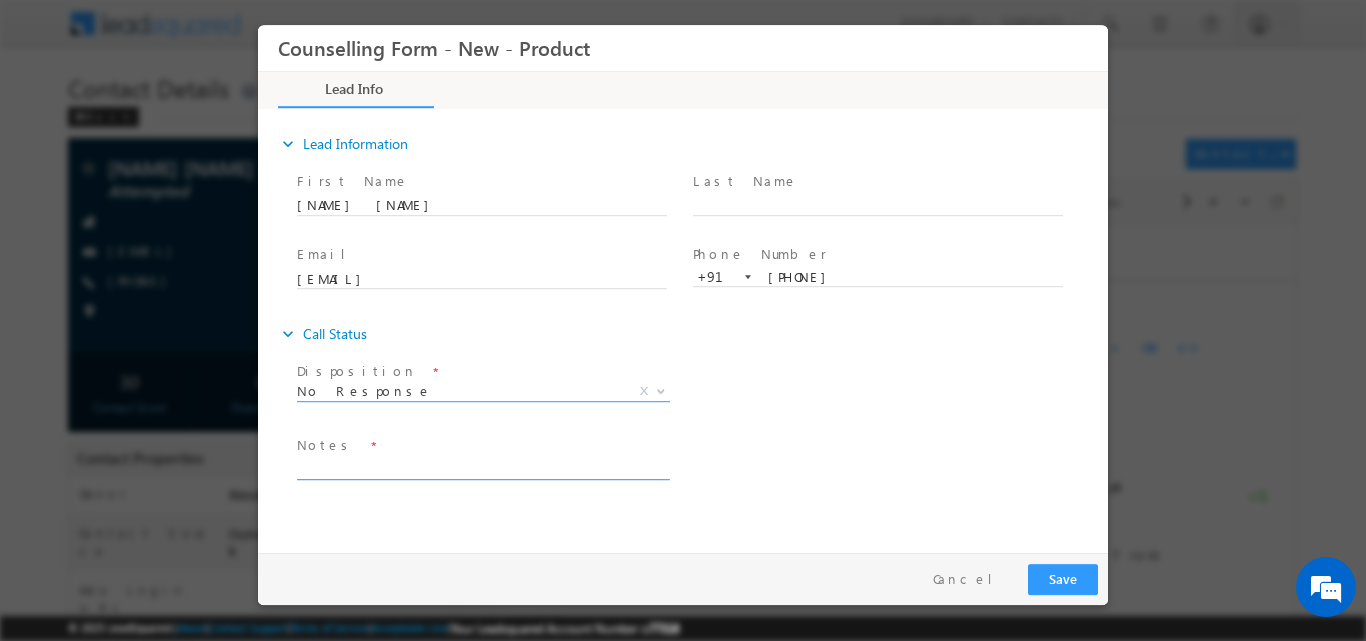 click at bounding box center [482, 467] 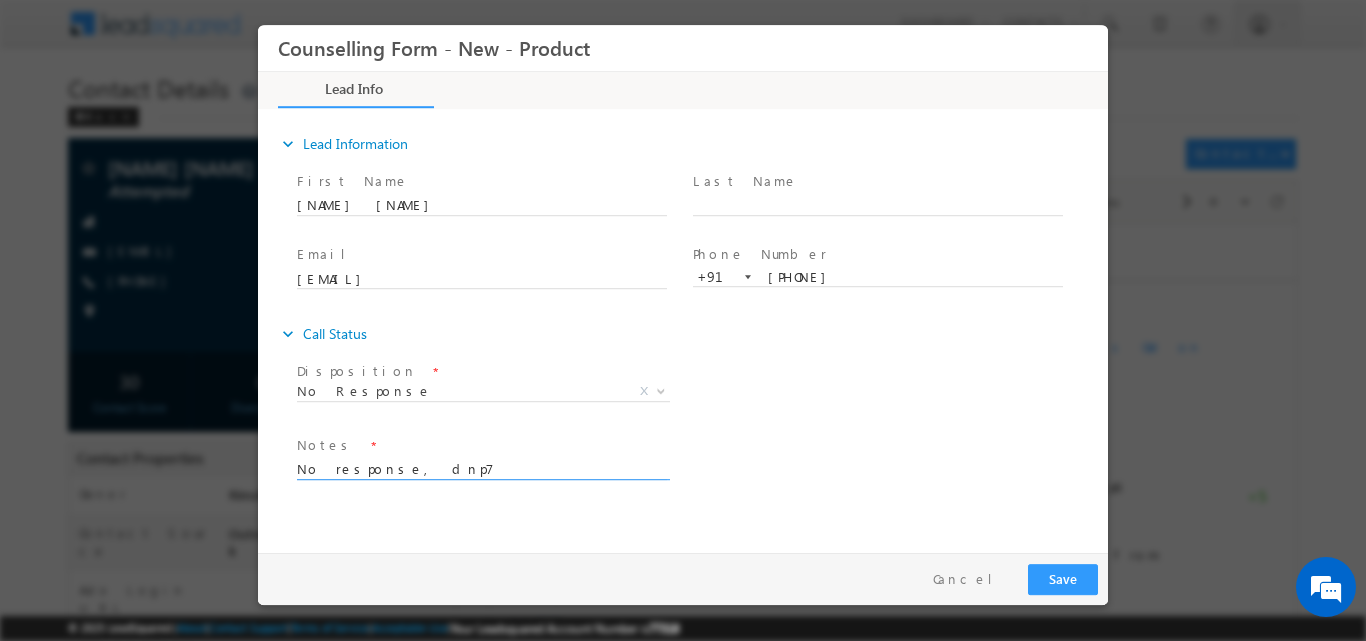 type on "No response, dnp7" 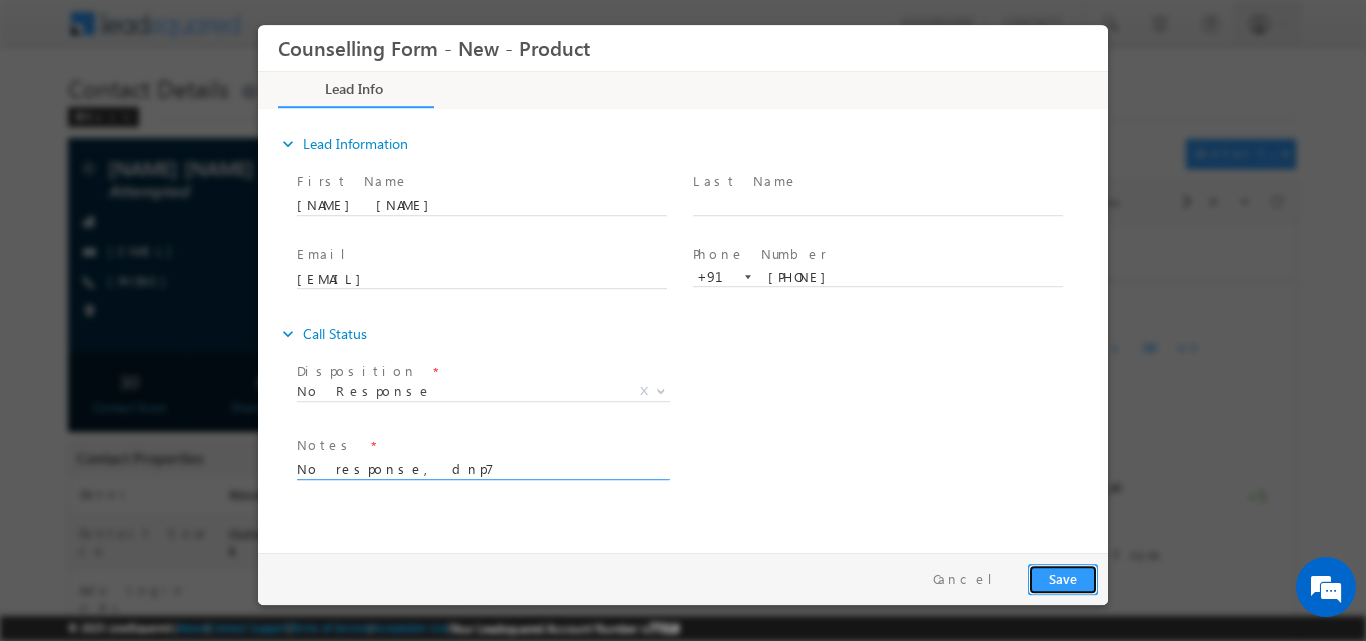 click on "Save" at bounding box center [1063, 578] 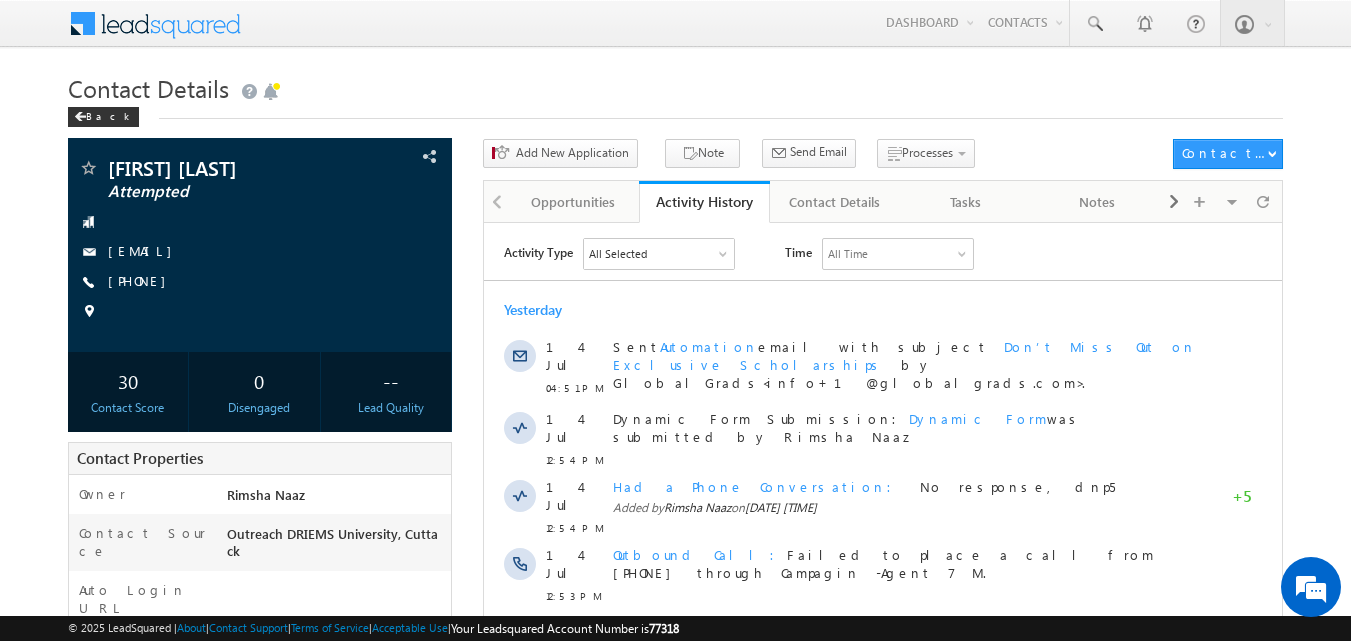 scroll, scrollTop: 0, scrollLeft: 0, axis: both 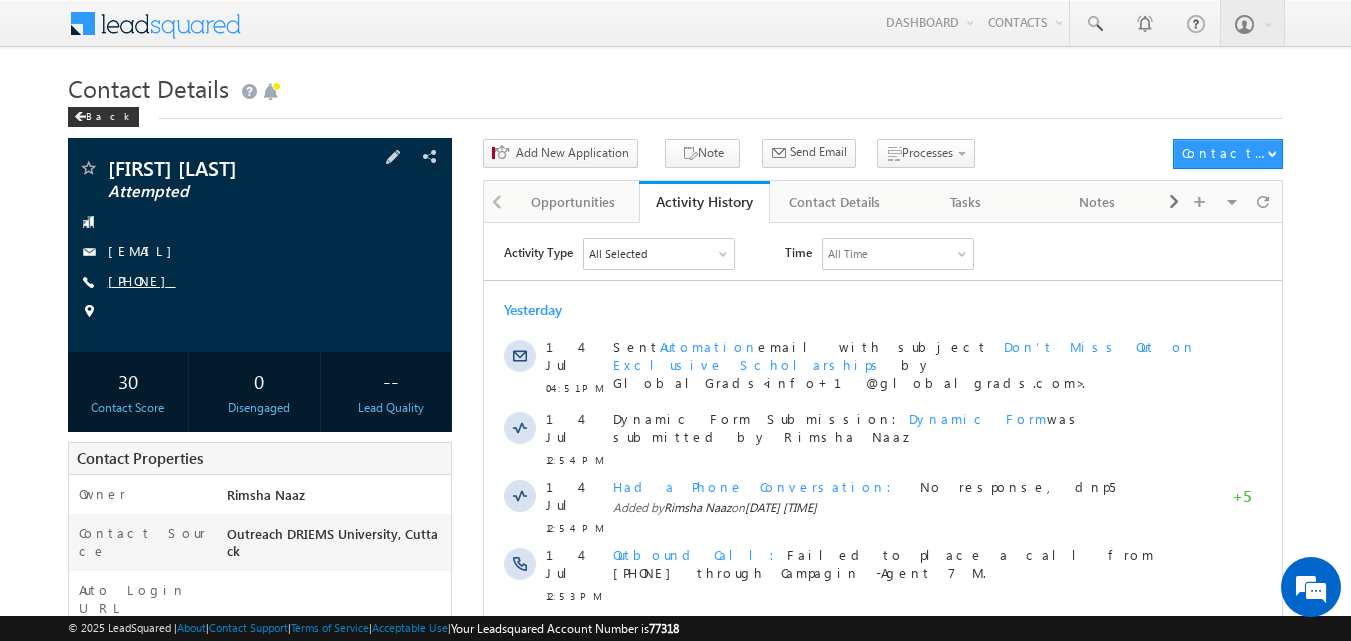 drag, startPoint x: 137, startPoint y: 276, endPoint x: 205, endPoint y: 278, distance: 68.0294 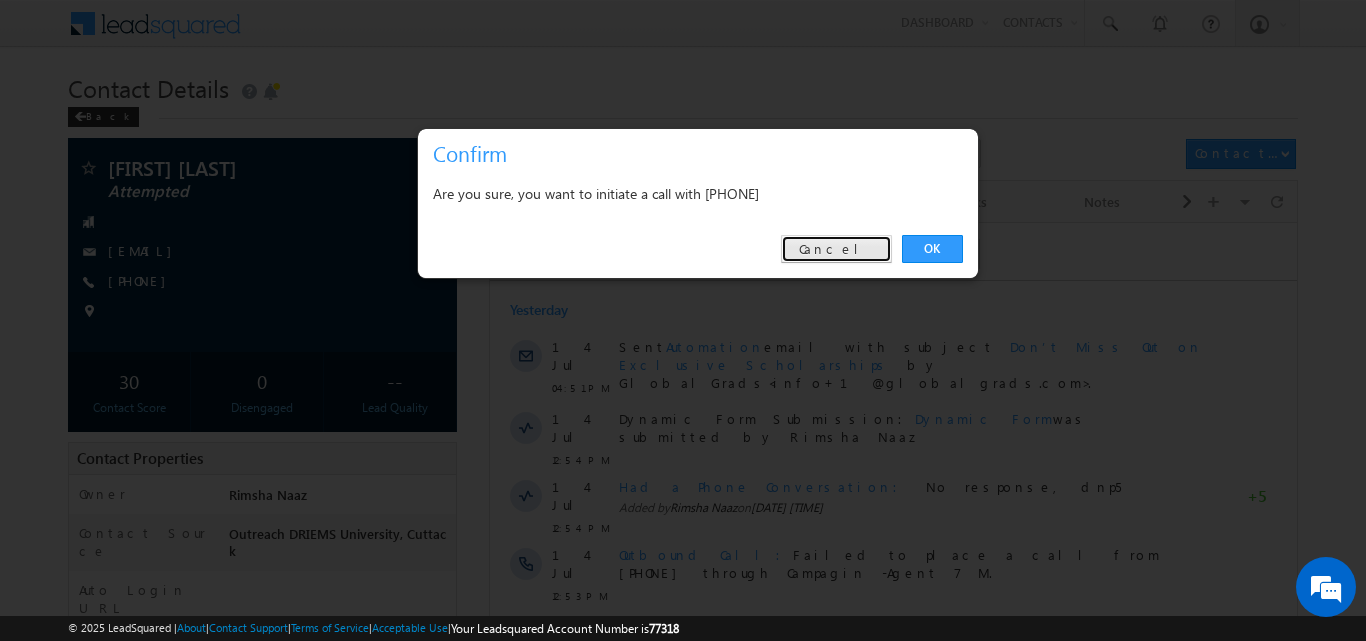 click on "Cancel" at bounding box center (836, 249) 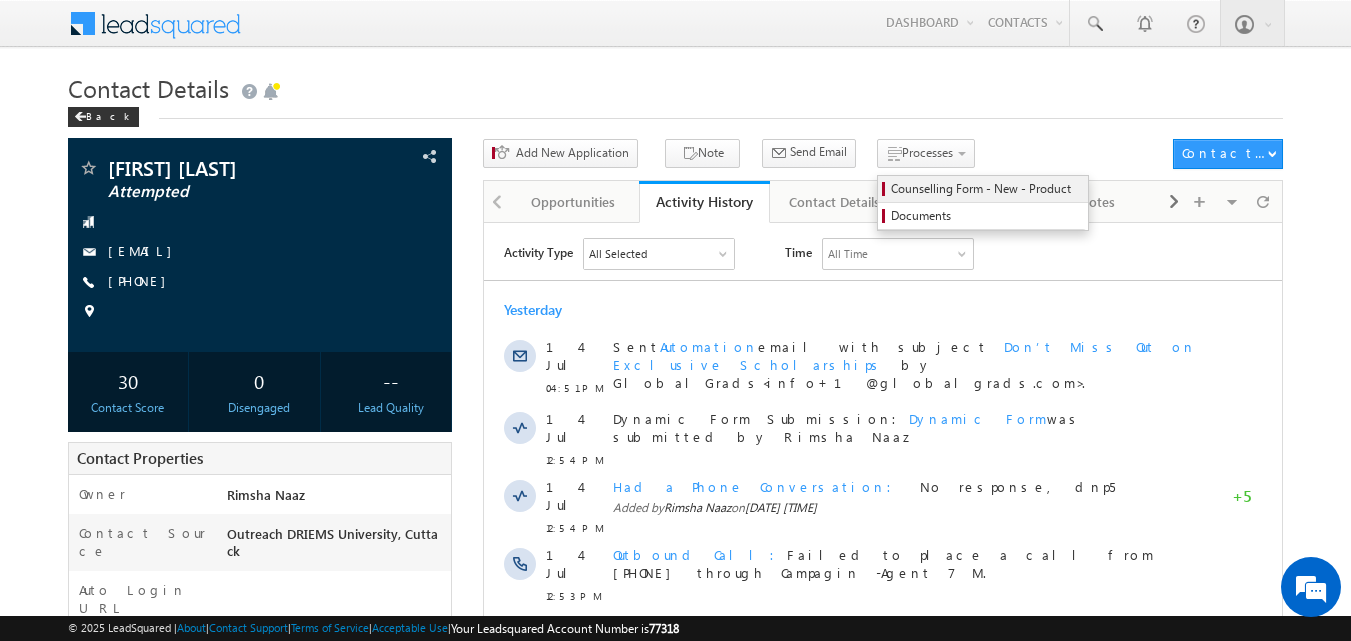 click on "Counselling Form - New - Product" at bounding box center (986, 189) 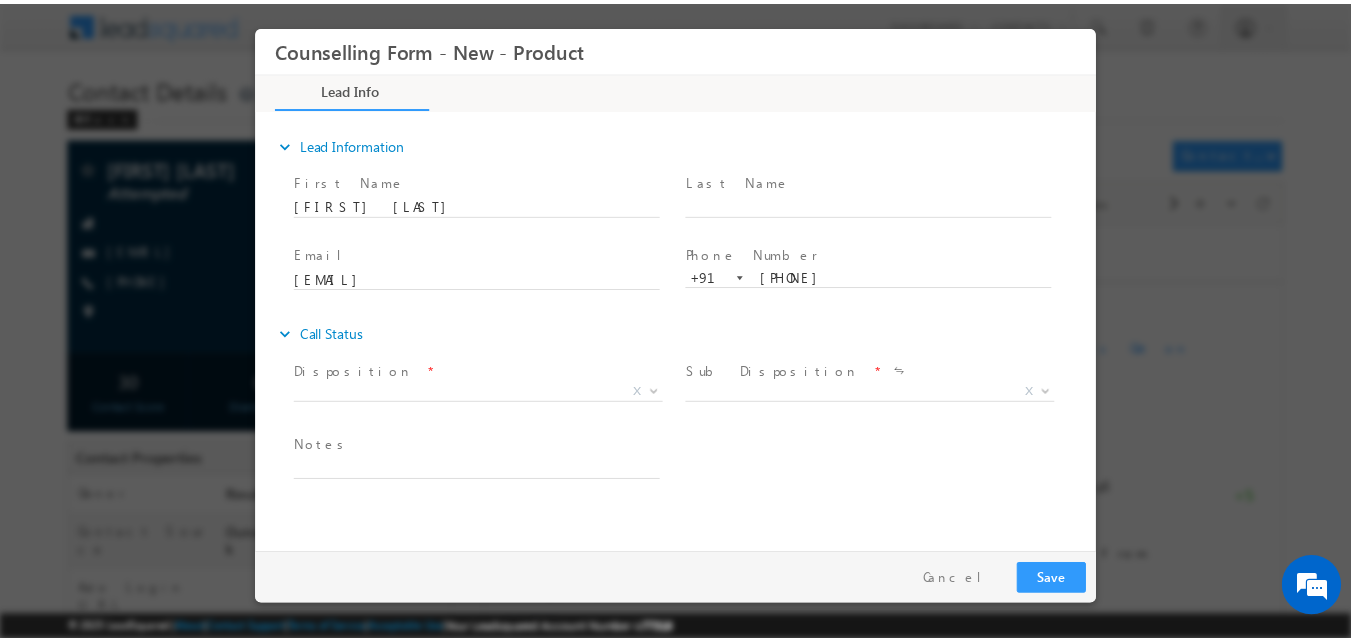 scroll, scrollTop: 0, scrollLeft: 0, axis: both 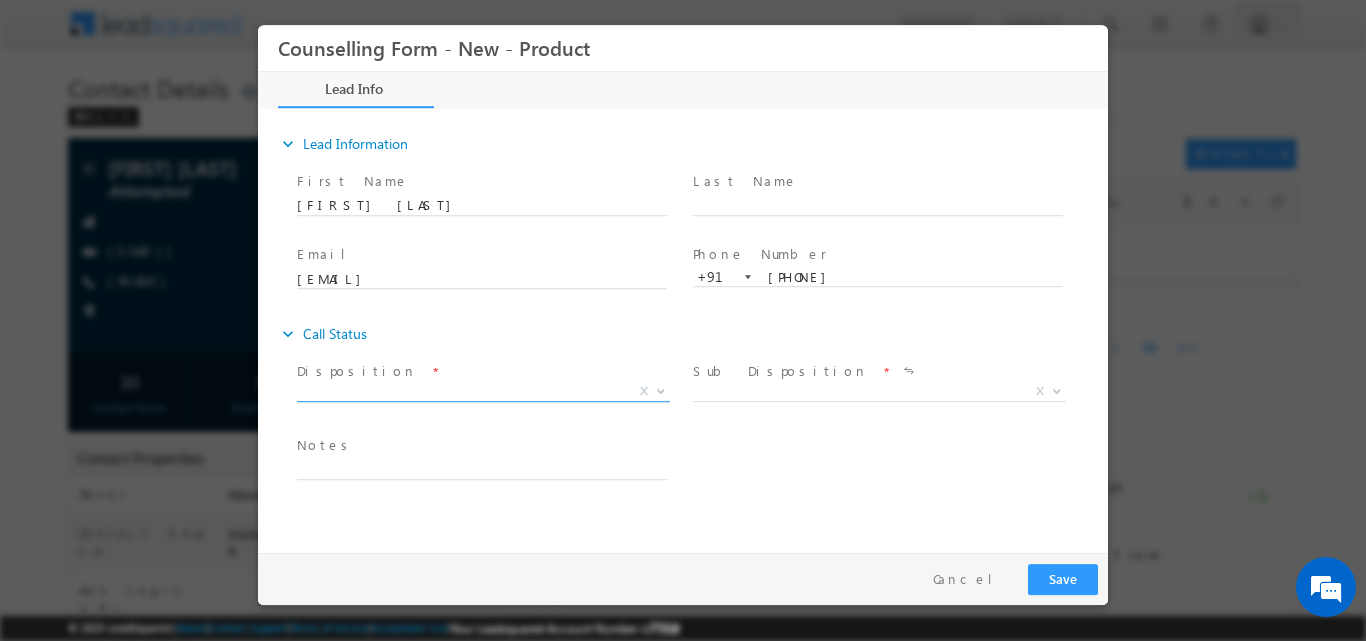 click at bounding box center (661, 389) 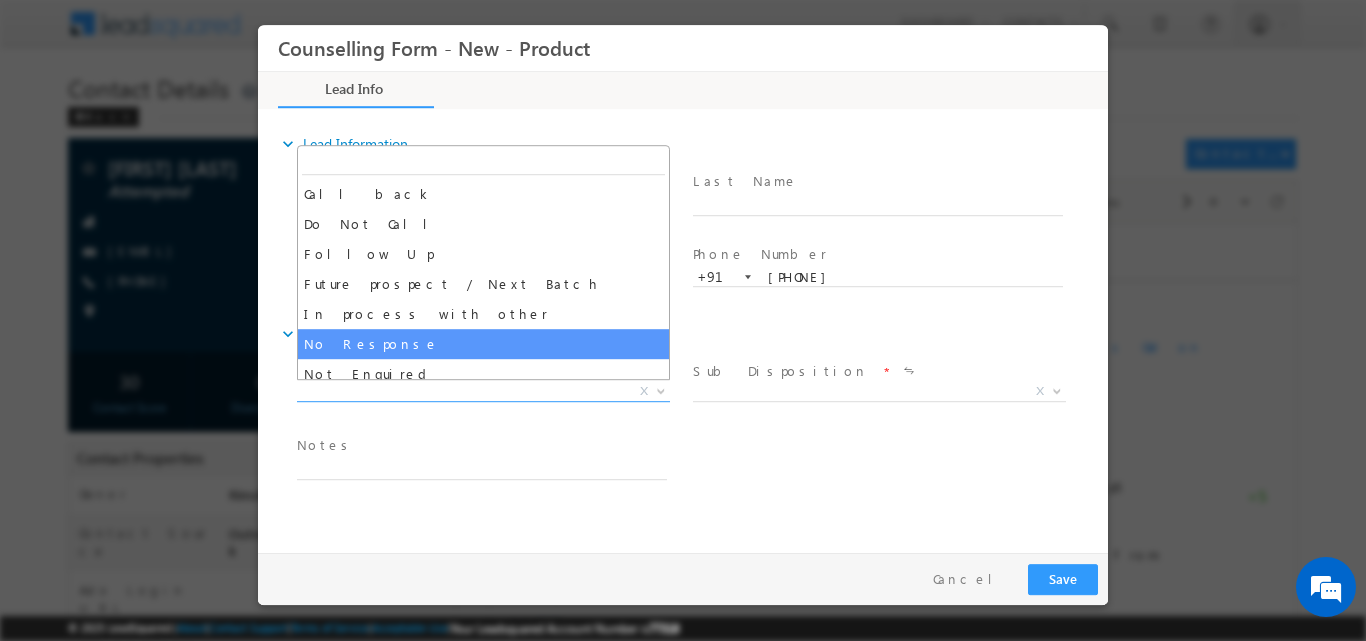 select on "No Response" 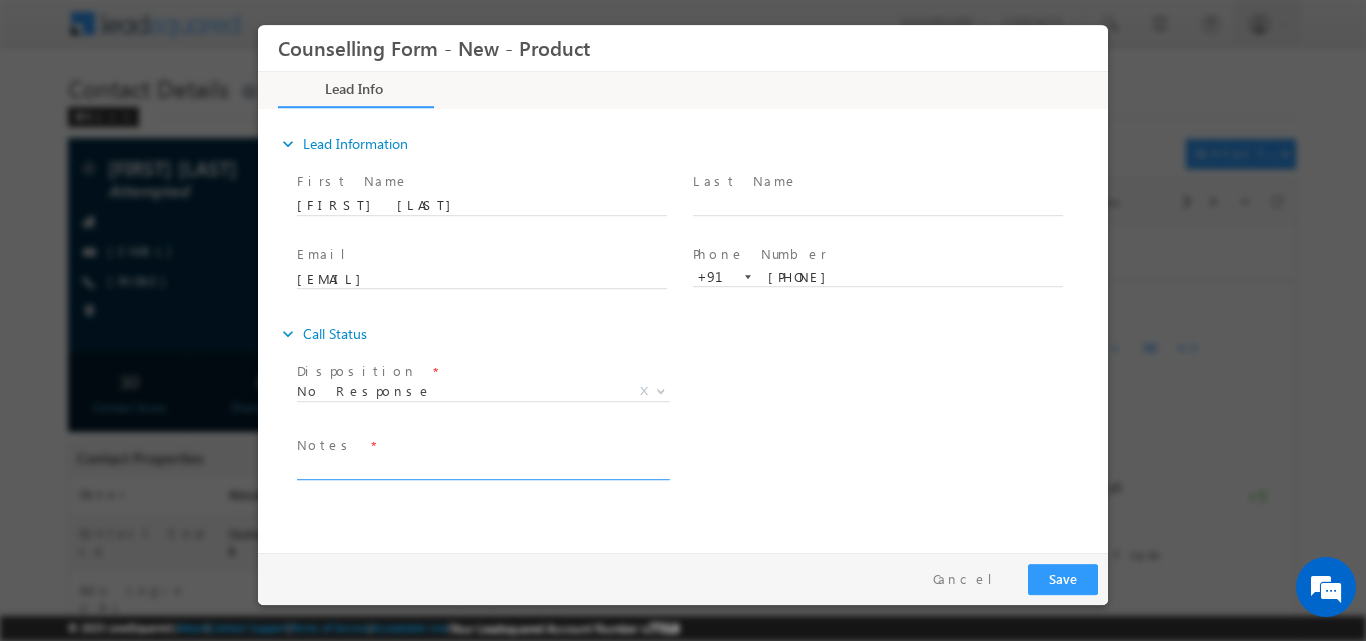 click at bounding box center (482, 467) 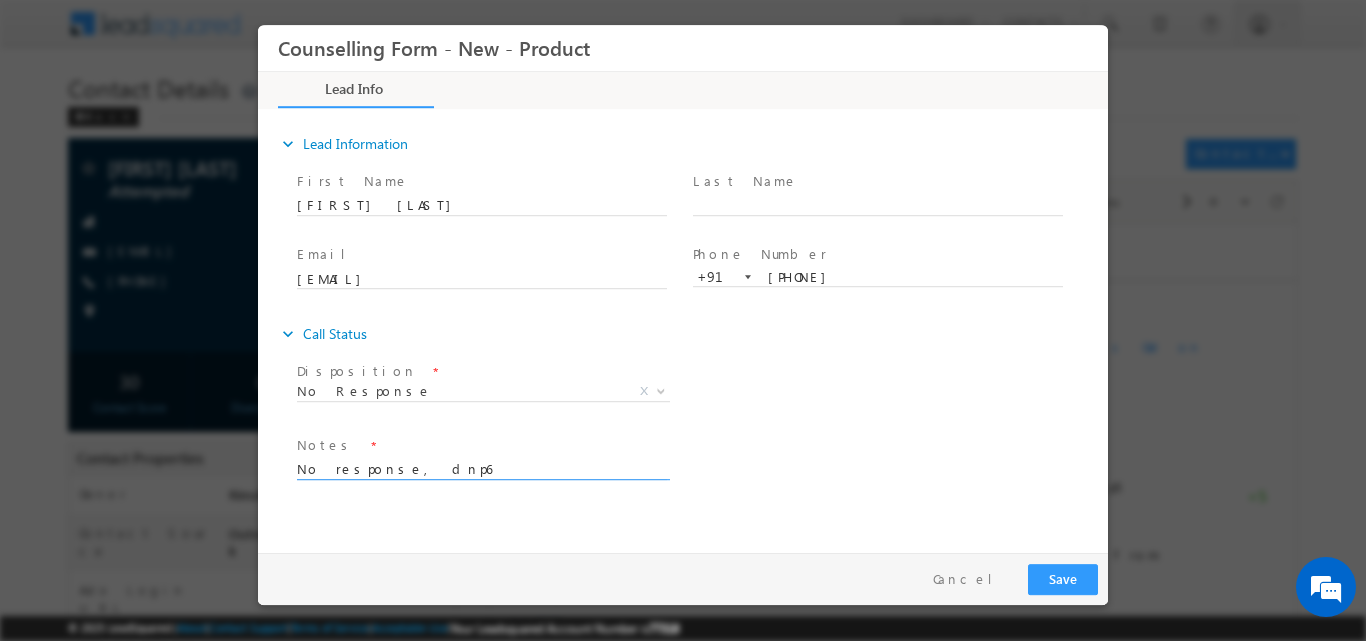 type on "No response, dnp6" 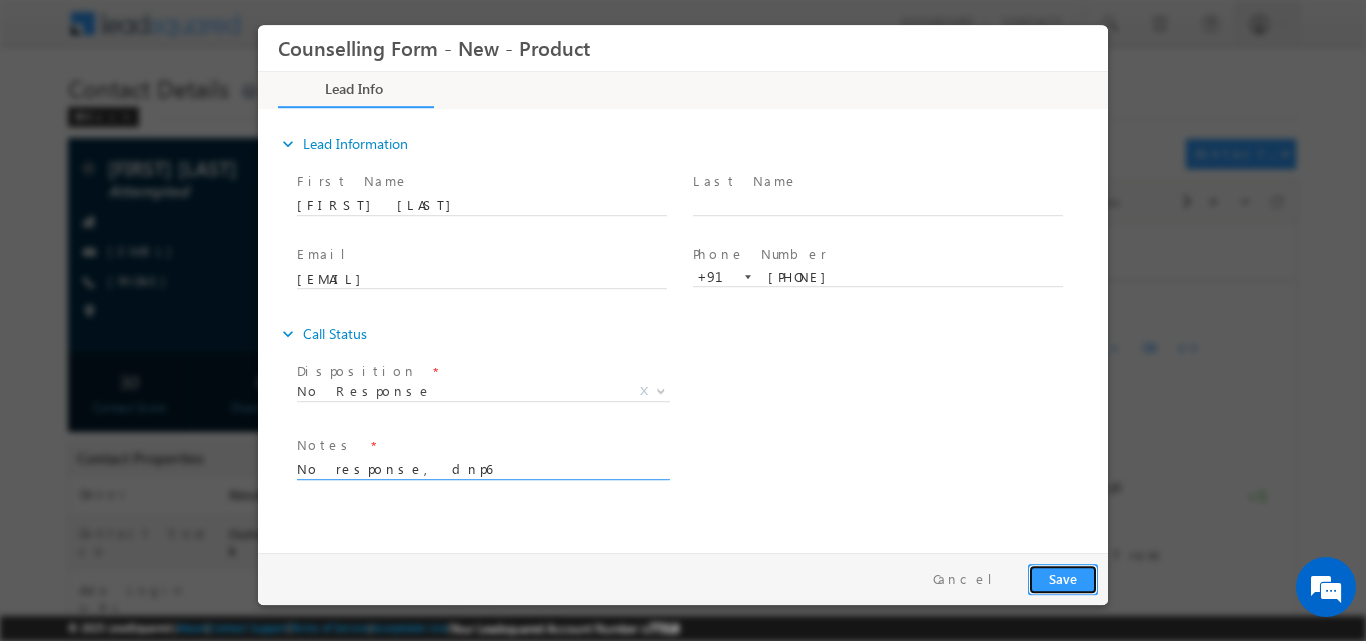 click on "Save" at bounding box center [1063, 578] 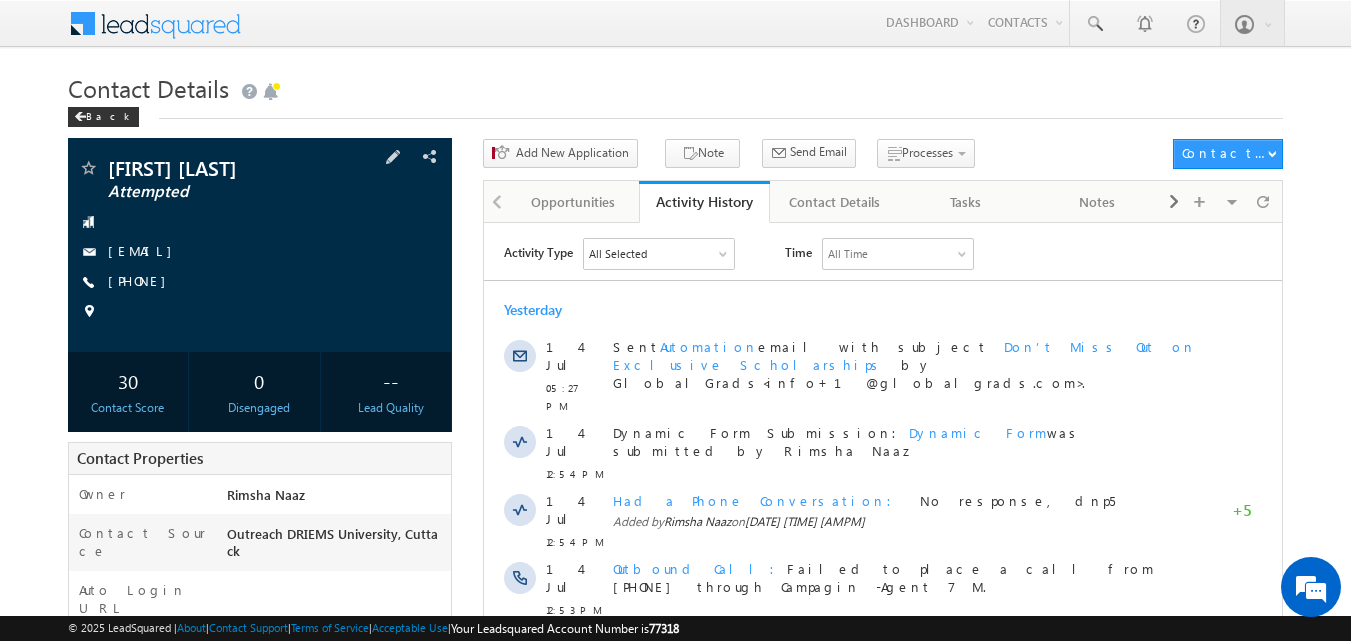 scroll, scrollTop: 0, scrollLeft: 0, axis: both 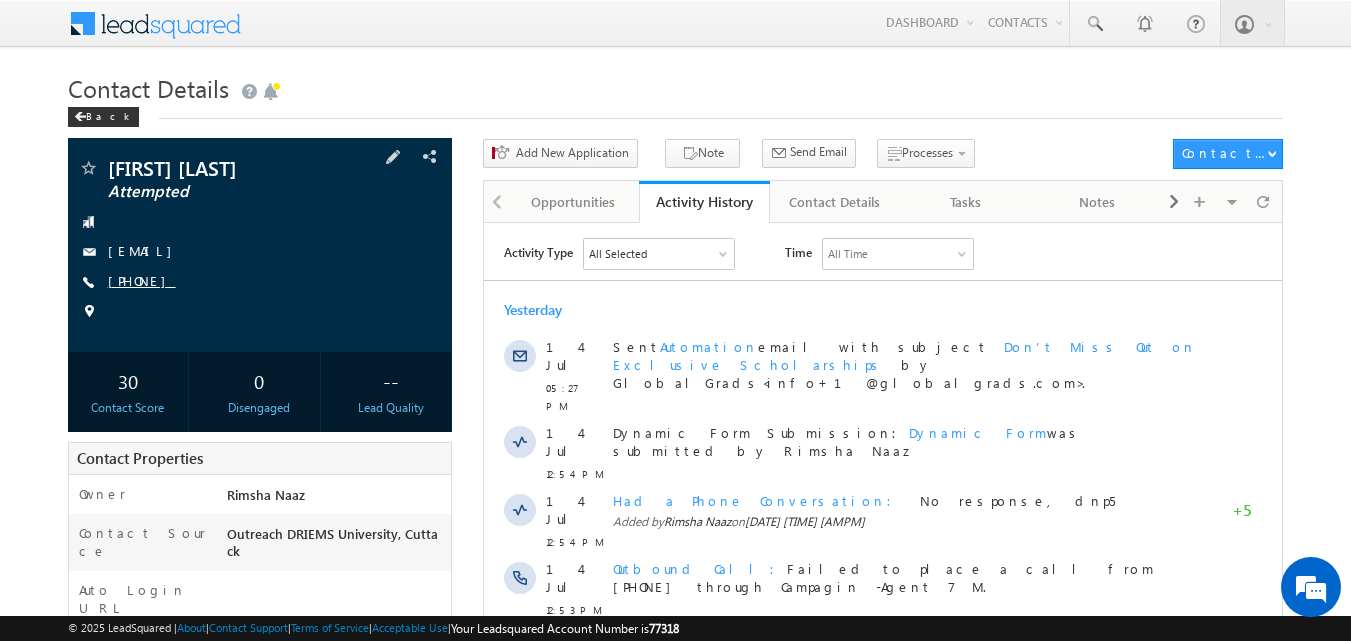 drag, startPoint x: 138, startPoint y: 274, endPoint x: 204, endPoint y: 276, distance: 66.0303 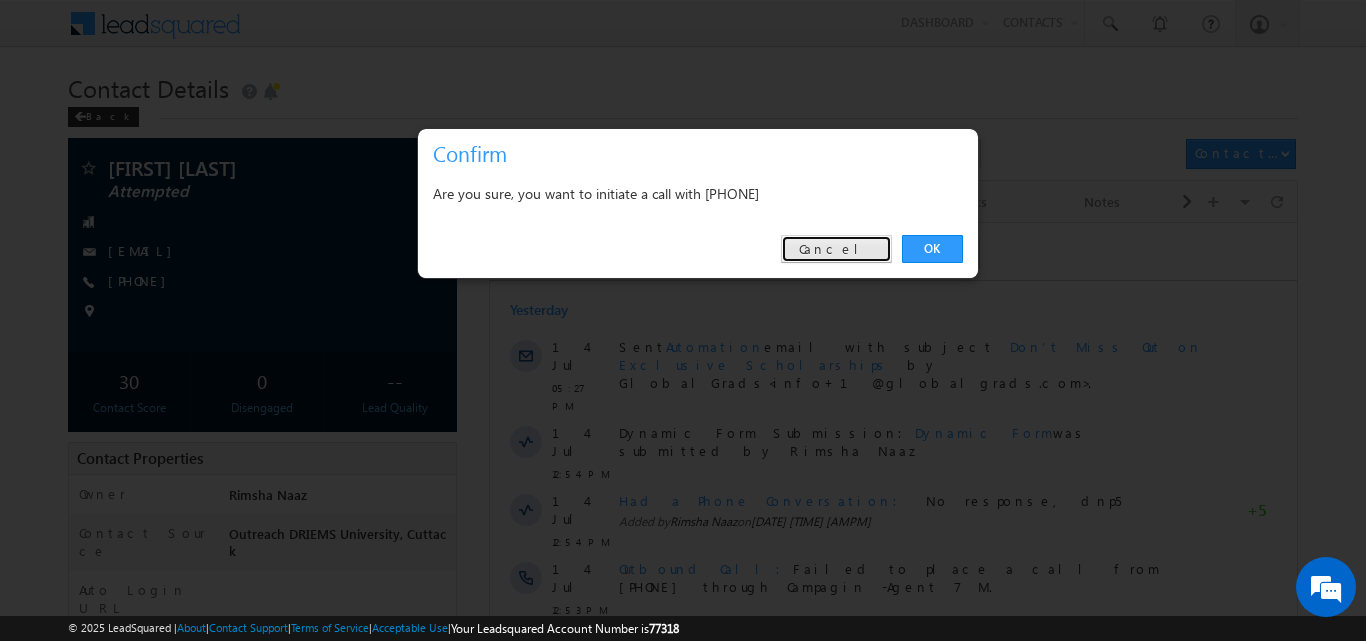 click on "Cancel" at bounding box center [836, 249] 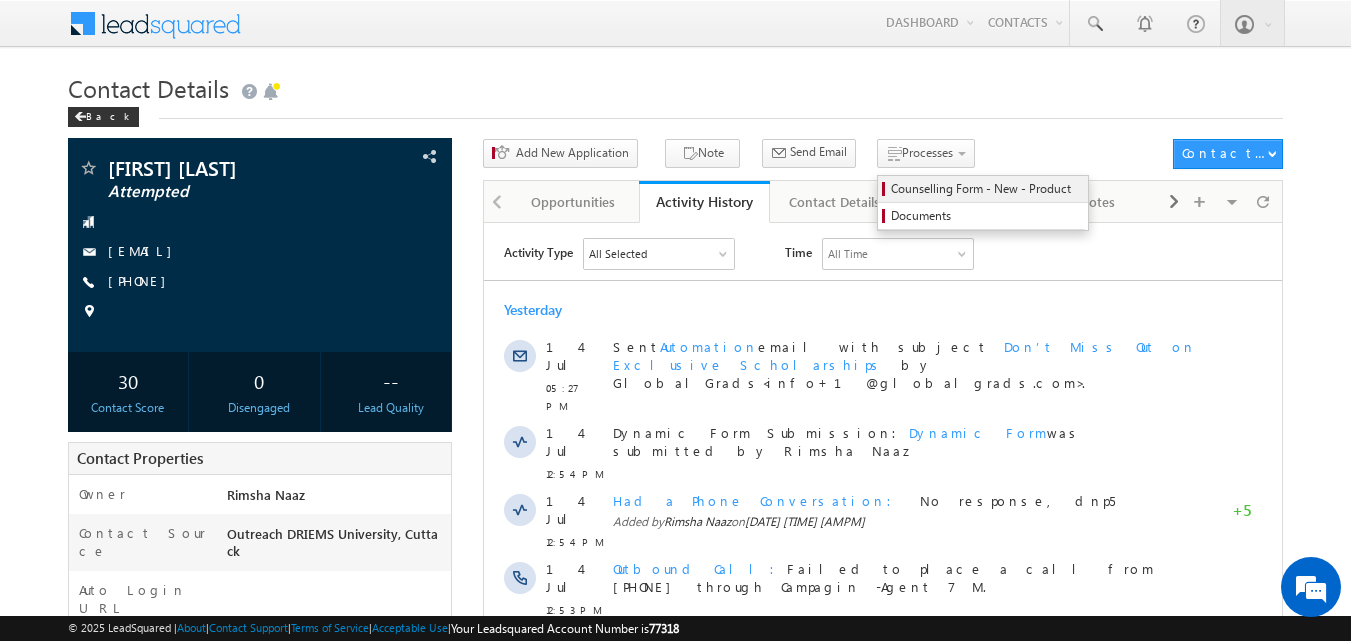 click on "Counselling Form - New - Product" at bounding box center [986, 189] 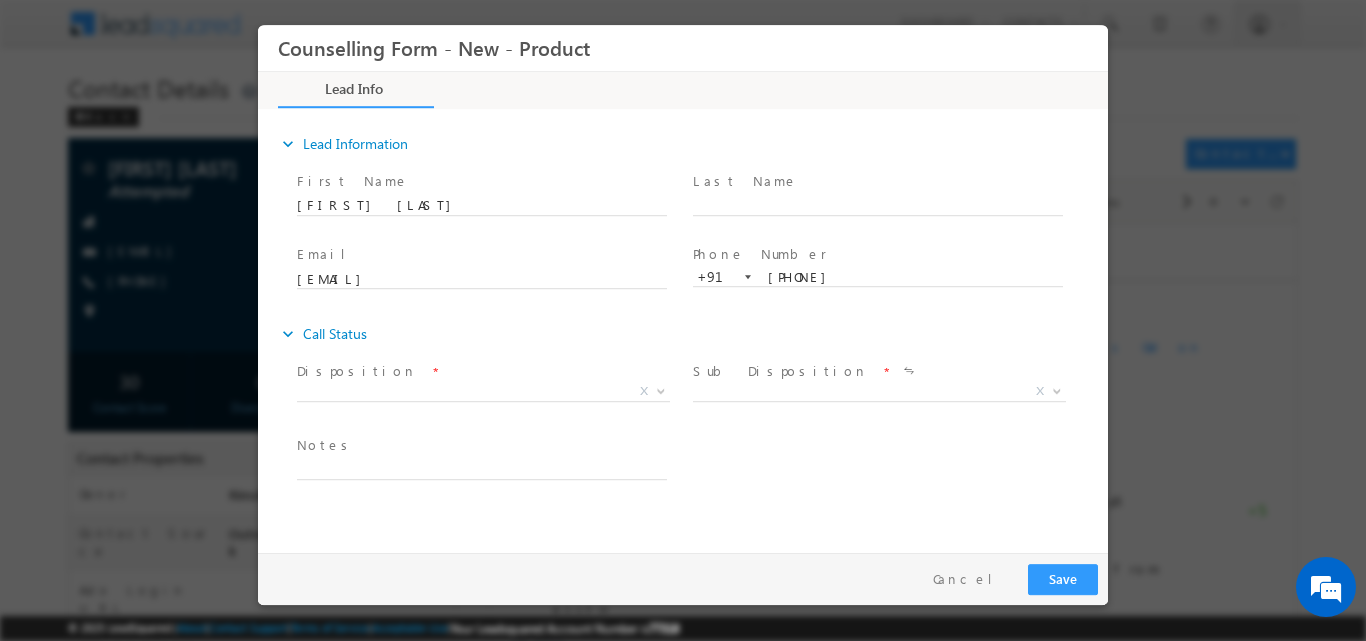 click at bounding box center [661, 389] 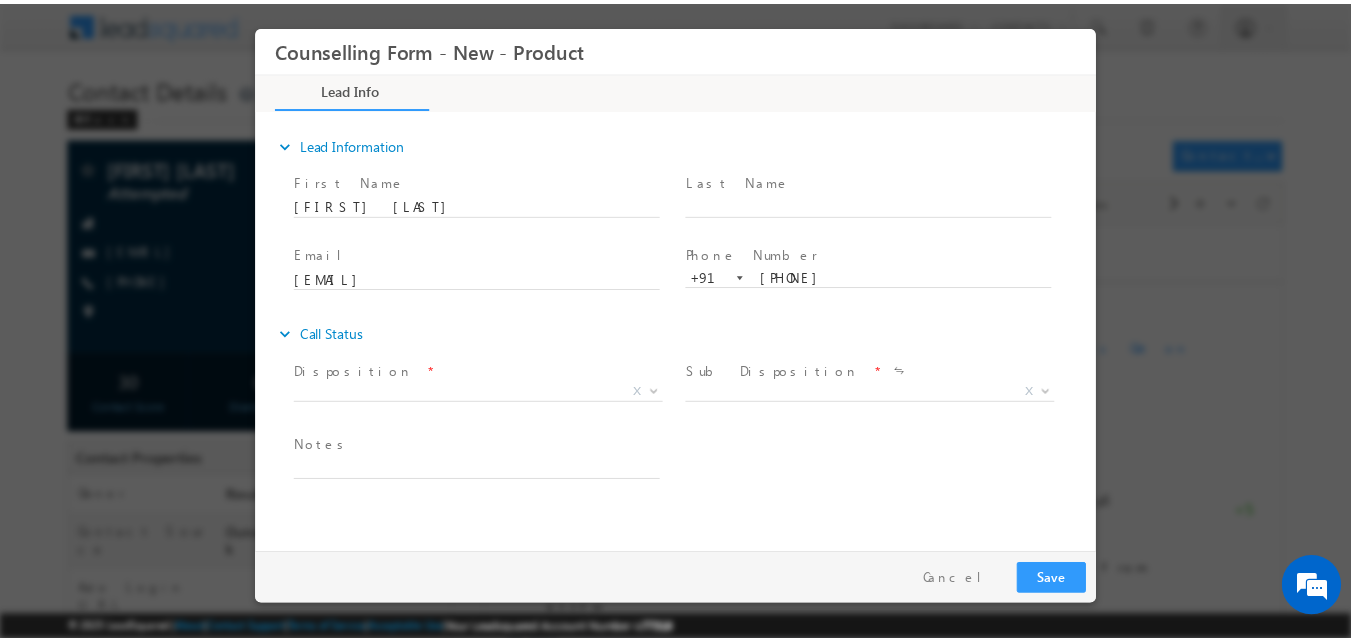 scroll, scrollTop: 0, scrollLeft: 0, axis: both 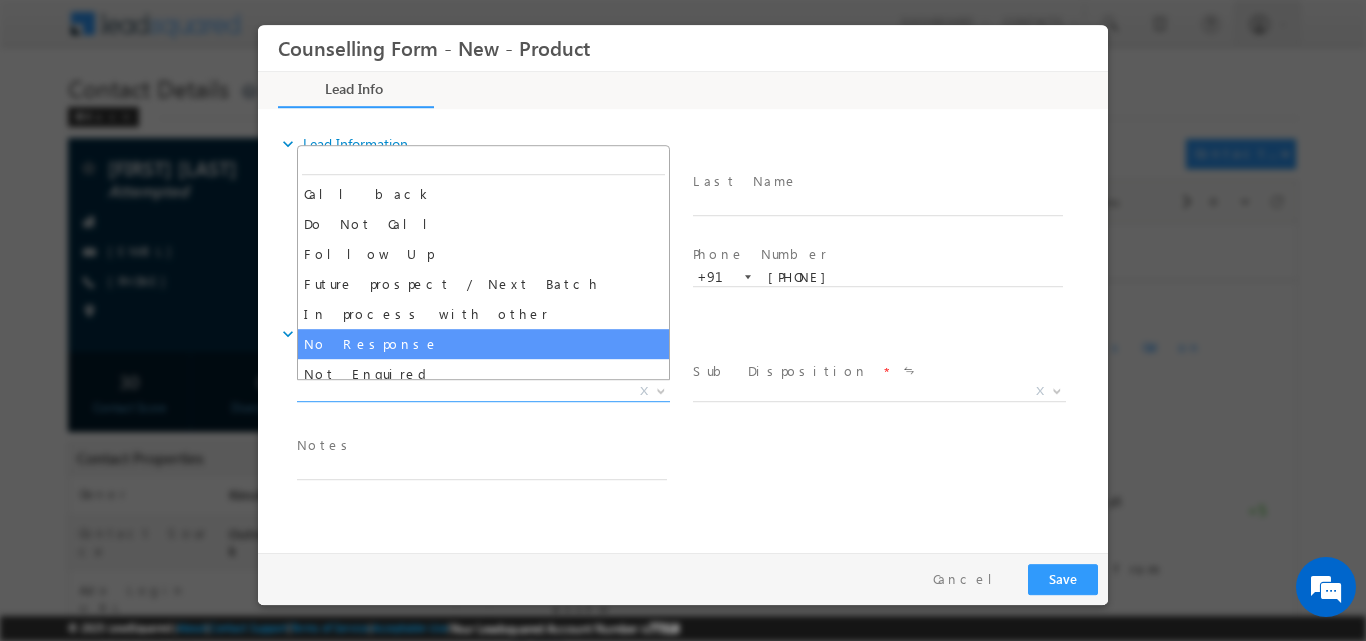 select on "No Response" 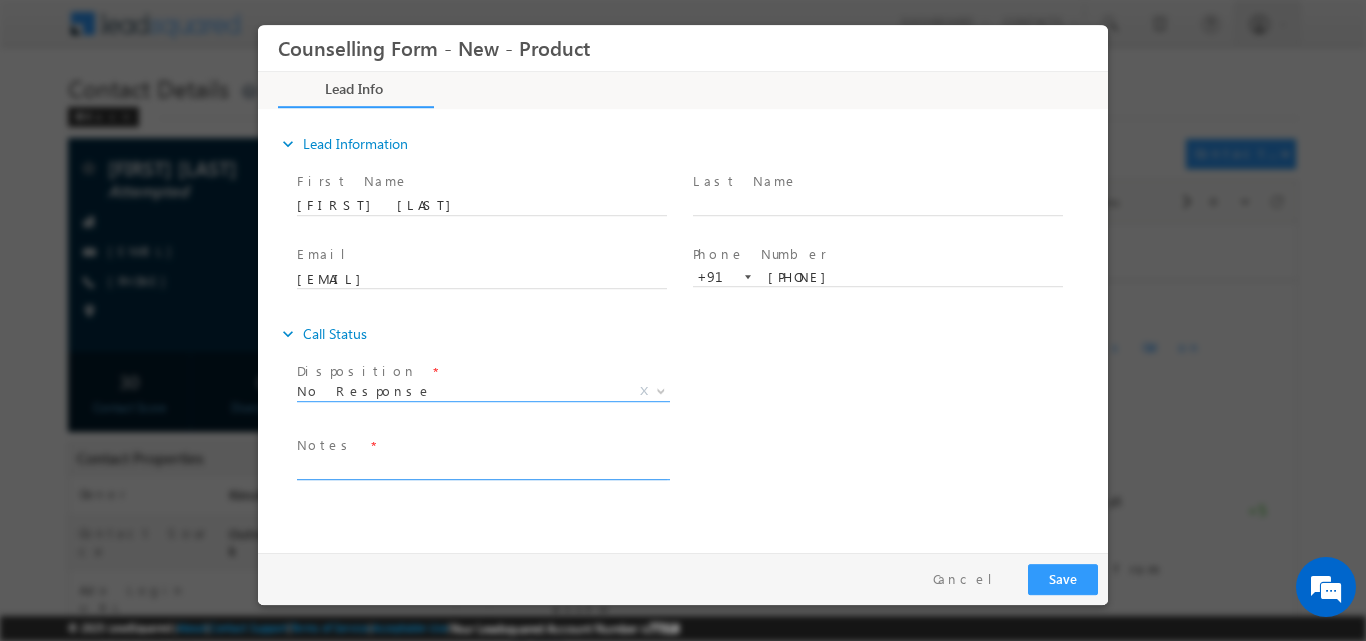 click at bounding box center [482, 467] 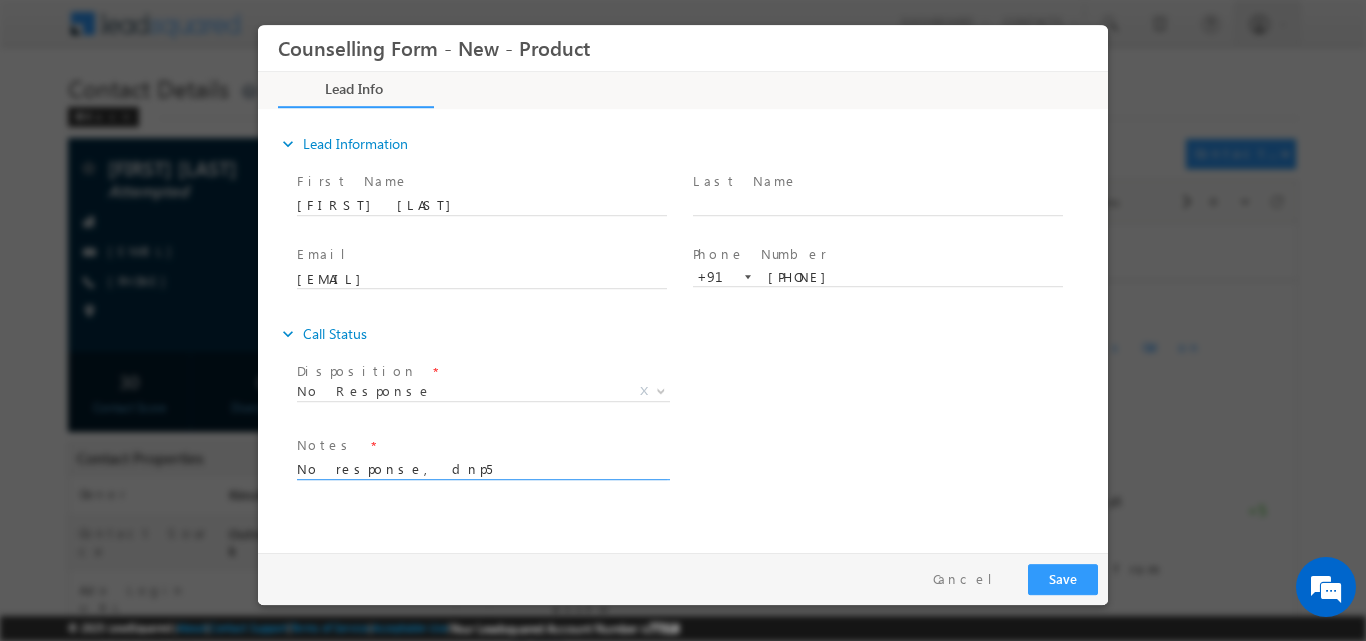 type on "No response, dnp5" 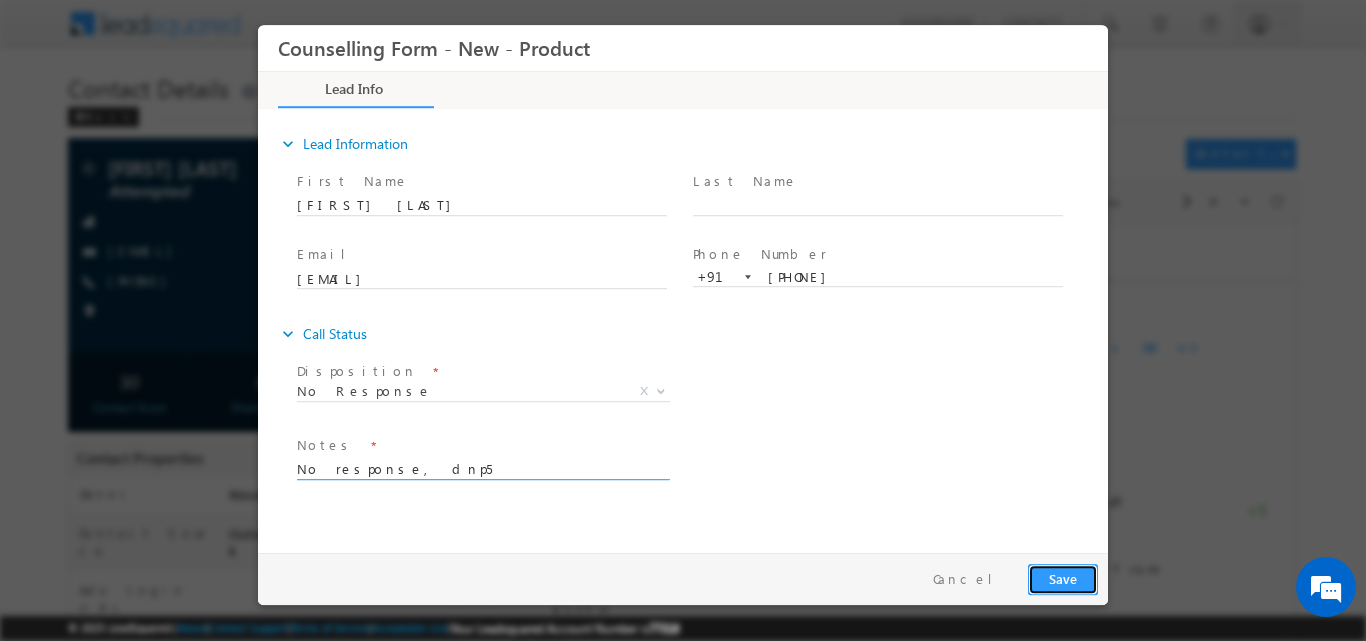click on "Save" at bounding box center (1063, 578) 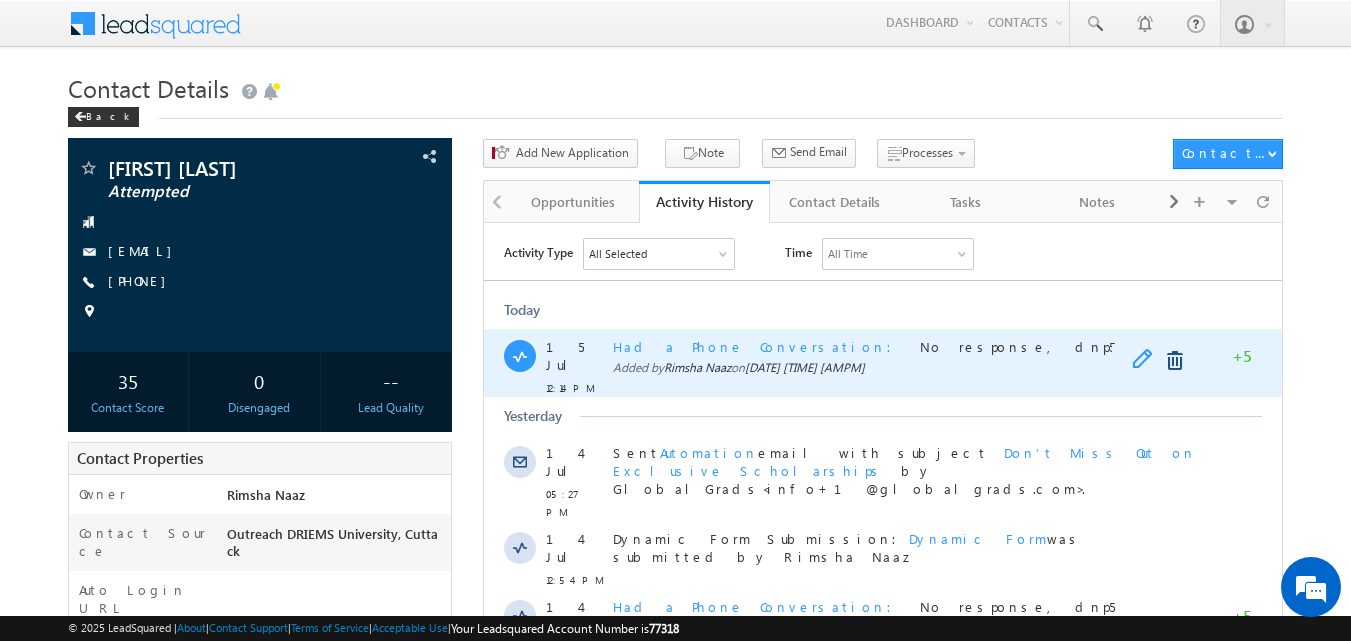 click at bounding box center [1147, 360] 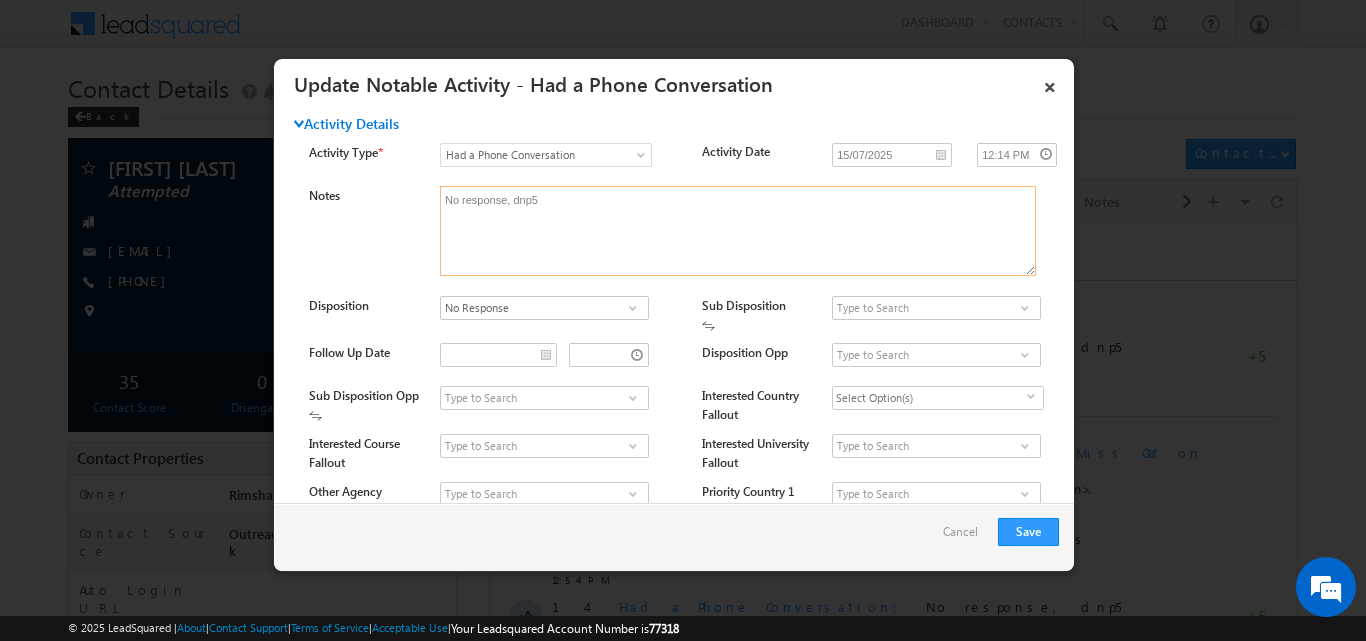 click on "No response, dnp5" at bounding box center (738, 231) 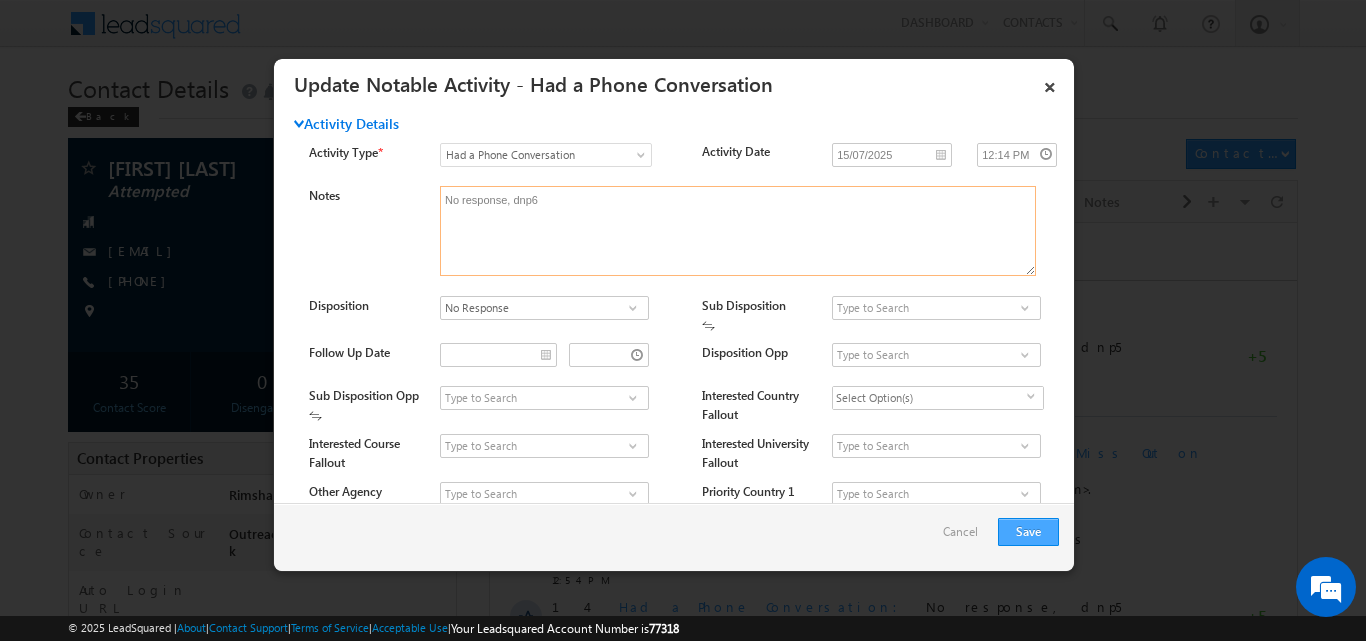 type on "No response, dnp6" 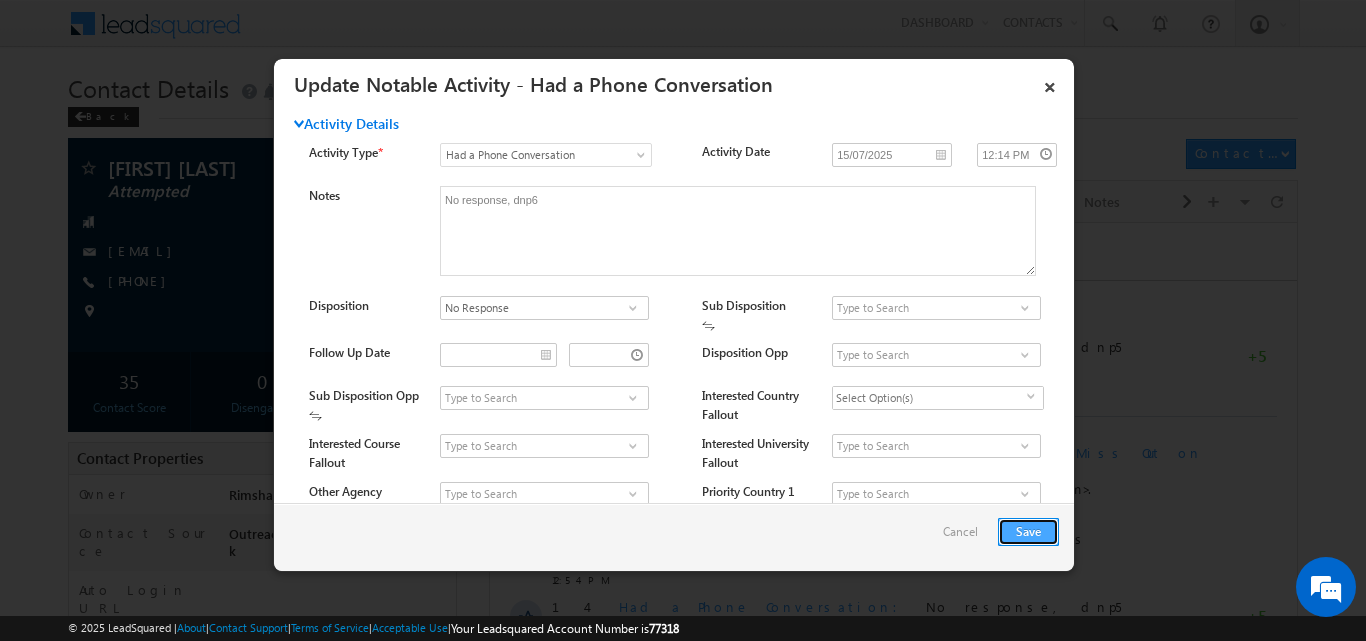 click on "Save" at bounding box center [1028, 532] 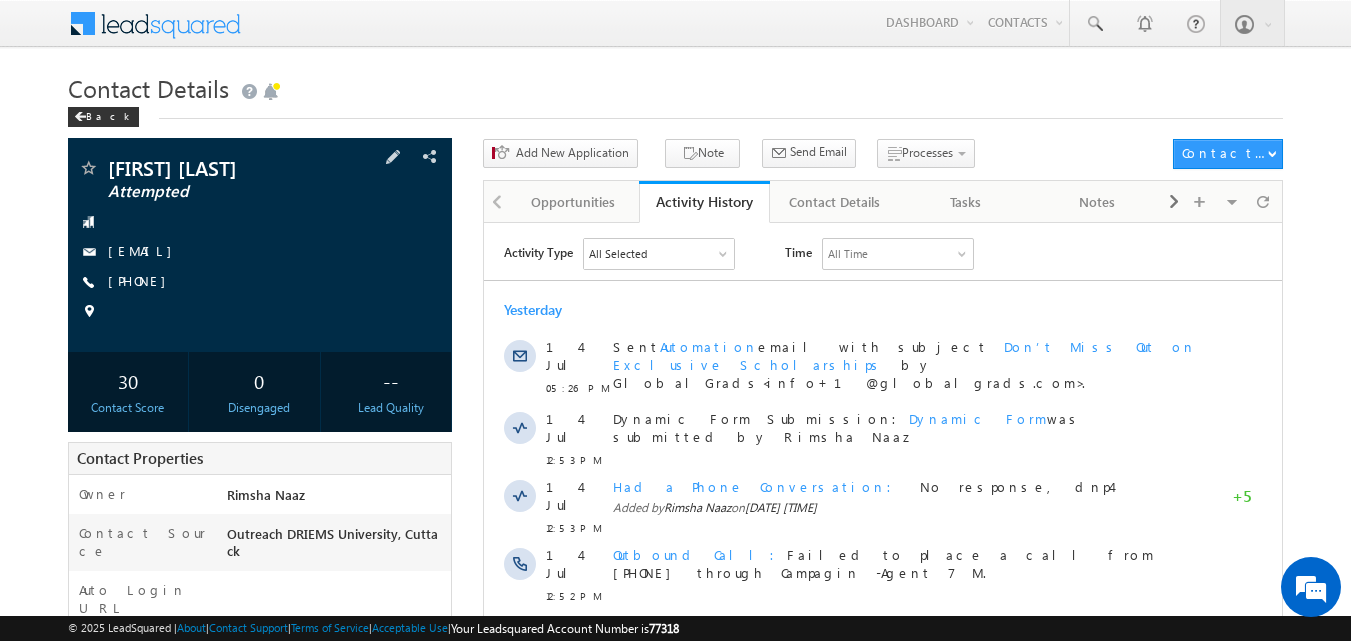 scroll, scrollTop: 0, scrollLeft: 0, axis: both 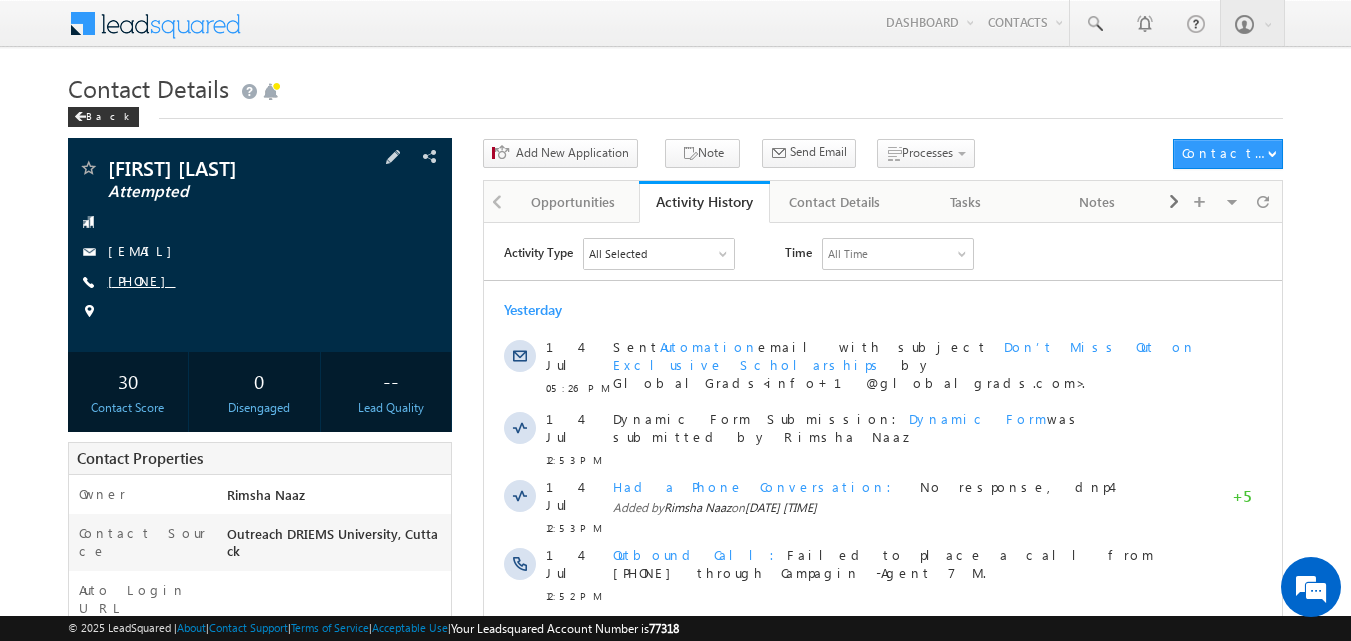 copy on "[PHONE]" 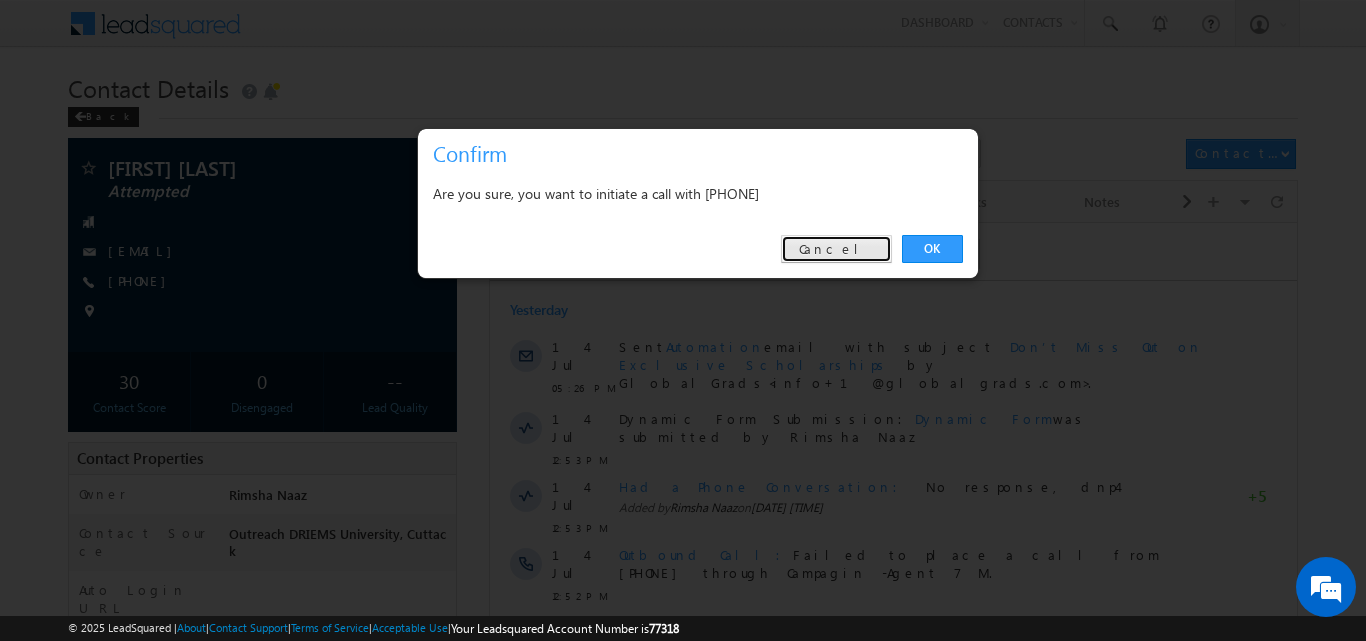 drag, startPoint x: 853, startPoint y: 245, endPoint x: 368, endPoint y: 12, distance: 538.06506 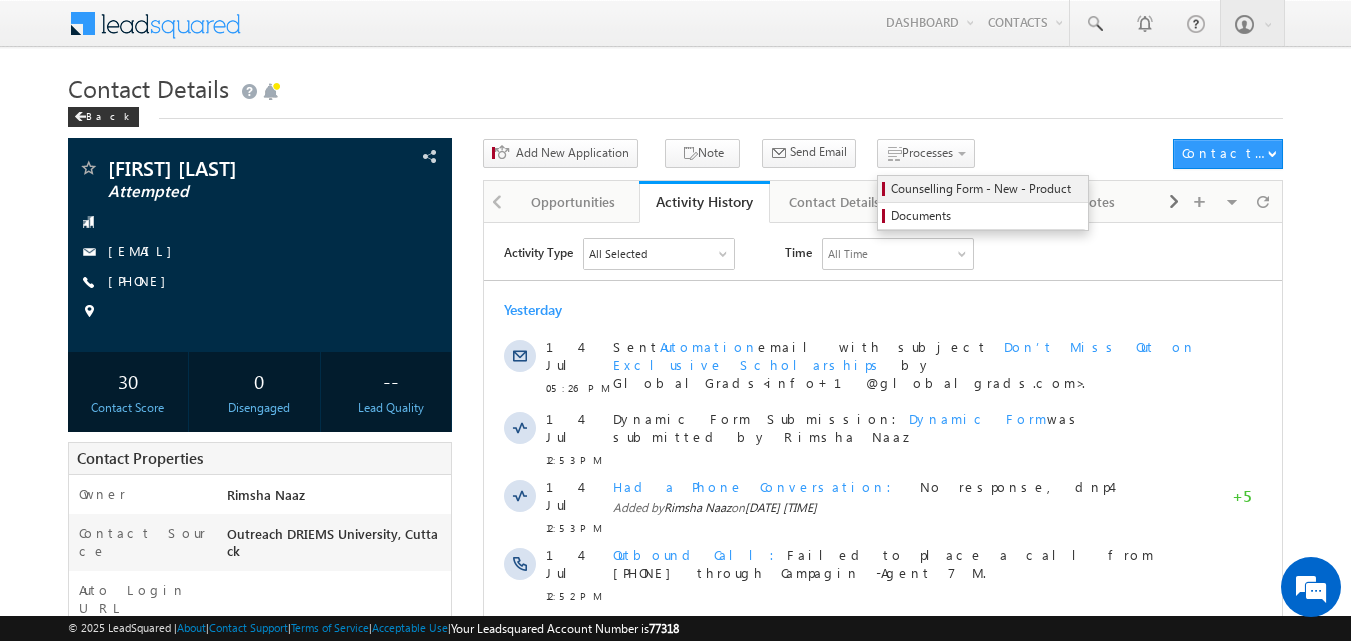 click on "Counselling Form - New - Product" at bounding box center (986, 189) 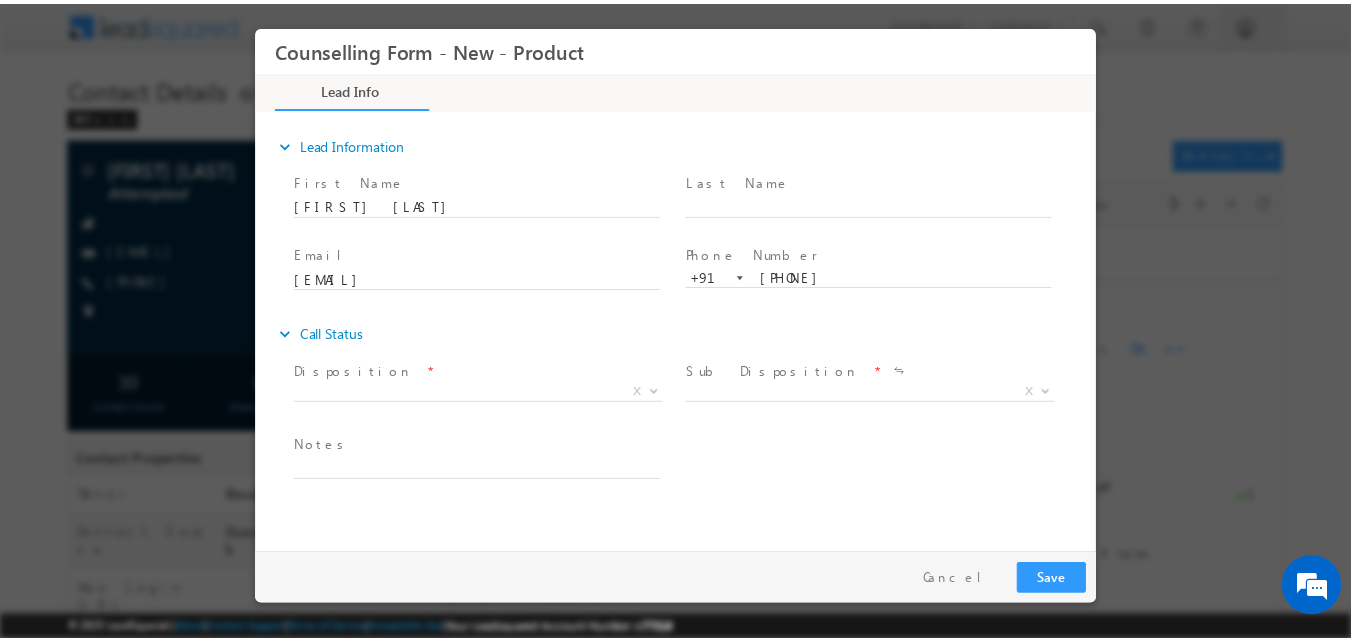 scroll, scrollTop: 0, scrollLeft: 0, axis: both 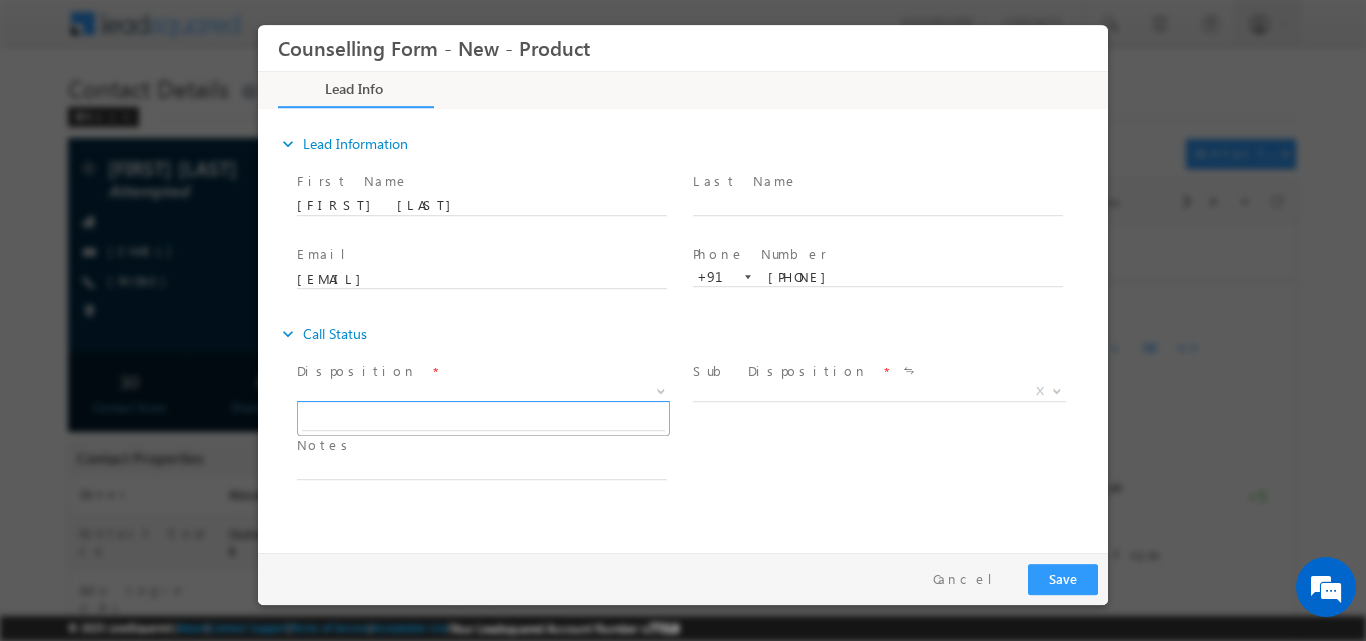 click at bounding box center (661, 389) 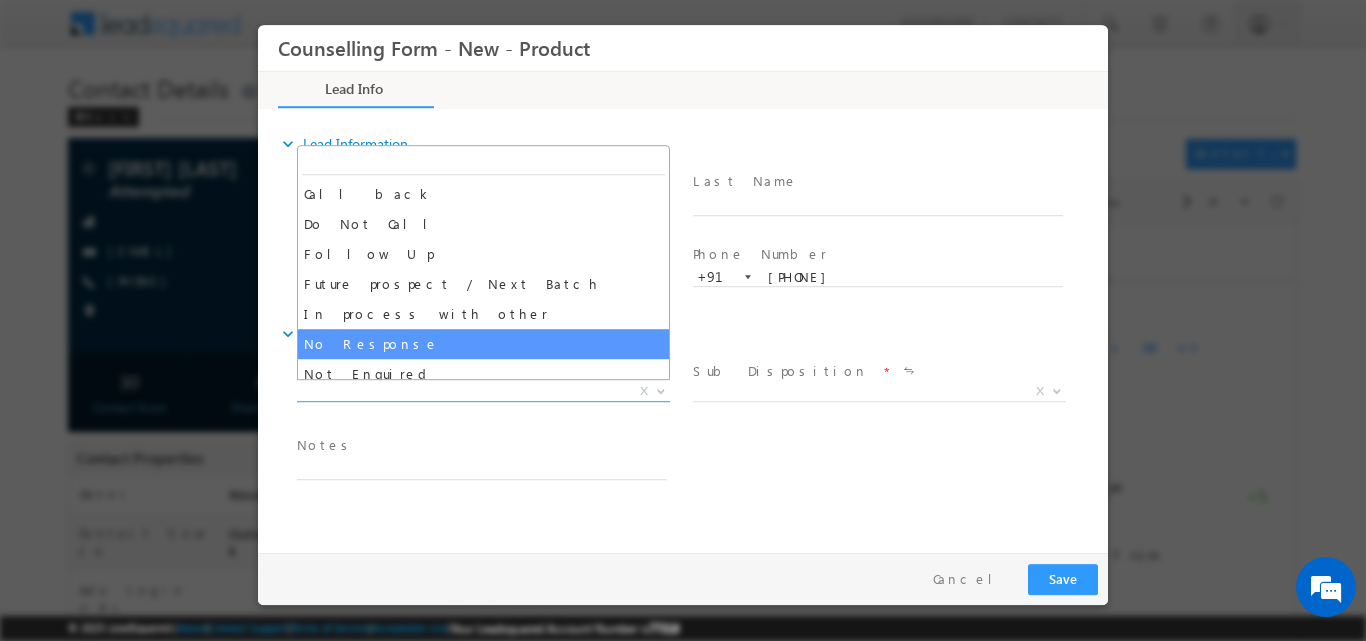 select on "No Response" 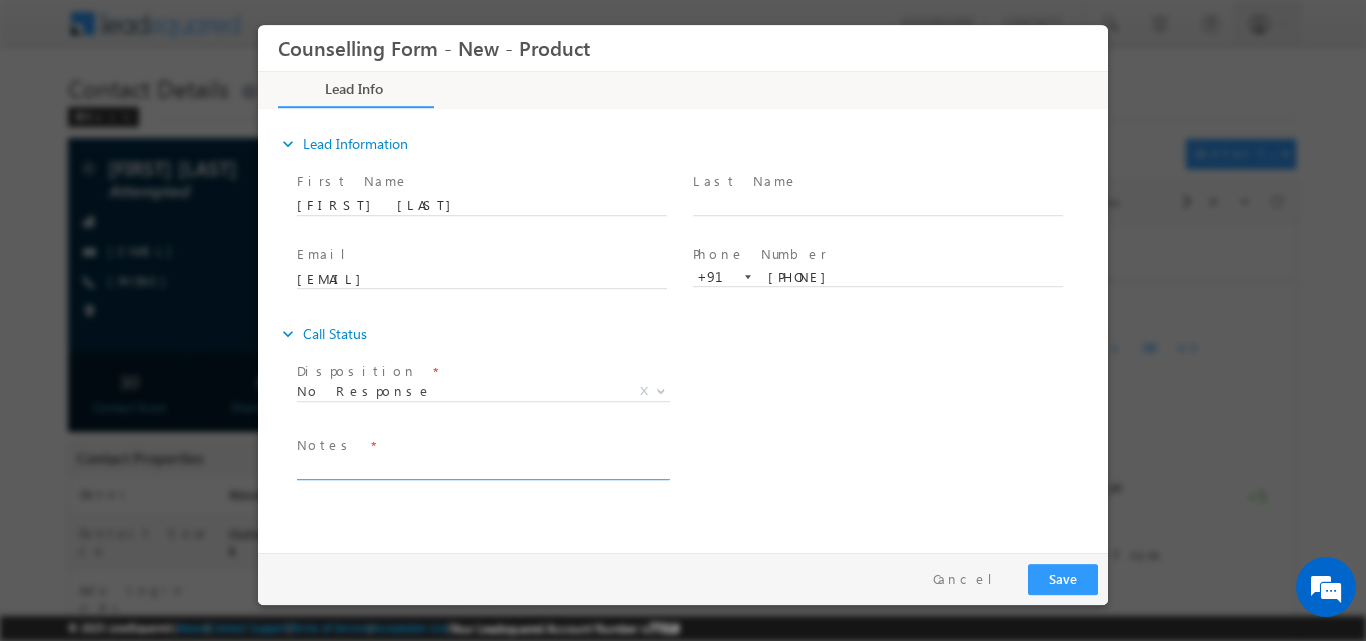 click at bounding box center [482, 467] 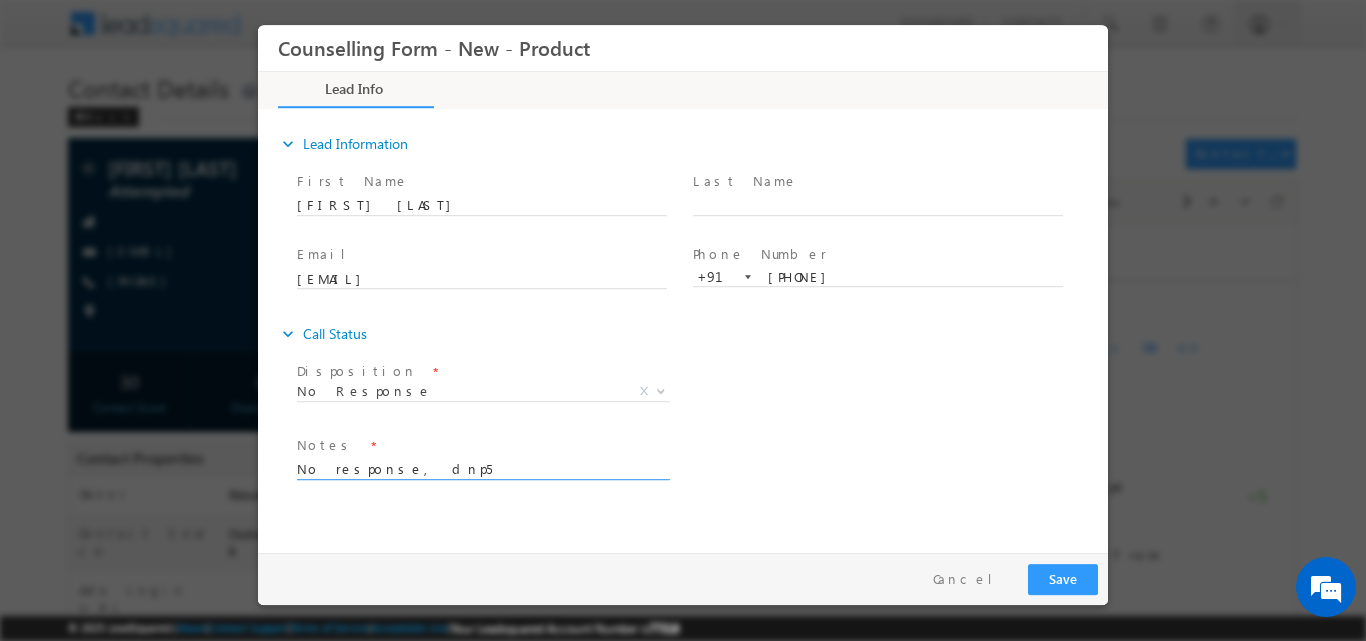 type on "No response, dnp5" 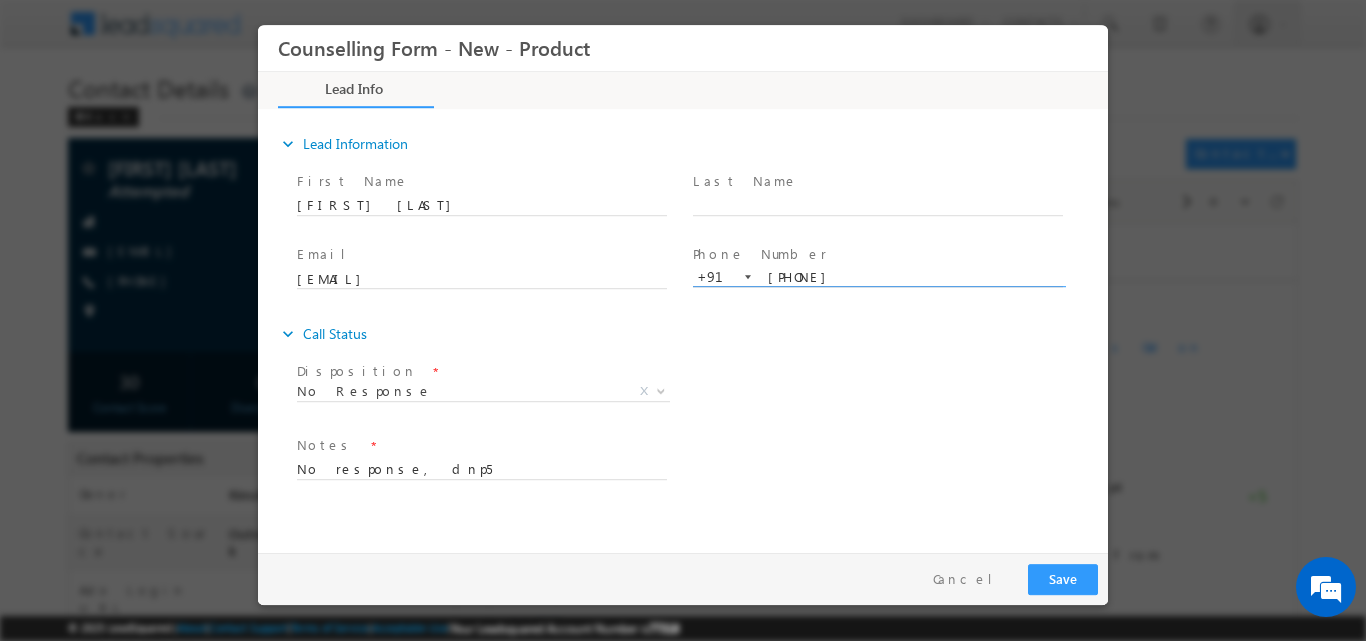 drag, startPoint x: 769, startPoint y: 275, endPoint x: 837, endPoint y: 274, distance: 68.007355 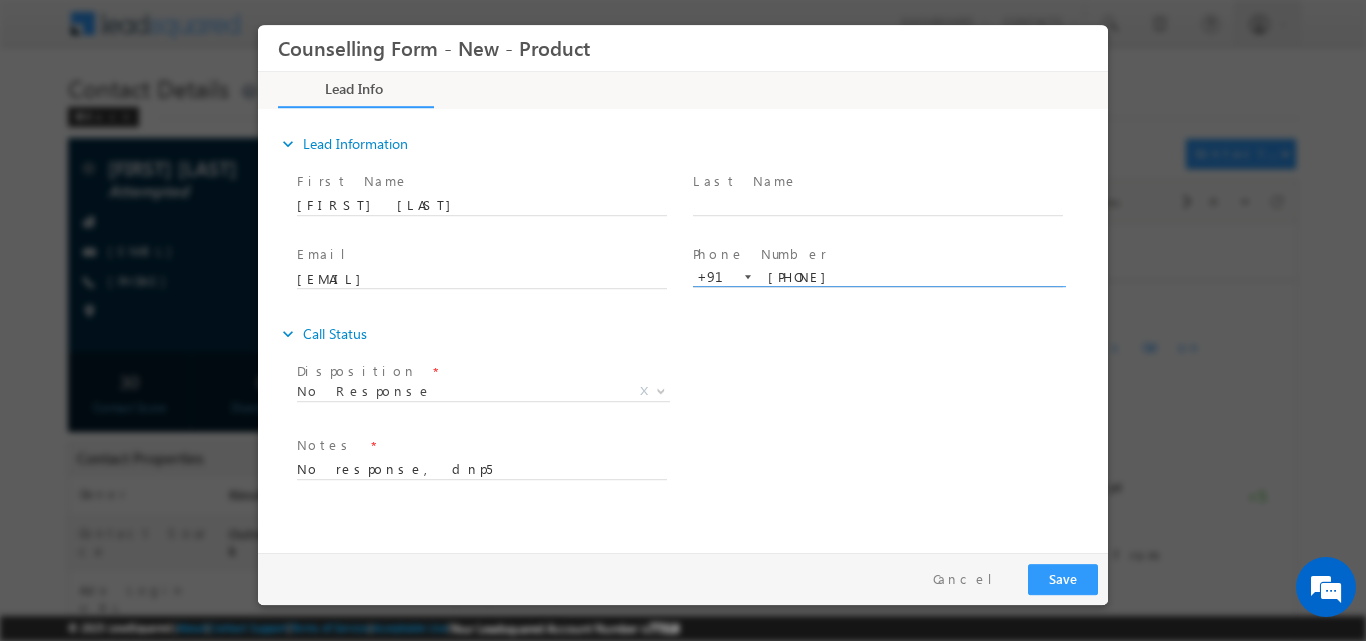 click on "7328080286" at bounding box center (878, 277) 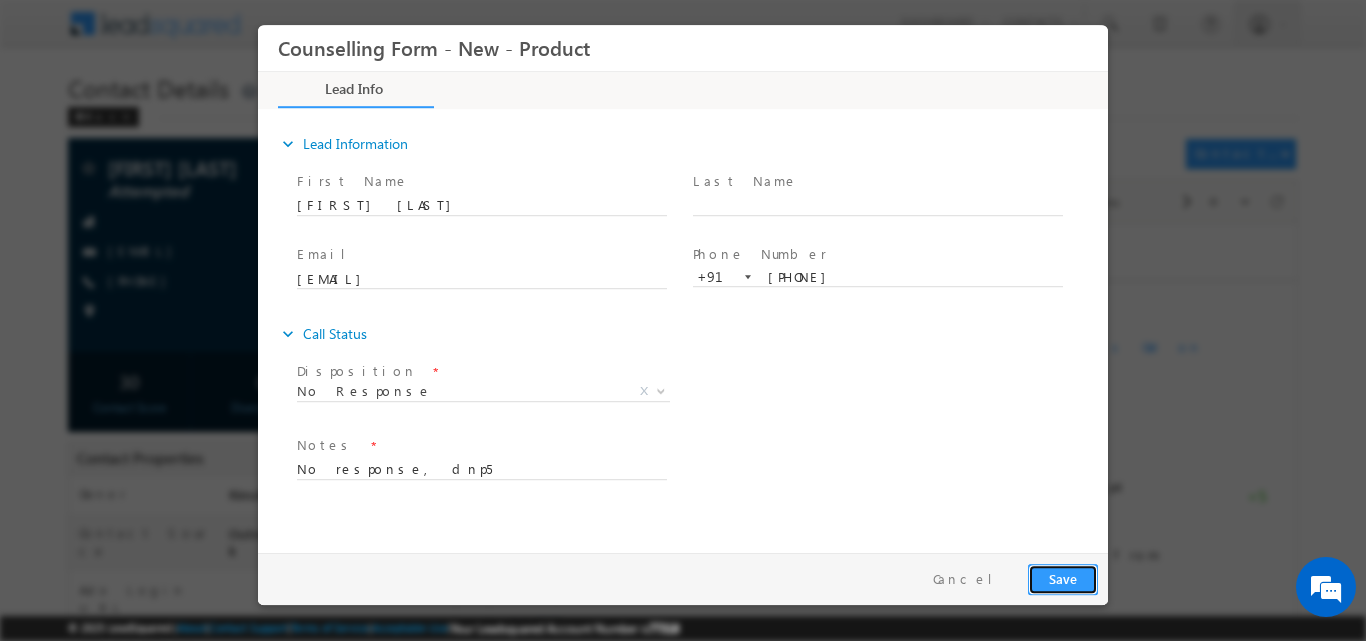 click on "Save" at bounding box center [1063, 578] 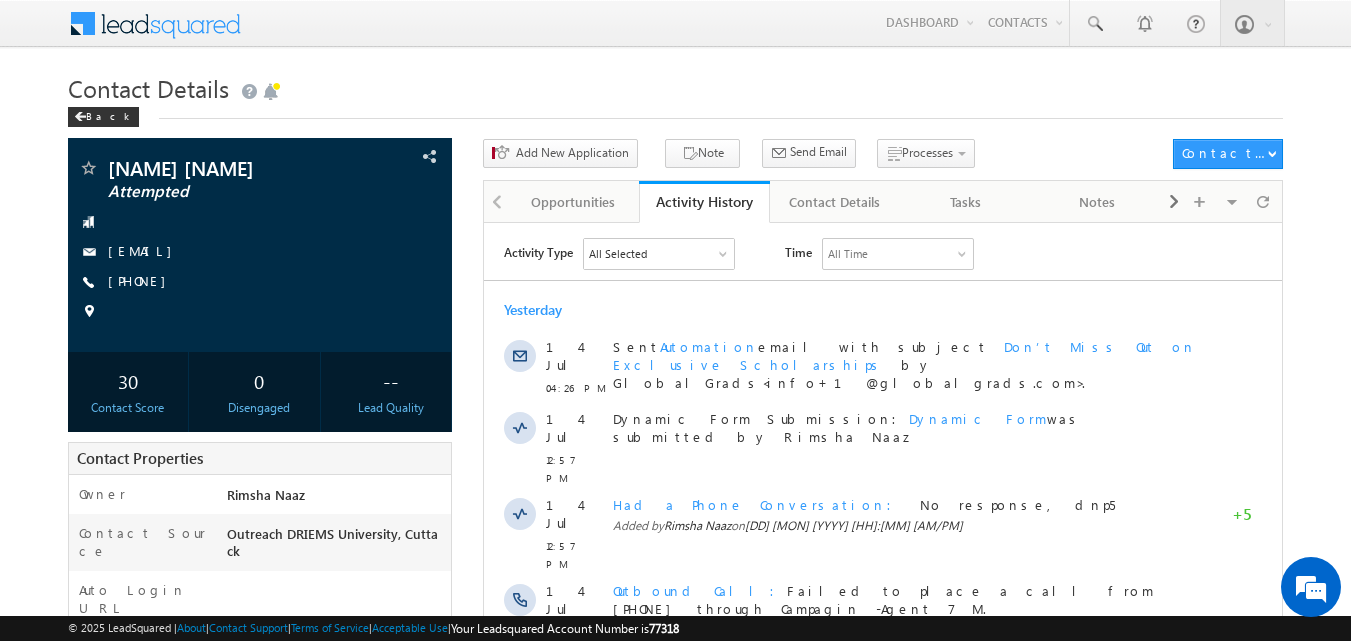 scroll, scrollTop: 0, scrollLeft: 0, axis: both 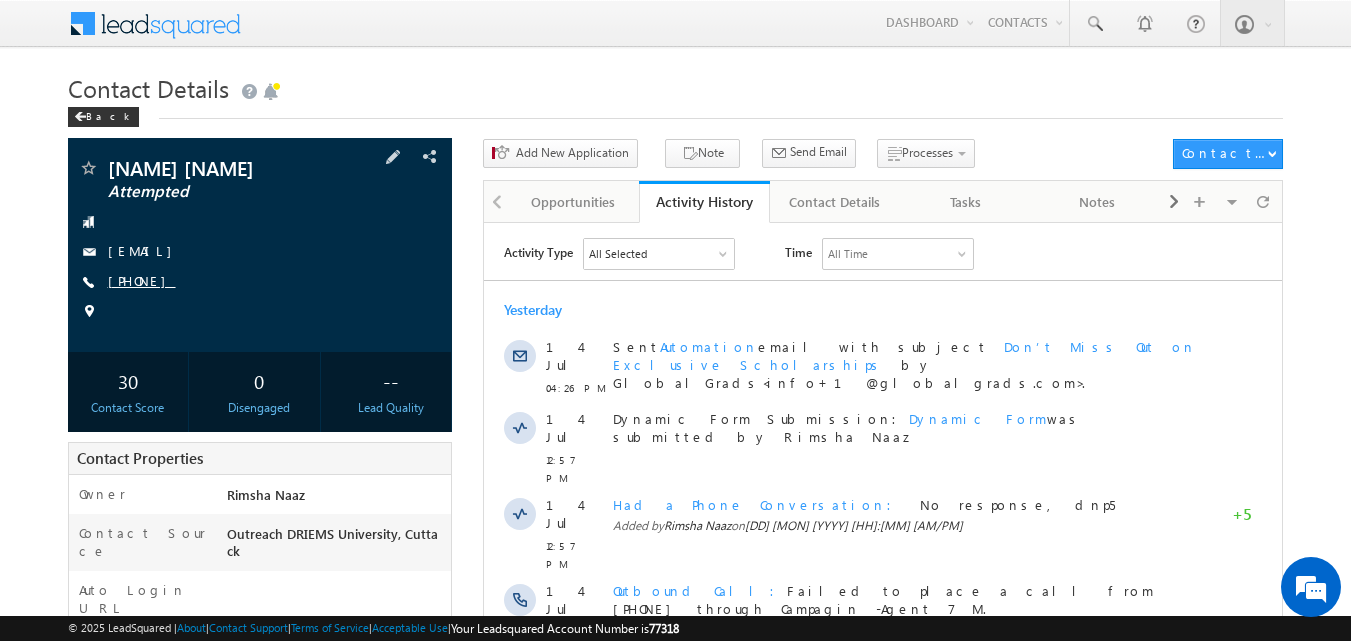 copy on "[PHONE]" 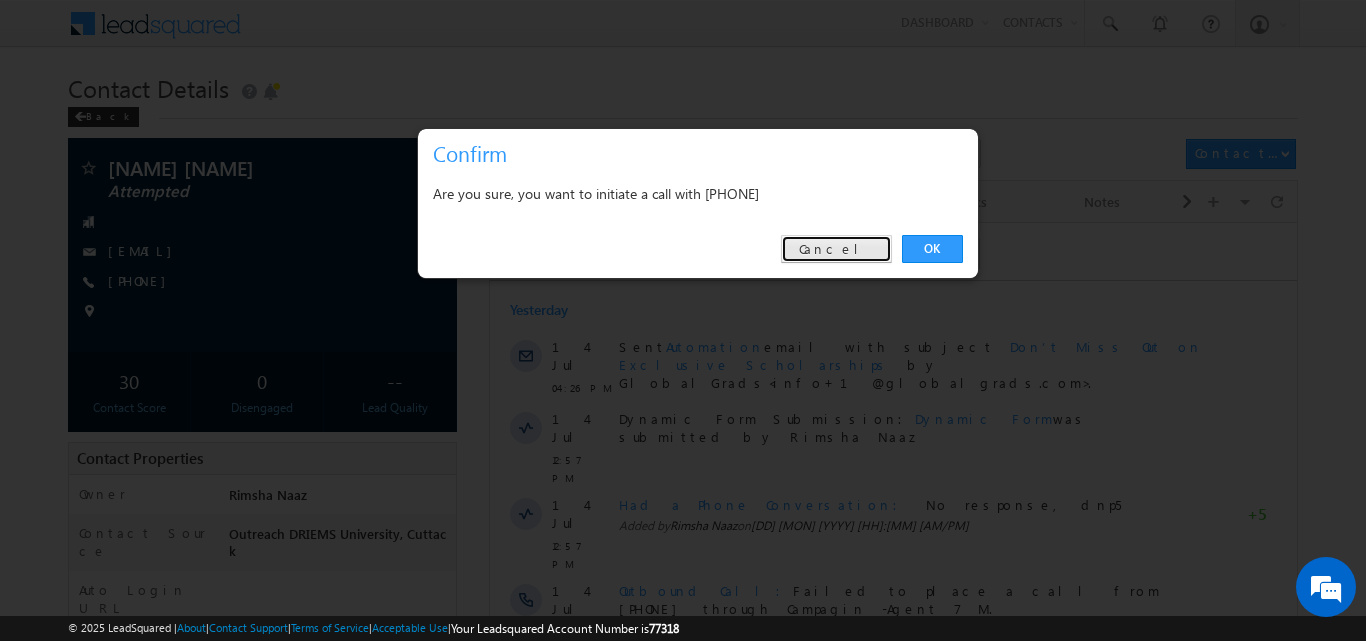 click on "Cancel" at bounding box center [836, 249] 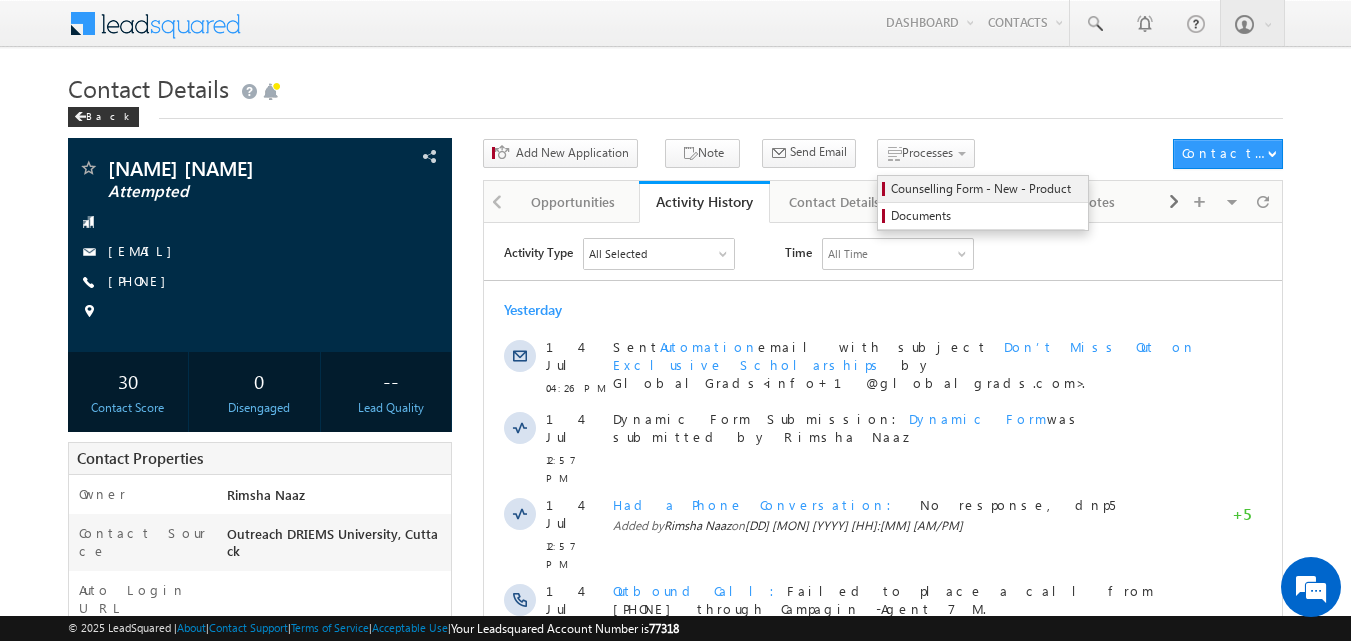 click on "Counselling Form - New - Product" at bounding box center [986, 189] 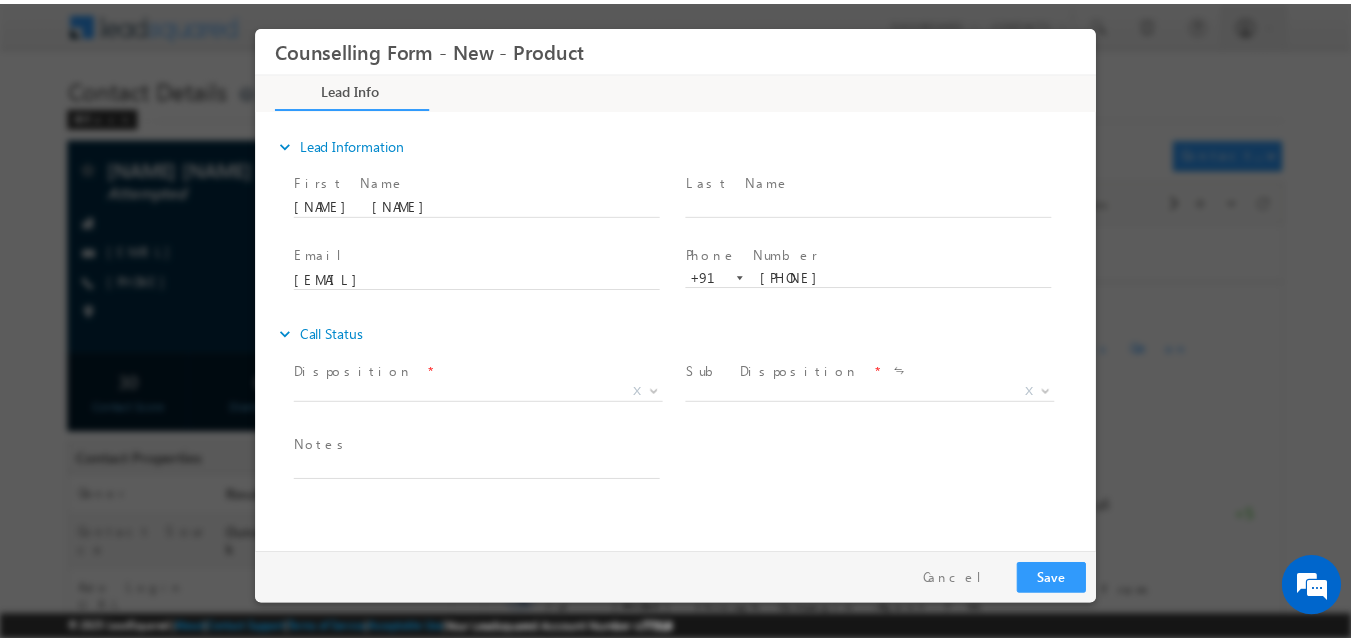 scroll, scrollTop: 0, scrollLeft: 0, axis: both 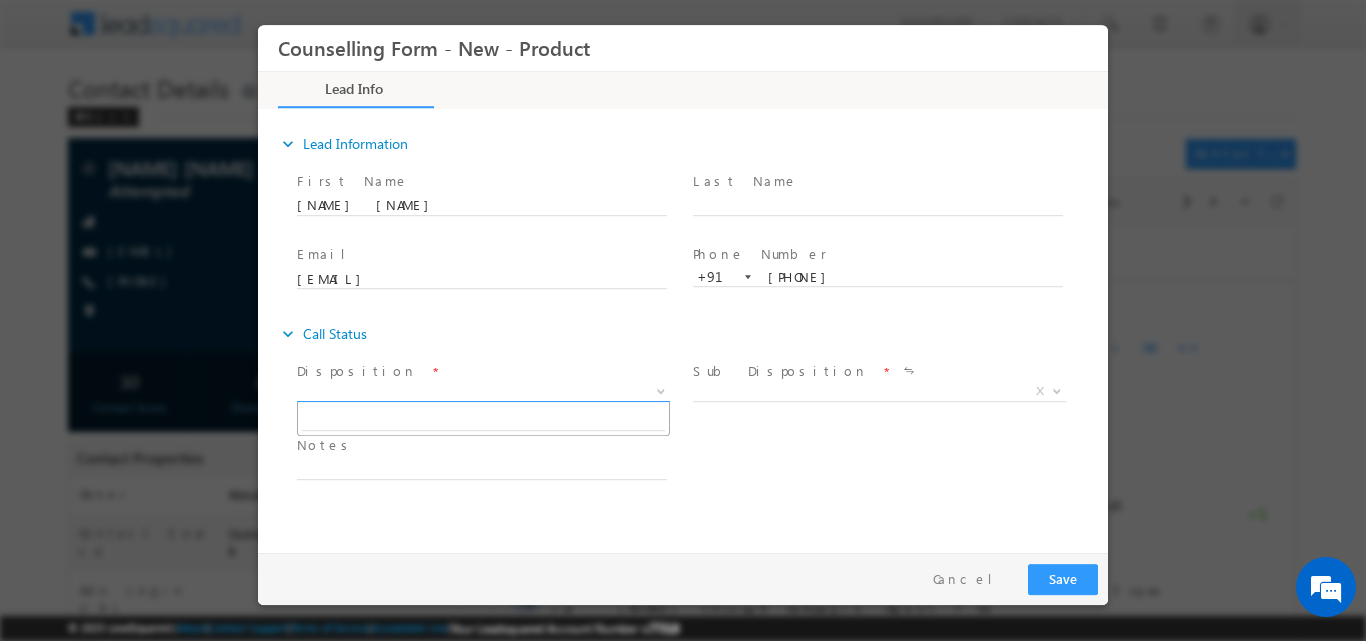 click at bounding box center [661, 389] 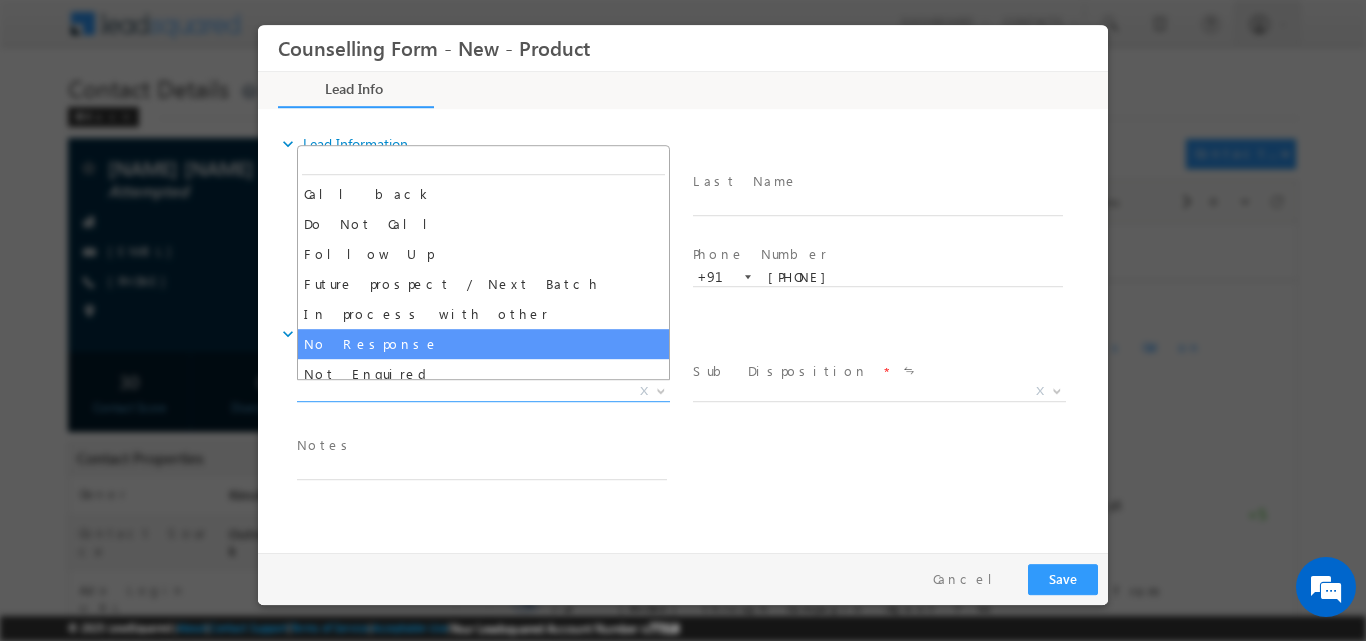 select on "No Response" 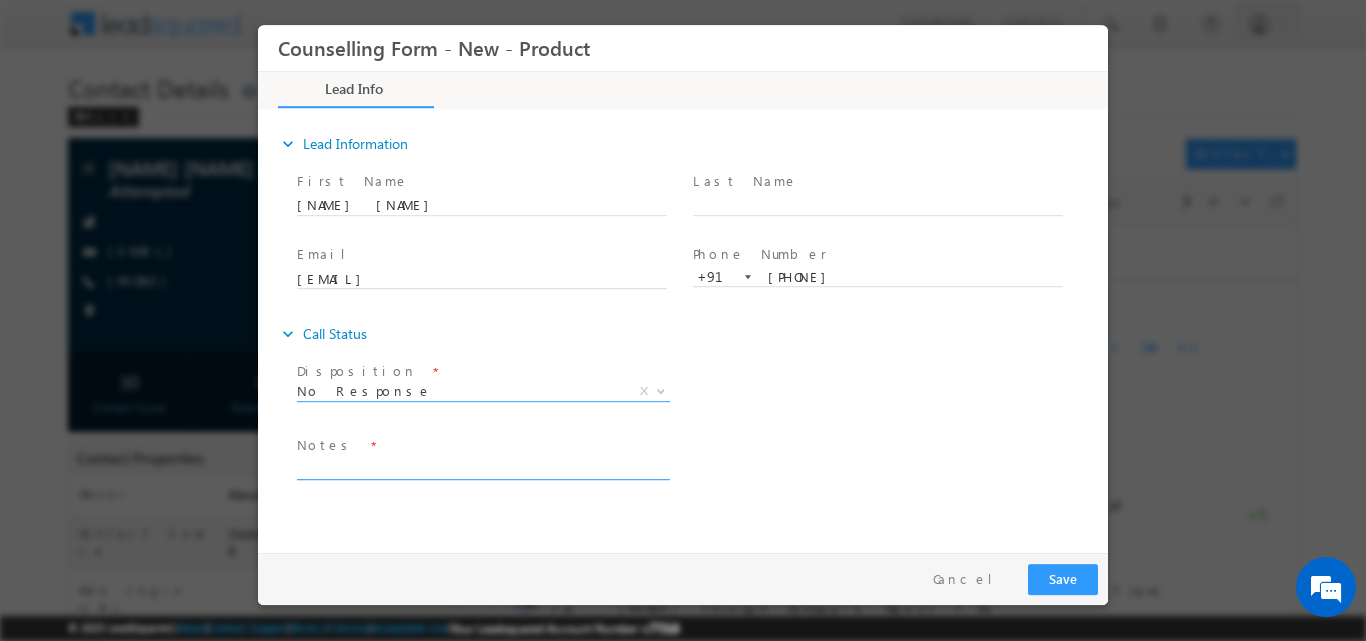 click at bounding box center [482, 467] 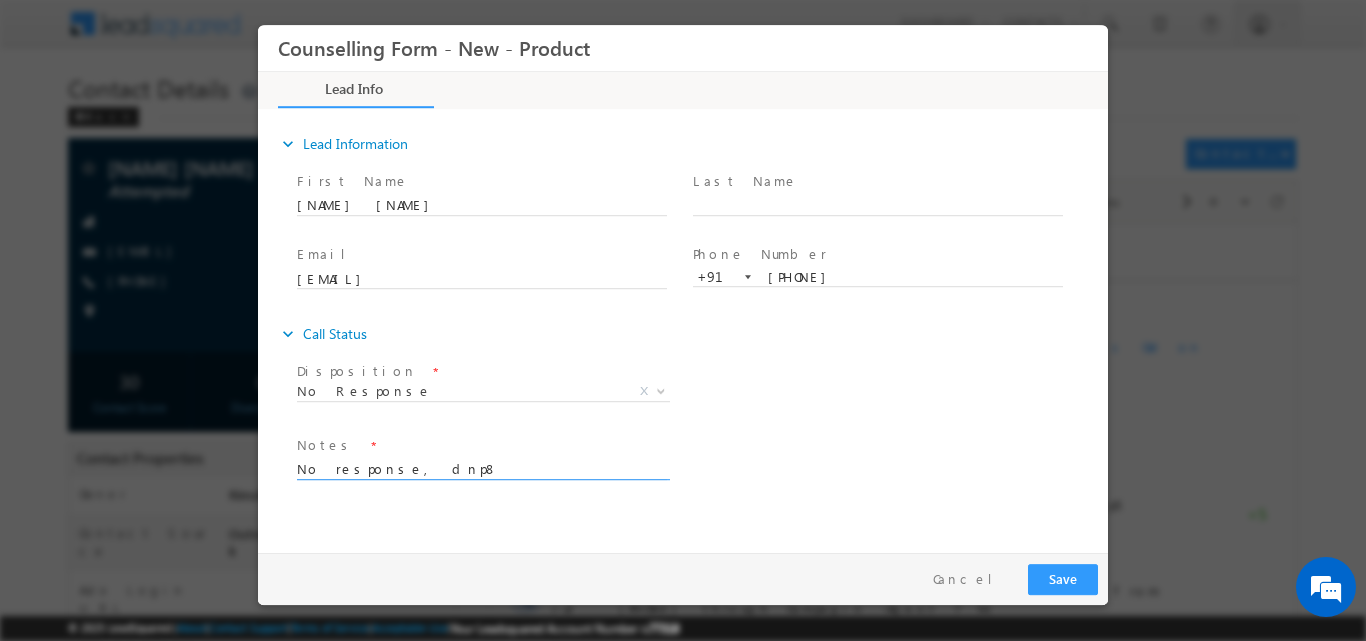 type on "No response, dnp8" 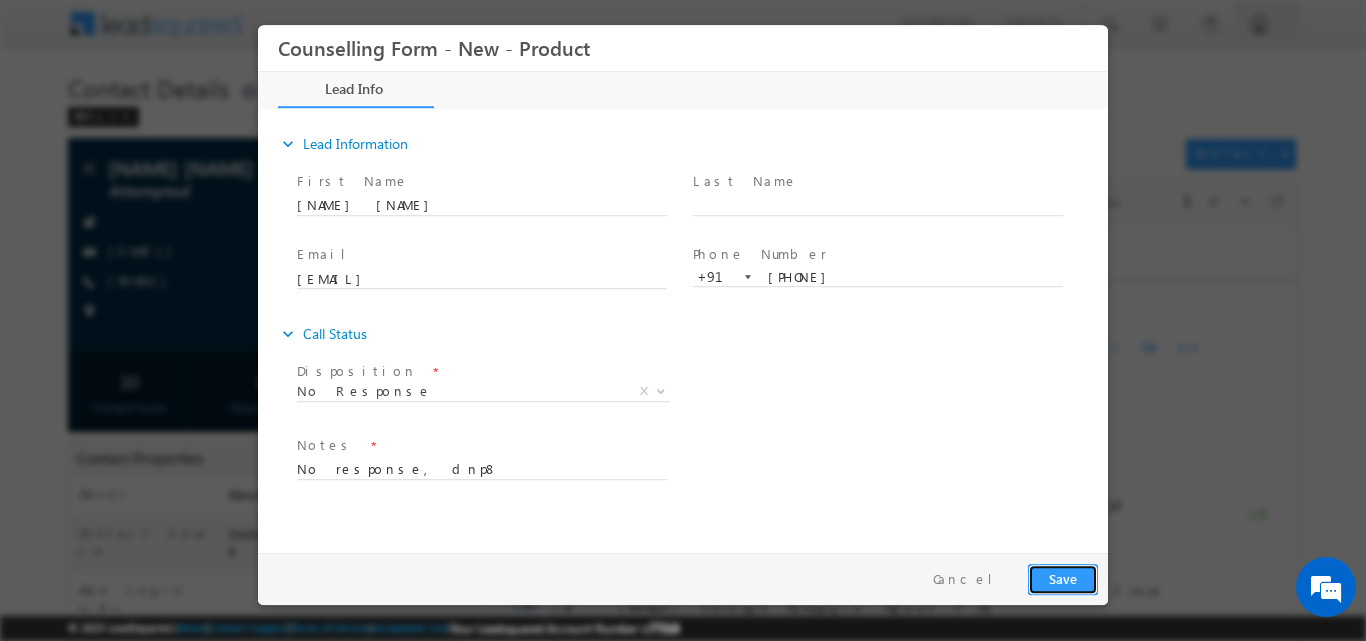 click on "Save" at bounding box center (1063, 578) 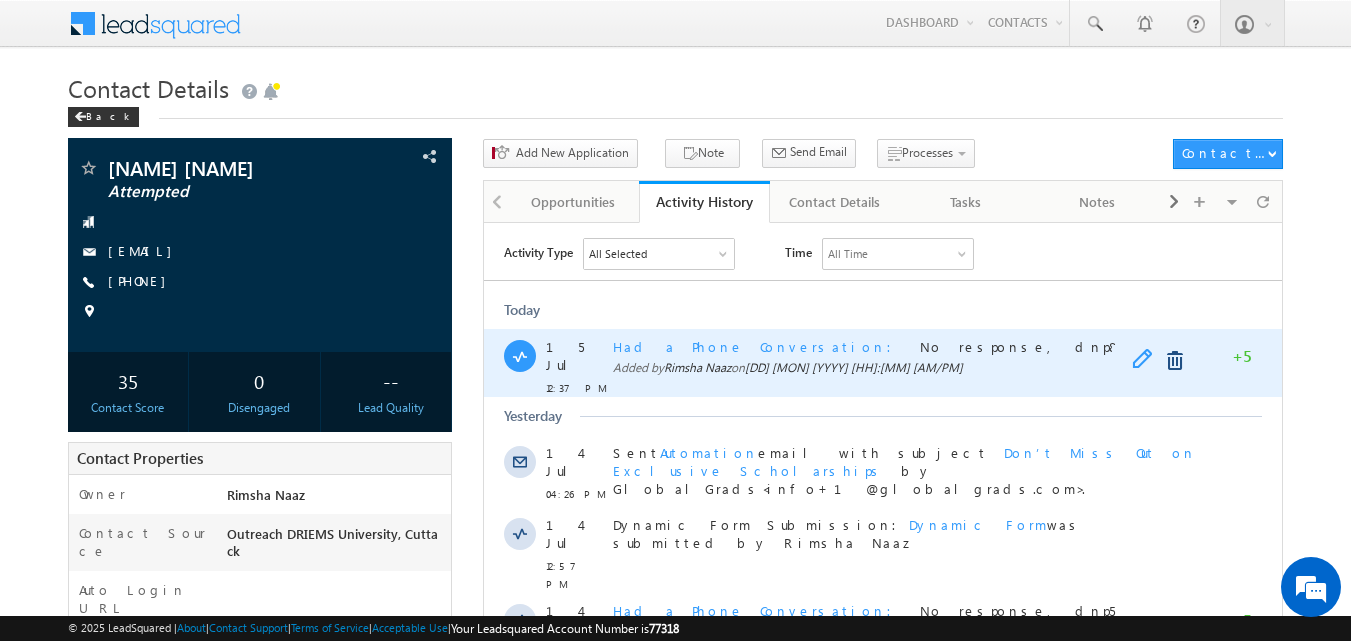 click at bounding box center [1147, 360] 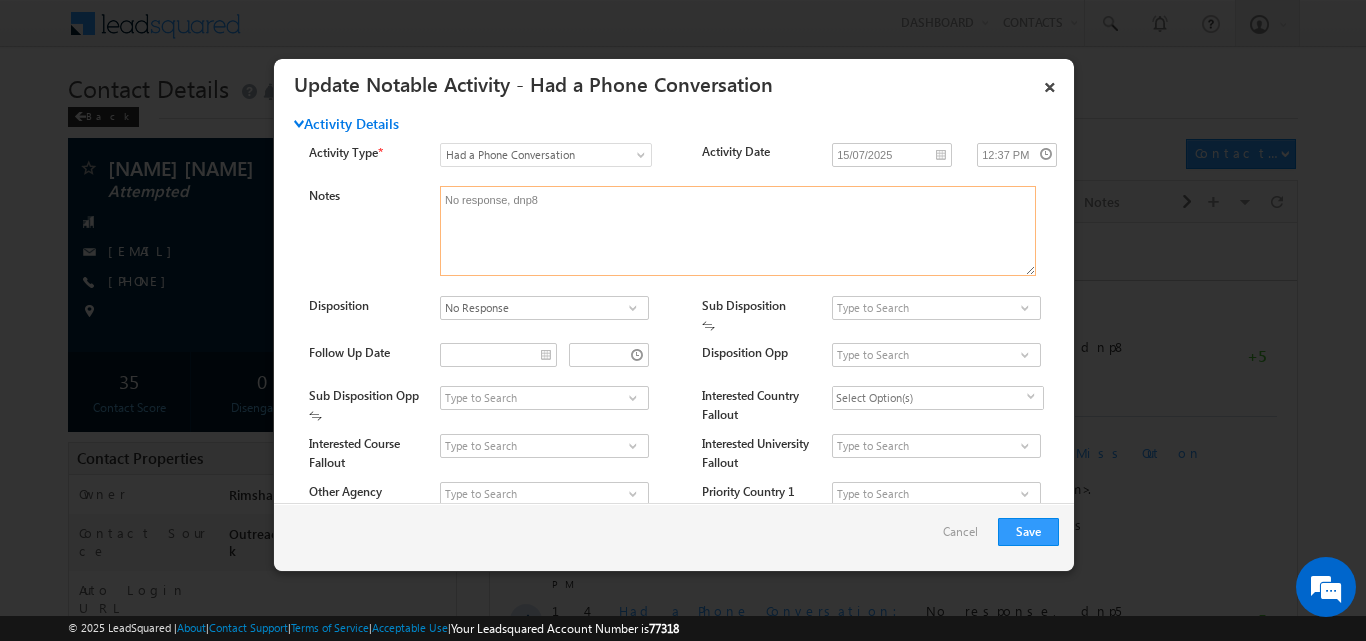 click on "No response, dnp8" at bounding box center [738, 231] 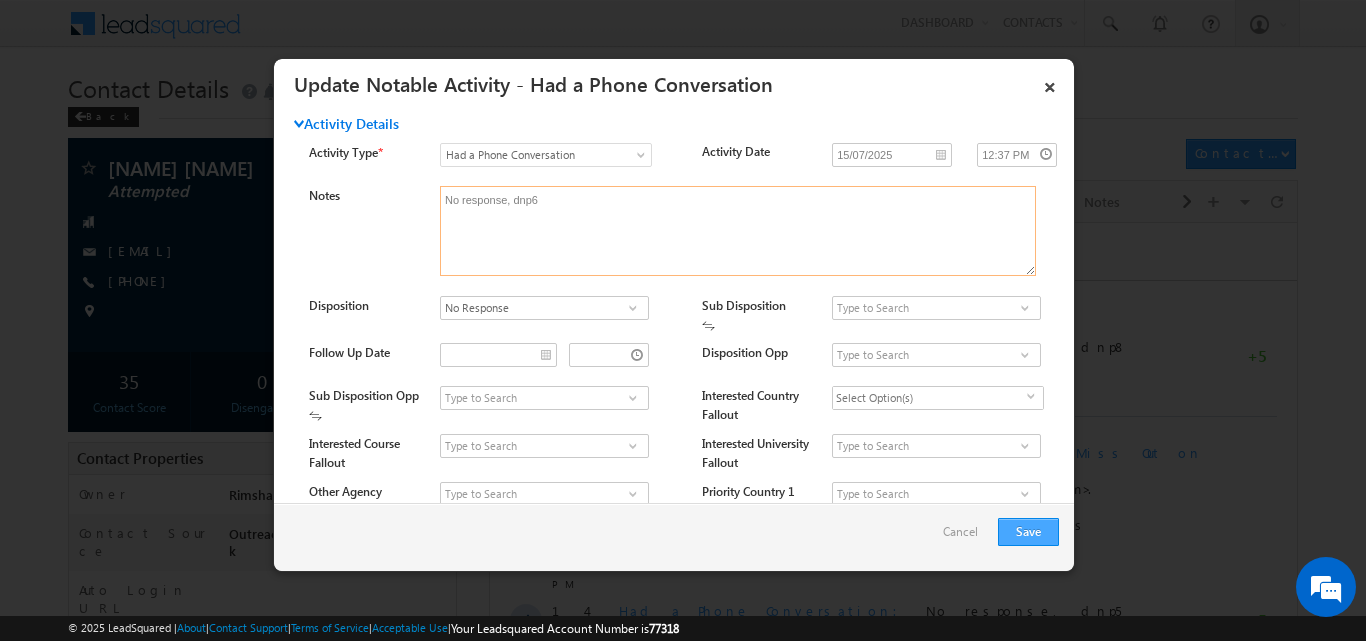 type on "No response, dnp6" 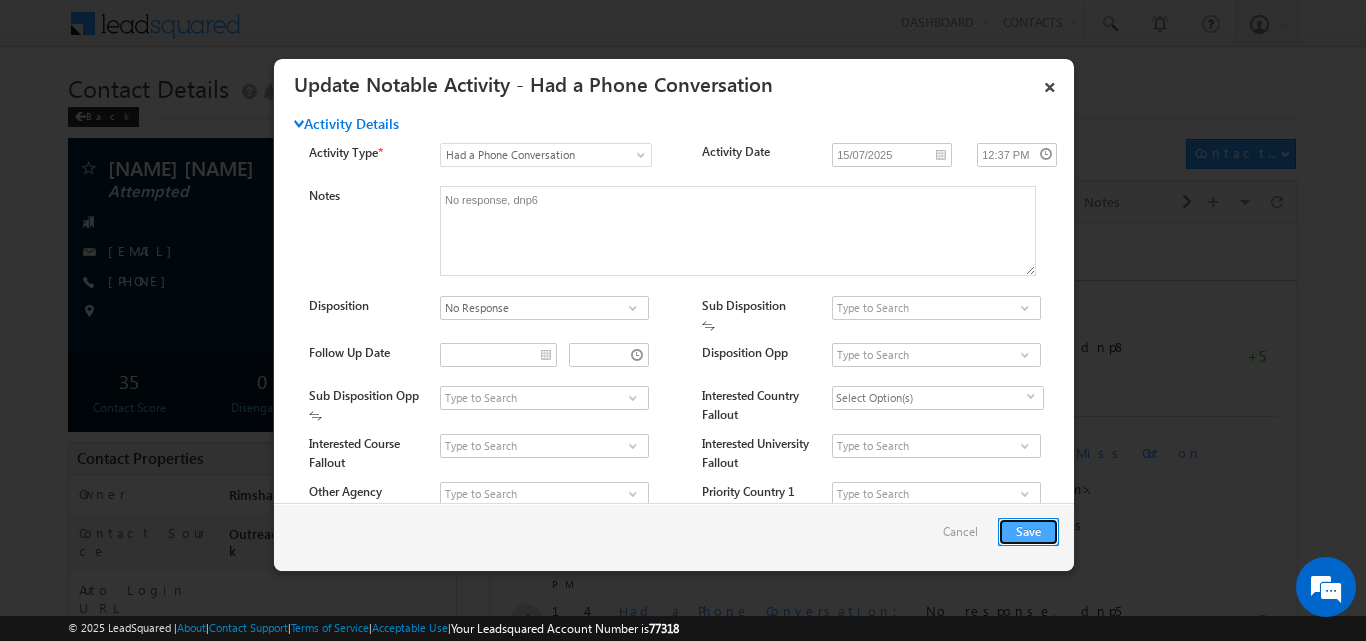 click on "Save" at bounding box center (1028, 532) 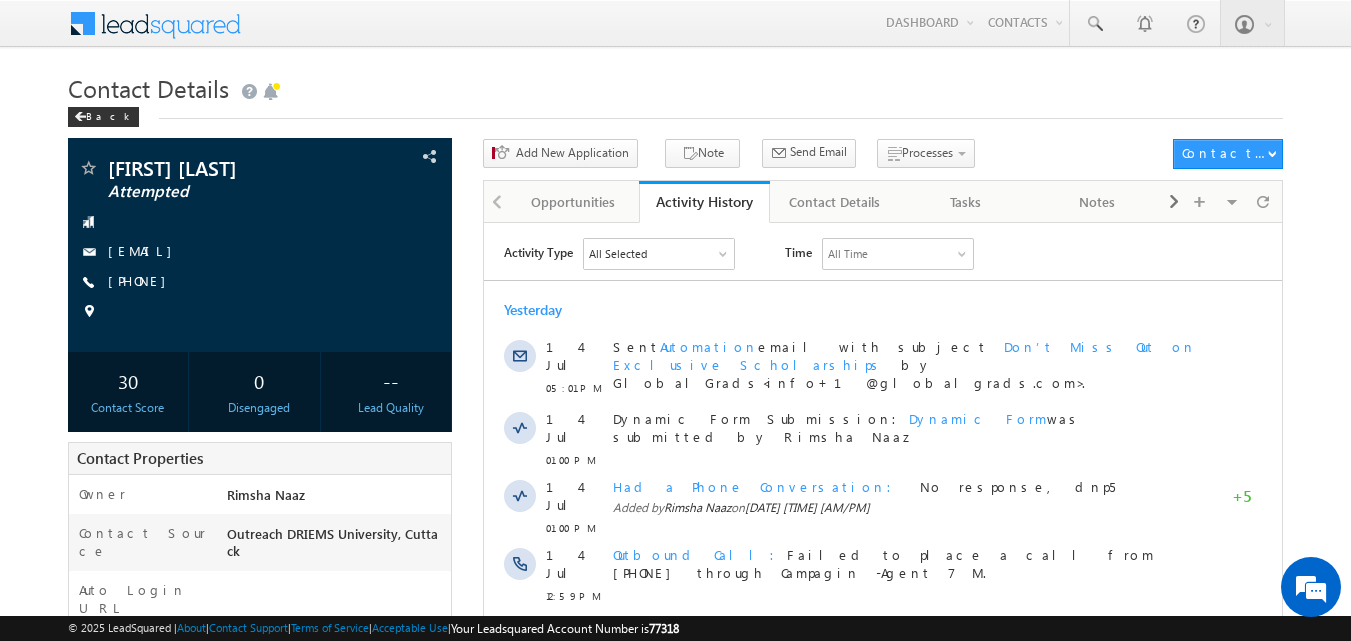 scroll, scrollTop: 0, scrollLeft: 0, axis: both 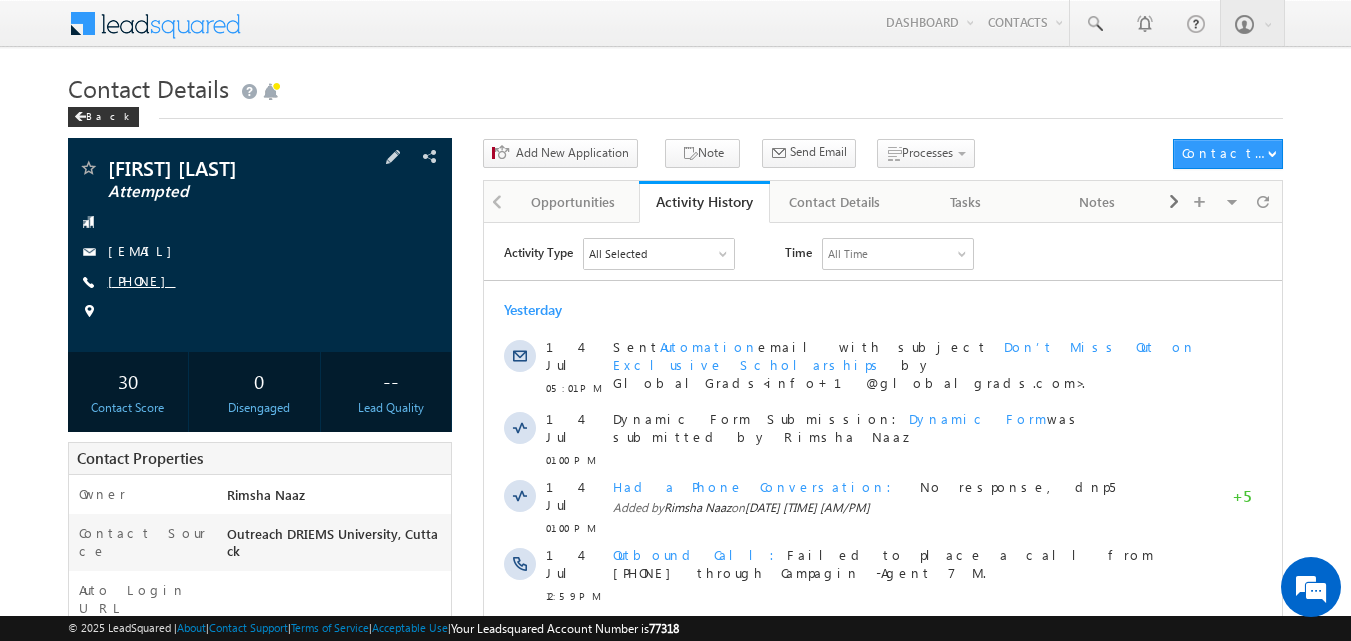 drag, startPoint x: 136, startPoint y: 276, endPoint x: 204, endPoint y: 281, distance: 68.18358 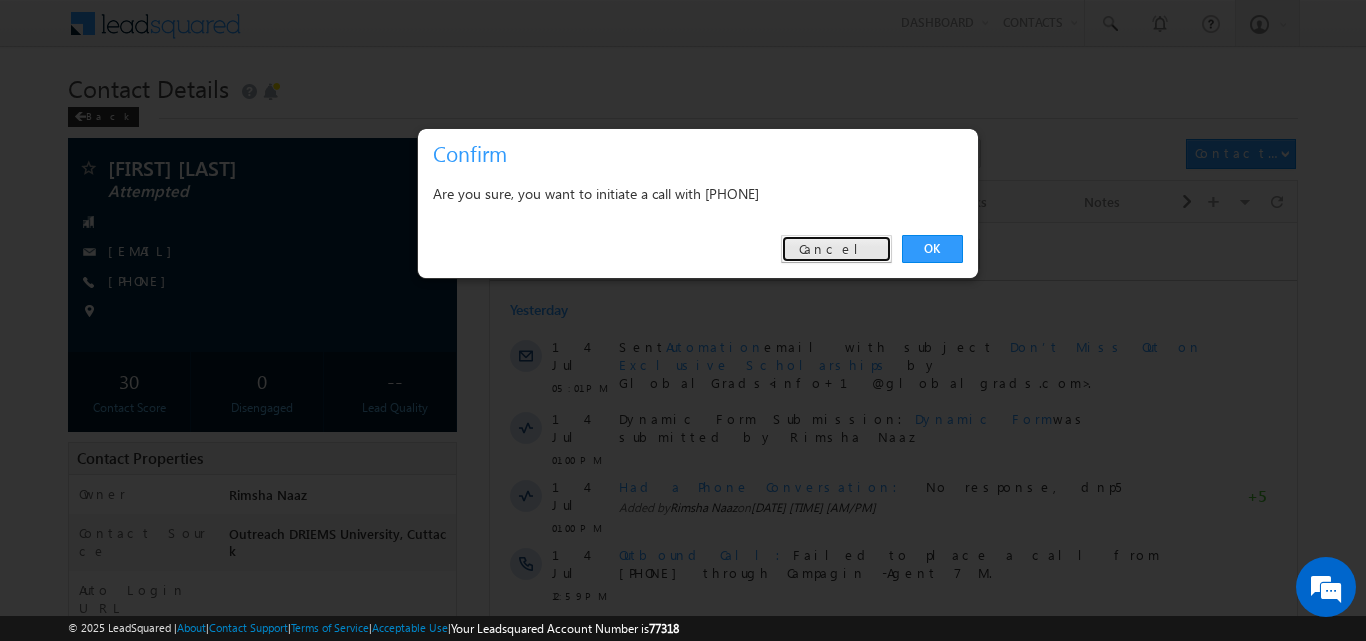 click on "Cancel" at bounding box center [836, 249] 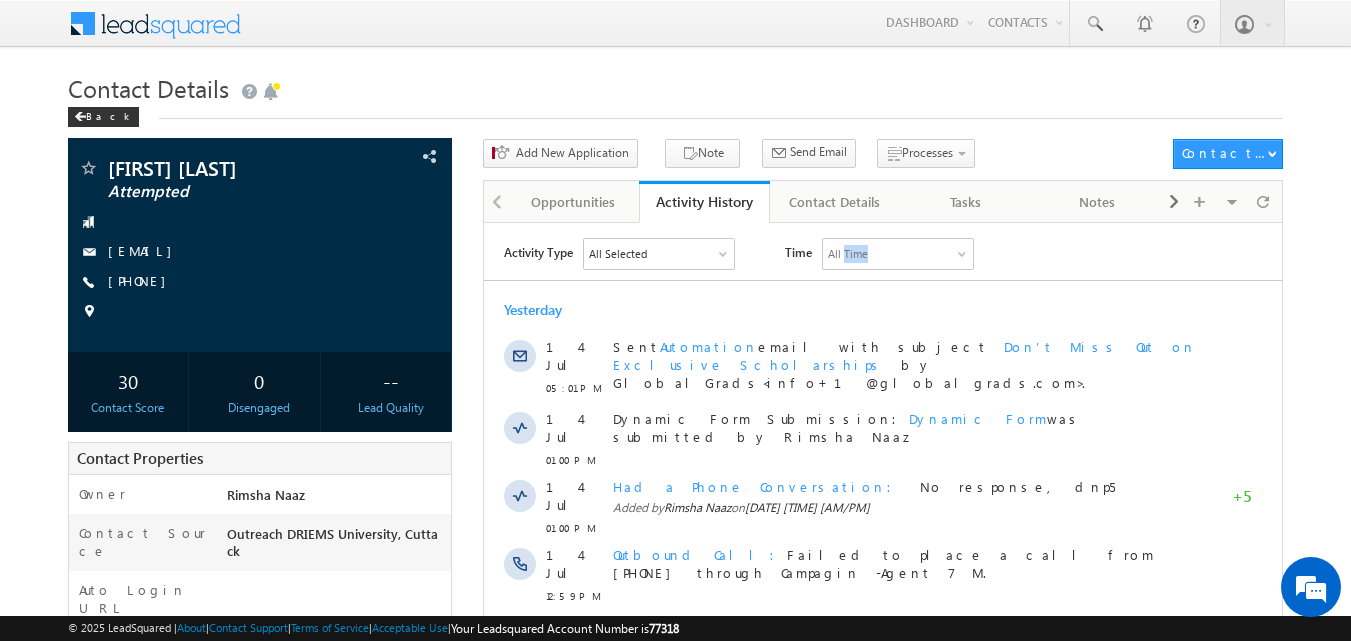 click on "All Time" at bounding box center (848, 253) 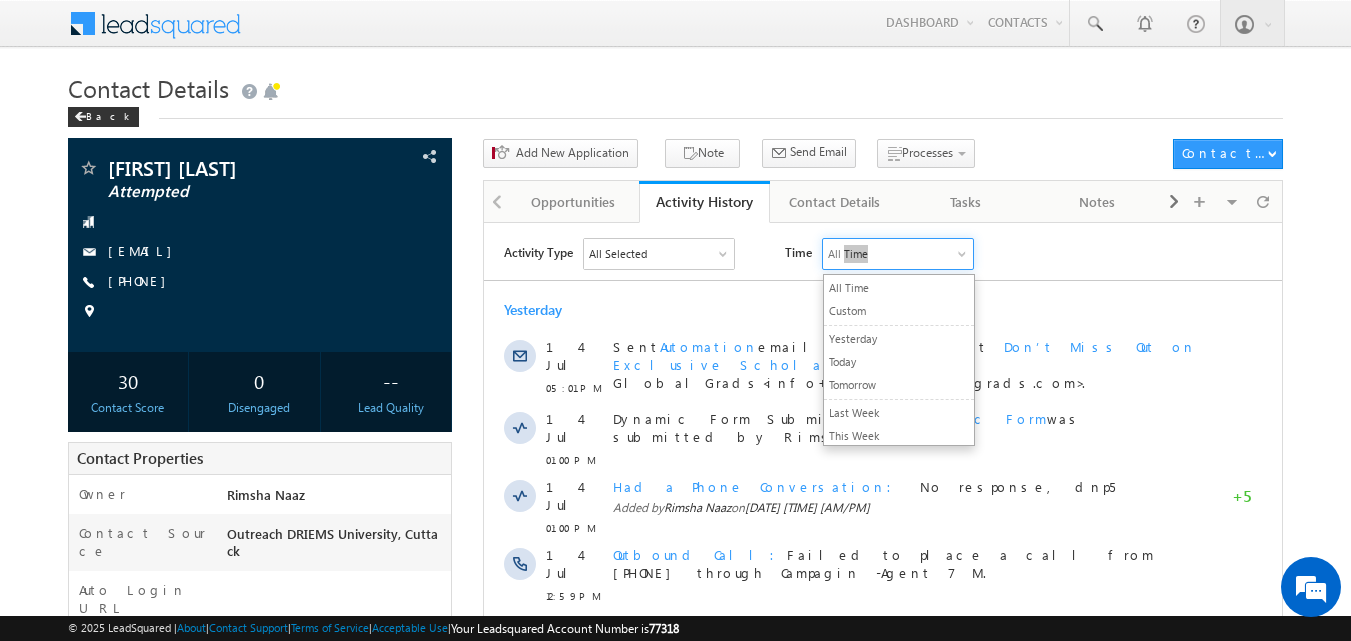 click on "Menu
[FIRST] [LAST]
example@example.com" at bounding box center (675, 541) 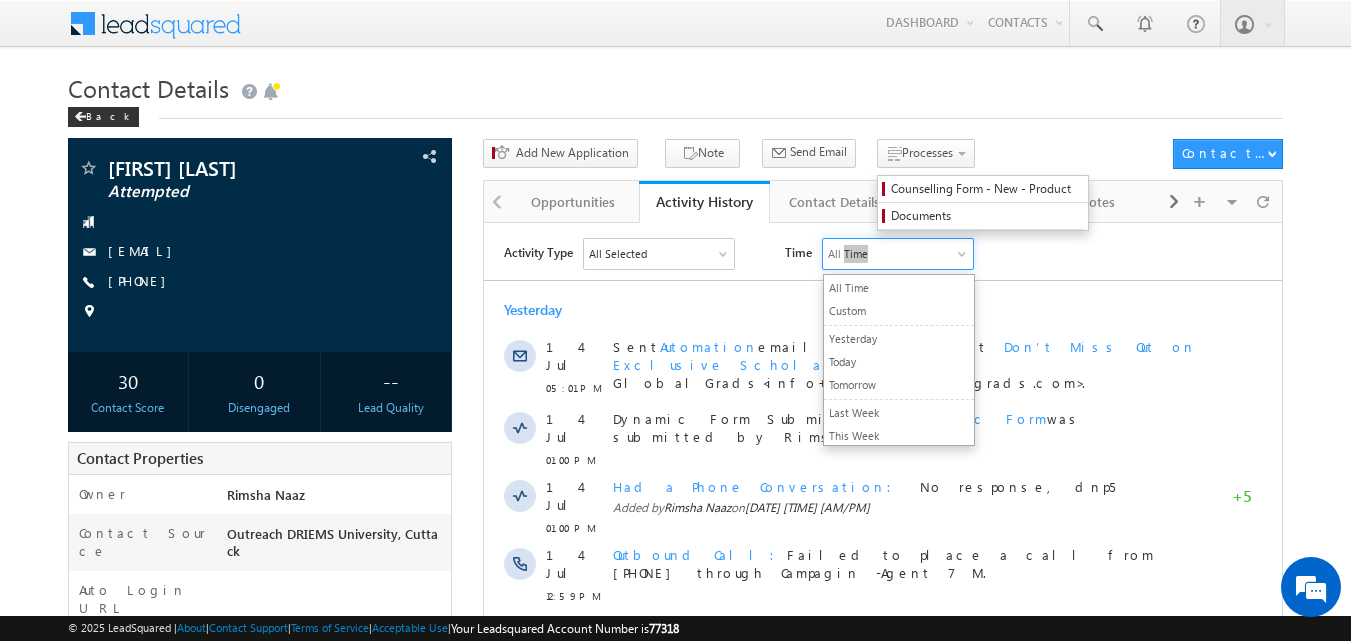 click on "Counselling Form - New - Product Documents" at bounding box center [983, 203] 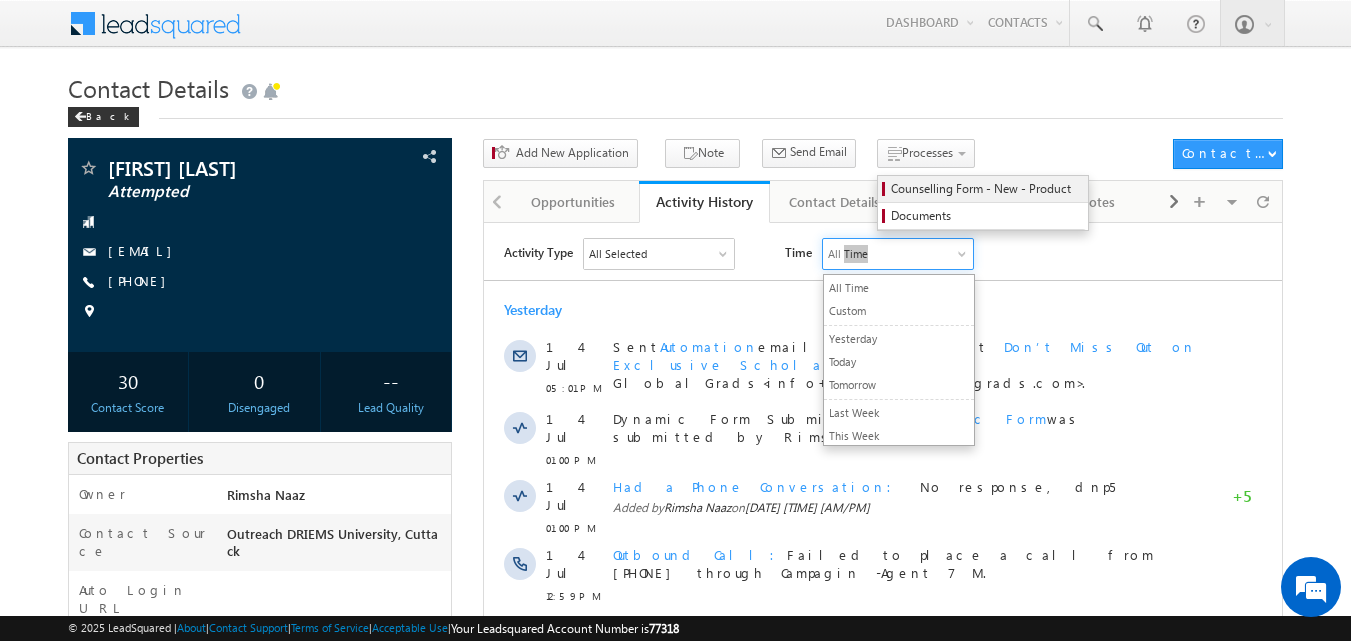 click on "Counselling Form - New - Product" at bounding box center [986, 189] 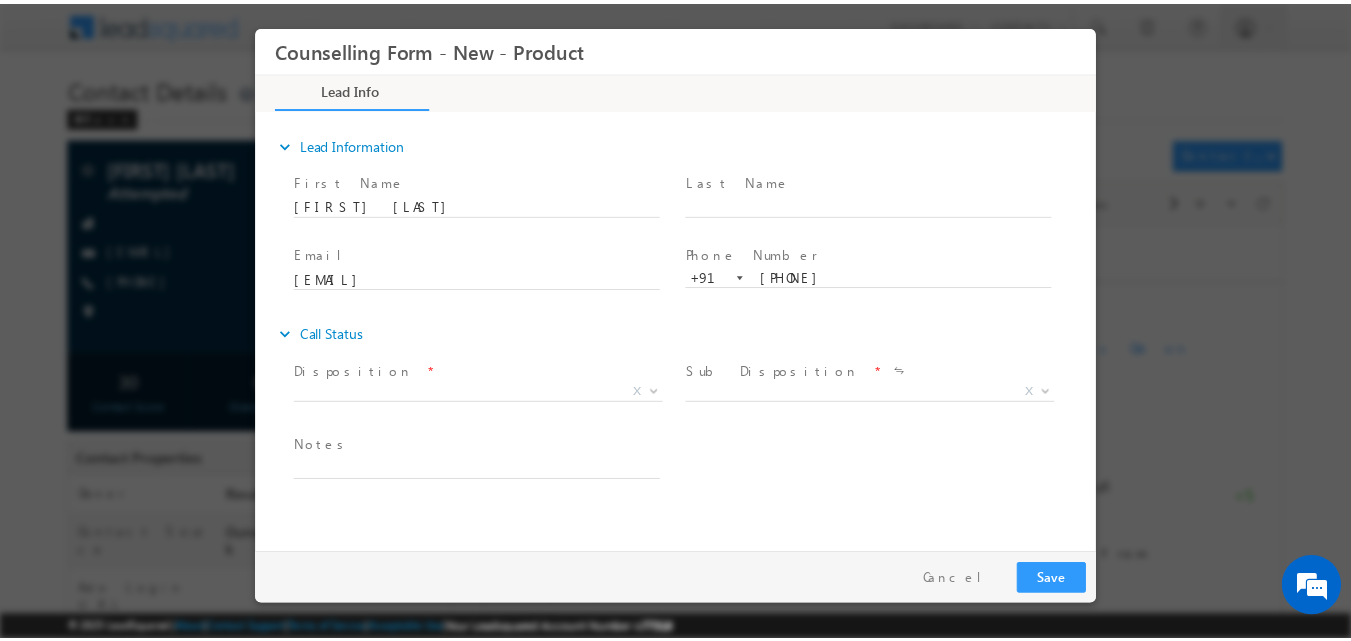 scroll, scrollTop: 0, scrollLeft: 0, axis: both 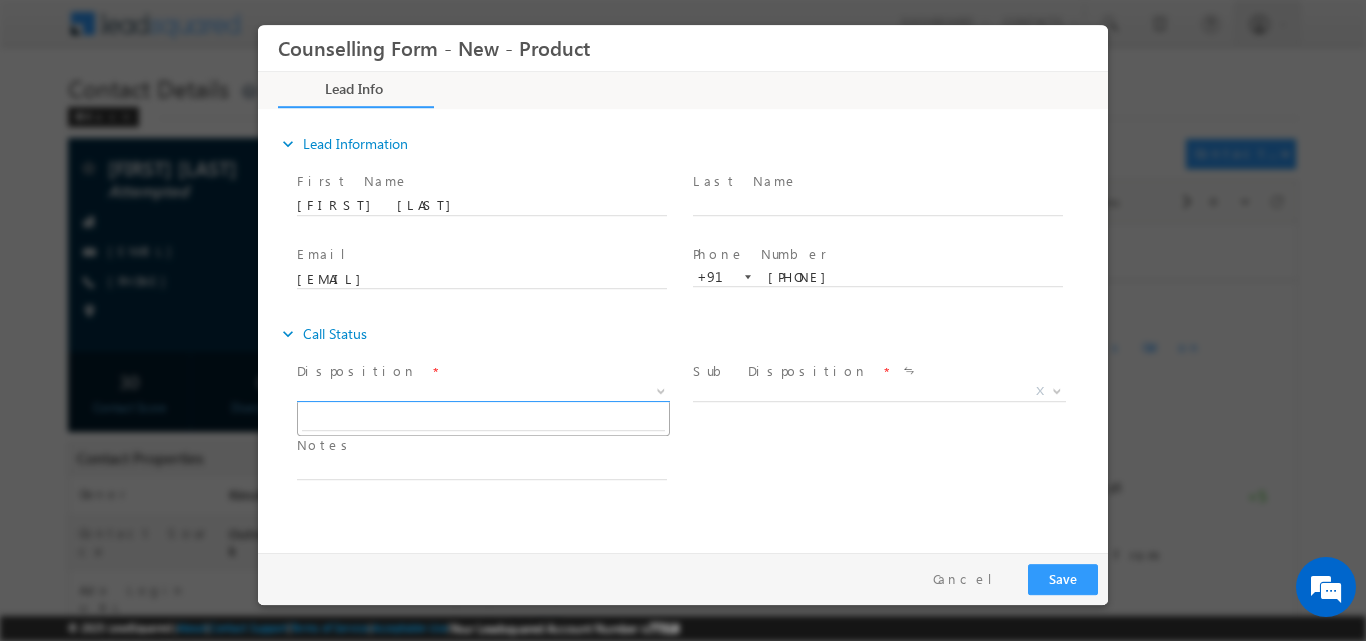 click at bounding box center [661, 389] 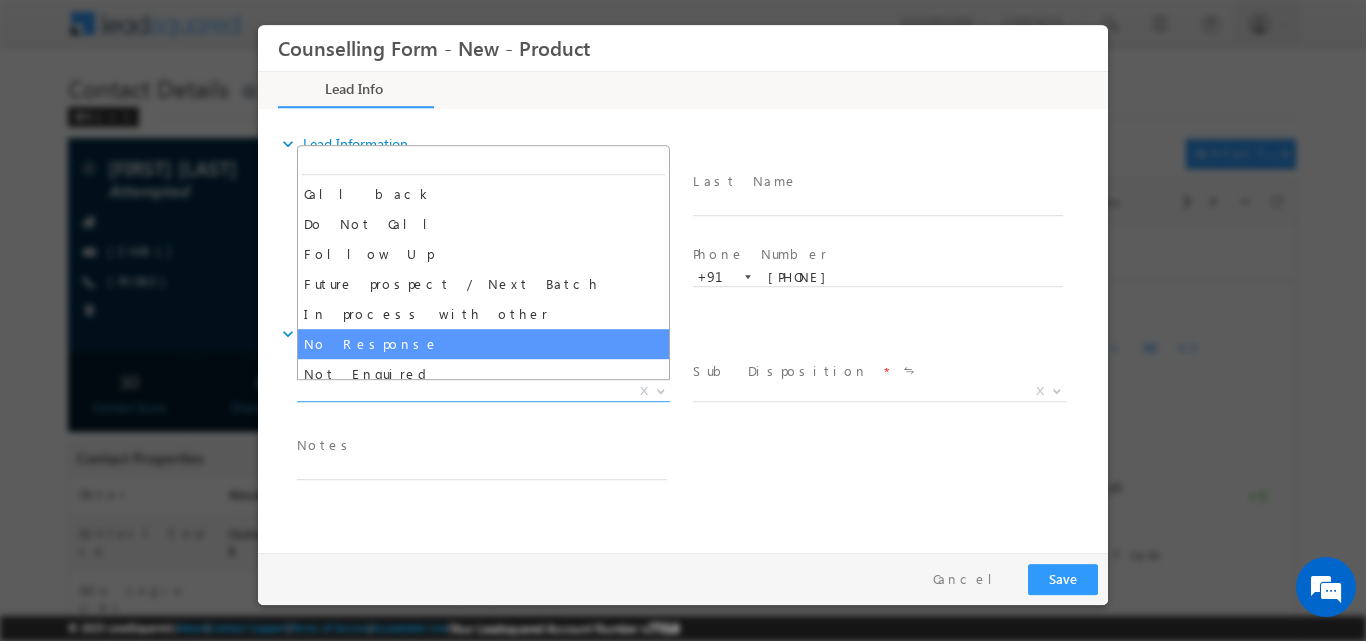 select on "No Response" 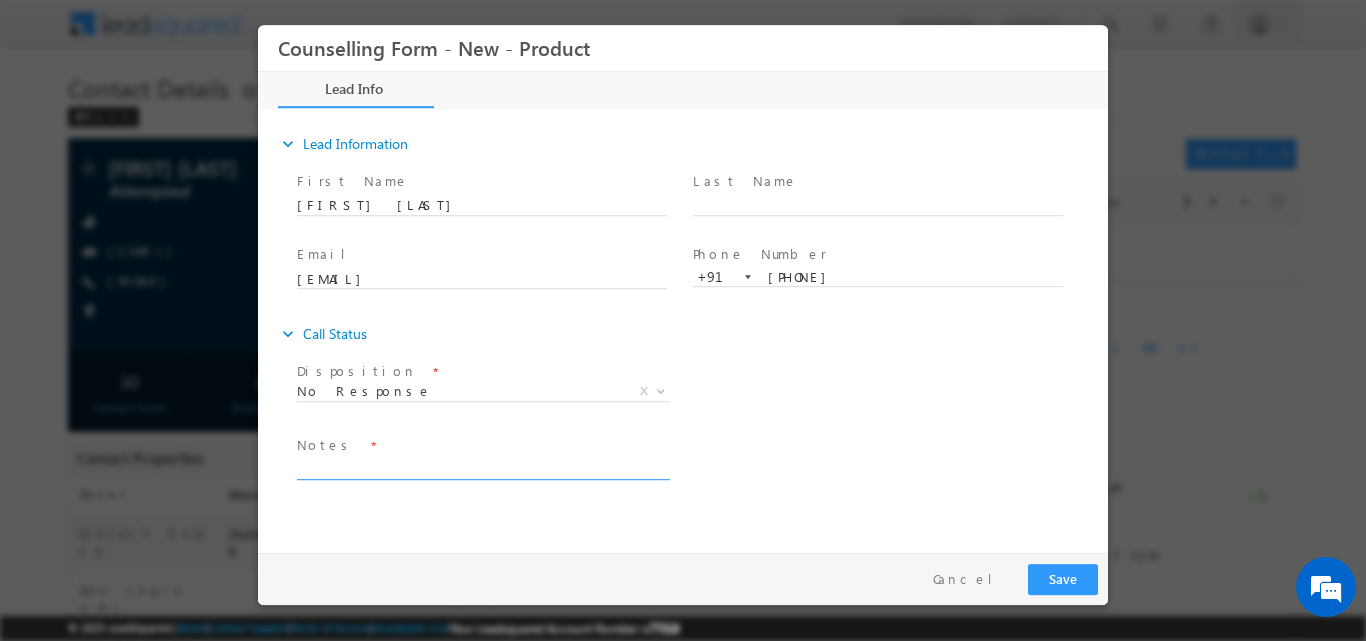 click at bounding box center (482, 467) 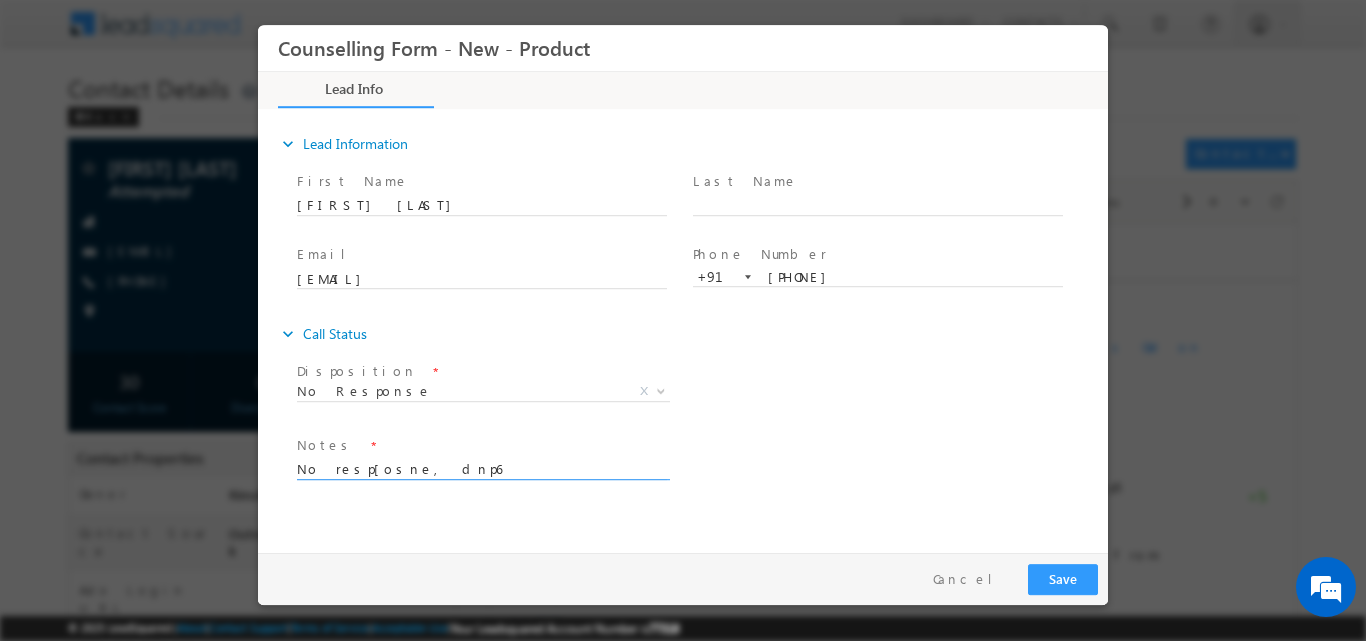 click on "No resp[osne, dnp6" at bounding box center [482, 467] 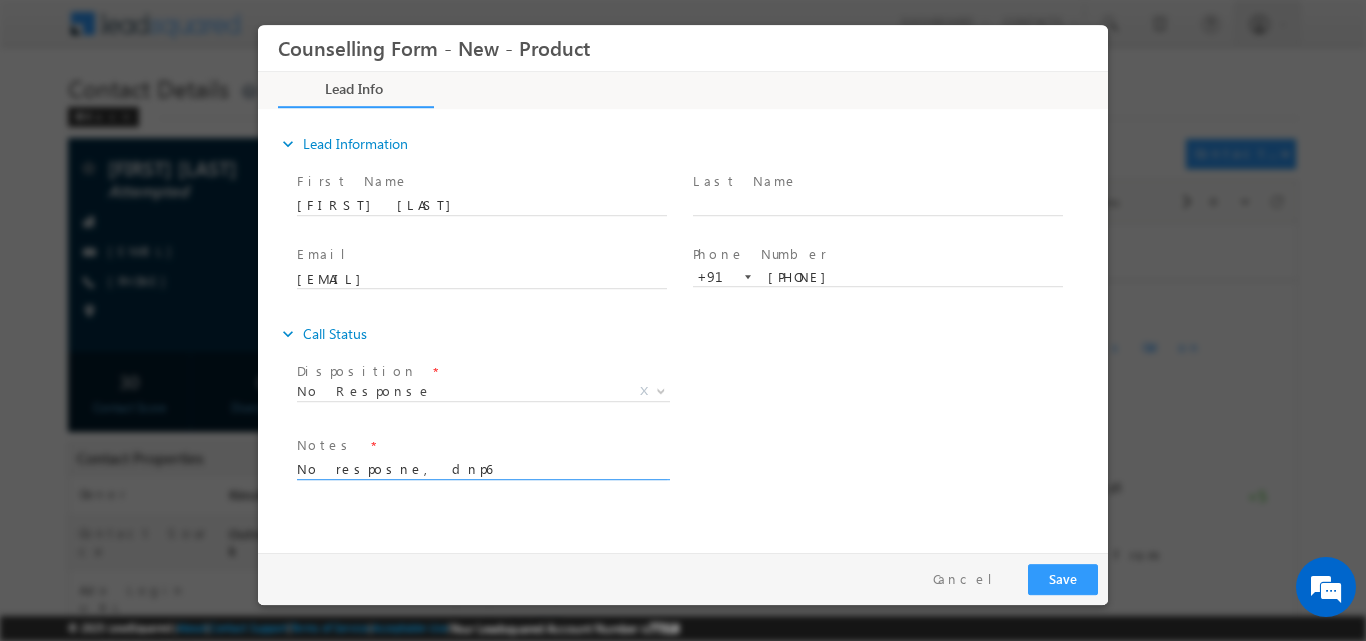 type on "No resposne, dnp6" 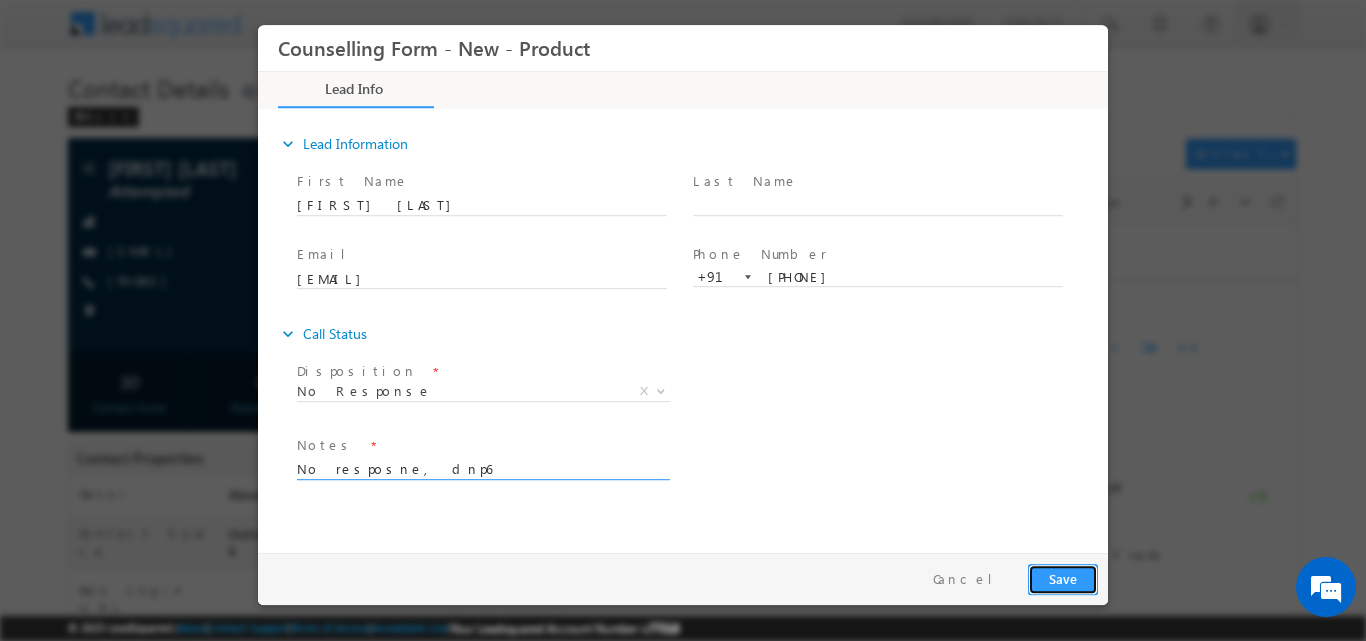 click on "Save" at bounding box center [1063, 578] 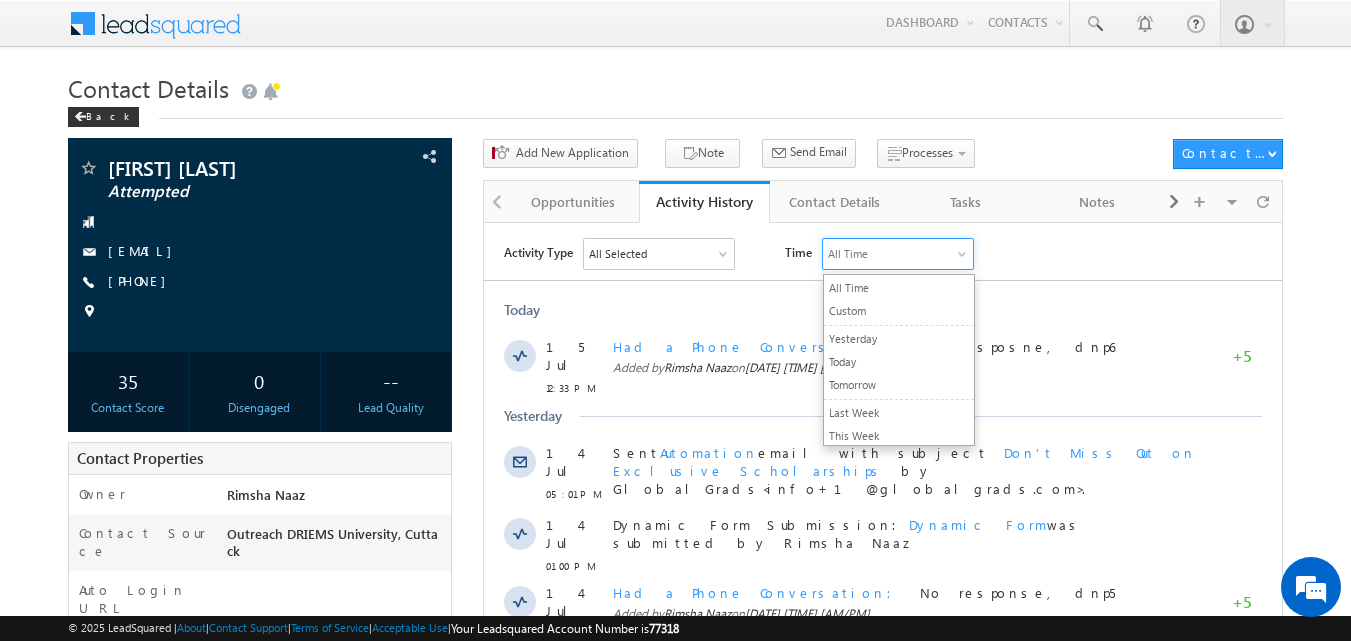 click on "Activity Type
All Selected
Select All Sales Activities 1 Sales Activity Opportunities 1 University Application Email Activities 18 Email Bounced Email Link Clicked Email Marked Spam Email Opened Inbound Contact through Email Mailing preference link clicked Negative Response to Email Neutral Response to Email Positive Response to Email Resubscribed Subscribed To Newsletter Subscribed To Promotional Emails Unsubscribe Link Clicked Unsubscribed Unsubscribed From Newsletter Unsubscribed From Promotional Emails View in browser link Clicked Email Sent Web Activities 5 Conversion Button Clicked Converted to Contact Form Submitted on Website Page Visited on Website Tracking URL Clicked Contact Capture Activities 1 Contact Capture Phone Call Activities 2 Inbound Phone Call Activity Outbound Phone Call Activity Other Activities 19 Application Form Document Generation Had a Phone Conversation Meeting Notes 5" at bounding box center (893, 253) 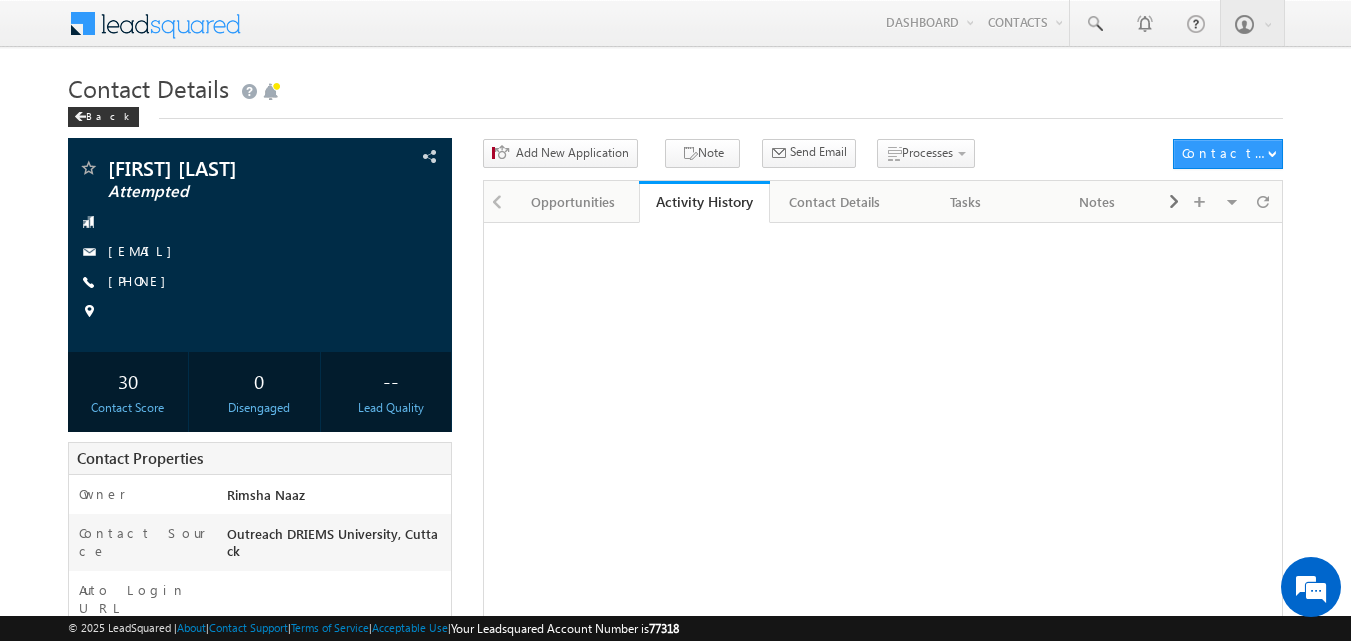 scroll, scrollTop: 0, scrollLeft: 0, axis: both 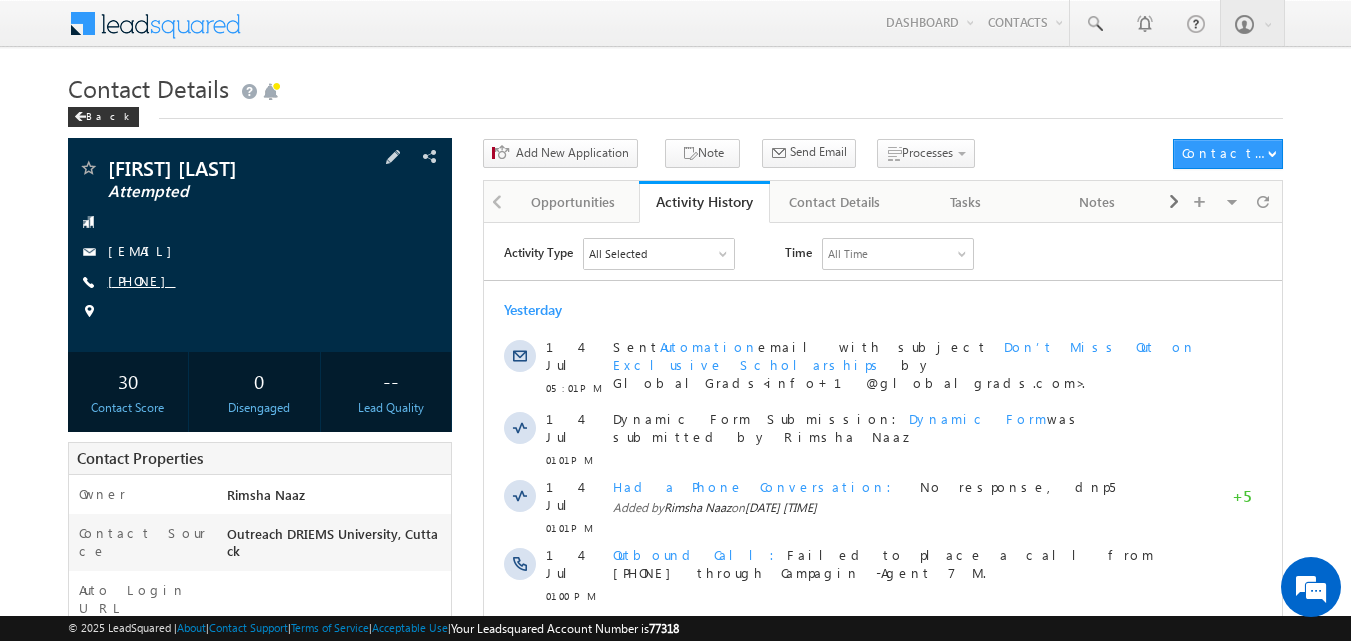 drag, startPoint x: 136, startPoint y: 274, endPoint x: 205, endPoint y: 281, distance: 69.354164 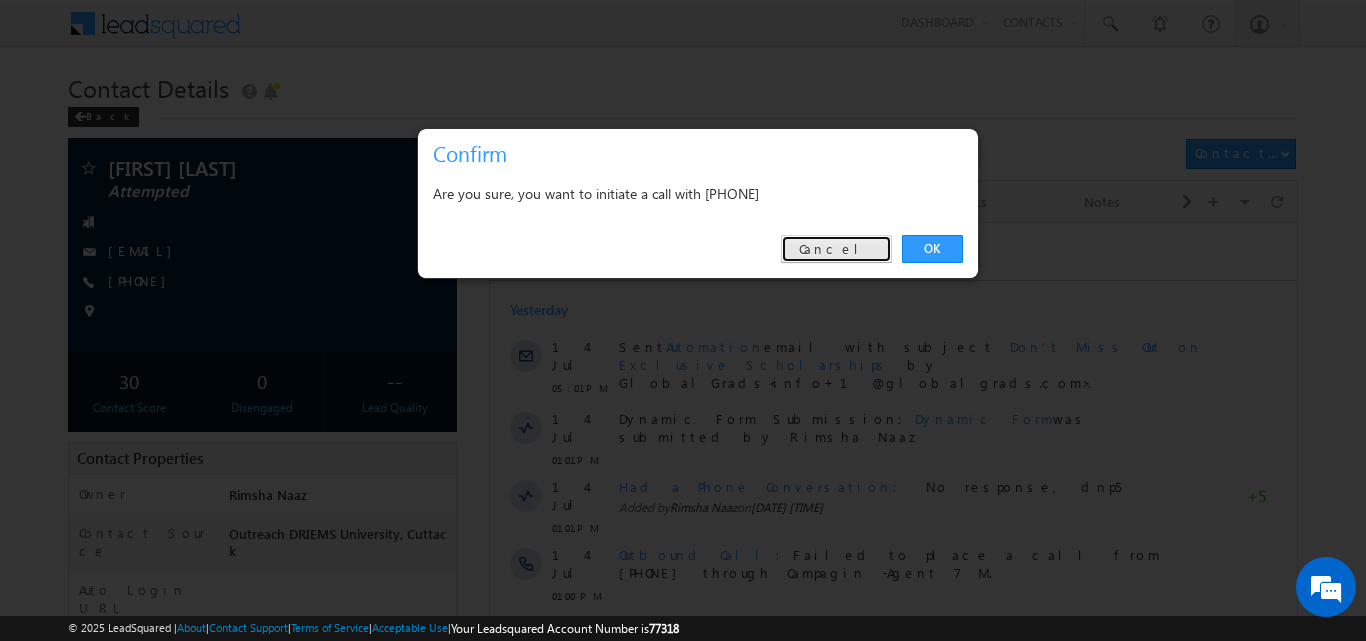 click on "Cancel" at bounding box center [836, 249] 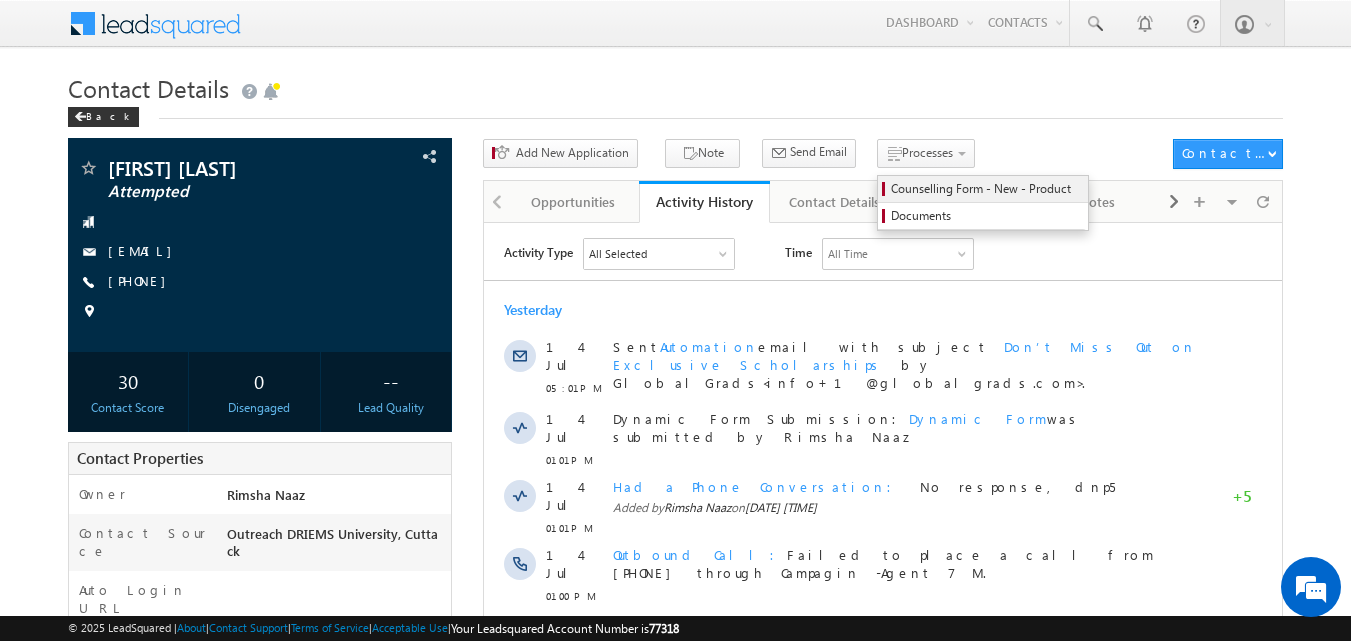 click on "Counselling Form - New - Product" at bounding box center (986, 189) 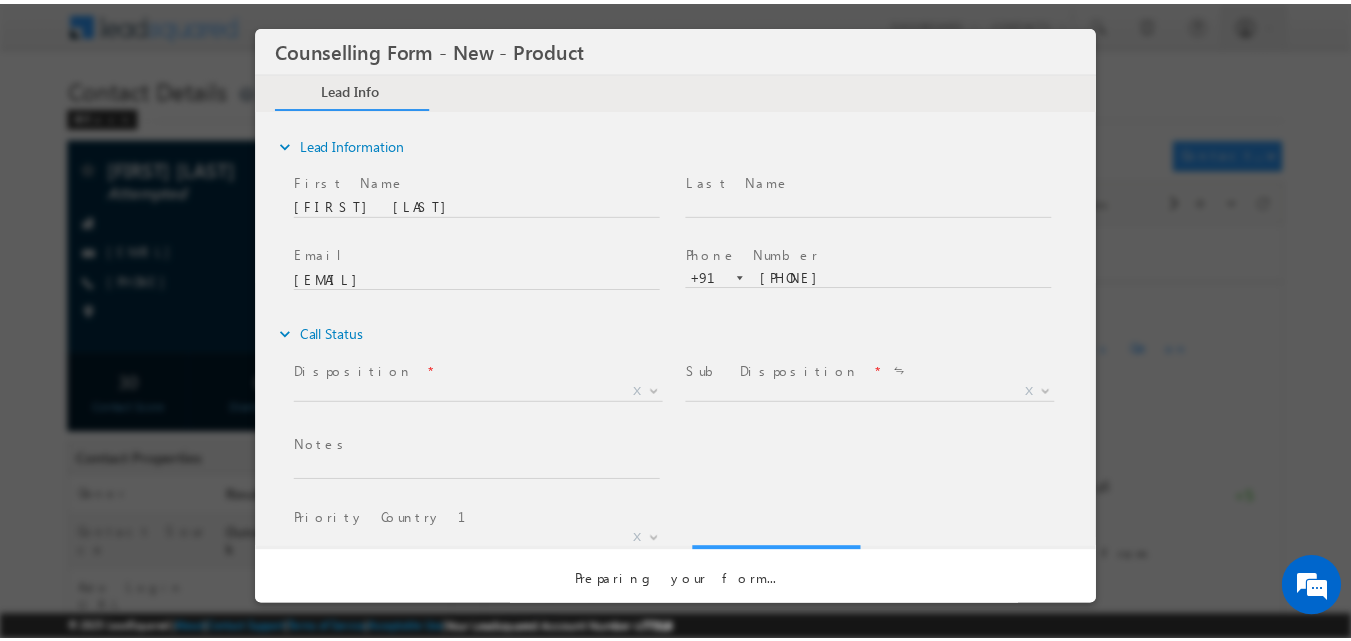 scroll, scrollTop: 0, scrollLeft: 0, axis: both 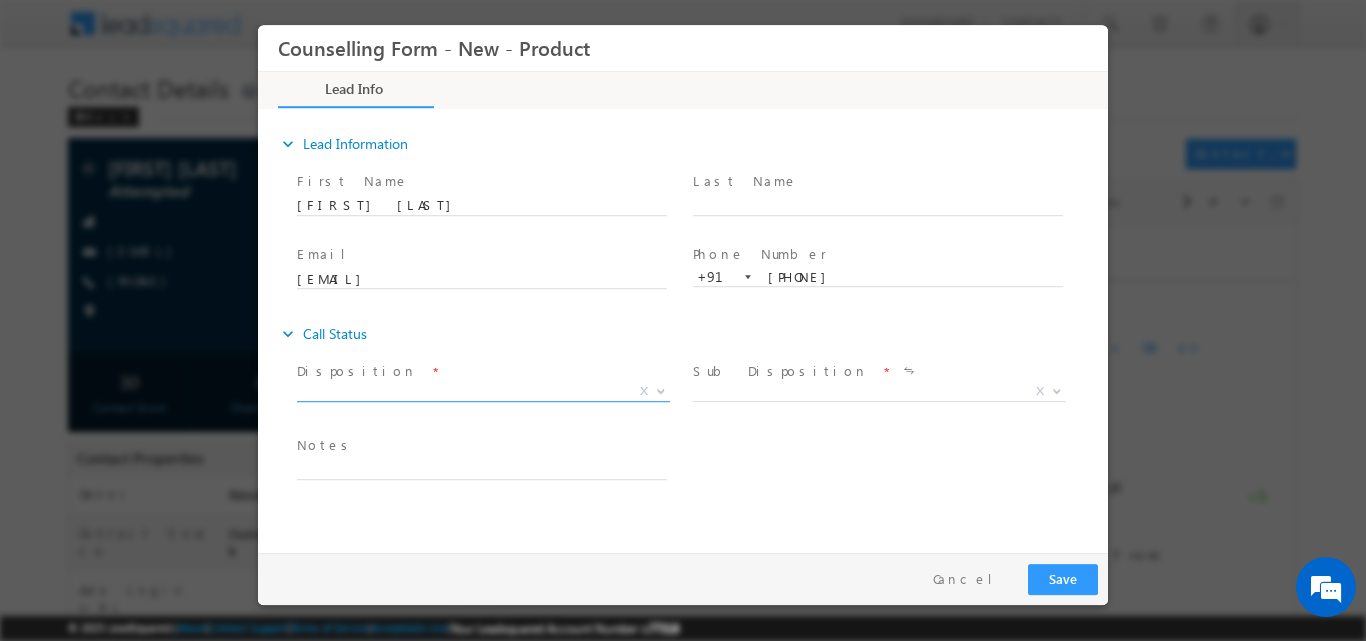 click at bounding box center (659, 390) 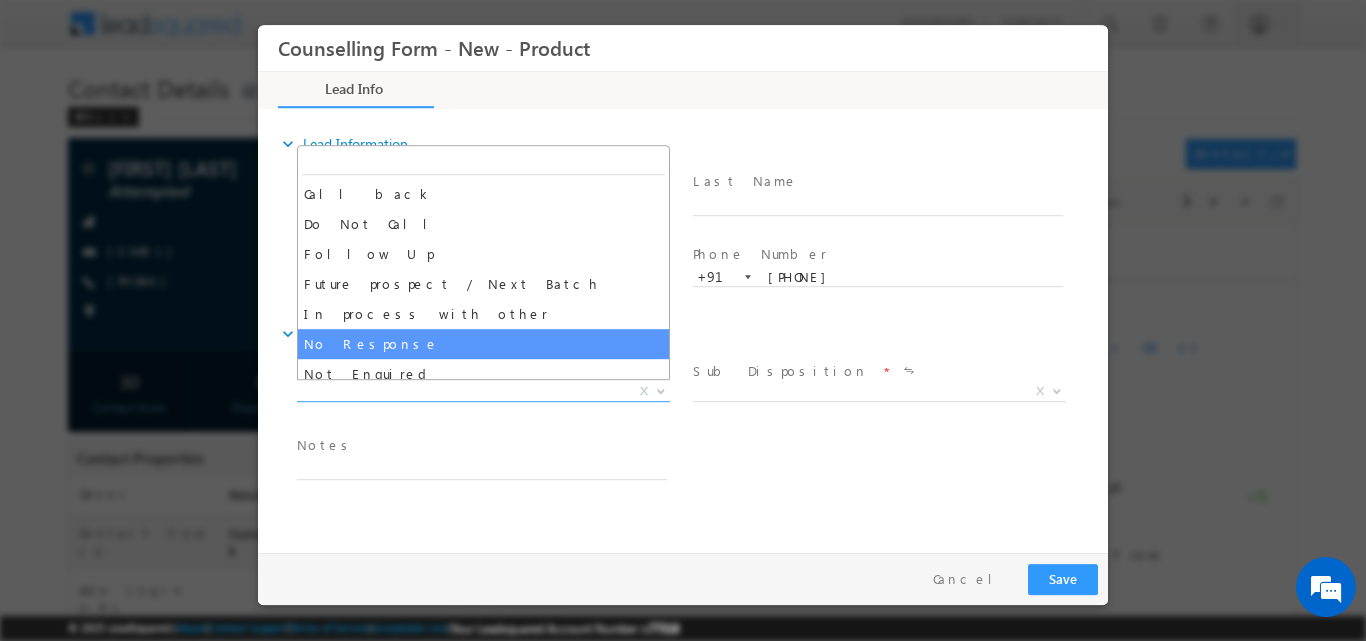 select on "No Response" 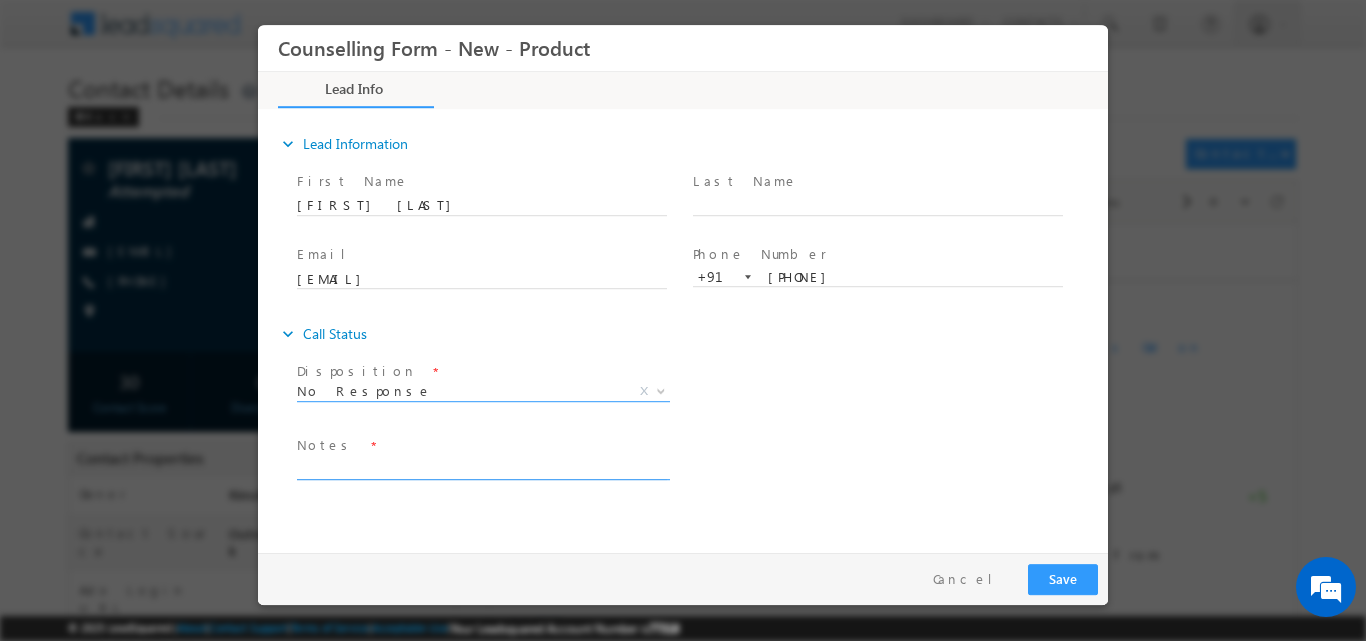 click at bounding box center (482, 467) 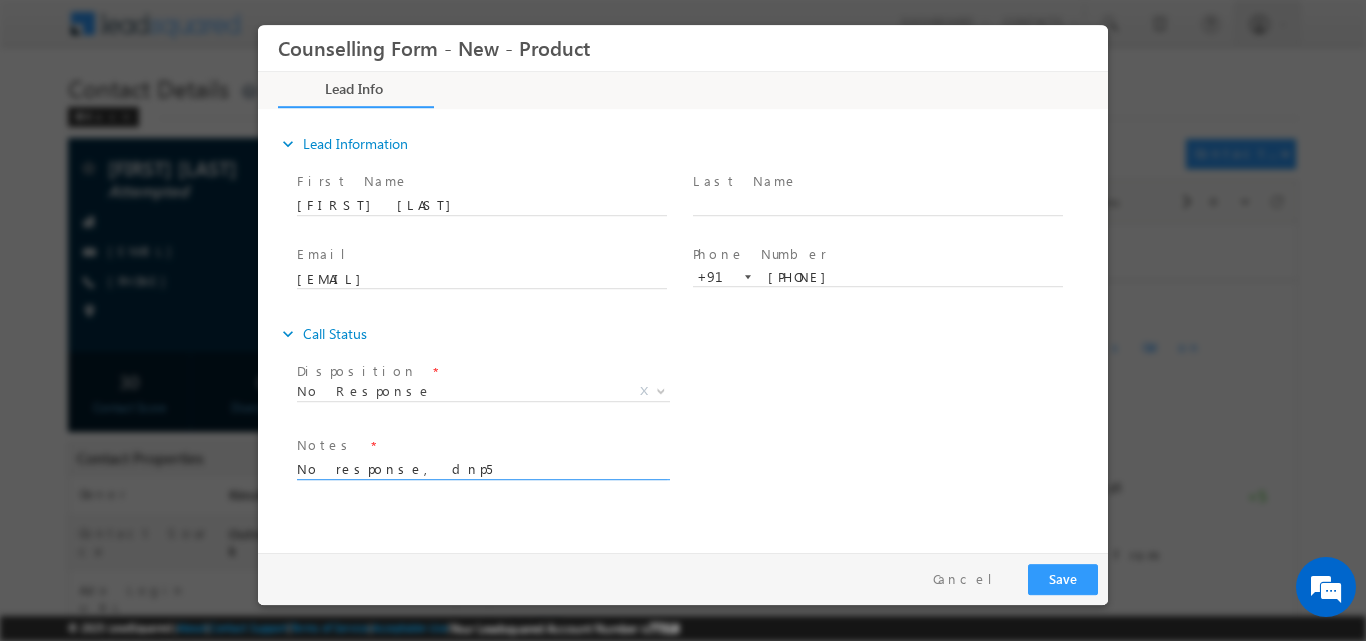type on "No response, dnp5" 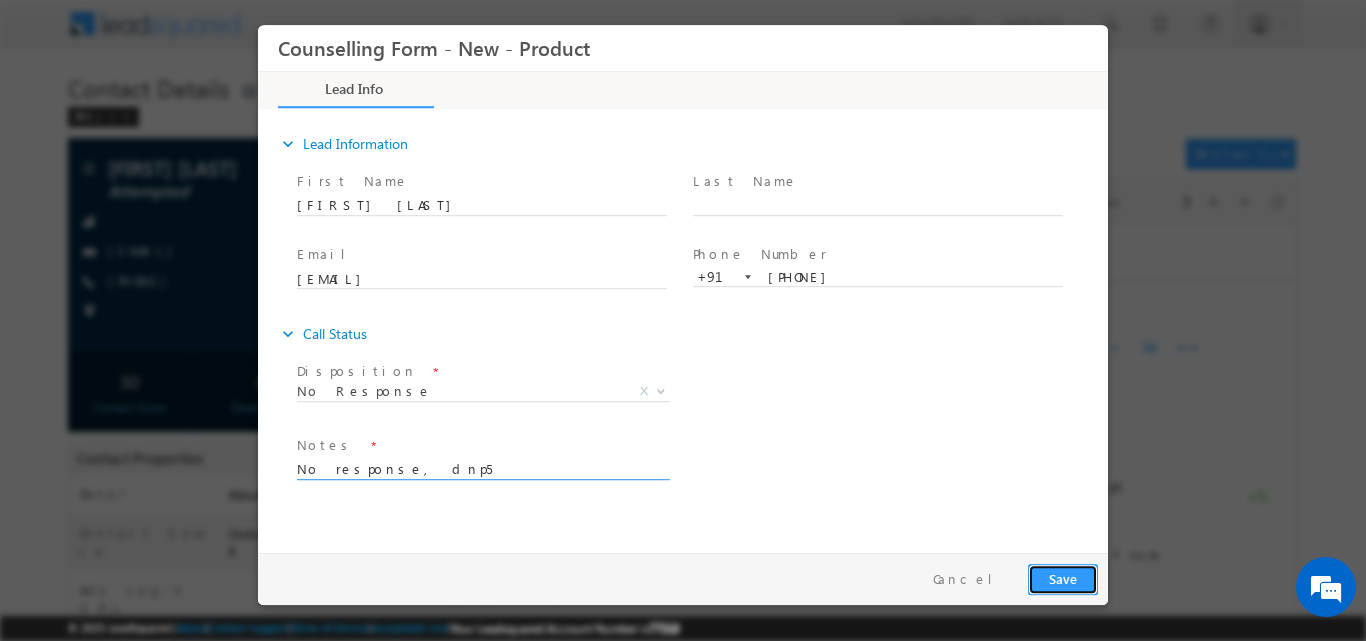 click on "Save" at bounding box center [1063, 578] 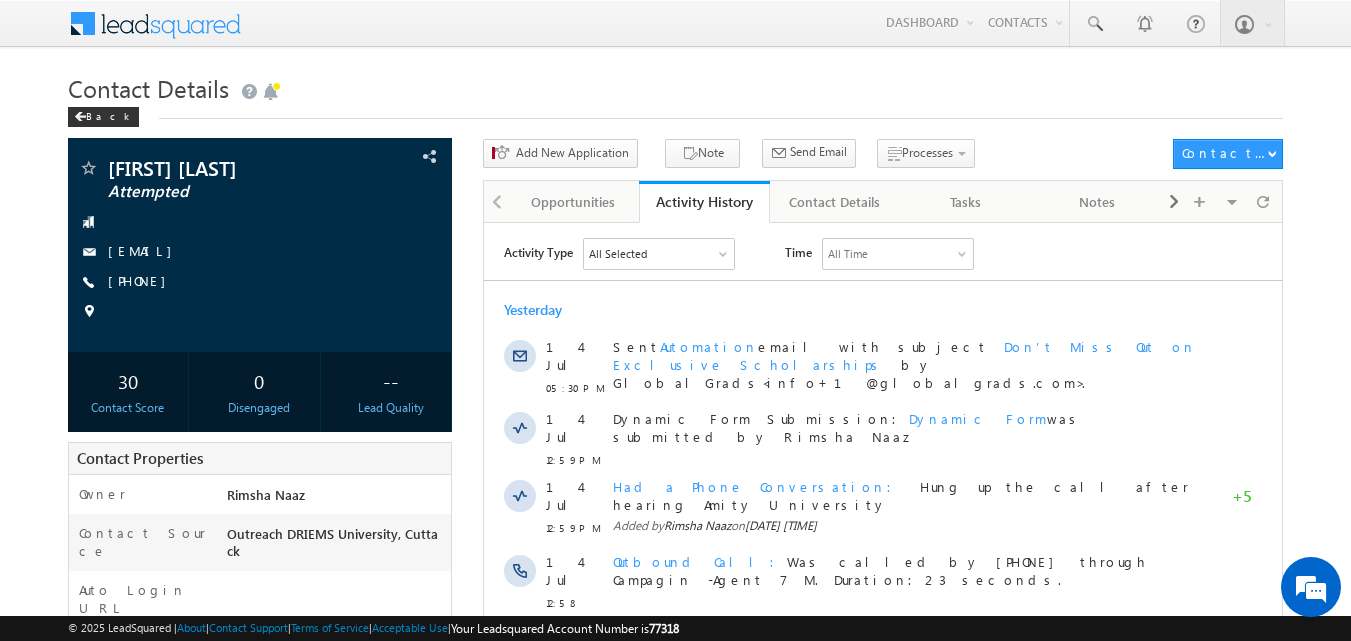 scroll, scrollTop: 0, scrollLeft: 0, axis: both 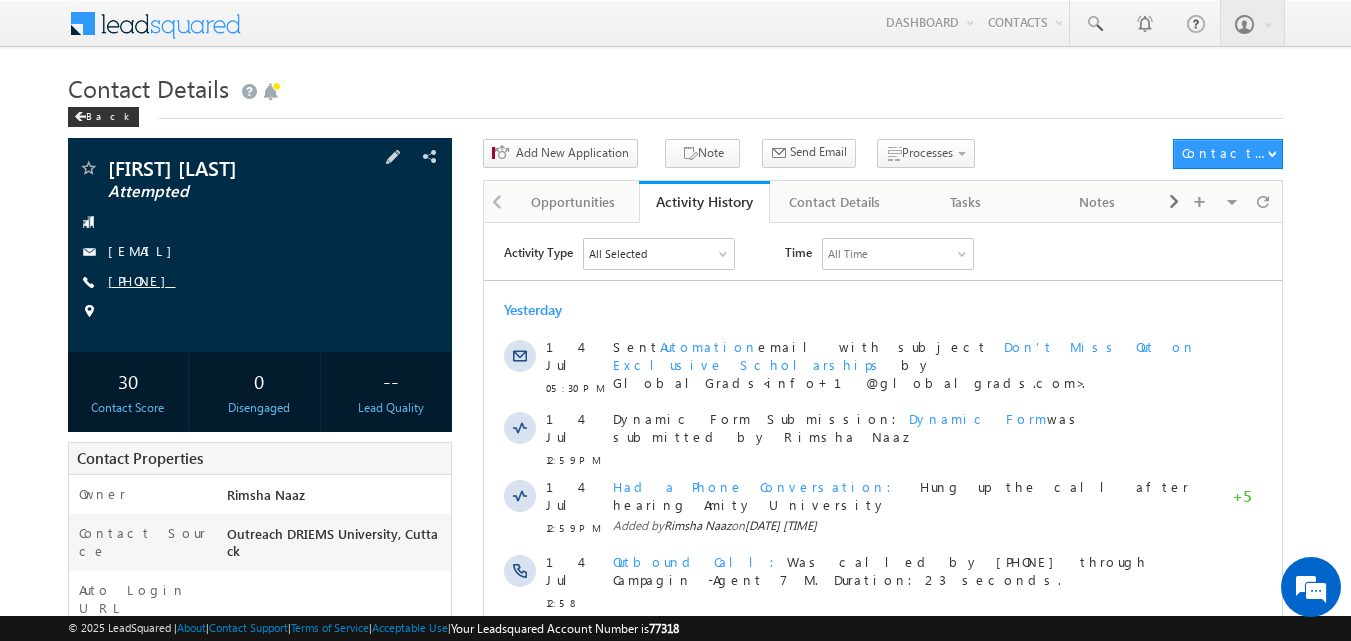 copy on "[PHONE]" 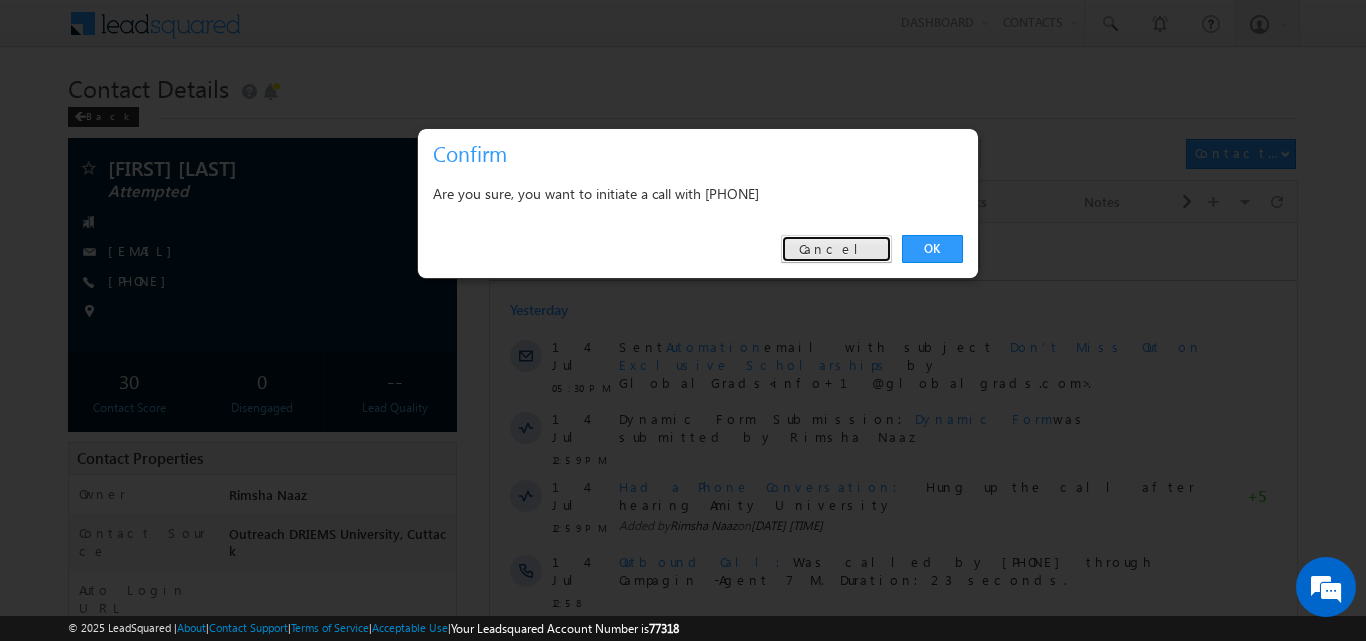 click on "Cancel" at bounding box center [836, 249] 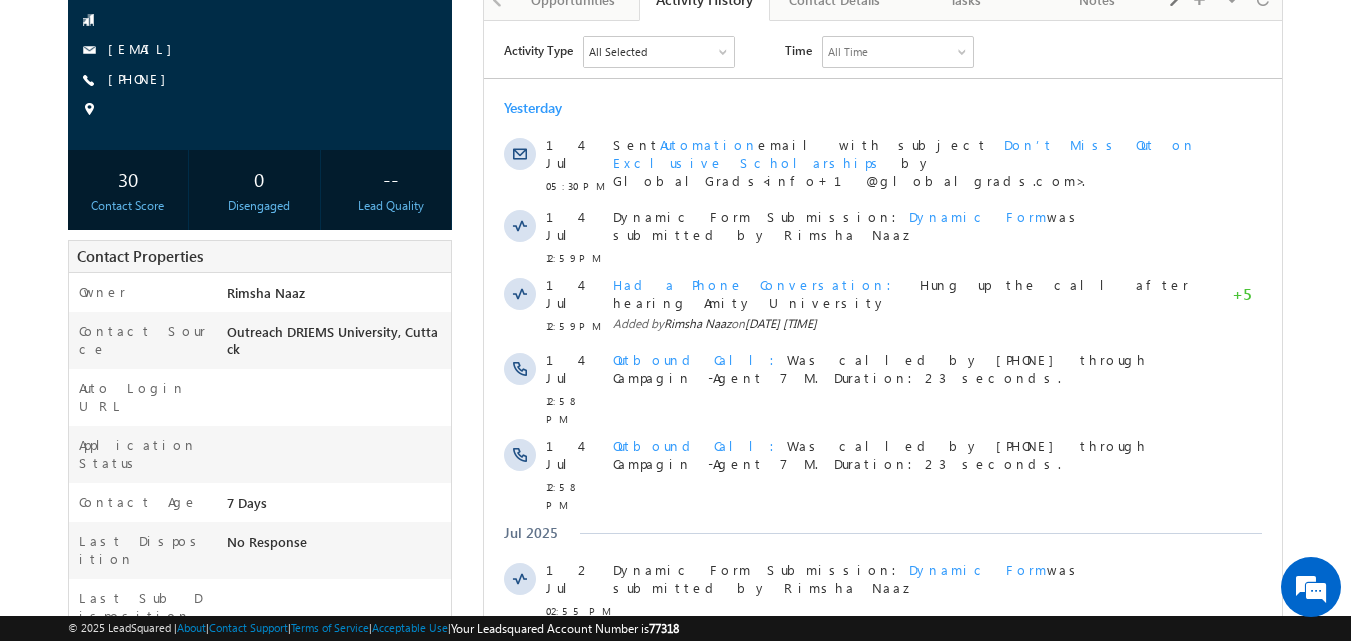 scroll, scrollTop: 206, scrollLeft: 0, axis: vertical 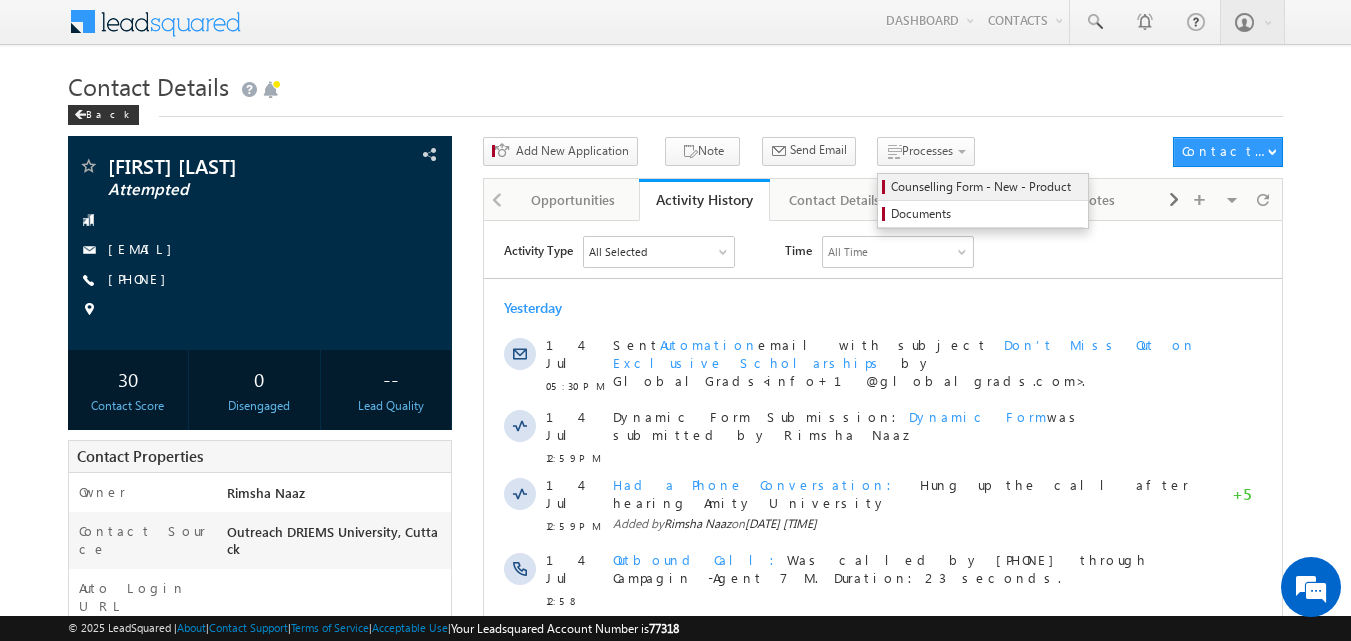 click on "Counselling Form - New - Product" at bounding box center [986, 187] 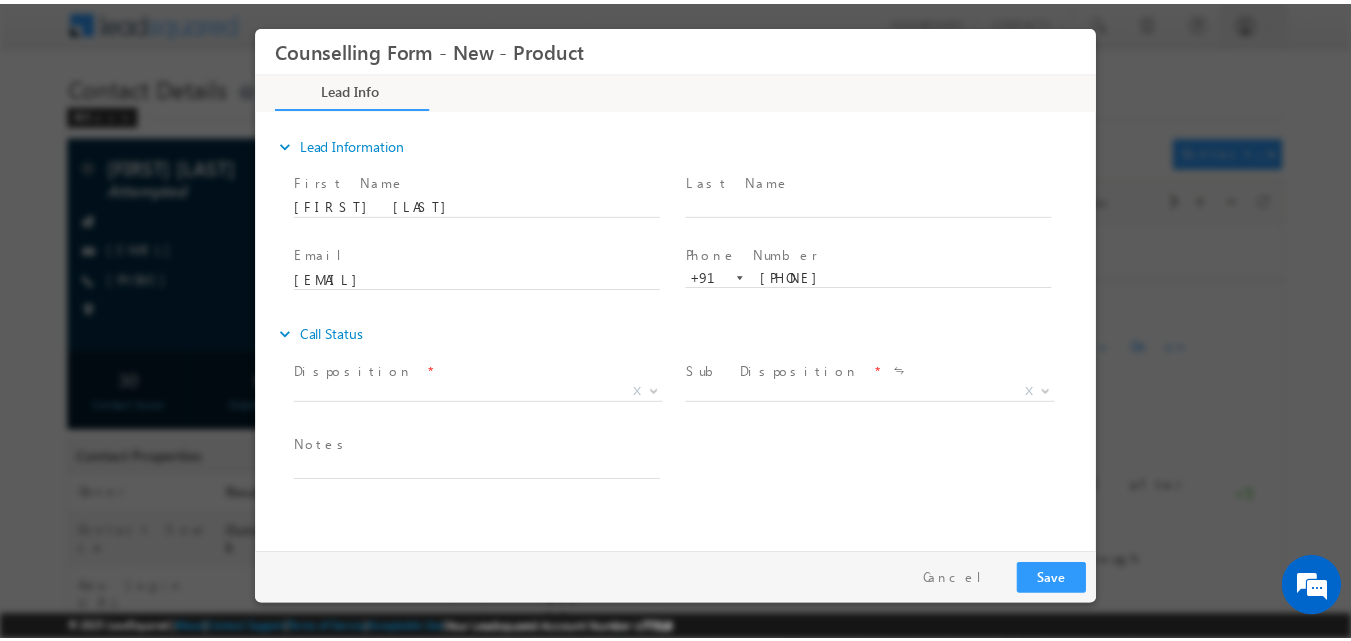 scroll, scrollTop: 0, scrollLeft: 0, axis: both 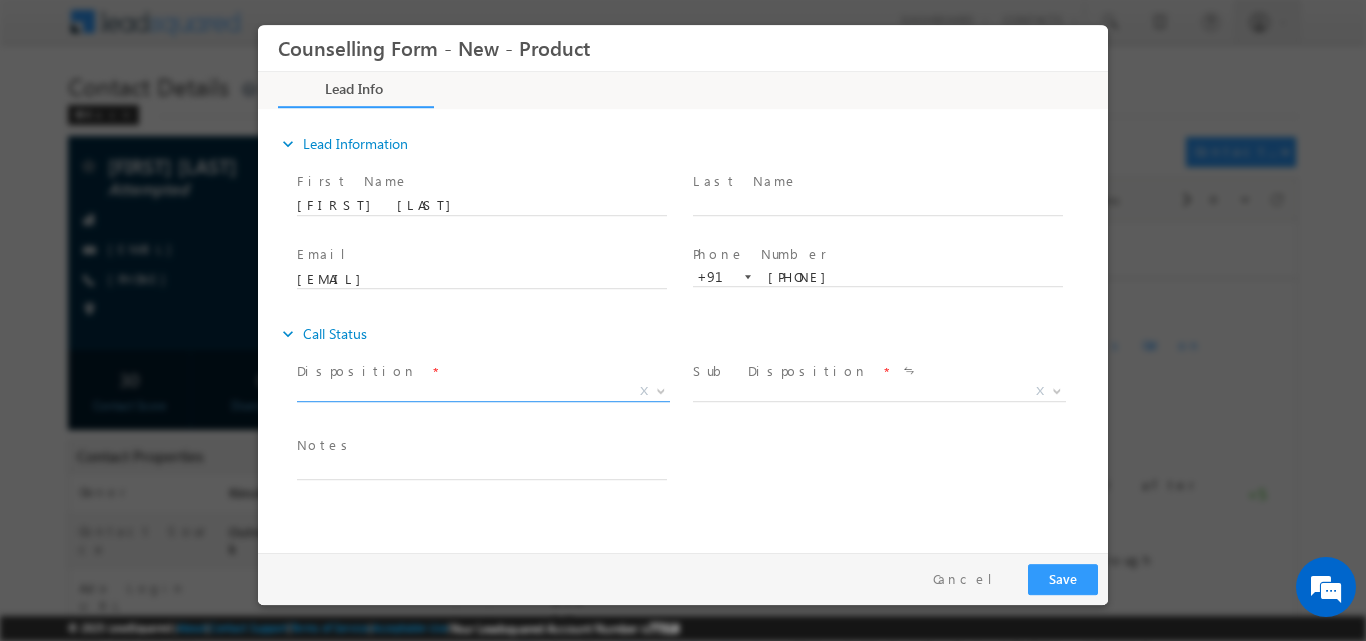 click at bounding box center (661, 389) 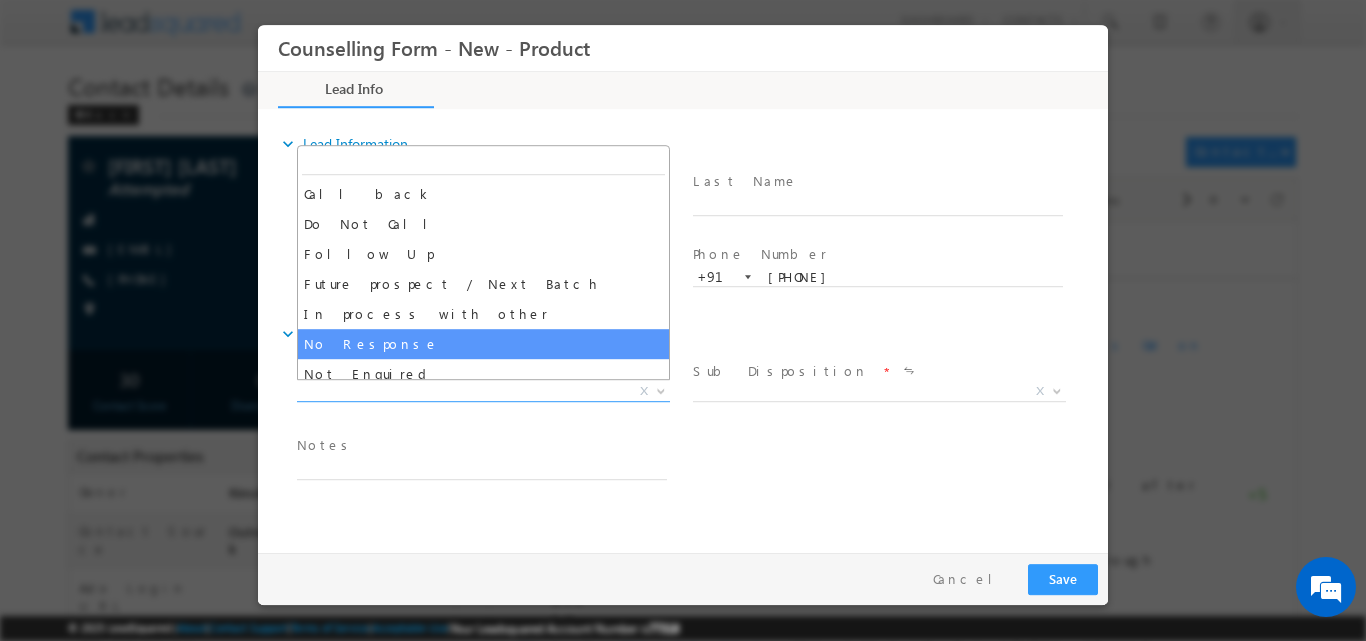 select on "No Response" 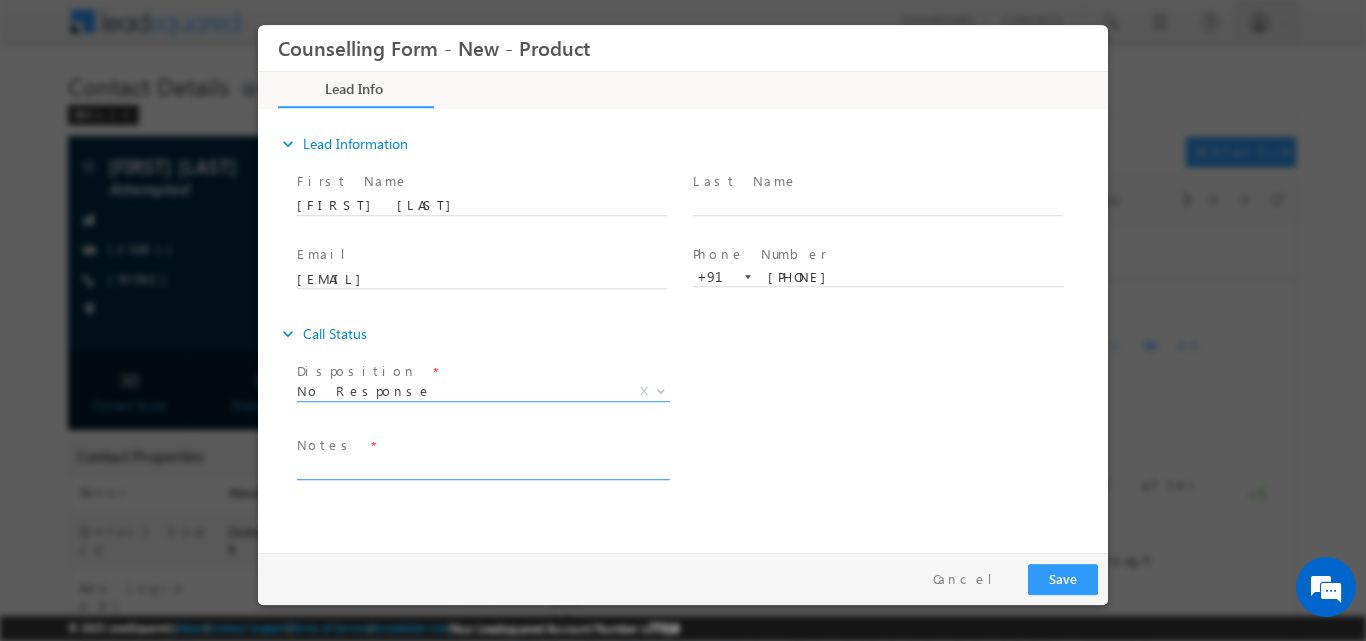 click at bounding box center [482, 467] 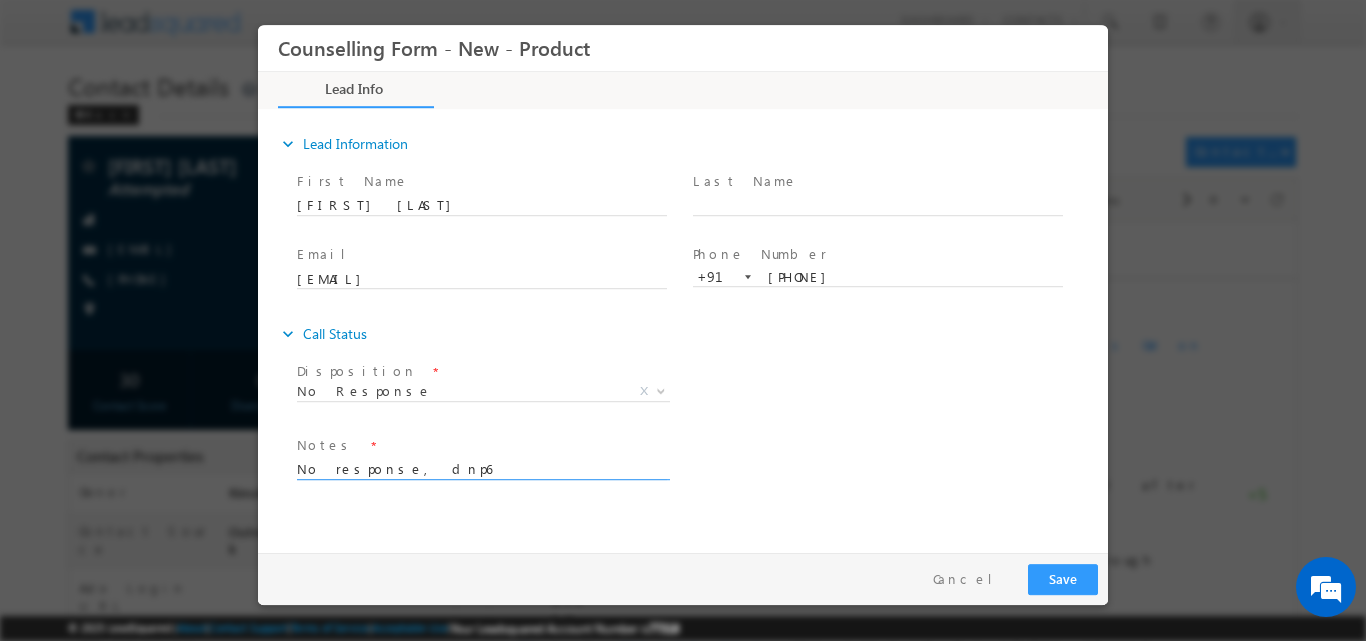 type on "No response, dnp6" 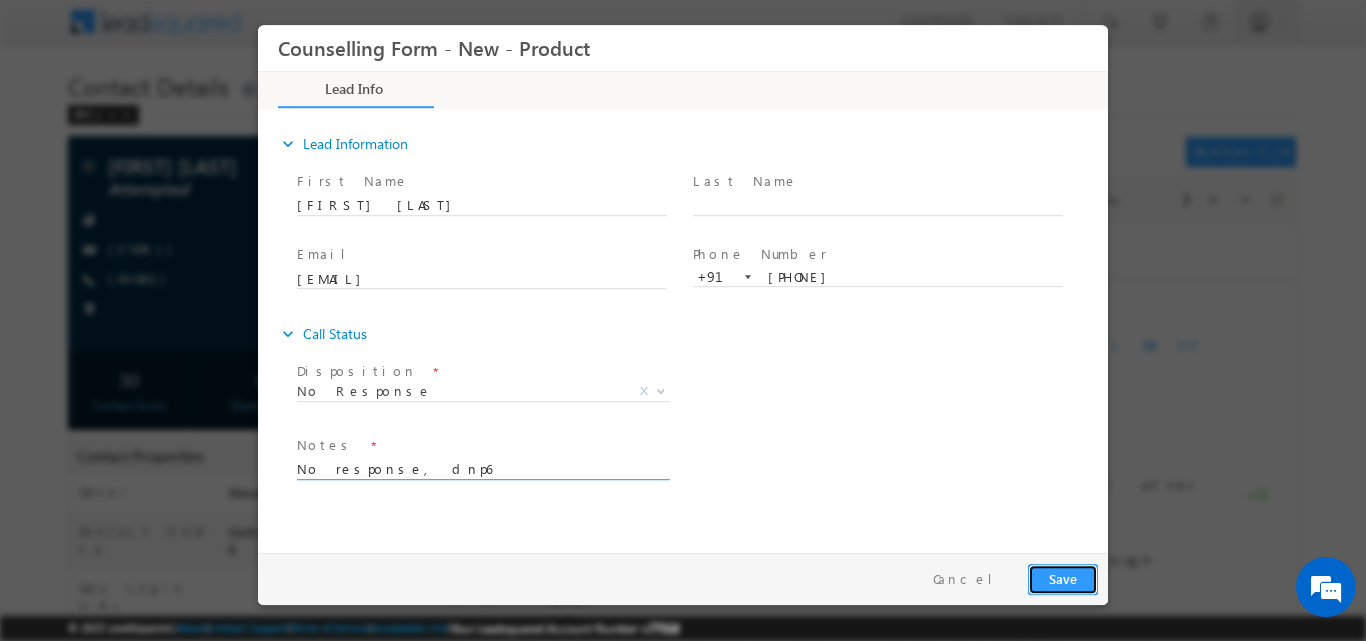 click on "Save" at bounding box center [1063, 578] 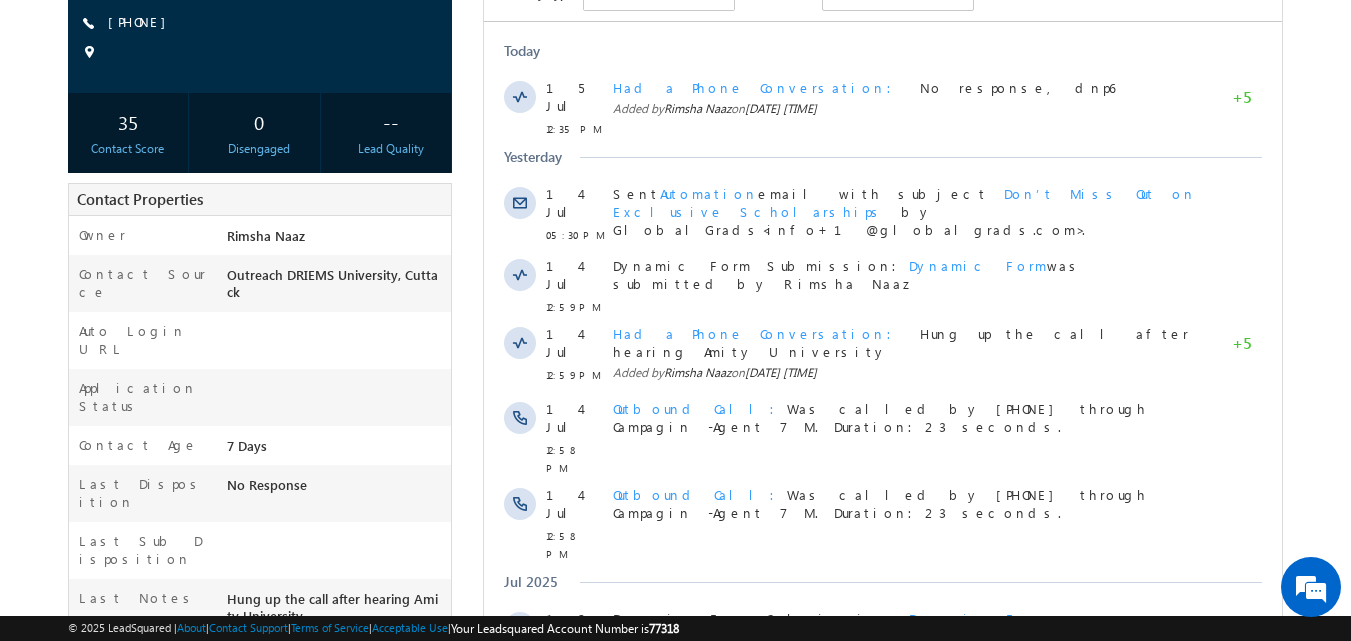 scroll, scrollTop: 0, scrollLeft: 0, axis: both 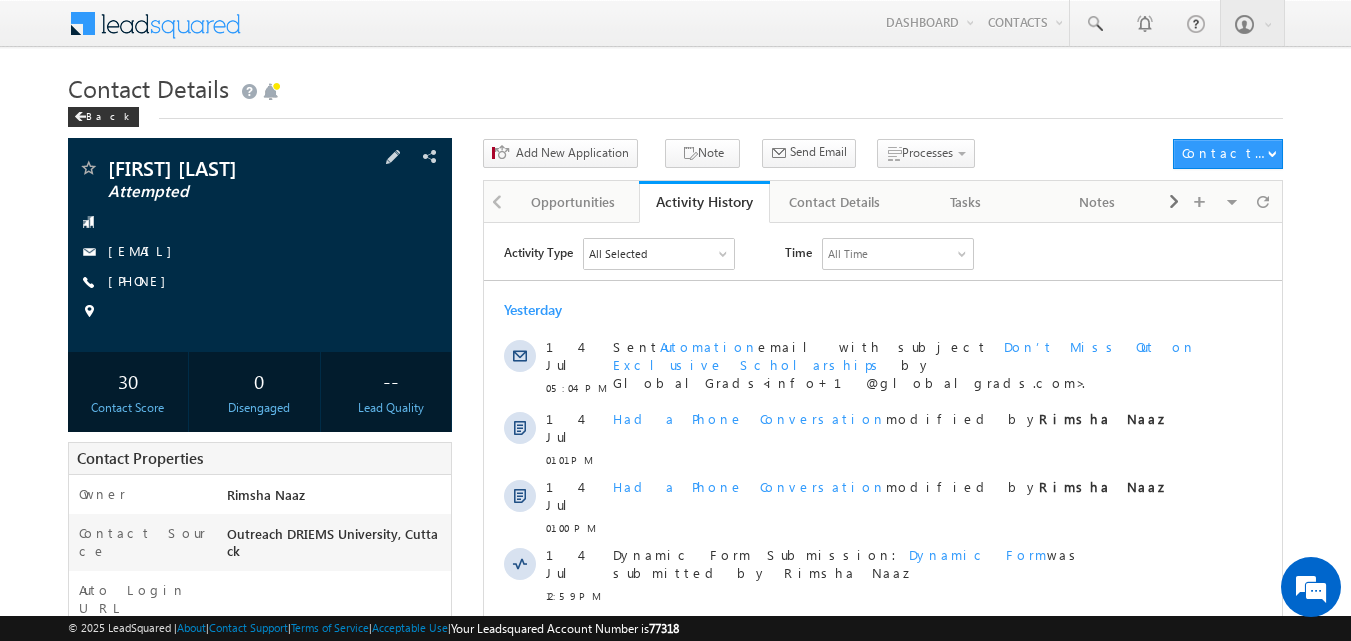 drag, startPoint x: 140, startPoint y: 277, endPoint x: 218, endPoint y: 290, distance: 79.07591 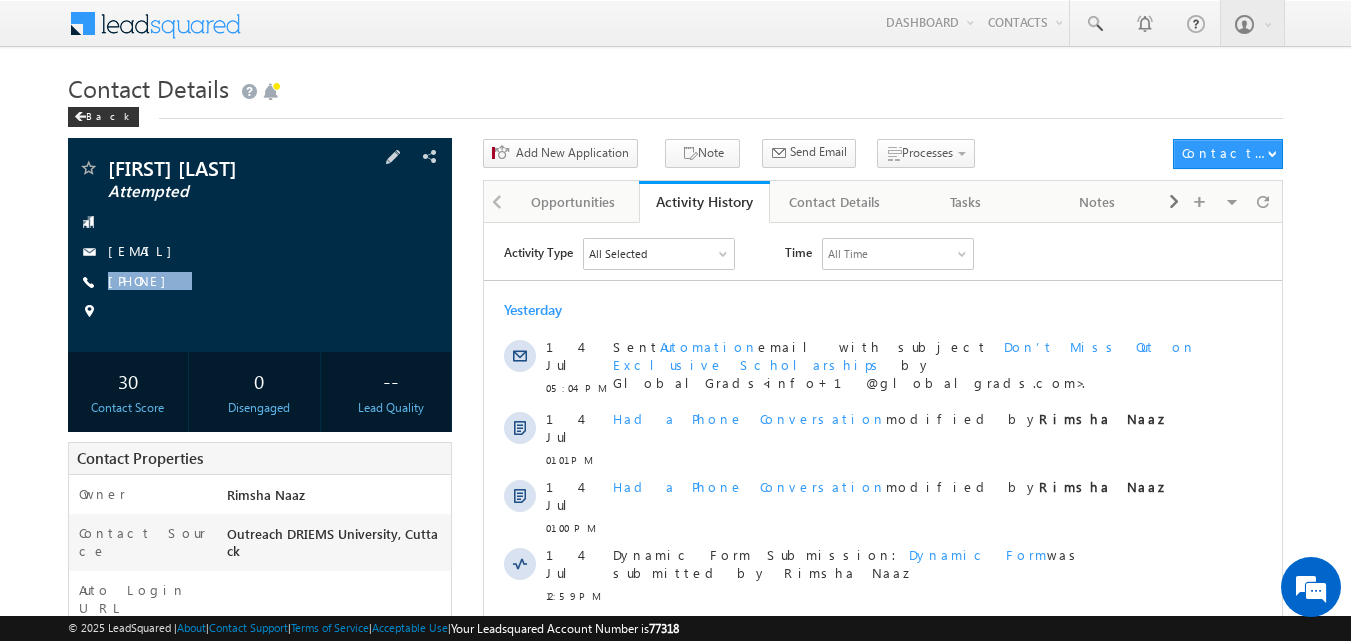 drag, startPoint x: 218, startPoint y: 290, endPoint x: 240, endPoint y: 319, distance: 36.40055 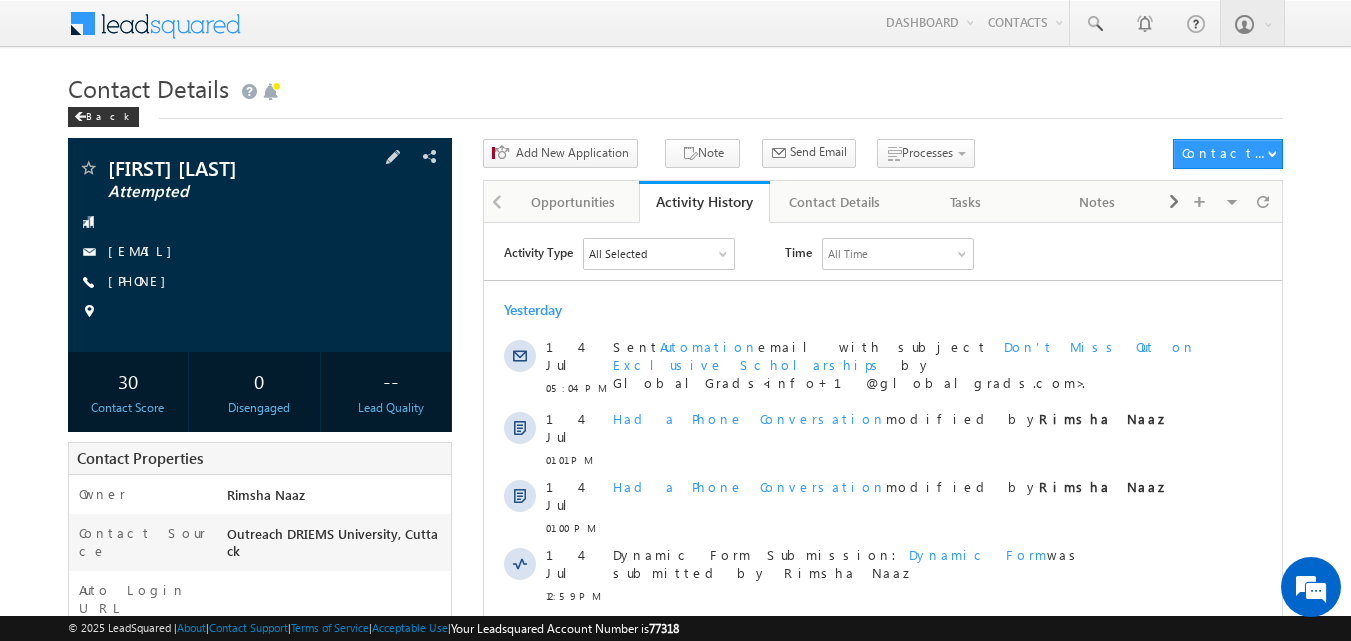 click on "[PHONE]" at bounding box center (260, 282) 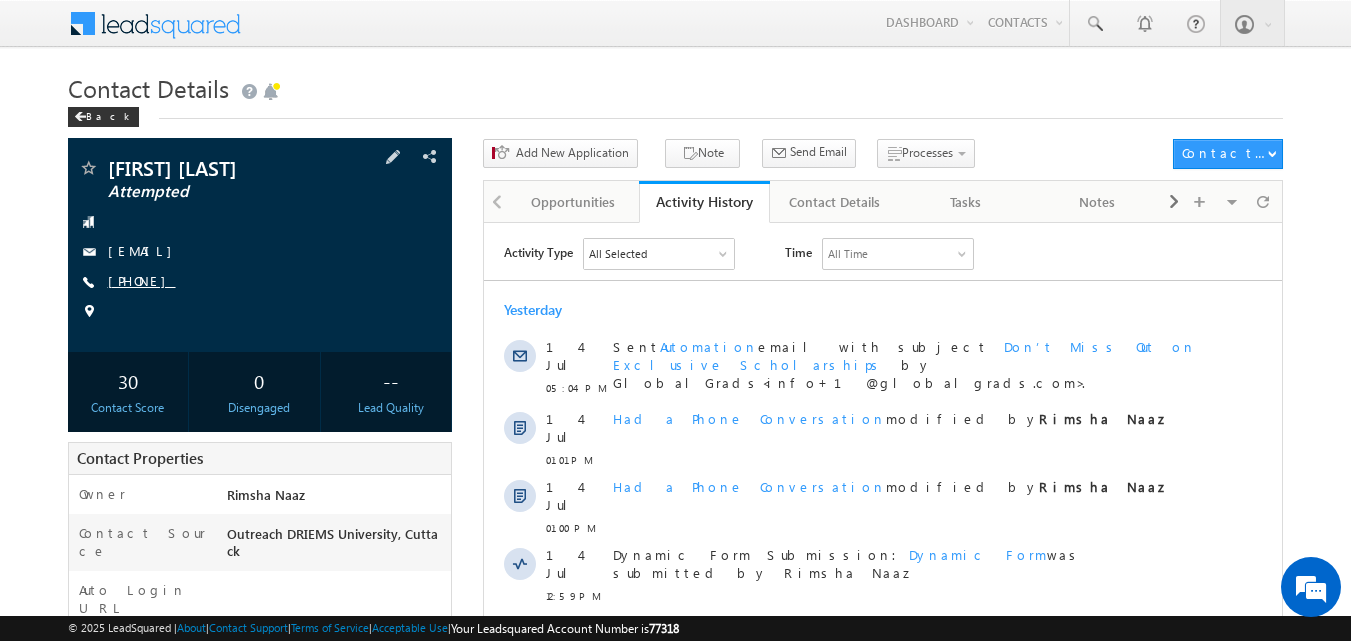 copy on "[PHONE]" 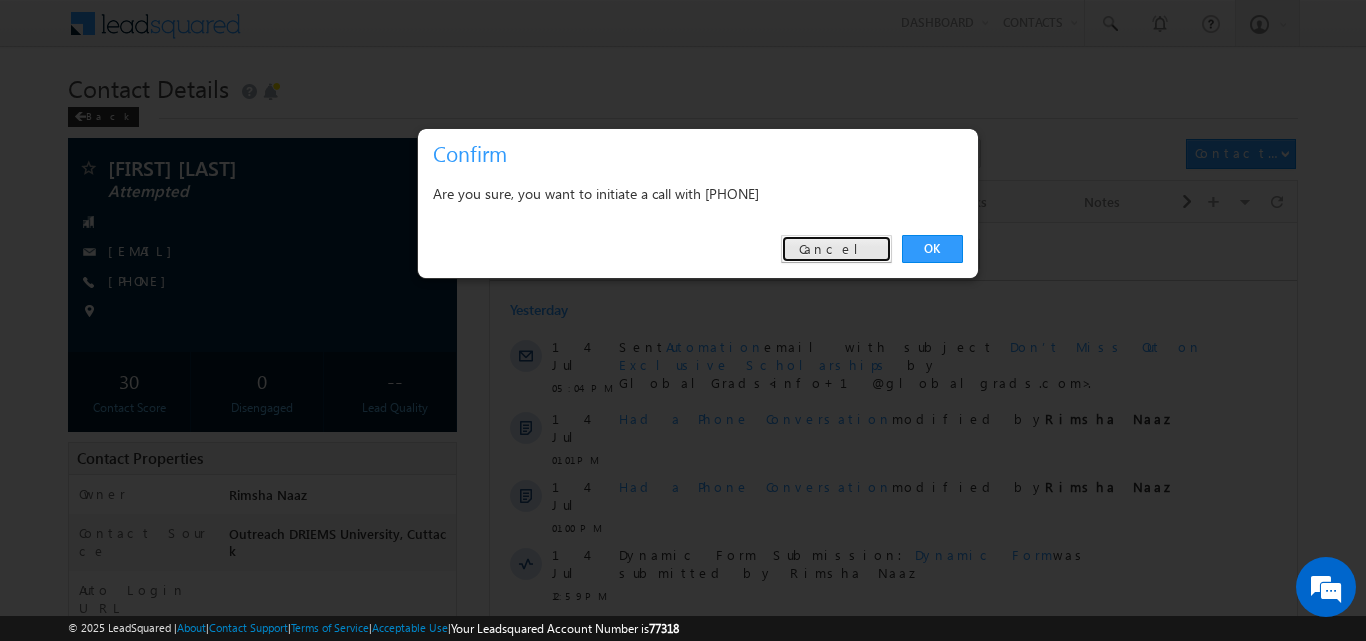 click on "Cancel" at bounding box center (836, 249) 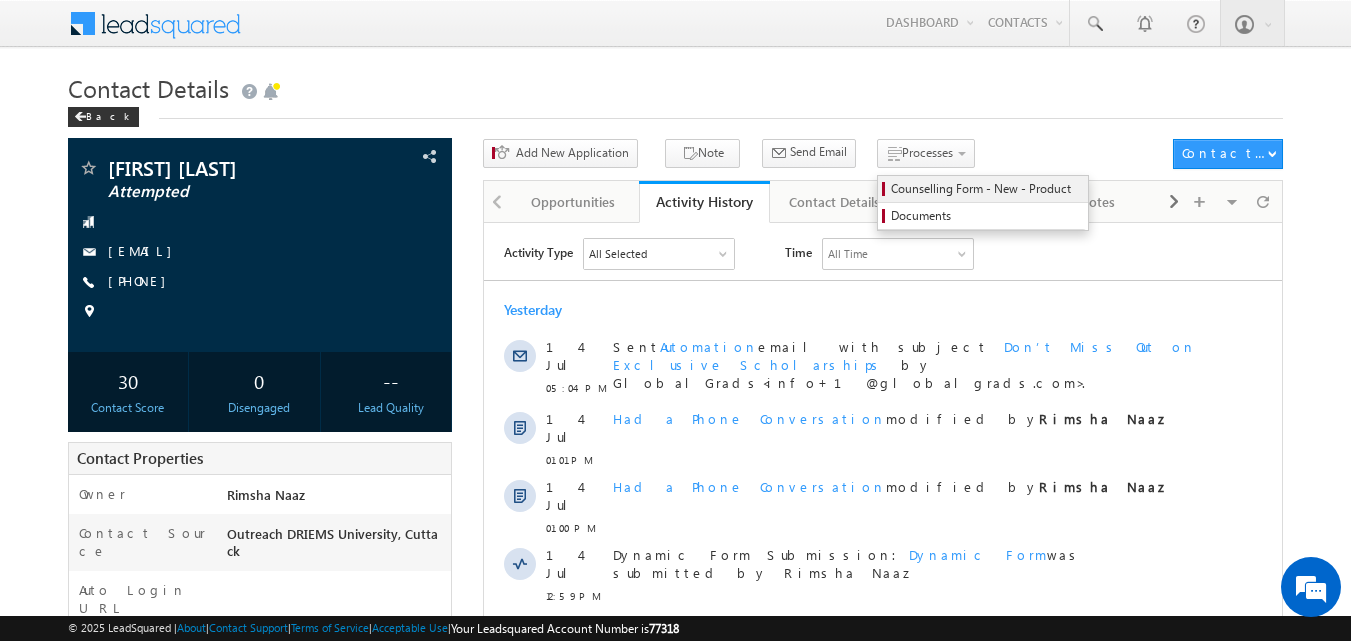 click on "Counselling Form - New - Product" at bounding box center (986, 189) 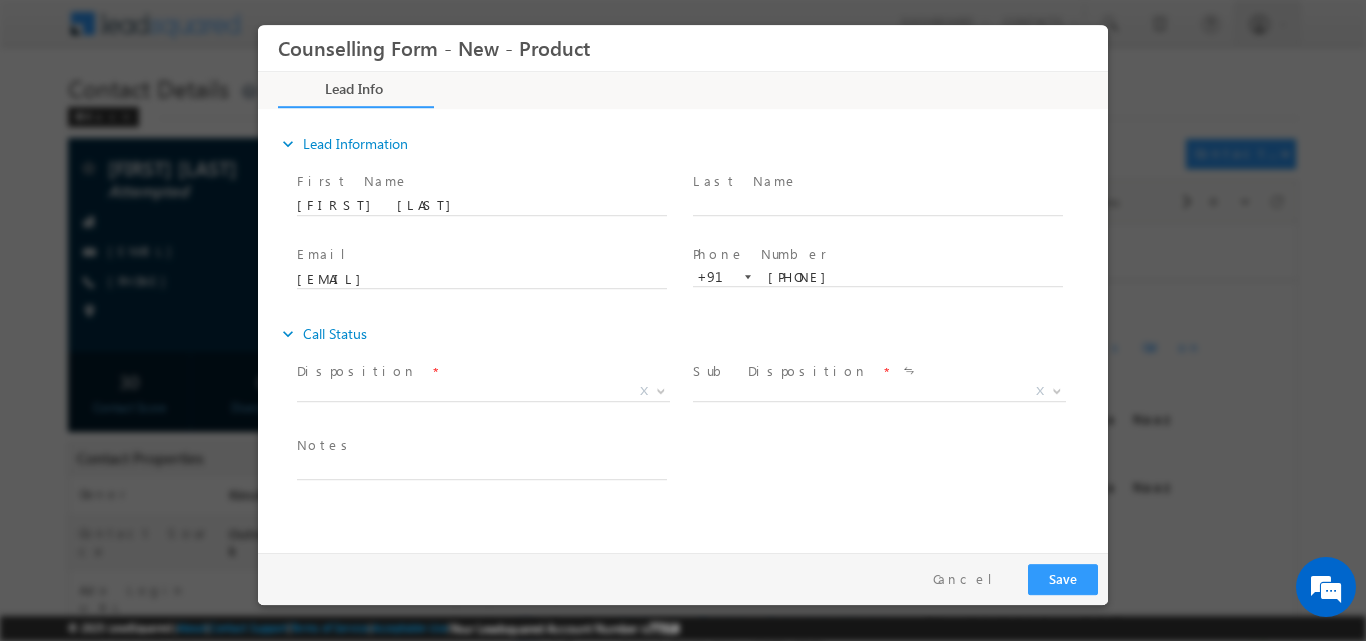 scroll, scrollTop: 0, scrollLeft: 0, axis: both 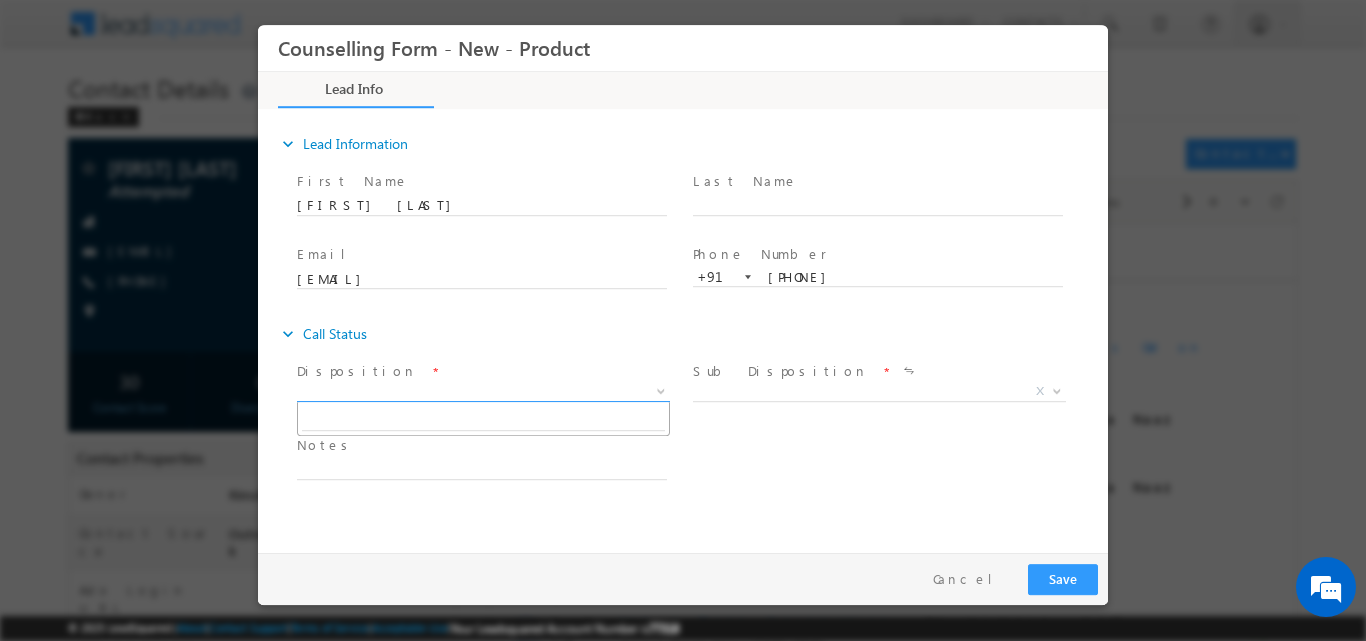 click at bounding box center (661, 389) 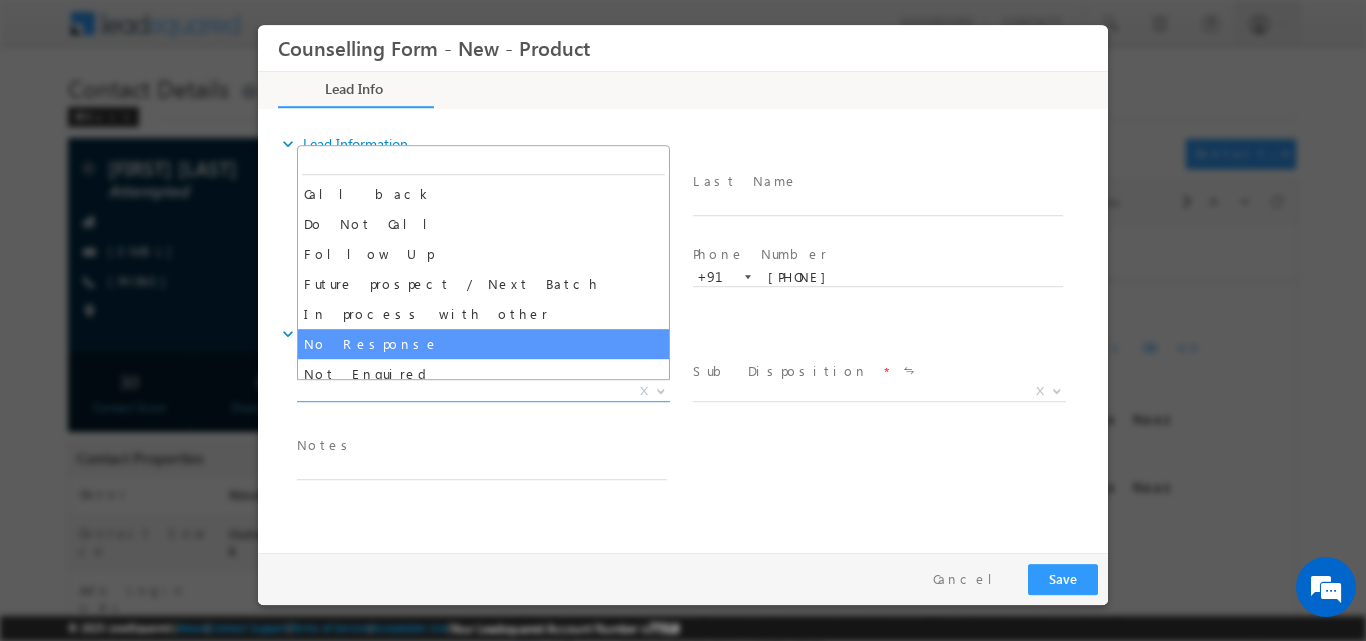 select on "No Response" 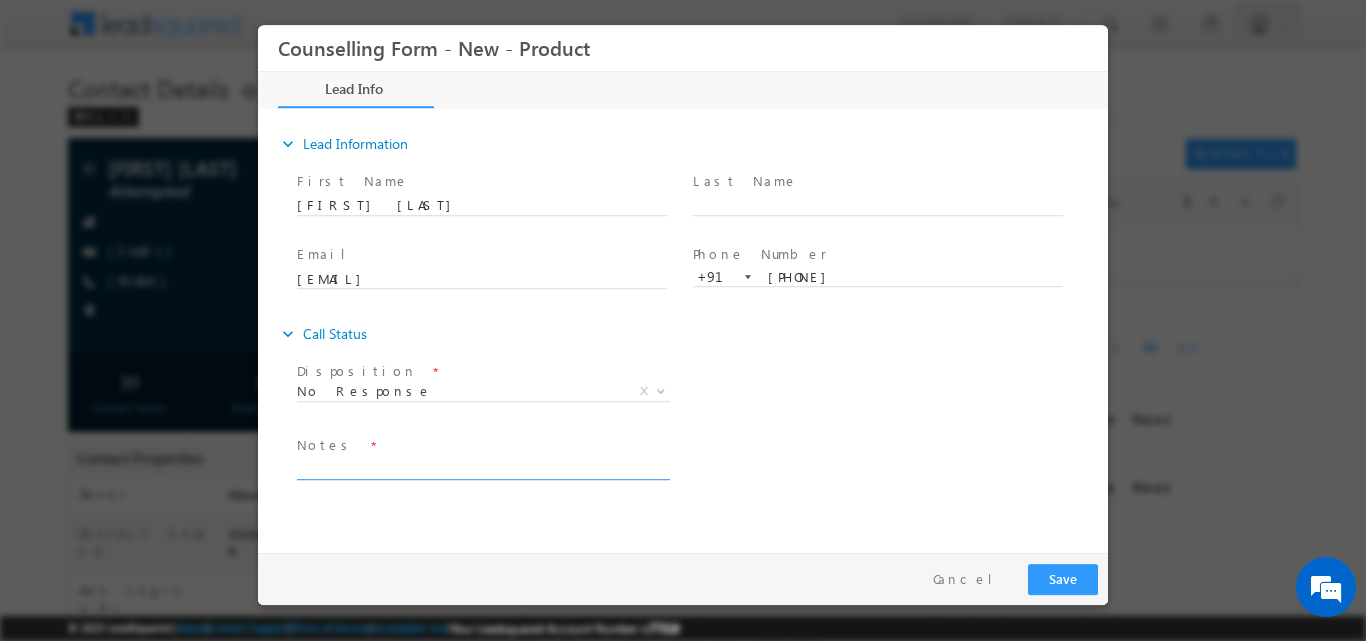 click at bounding box center (482, 467) 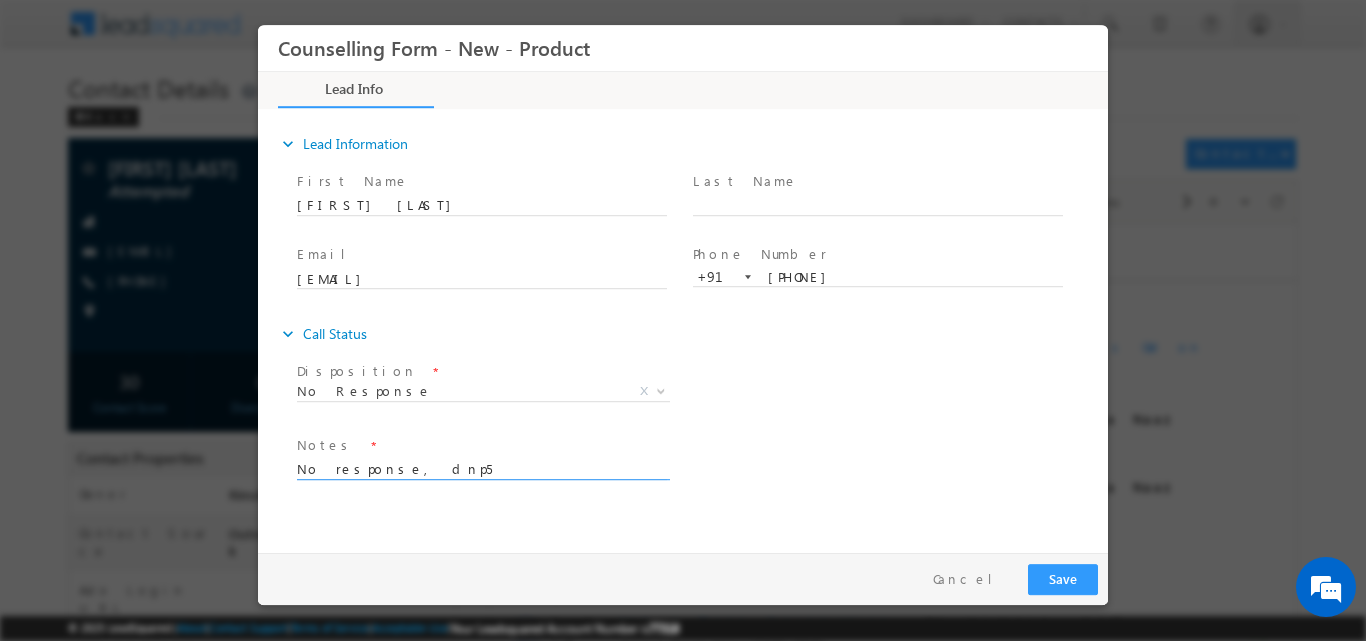 type on "No response, dnp5" 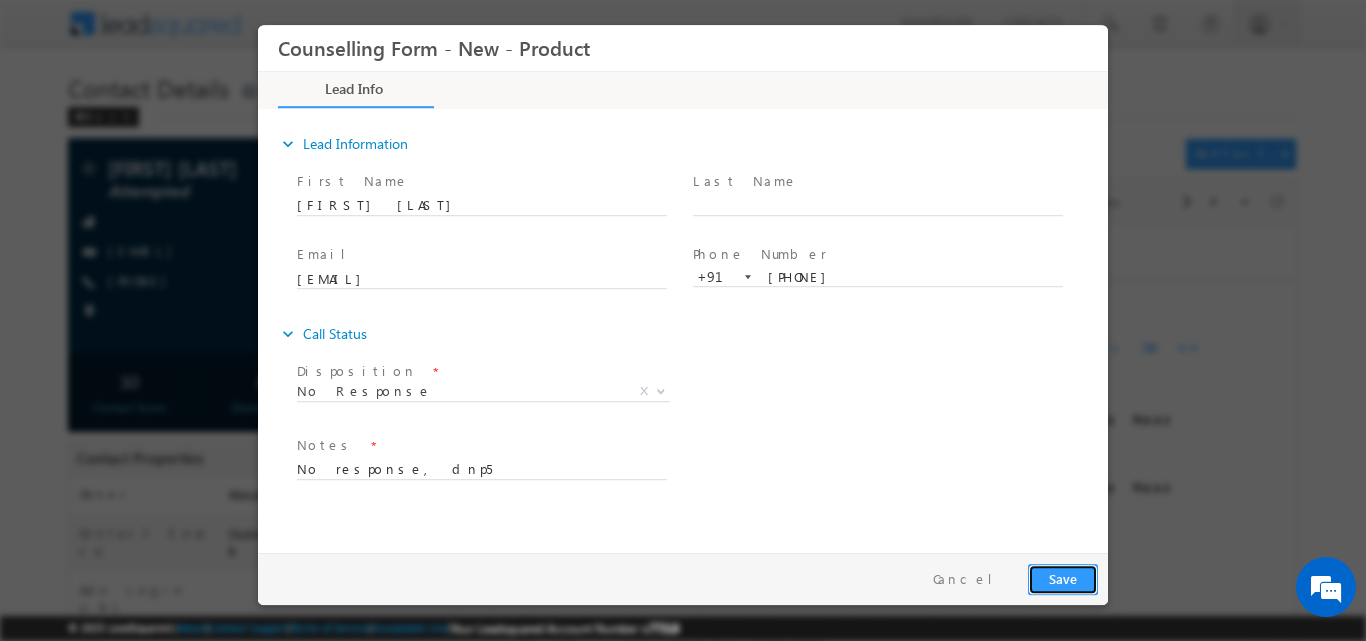 click on "Save" at bounding box center [1063, 578] 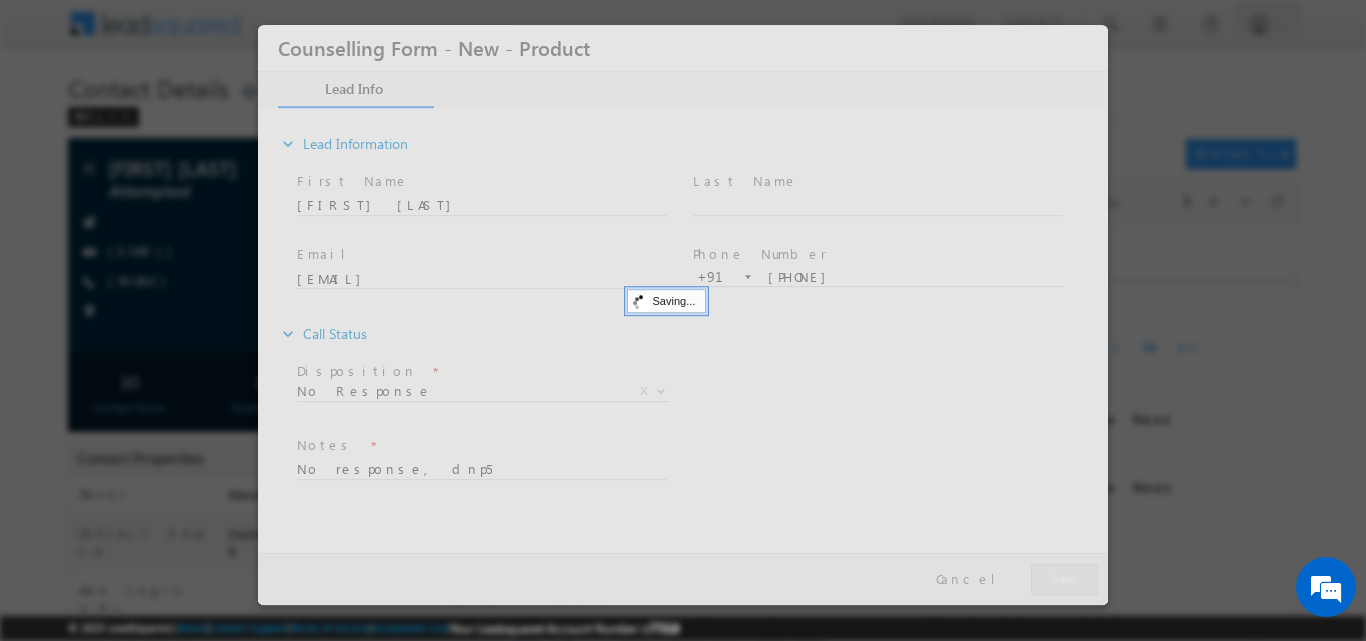 click at bounding box center [683, 314] 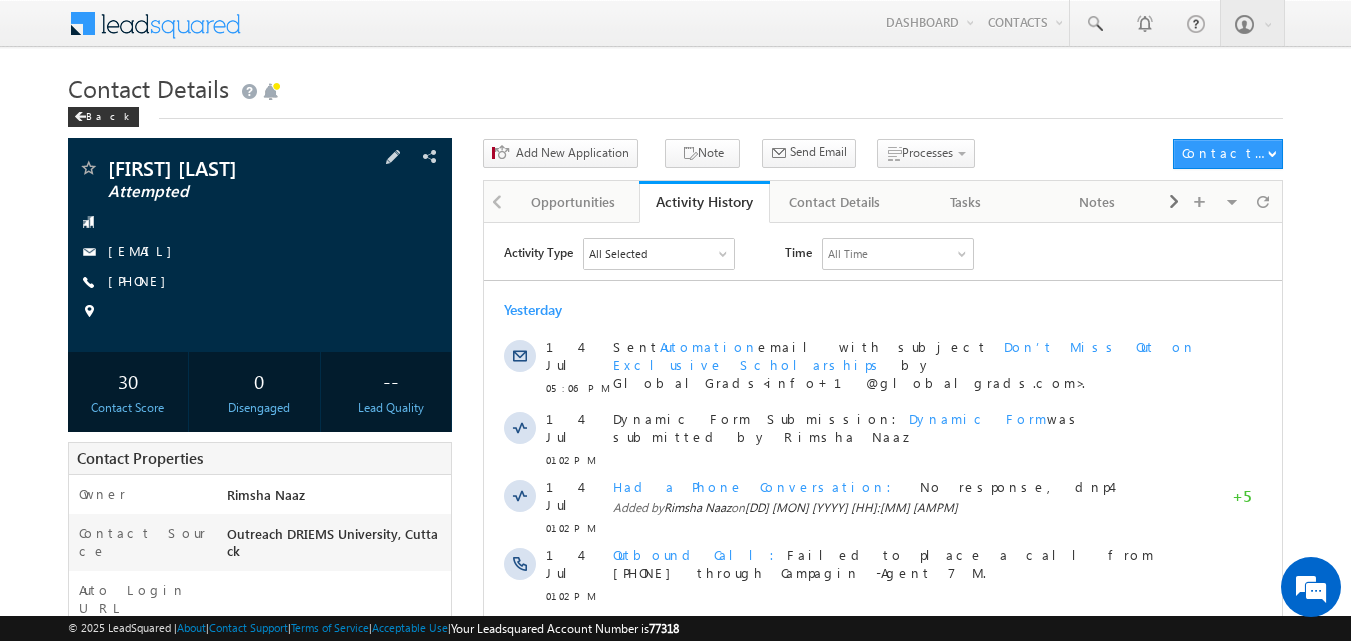 scroll, scrollTop: 0, scrollLeft: 0, axis: both 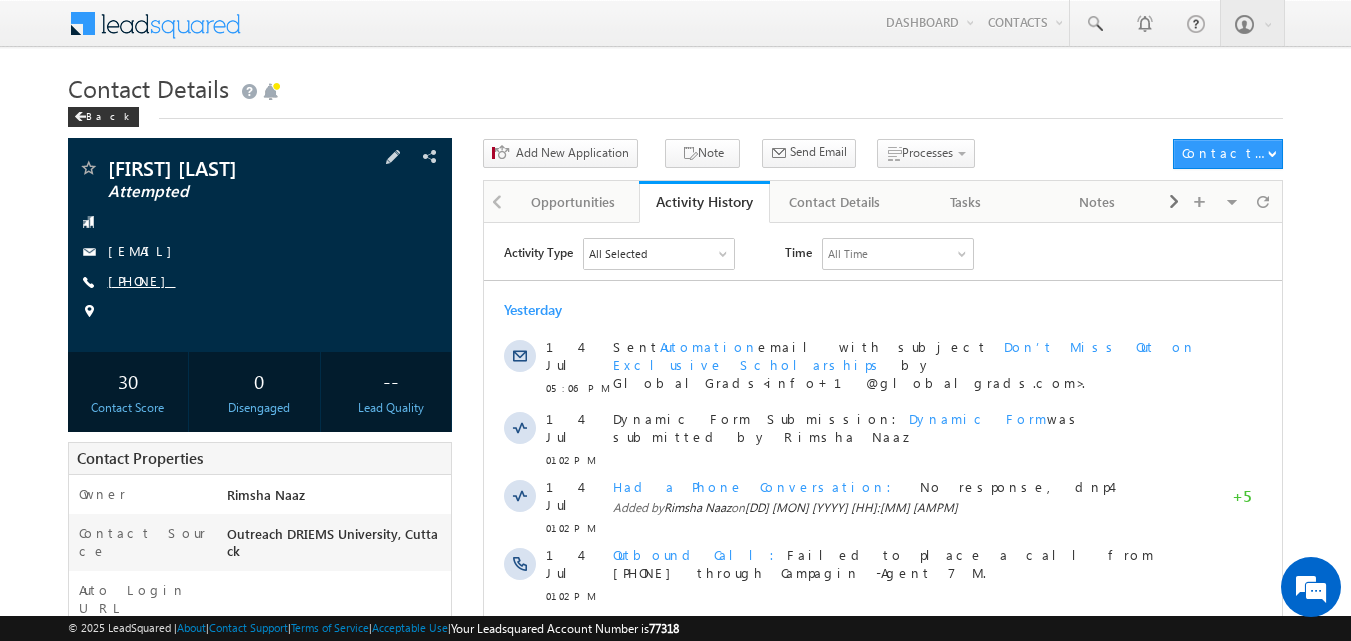 copy on "[PHONE]" 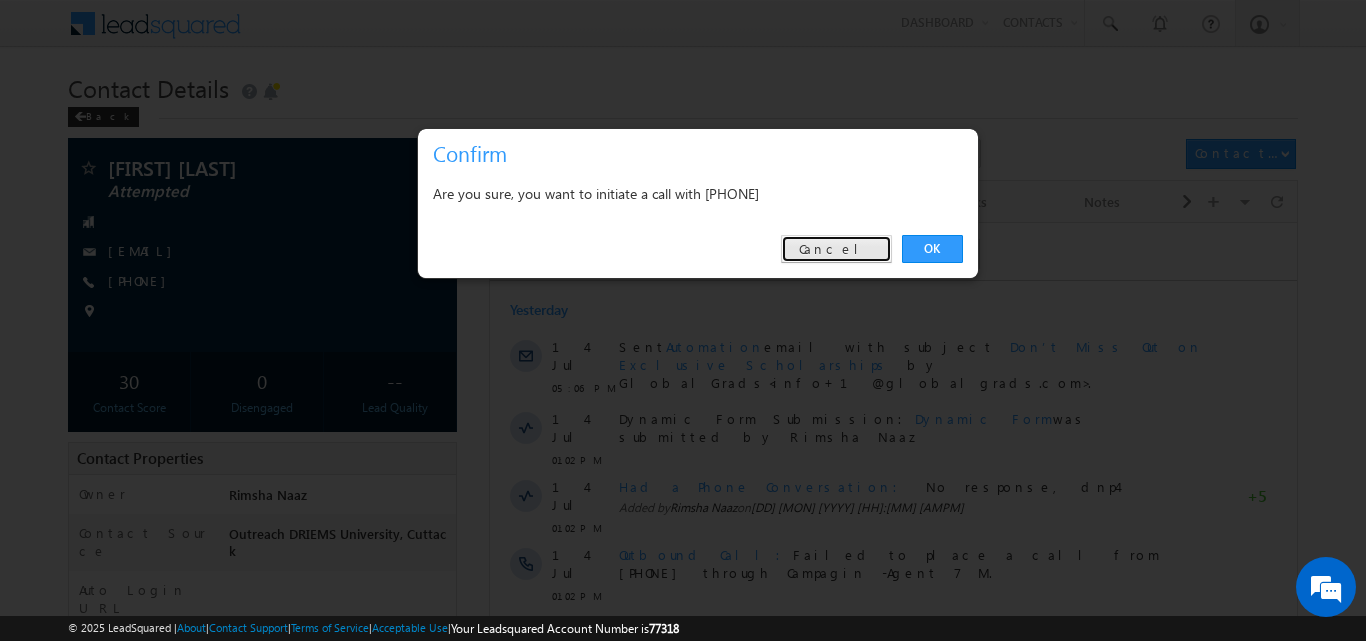 click on "Cancel" at bounding box center (836, 249) 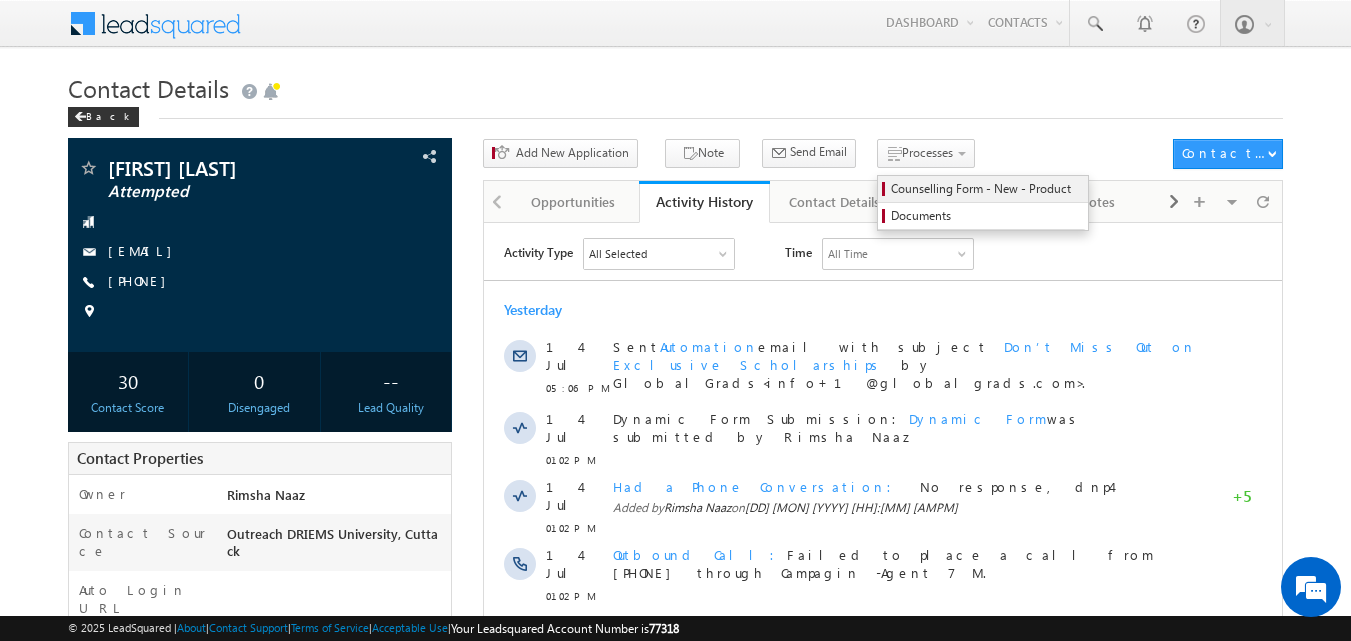 click on "Counselling Form - New - Product" at bounding box center (986, 189) 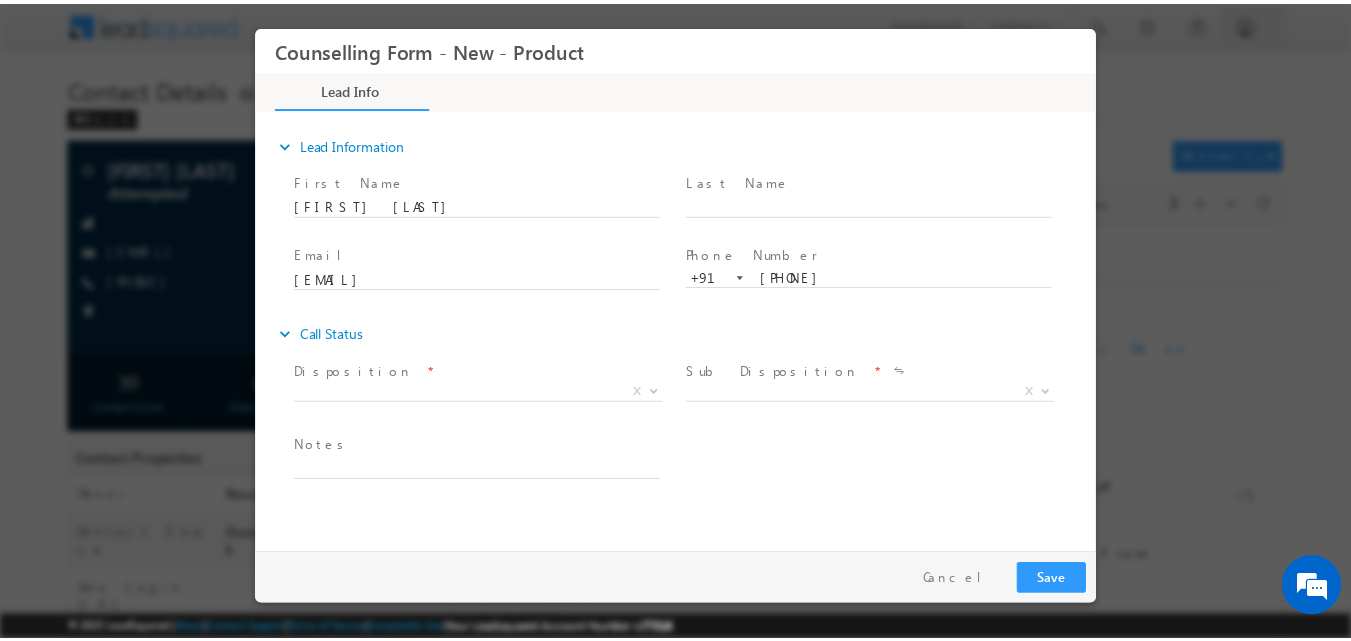 scroll, scrollTop: 0, scrollLeft: 0, axis: both 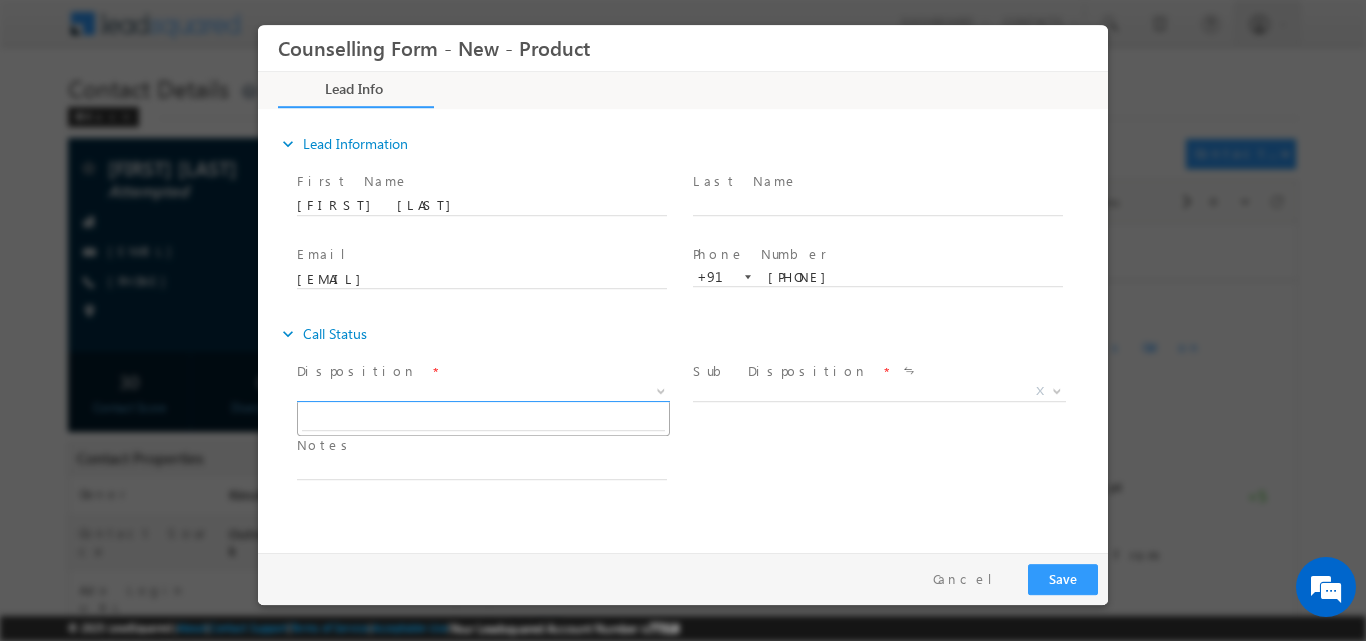 click at bounding box center (659, 390) 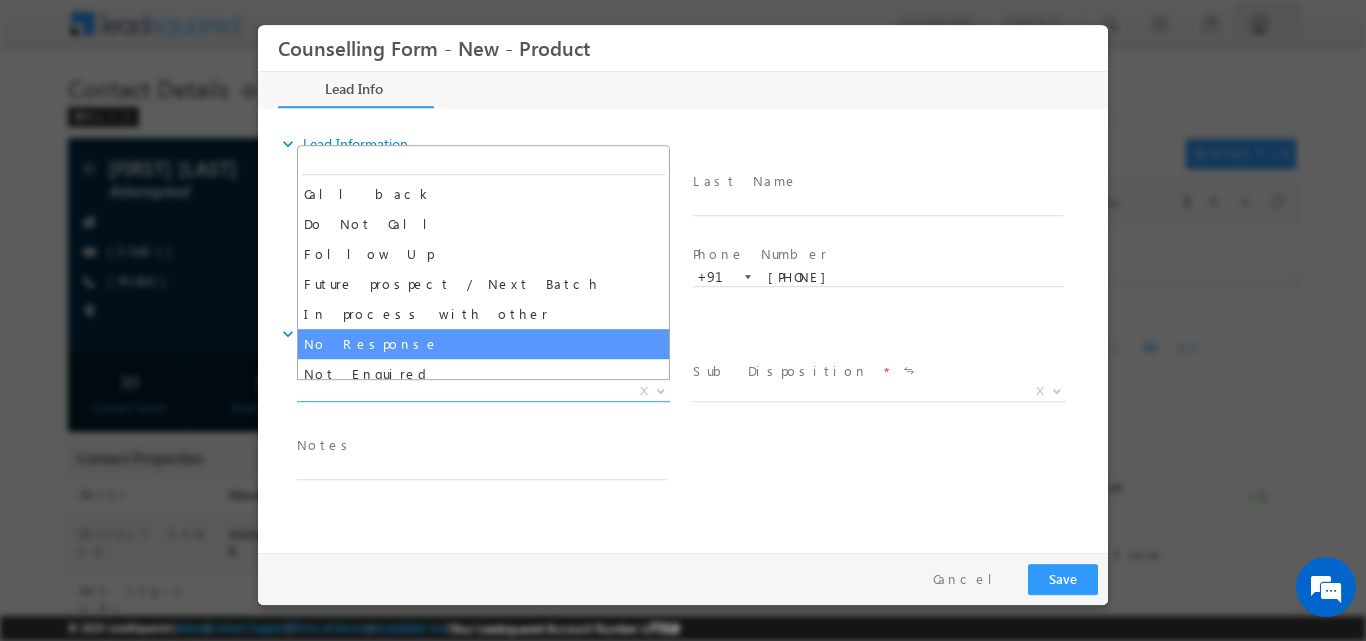 select on "No Response" 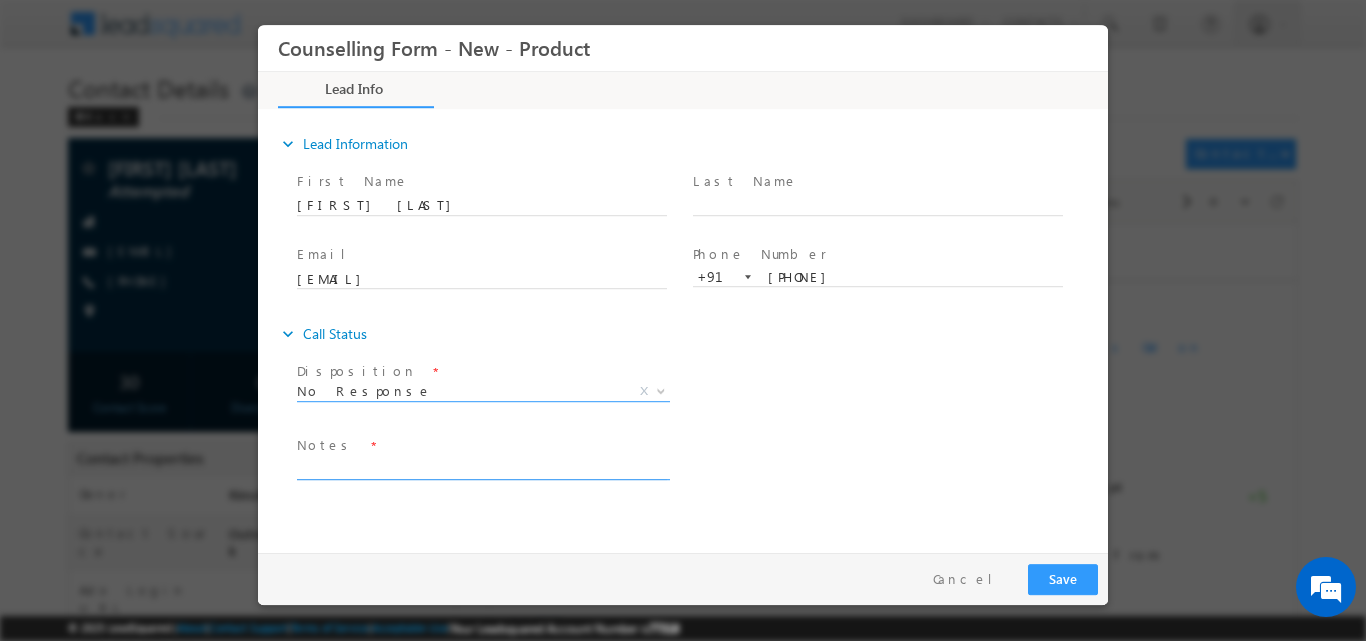 click at bounding box center (482, 467) 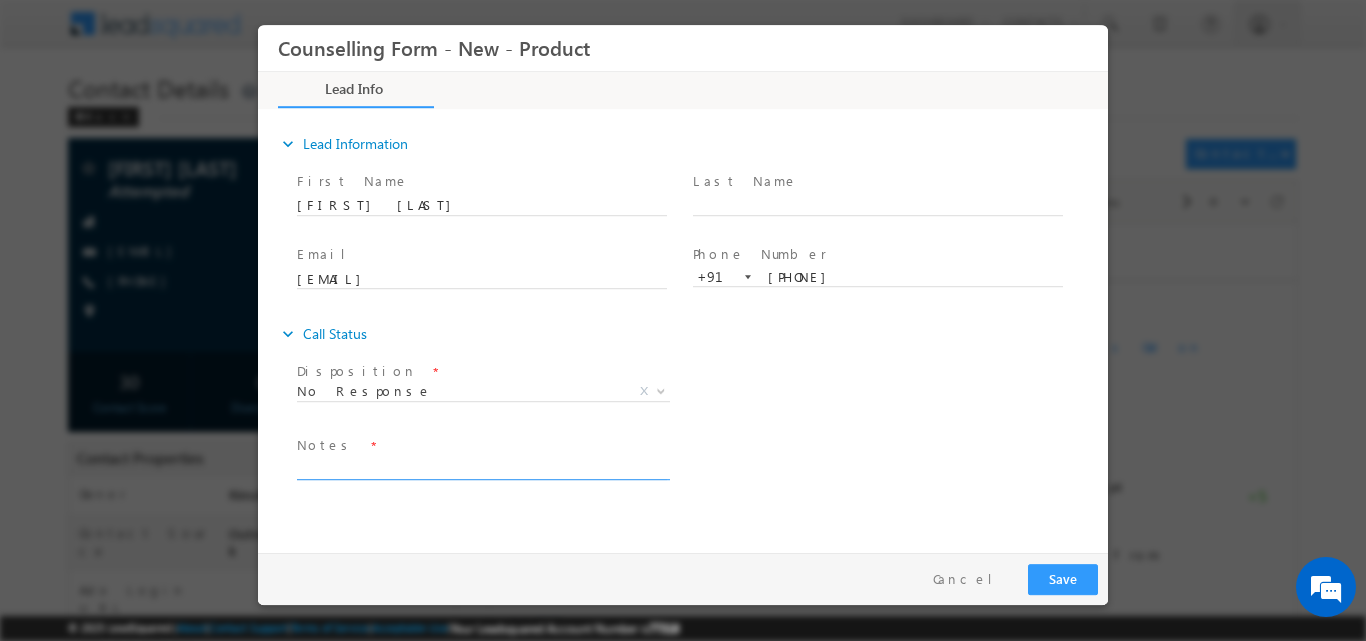 paste on "Hung up the call after hearing Amity University" 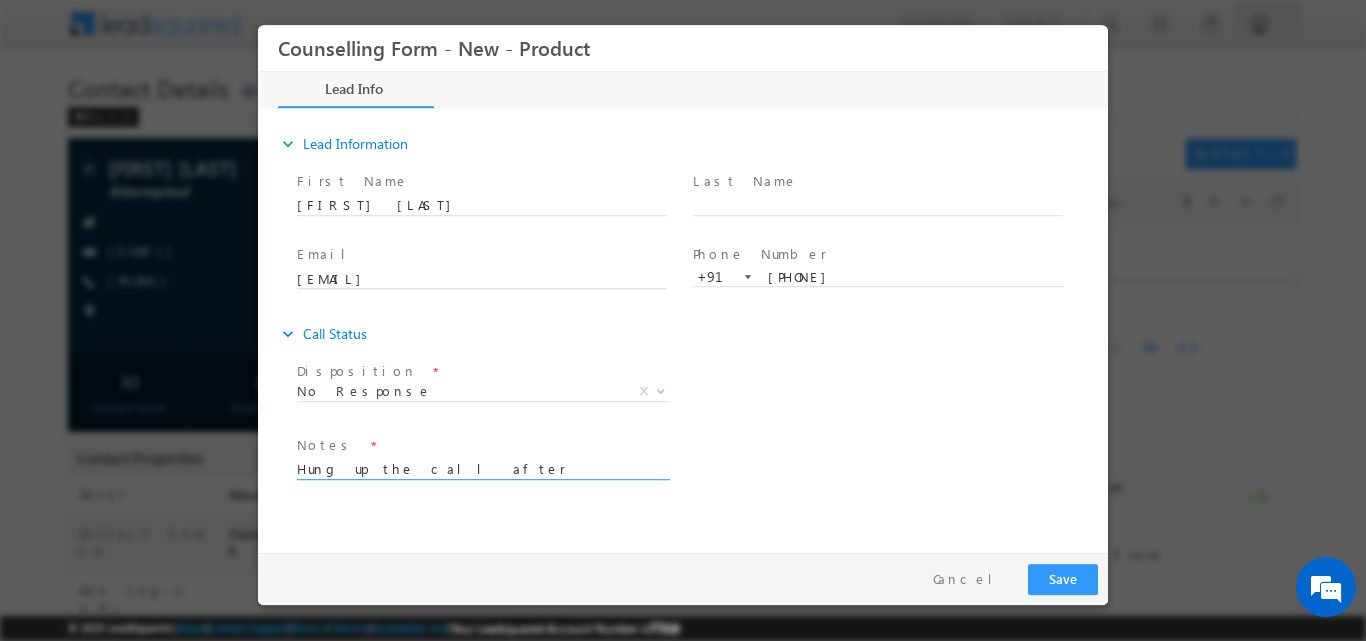 type on "Hung up the call after hearing Amity University" 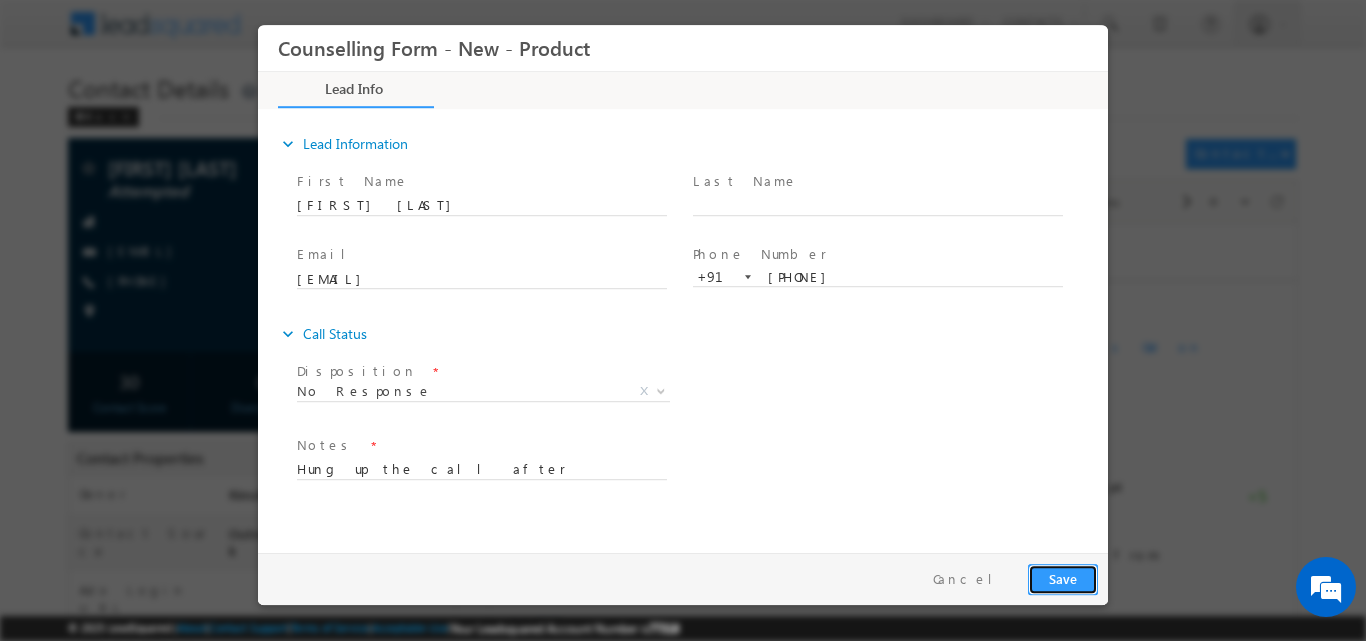 click on "Save" at bounding box center [1063, 578] 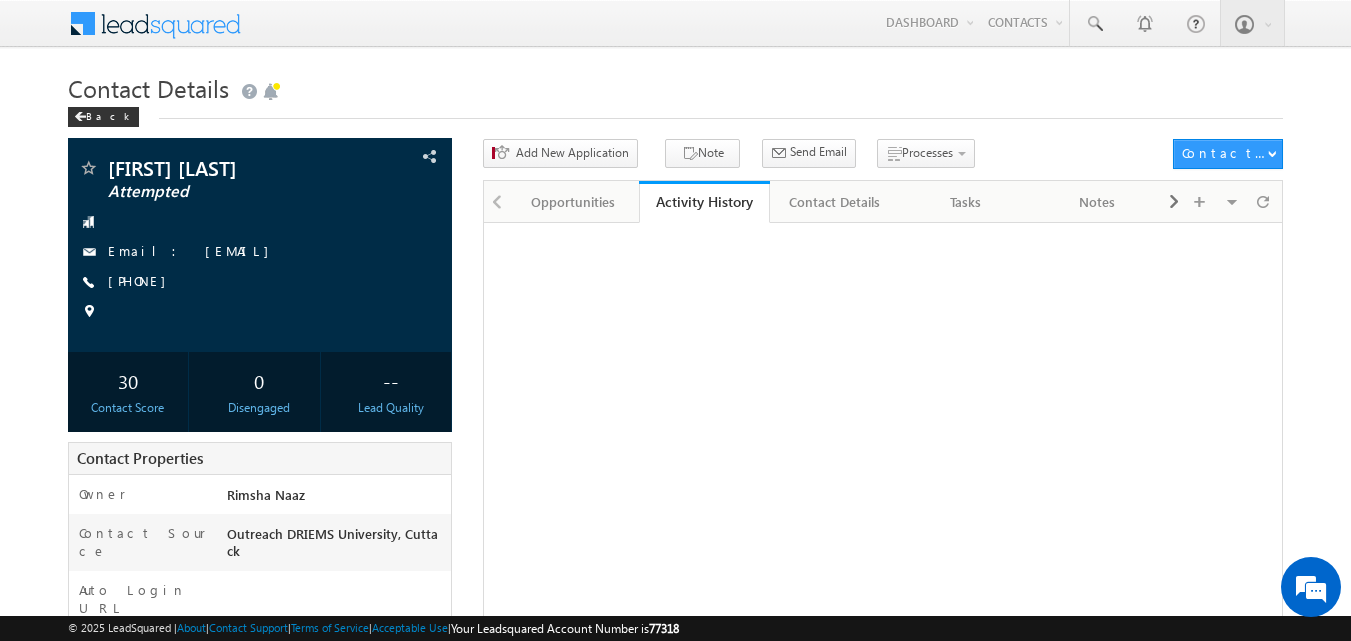 scroll, scrollTop: 0, scrollLeft: 0, axis: both 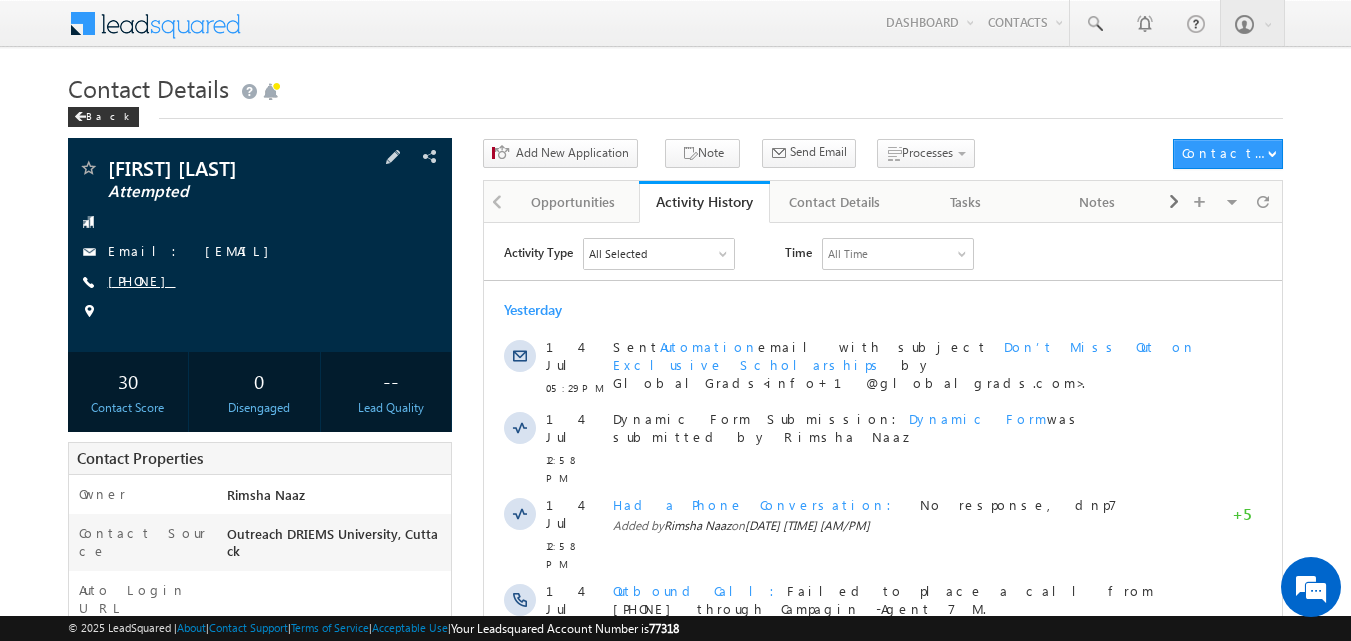 drag, startPoint x: 137, startPoint y: 278, endPoint x: 204, endPoint y: 278, distance: 67 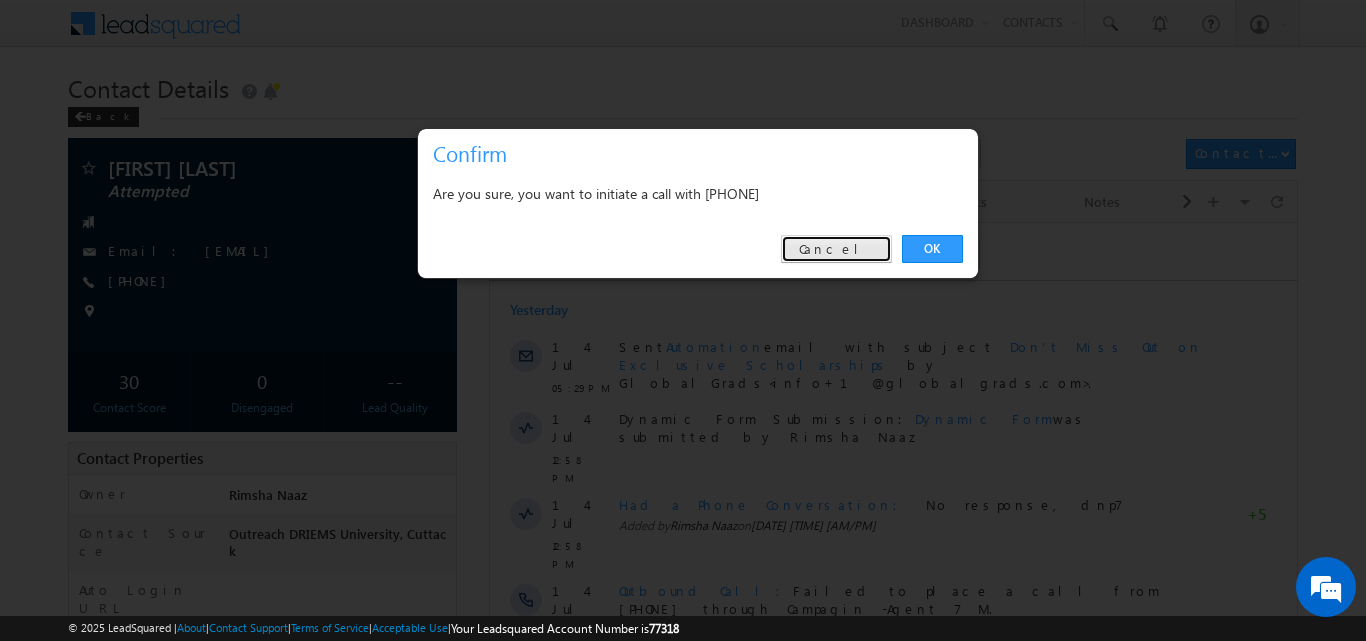 click on "Cancel" at bounding box center (836, 249) 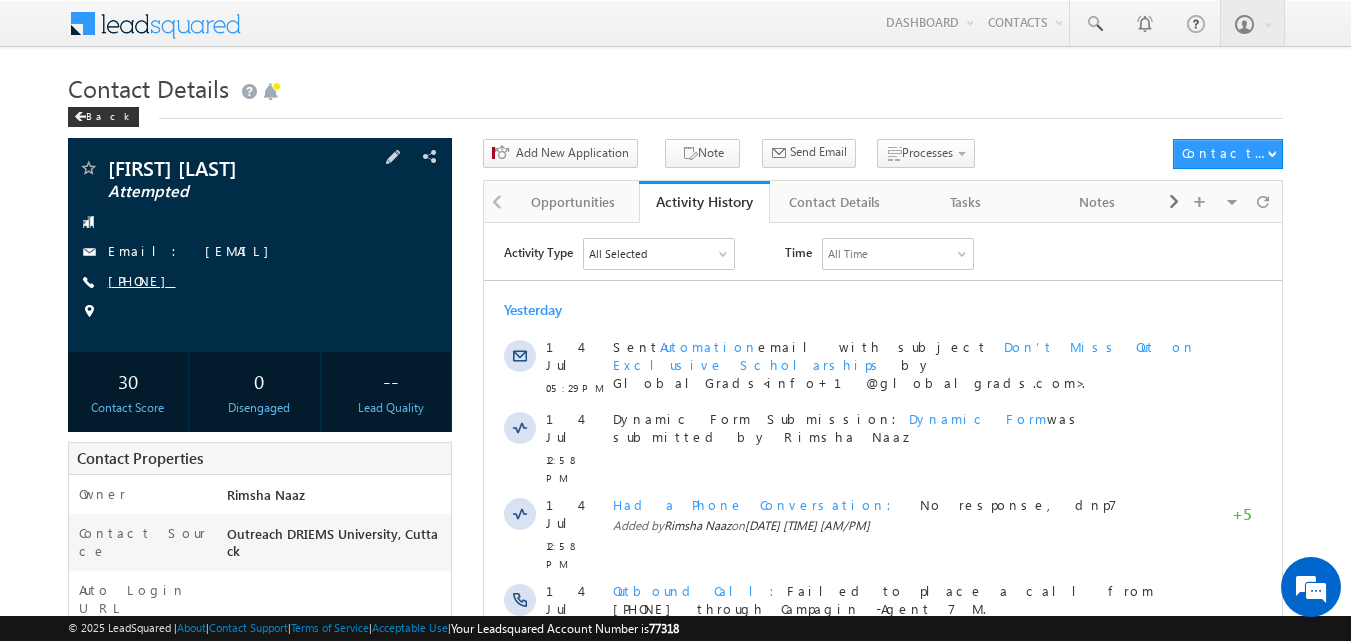 copy on "[PHONE]" 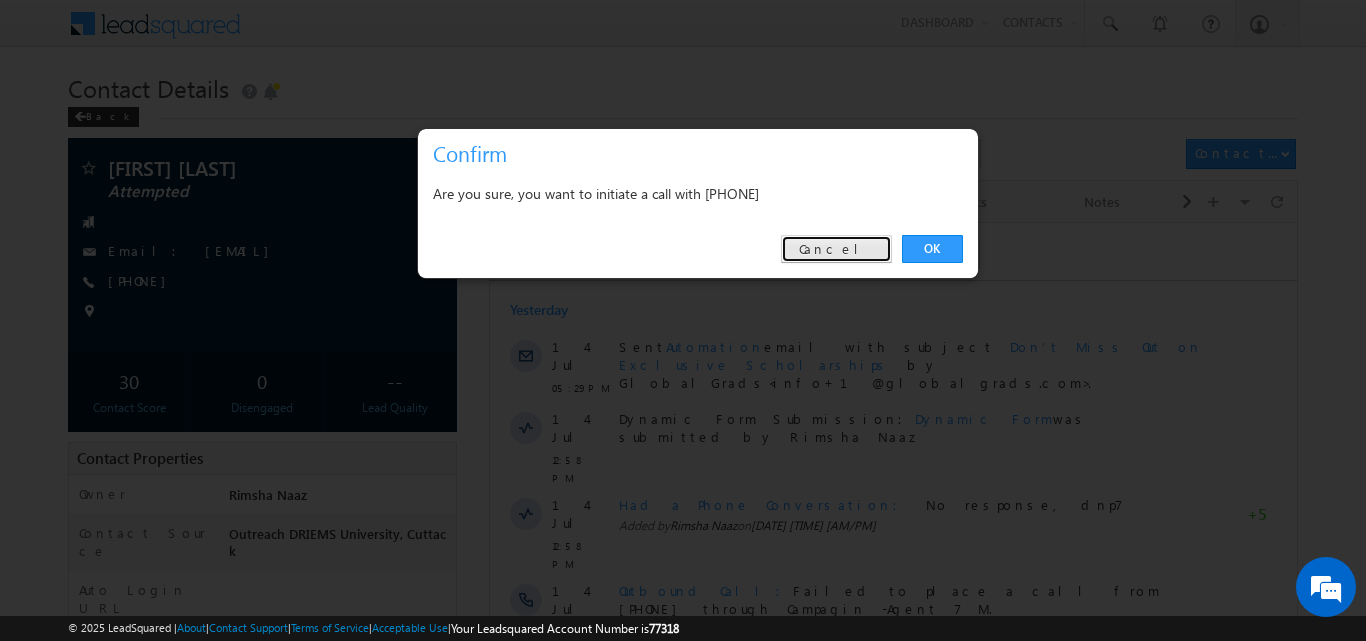 click on "Cancel" at bounding box center (836, 249) 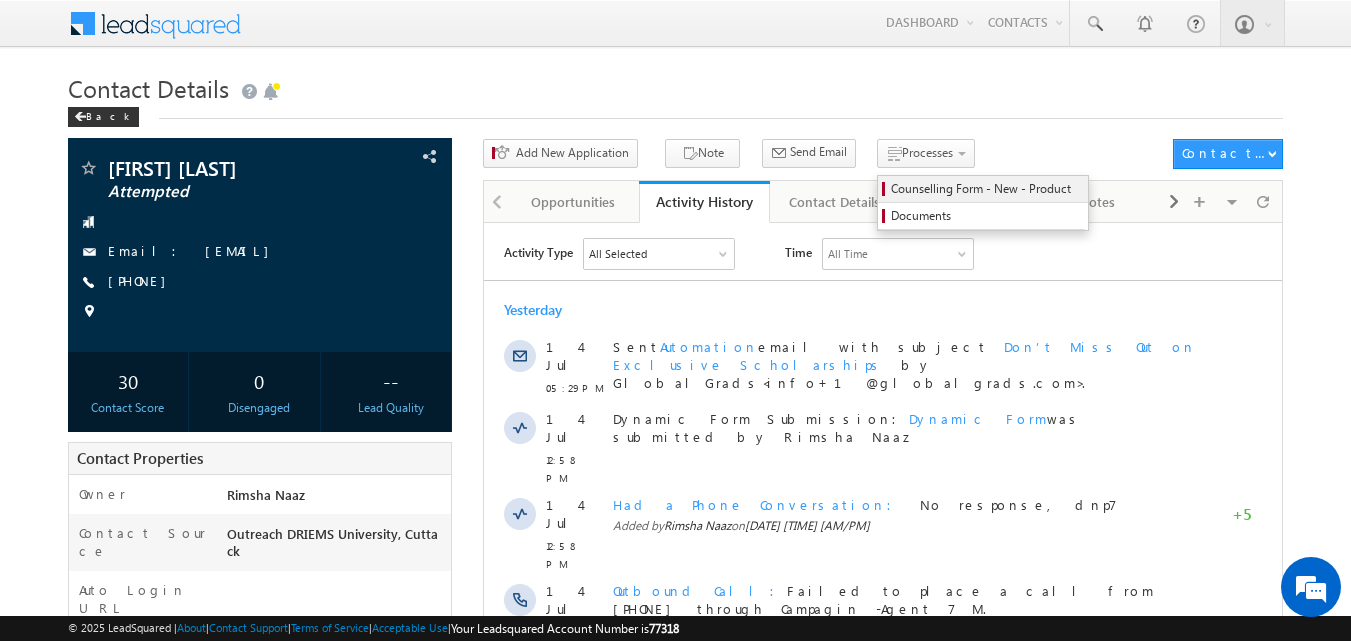 click on "Counselling Form - New - Product" at bounding box center (986, 189) 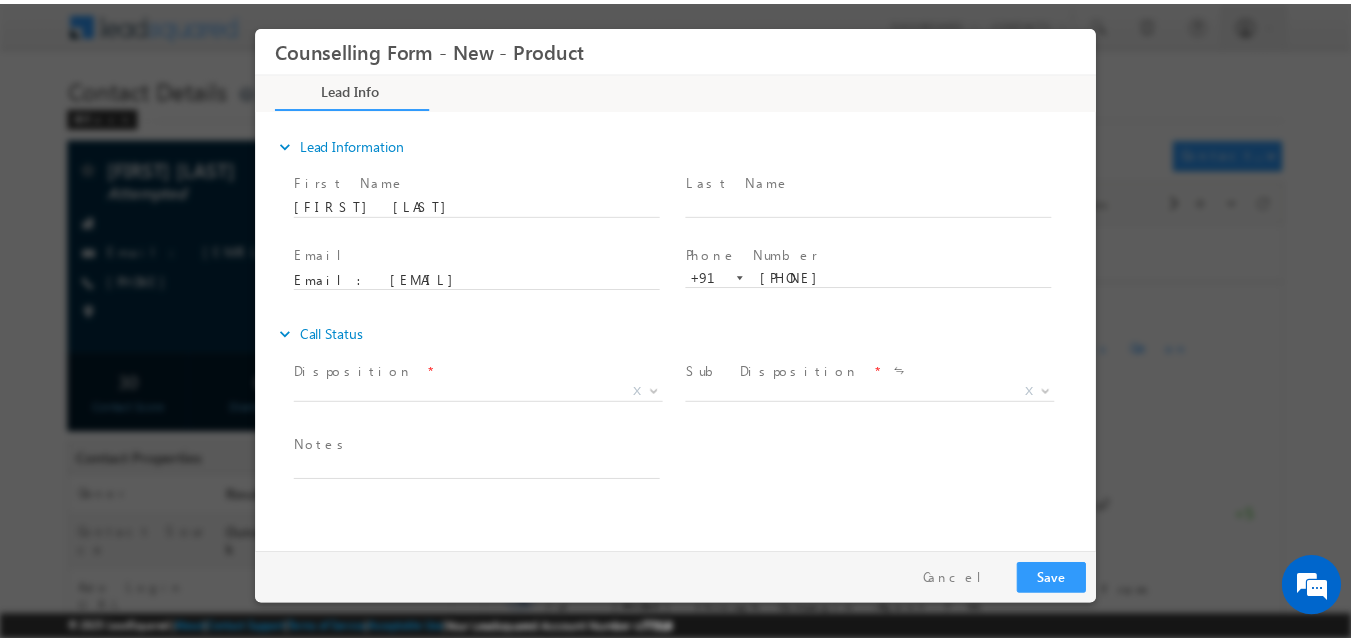 scroll, scrollTop: 0, scrollLeft: 0, axis: both 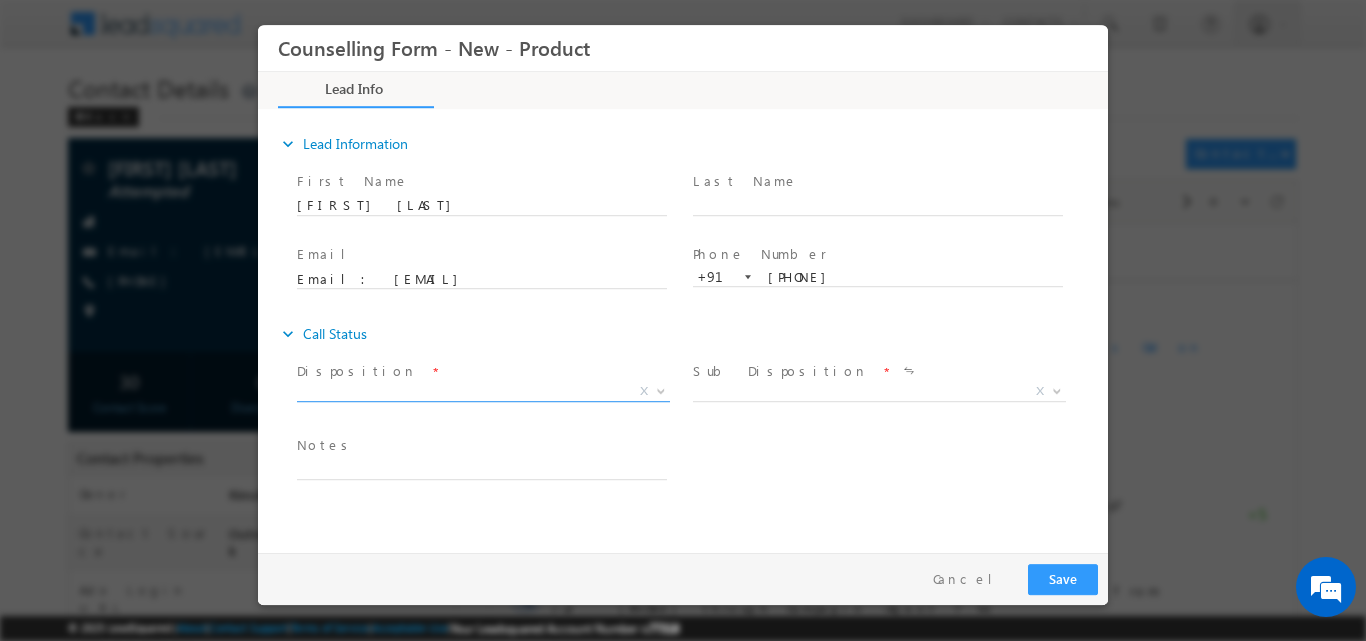 click at bounding box center [661, 389] 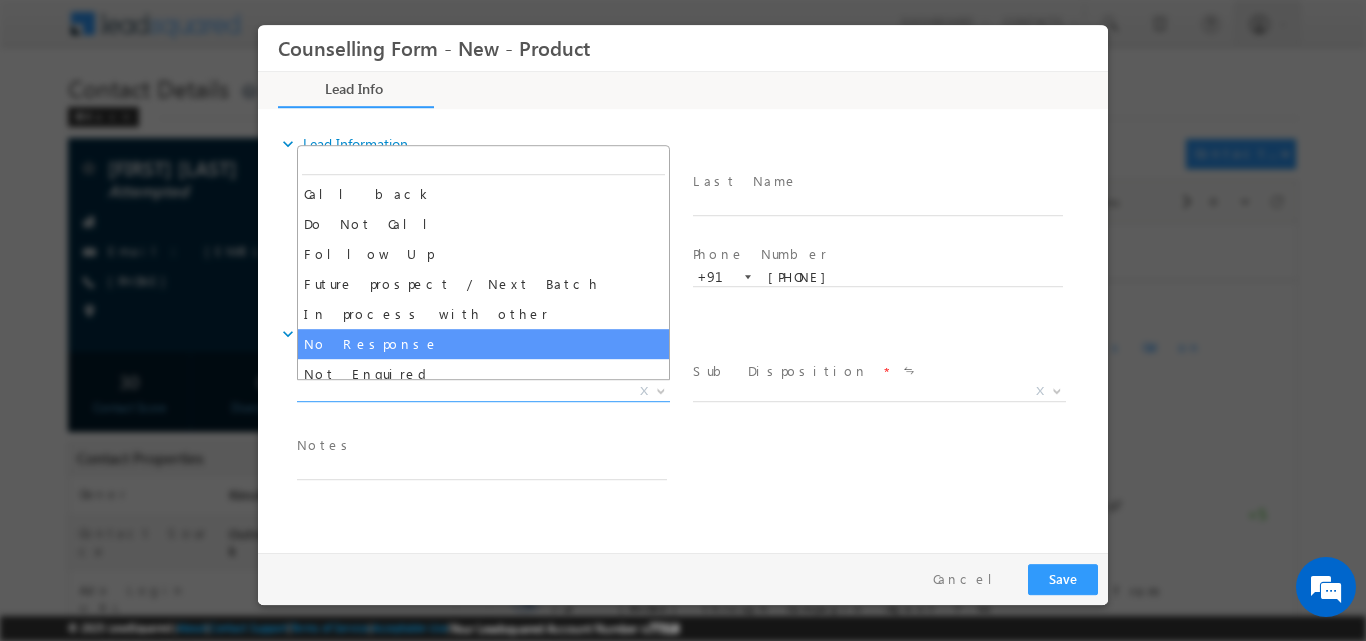 select on "No Response" 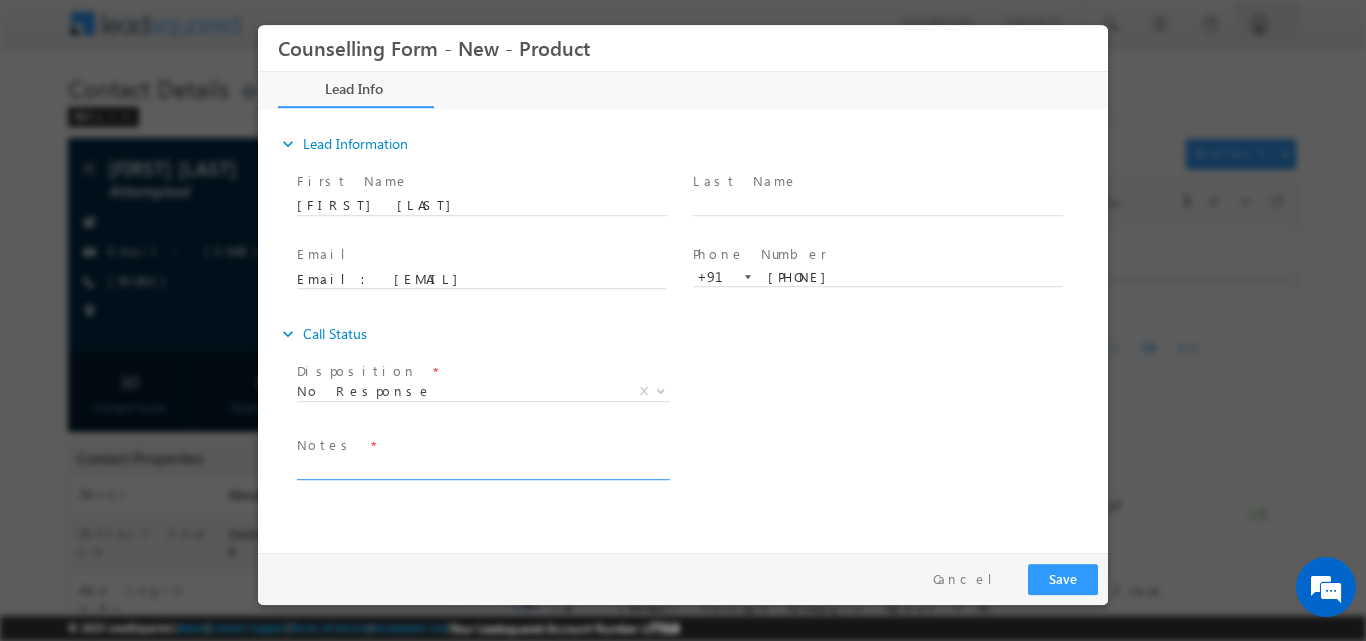 click at bounding box center [482, 467] 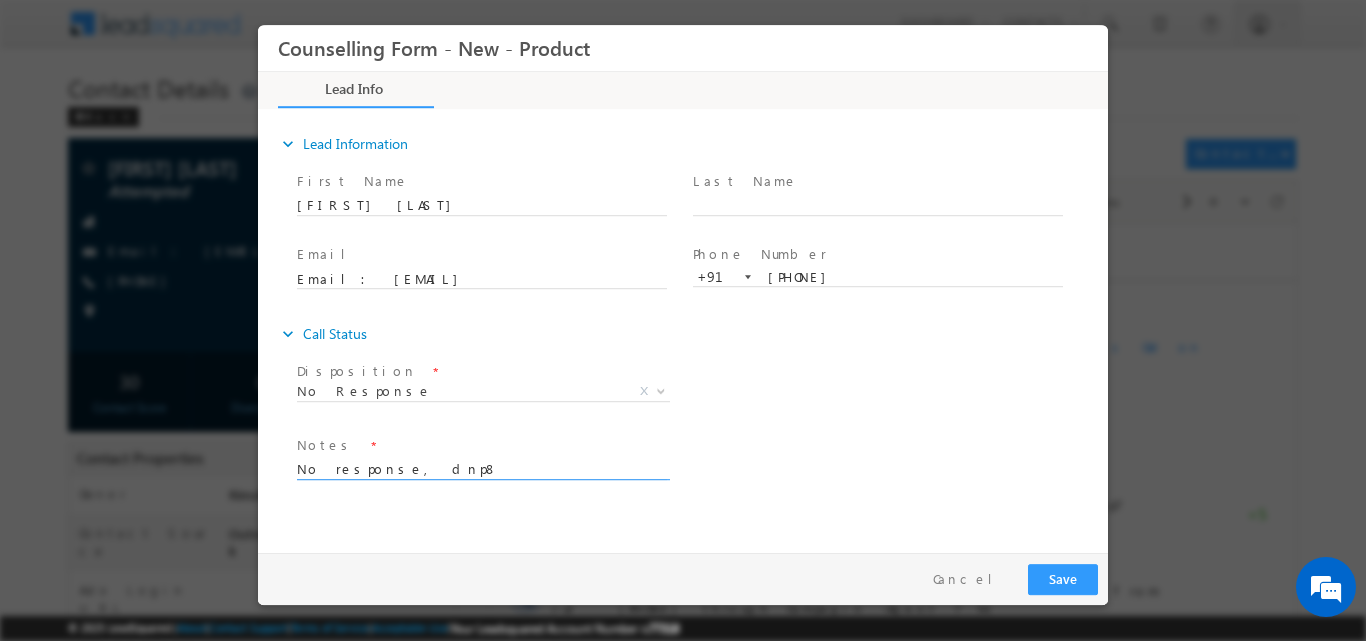 type on "No response, dnp8" 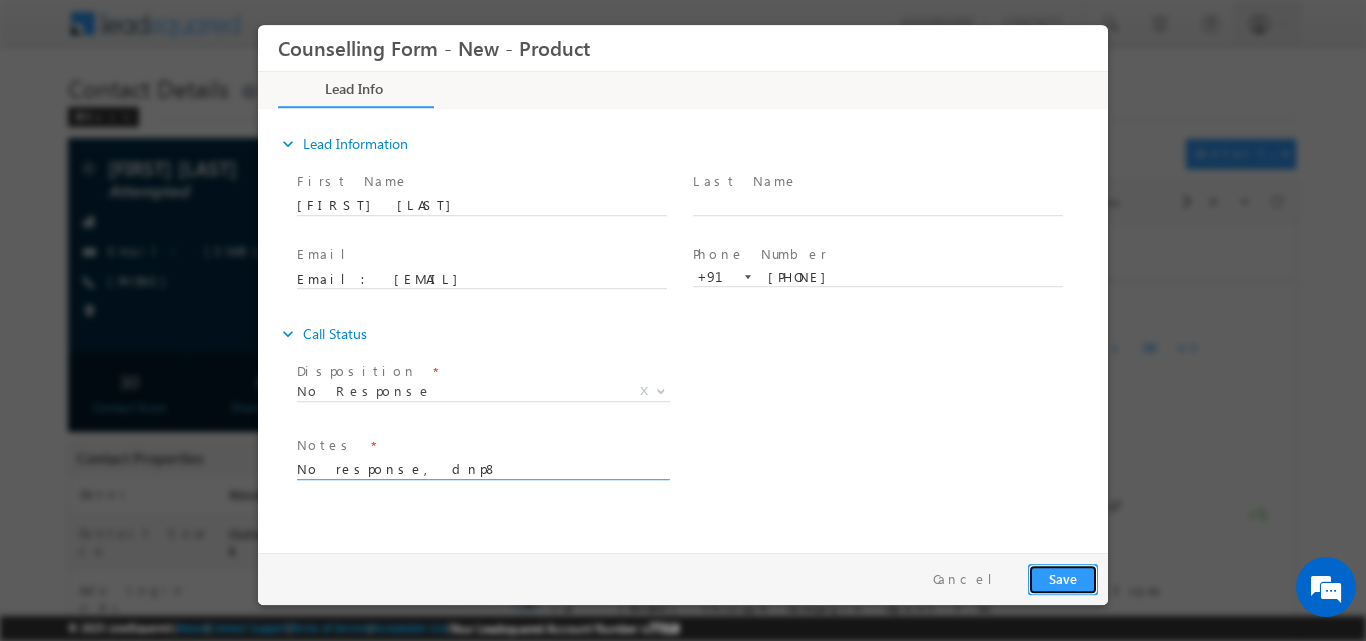 click on "Save" at bounding box center [1063, 578] 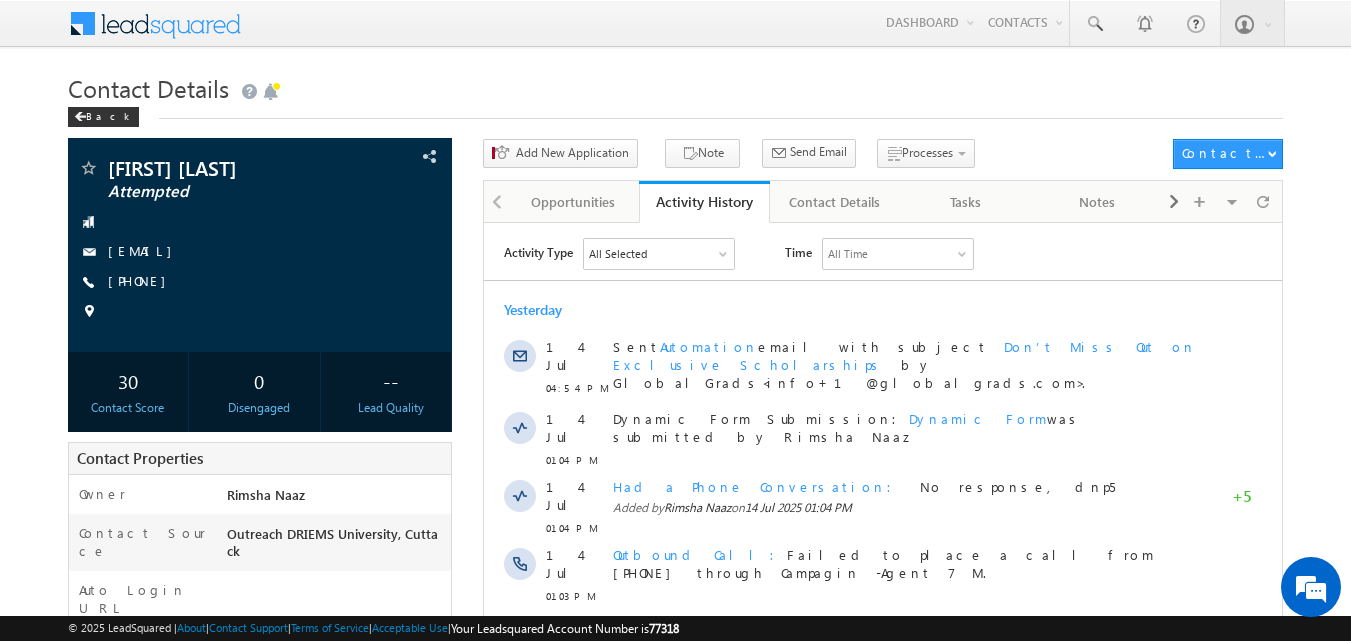 scroll, scrollTop: 0, scrollLeft: 0, axis: both 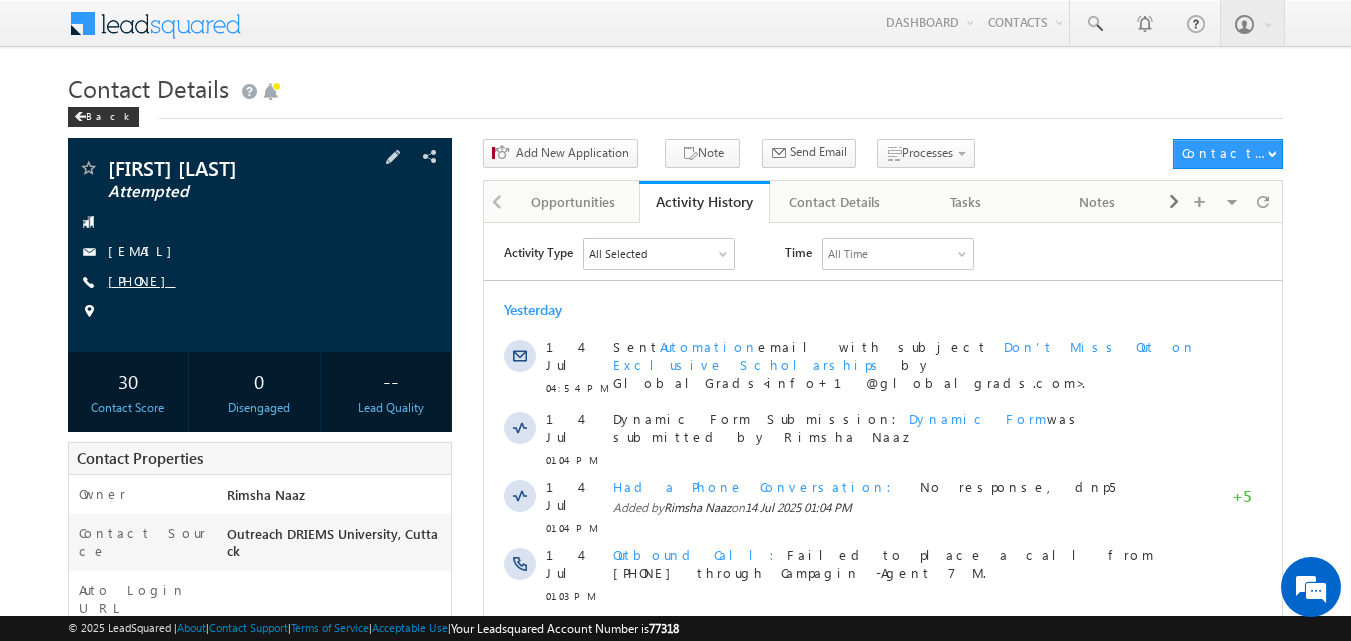copy on "[PHONE]" 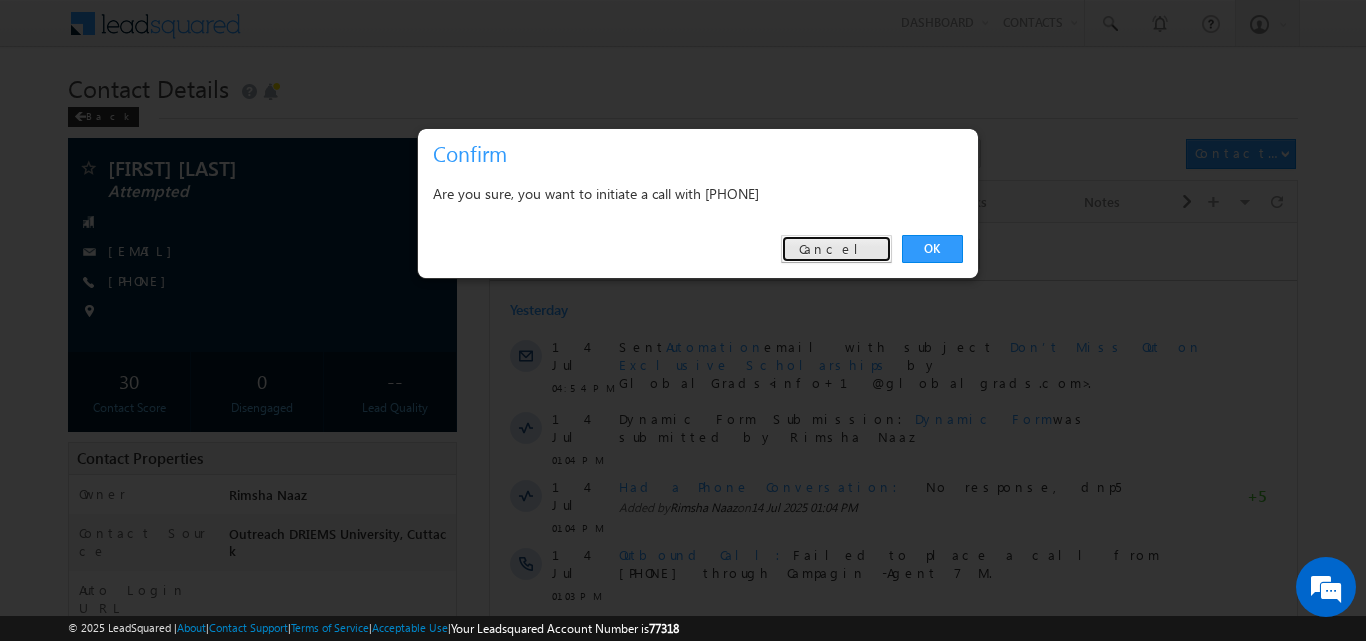 click on "Cancel" at bounding box center [836, 249] 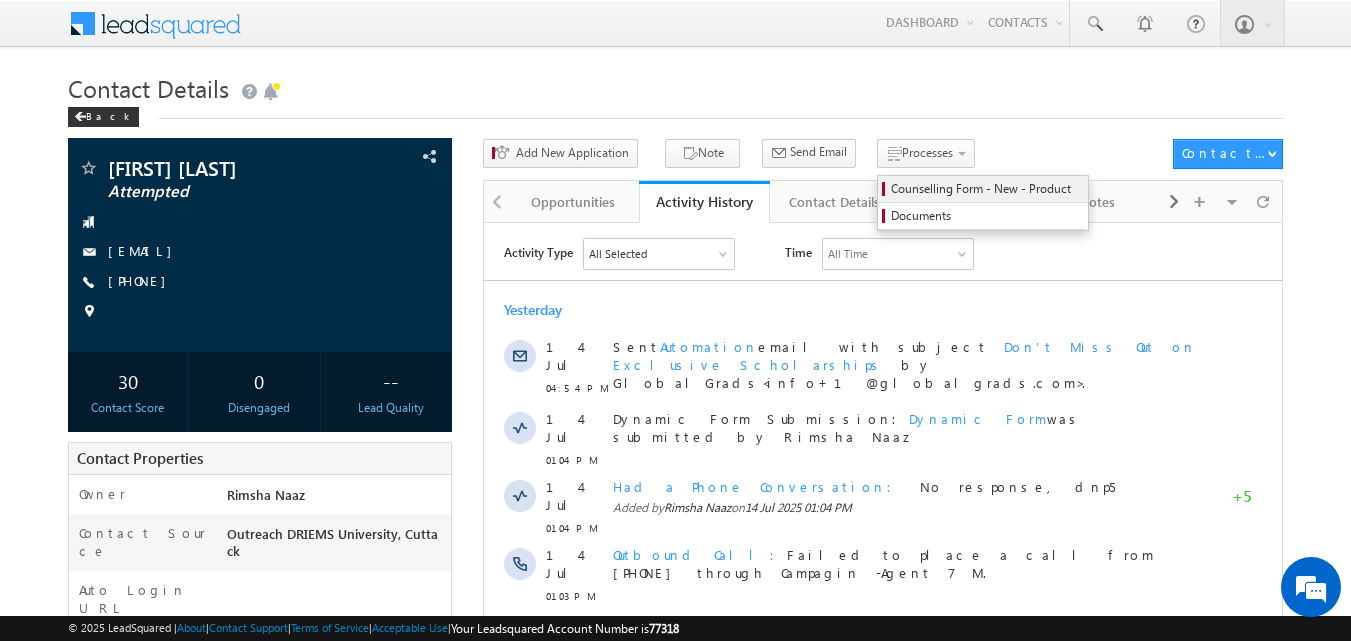 click on "Counselling Form - New - Product" at bounding box center [983, 189] 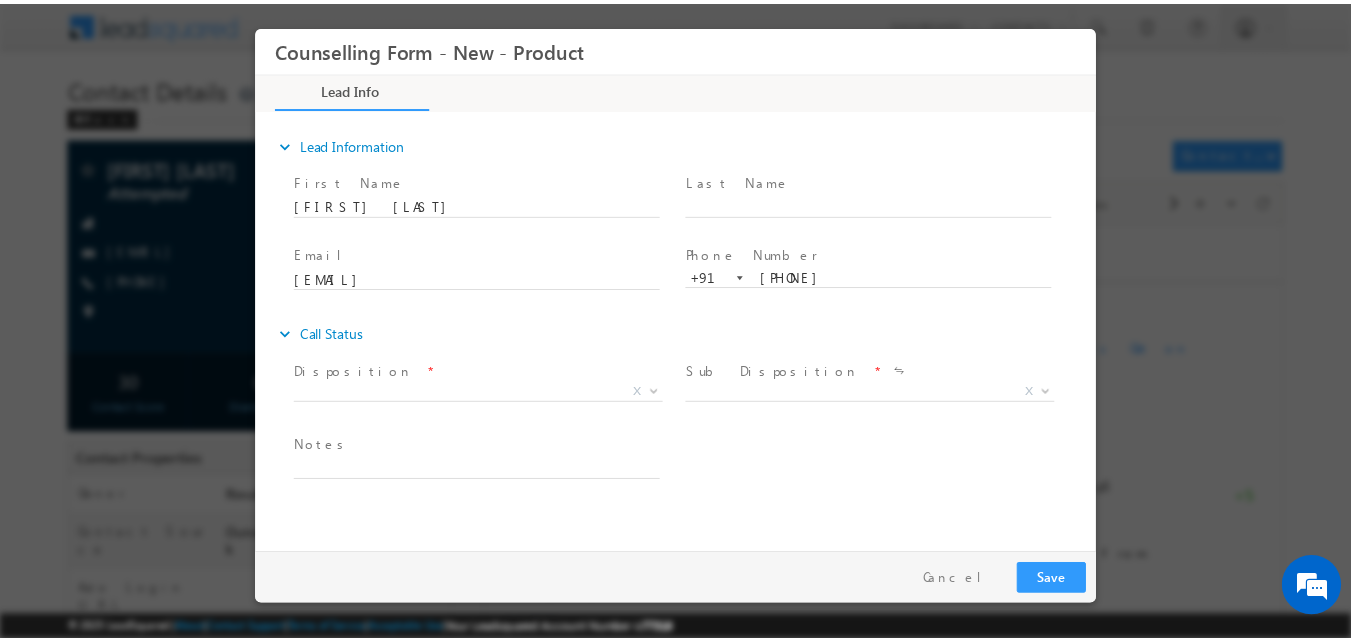 scroll, scrollTop: 0, scrollLeft: 0, axis: both 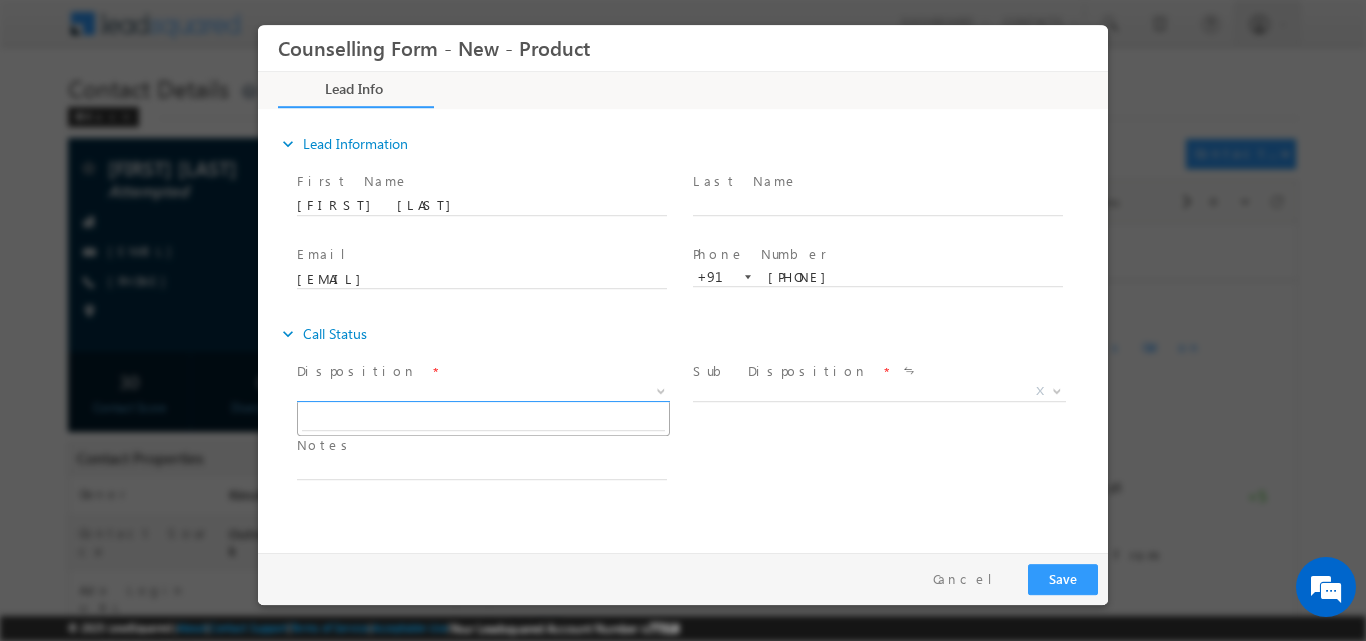 click at bounding box center (659, 390) 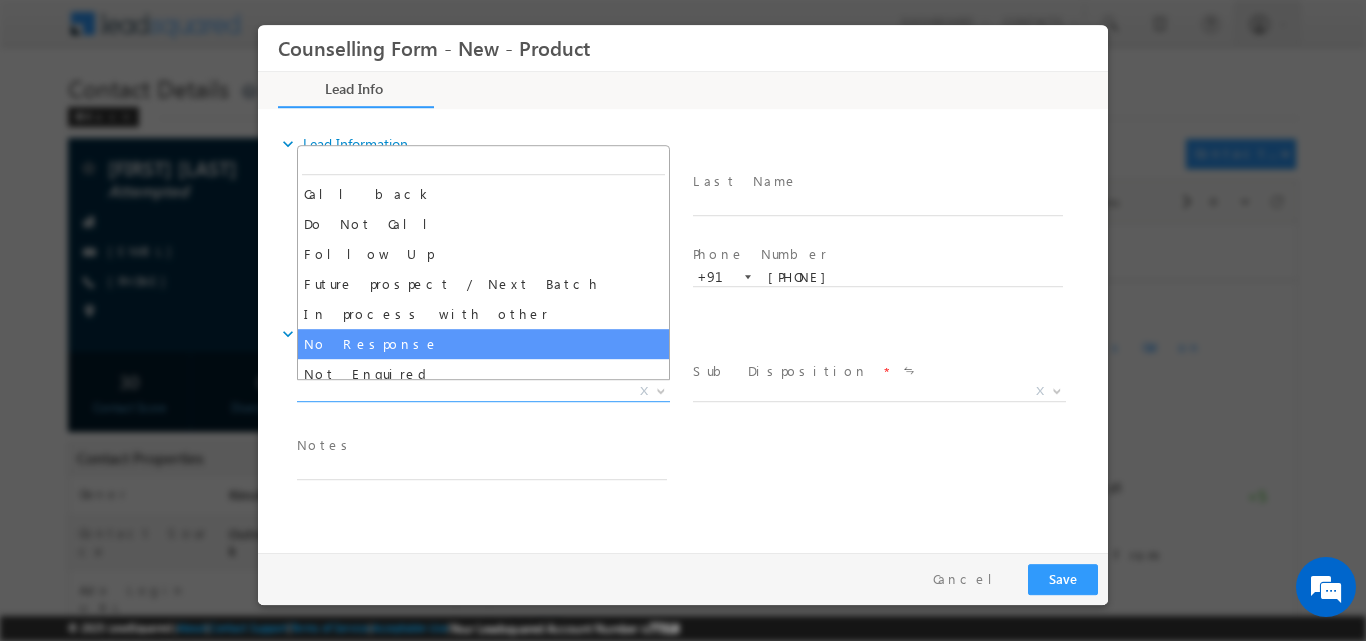 select on "No Response" 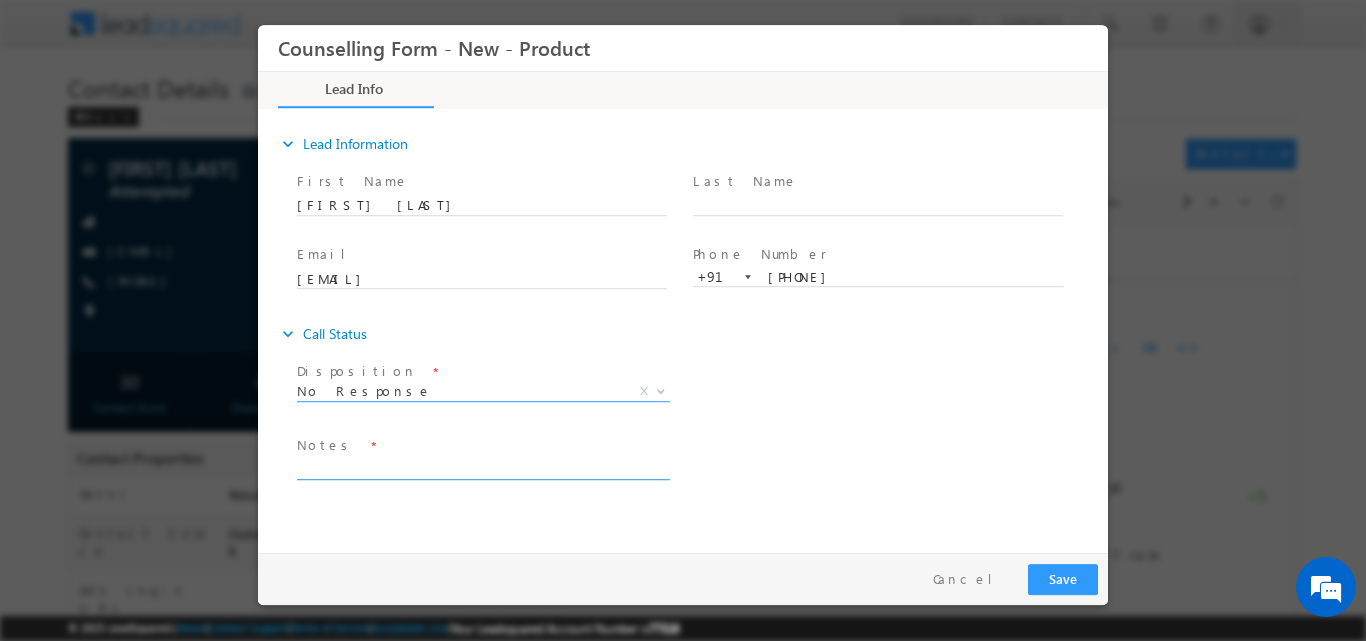 click at bounding box center [482, 467] 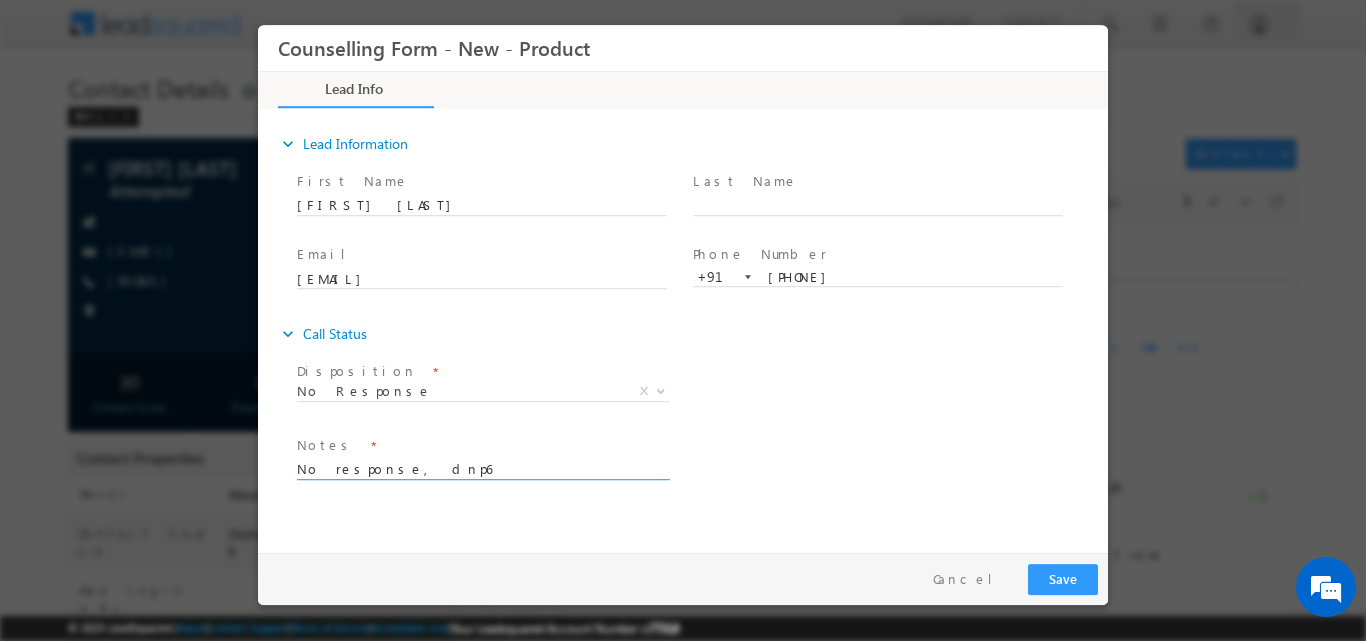 type on "No response, dnp6" 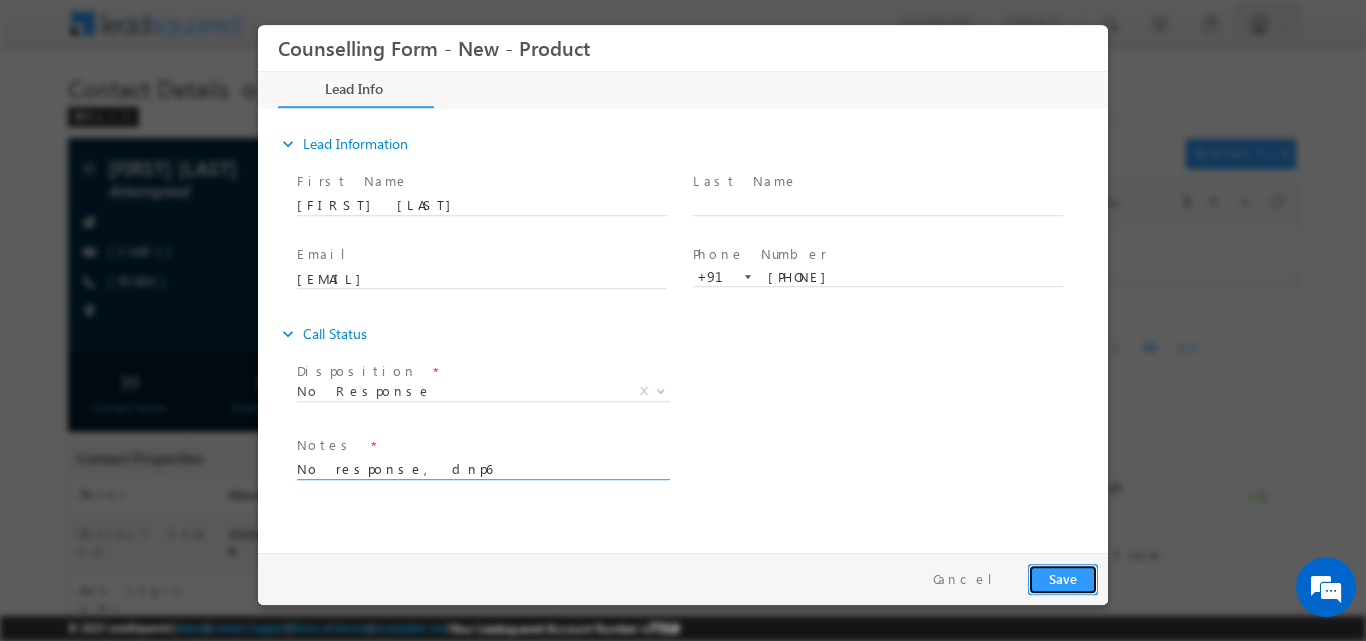 click on "Save" at bounding box center (1063, 578) 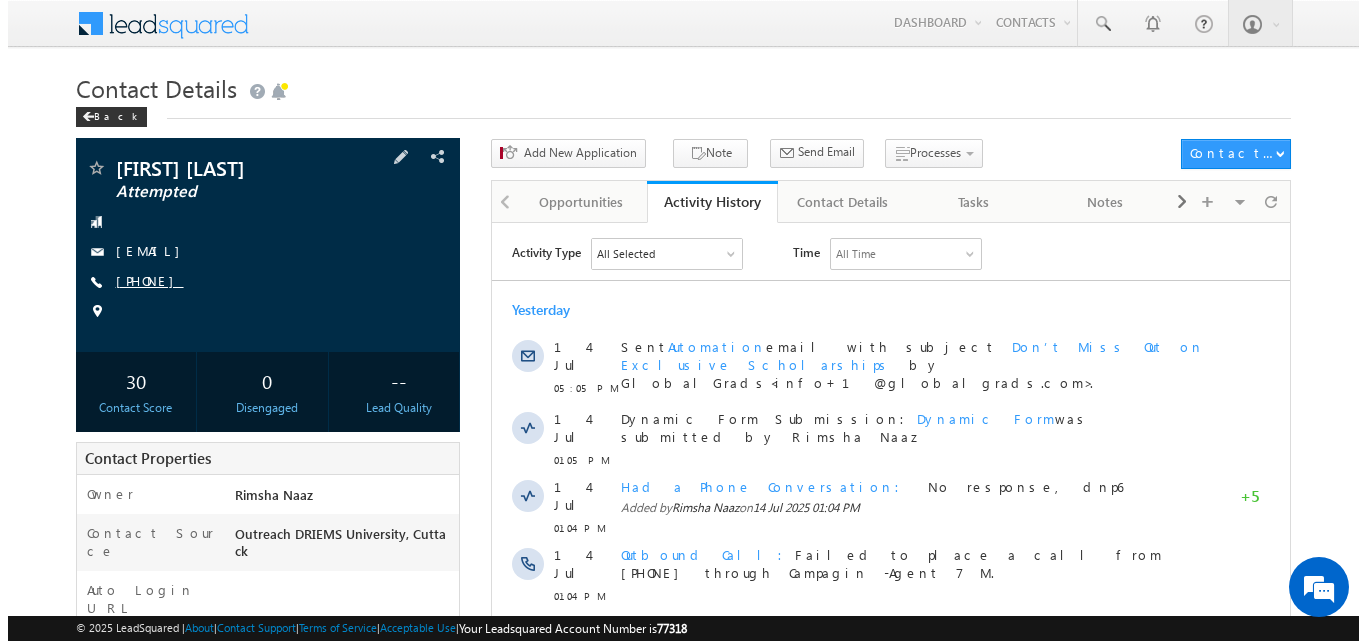 scroll, scrollTop: 0, scrollLeft: 0, axis: both 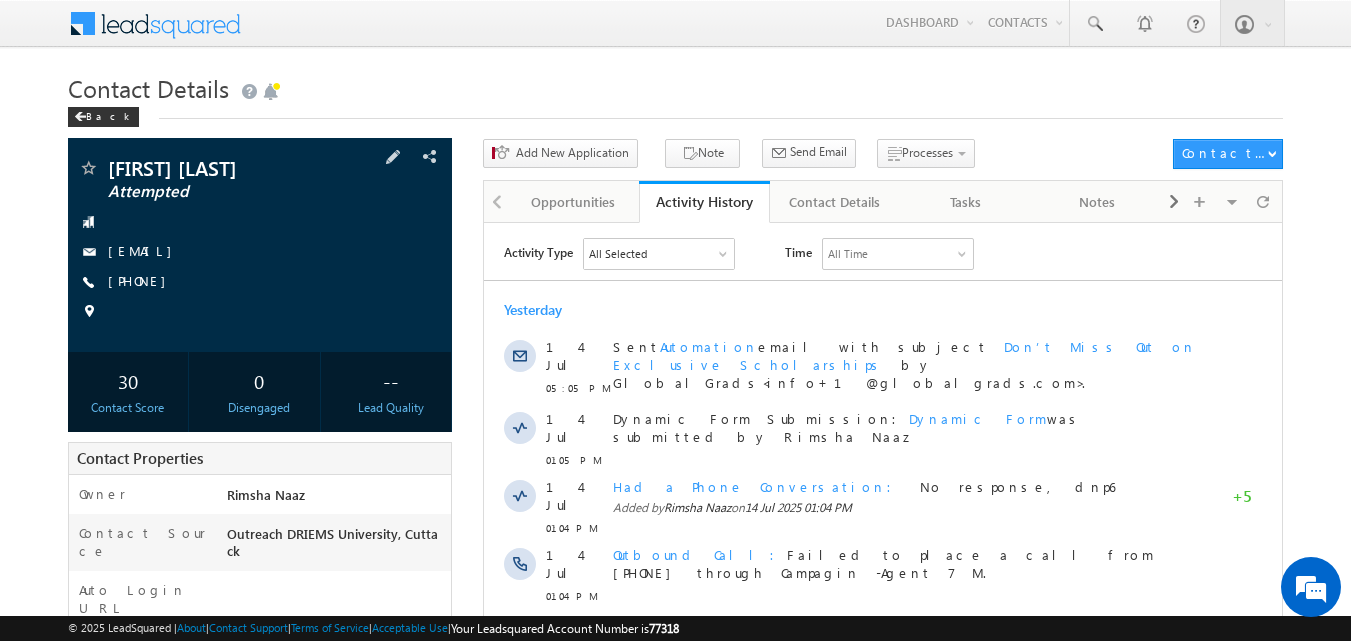 drag, startPoint x: 139, startPoint y: 278, endPoint x: 233, endPoint y: 284, distance: 94.19129 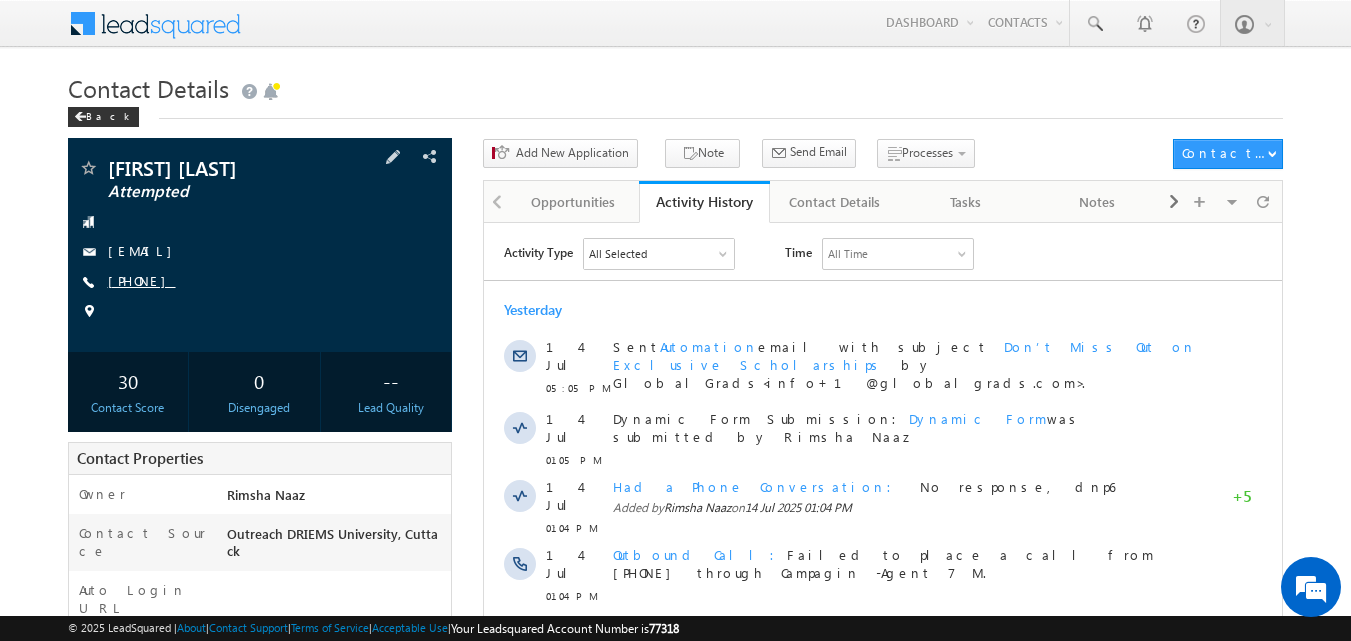 copy on "[PHONE]" 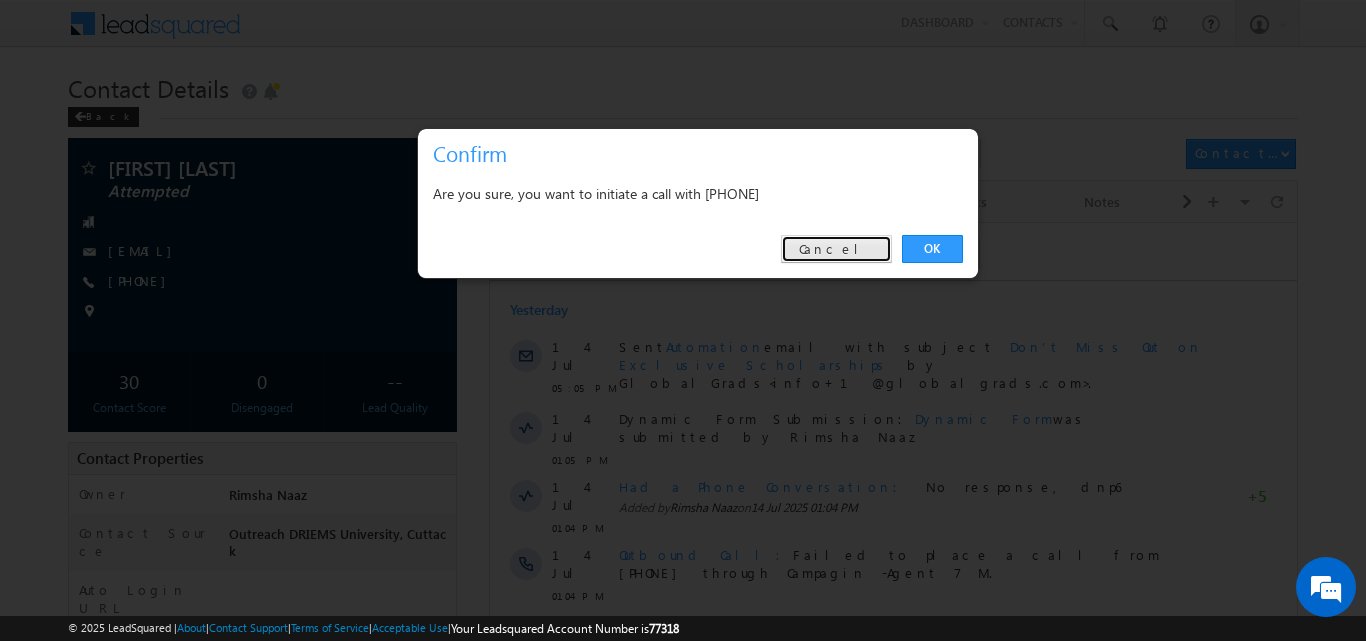 click on "Cancel" at bounding box center (836, 249) 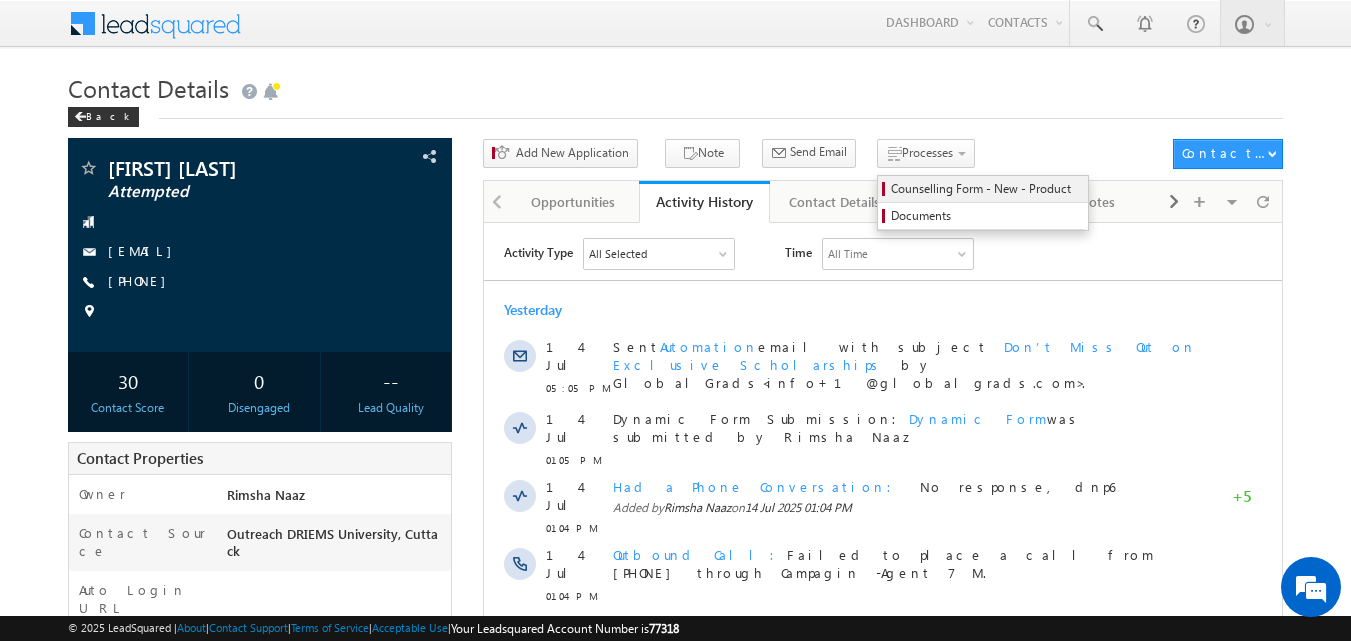 click on "Counselling Form - New - Product" at bounding box center [983, 189] 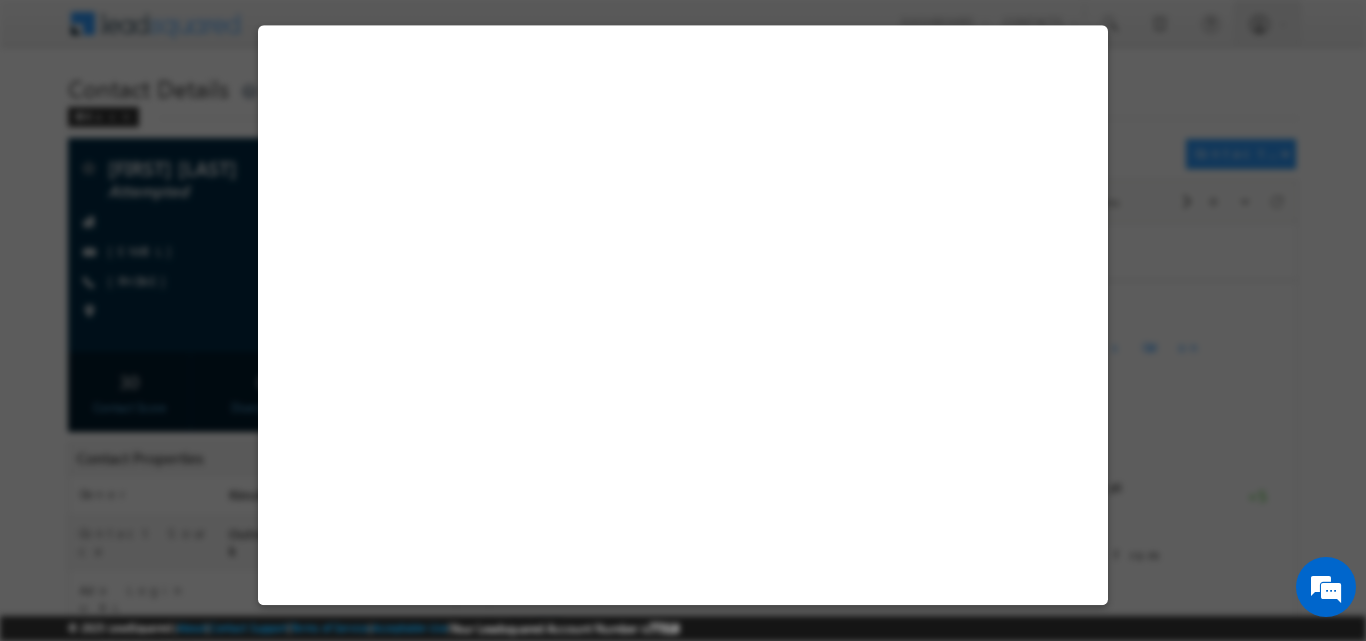 scroll, scrollTop: 0, scrollLeft: 0, axis: both 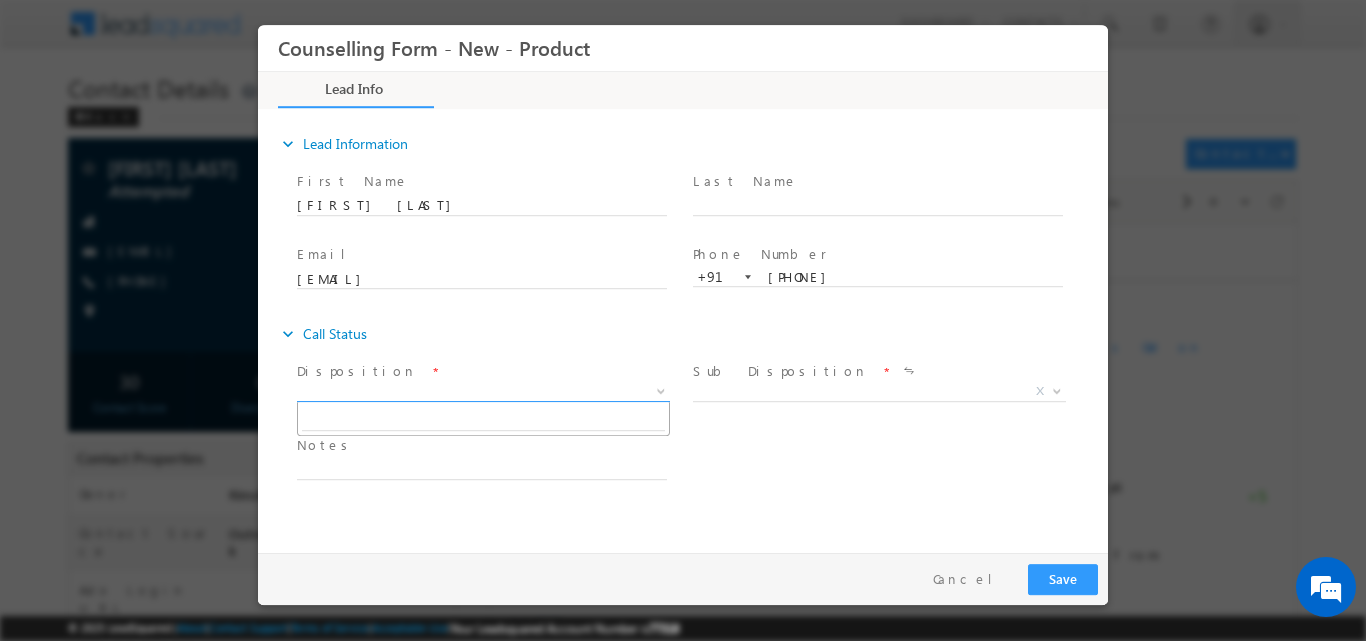 click at bounding box center (661, 389) 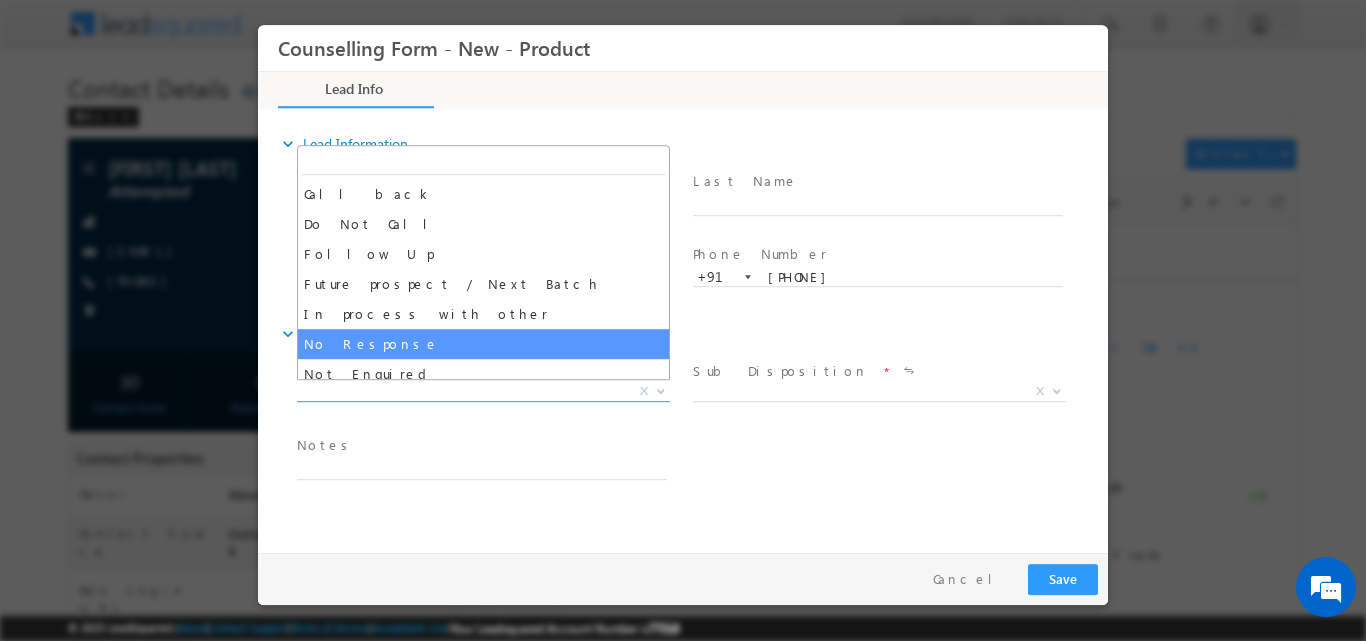 select on "No Response" 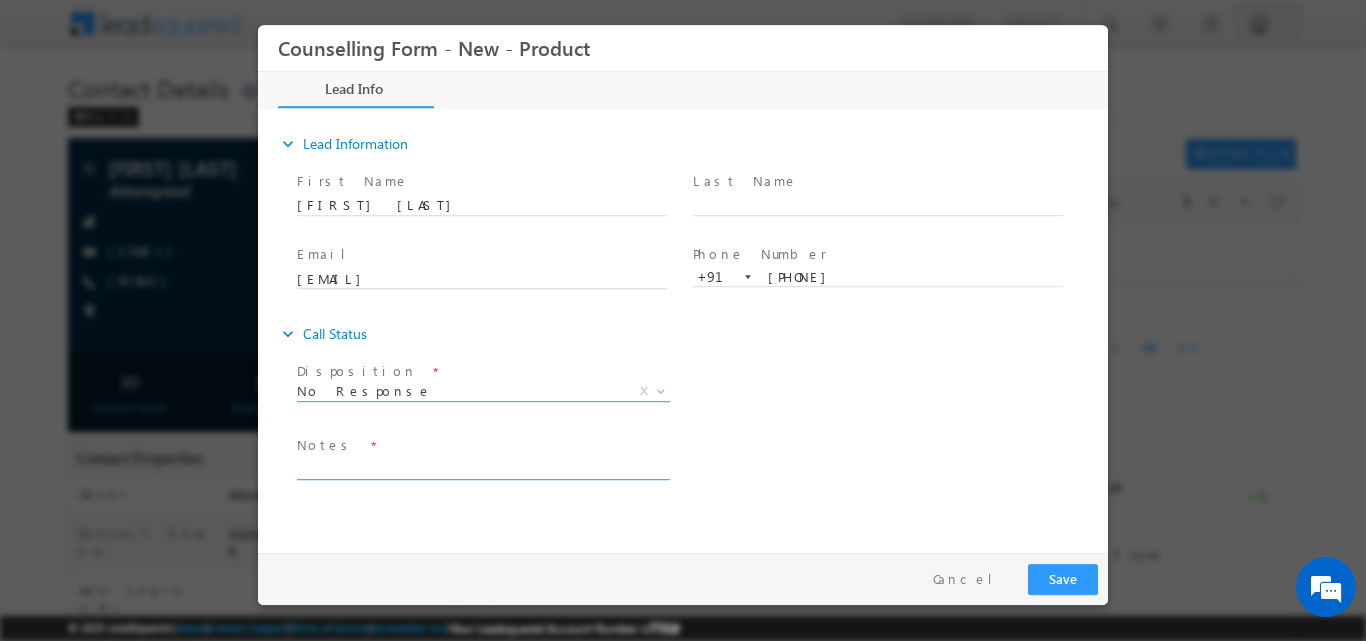 click at bounding box center (482, 467) 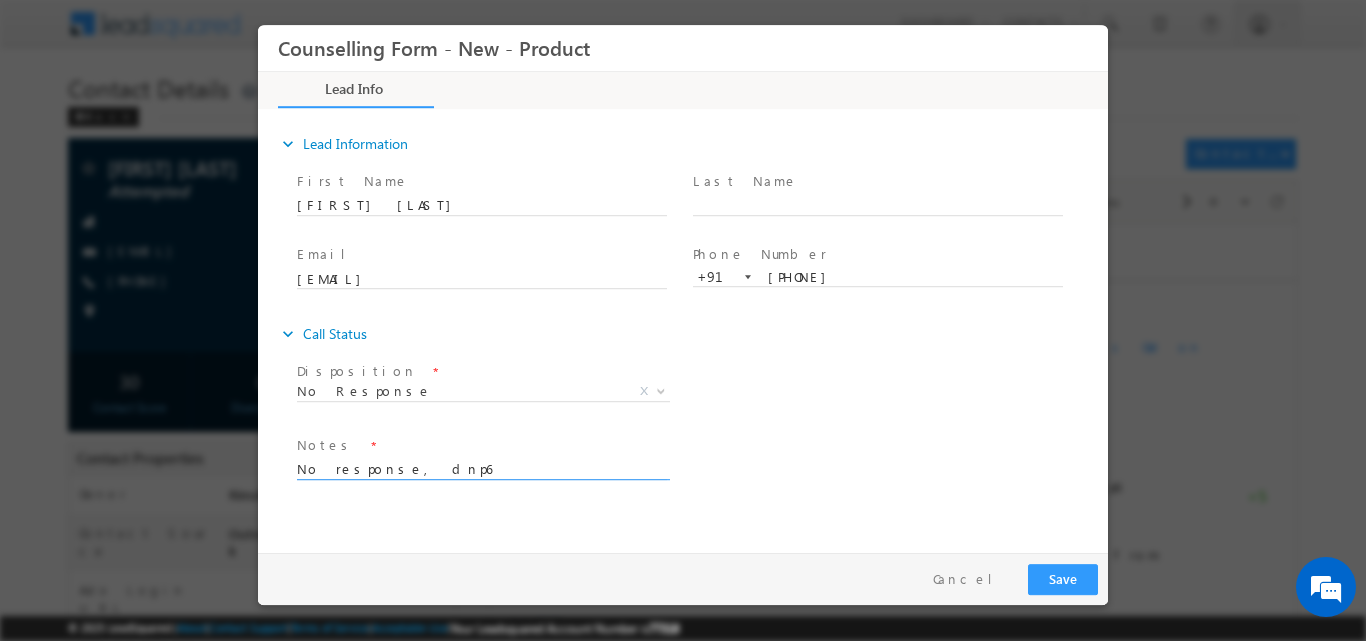 type on "No response, dnp6" 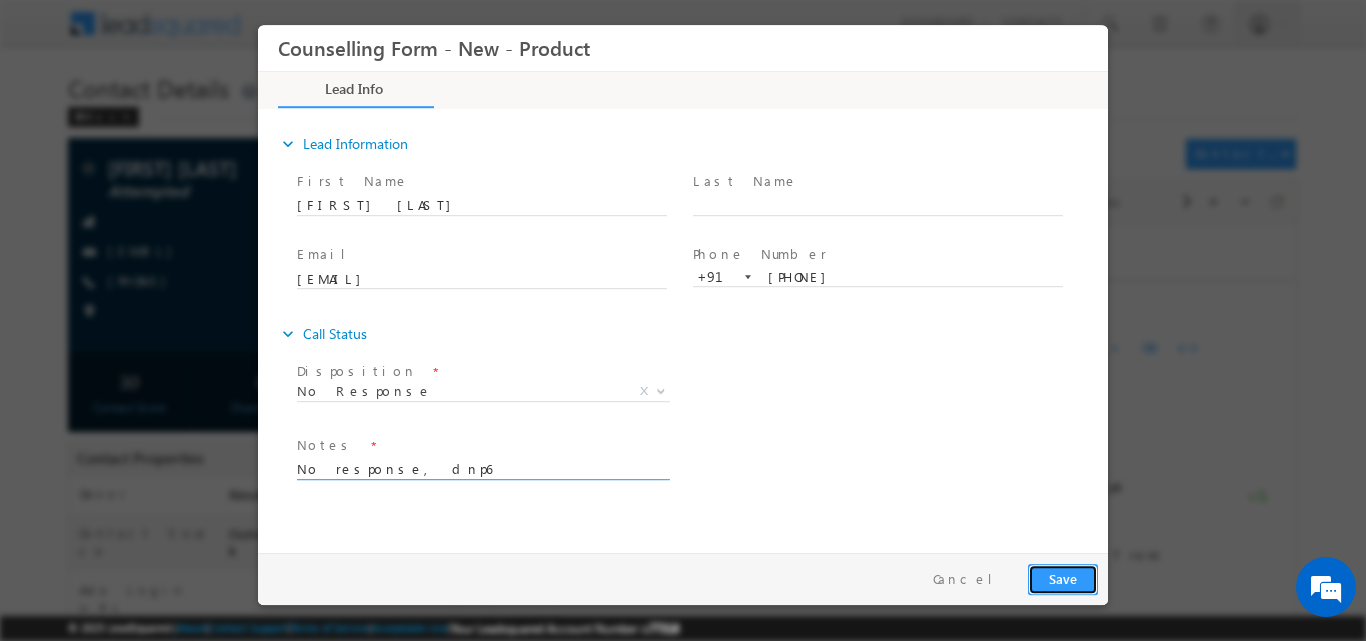 click on "Save" at bounding box center (1063, 578) 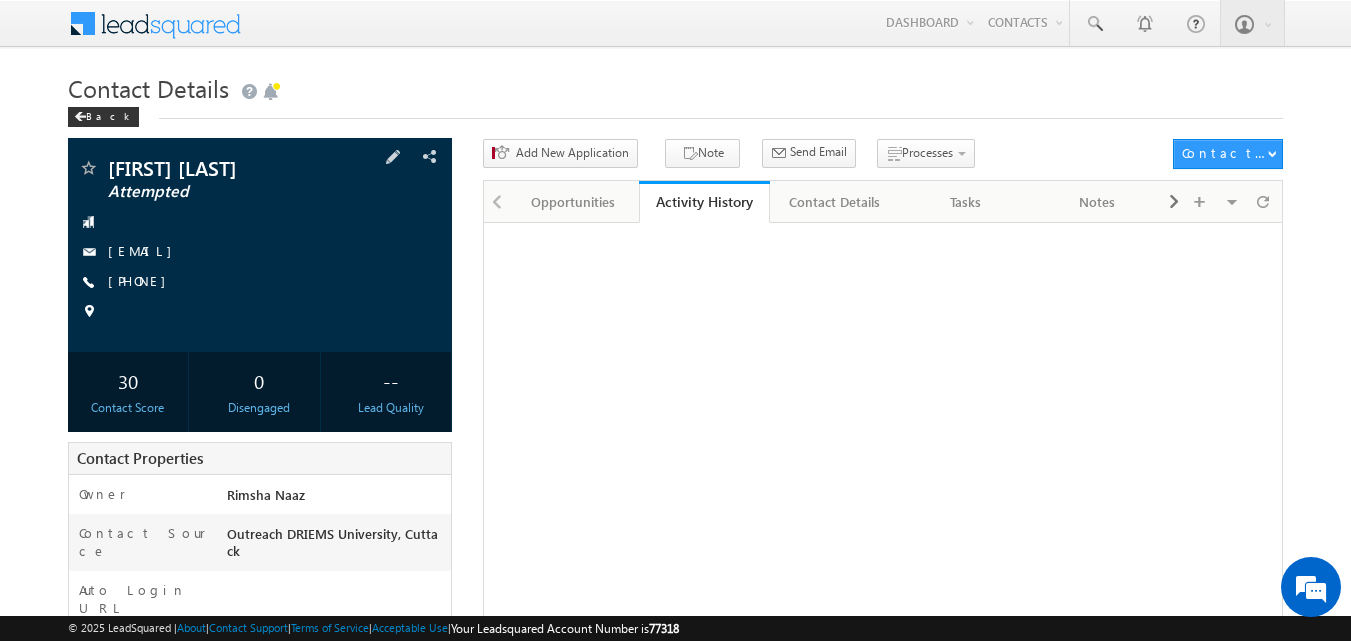 scroll, scrollTop: 0, scrollLeft: 0, axis: both 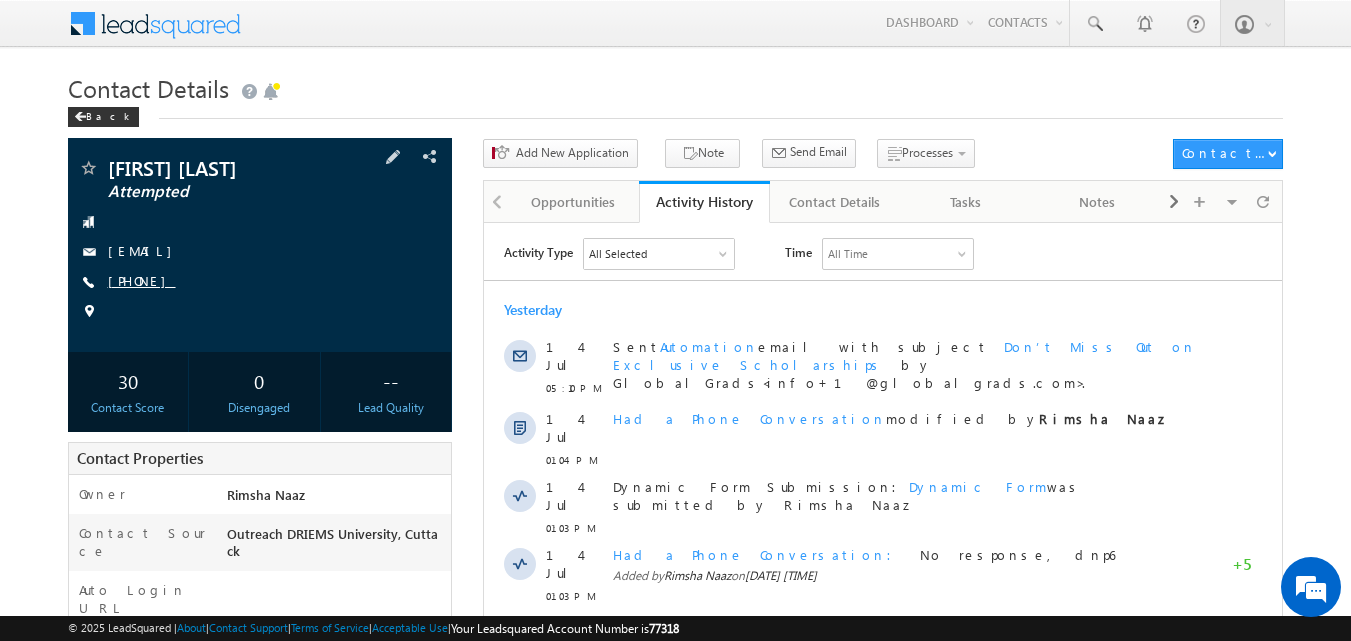 copy on "[PHONE]" 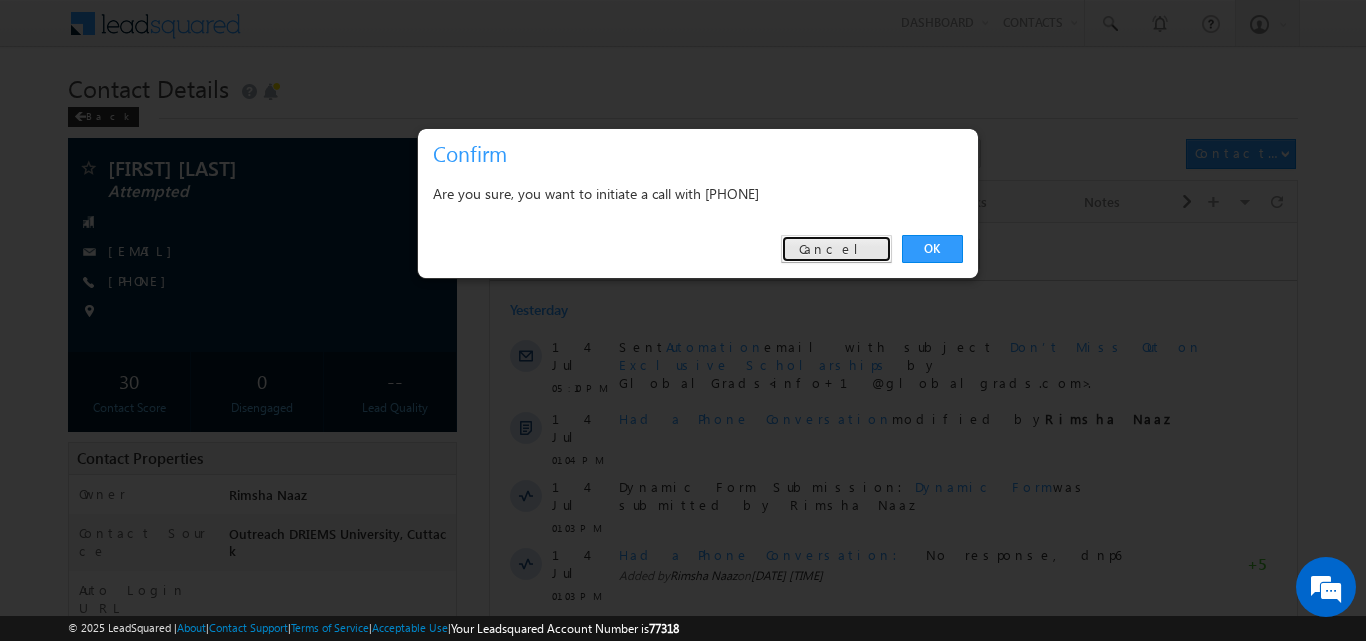 click on "Cancel" at bounding box center (836, 249) 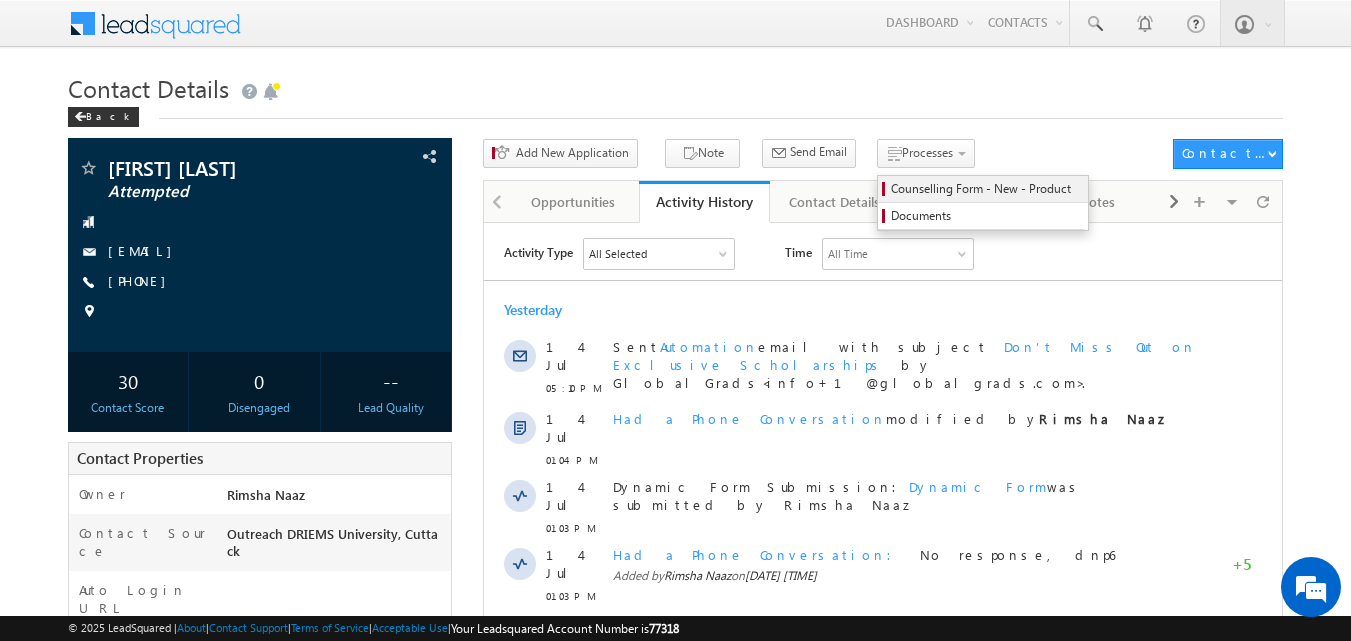 click on "Counselling Form - New - Product" at bounding box center [986, 189] 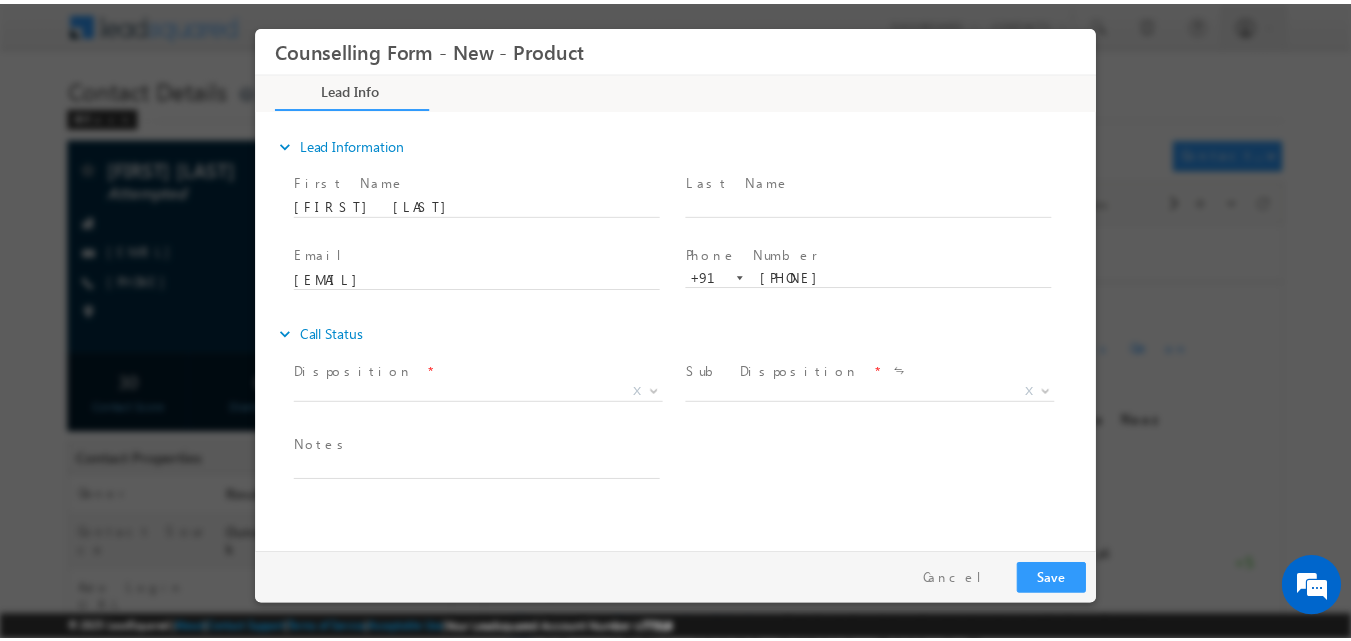 scroll, scrollTop: 0, scrollLeft: 0, axis: both 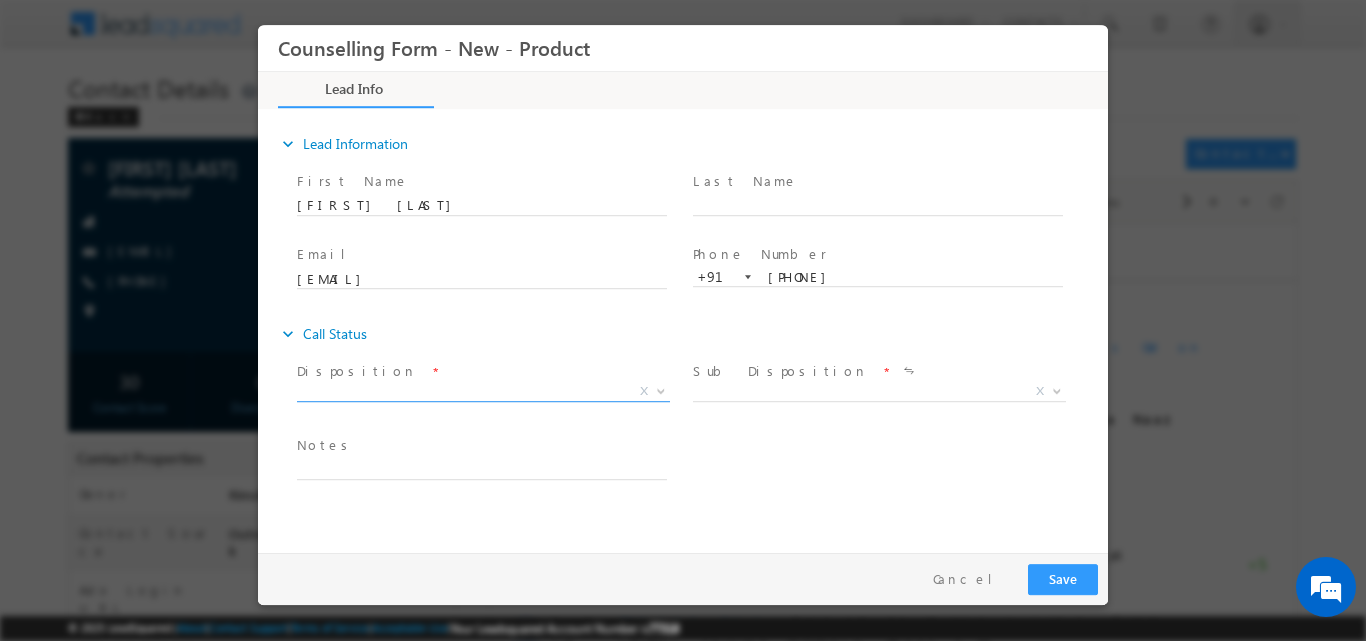 click at bounding box center [661, 389] 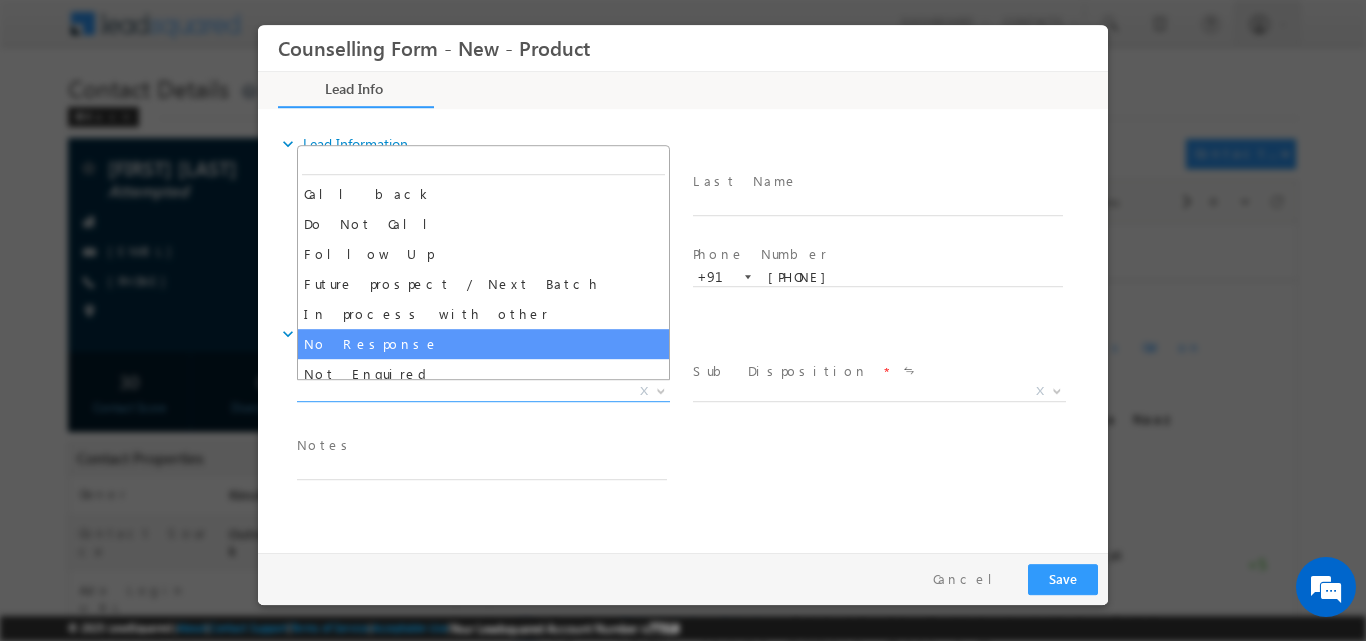 select on "No Response" 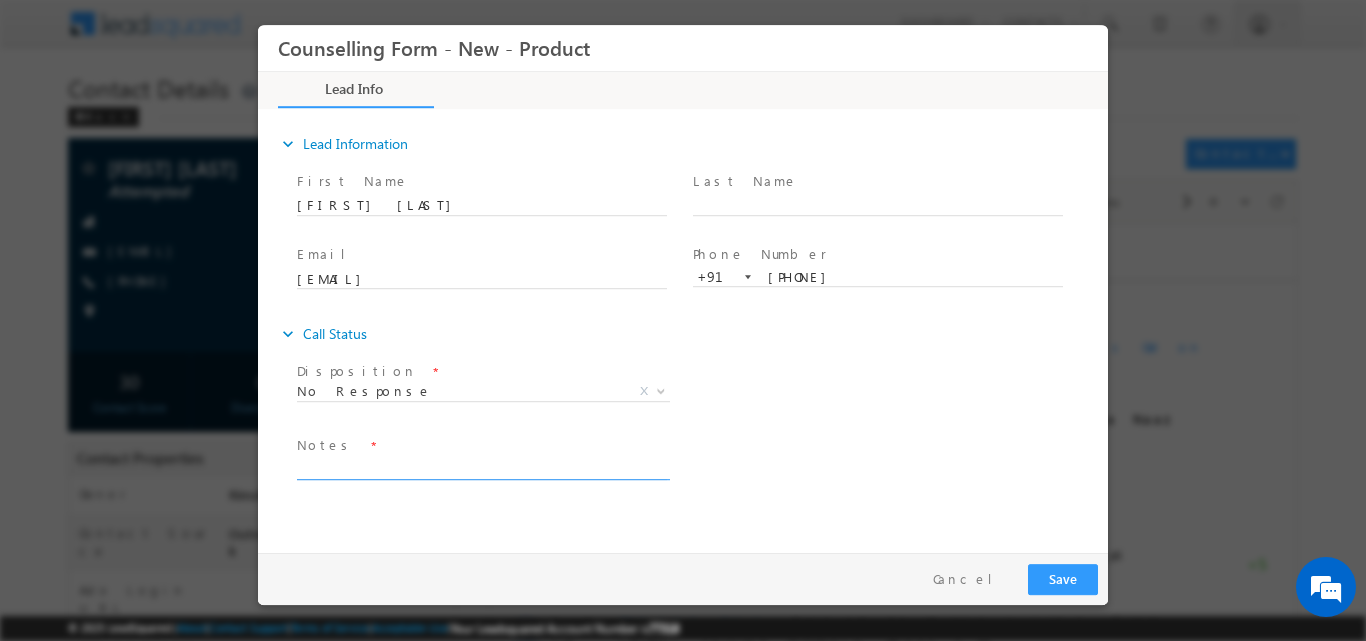 click at bounding box center (482, 467) 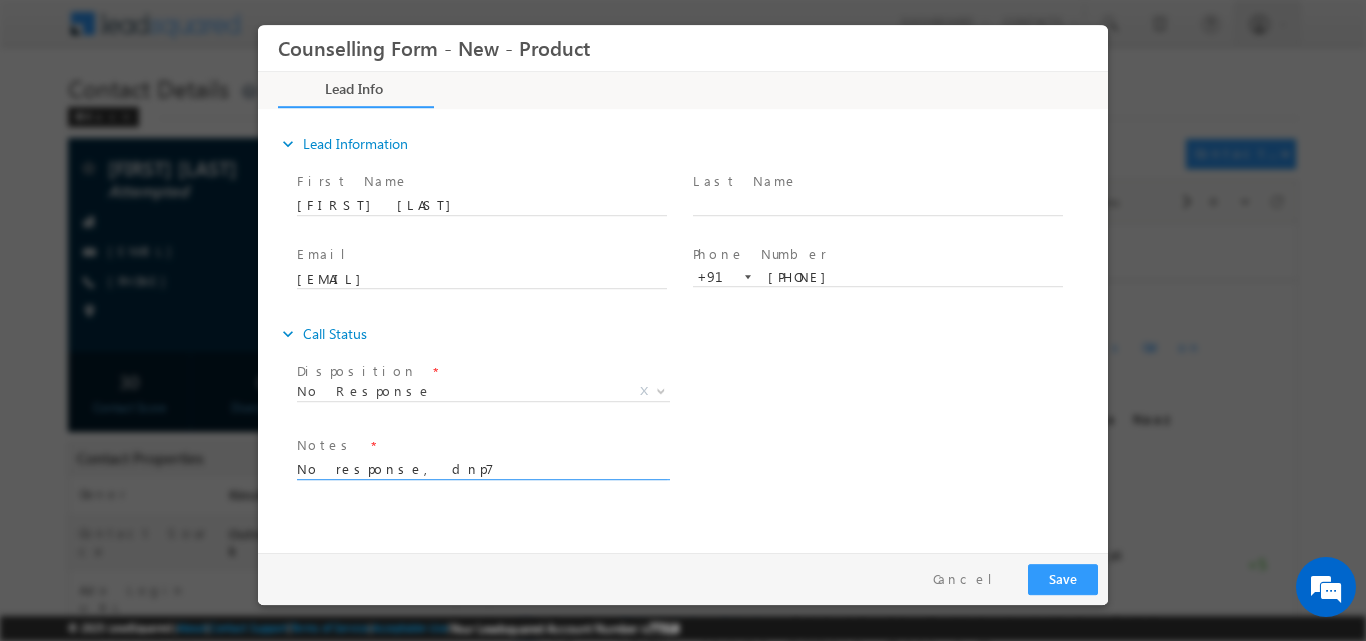 type on "No response, dnp7" 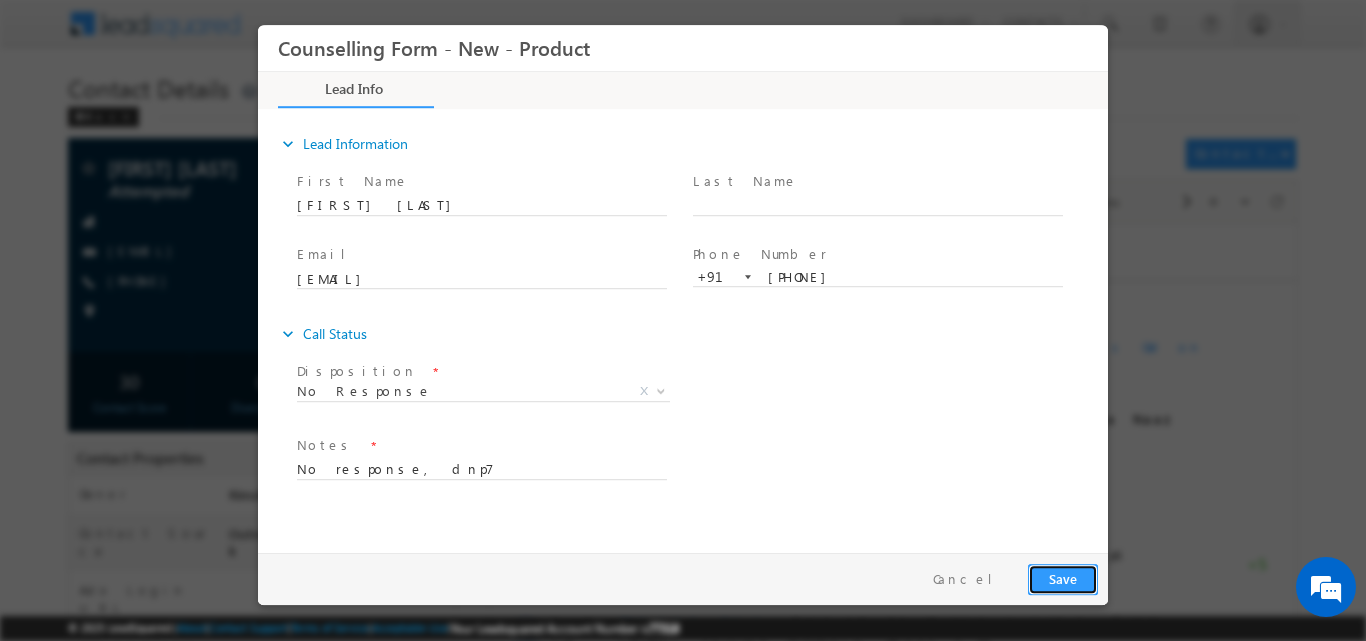 click on "Save" at bounding box center (1063, 578) 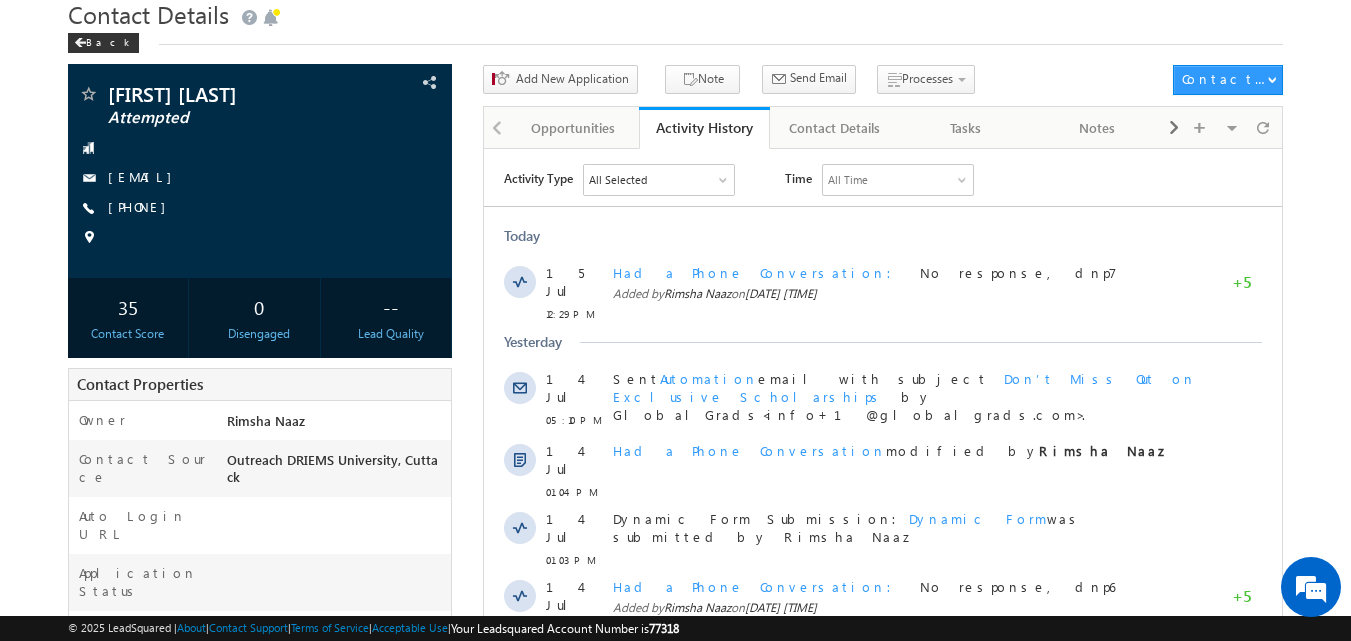 scroll, scrollTop: 86, scrollLeft: 0, axis: vertical 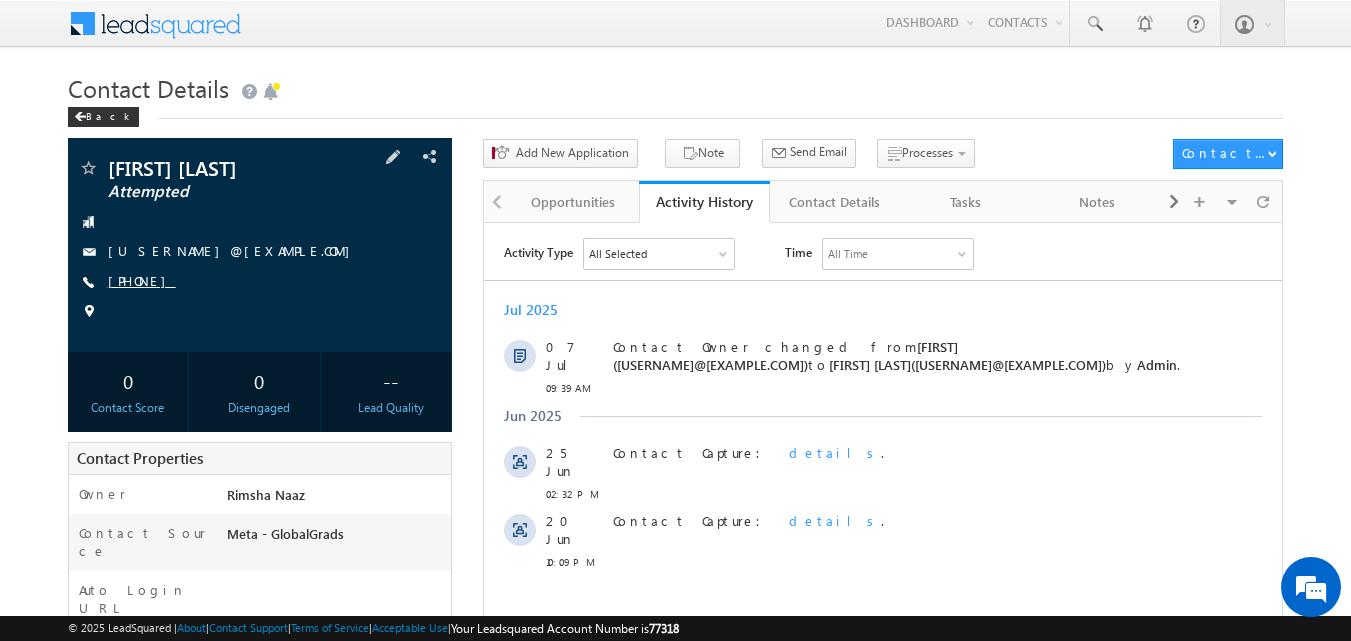 copy on "[PHONE]" 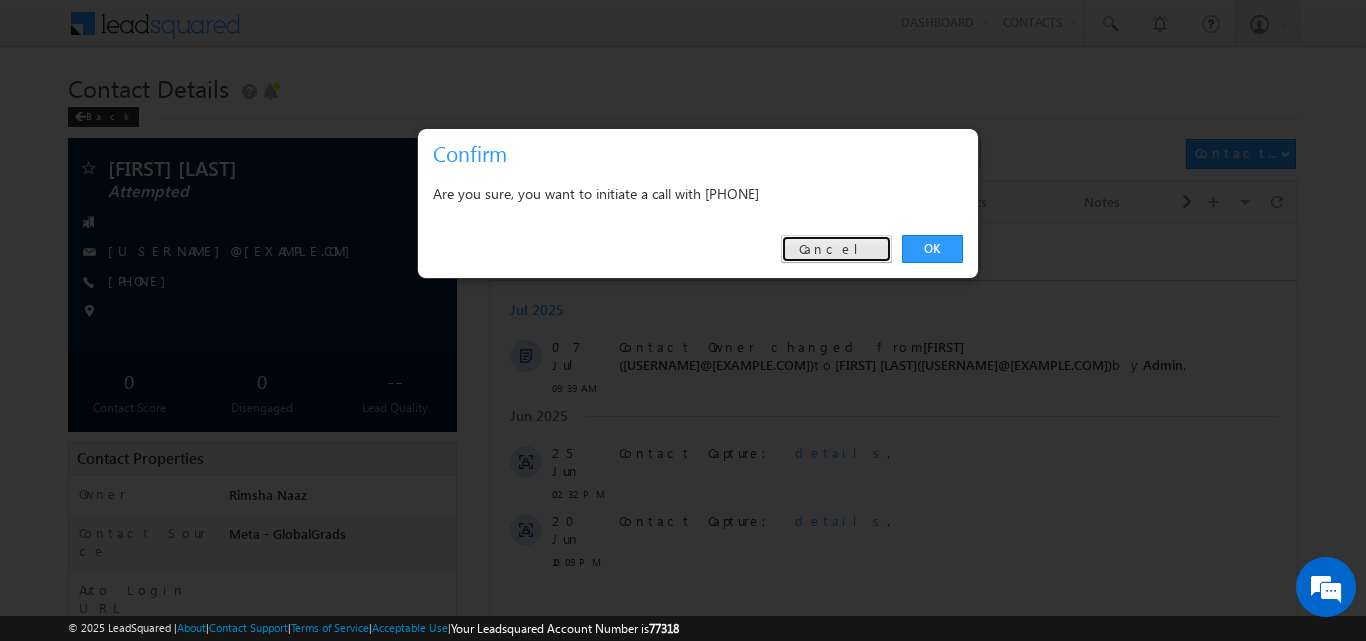 drag, startPoint x: 862, startPoint y: 255, endPoint x: 371, endPoint y: 30, distance: 540.09814 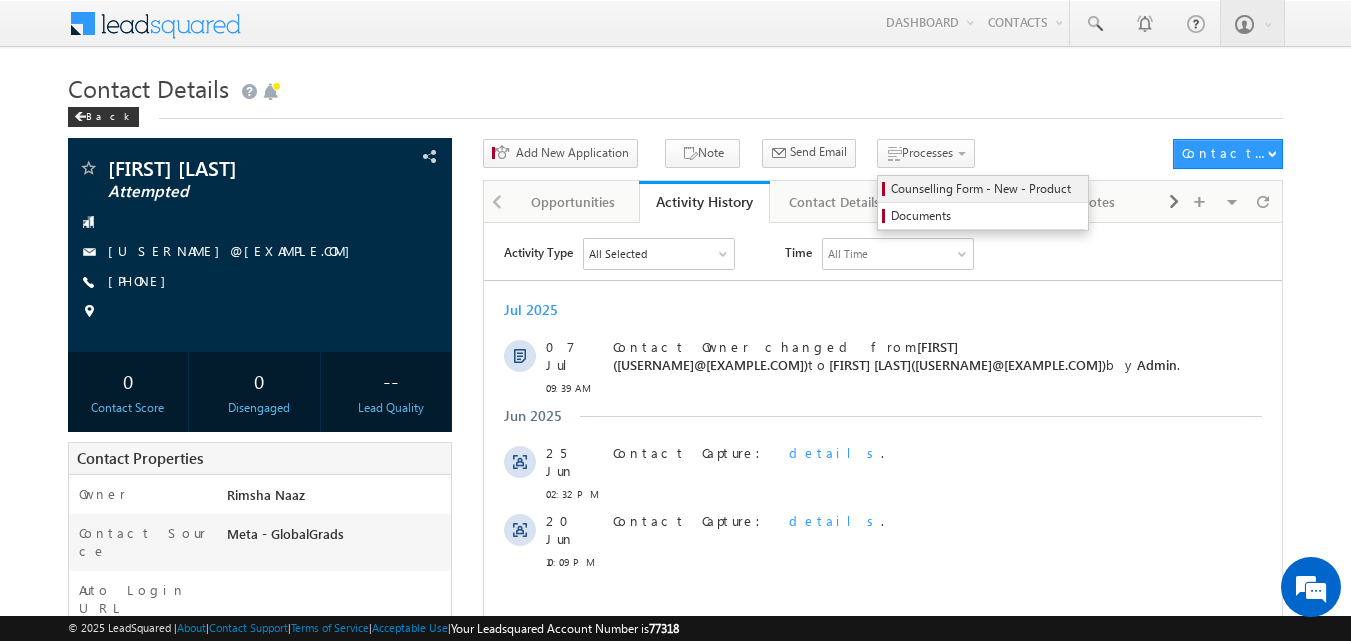 click on "Counselling Form - New - Product" at bounding box center (986, 189) 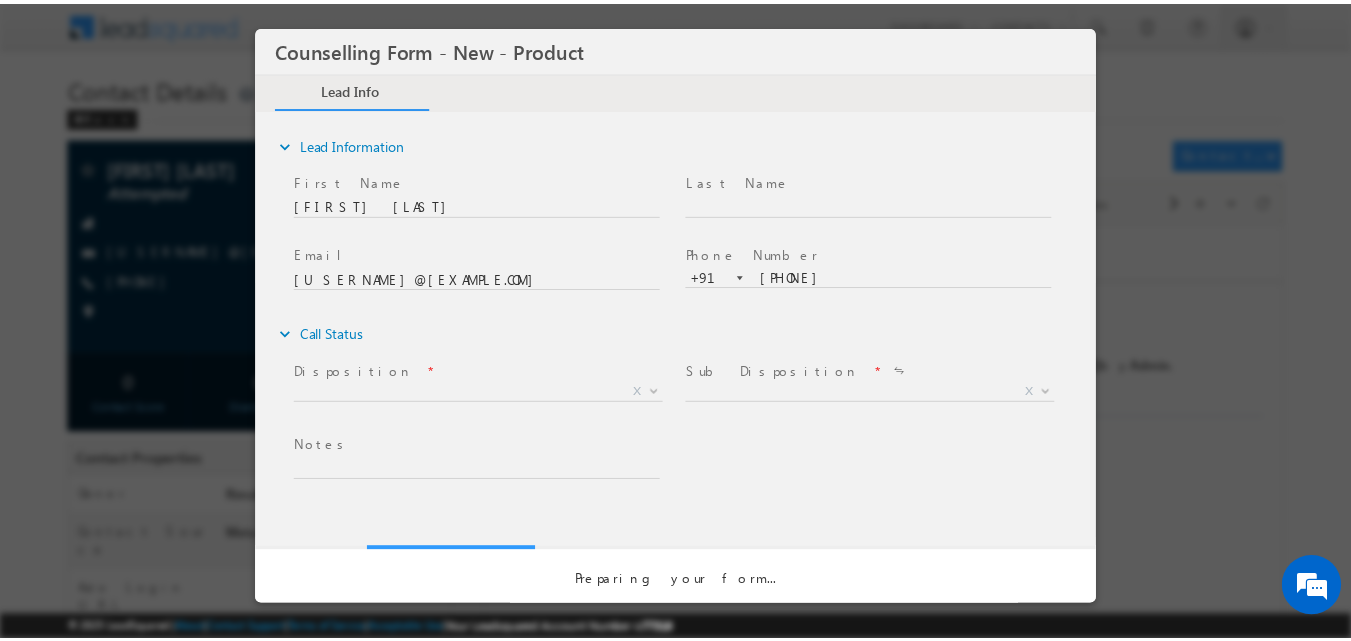 scroll, scrollTop: 0, scrollLeft: 0, axis: both 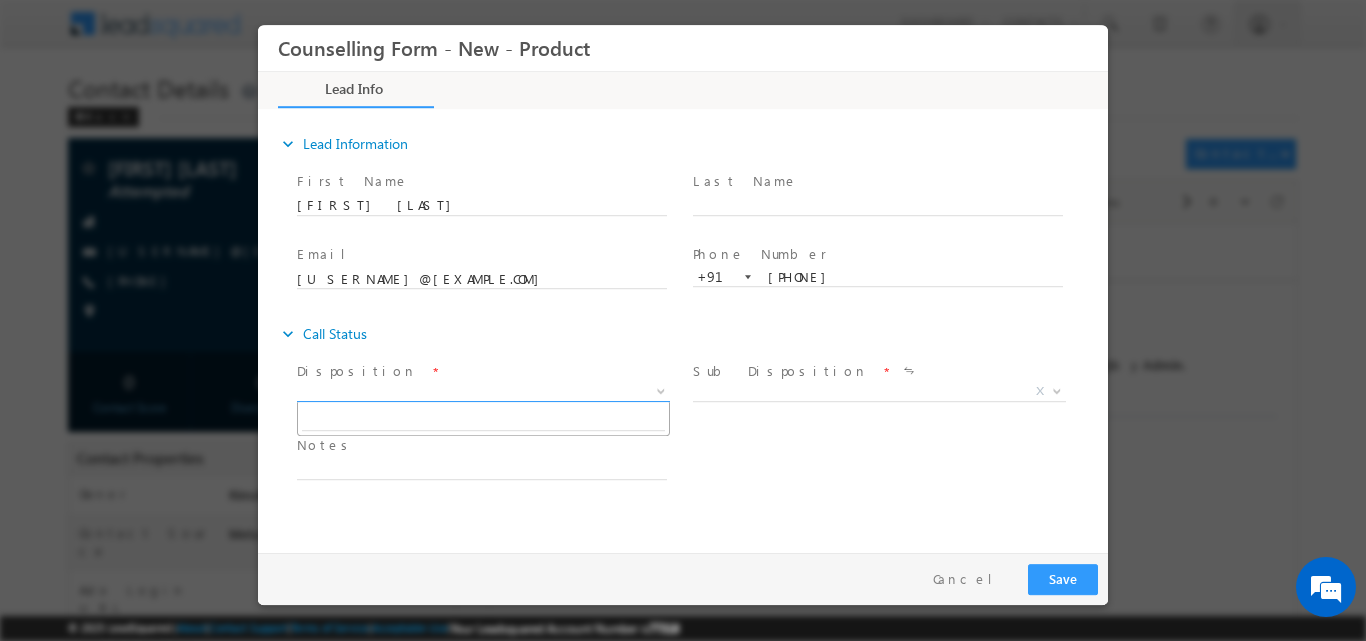 click at bounding box center [659, 390] 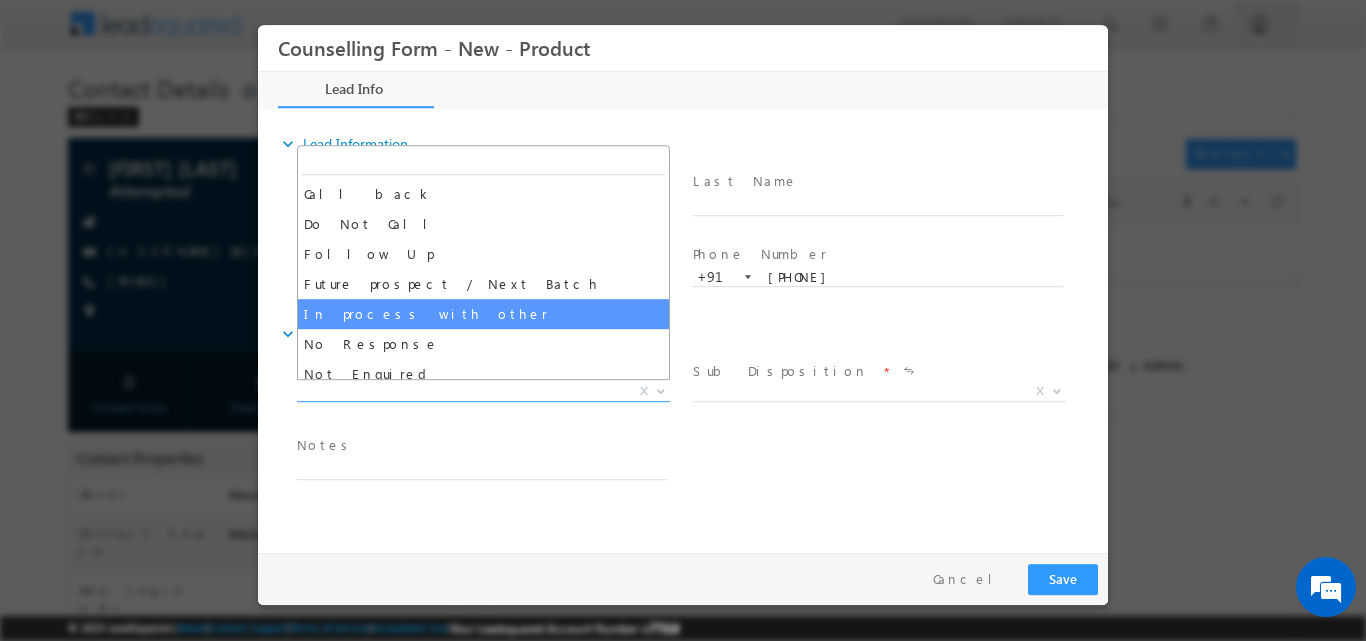 drag, startPoint x: 575, startPoint y: 323, endPoint x: 576, endPoint y: 345, distance: 22.022715 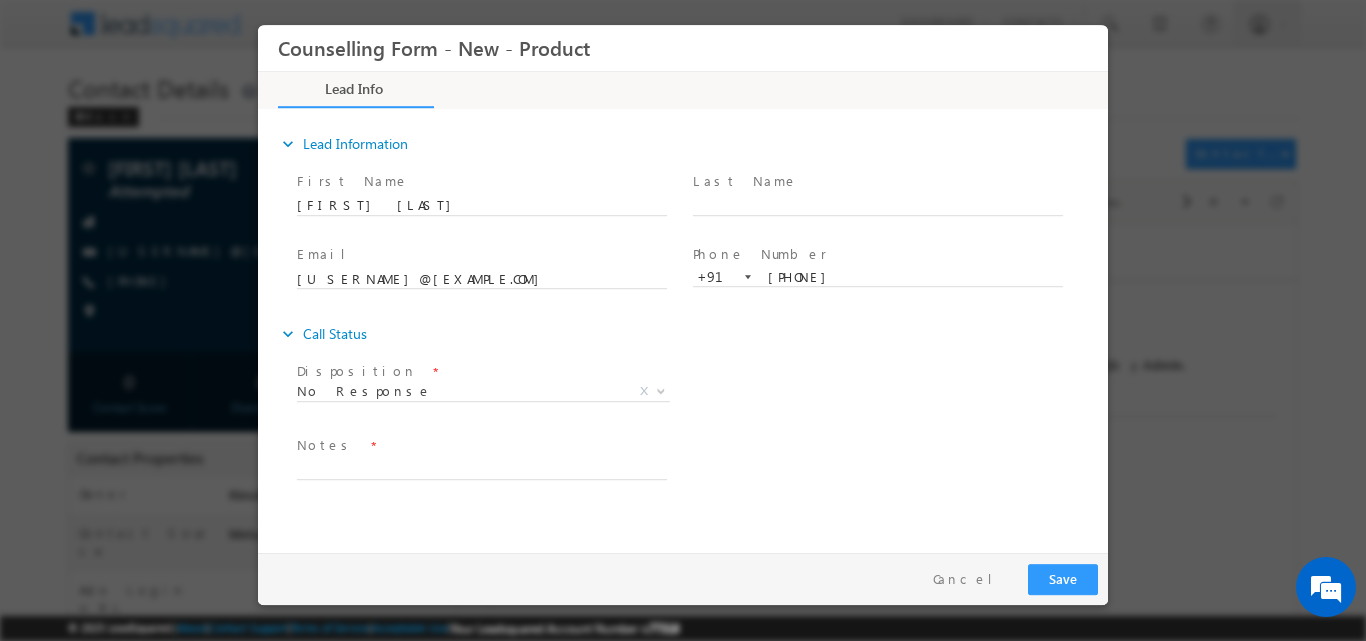 click on "expand_more Call Status" at bounding box center (693, 333) 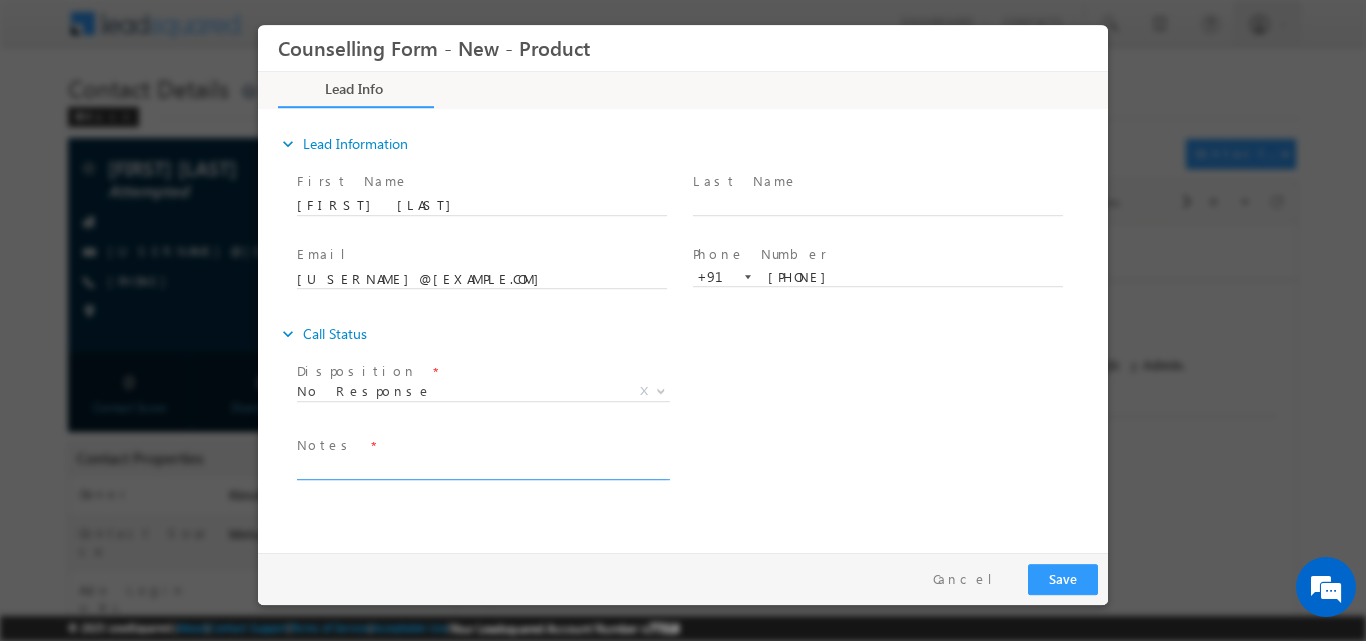 click at bounding box center [482, 467] 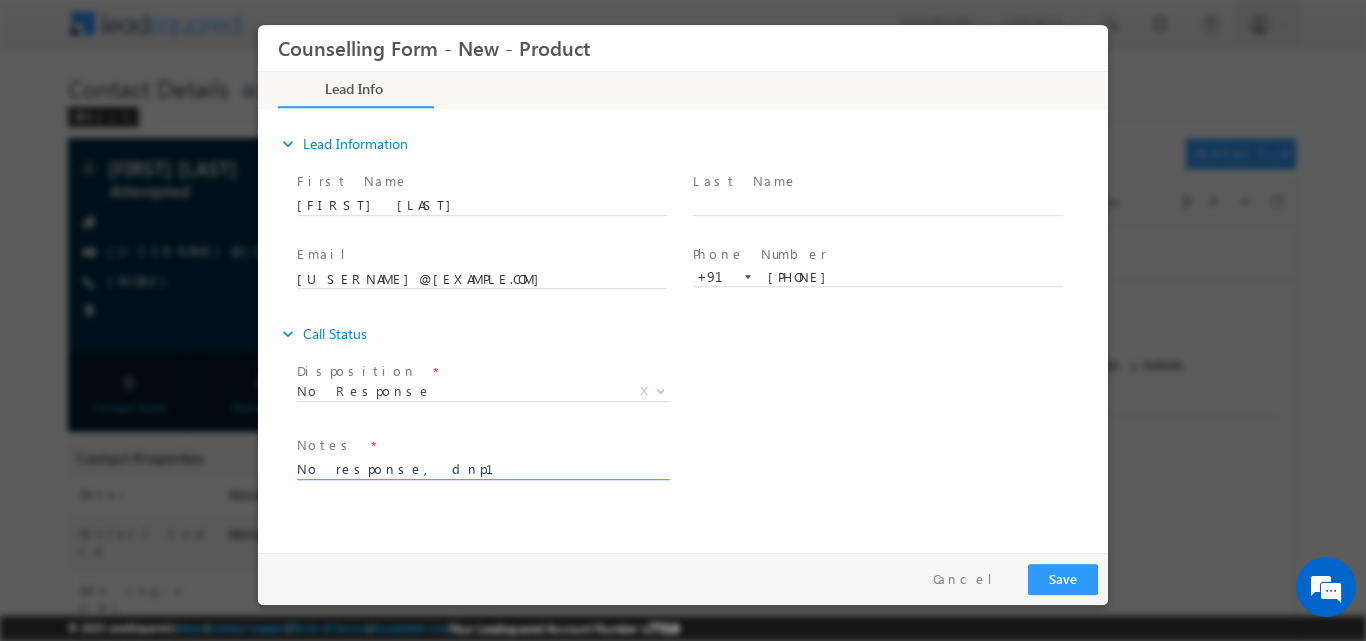 type on "No response, dnp1" 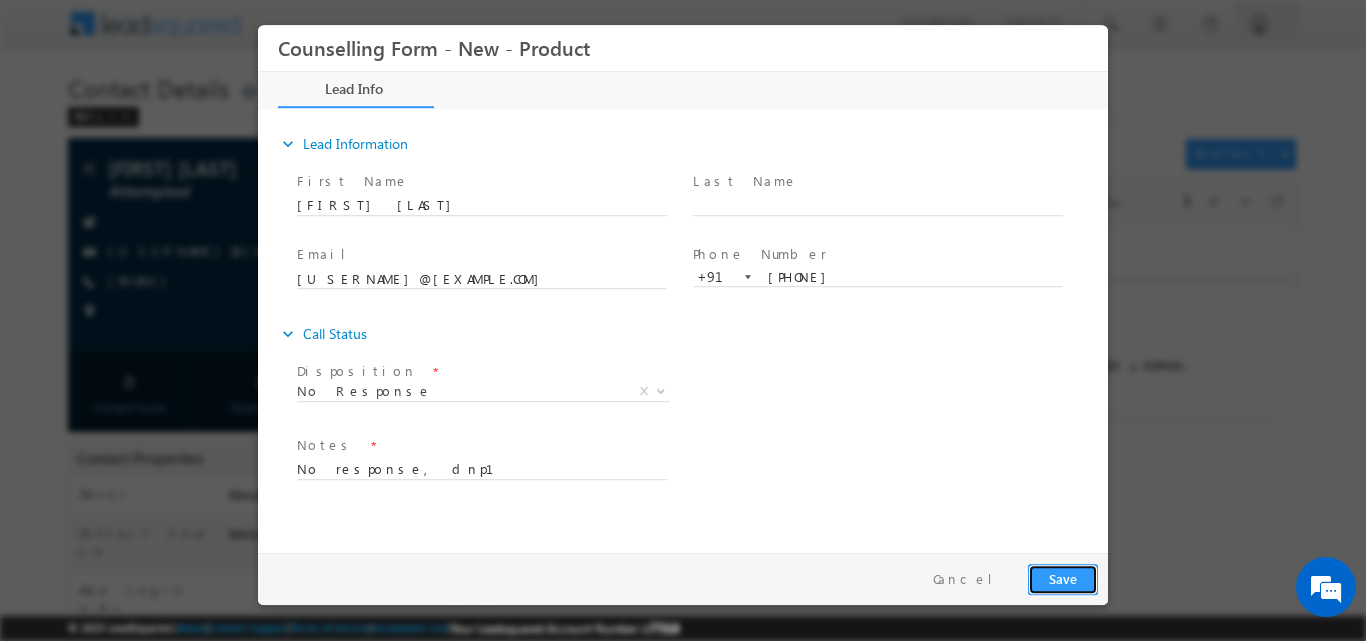 click on "Save" at bounding box center [1063, 578] 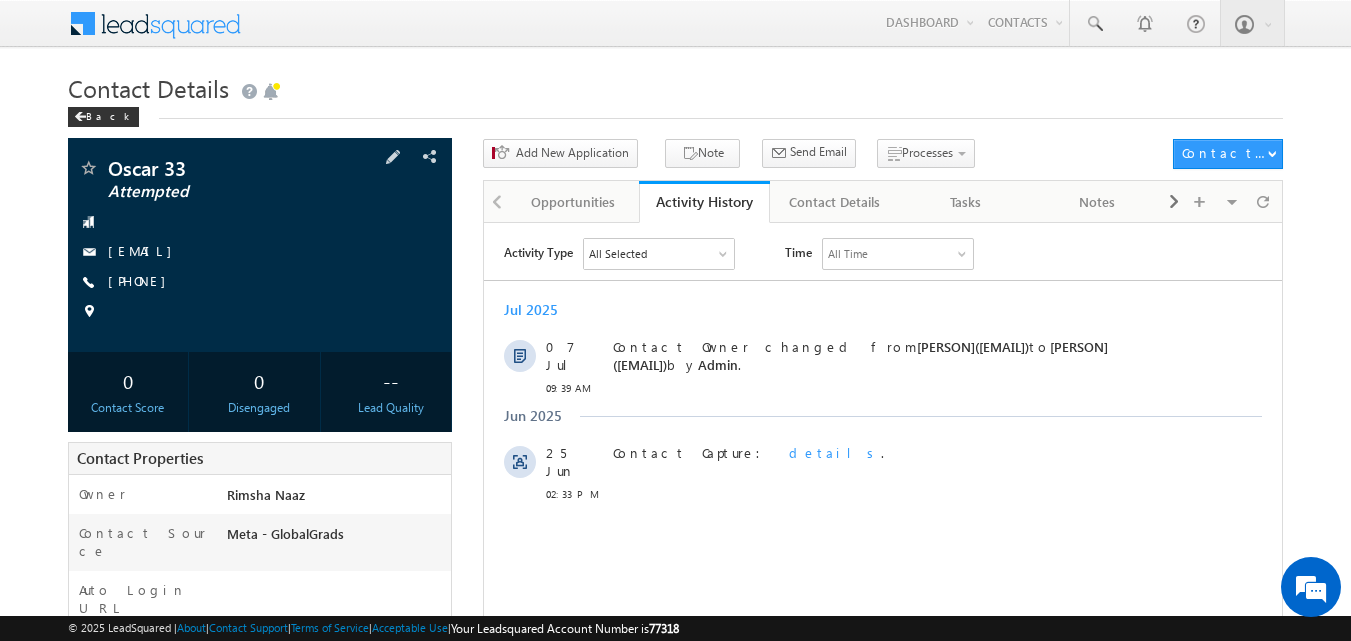 scroll, scrollTop: 0, scrollLeft: 0, axis: both 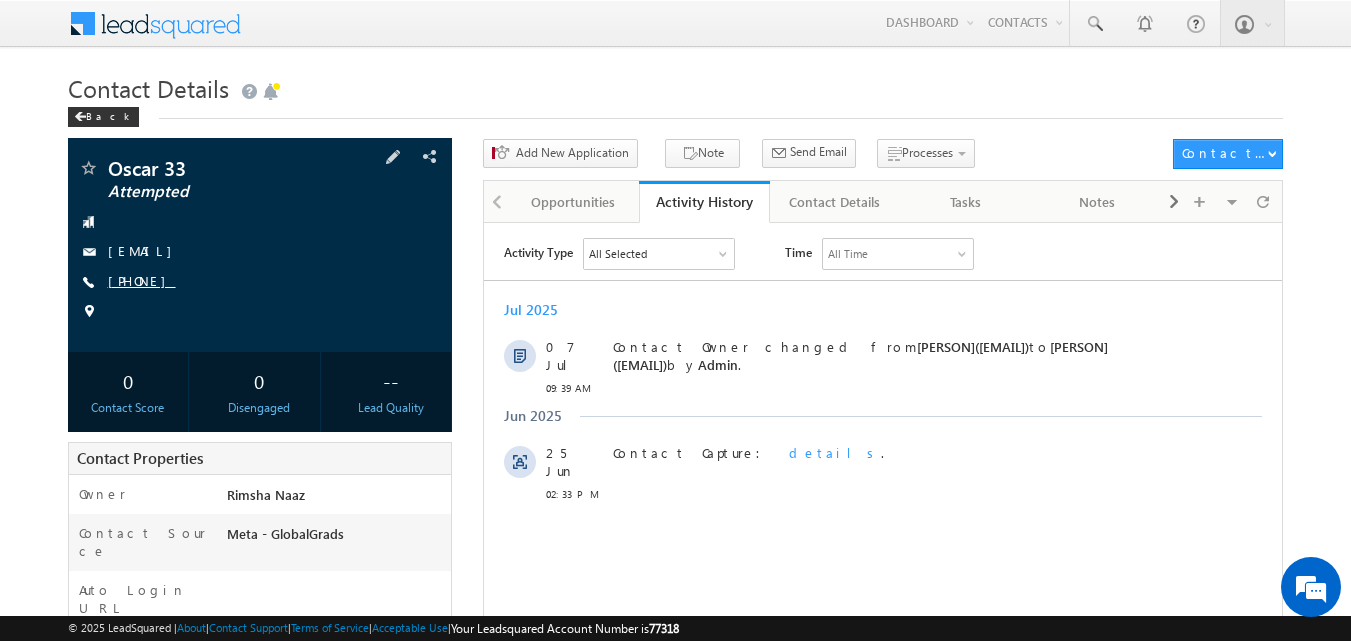 copy on "[PHONE]" 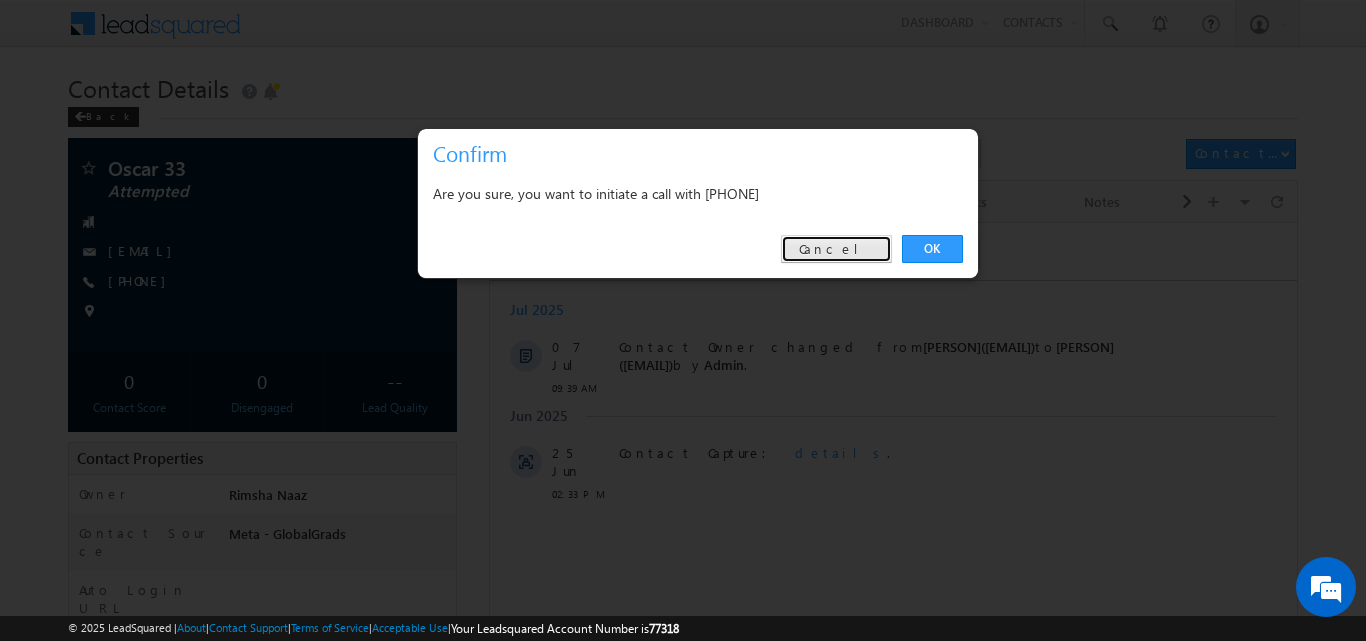 click on "Cancel" at bounding box center [836, 249] 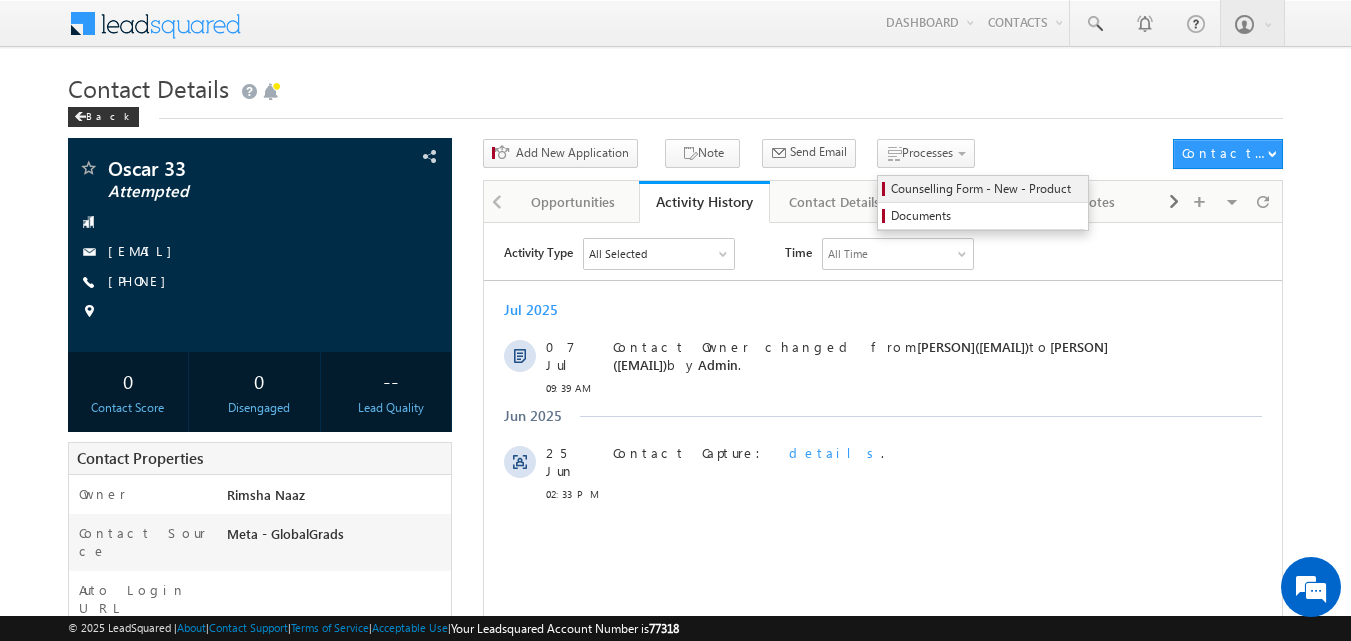 click on "Counselling Form - New - Product" at bounding box center [986, 189] 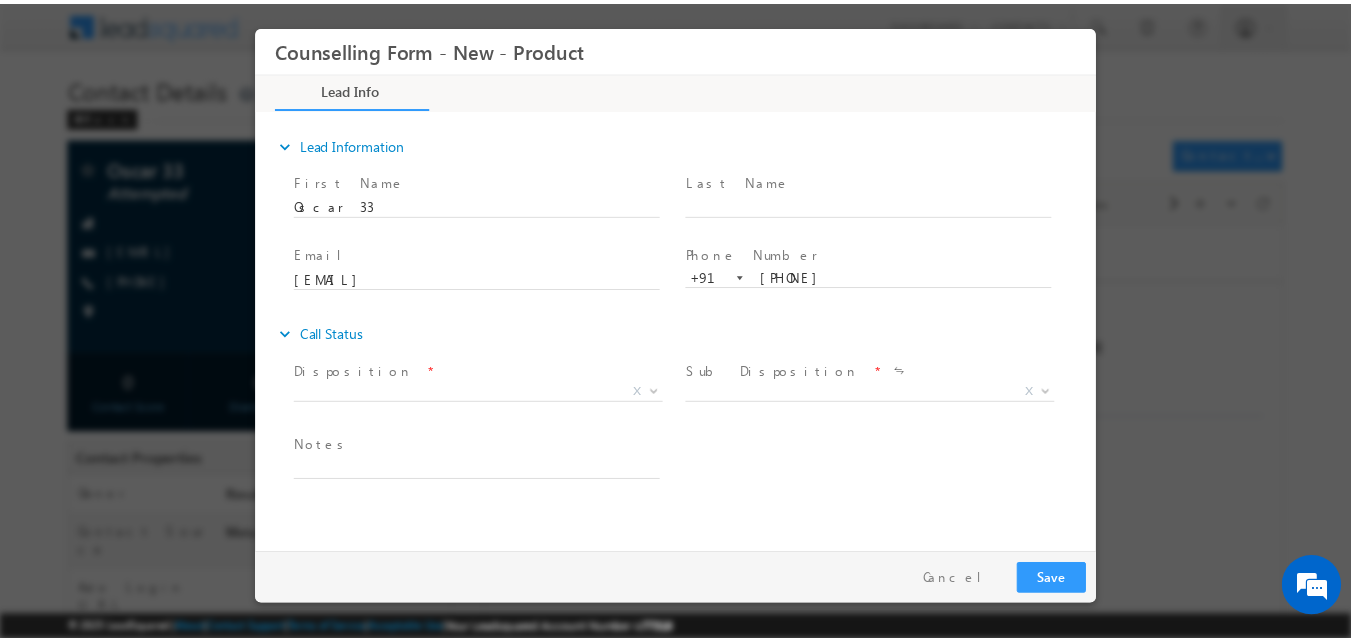 scroll, scrollTop: 0, scrollLeft: 0, axis: both 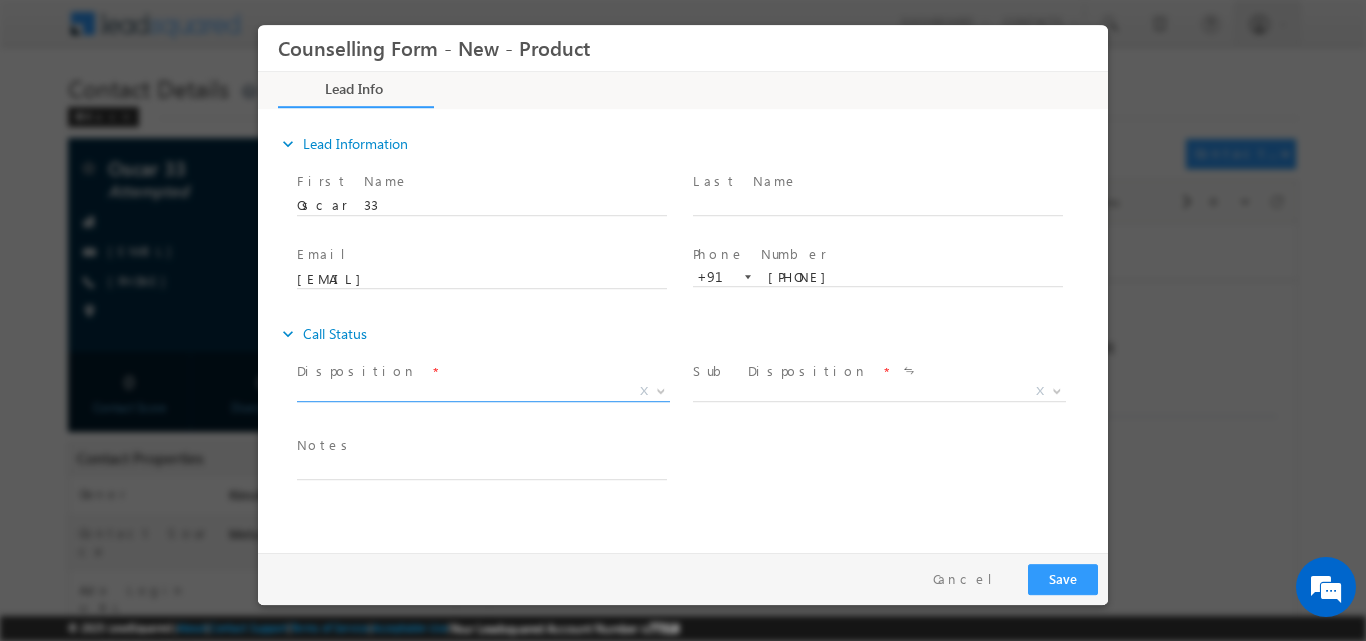 click at bounding box center (659, 390) 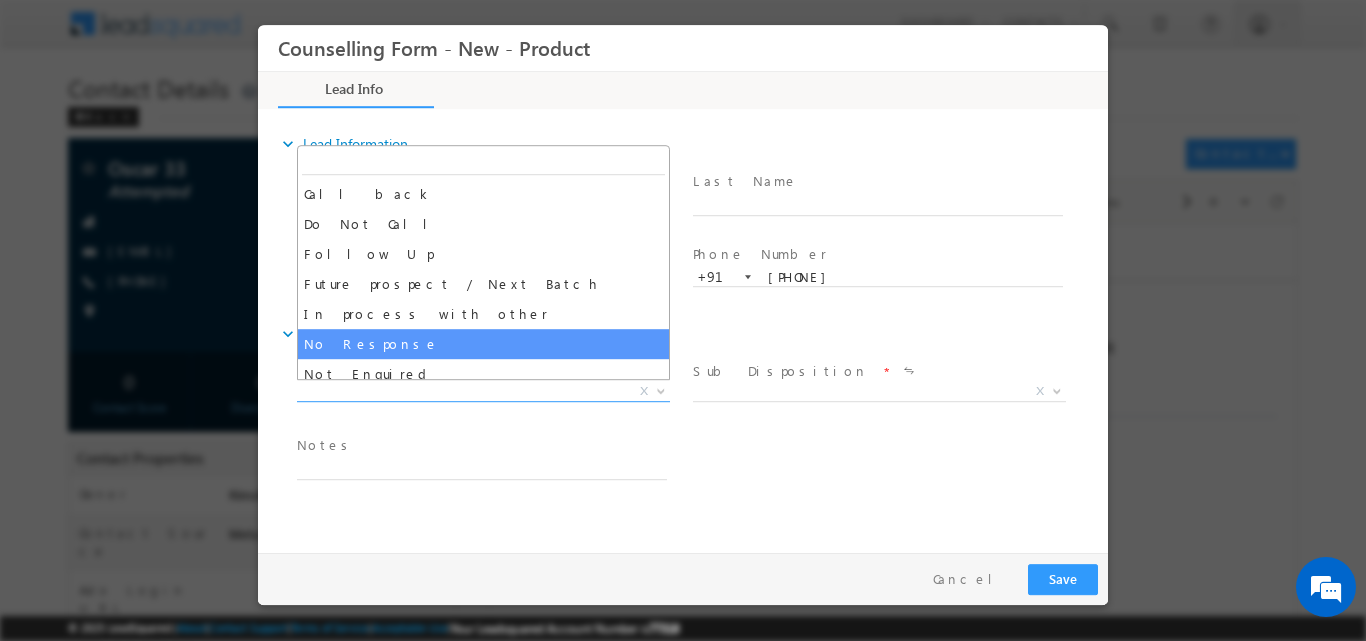 select on "No Response" 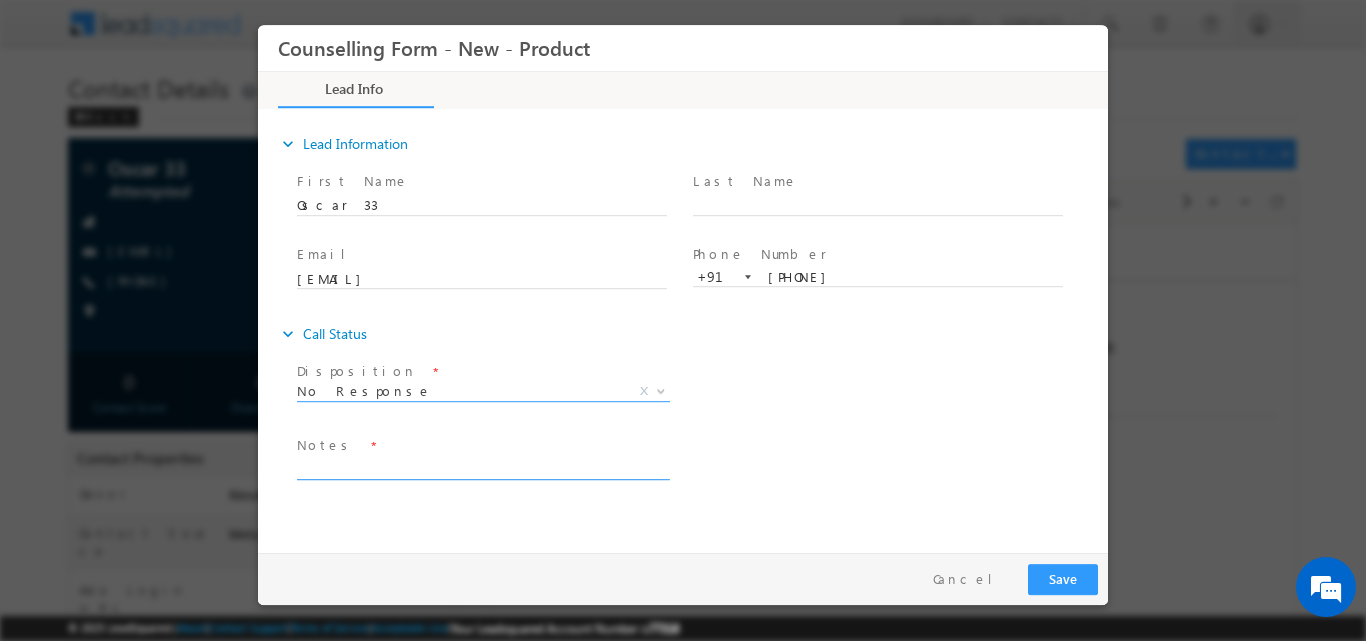 click at bounding box center [482, 467] 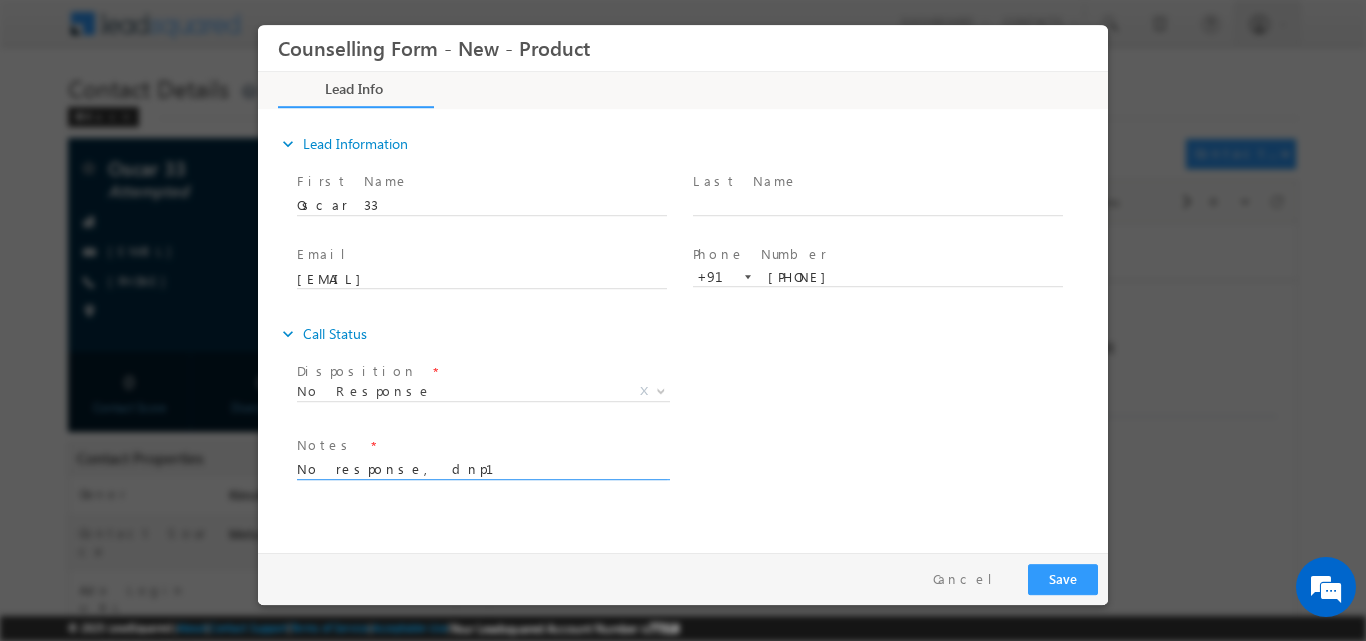 type on "No response, dnp1" 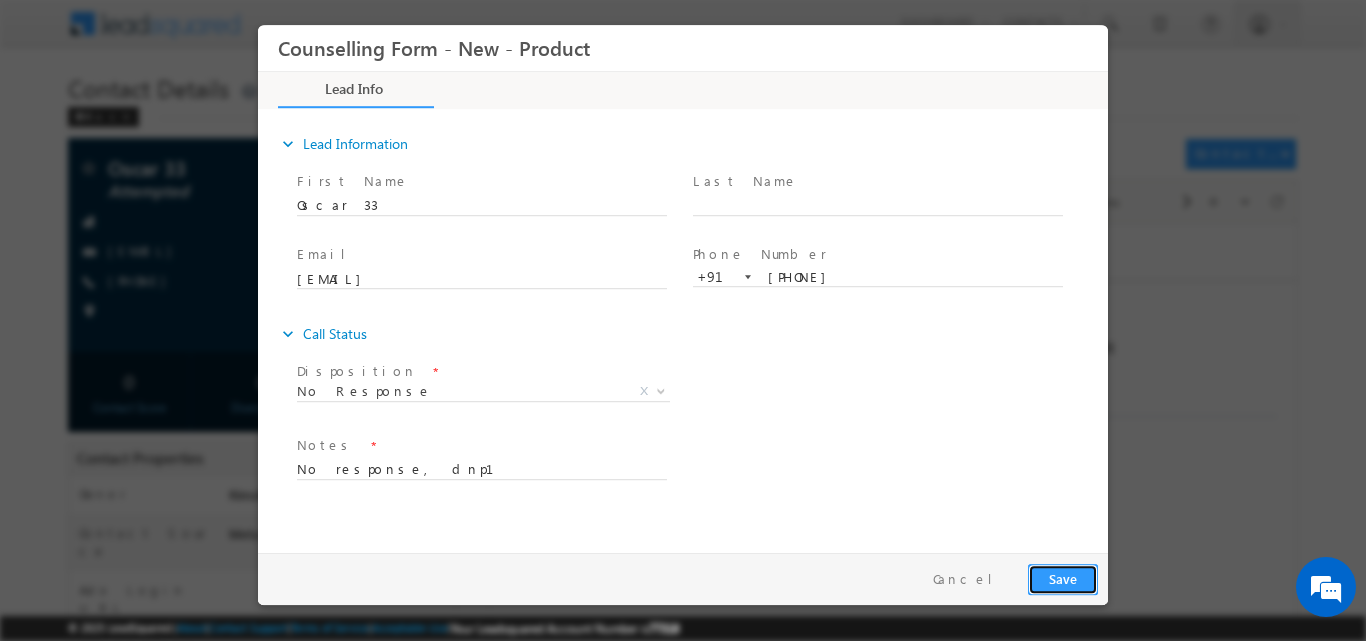 click on "Save" at bounding box center [1063, 578] 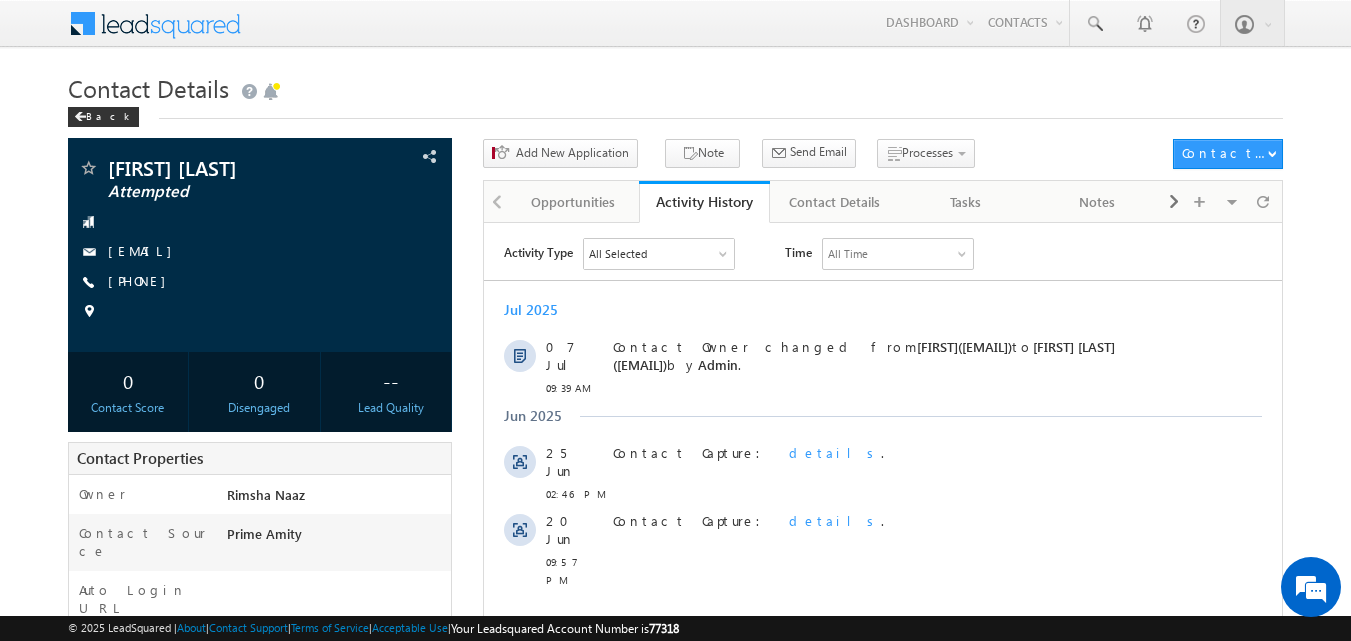 scroll, scrollTop: 0, scrollLeft: 0, axis: both 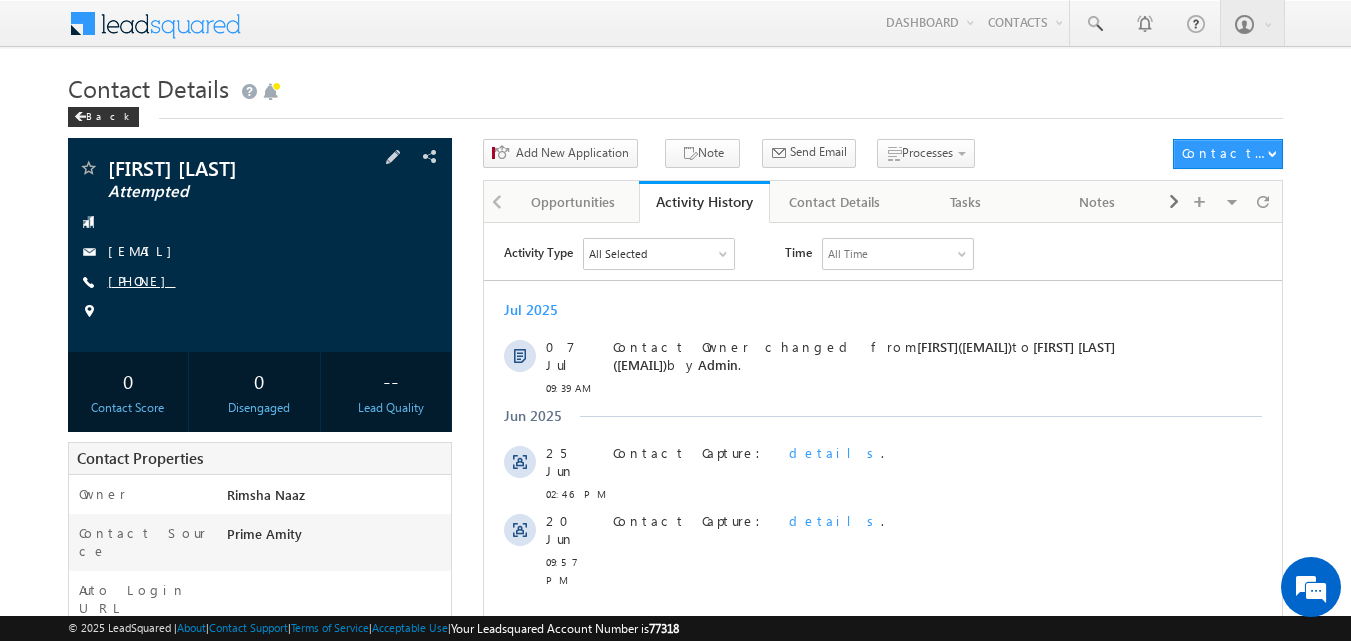 copy on "8286464467" 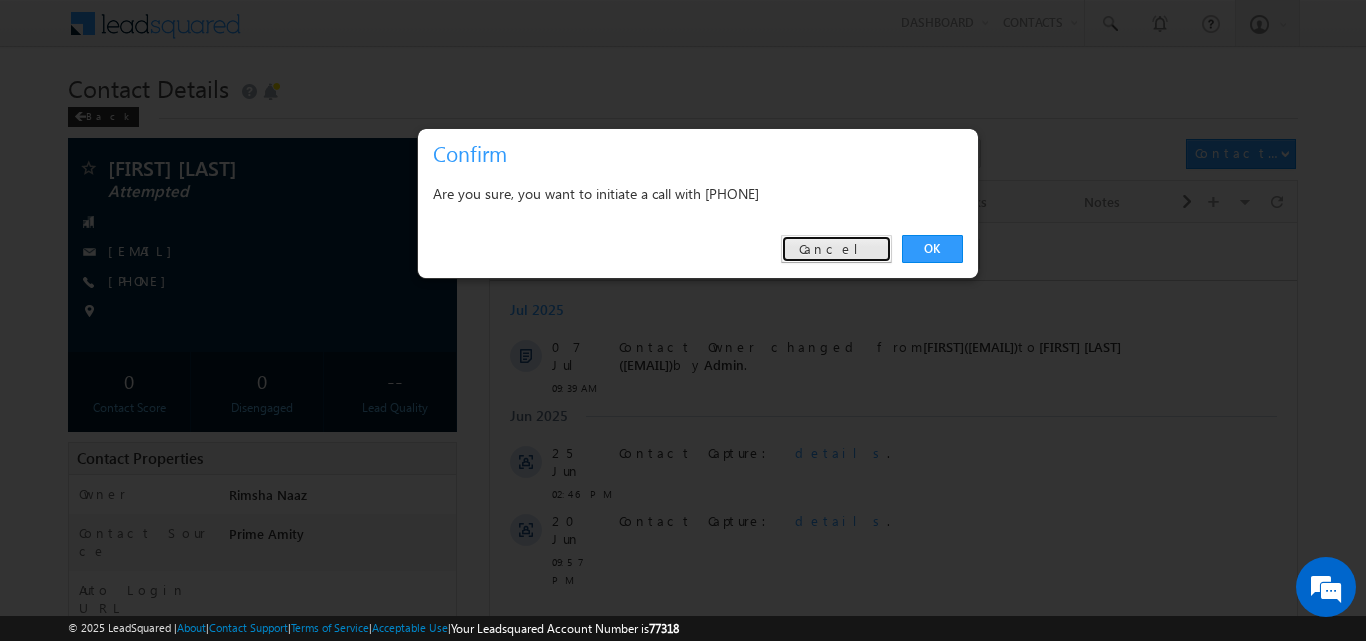 click on "Cancel" at bounding box center (836, 249) 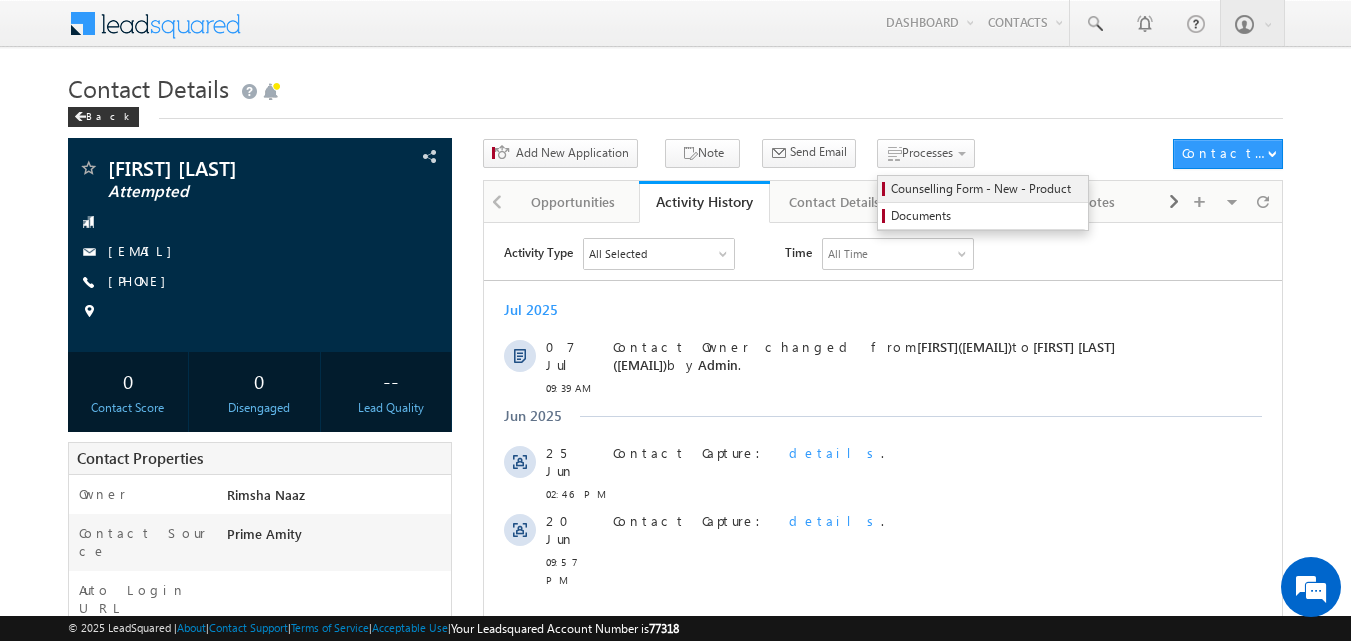 click on "Counselling Form - New - Product" at bounding box center (986, 189) 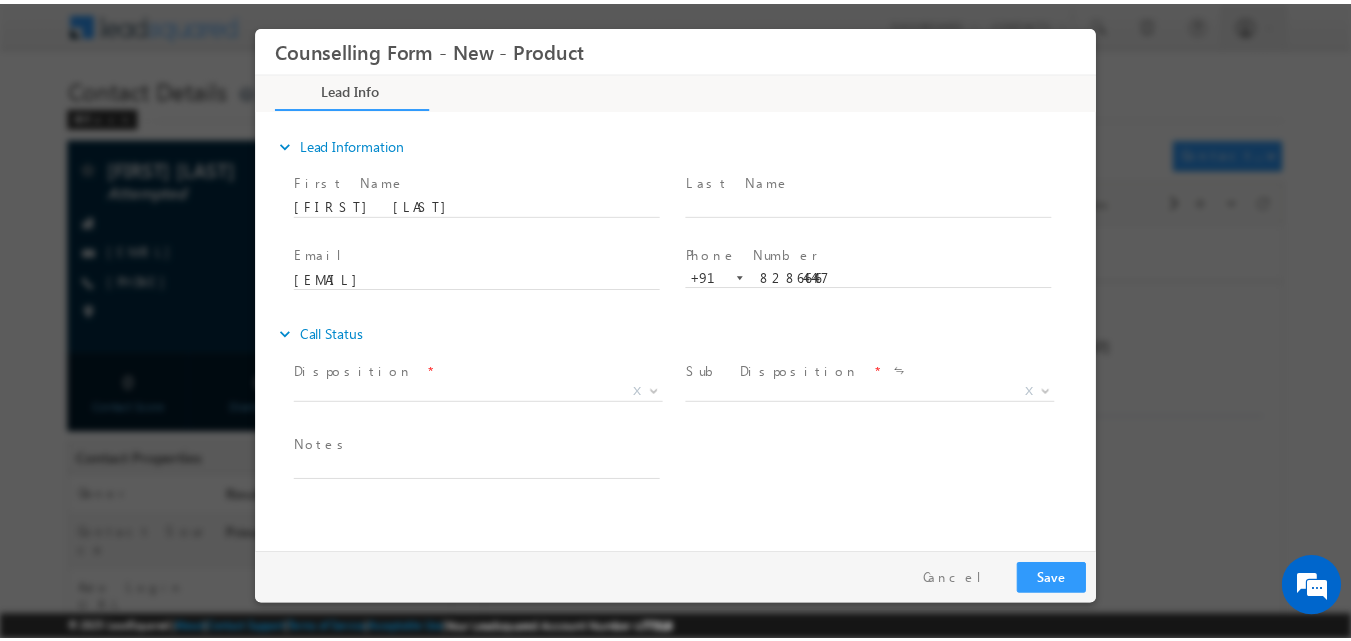 scroll, scrollTop: 0, scrollLeft: 0, axis: both 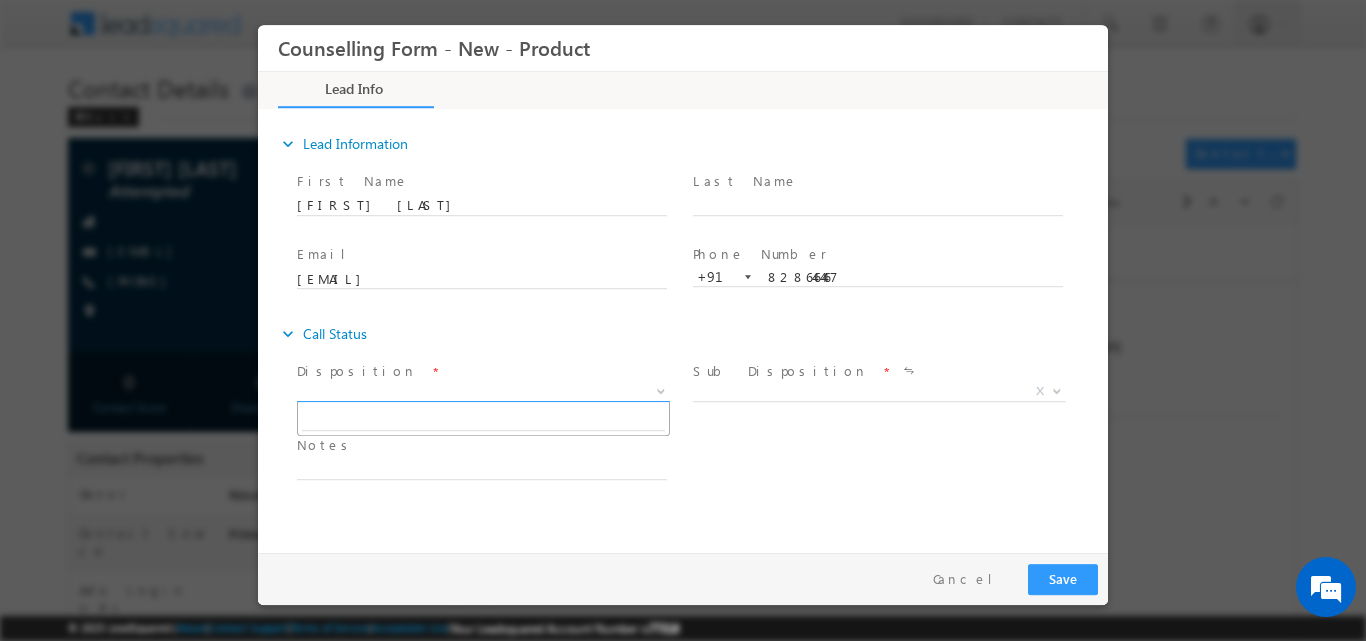 click at bounding box center [659, 390] 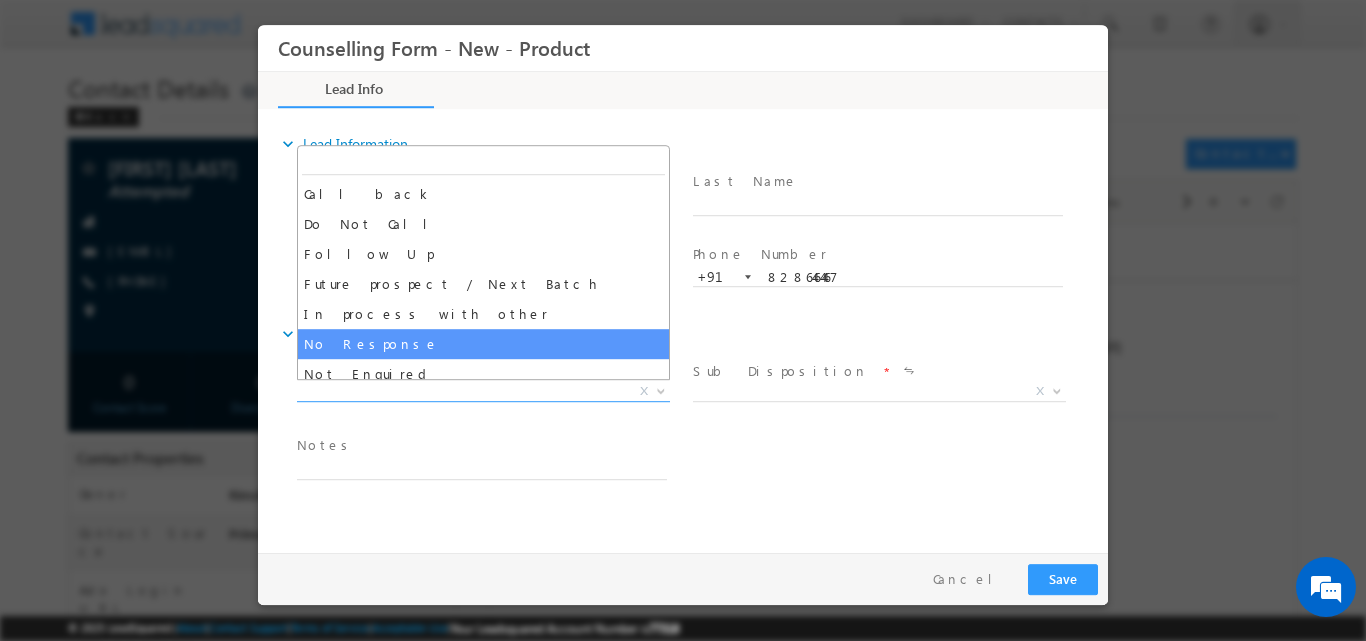 select on "No Response" 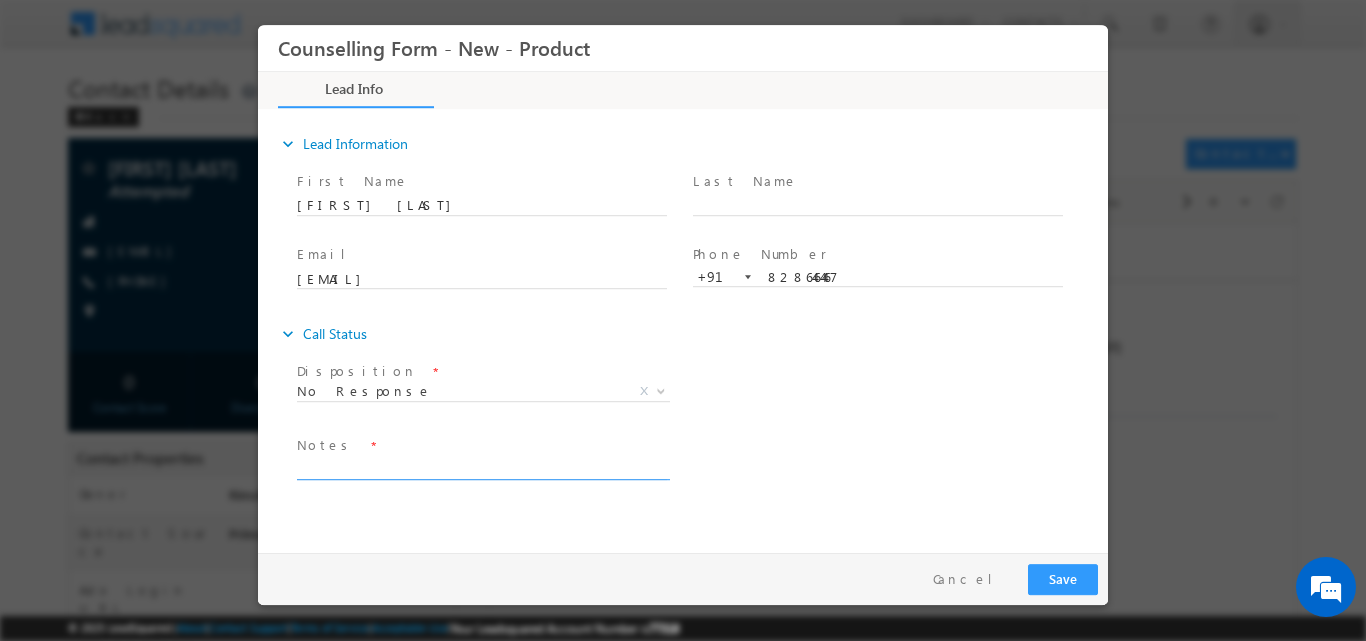 click at bounding box center (482, 467) 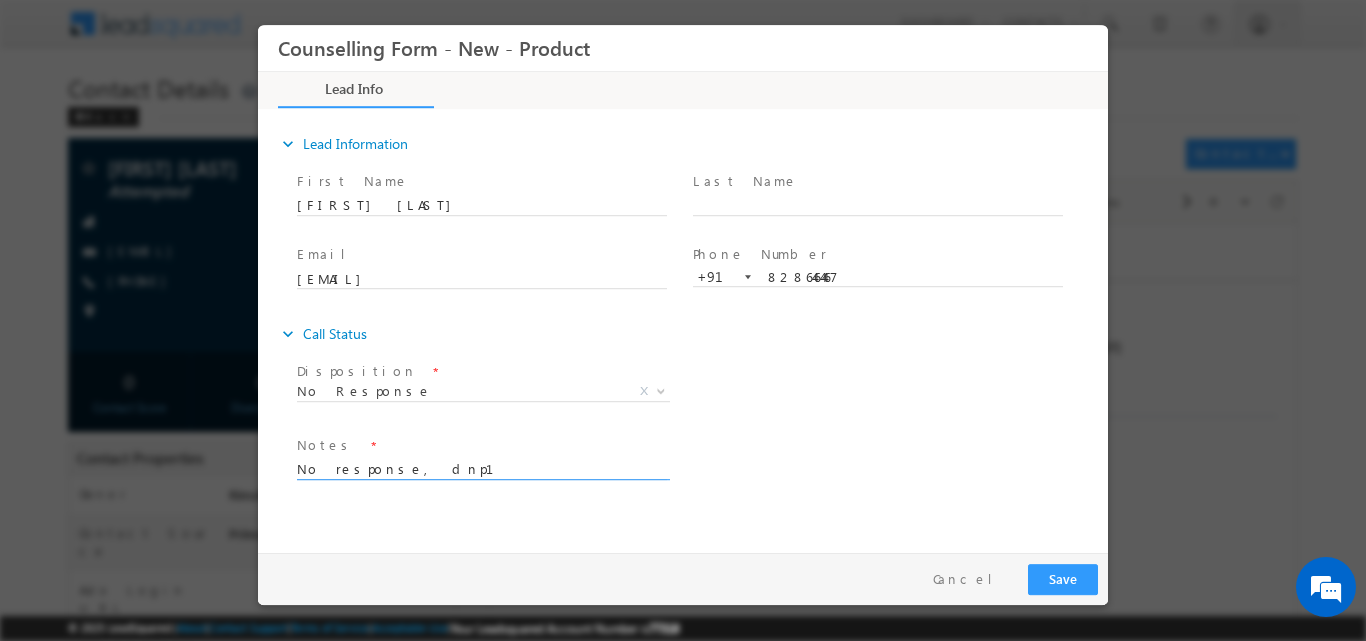 type on "No response, dnp1" 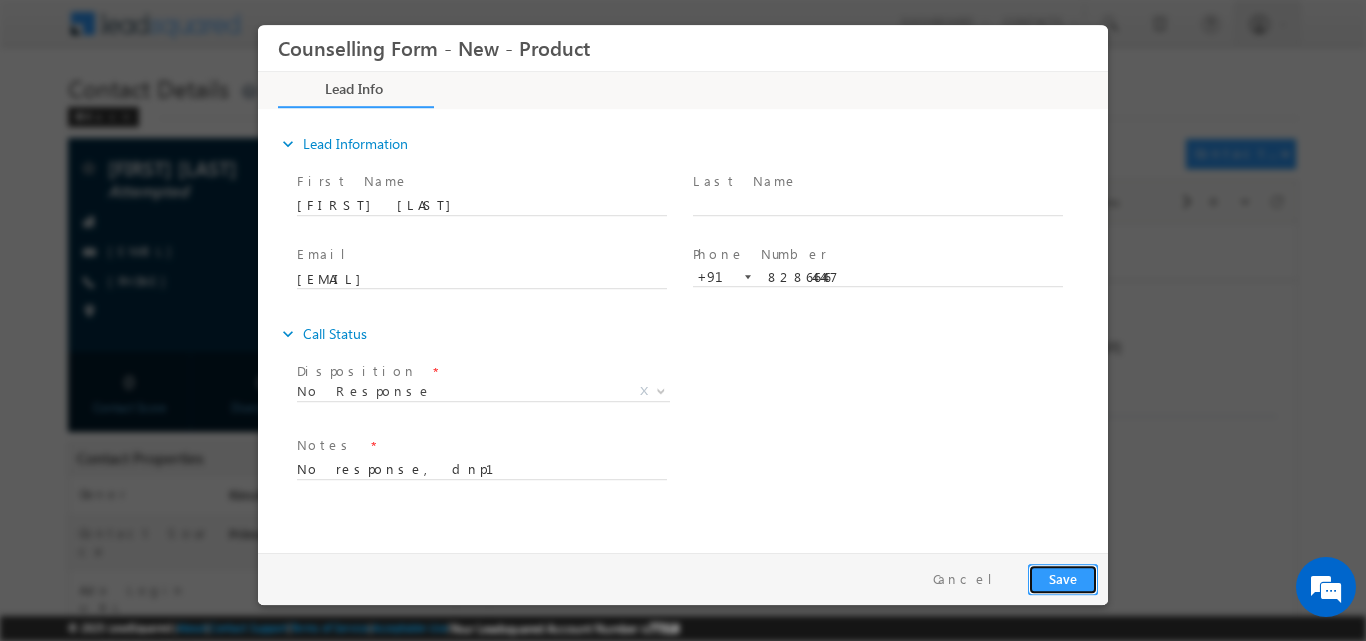 click on "Save" at bounding box center (1063, 578) 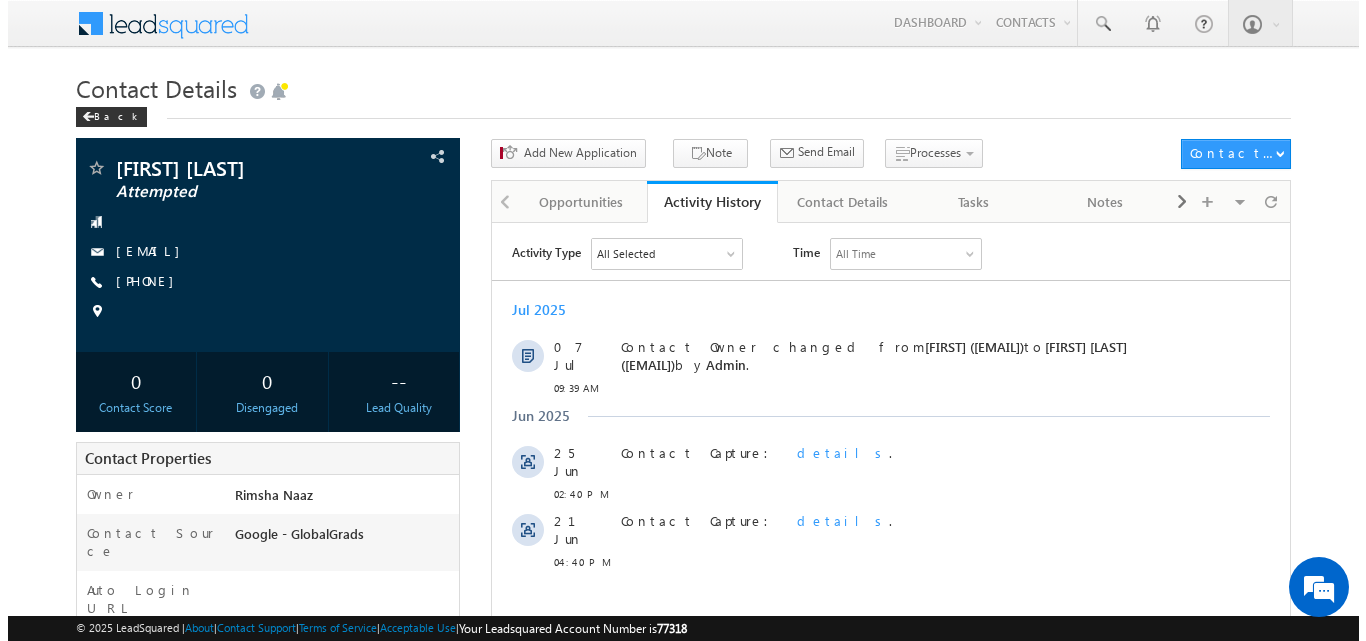 scroll, scrollTop: 0, scrollLeft: 0, axis: both 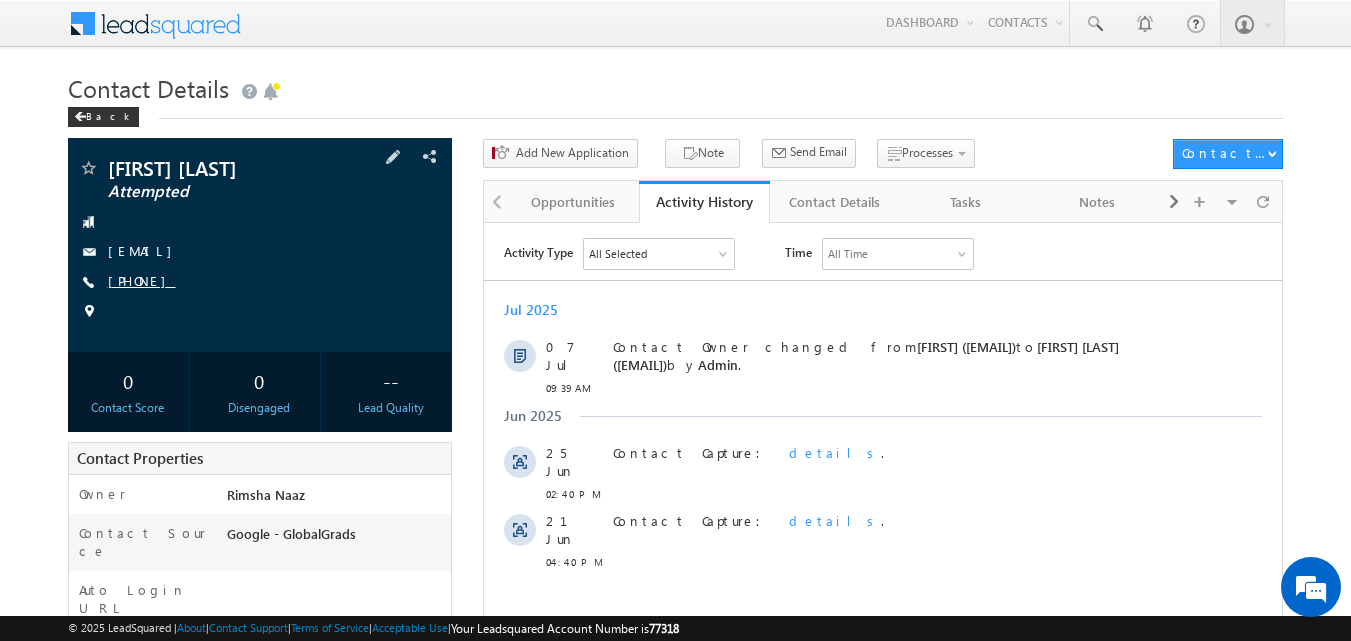 copy on "[PHONE]" 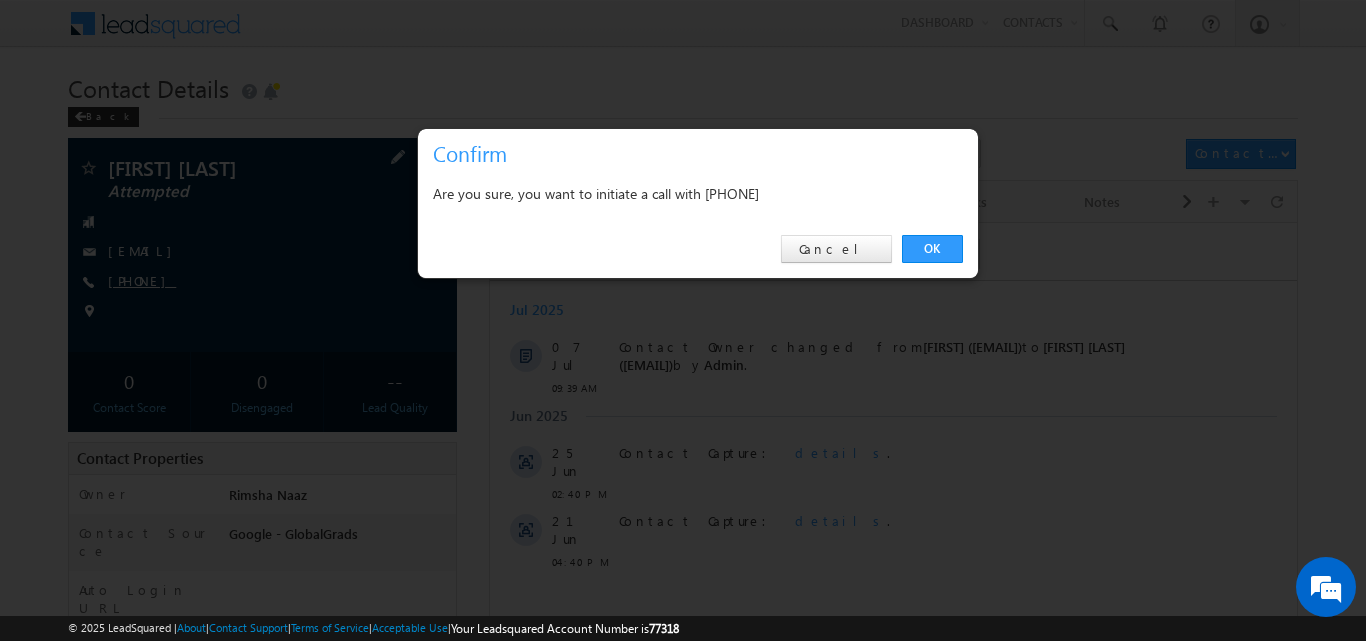 scroll, scrollTop: 0, scrollLeft: 0, axis: both 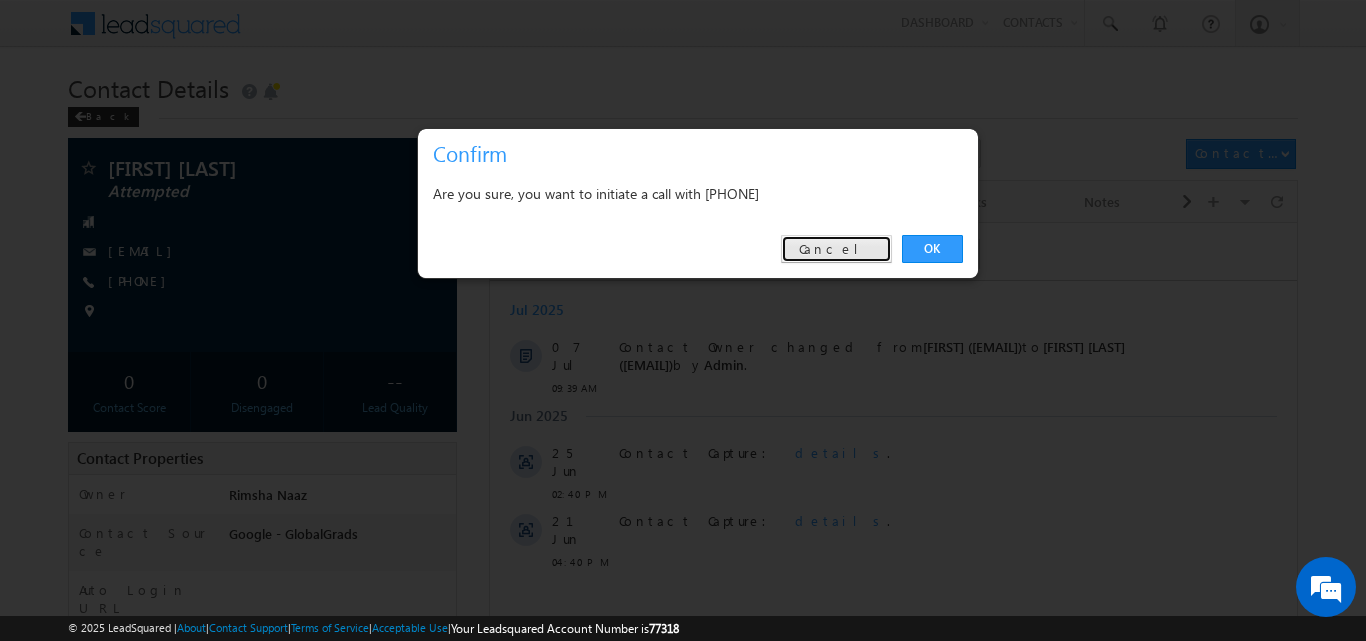 click on "Cancel" at bounding box center (836, 249) 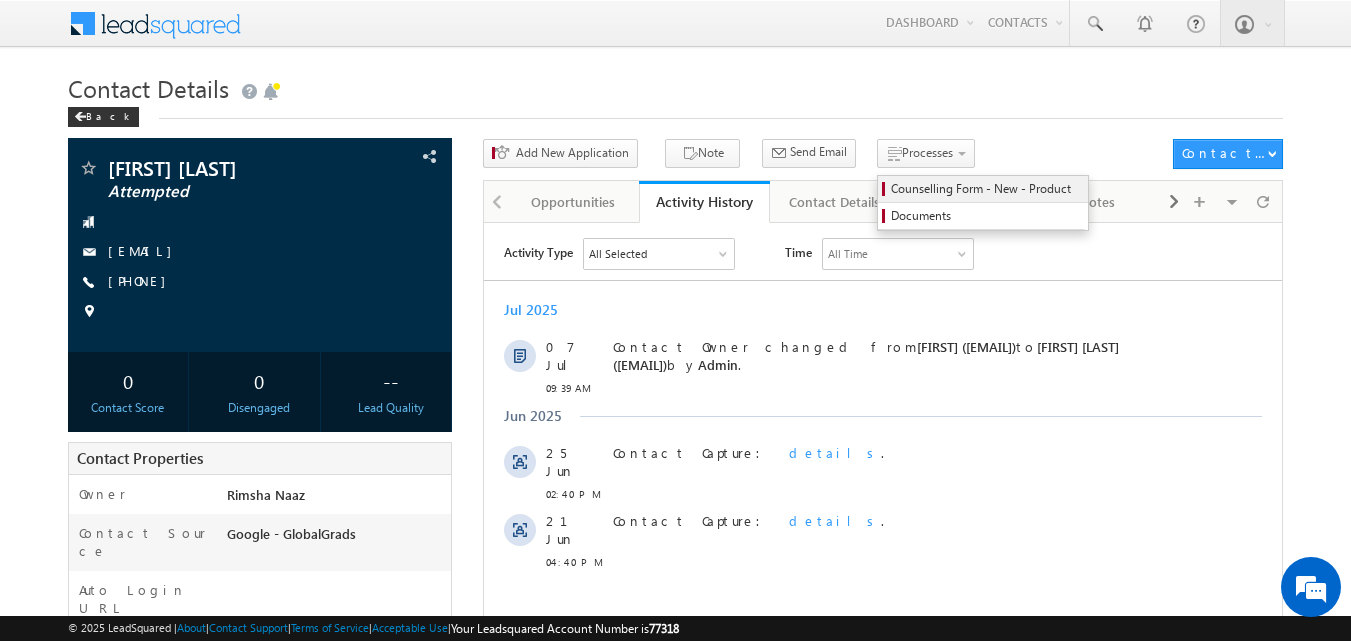 click on "Counselling Form - New - Product" at bounding box center (986, 189) 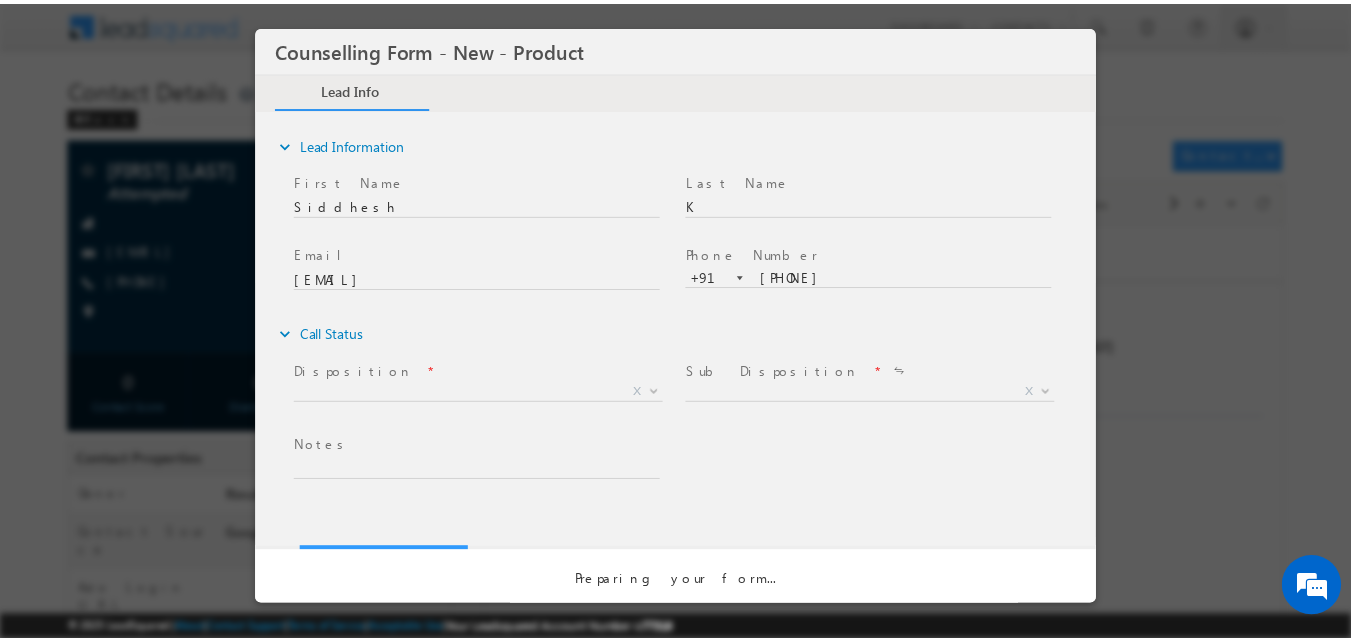 scroll, scrollTop: 0, scrollLeft: 0, axis: both 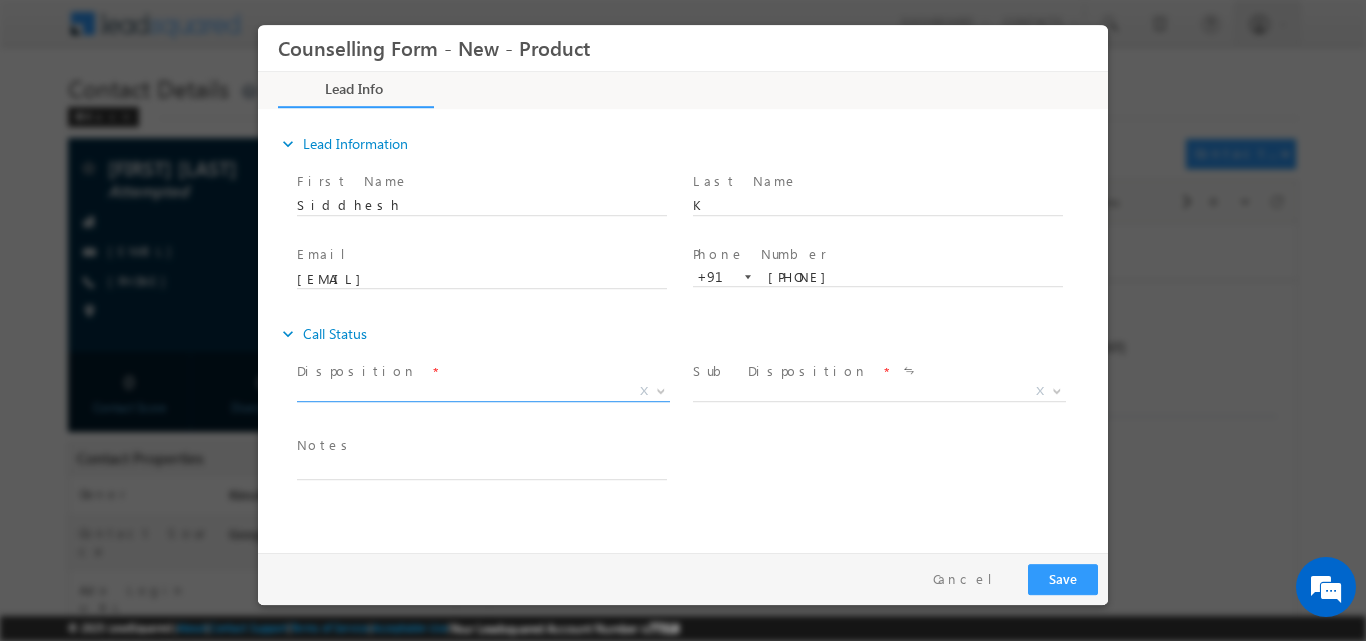 click at bounding box center (661, 389) 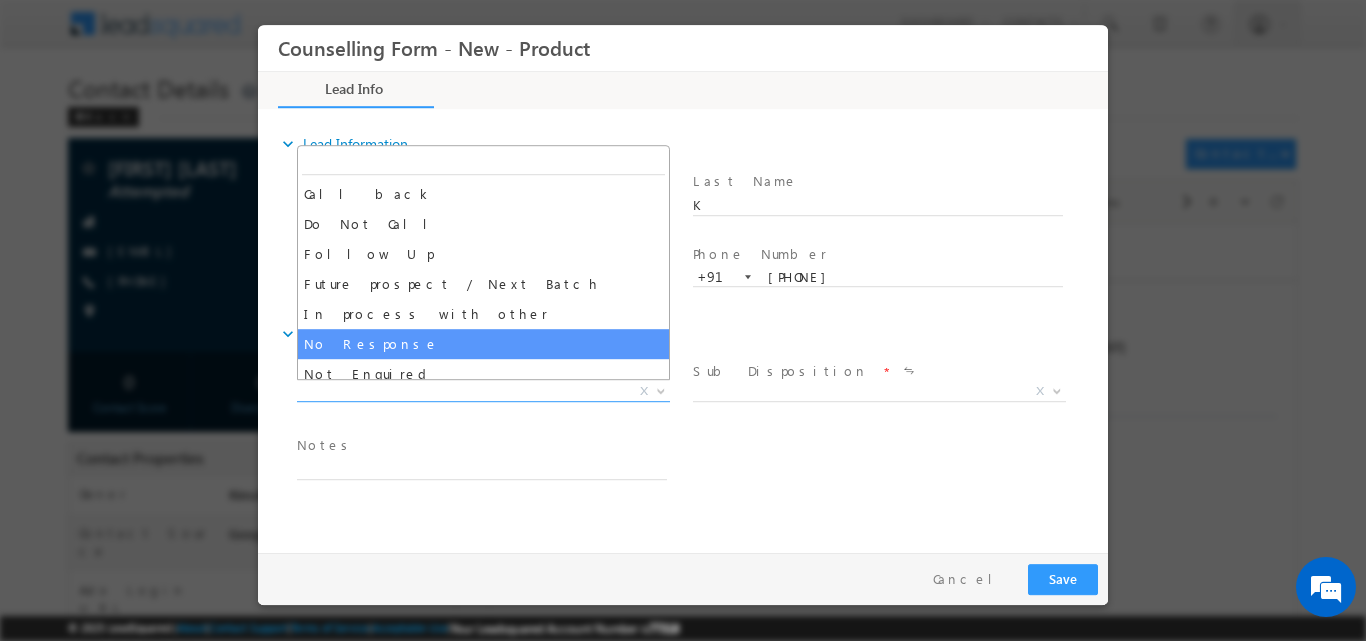 select on "No Response" 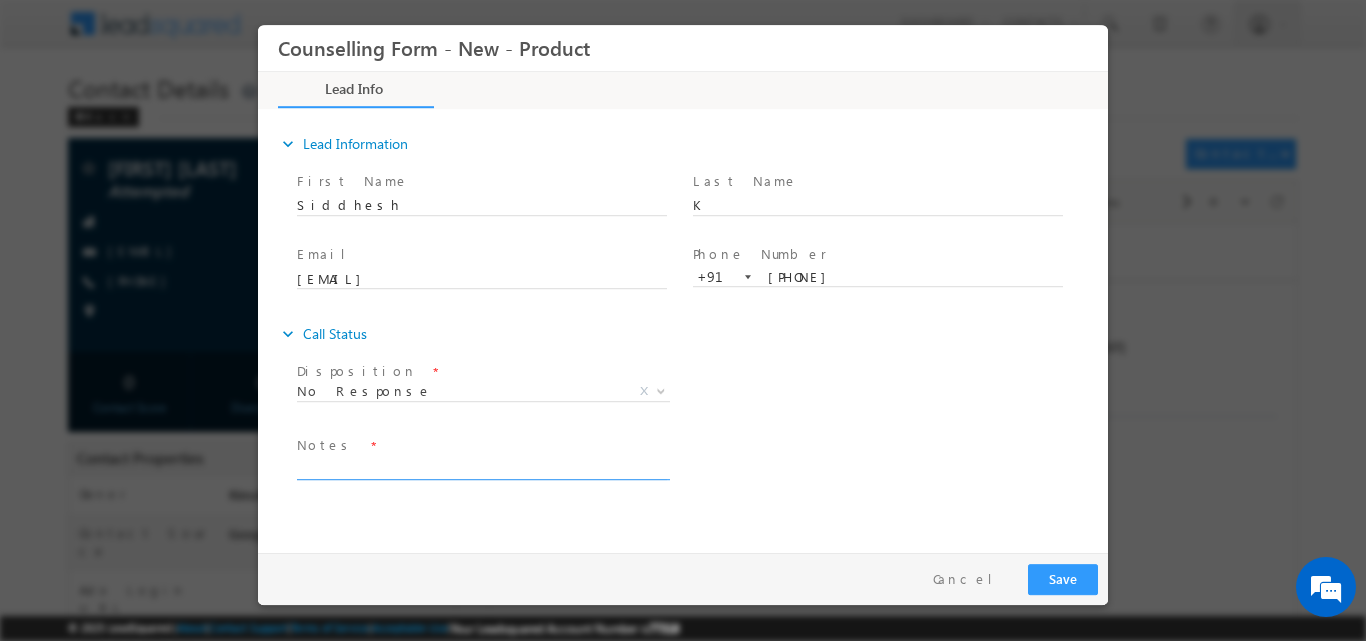 click at bounding box center [482, 467] 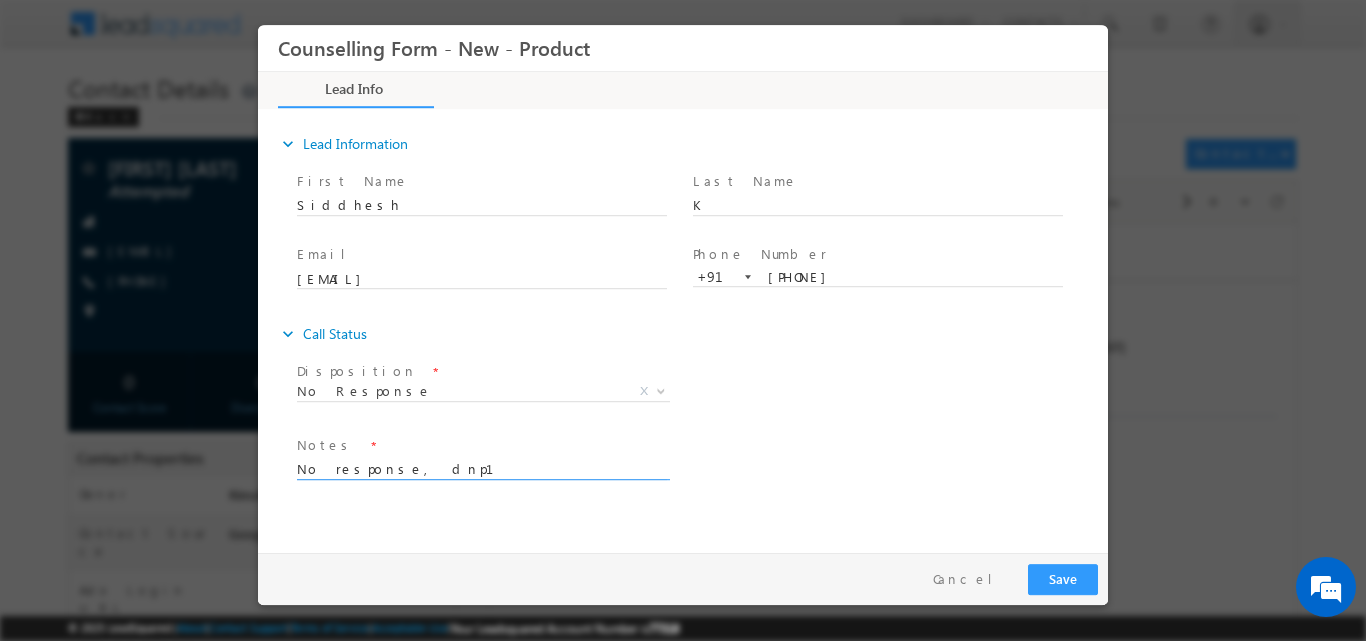 type on "No response, dnp1" 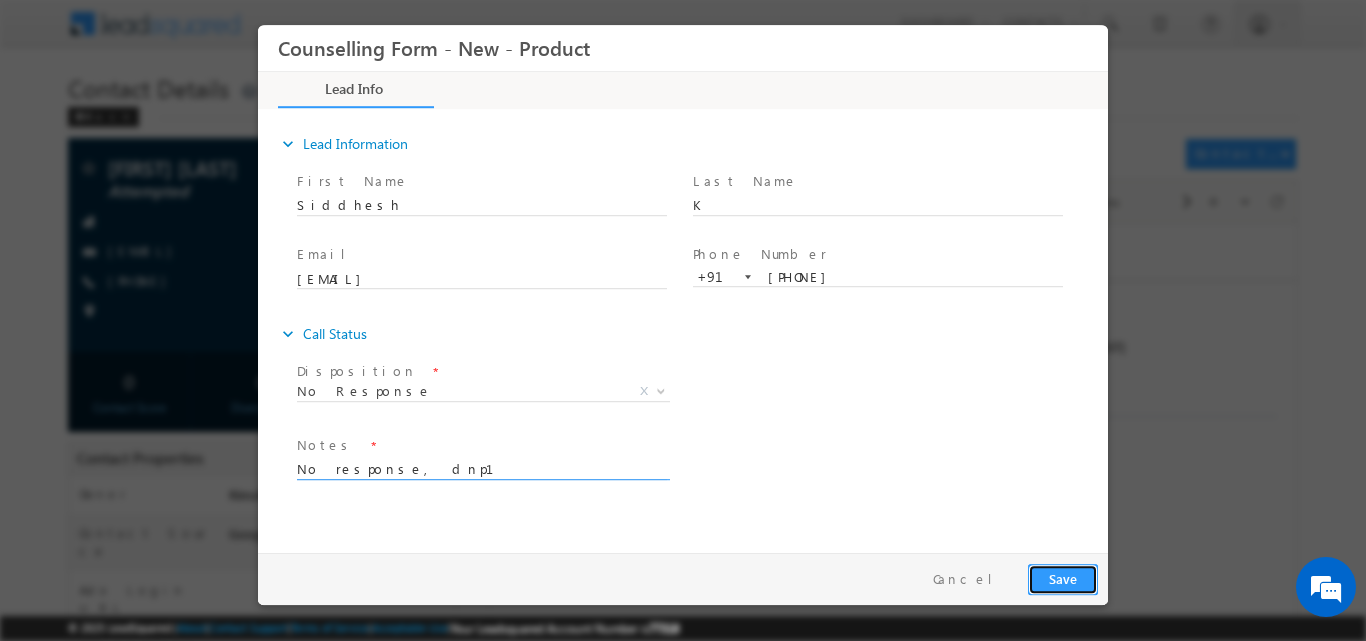 click on "Save" at bounding box center (1063, 578) 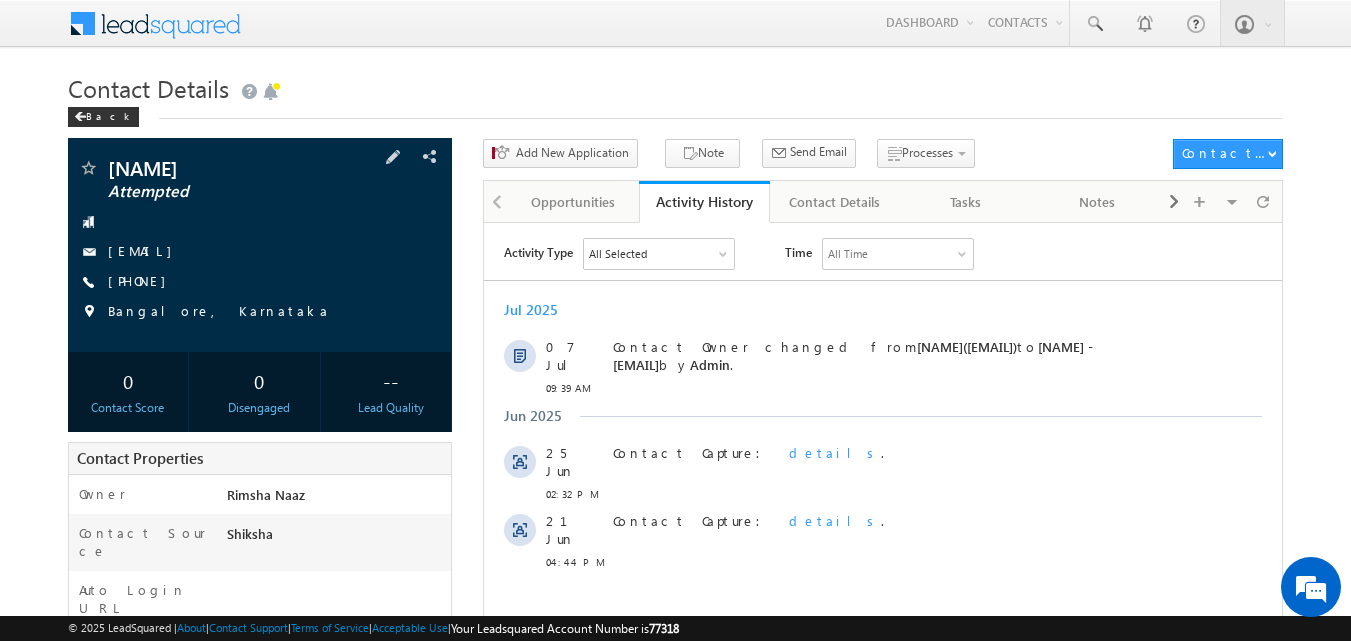 scroll, scrollTop: 0, scrollLeft: 0, axis: both 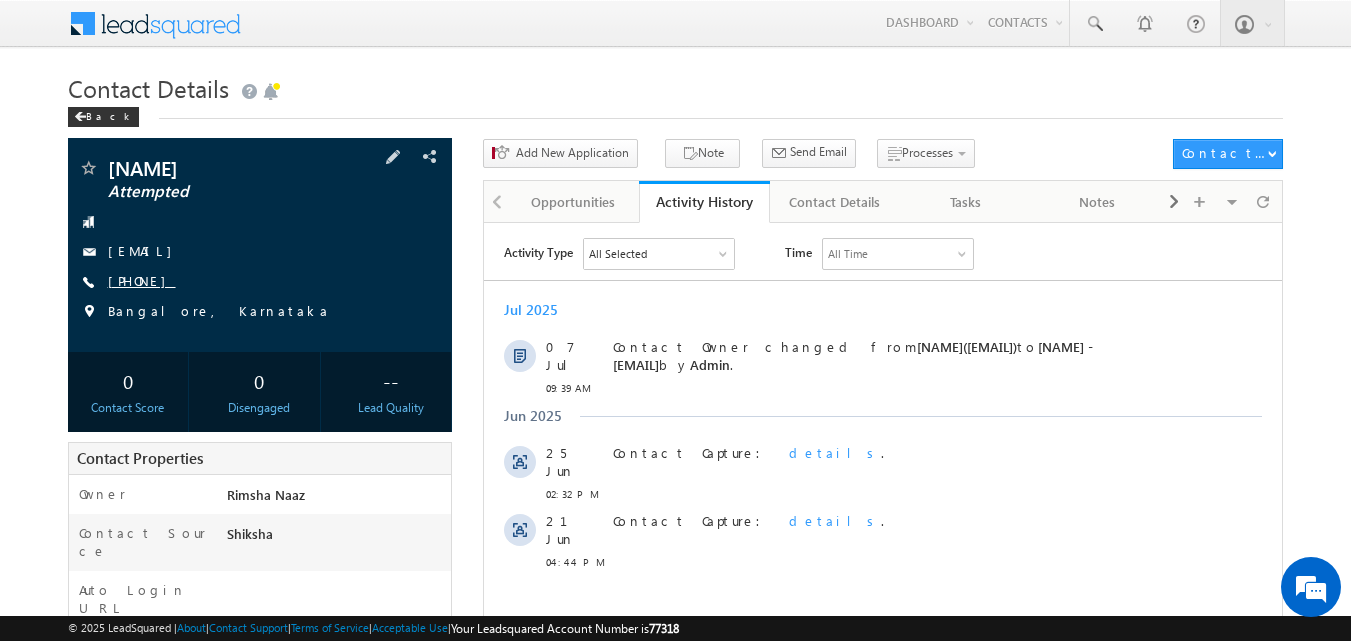 copy on "[PHONE]" 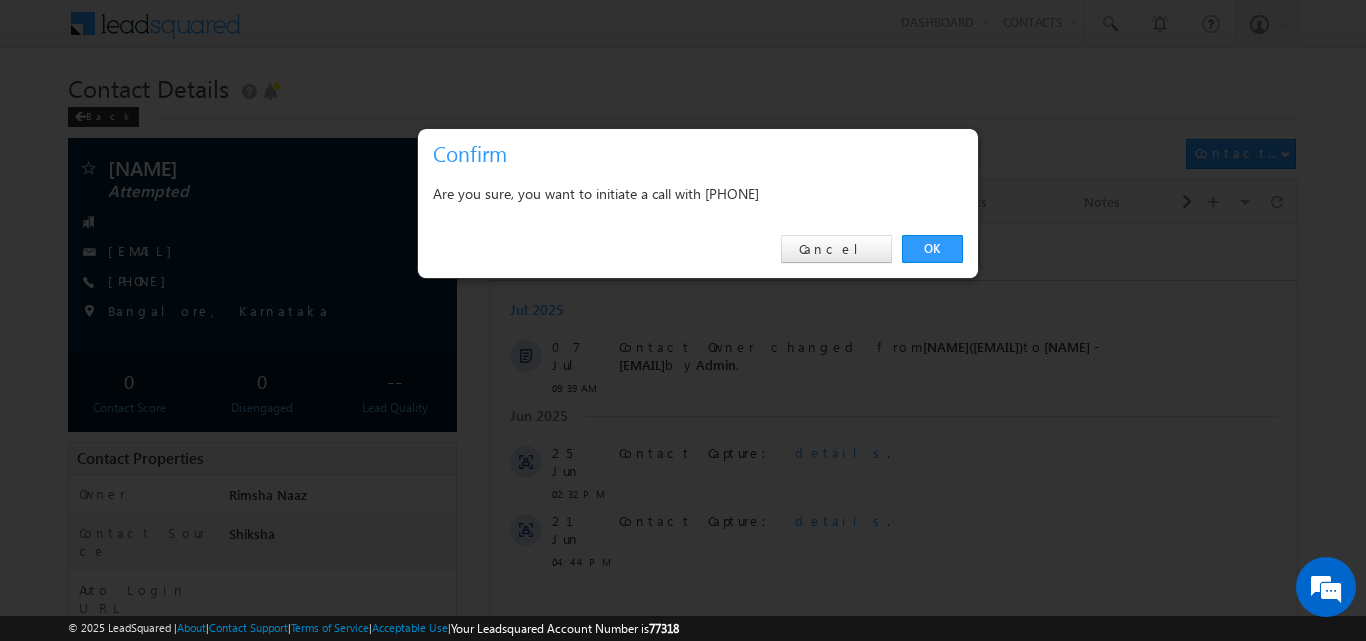 click on "OK Cancel" at bounding box center (698, 249) 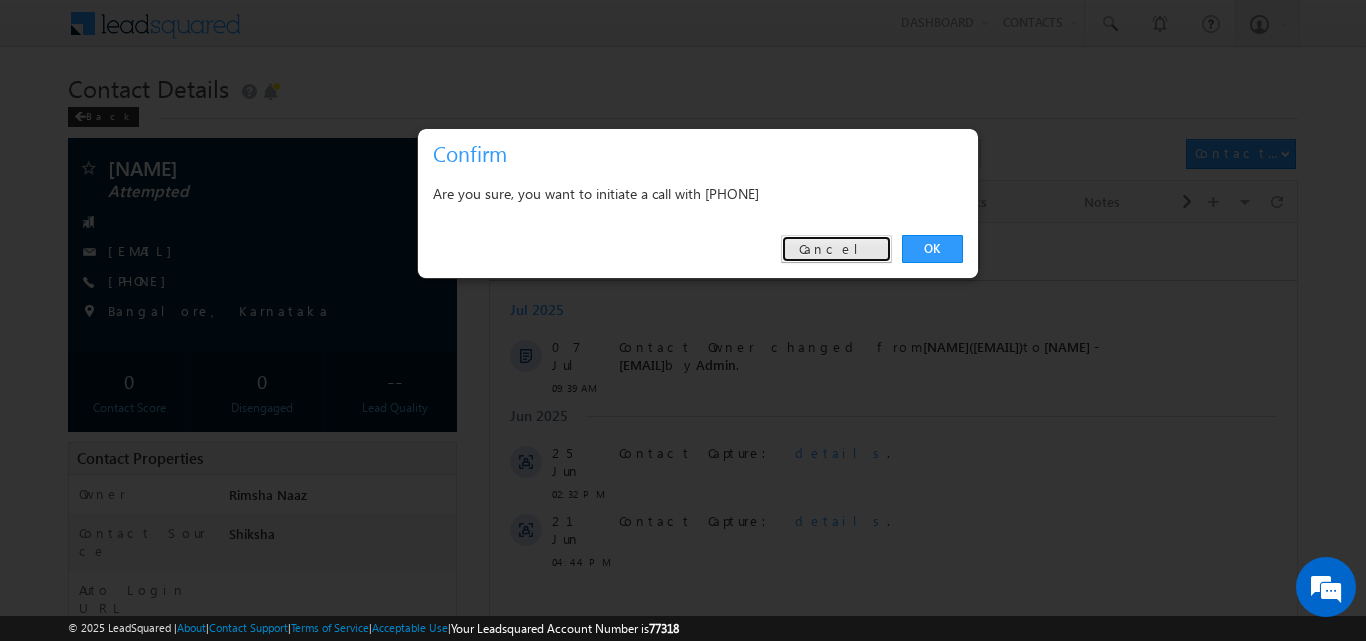 click on "Cancel" at bounding box center [836, 249] 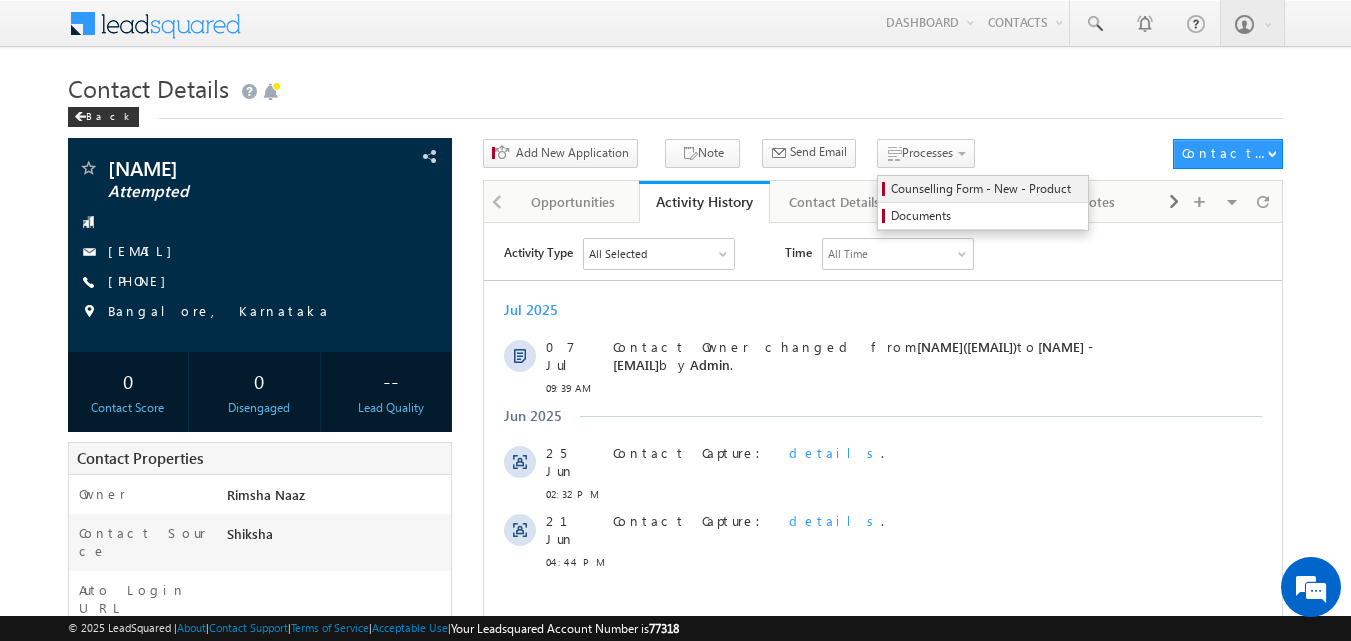 click on "Counselling Form - New - Product" at bounding box center [986, 189] 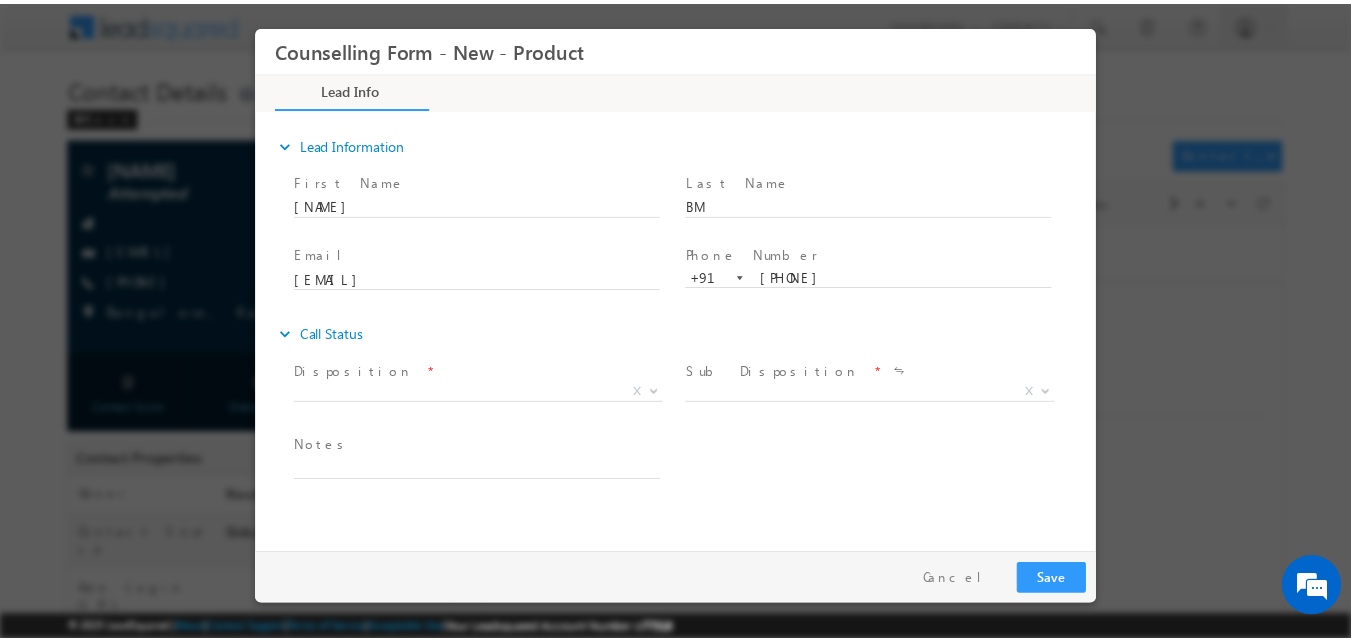 scroll, scrollTop: 0, scrollLeft: 0, axis: both 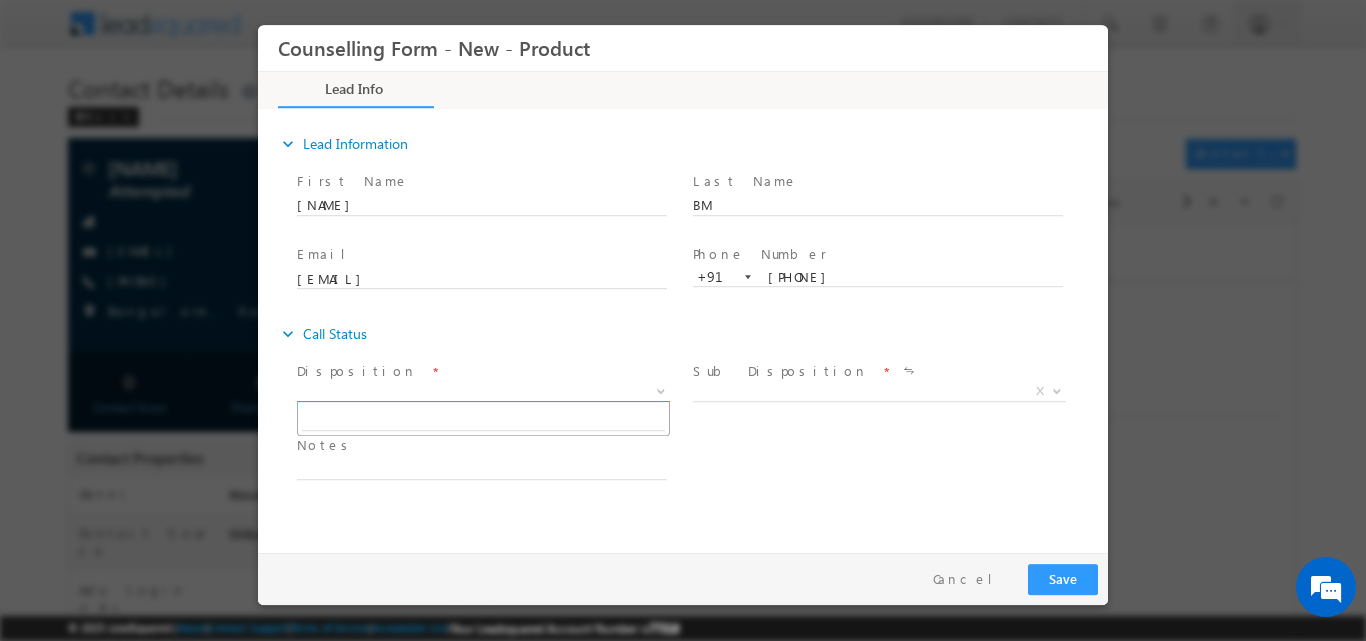 click at bounding box center (661, 389) 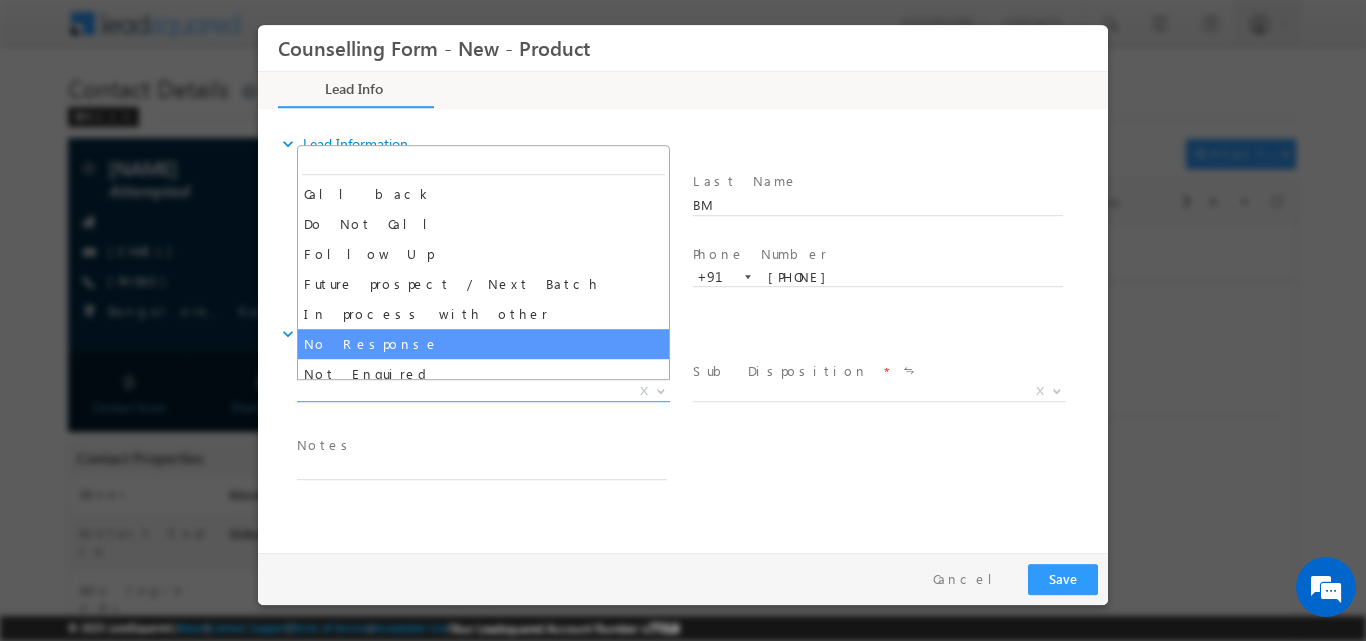 select on "No Response" 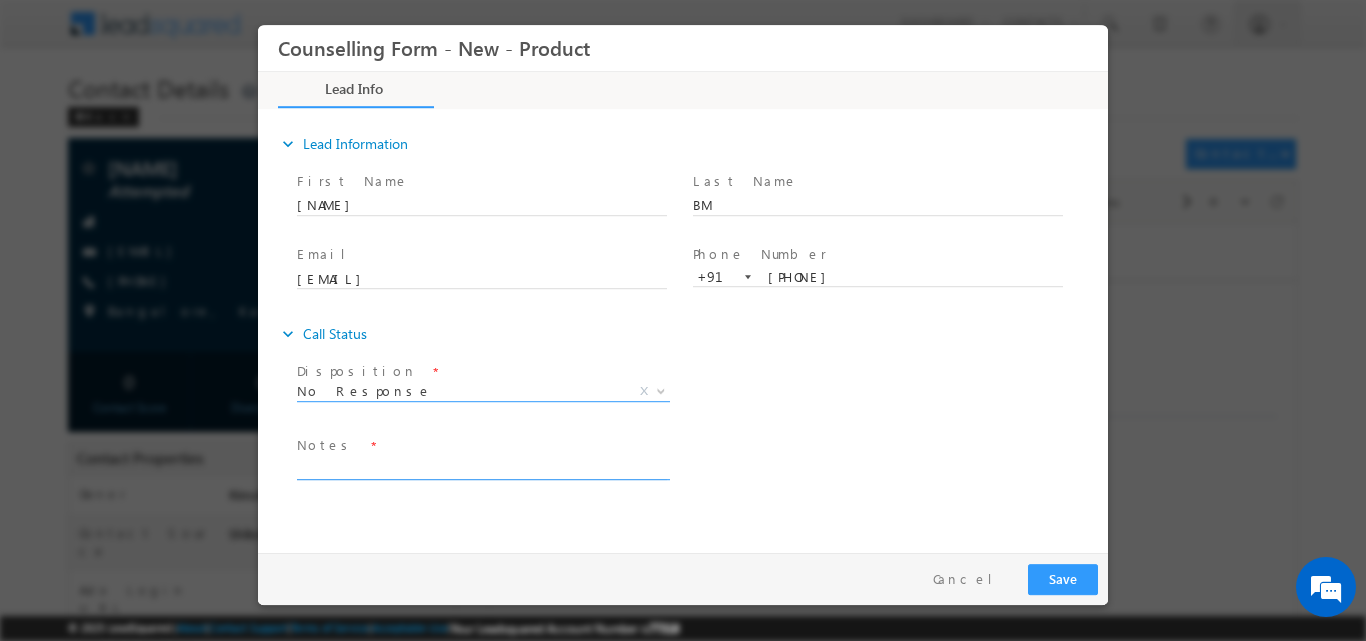 click at bounding box center (482, 467) 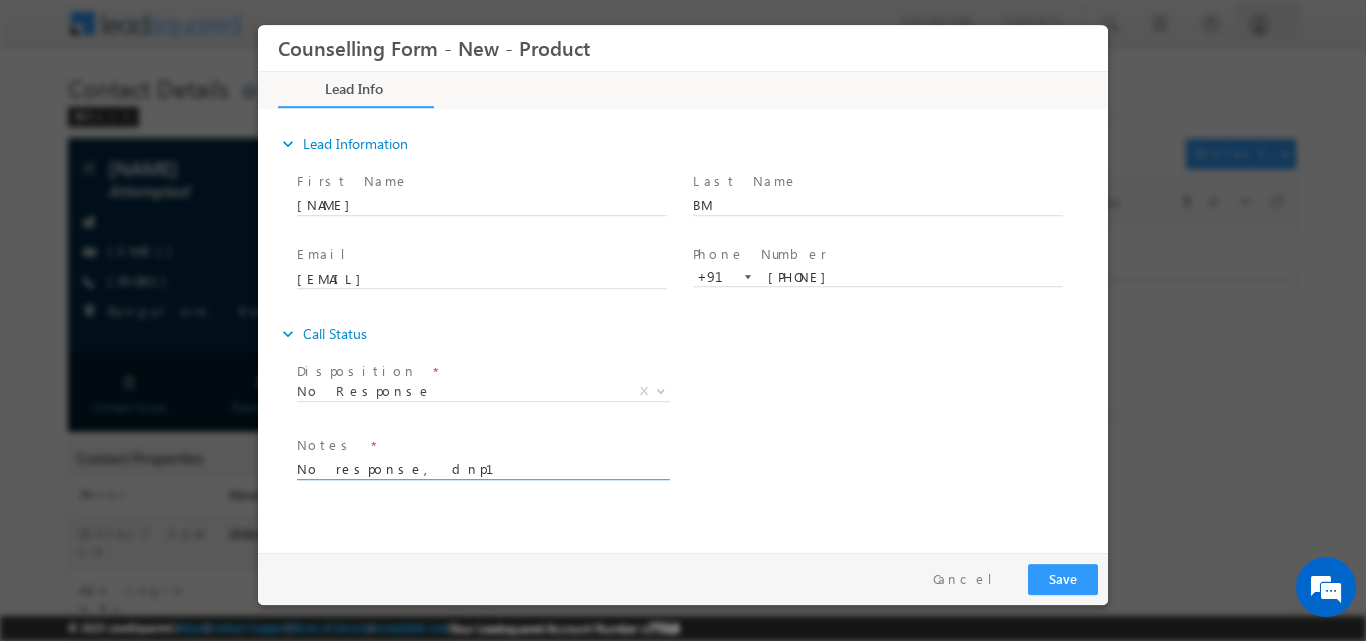 type on "No response, dnp1" 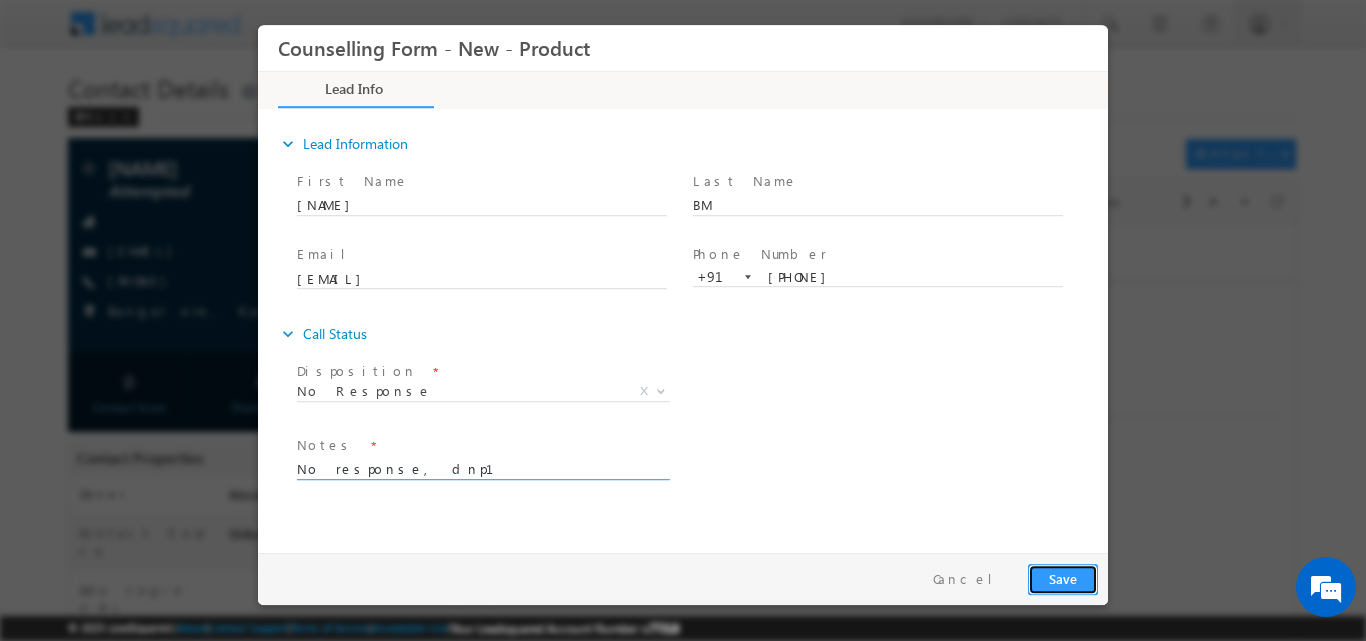 click on "Save" at bounding box center (1063, 578) 